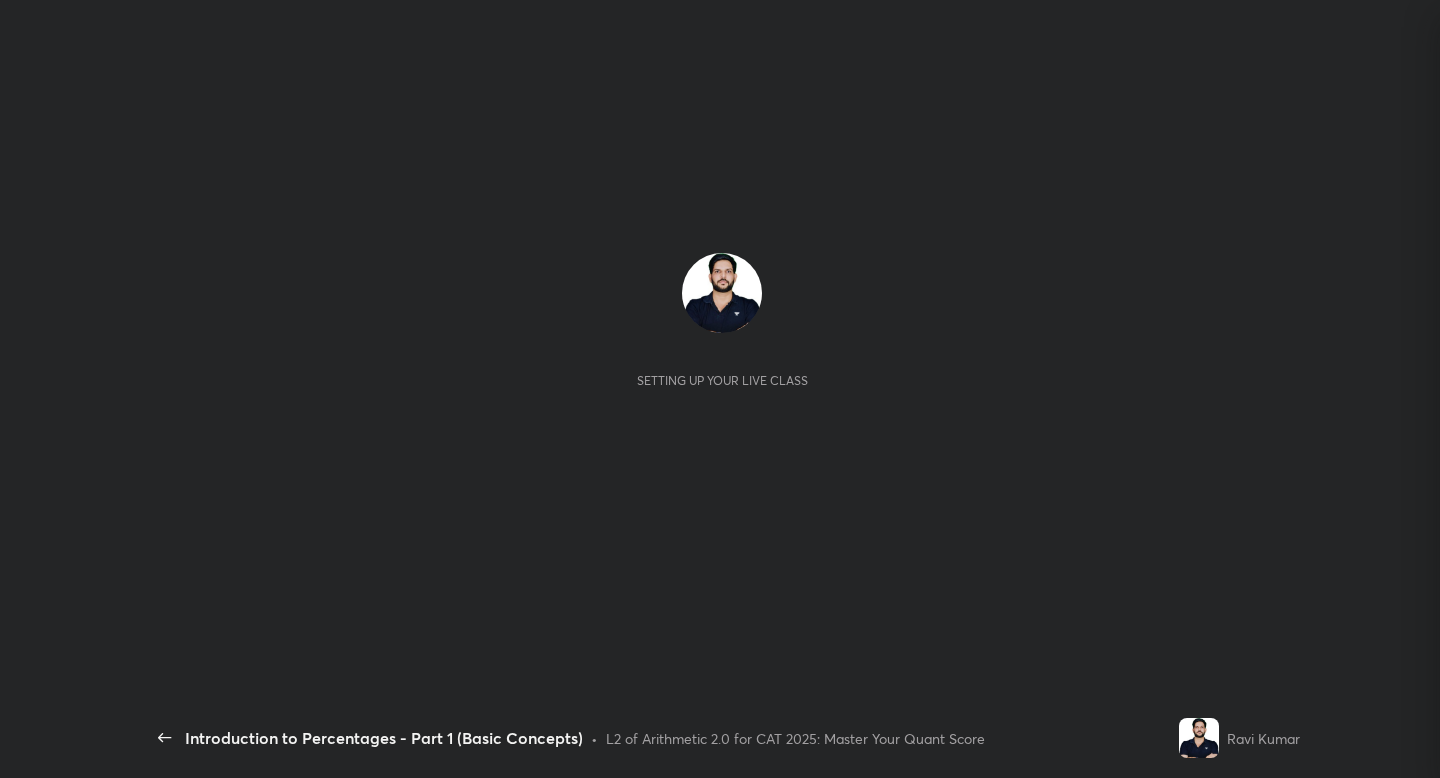 scroll, scrollTop: 0, scrollLeft: 0, axis: both 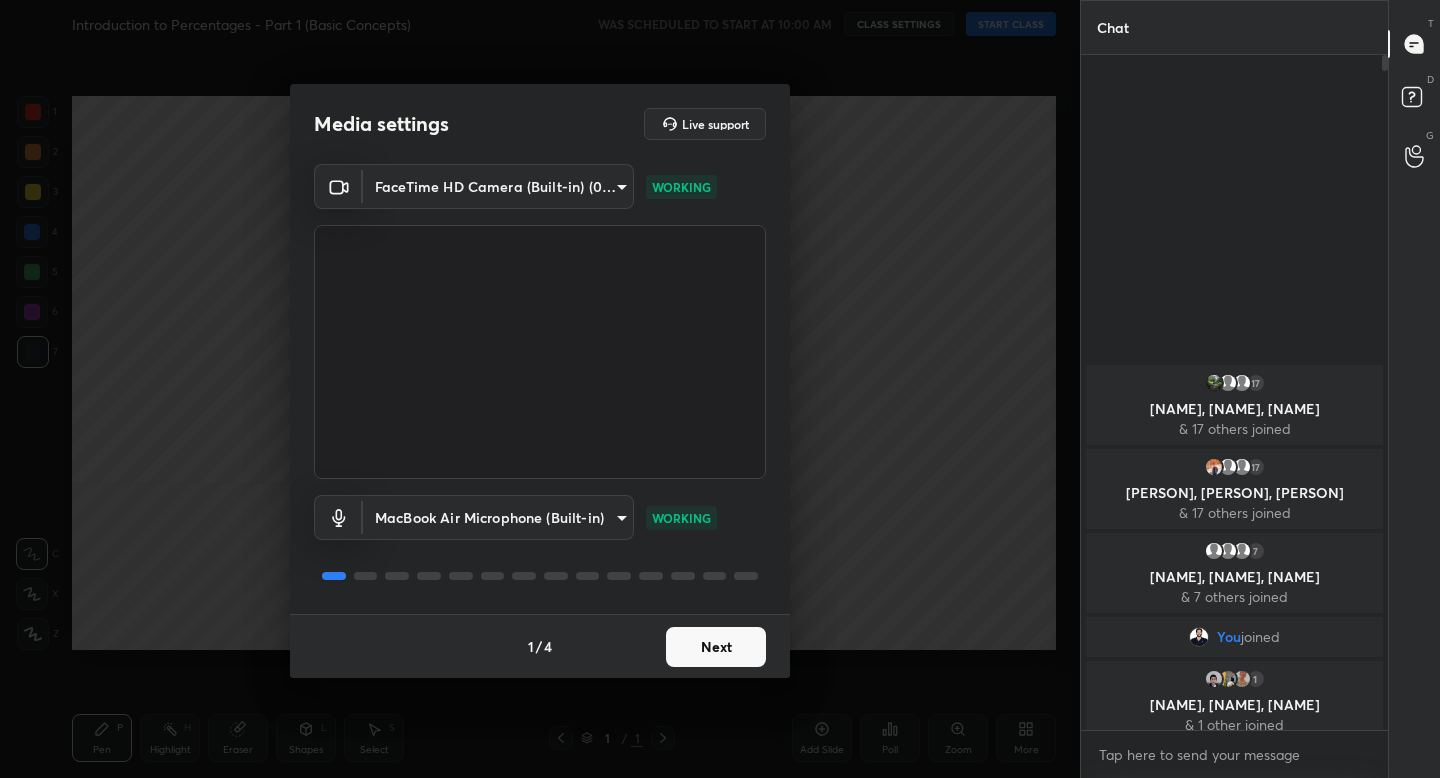 click on "Next" at bounding box center [716, 647] 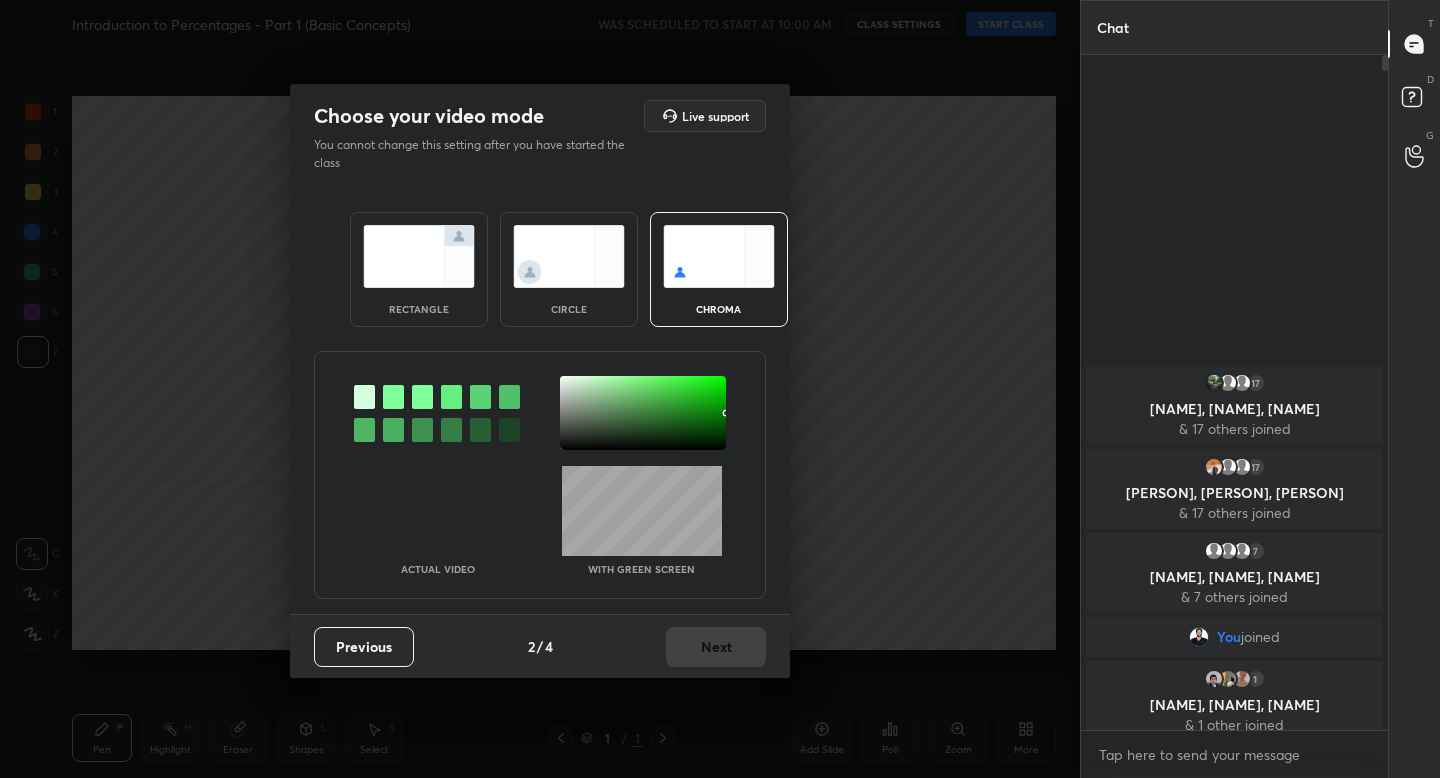 click on "rectangle" at bounding box center (419, 269) 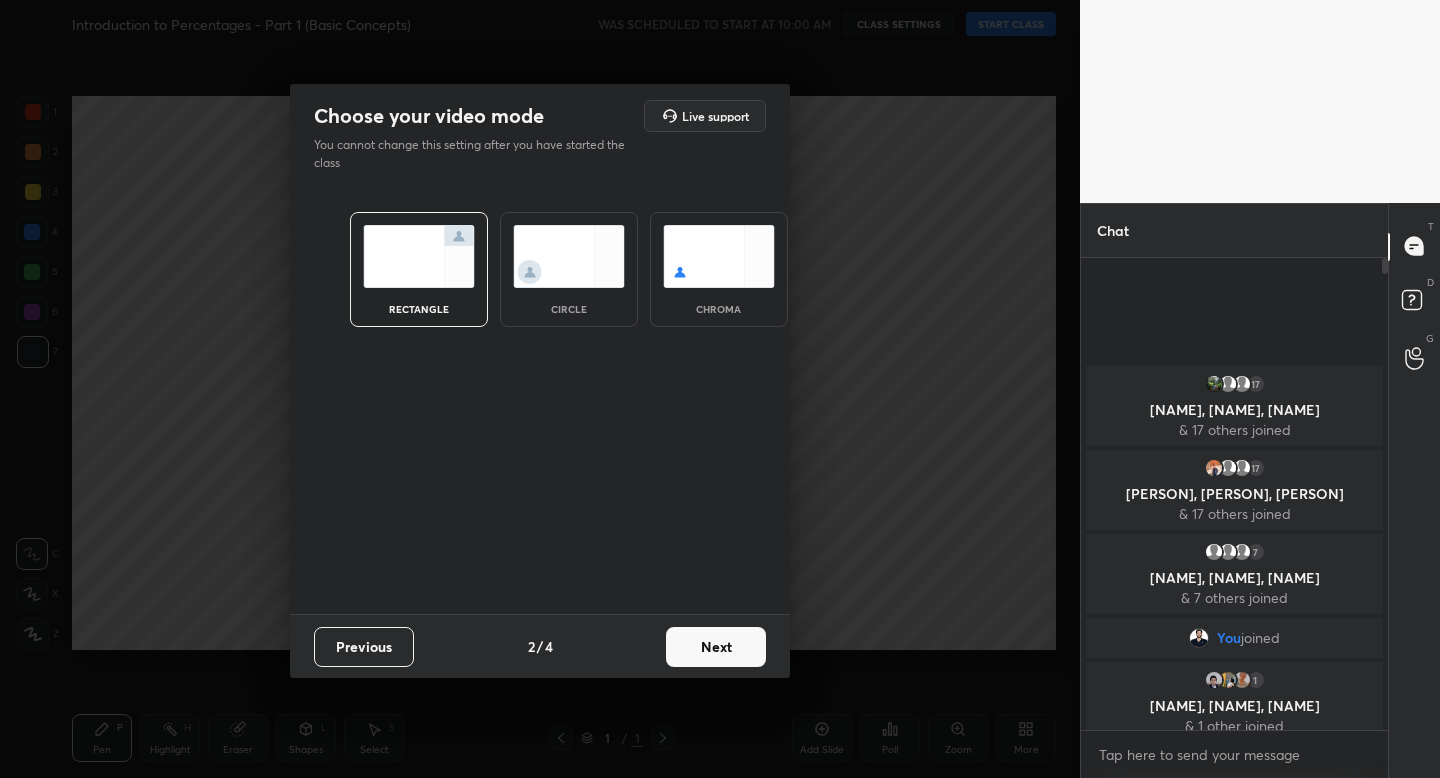 click on "Next" at bounding box center [716, 647] 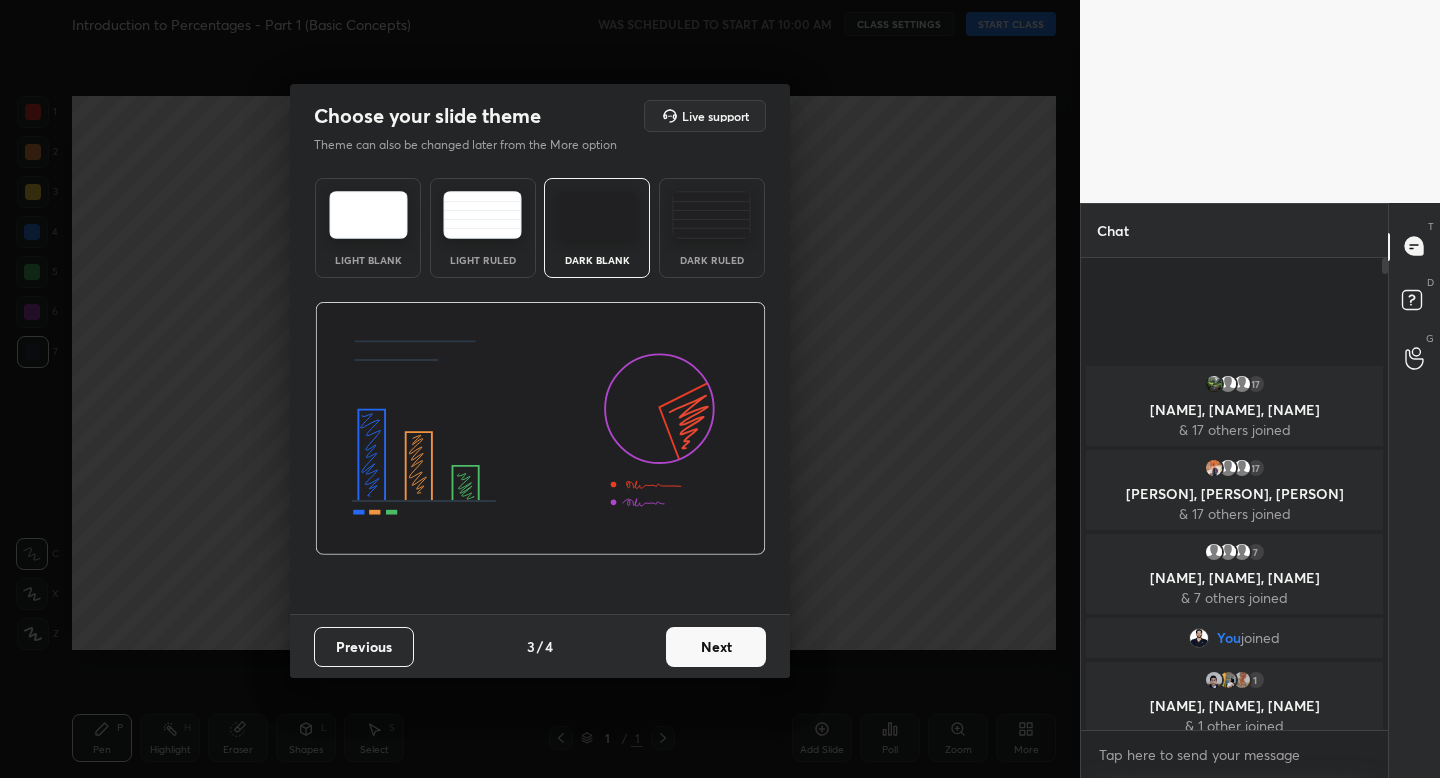 click at bounding box center (711, 215) 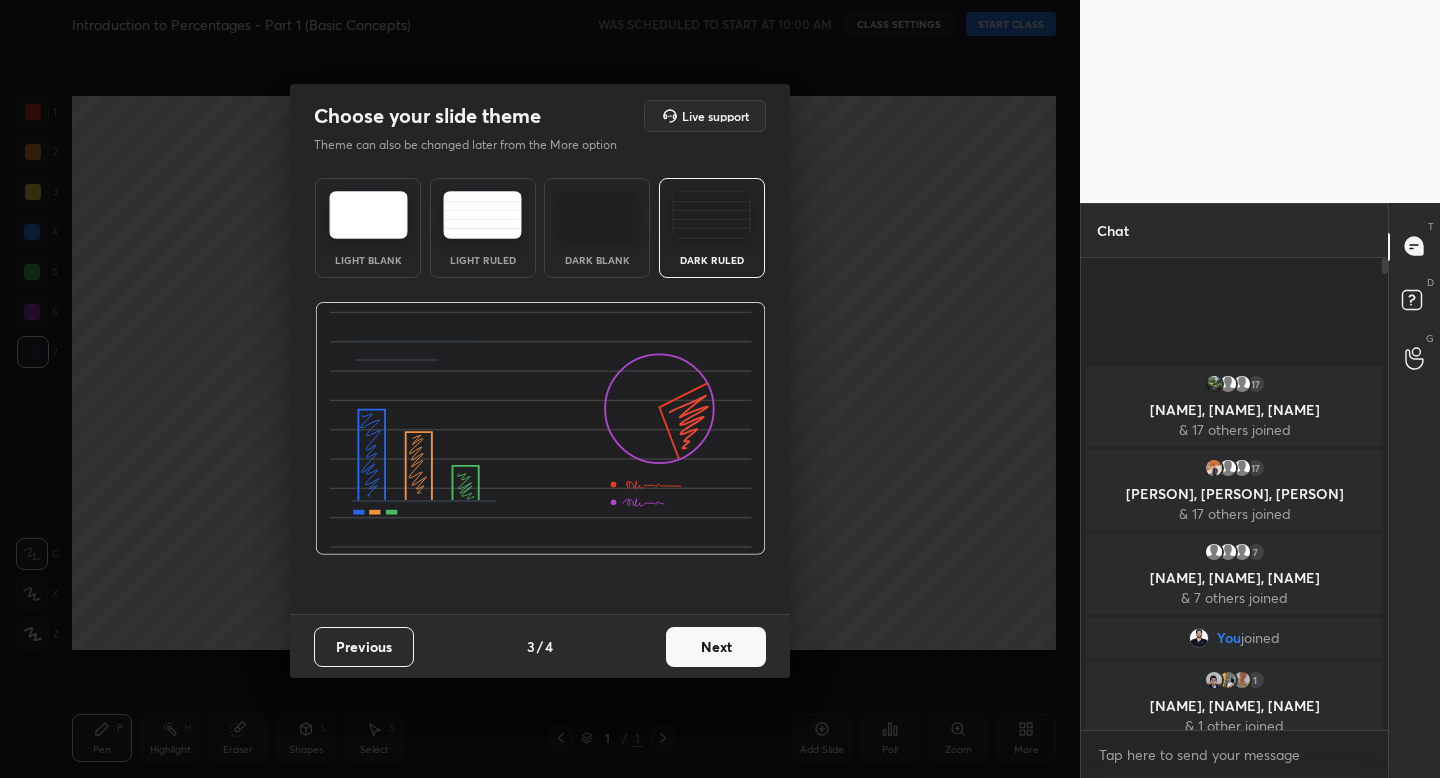 click on "Next" at bounding box center [716, 647] 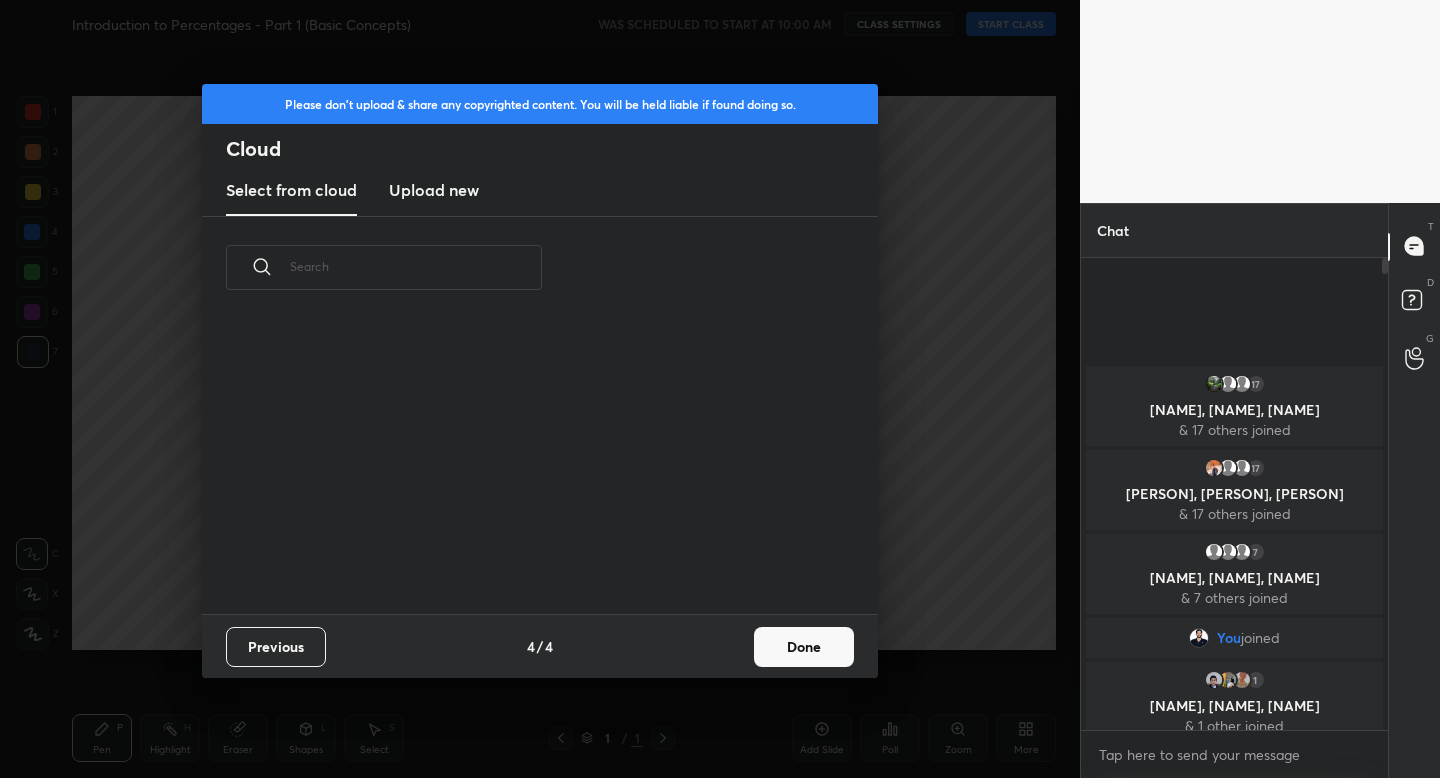 scroll, scrollTop: 7, scrollLeft: 11, axis: both 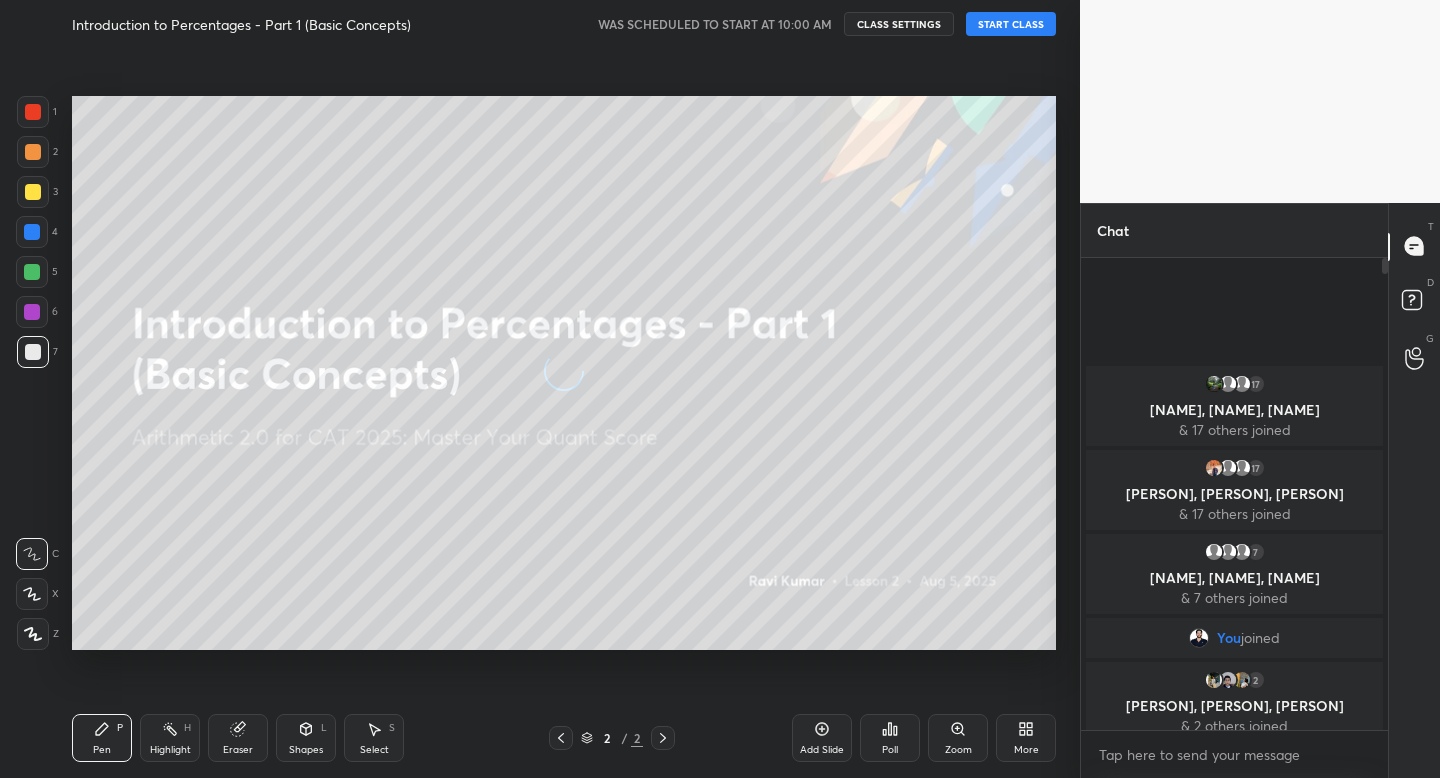 click on "START CLASS" at bounding box center (1011, 24) 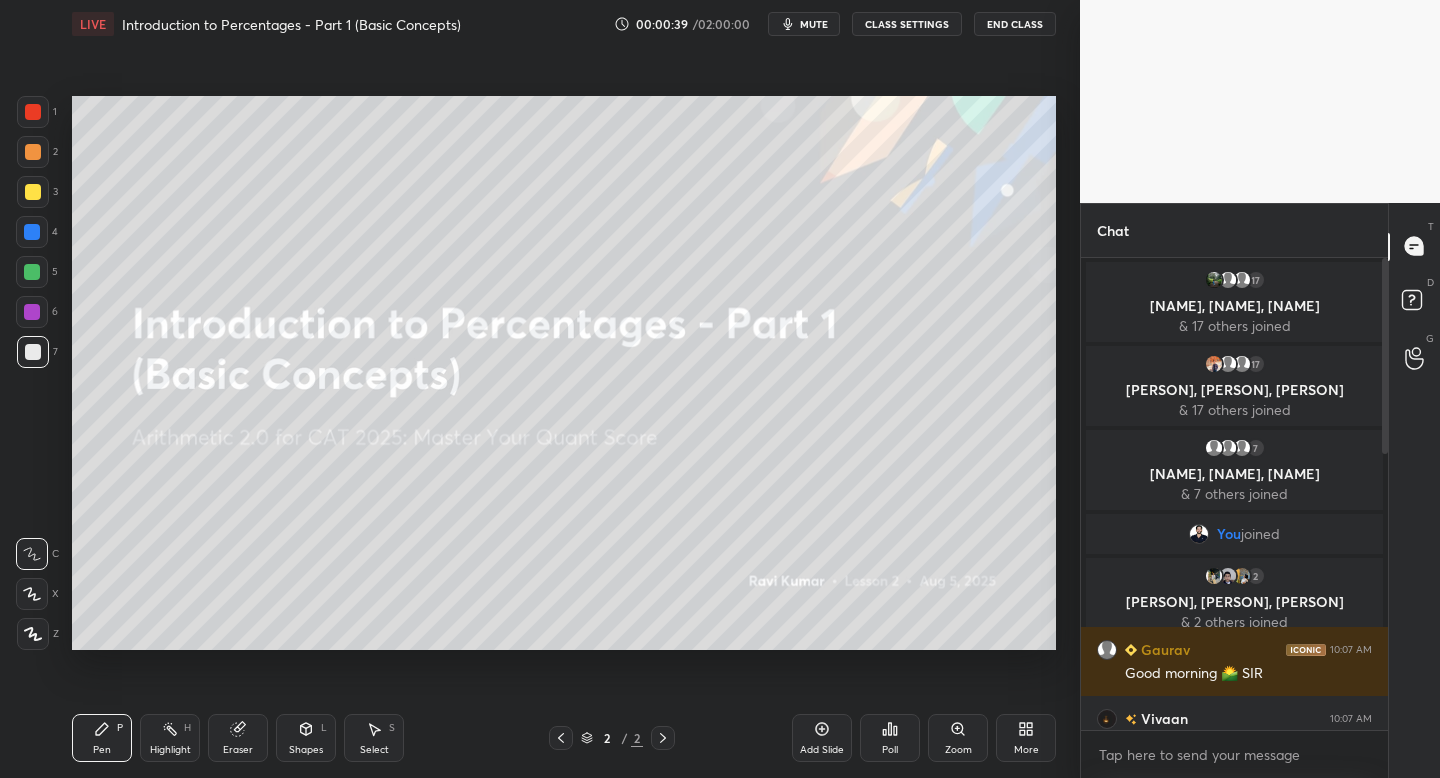 scroll, scrollTop: 718, scrollLeft: 0, axis: vertical 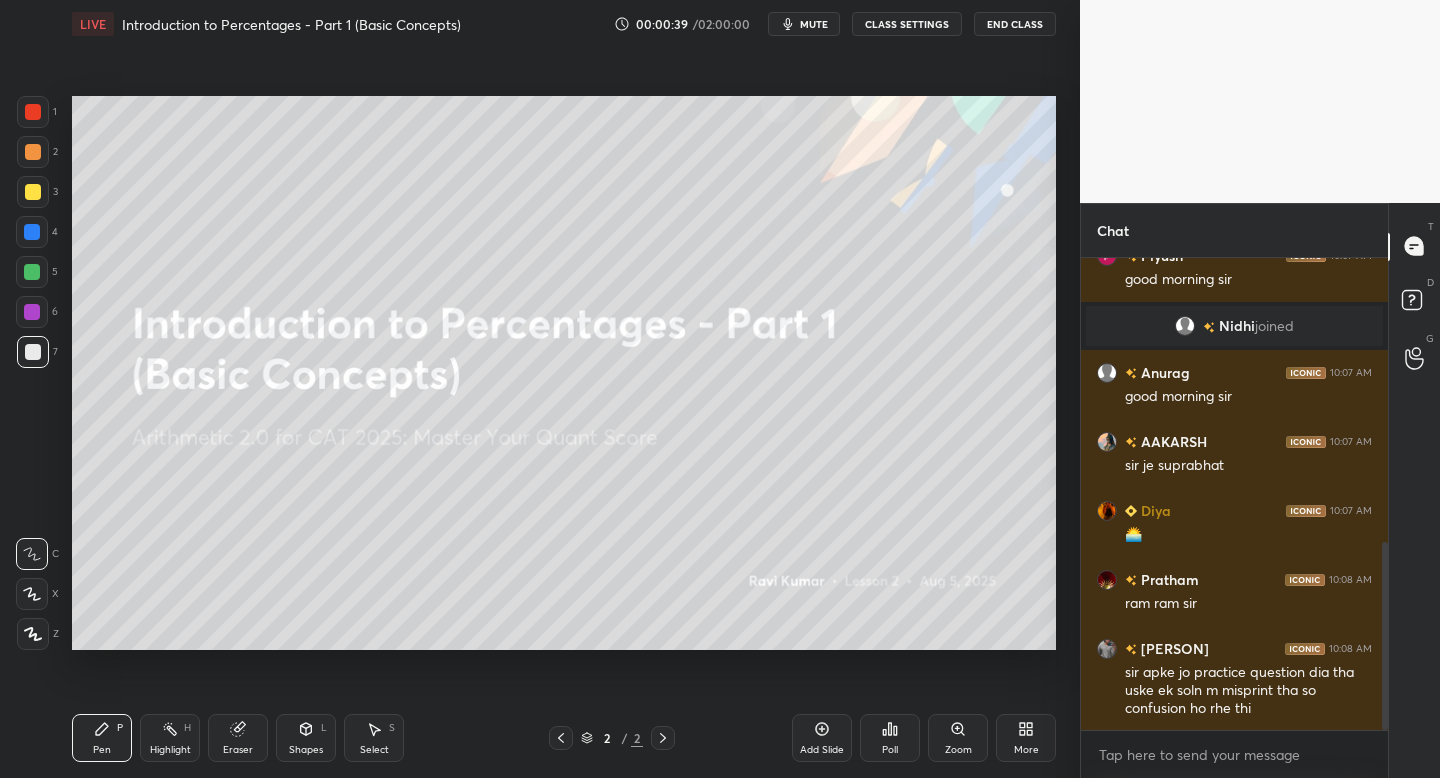 drag, startPoint x: 1385, startPoint y: 423, endPoint x: 1399, endPoint y: 635, distance: 212.46176 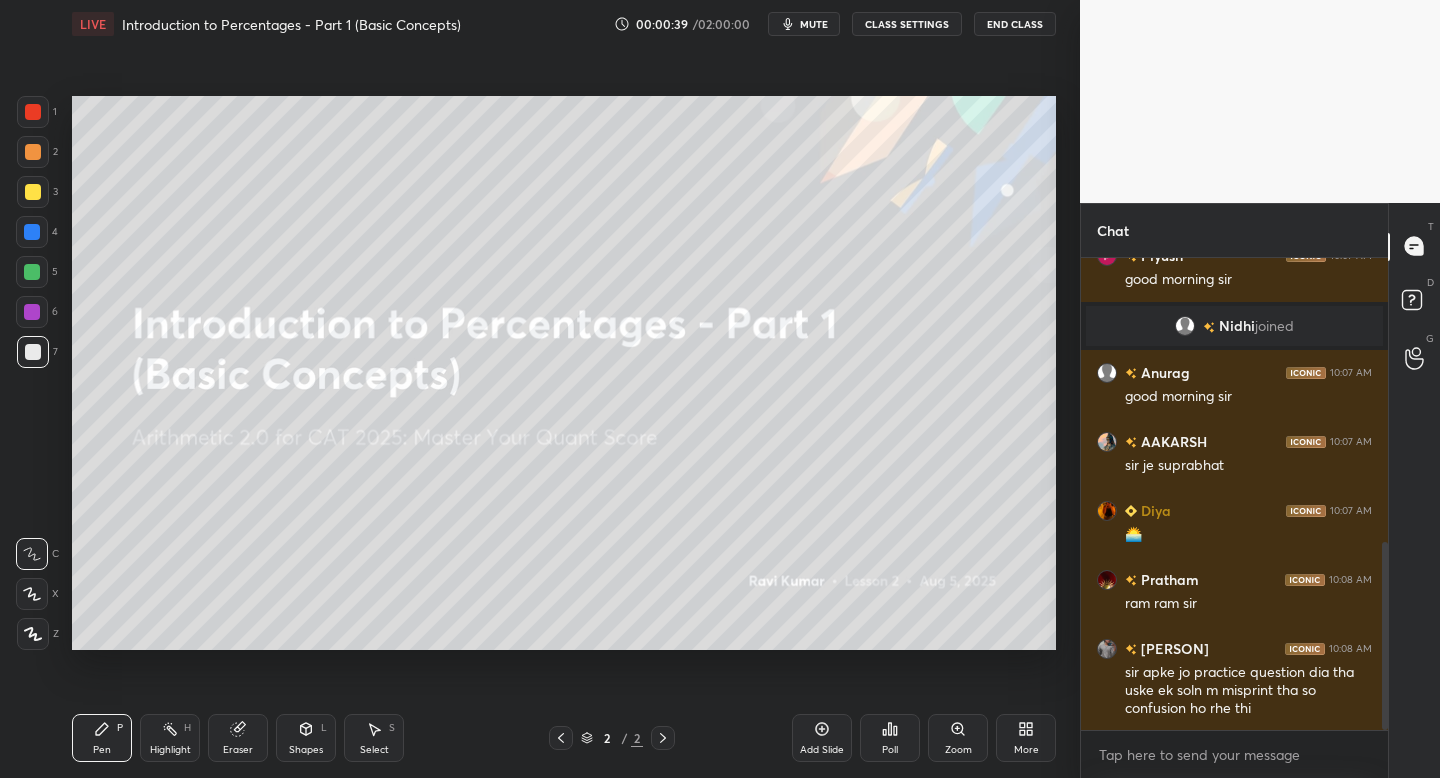 click on "Chat [NAME] 10:07 AM good morning sir [NAME] 10:07 AM good morning sir [NAME] joined [NAME] 10:07 AM good morning sir [NAME] 10:07 AM sir je suprabhat [NAME] 10:07 AM 🌅 [NAME] 10:08 AM ram ram sir [NAME] 10:08 AM sir apke jo practice question dia tha uske ek soln m misprint tha so confusion ho rhe thi JUMP TO LATEST Enable hand raising Enable raise hand to speak to learners. Once enabled, chat will be turned off temporarily. Enable x Doubts asked by learners will show up here NEW DOUBTS ASKED No one has raised a hand yet Can't raise hand Looks like educator just invited you to speak. Please wait before you can raise your hand again. Got it T Messages (T) D Doubts (D) G Raise Hand (G)" at bounding box center [1260, 491] 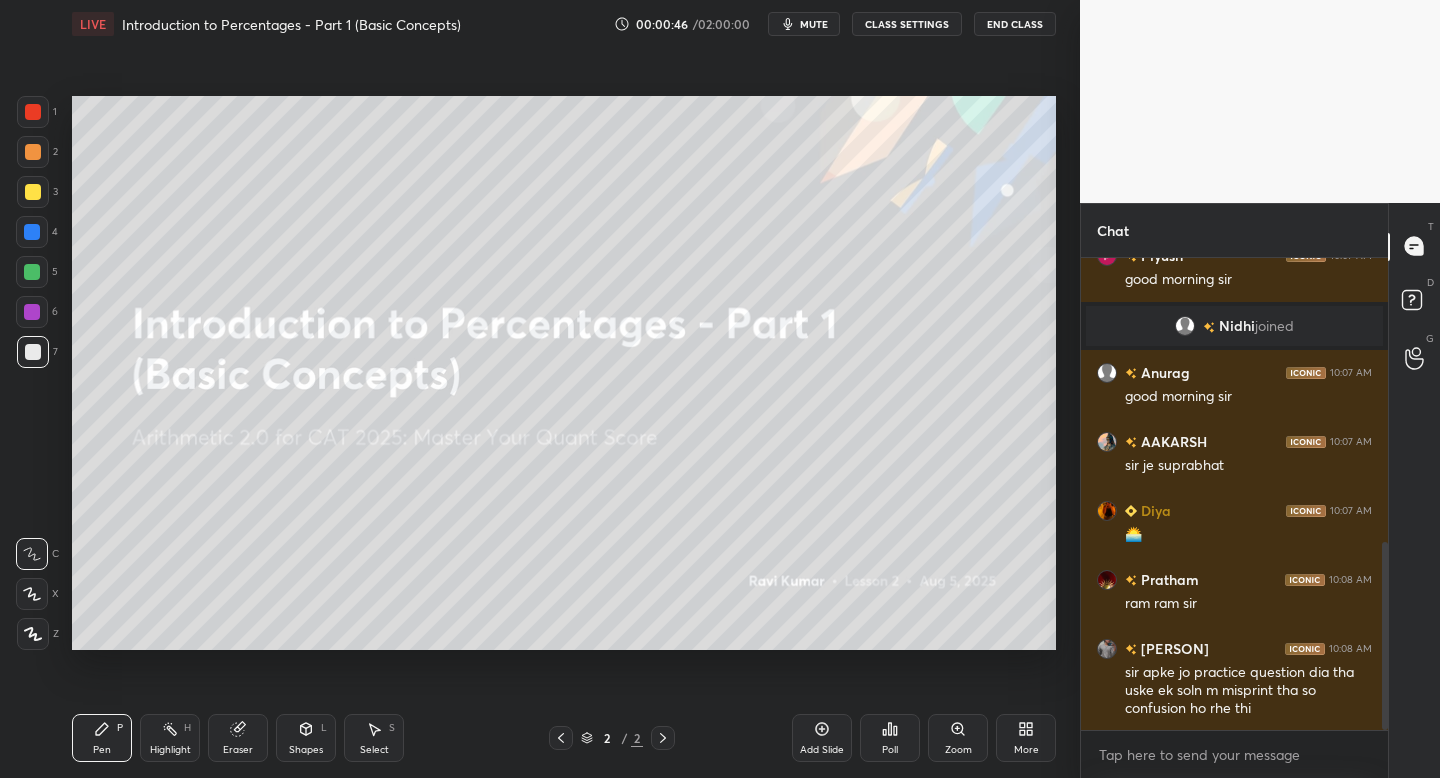 click 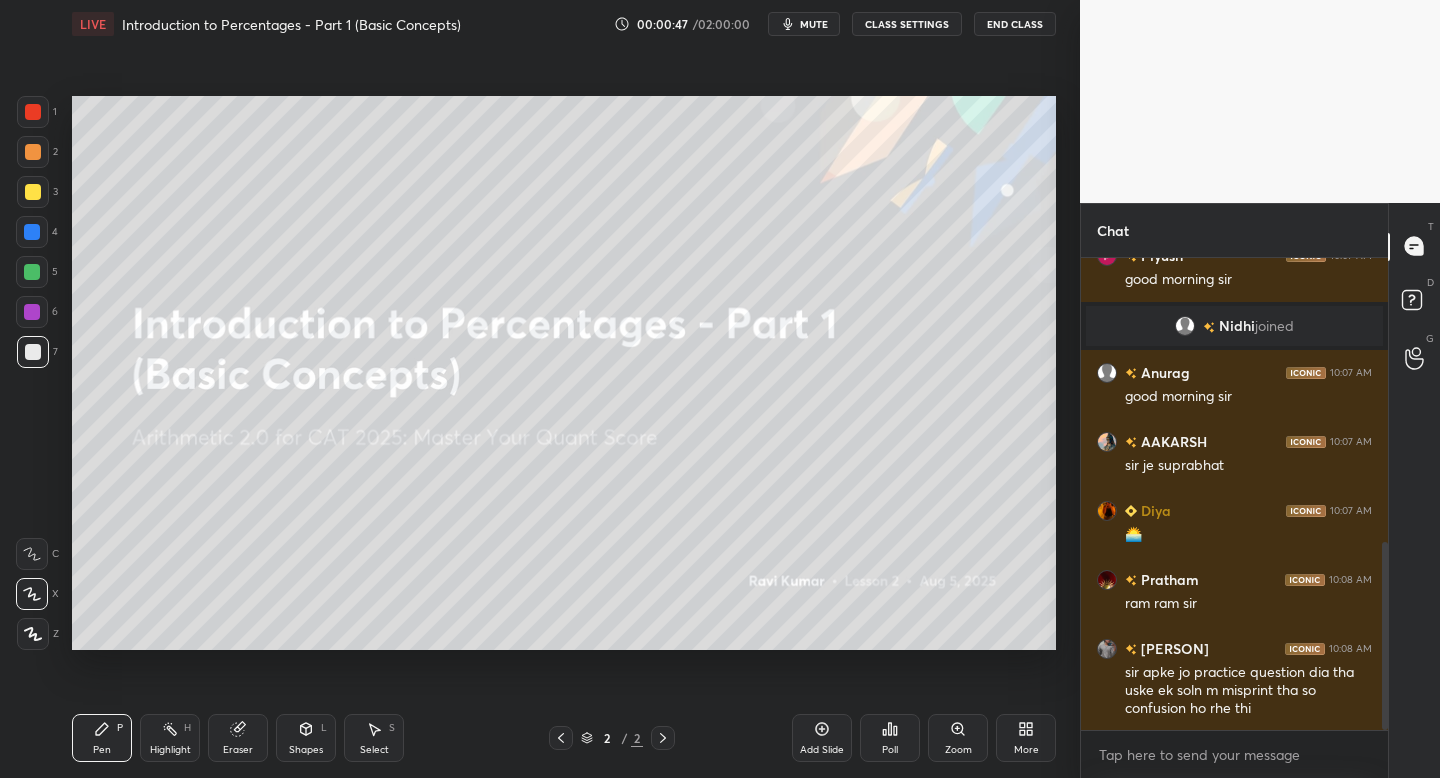 click 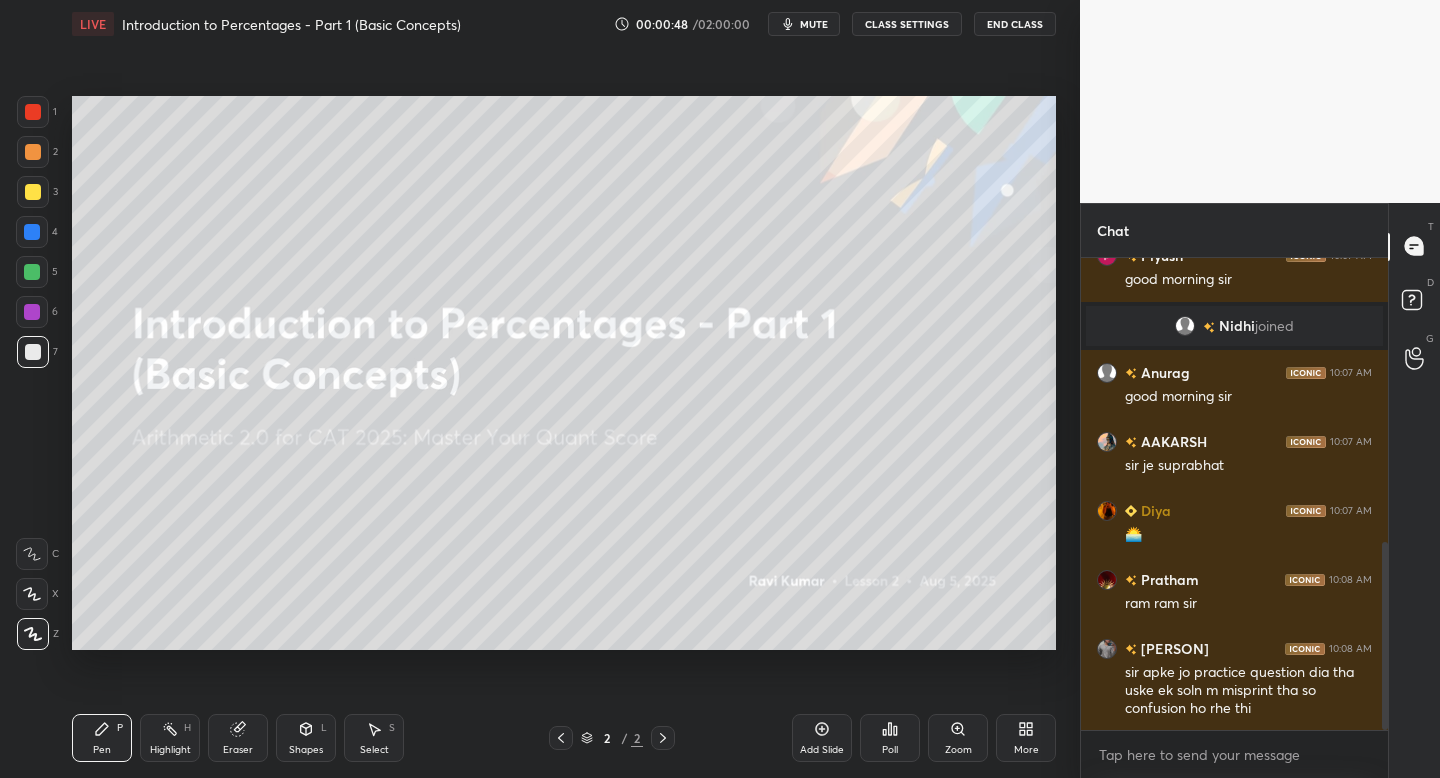 click at bounding box center (32, 272) 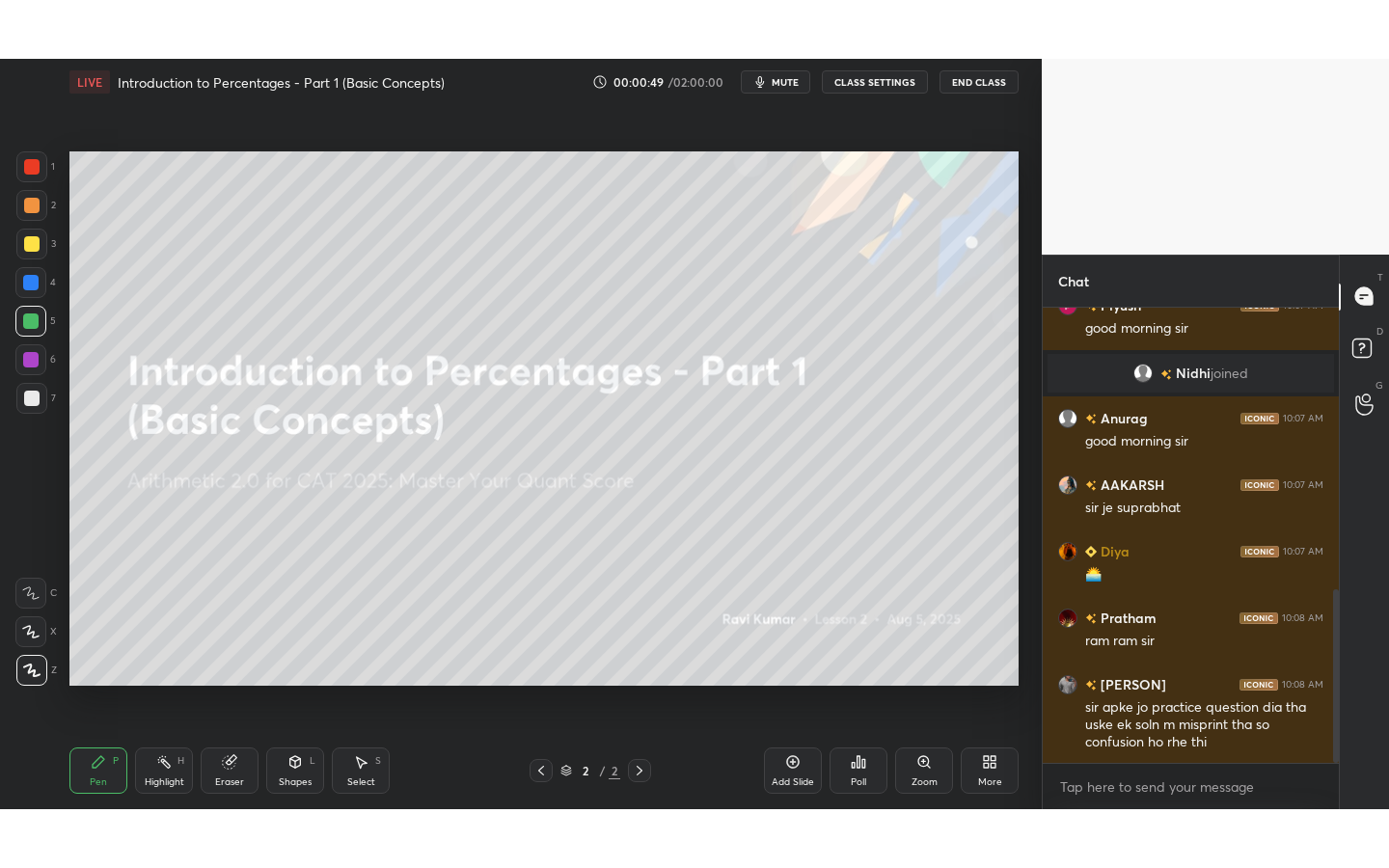 scroll, scrollTop: 739, scrollLeft: 0, axis: vertical 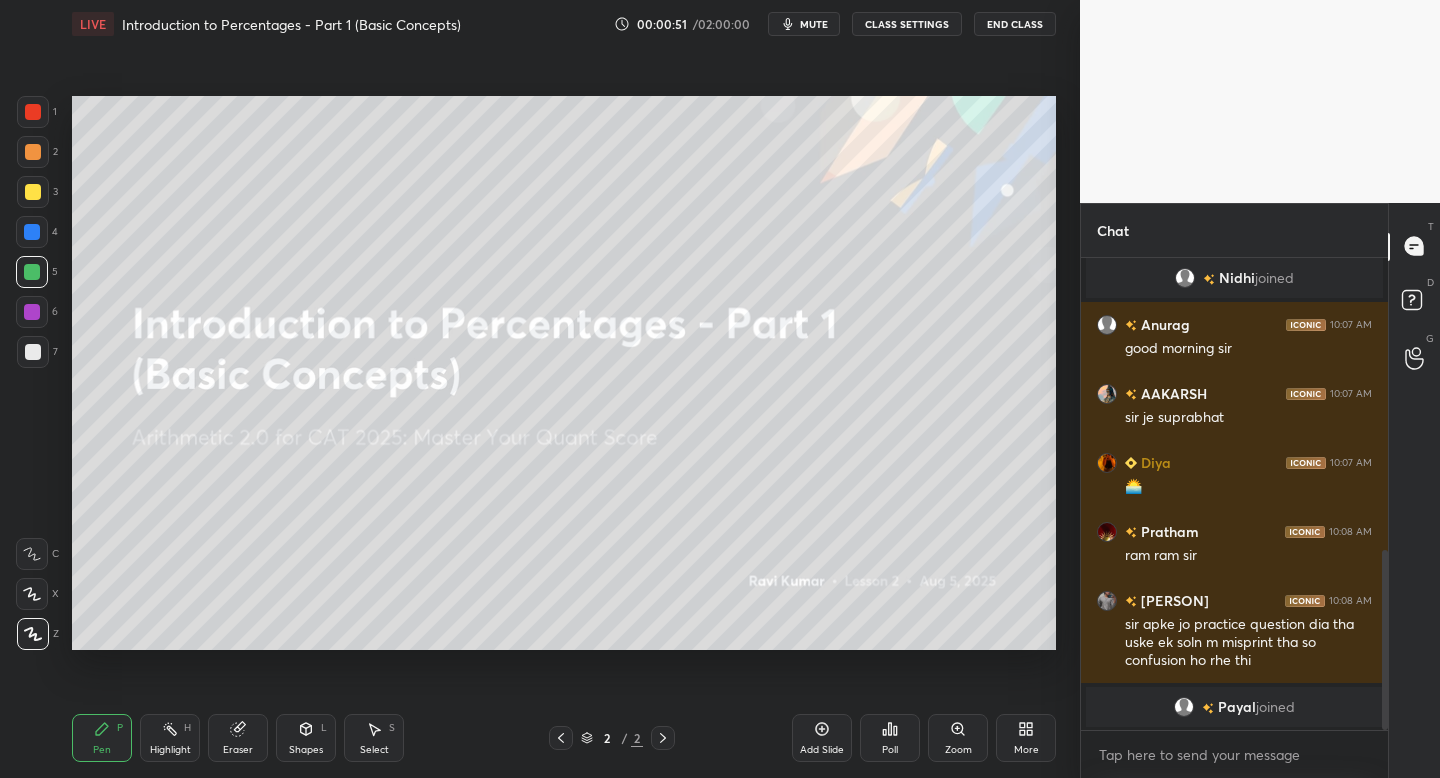 click 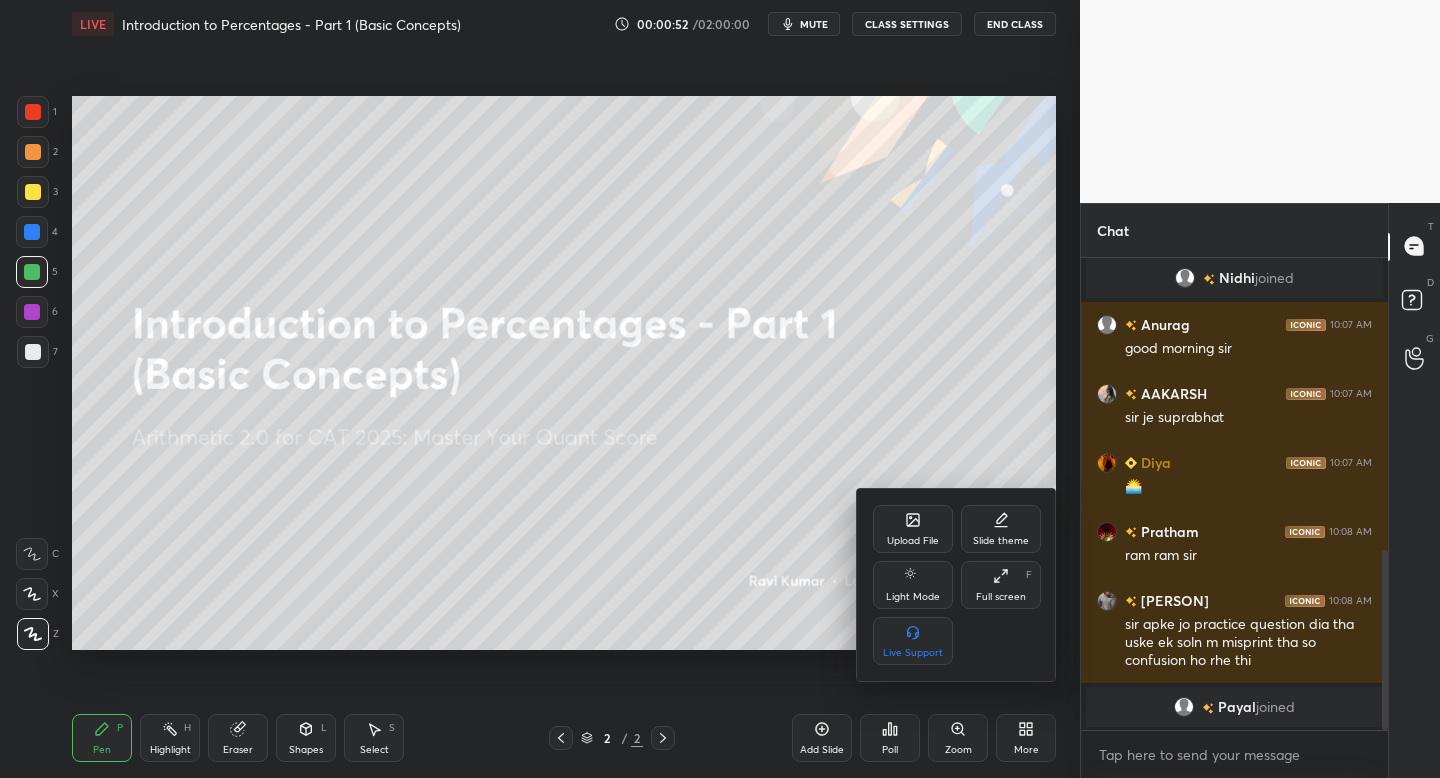 click 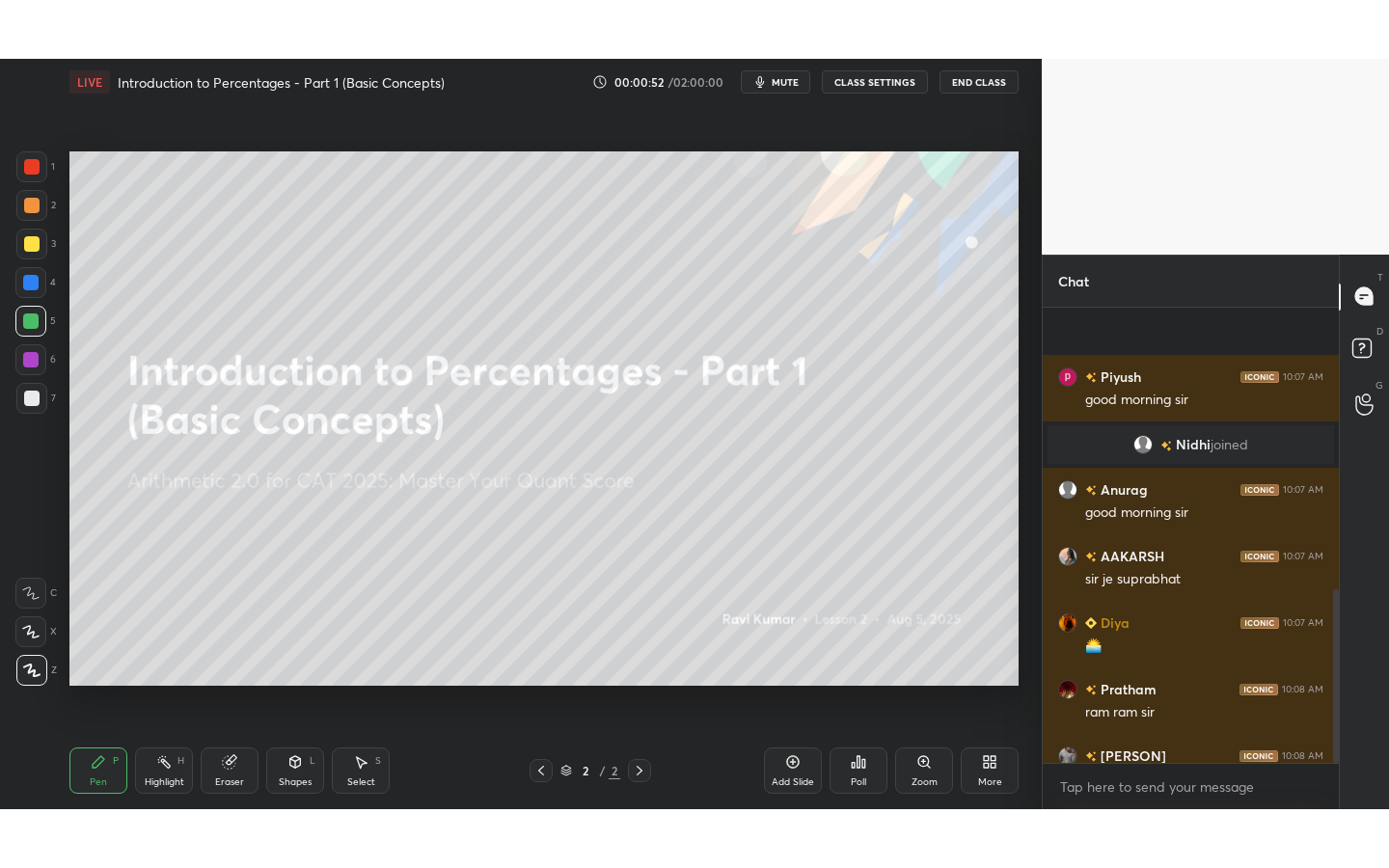 scroll, scrollTop: 95700, scrollLeft: 95494, axis: both 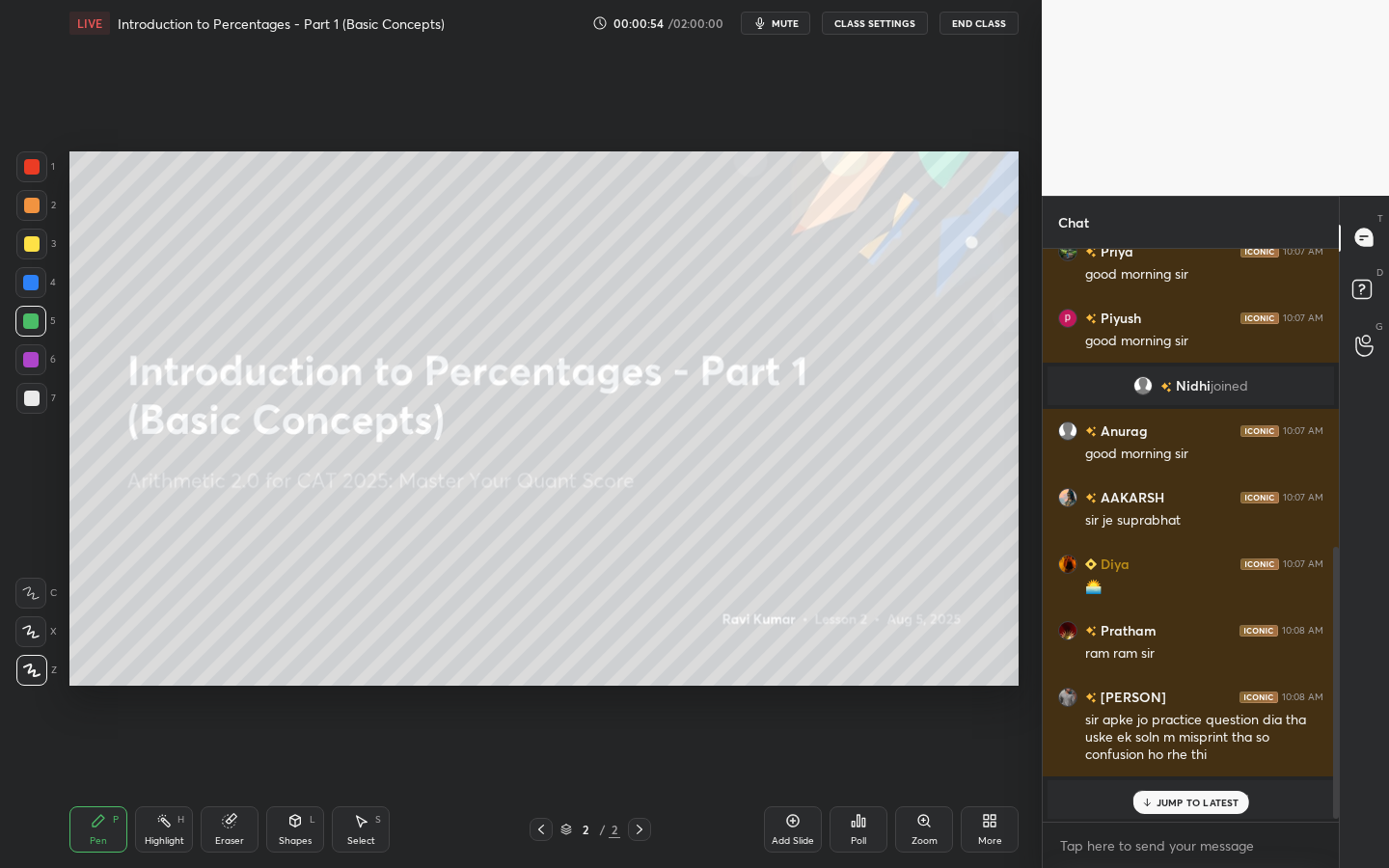 drag, startPoint x: 1335, startPoint y: 735, endPoint x: 1337, endPoint y: 821, distance: 86.02325 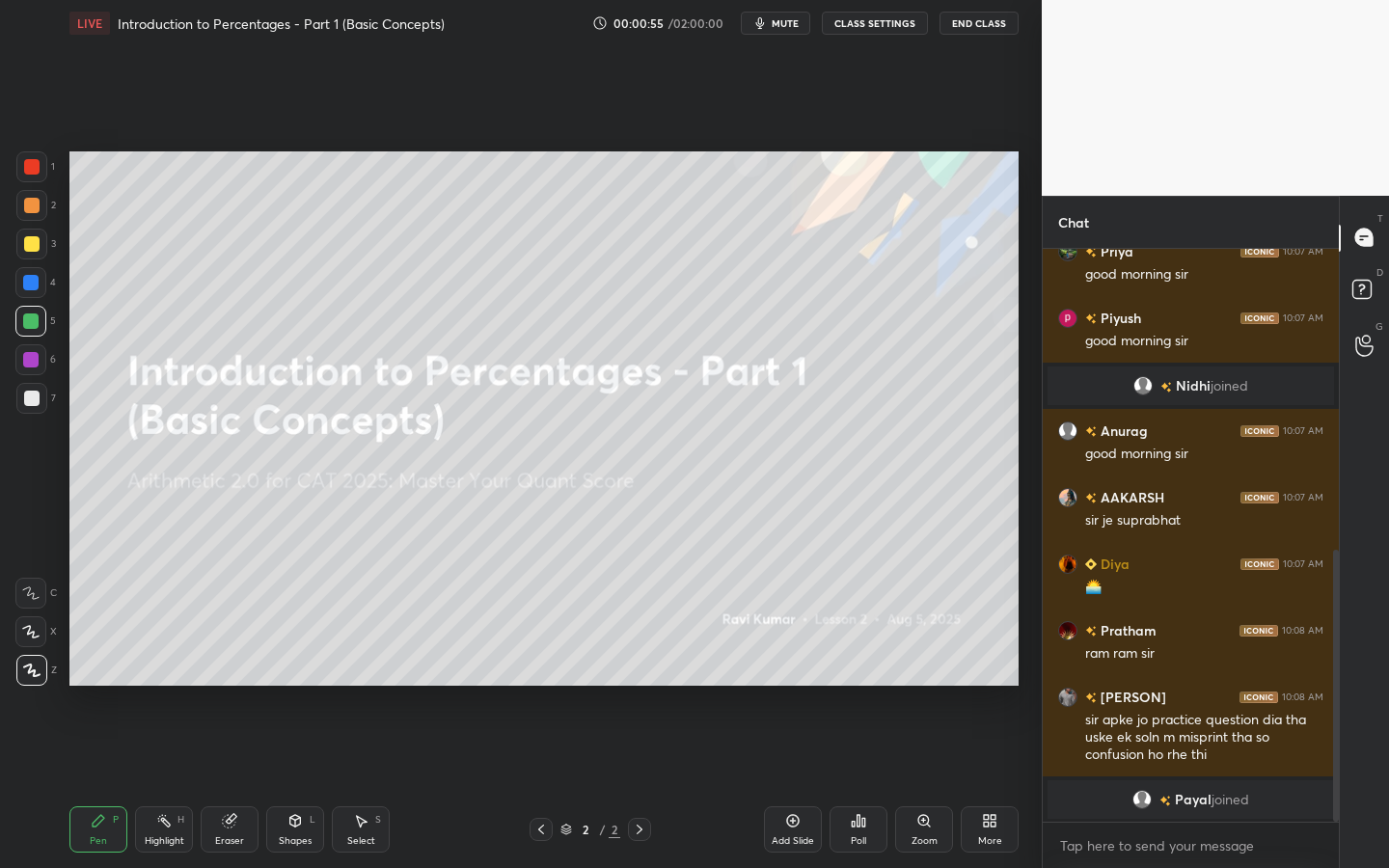 click on "More" at bounding box center [990, 829] 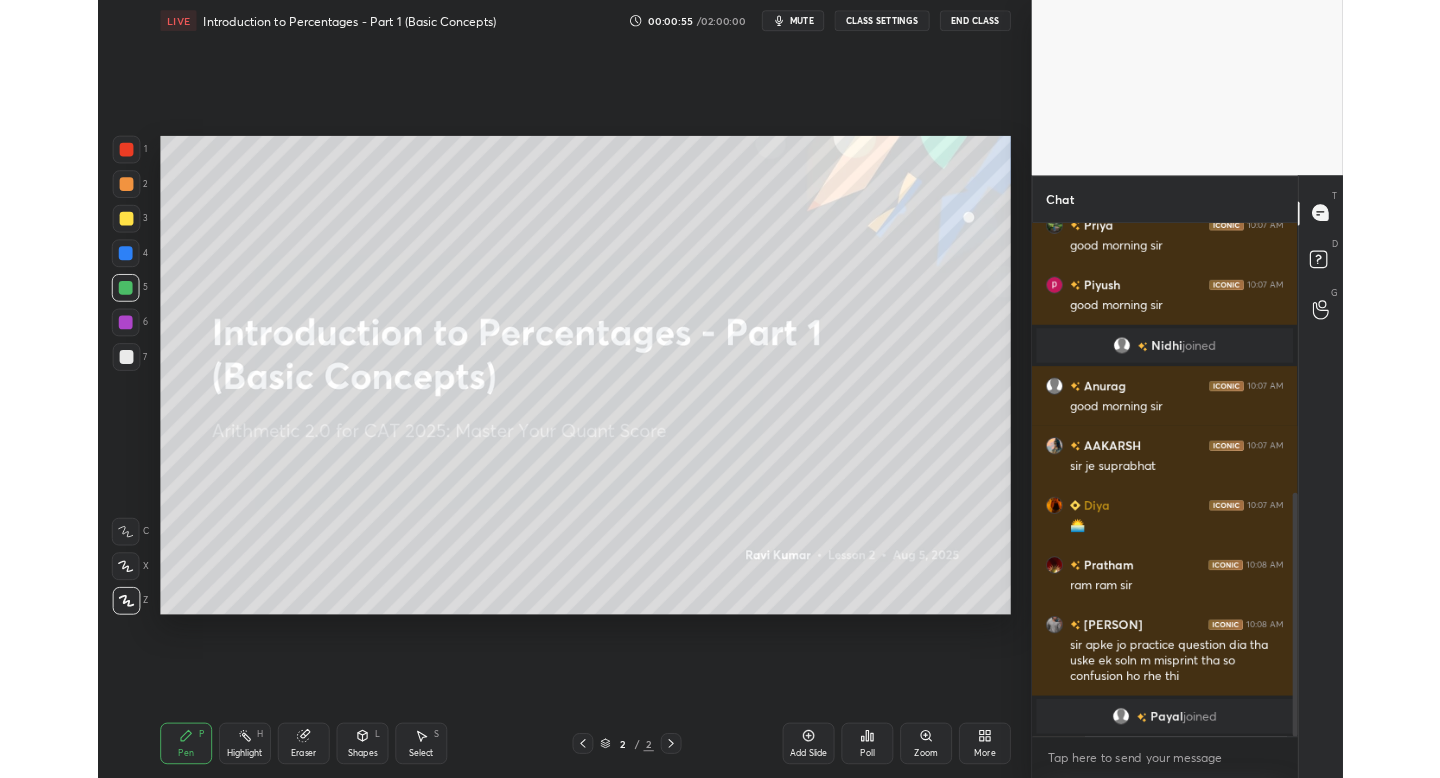 scroll, scrollTop: 728, scrollLeft: 0, axis: vertical 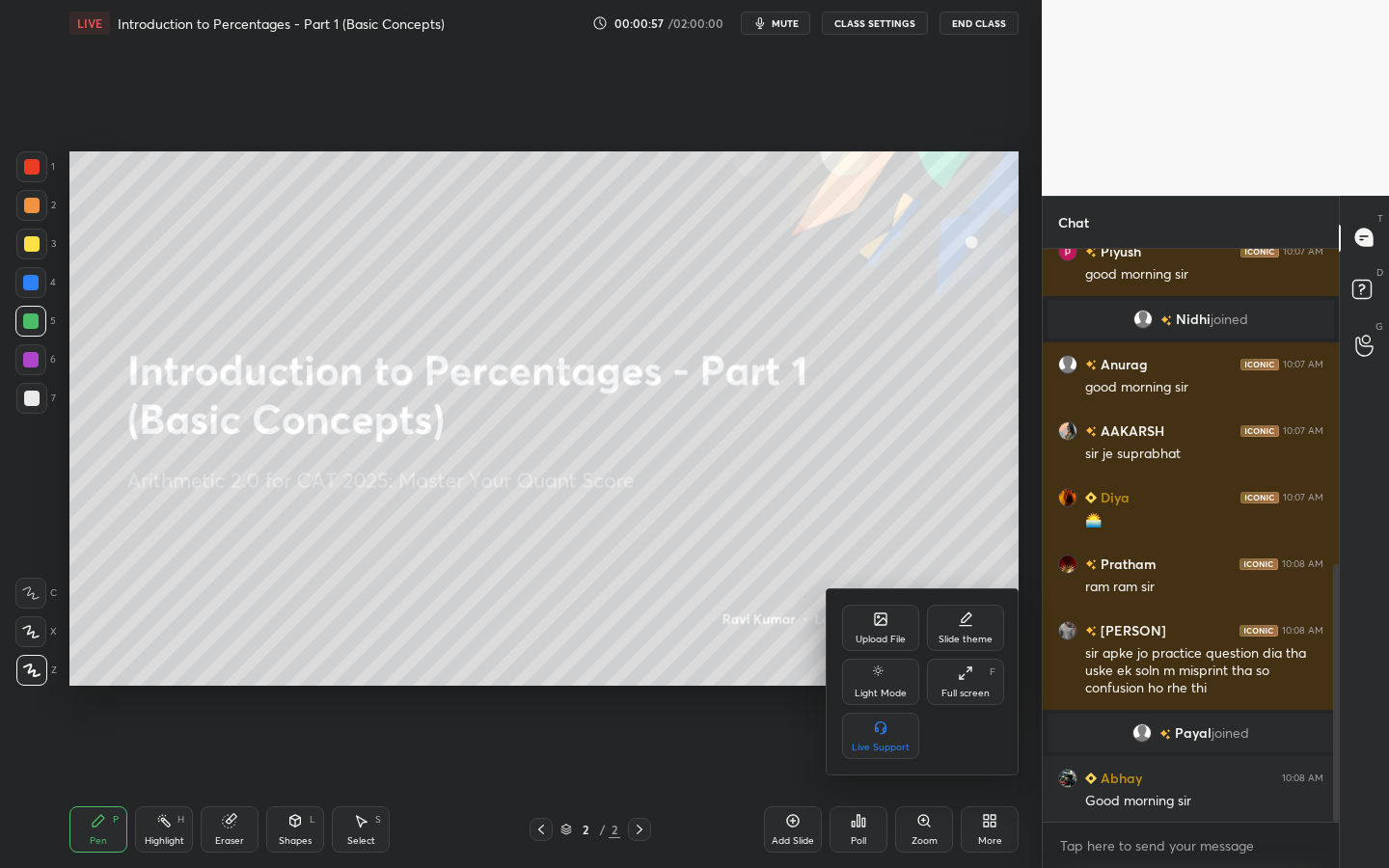 click 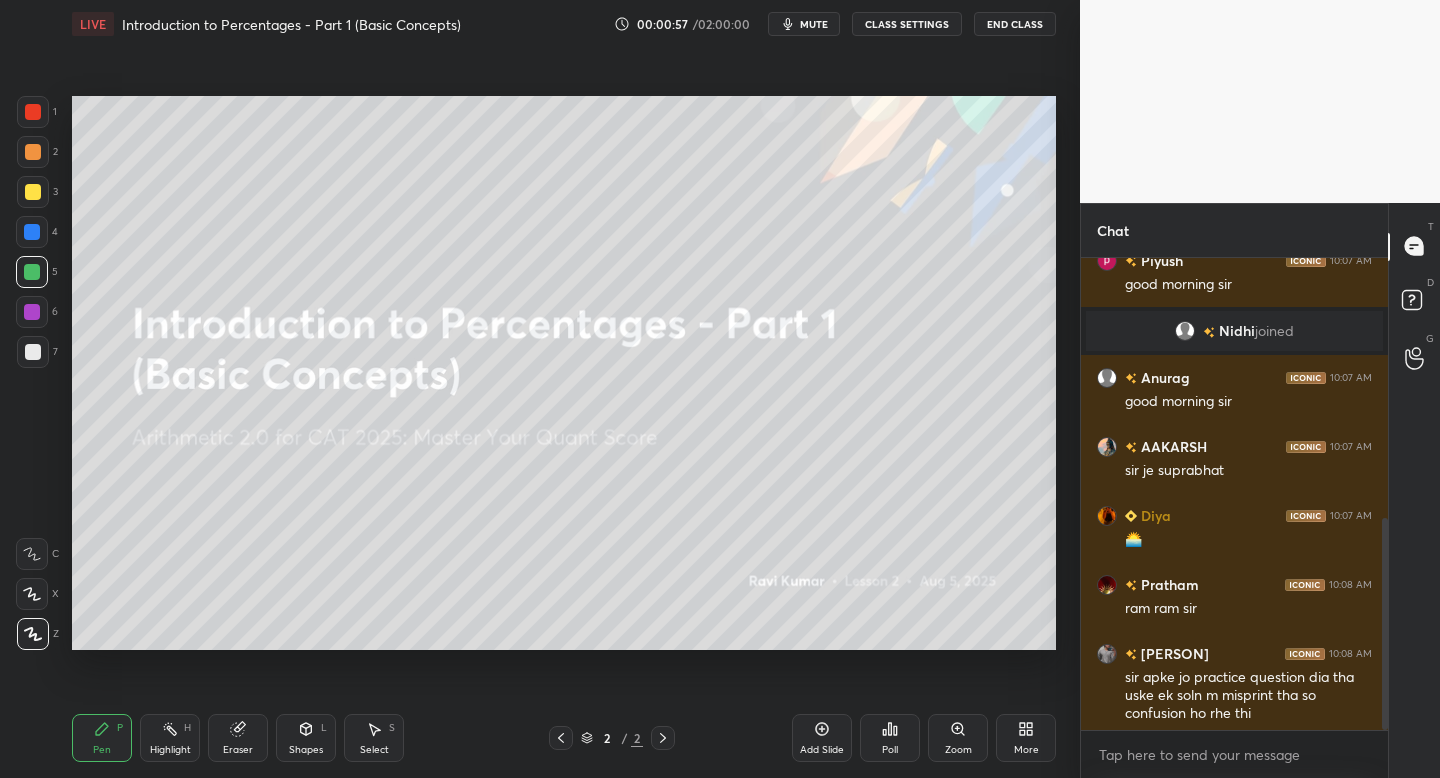 scroll, scrollTop: 650, scrollLeft: 1000, axis: both 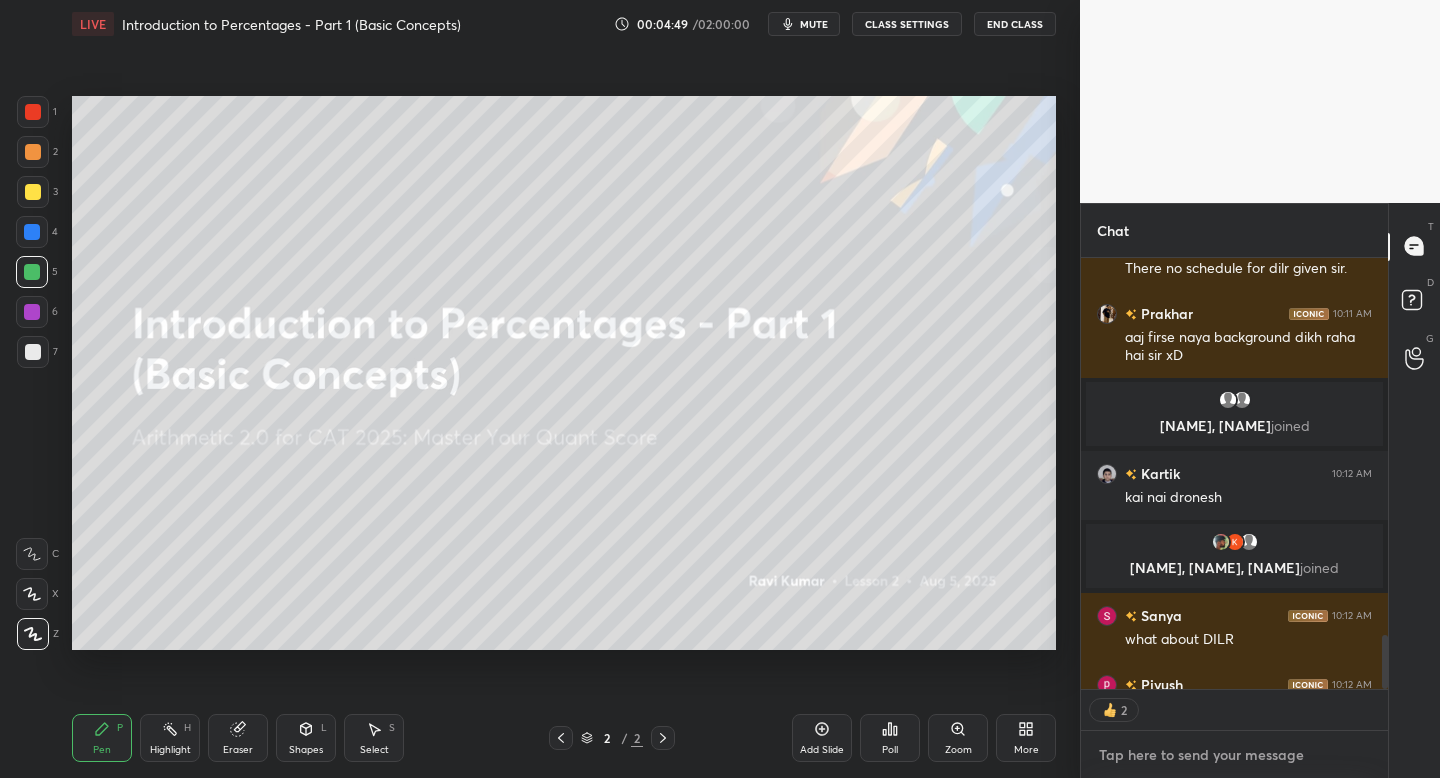type on "x" 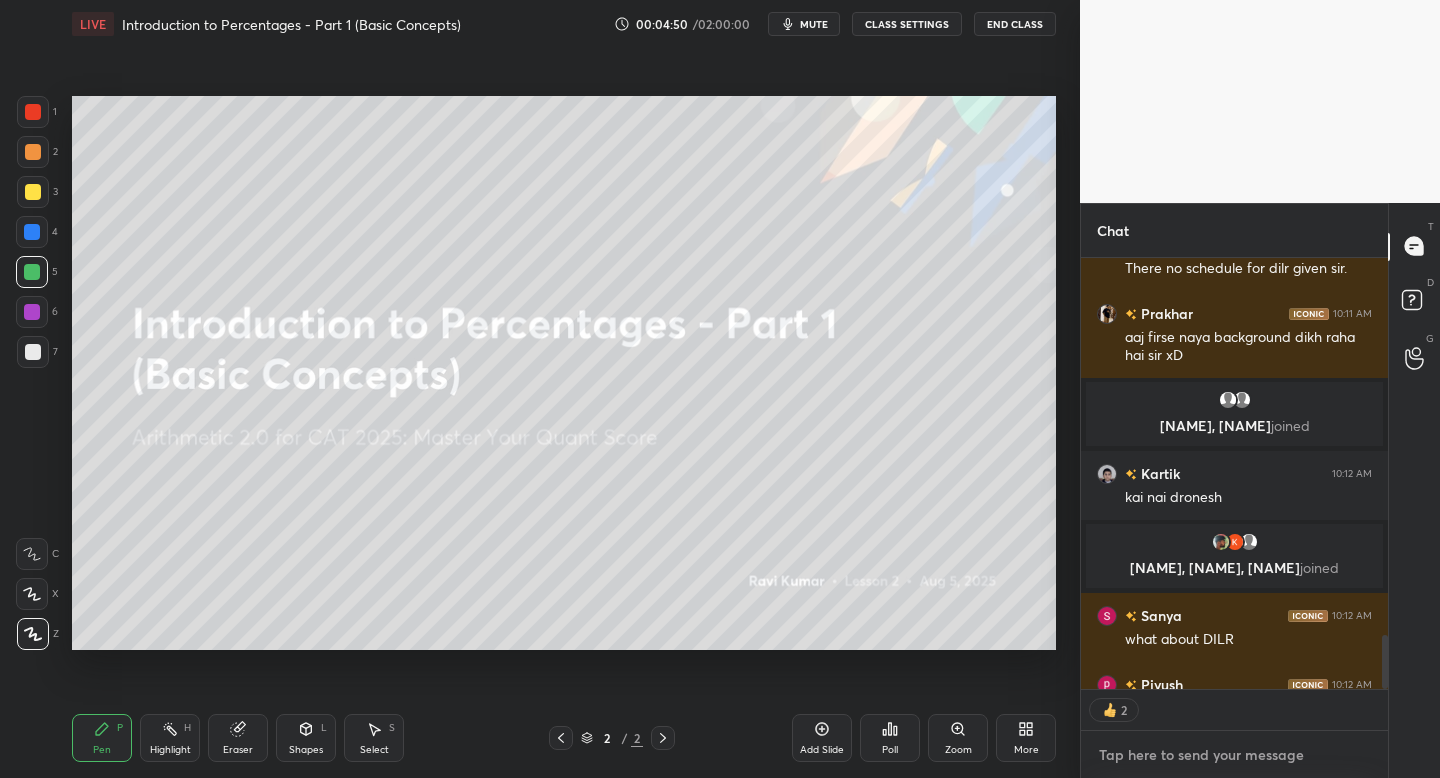 click at bounding box center [1234, 755] 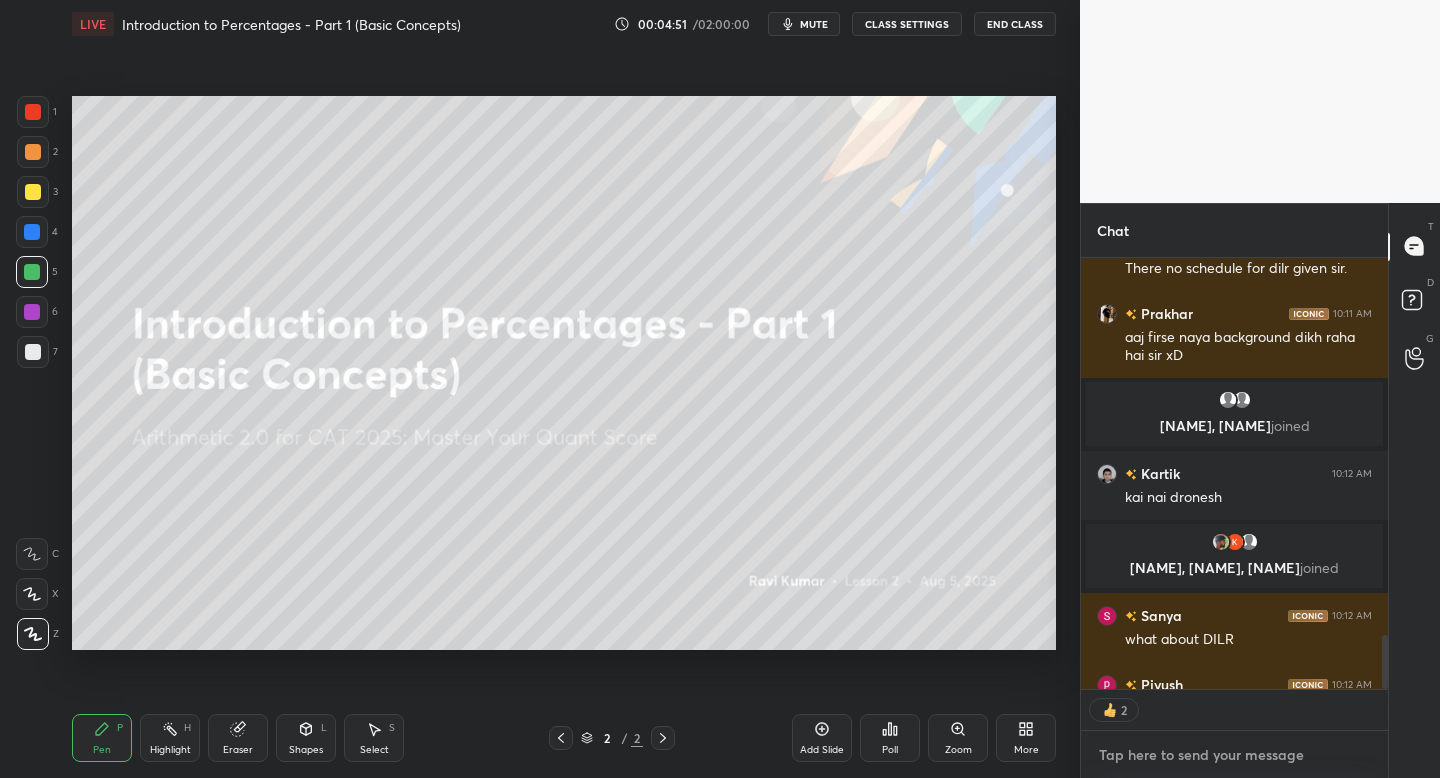 paste on "https://t.me/grow_more_academy09" 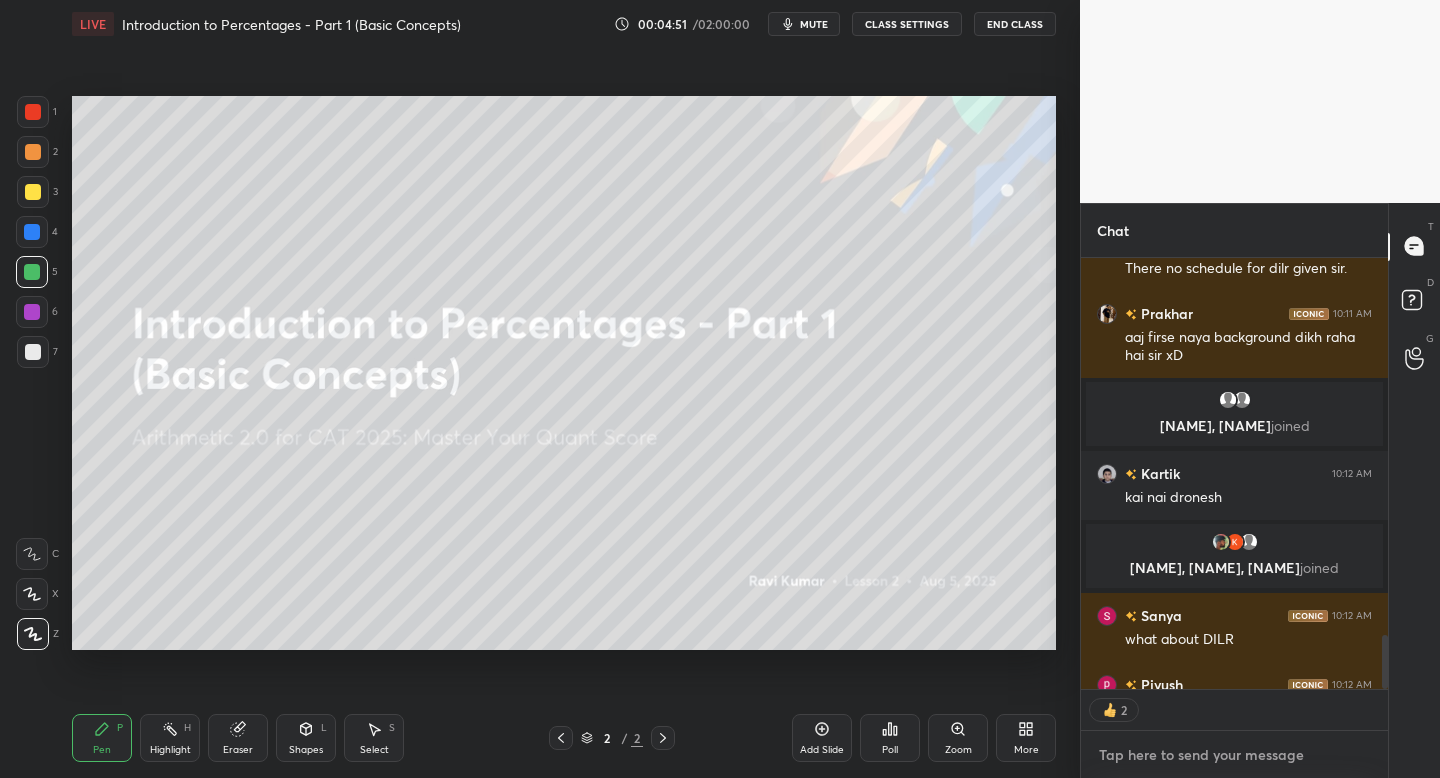 type on "https://t.me/grow_more_academy09" 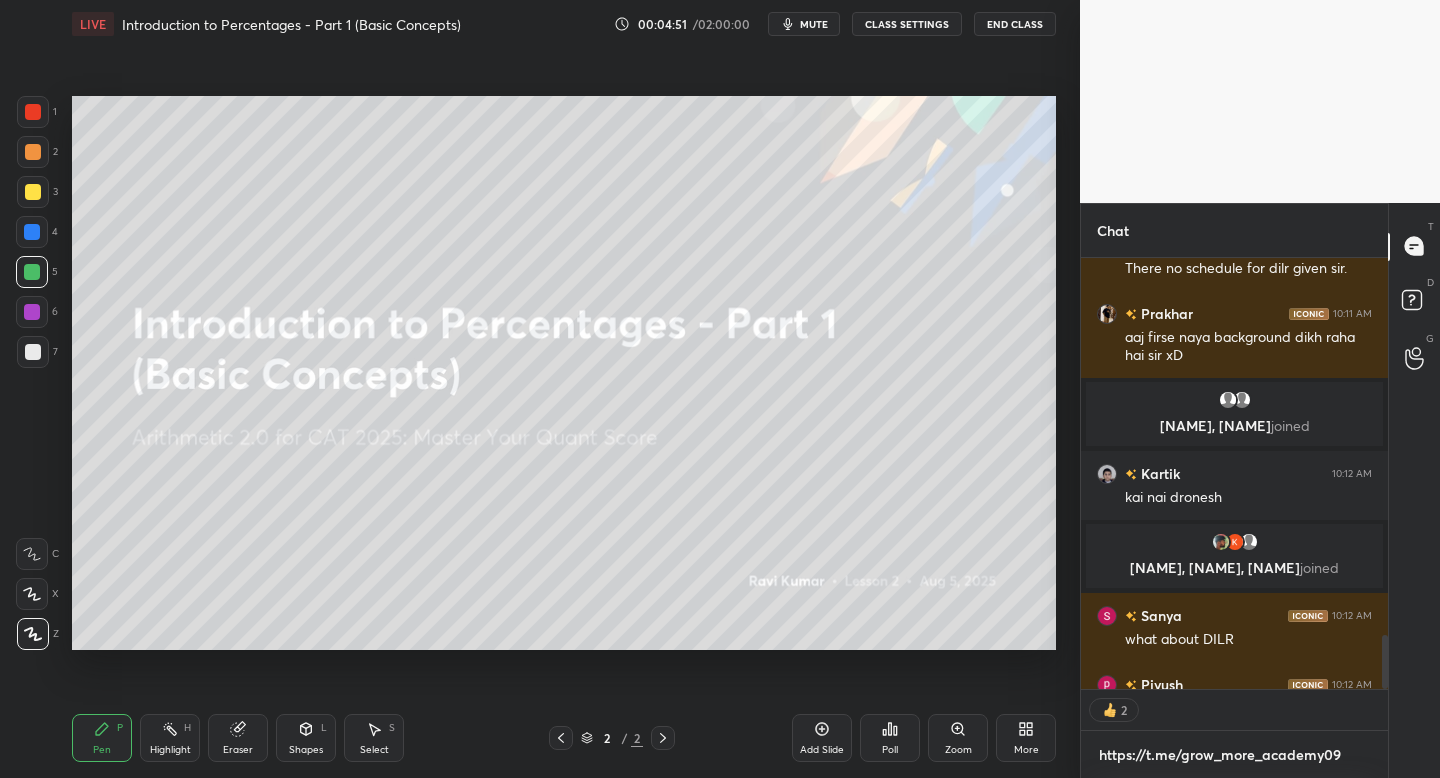 type on "x" 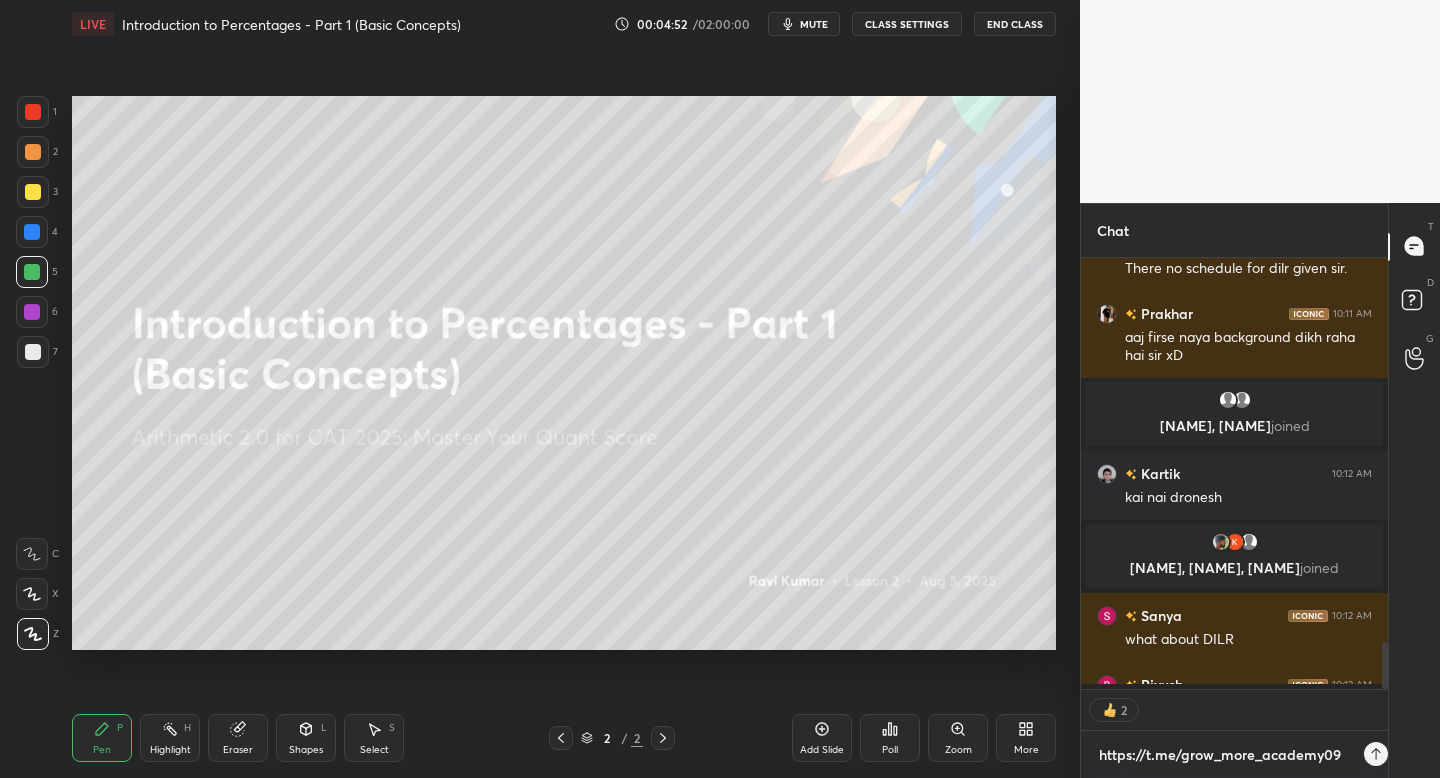 scroll, scrollTop: 425, scrollLeft: 301, axis: both 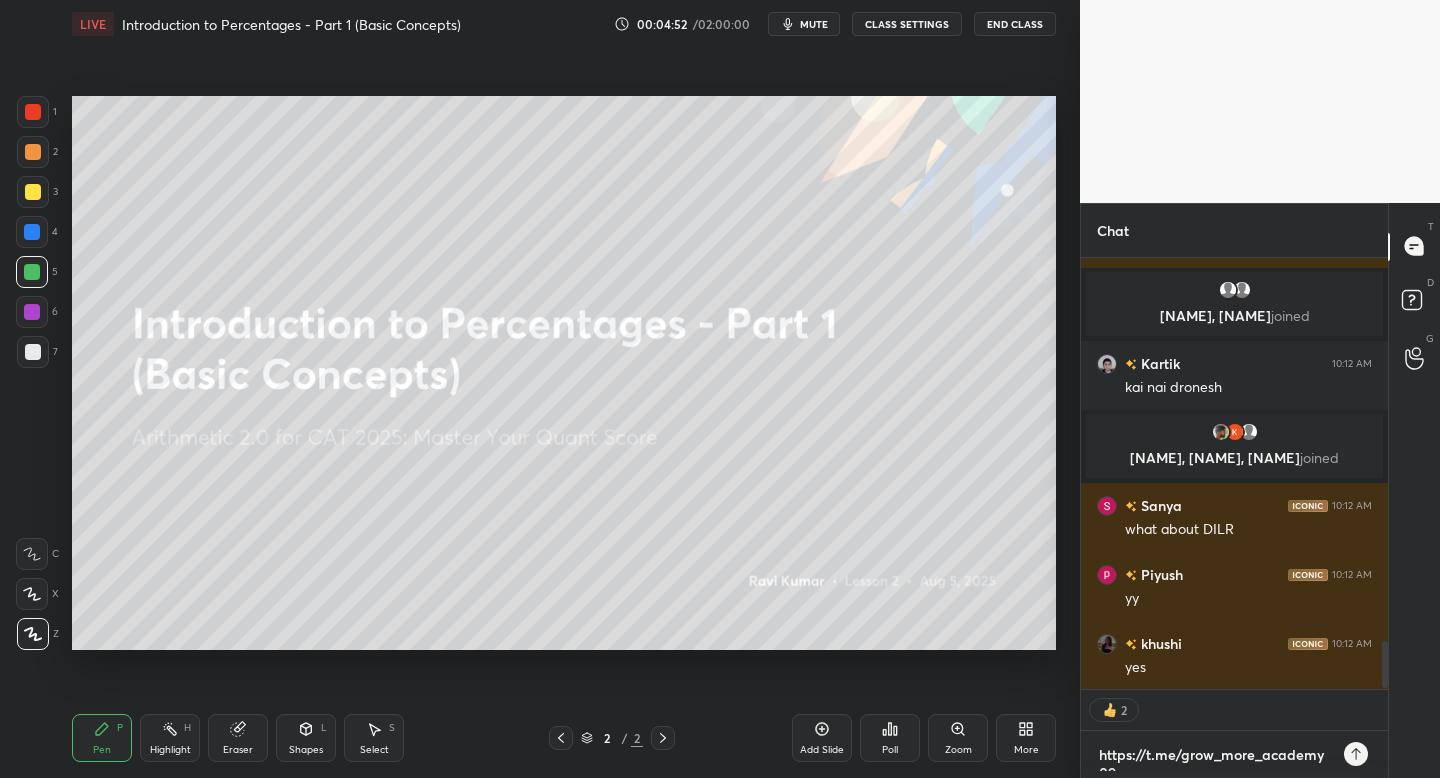 type 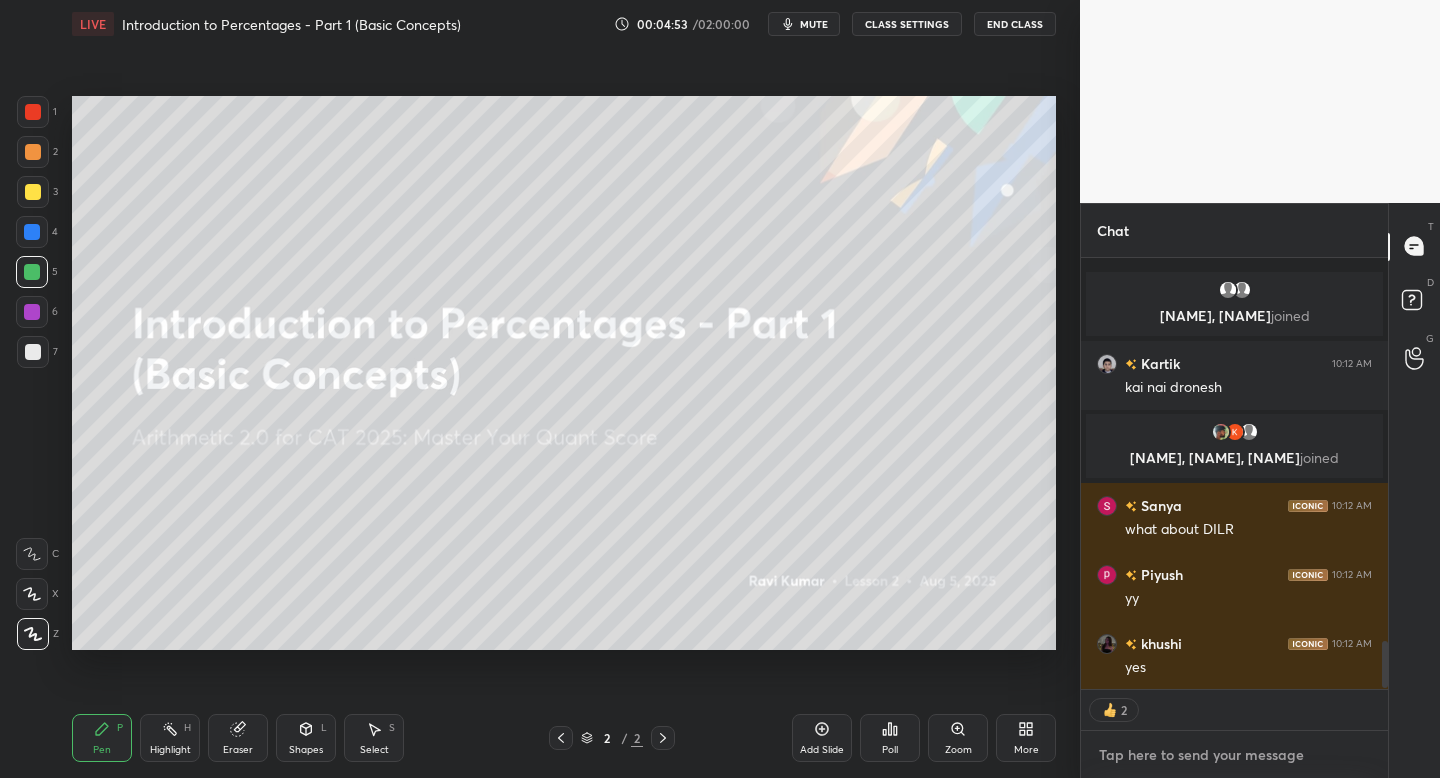 scroll, scrollTop: 3550, scrollLeft: 0, axis: vertical 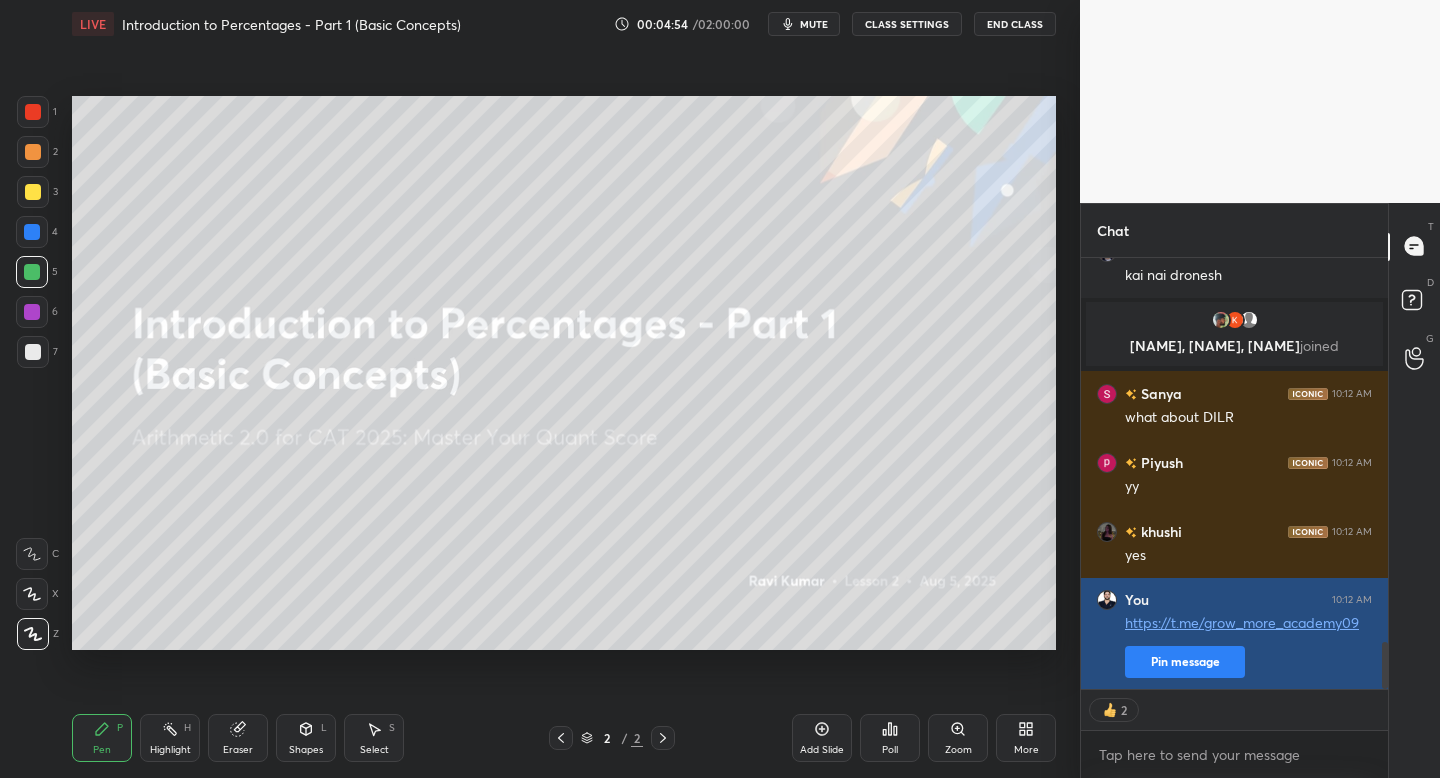 click on "Pin message" at bounding box center (1185, 662) 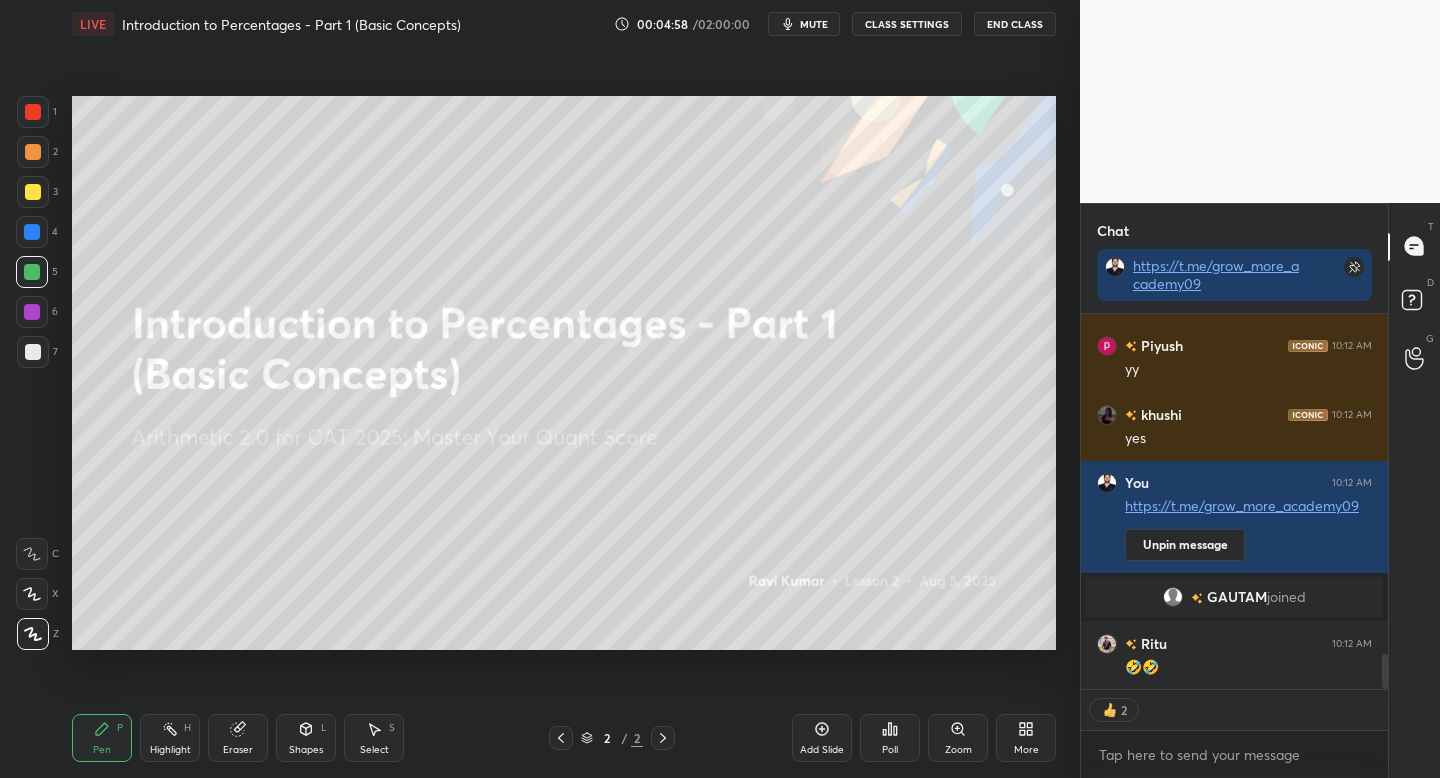 scroll, scrollTop: 3718, scrollLeft: 0, axis: vertical 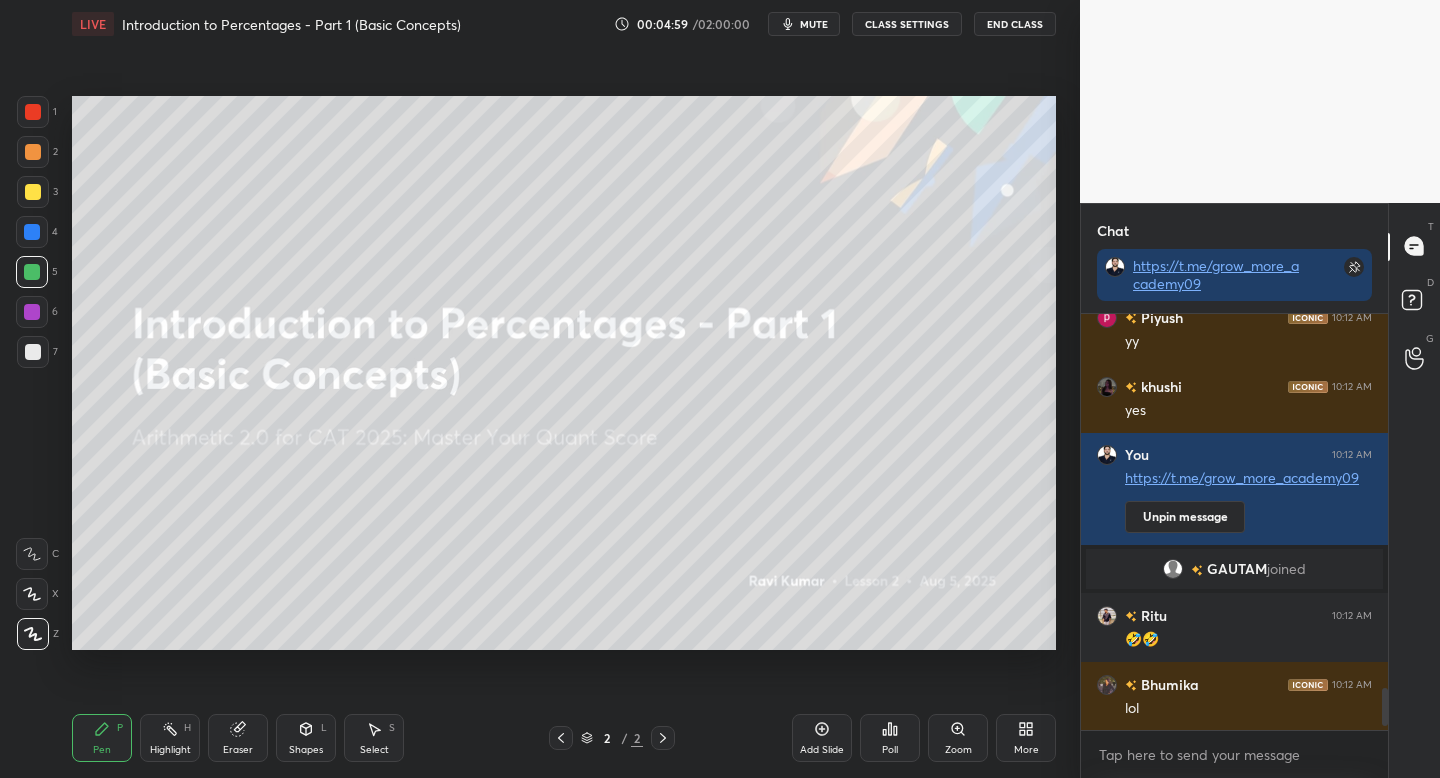 click 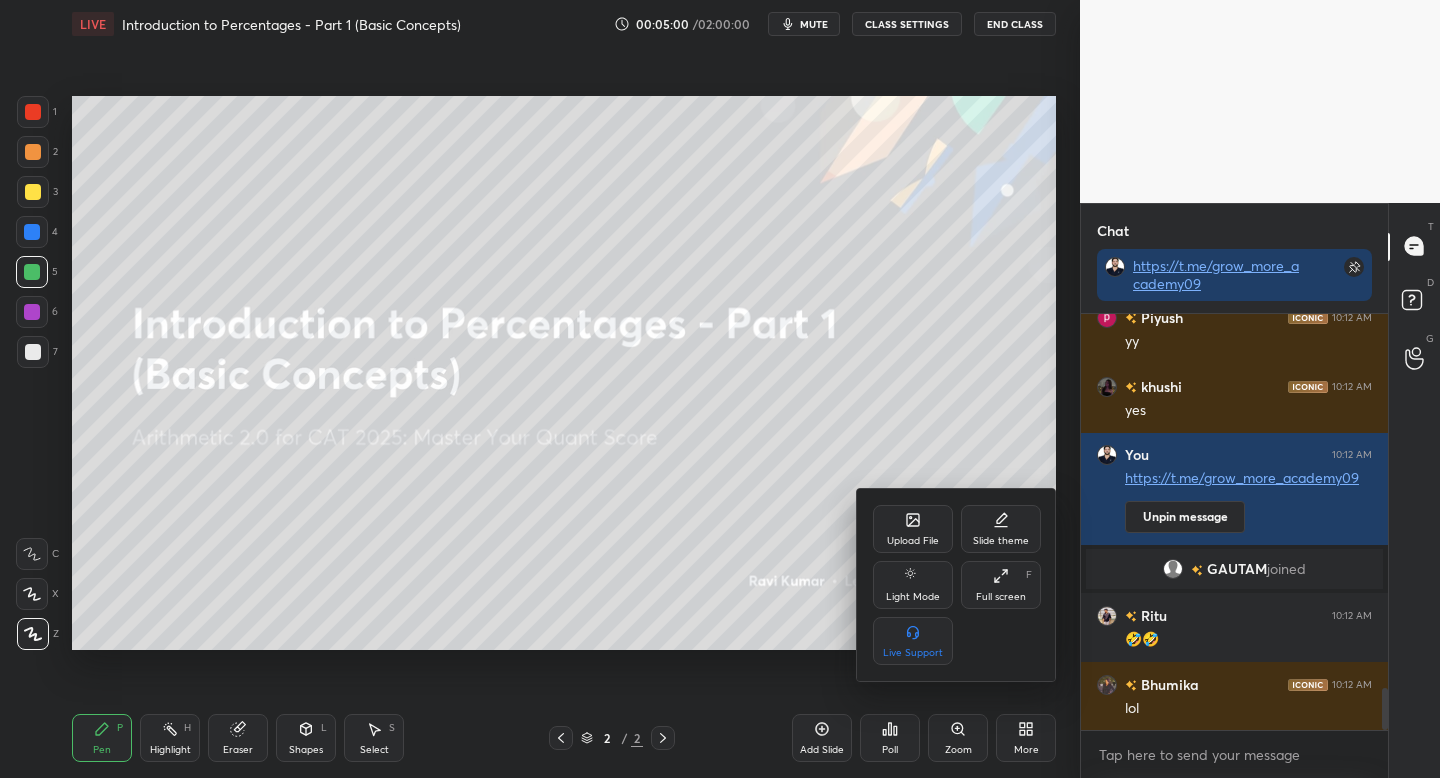 click 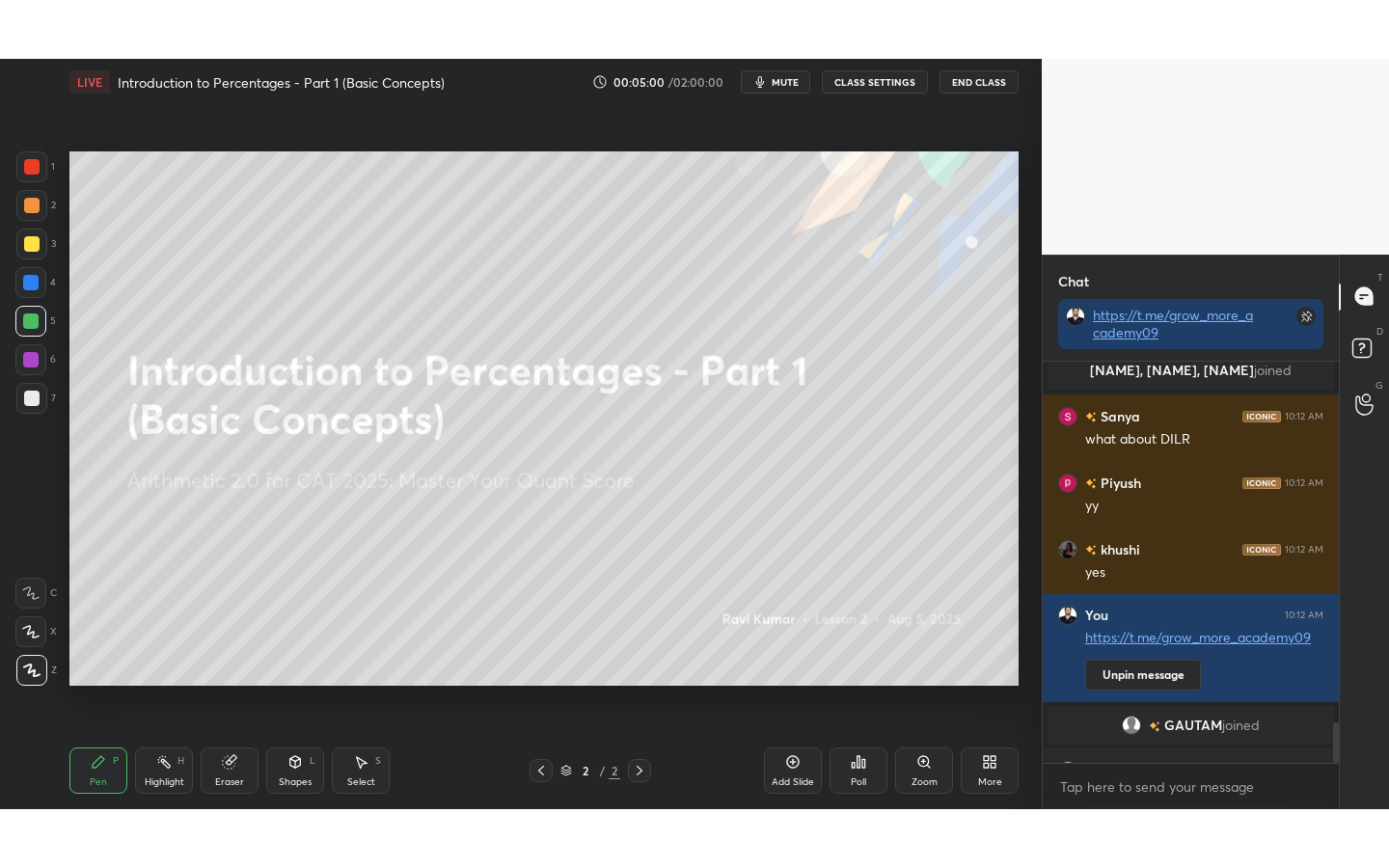 scroll, scrollTop: 95700, scrollLeft: 95494, axis: both 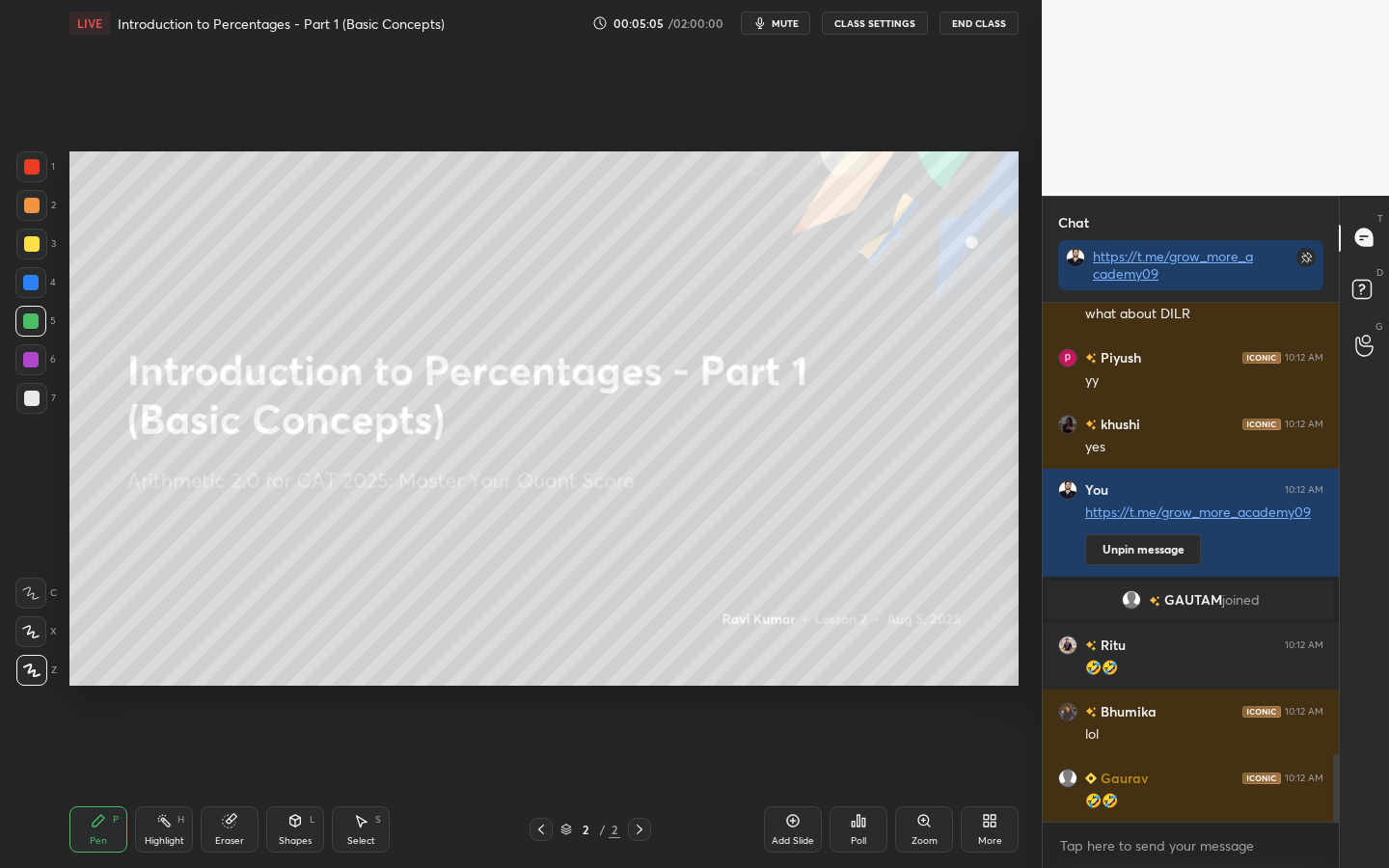click 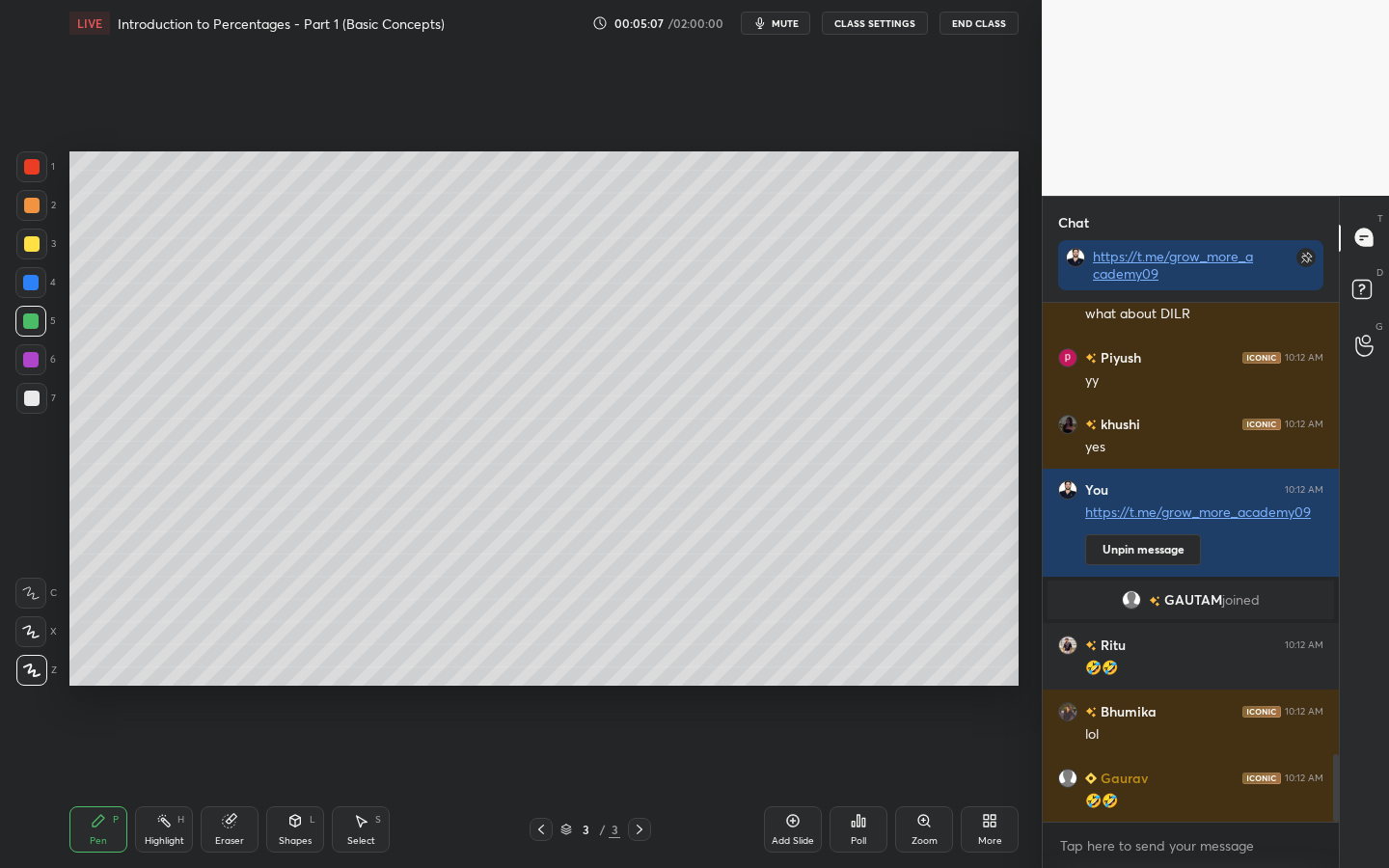 click on "More" at bounding box center [990, 829] 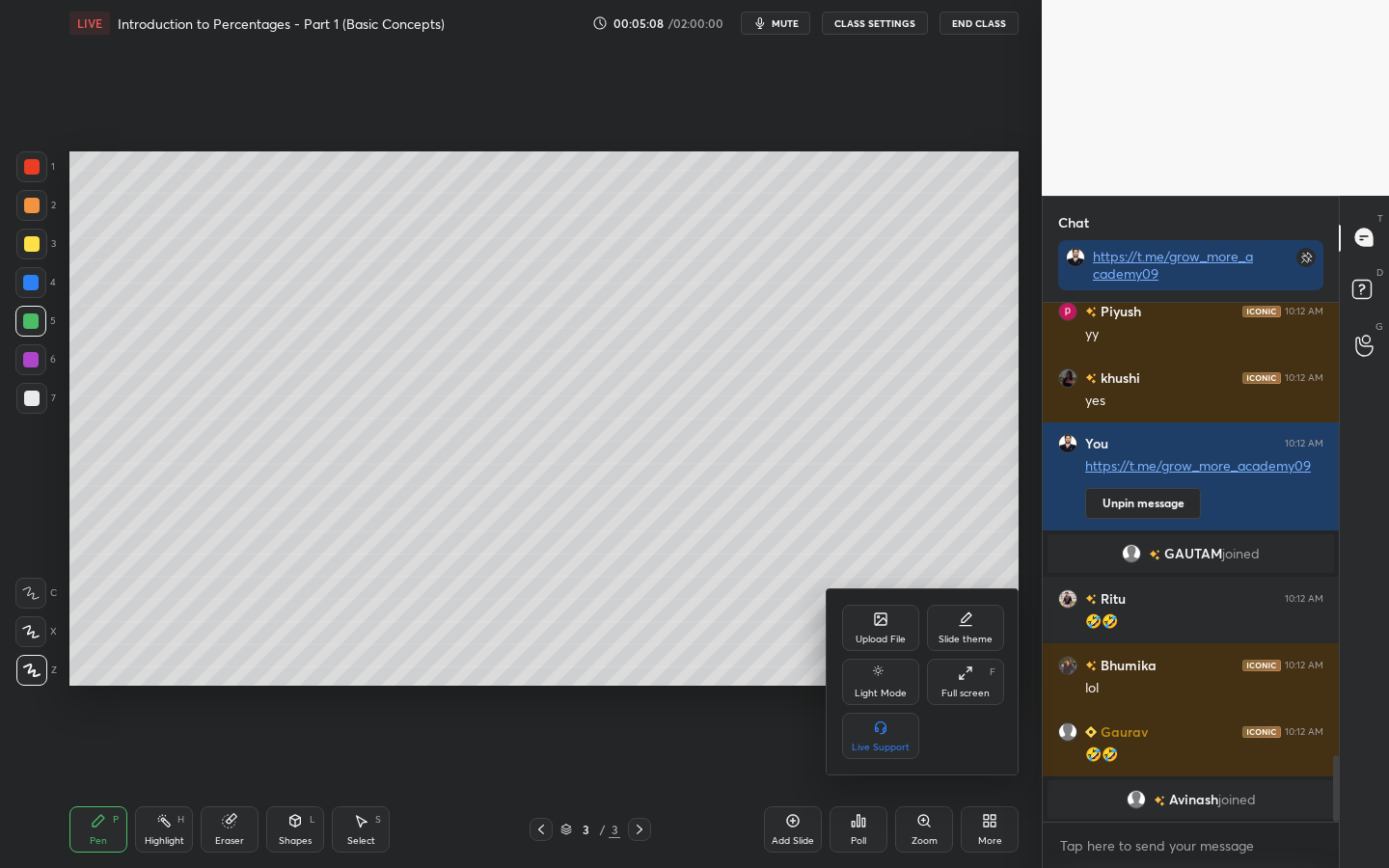 click on "Upload File" at bounding box center (881, 628) 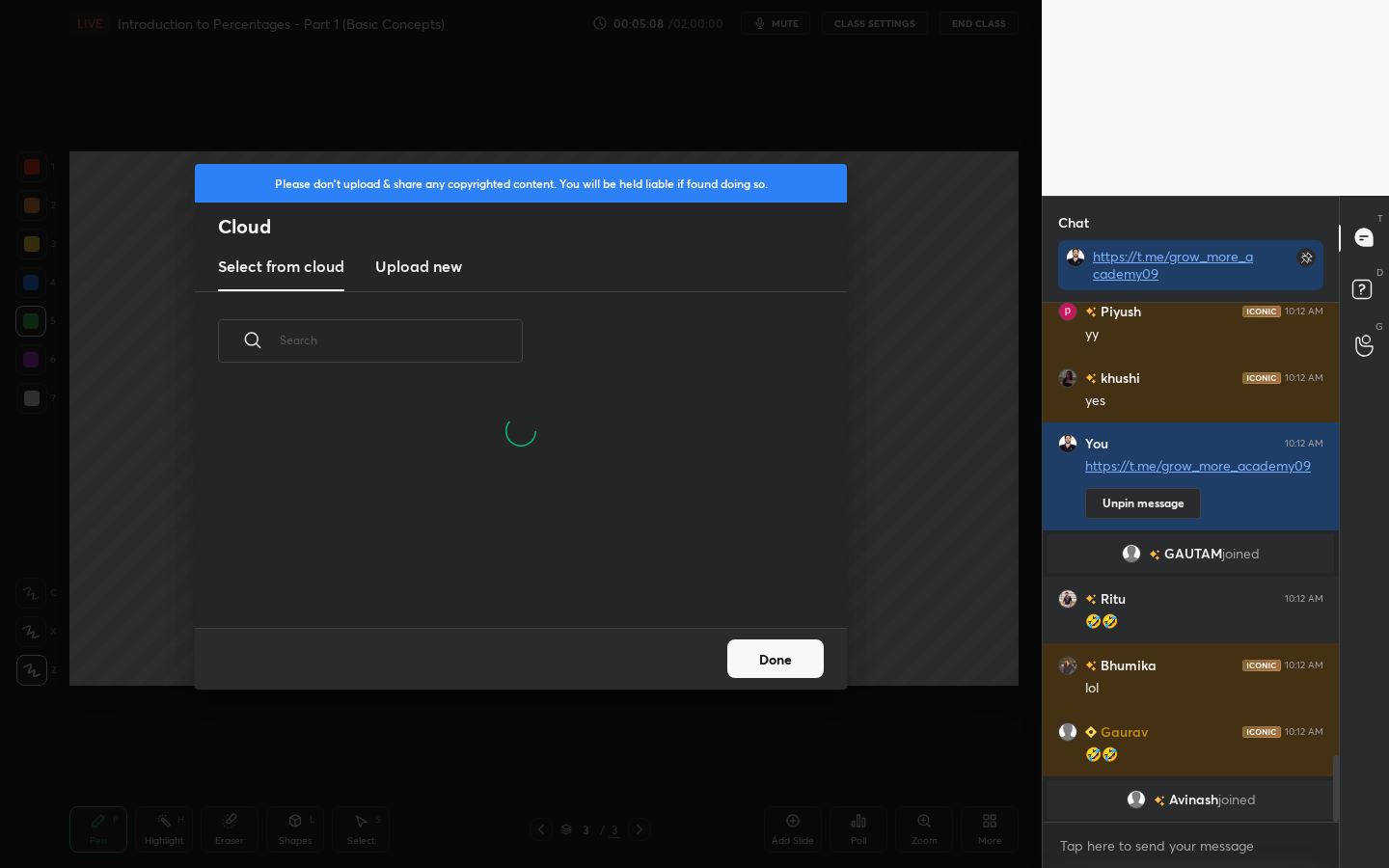 click on "Upload new" at bounding box center (419, 266) 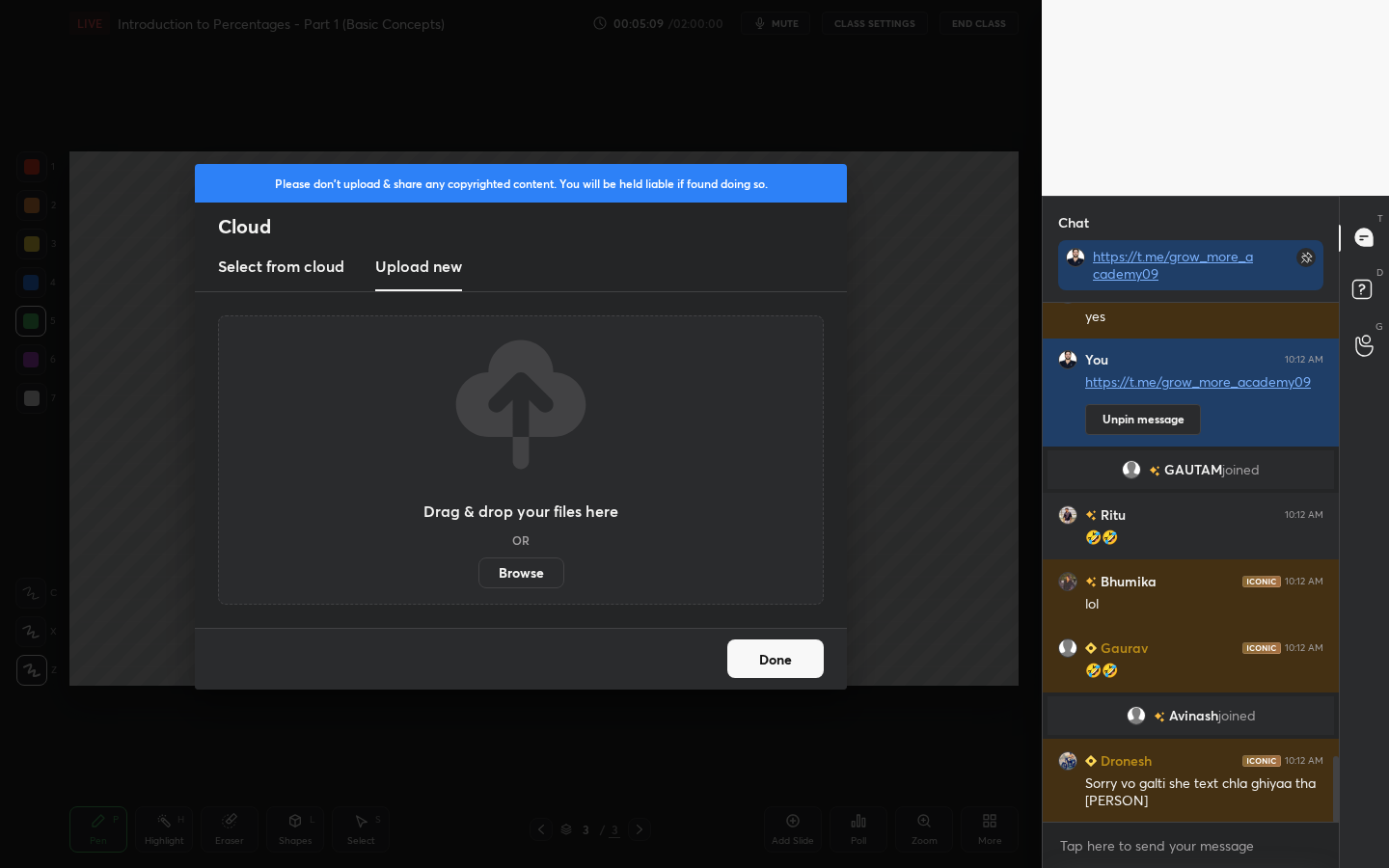 click on "Browse" at bounding box center (521, 573) 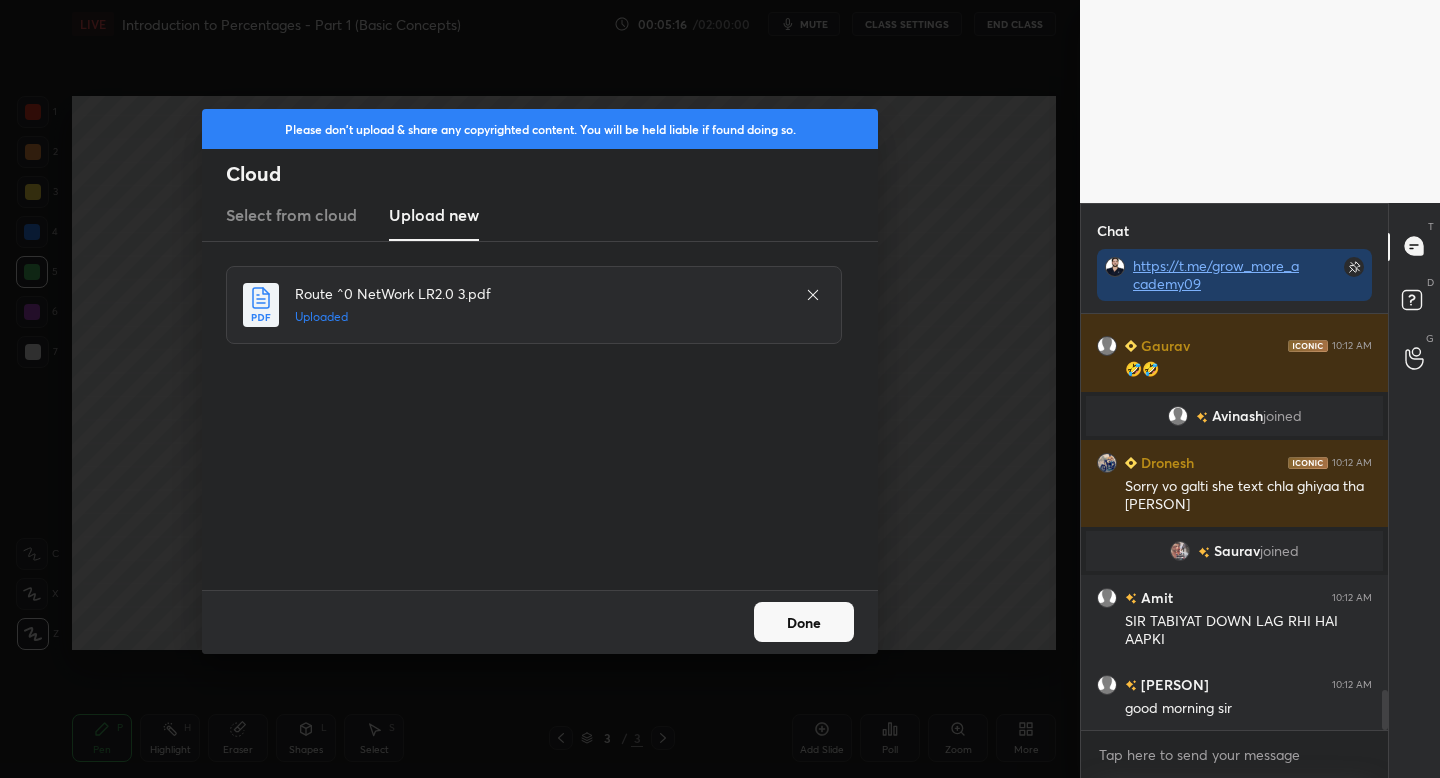 click on "Done" at bounding box center (804, 622) 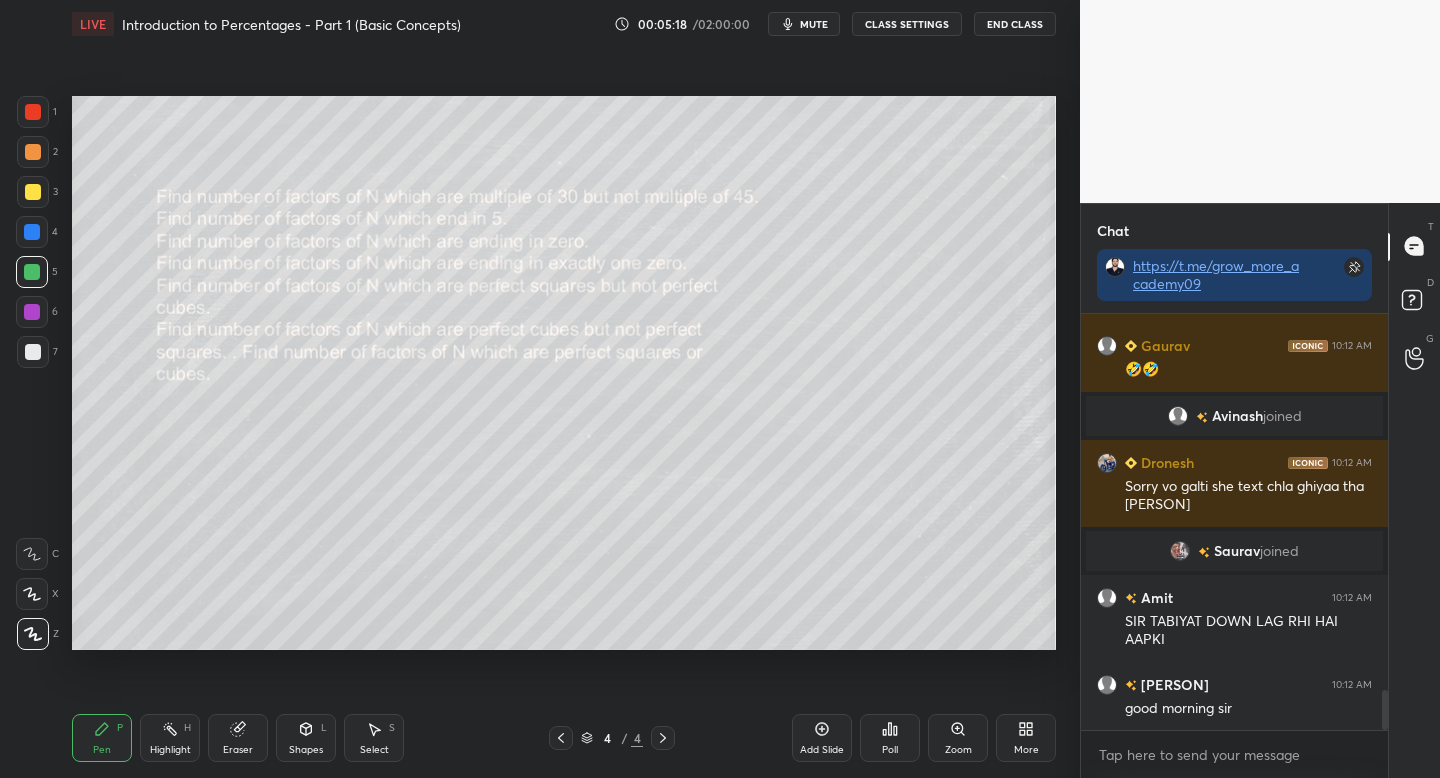 click 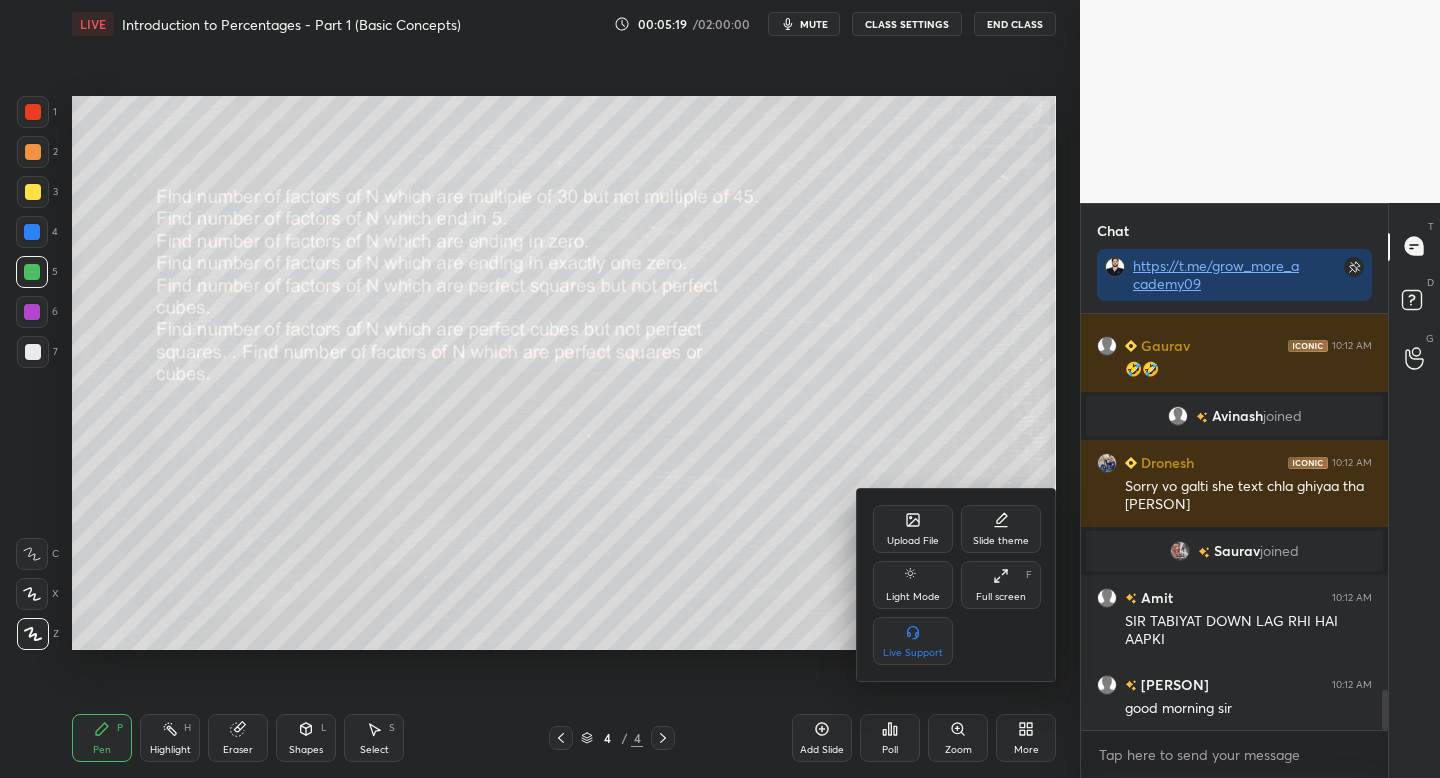 click 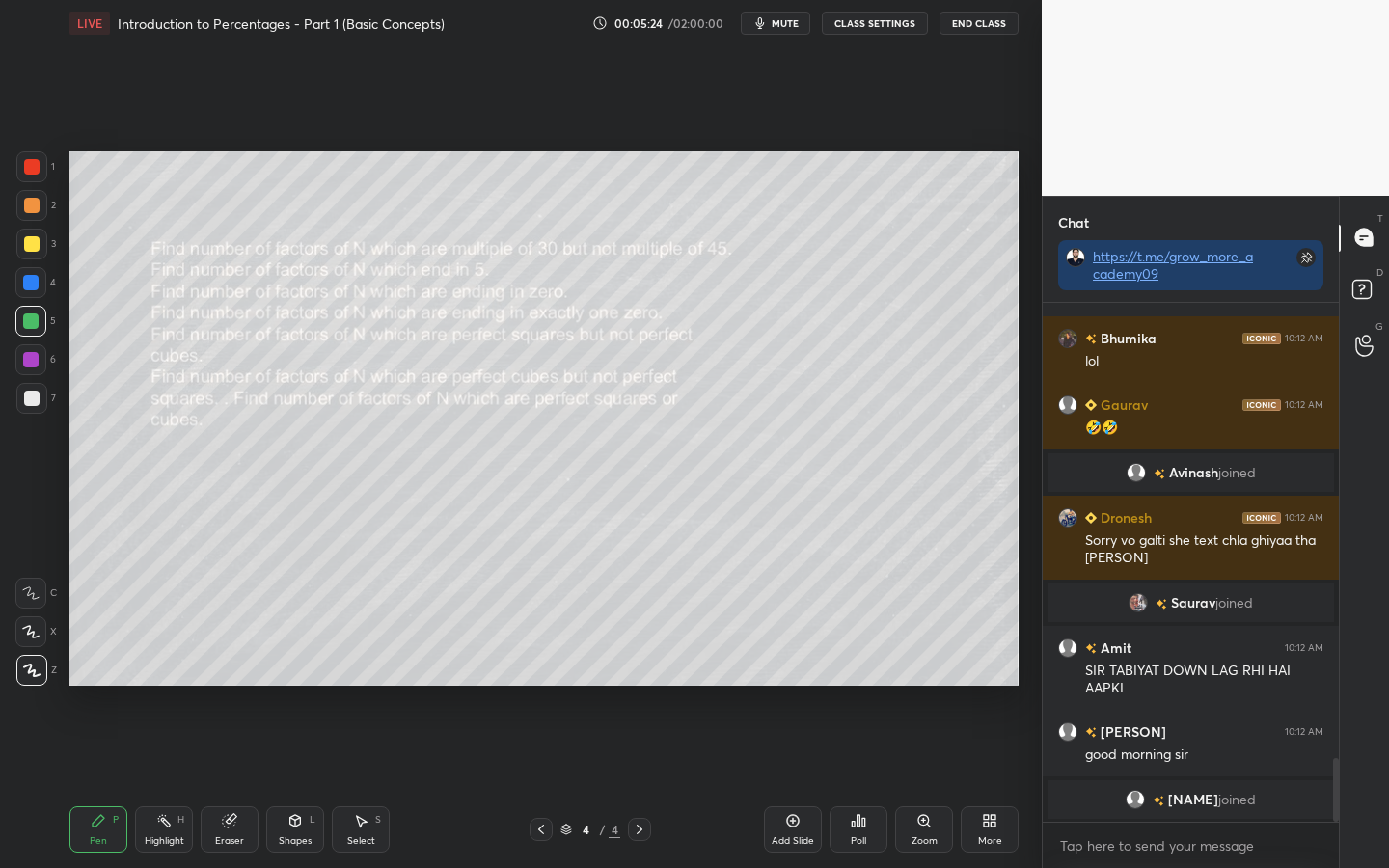click at bounding box center [32, 167] 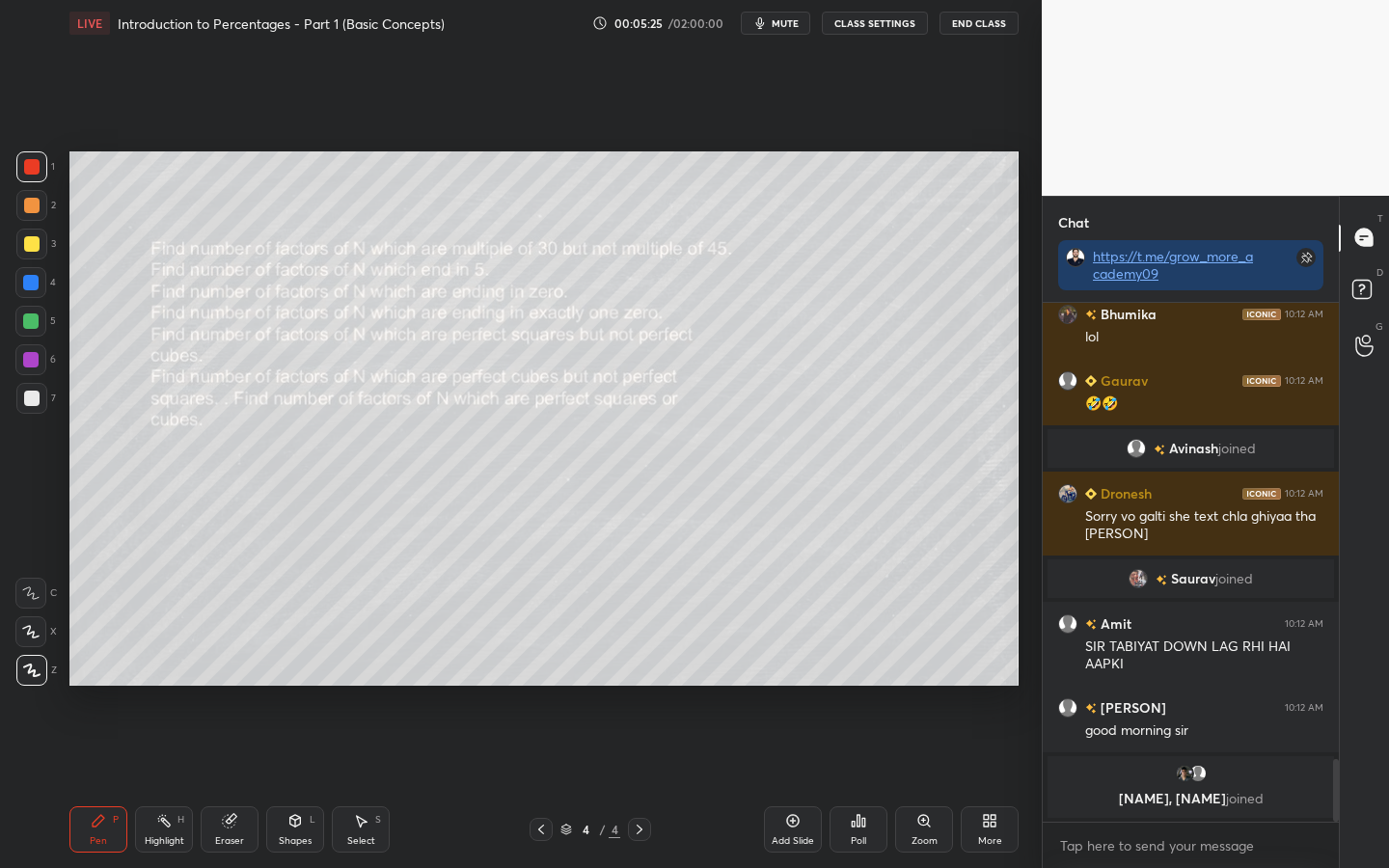 click on "Z" at bounding box center [37, 670] 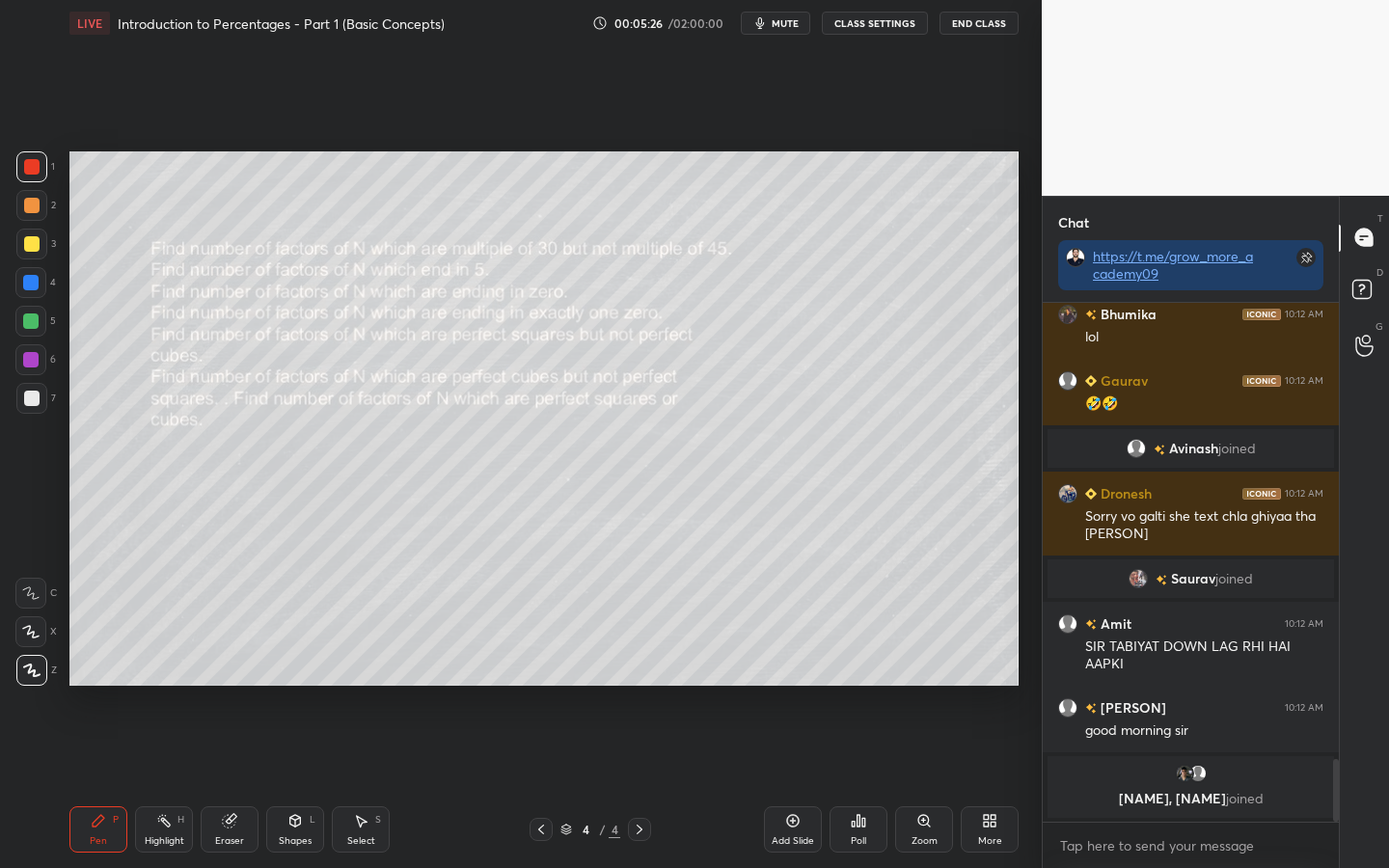 click at bounding box center (31, 632) 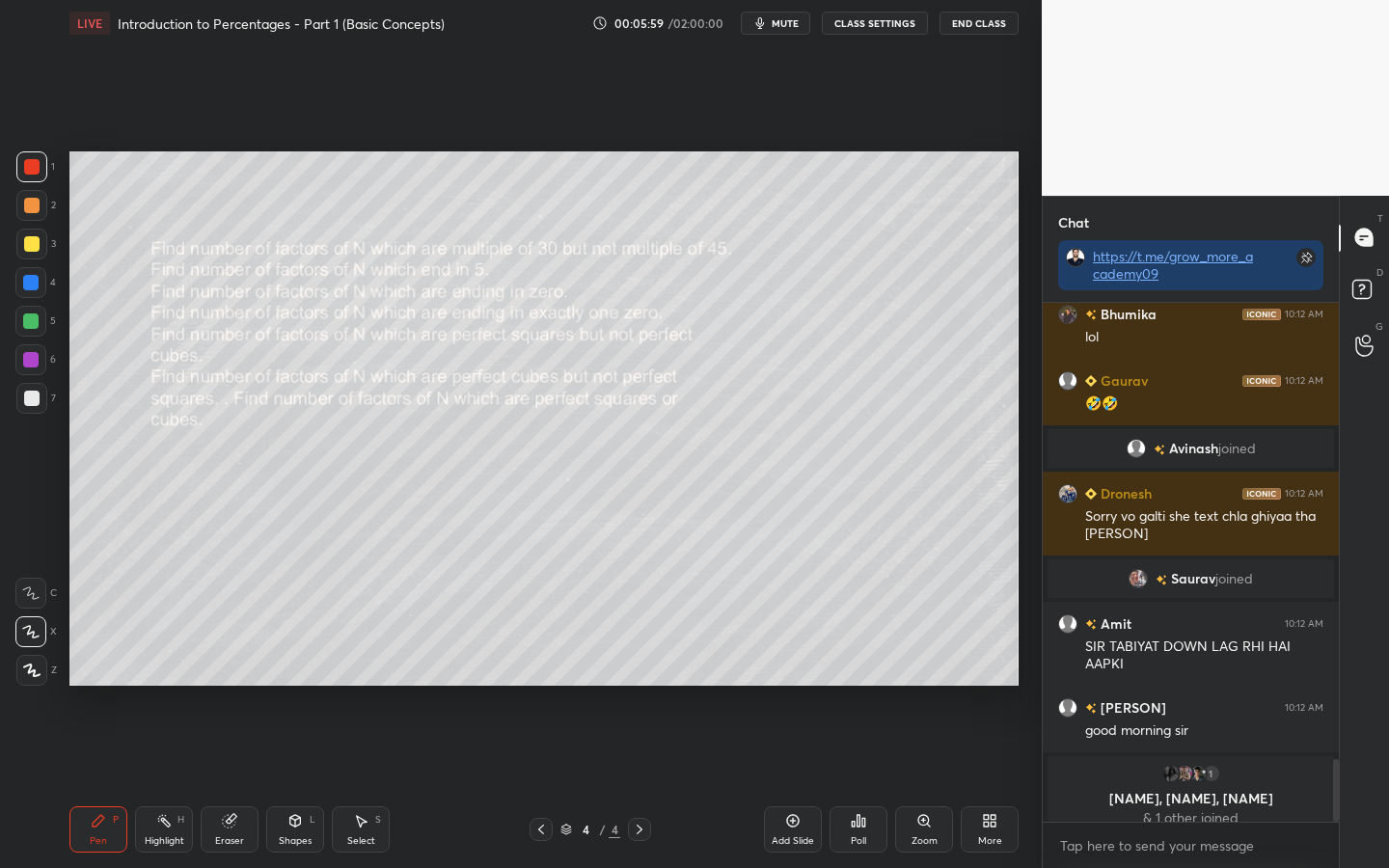 scroll, scrollTop: 3785, scrollLeft: 0, axis: vertical 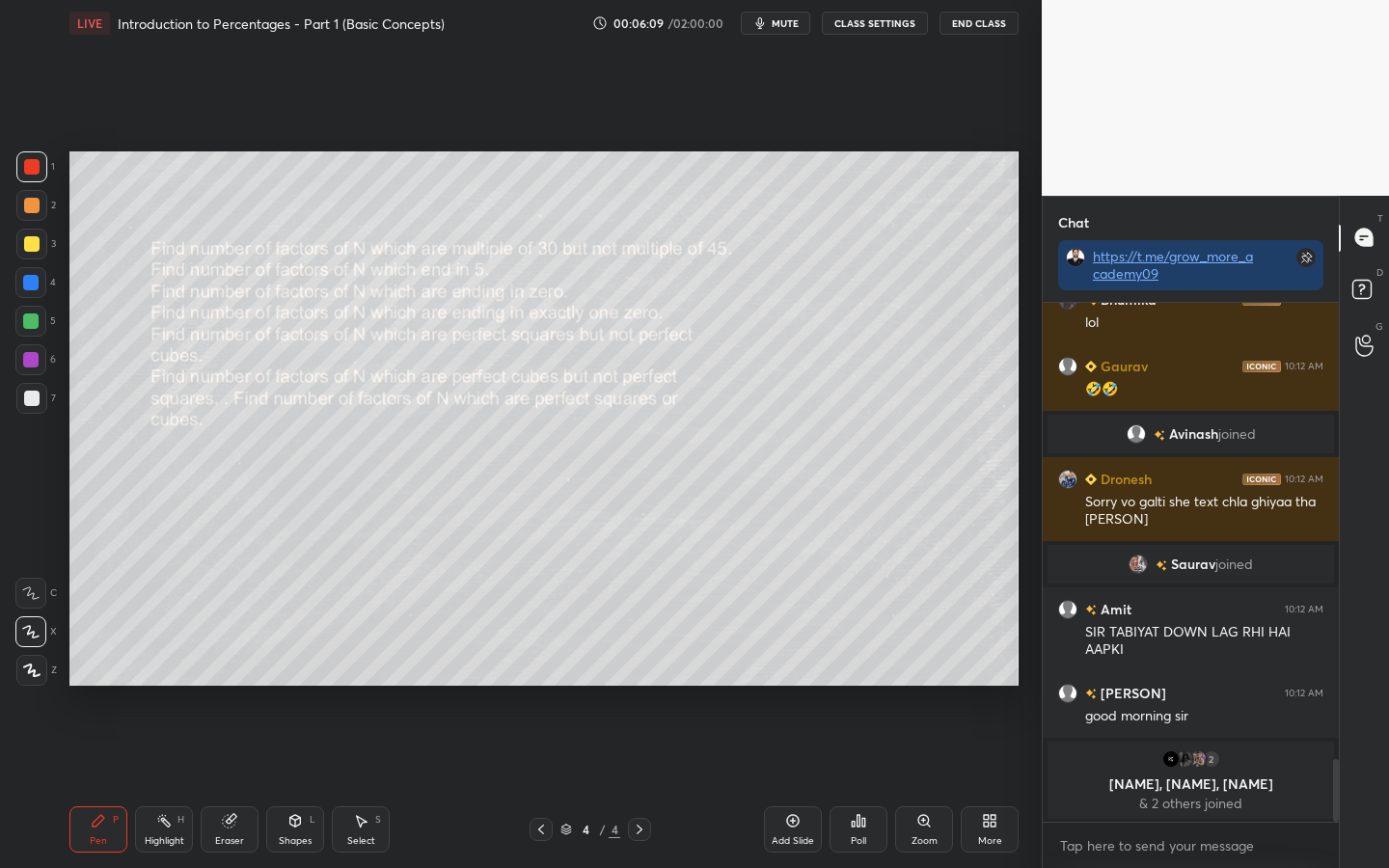 click 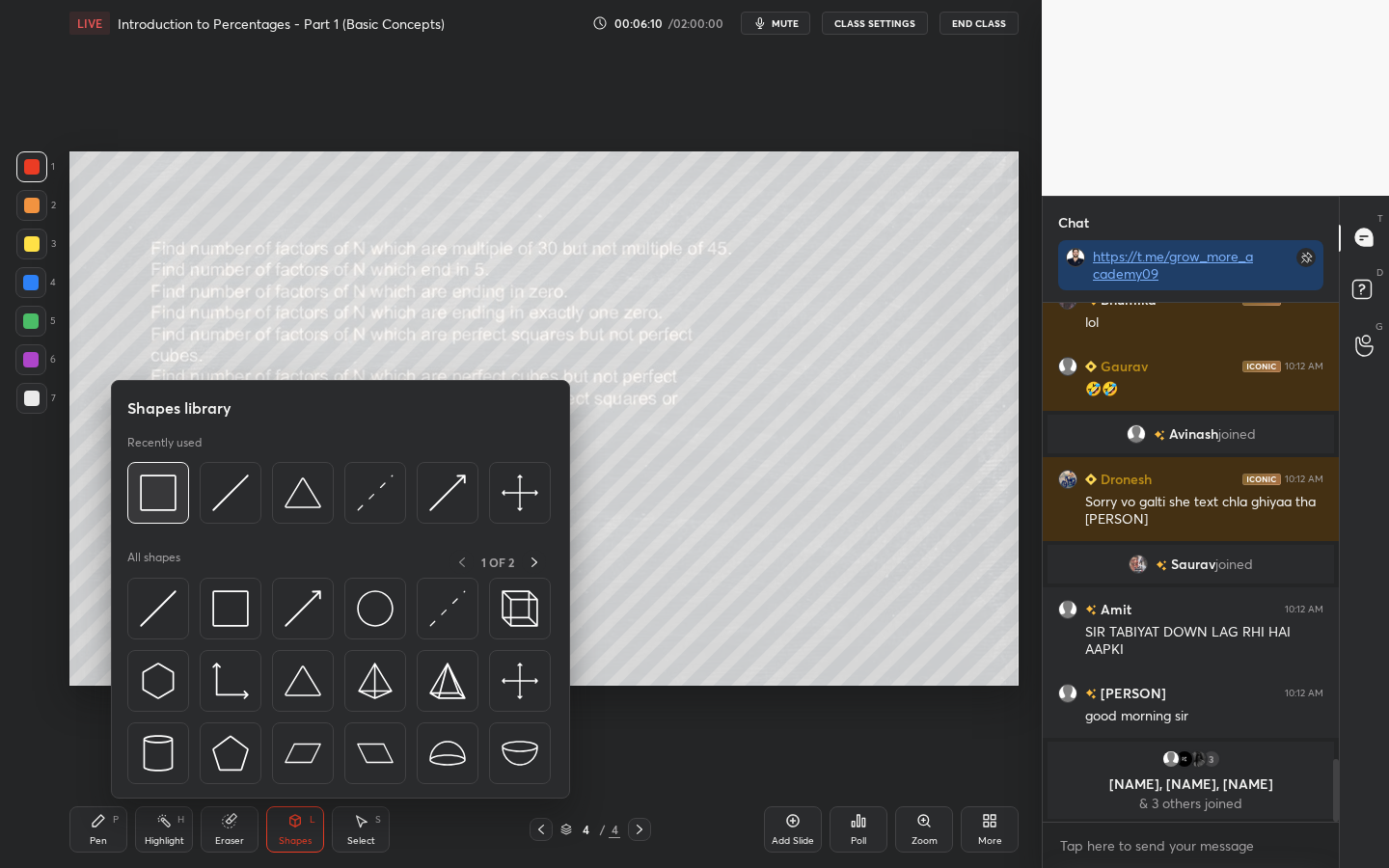 click at bounding box center [158, 493] 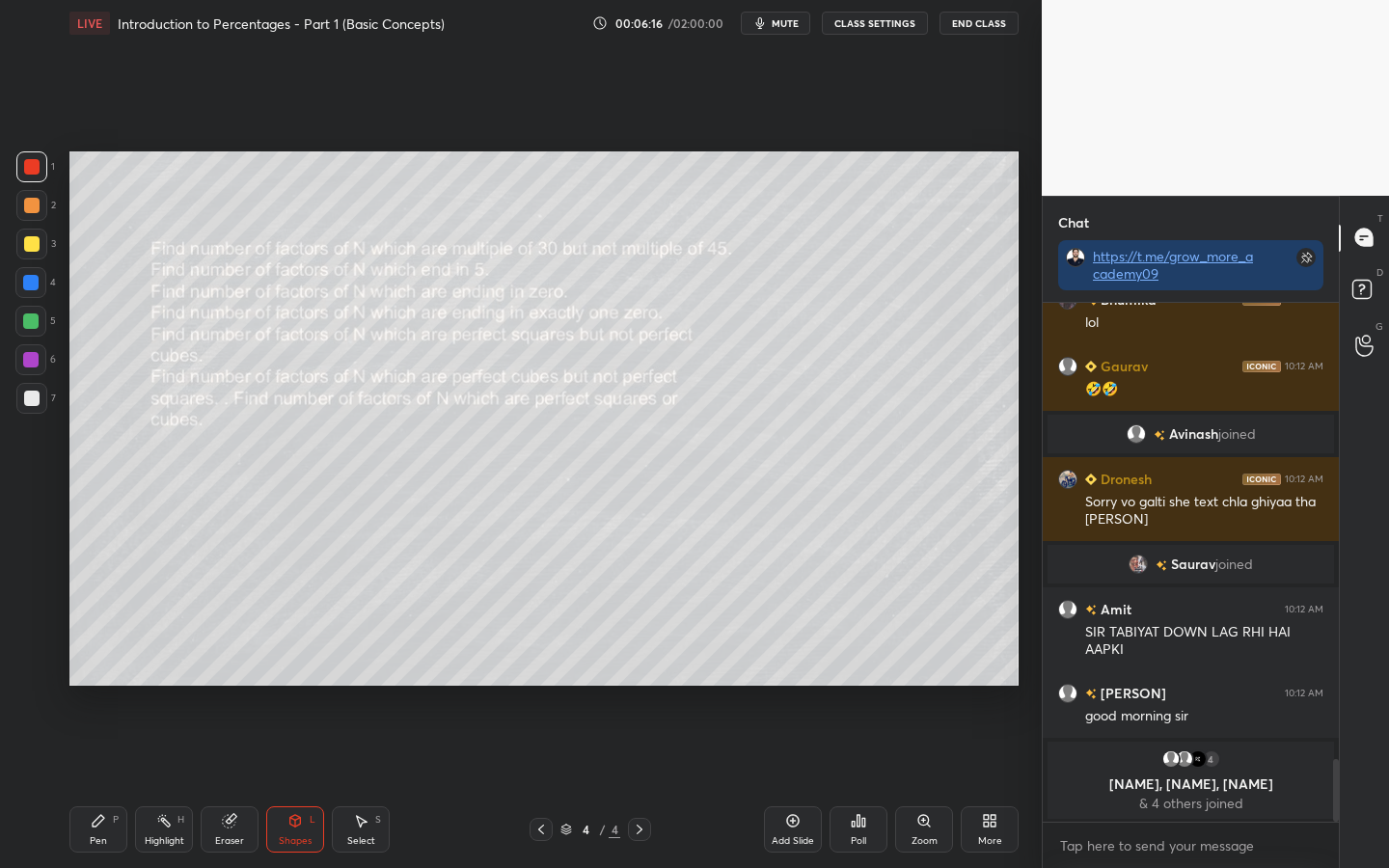 click at bounding box center [31, 283] 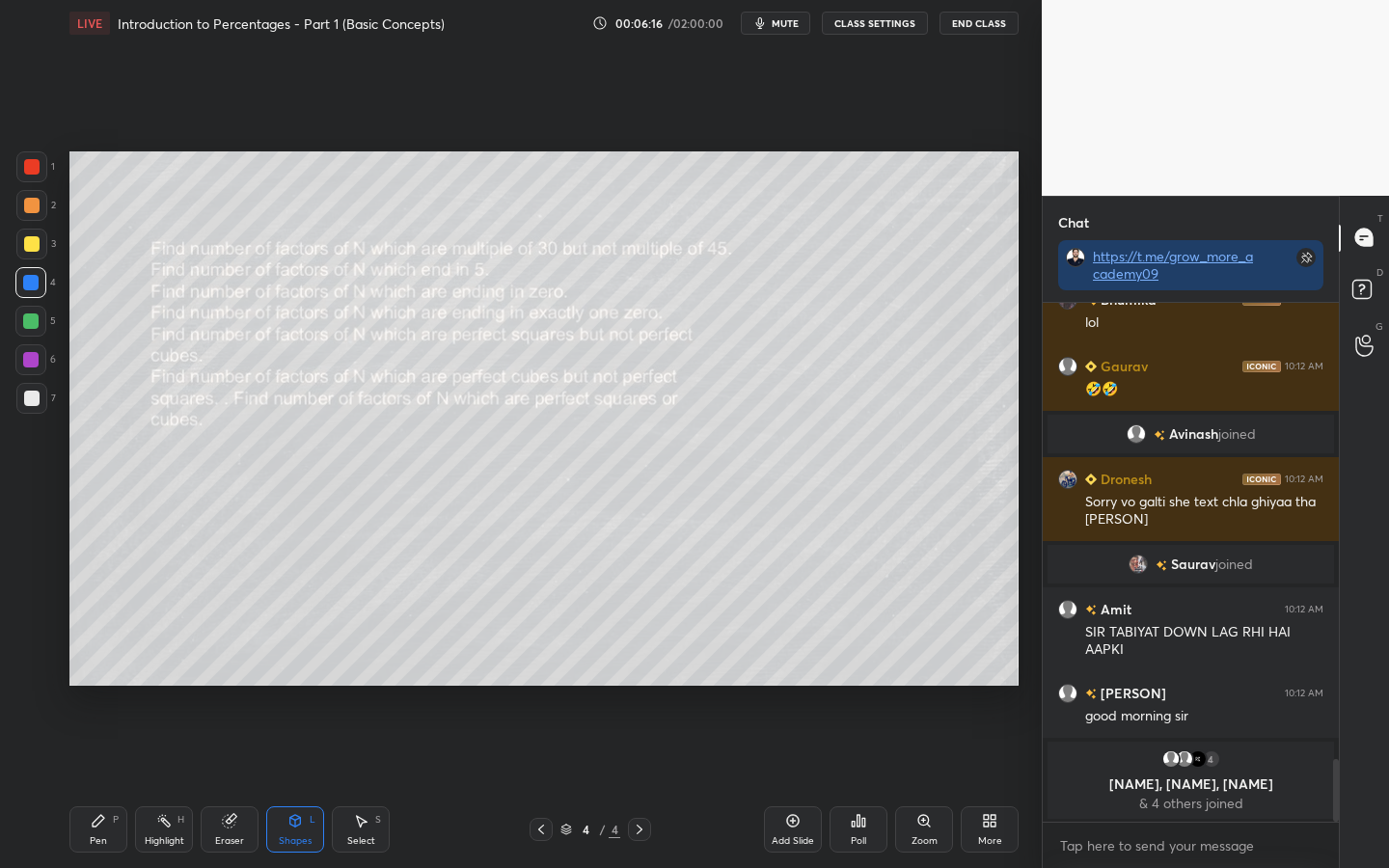 click at bounding box center [31, 321] 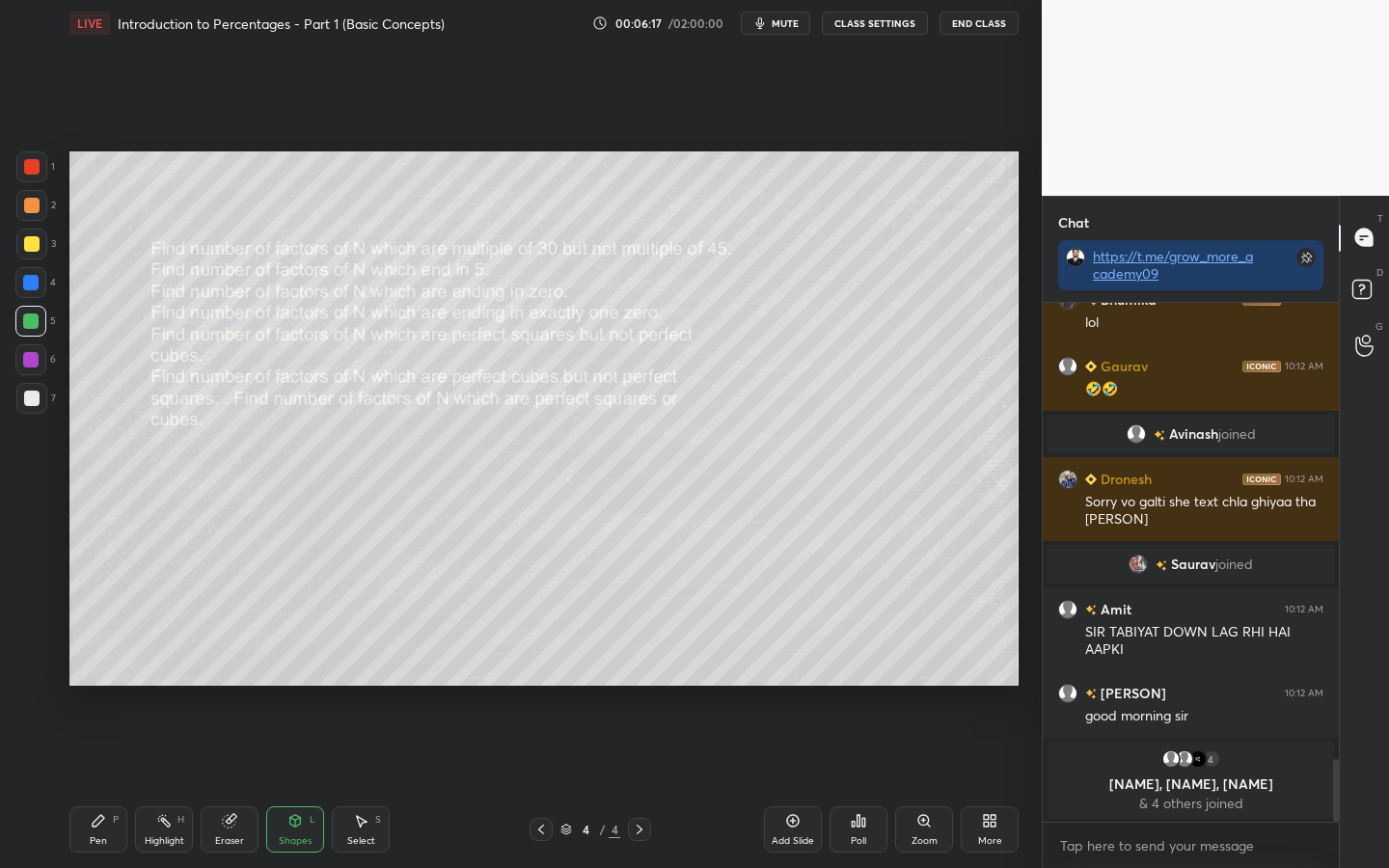 click 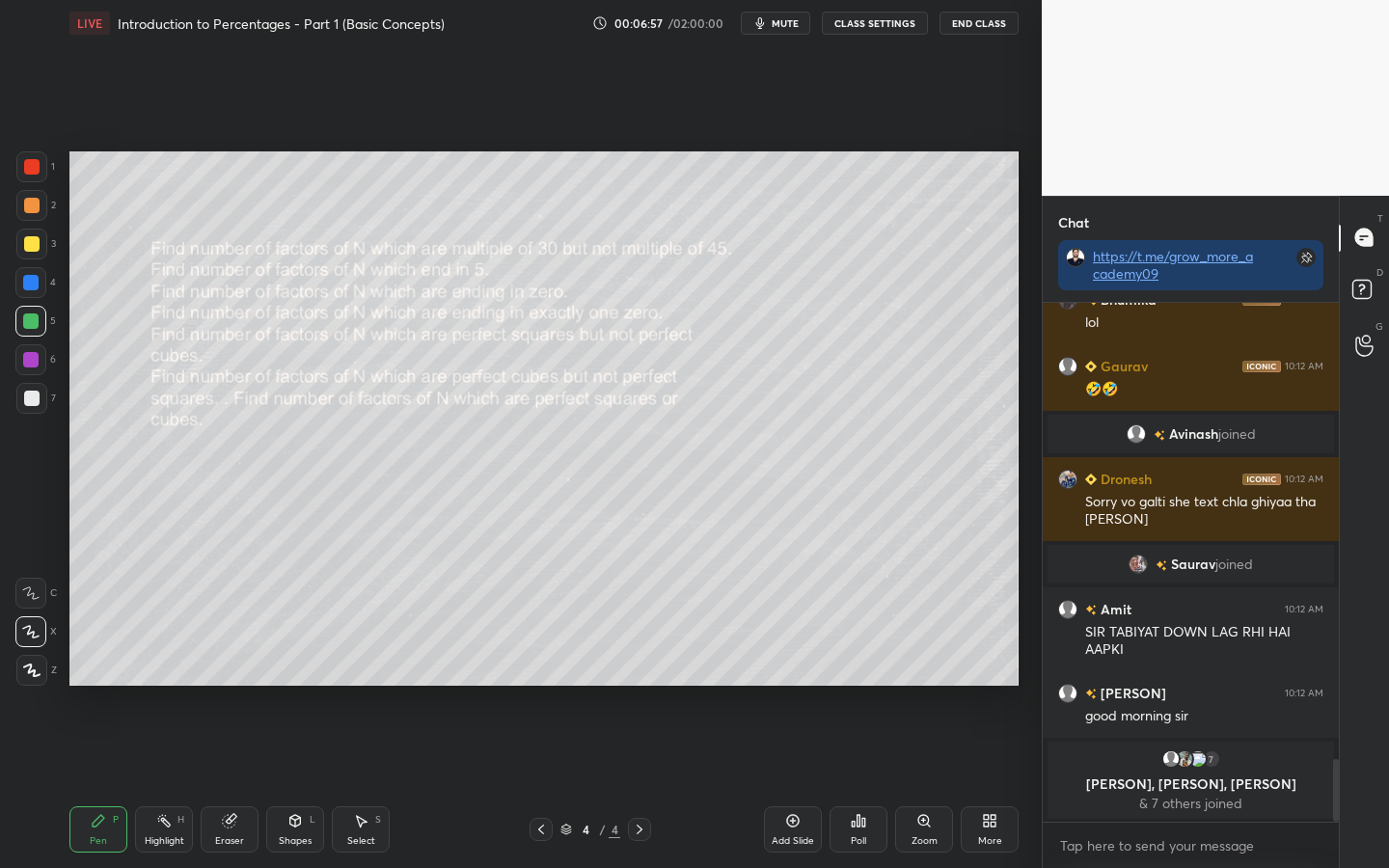 click on "Eraser" at bounding box center (230, 829) 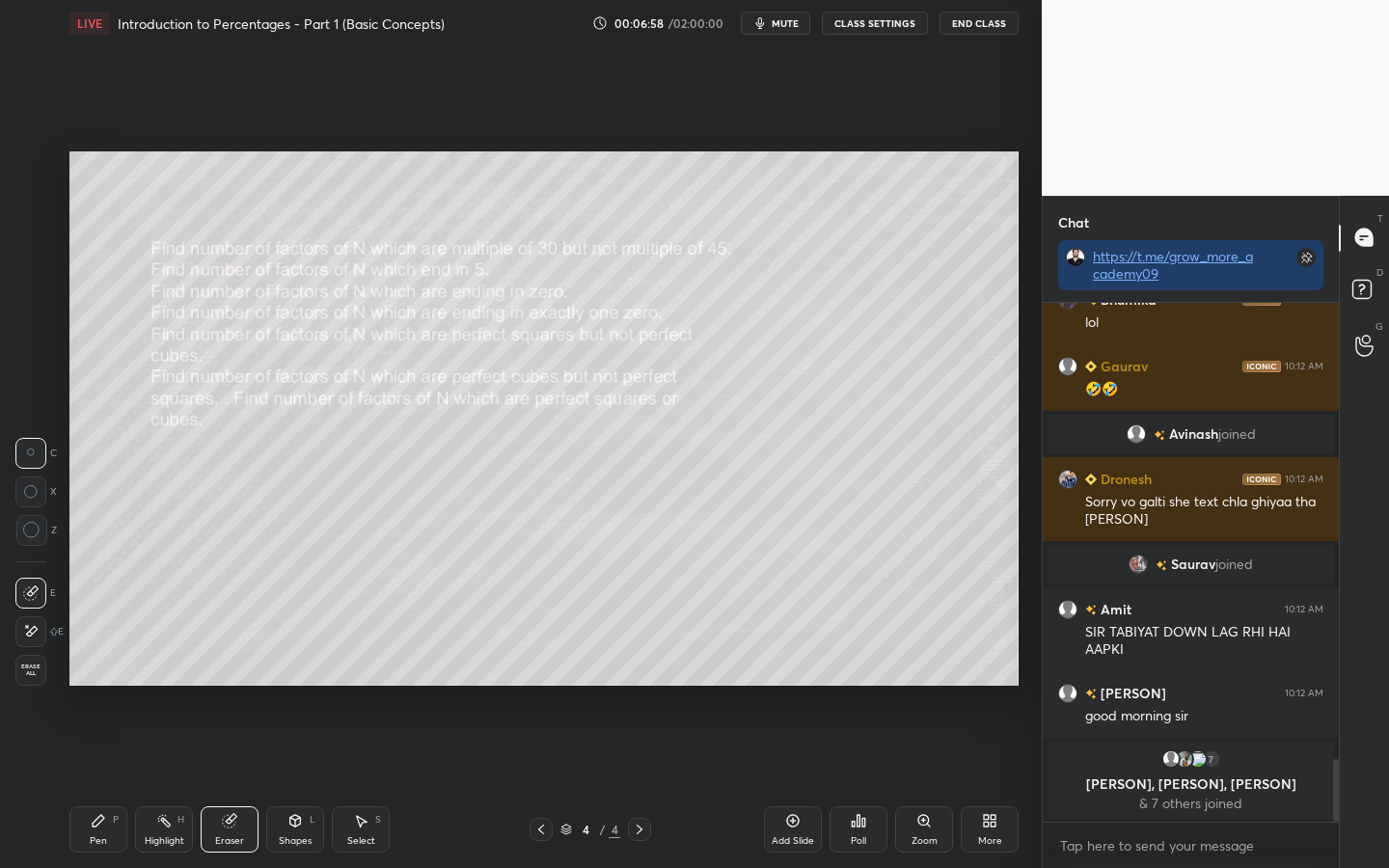 click 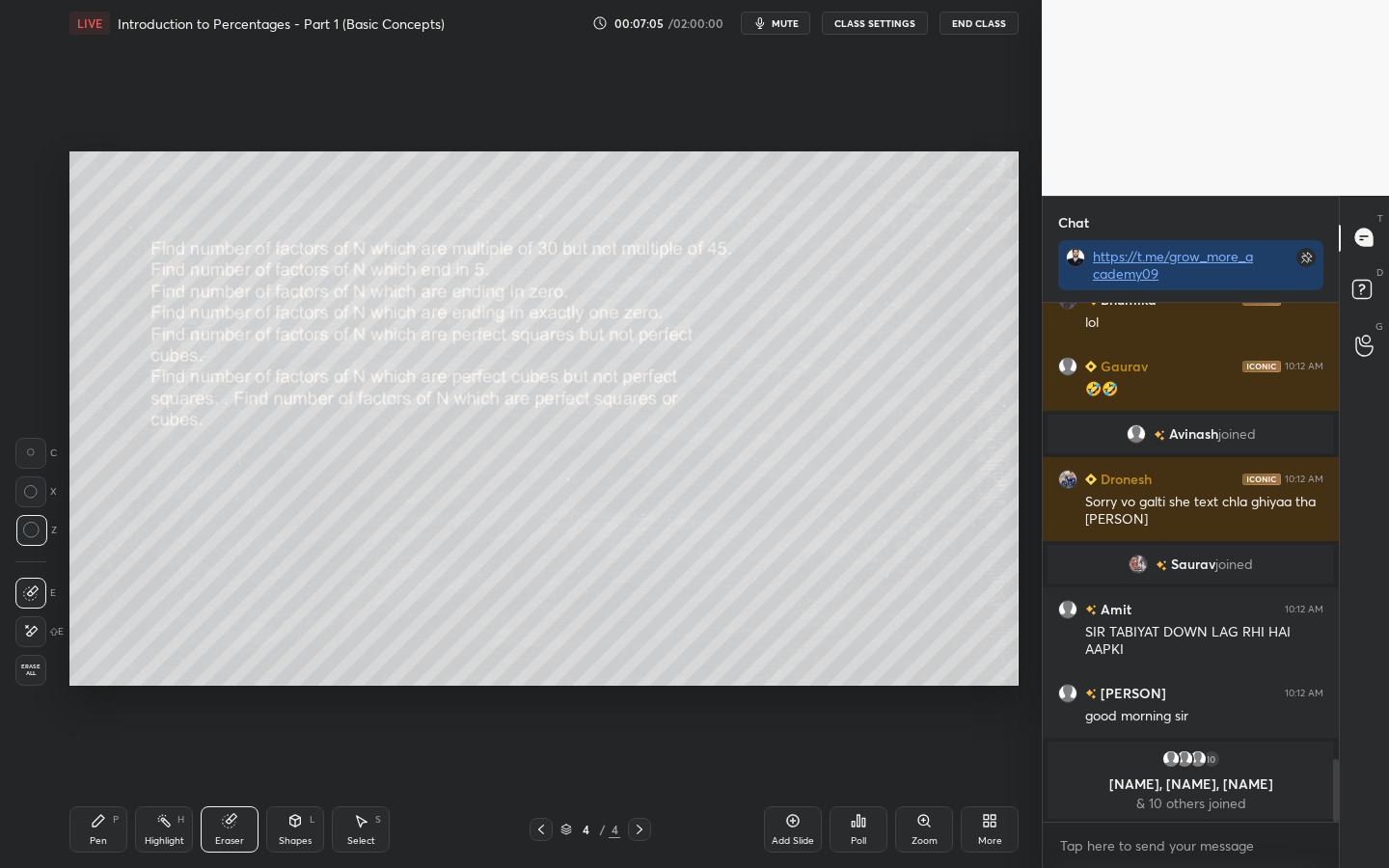 click on "Pen" at bounding box center [98, 841] 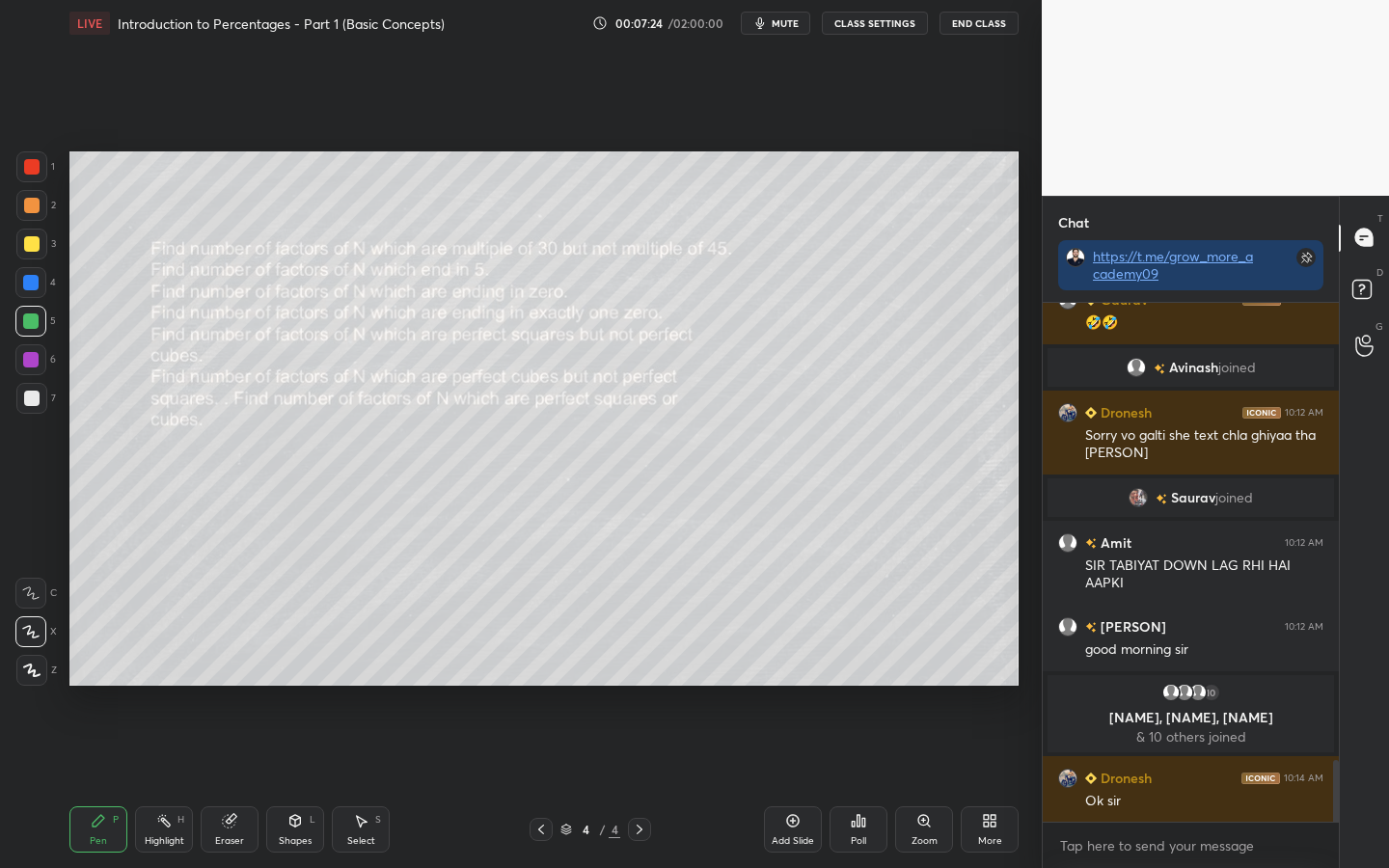 scroll, scrollTop: 3898, scrollLeft: 0, axis: vertical 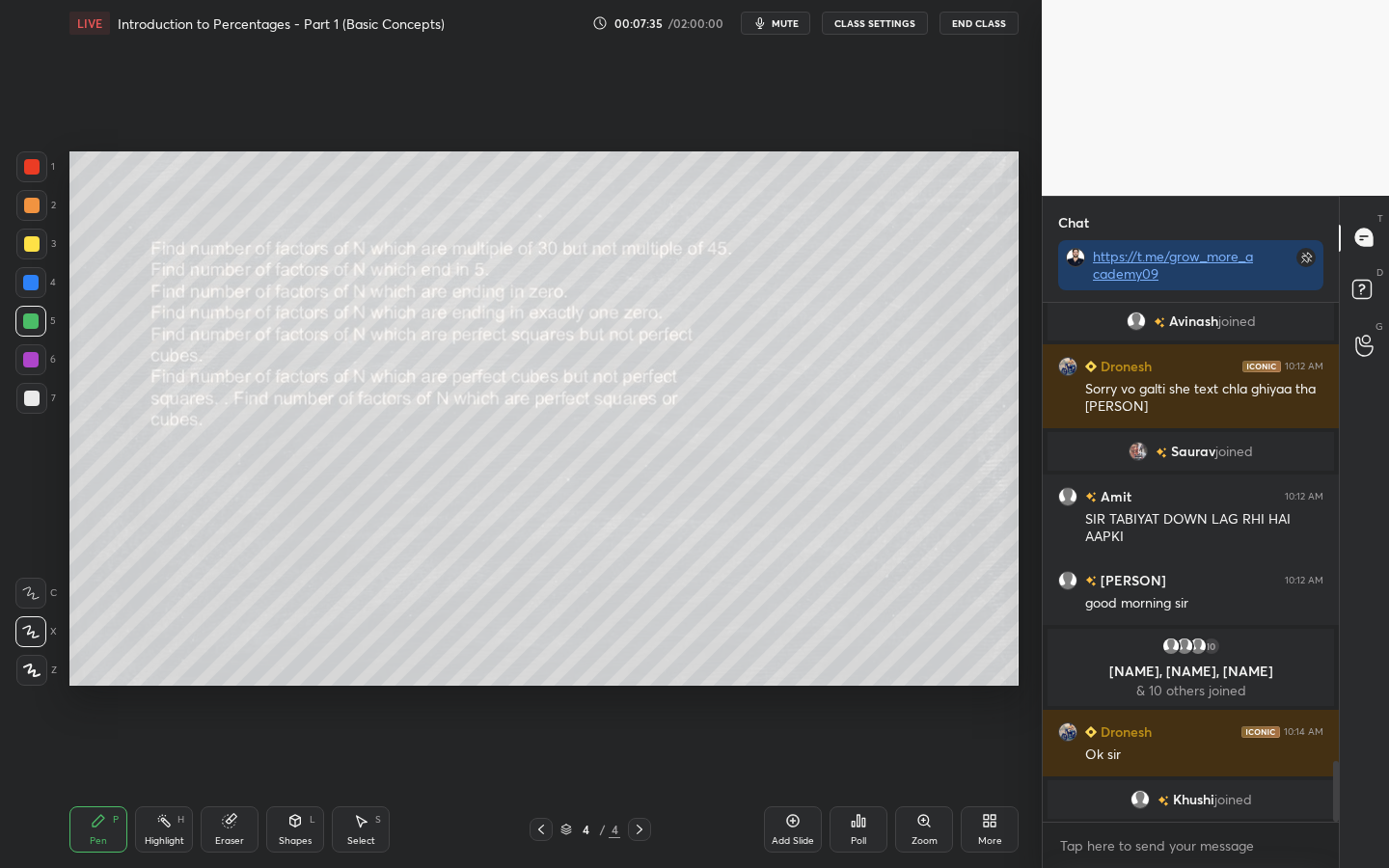click on "Eraser" at bounding box center (230, 829) 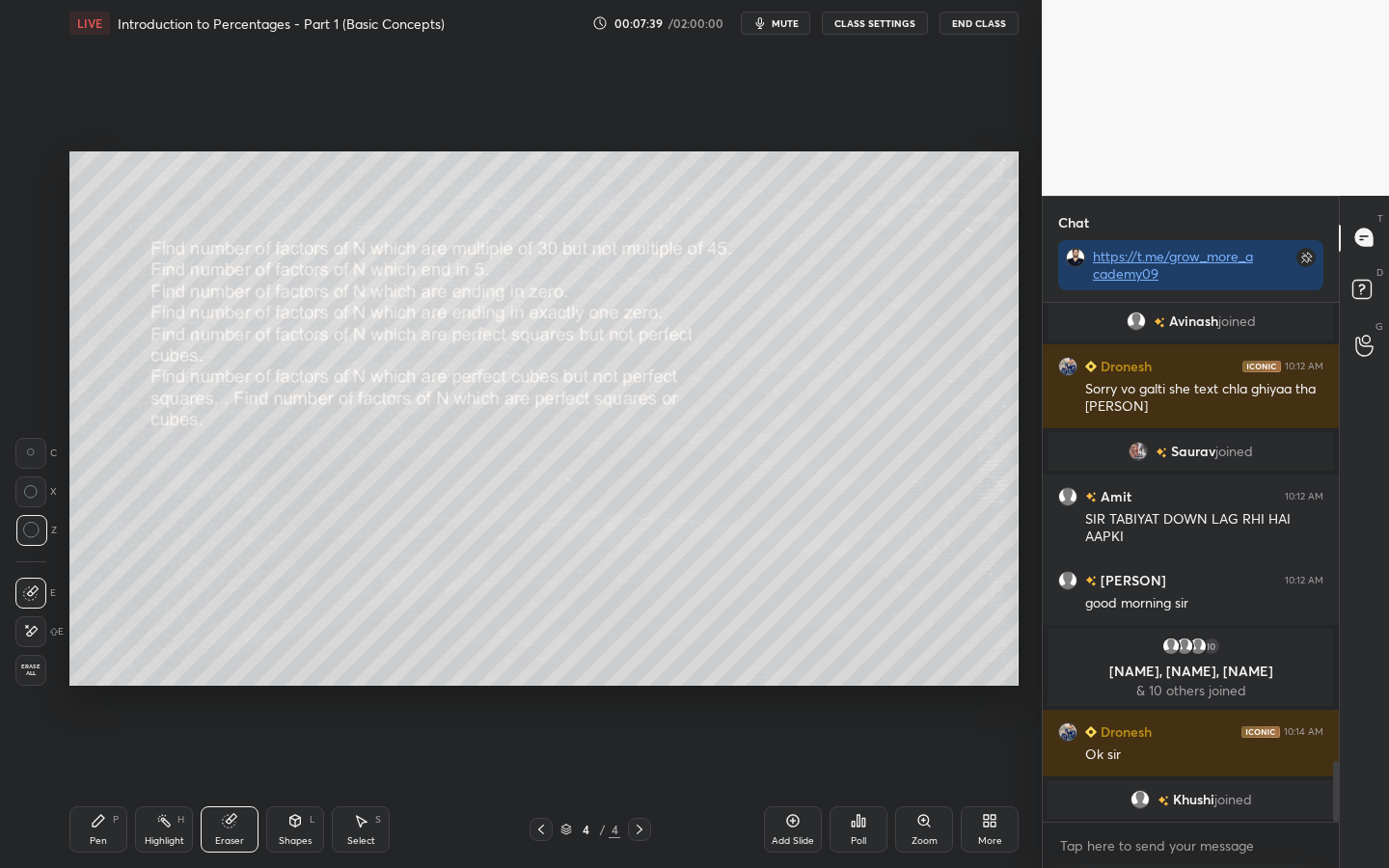 scroll, scrollTop: 493, scrollLeft: 290, axis: both 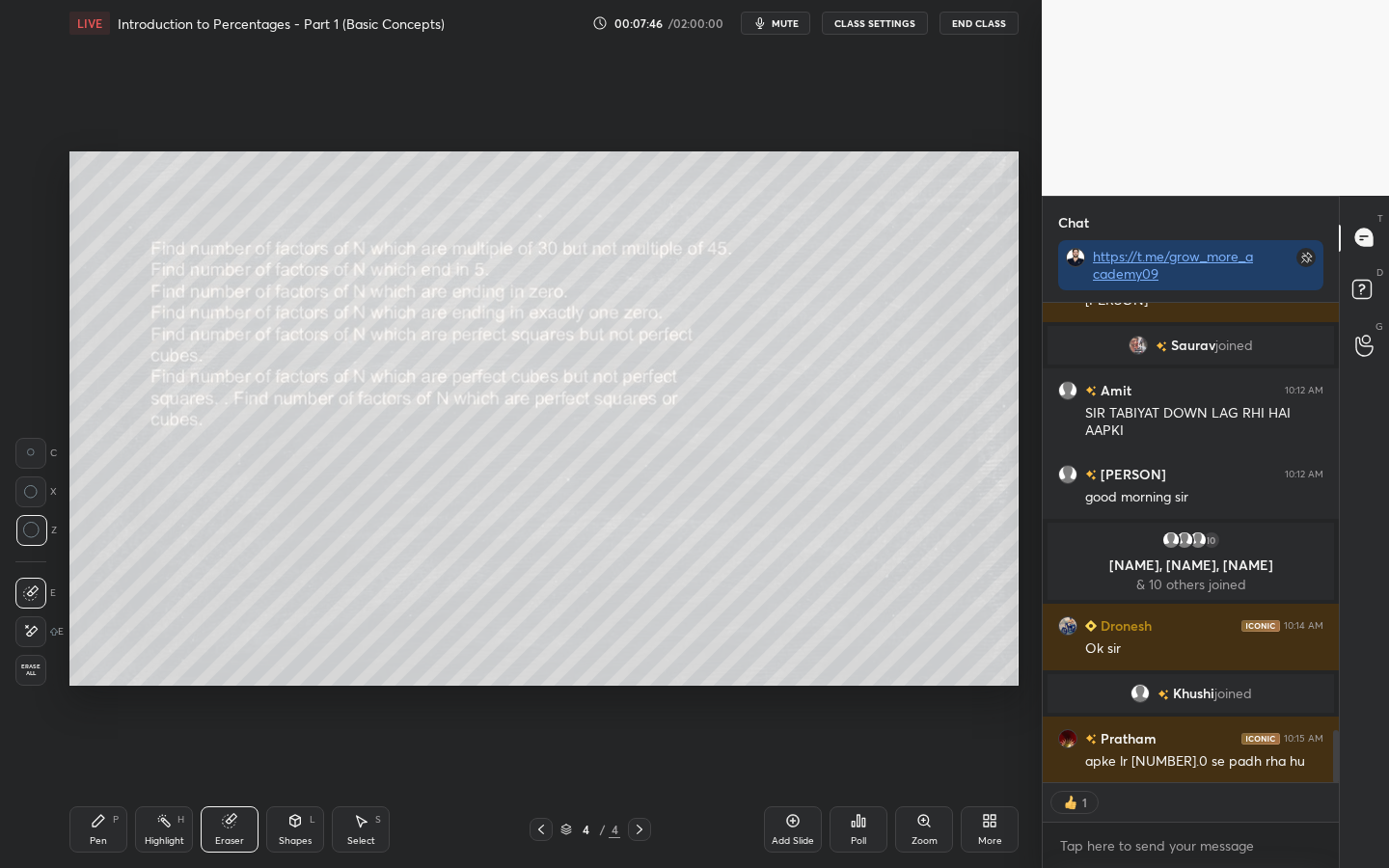click on "Pen P" at bounding box center [98, 829] 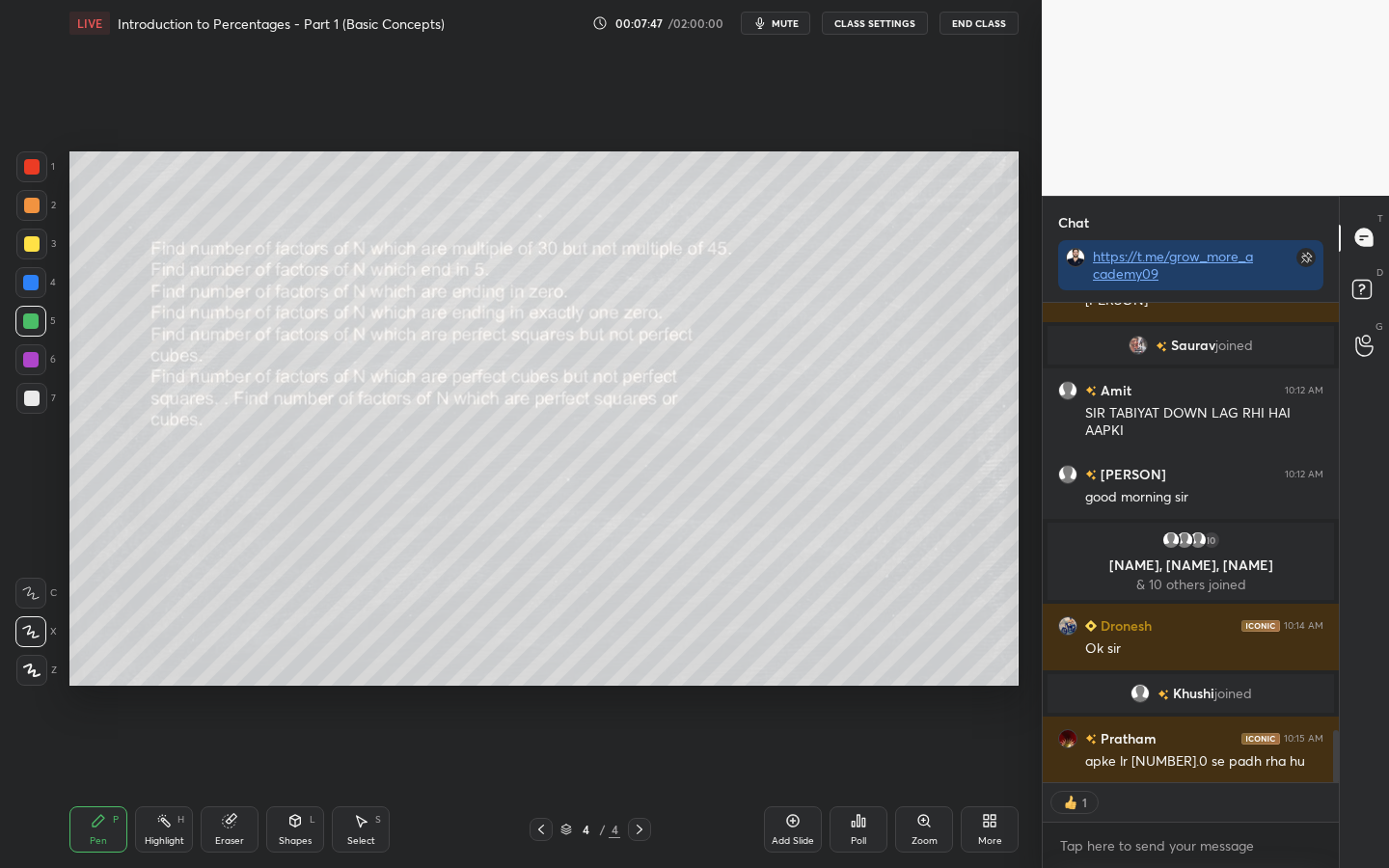 click at bounding box center [32, 167] 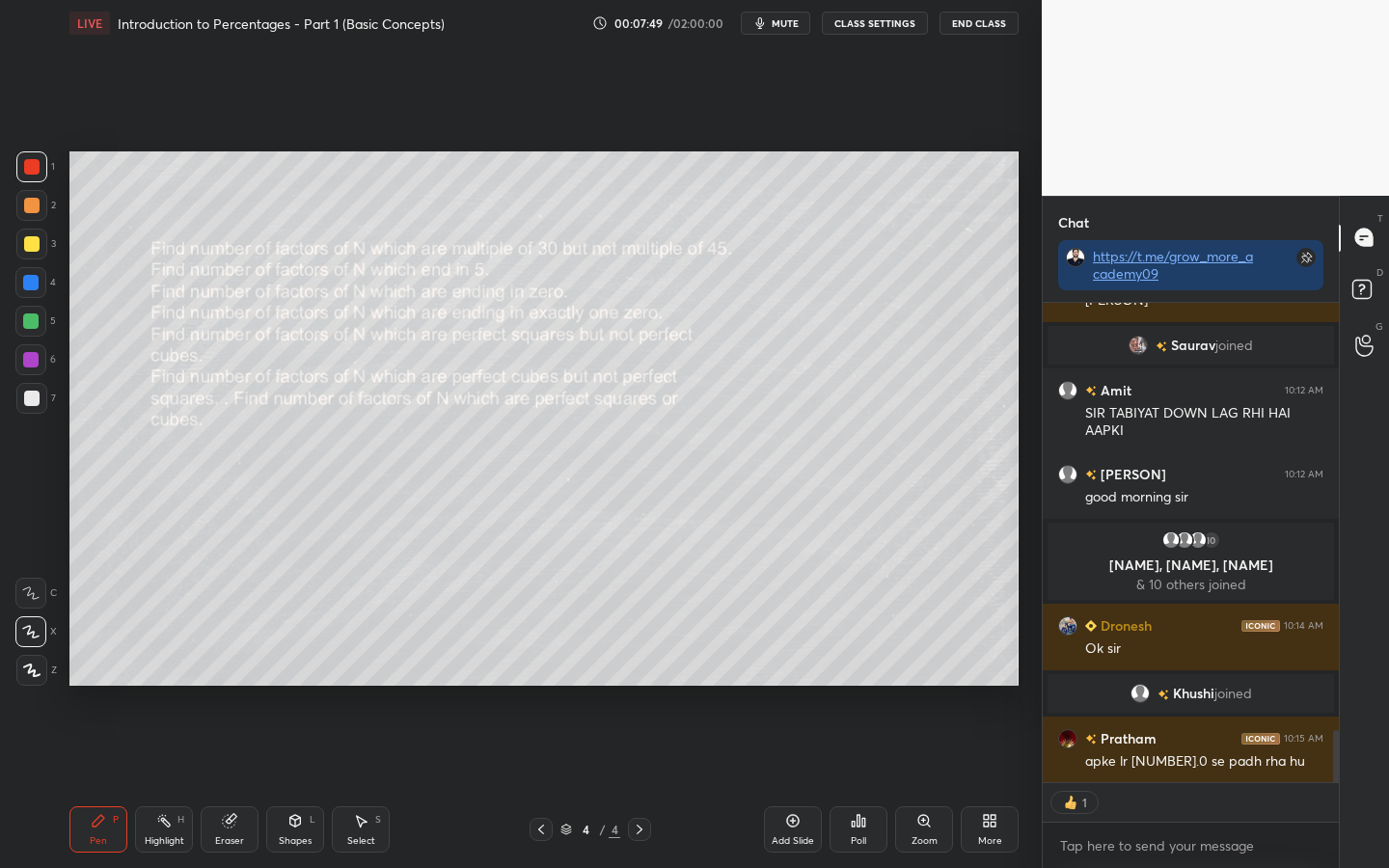 click at bounding box center (31, 321) 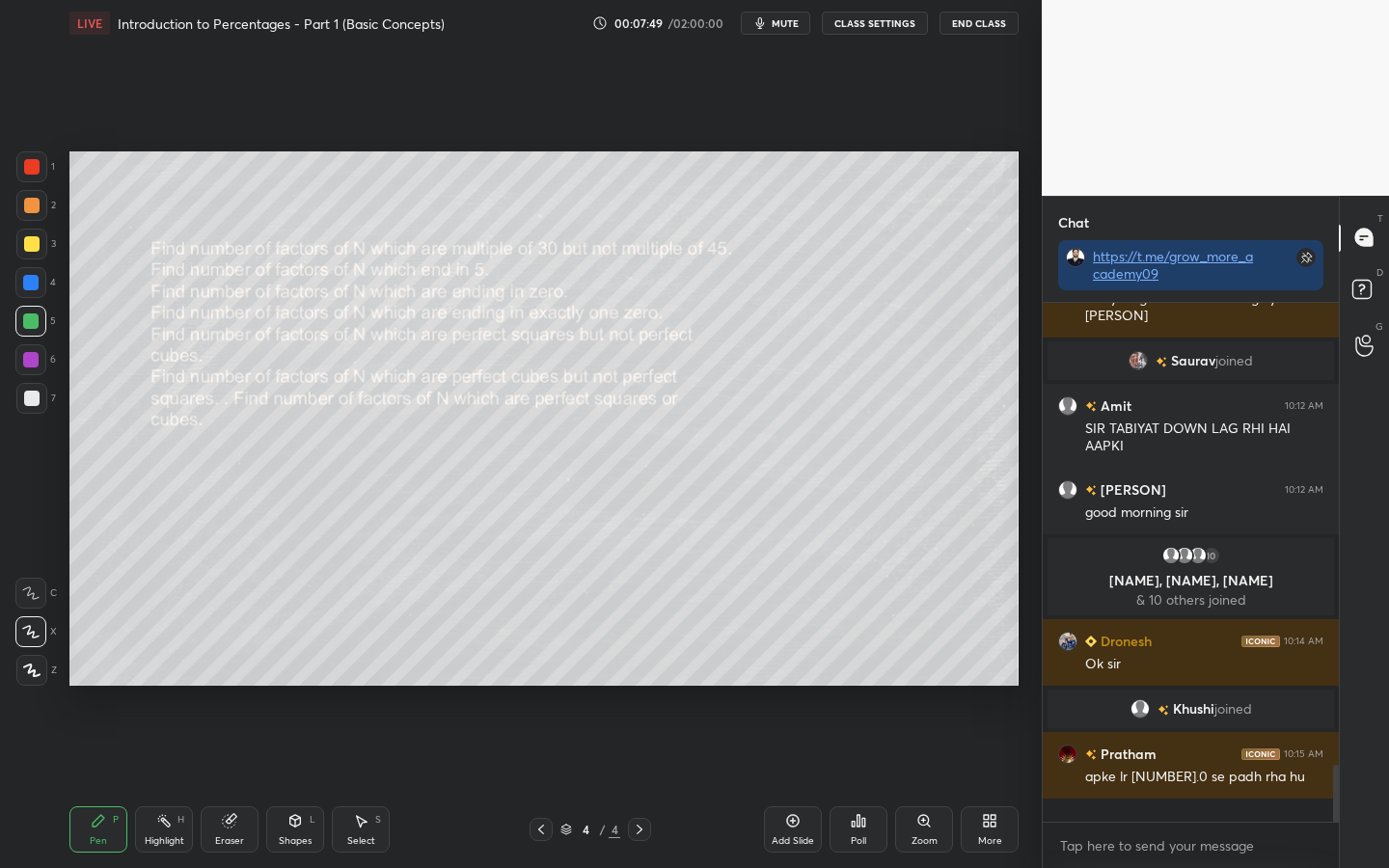 scroll, scrollTop: 7, scrollLeft: 7, axis: both 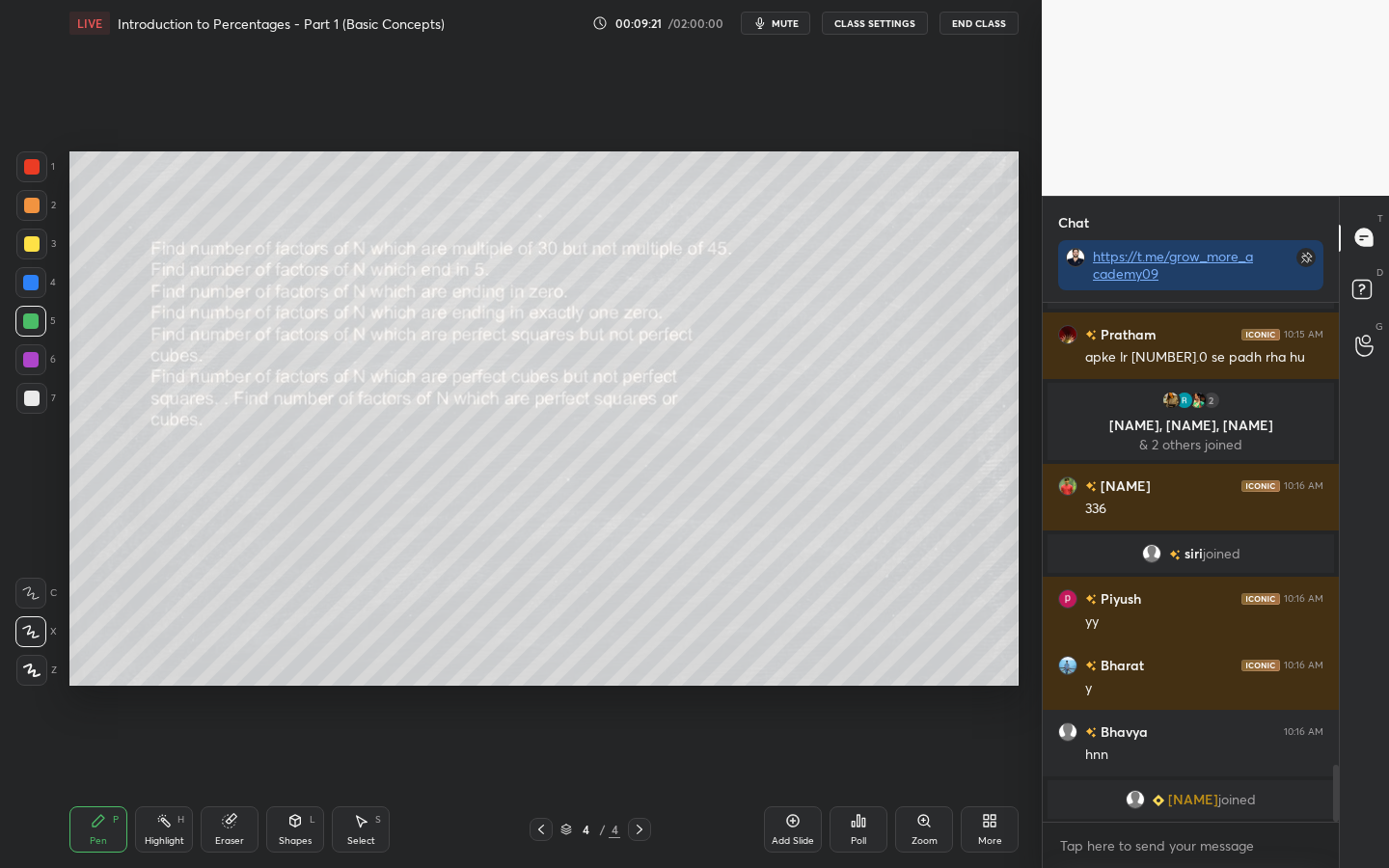 click at bounding box center [32, 244] 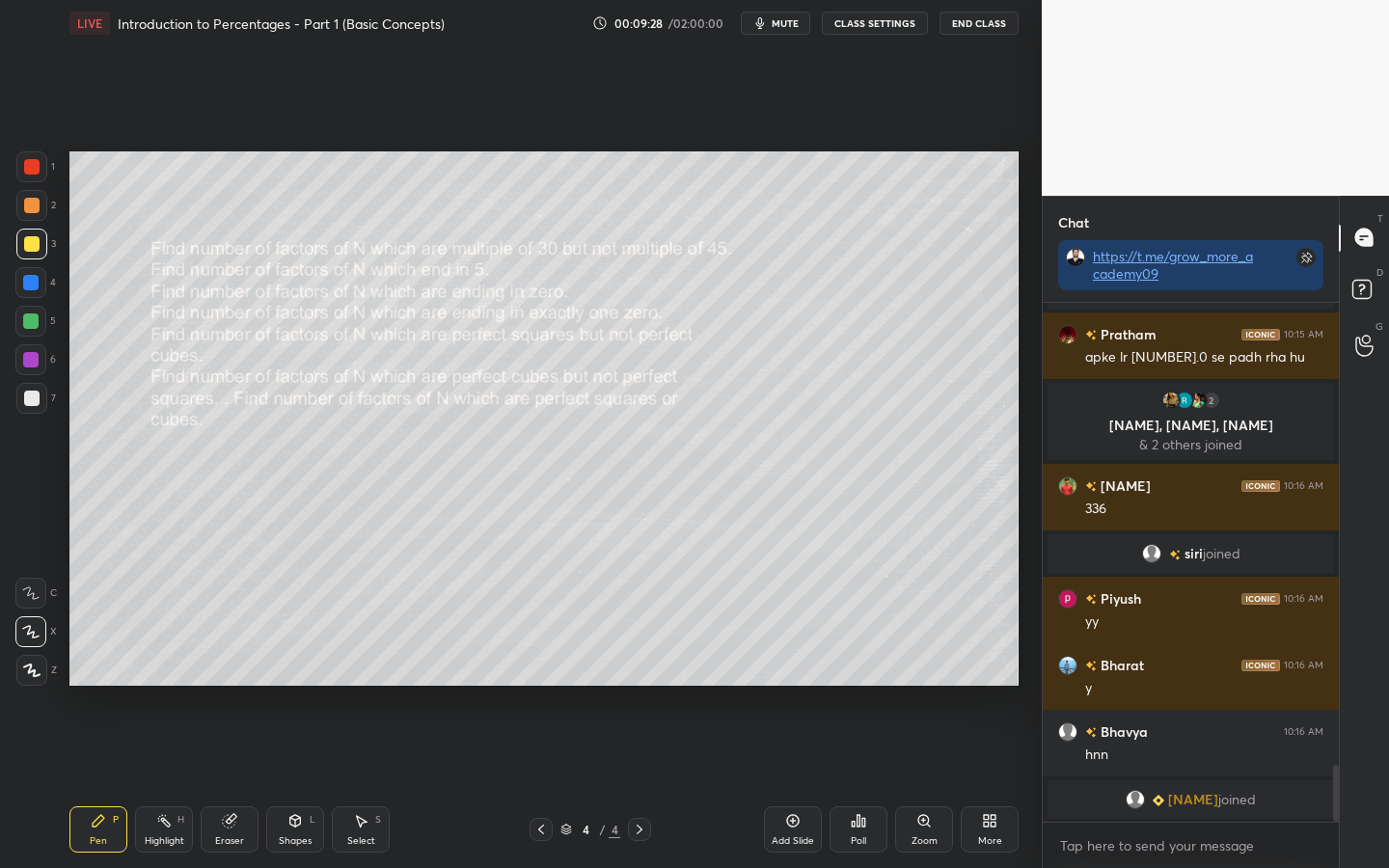 scroll, scrollTop: 474, scrollLeft: 290, axis: both 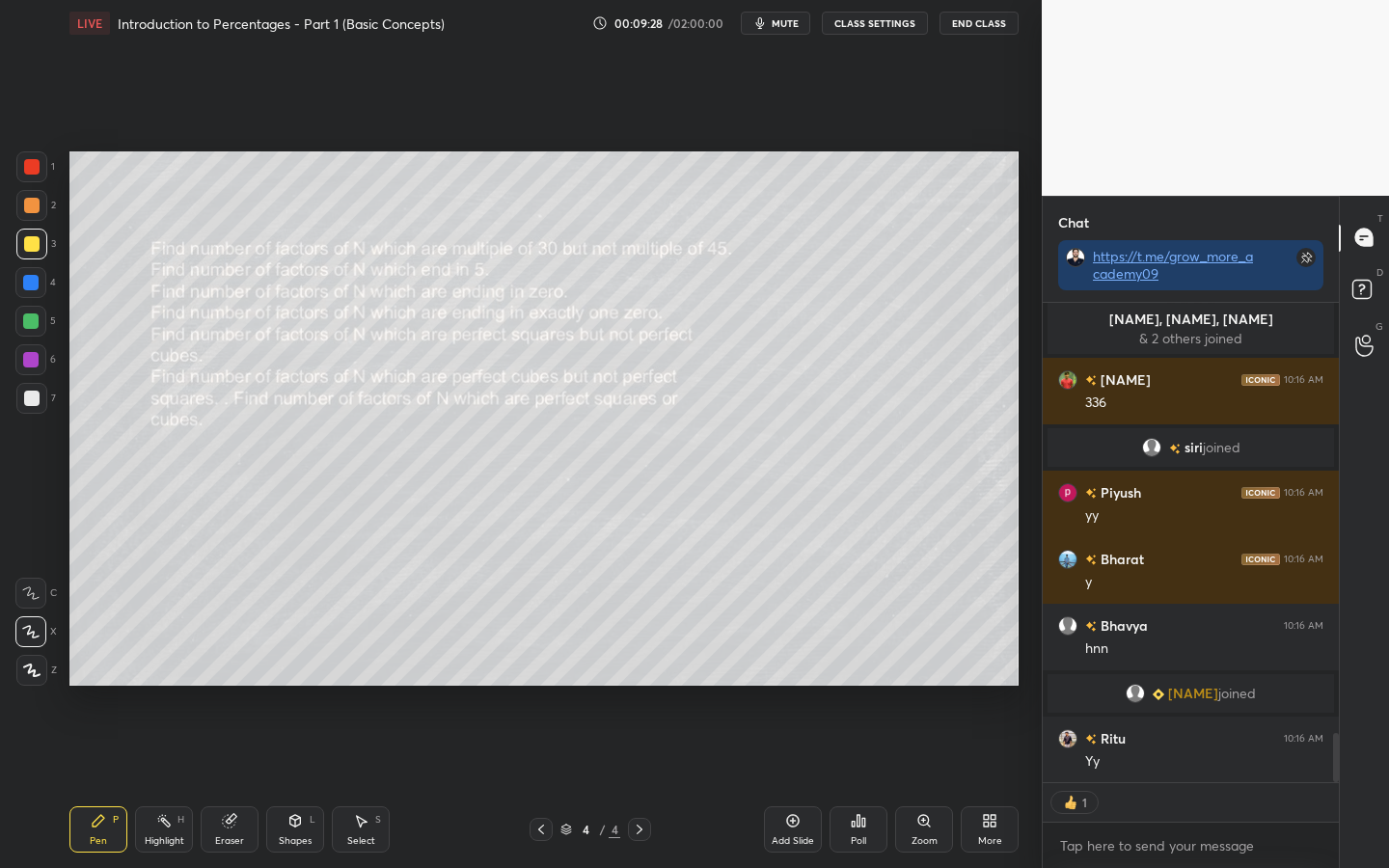 click 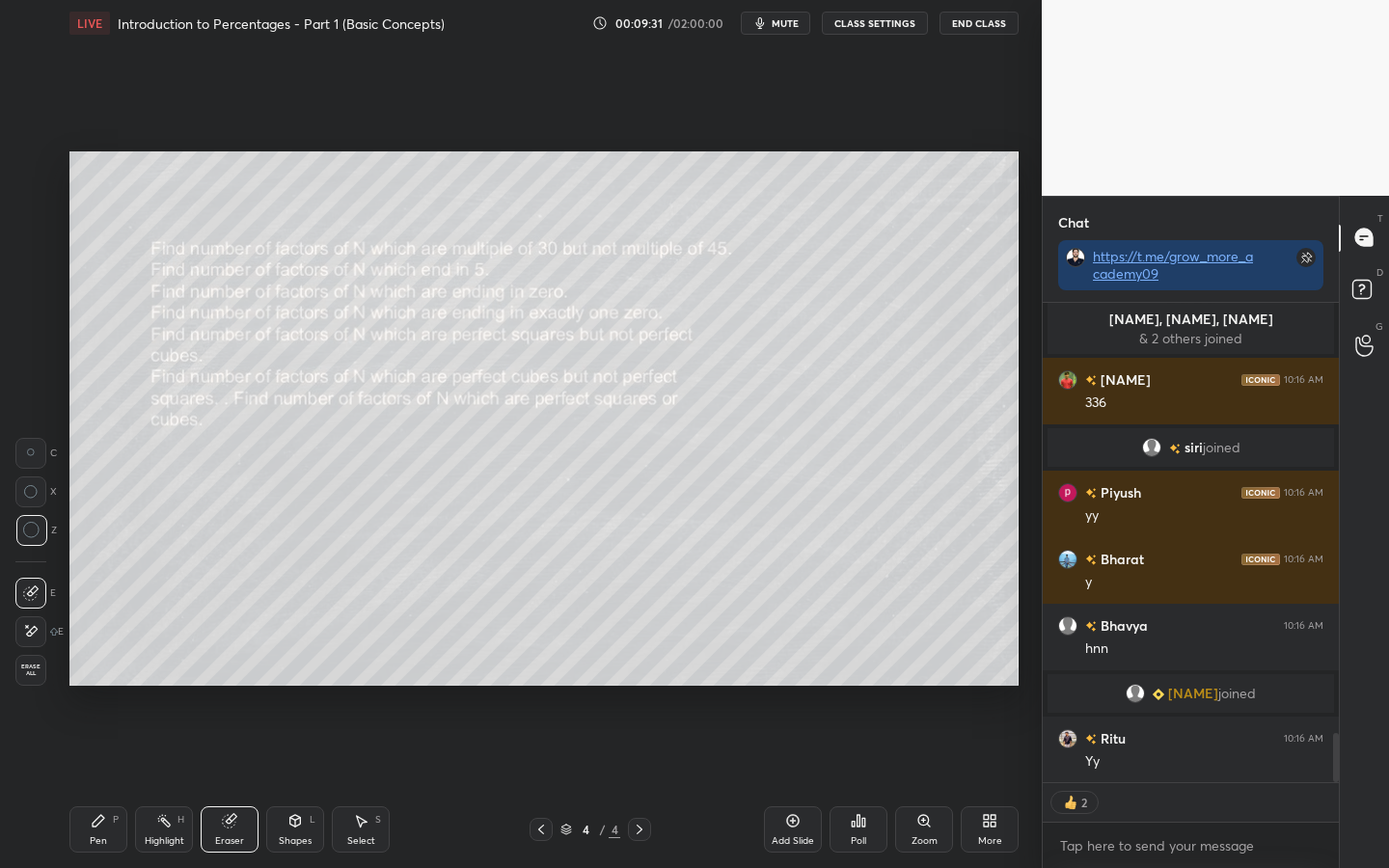 click on "Pen P" at bounding box center [98, 829] 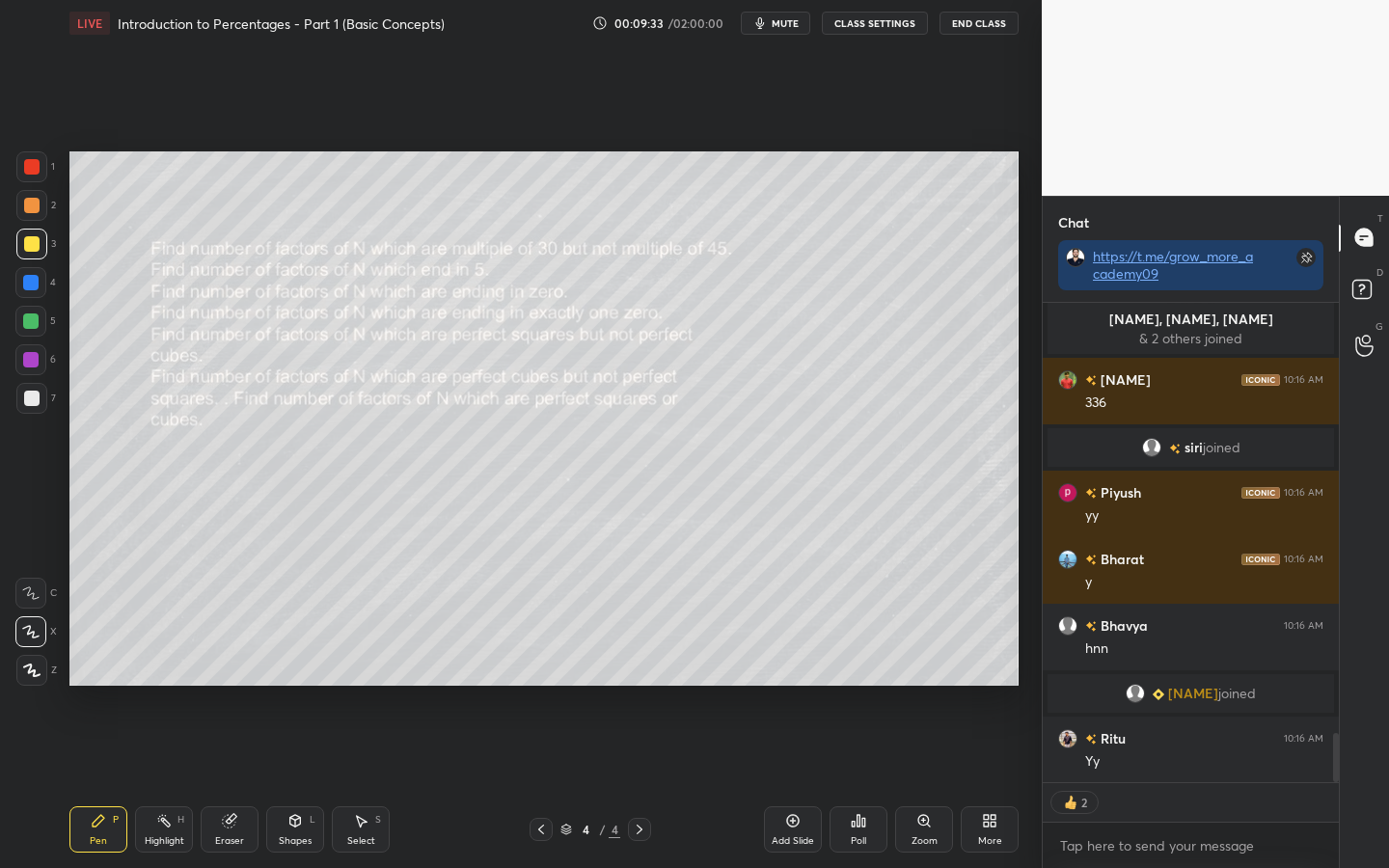 drag, startPoint x: 32, startPoint y: 198, endPoint x: 64, endPoint y: 213, distance: 35.34119 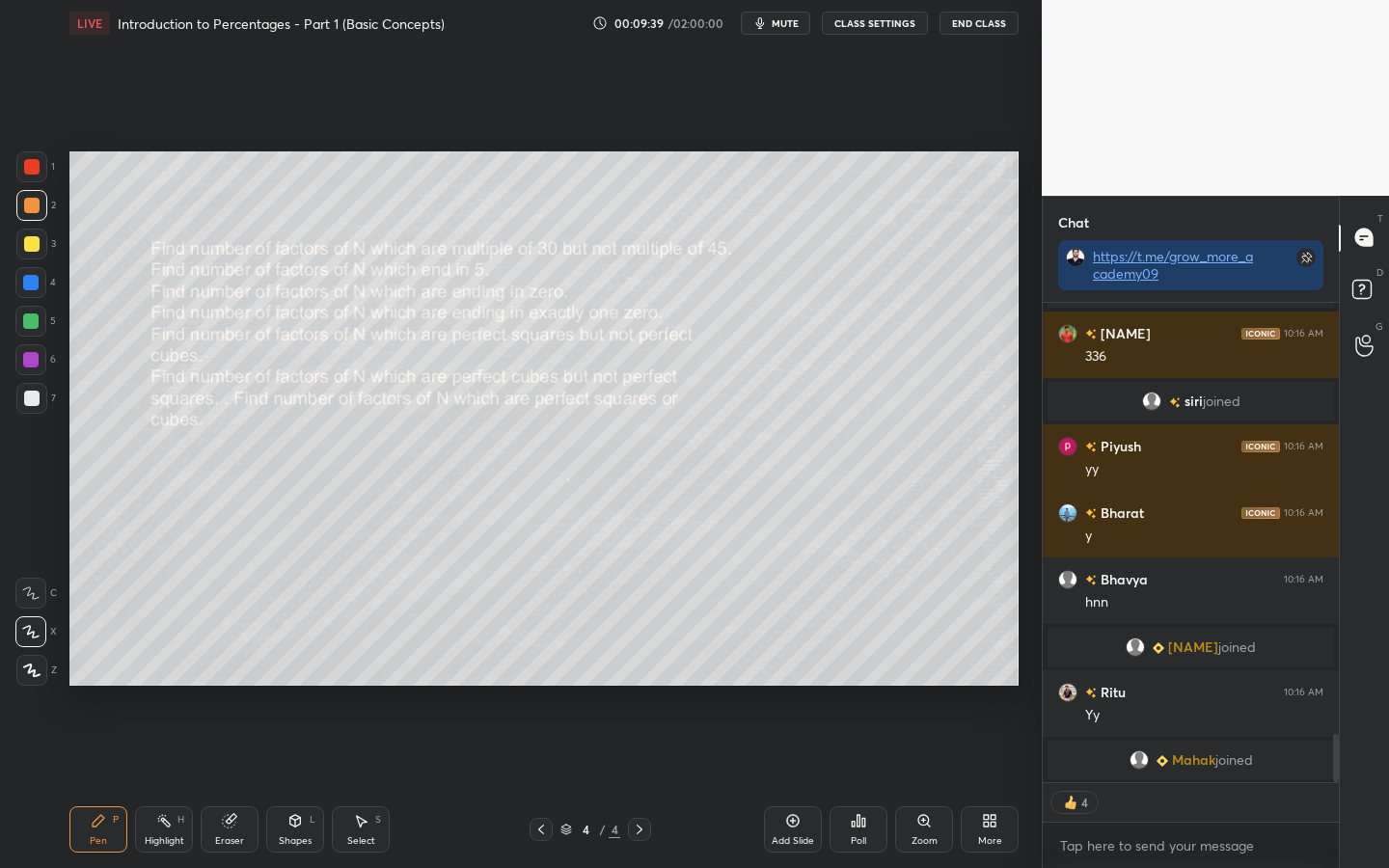 scroll, scrollTop: 4315, scrollLeft: 0, axis: vertical 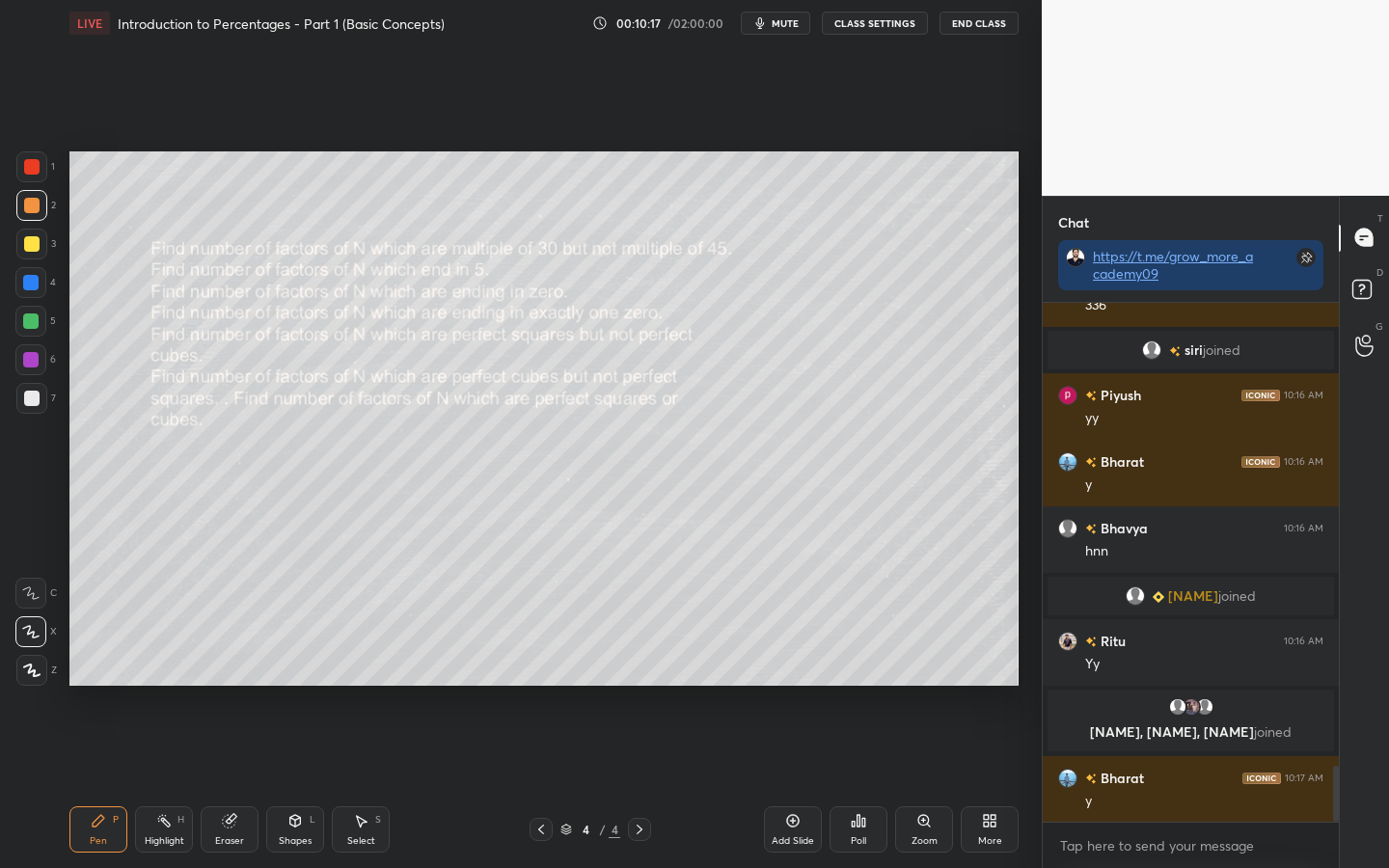 click 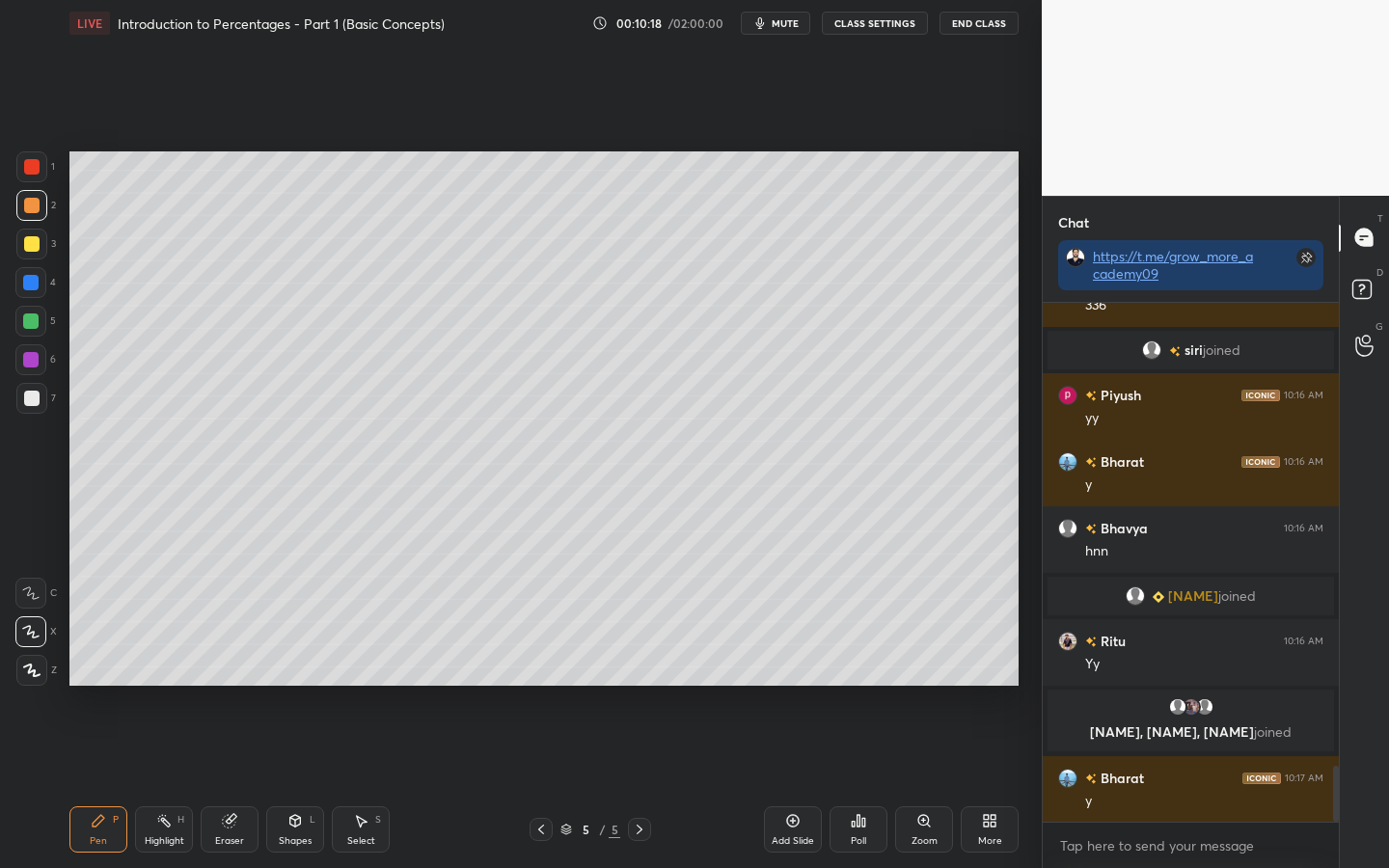 click at bounding box center [31, 321] 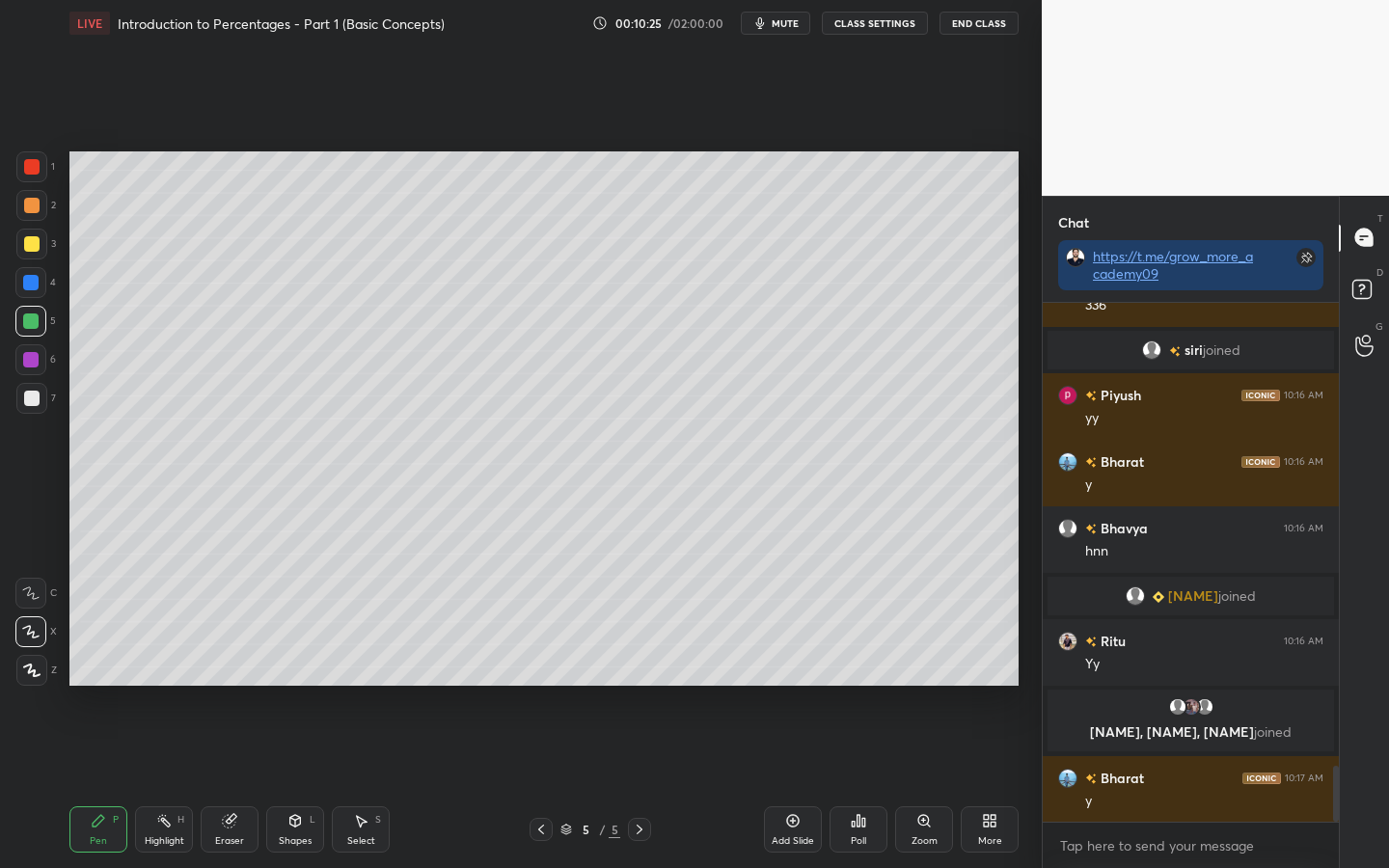 click at bounding box center (31, 283) 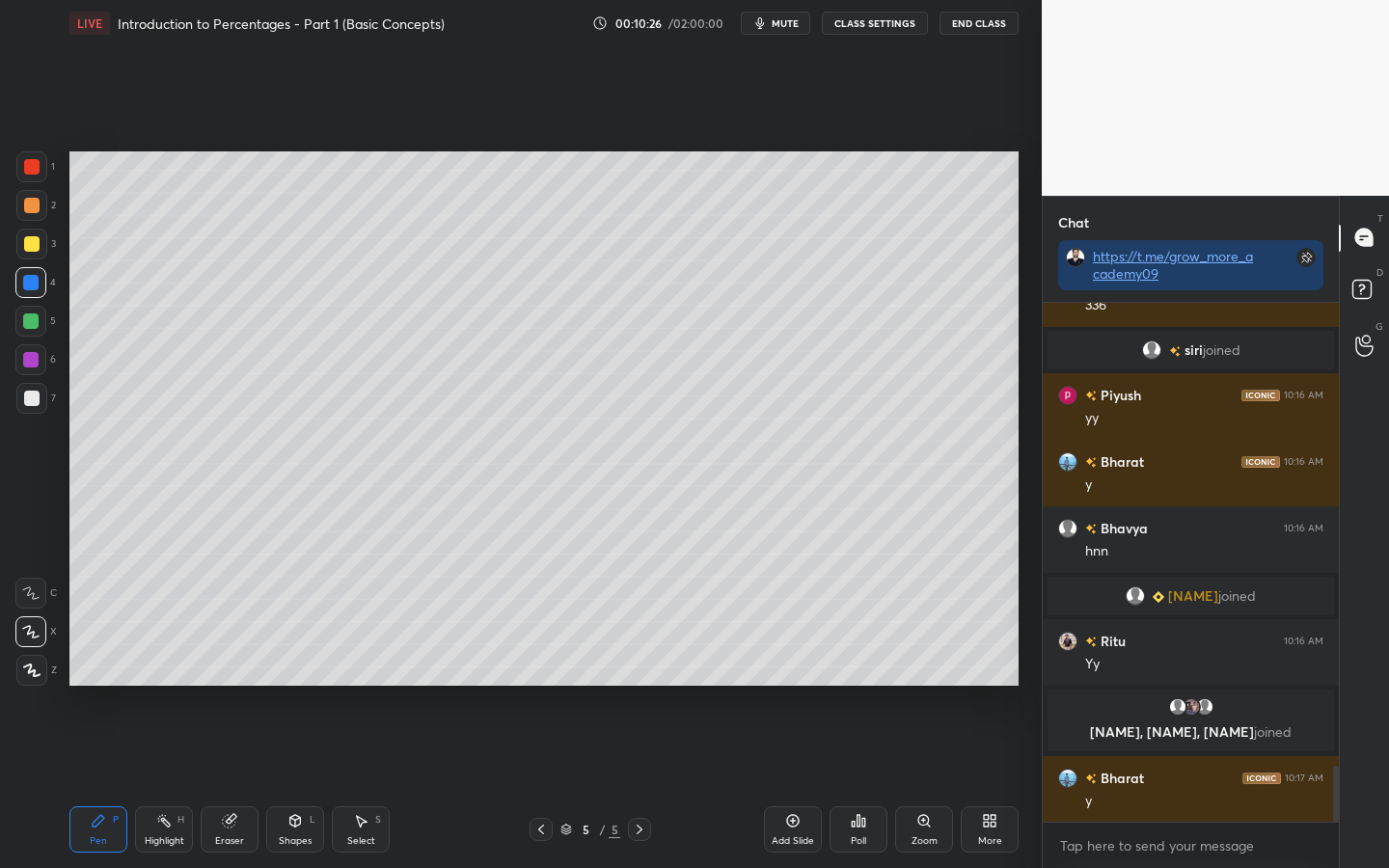 click at bounding box center (32, 167) 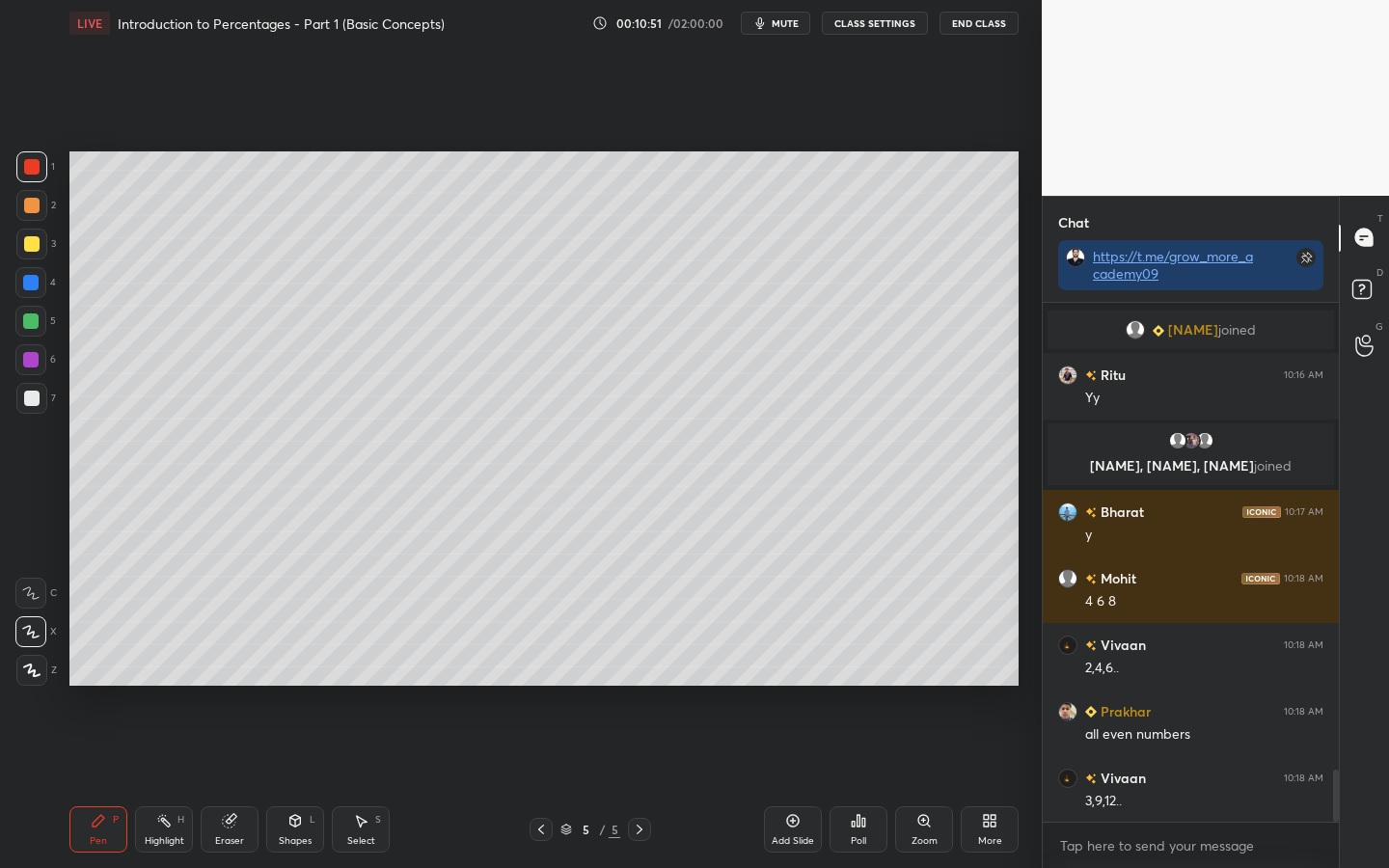 scroll, scrollTop: 4638, scrollLeft: 0, axis: vertical 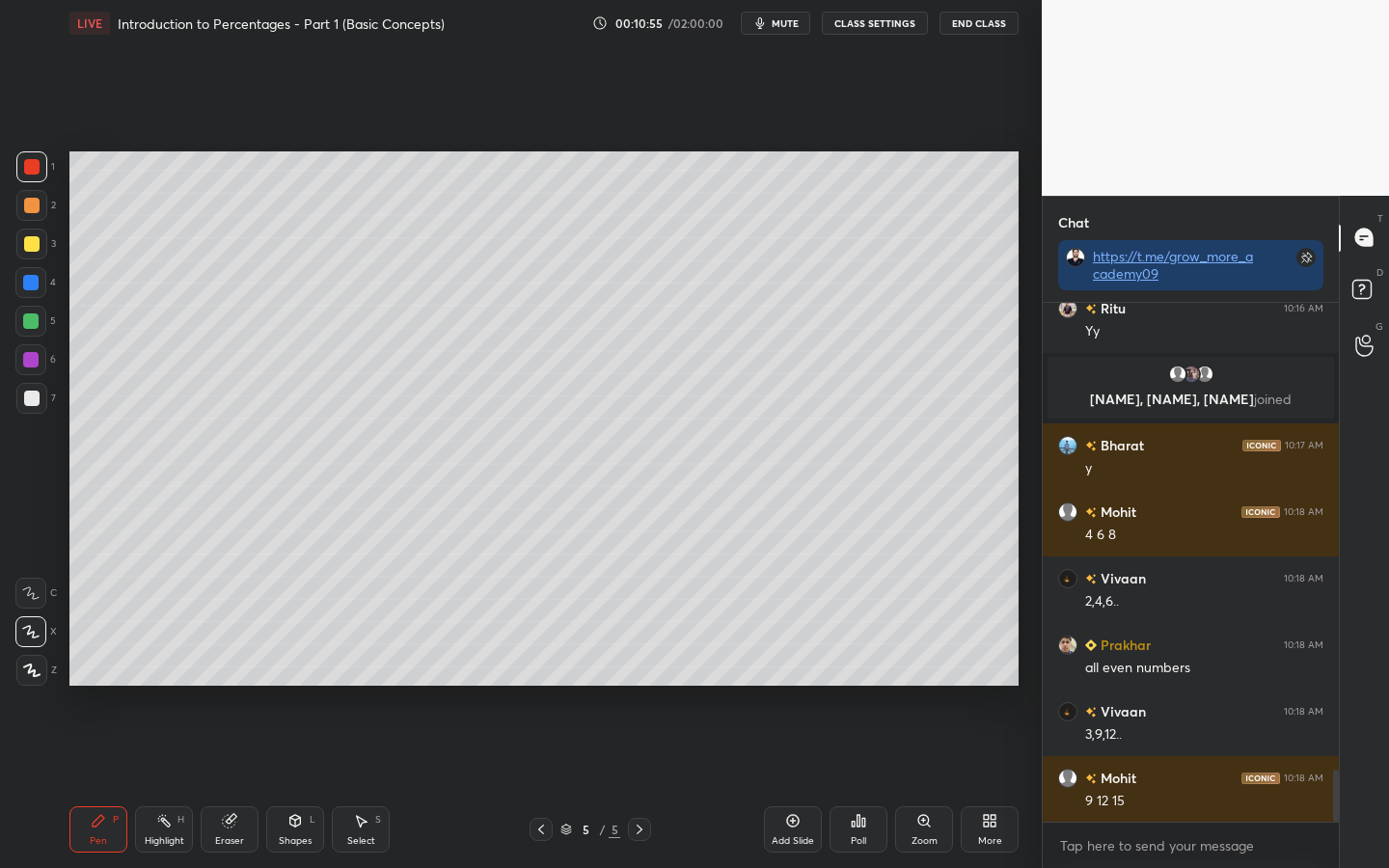 drag, startPoint x: 26, startPoint y: 318, endPoint x: 25, endPoint y: 296, distance: 22.022716 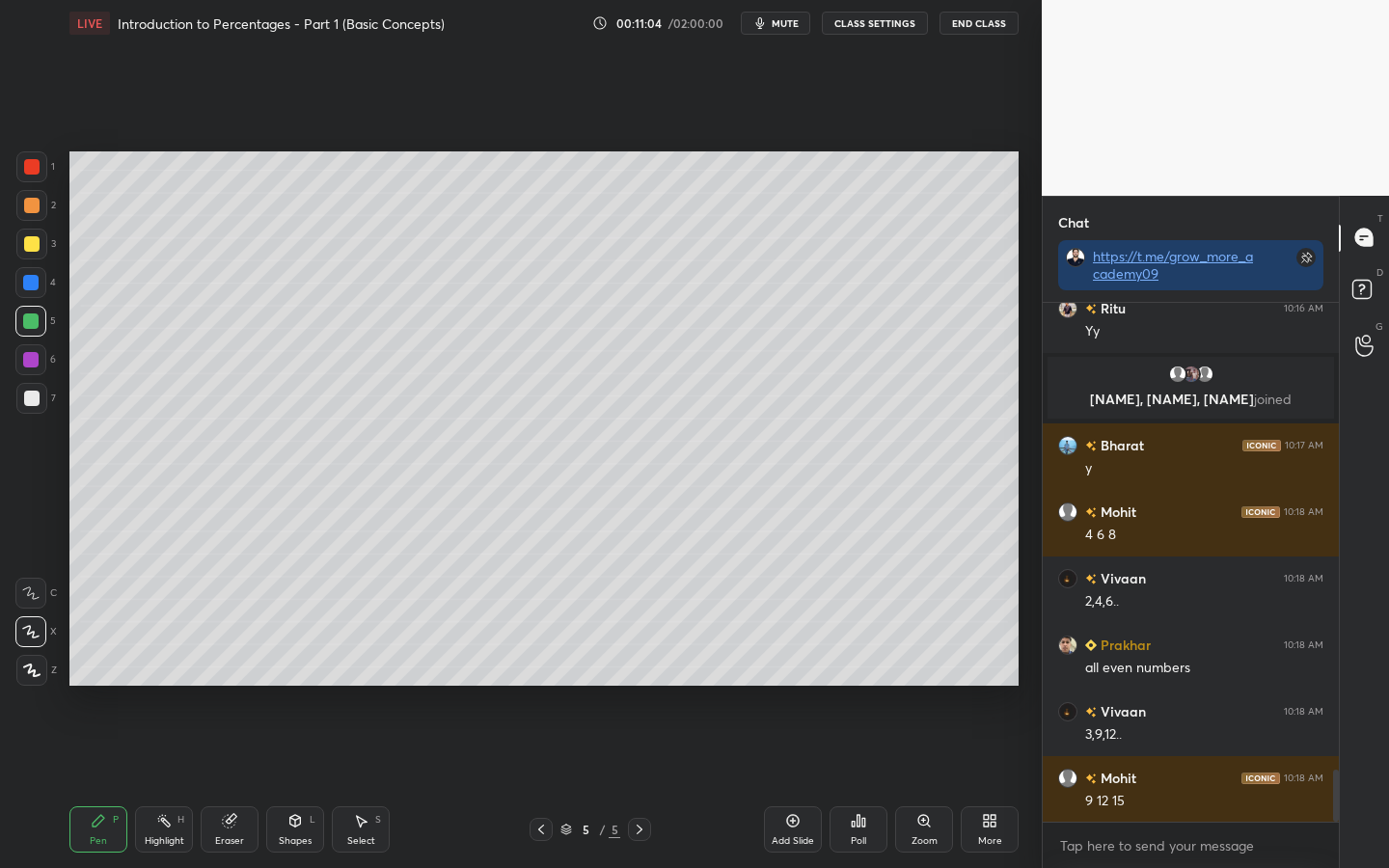 click at bounding box center [32, 244] 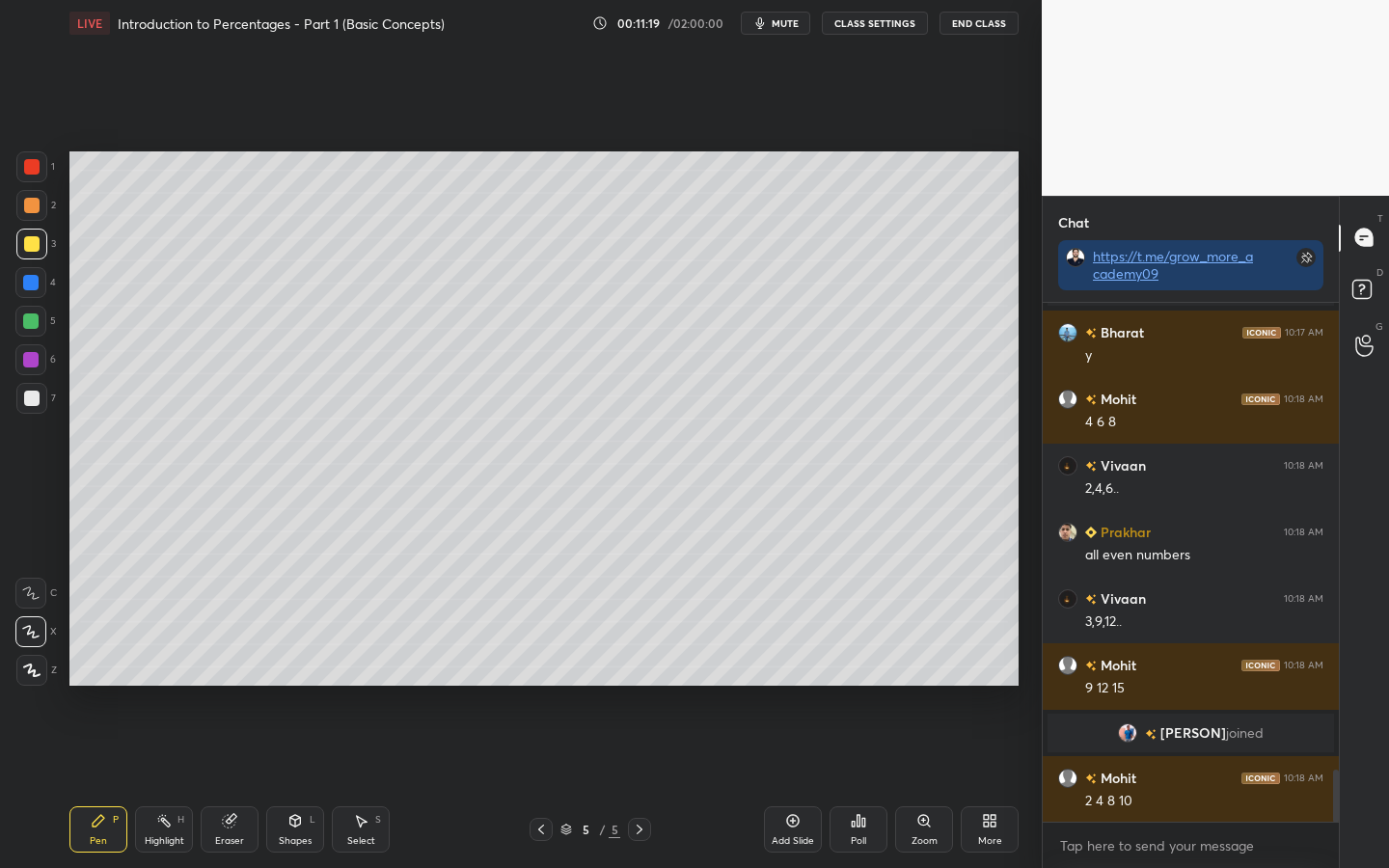 scroll, scrollTop: 4711, scrollLeft: 0, axis: vertical 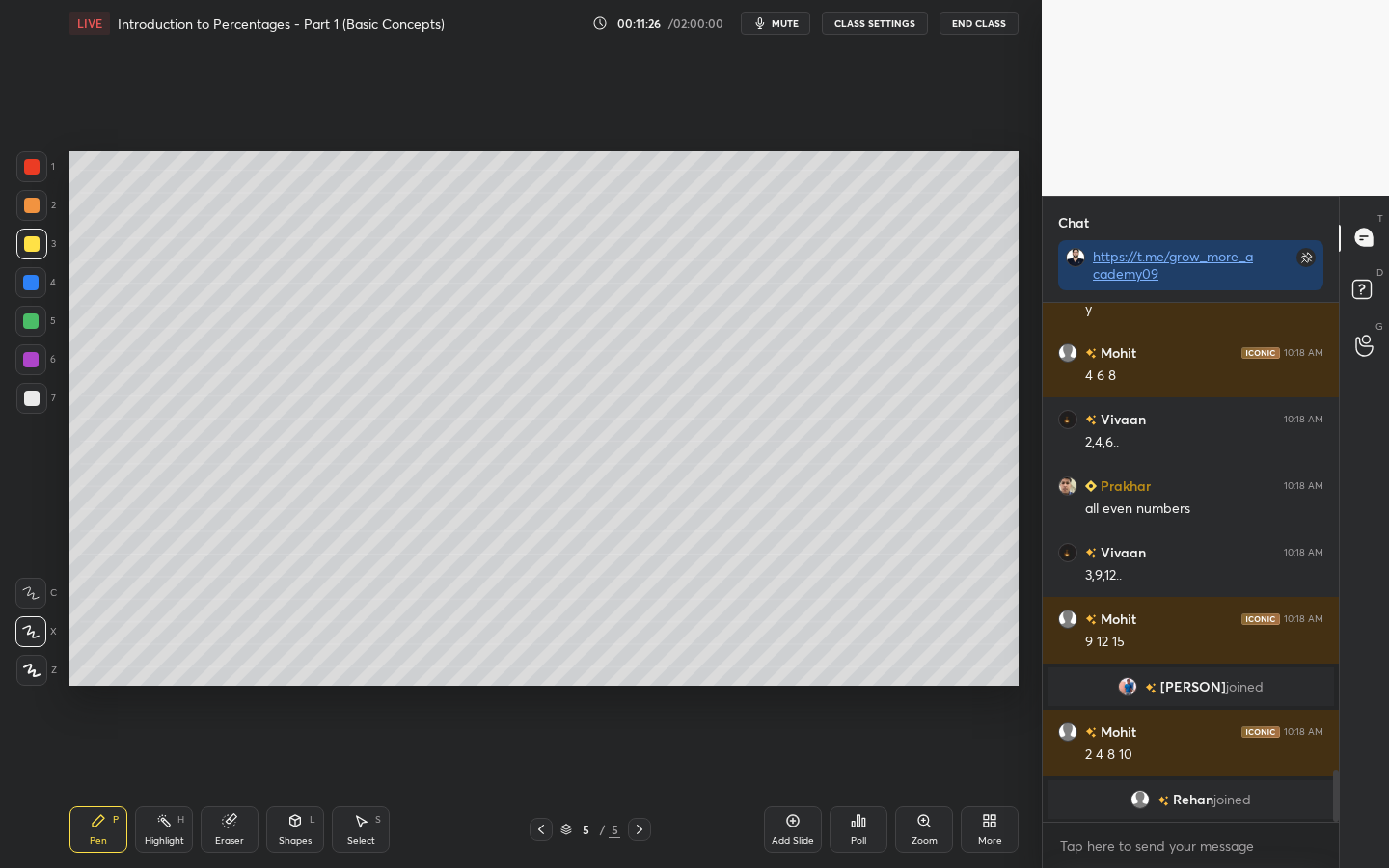 click at bounding box center [31, 321] 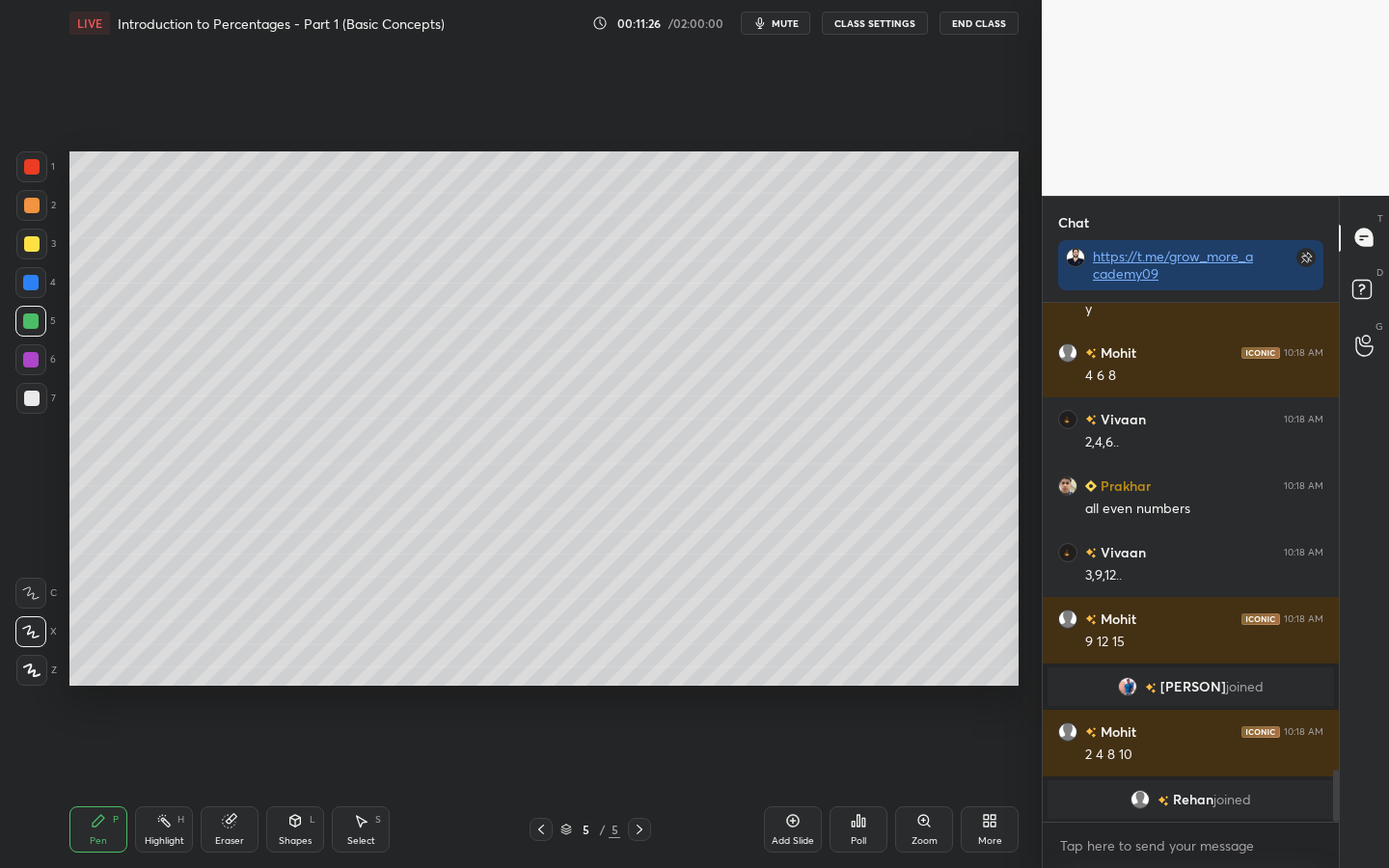 click at bounding box center (32, 205) 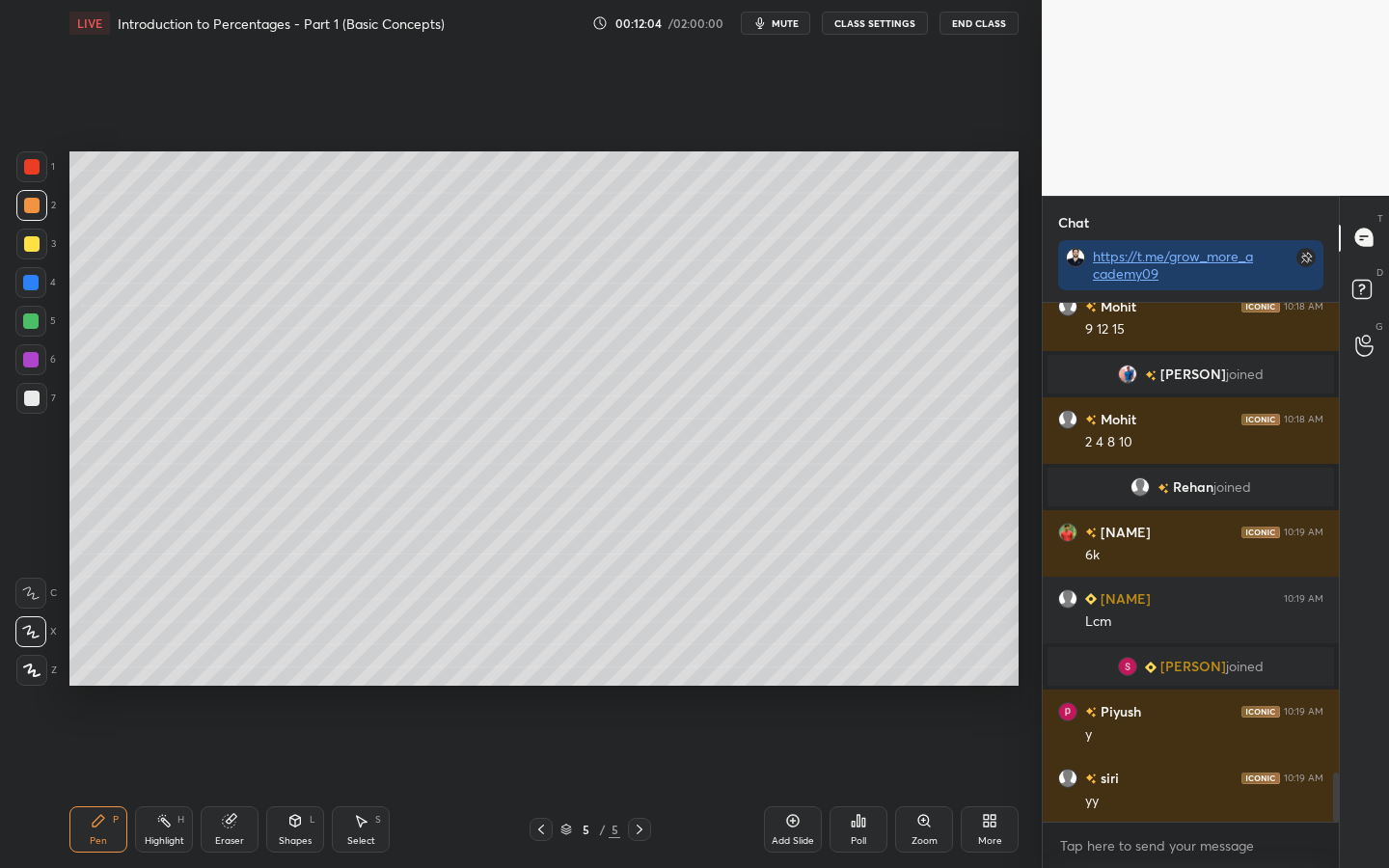 scroll, scrollTop: 4964, scrollLeft: 0, axis: vertical 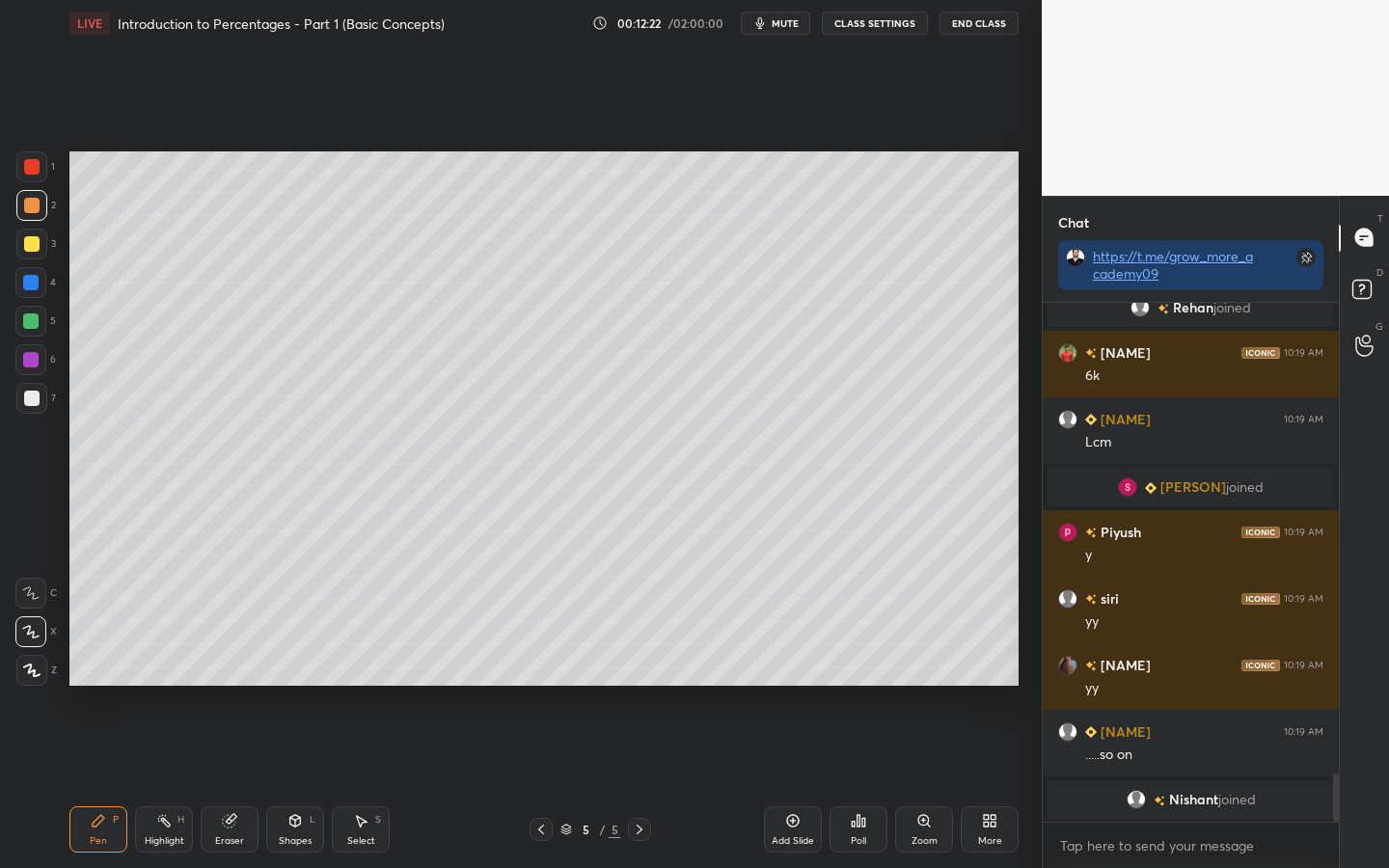 click at bounding box center [31, 321] 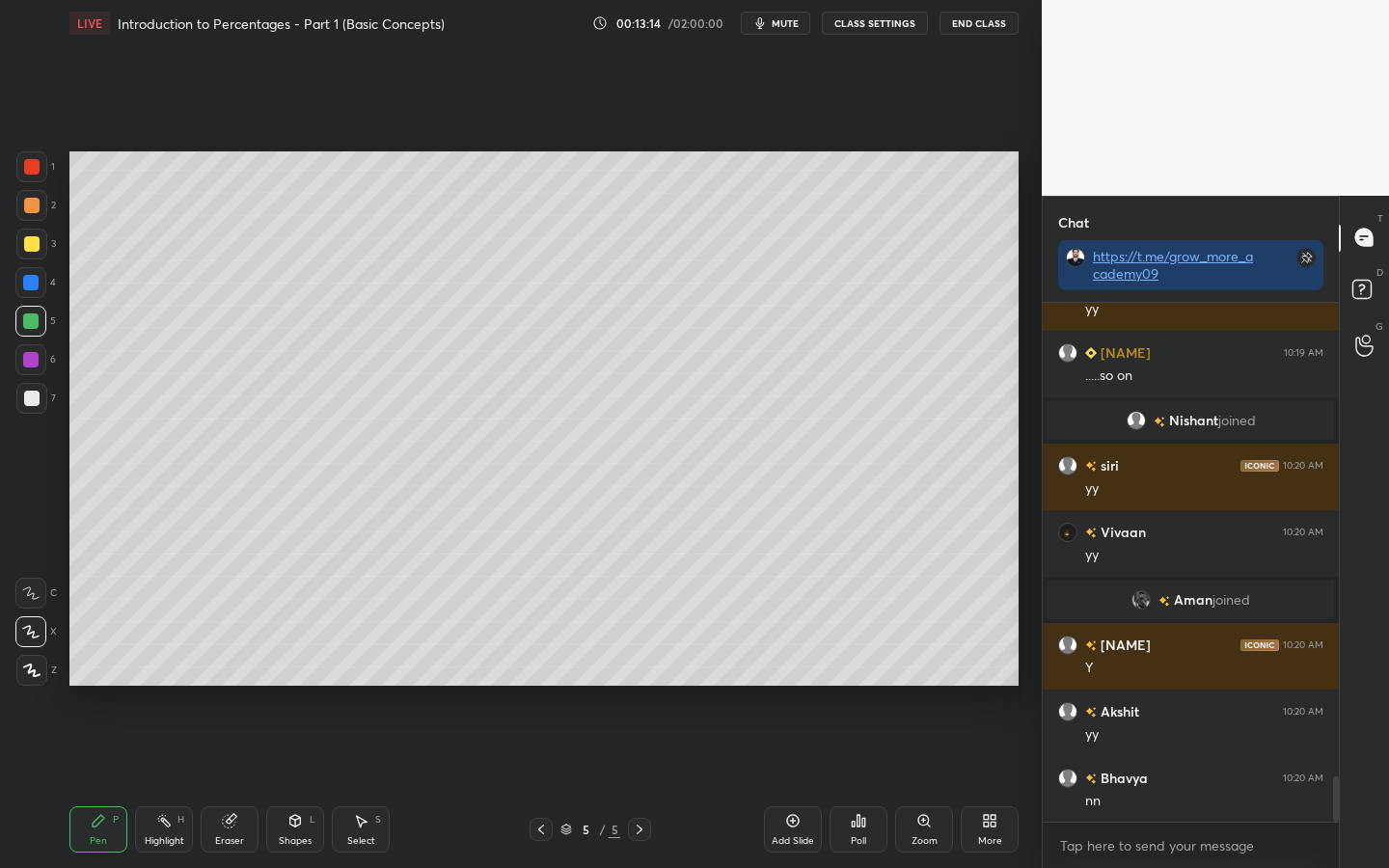scroll, scrollTop: 5412, scrollLeft: 0, axis: vertical 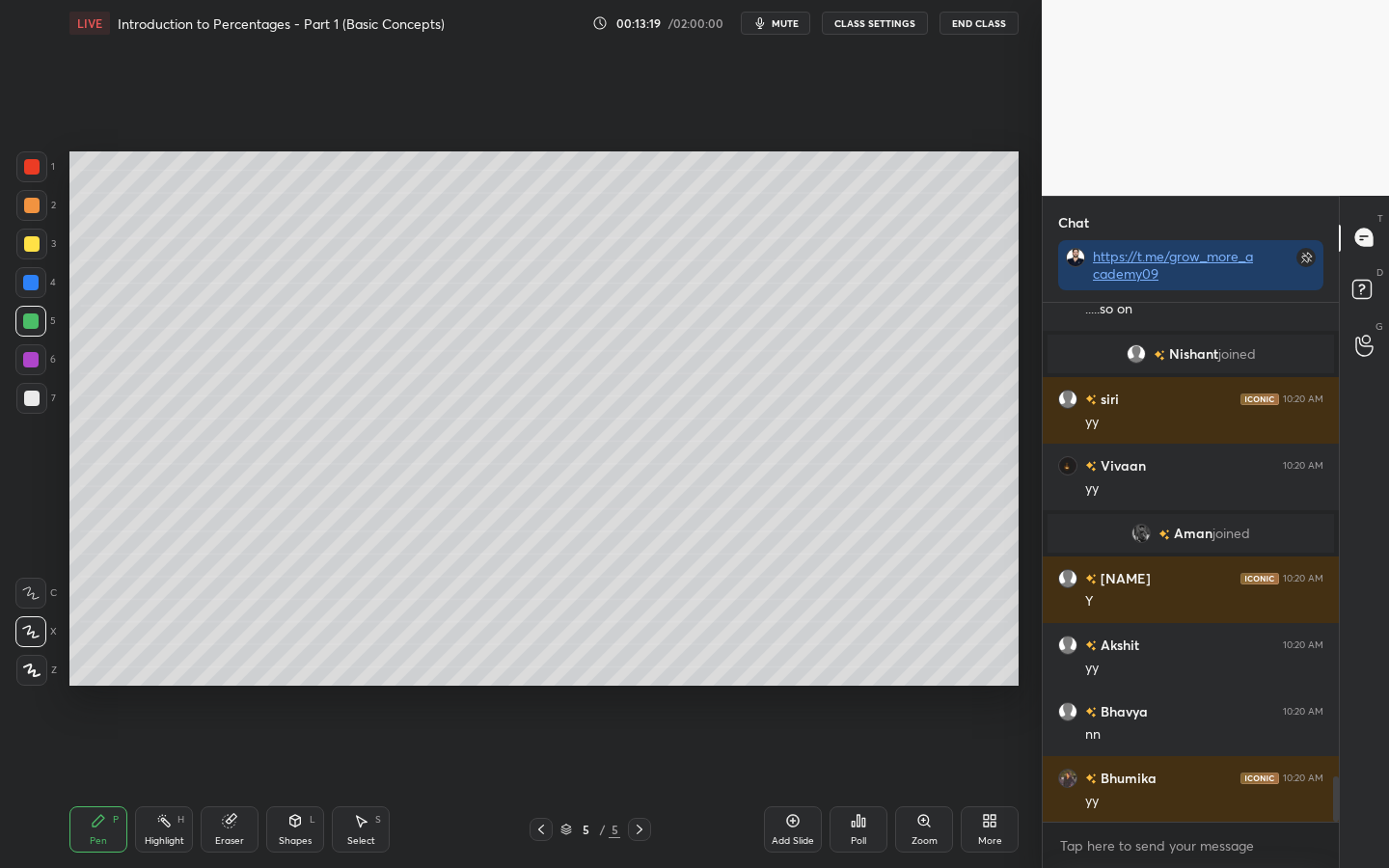 click 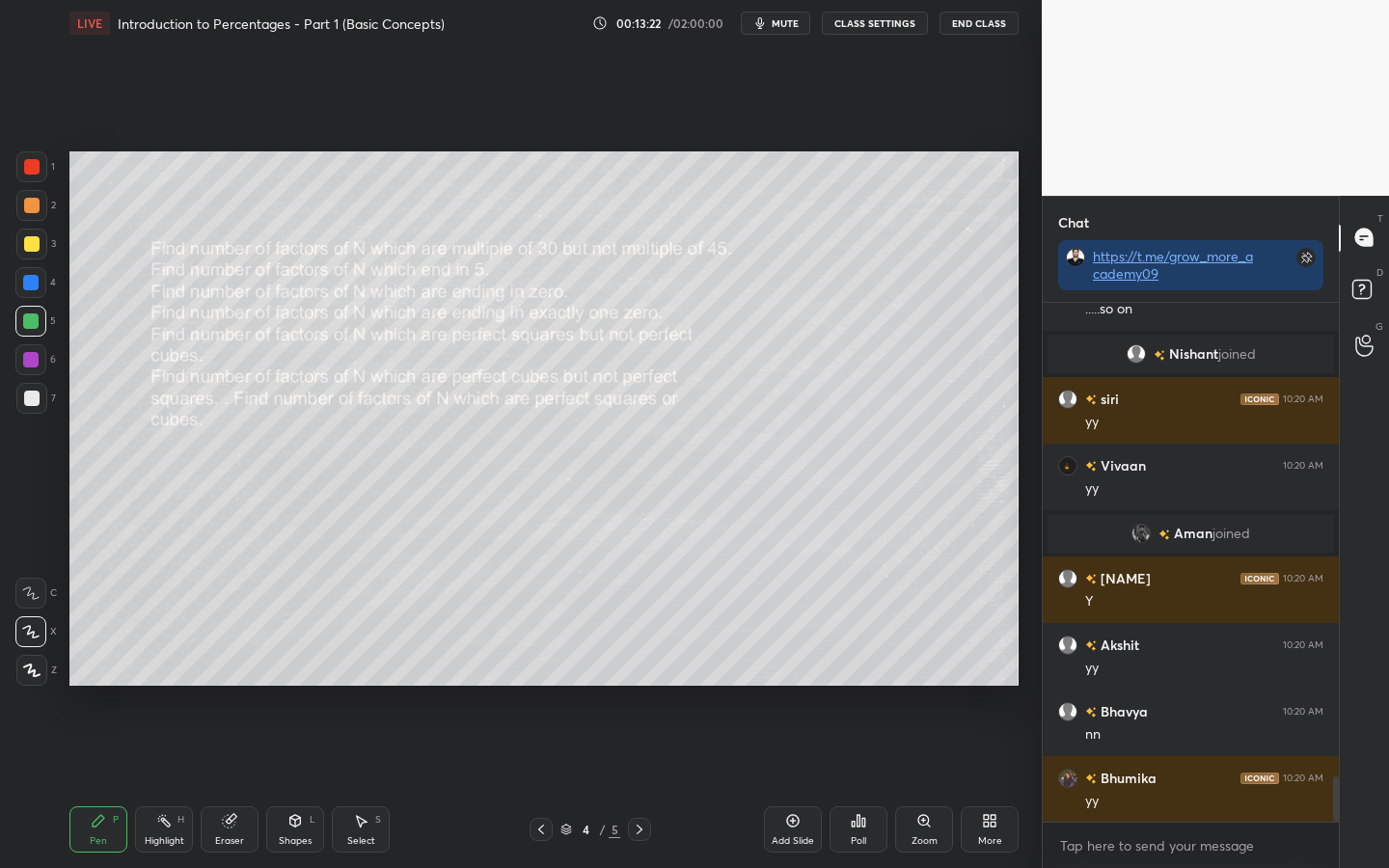 scroll, scrollTop: 5479, scrollLeft: 0, axis: vertical 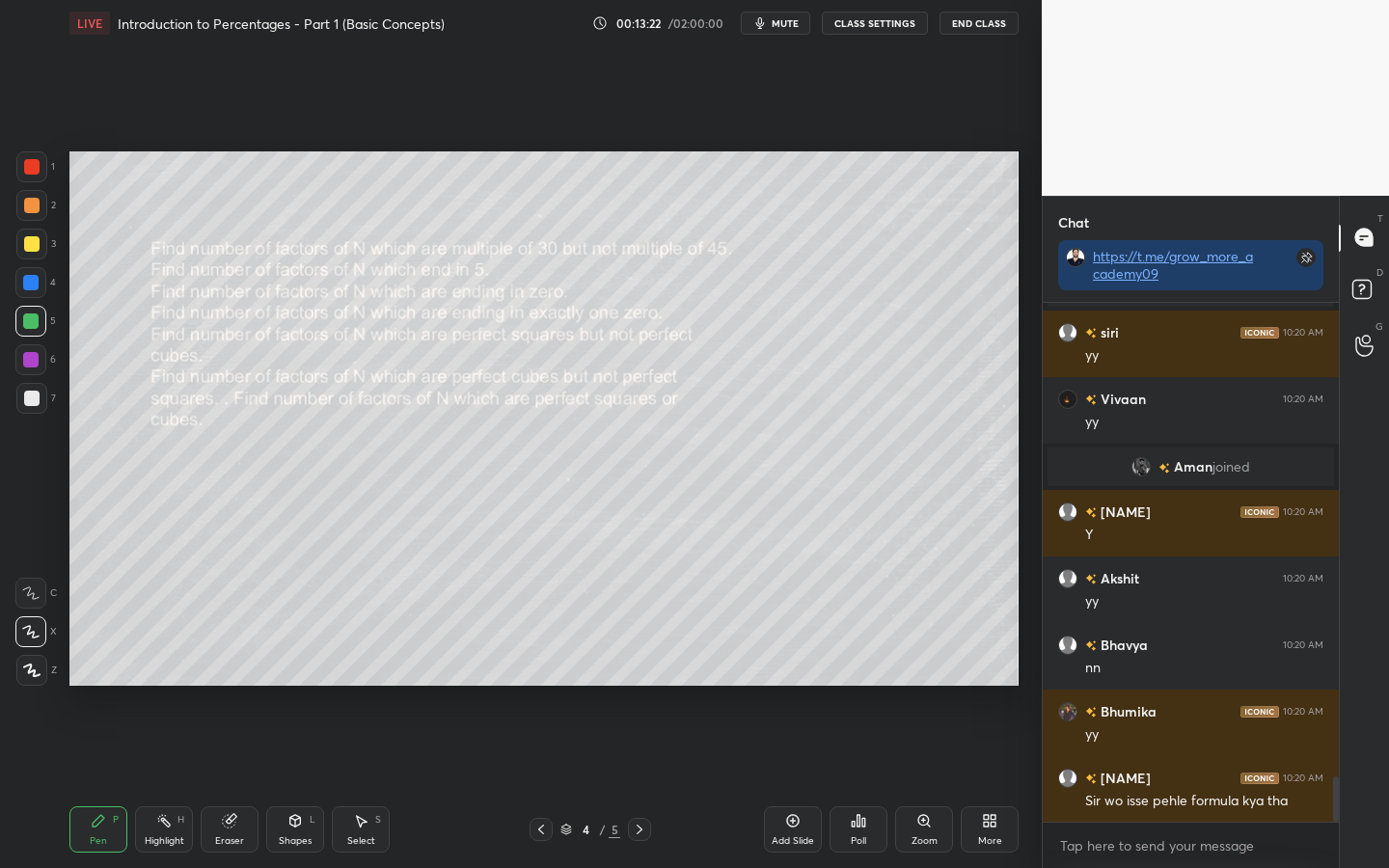 click at bounding box center [31, 360] 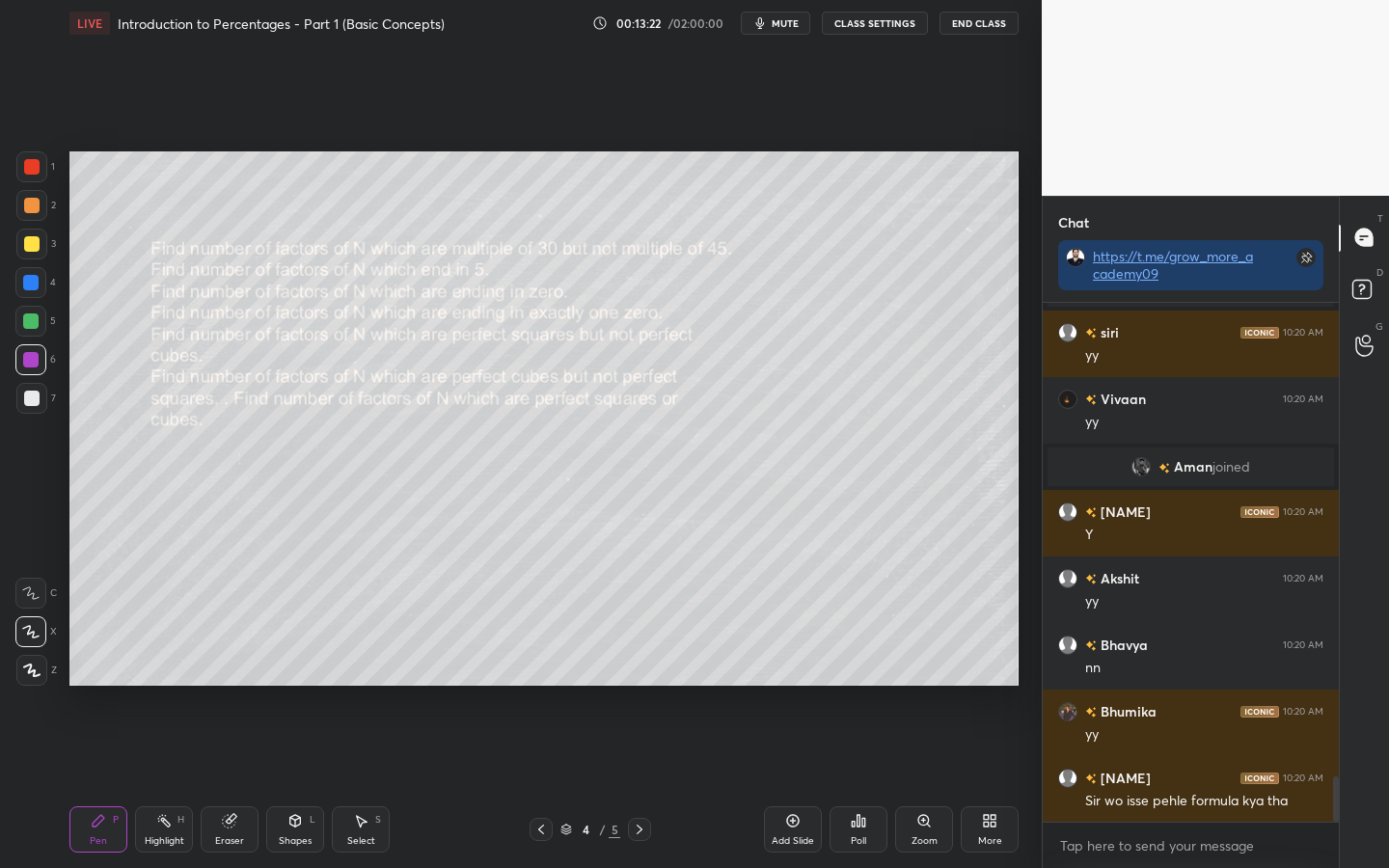 click at bounding box center (32, 244) 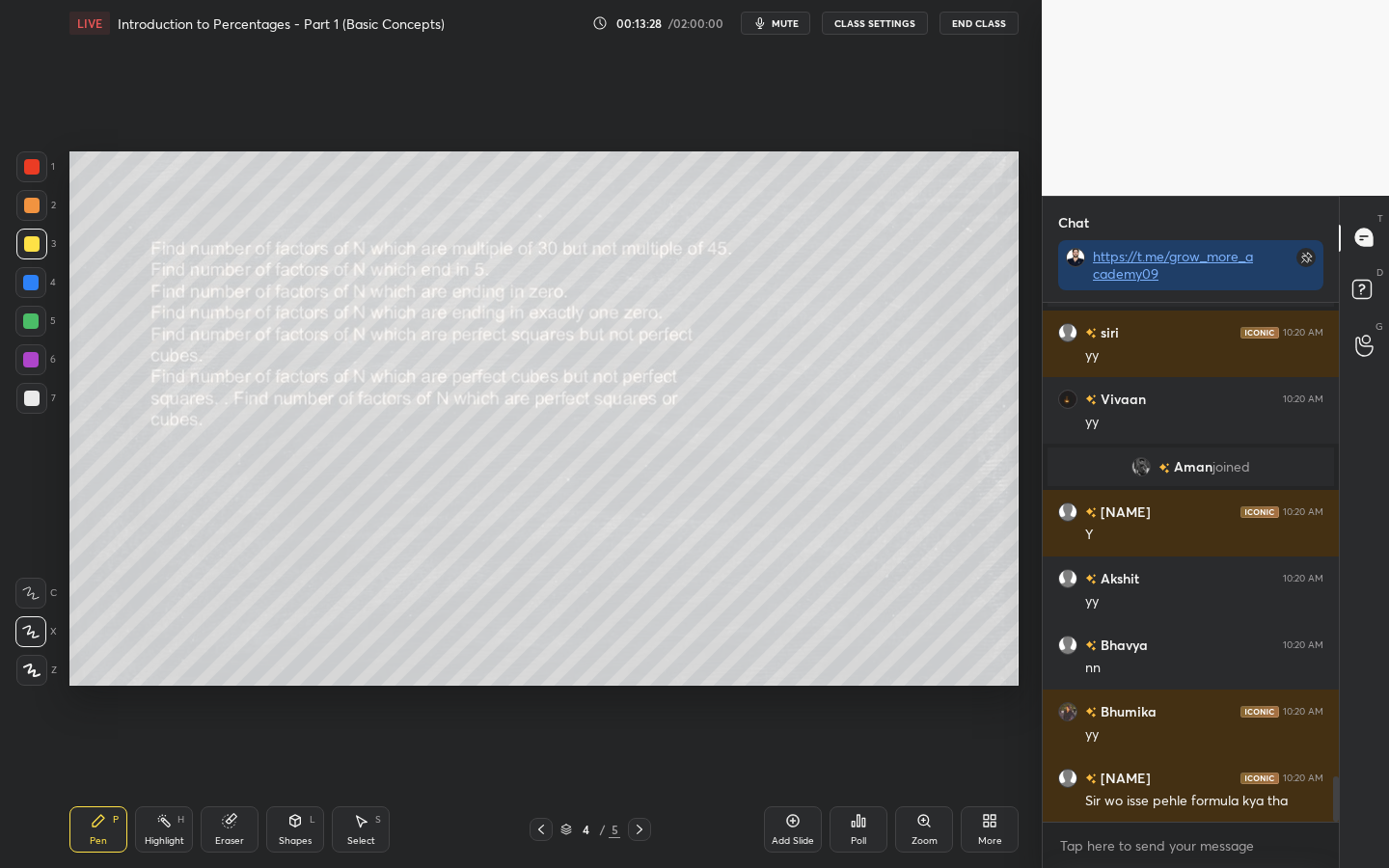 click 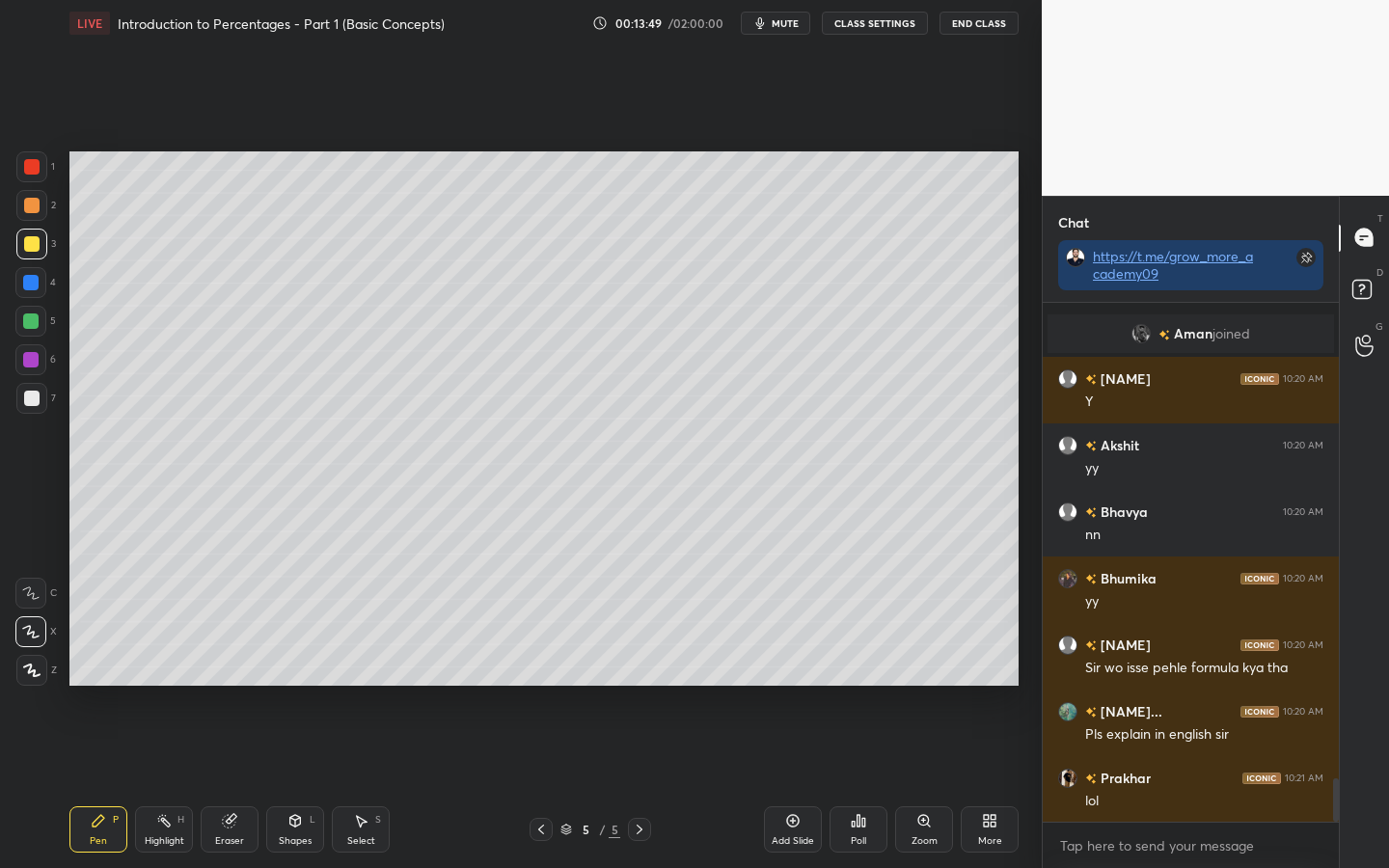 scroll, scrollTop: 5679, scrollLeft: 0, axis: vertical 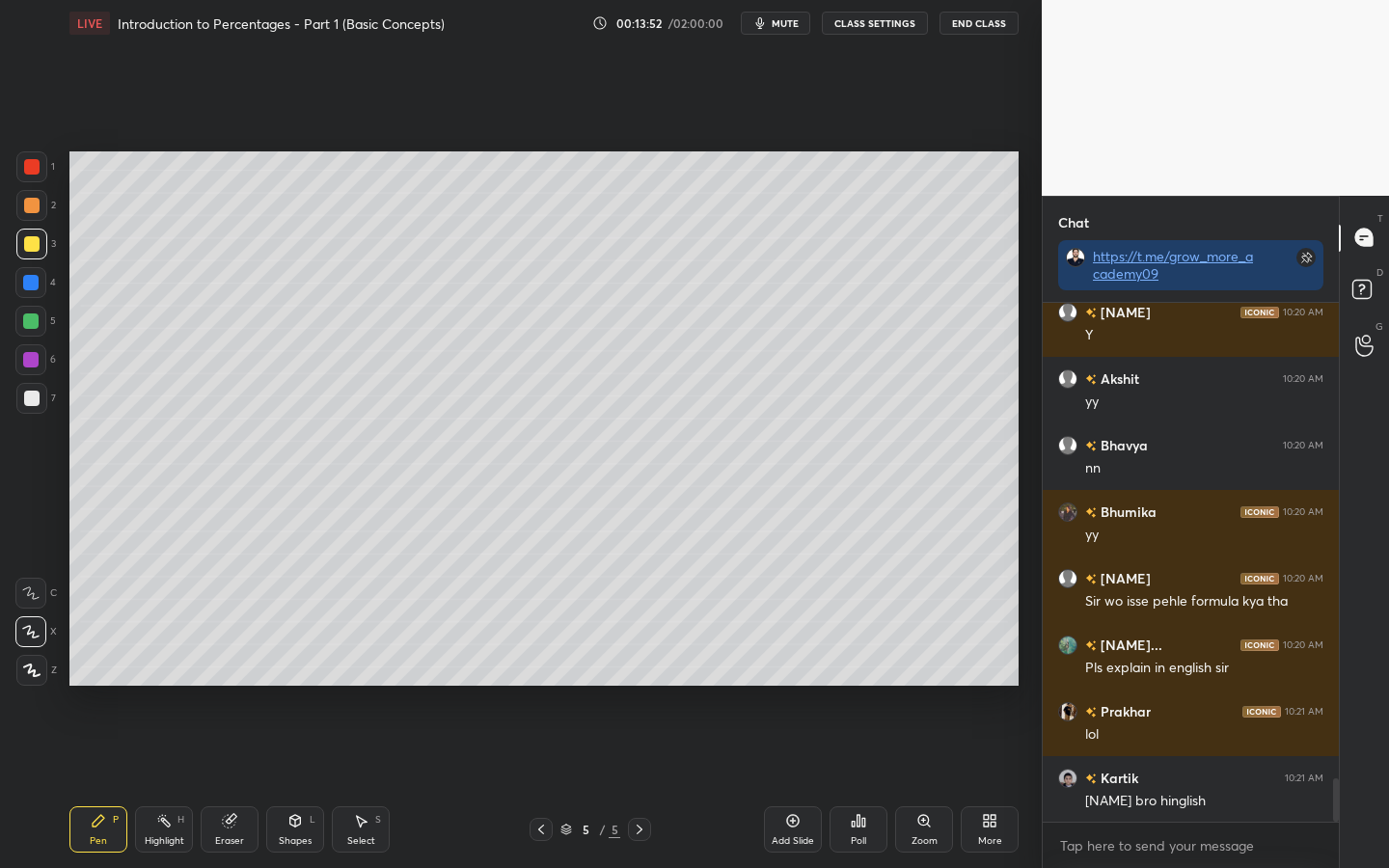 click 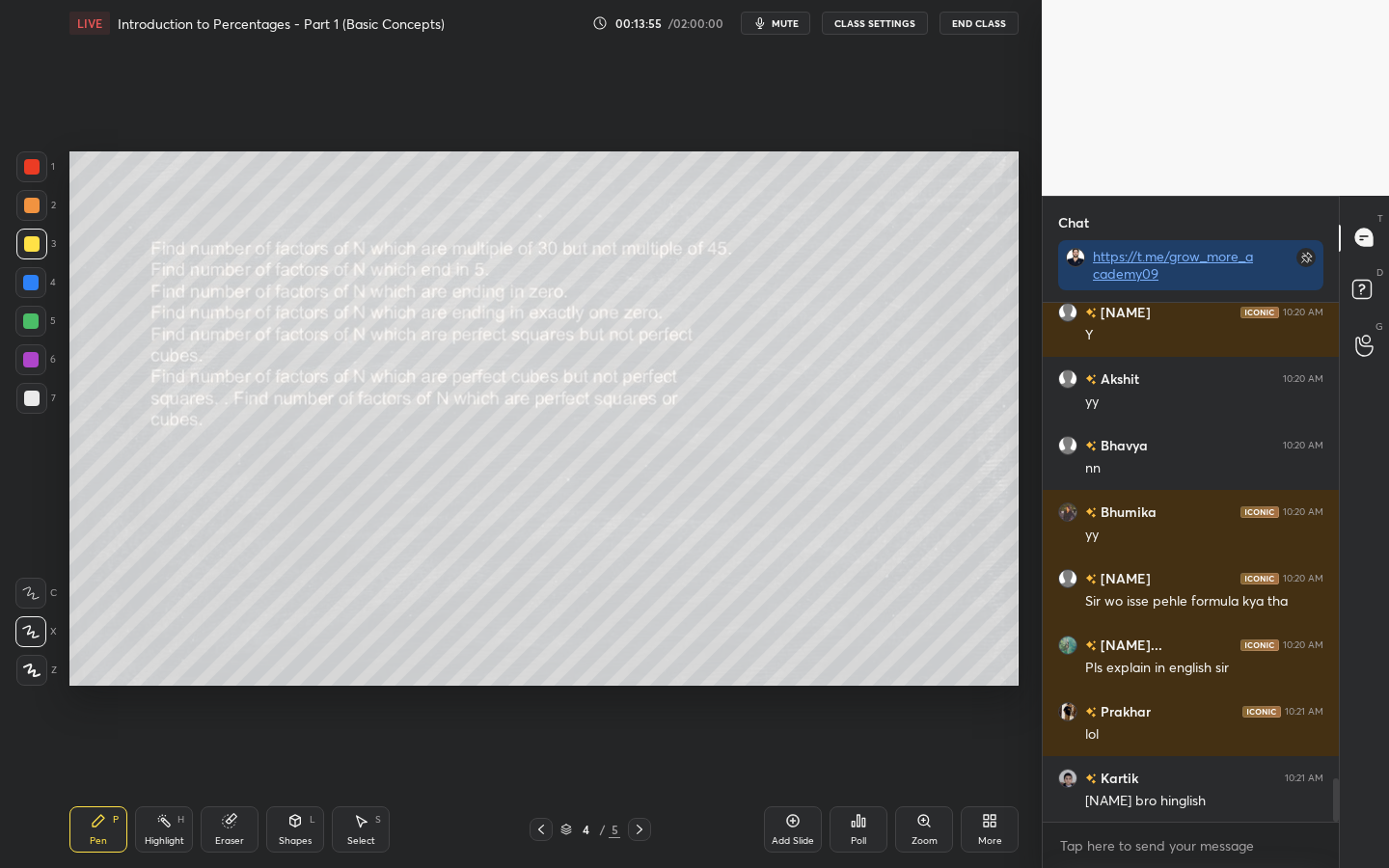 click at bounding box center (31, 360) 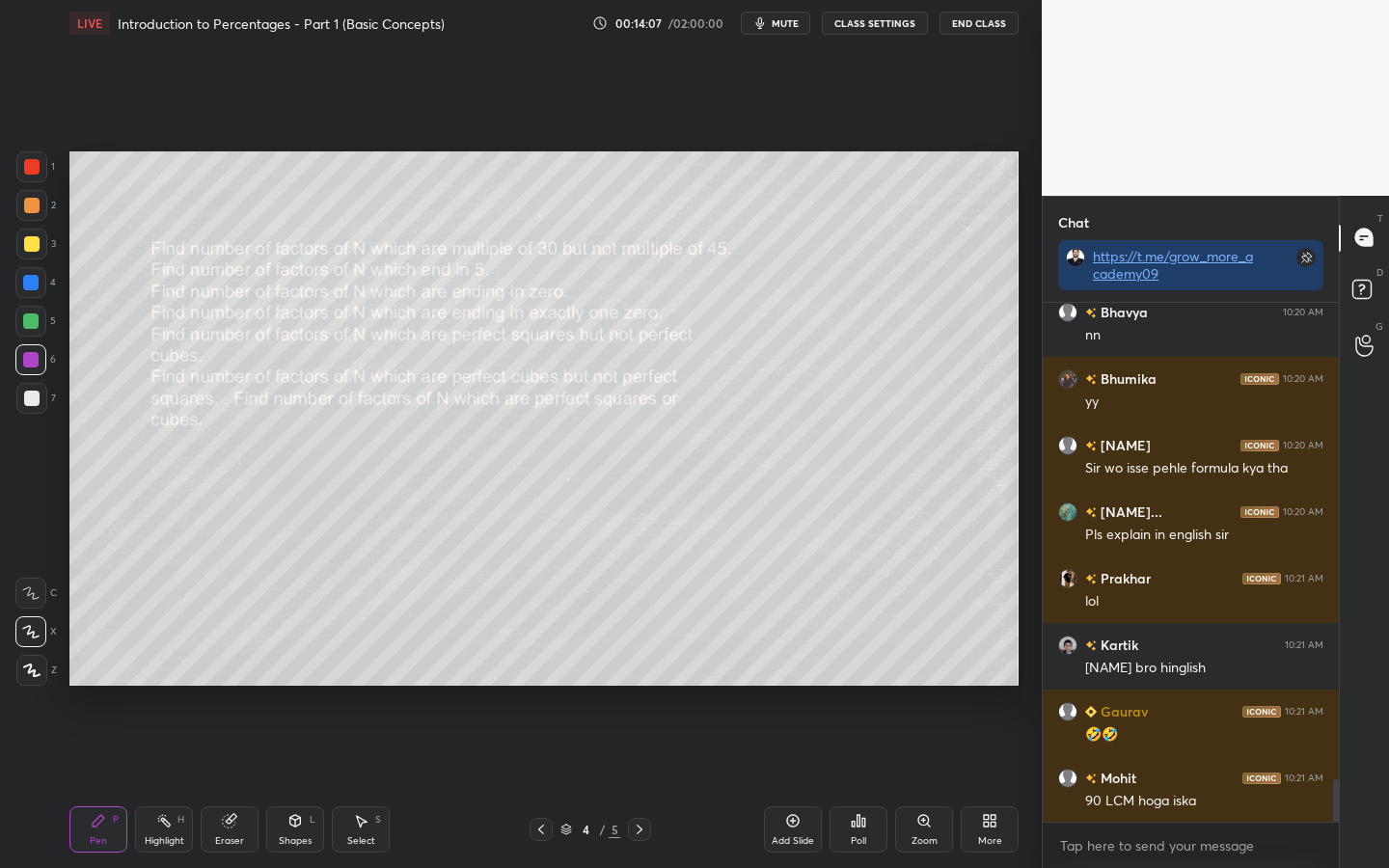 scroll, scrollTop: 5878, scrollLeft: 0, axis: vertical 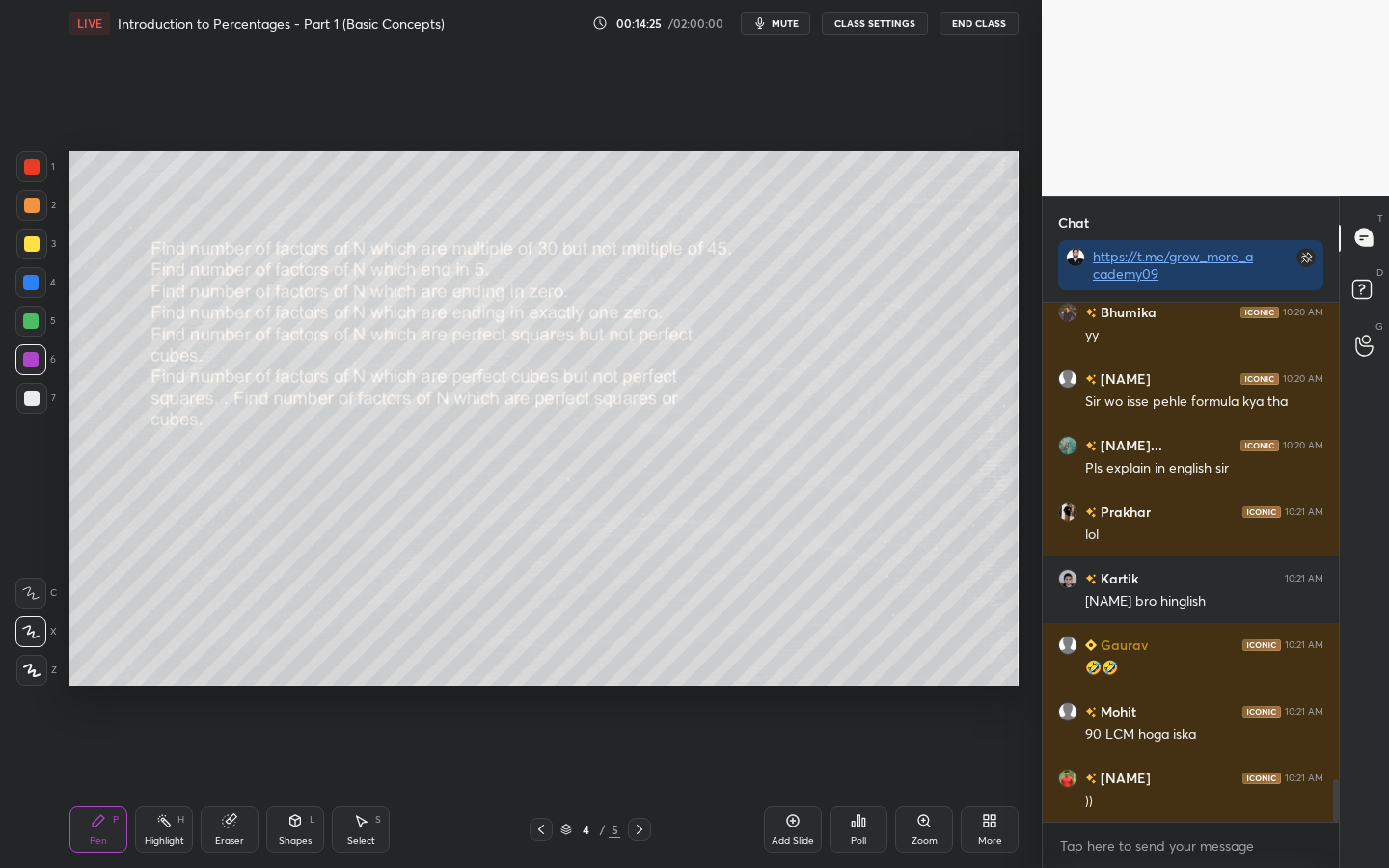 click at bounding box center [31, 283] 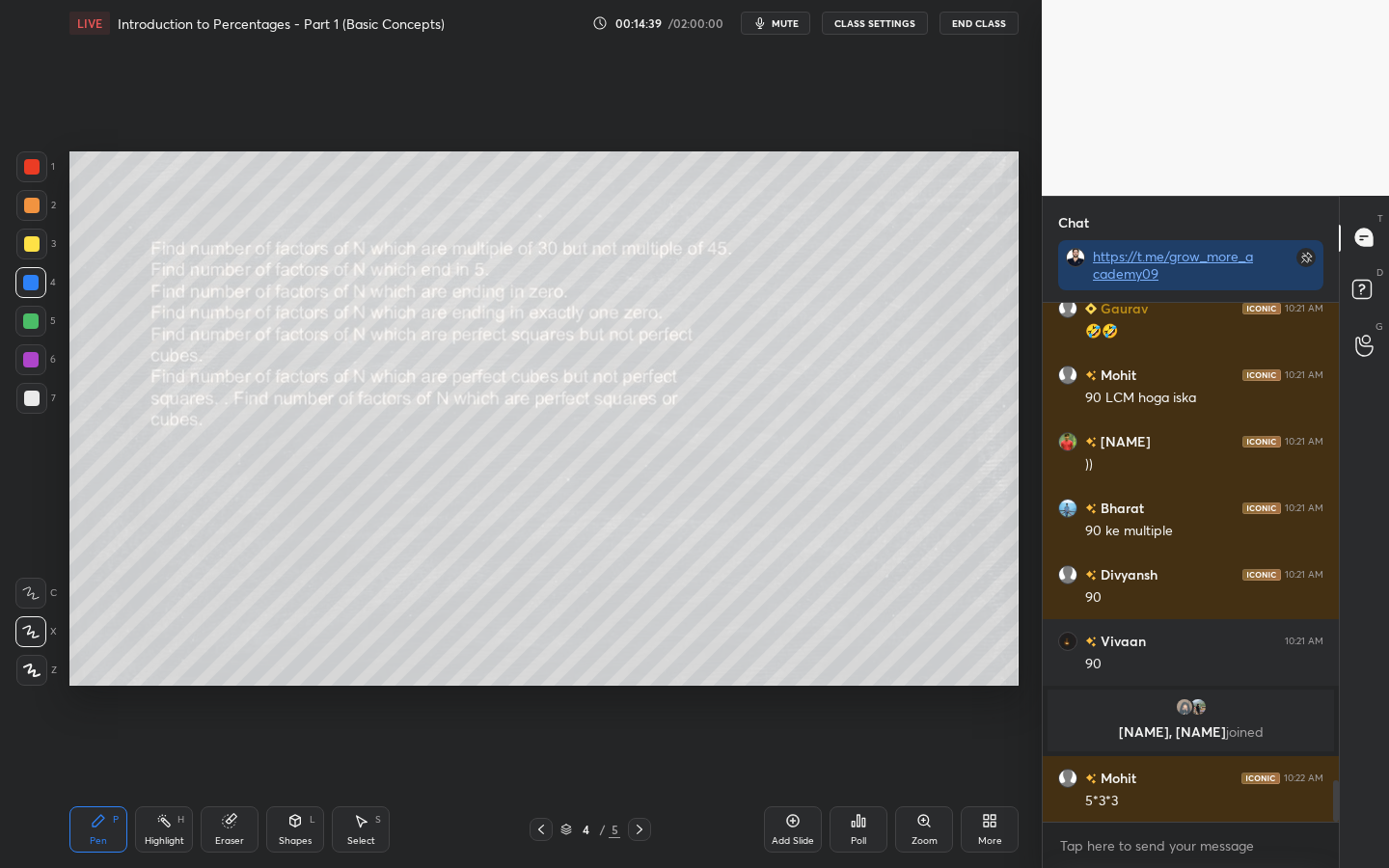 scroll, scrollTop: 5982, scrollLeft: 0, axis: vertical 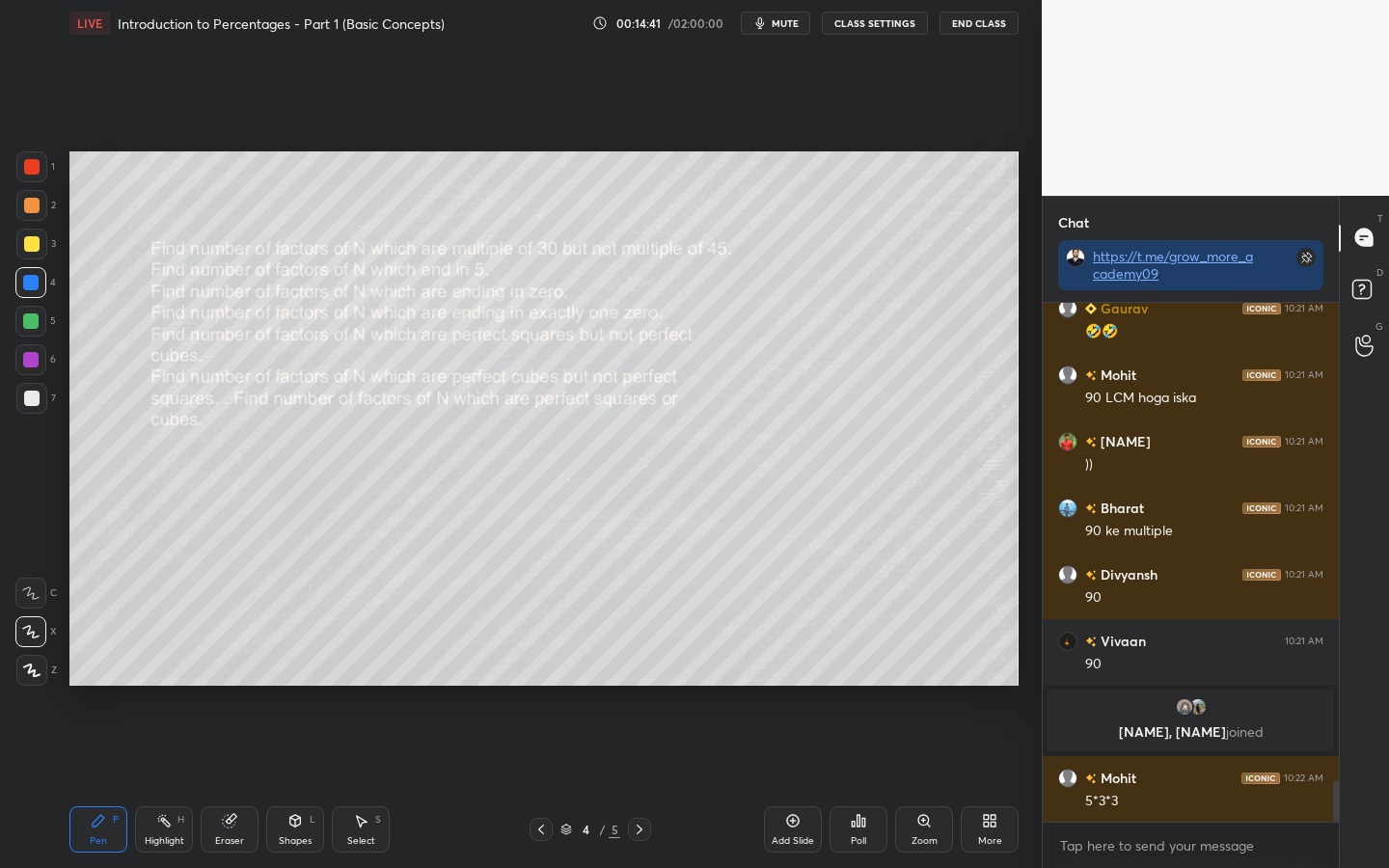 click at bounding box center (32, 398) 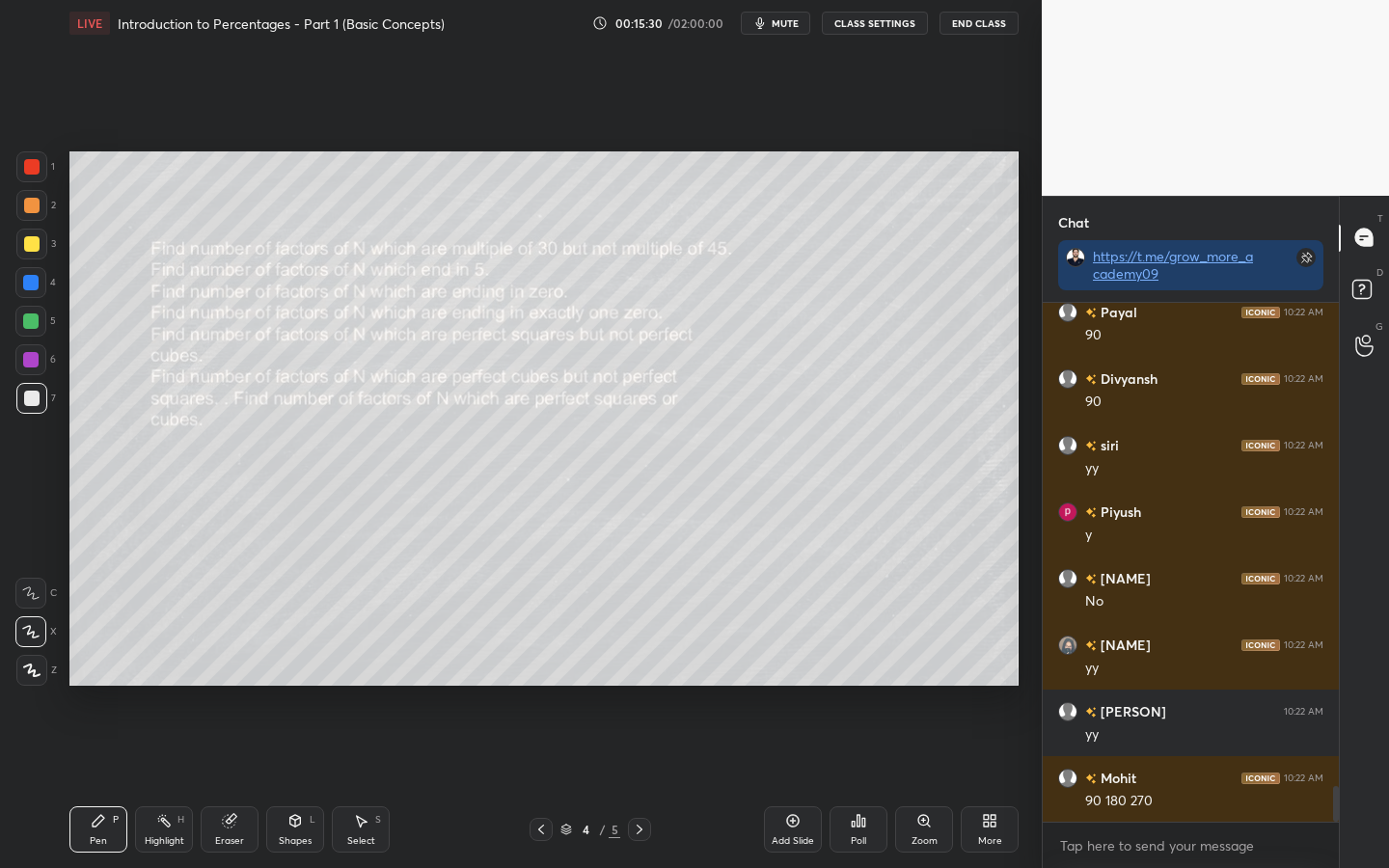scroll, scrollTop: 7054, scrollLeft: 0, axis: vertical 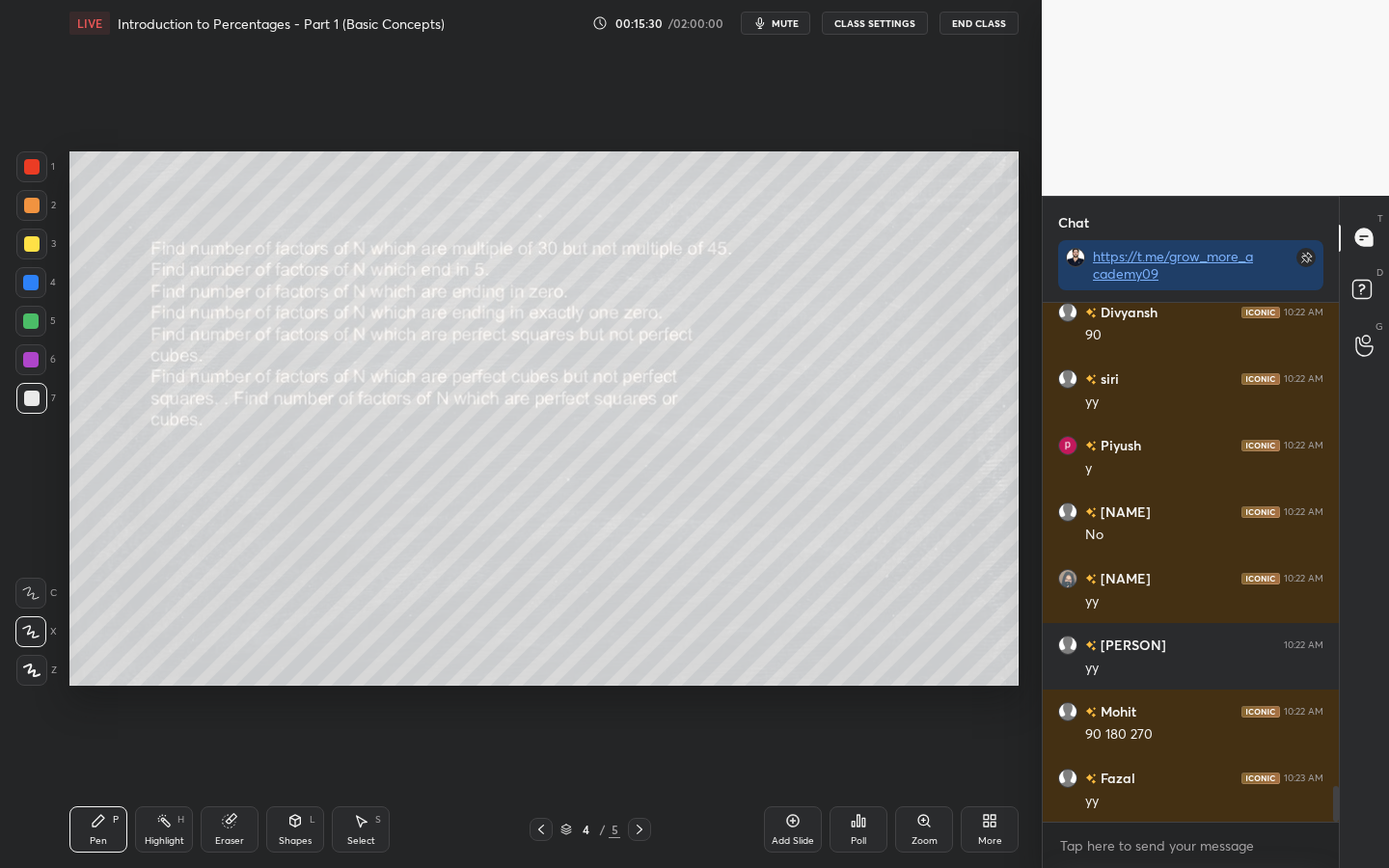 click at bounding box center [541, 829] 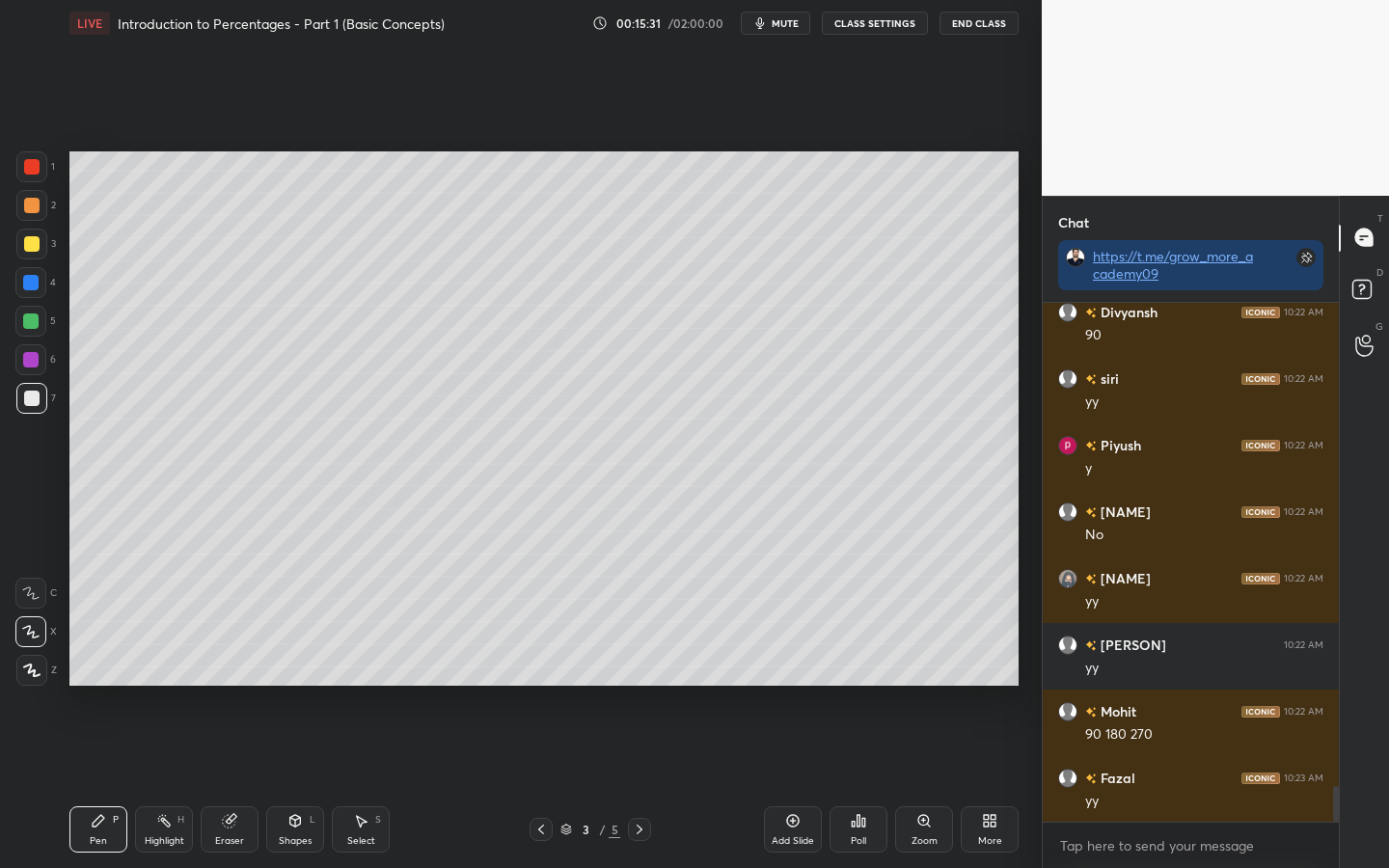 click 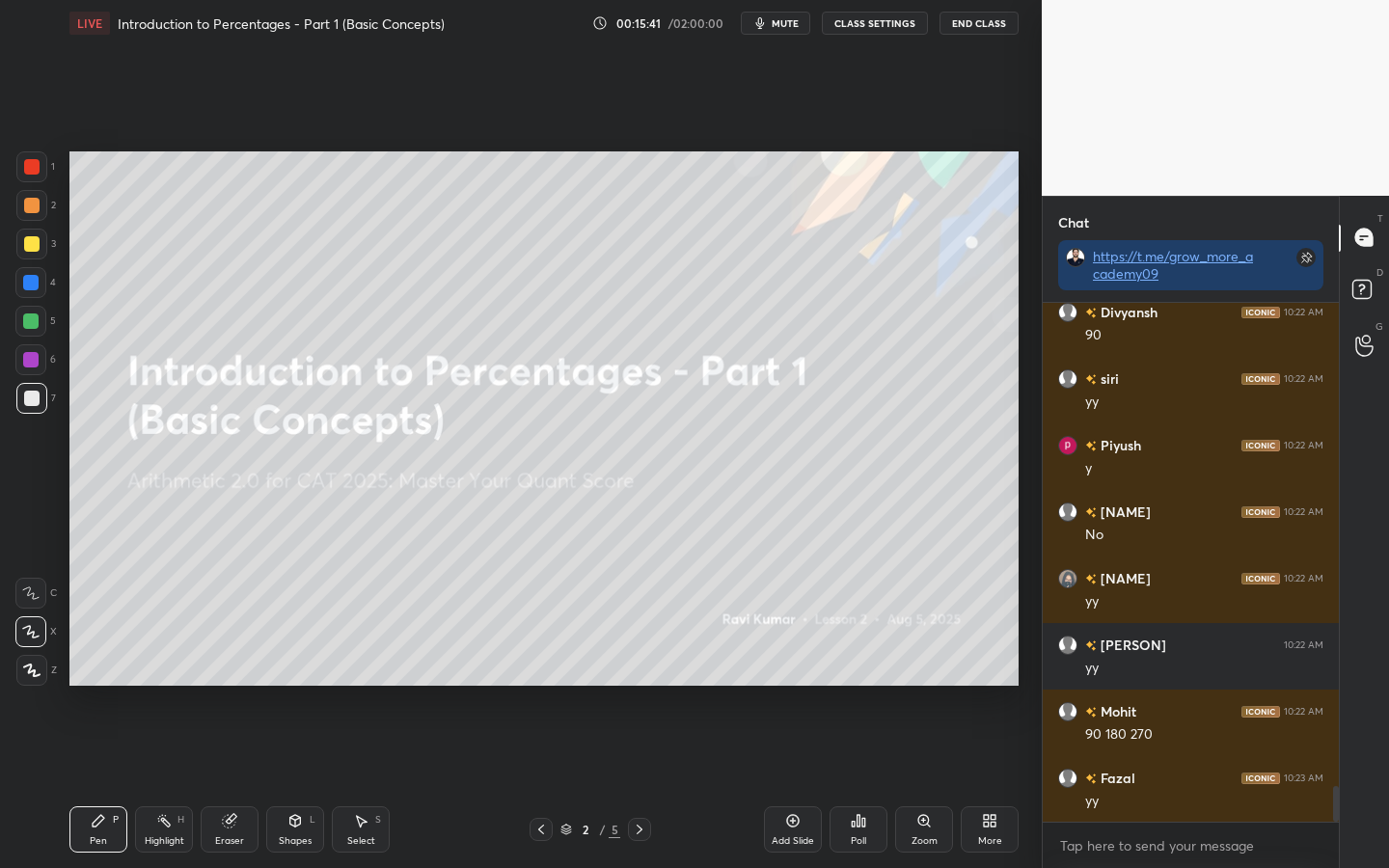 click at bounding box center [31, 321] 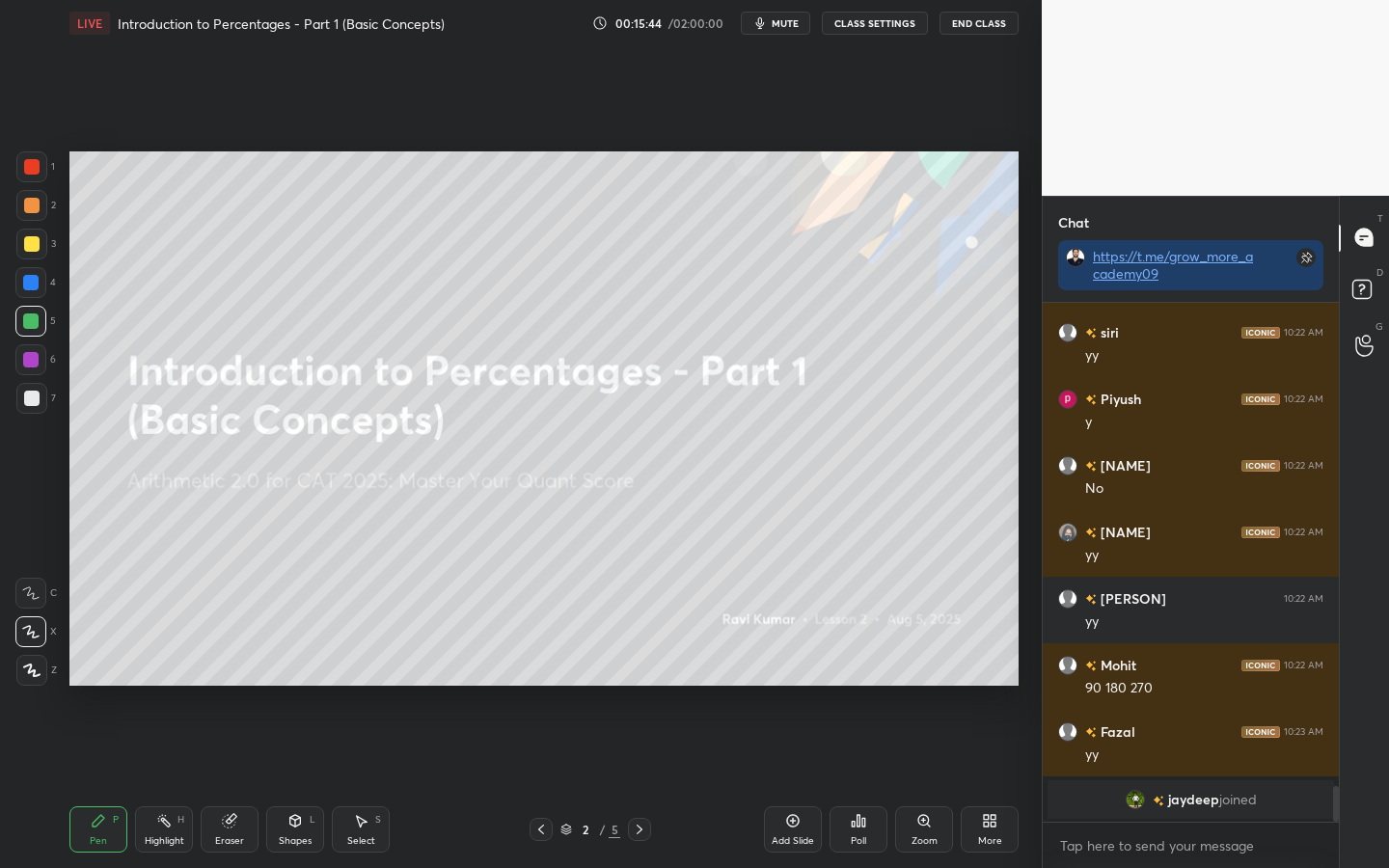 scroll, scrollTop: 7124, scrollLeft: 0, axis: vertical 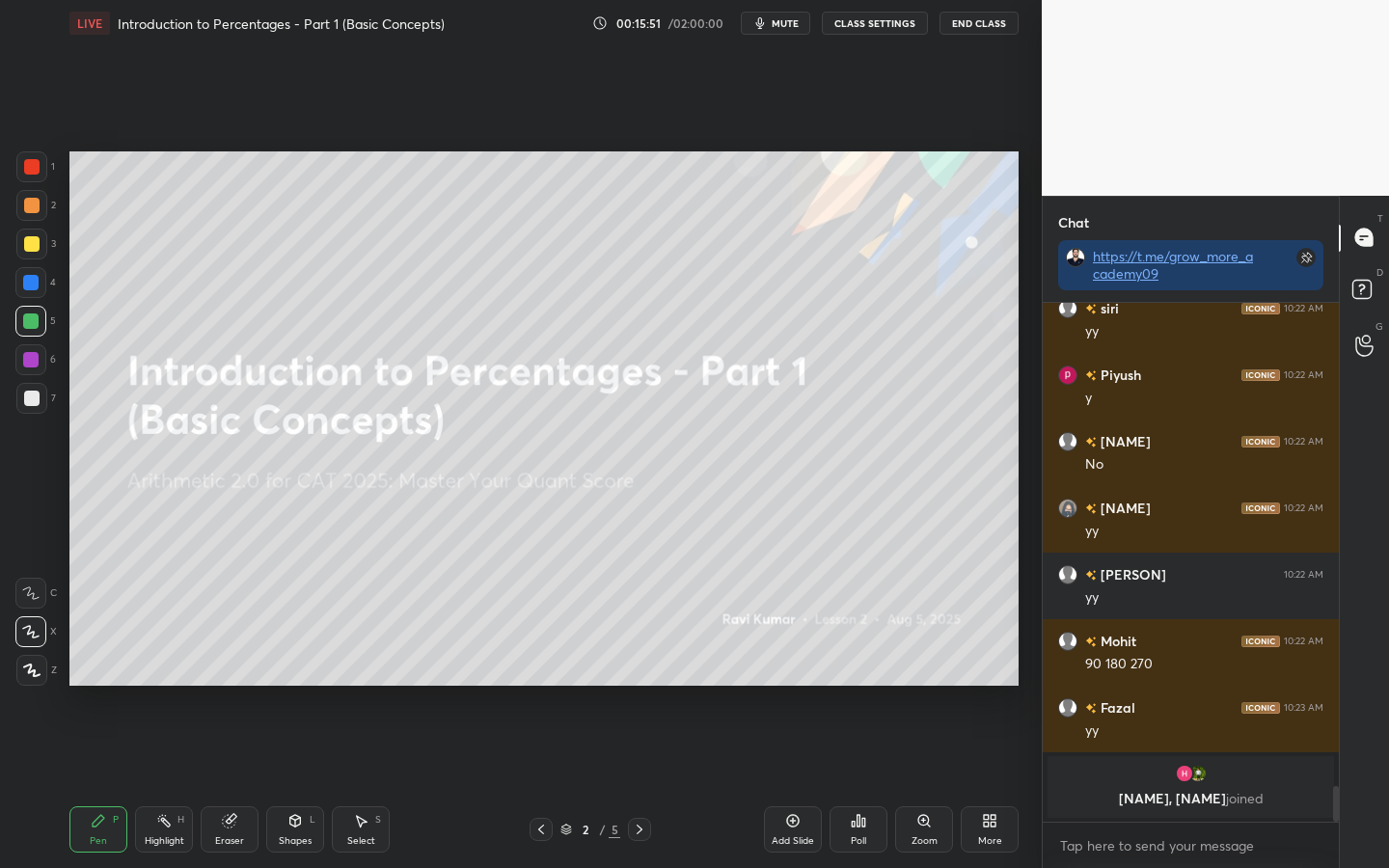 click on "Eraser" at bounding box center (230, 829) 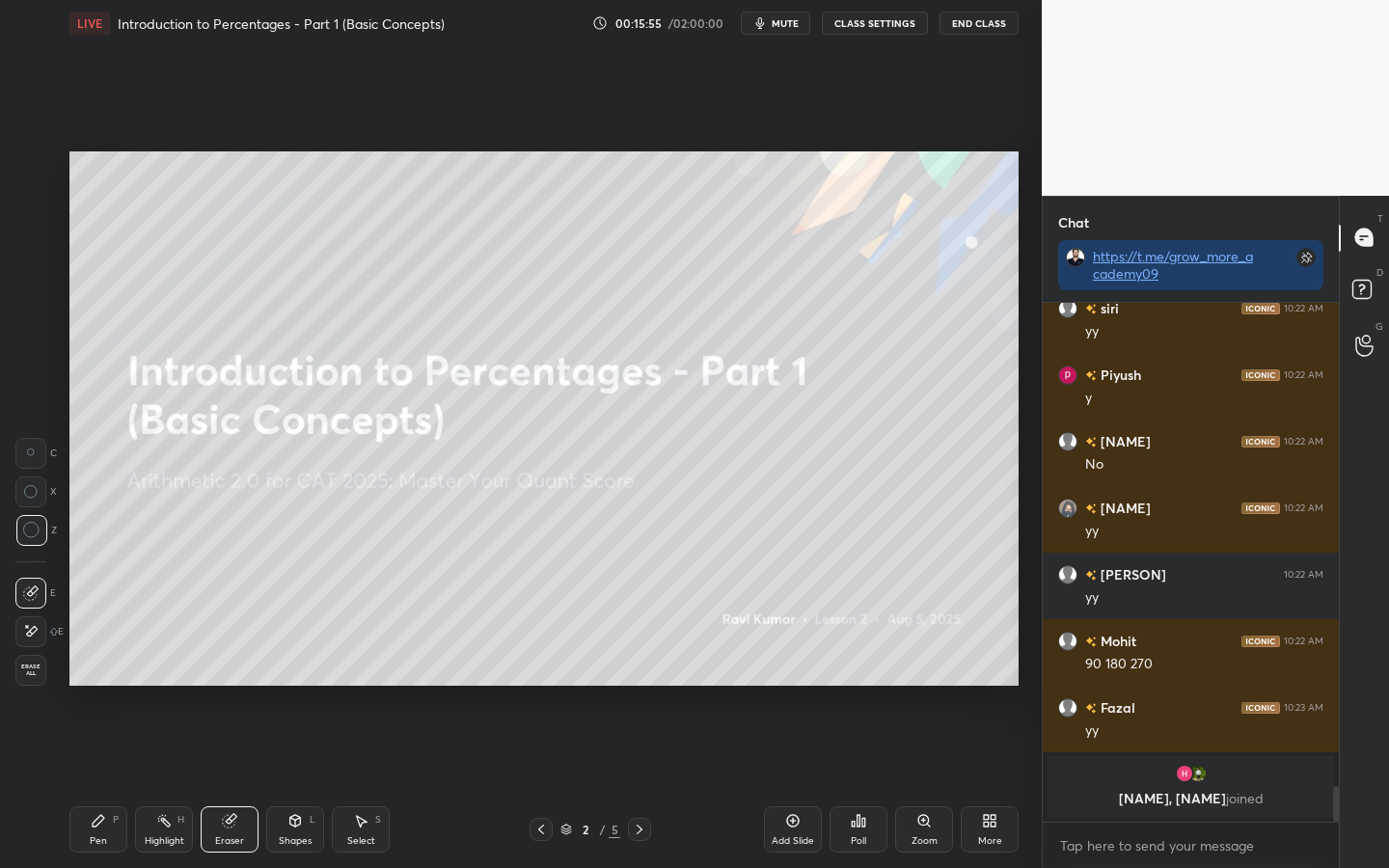 click on "Pen" at bounding box center [98, 841] 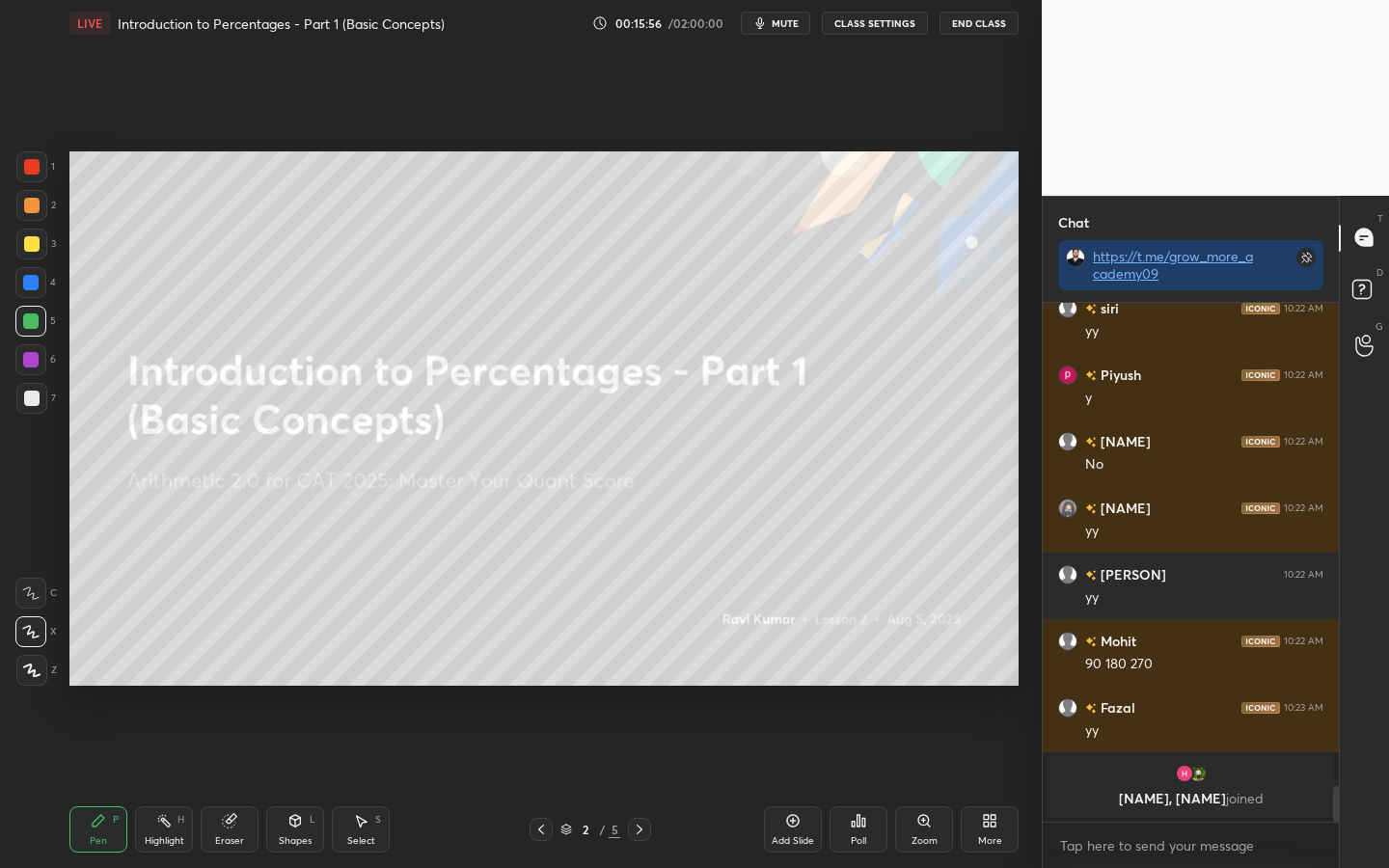 click 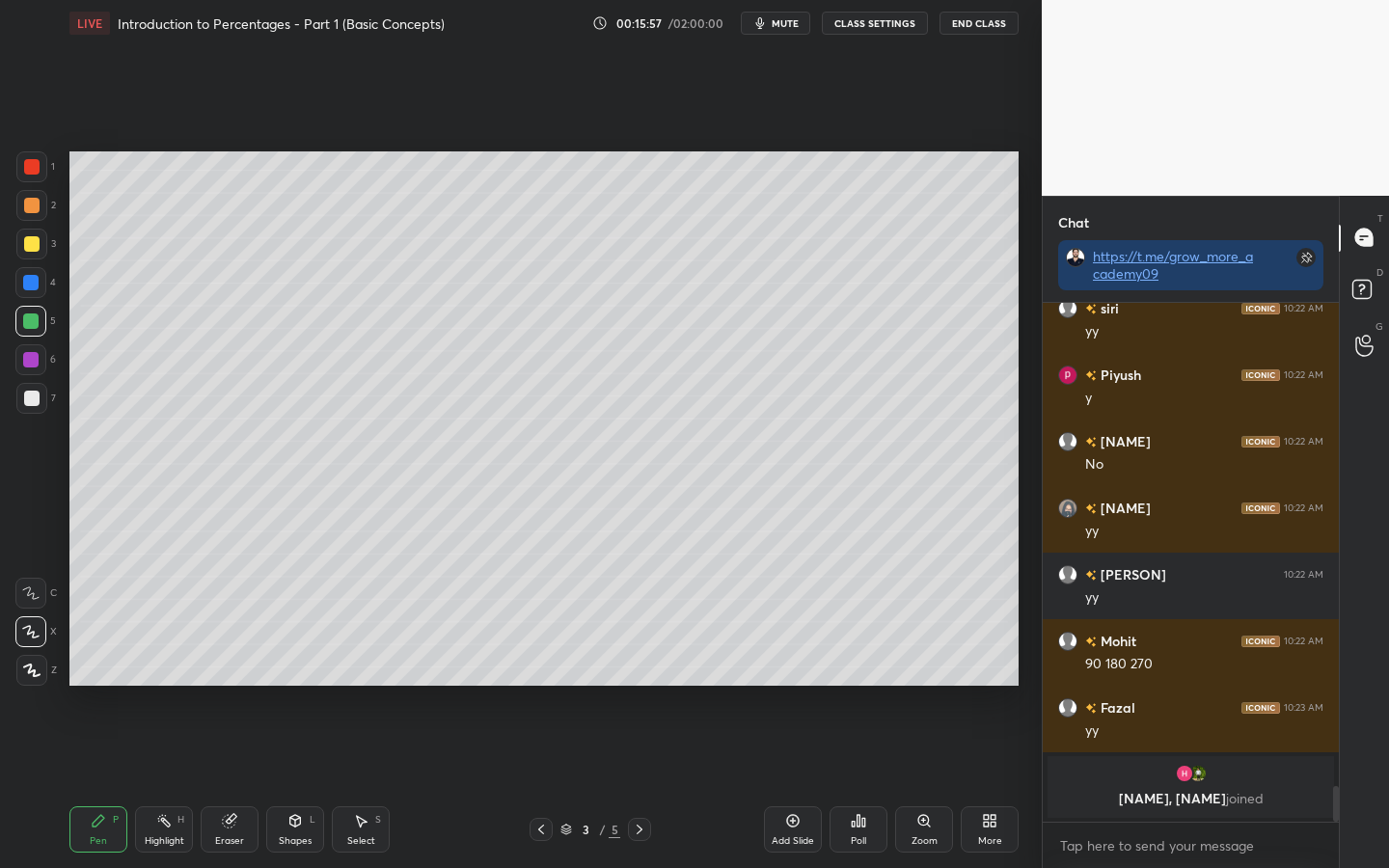 click 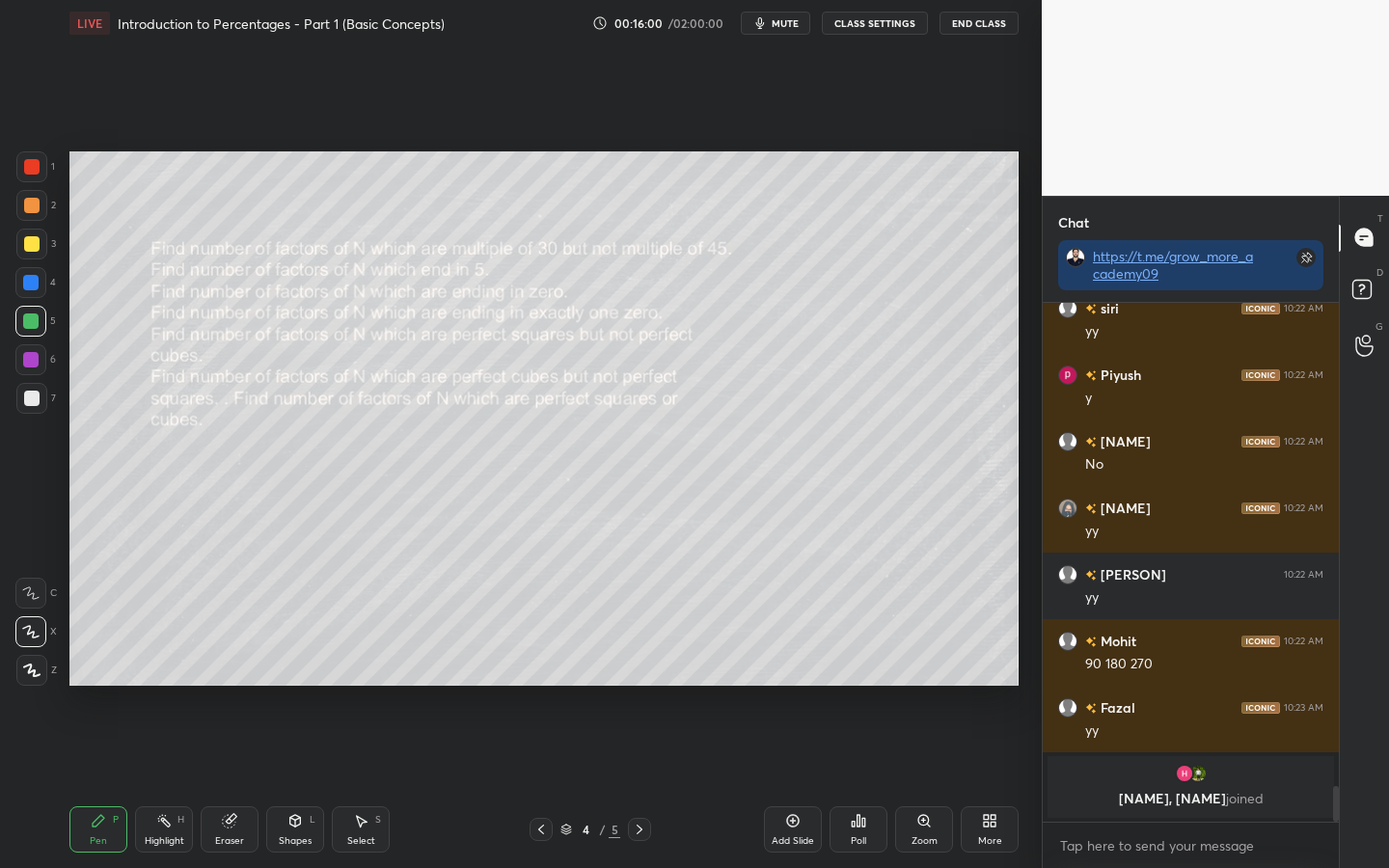 click on "Eraser" at bounding box center [230, 829] 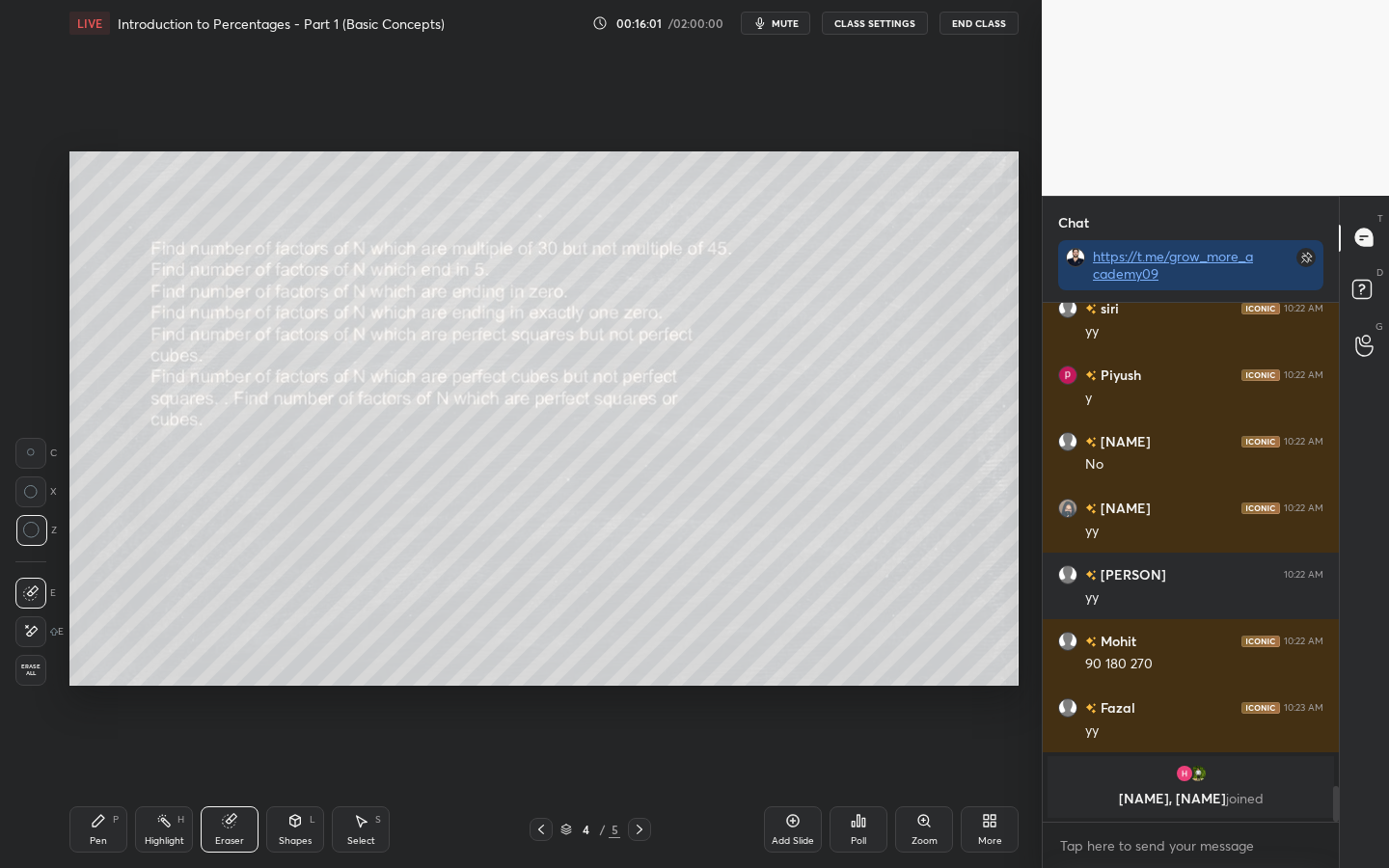 click at bounding box center (31, 453) 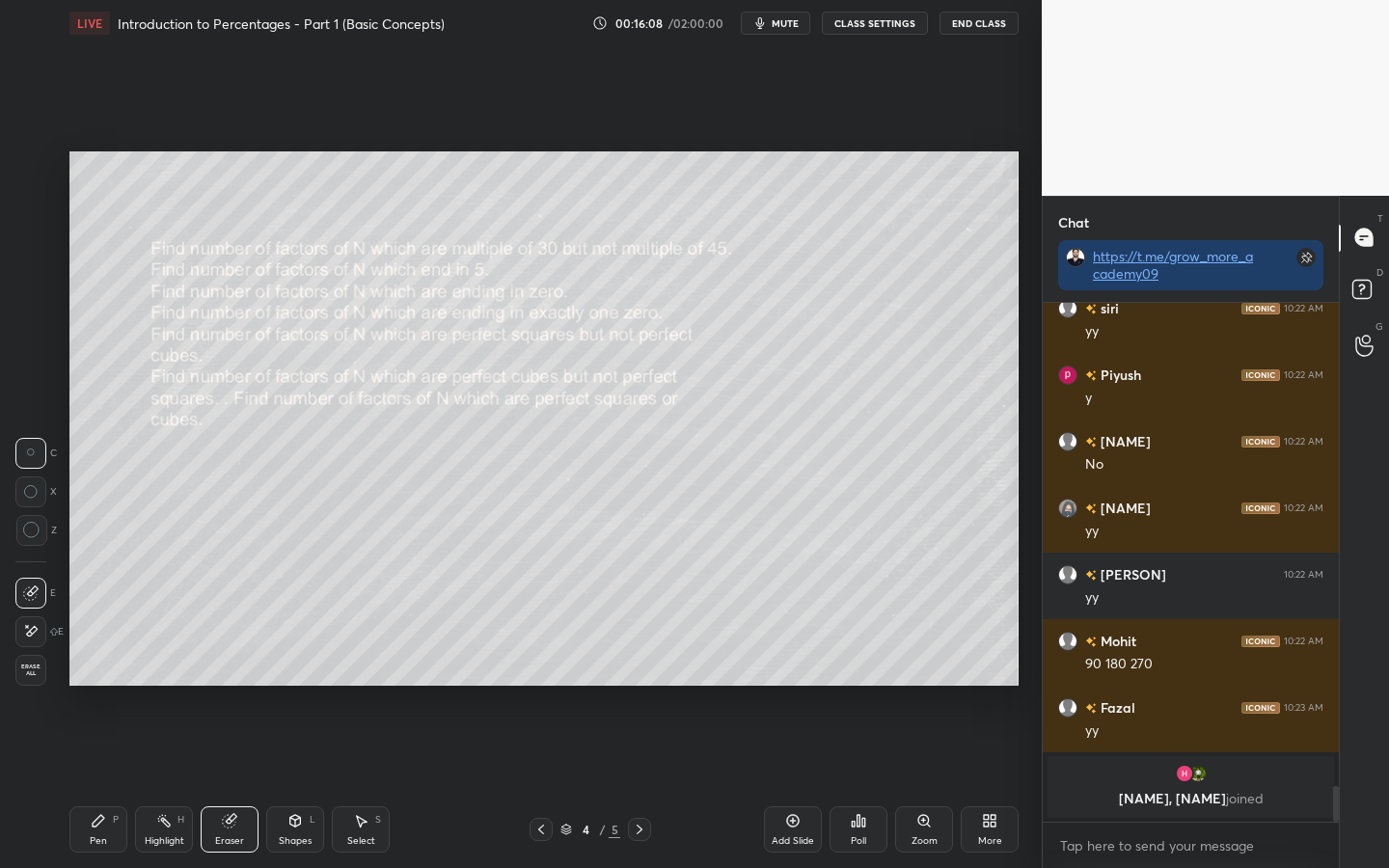 click on "Pen P" at bounding box center [98, 829] 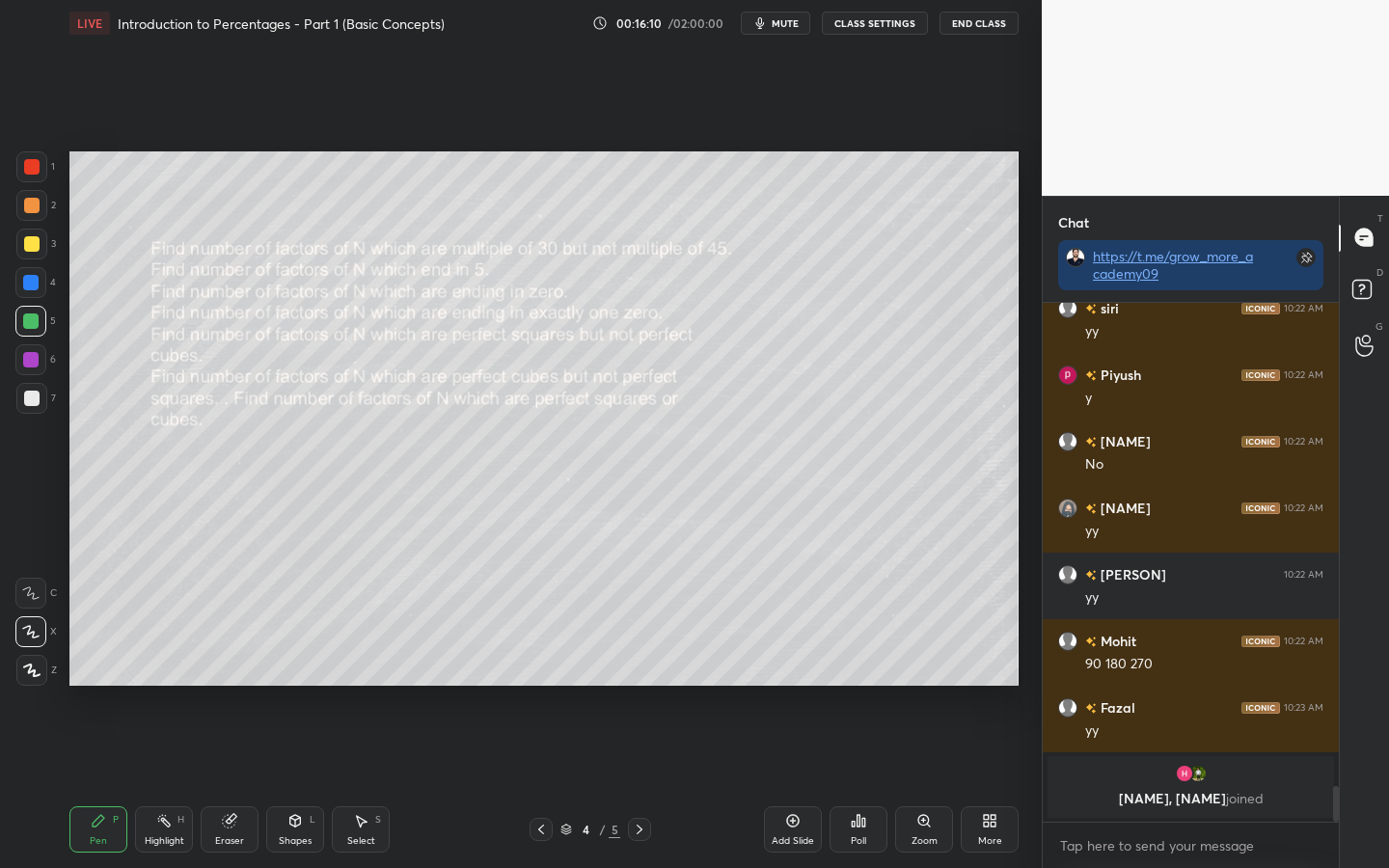 click at bounding box center [32, 398] 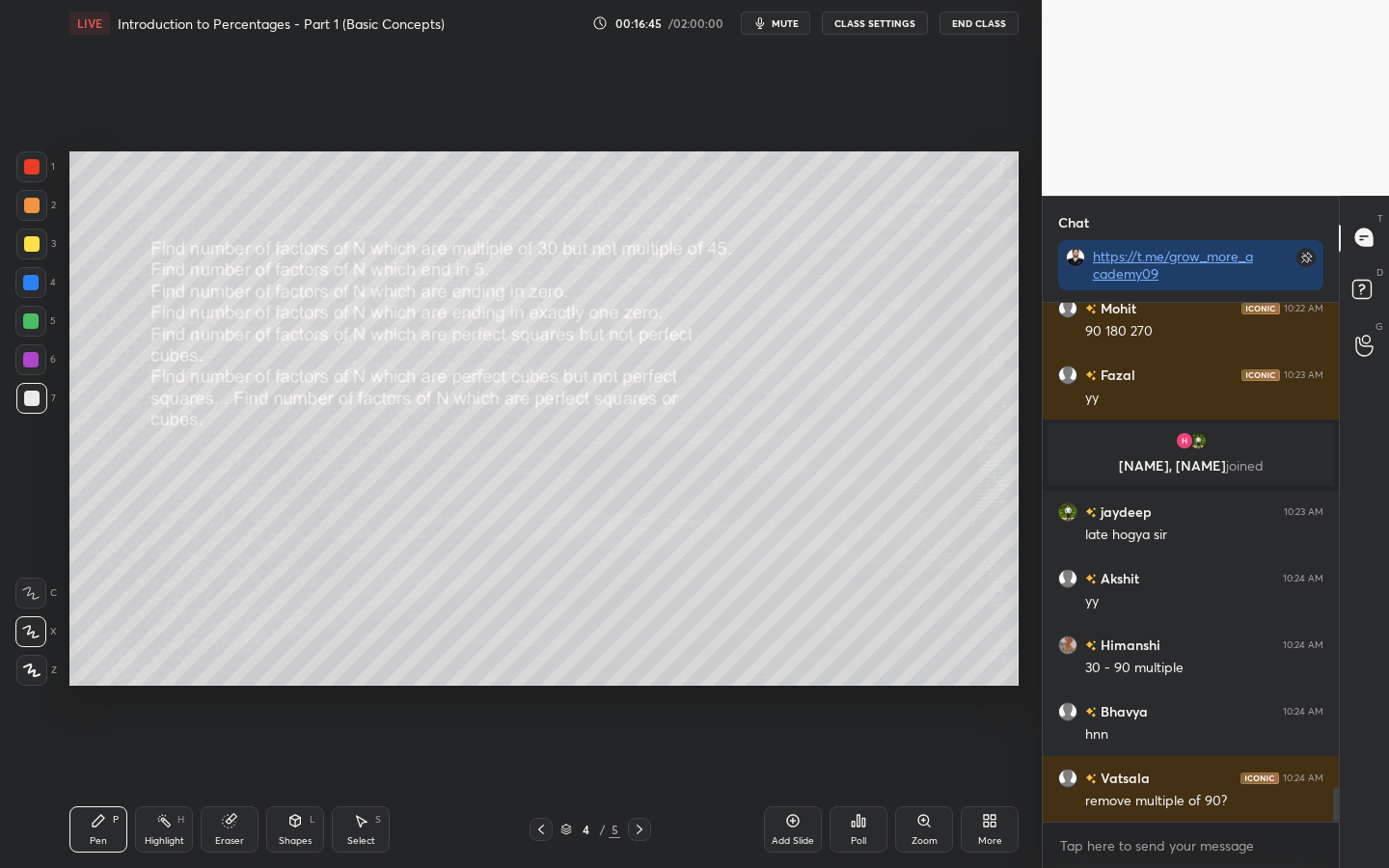 scroll, scrollTop: 7280, scrollLeft: 0, axis: vertical 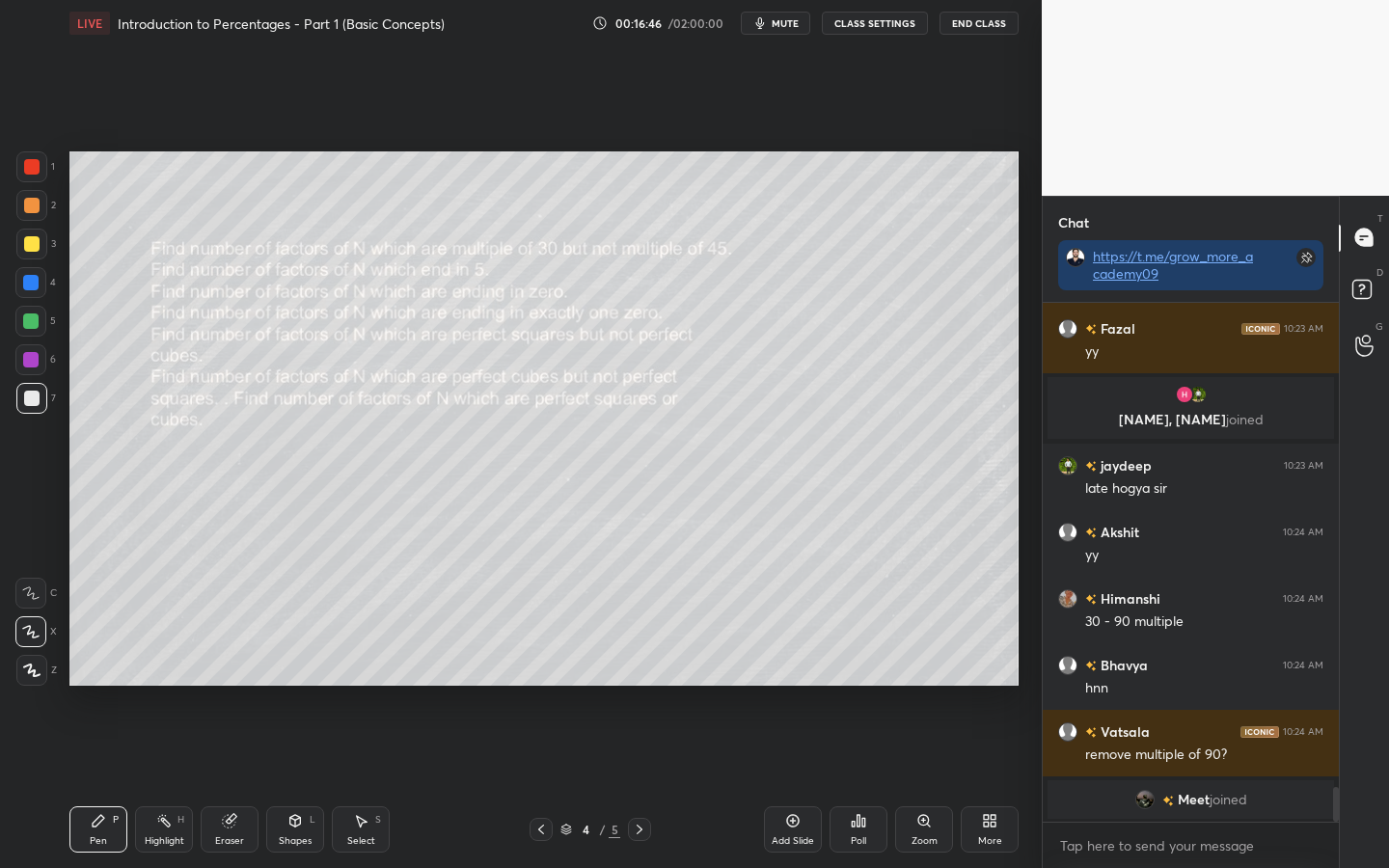 click 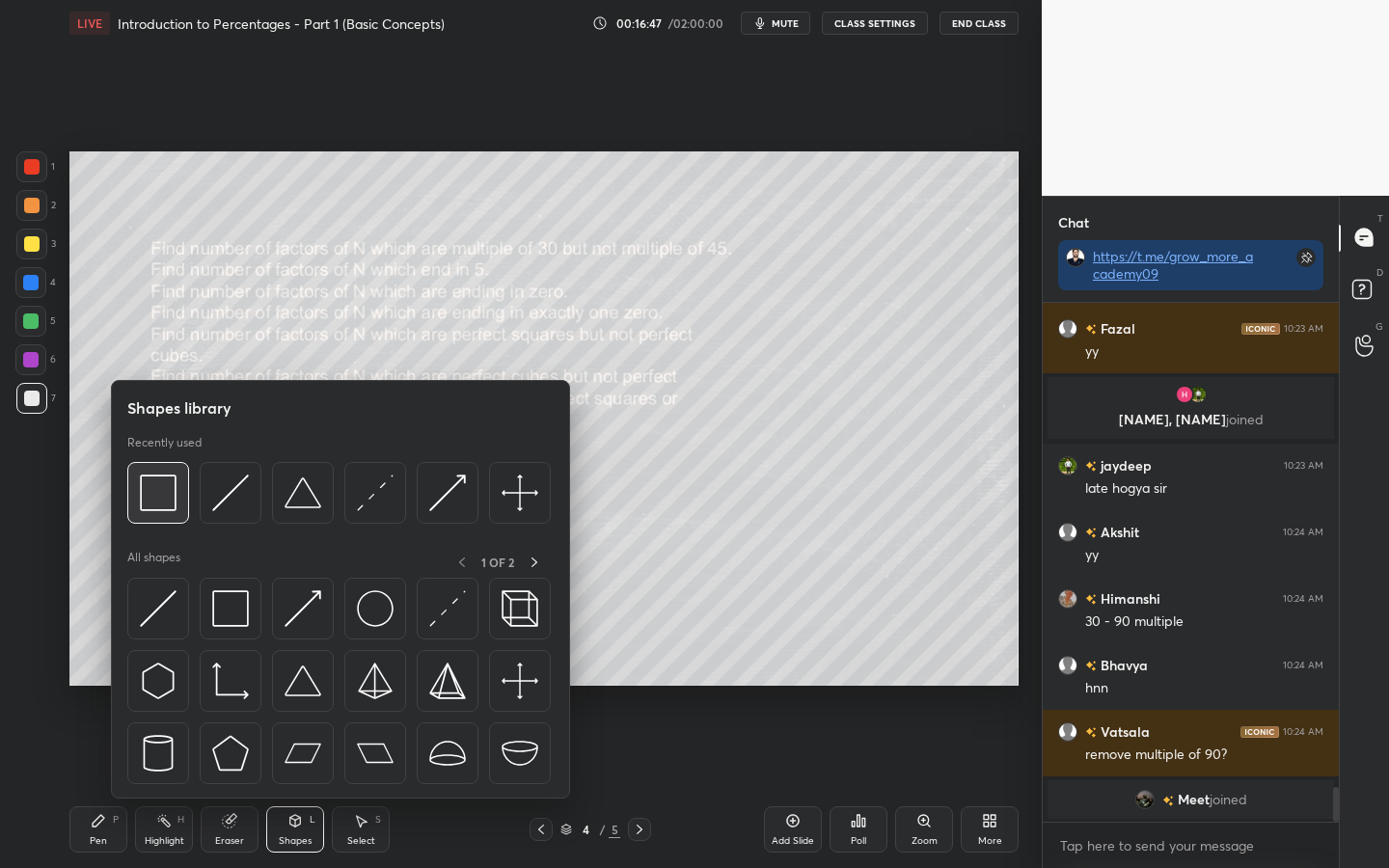 click at bounding box center (158, 493) 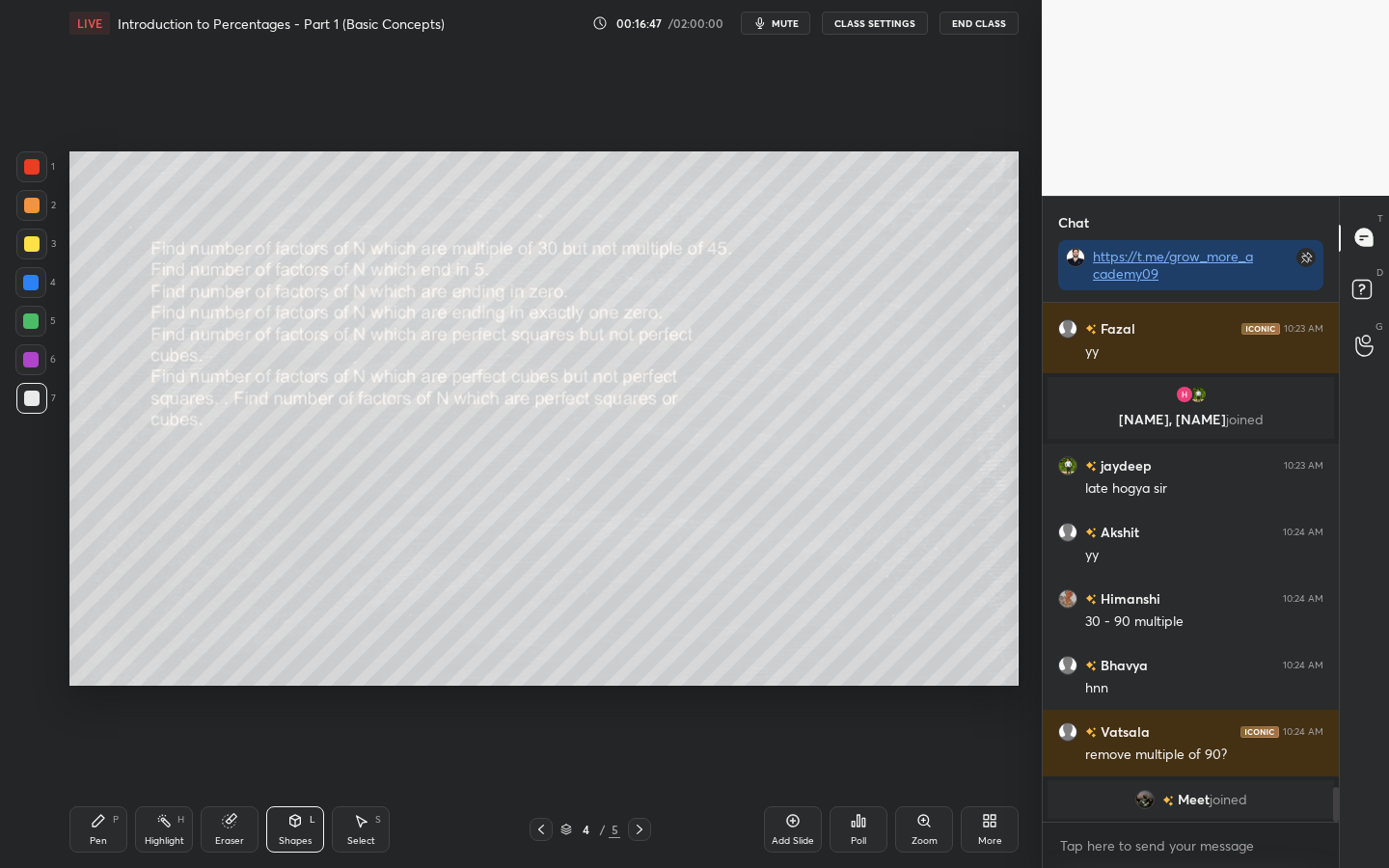 click at bounding box center [32, 244] 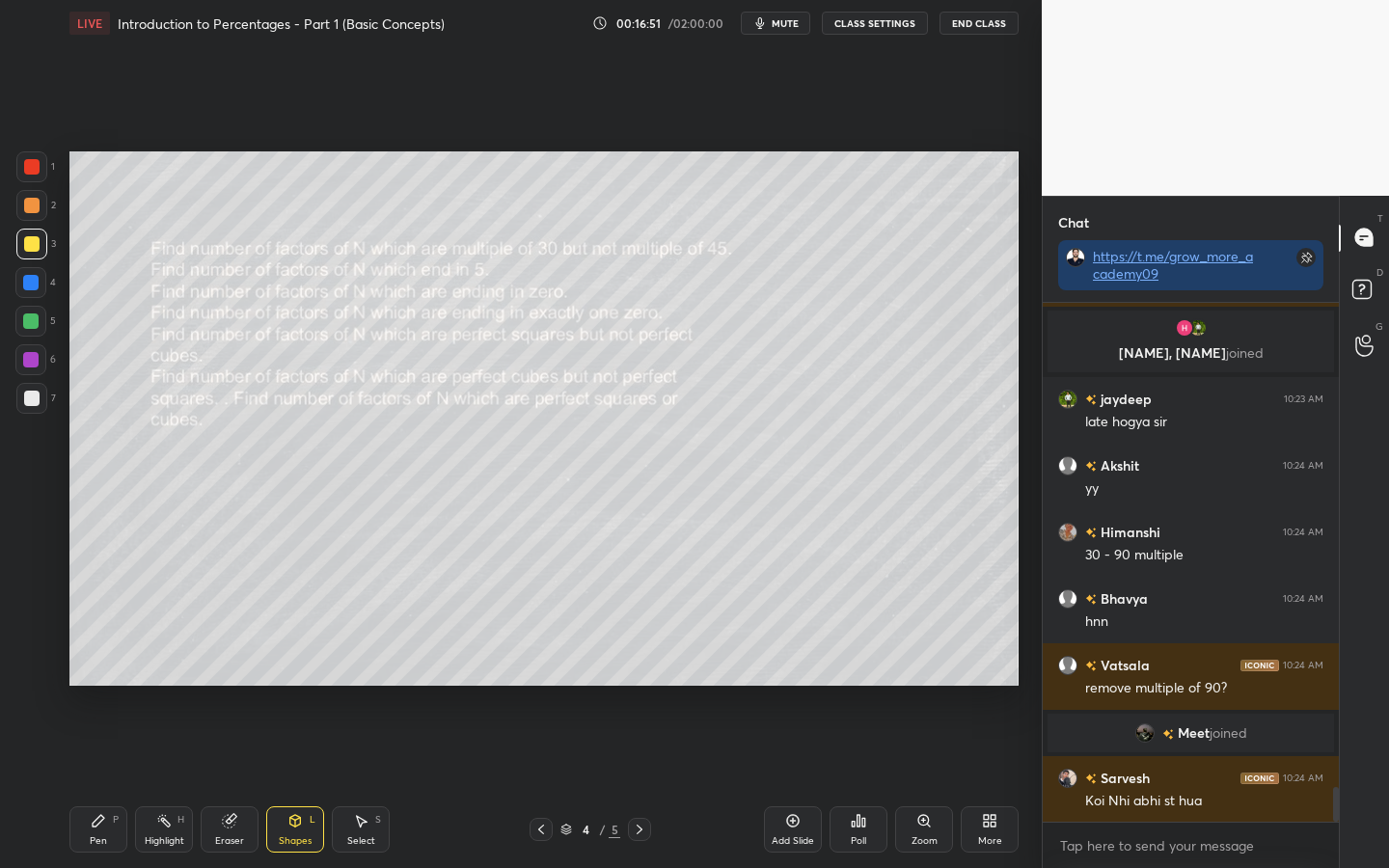 scroll, scrollTop: 7321, scrollLeft: 0, axis: vertical 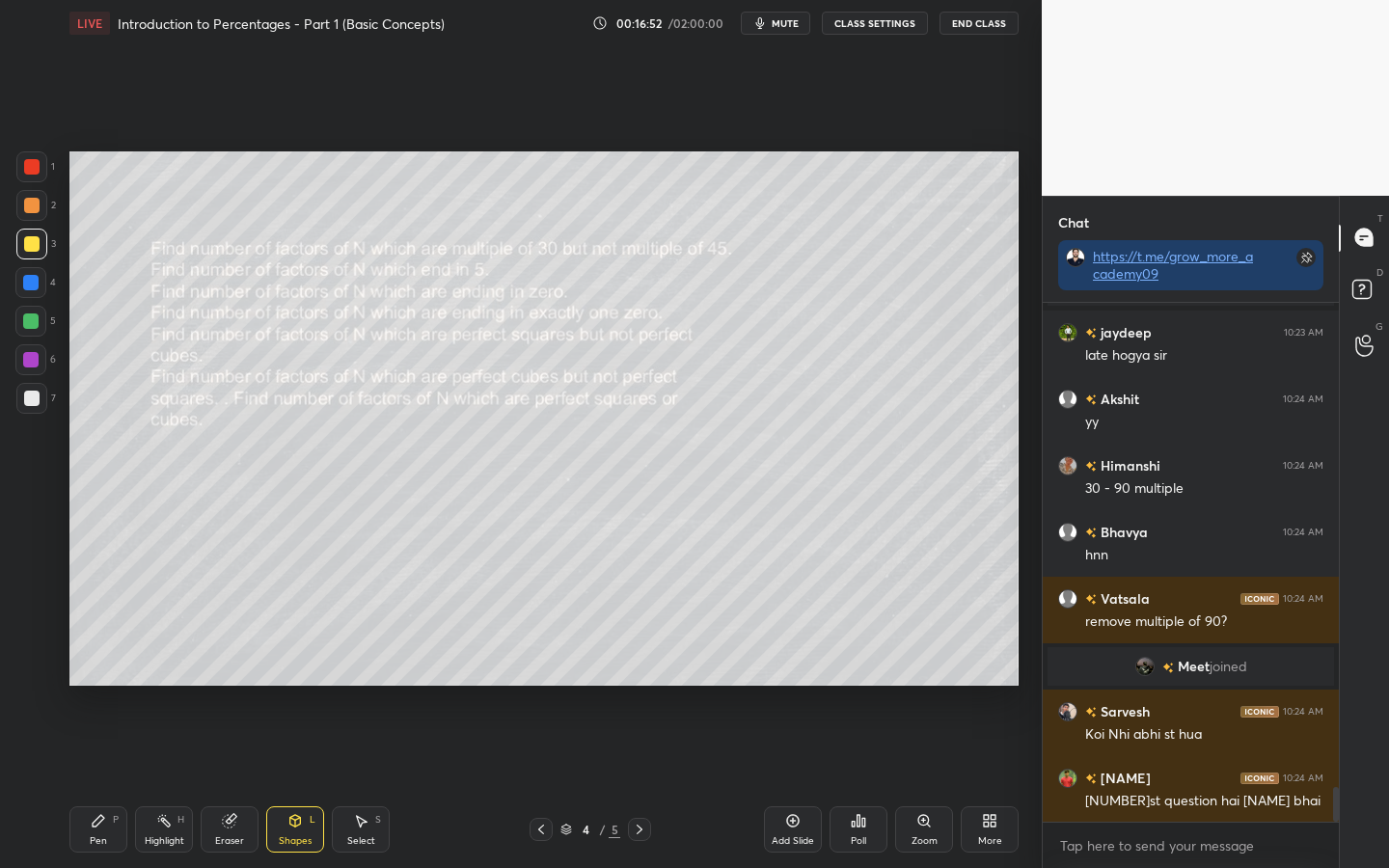 click on "Pen" at bounding box center [98, 841] 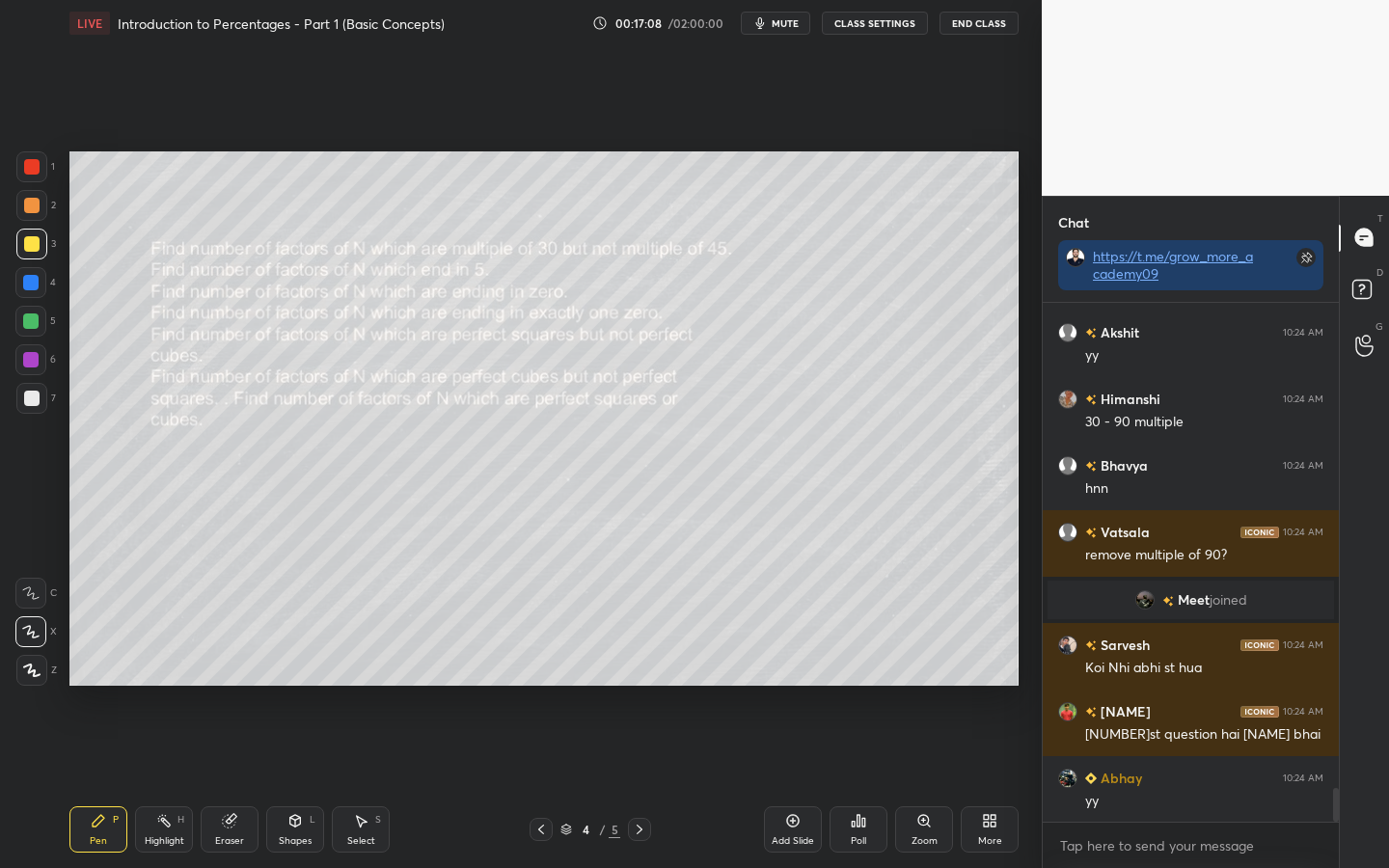 scroll, scrollTop: 7434, scrollLeft: 0, axis: vertical 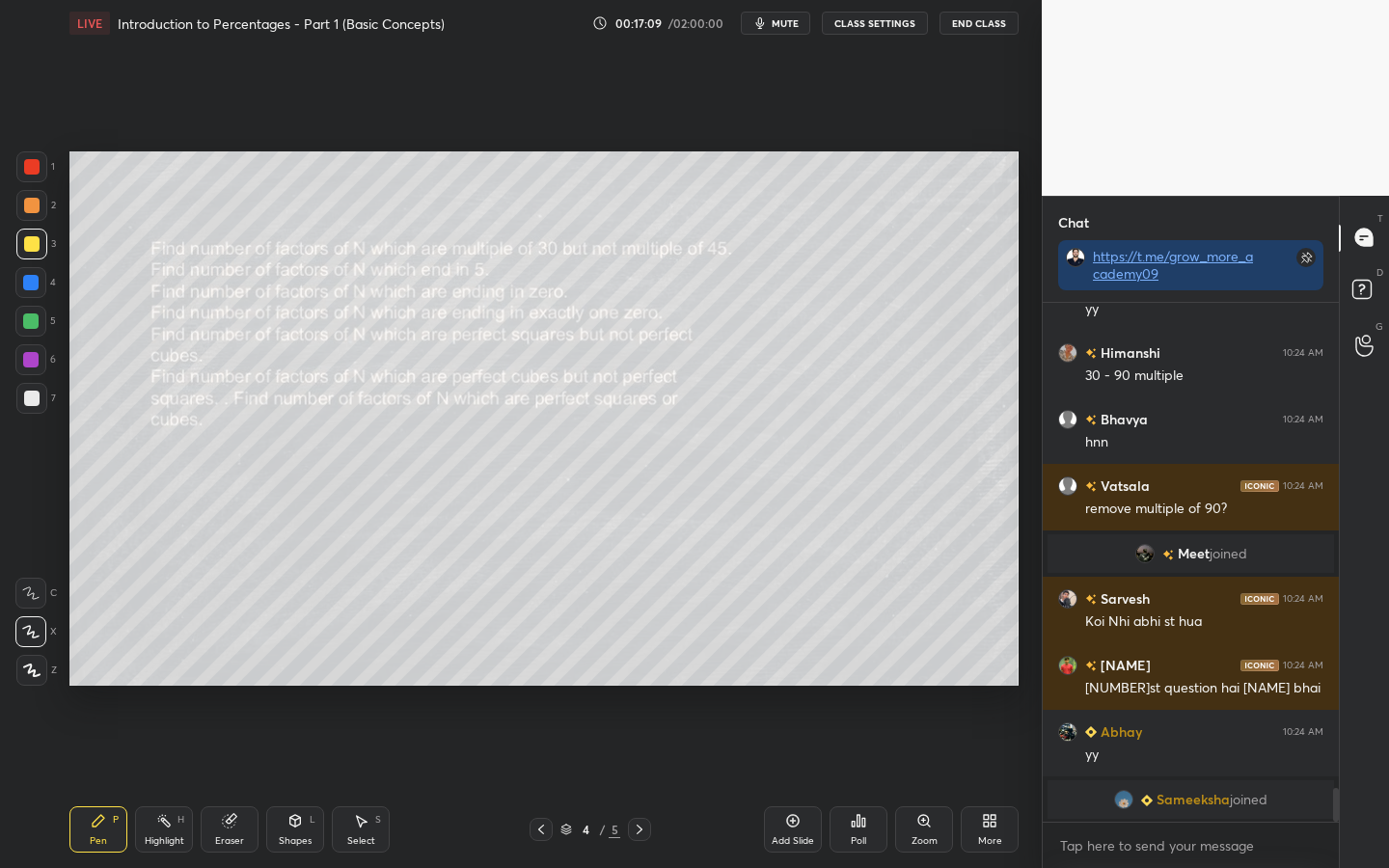 click at bounding box center [31, 283] 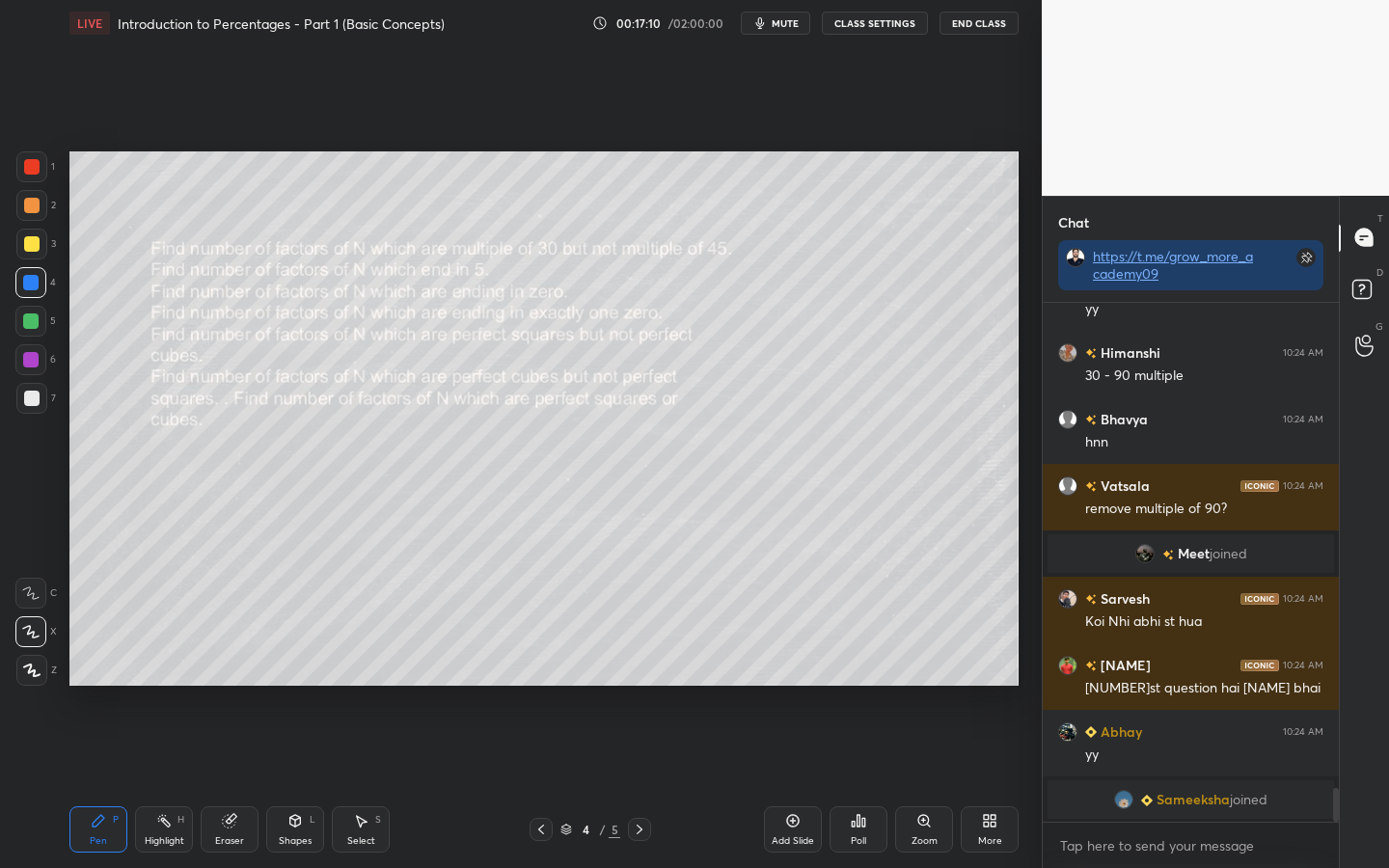 scroll, scrollTop: 7447, scrollLeft: 0, axis: vertical 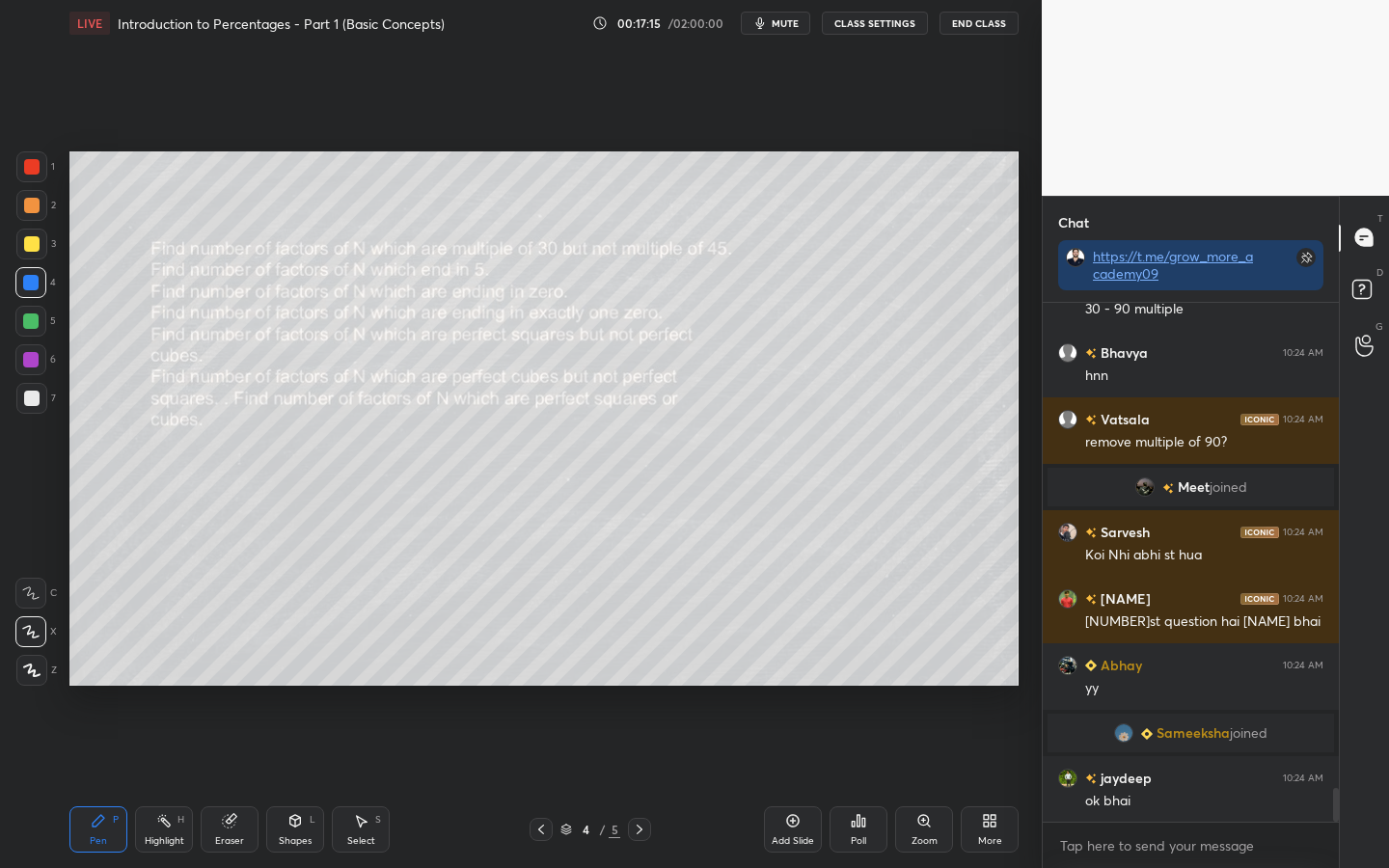 click on "Eraser" at bounding box center (230, 841) 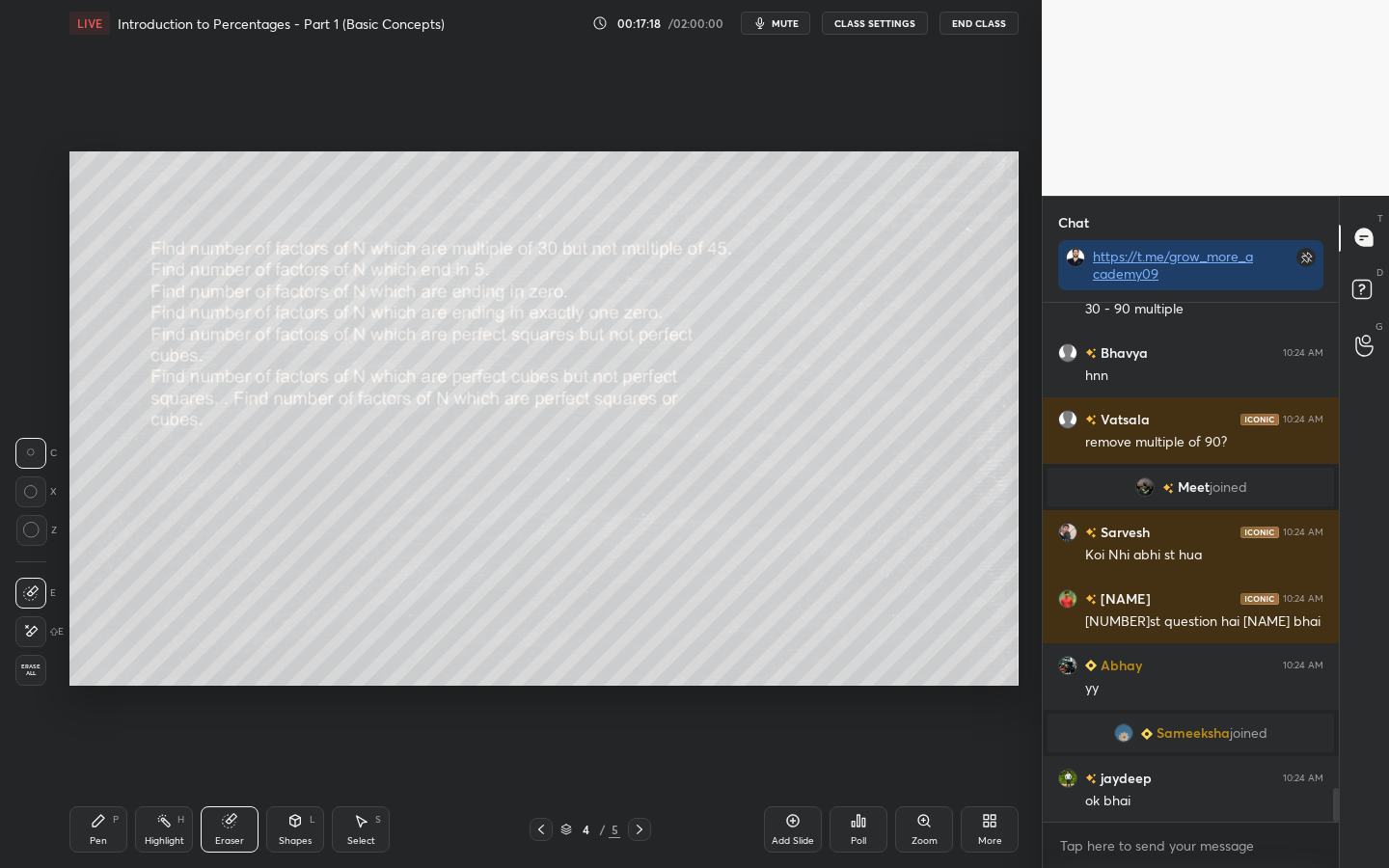 click on "Pen P" at bounding box center (98, 829) 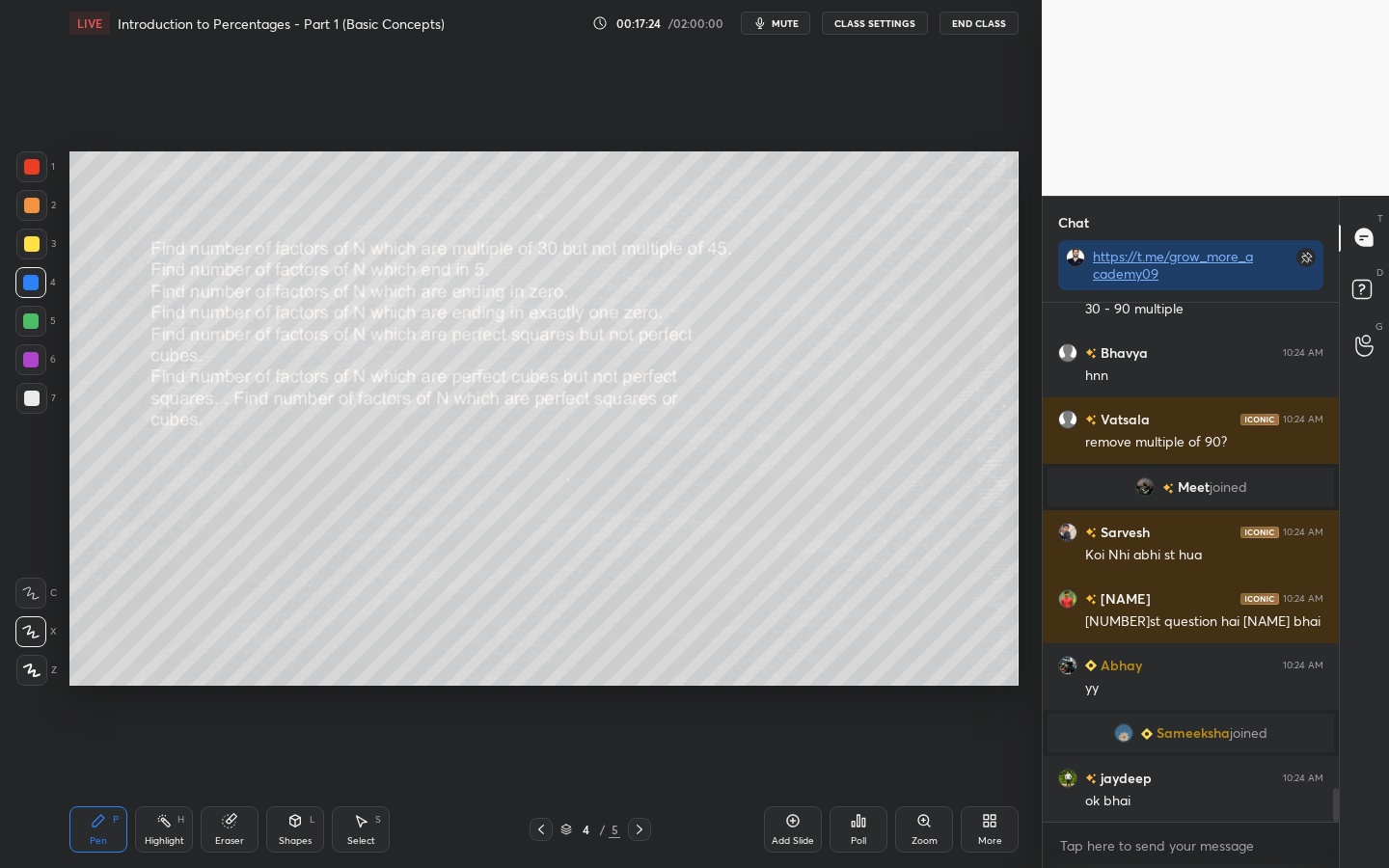 click on "Eraser" at bounding box center (230, 829) 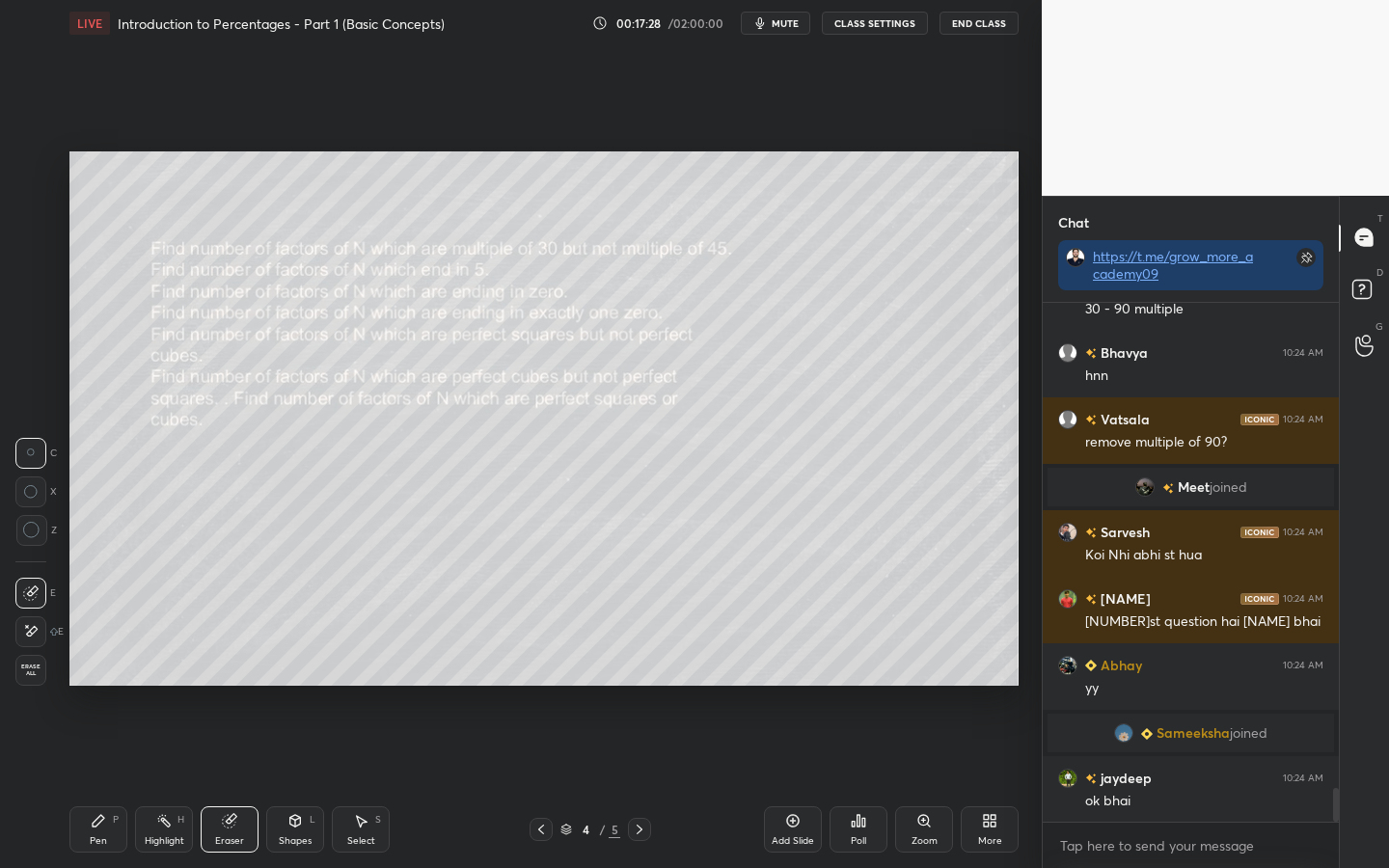 click on "Pen P" at bounding box center (98, 829) 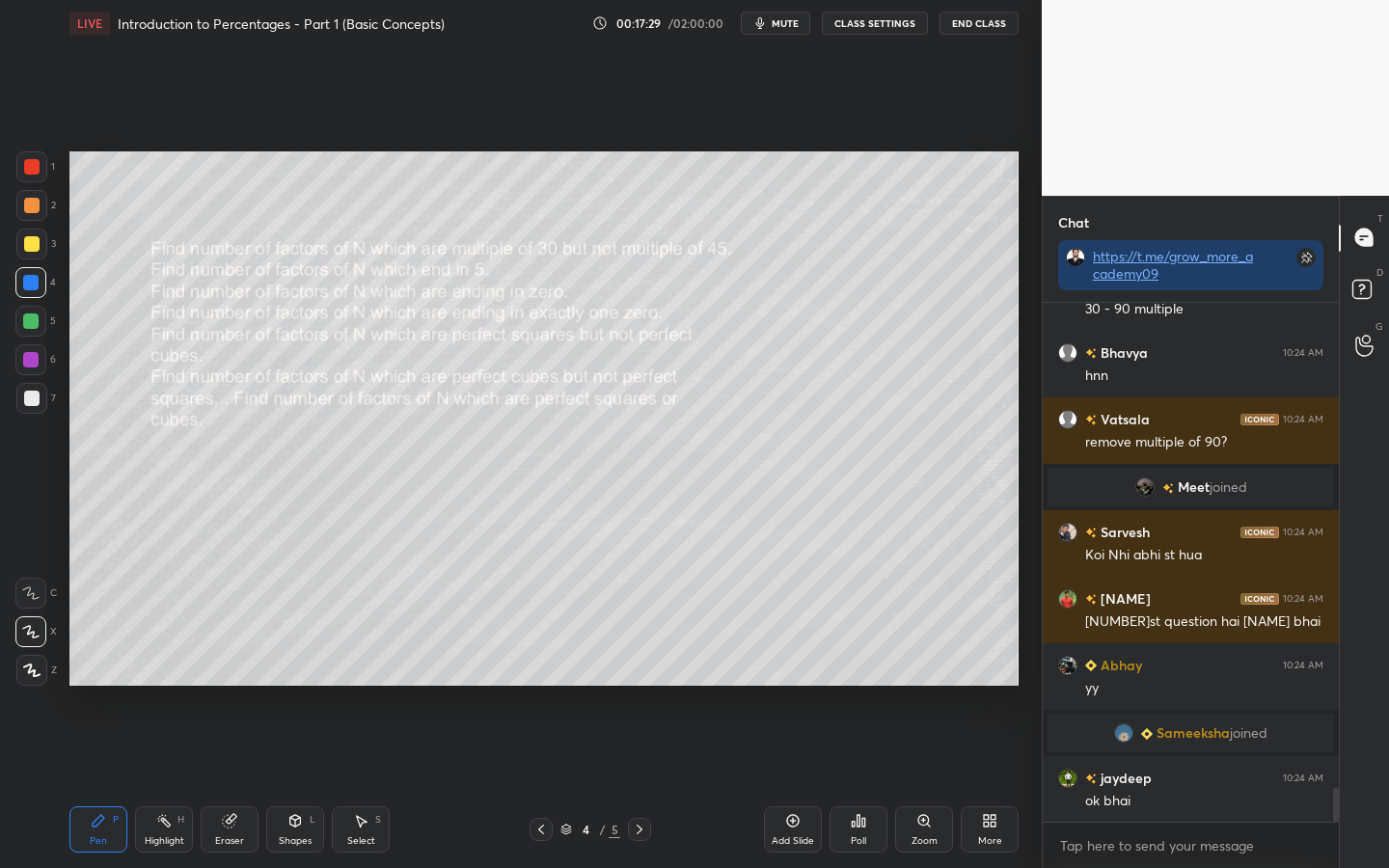 drag, startPoint x: 35, startPoint y: 390, endPoint x: 44, endPoint y: 399, distance: 12.727922 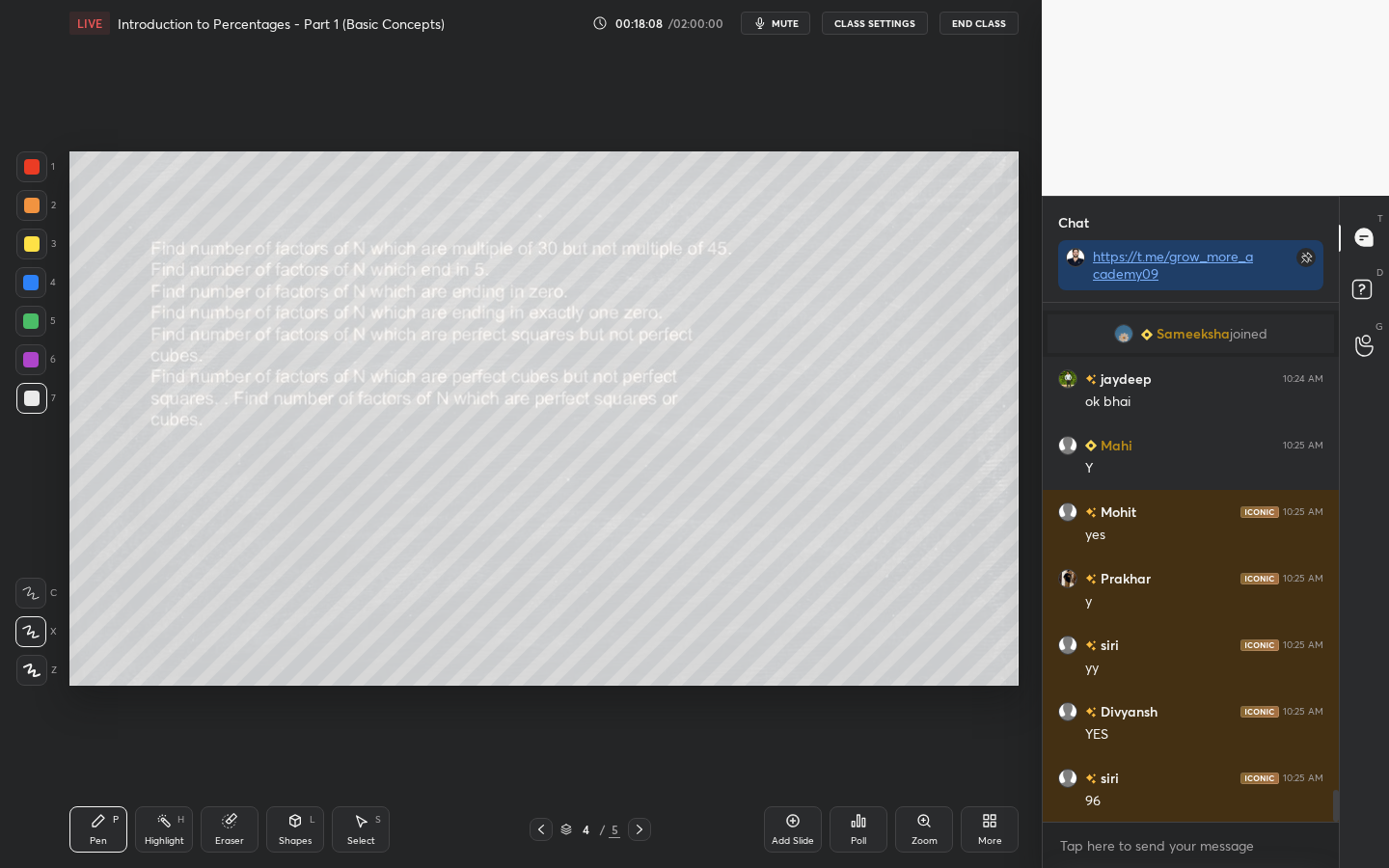 scroll, scrollTop: 7893, scrollLeft: 0, axis: vertical 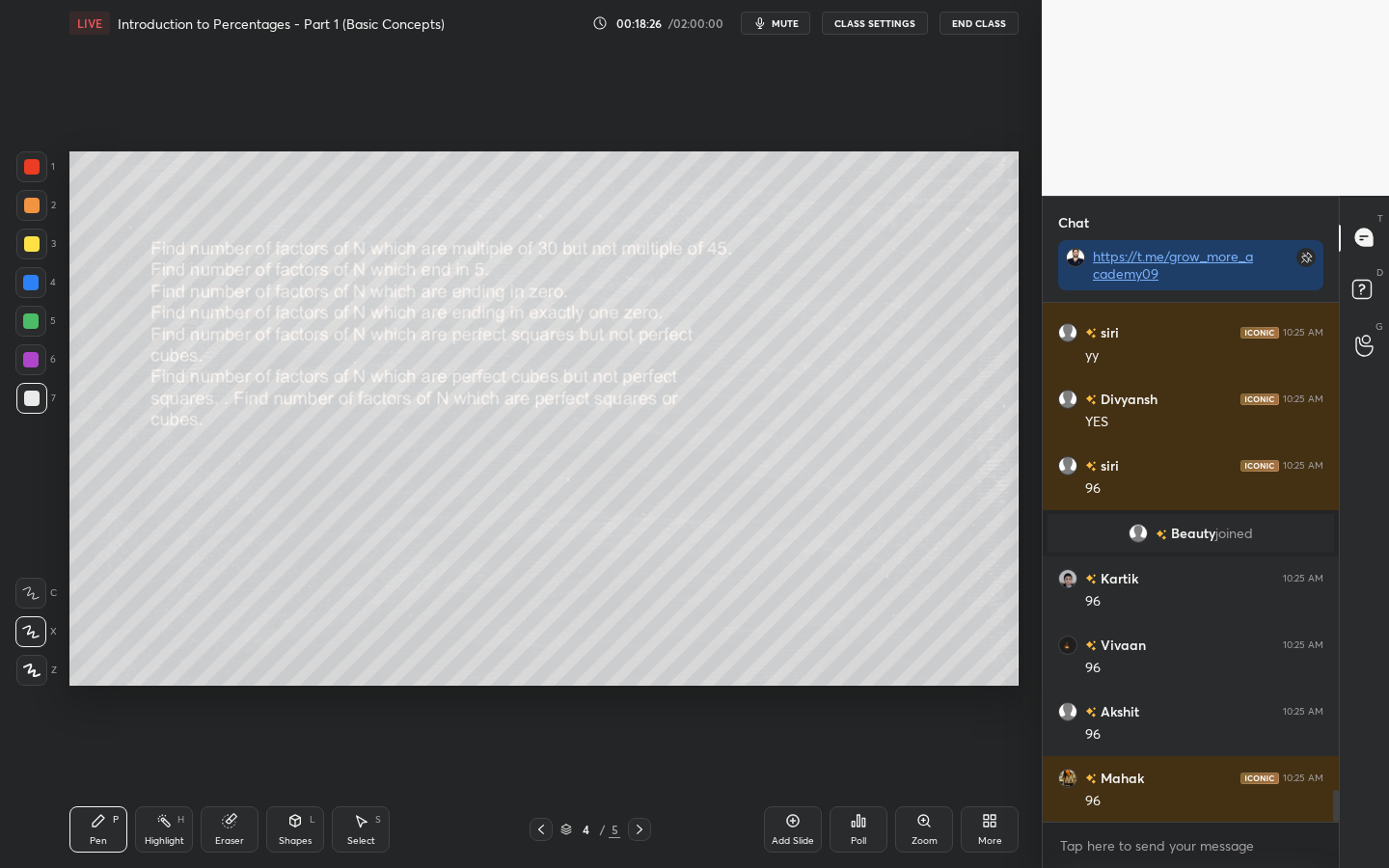 click at bounding box center [32, 167] 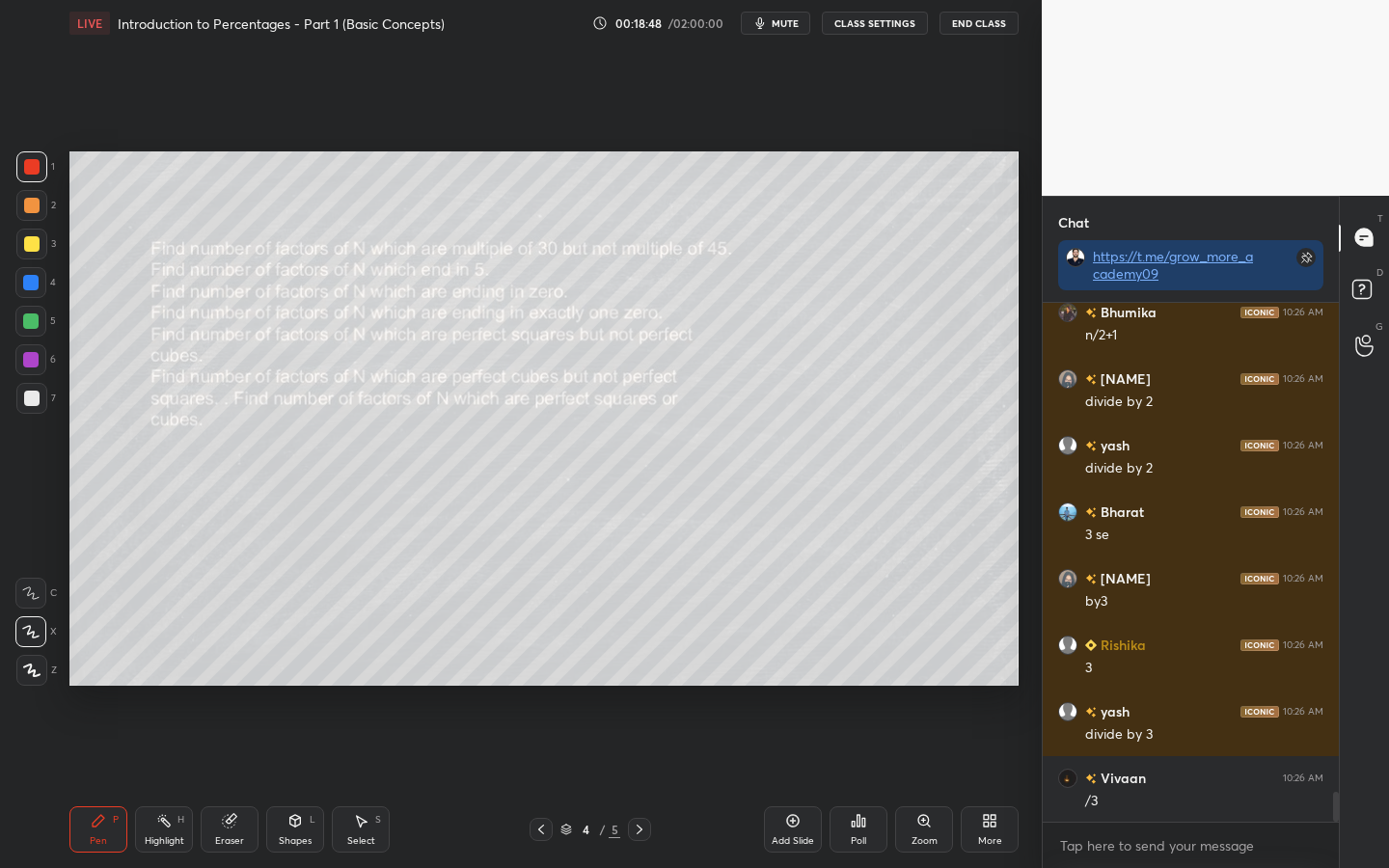 scroll, scrollTop: 8678, scrollLeft: 0, axis: vertical 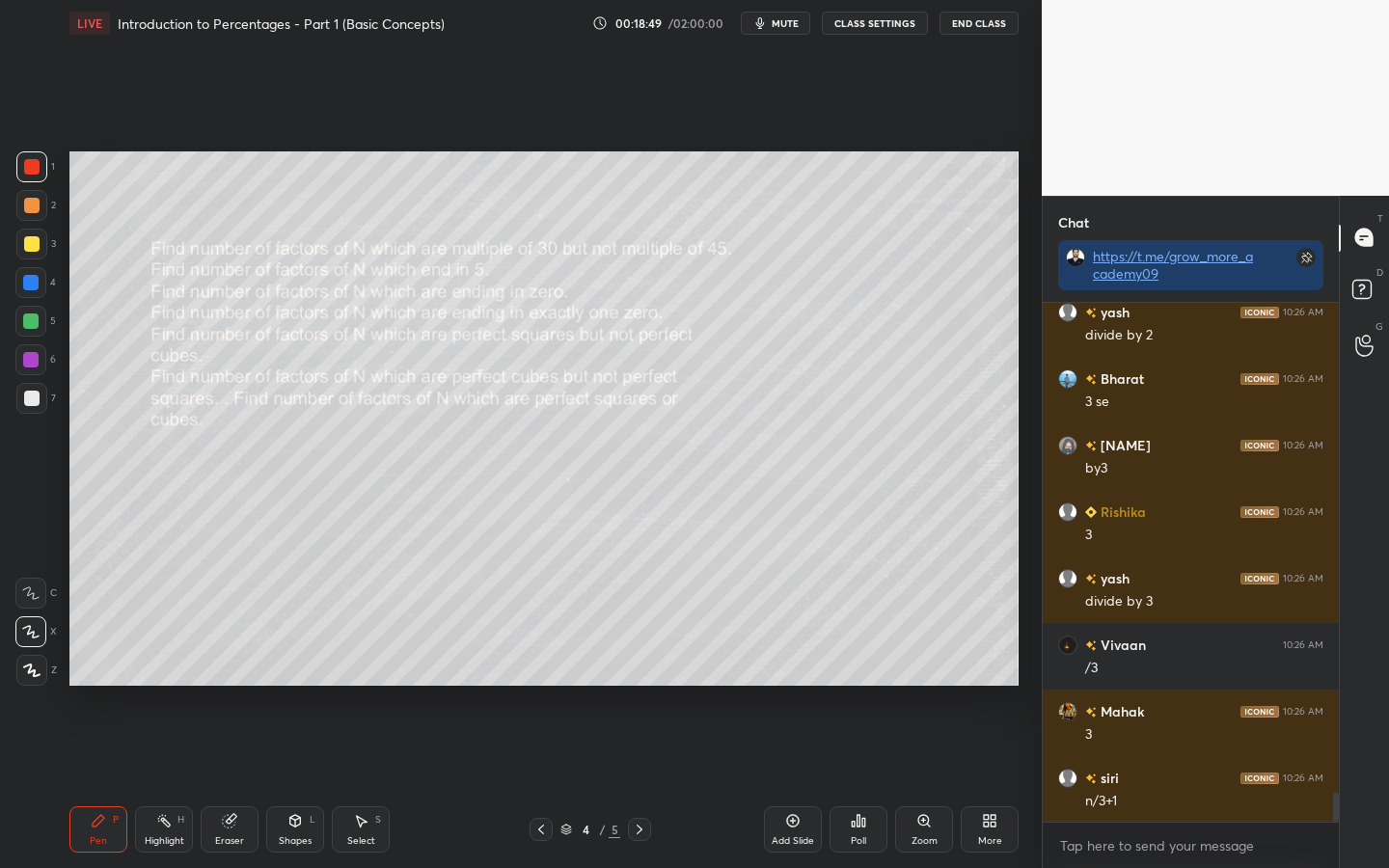 click at bounding box center (32, 205) 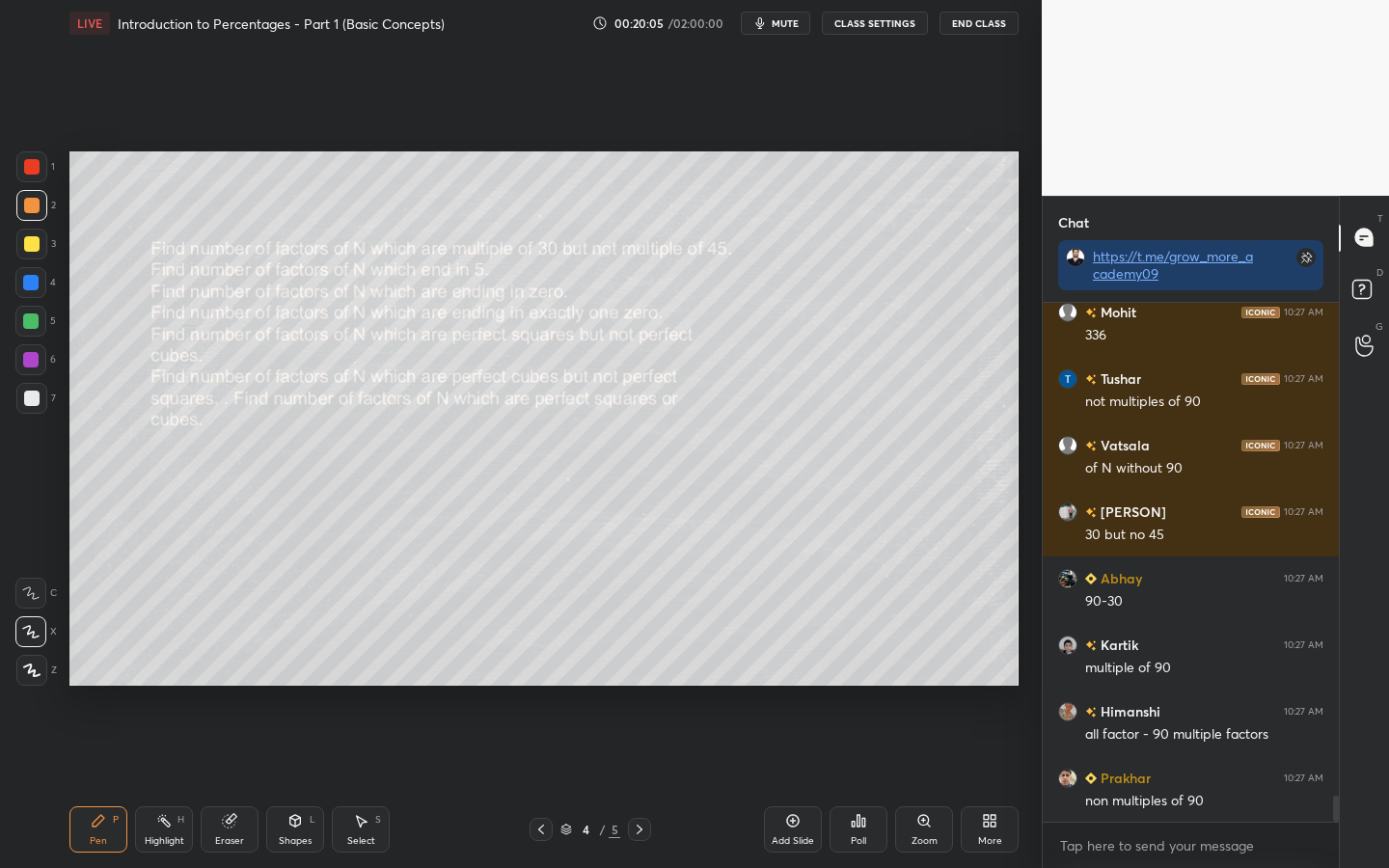 scroll, scrollTop: 9817, scrollLeft: 0, axis: vertical 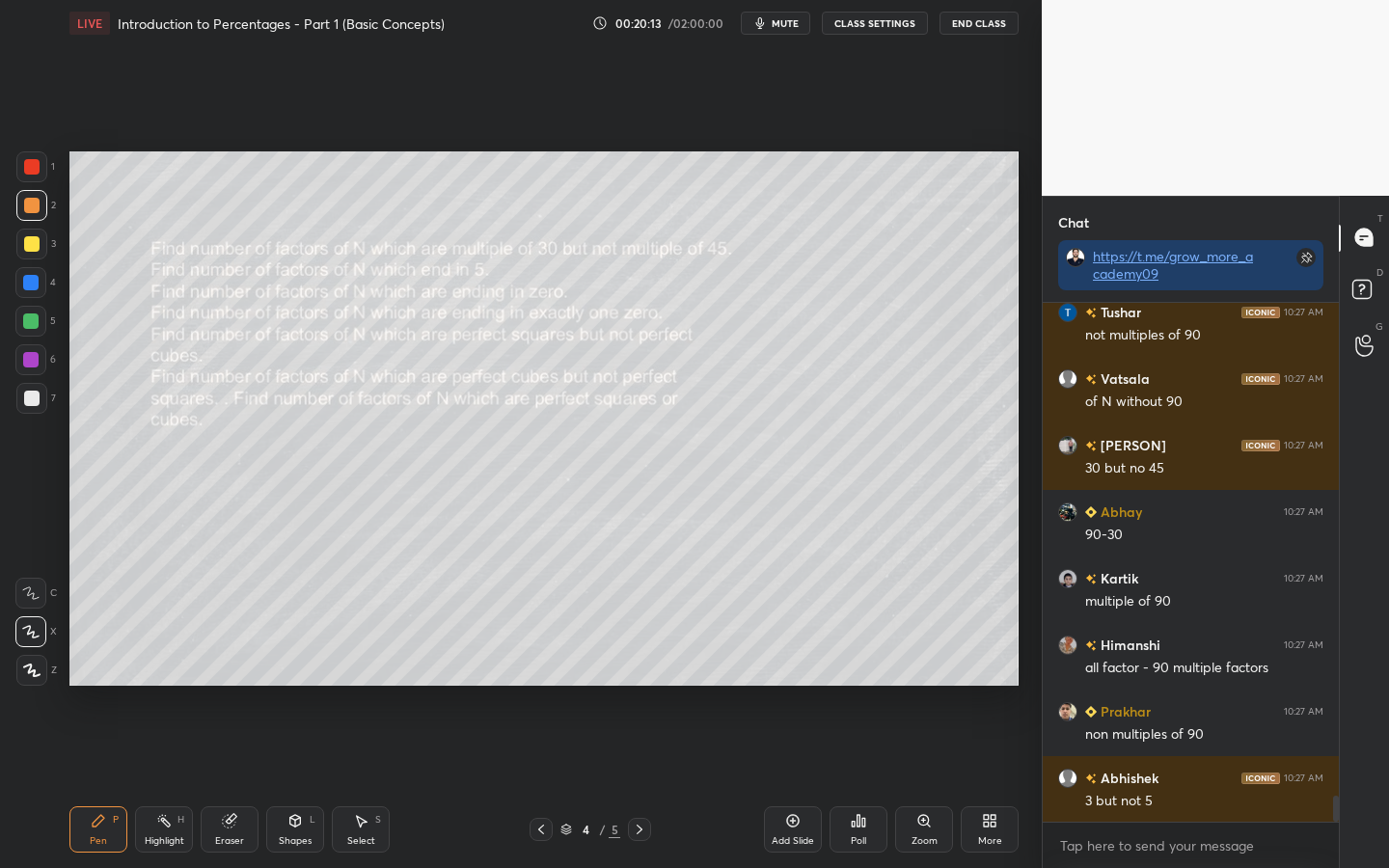 click 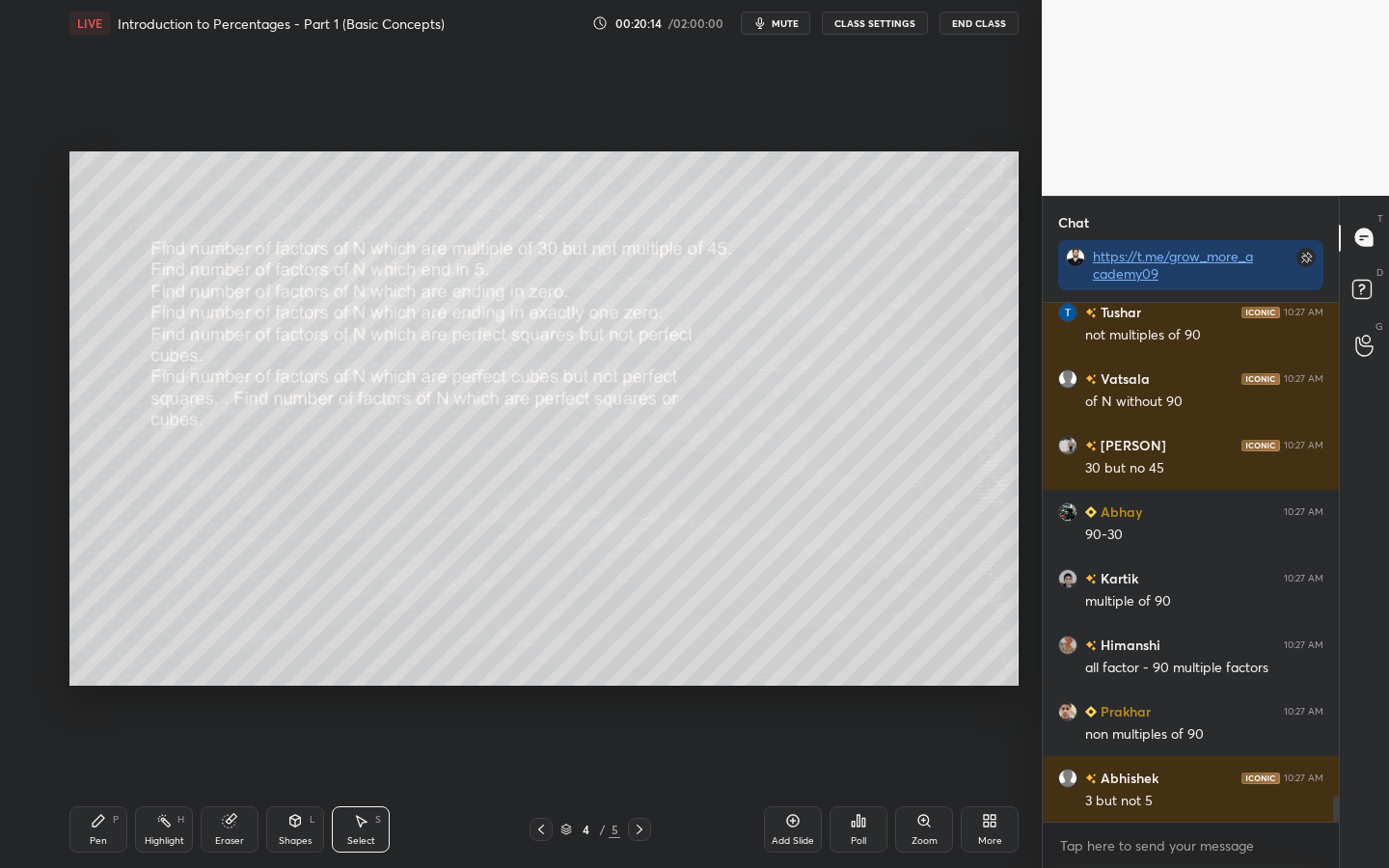 scroll, scrollTop: 9884, scrollLeft: 0, axis: vertical 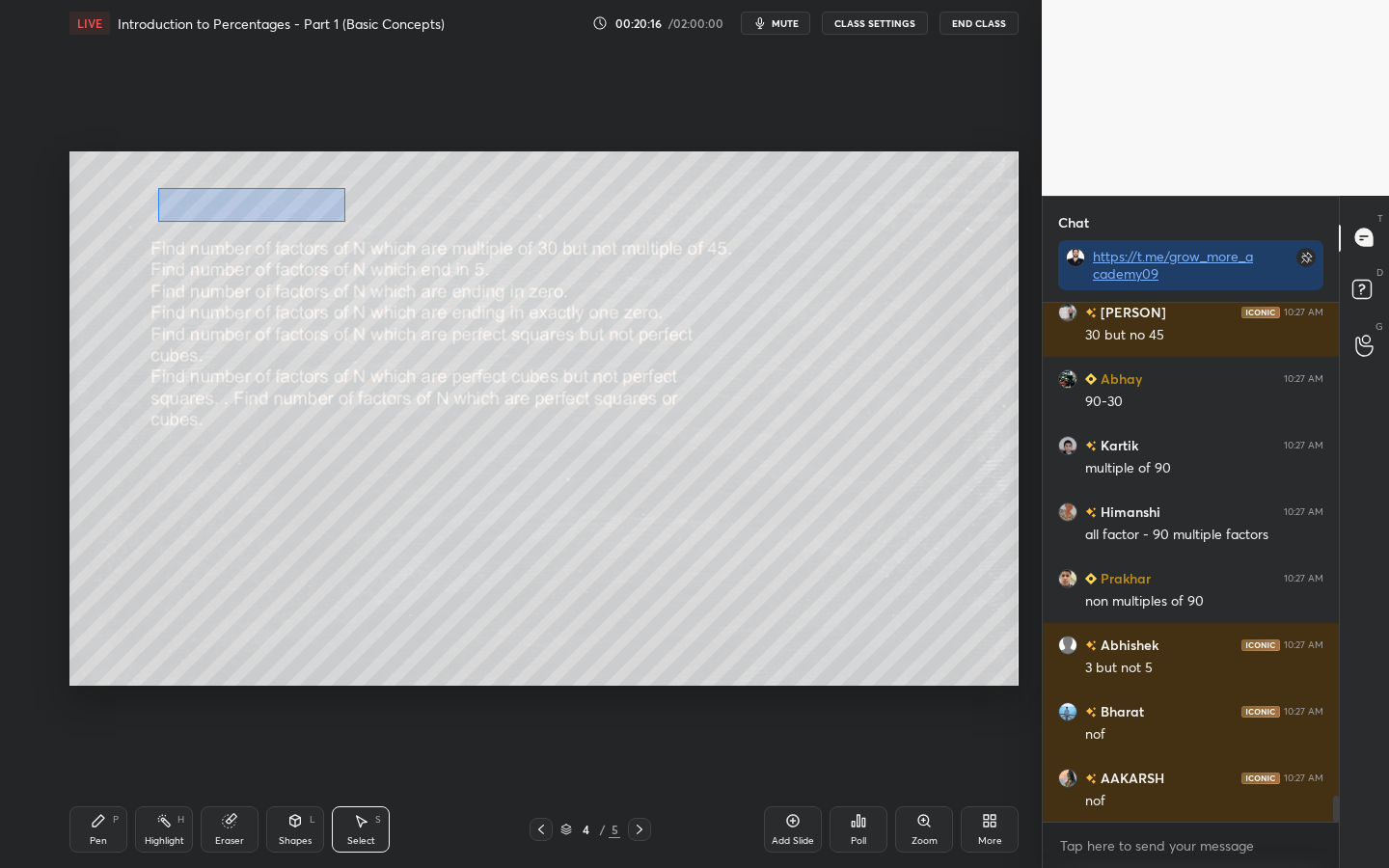 drag, startPoint x: 344, startPoint y: 222, endPoint x: 160, endPoint y: 186, distance: 187.48867 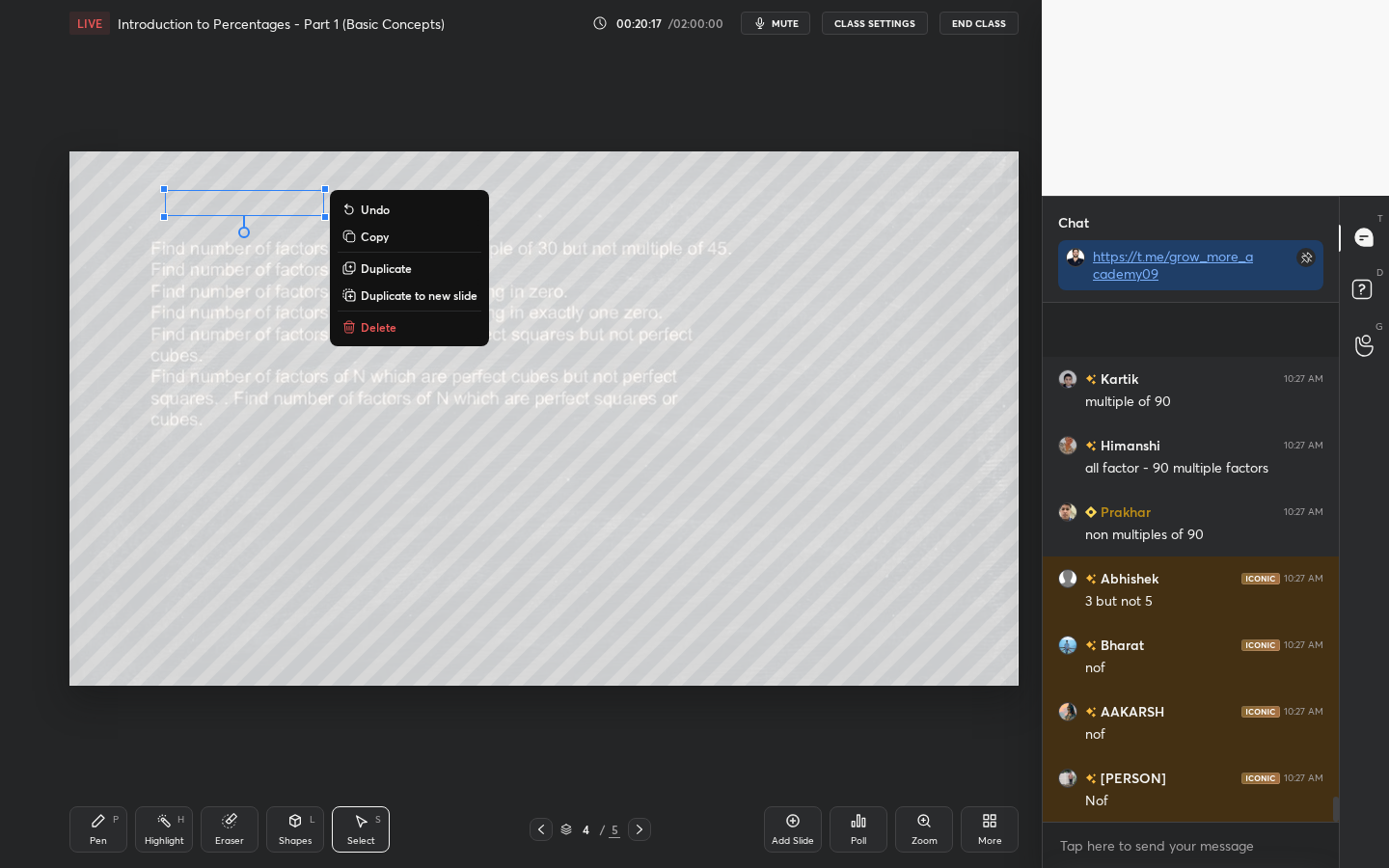 scroll, scrollTop: 10150, scrollLeft: 0, axis: vertical 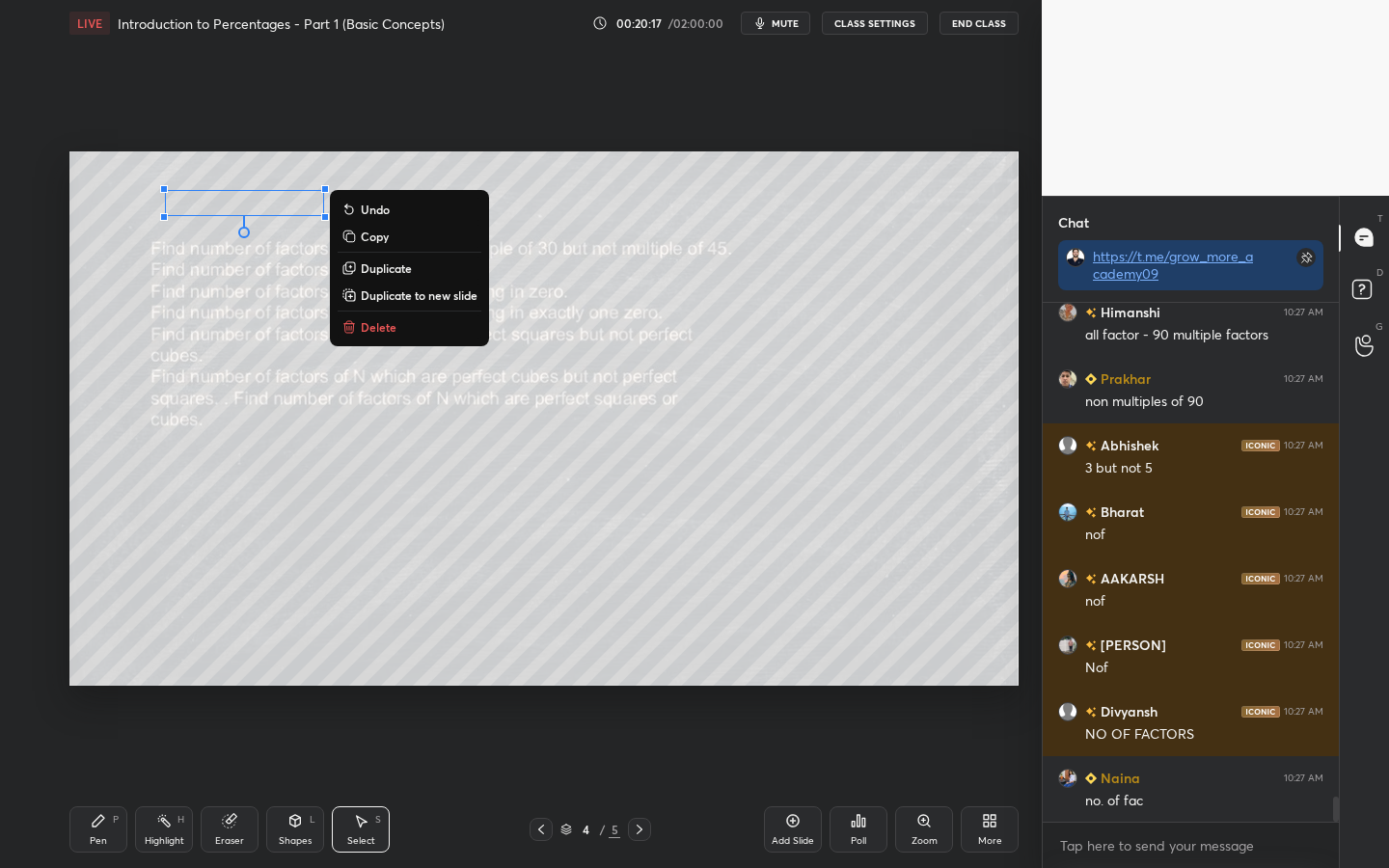 click on "Copy" at bounding box center [374, 236] 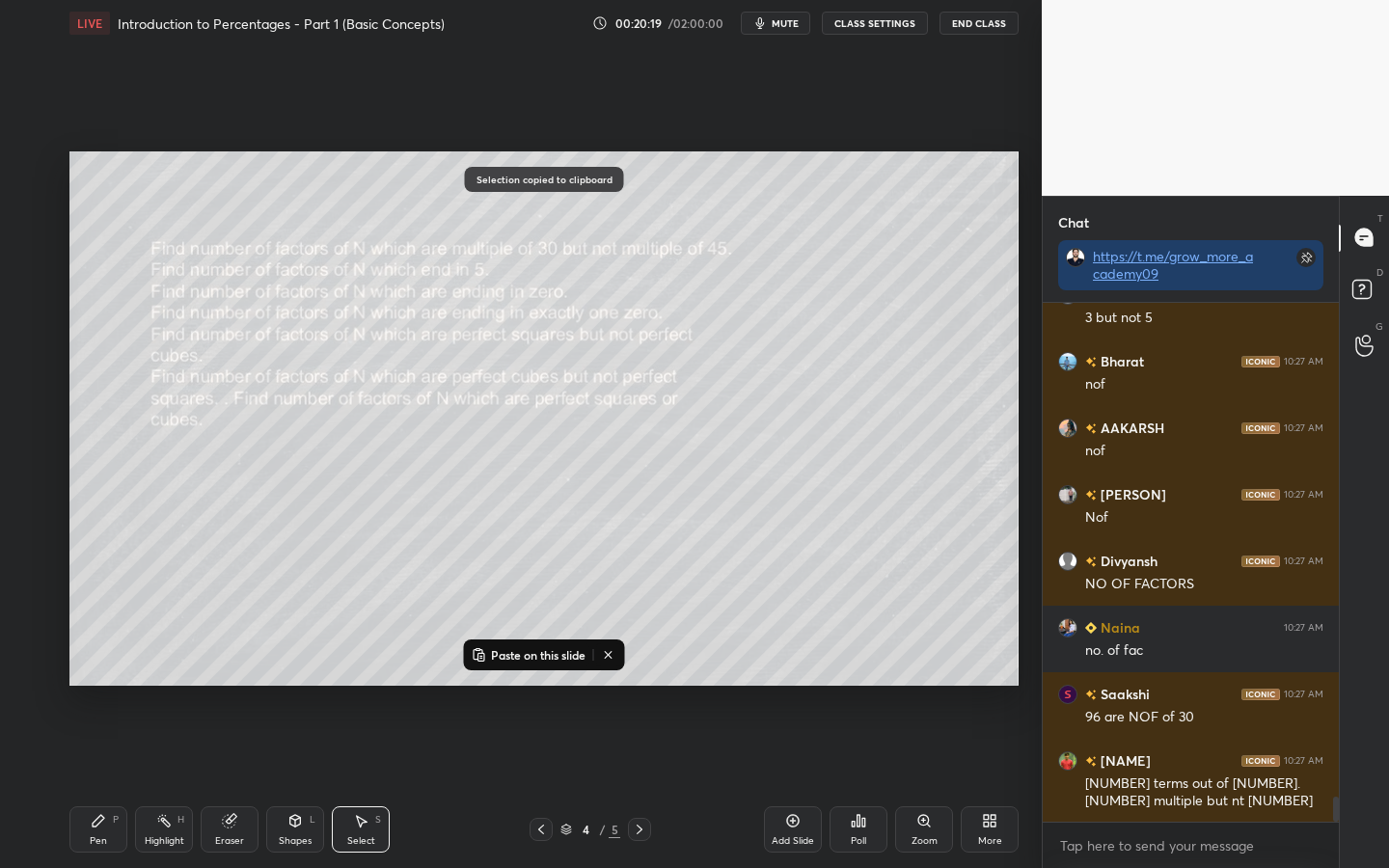 scroll, scrollTop: 10384, scrollLeft: 0, axis: vertical 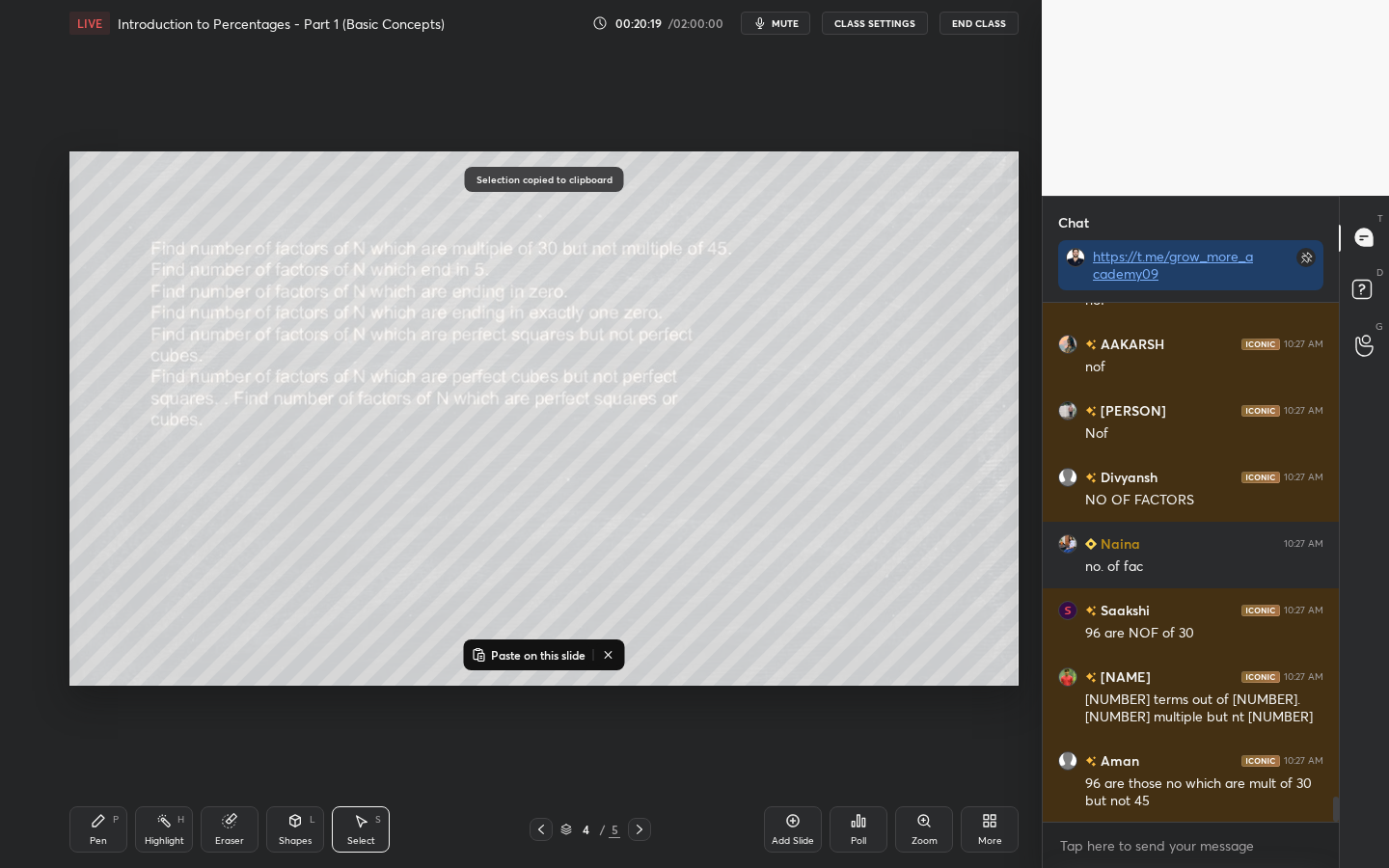 click 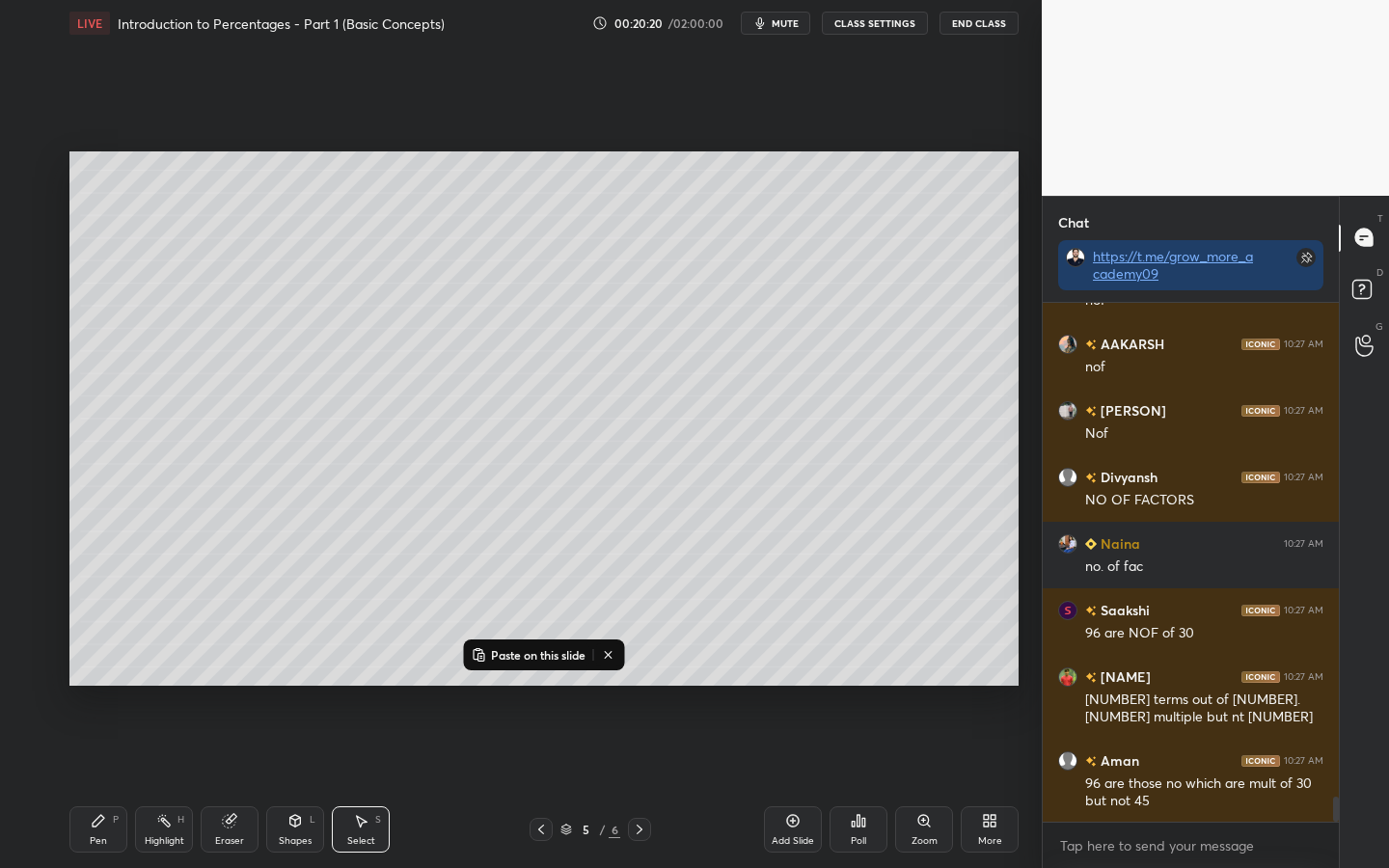 scroll, scrollTop: 10451, scrollLeft: 0, axis: vertical 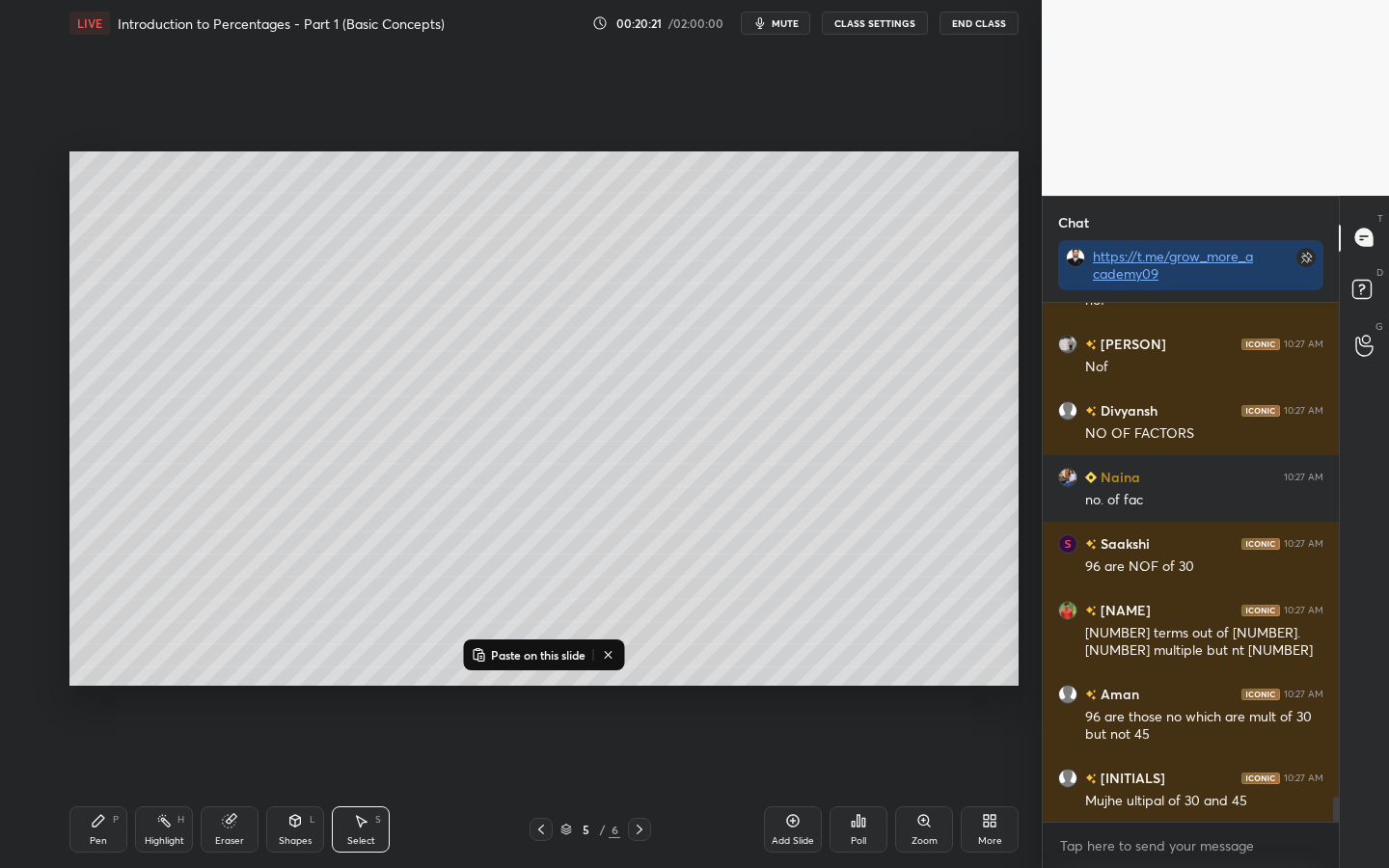 click on "Paste on this slide" at bounding box center [538, 655] 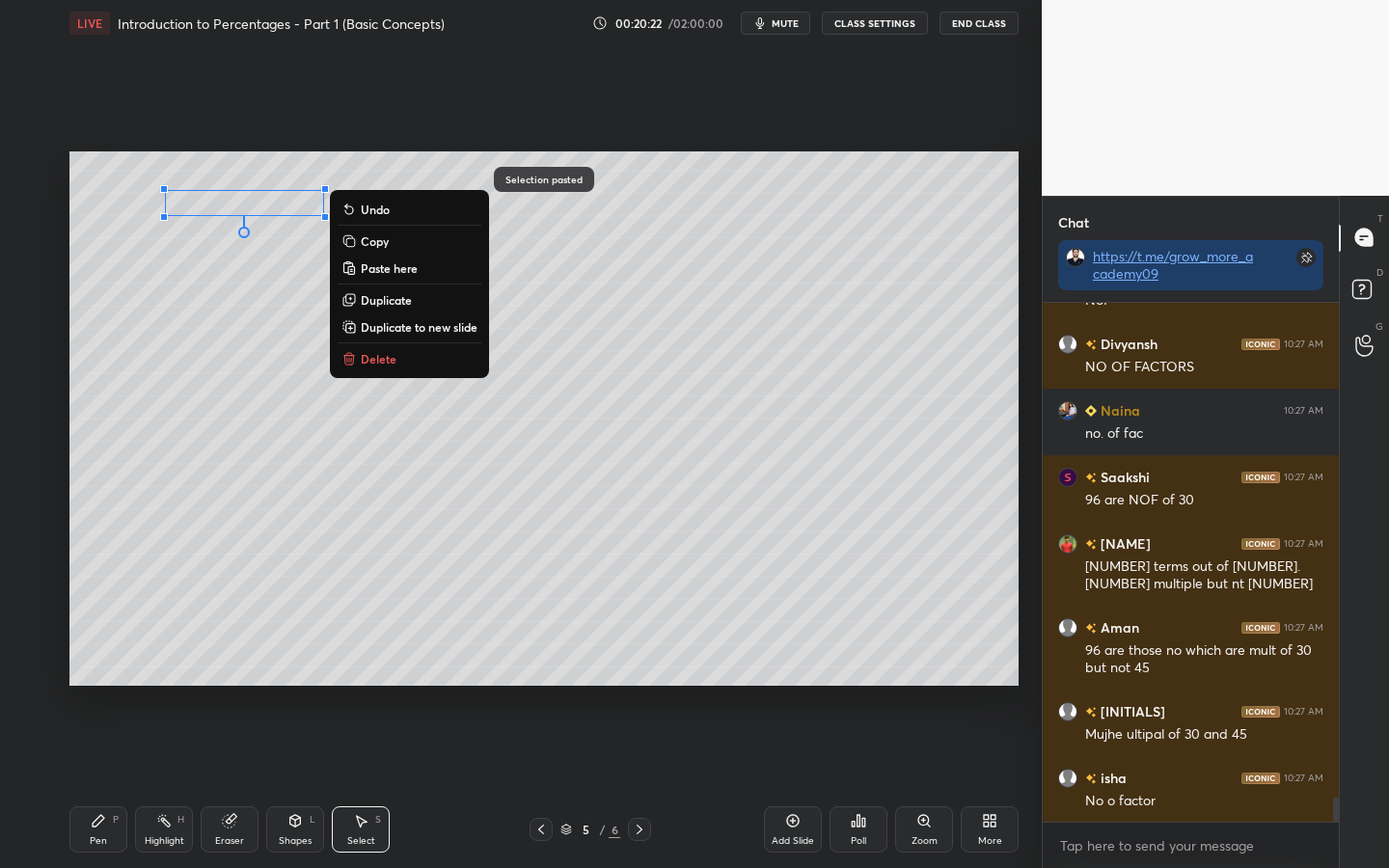 click on "0 ° Undo Copy Paste here Duplicate Duplicate to new slide Delete" at bounding box center [544, 419] 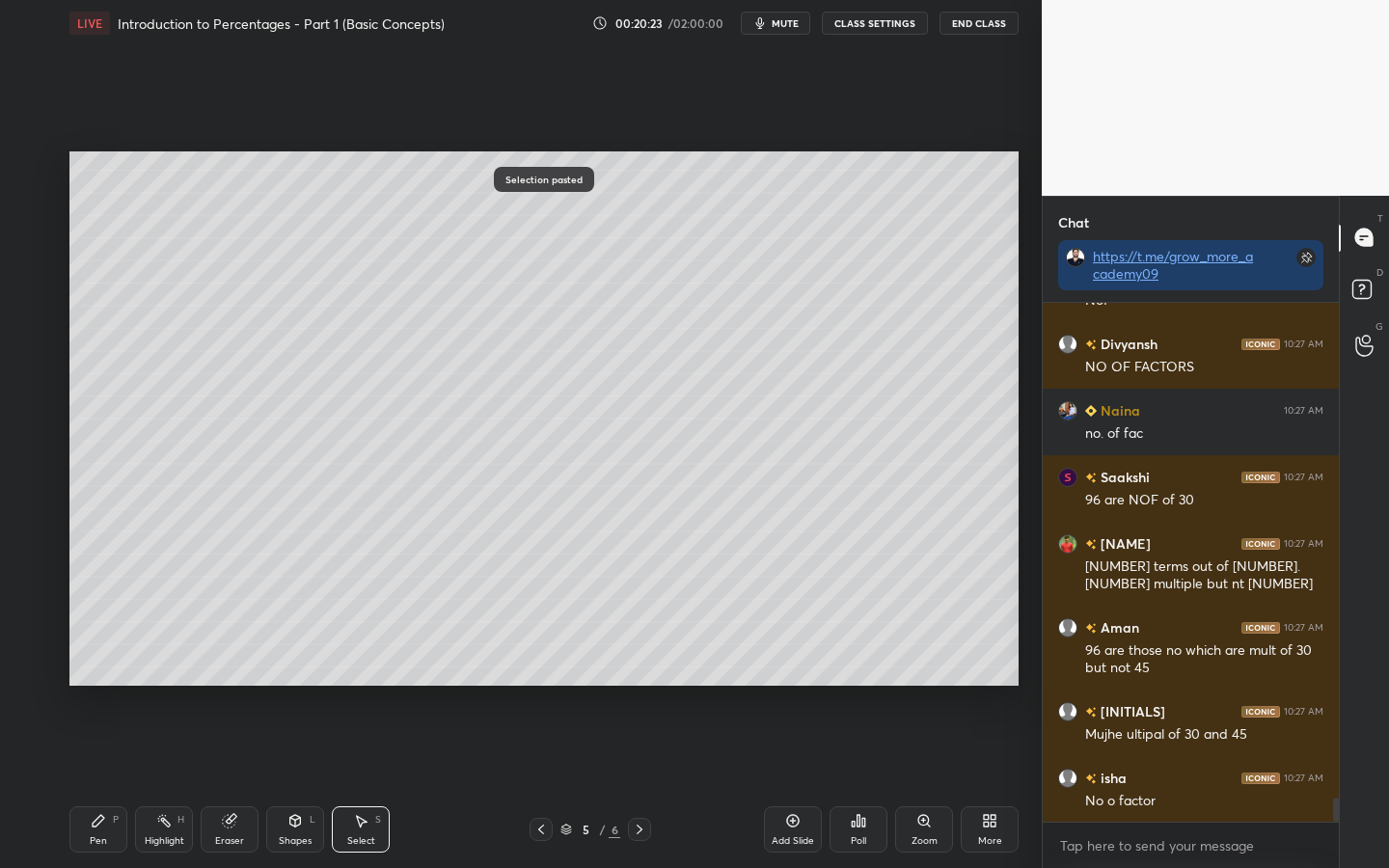 scroll, scrollTop: 10584, scrollLeft: 0, axis: vertical 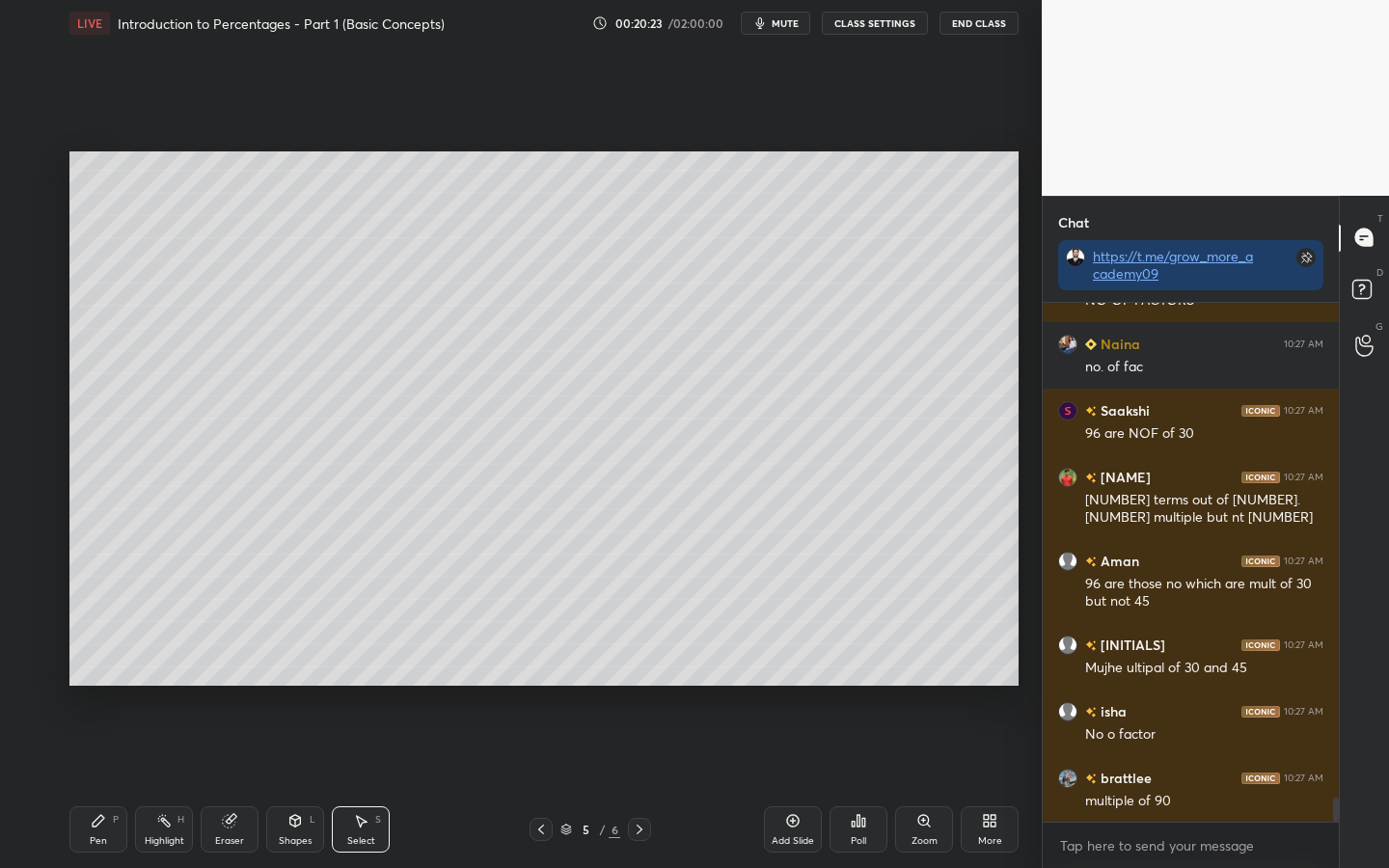 click on "Shapes" at bounding box center [295, 841] 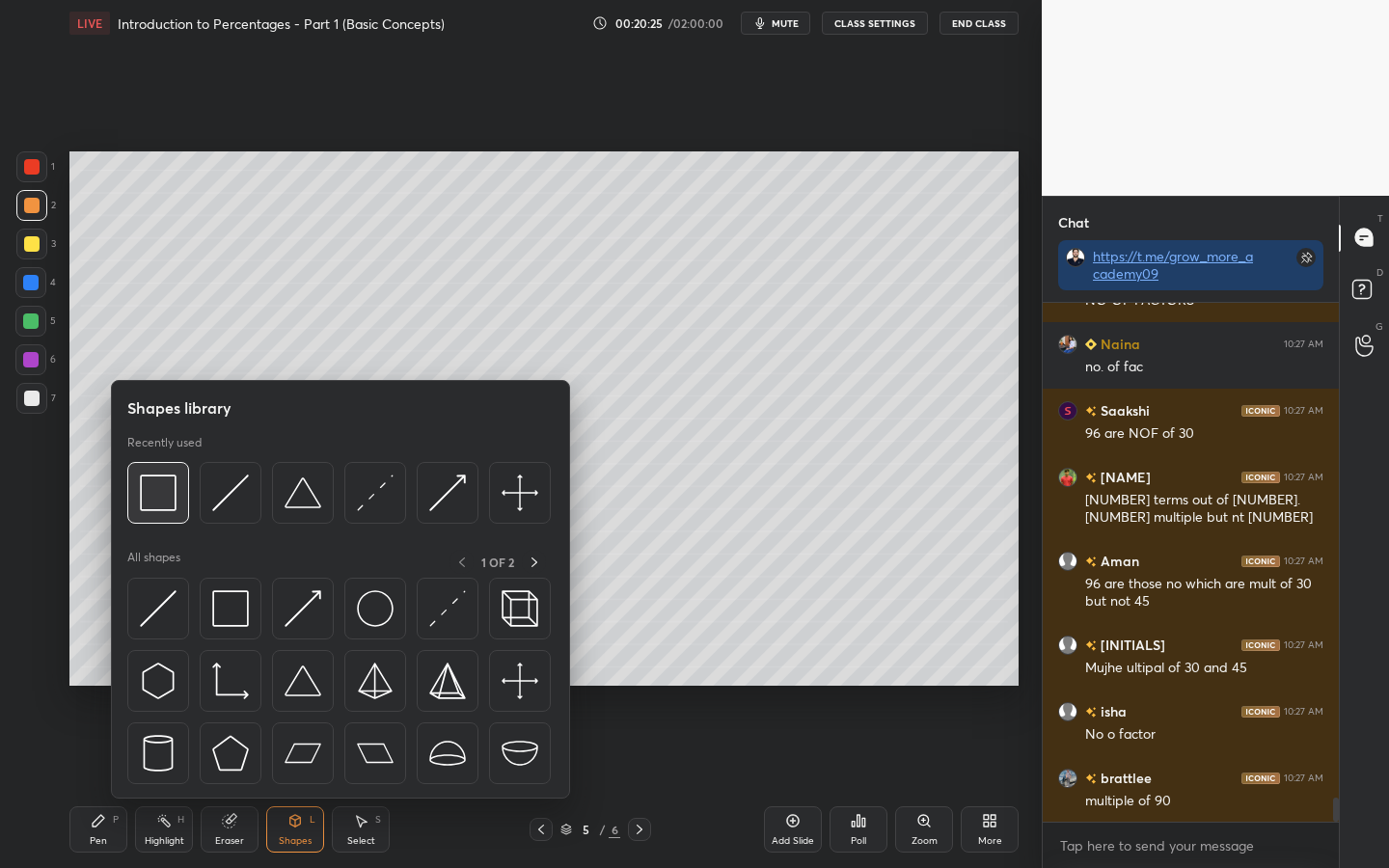 click at bounding box center (158, 493) 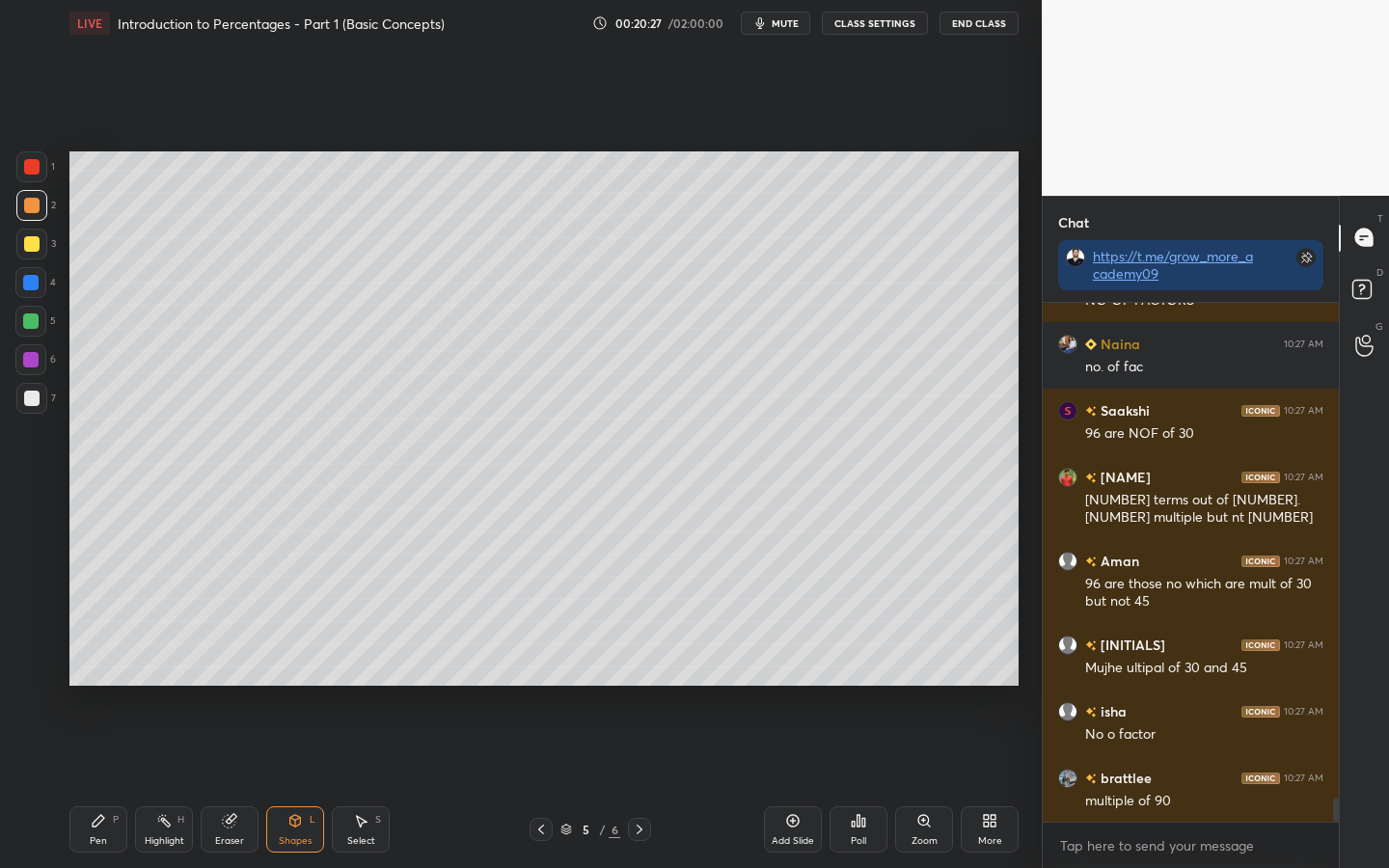 scroll, scrollTop: 10650, scrollLeft: 0, axis: vertical 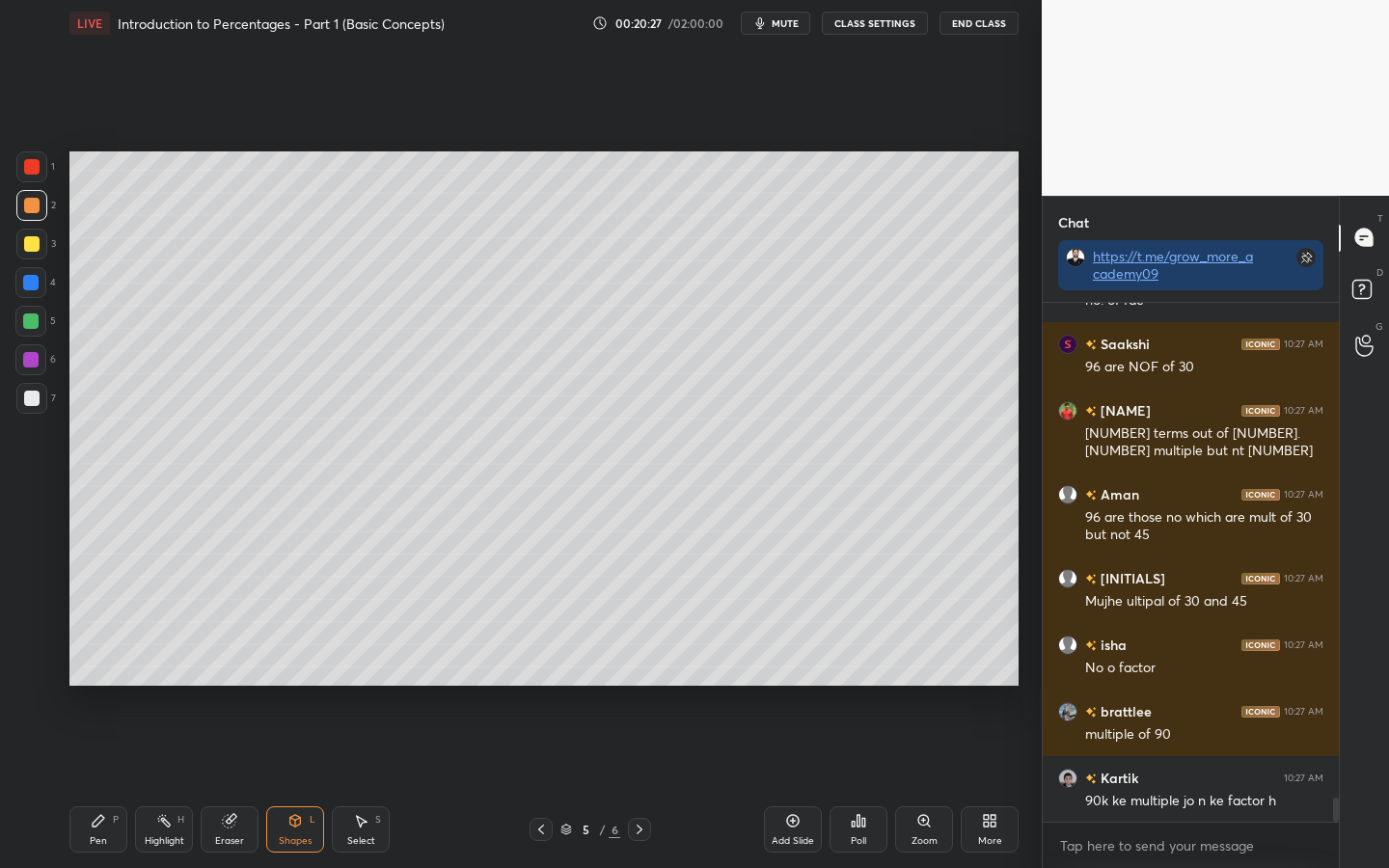 click 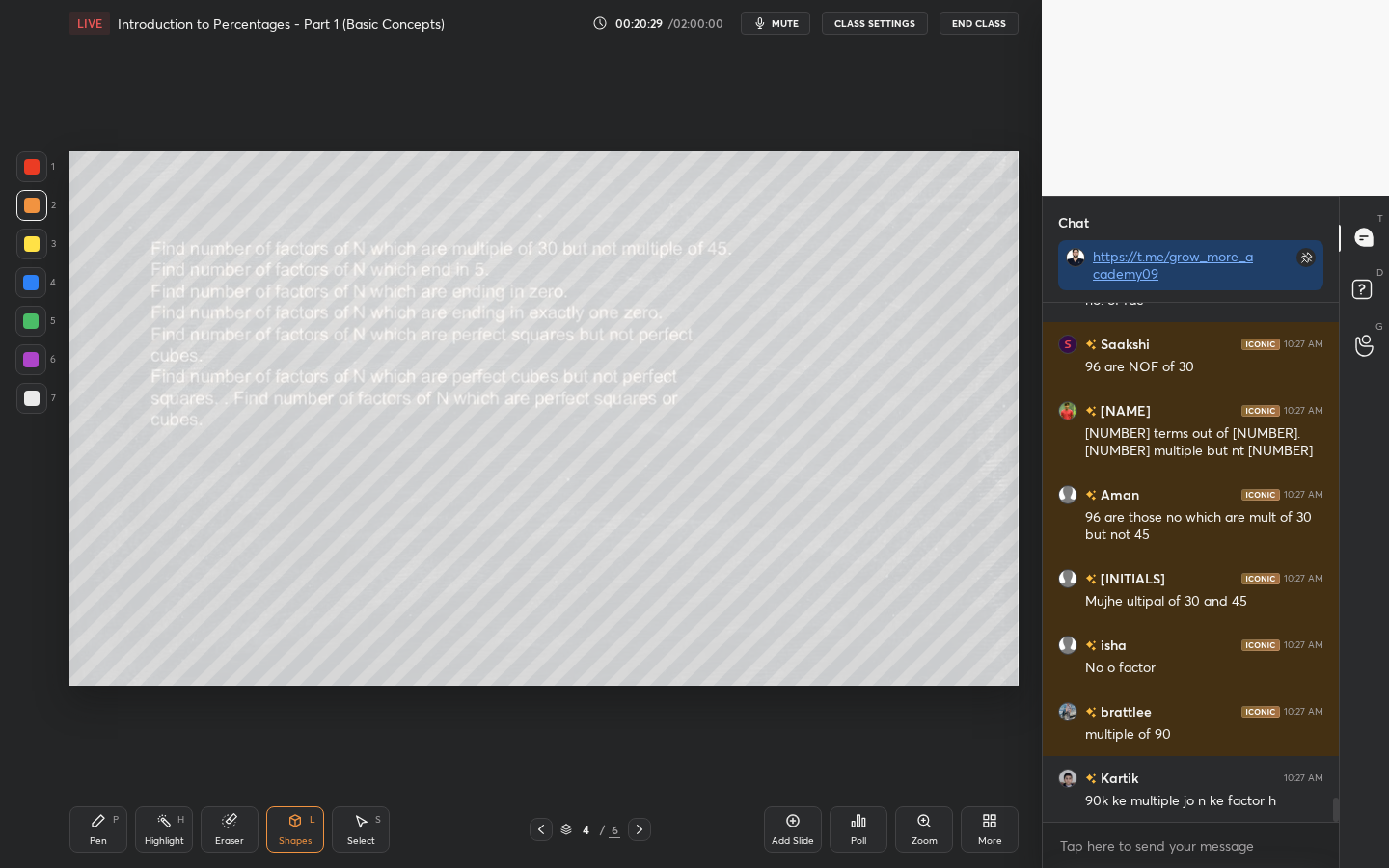 click at bounding box center (640, 829) 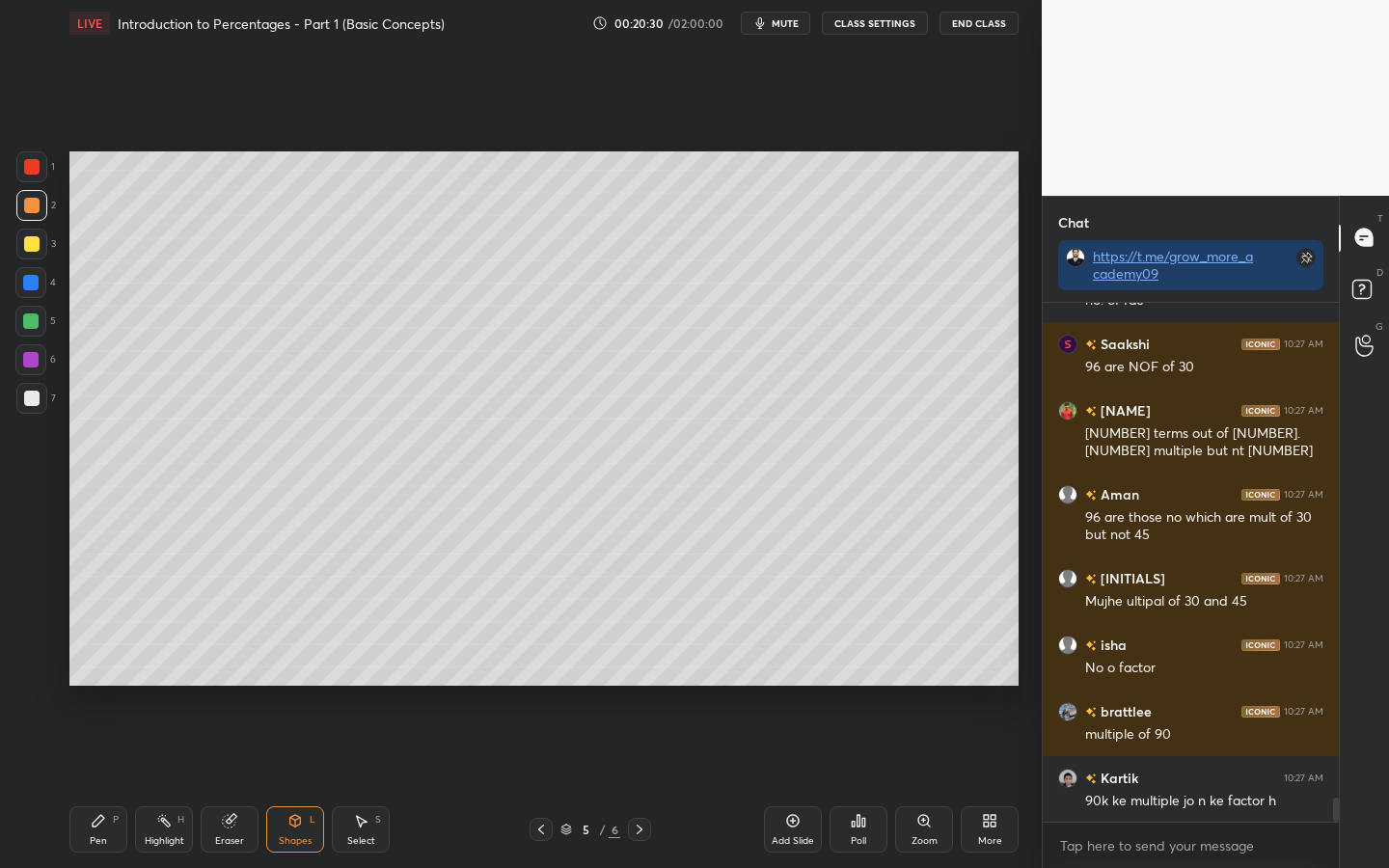 click on "Pen P" at bounding box center (98, 829) 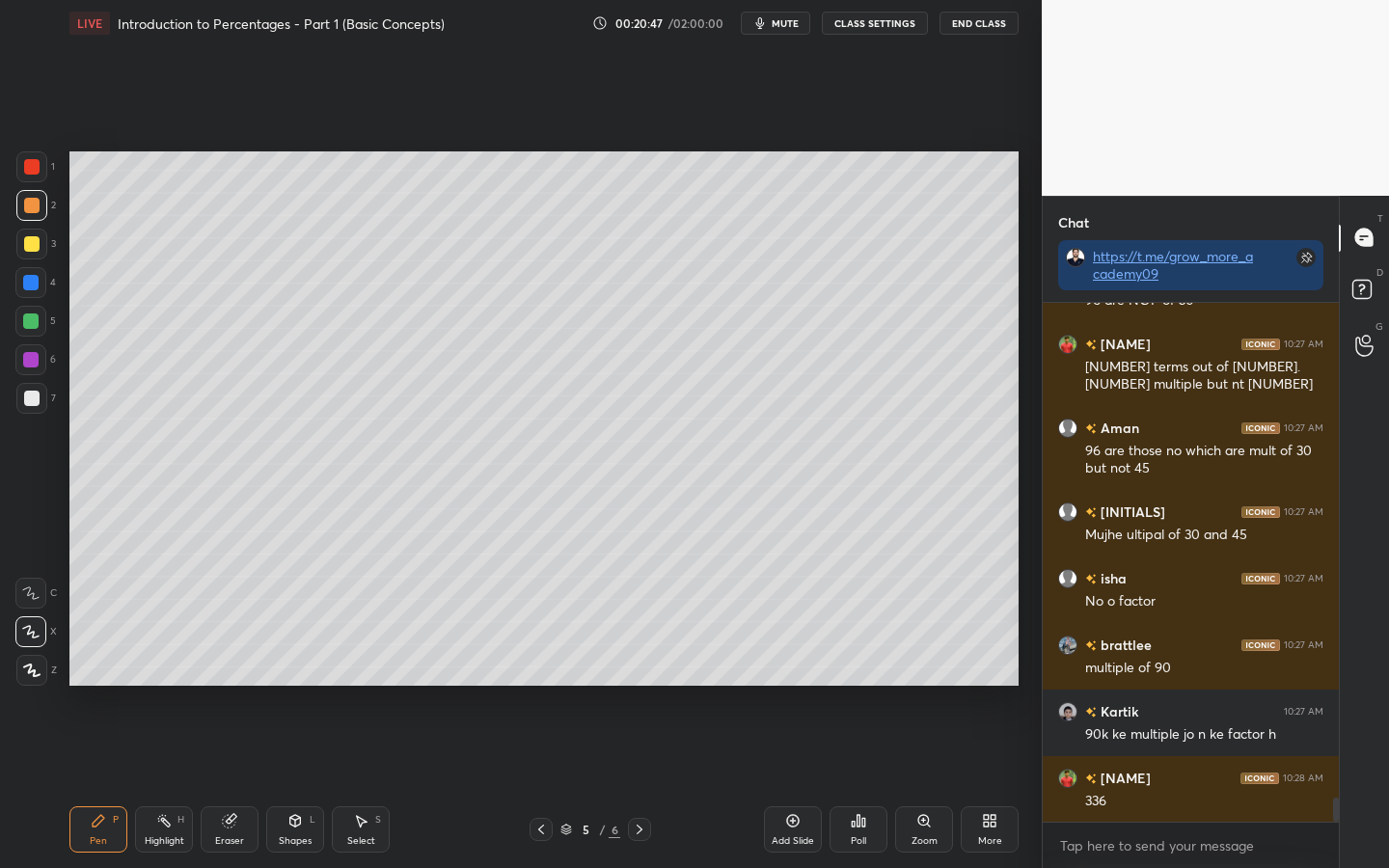 scroll, scrollTop: 10783, scrollLeft: 0, axis: vertical 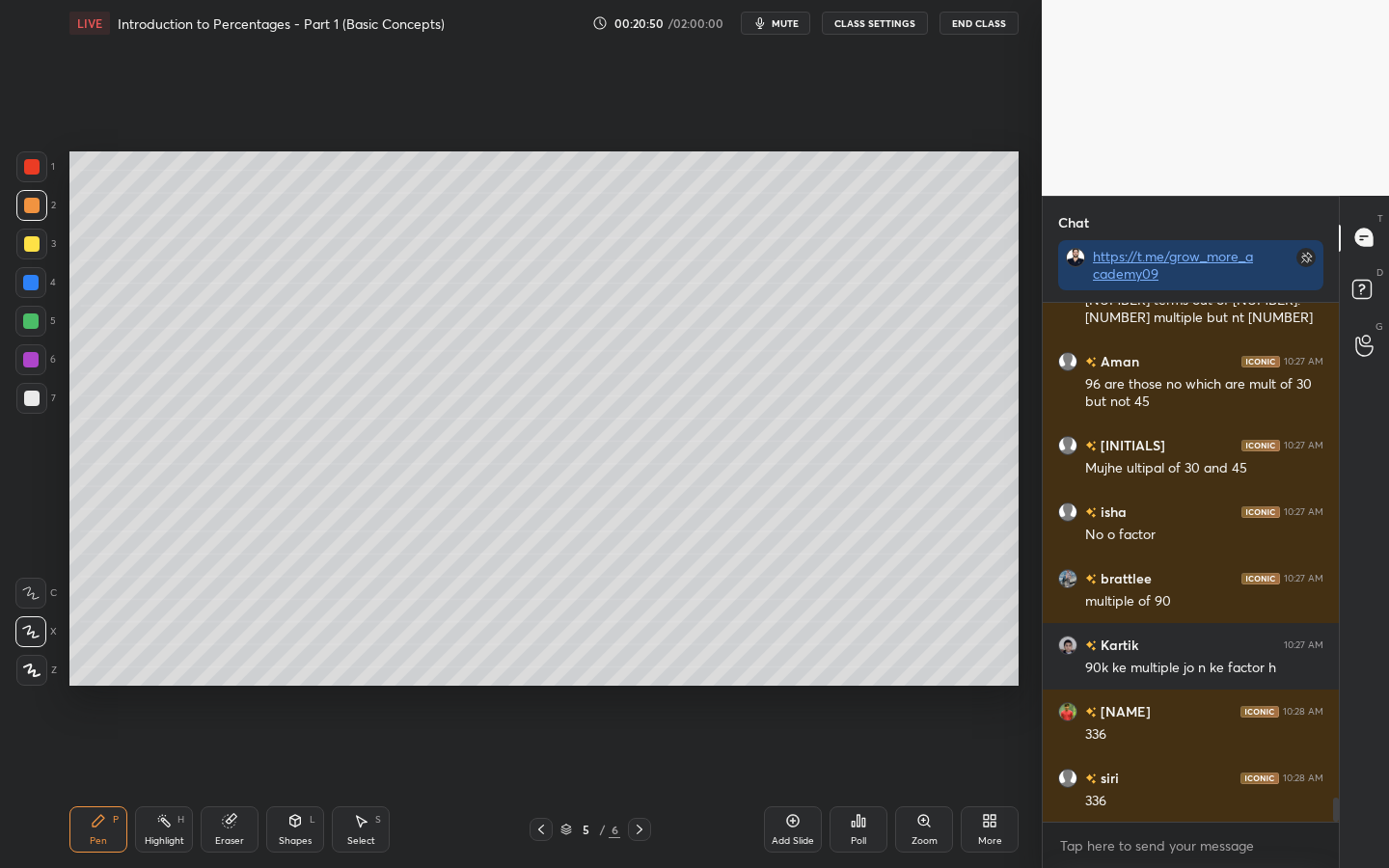 click at bounding box center (31, 321) 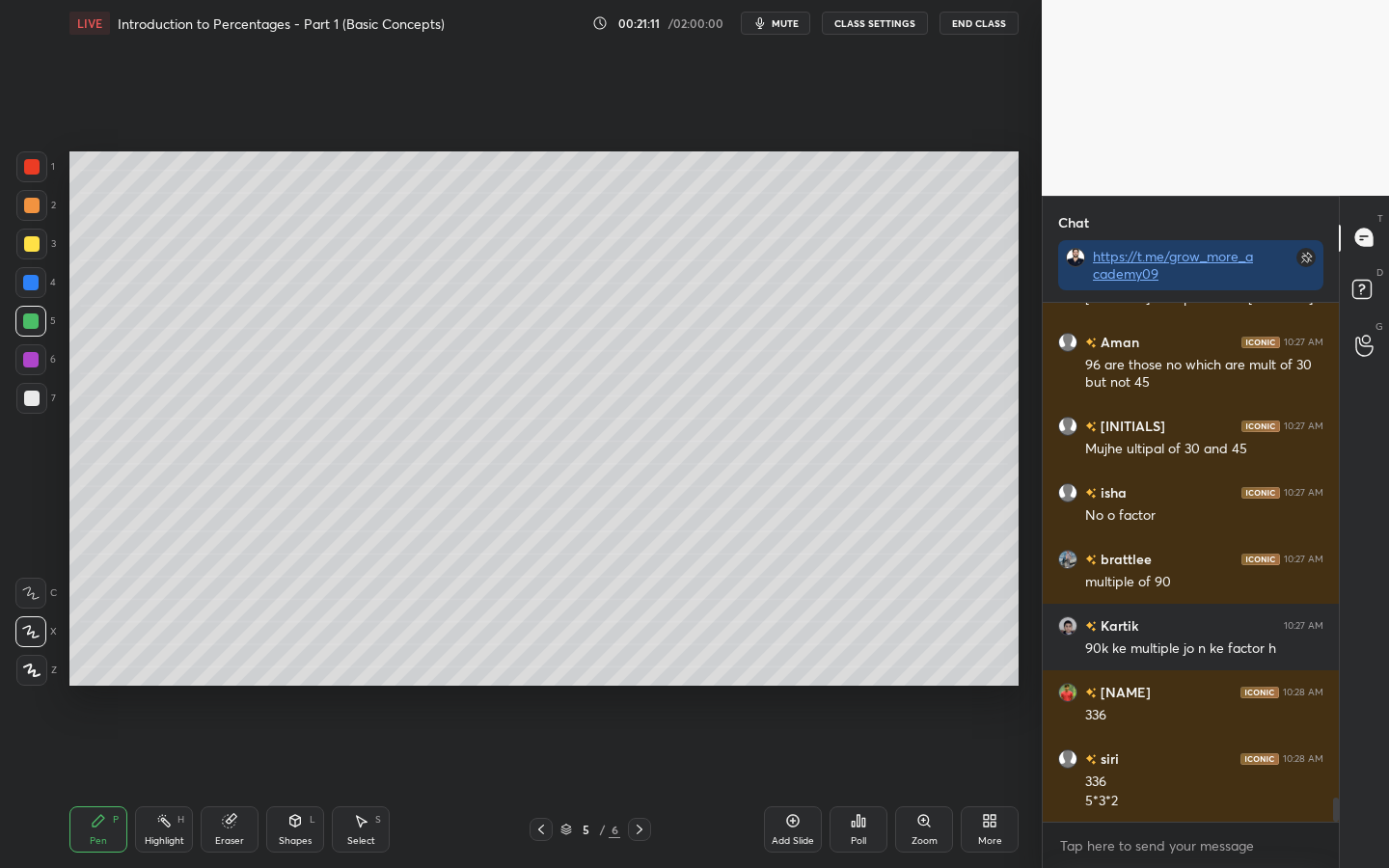 scroll, scrollTop: 10869, scrollLeft: 0, axis: vertical 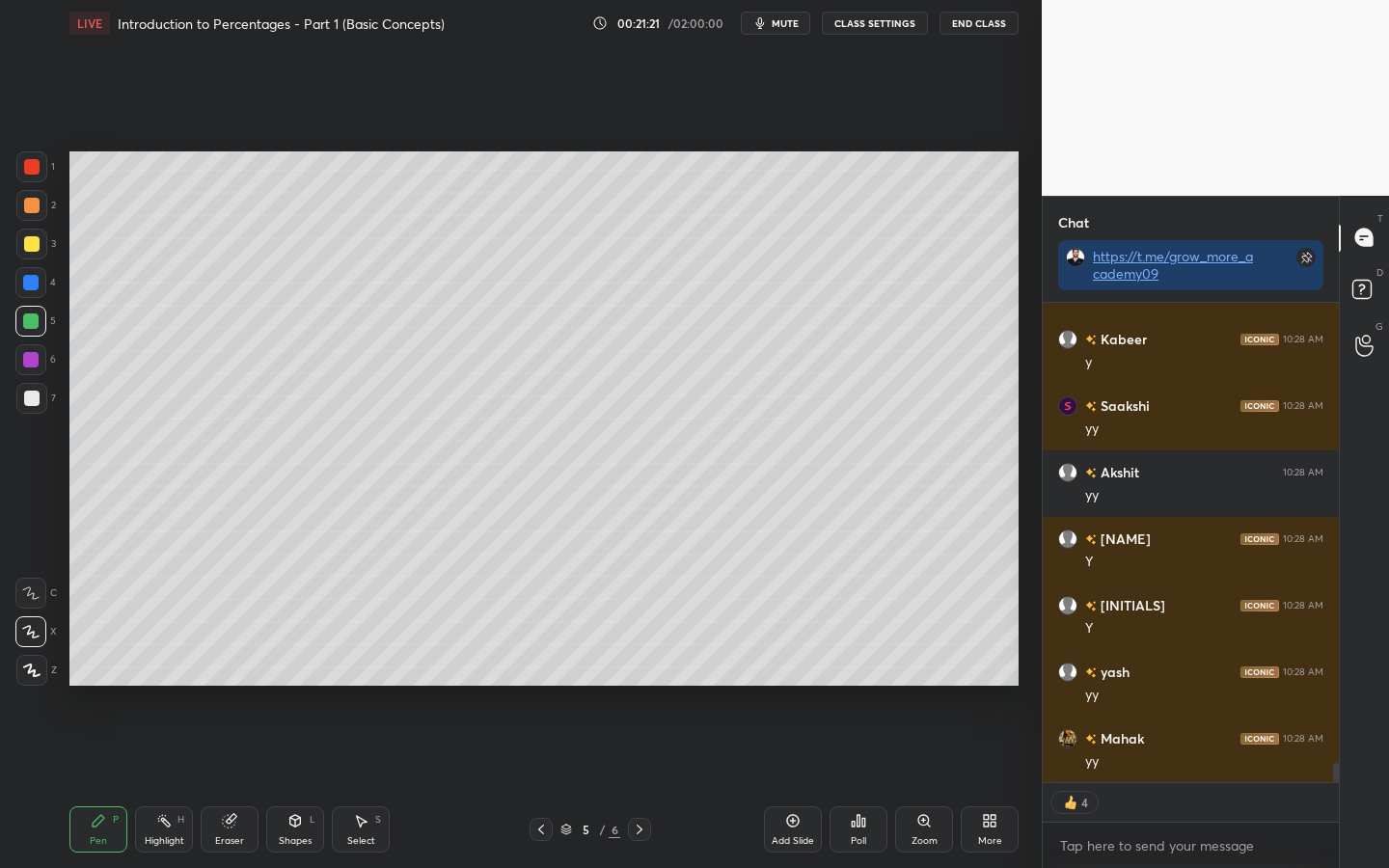 click at bounding box center (31, 283) 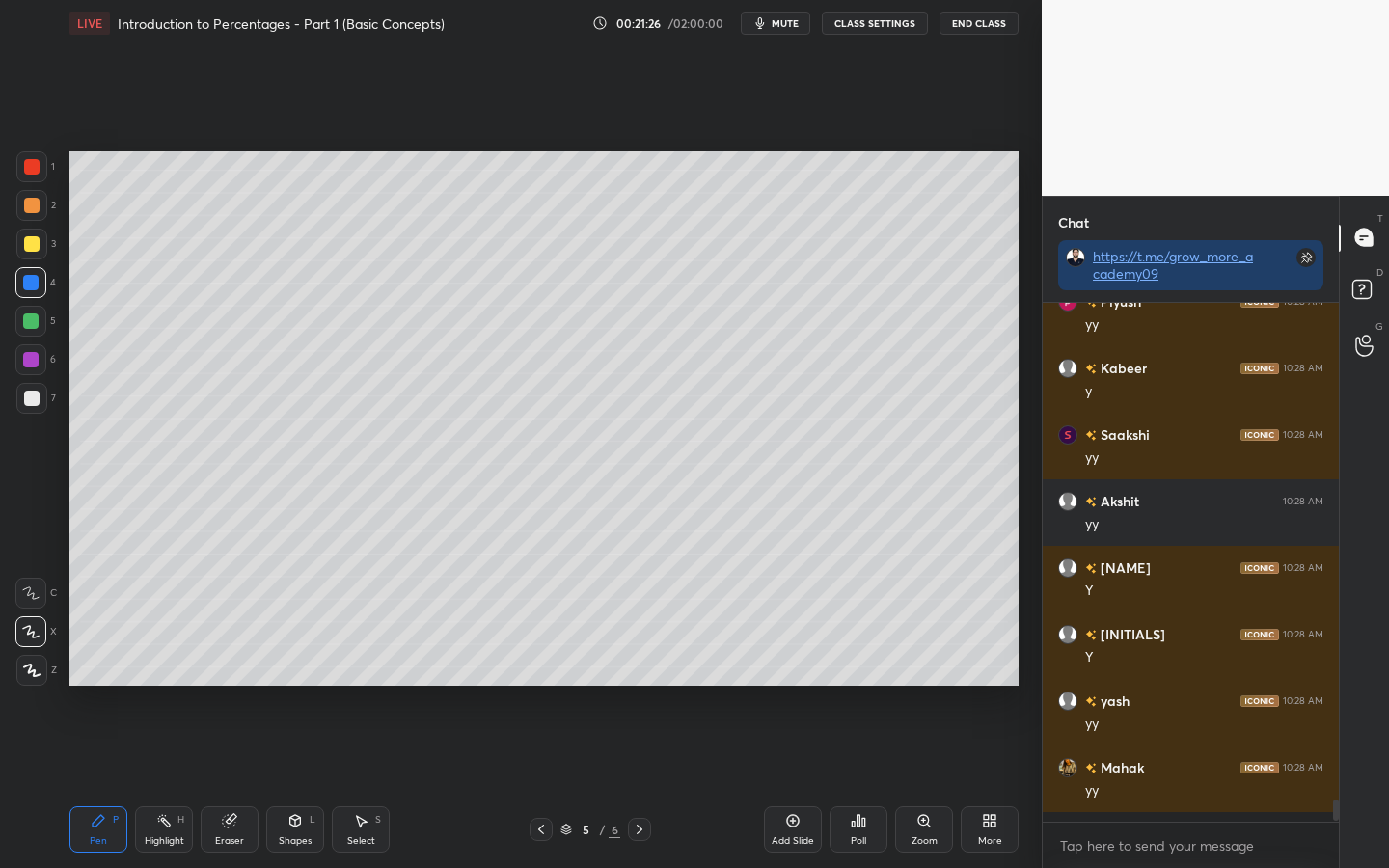 scroll, scrollTop: 7, scrollLeft: 7, axis: both 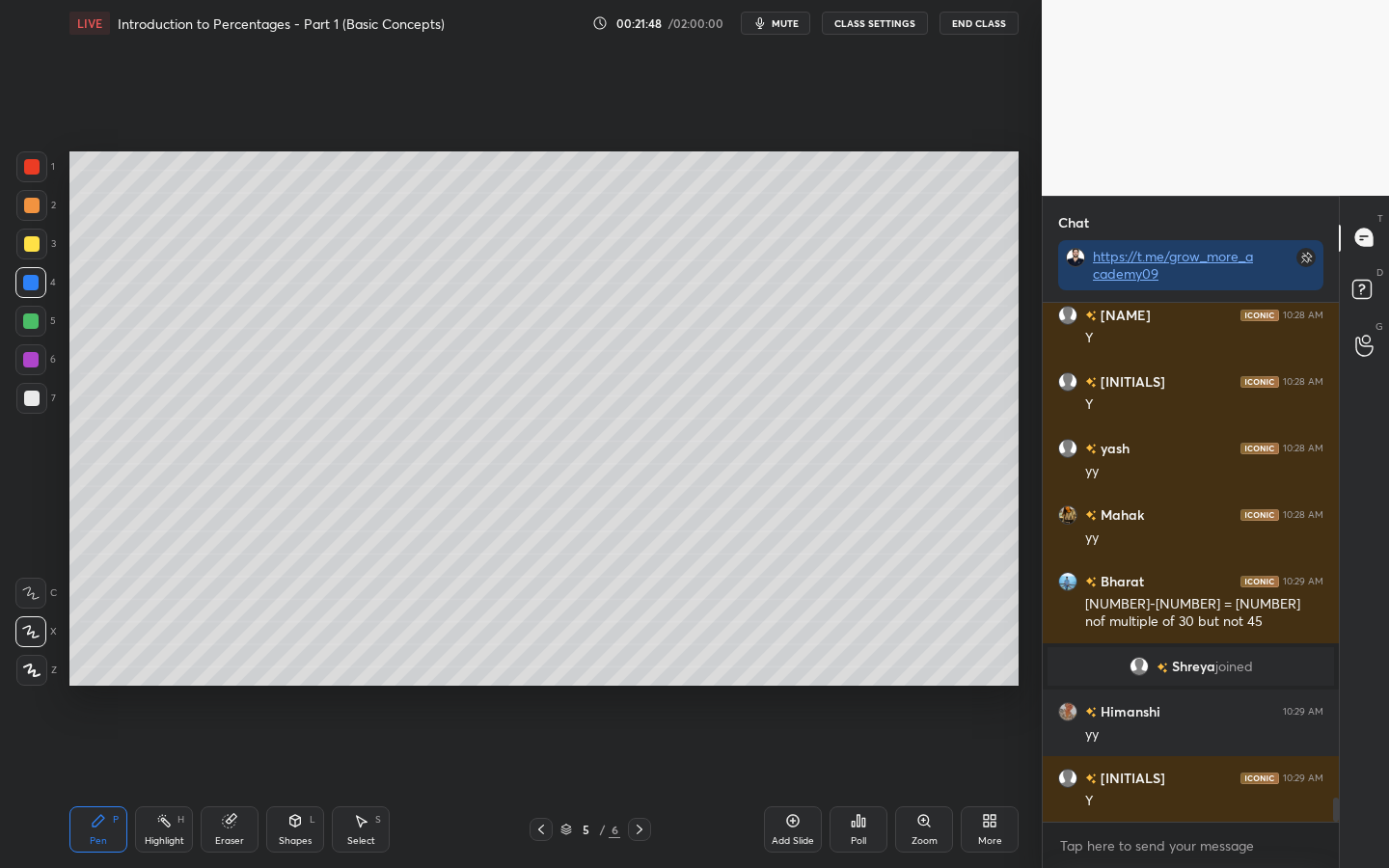 click at bounding box center (31, 321) 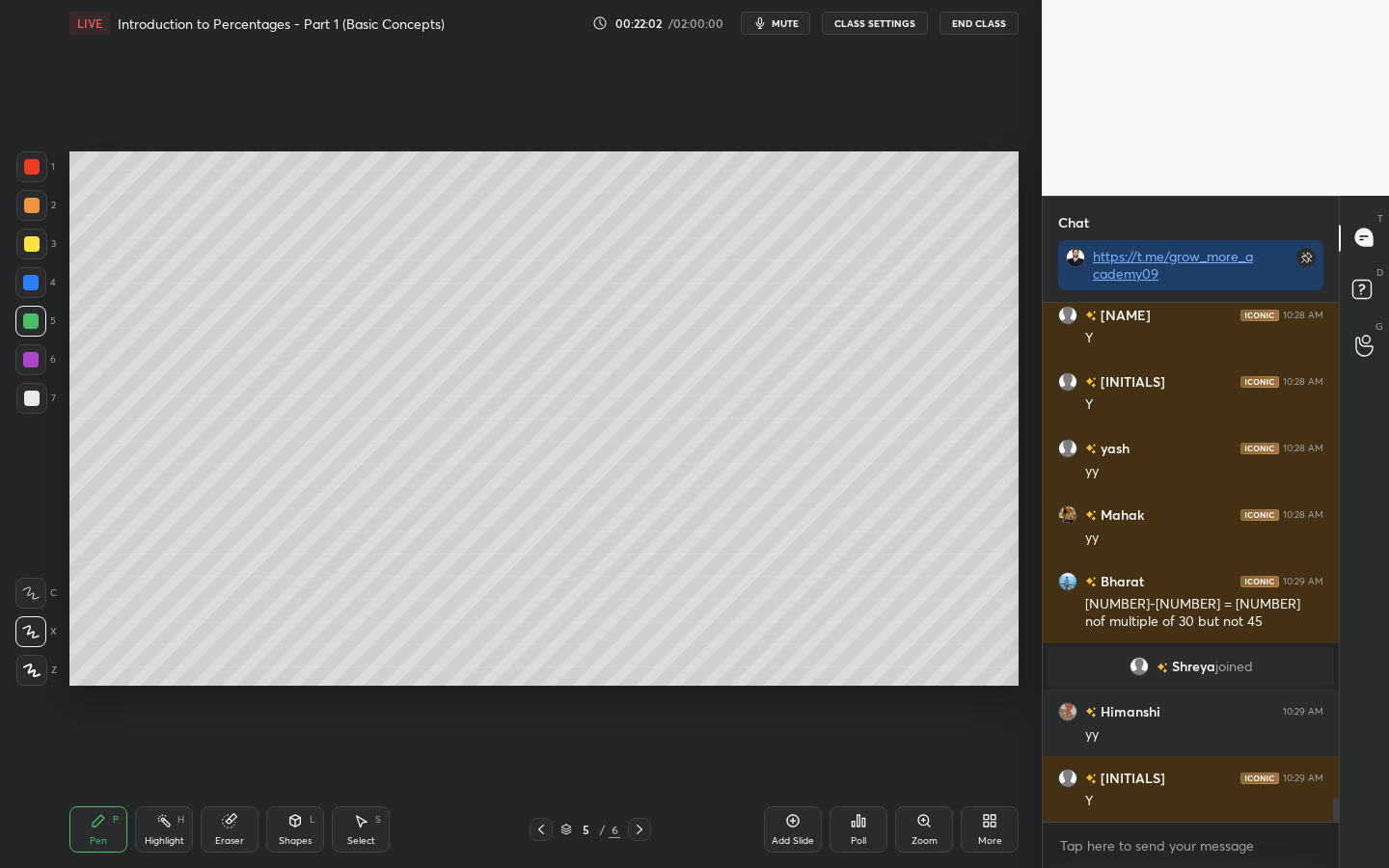 click on "4" at bounding box center (36, 286) 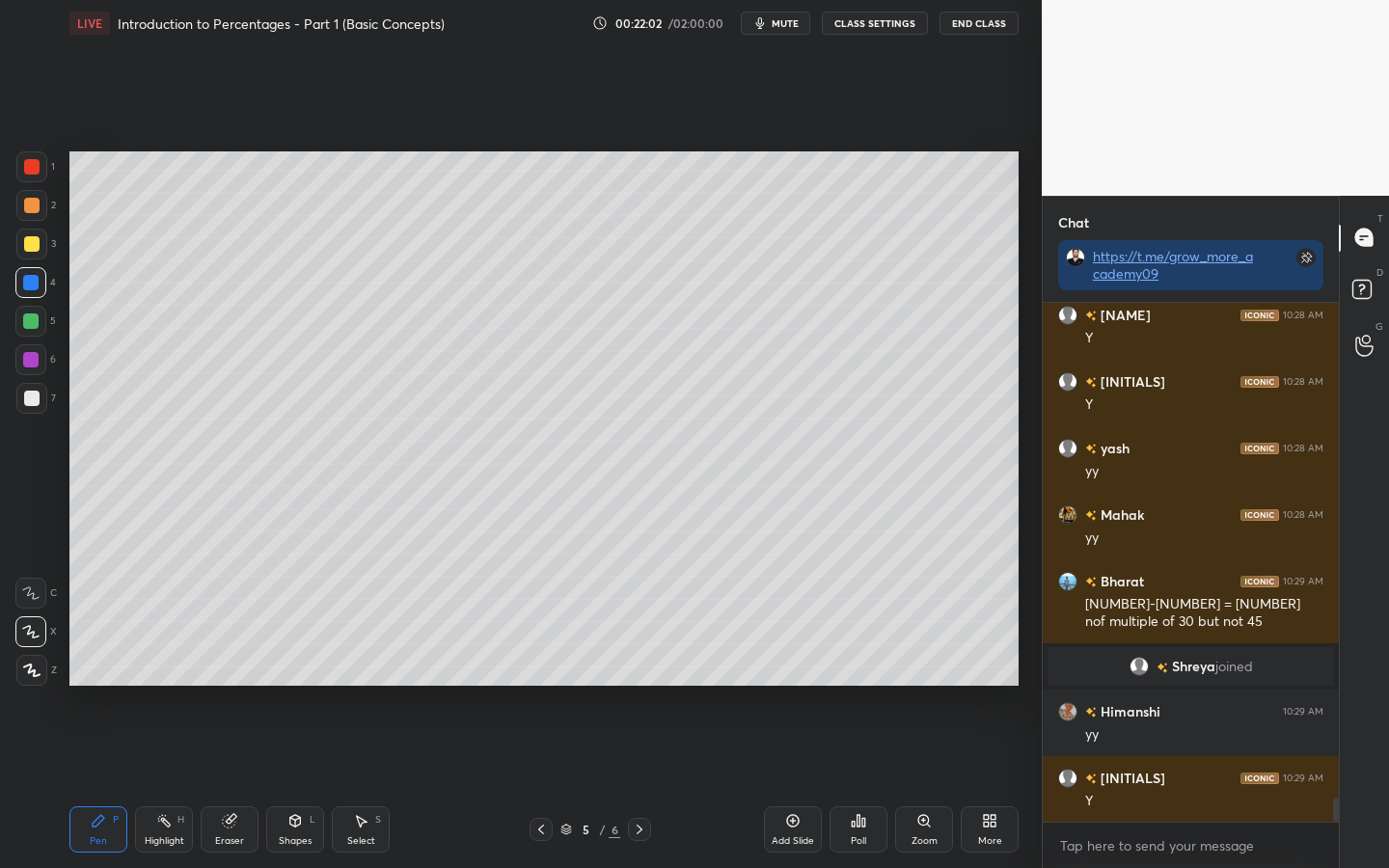 click at bounding box center [32, 244] 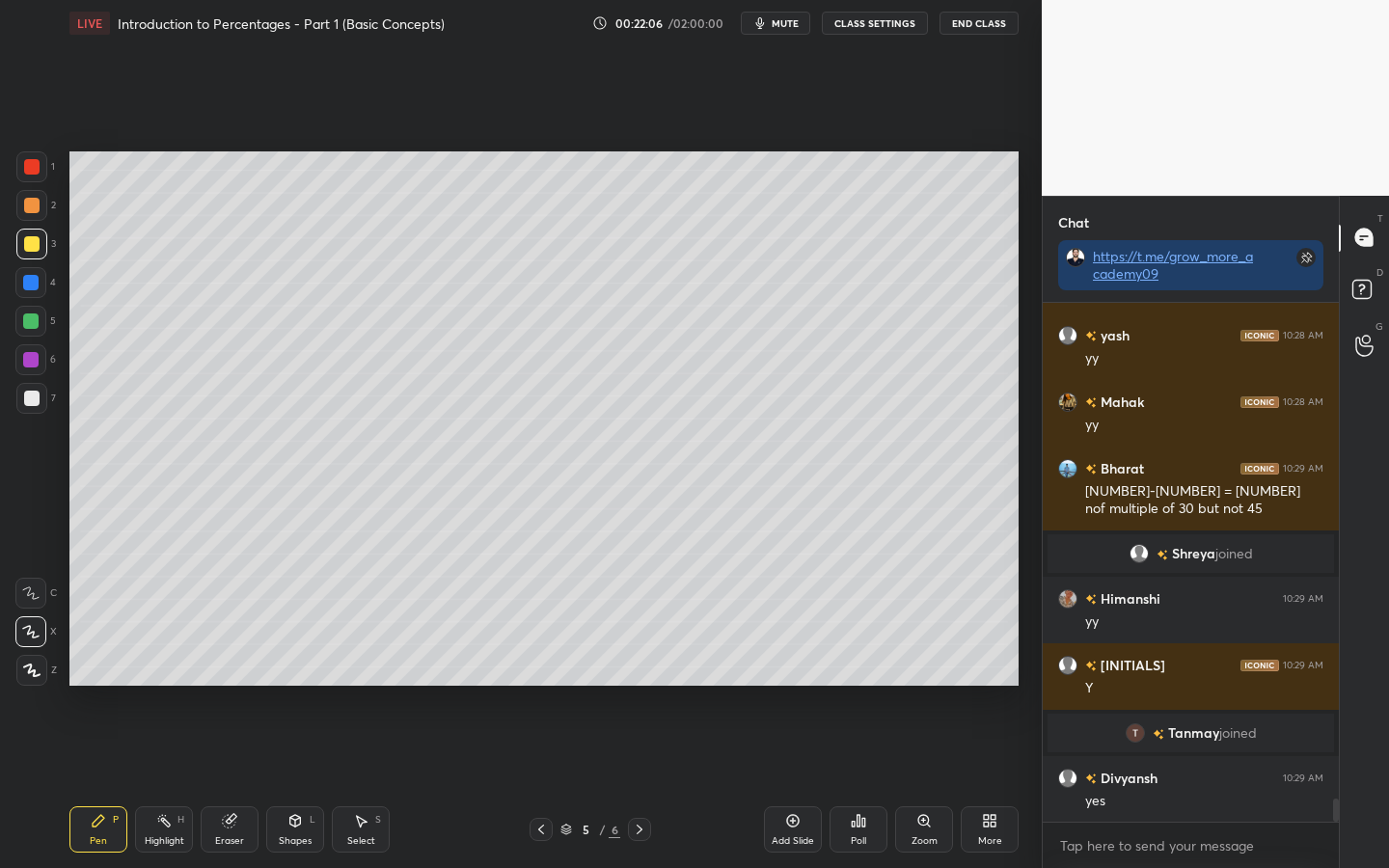 scroll, scrollTop: 10952, scrollLeft: 0, axis: vertical 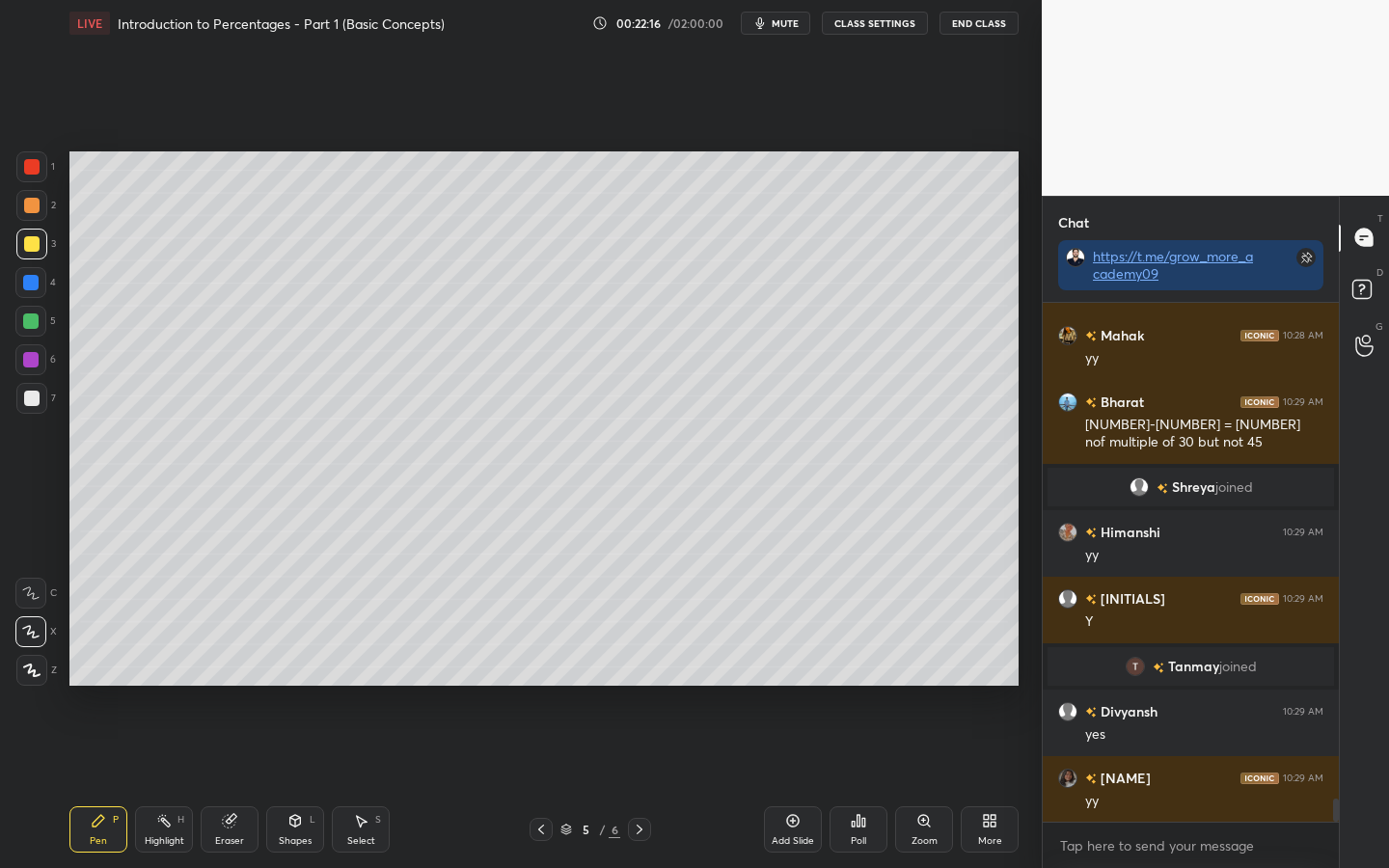 click at bounding box center [31, 321] 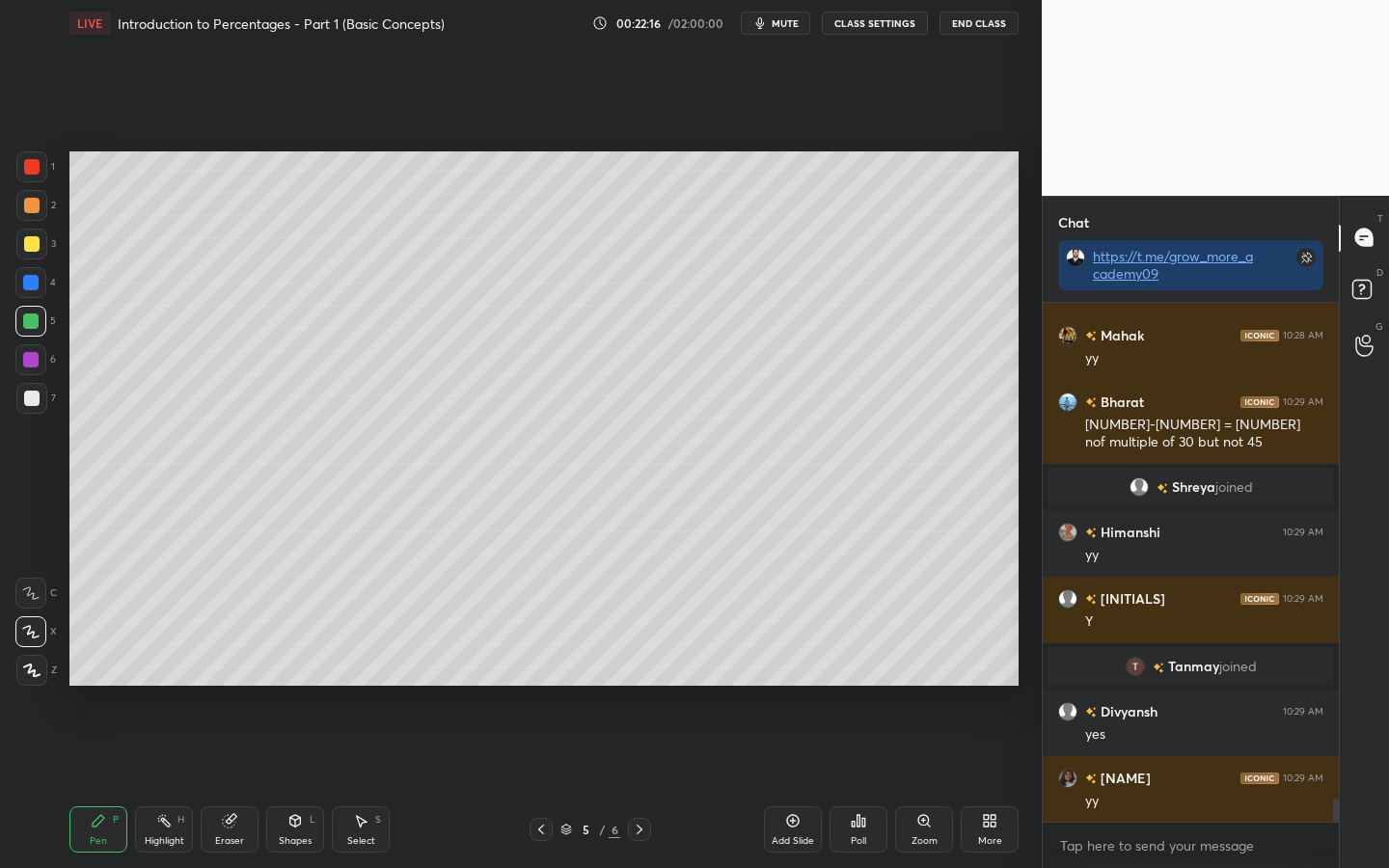 click at bounding box center (31, 360) 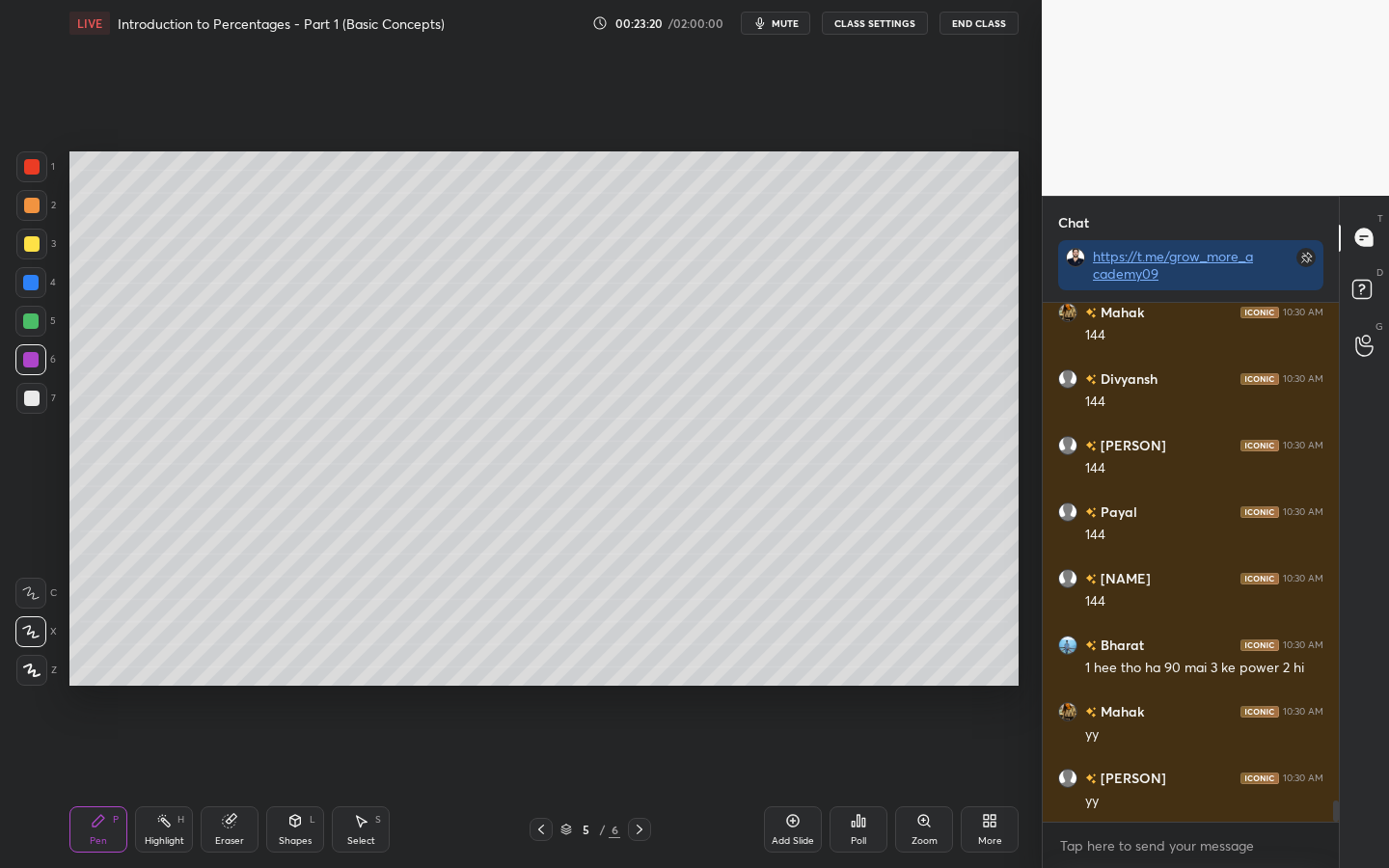 scroll, scrollTop: 12075, scrollLeft: 0, axis: vertical 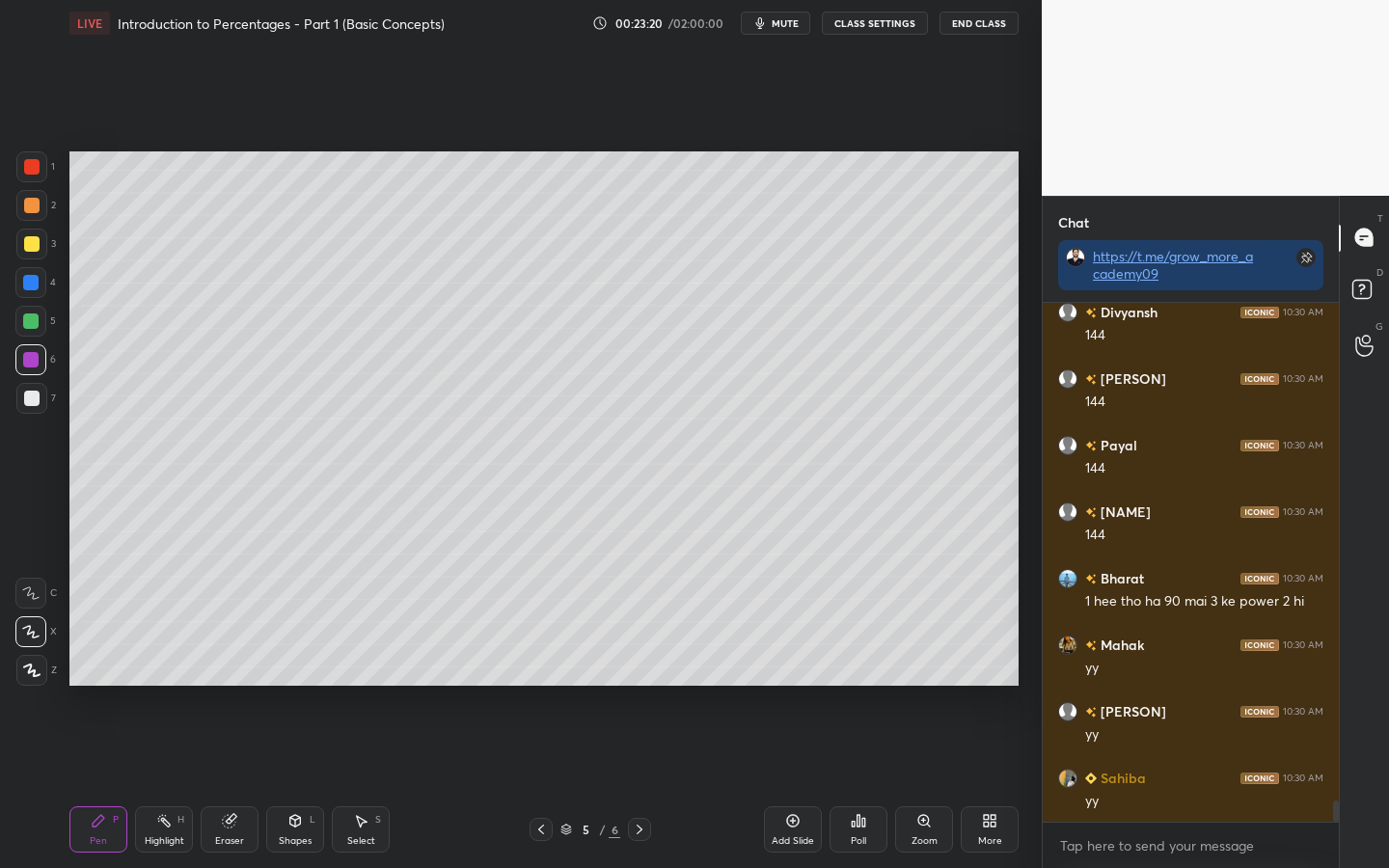 click at bounding box center [32, 244] 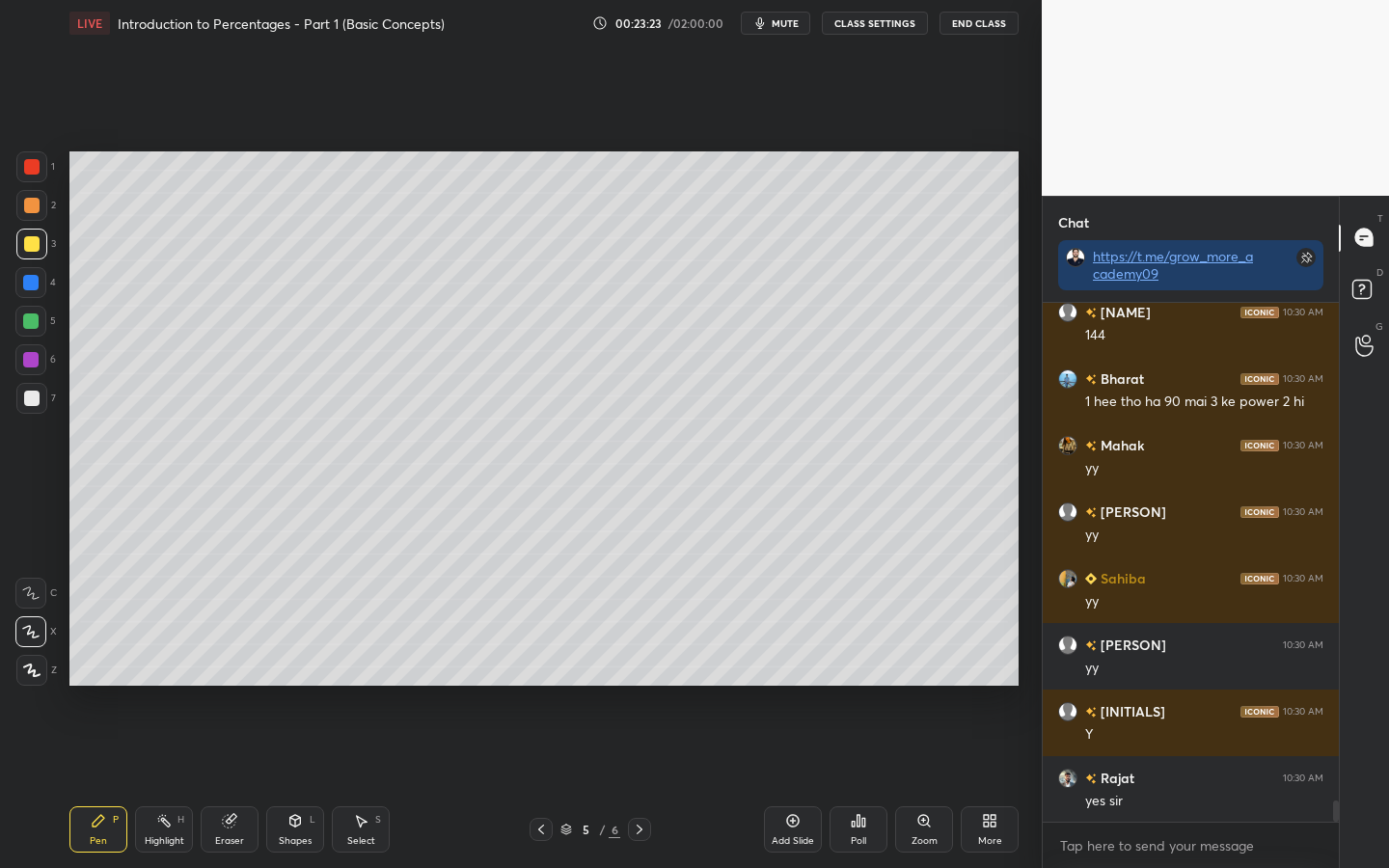 scroll, scrollTop: 12341, scrollLeft: 0, axis: vertical 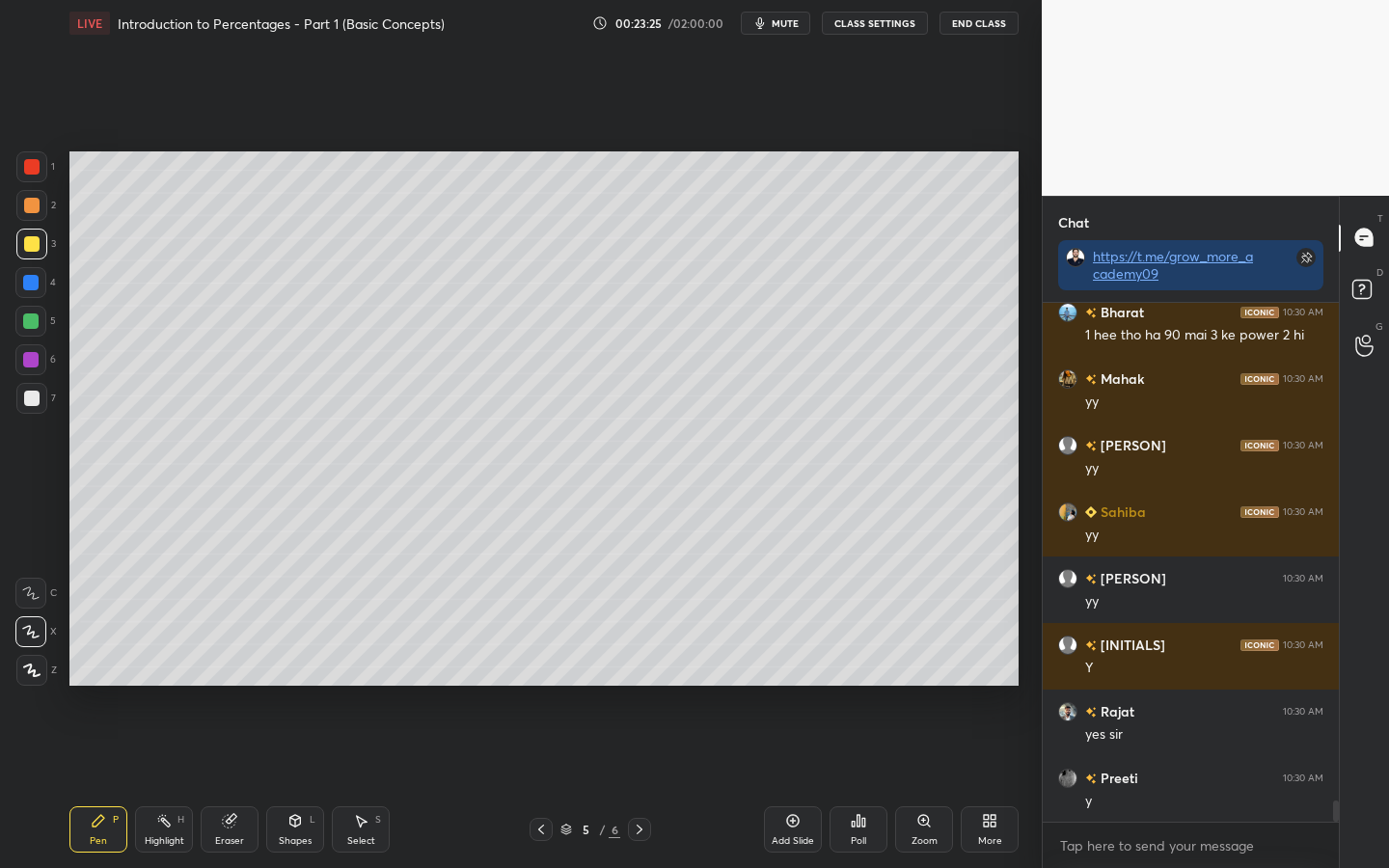 drag, startPoint x: 33, startPoint y: 320, endPoint x: 37, endPoint y: 359, distance: 39.2046 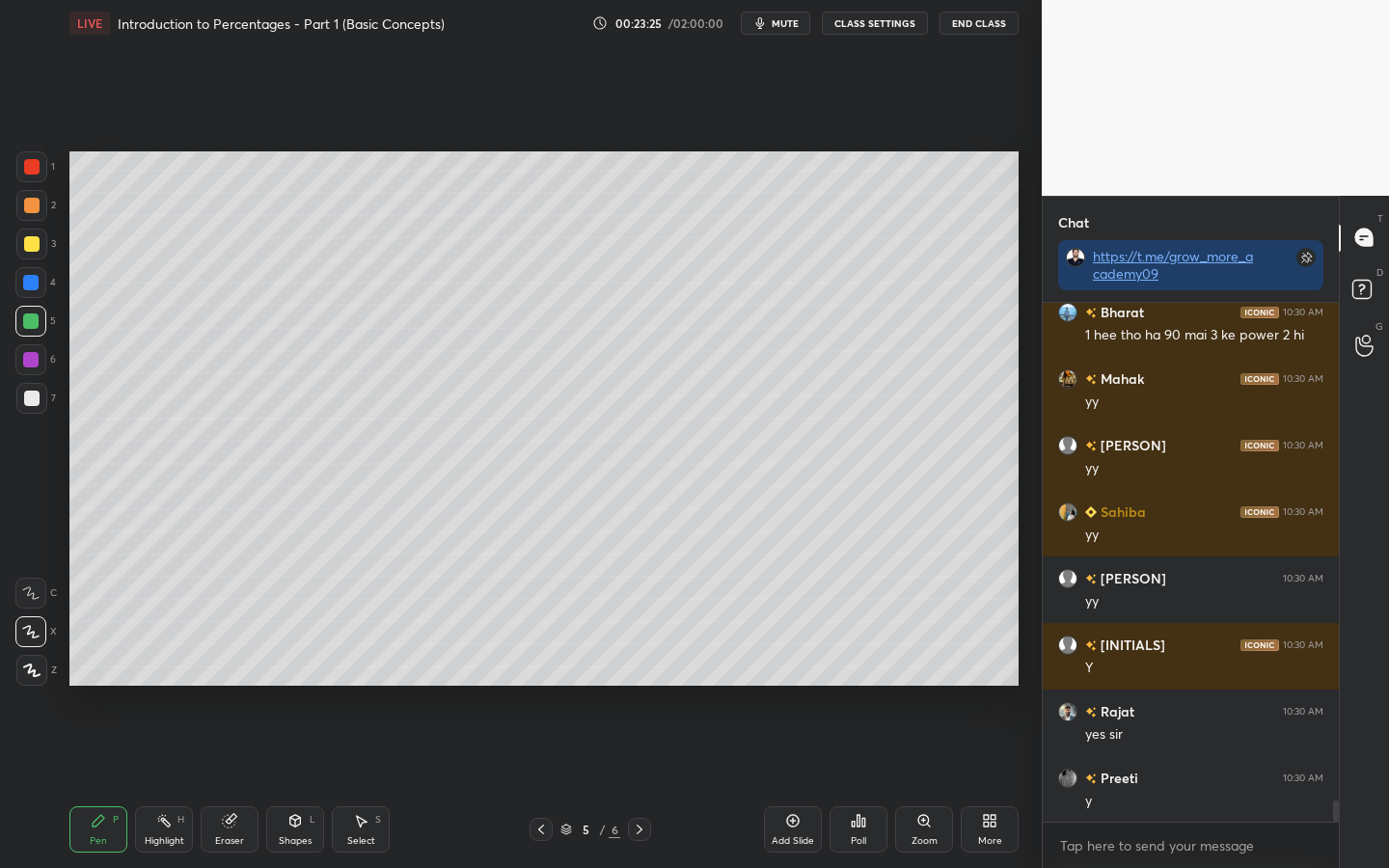 click at bounding box center (32, 398) 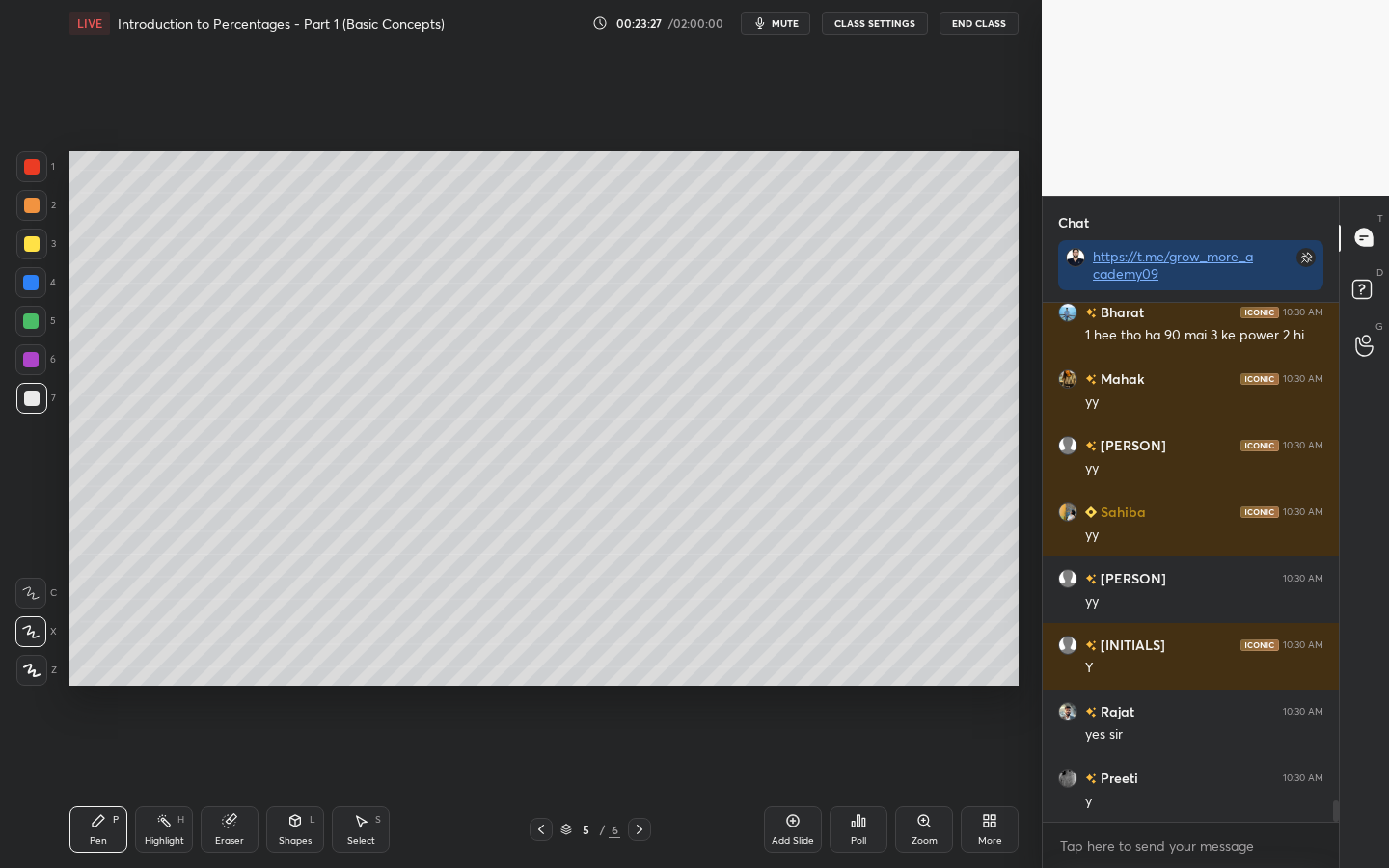 drag, startPoint x: 40, startPoint y: 319, endPoint x: 57, endPoint y: 326, distance: 18.384776 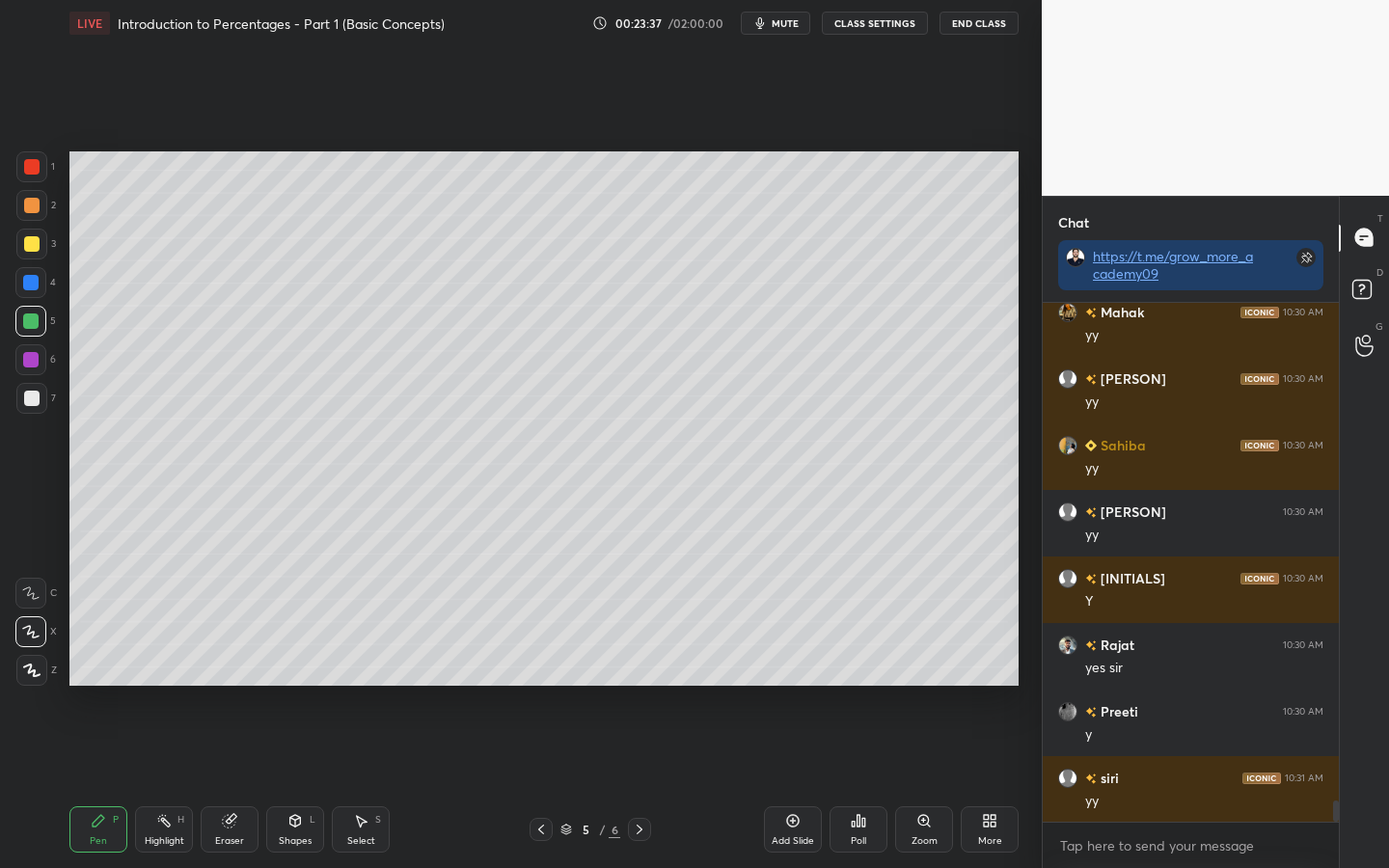 click at bounding box center [32, 398] 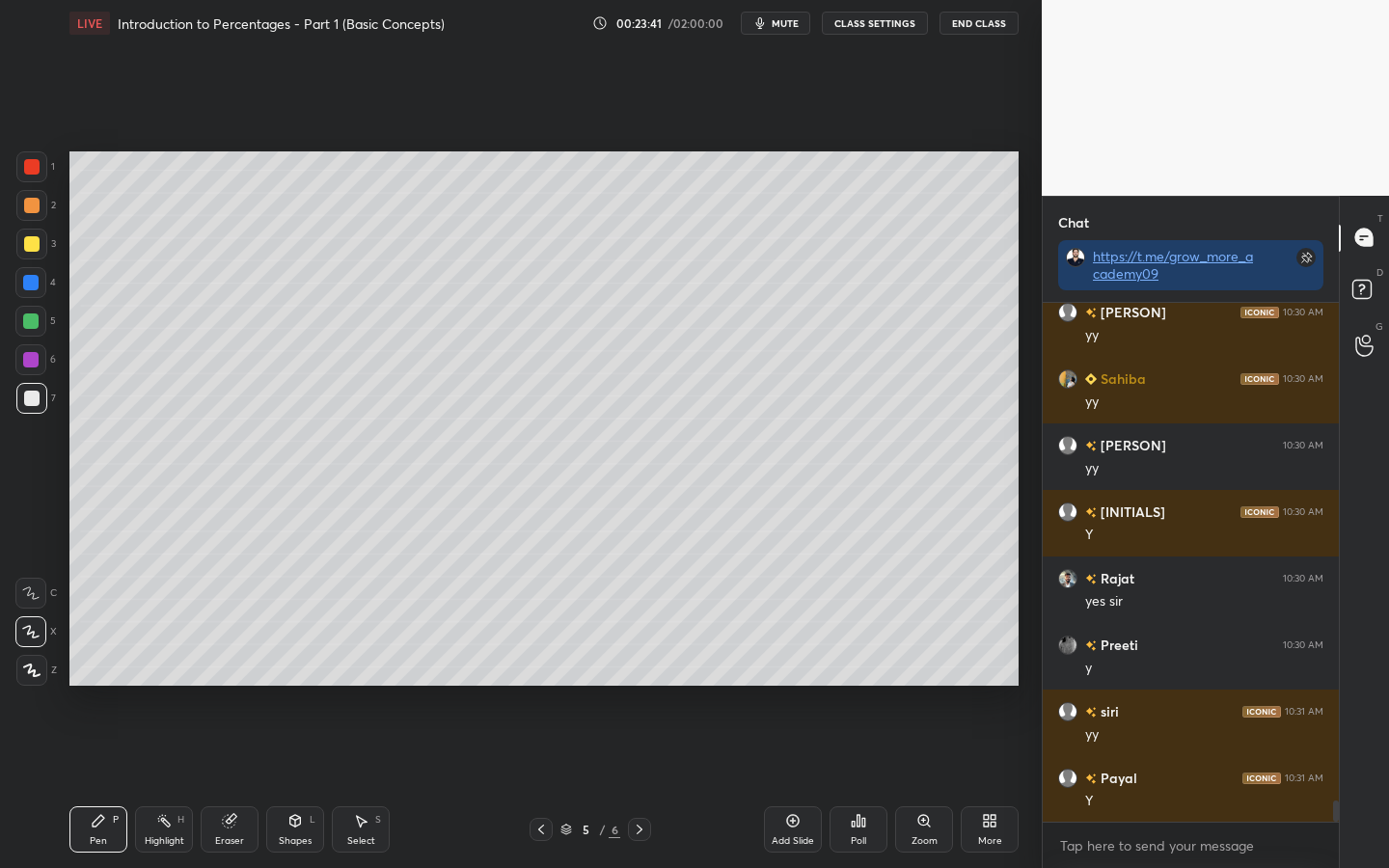 scroll, scrollTop: 12541, scrollLeft: 0, axis: vertical 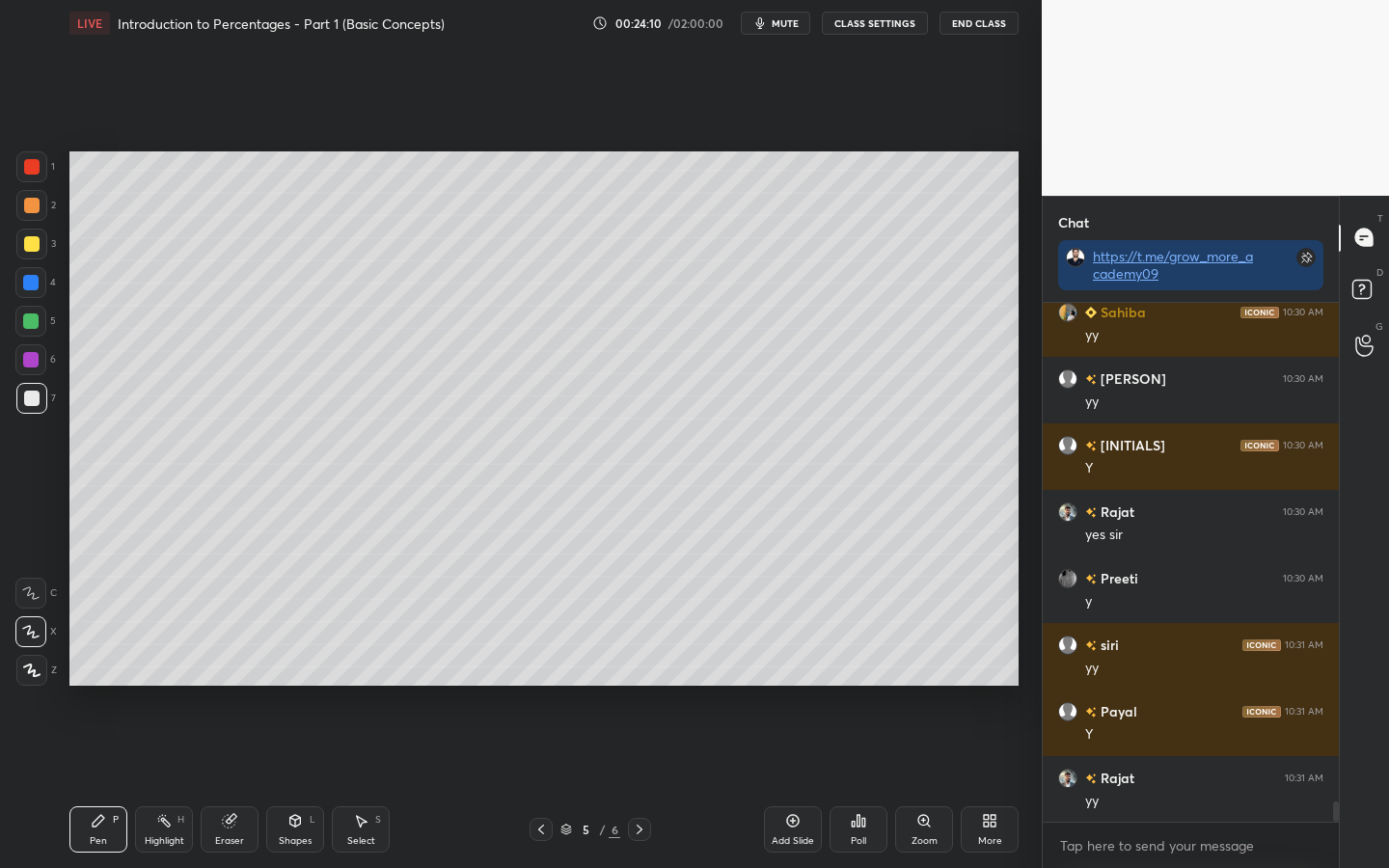 click 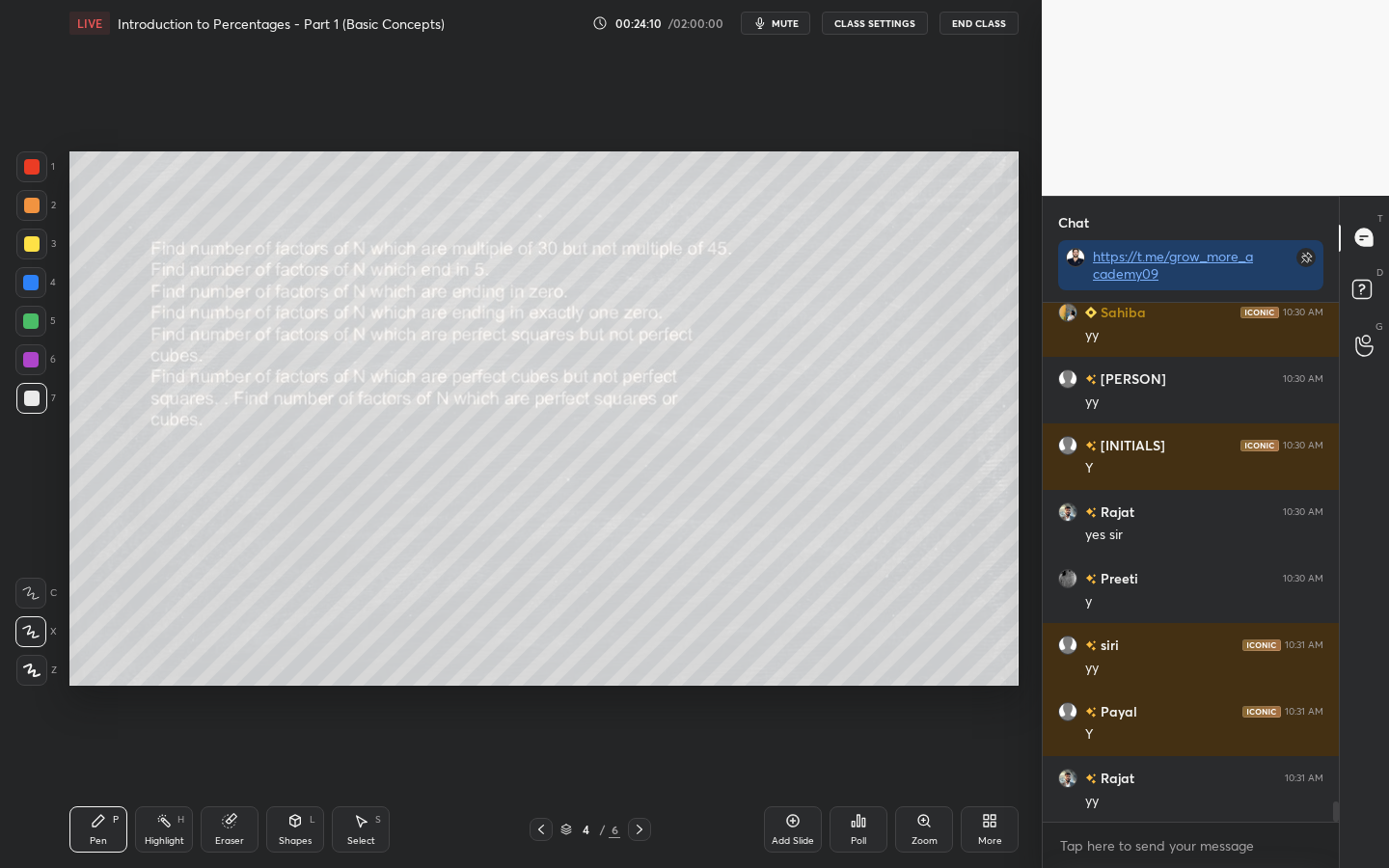 scroll, scrollTop: 12607, scrollLeft: 0, axis: vertical 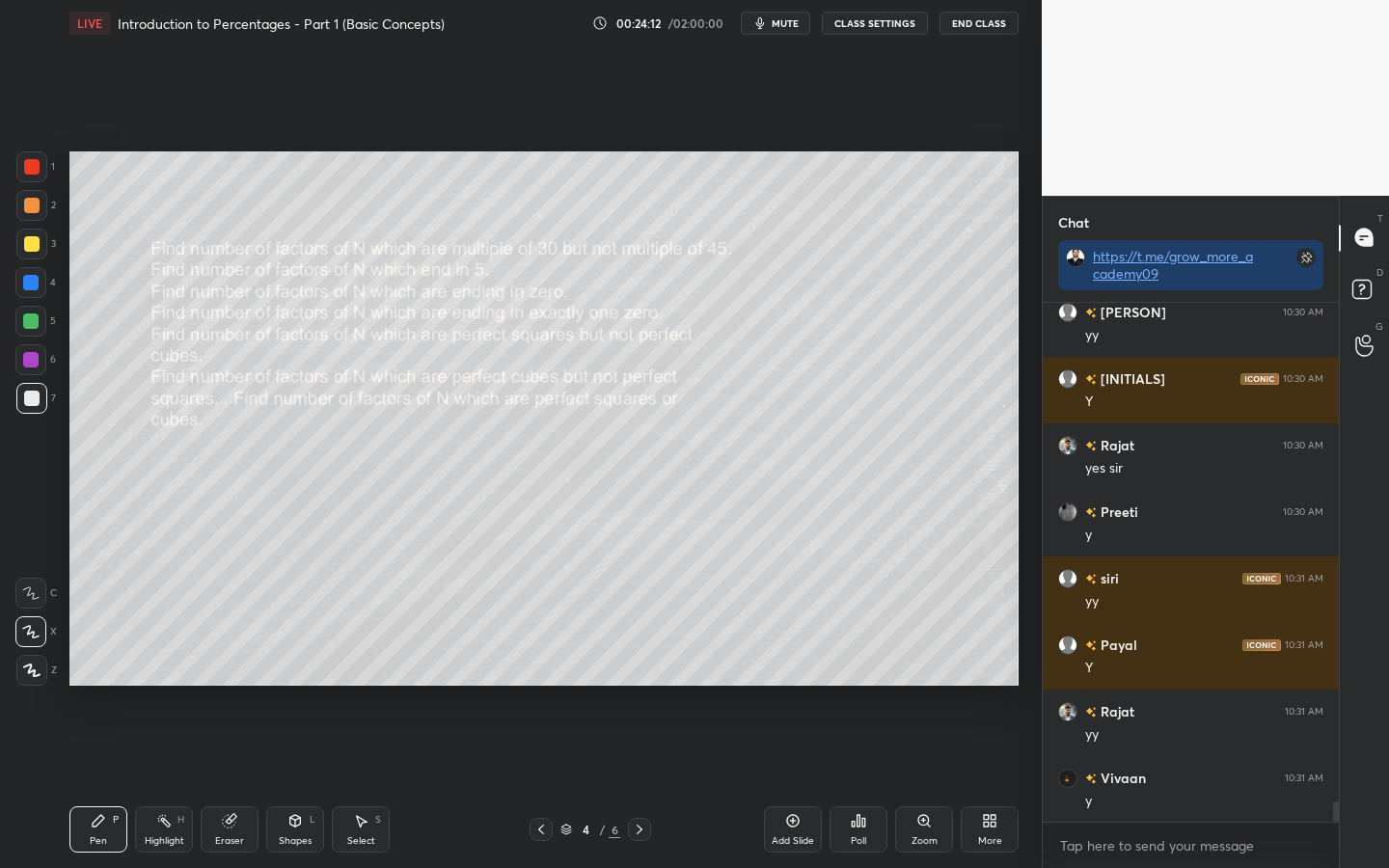 click on "Setting up your live class Poll for   secs No correct answer Start poll" at bounding box center (544, 419) 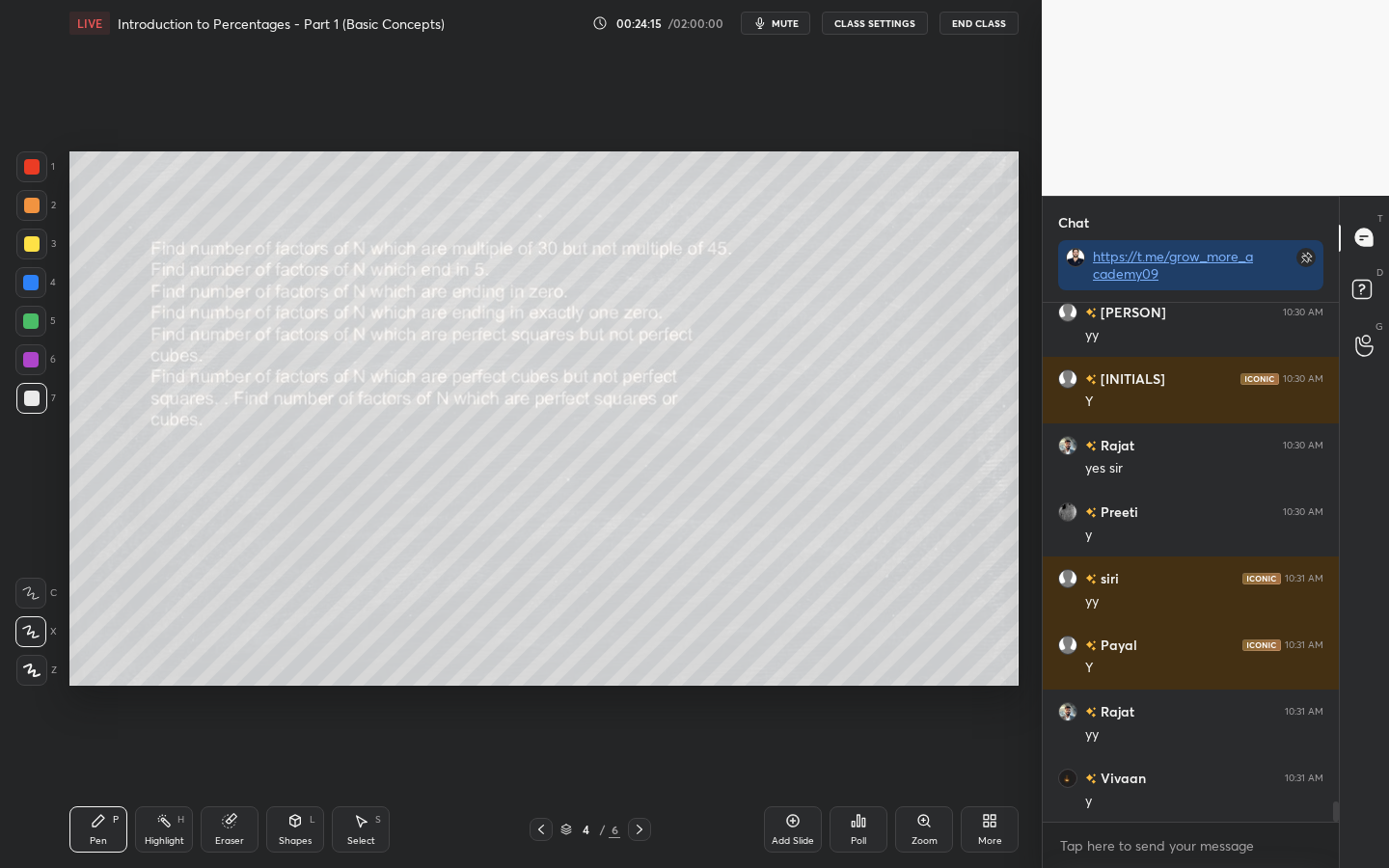 click 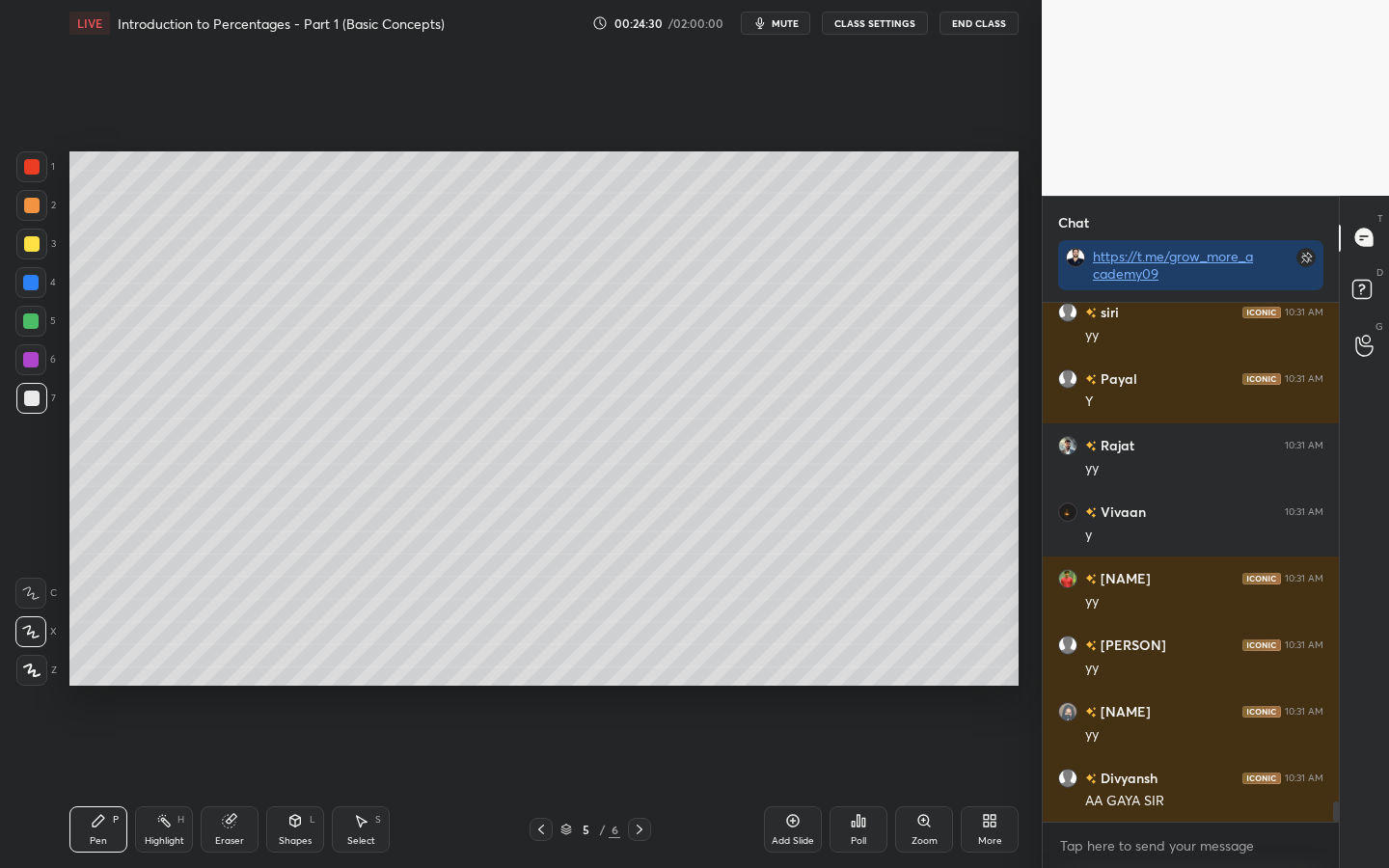 scroll, scrollTop: 12940, scrollLeft: 0, axis: vertical 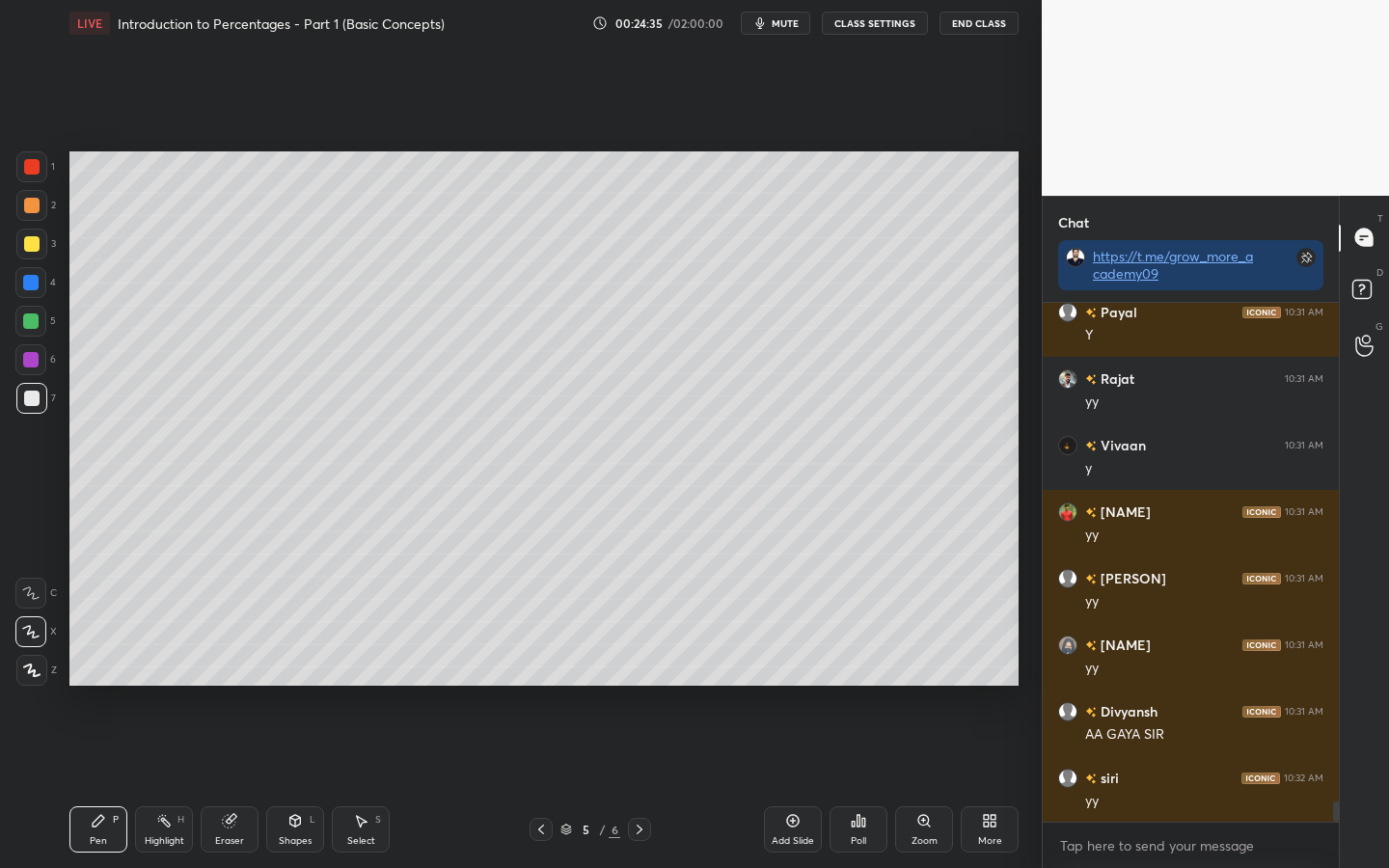click 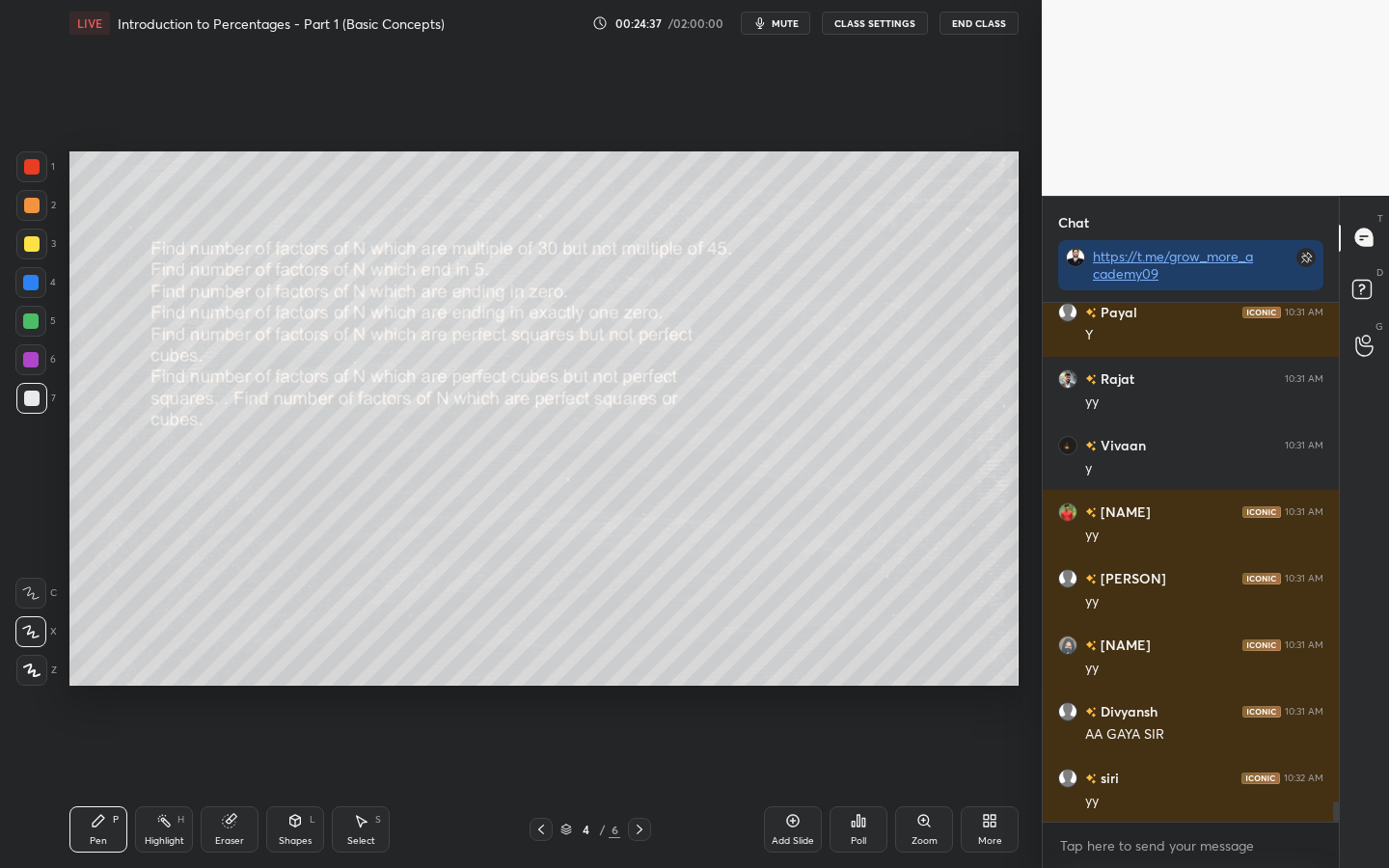 click at bounding box center [31, 283] 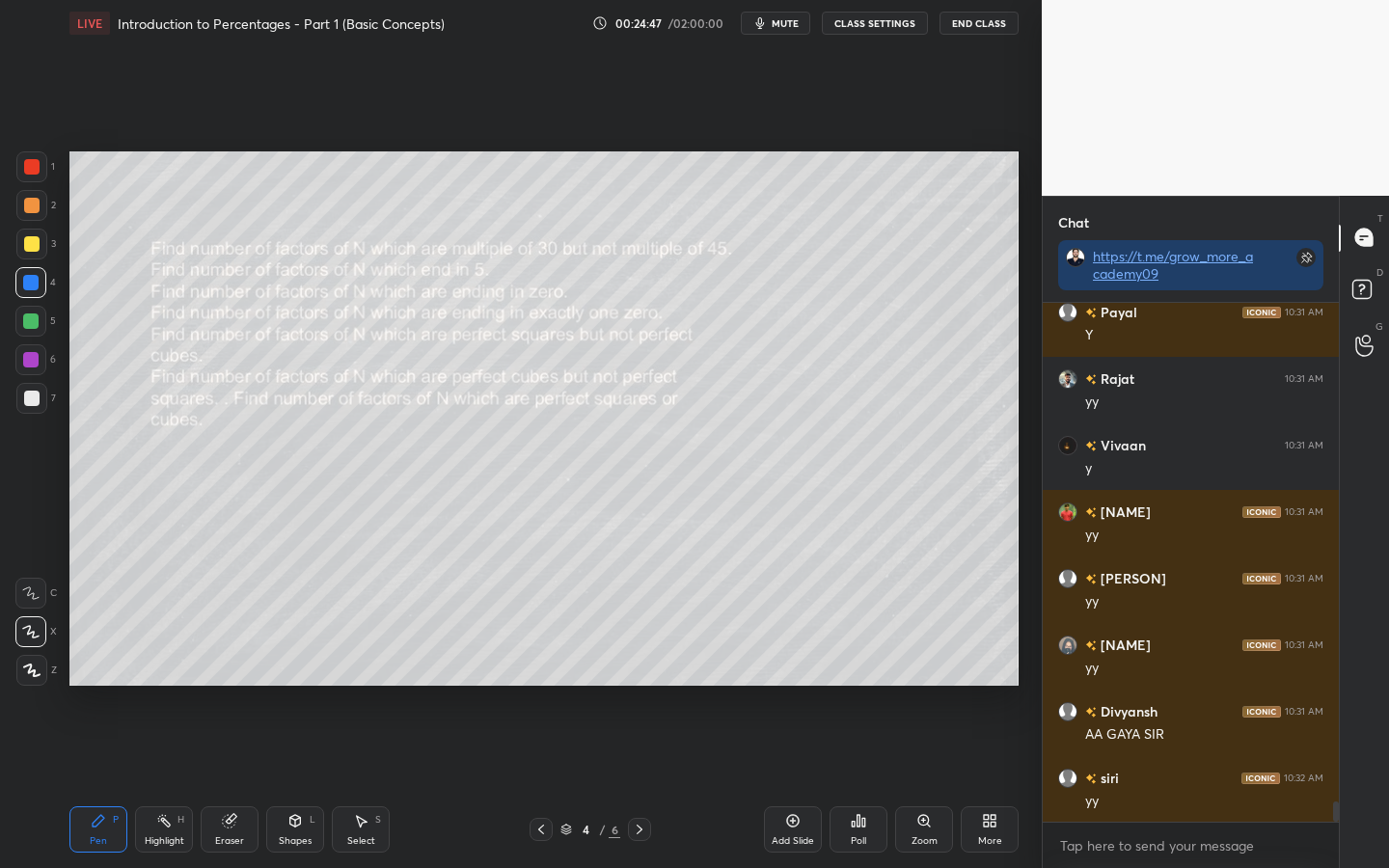 click 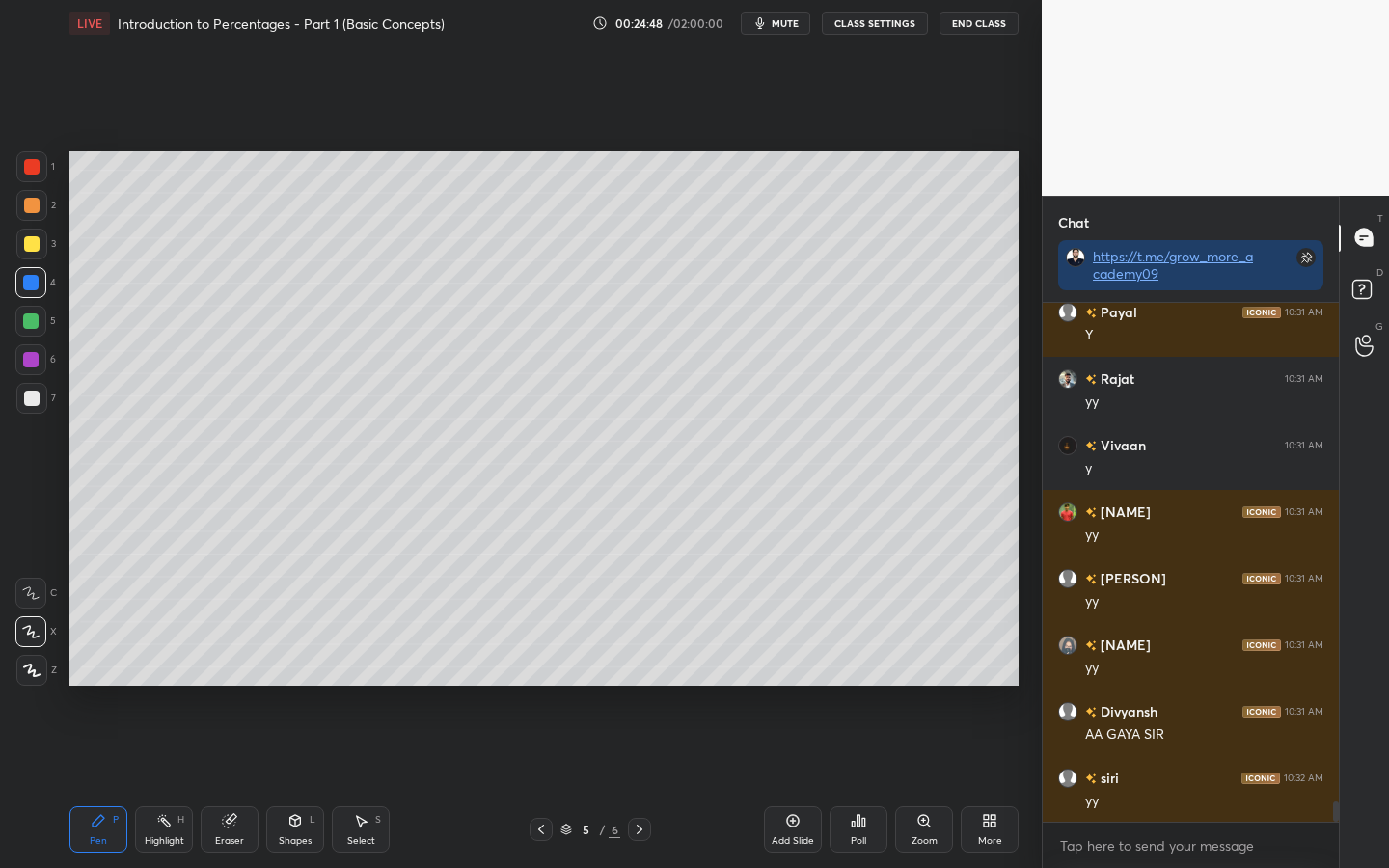 click on "Select S" at bounding box center (361, 829) 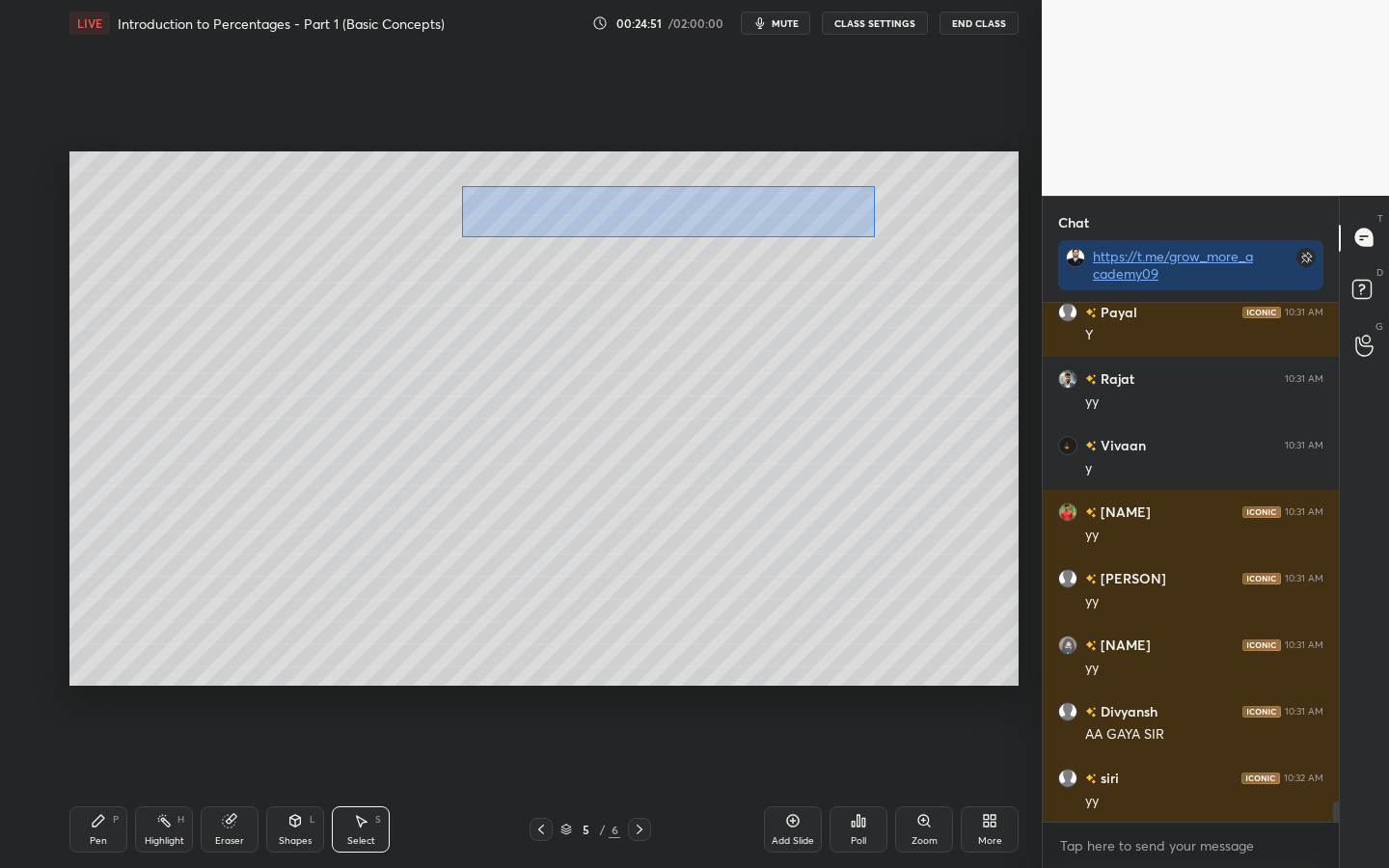drag, startPoint x: 869, startPoint y: 237, endPoint x: 463, endPoint y: 185, distance: 409.3165 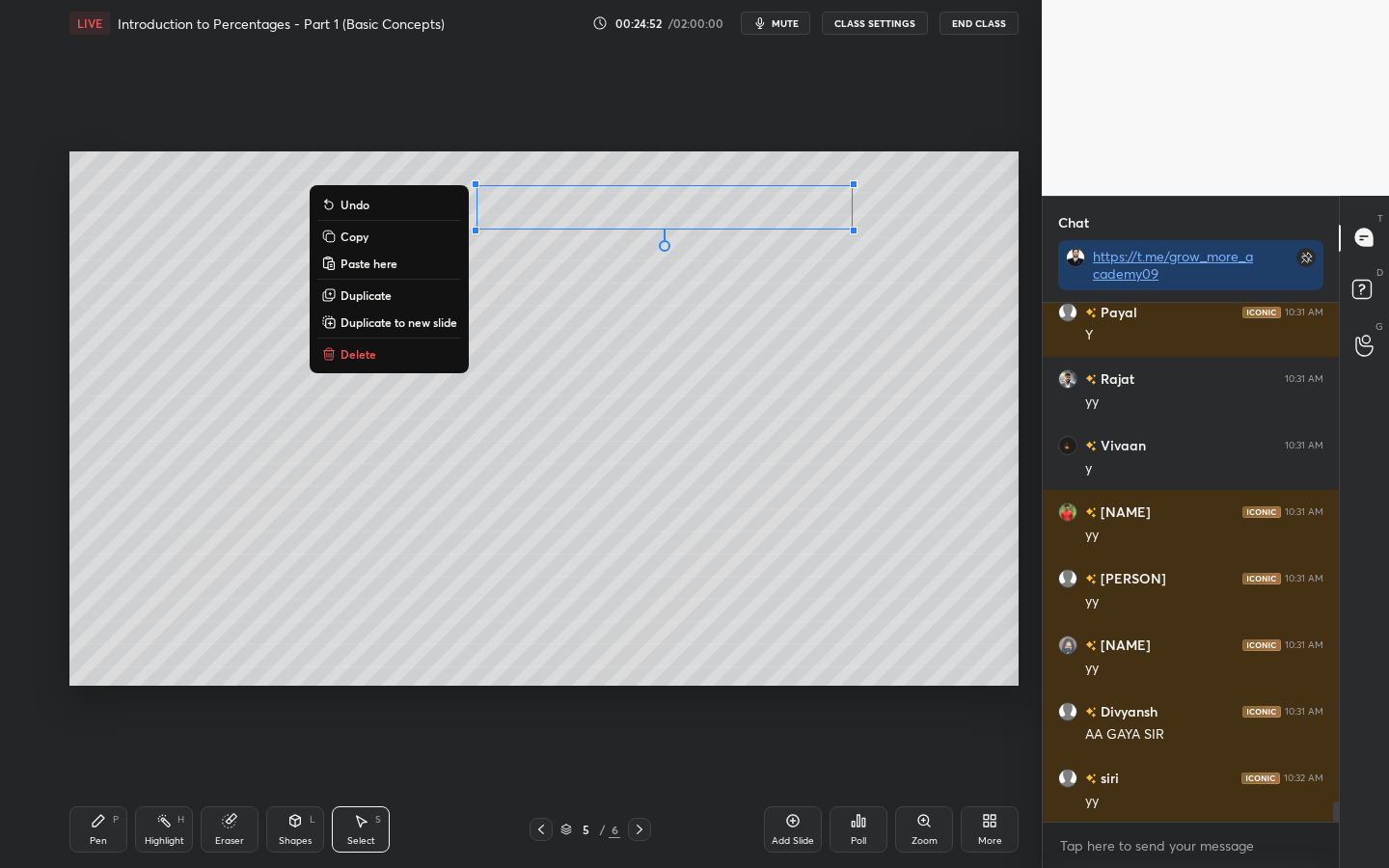 click on "Duplicate to new slide" at bounding box center (398, 322) 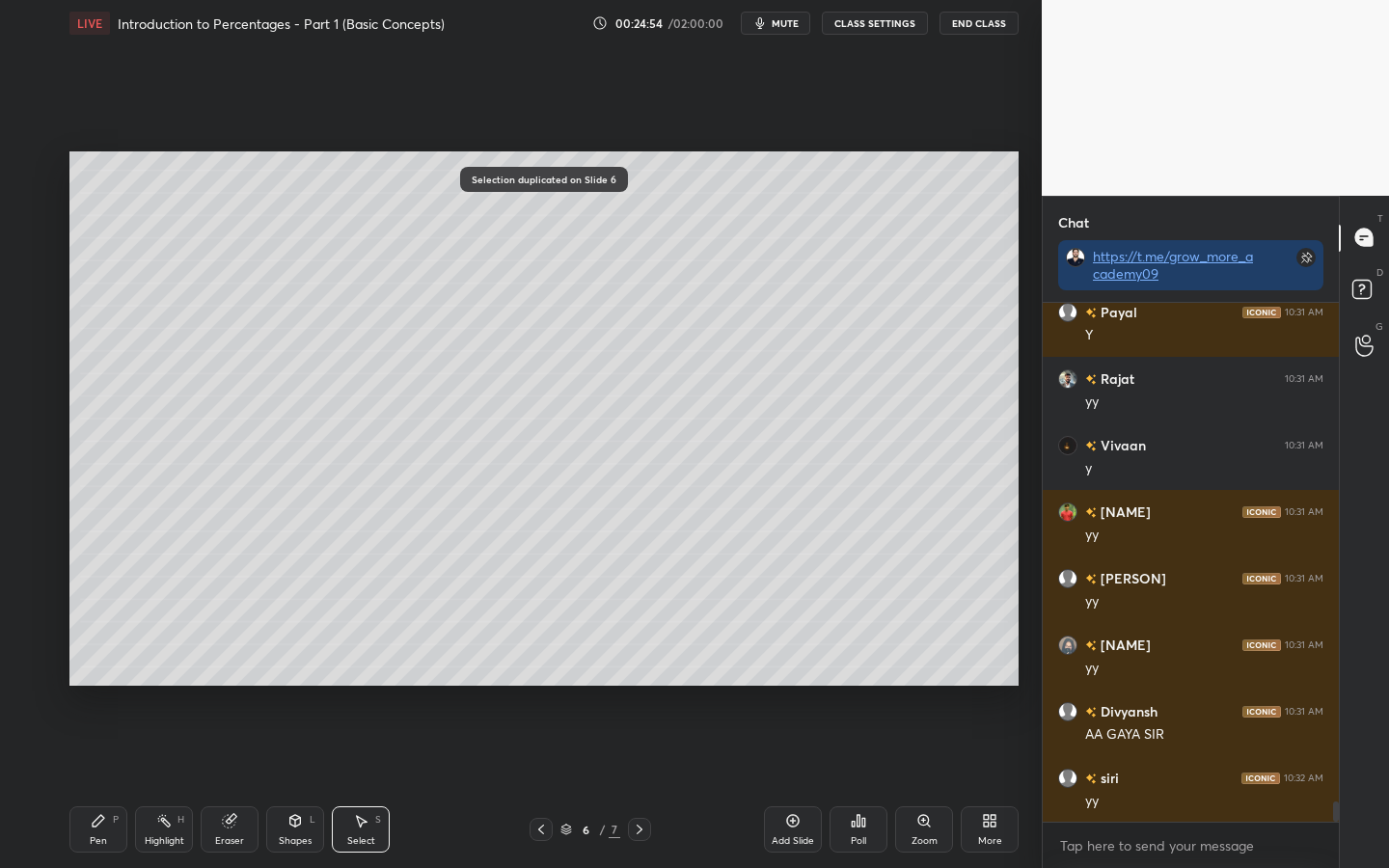 click 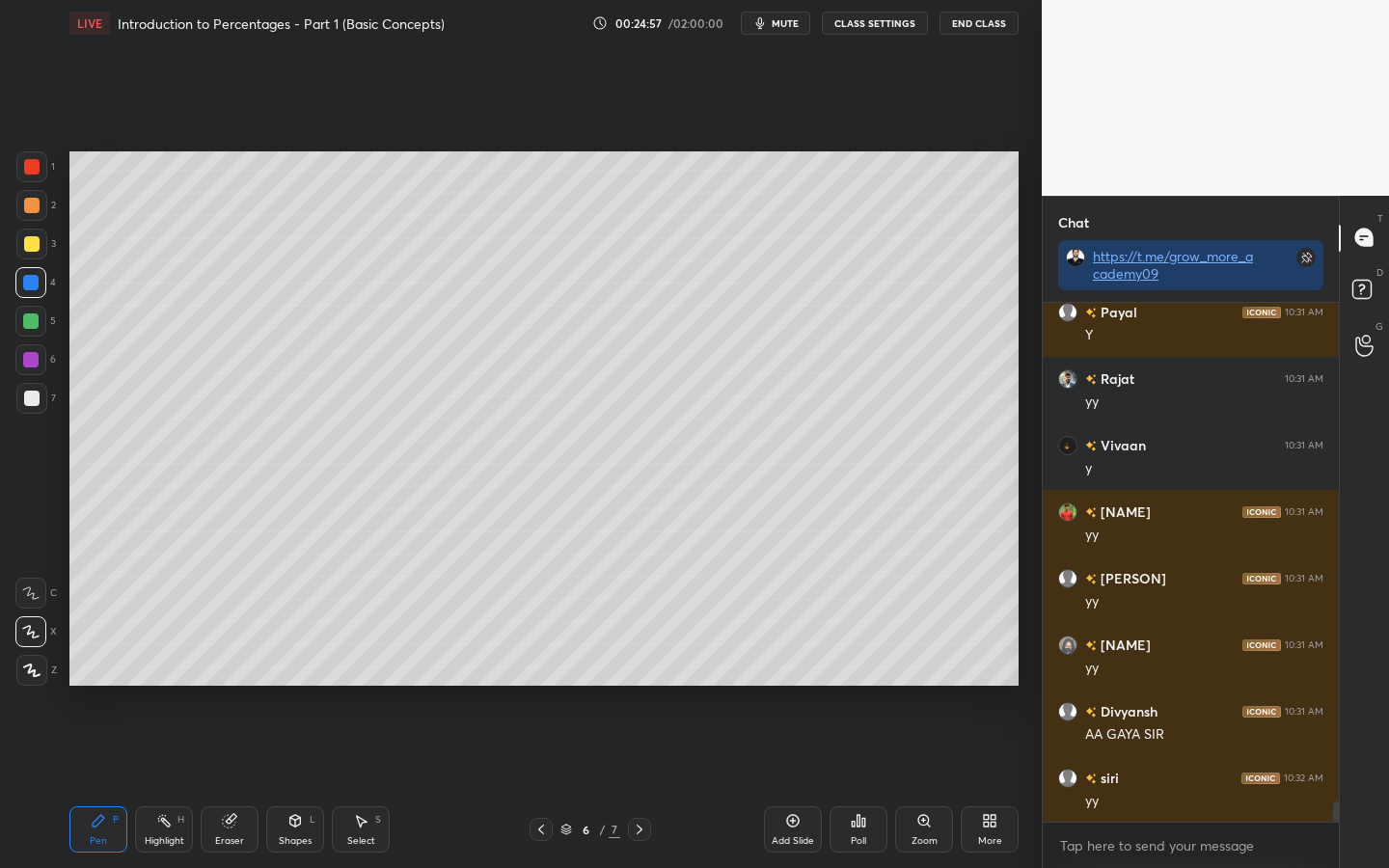 click at bounding box center [32, 244] 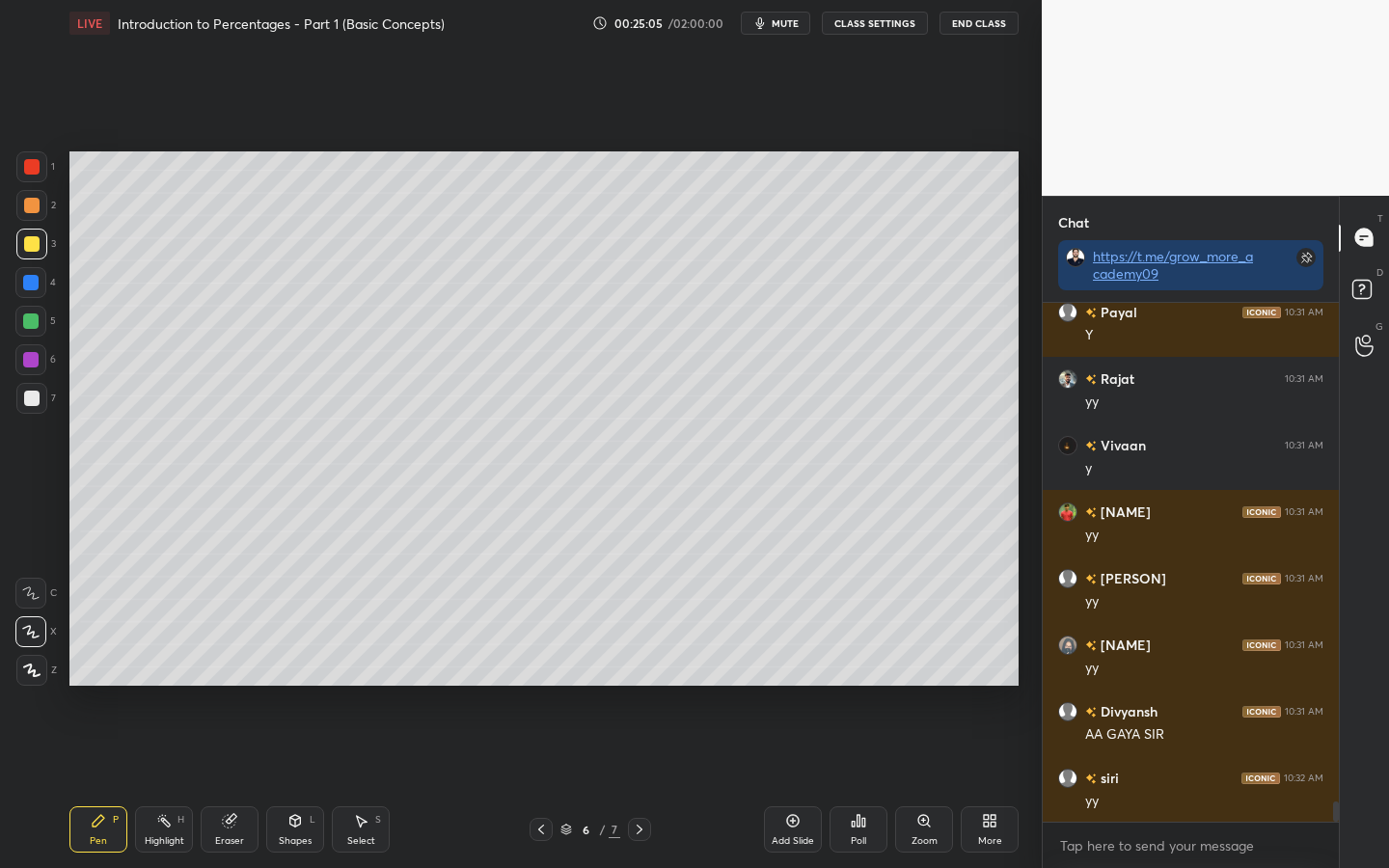 click at bounding box center [31, 283] 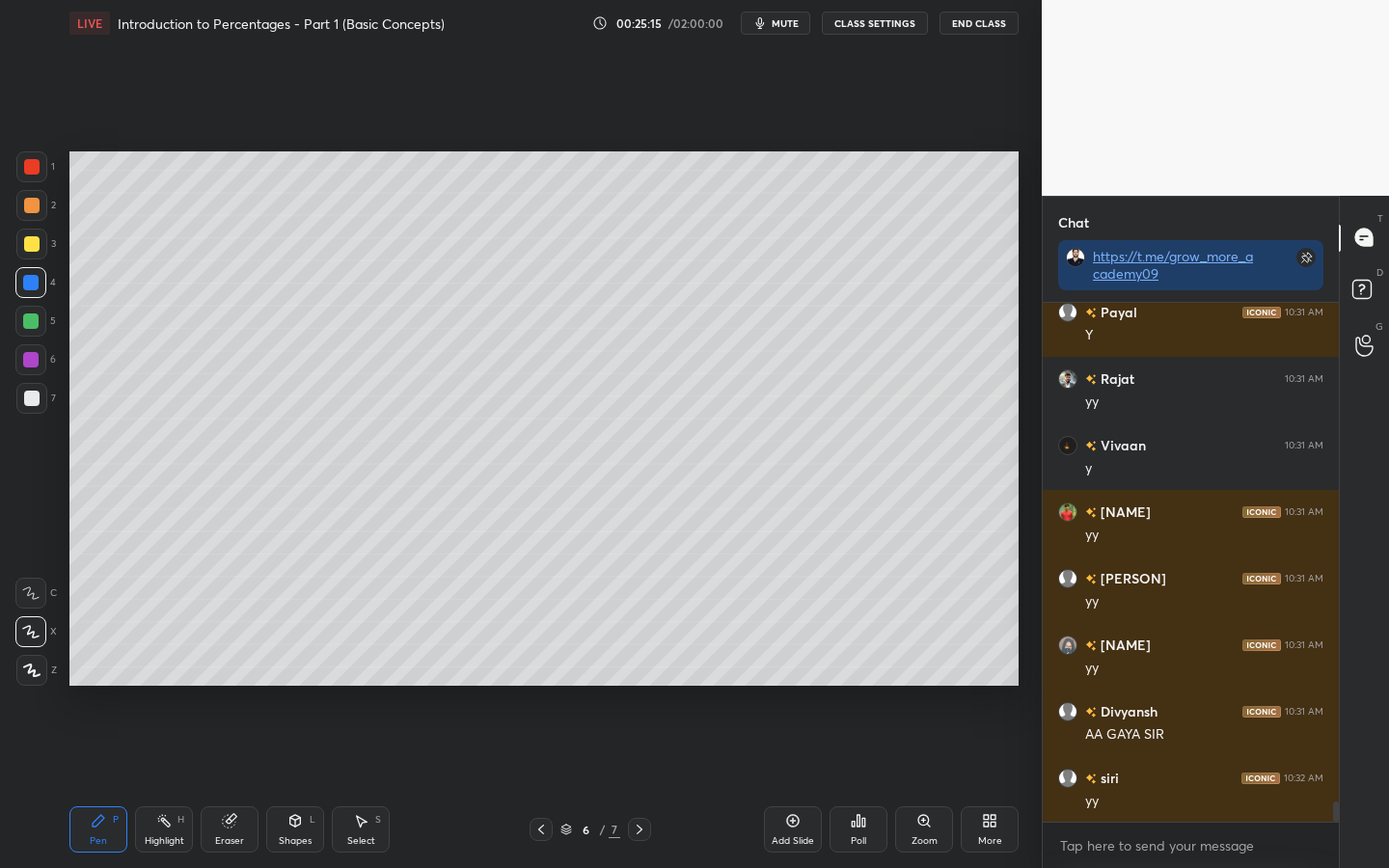 click at bounding box center (32, 167) 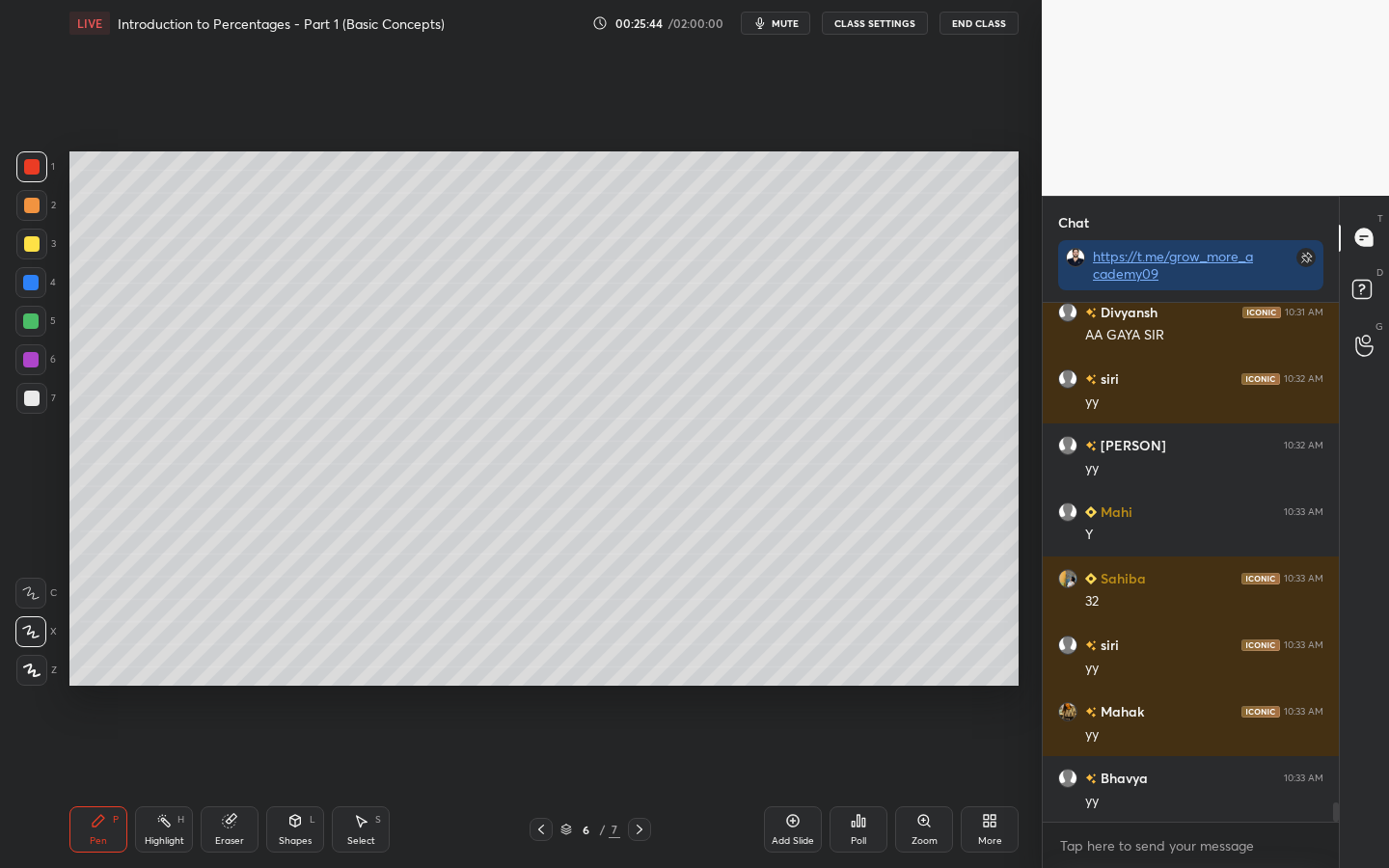 scroll, scrollTop: 13406, scrollLeft: 0, axis: vertical 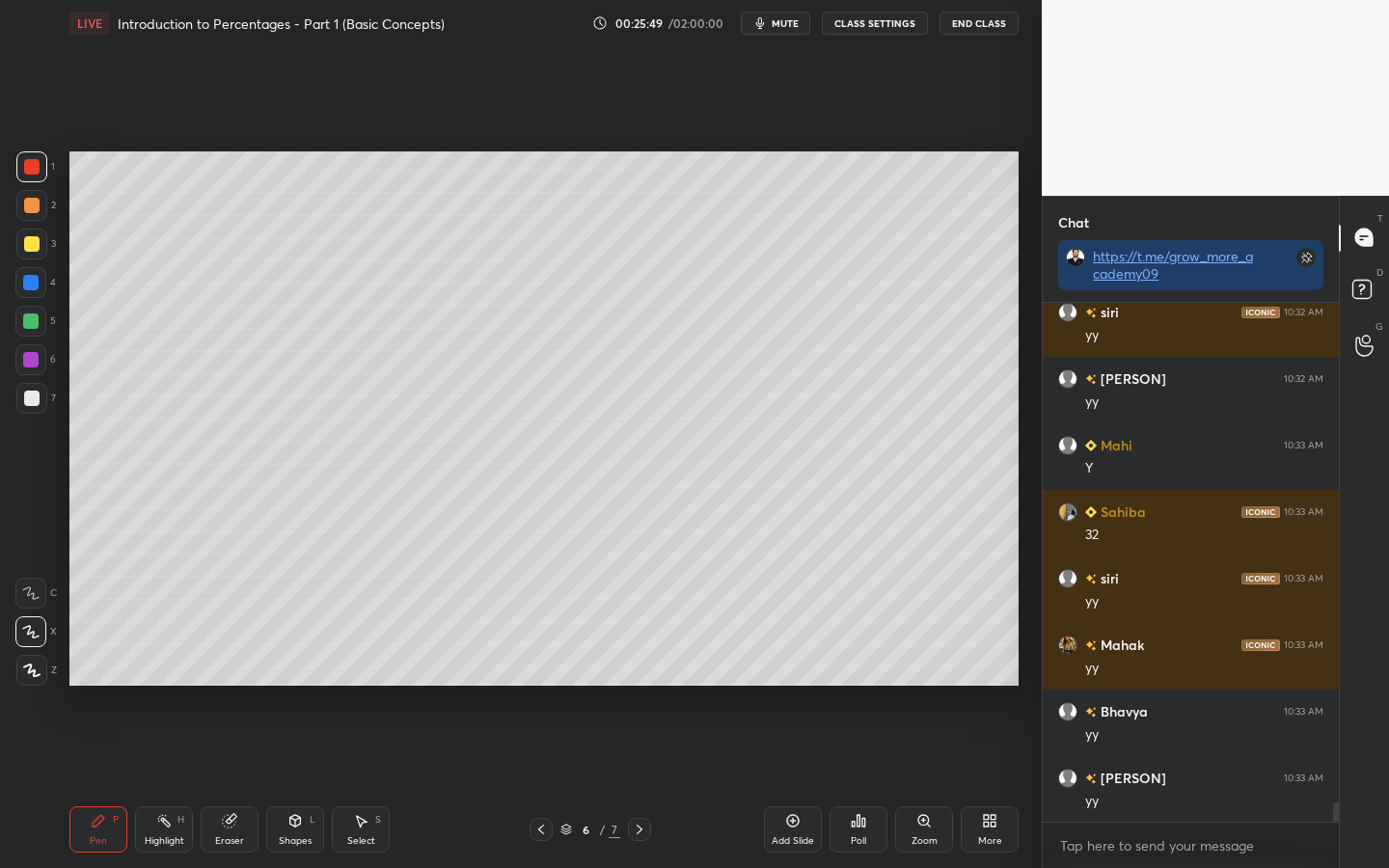 drag, startPoint x: 24, startPoint y: 276, endPoint x: 31, endPoint y: 298, distance: 23.08679 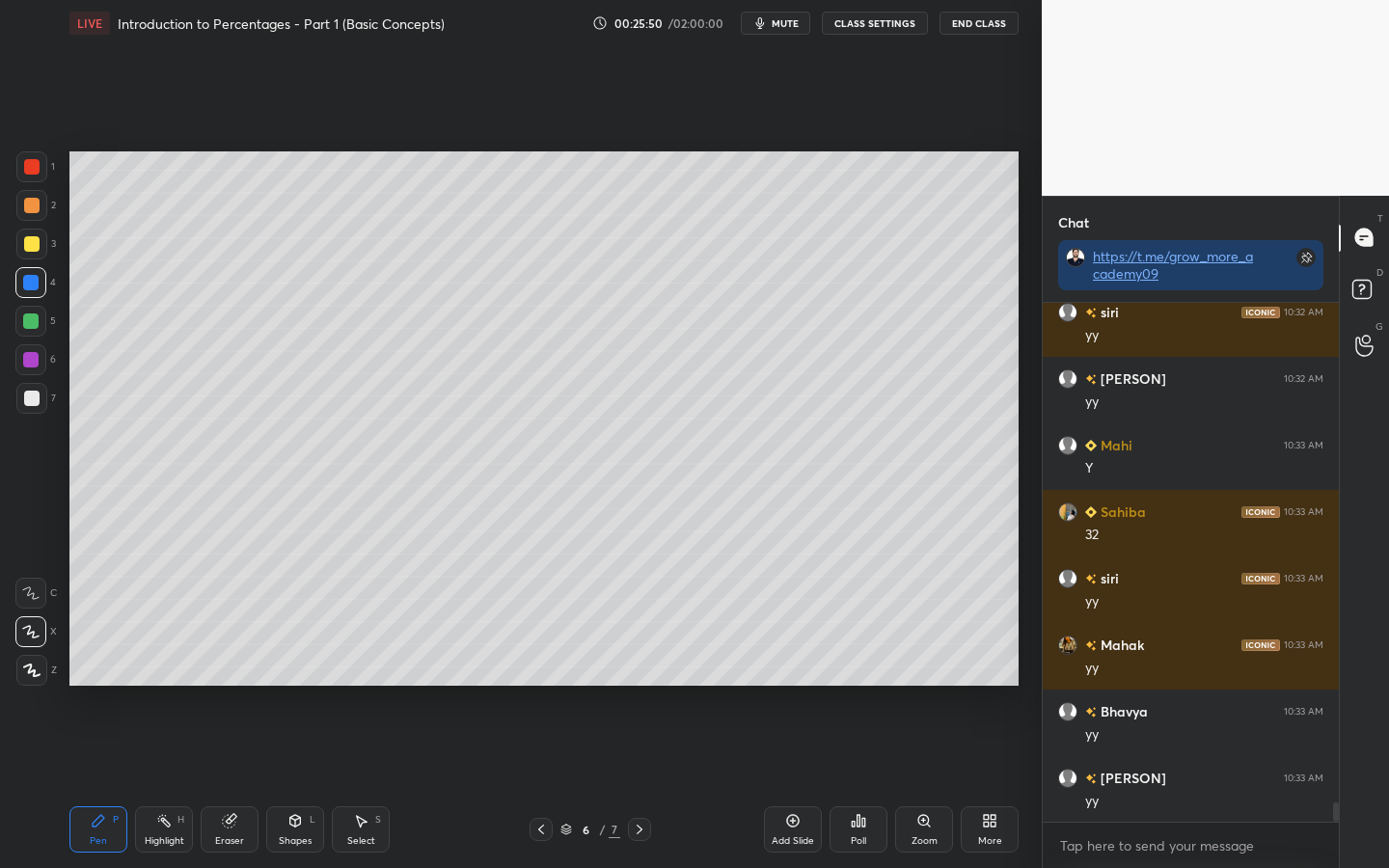 scroll, scrollTop: 13472, scrollLeft: 0, axis: vertical 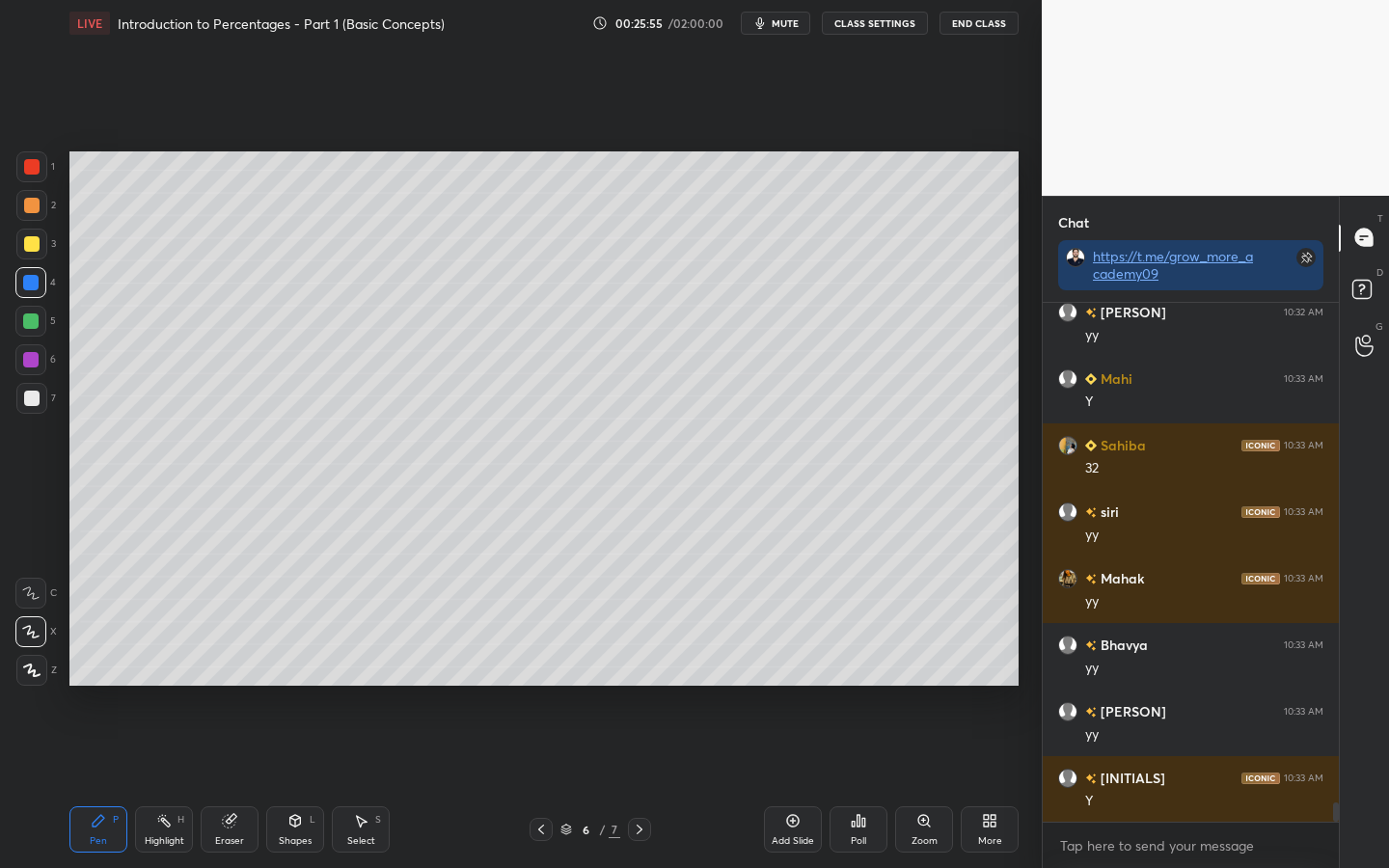 click at bounding box center [32, 398] 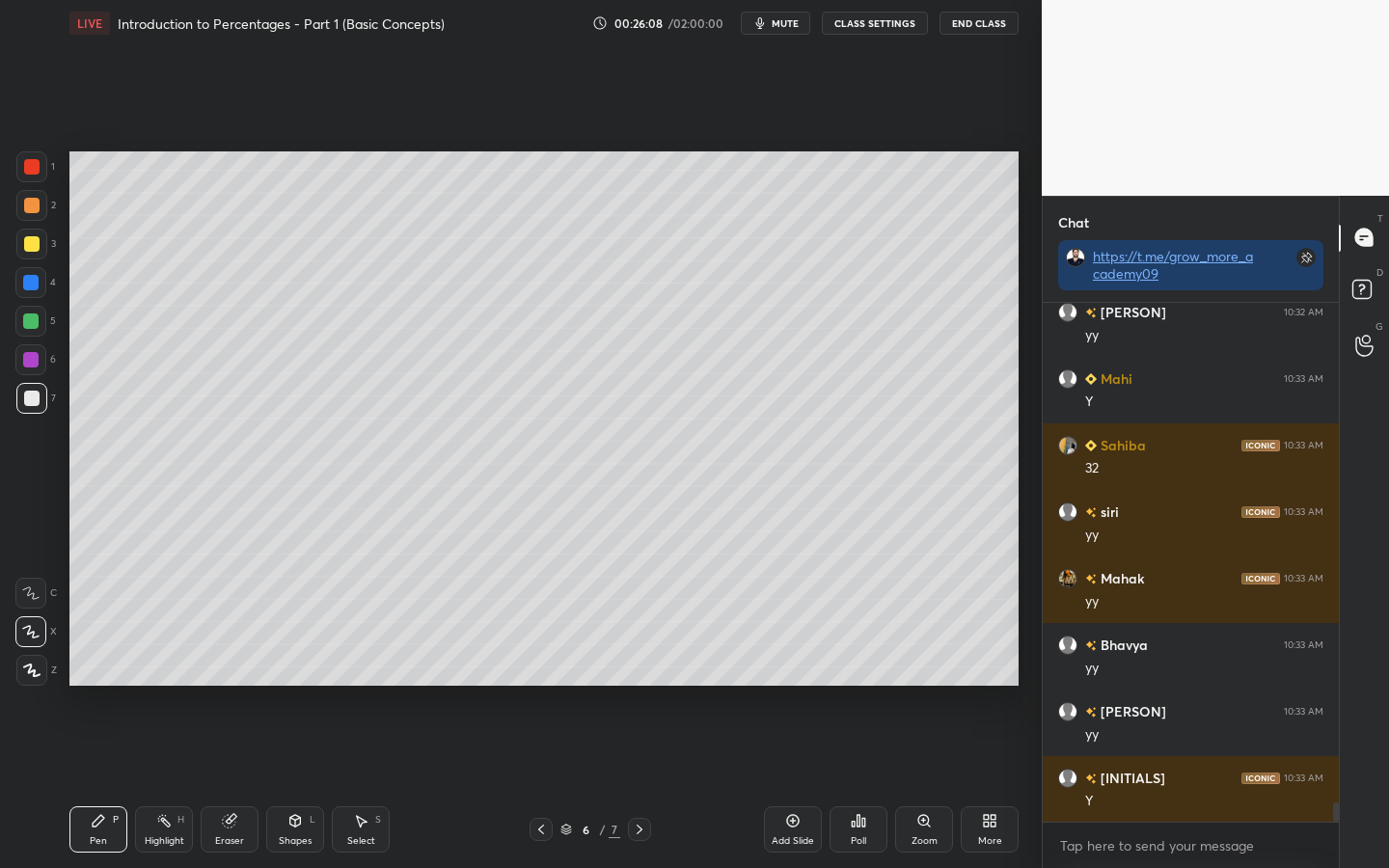 click at bounding box center [31, 321] 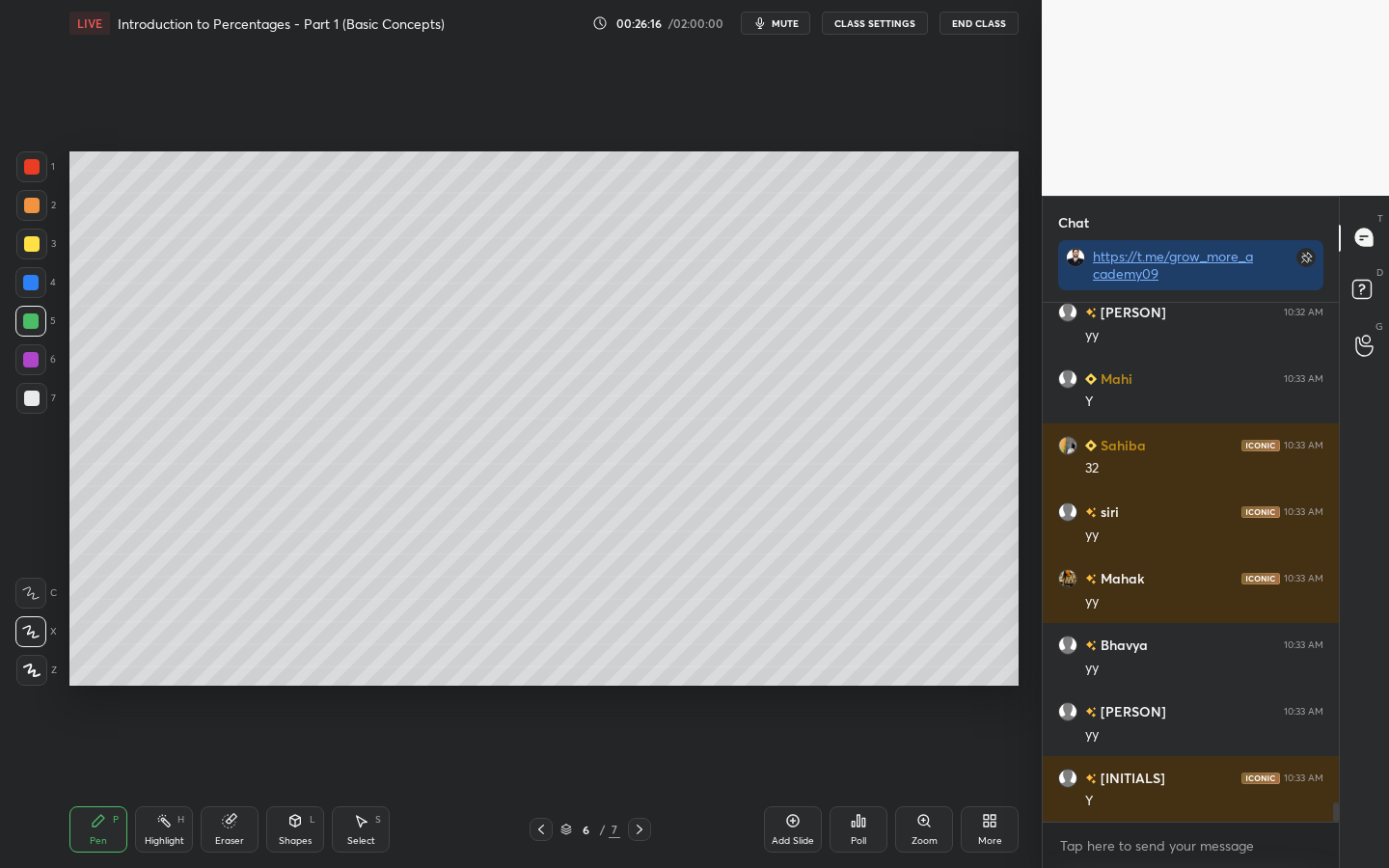 click on "3" at bounding box center [36, 248] 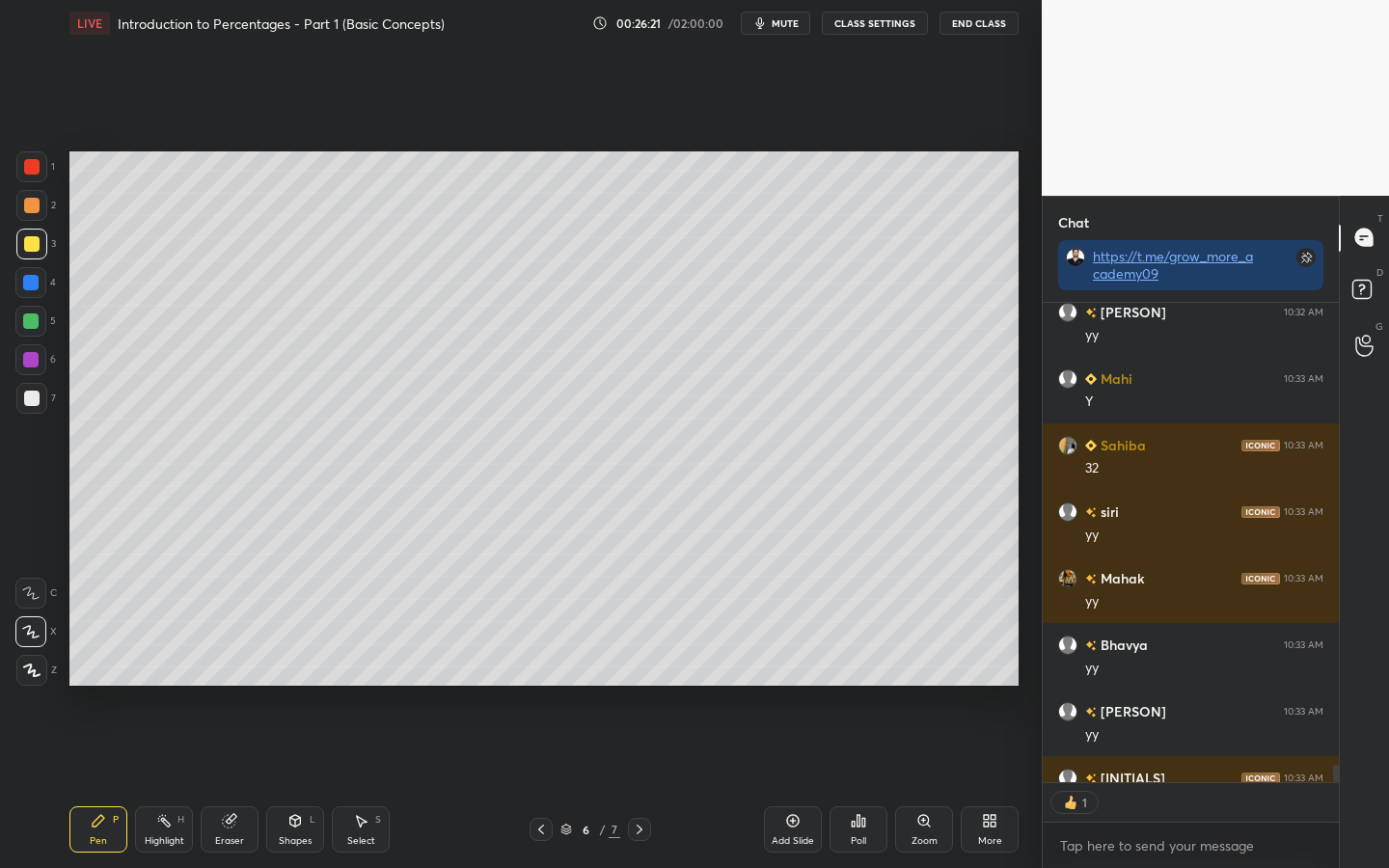 scroll, scrollTop: 474, scrollLeft: 290, axis: both 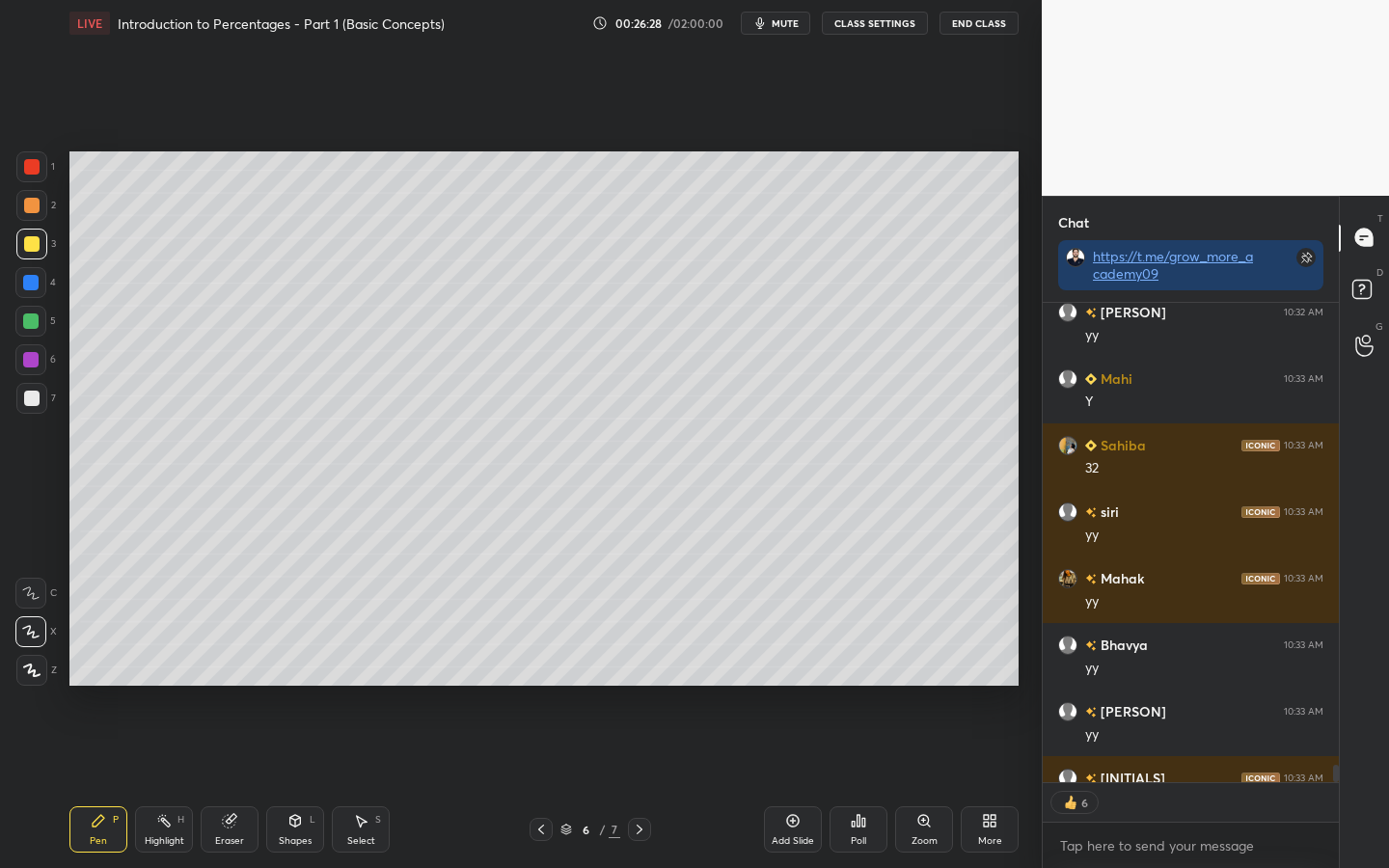 click at bounding box center [31, 360] 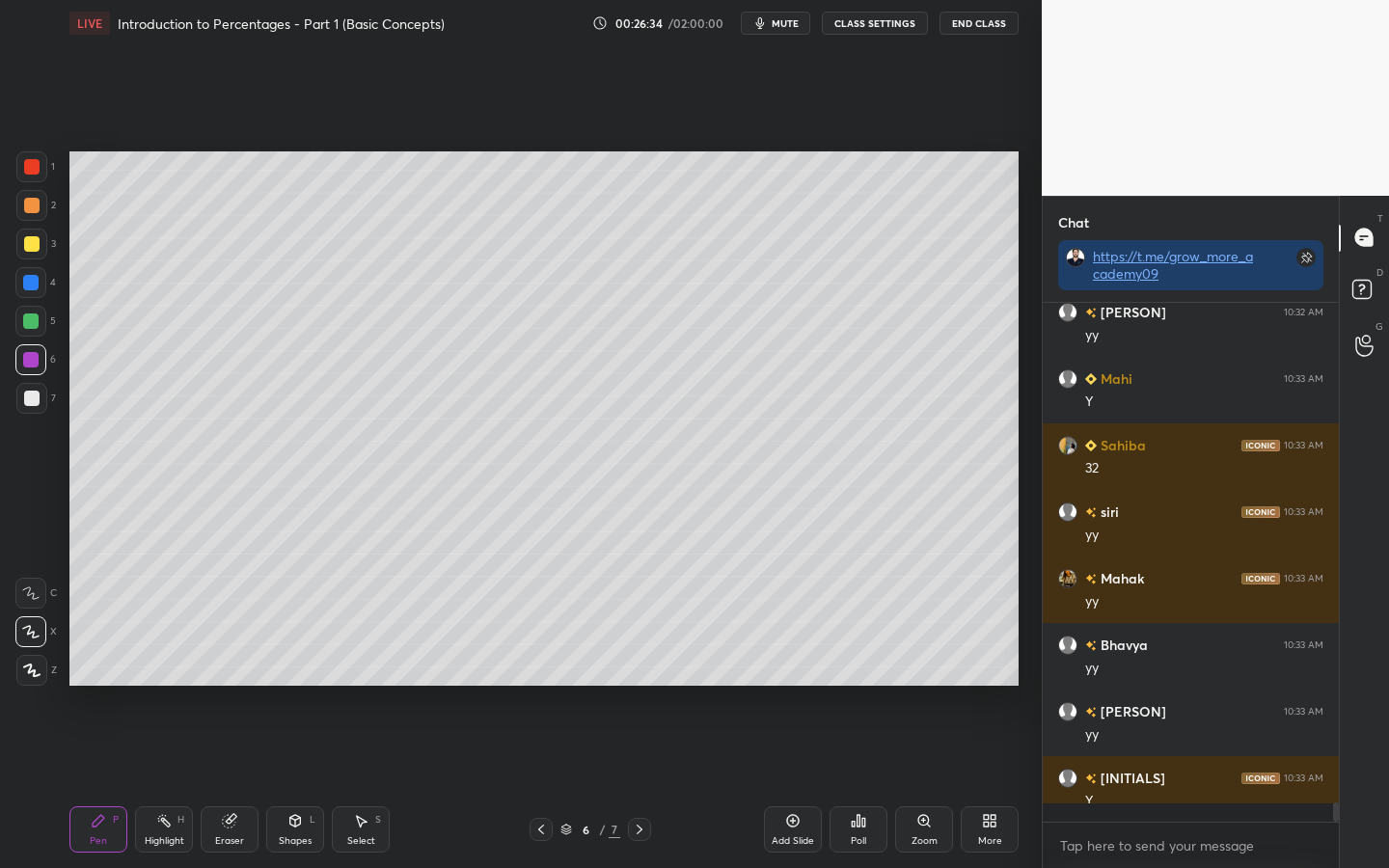 scroll, scrollTop: 7, scrollLeft: 7, axis: both 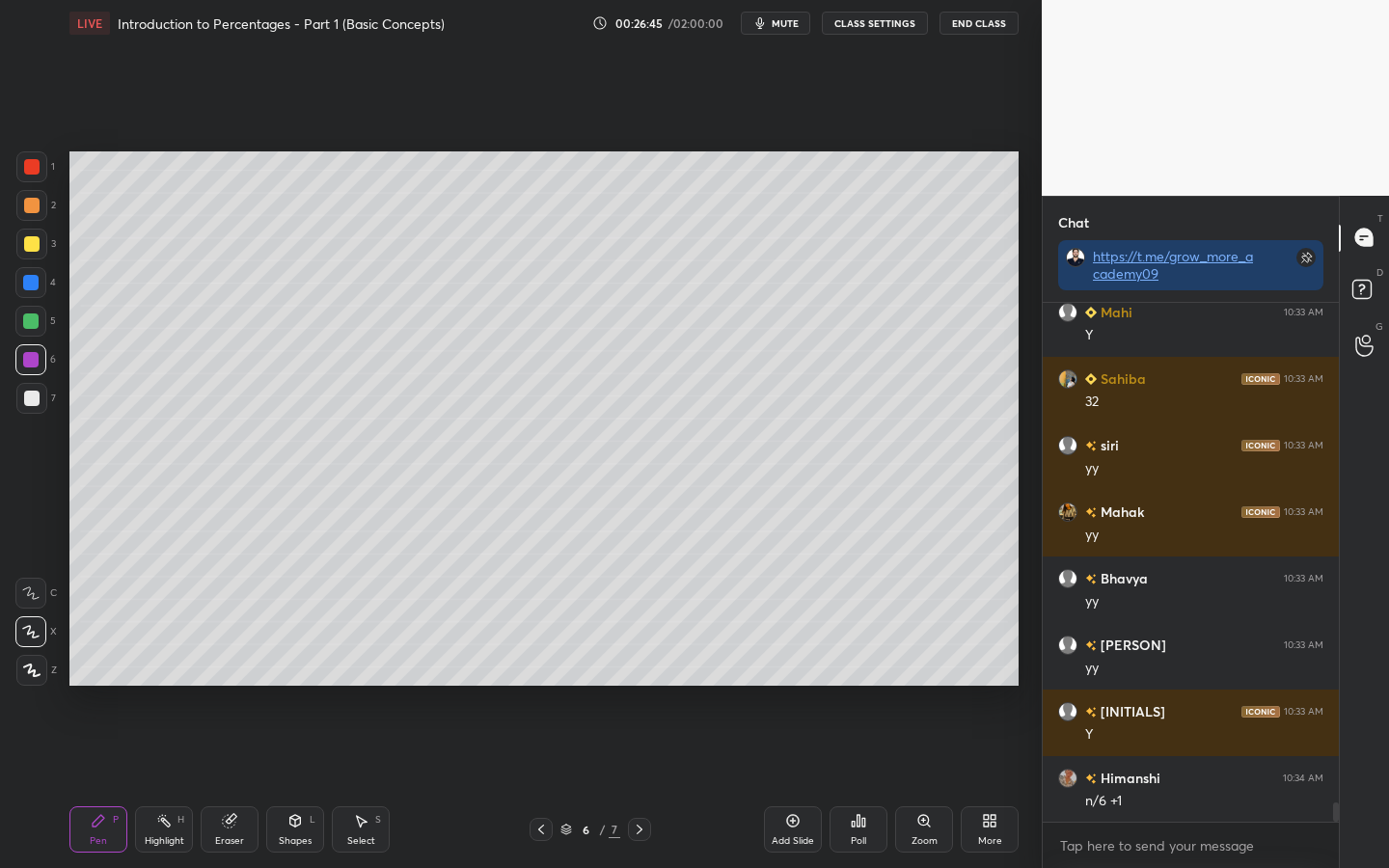 click at bounding box center [31, 321] 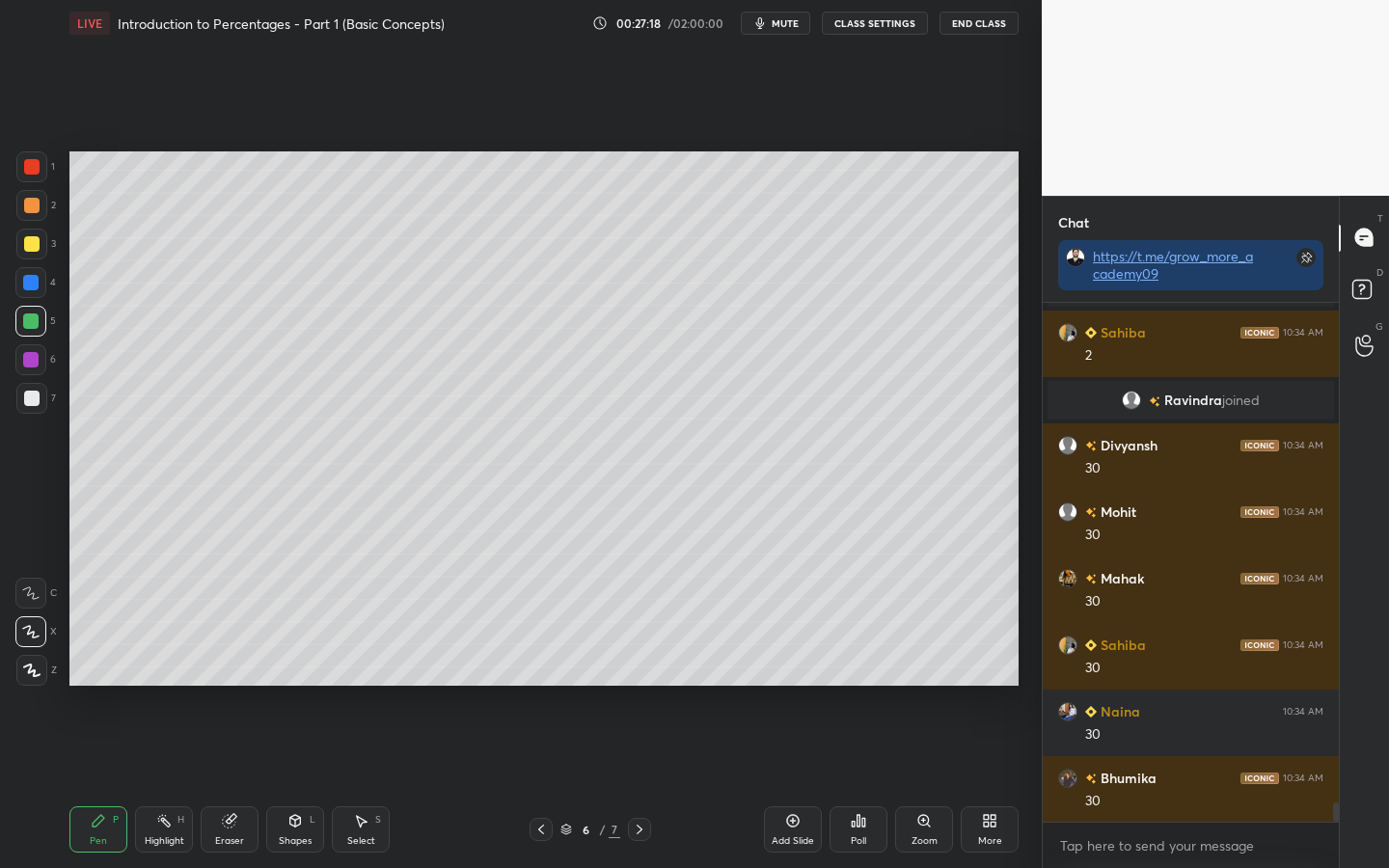 scroll, scrollTop: 13437, scrollLeft: 0, axis: vertical 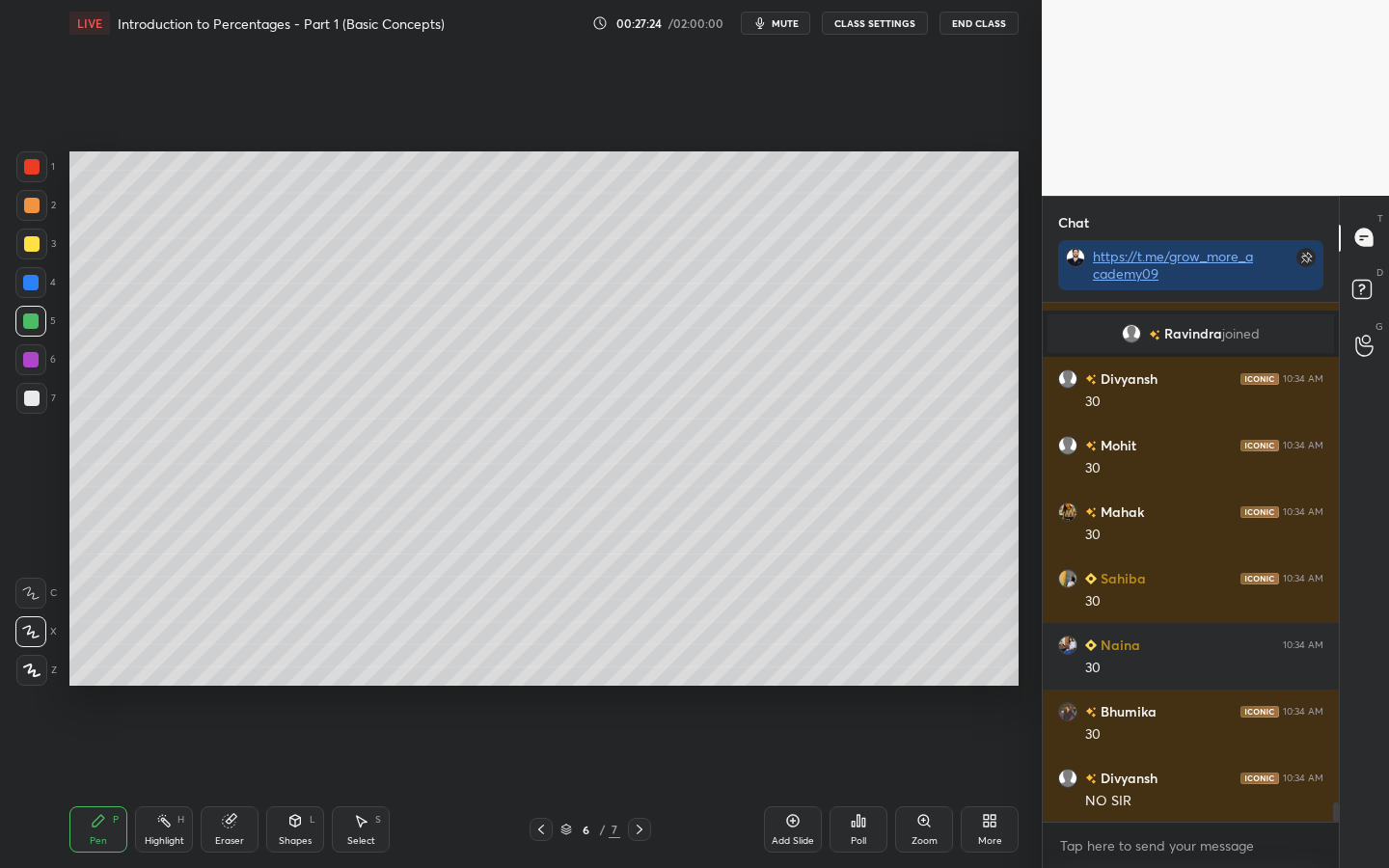 click at bounding box center (31, 360) 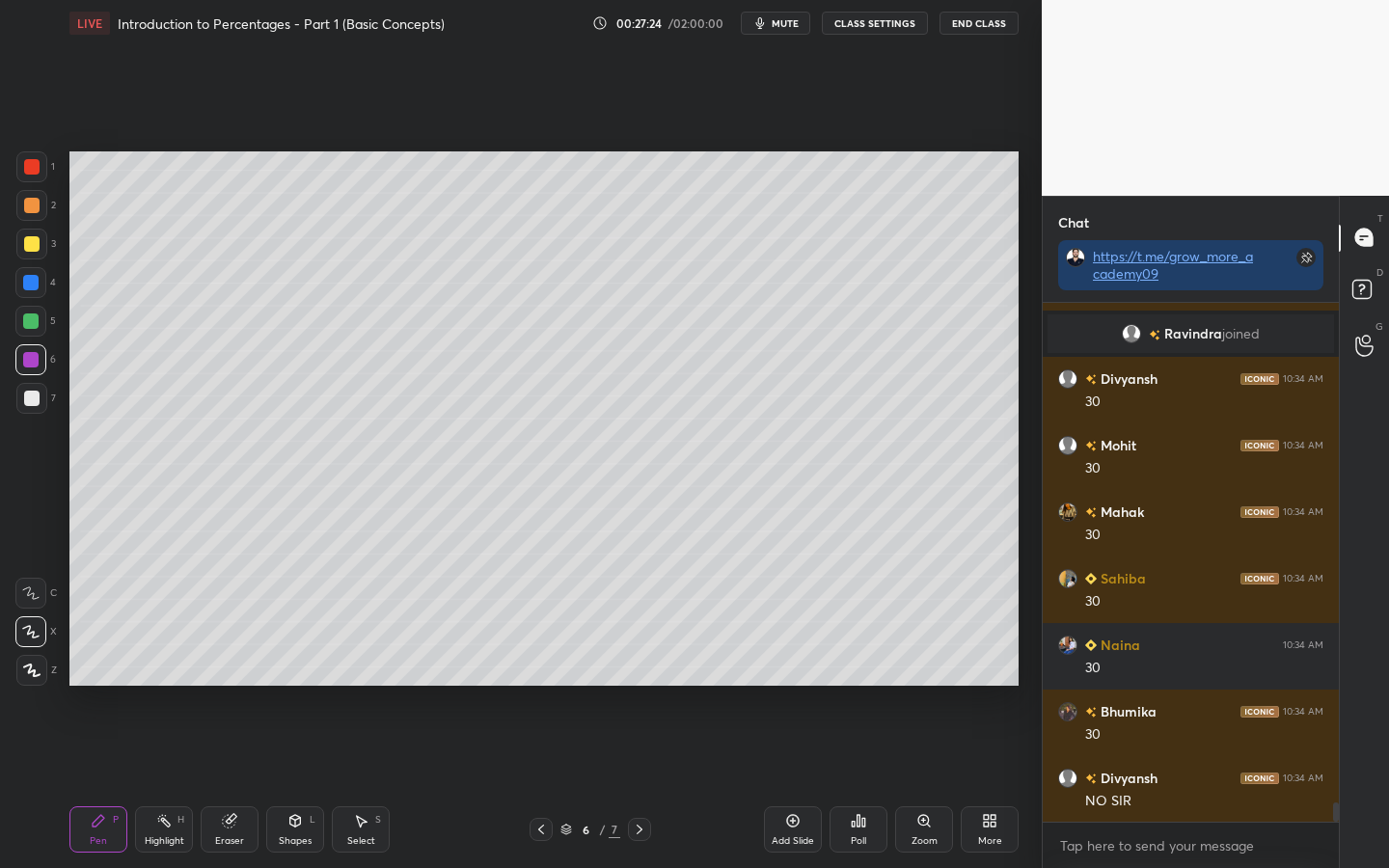 click at bounding box center (32, 398) 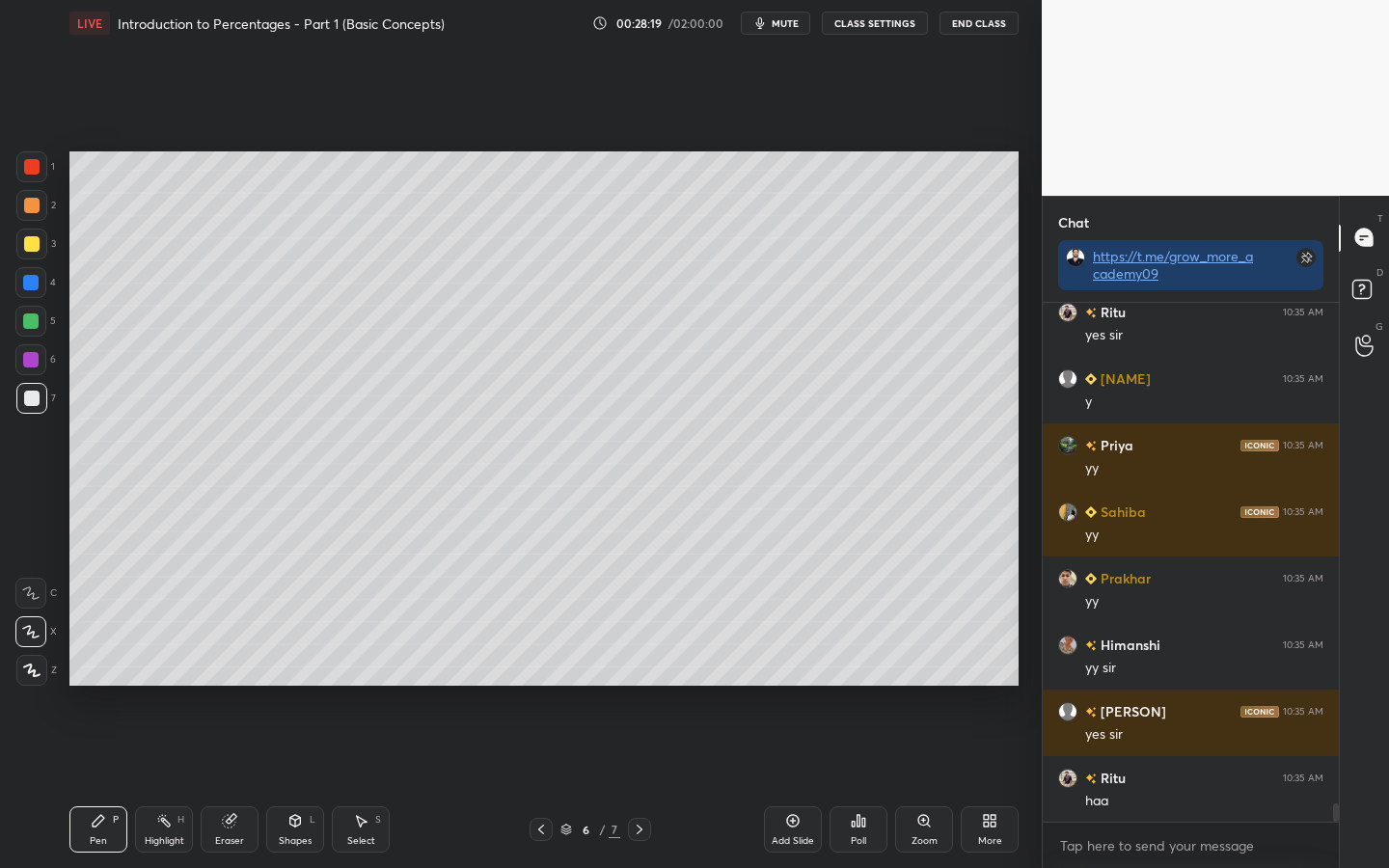 scroll, scrollTop: 14102, scrollLeft: 0, axis: vertical 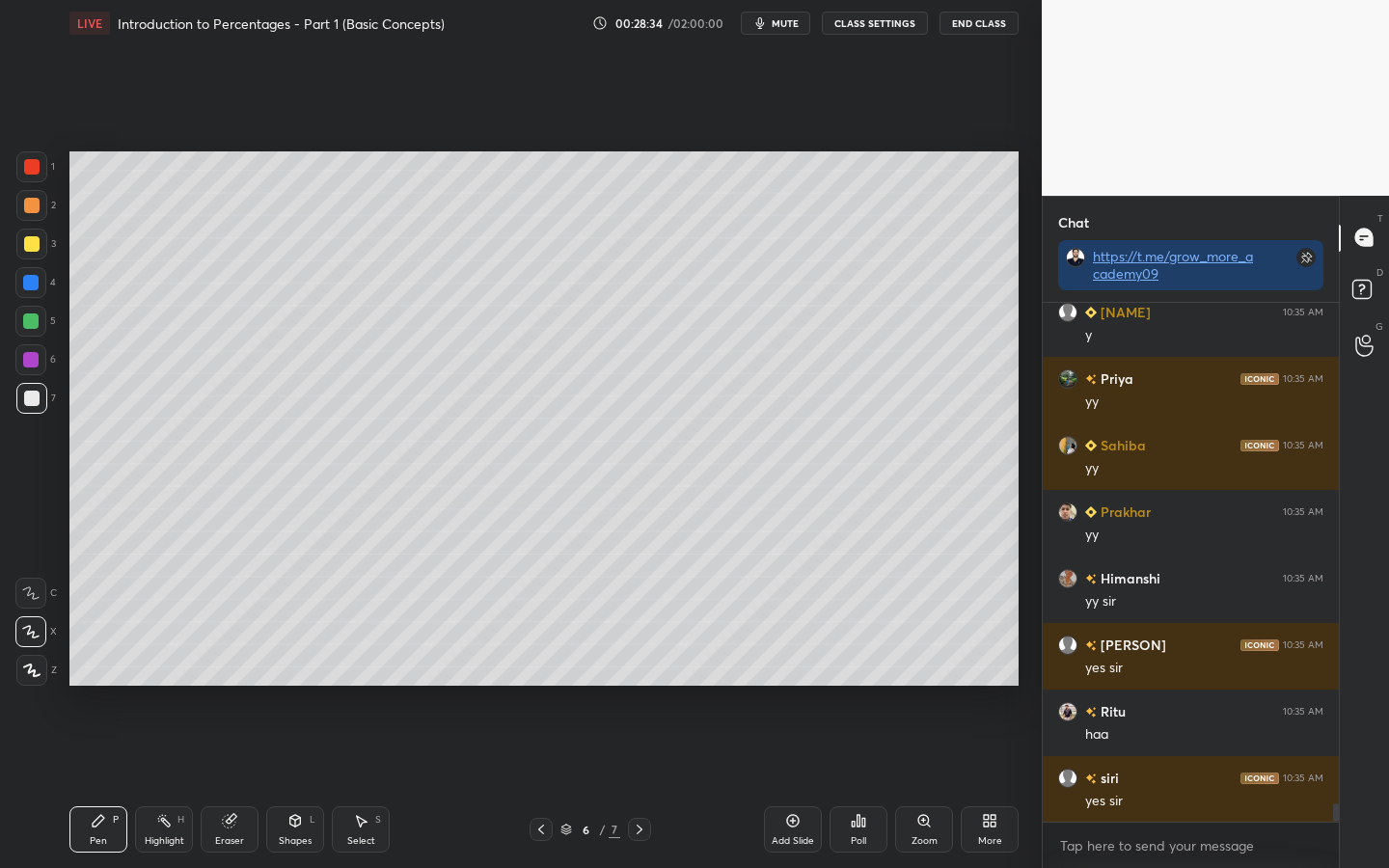 click 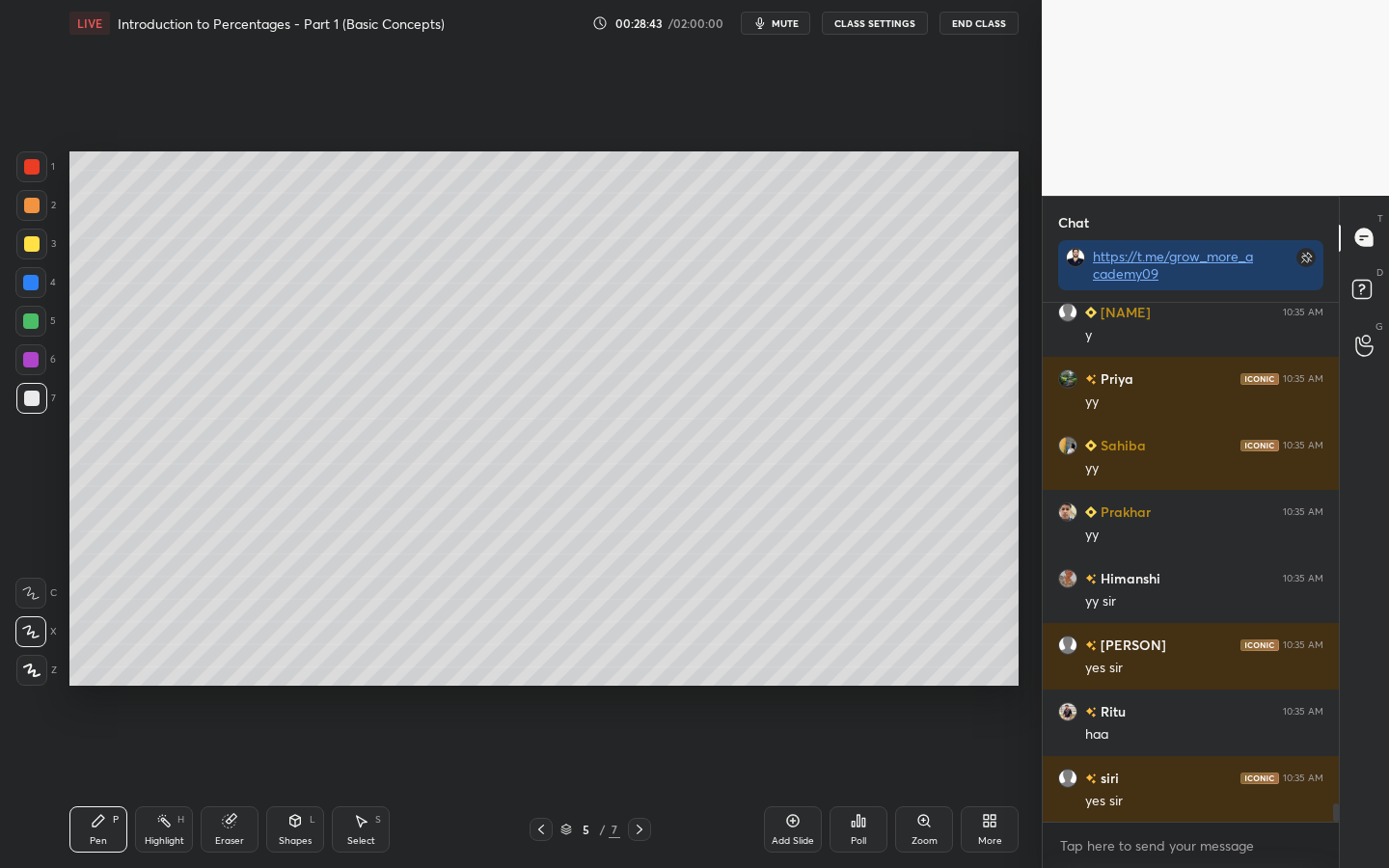 click 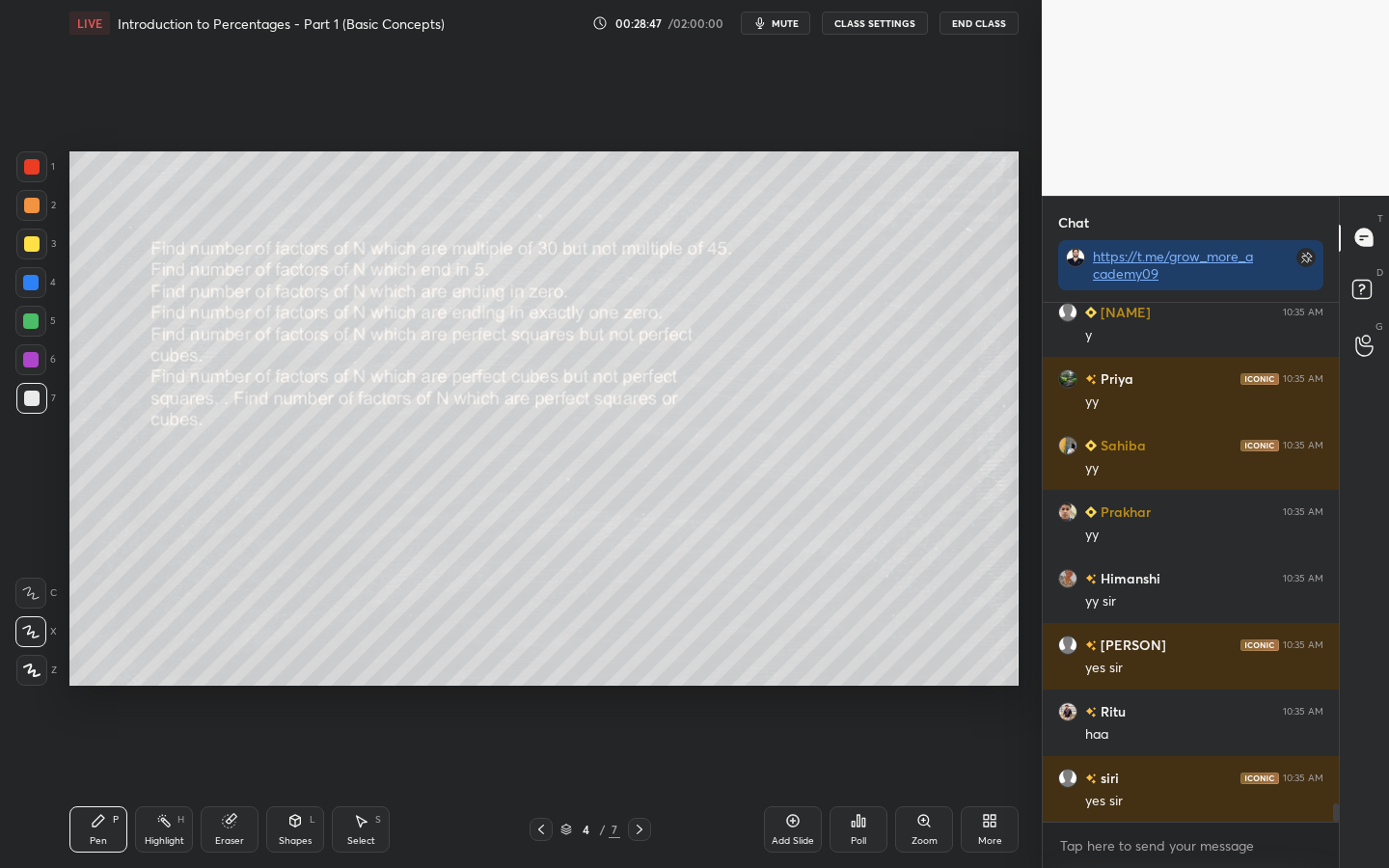 scroll, scrollTop: 14169, scrollLeft: 0, axis: vertical 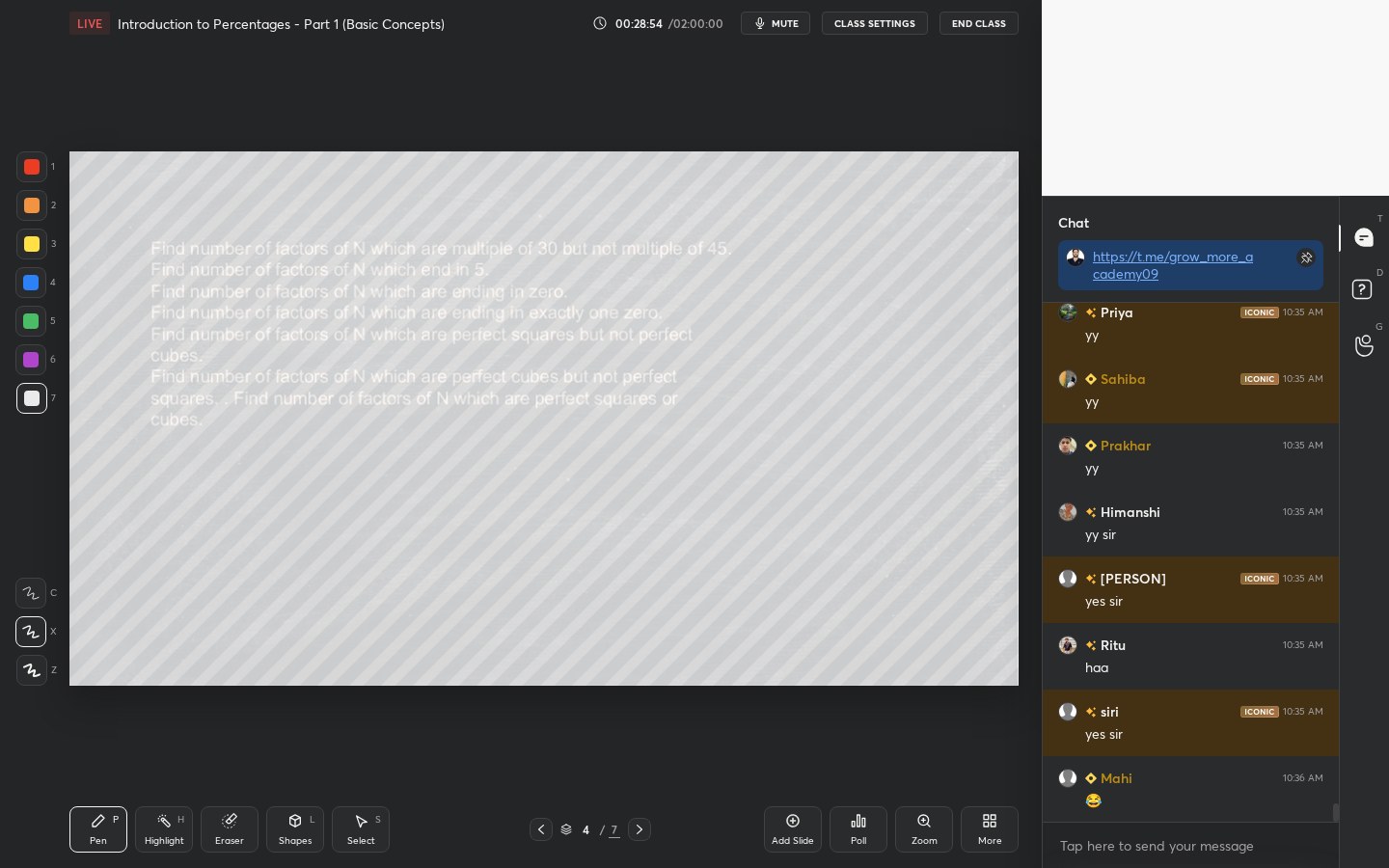 drag, startPoint x: 251, startPoint y: 824, endPoint x: 262, endPoint y: 809, distance: 18.601075 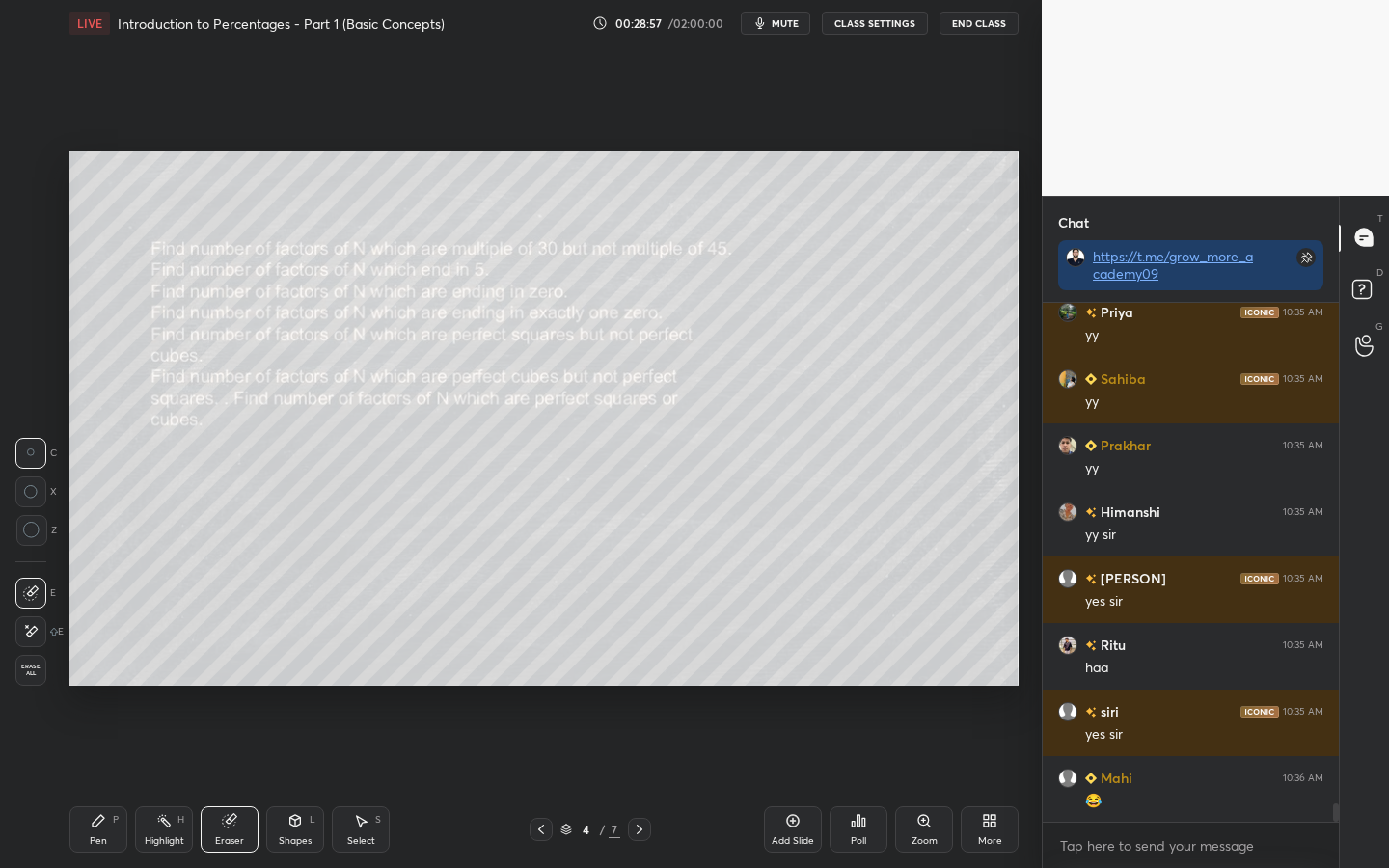click on "Pen P" at bounding box center (98, 829) 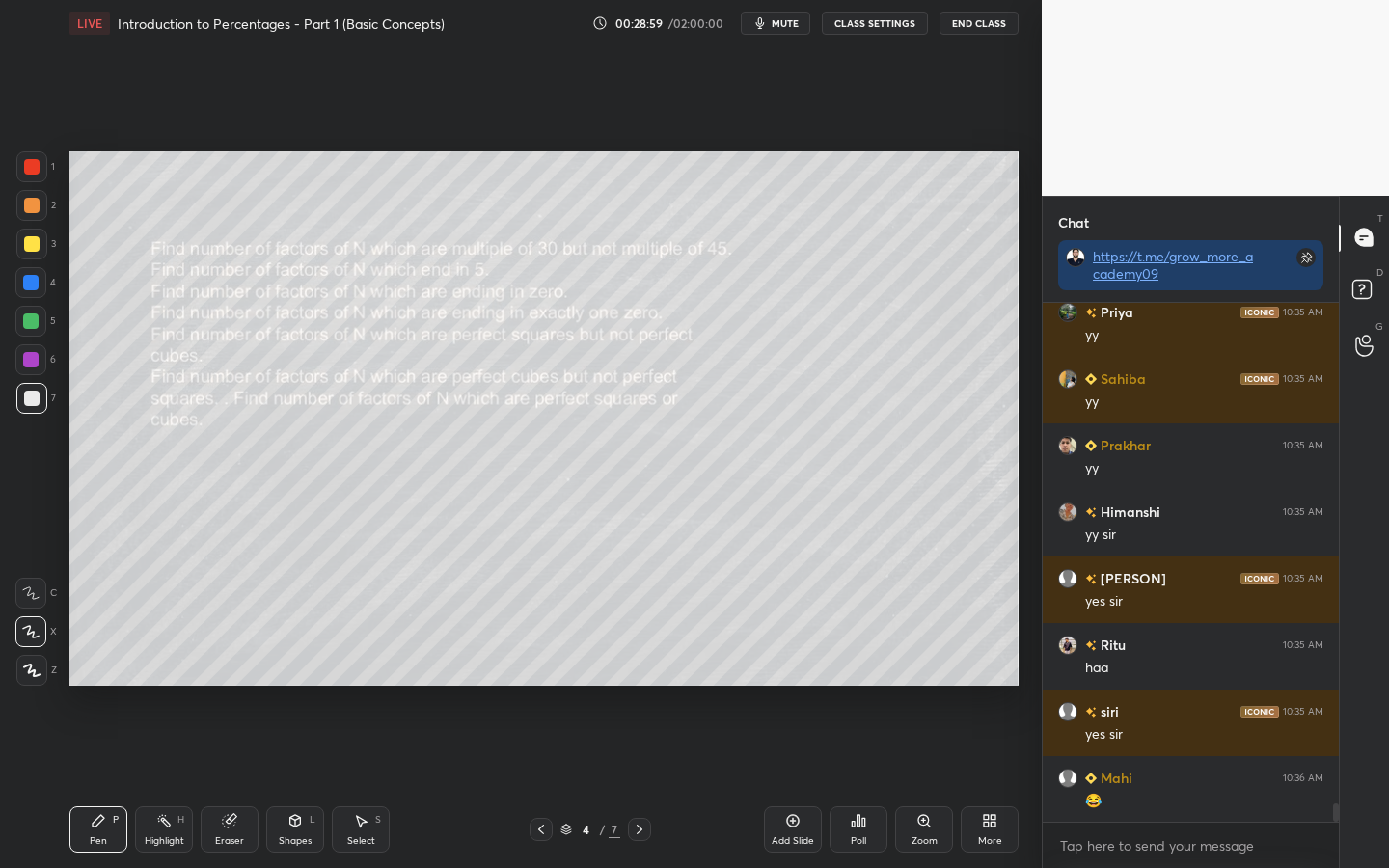 click 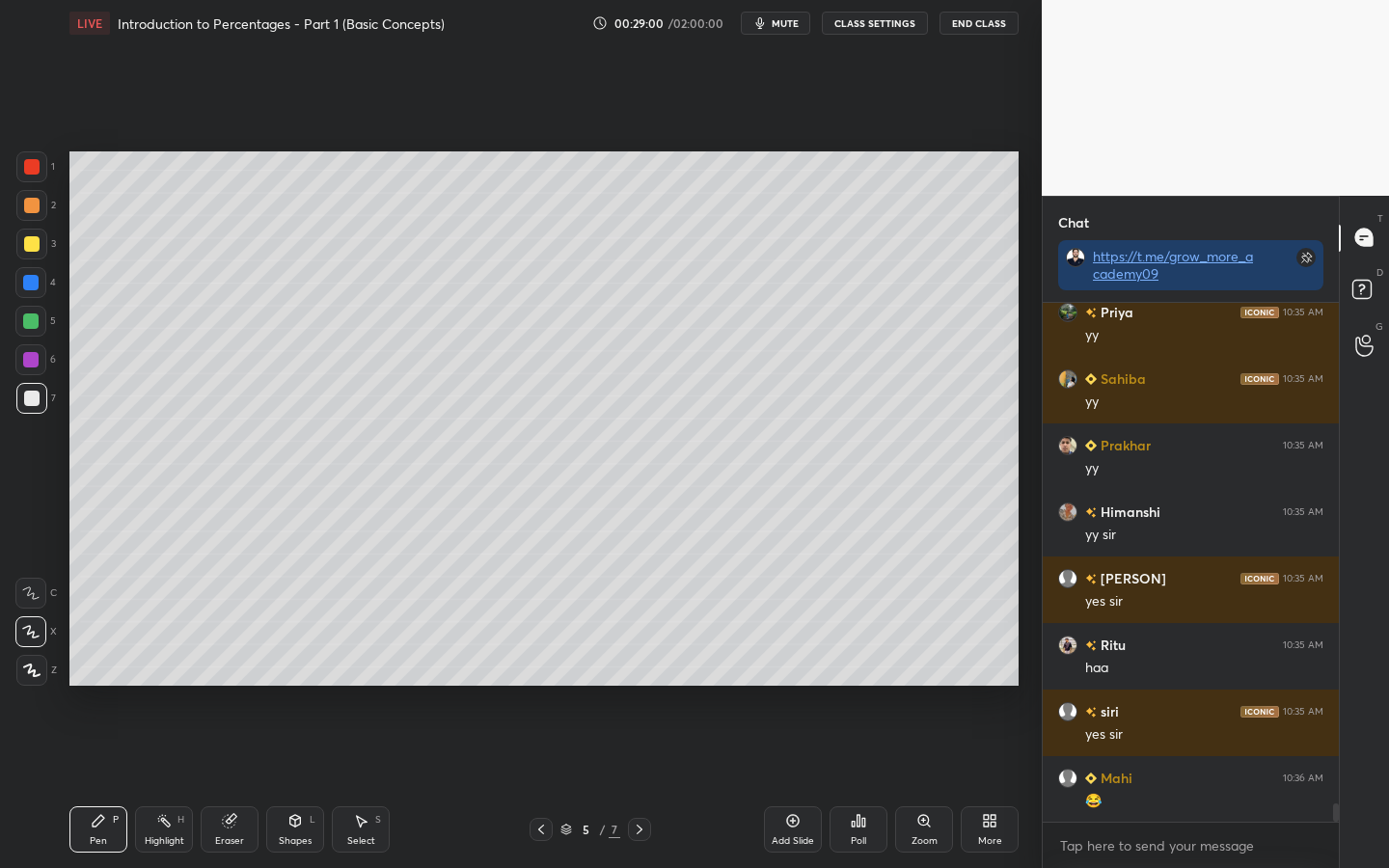 click 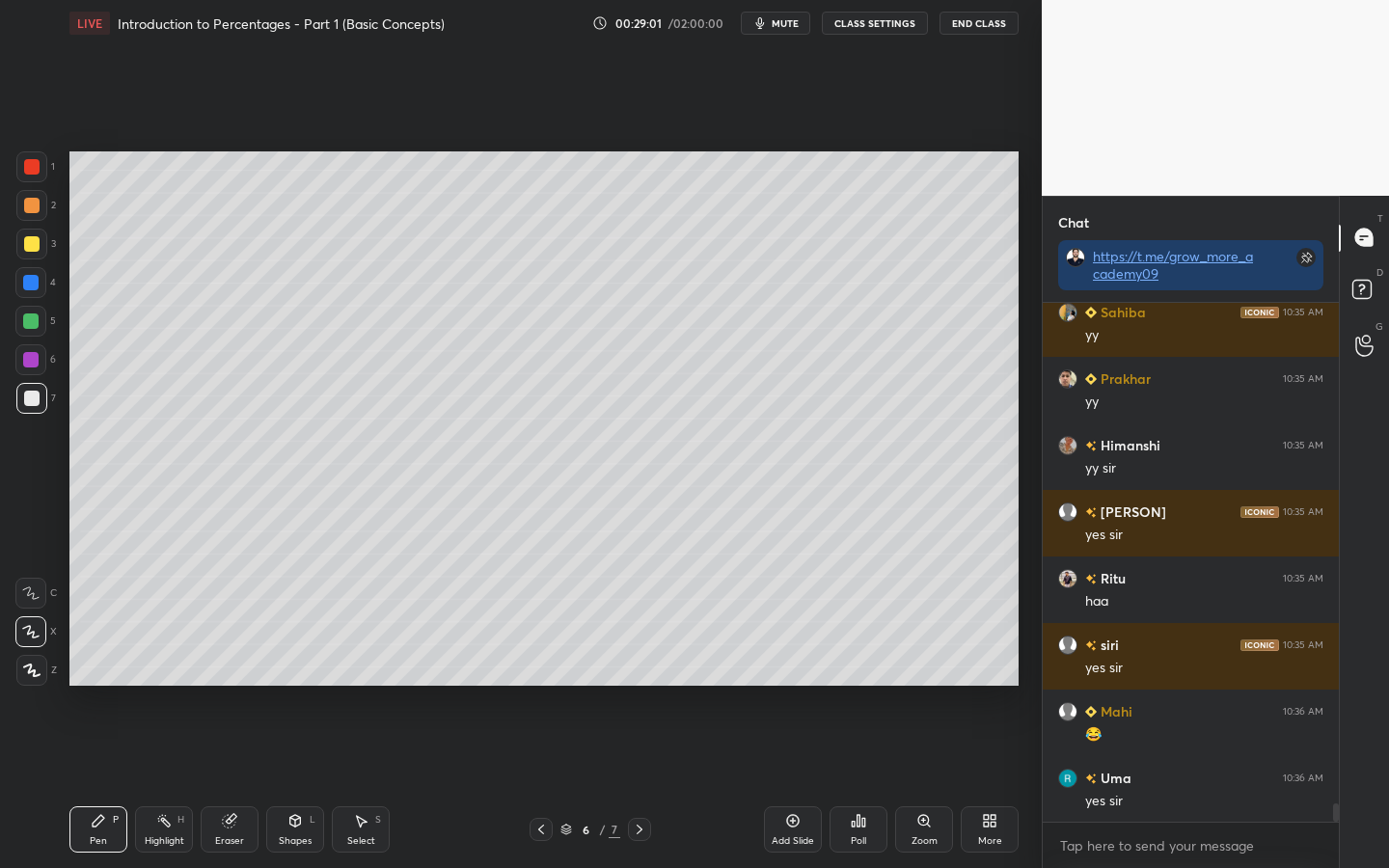 click 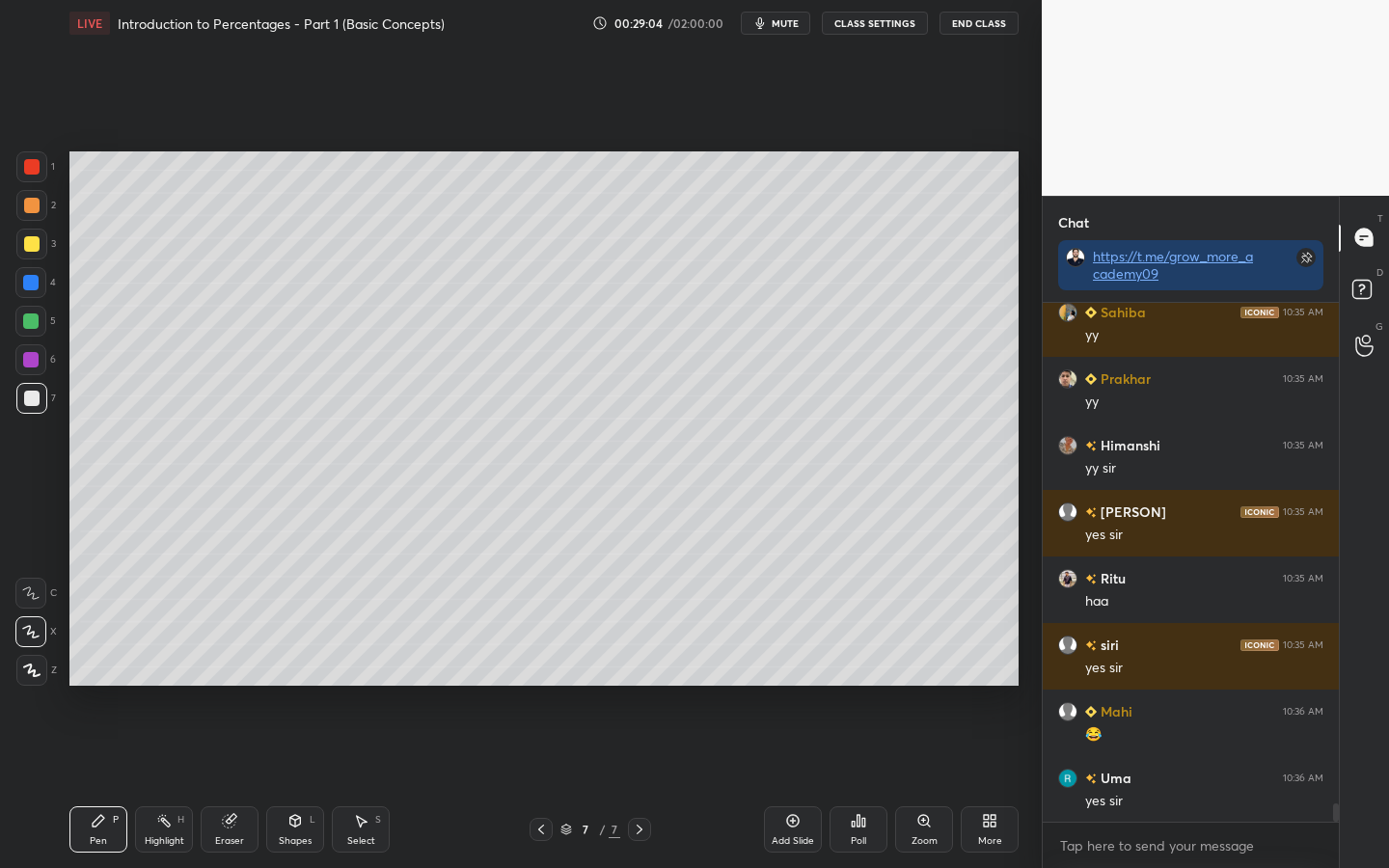 click 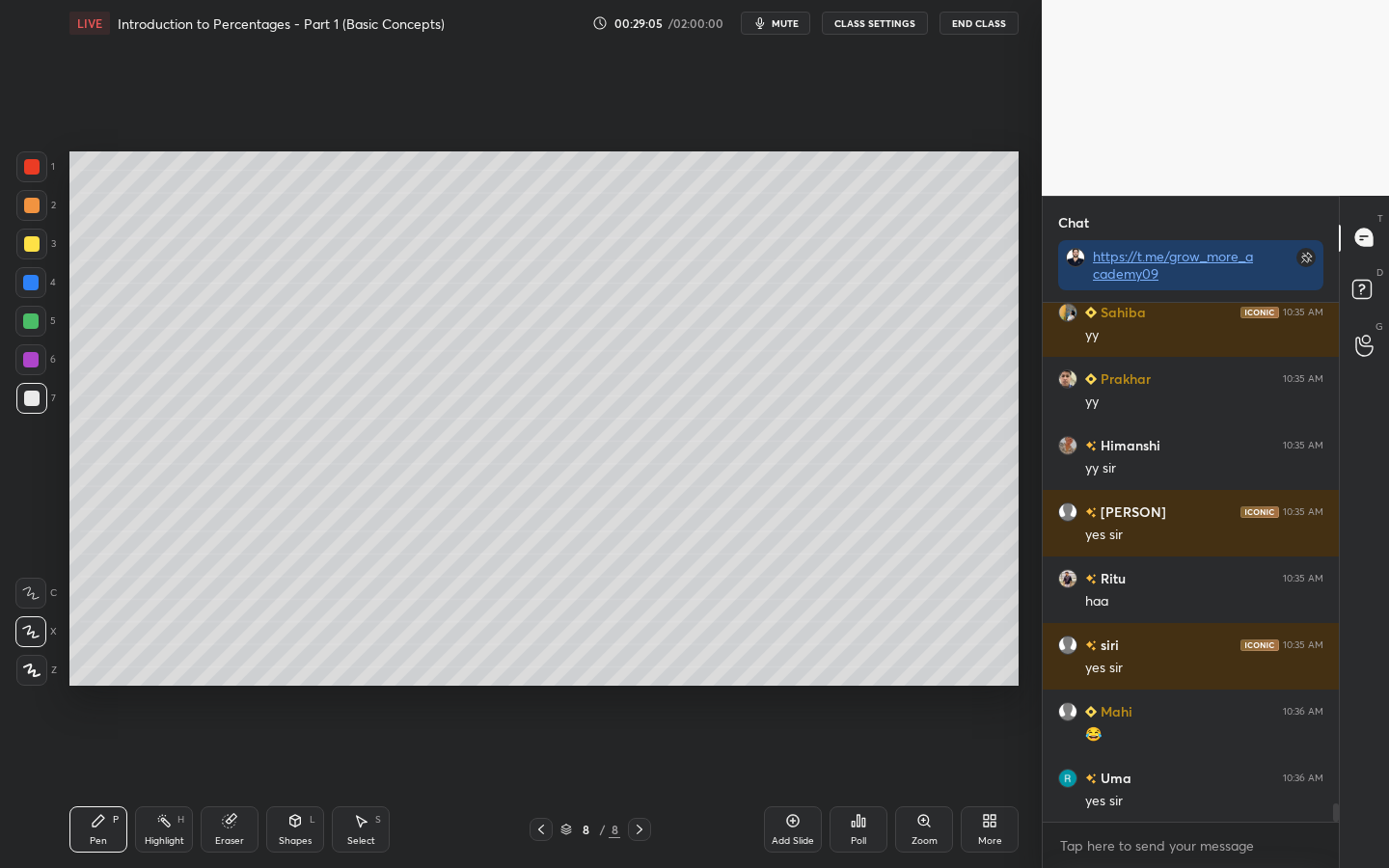 drag, startPoint x: 39, startPoint y: 173, endPoint x: 54, endPoint y: 173, distance: 15 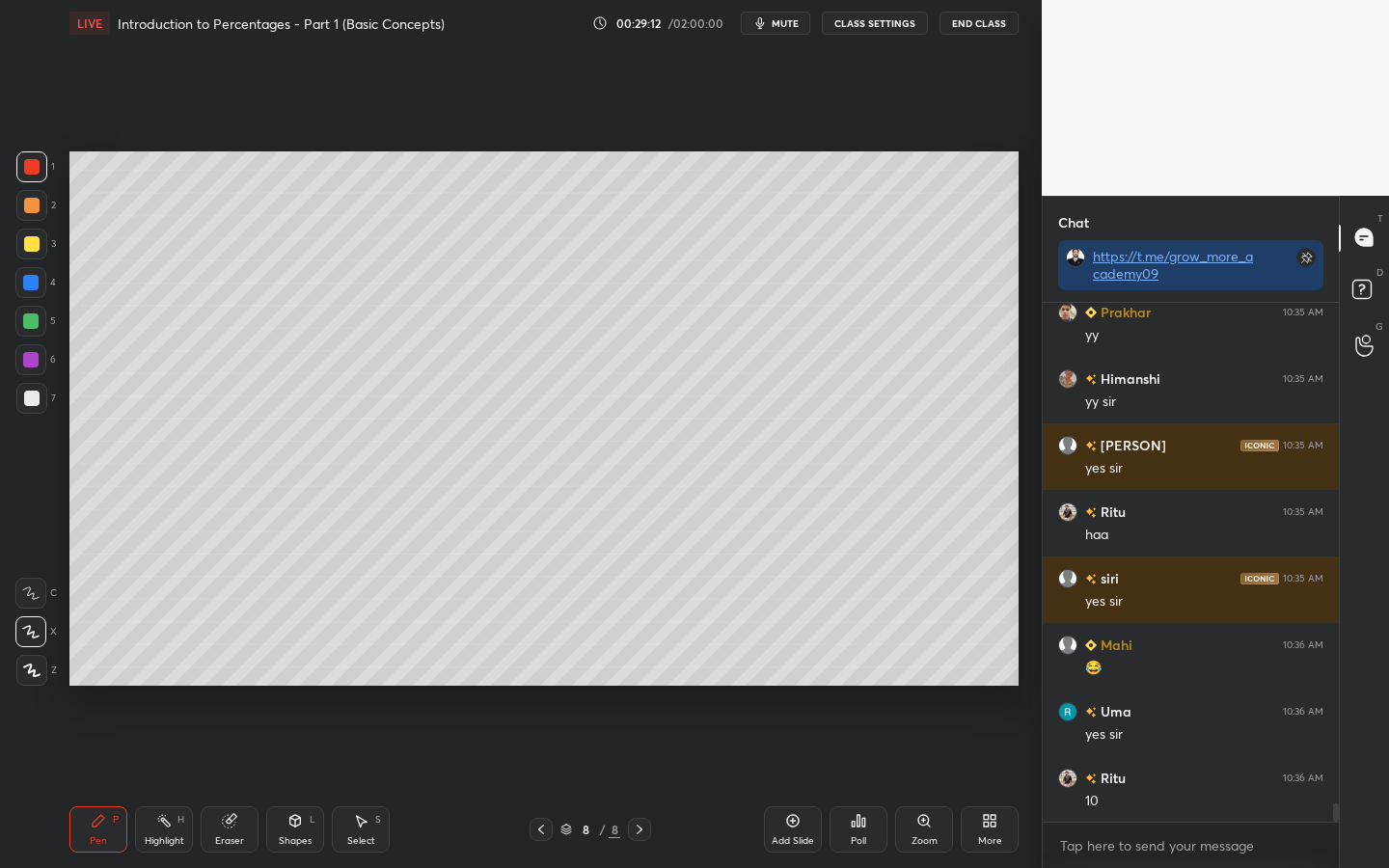 scroll, scrollTop: 14368, scrollLeft: 0, axis: vertical 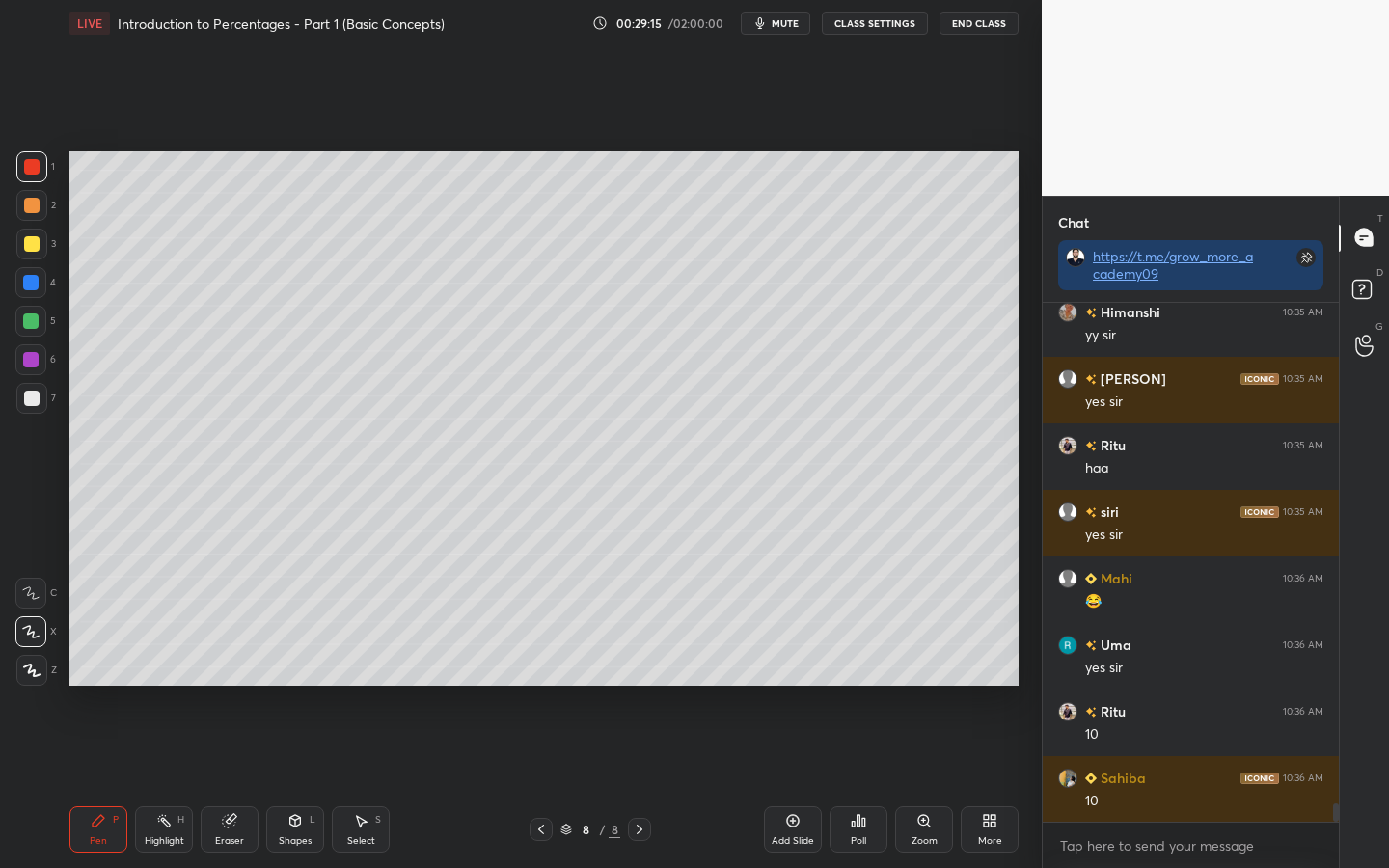 click 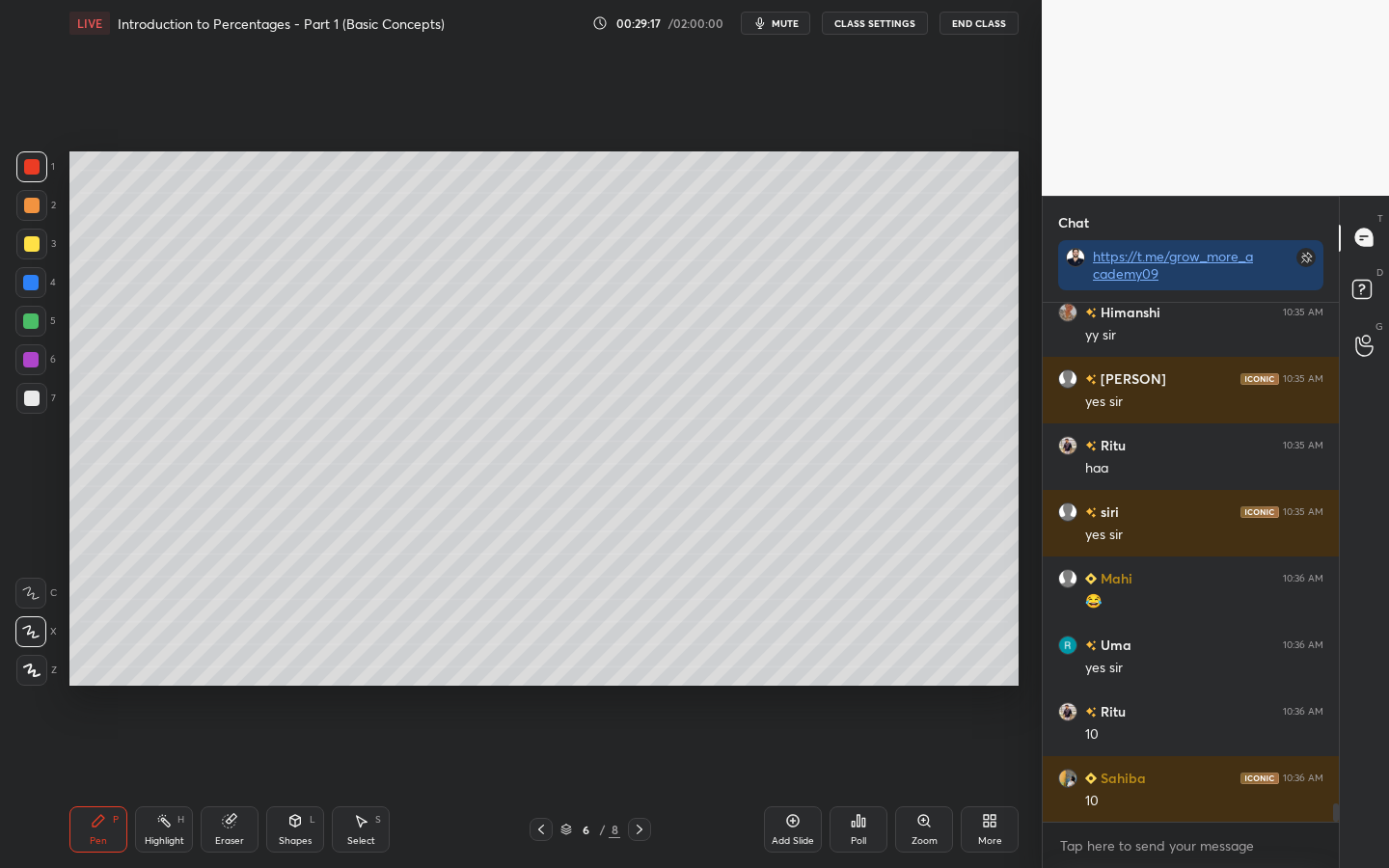 click 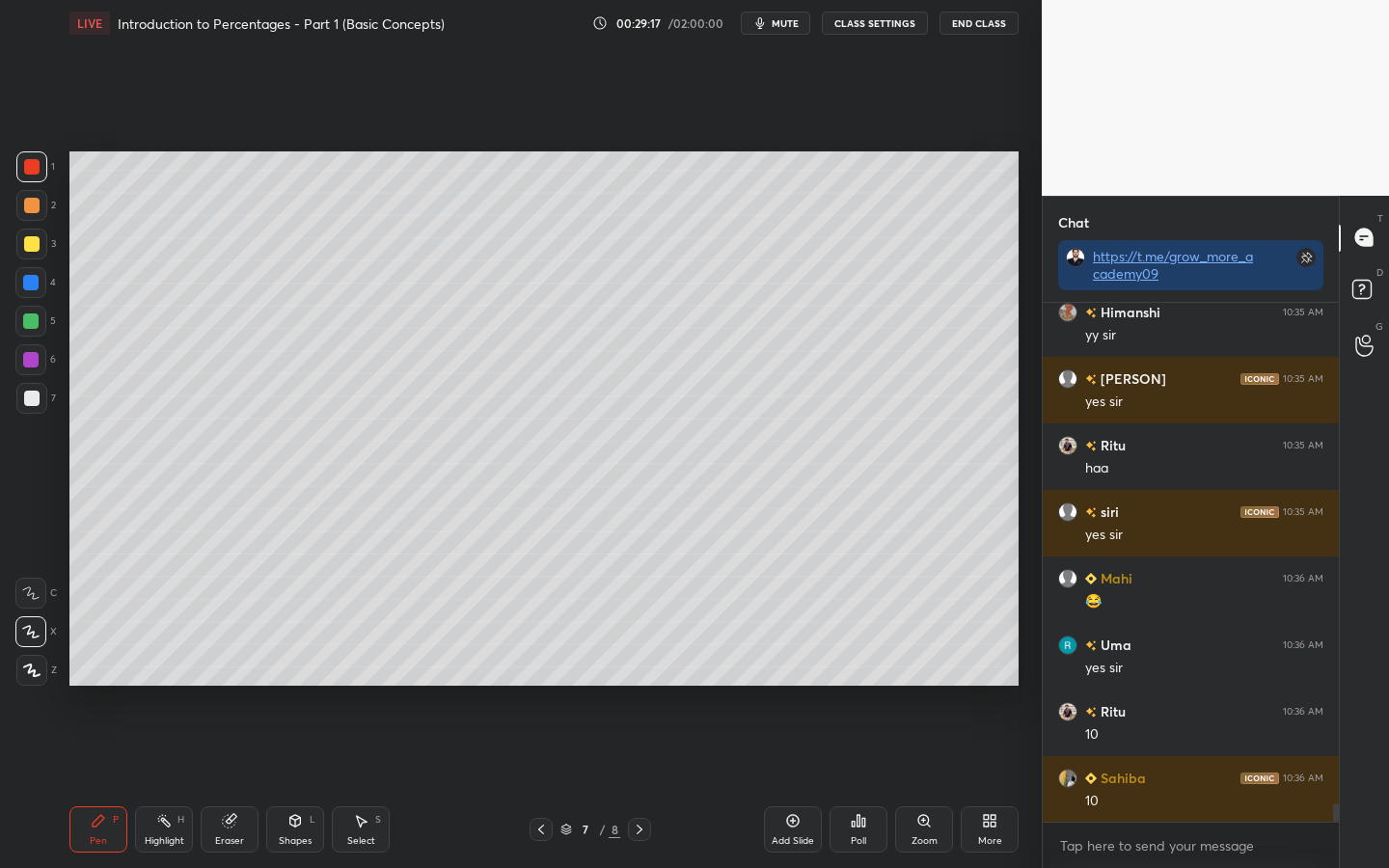 click 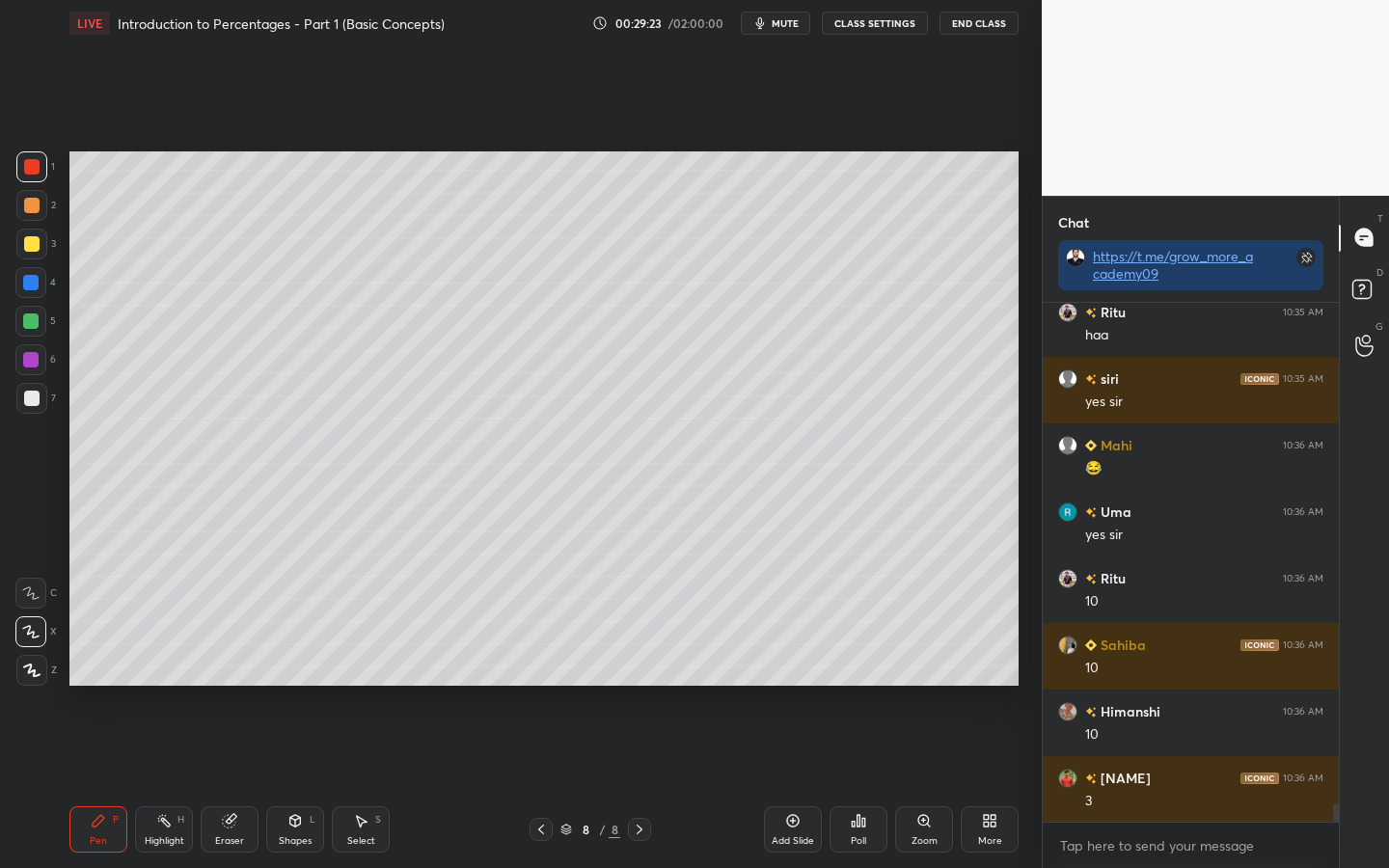 scroll, scrollTop: 14568, scrollLeft: 0, axis: vertical 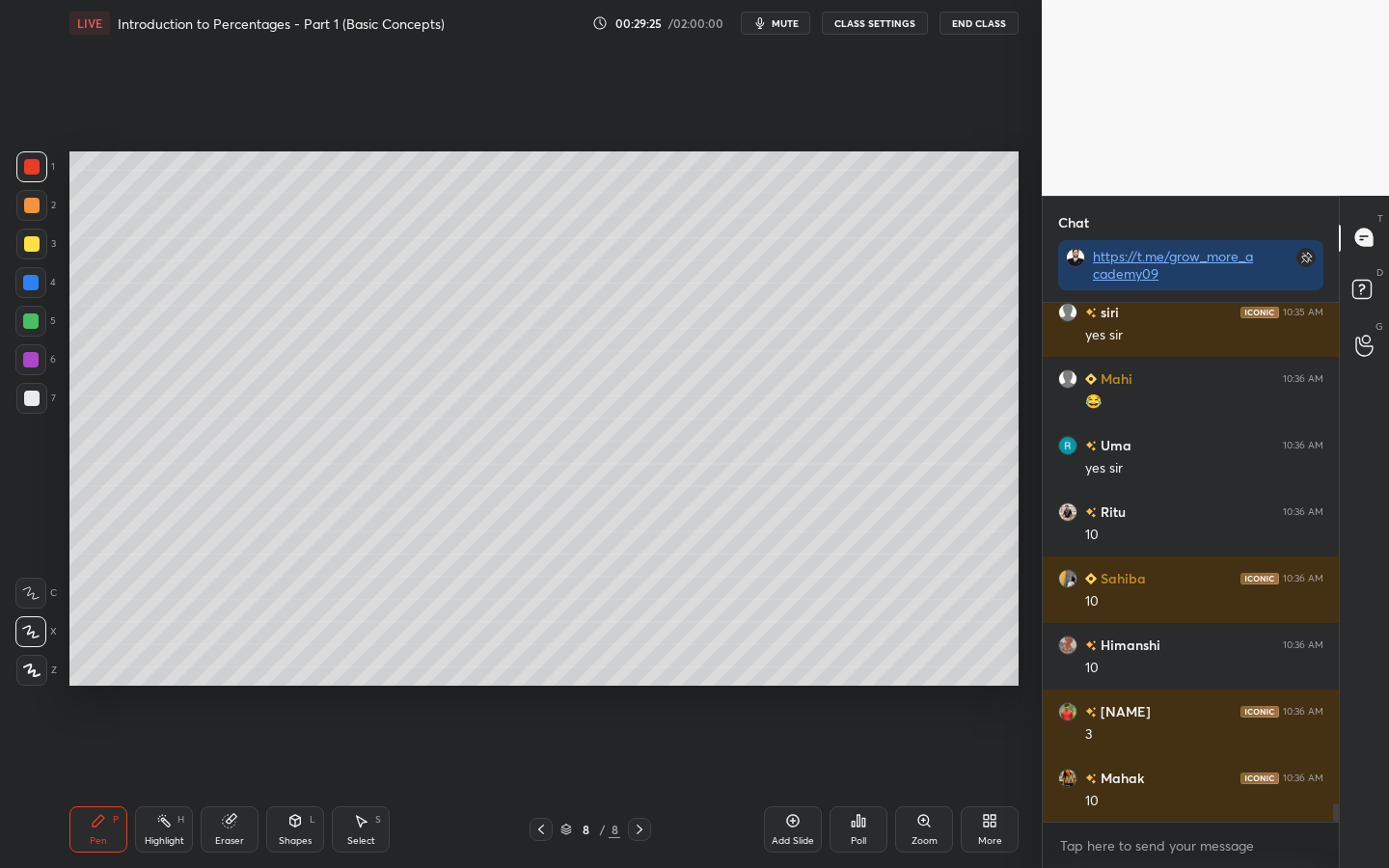 click 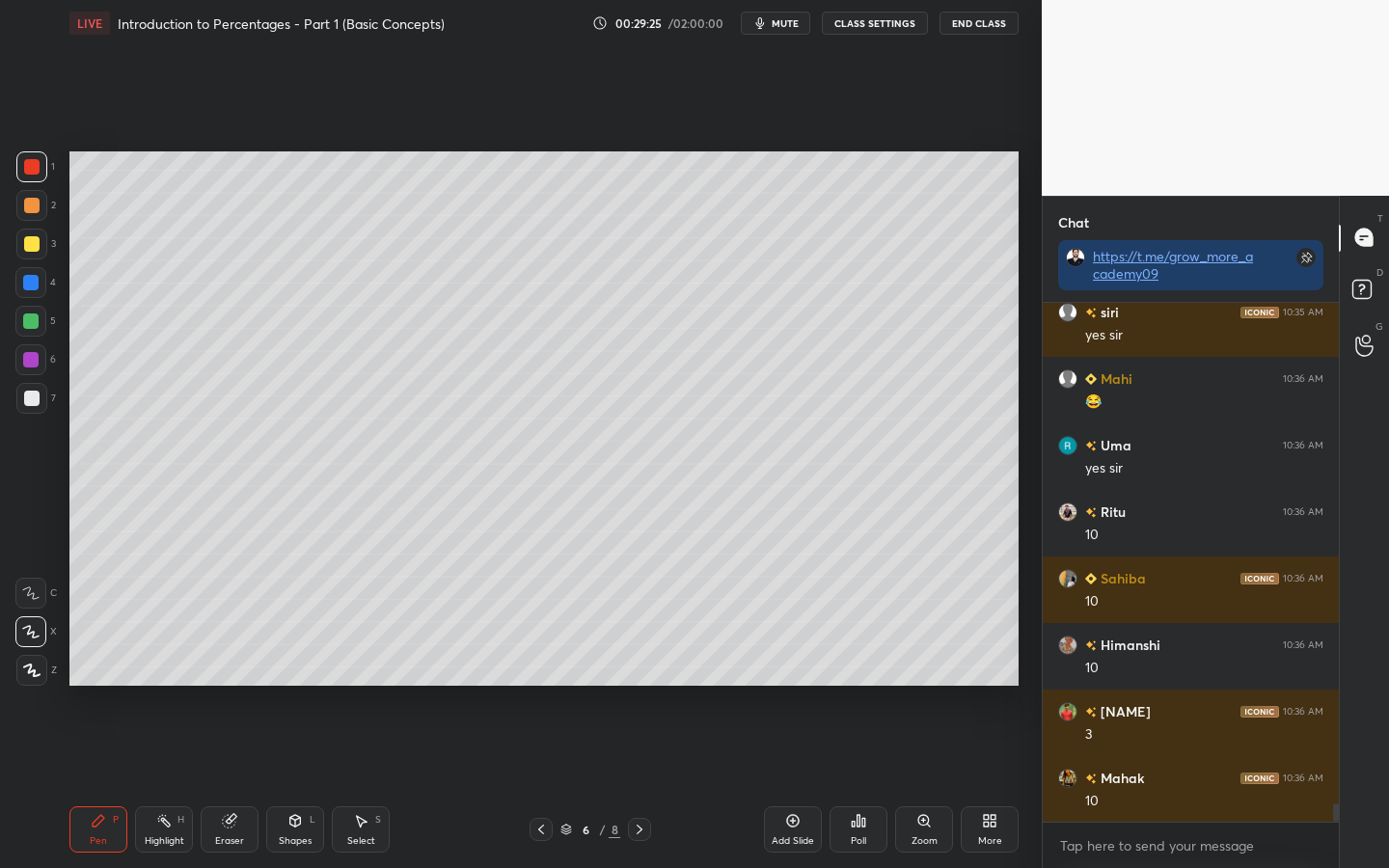 scroll, scrollTop: 14634, scrollLeft: 0, axis: vertical 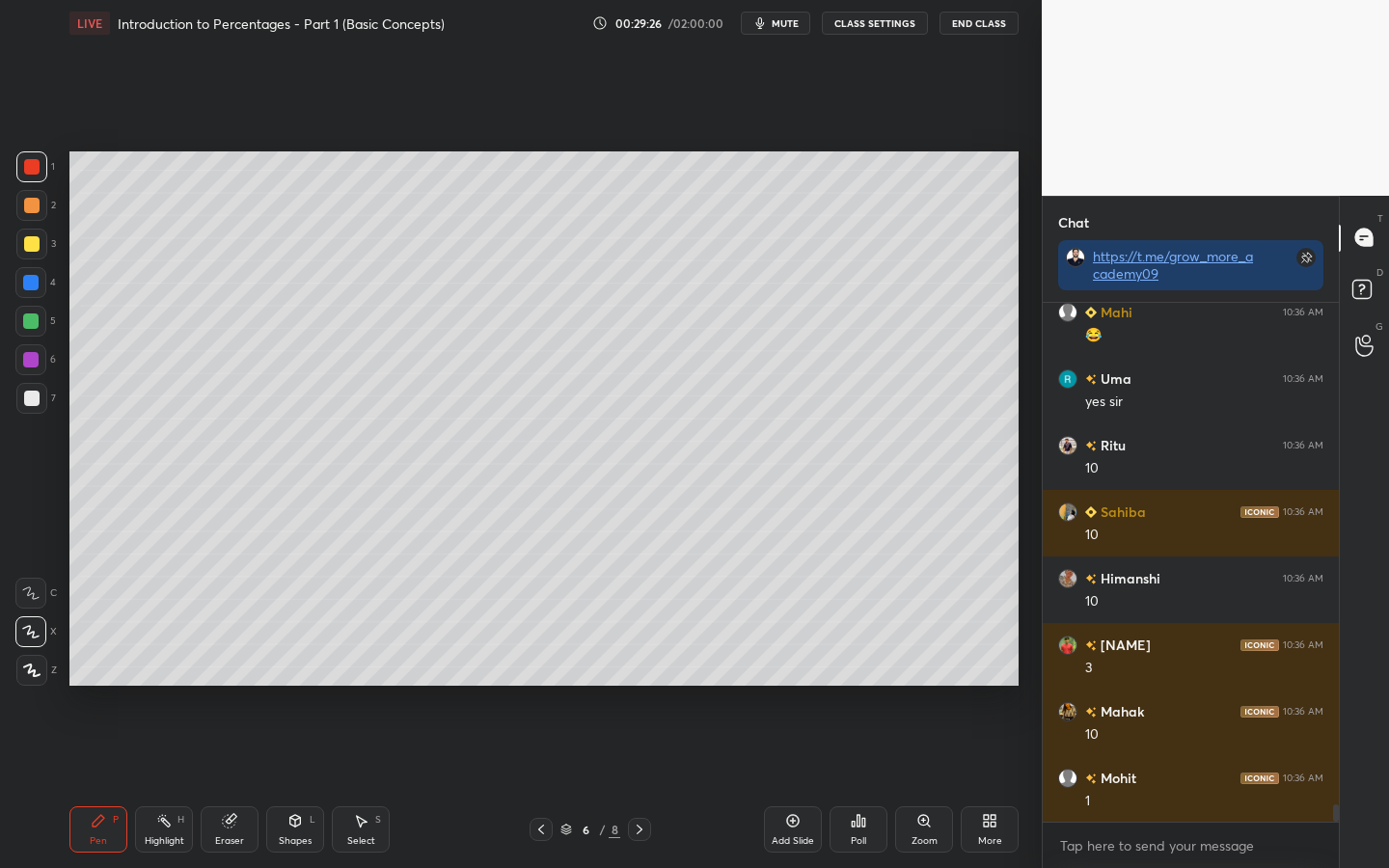 click 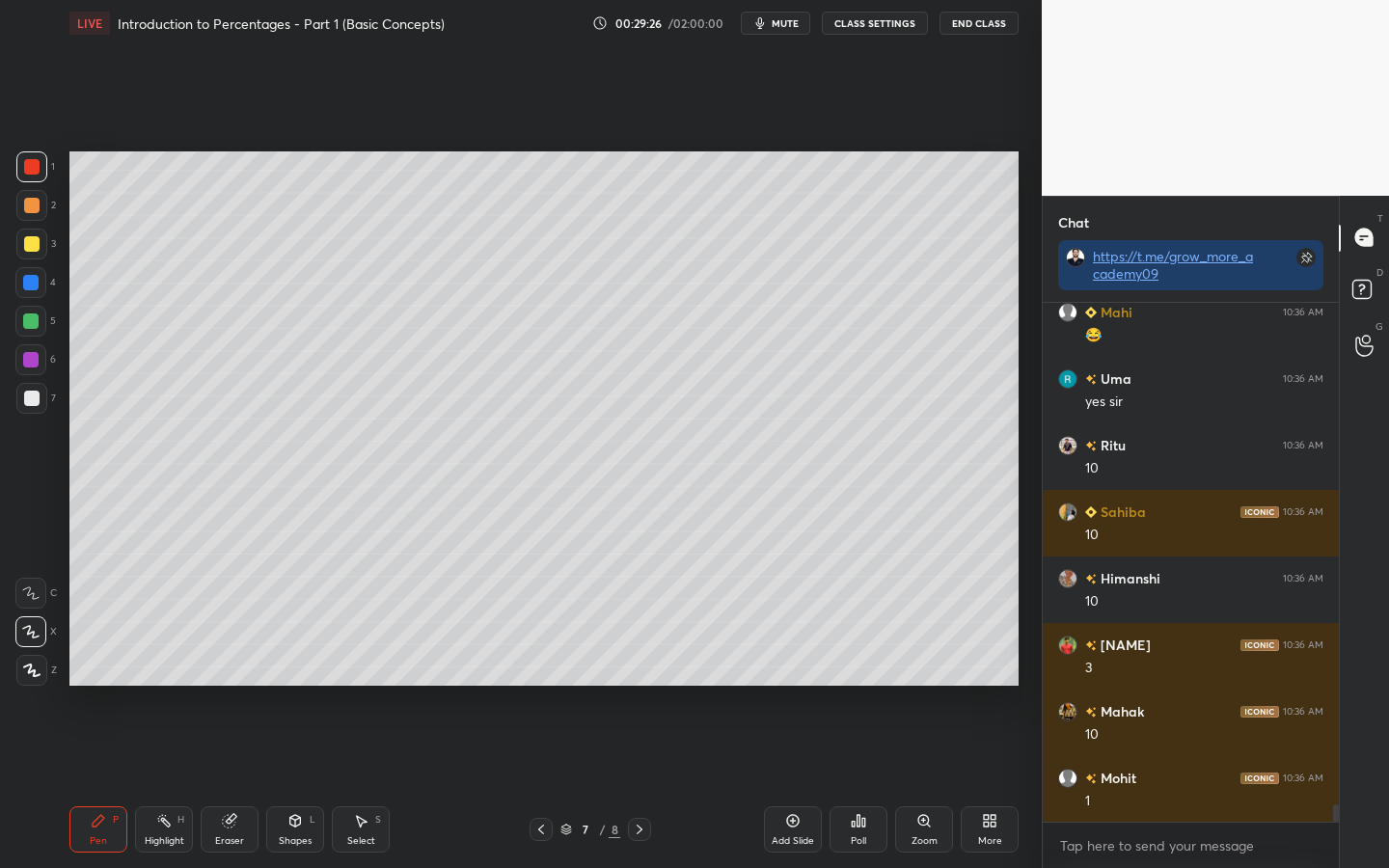 click 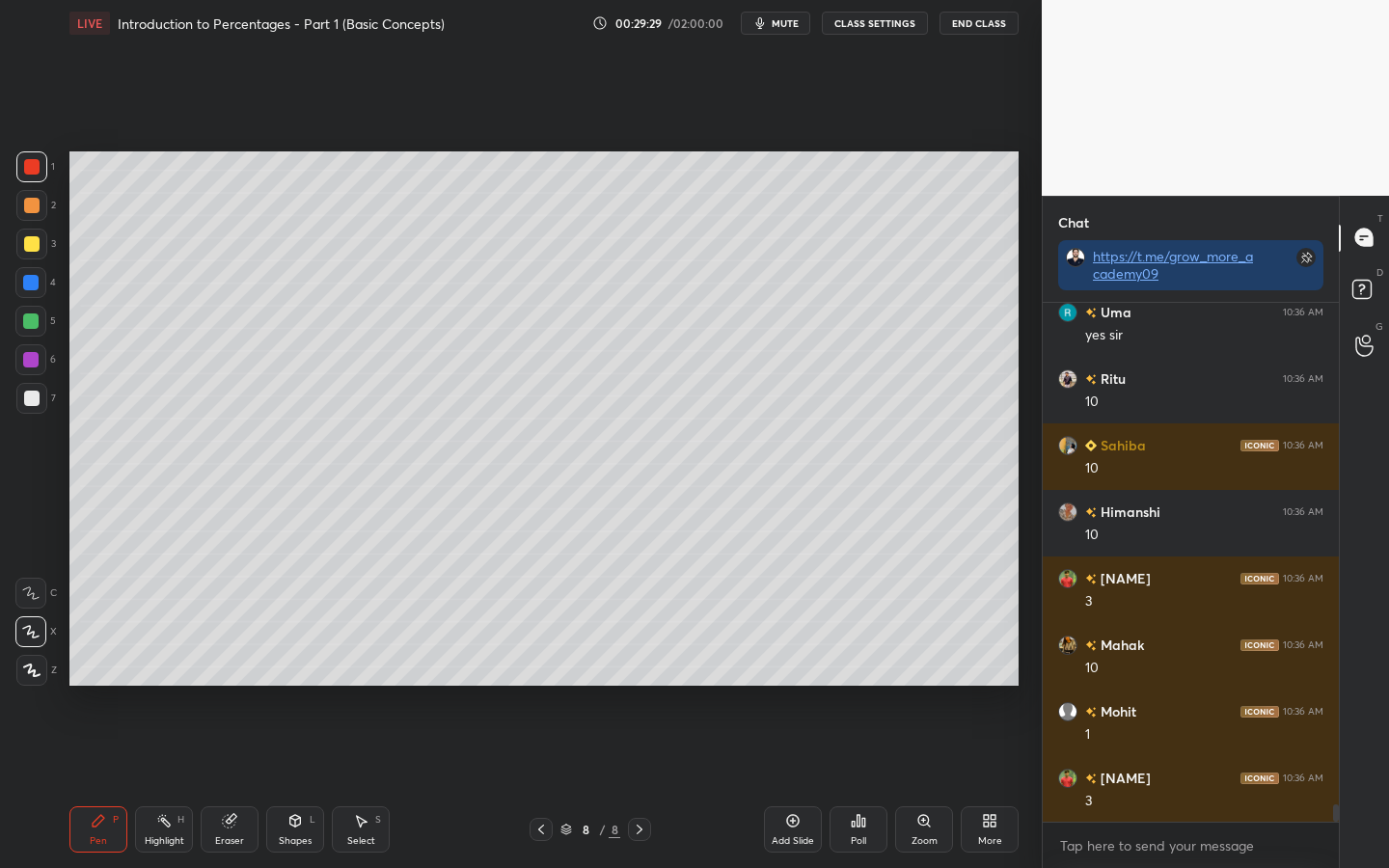 click at bounding box center [31, 283] 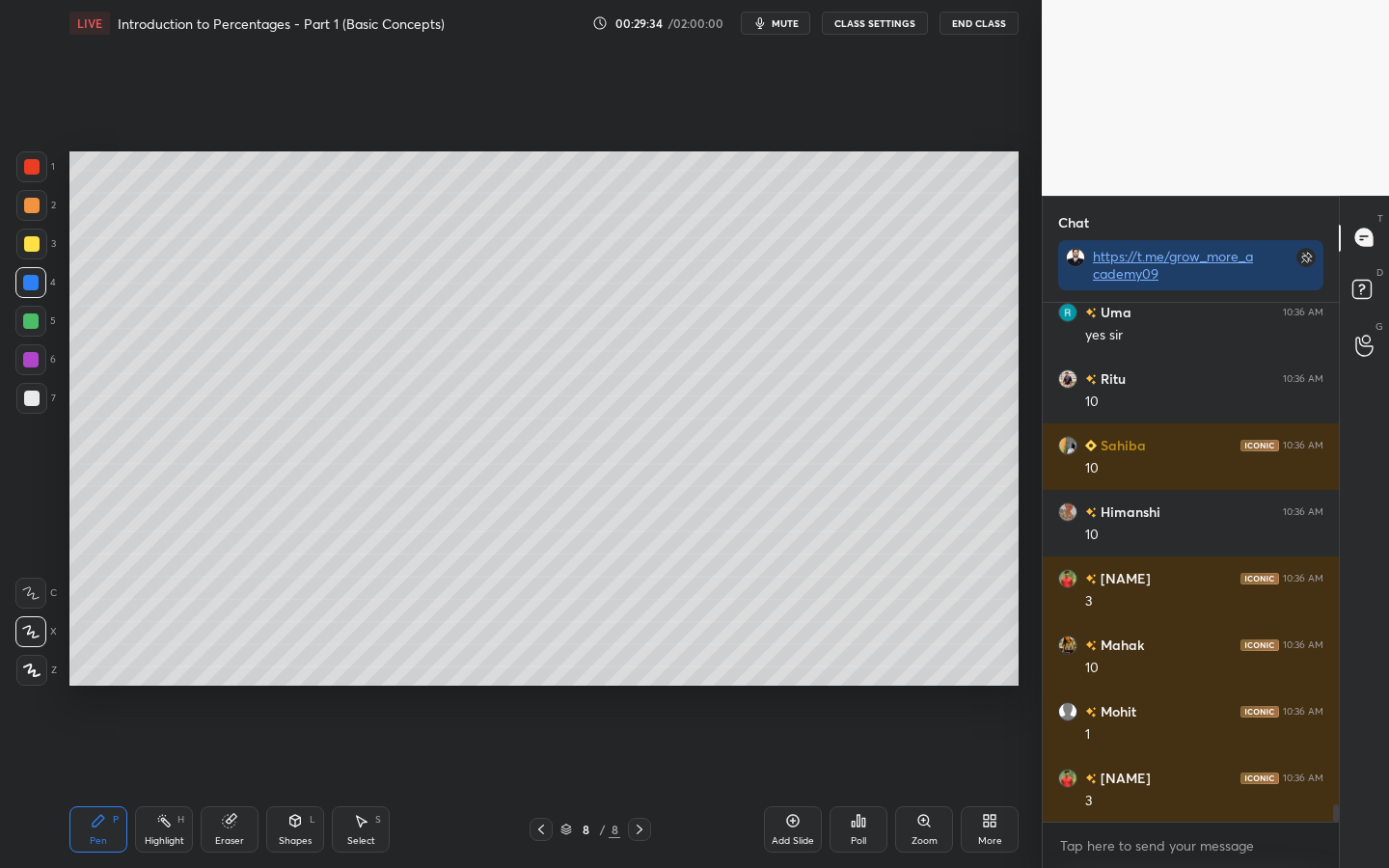 click at bounding box center [32, 244] 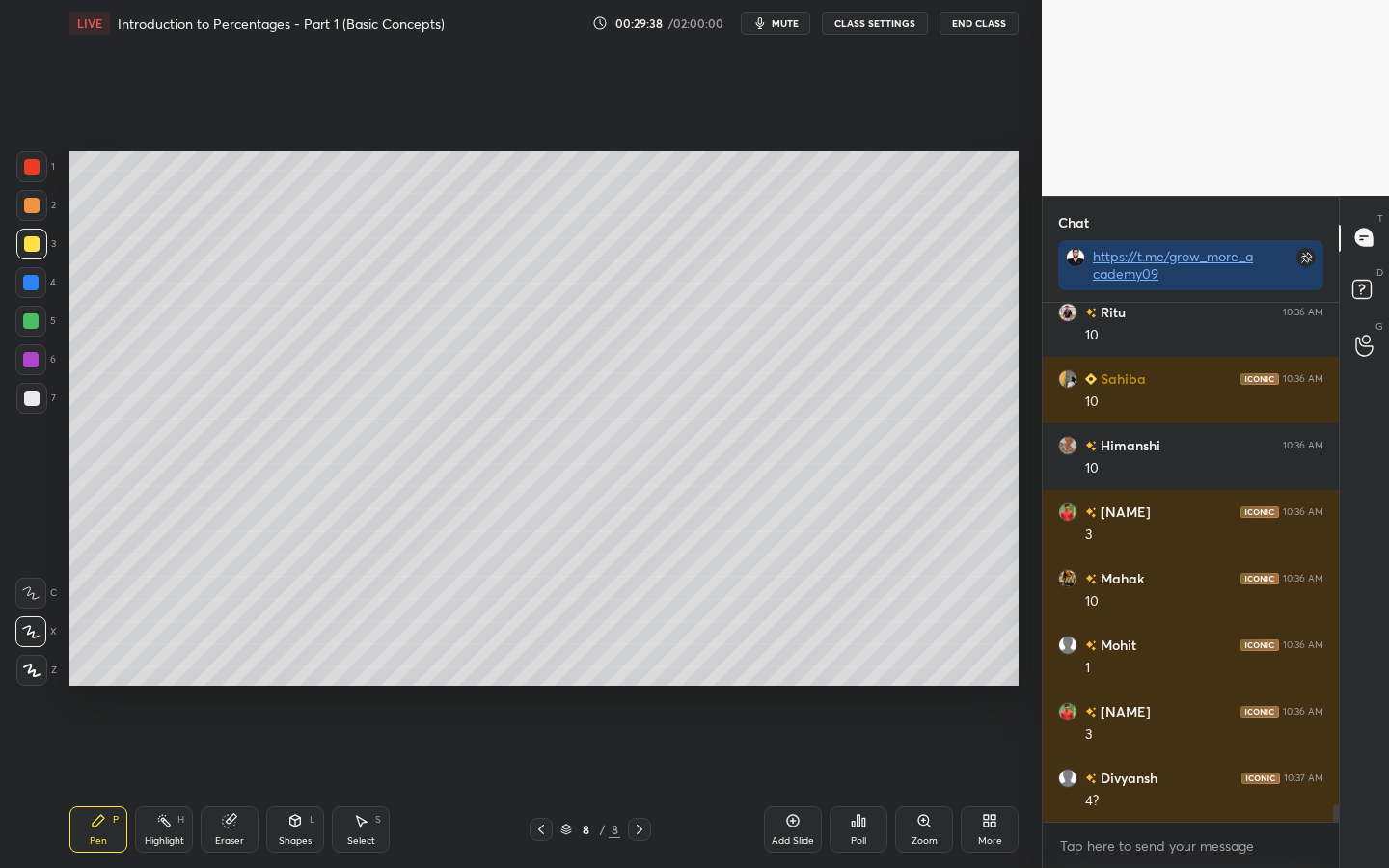 scroll, scrollTop: 14834, scrollLeft: 0, axis: vertical 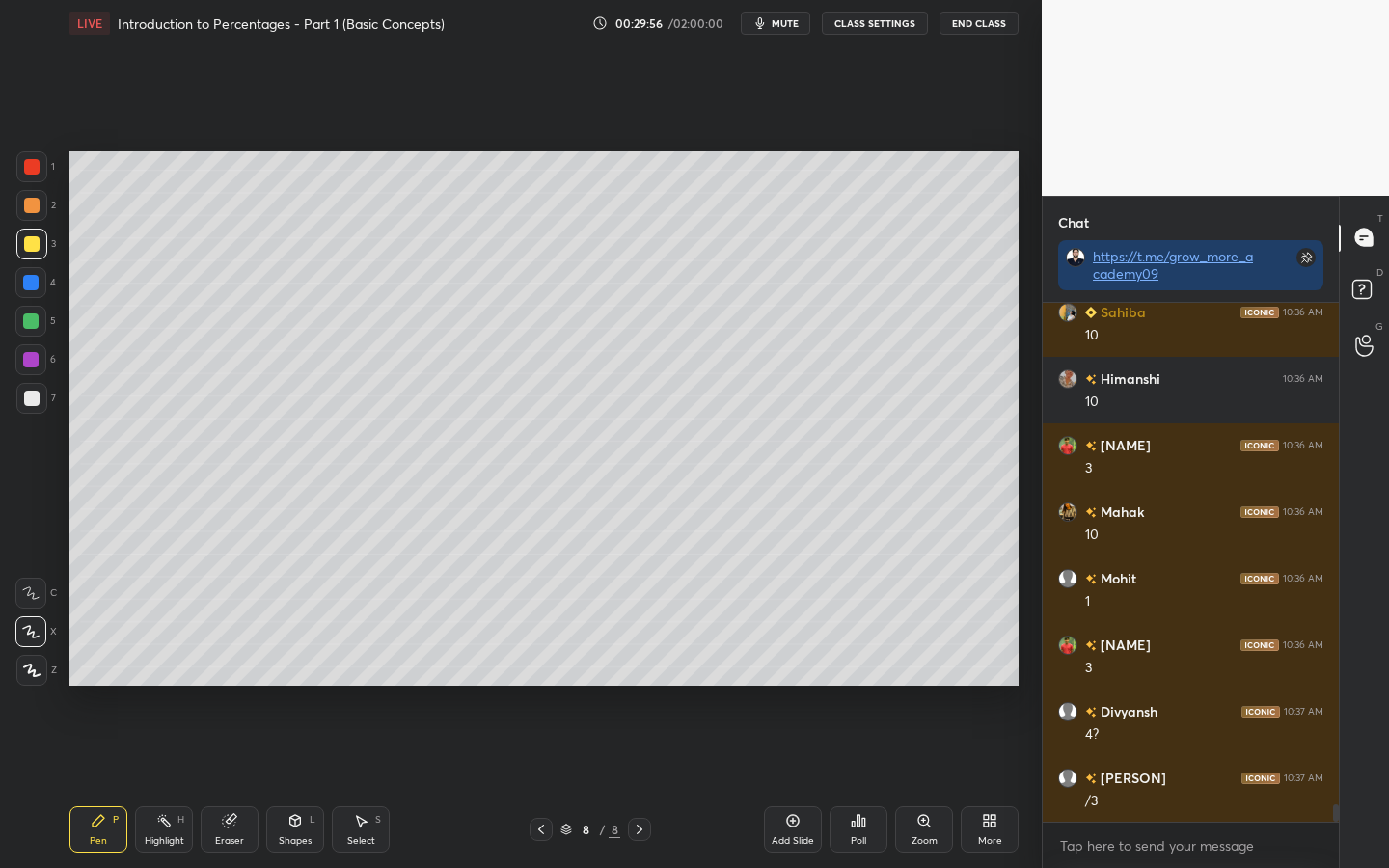click at bounding box center [31, 321] 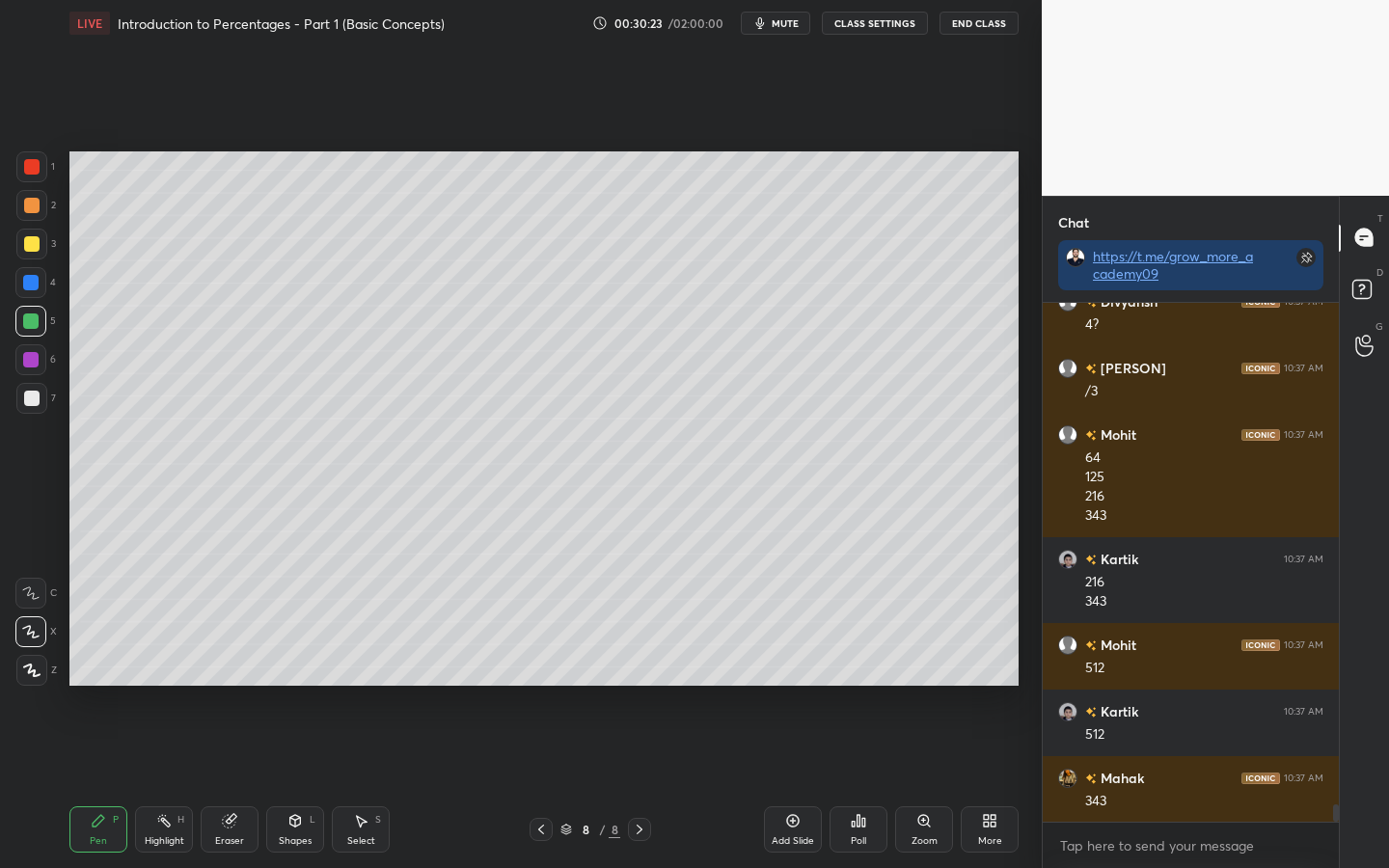 scroll, scrollTop: 15311, scrollLeft: 0, axis: vertical 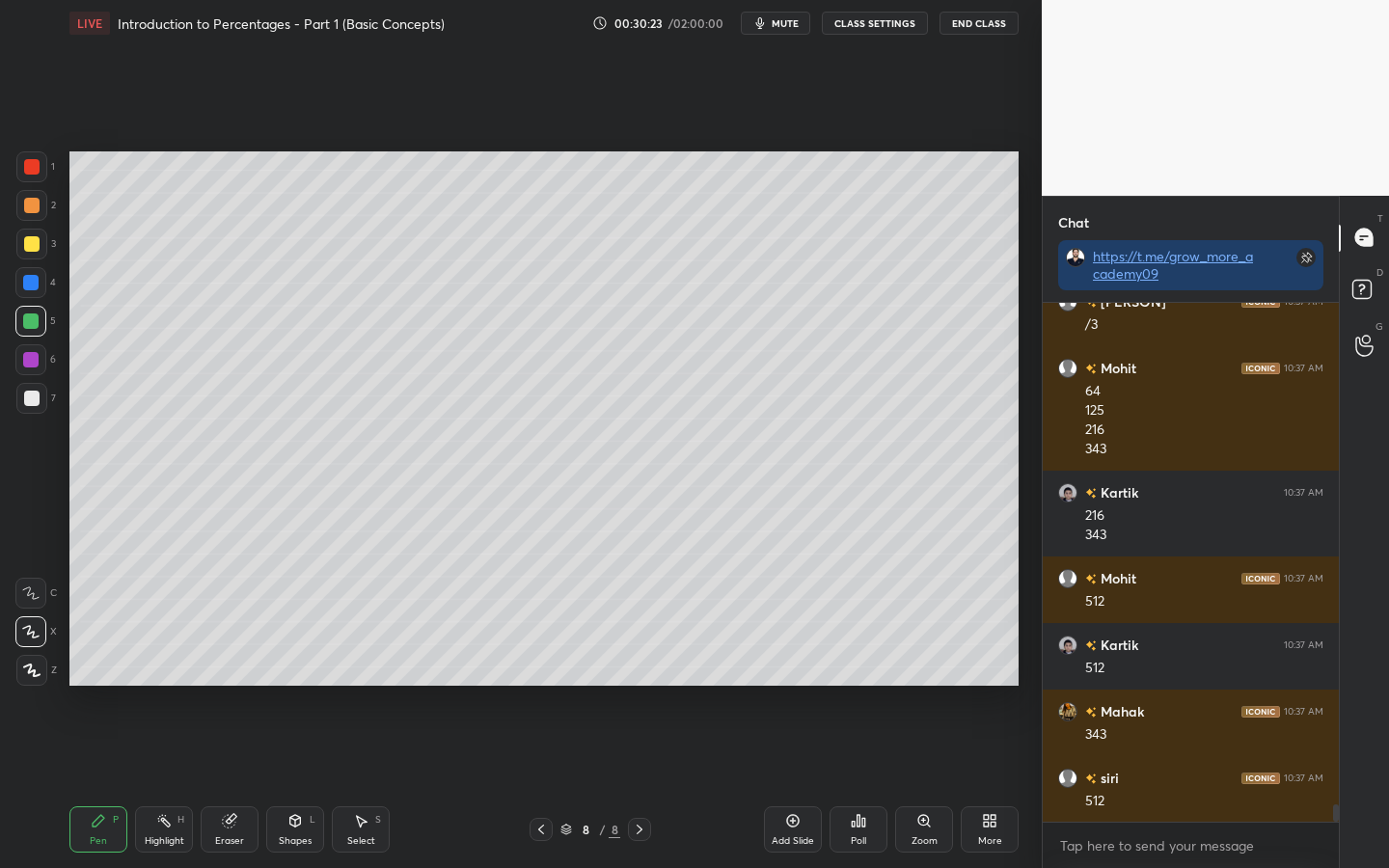 click at bounding box center [31, 360] 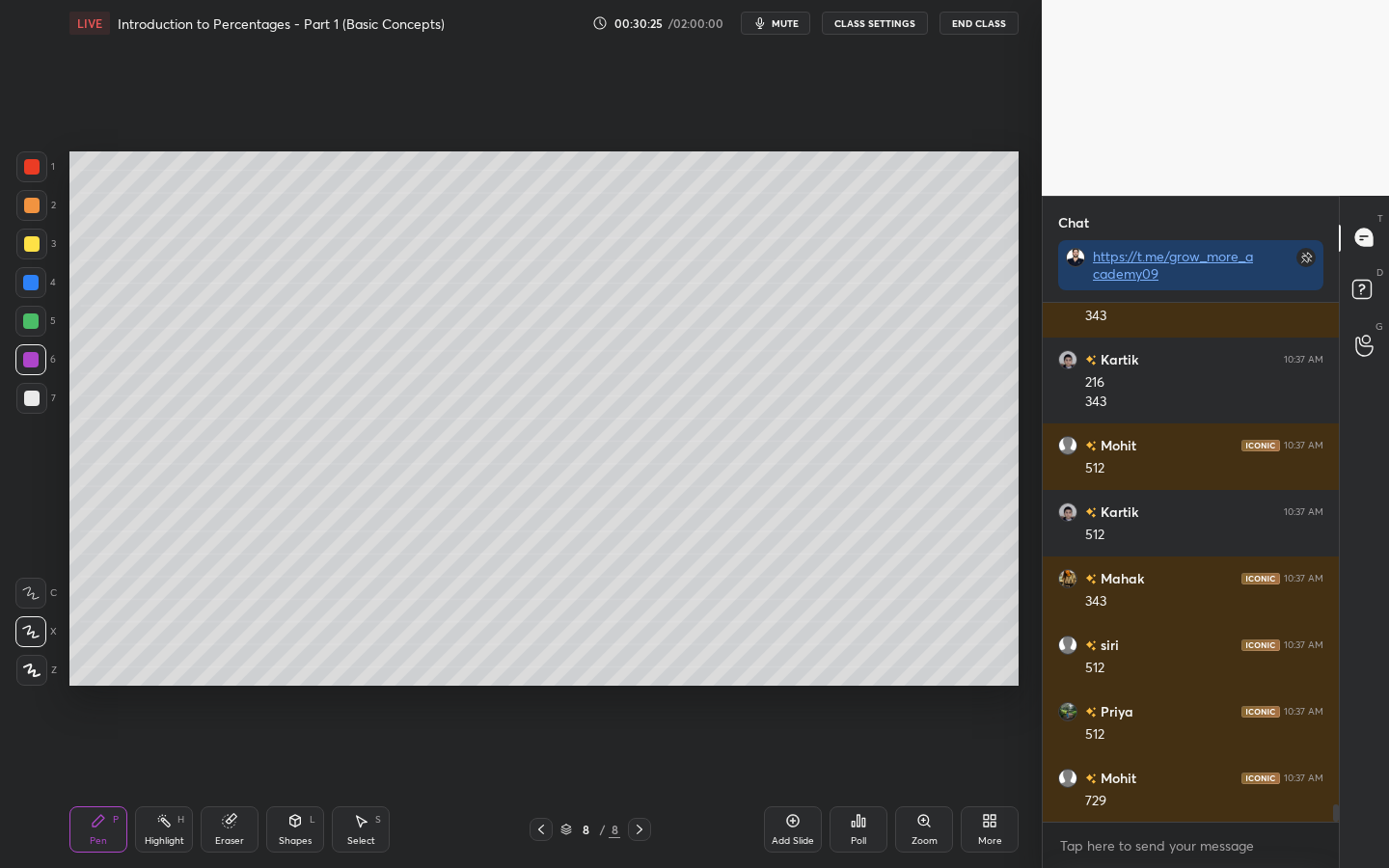 scroll, scrollTop: 15510, scrollLeft: 0, axis: vertical 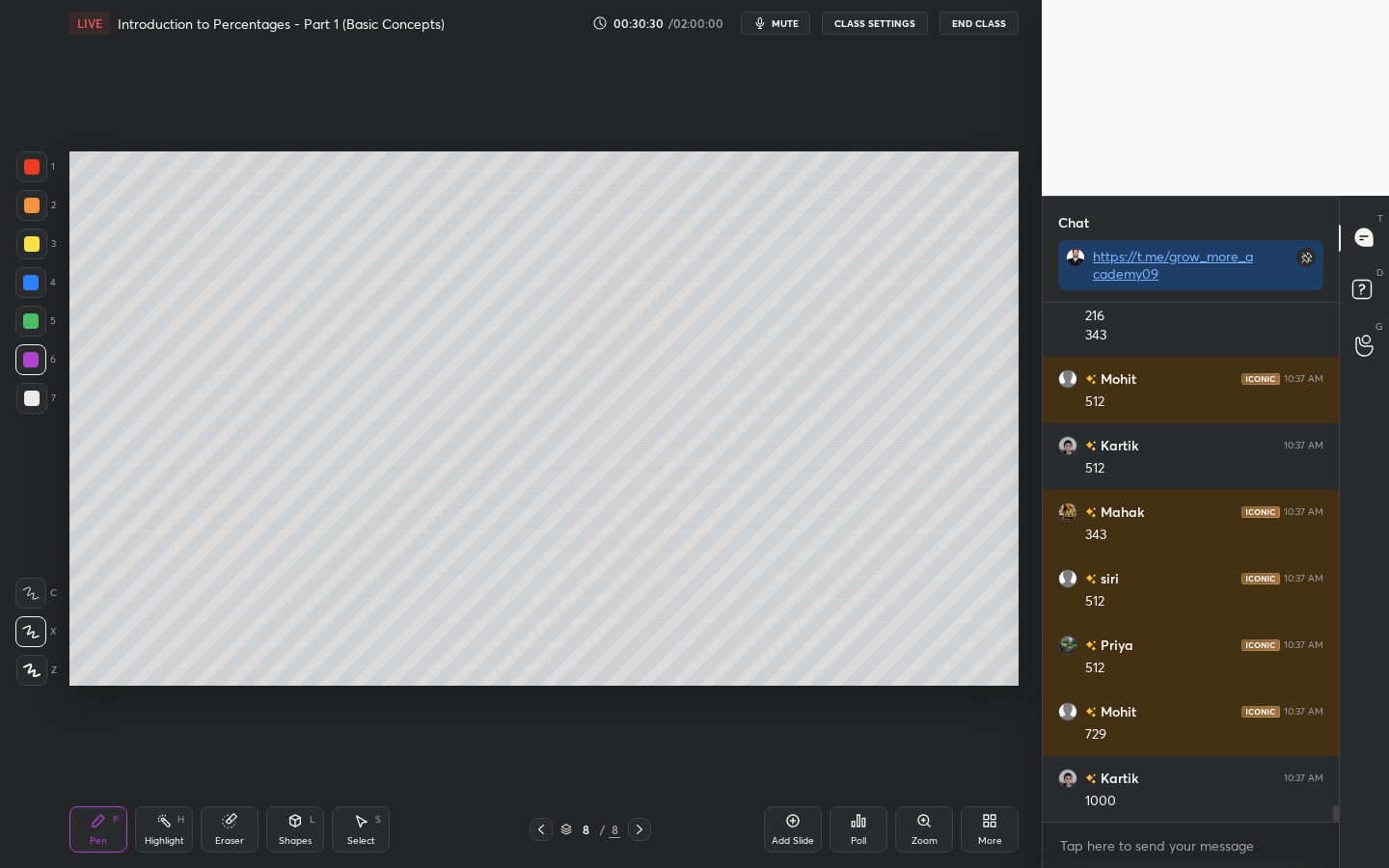 drag, startPoint x: 34, startPoint y: 284, endPoint x: 65, endPoint y: 281, distance: 31.144823 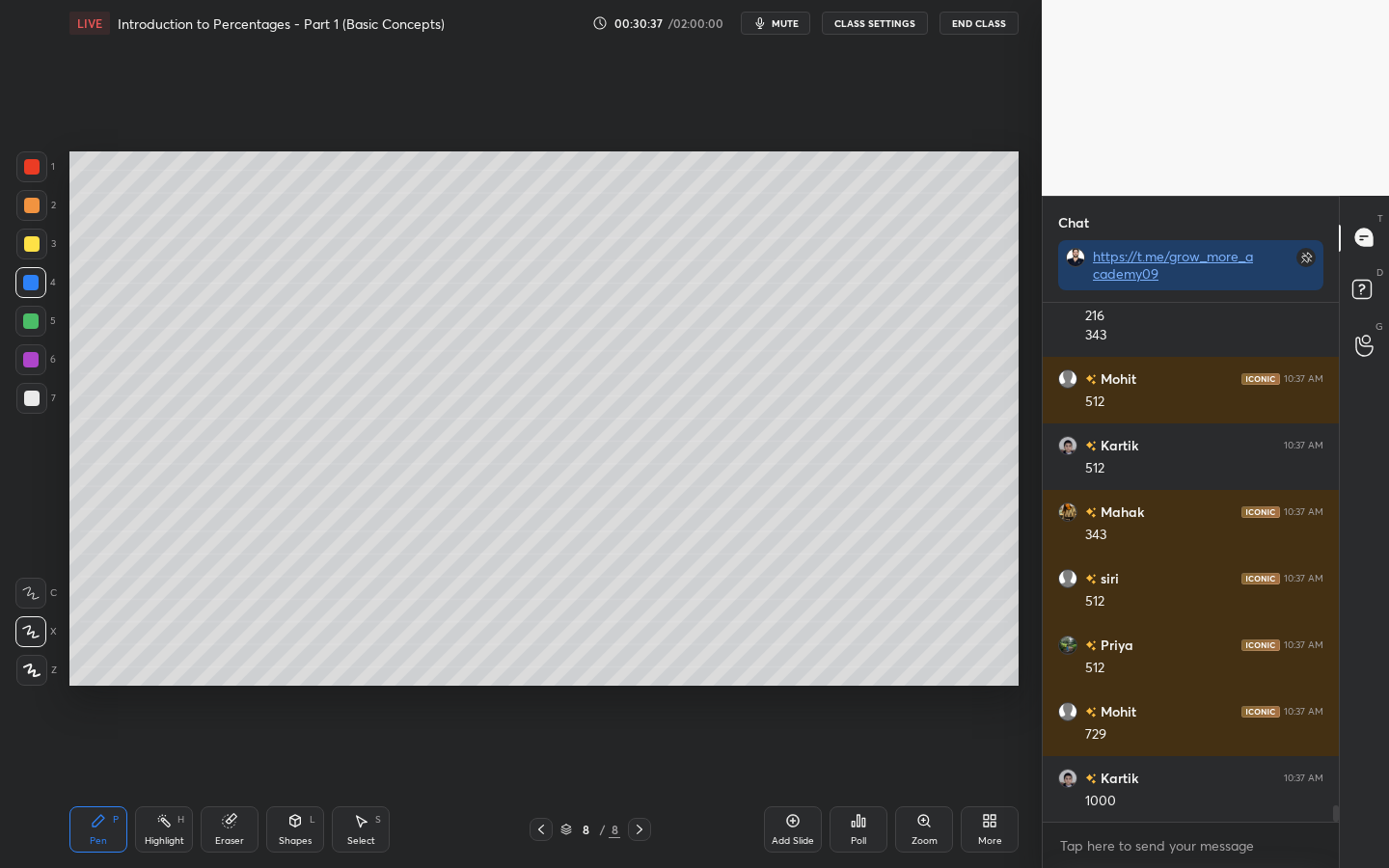 scroll, scrollTop: 15577, scrollLeft: 0, axis: vertical 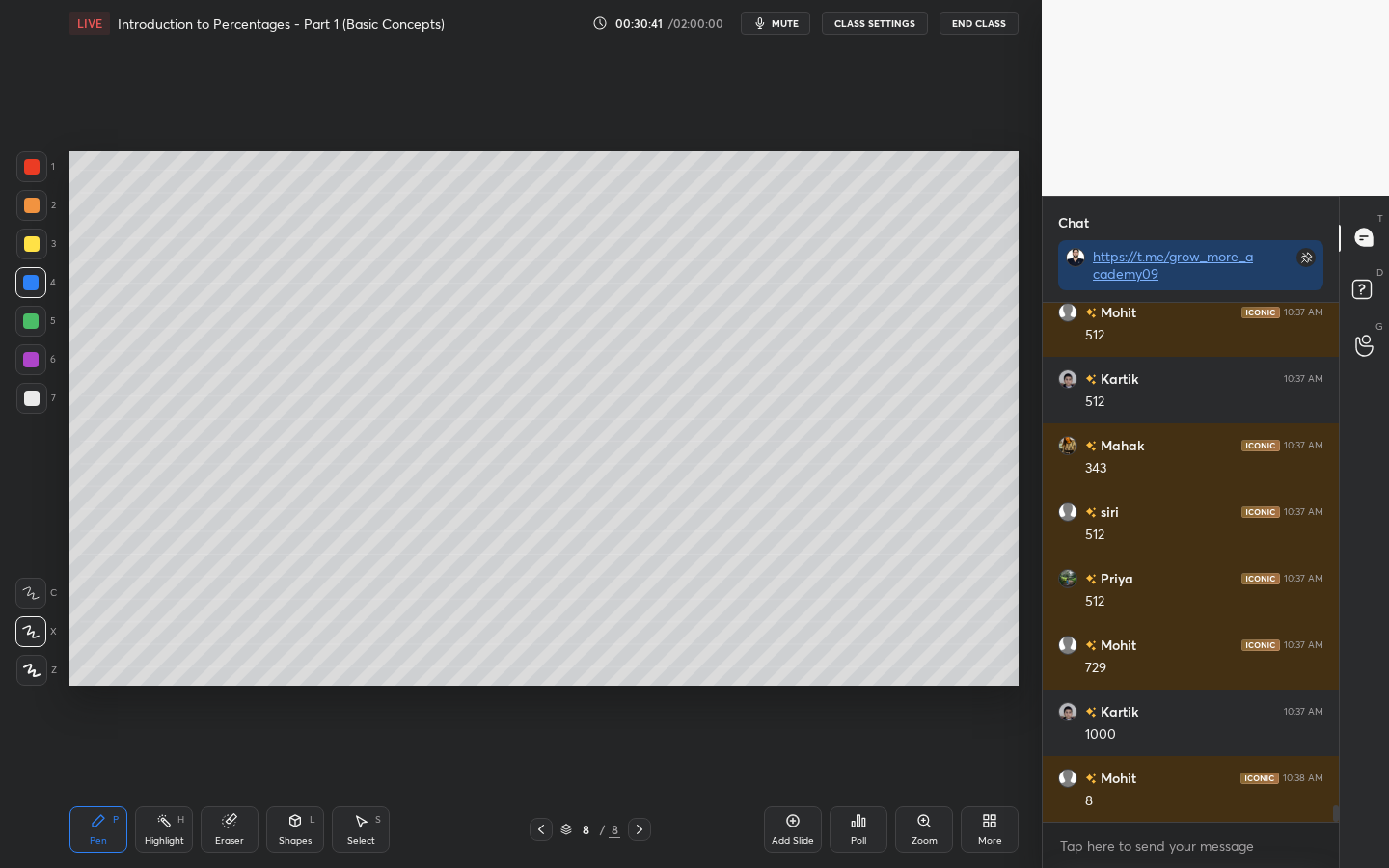 click at bounding box center (31, 321) 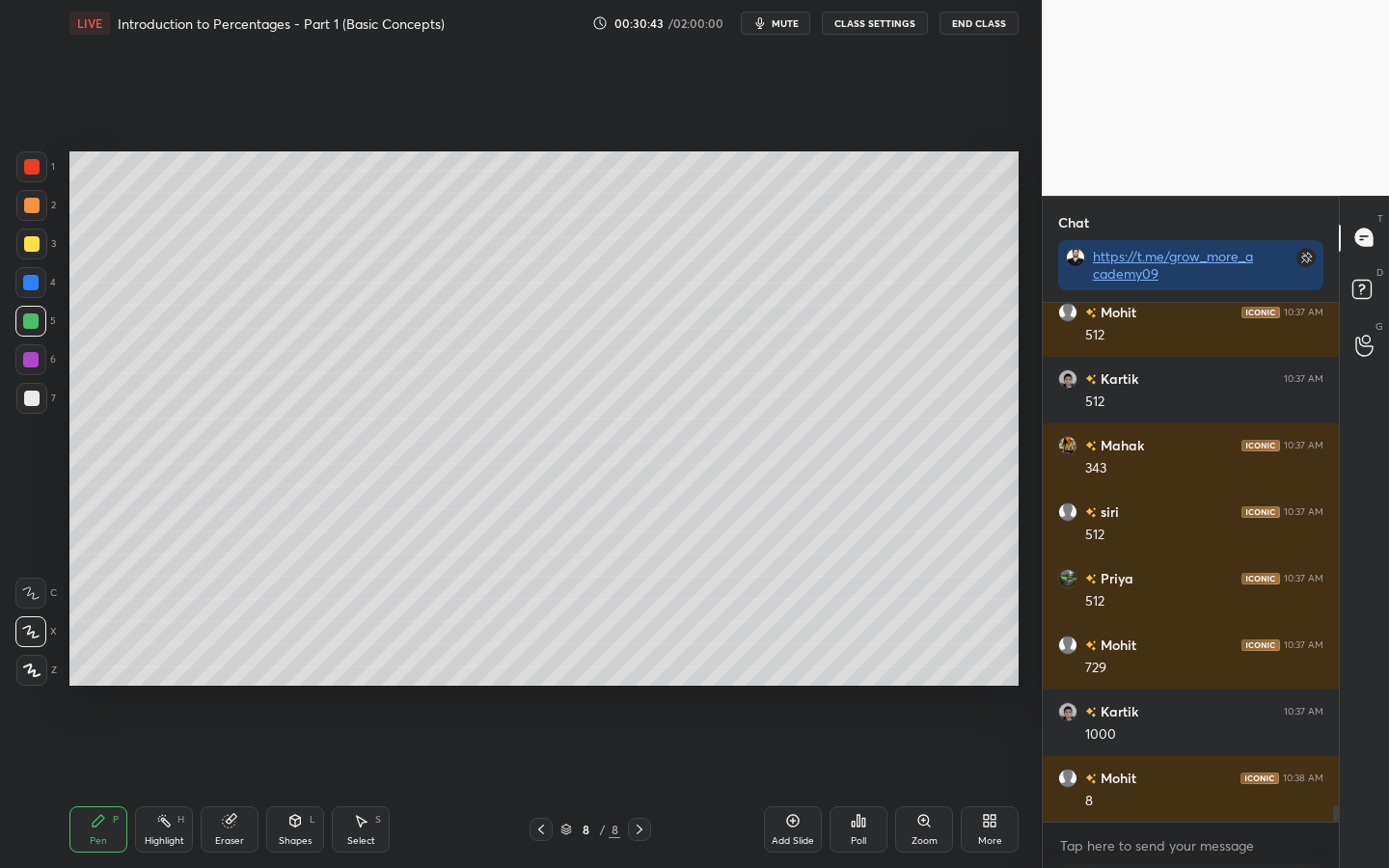 click at bounding box center [32, 244] 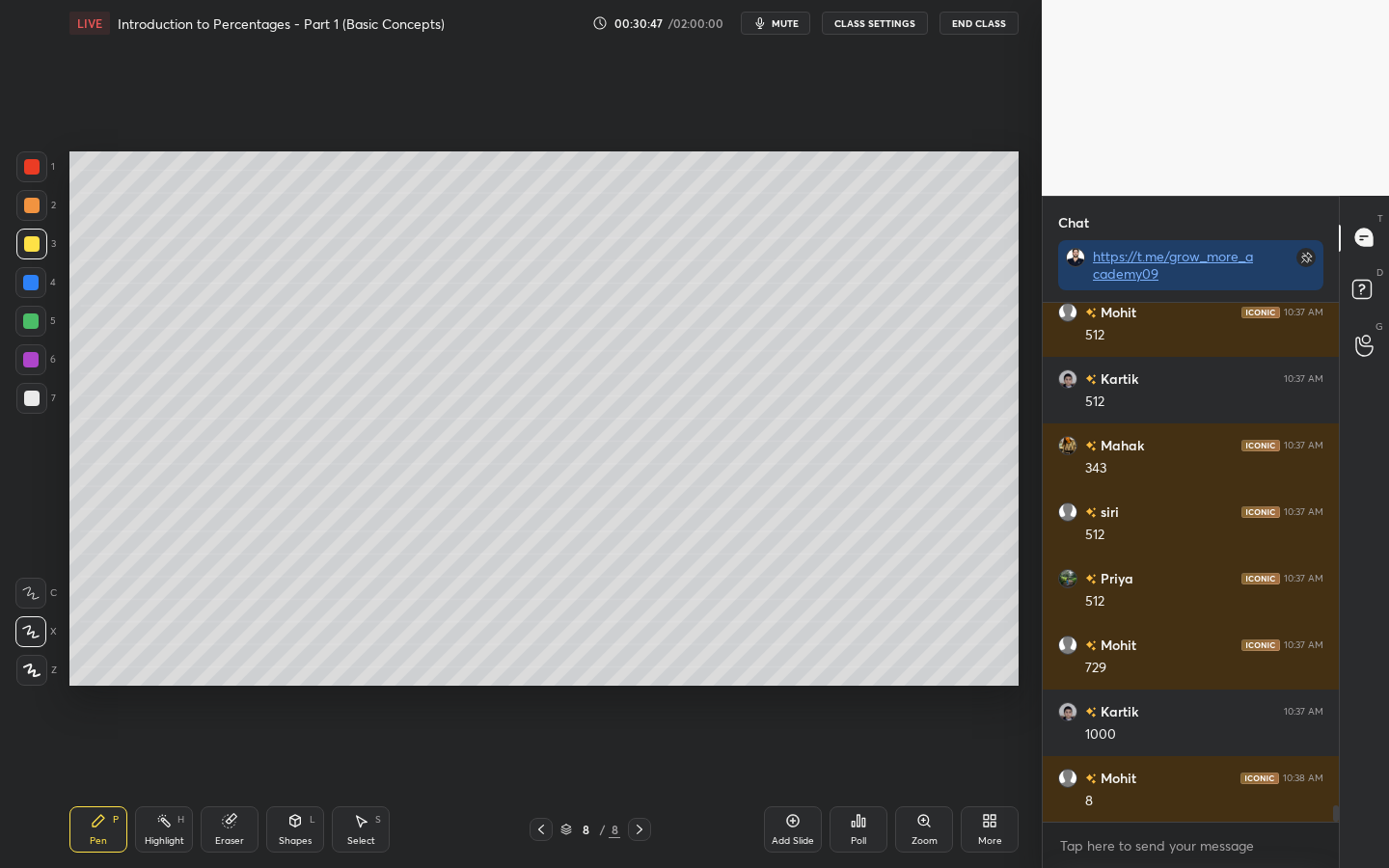 click at bounding box center [31, 321] 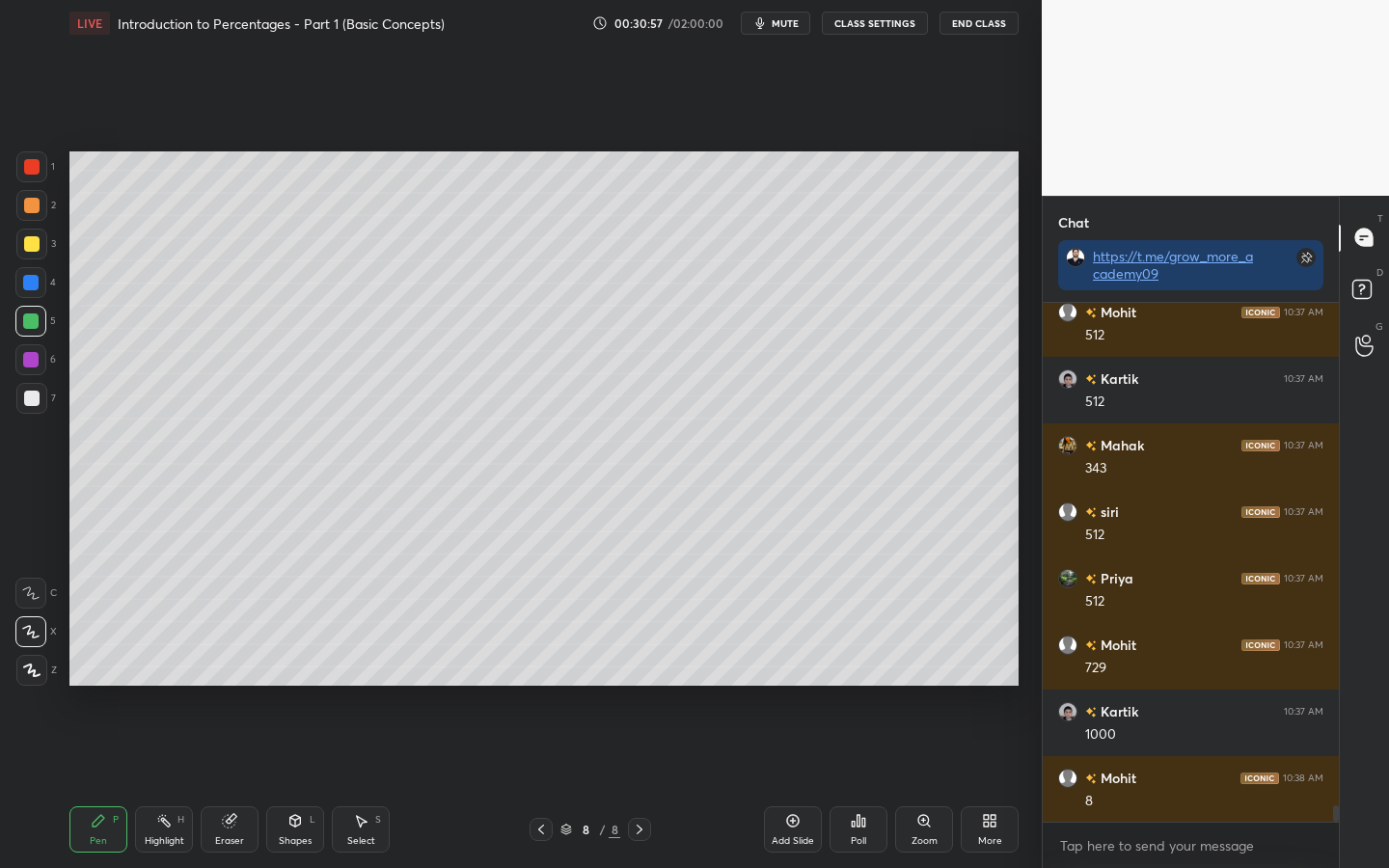 click at bounding box center (31, 360) 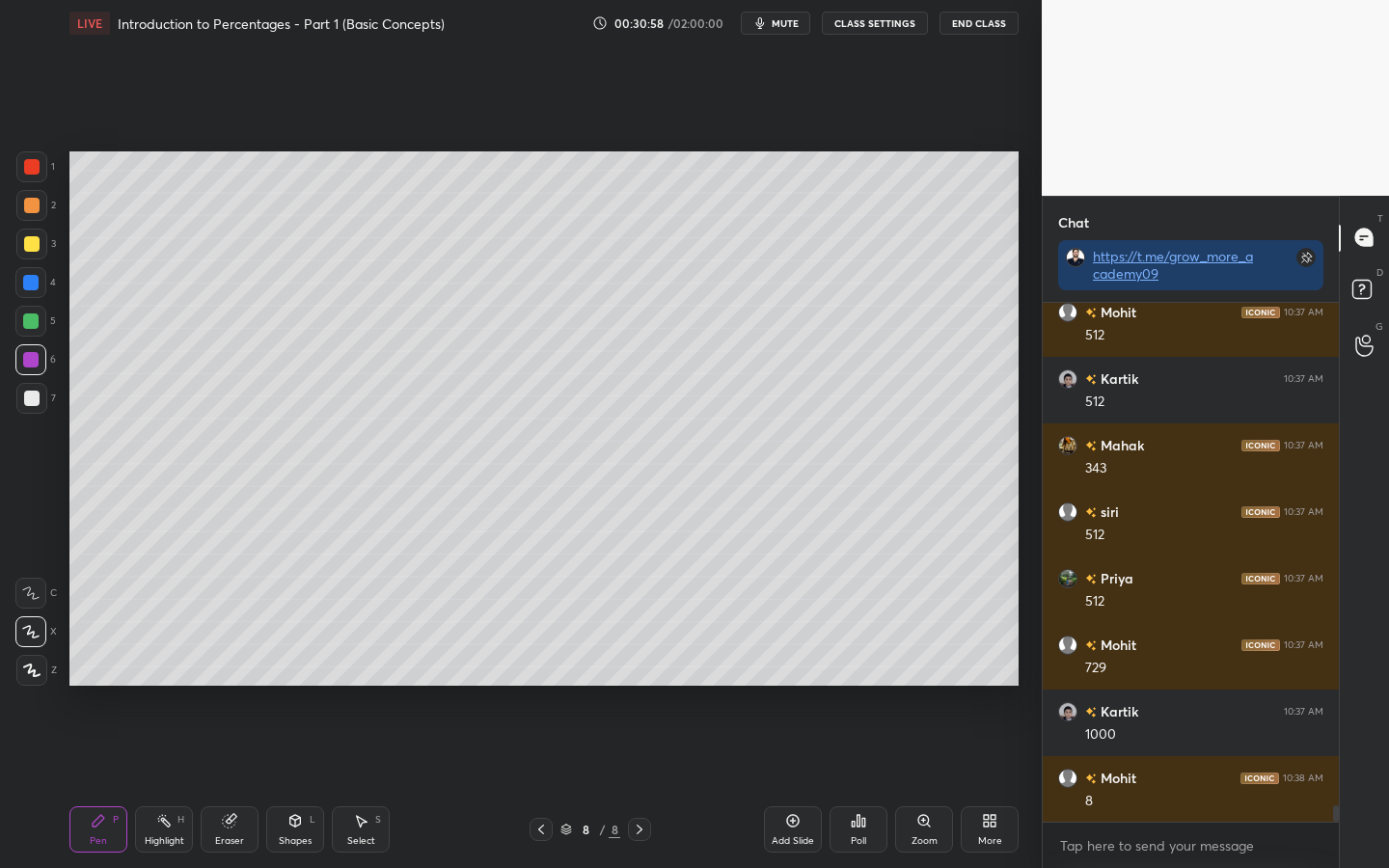 scroll, scrollTop: 15643, scrollLeft: 0, axis: vertical 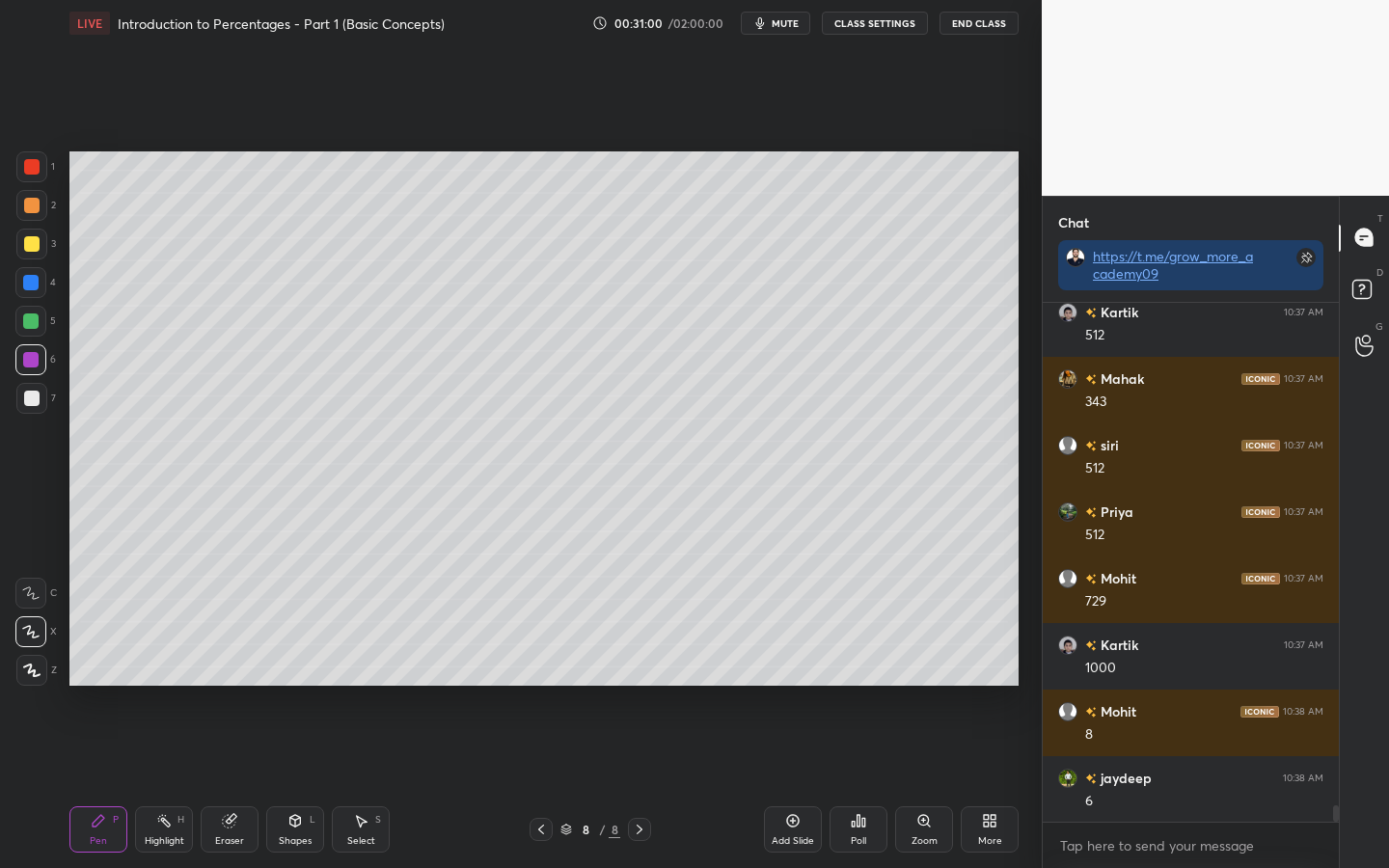 click 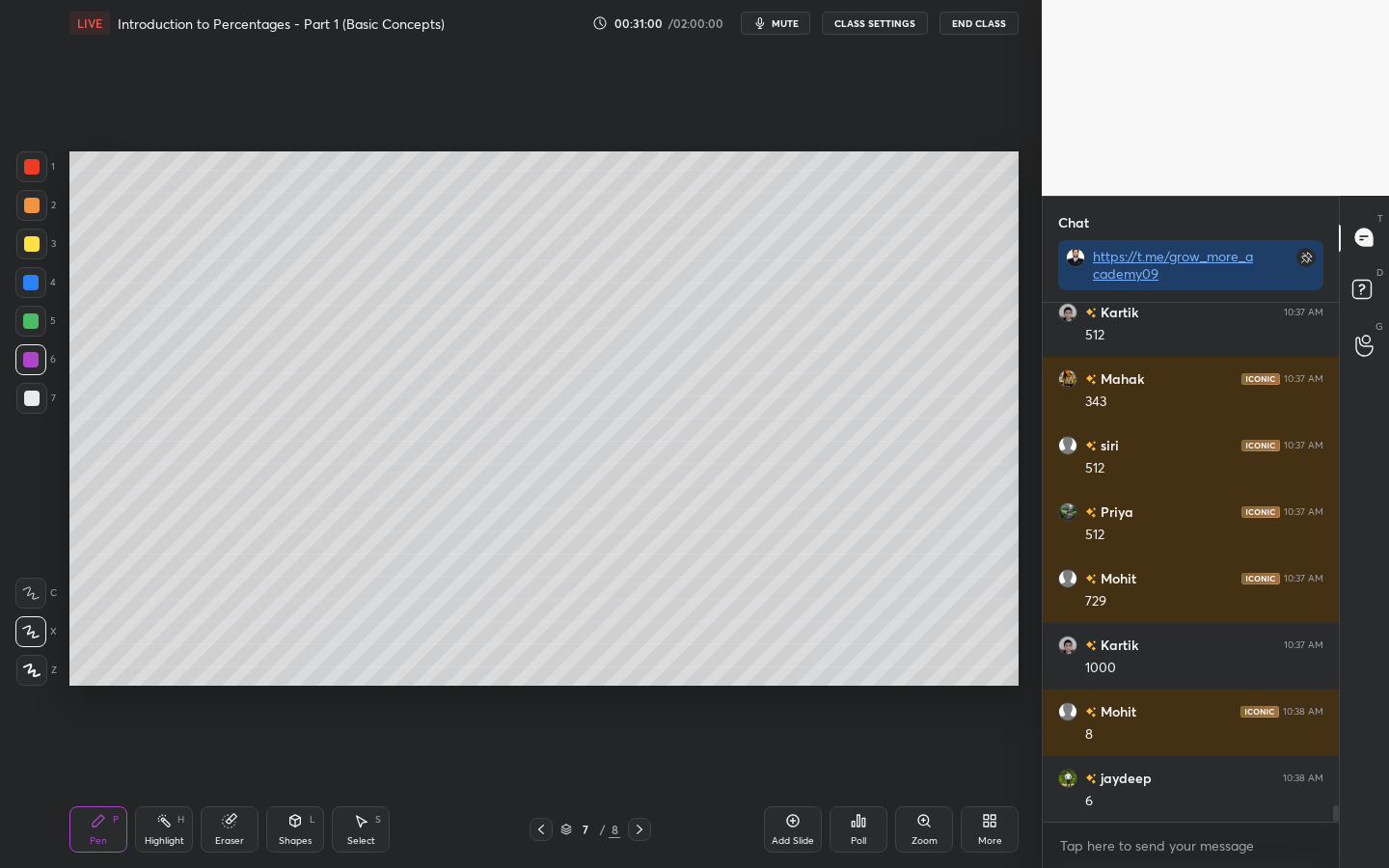 click 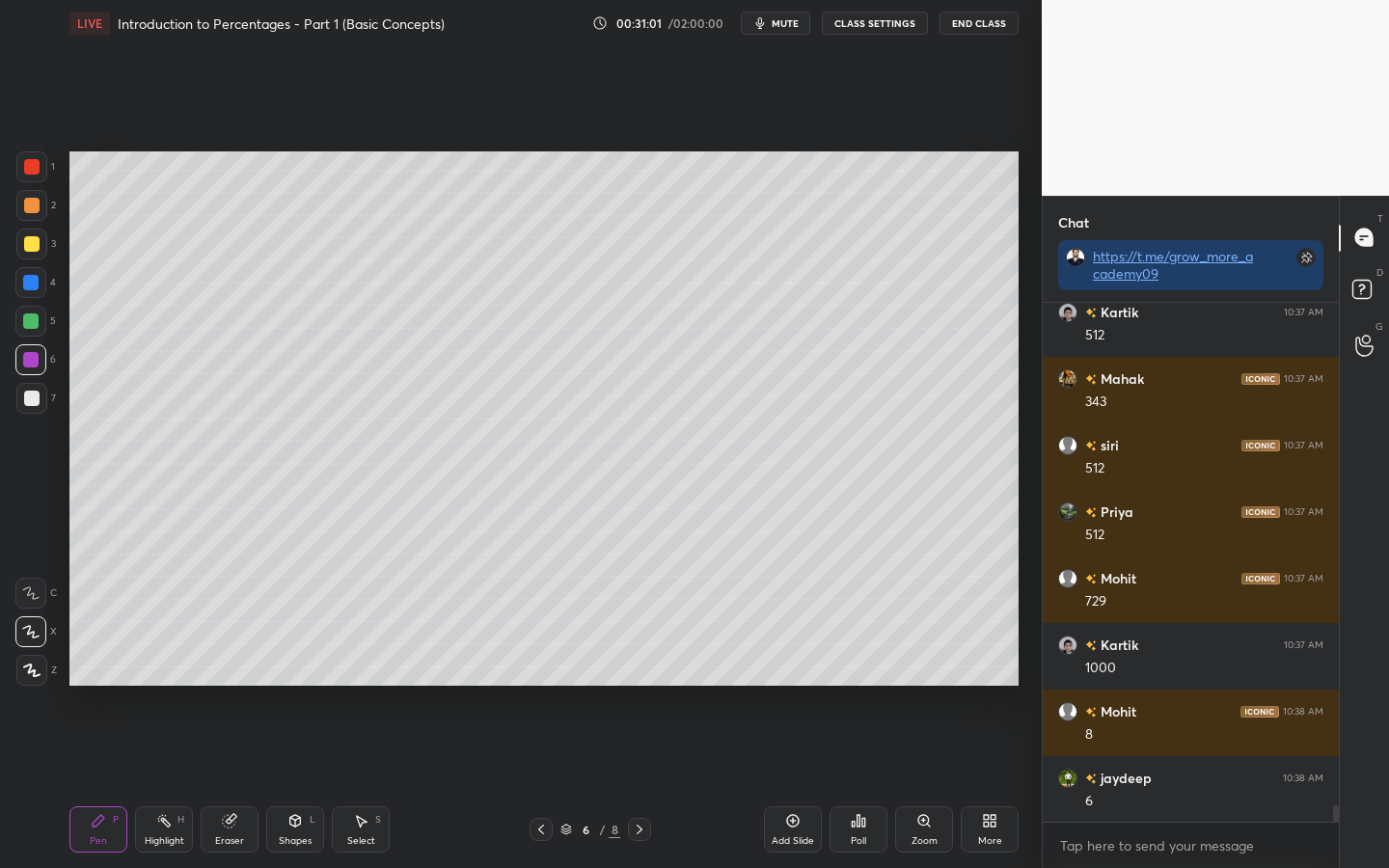 click 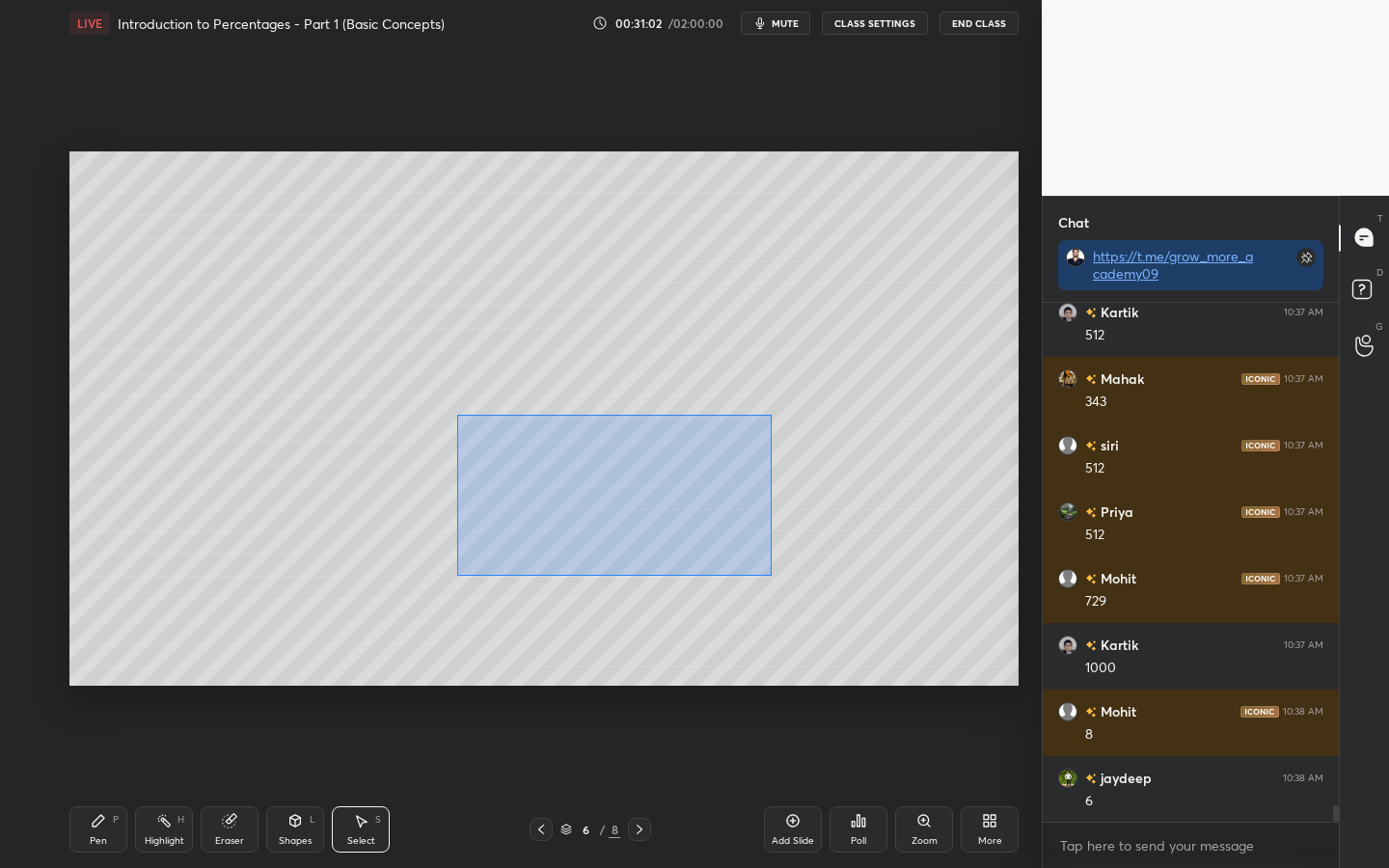 drag, startPoint x: 635, startPoint y: 518, endPoint x: 465, endPoint y: 420, distance: 196.22436 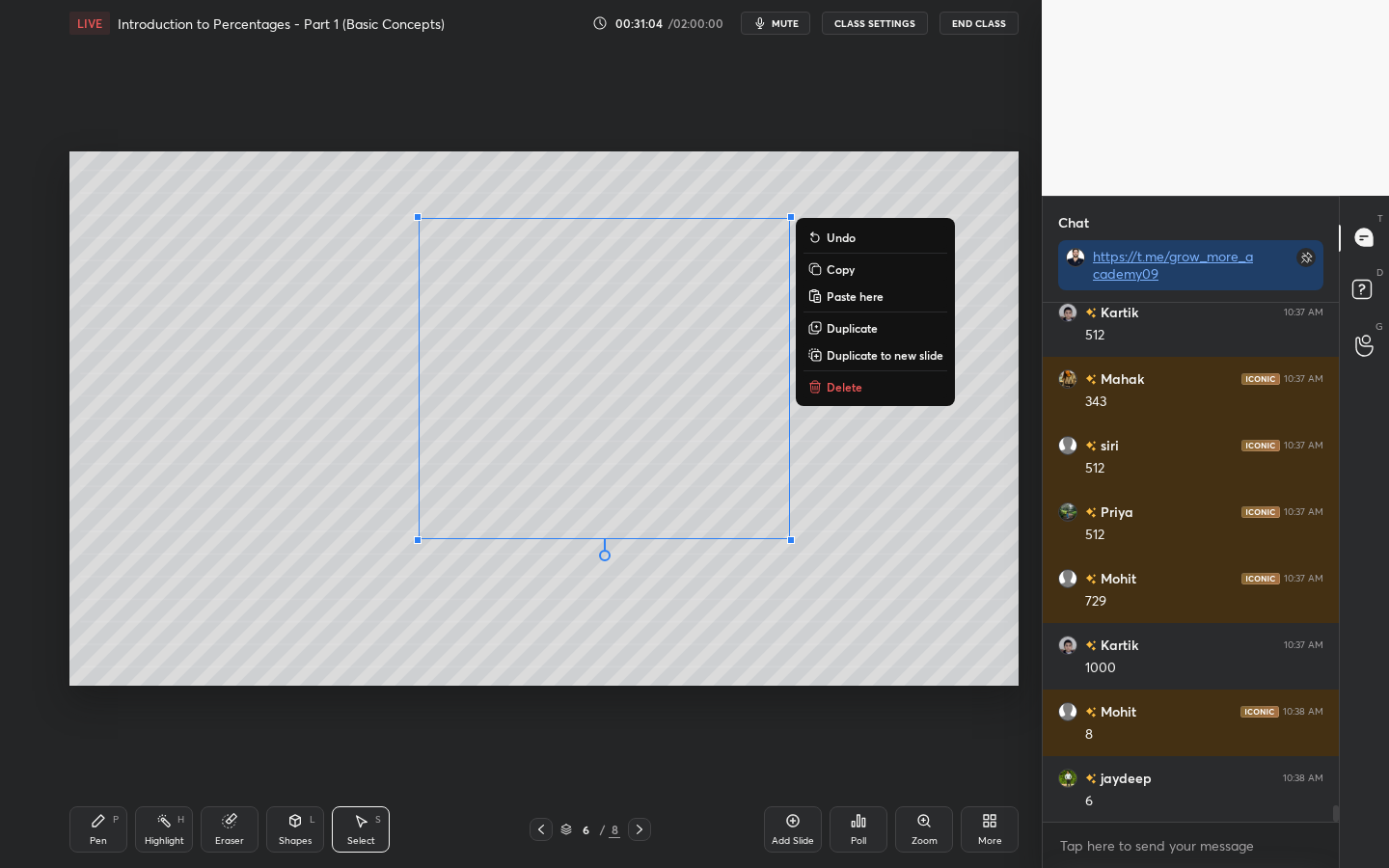 click on "Copy" at bounding box center [840, 269] 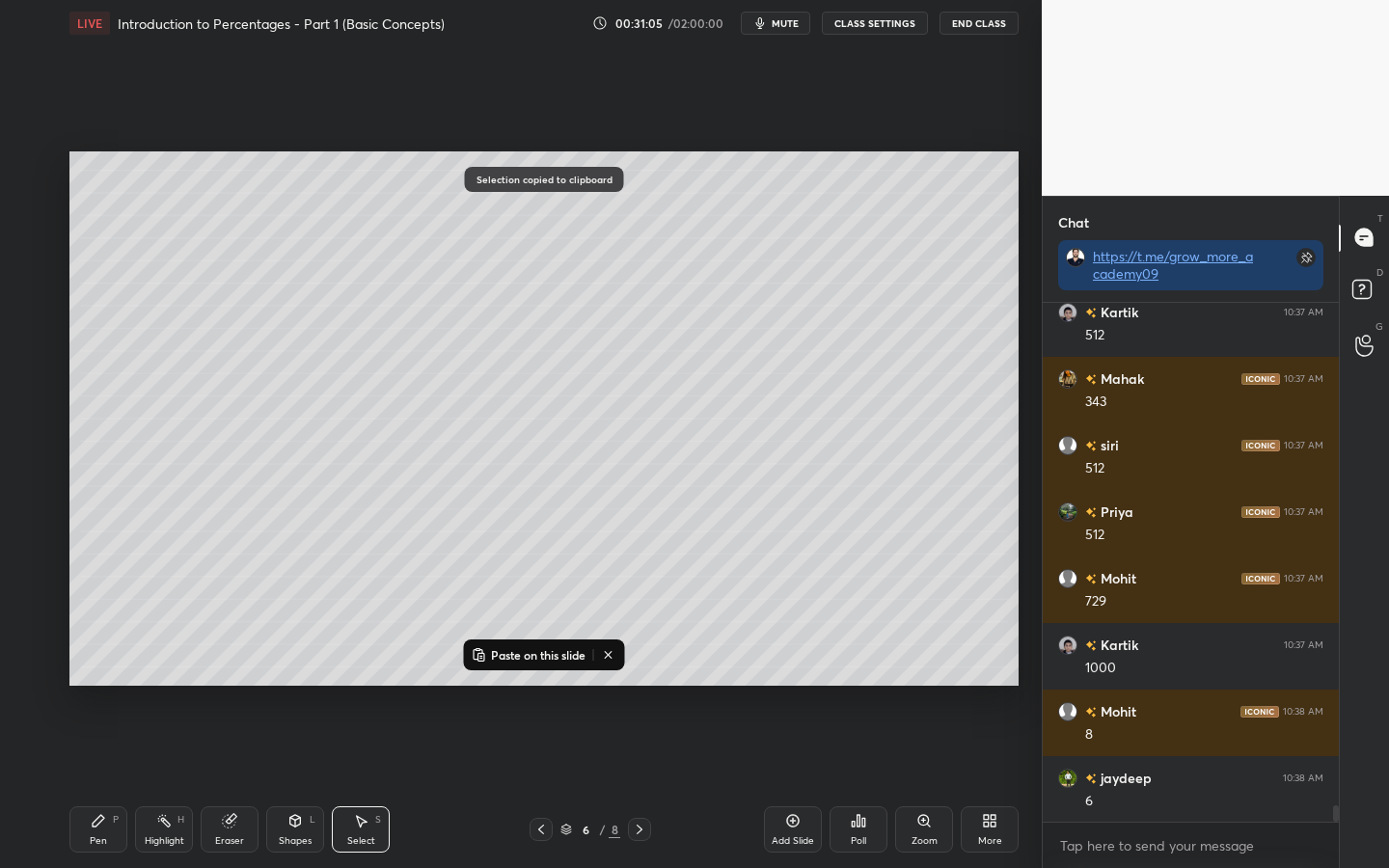click 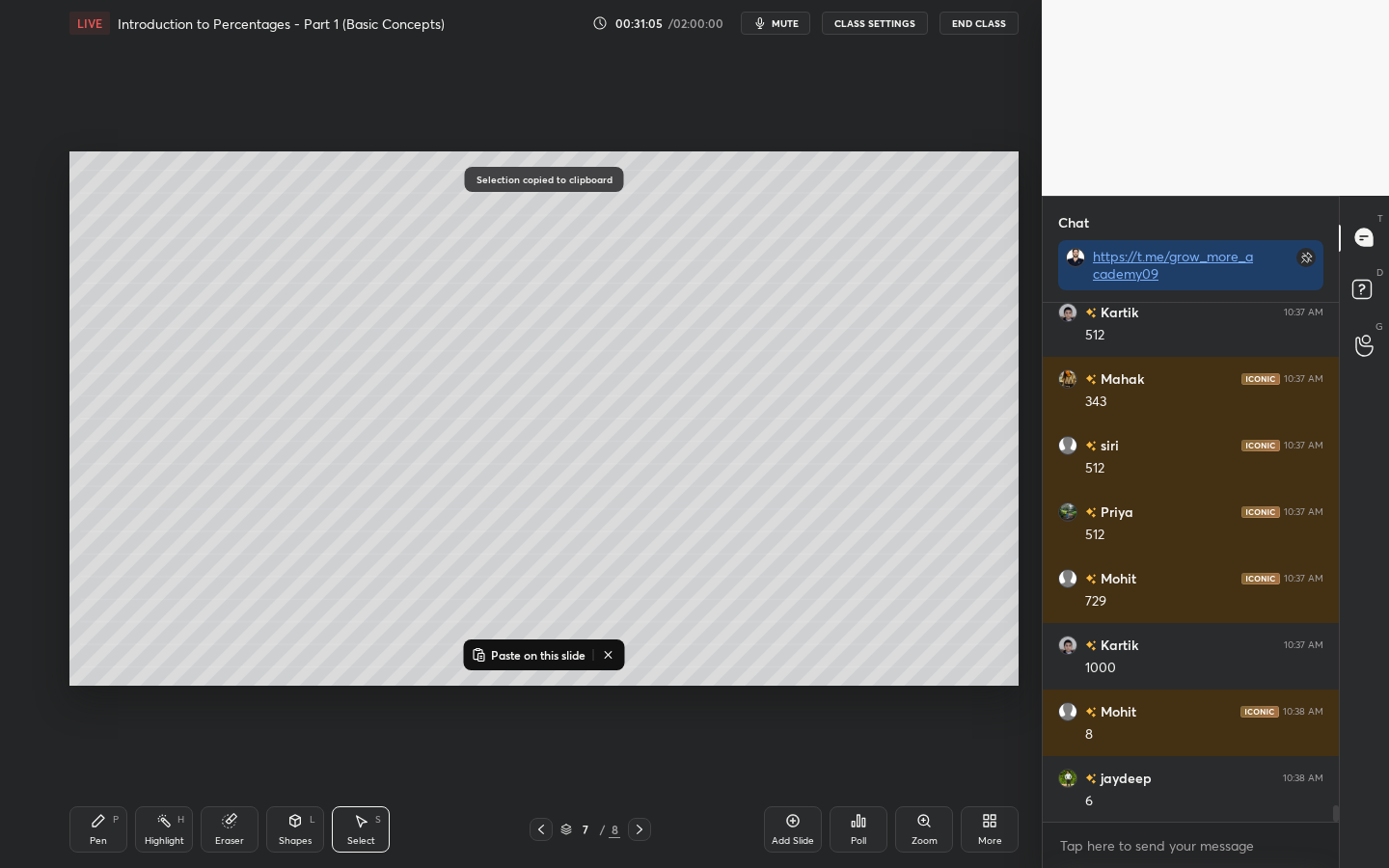 click 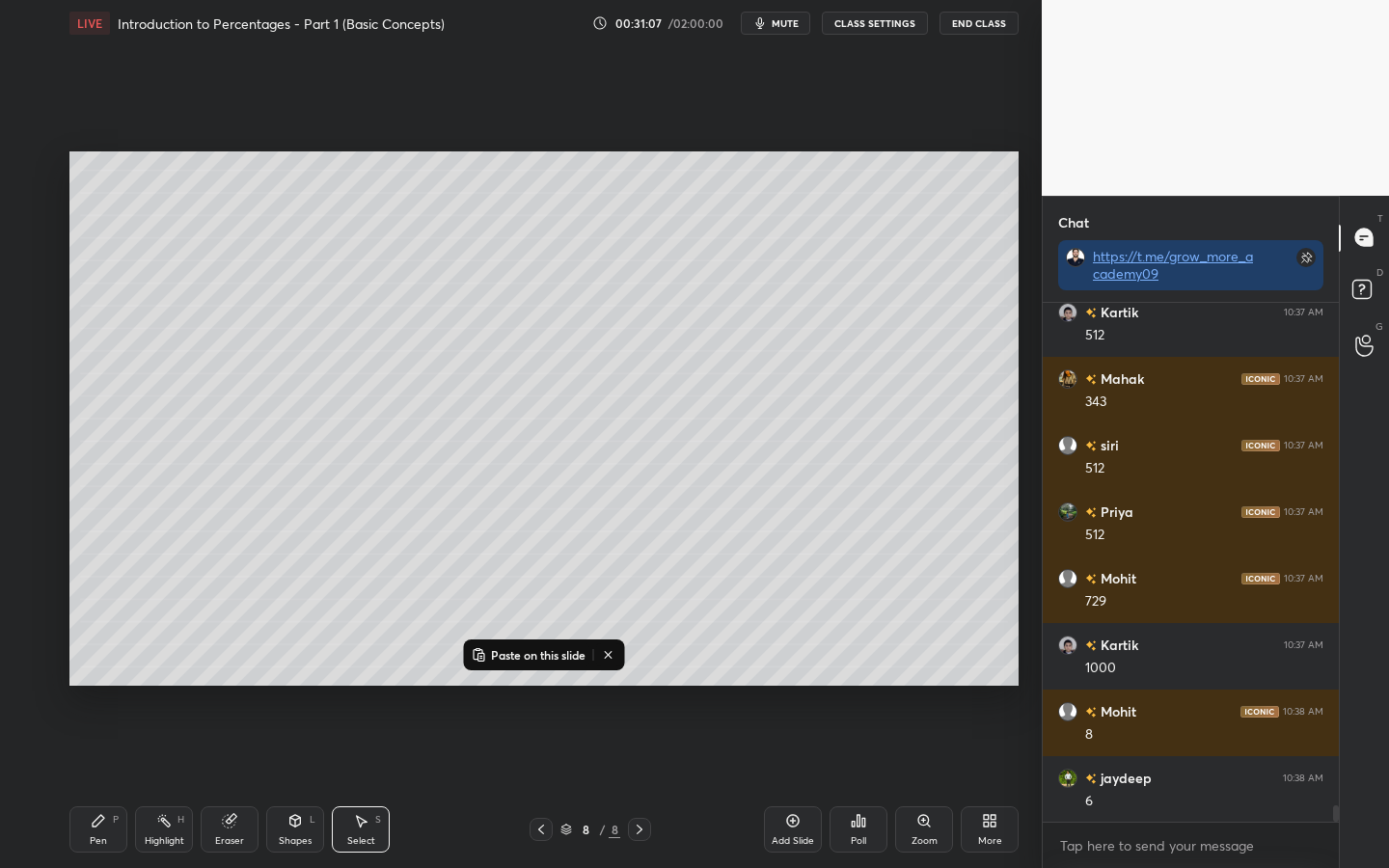 click on "Paste on this slide" at bounding box center [529, 655] 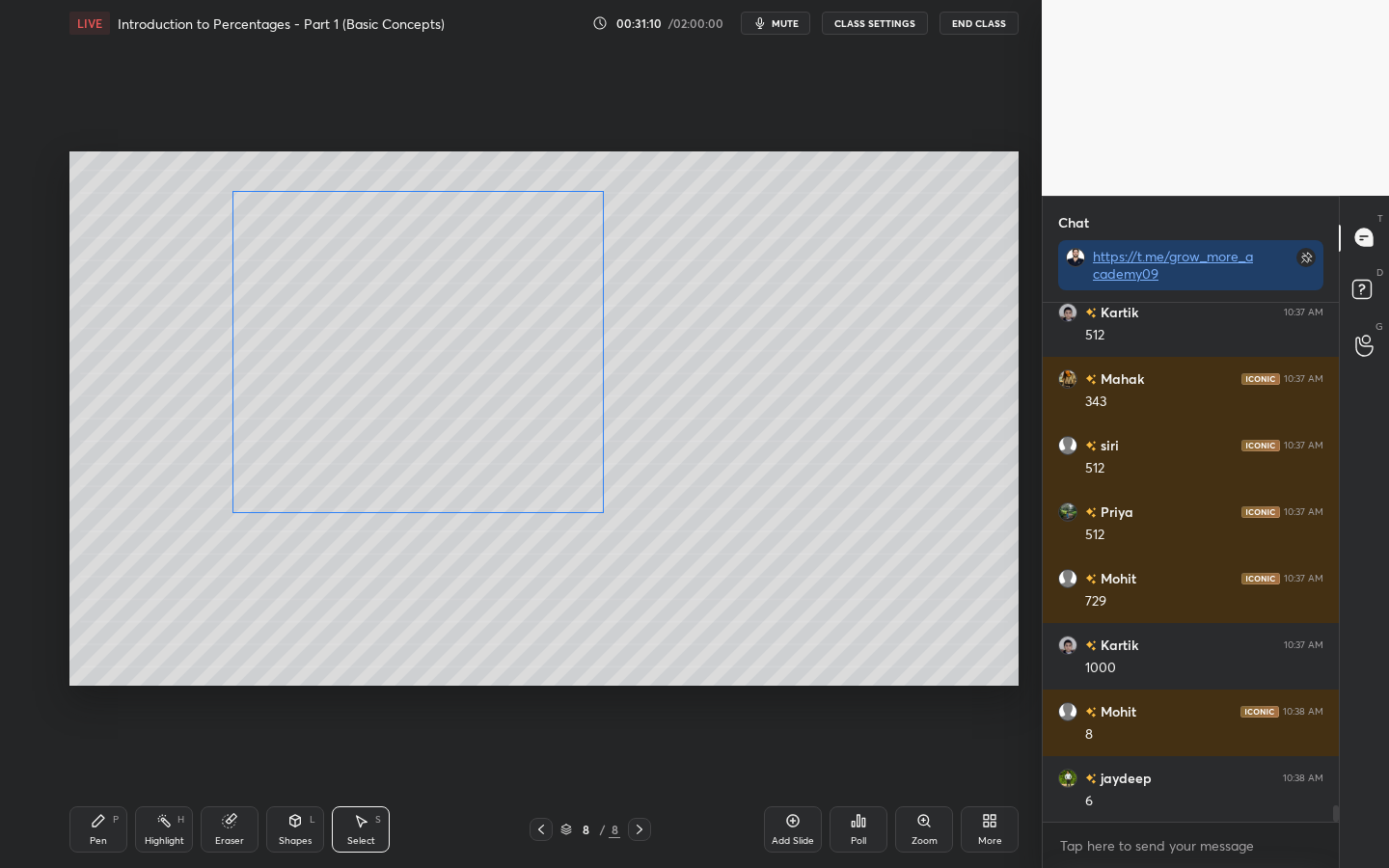 drag, startPoint x: 539, startPoint y: 439, endPoint x: 351, endPoint y: 396, distance: 192.85487 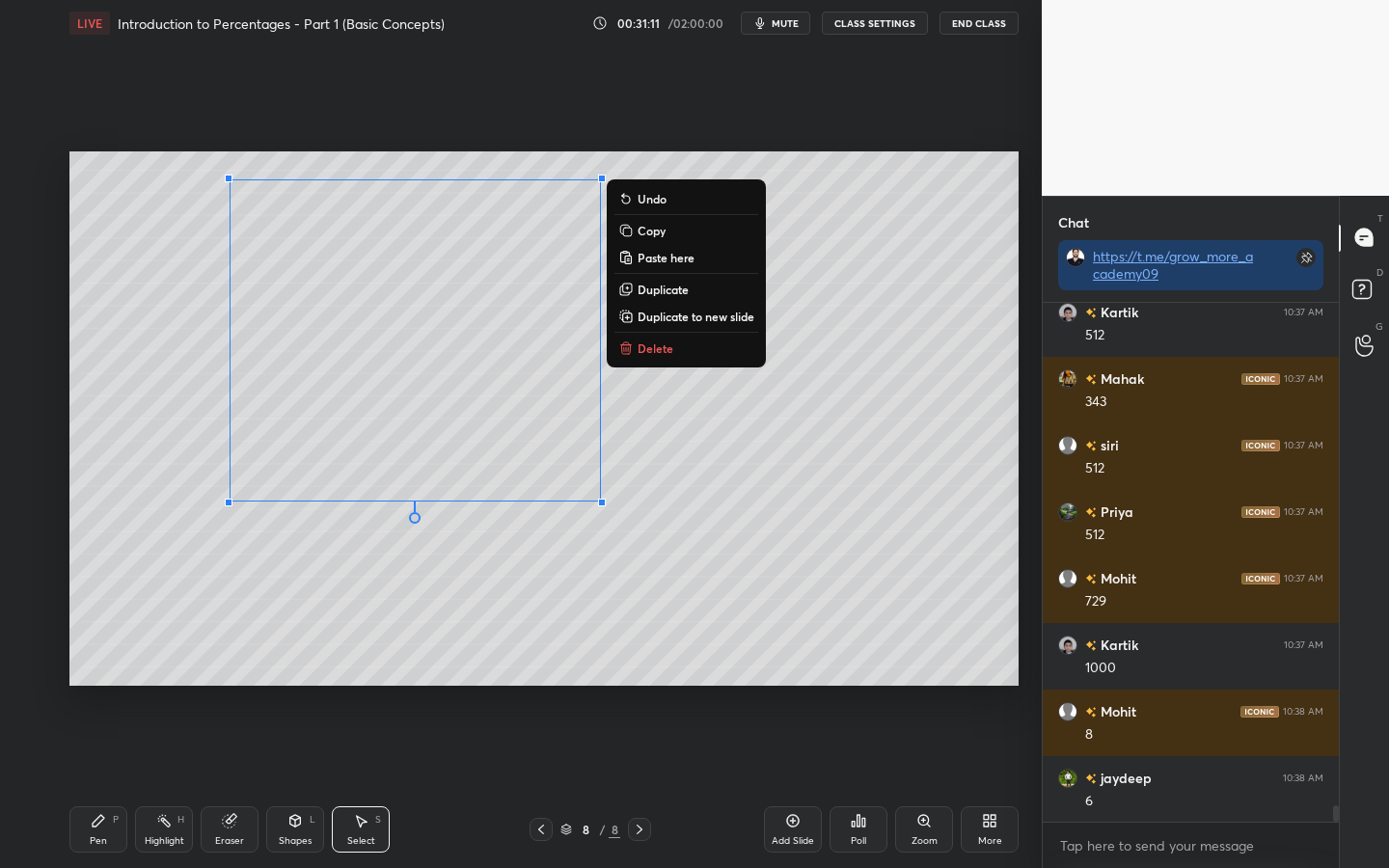 click on "0 ° Undo Copy Paste here Duplicate Duplicate to new slide Delete" at bounding box center [544, 419] 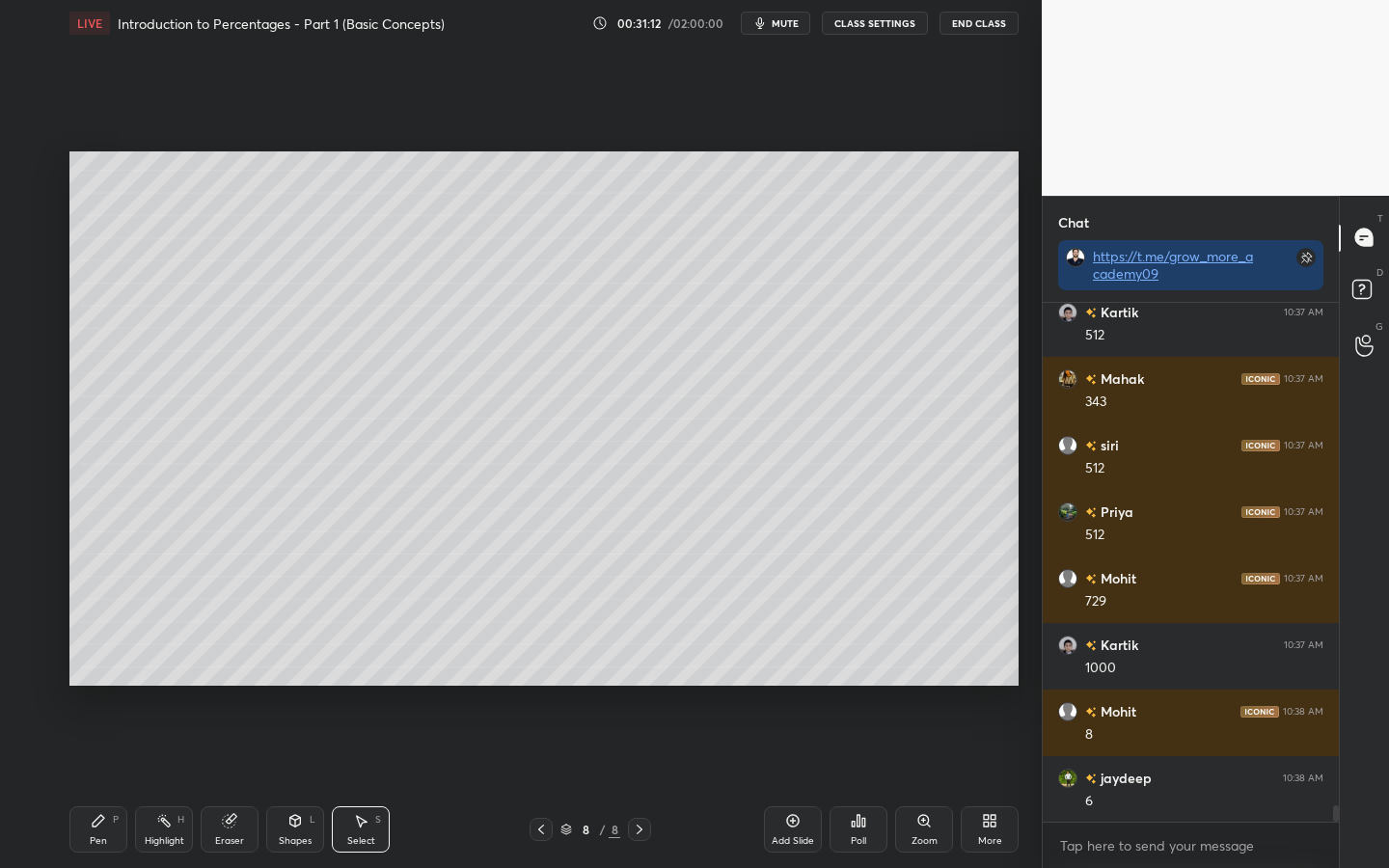 click on "P" at bounding box center [116, 820] 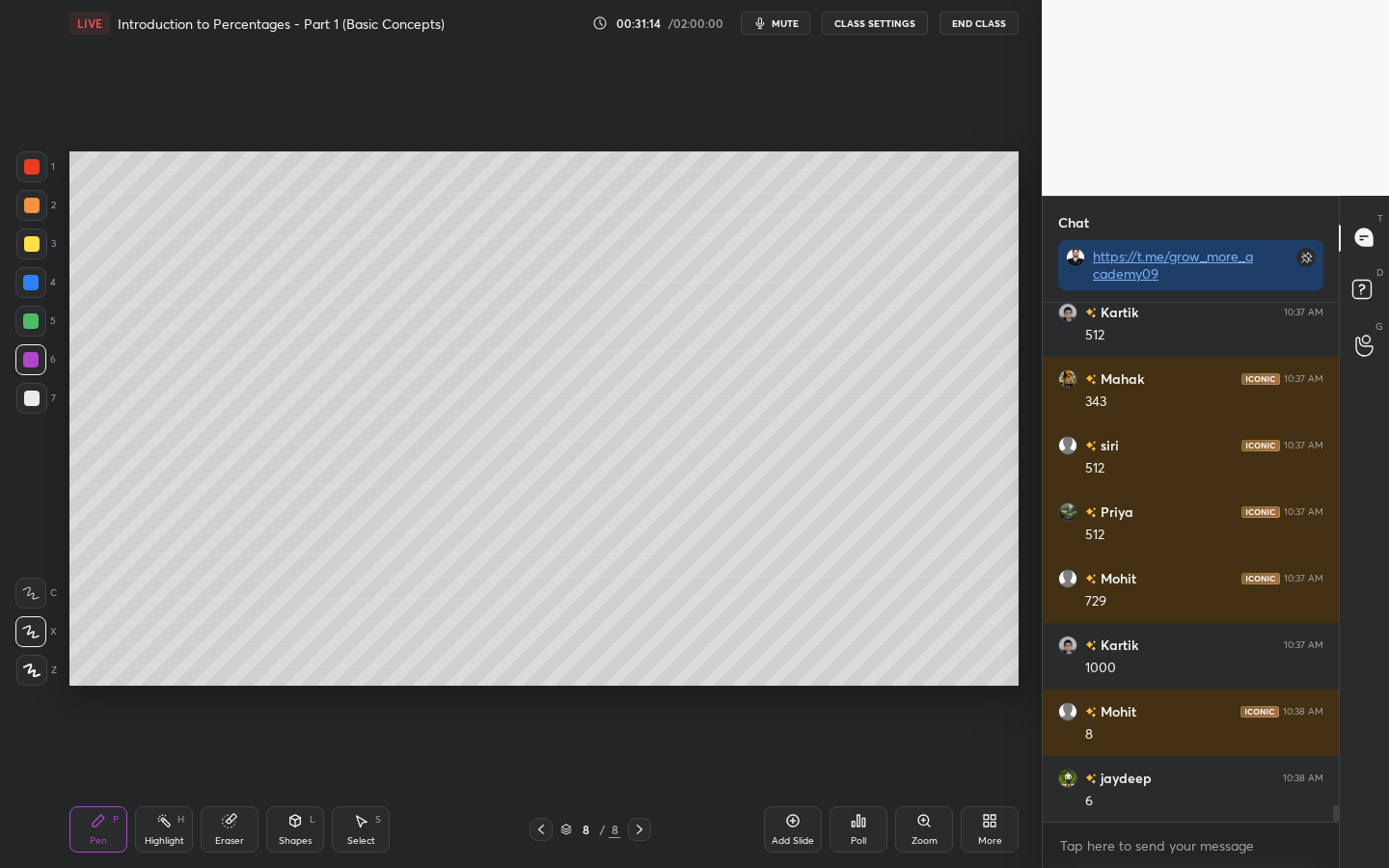click at bounding box center (31, 283) 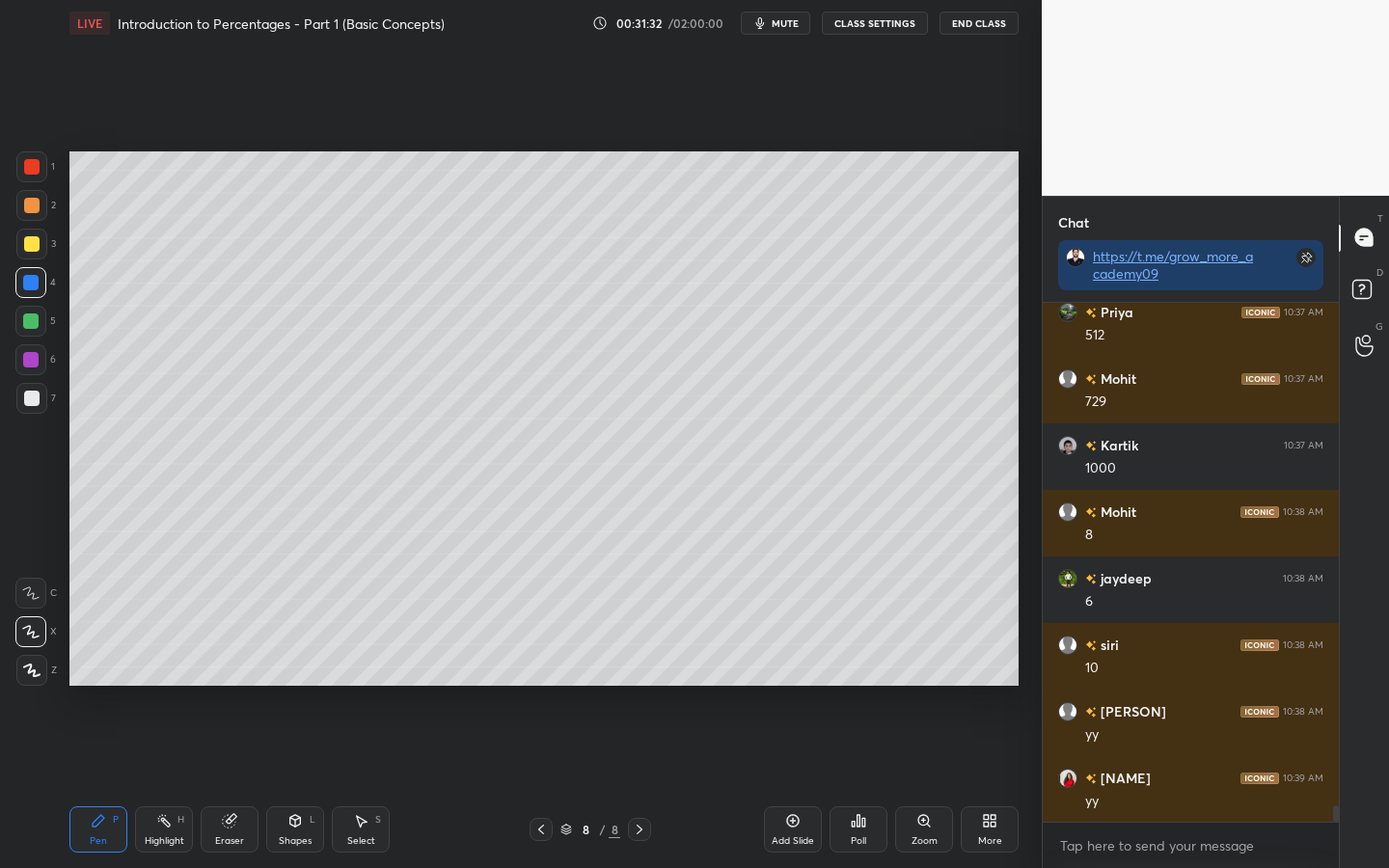 scroll, scrollTop: 15909, scrollLeft: 0, axis: vertical 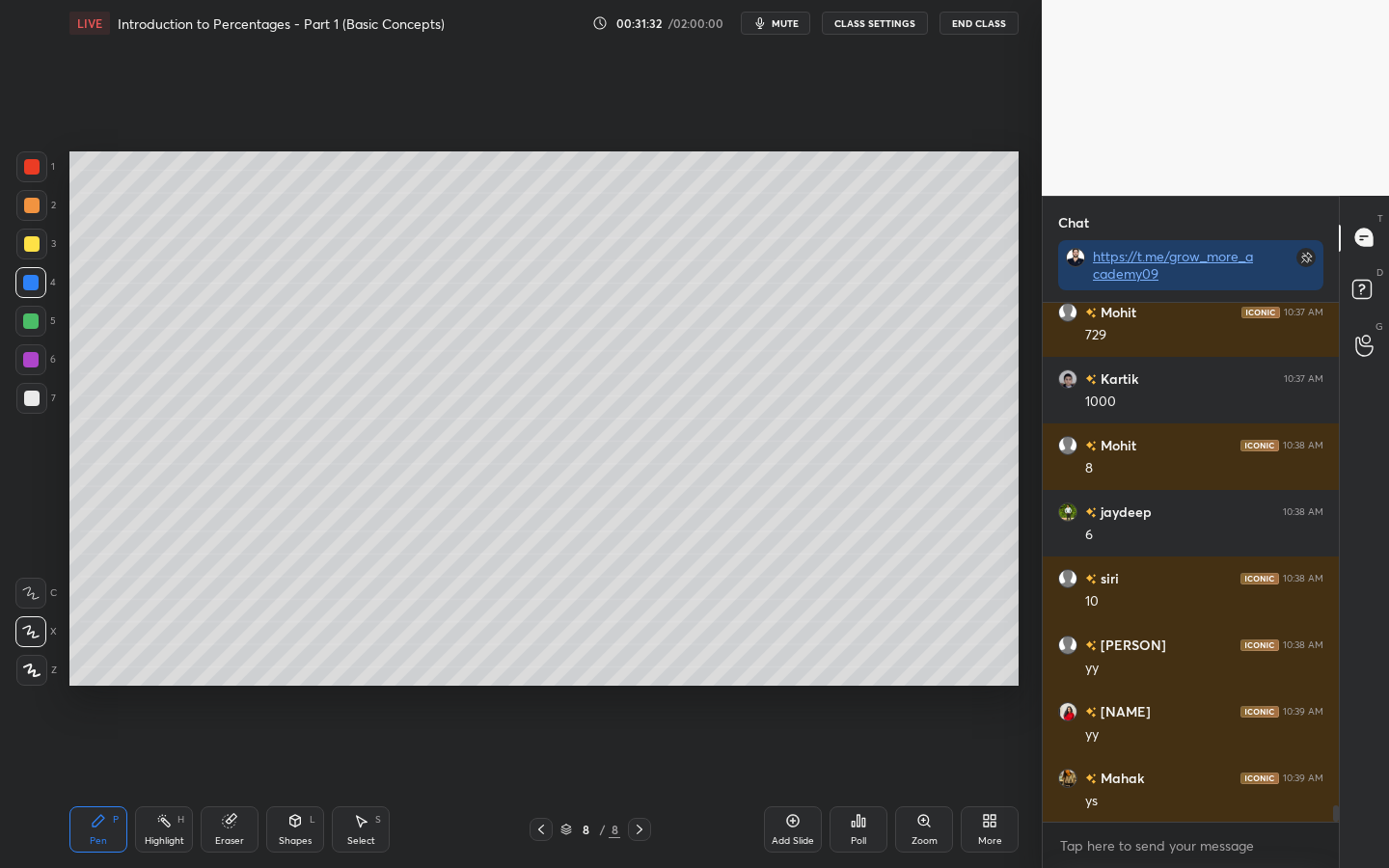 click 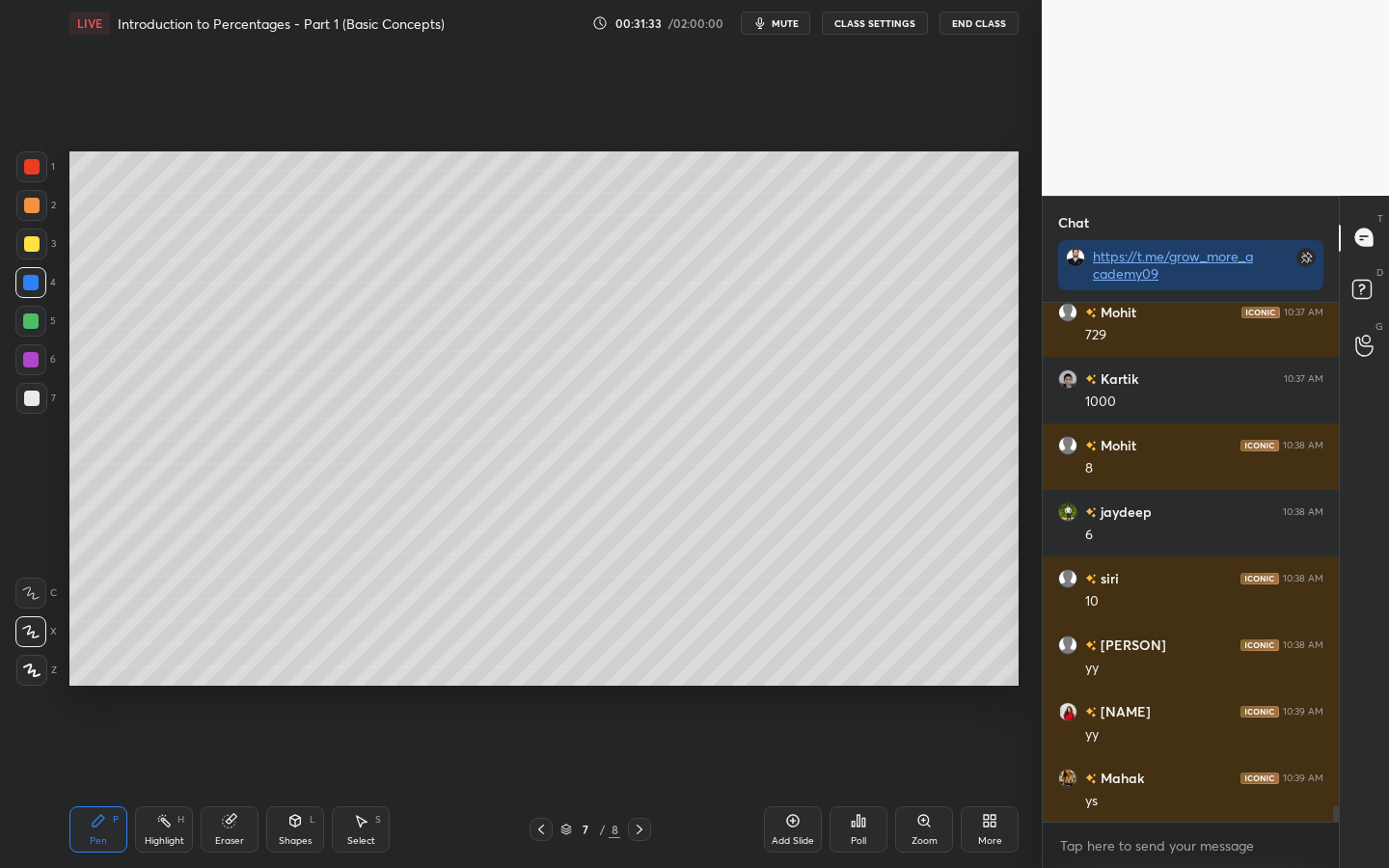 click 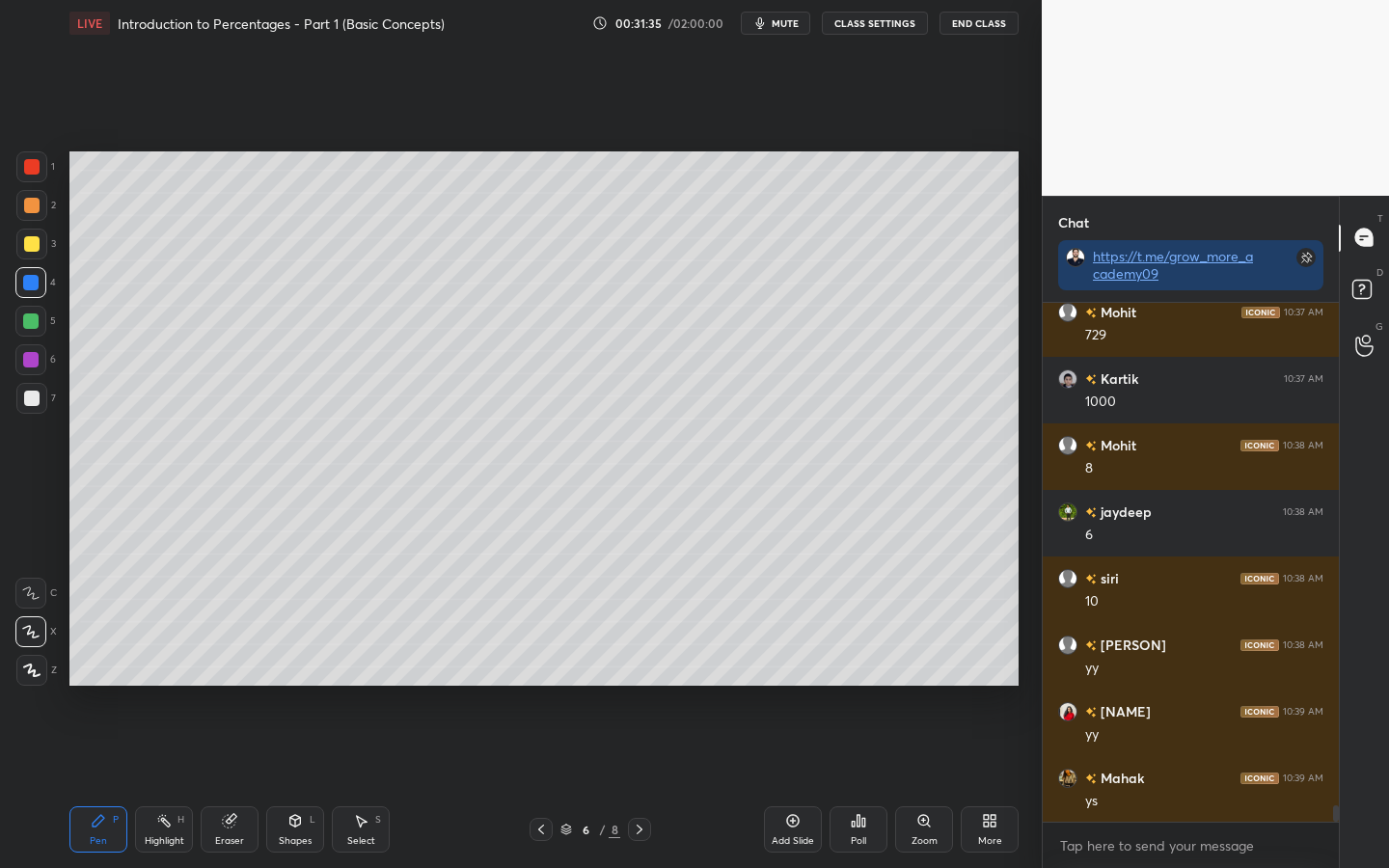 click 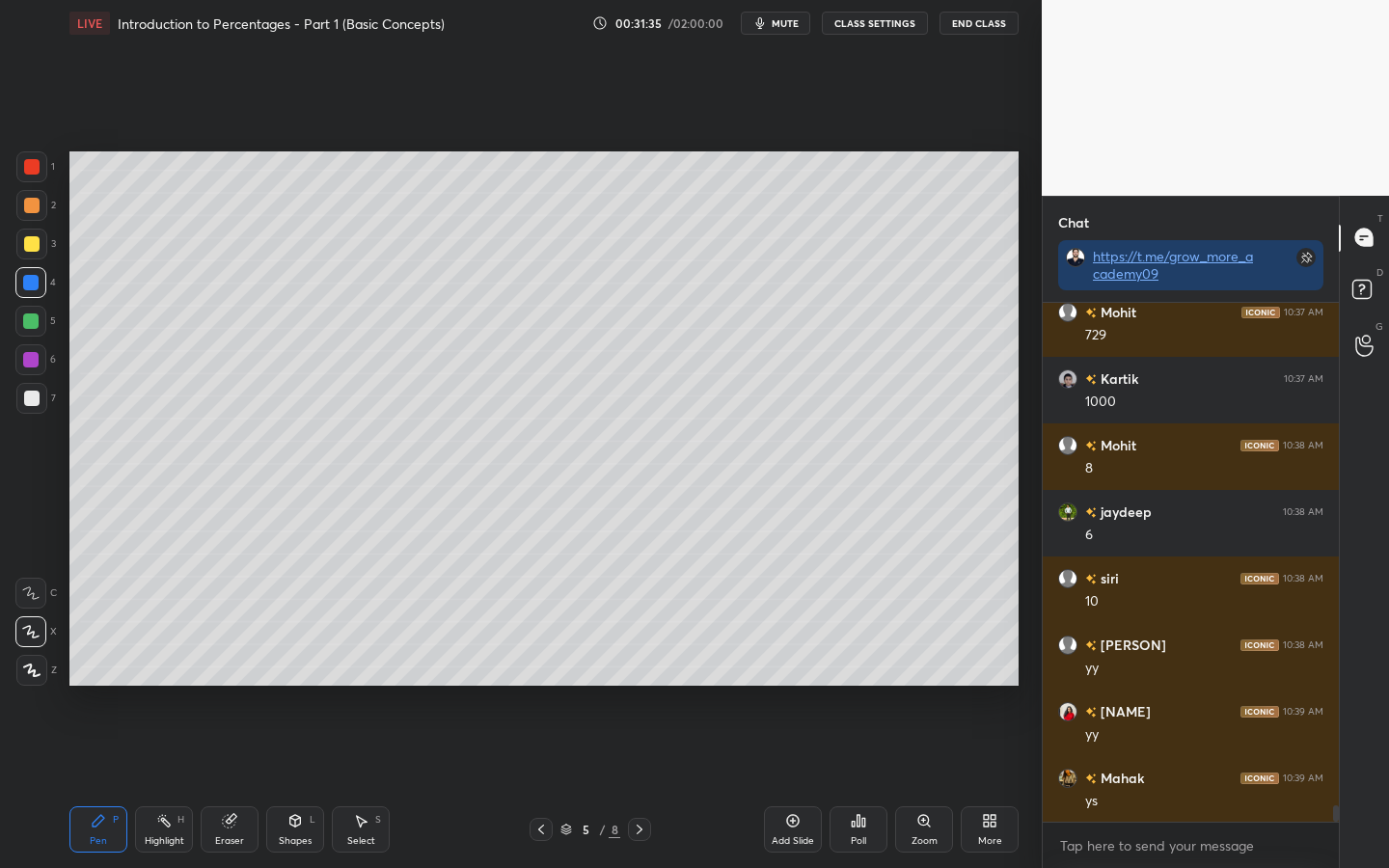 click 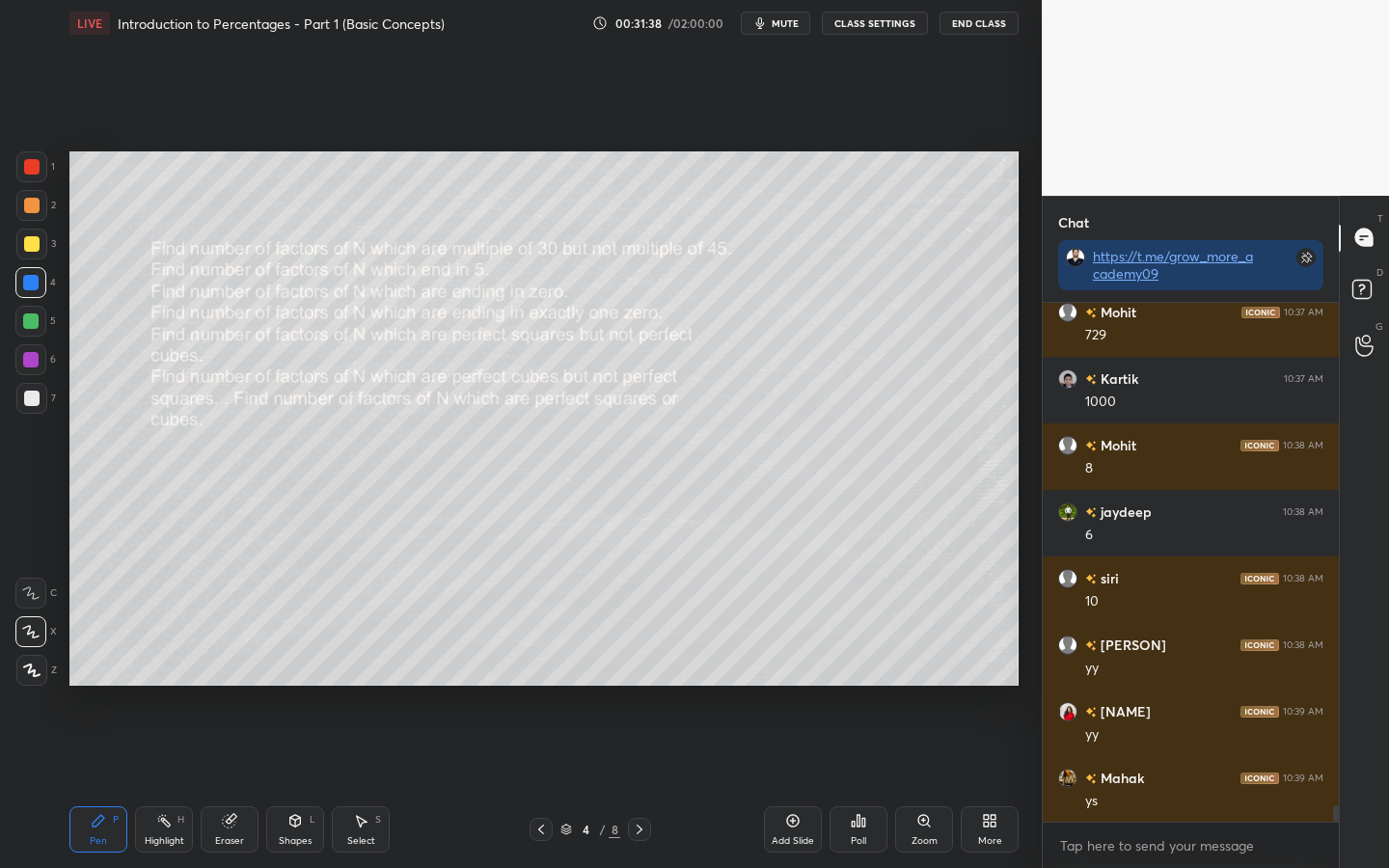 click at bounding box center [31, 321] 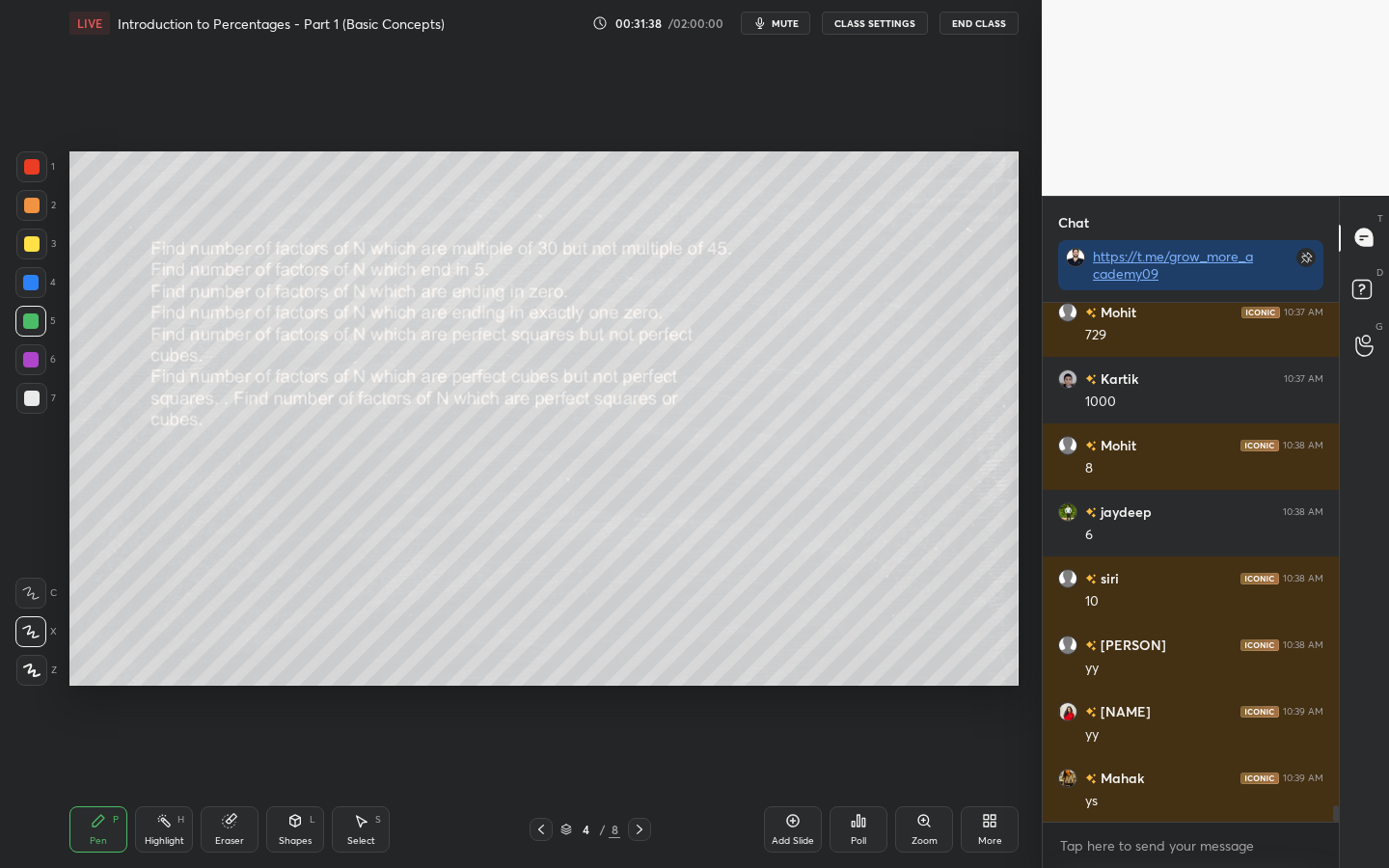 click at bounding box center (31, 360) 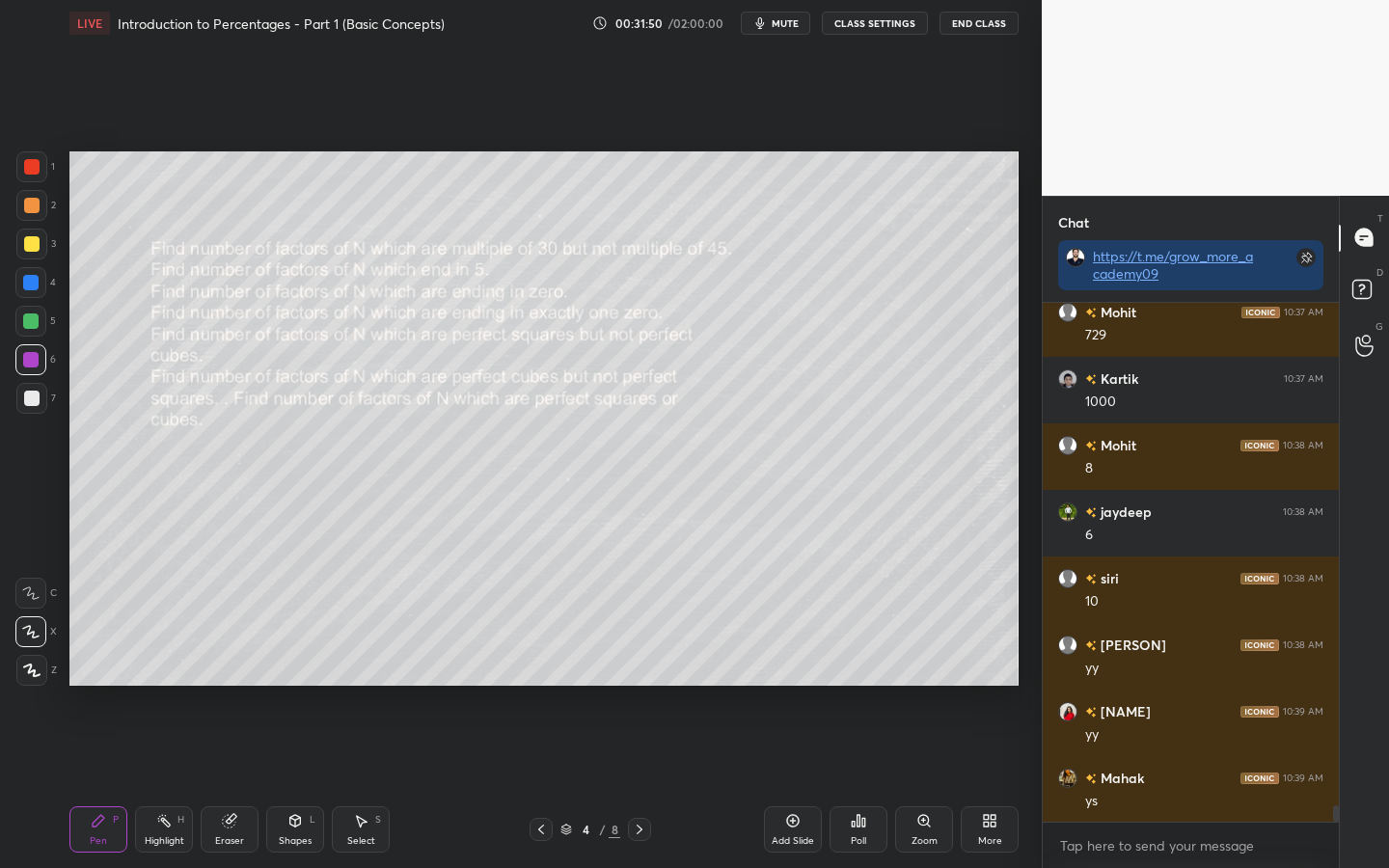 click 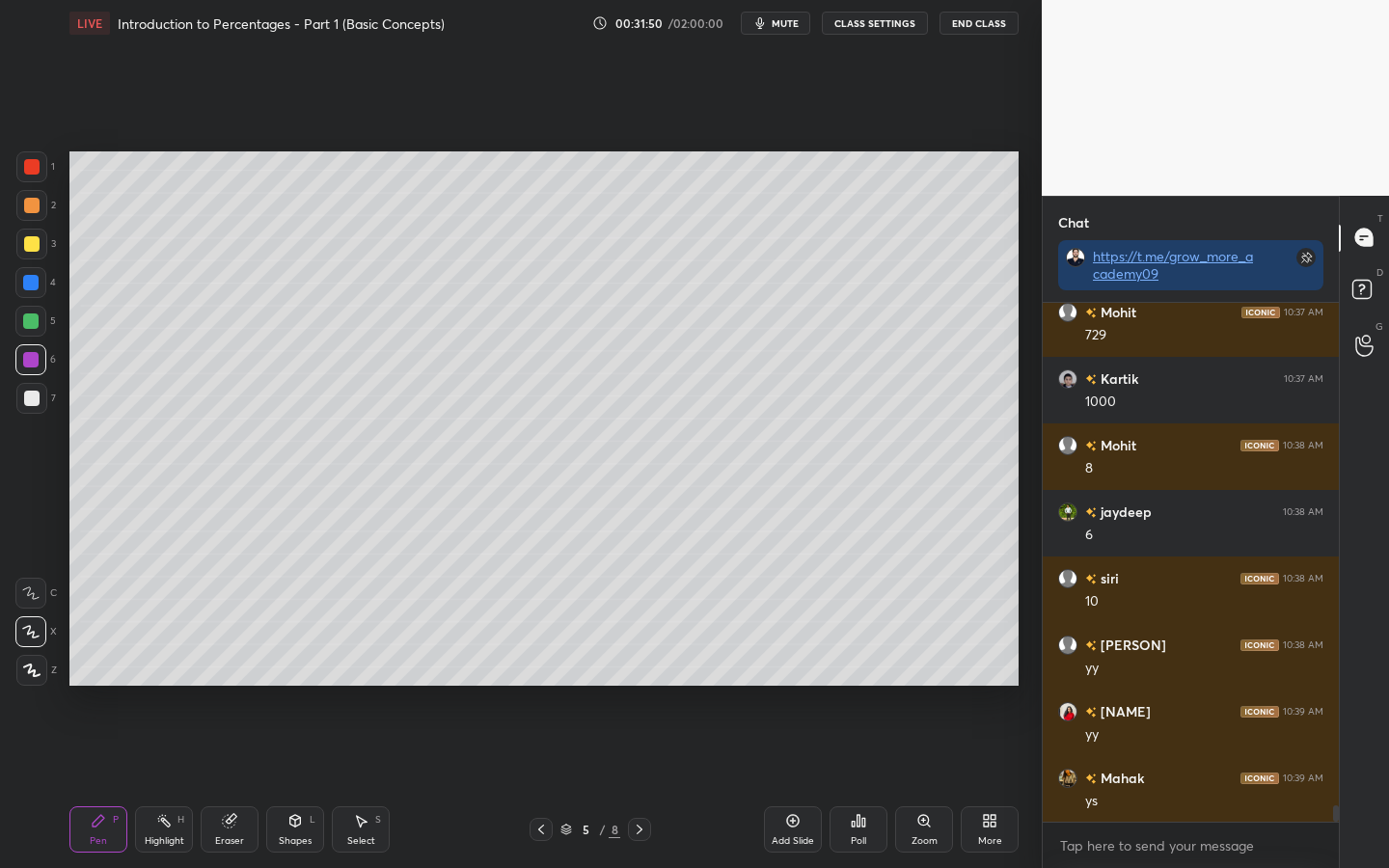 click 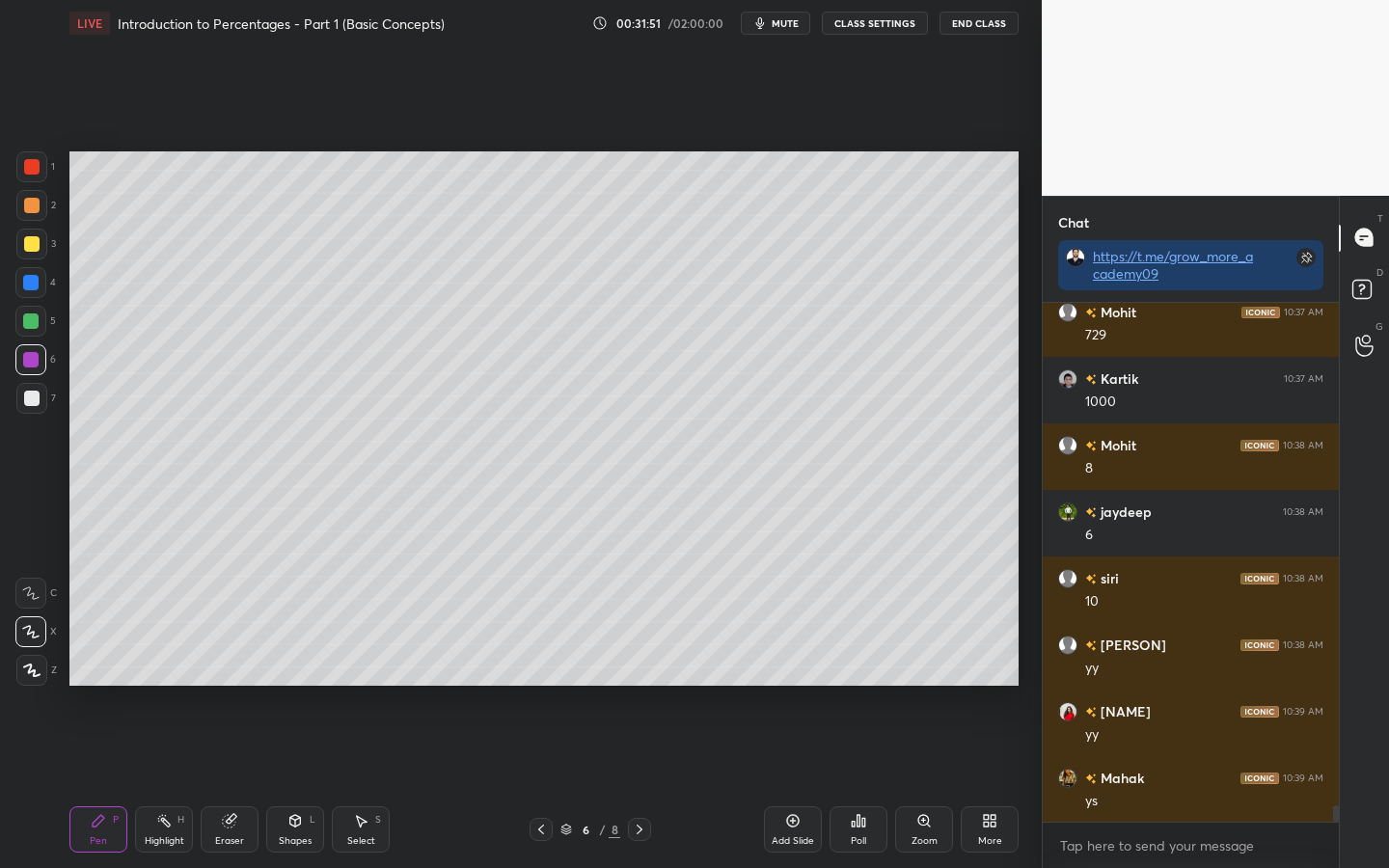 click 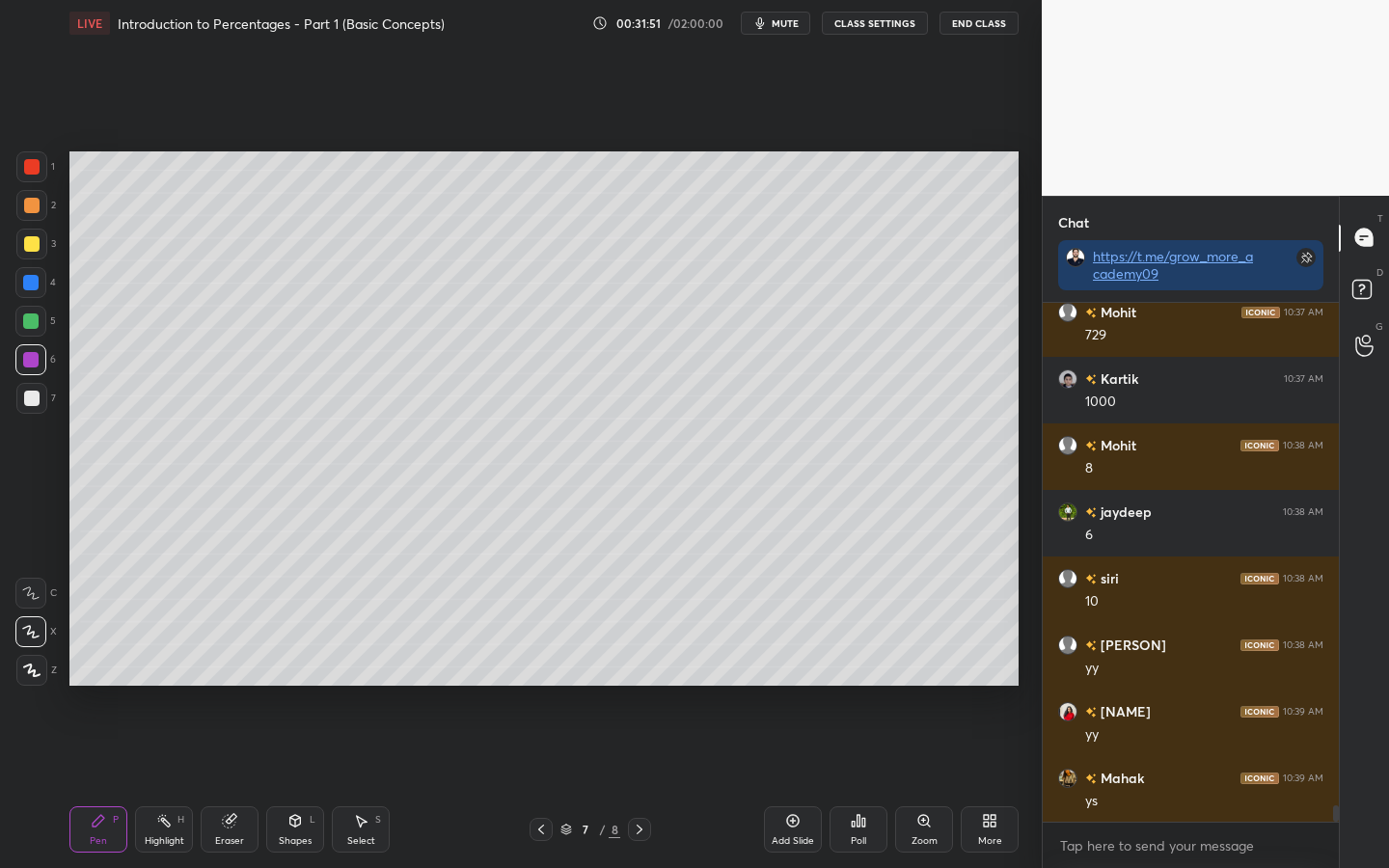 click 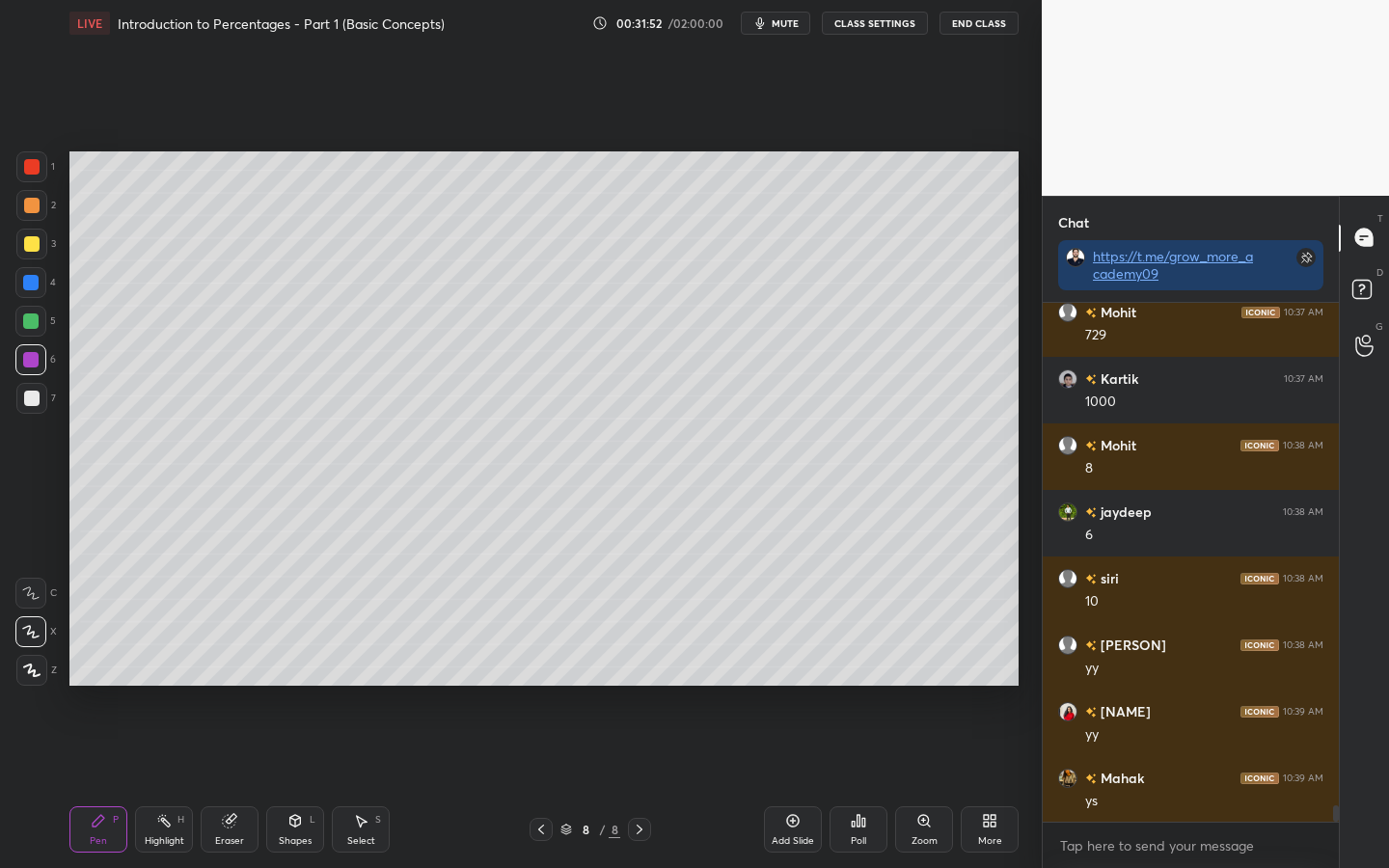 click 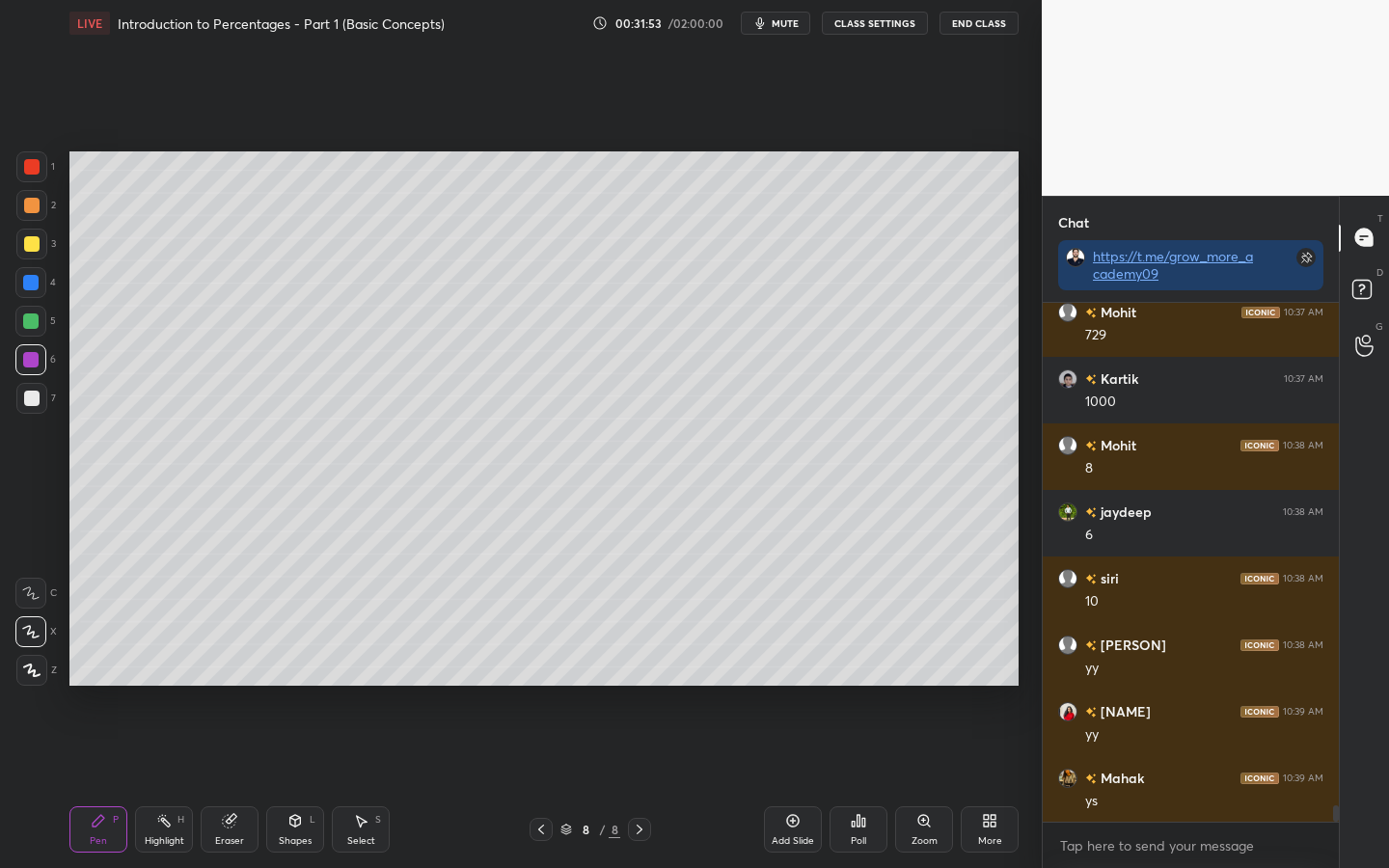 click 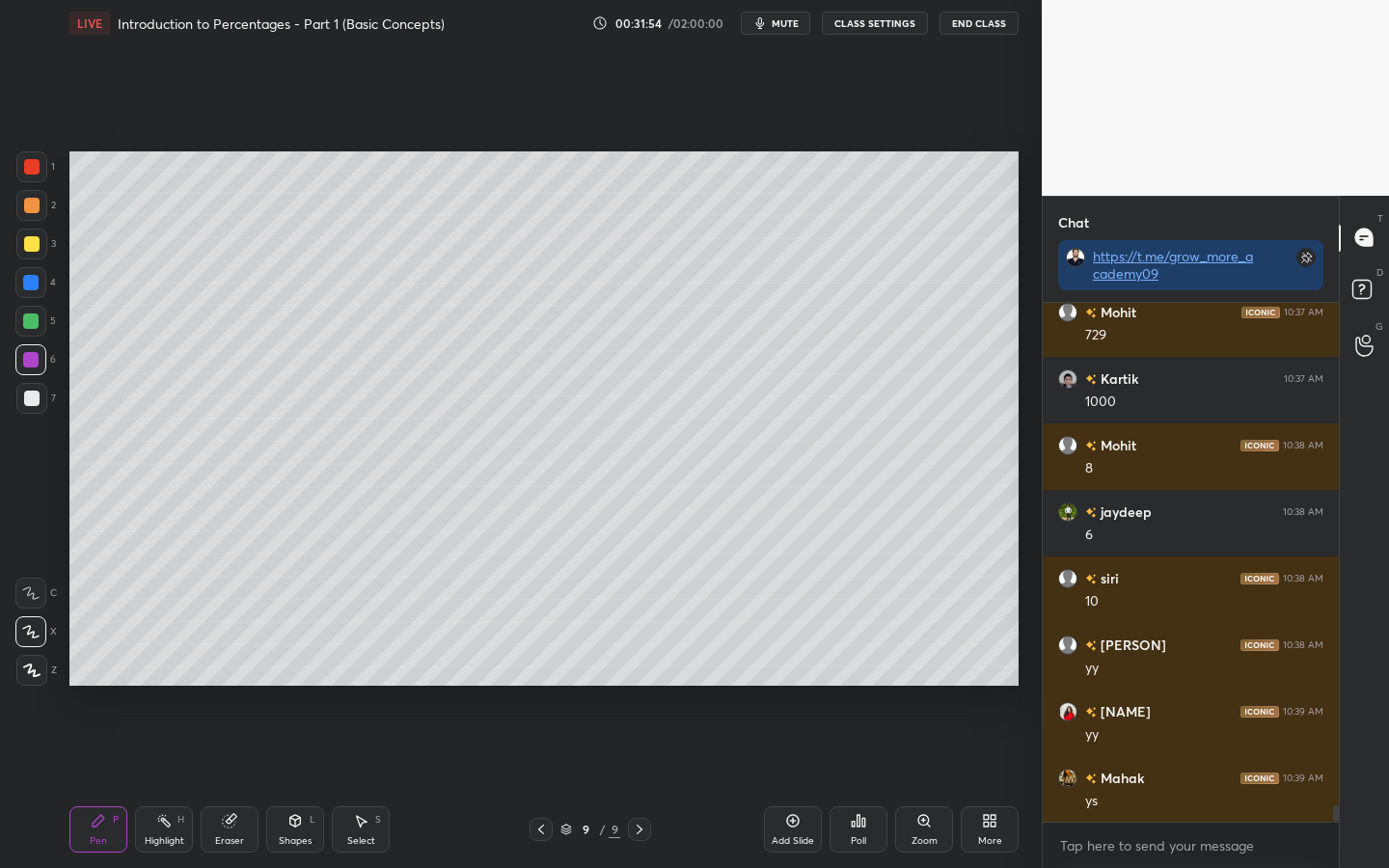 click on "Shapes L" at bounding box center (295, 829) 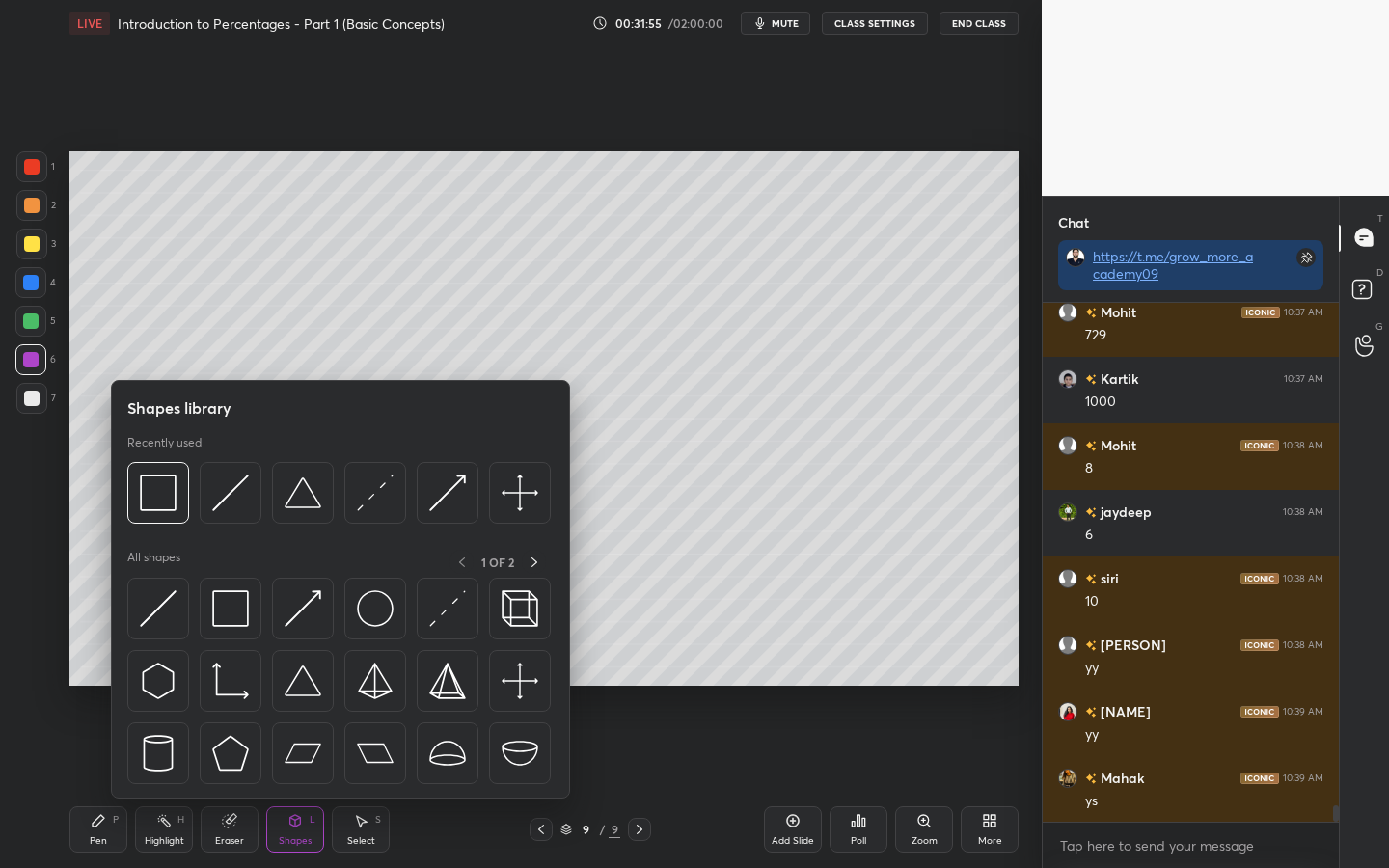 click 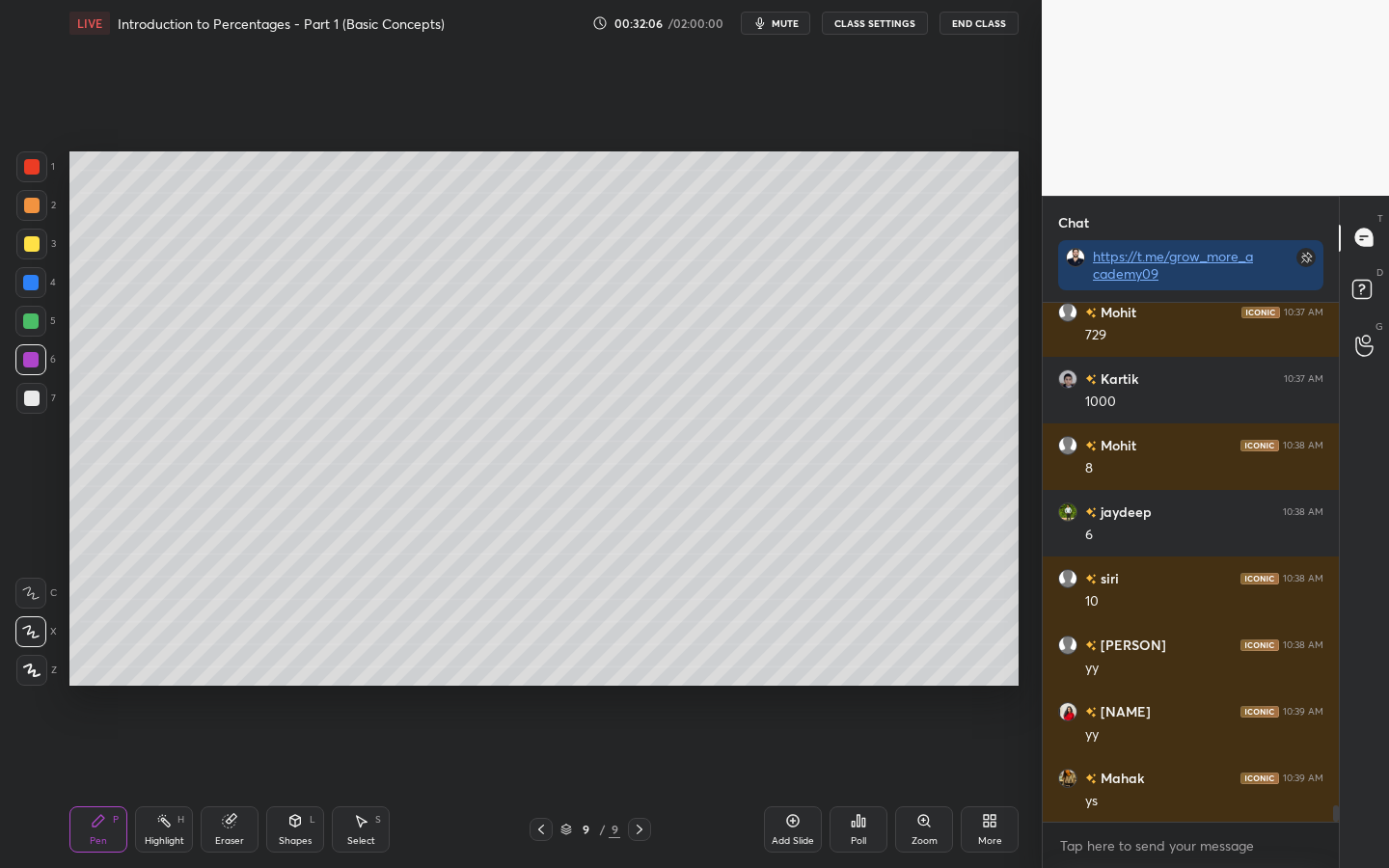 scroll, scrollTop: 15976, scrollLeft: 0, axis: vertical 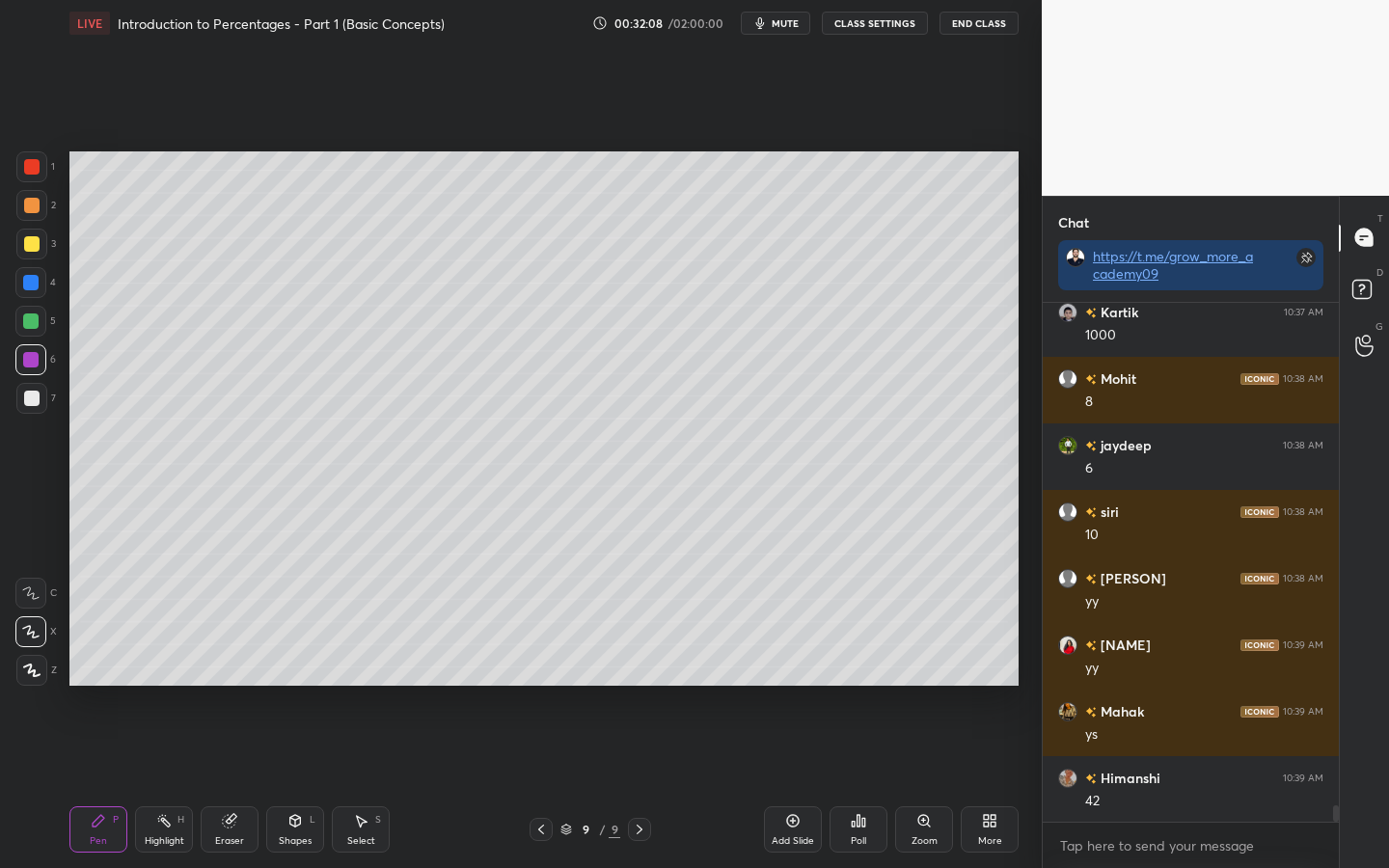click at bounding box center (32, 244) 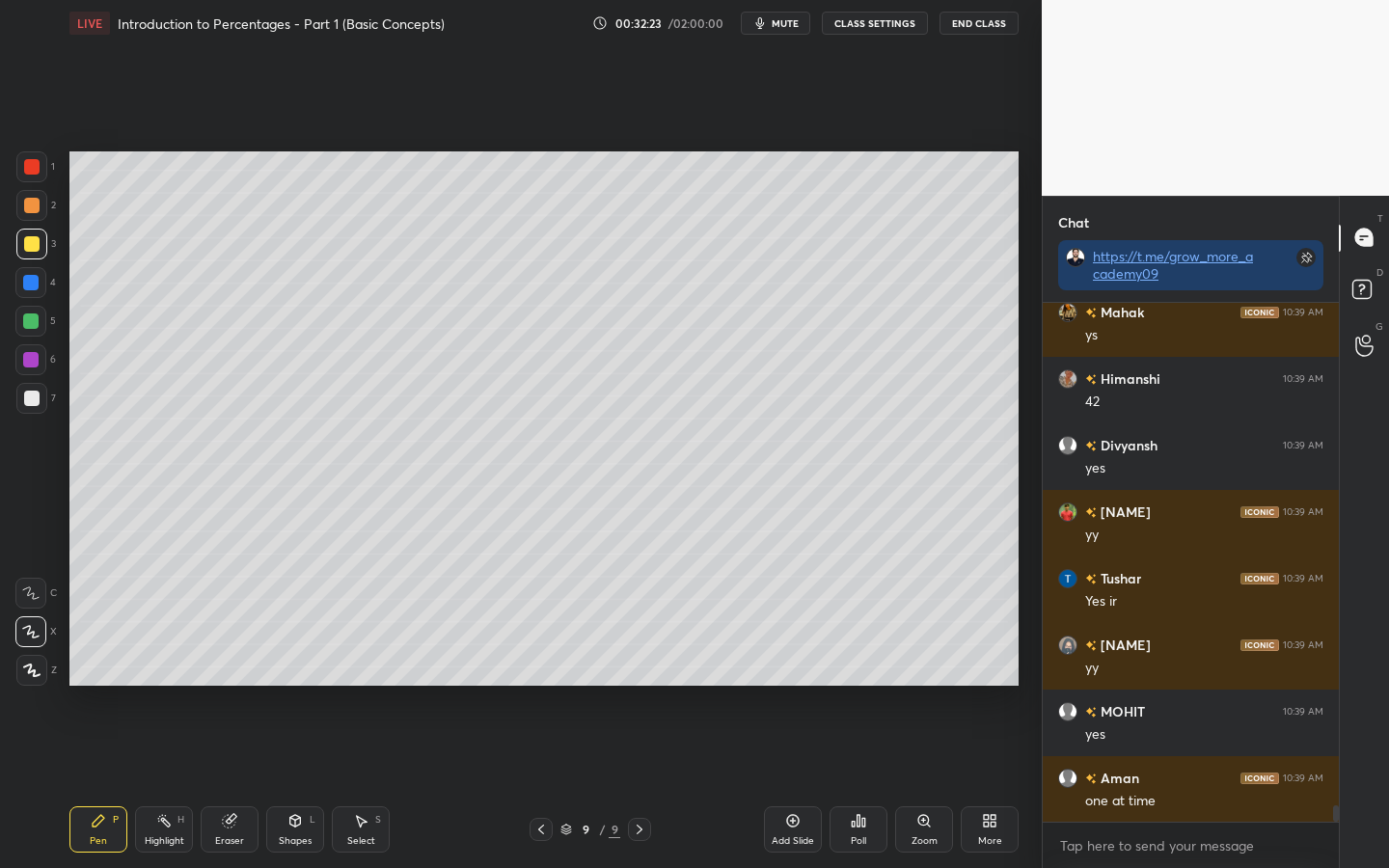 scroll, scrollTop: 16442, scrollLeft: 0, axis: vertical 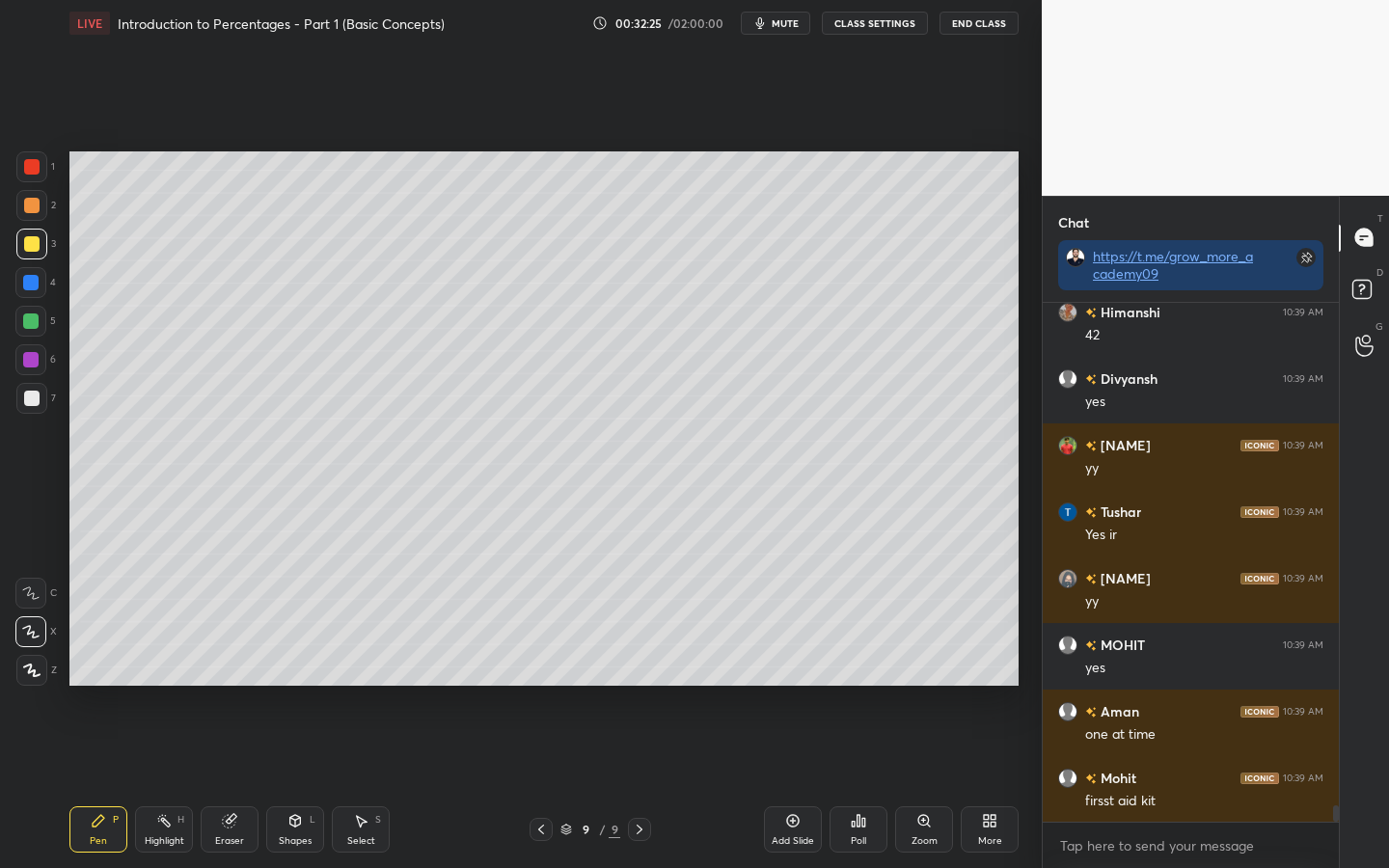 click at bounding box center [31, 283] 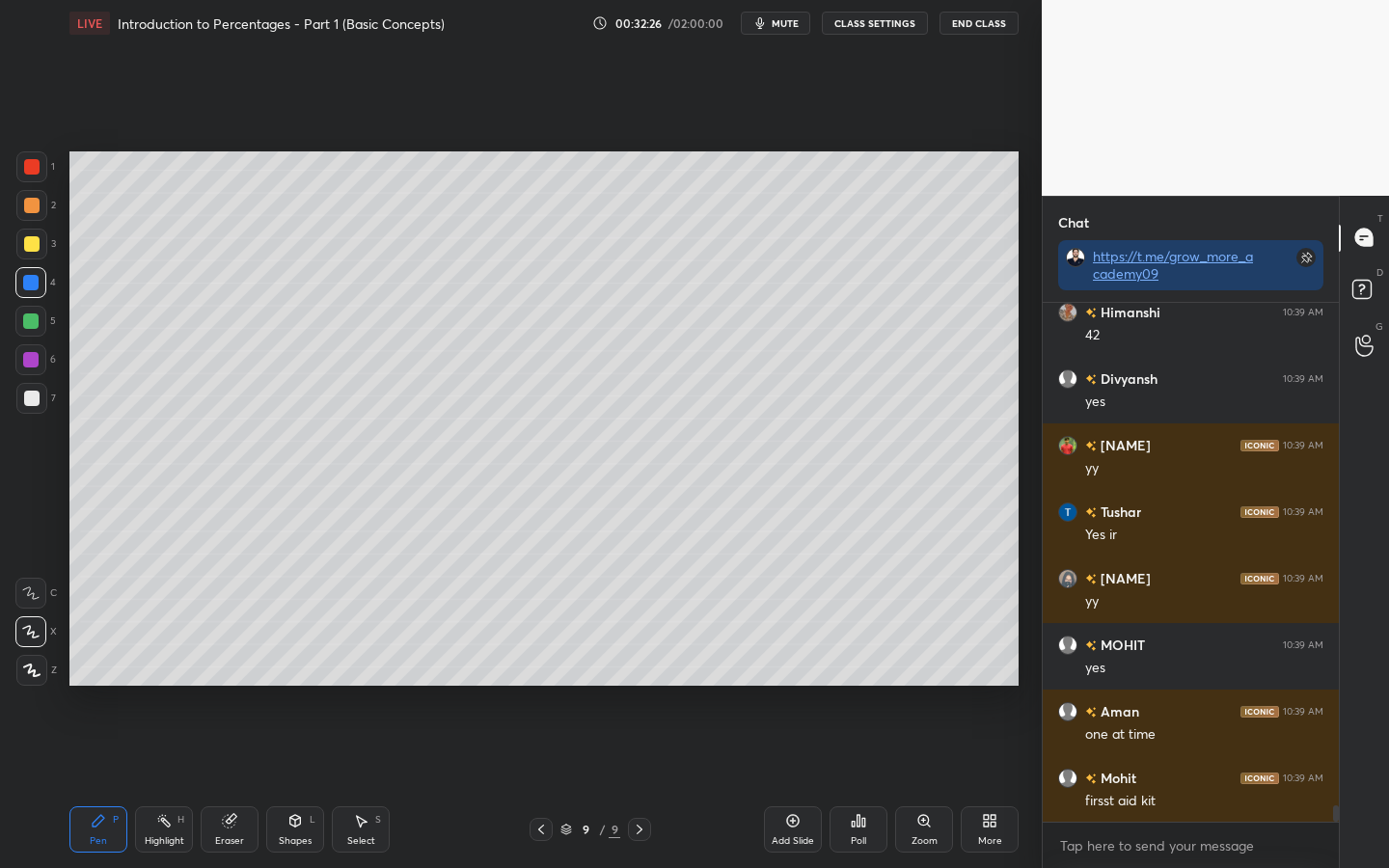click at bounding box center [32, 205] 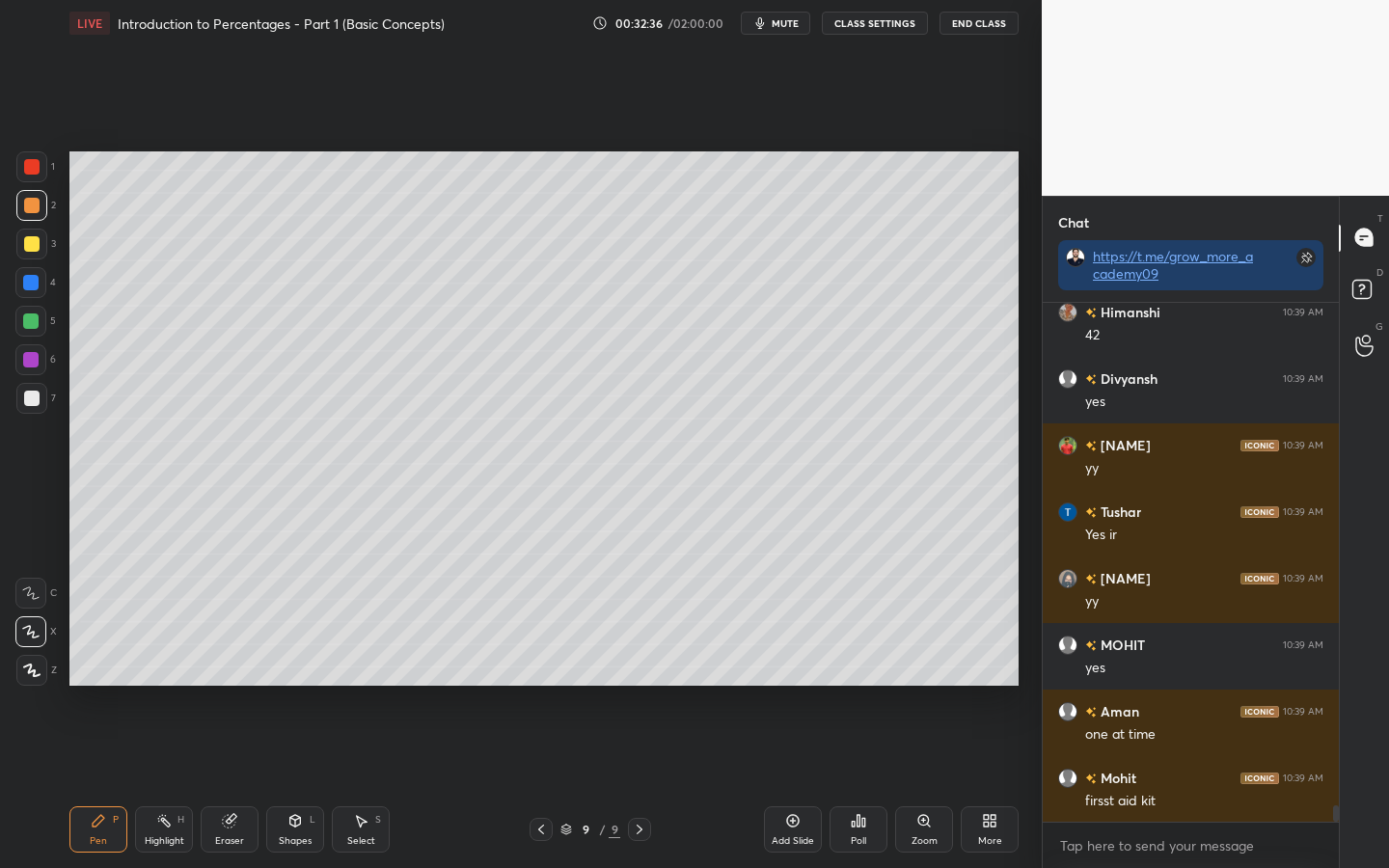click 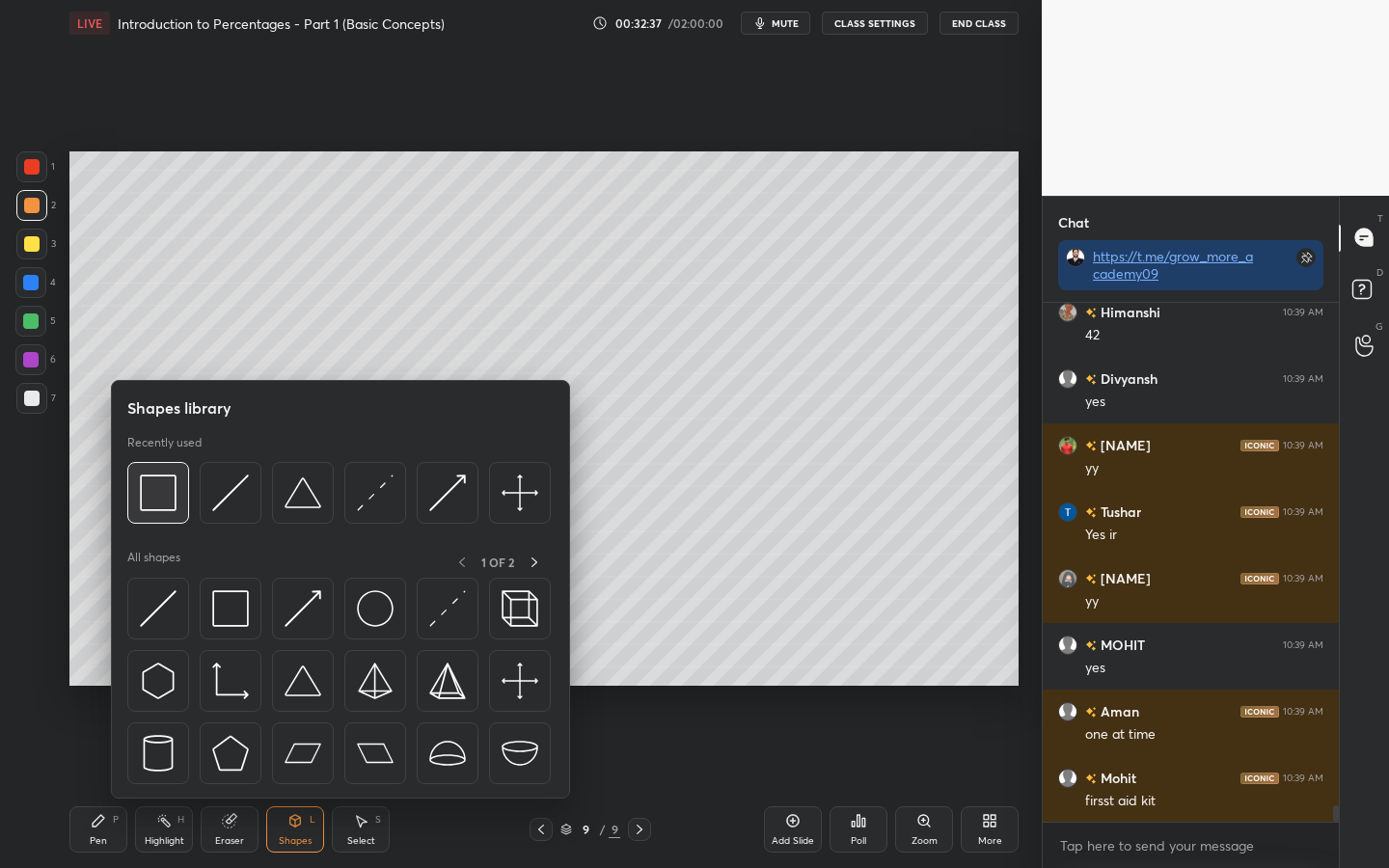 click at bounding box center (158, 493) 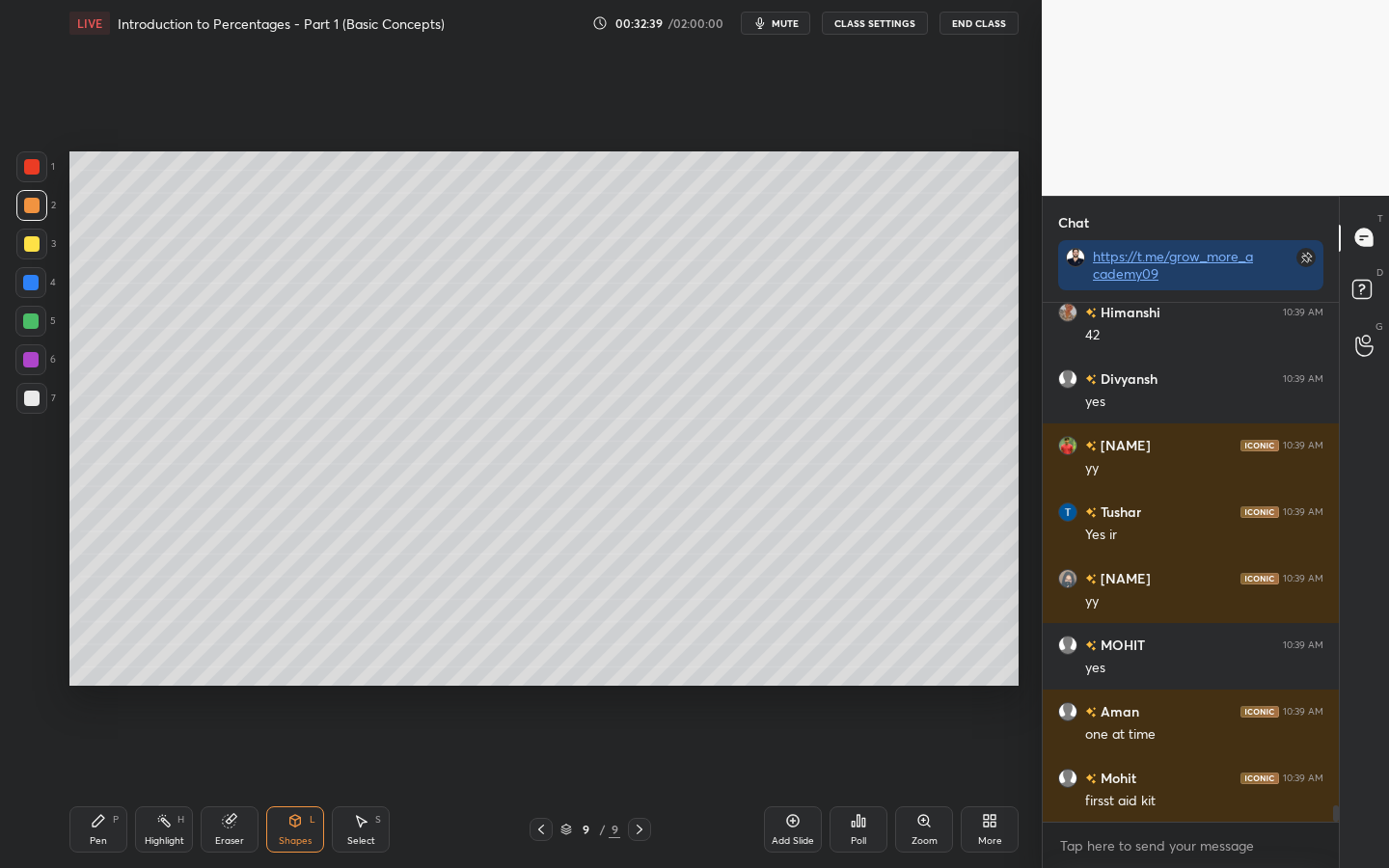 click 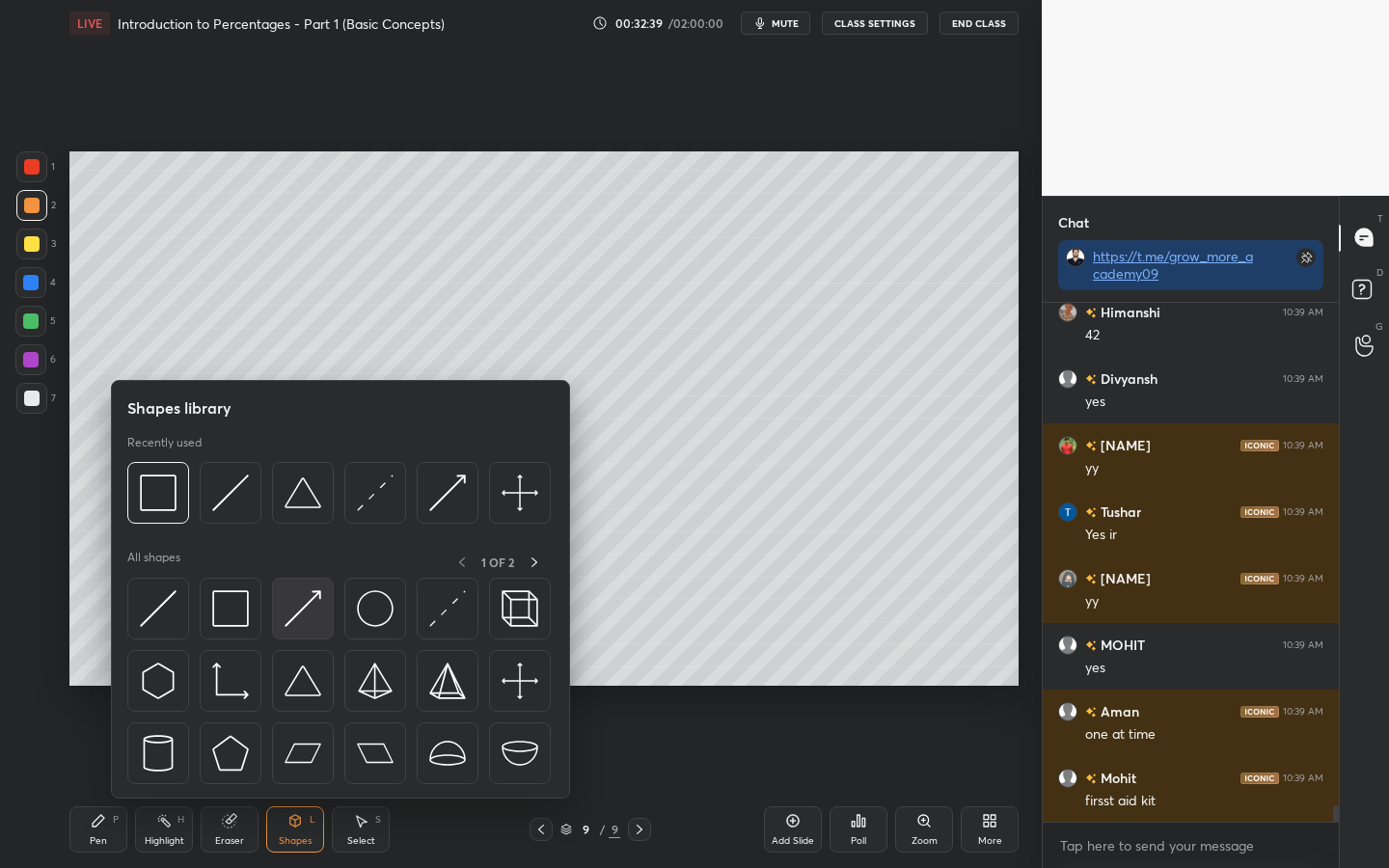 scroll, scrollTop: 16508, scrollLeft: 0, axis: vertical 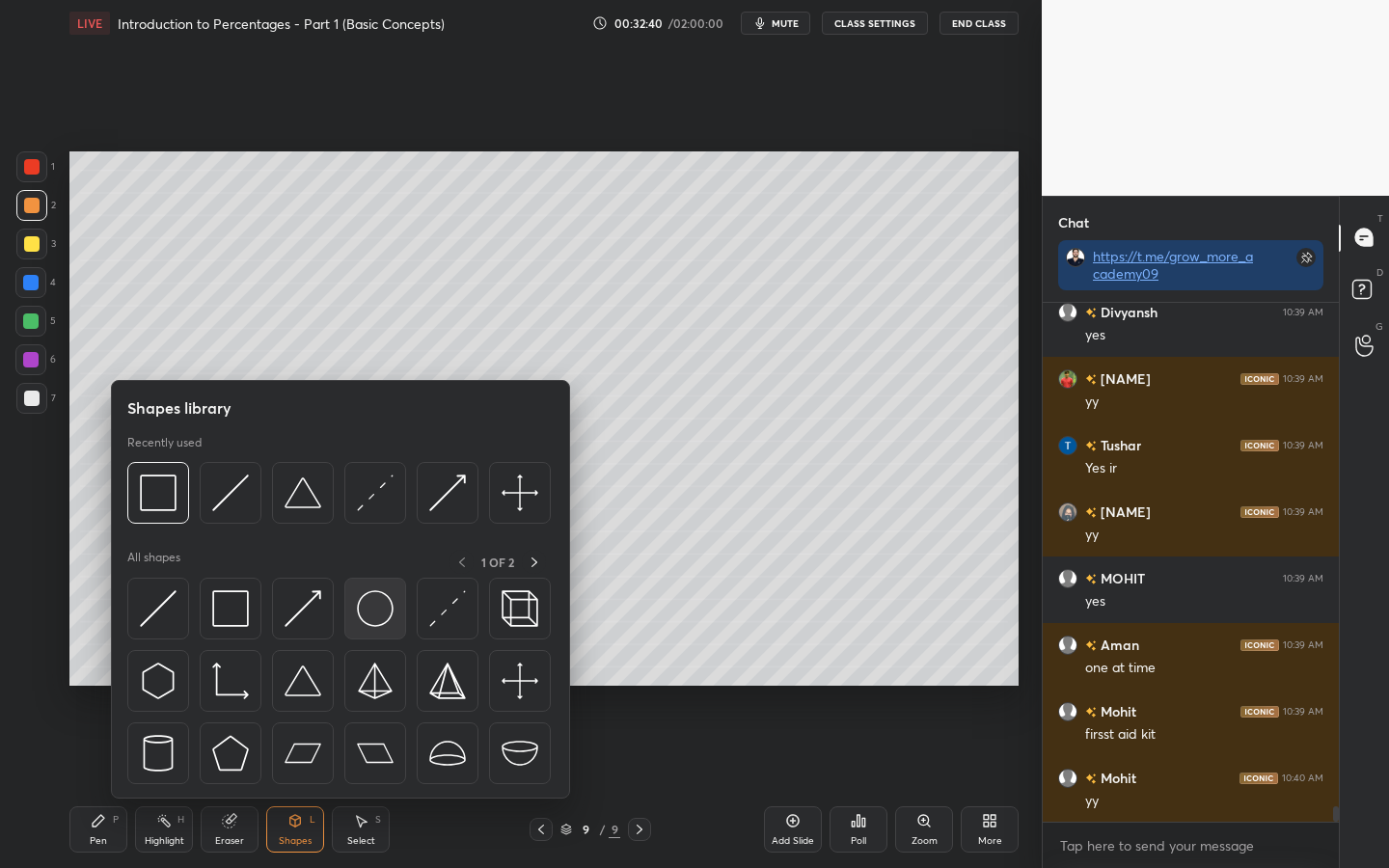 click at bounding box center (375, 609) 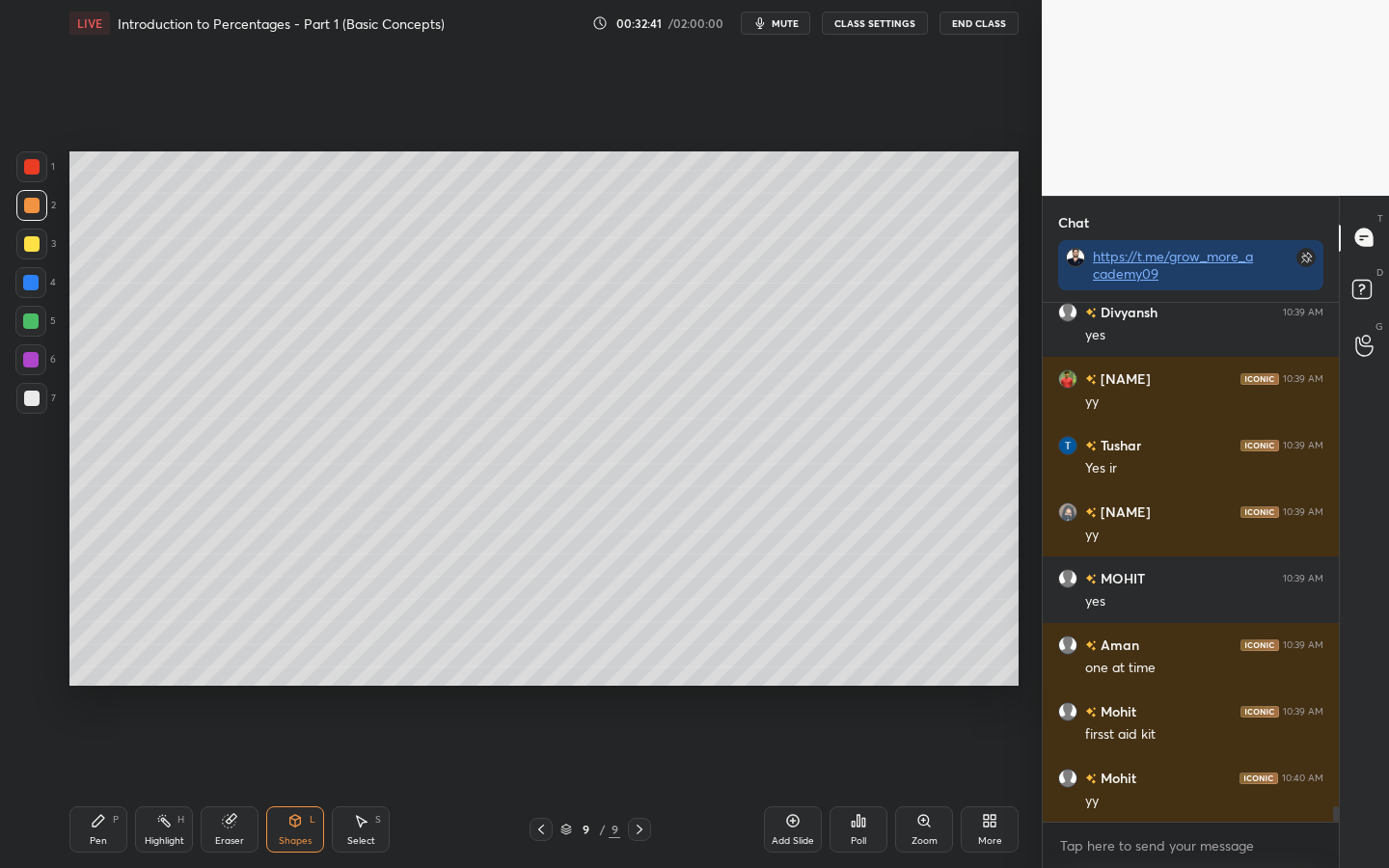 click at bounding box center [31, 321] 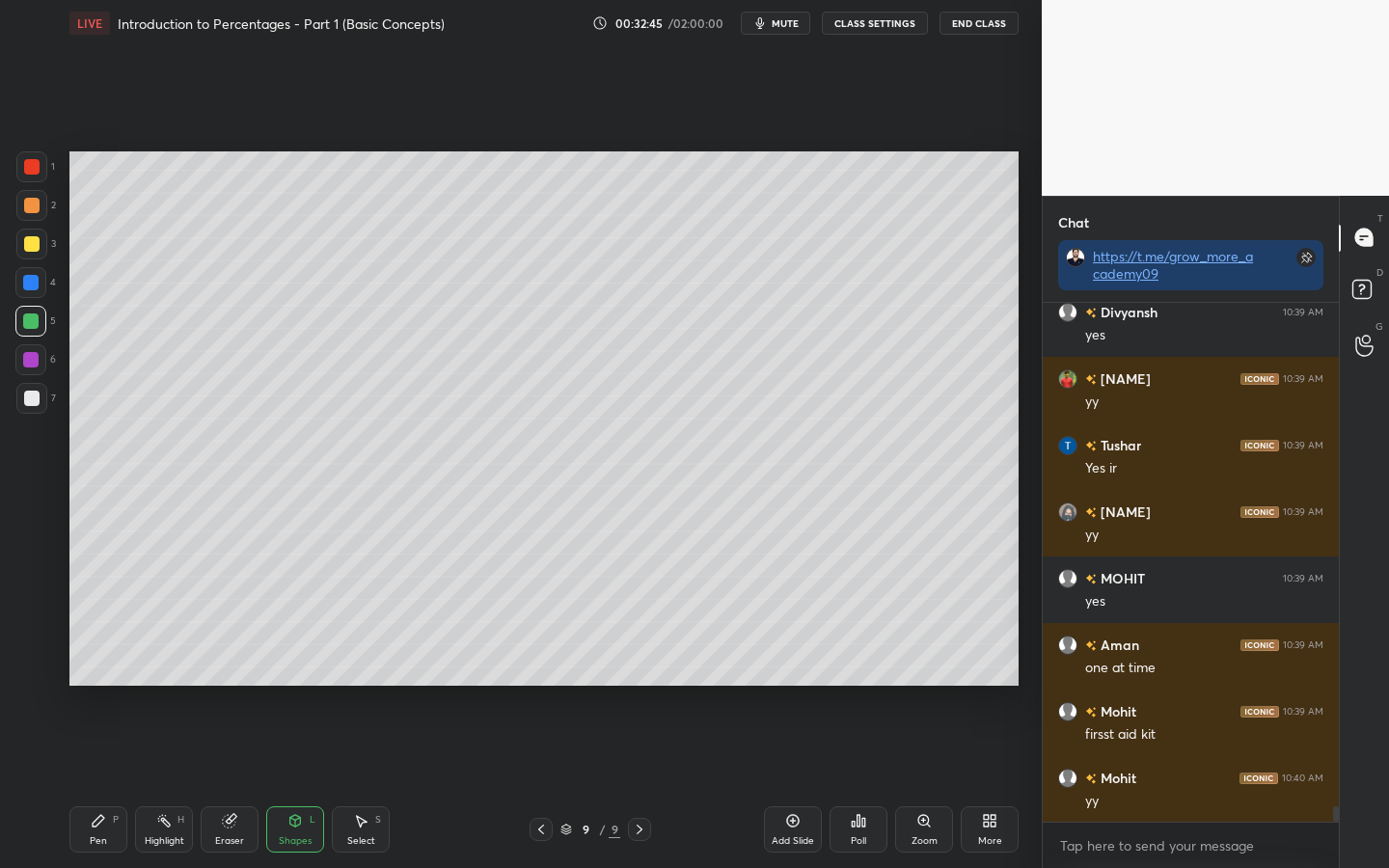 scroll, scrollTop: 16575, scrollLeft: 0, axis: vertical 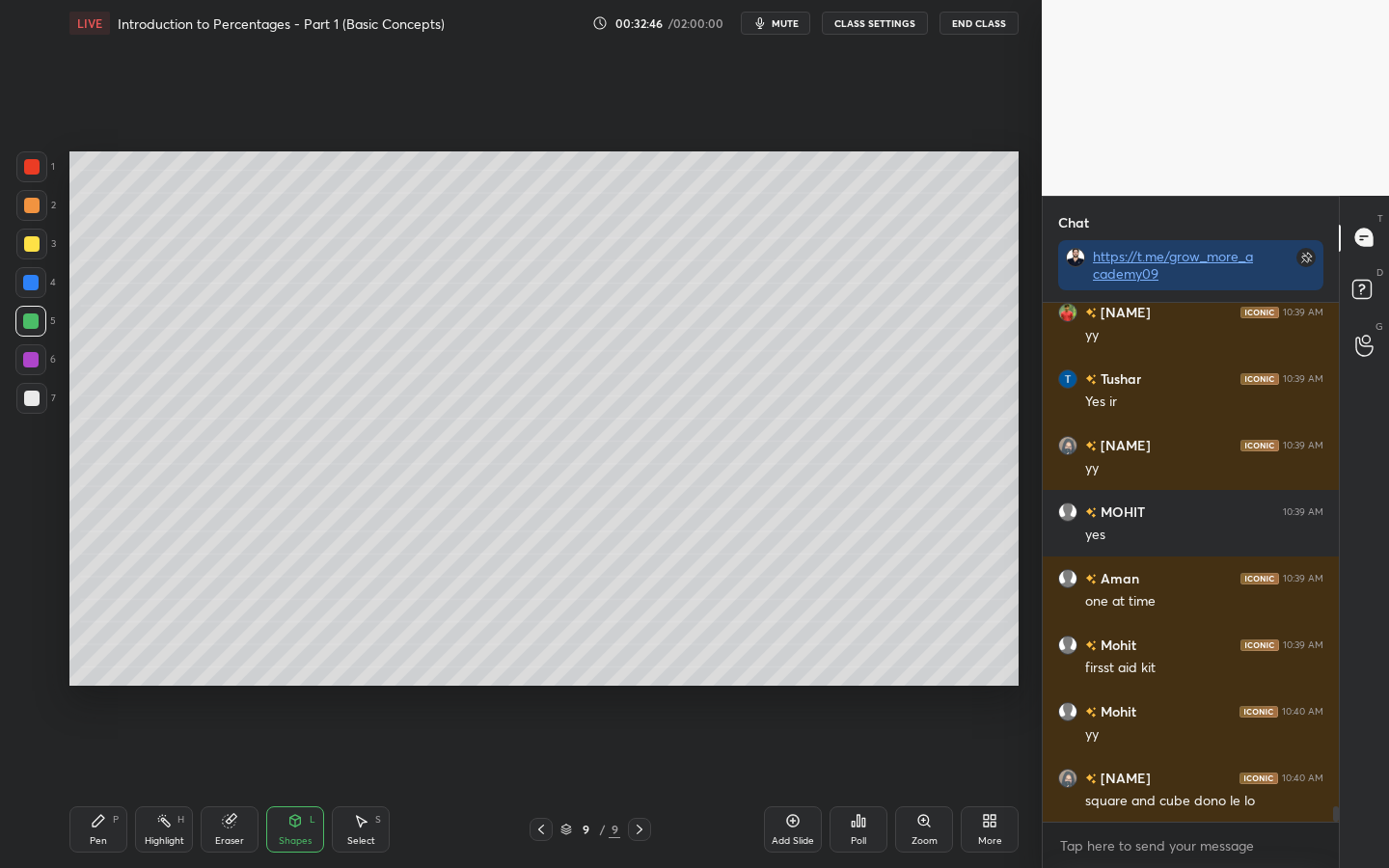 click on "Pen" at bounding box center (98, 841) 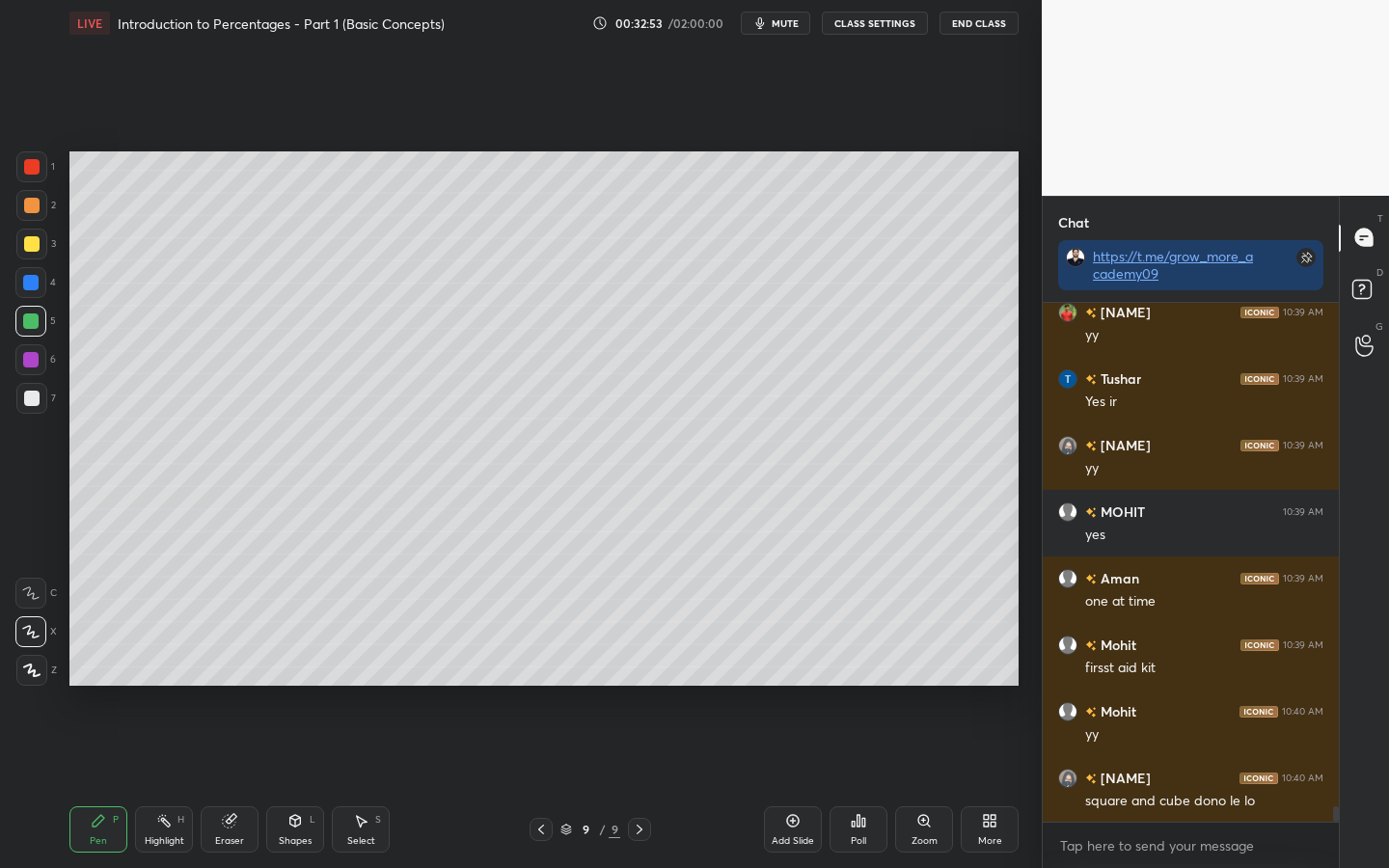 scroll, scrollTop: 16641, scrollLeft: 0, axis: vertical 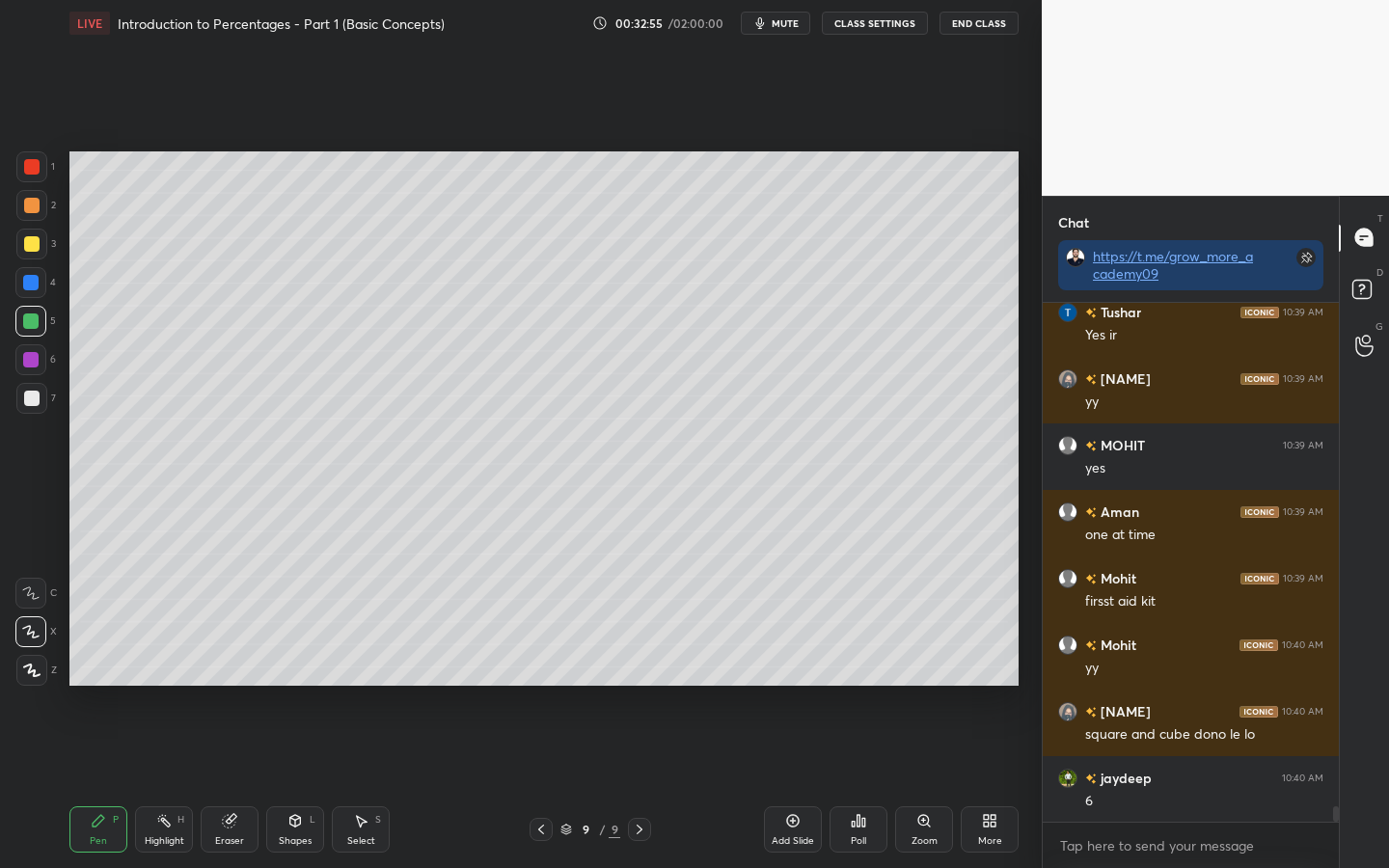 drag, startPoint x: 37, startPoint y: 350, endPoint x: 43, endPoint y: 359, distance: 10.816654 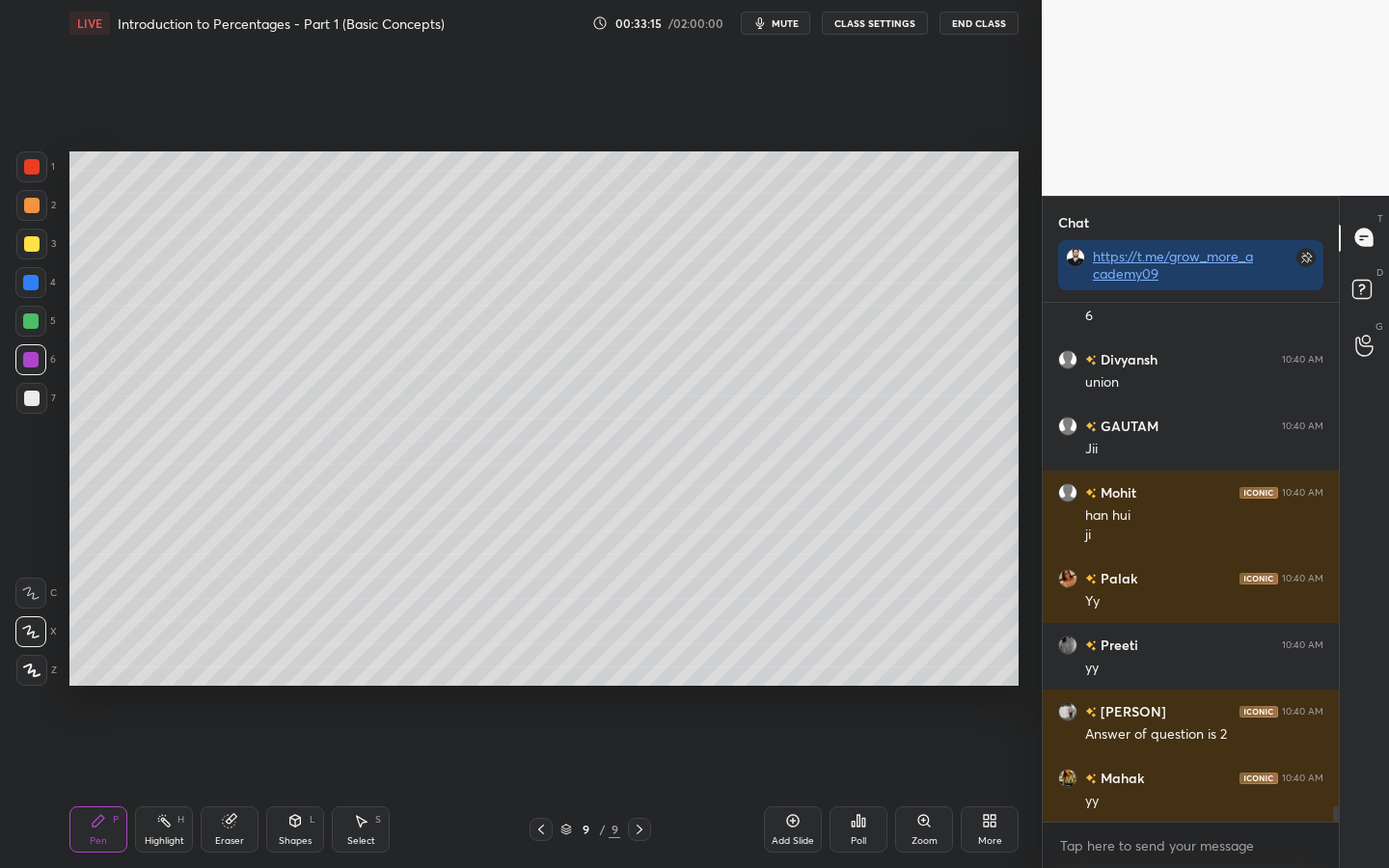 scroll, scrollTop: 17193, scrollLeft: 0, axis: vertical 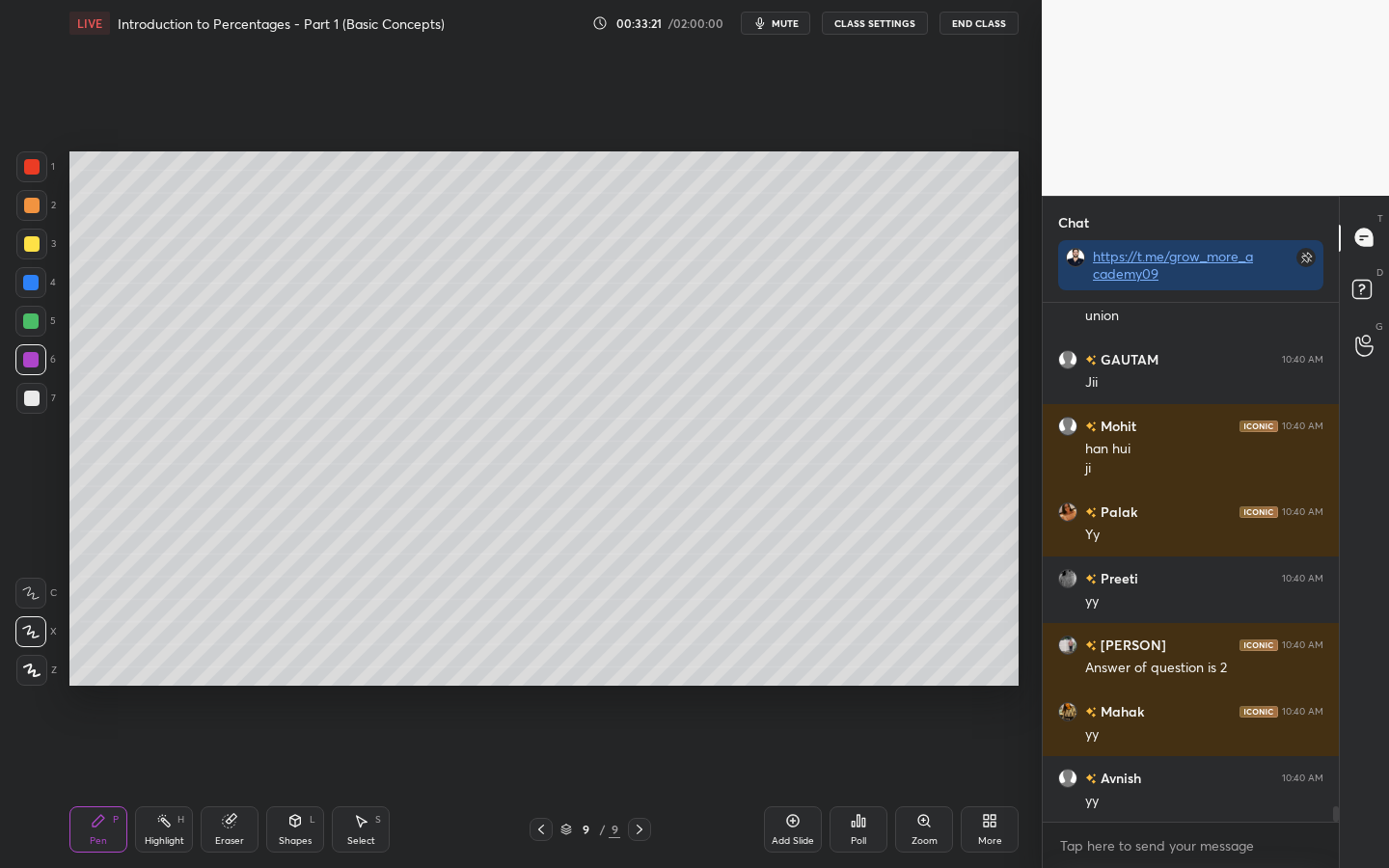 click at bounding box center (31, 283) 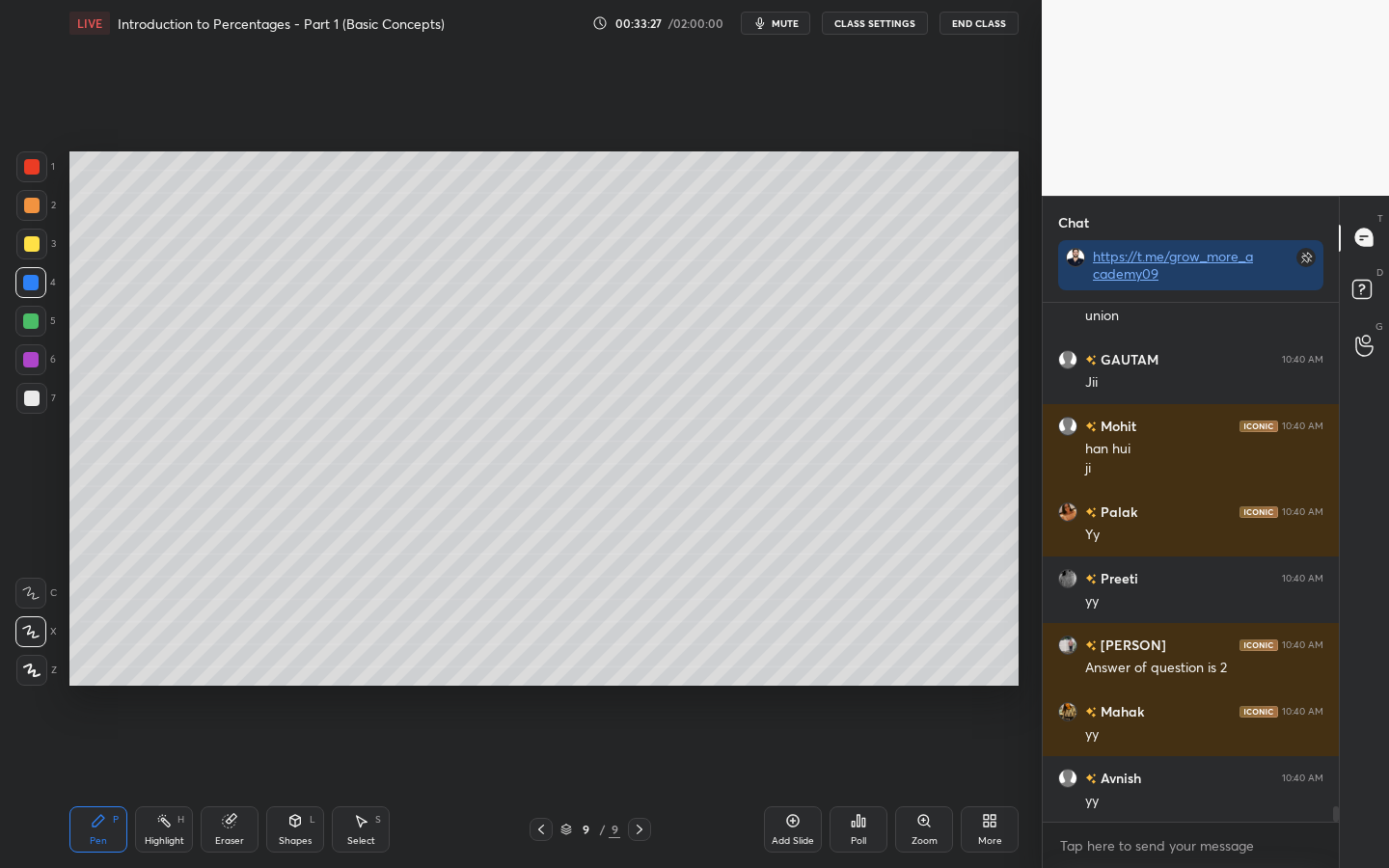 scroll, scrollTop: 17260, scrollLeft: 0, axis: vertical 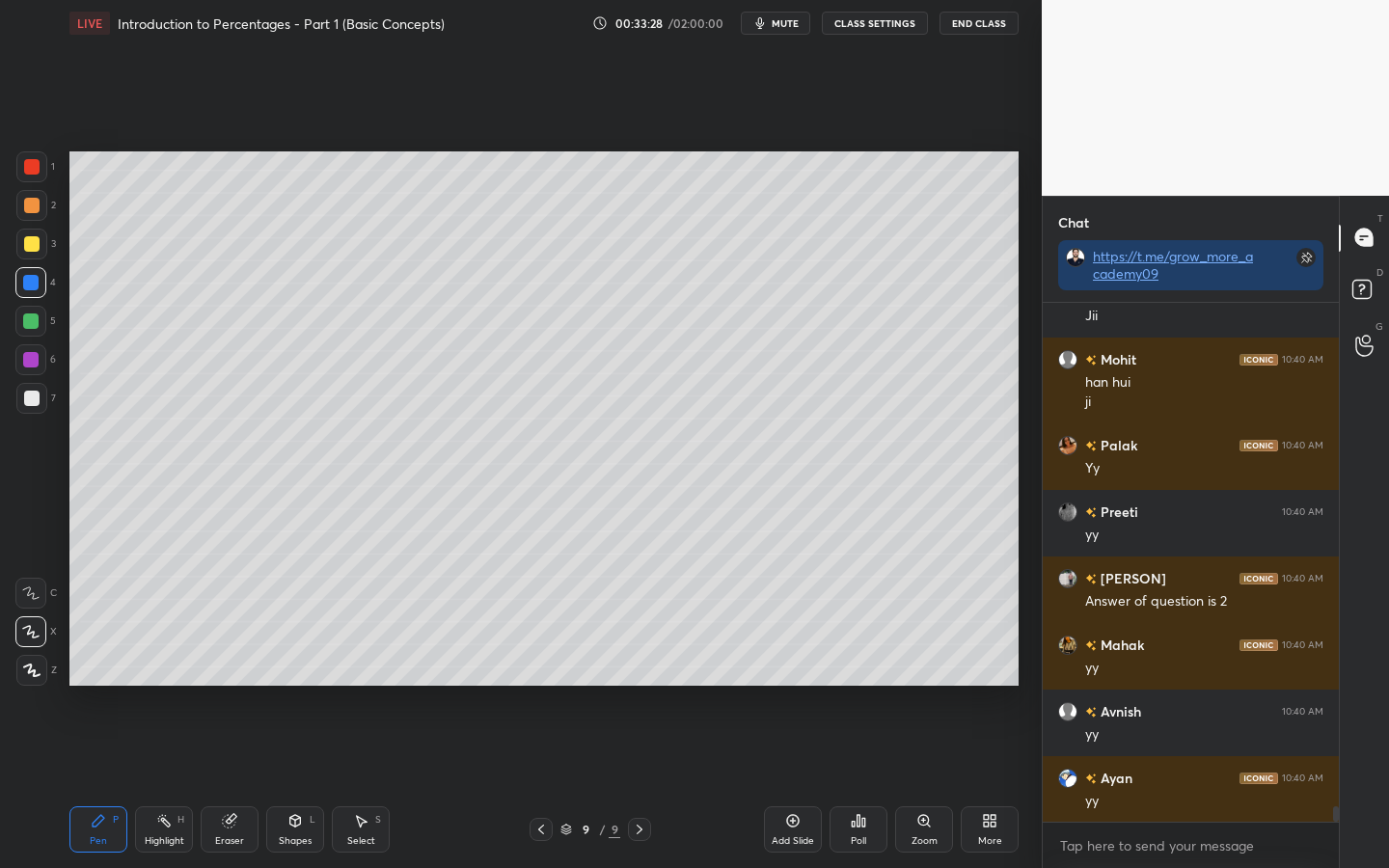 click 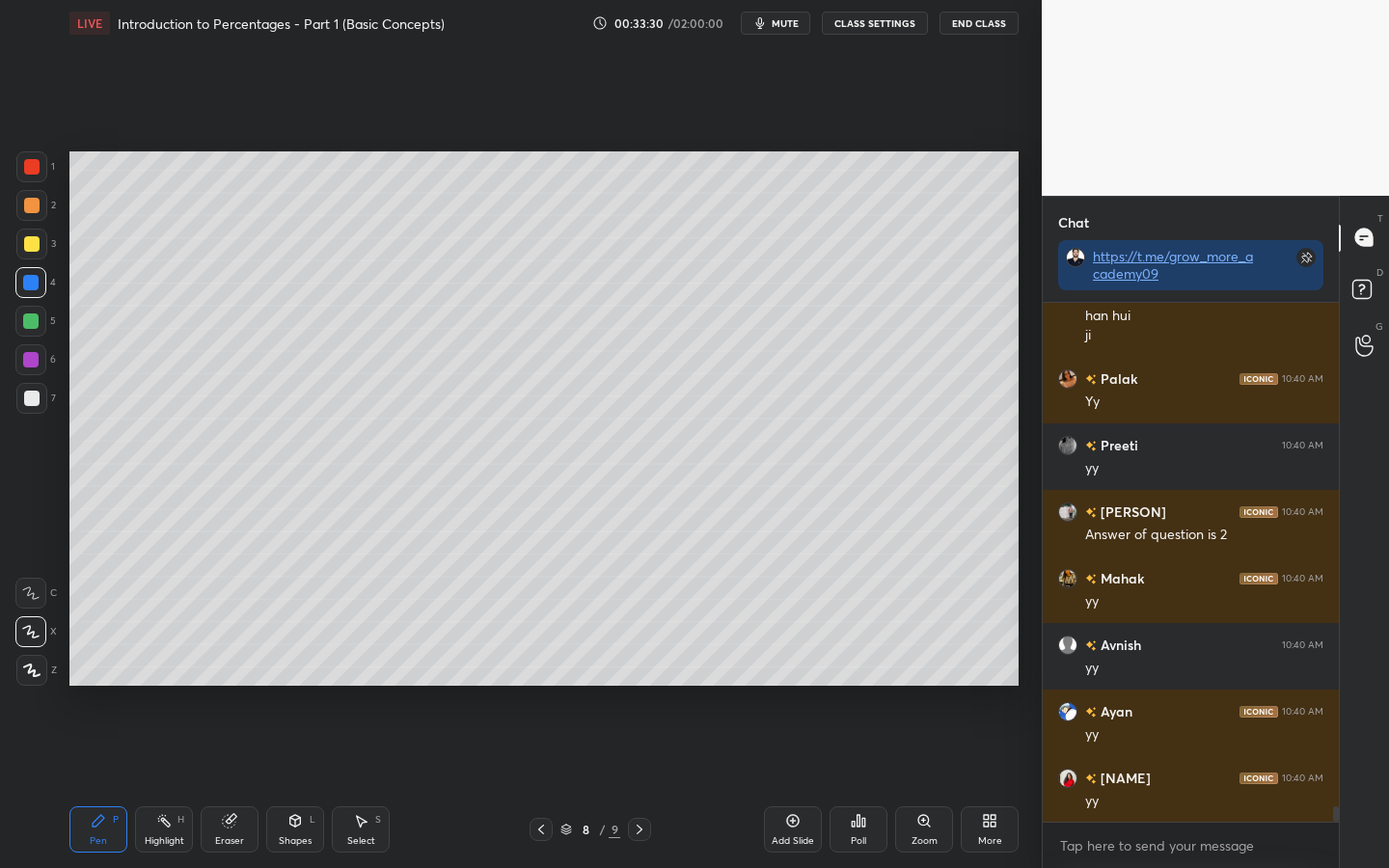 scroll, scrollTop: 17393, scrollLeft: 0, axis: vertical 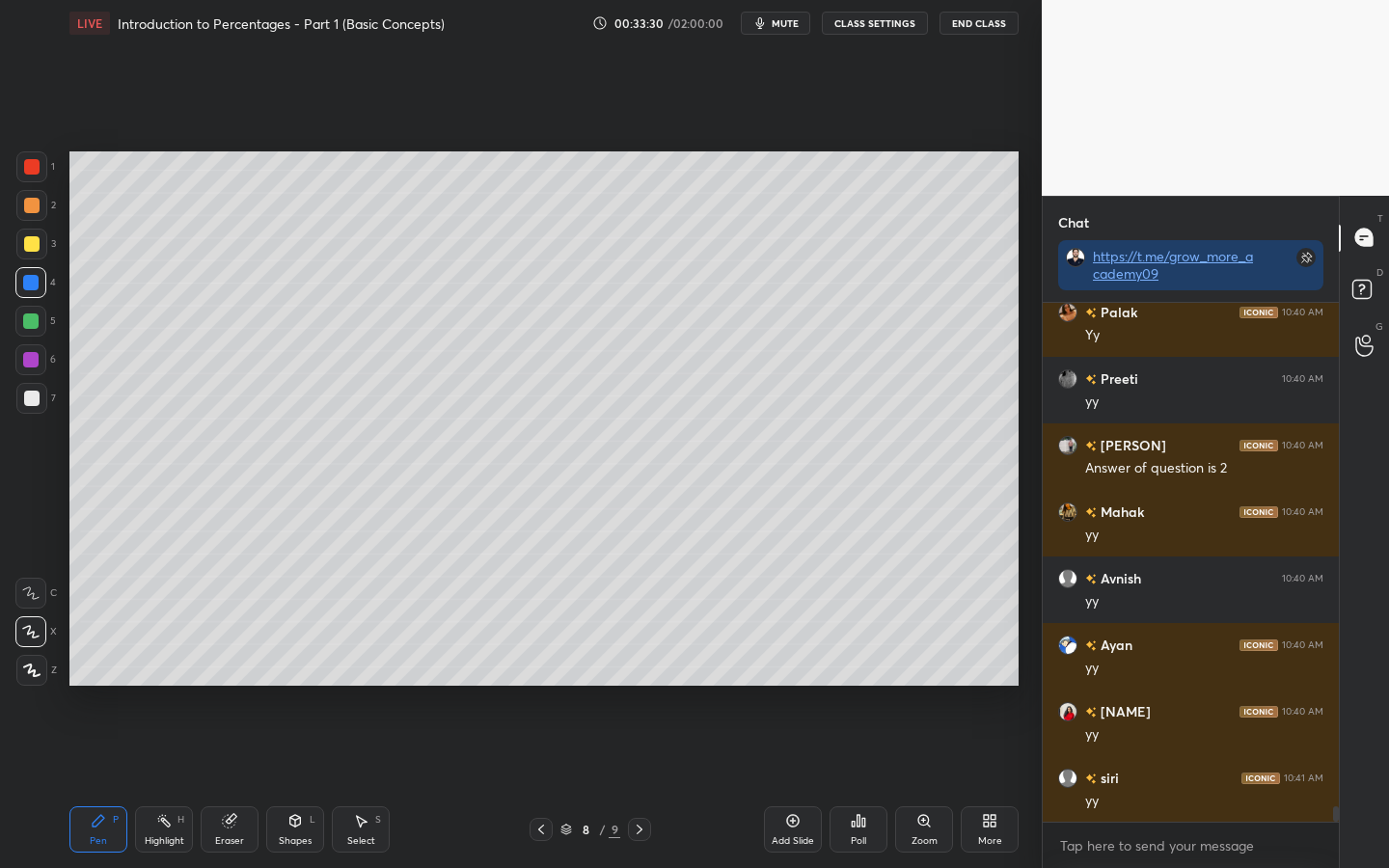 click 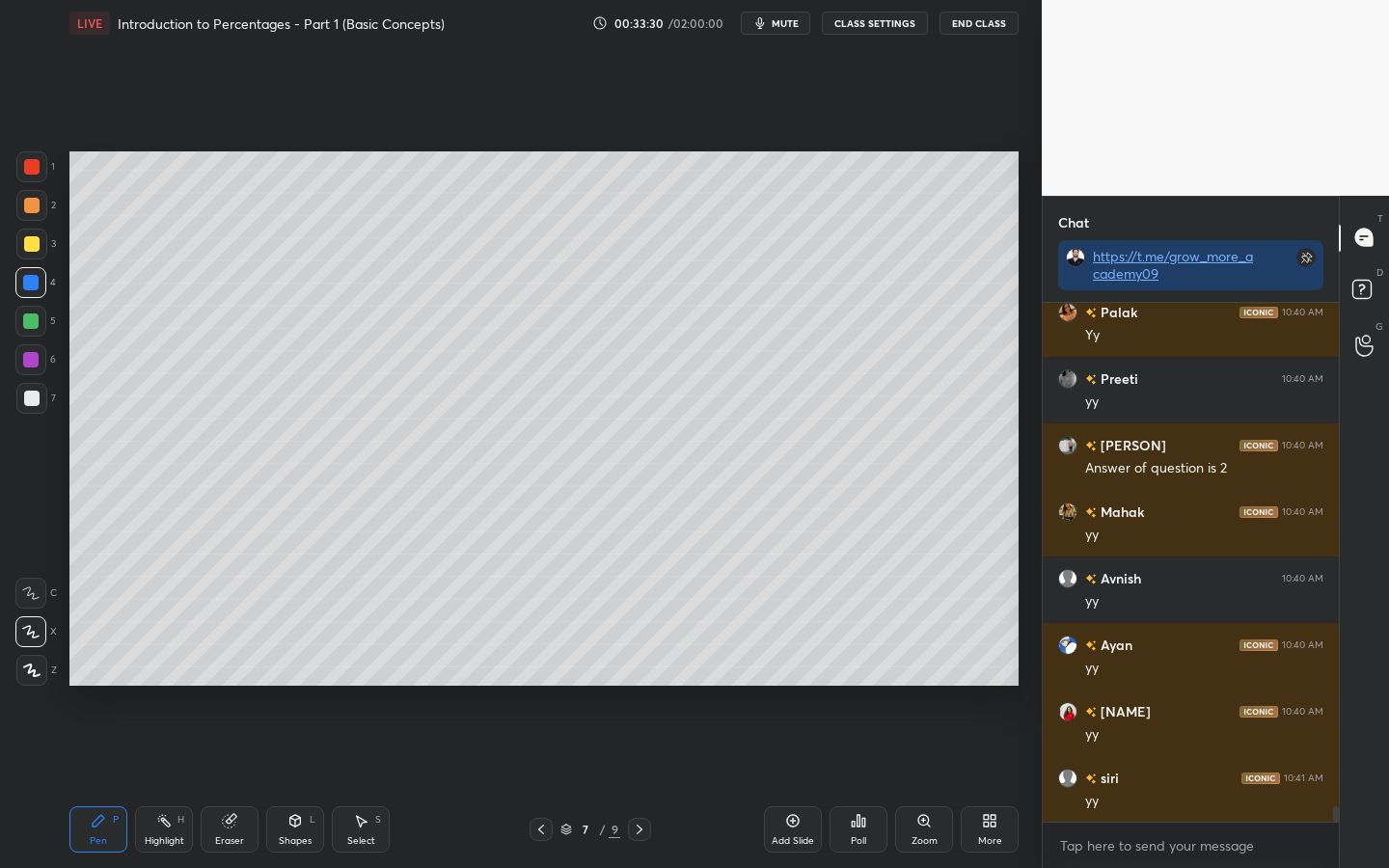 click 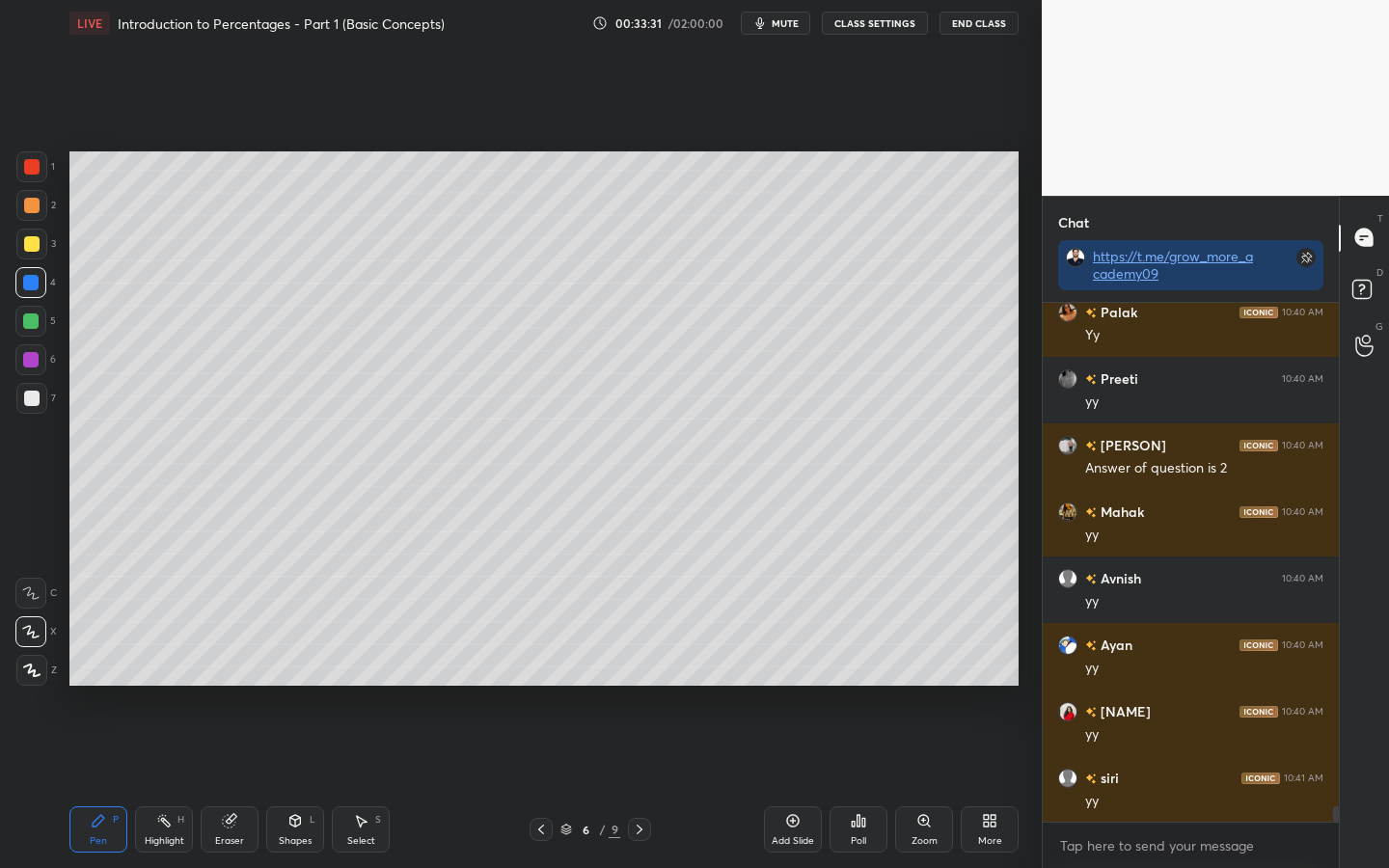 scroll, scrollTop: 17459, scrollLeft: 0, axis: vertical 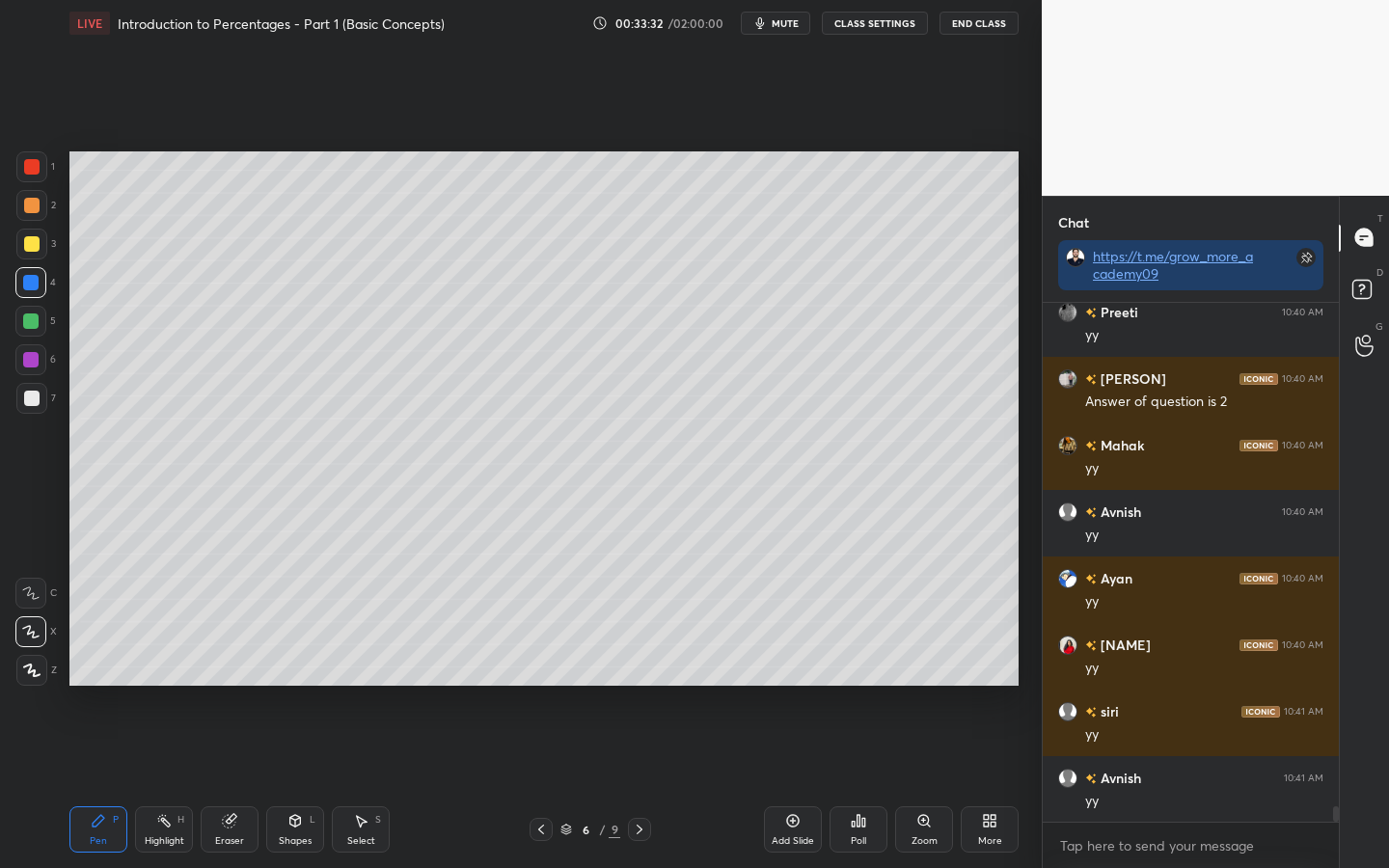 click on "Select S" at bounding box center (361, 829) 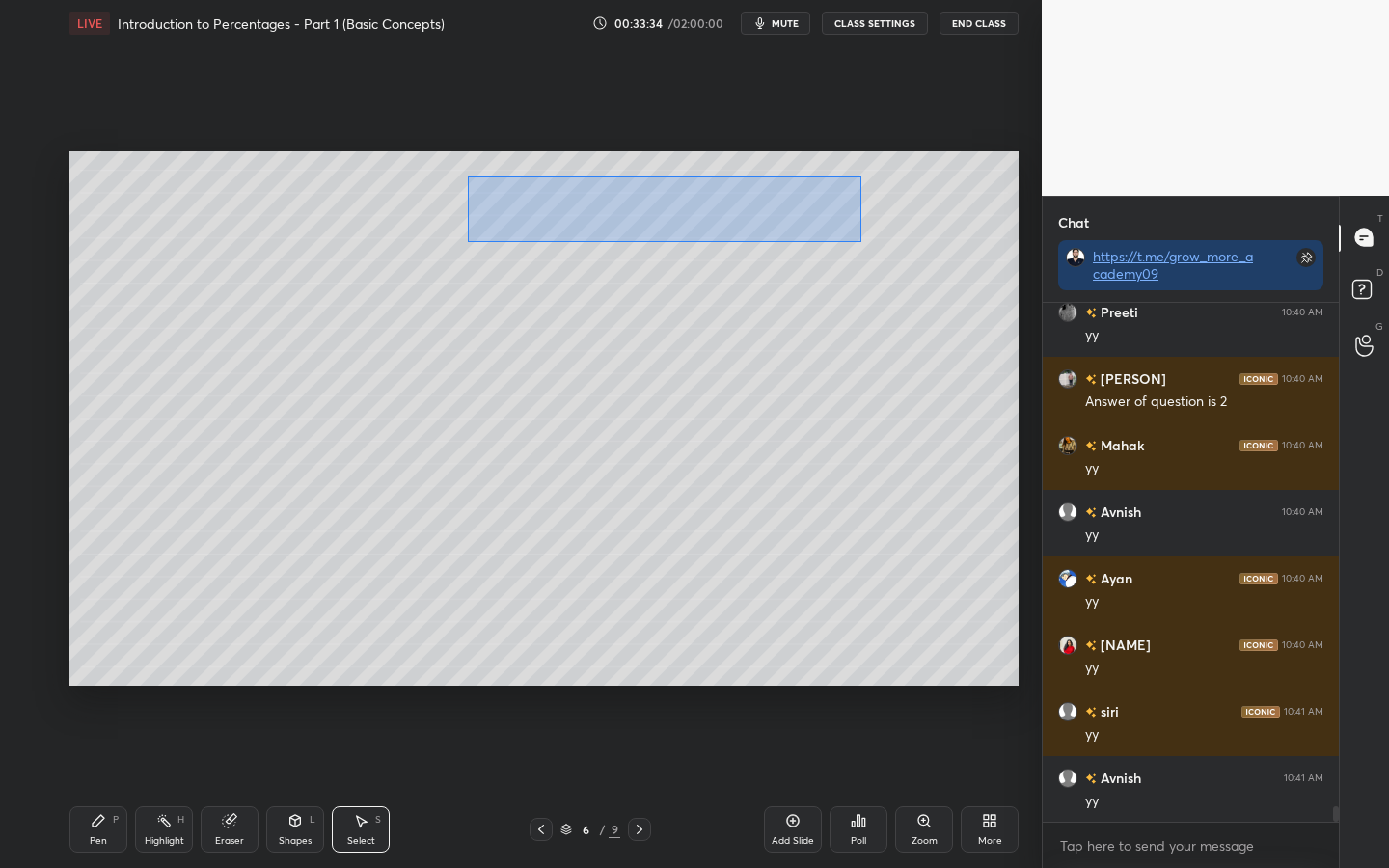 drag, startPoint x: 860, startPoint y: 242, endPoint x: 469, endPoint y: 178, distance: 396.20323 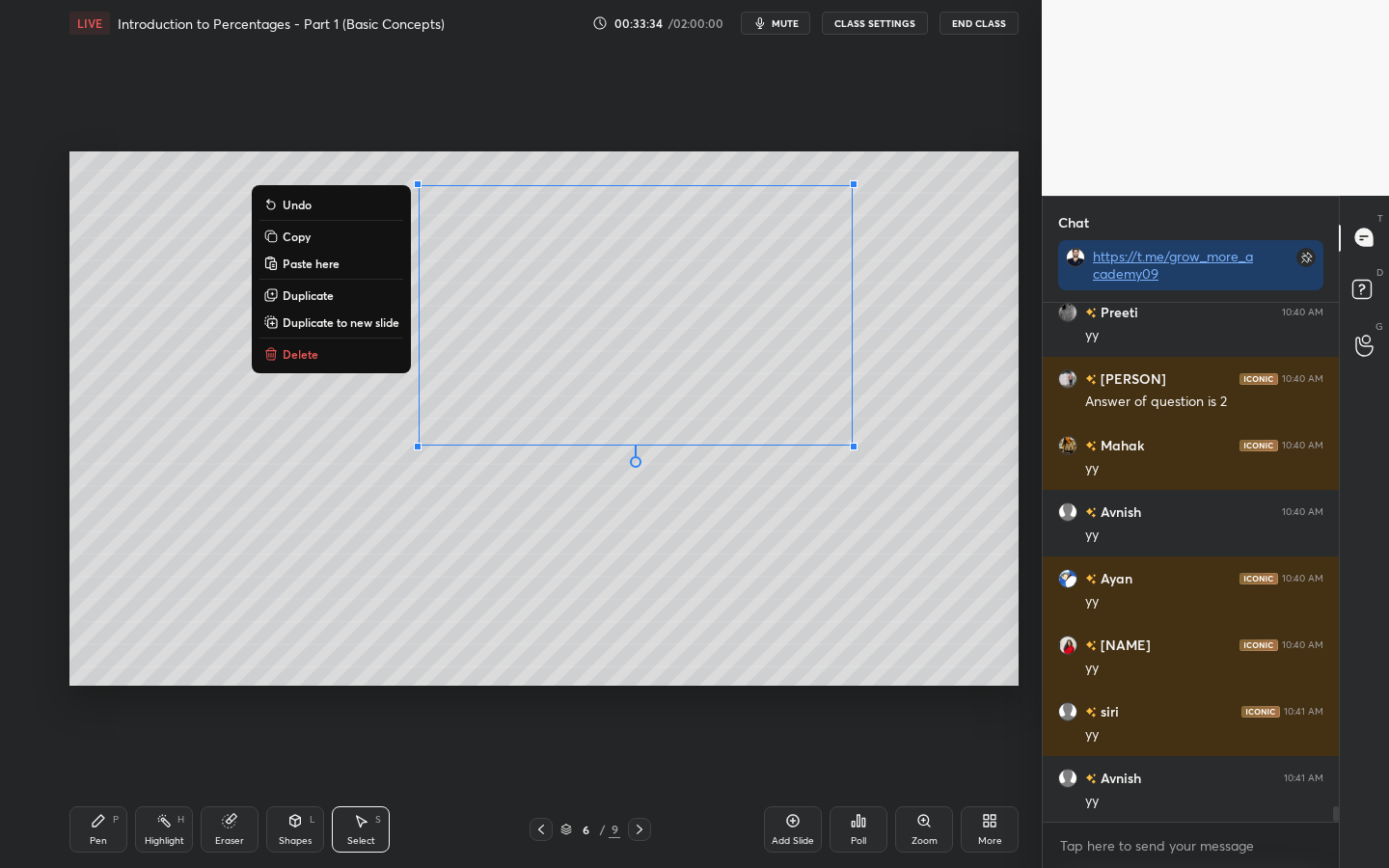 scroll, scrollTop: 17526, scrollLeft: 0, axis: vertical 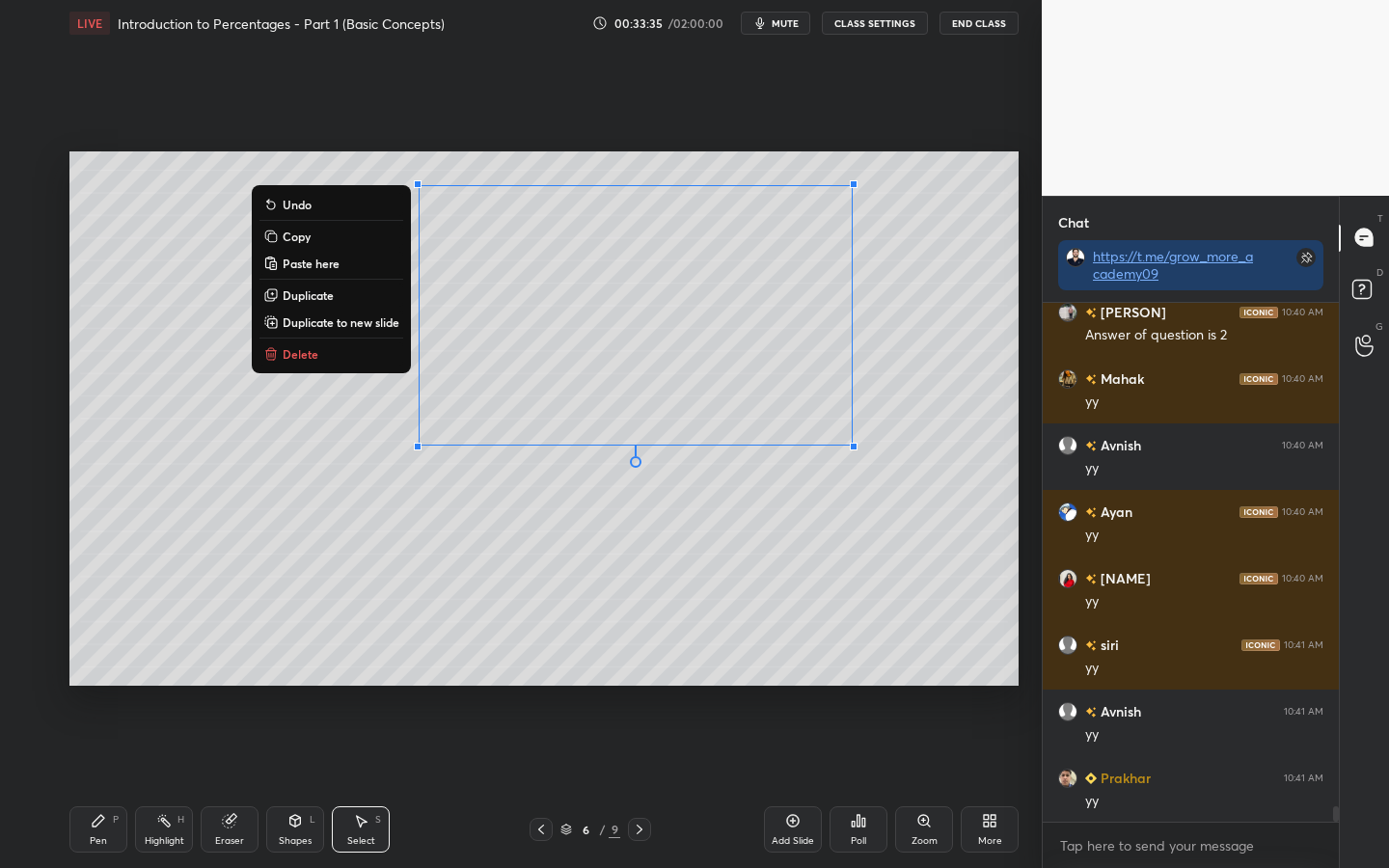click on "Copy" at bounding box center (296, 236) 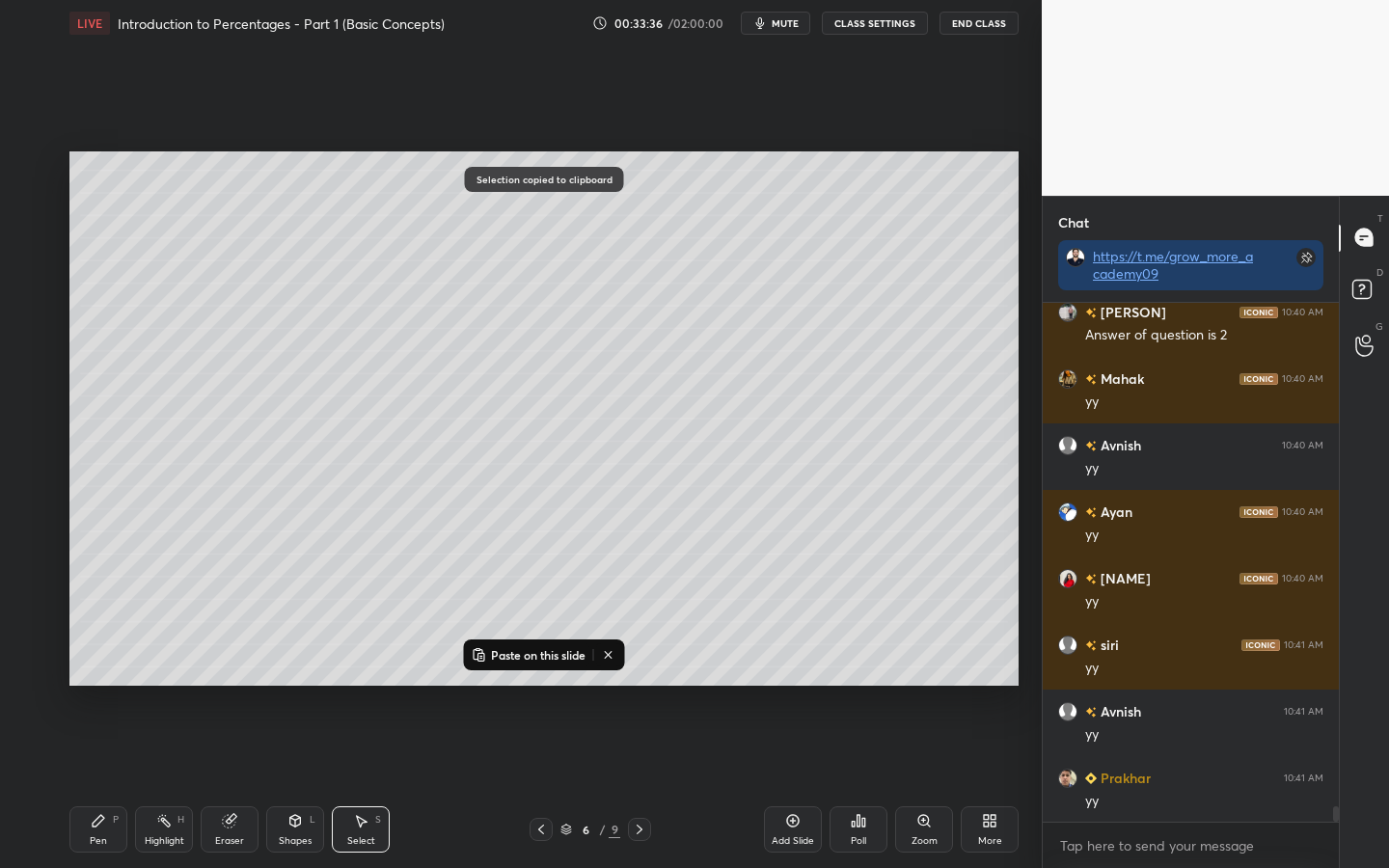 click 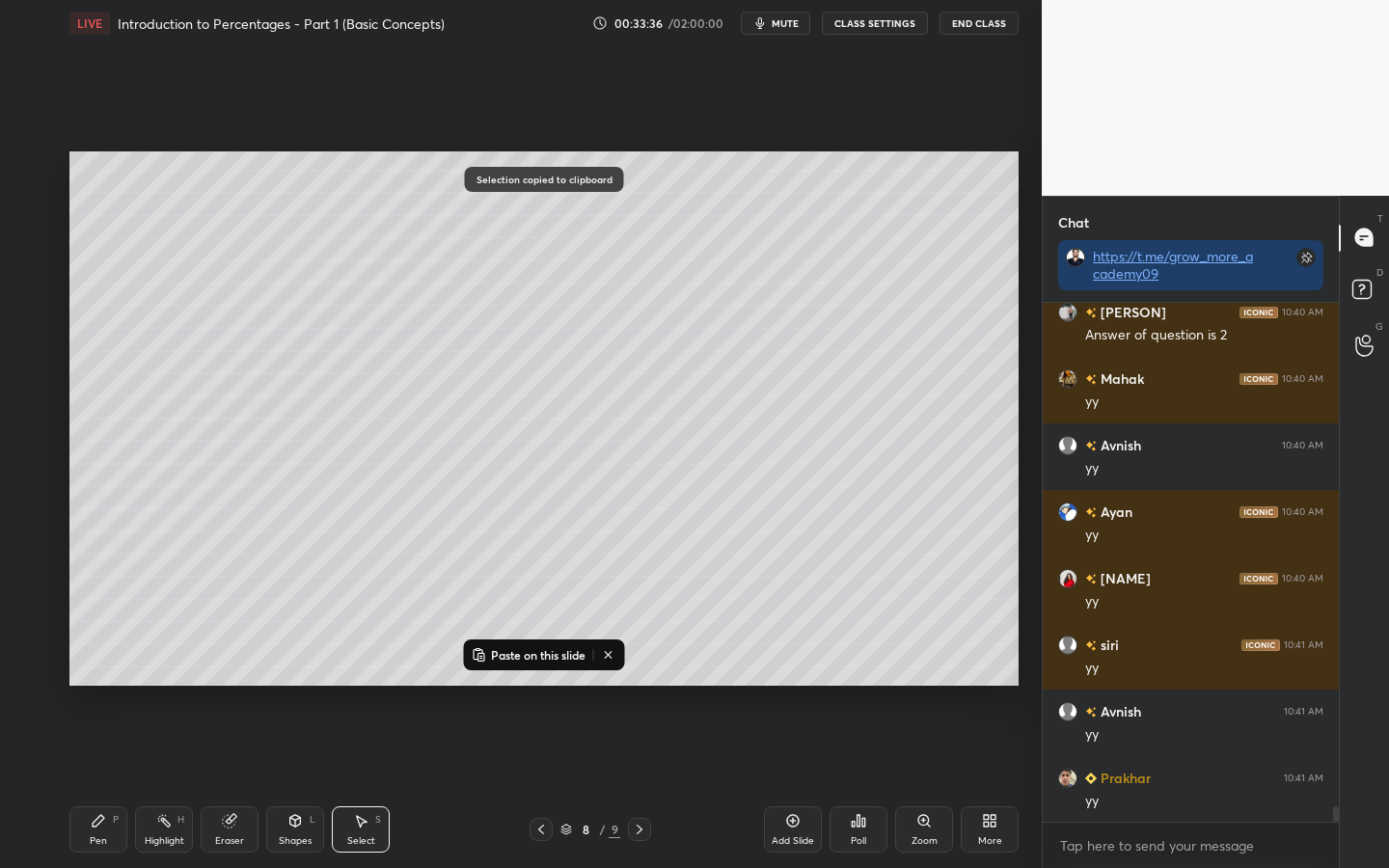 click 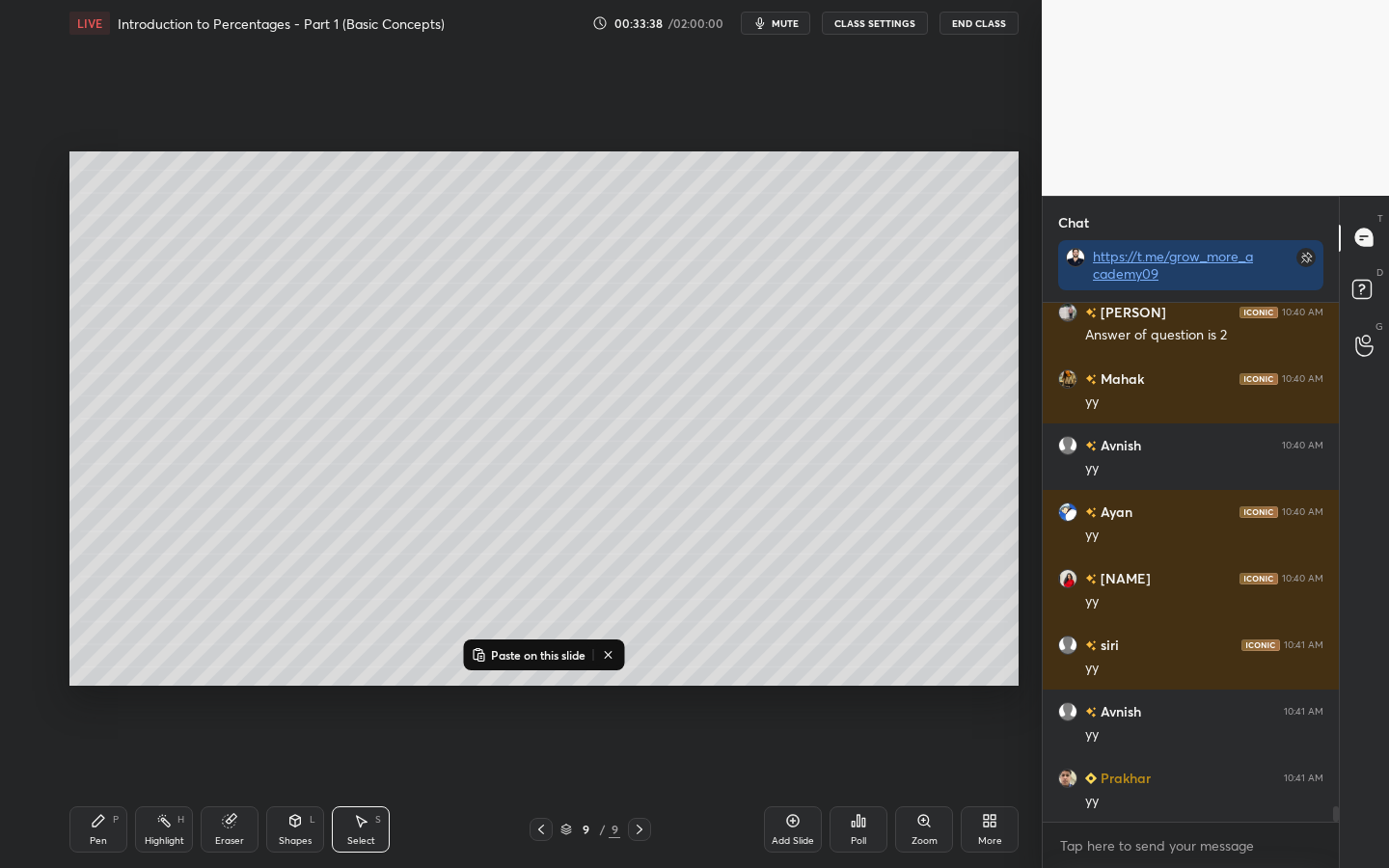 click on "Paste on this slide" at bounding box center (538, 655) 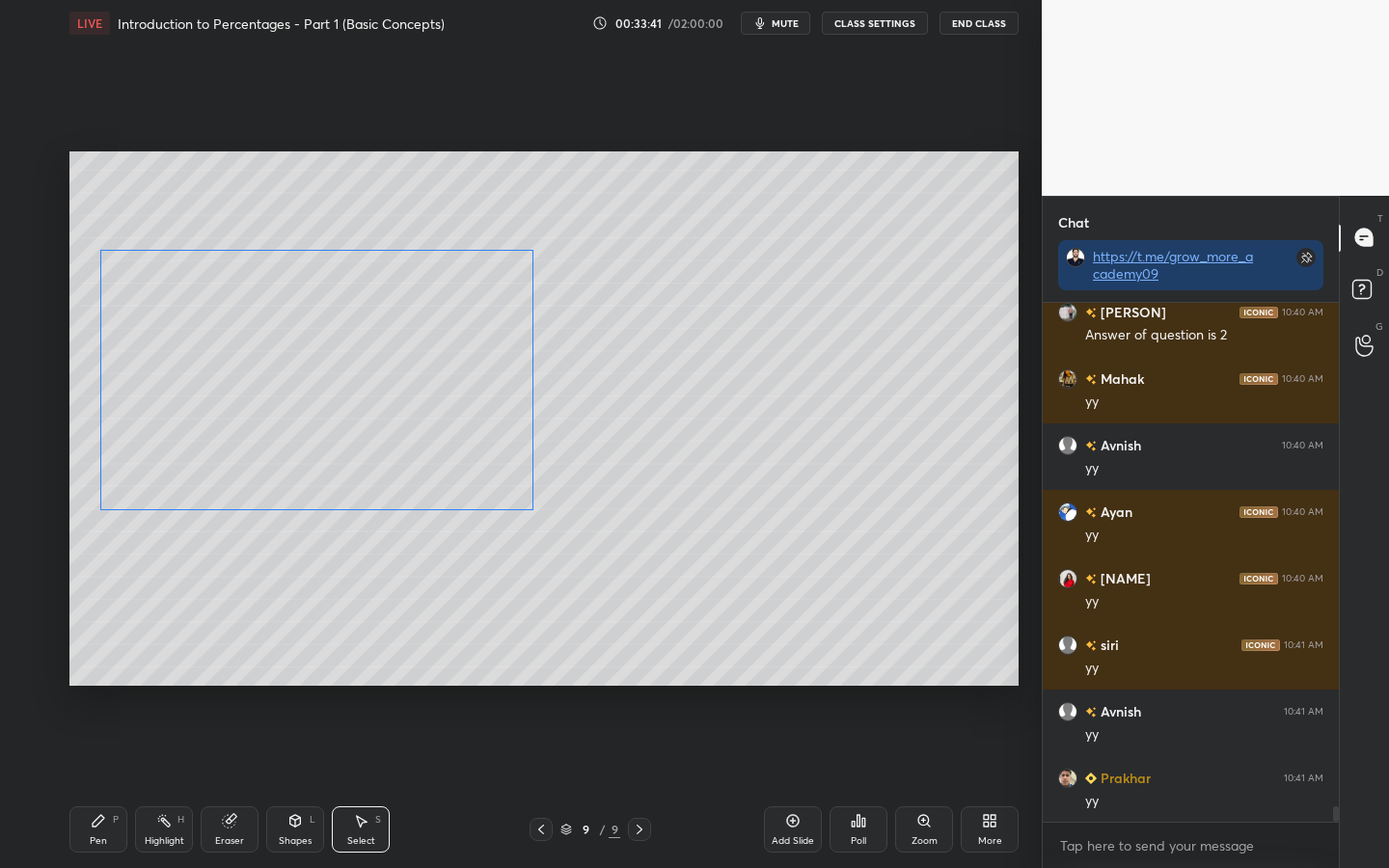 drag, startPoint x: 510, startPoint y: 366, endPoint x: 232, endPoint y: 417, distance: 282.63935 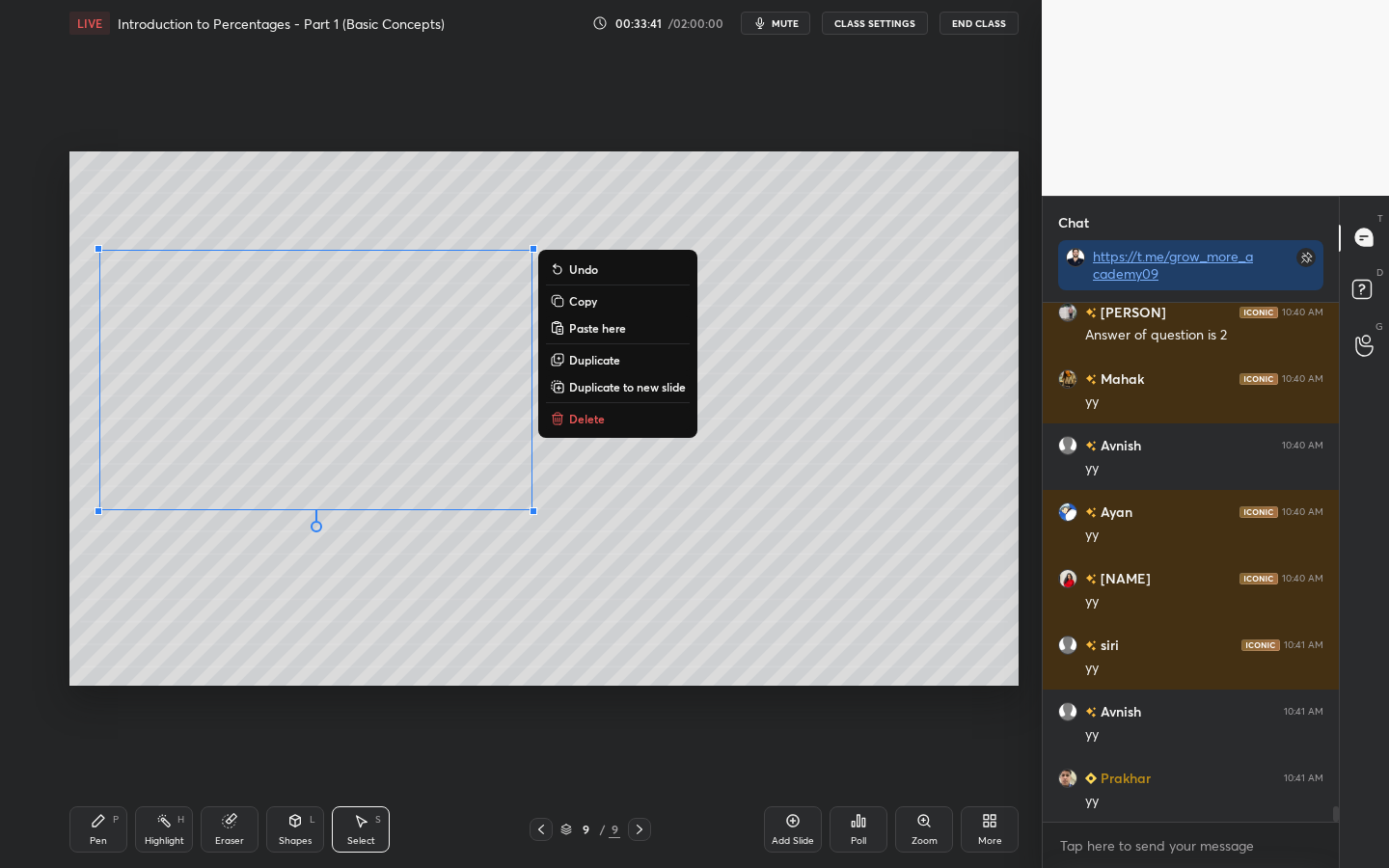 click 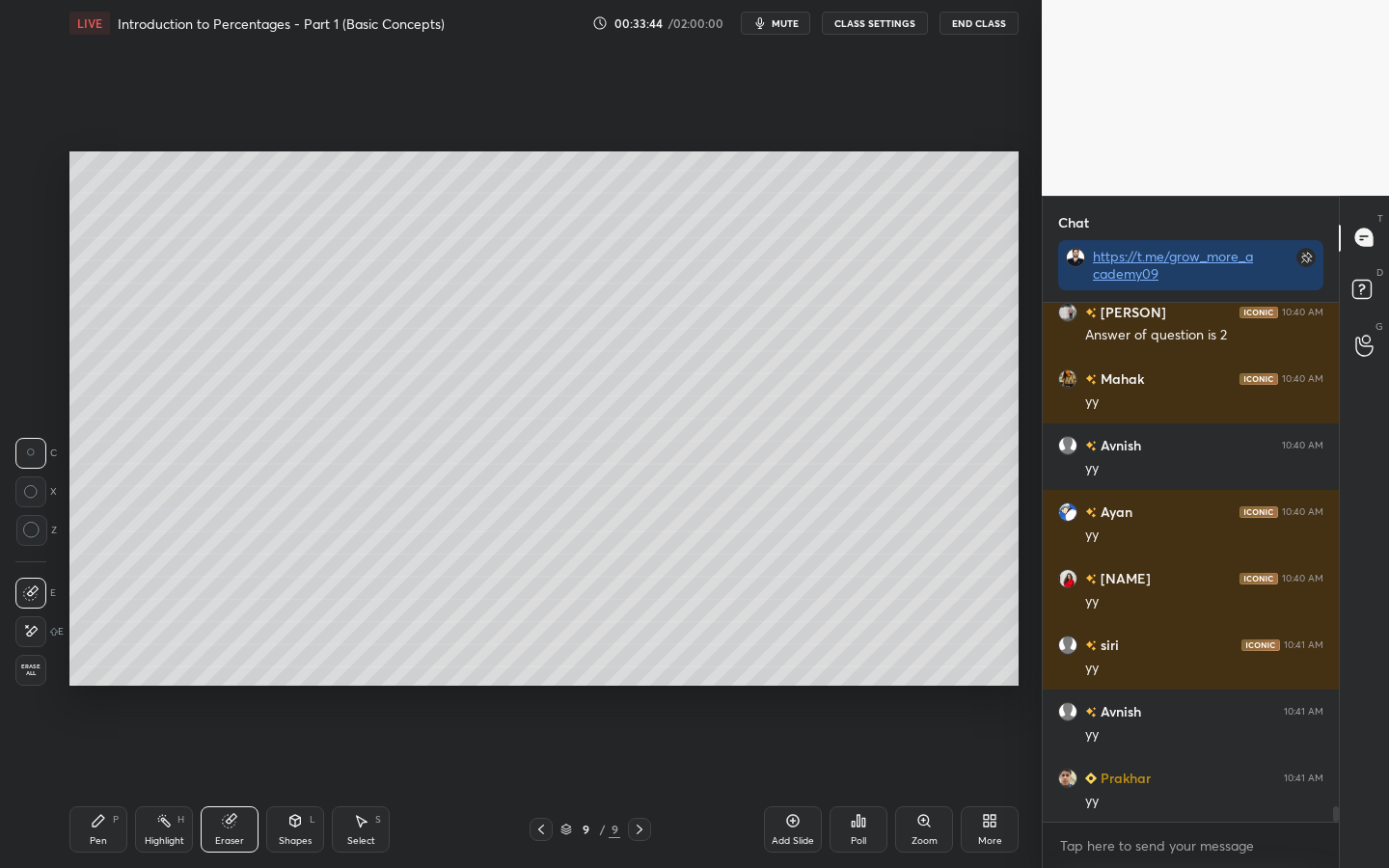 click on "Pen P Highlight H Eraser Shapes L Select S 9 / 9 Add Slide Poll Zoom More" at bounding box center (544, 829) 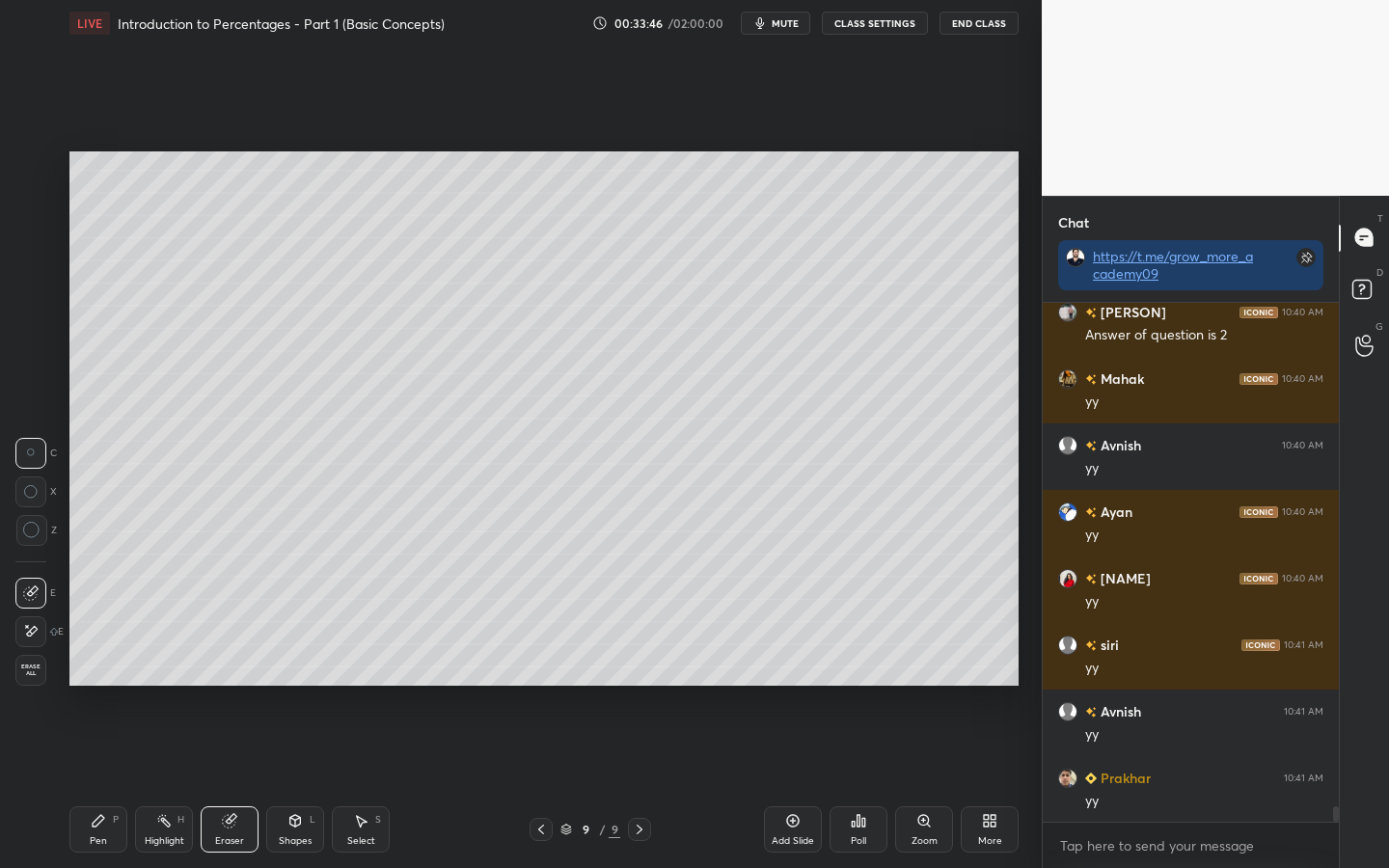 click on "Pen P Highlight H Eraser Shapes L Select S 9 / 9 Add Slide Poll Zoom More" at bounding box center [544, 829] 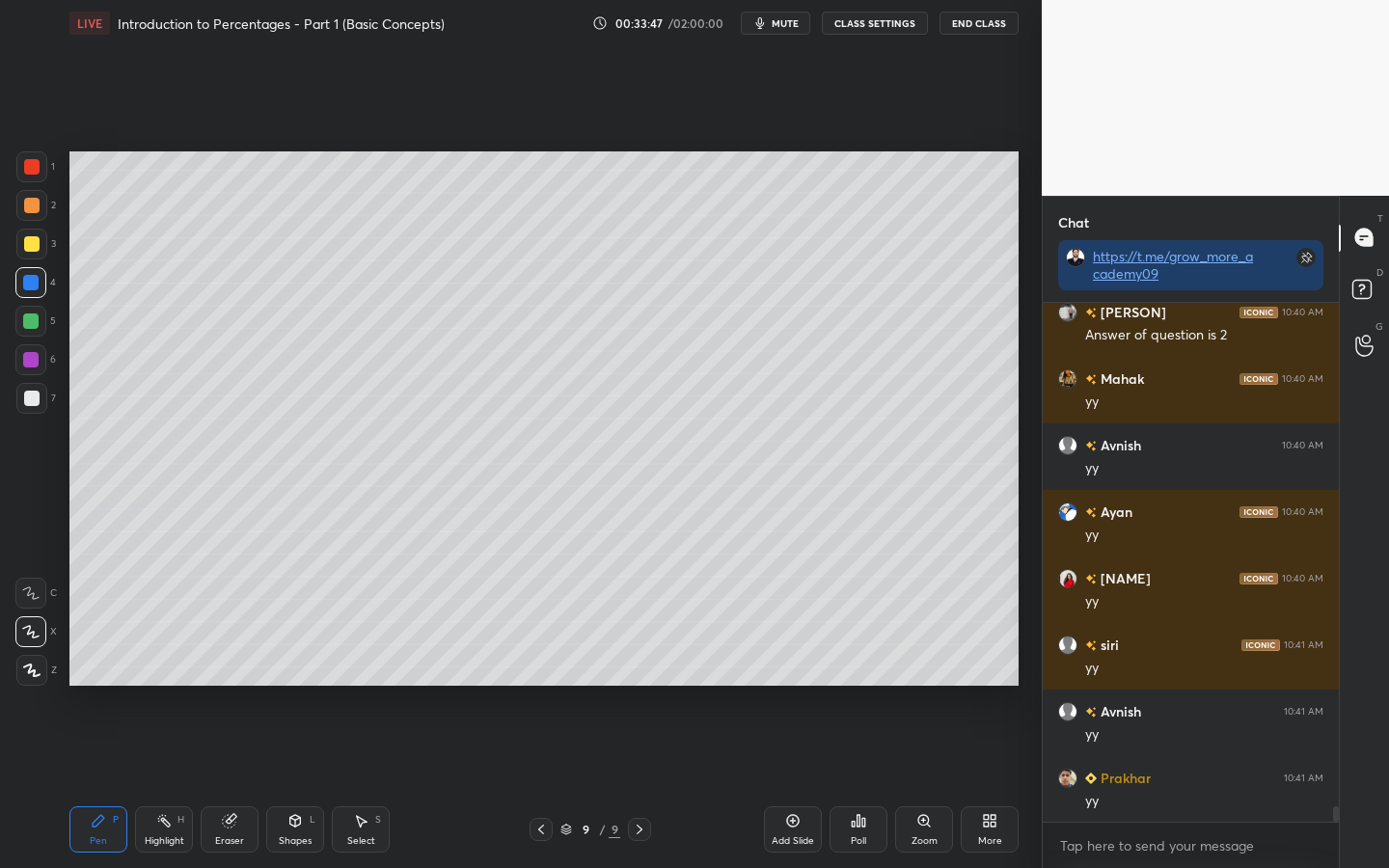 click at bounding box center [31, 321] 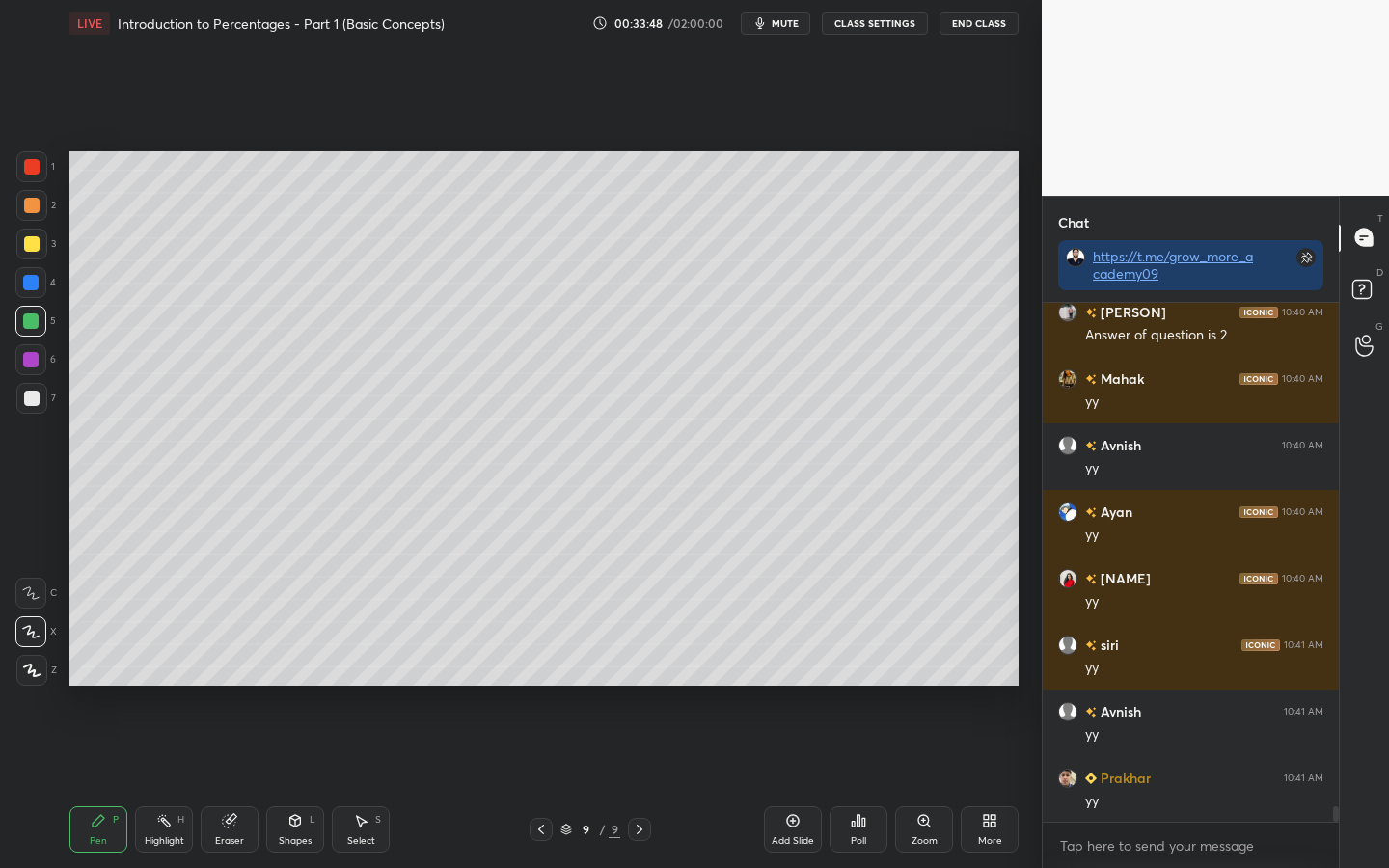 click 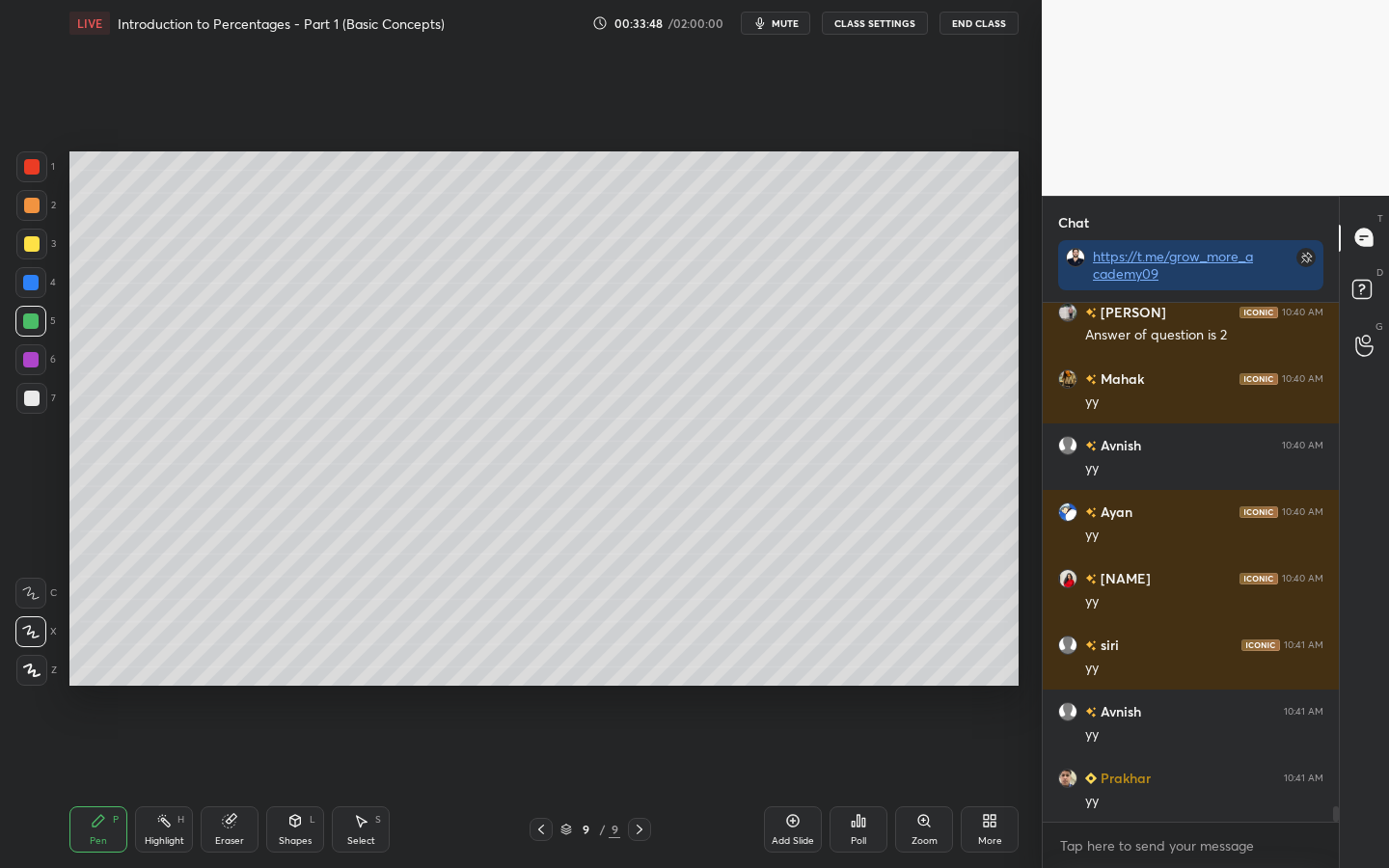 click 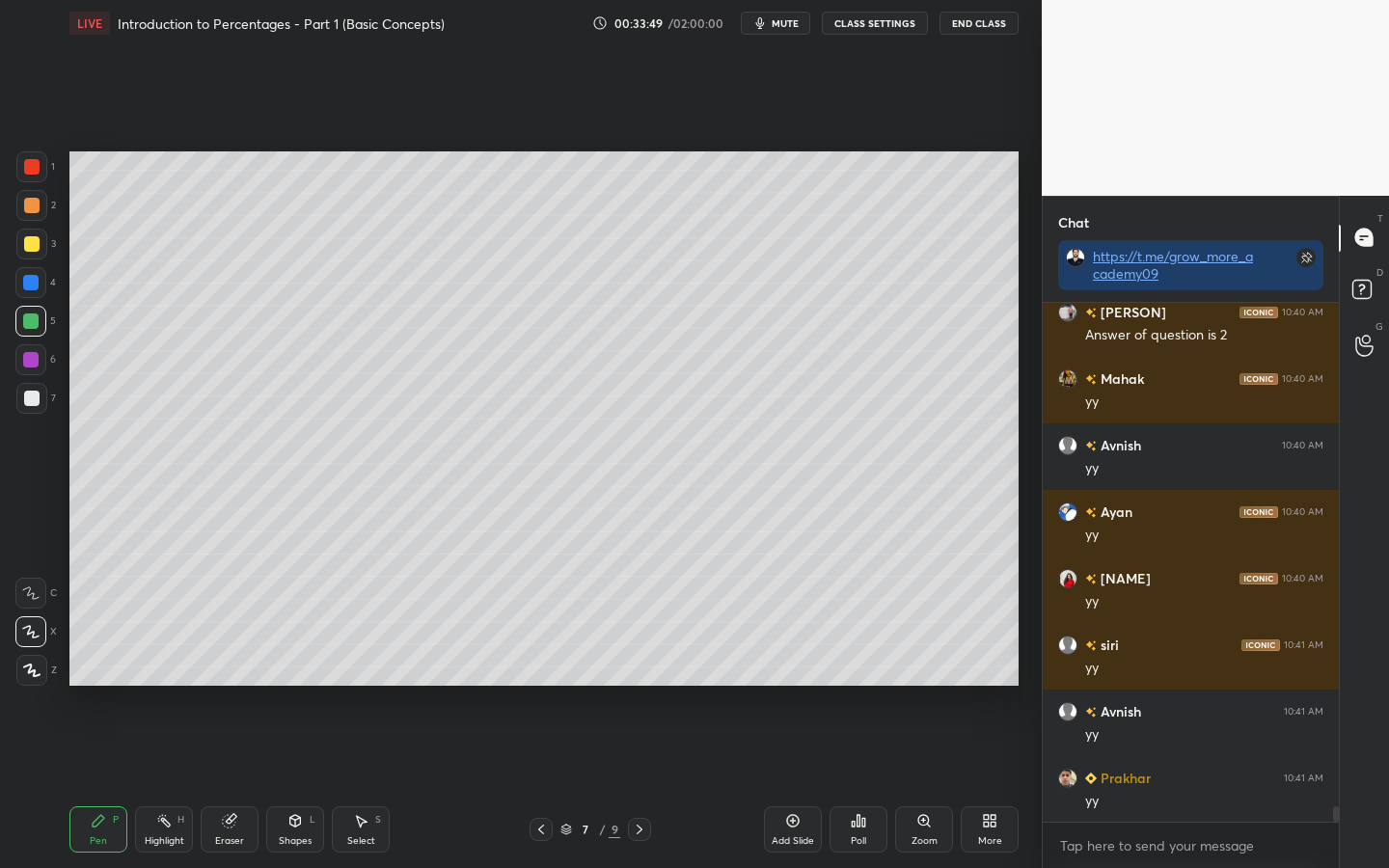 click 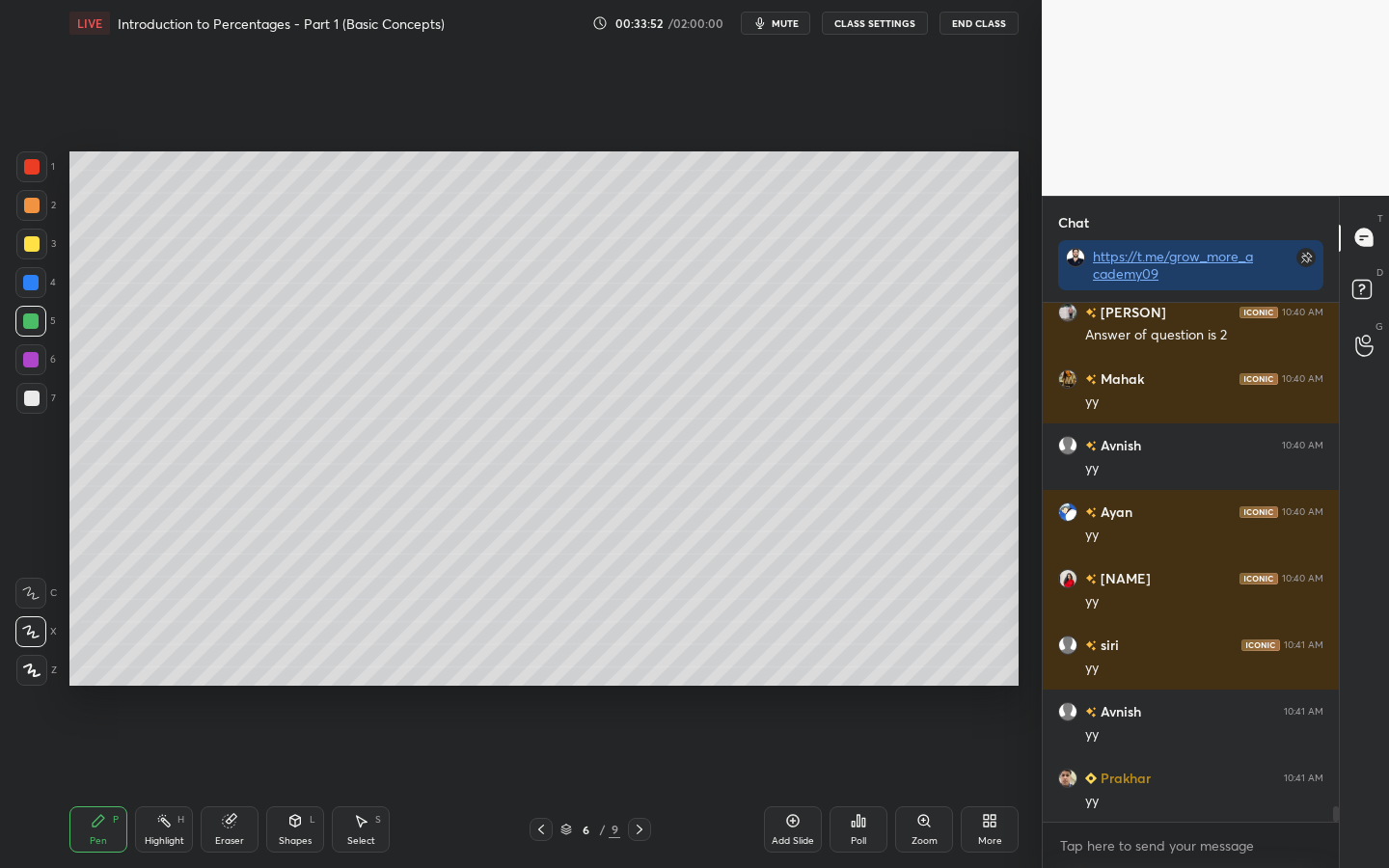 click 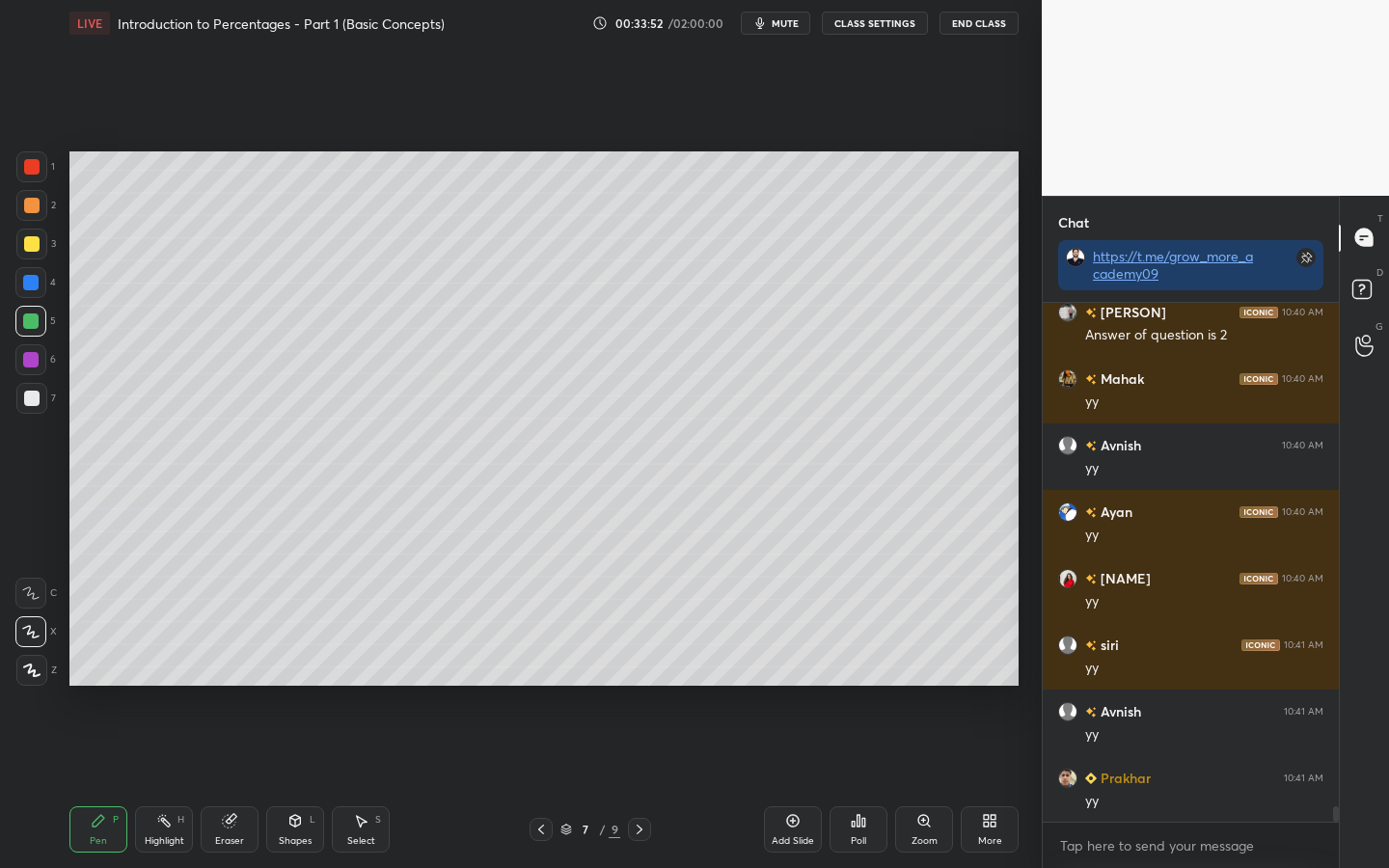 click 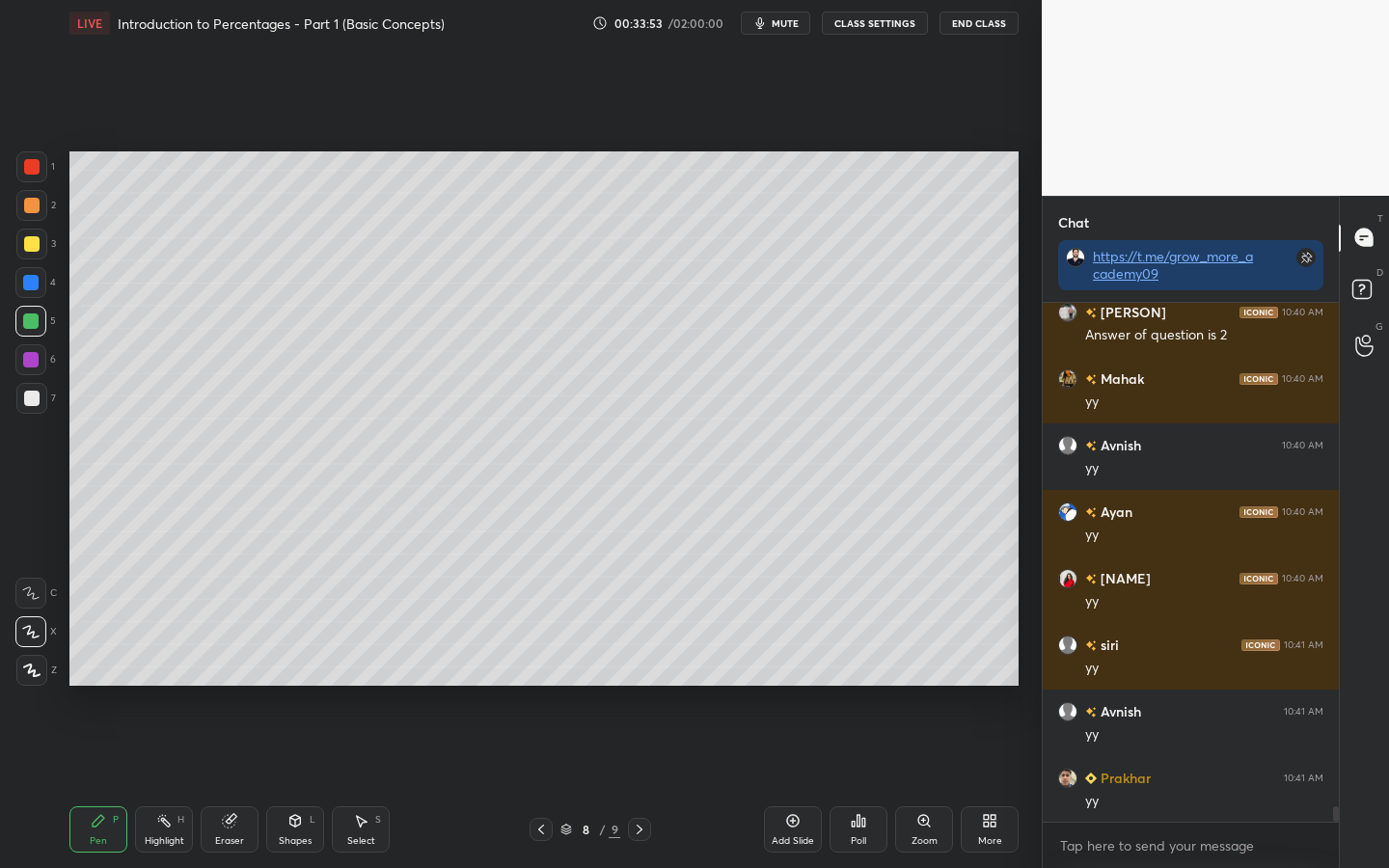 click at bounding box center [640, 829] 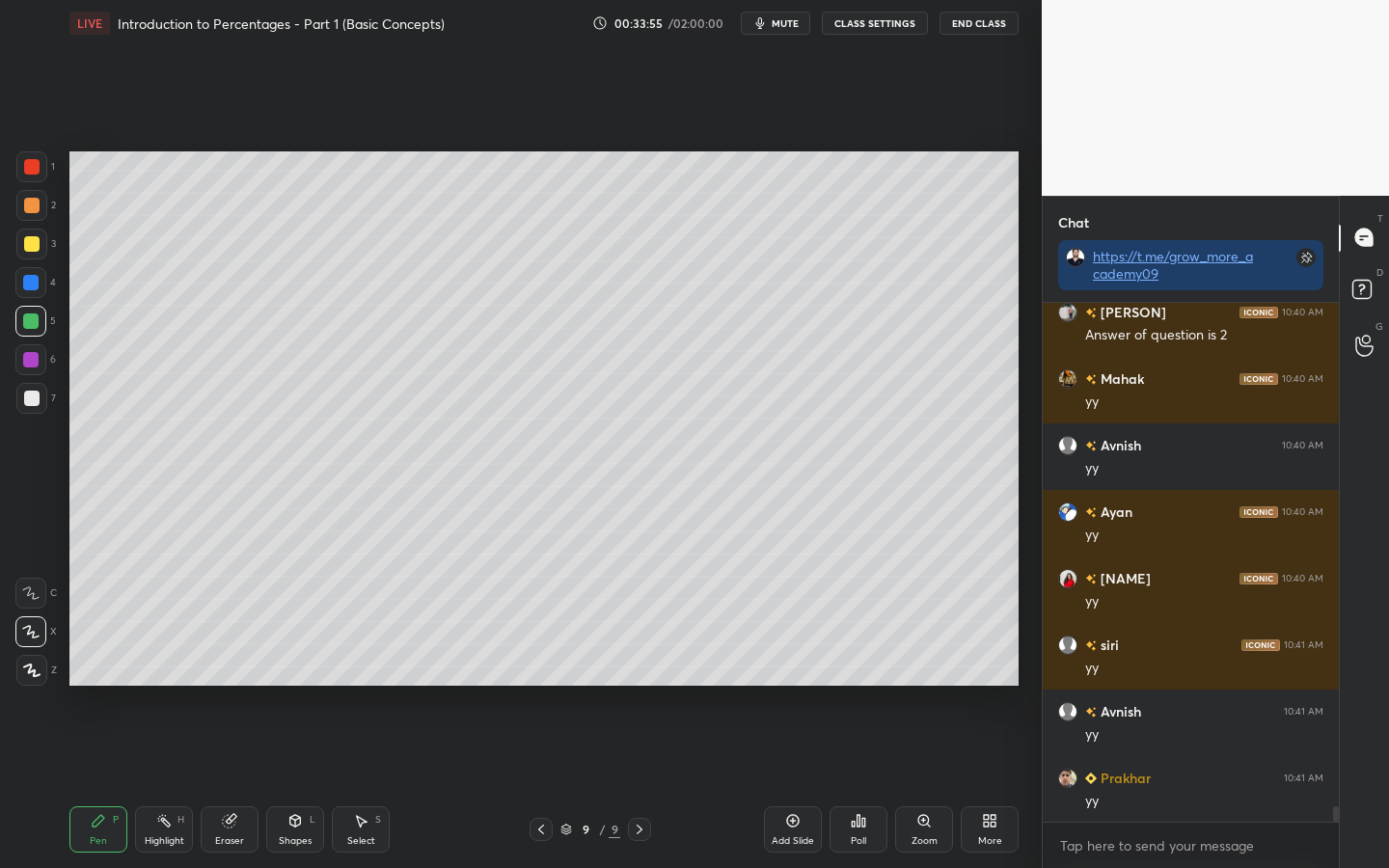click at bounding box center [32, 167] 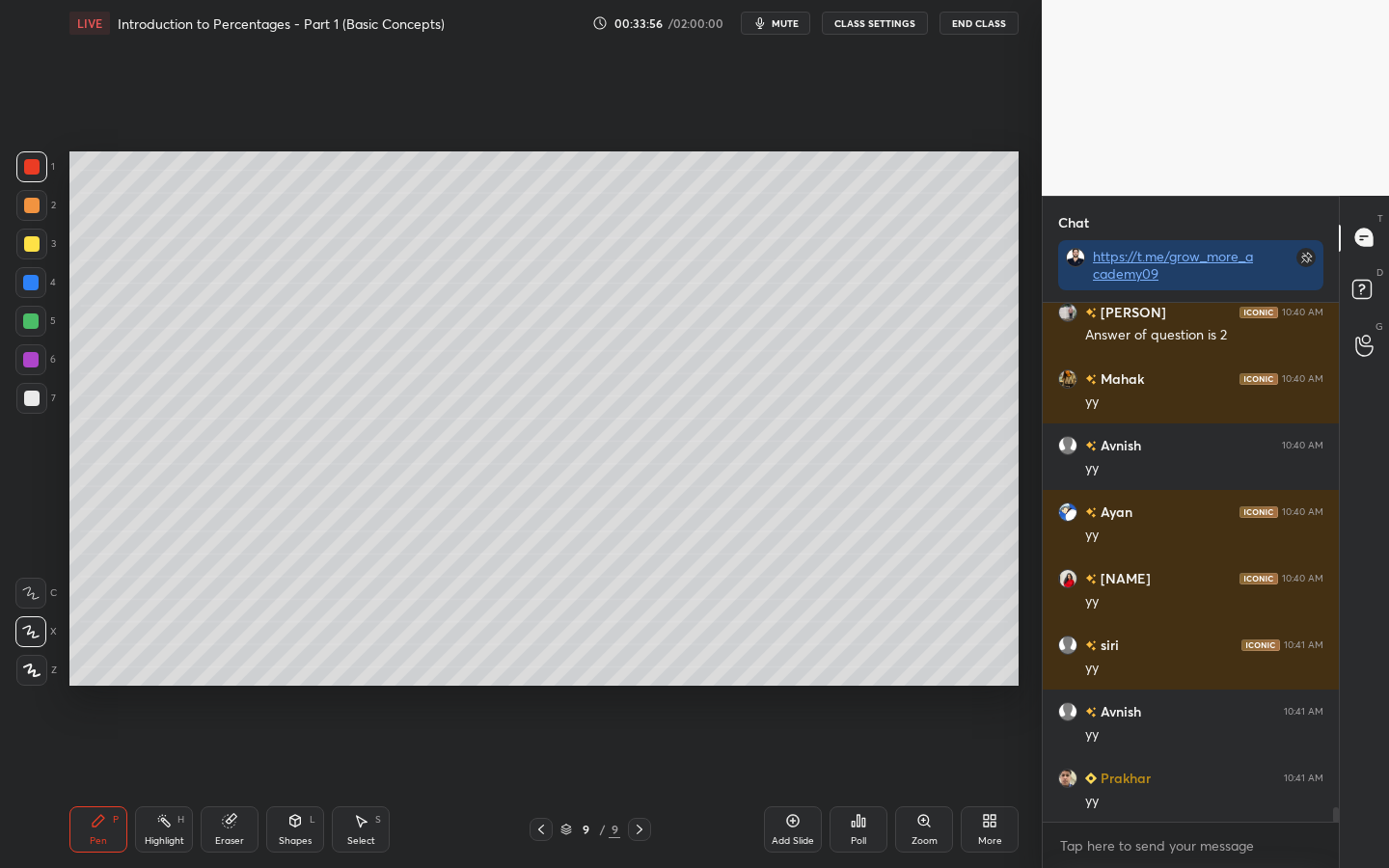 scroll, scrollTop: 17592, scrollLeft: 0, axis: vertical 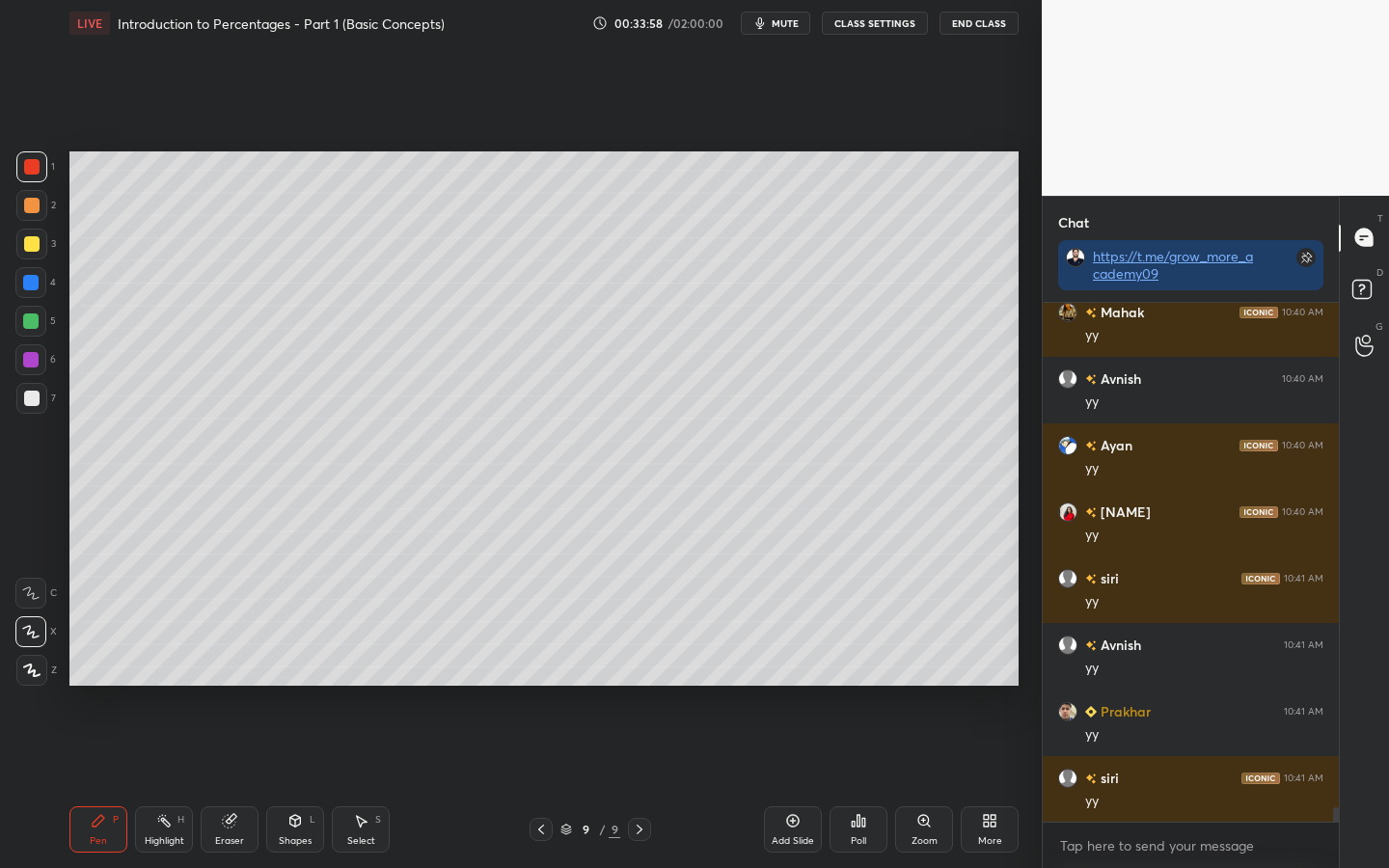 click 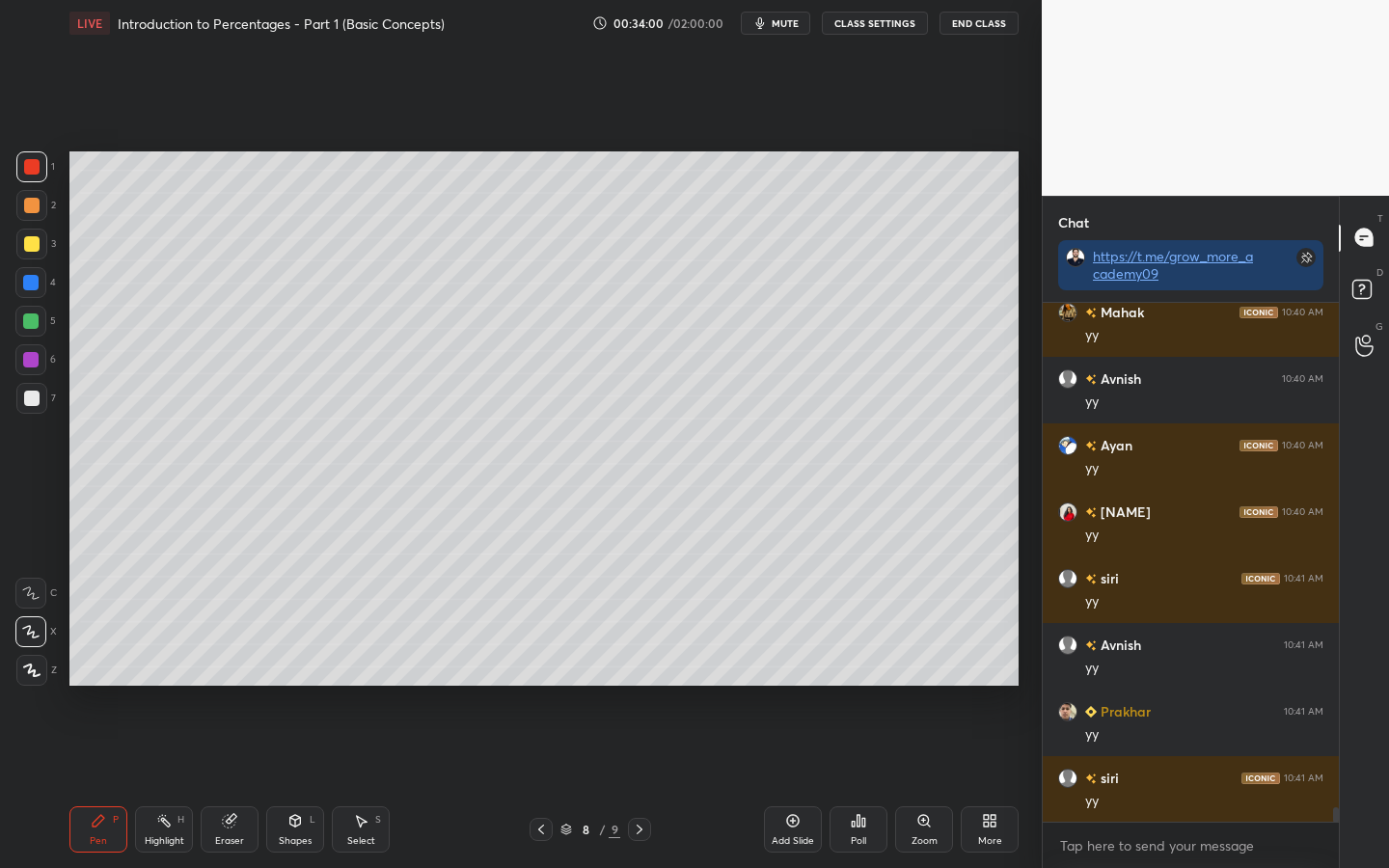 click 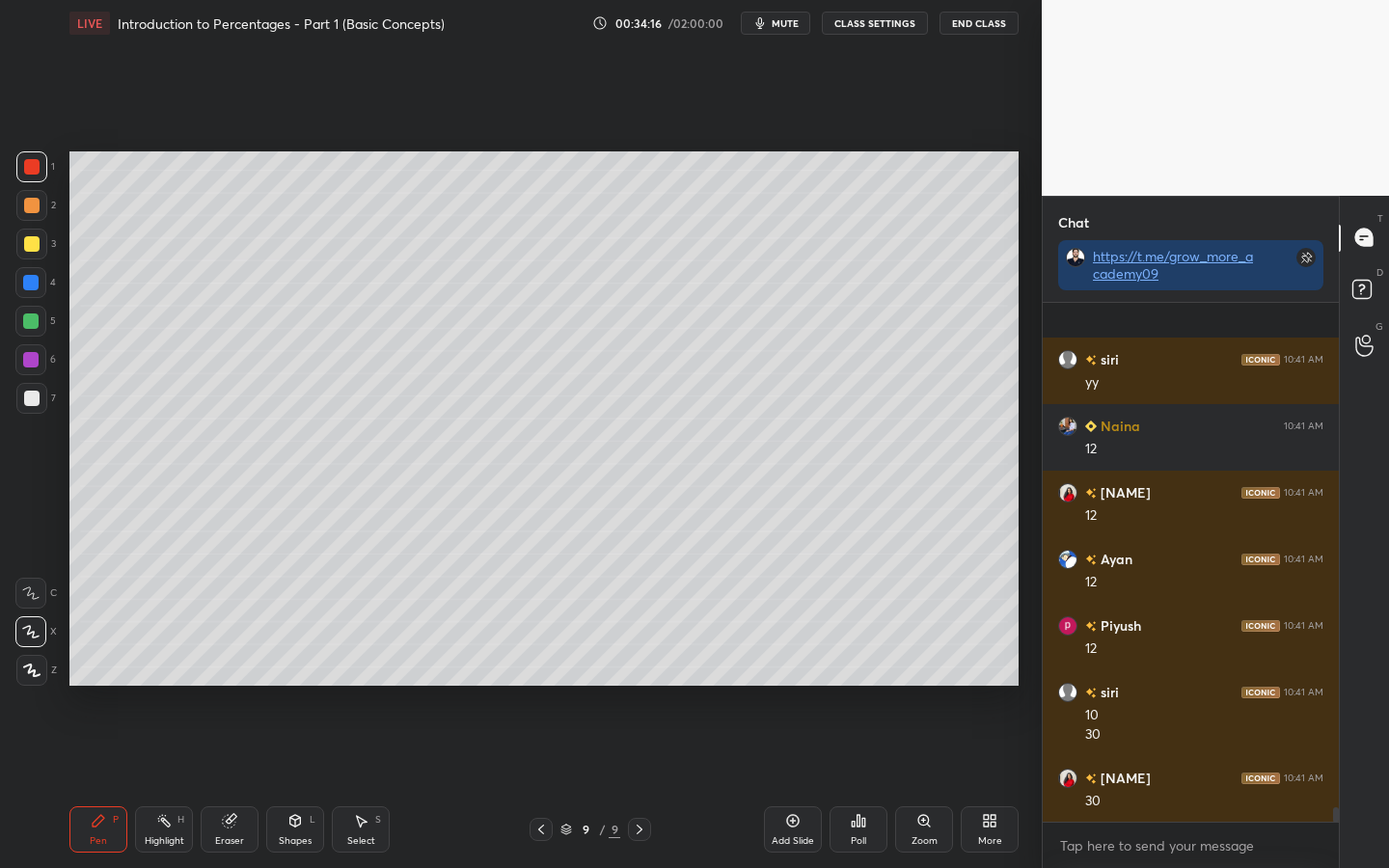 scroll, scrollTop: 18144, scrollLeft: 0, axis: vertical 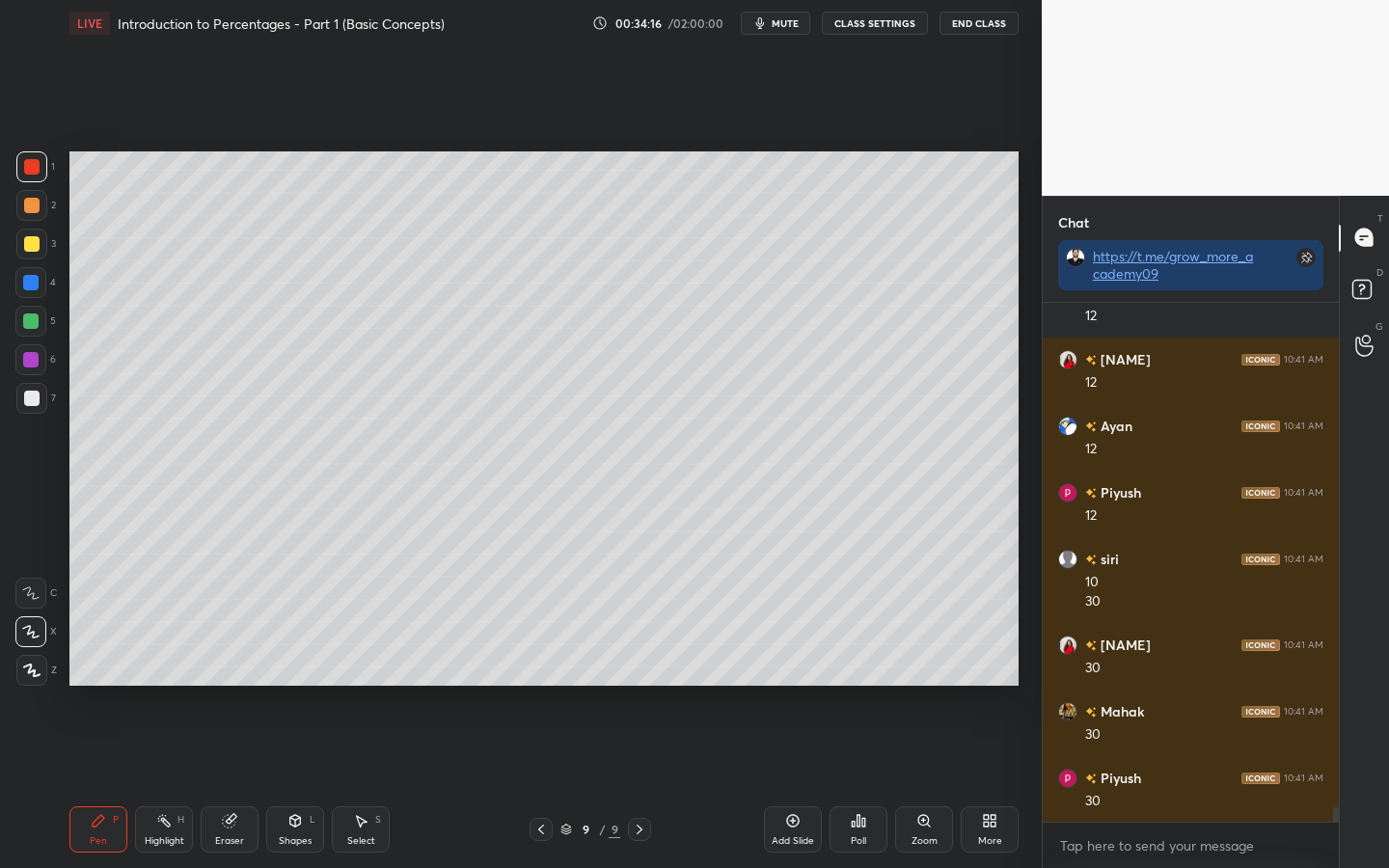 click at bounding box center [31, 360] 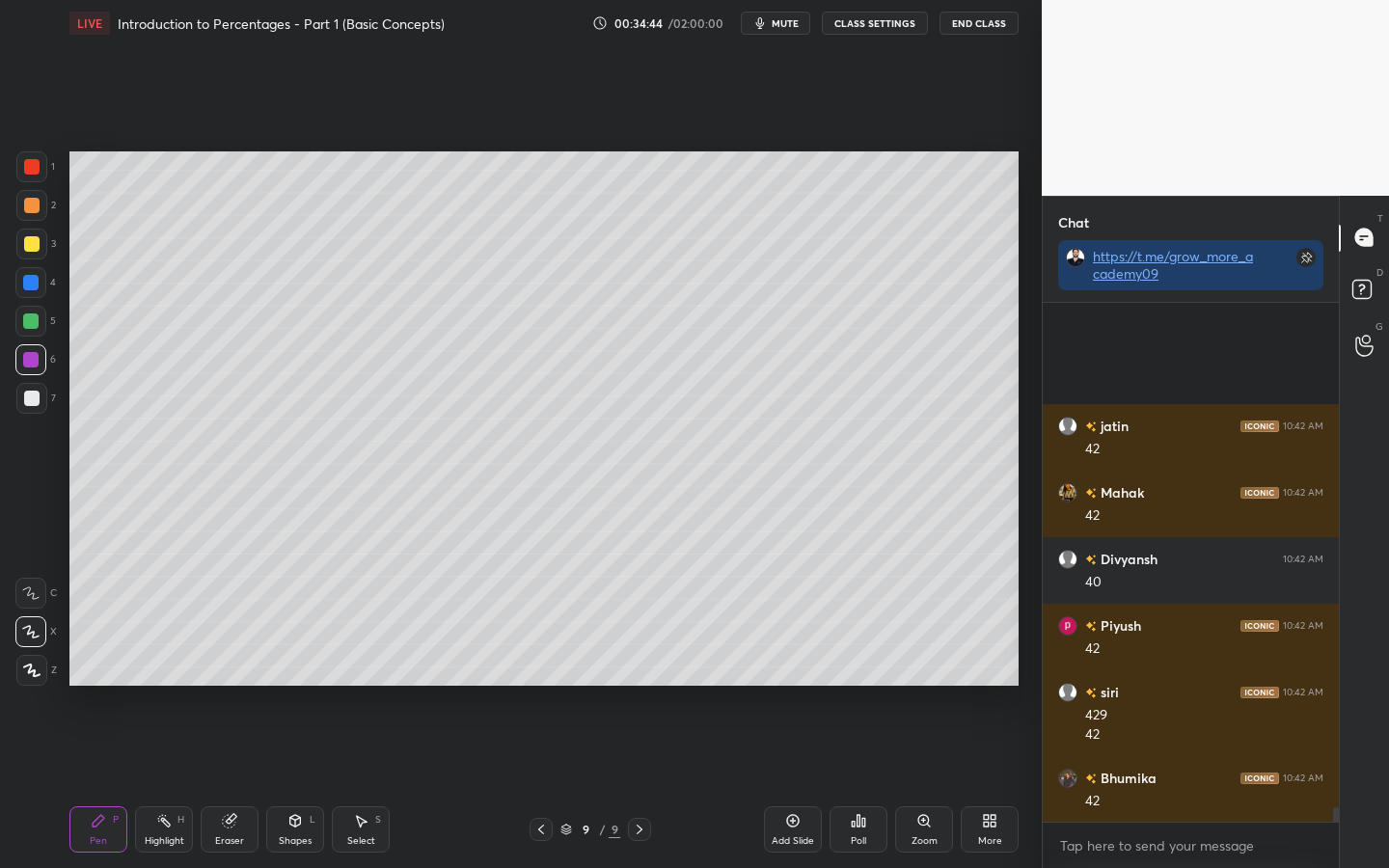 scroll, scrollTop: 17656, scrollLeft: 0, axis: vertical 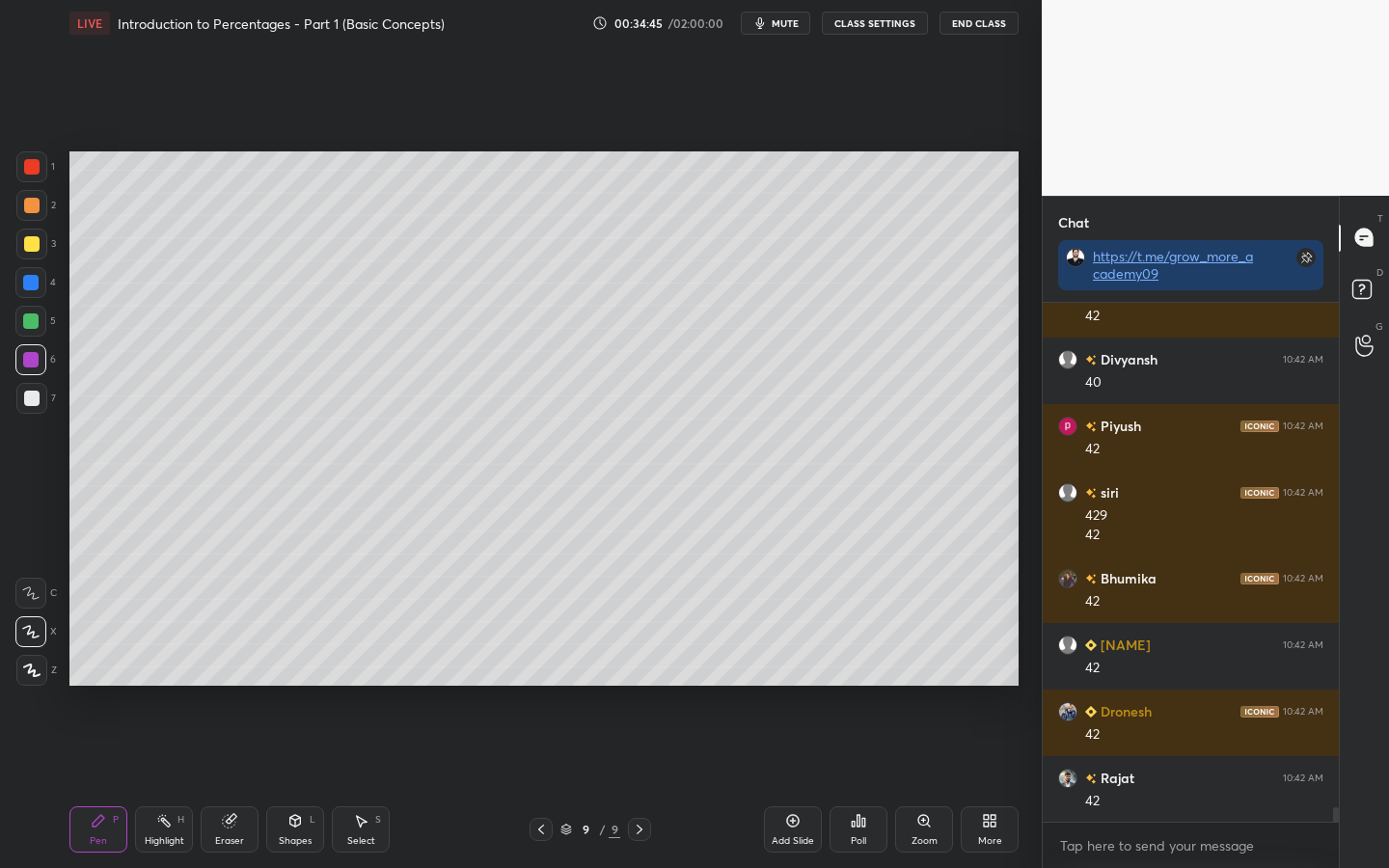 click at bounding box center (31, 283) 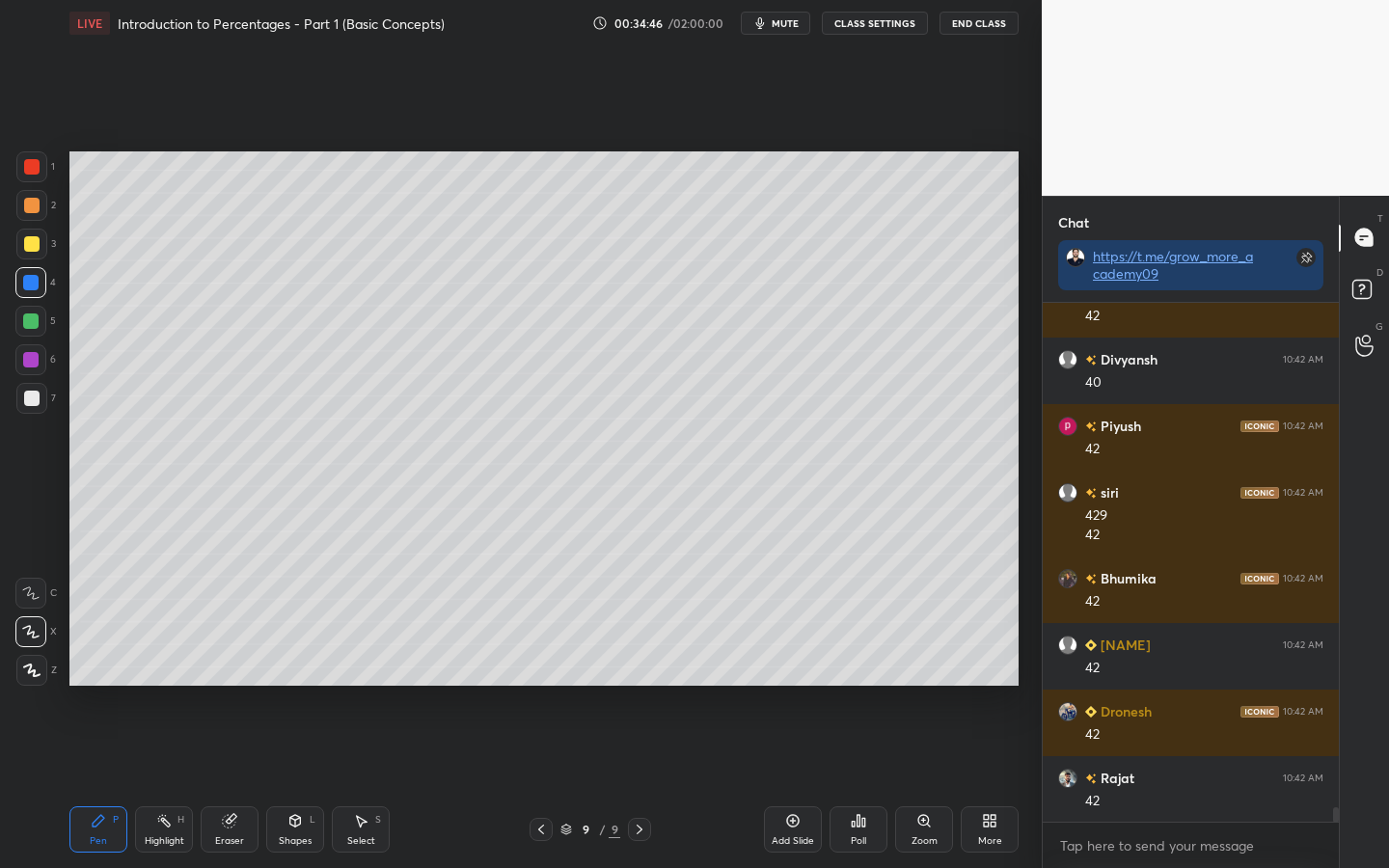 click at bounding box center [31, 321] 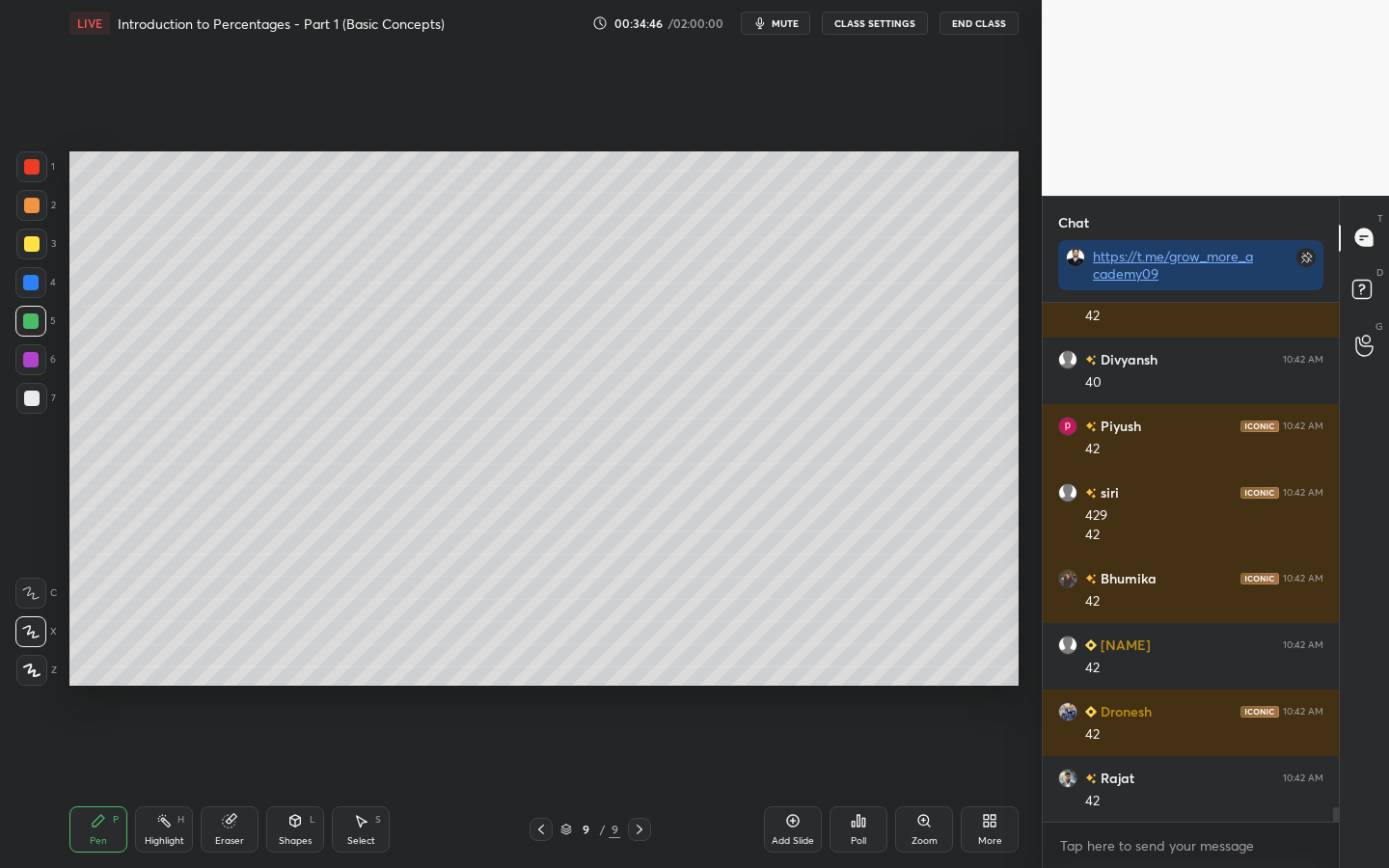 click at bounding box center (32, 205) 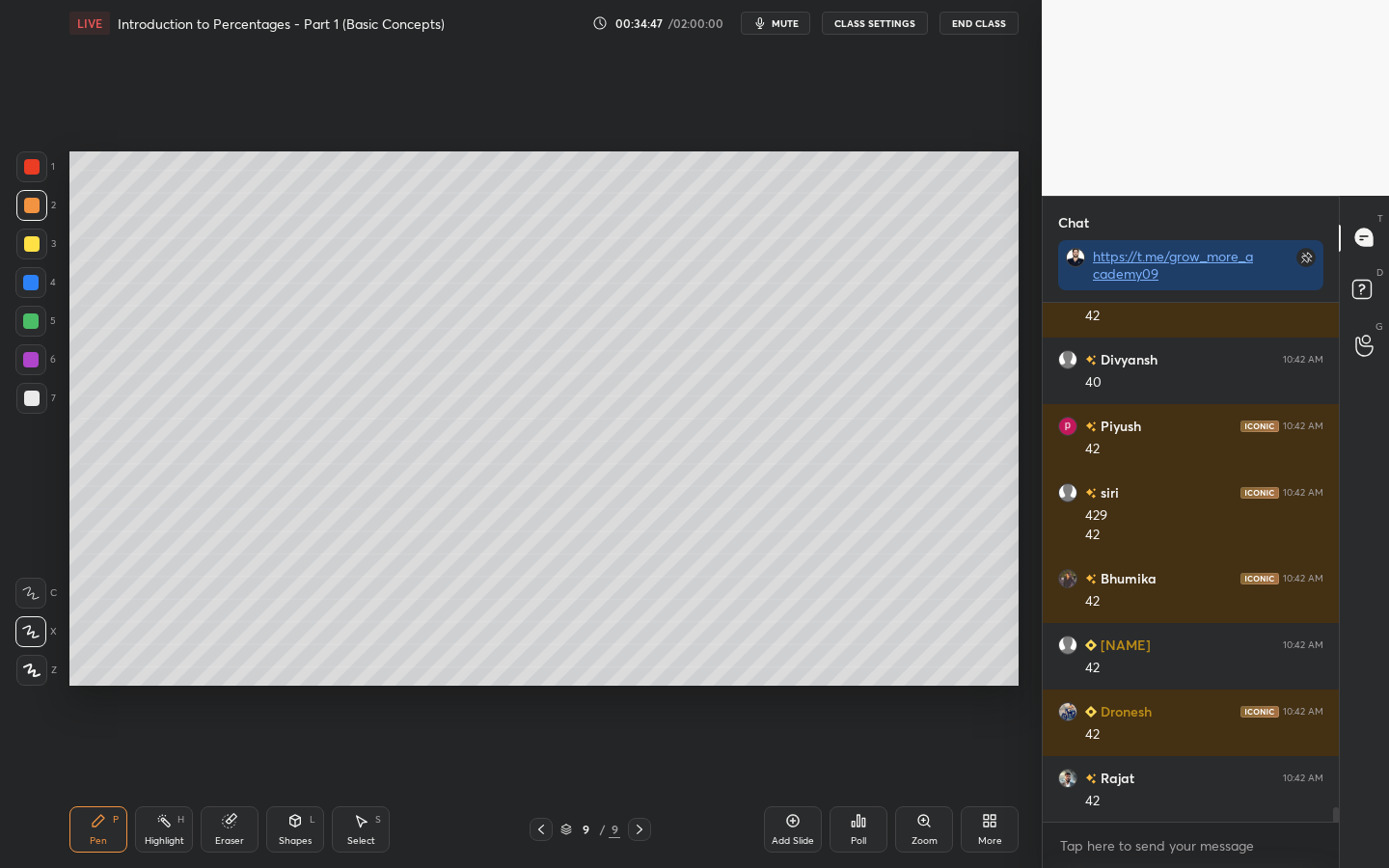 click on "Highlight H" at bounding box center (164, 829) 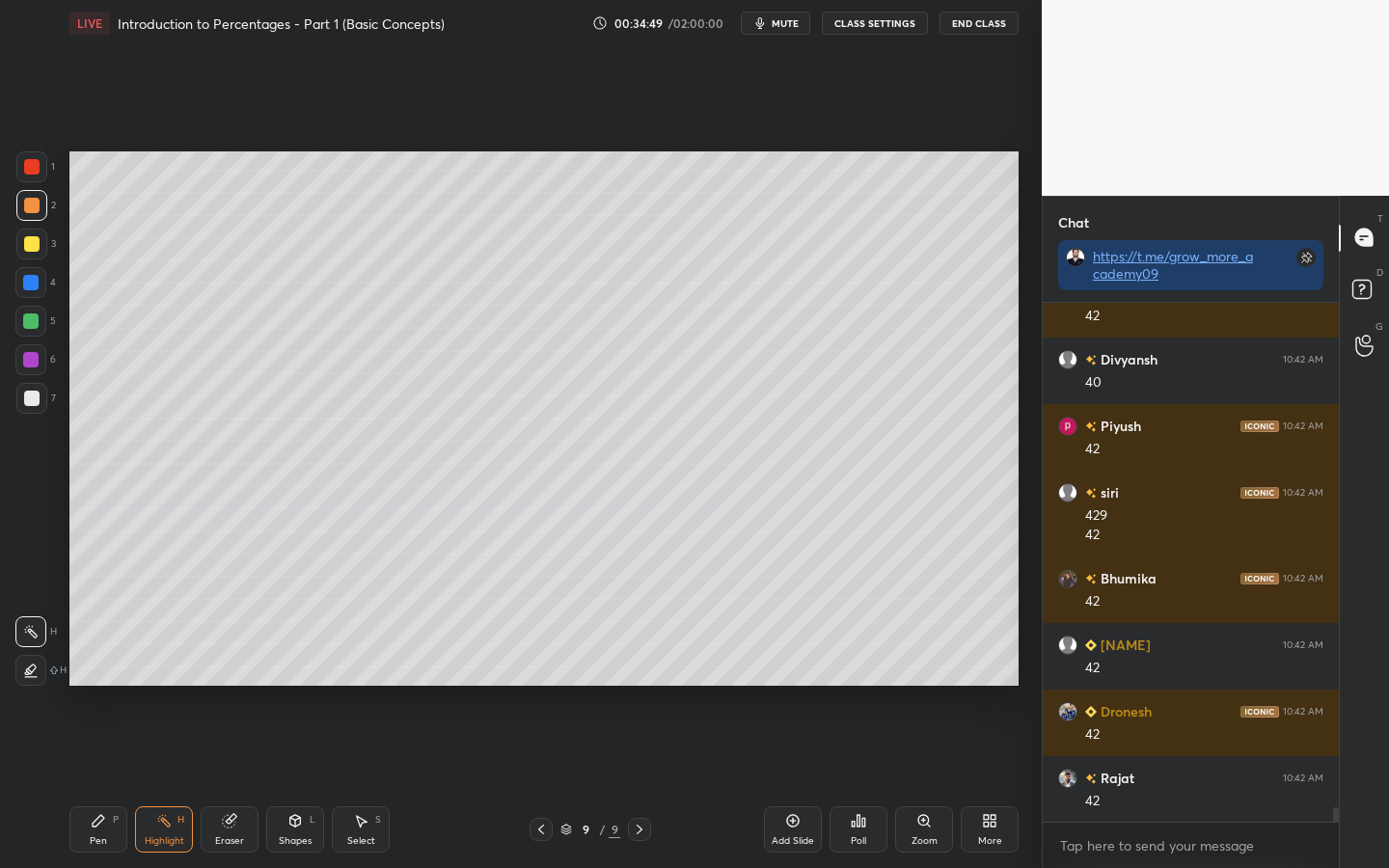 click at bounding box center [31, 670] 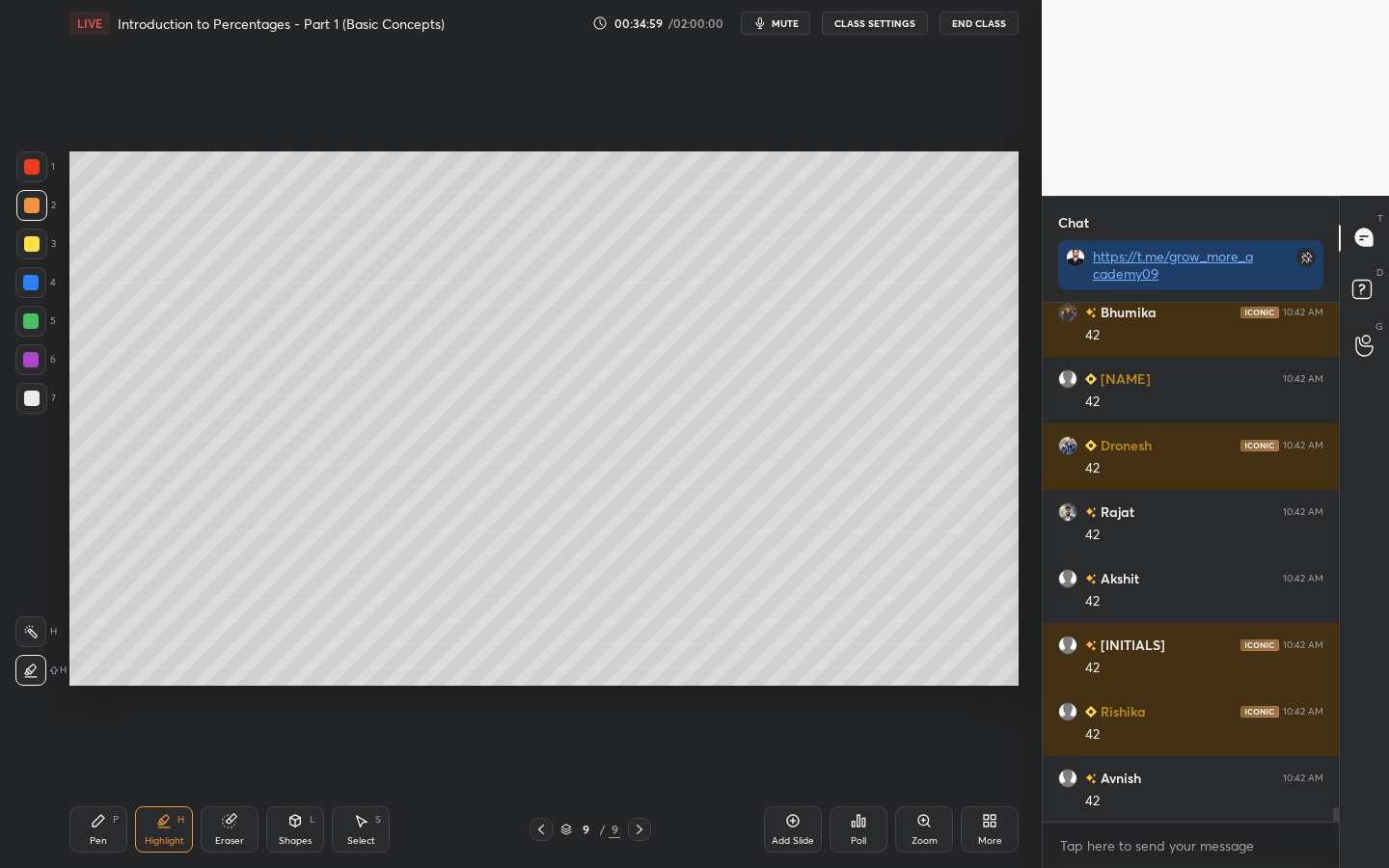scroll, scrollTop: 17989, scrollLeft: 0, axis: vertical 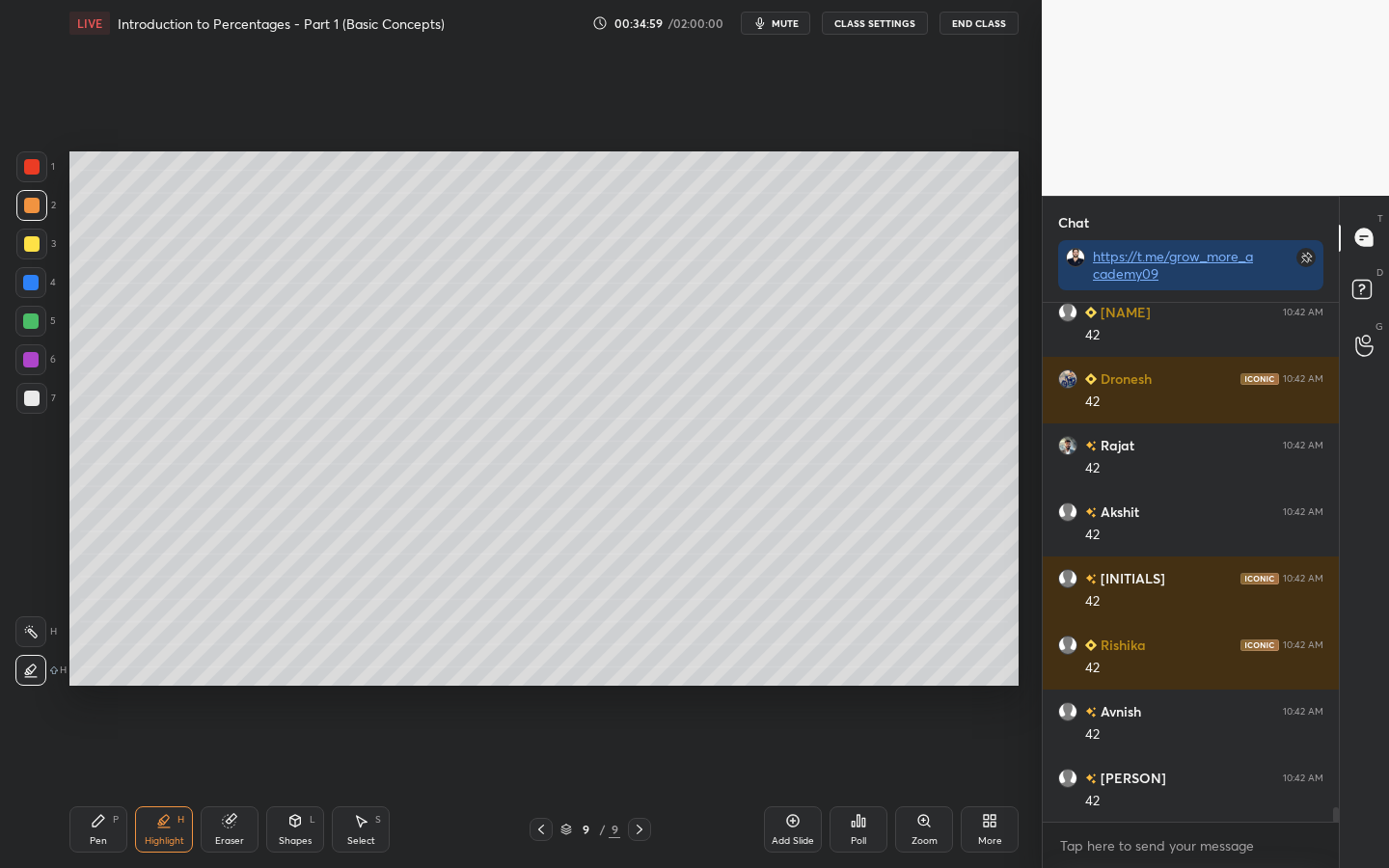click on "Pen P" at bounding box center (98, 829) 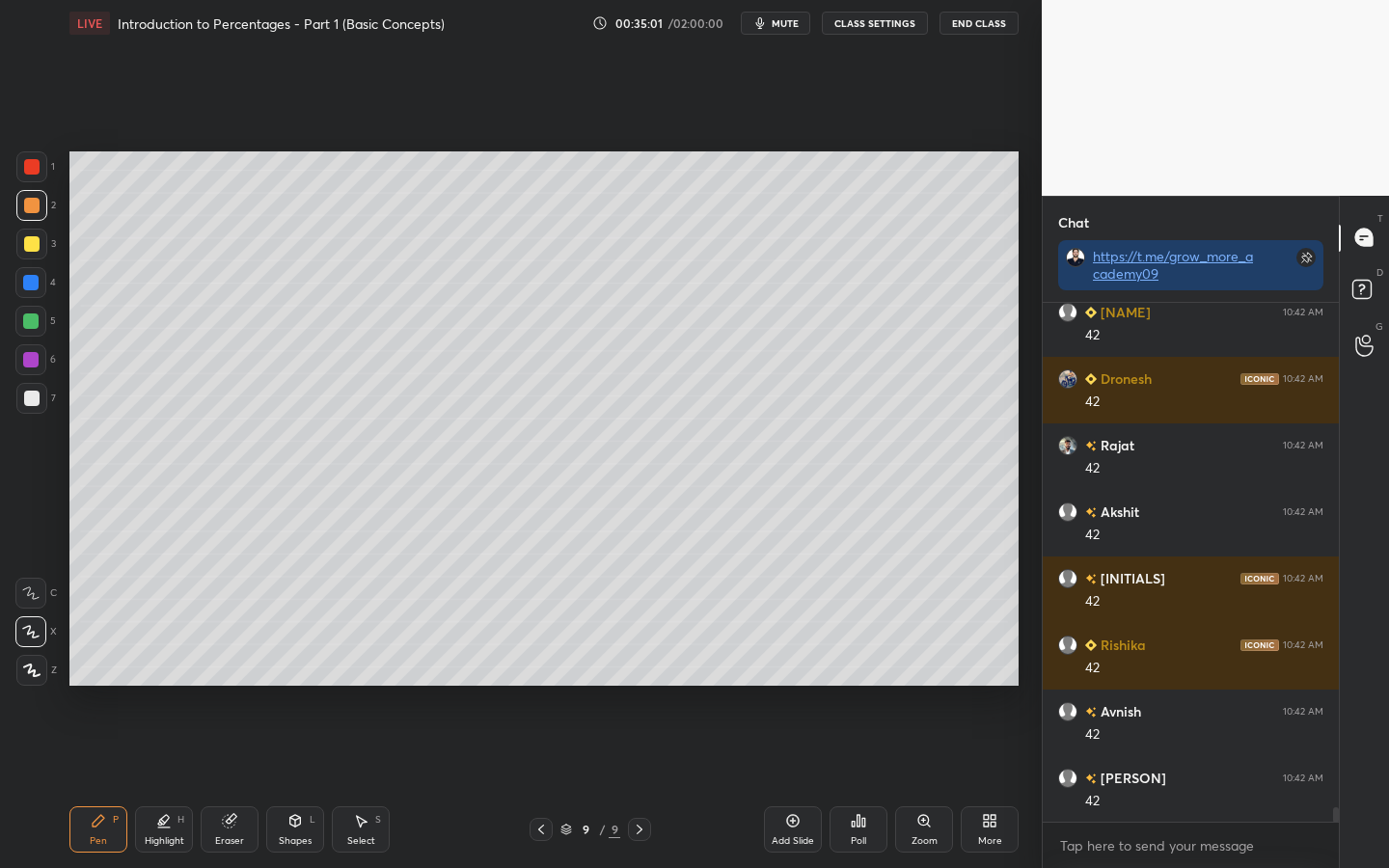 click at bounding box center [32, 398] 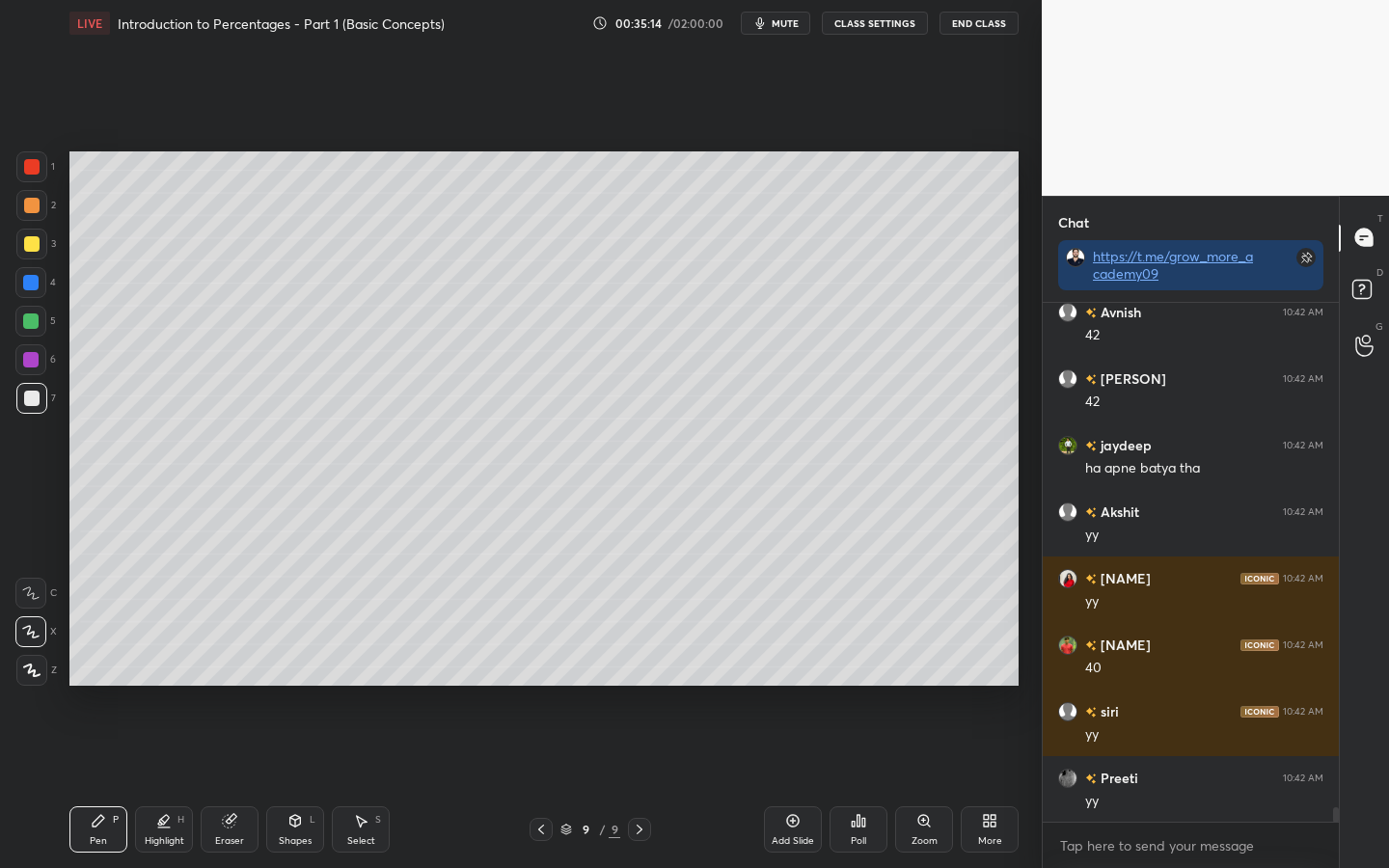 scroll, scrollTop: 18455, scrollLeft: 0, axis: vertical 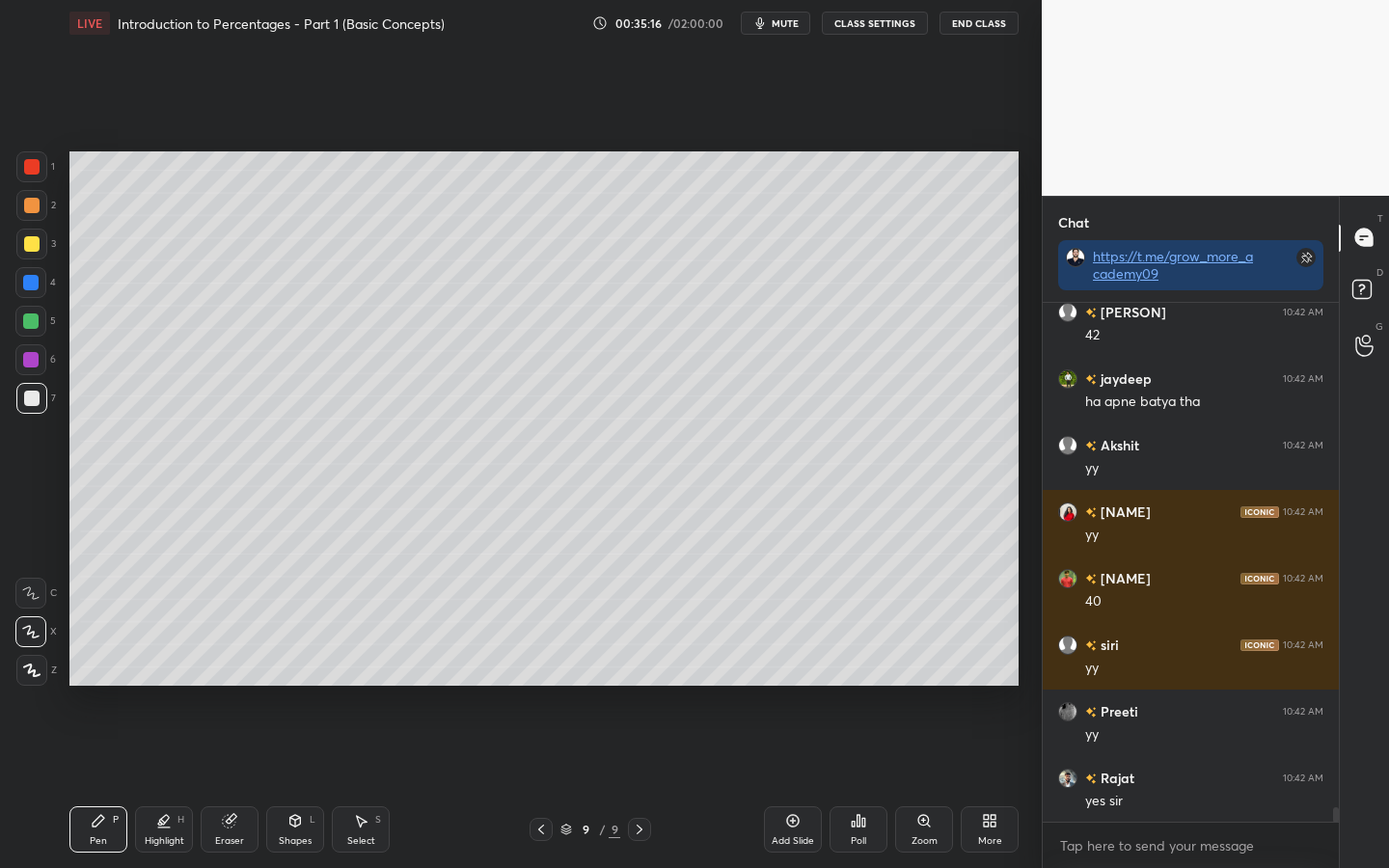 click at bounding box center (31, 283) 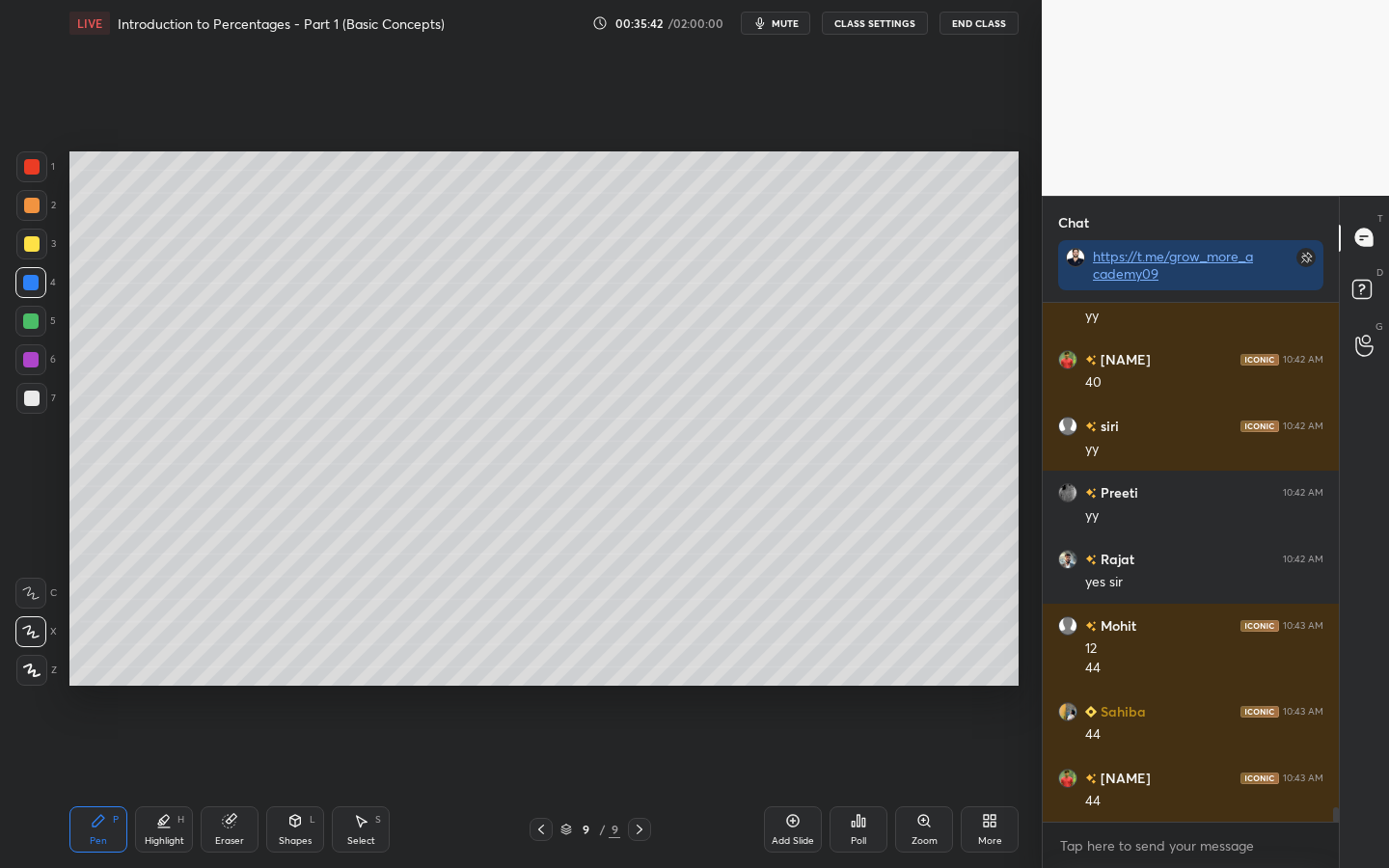 scroll, scrollTop: 18740, scrollLeft: 0, axis: vertical 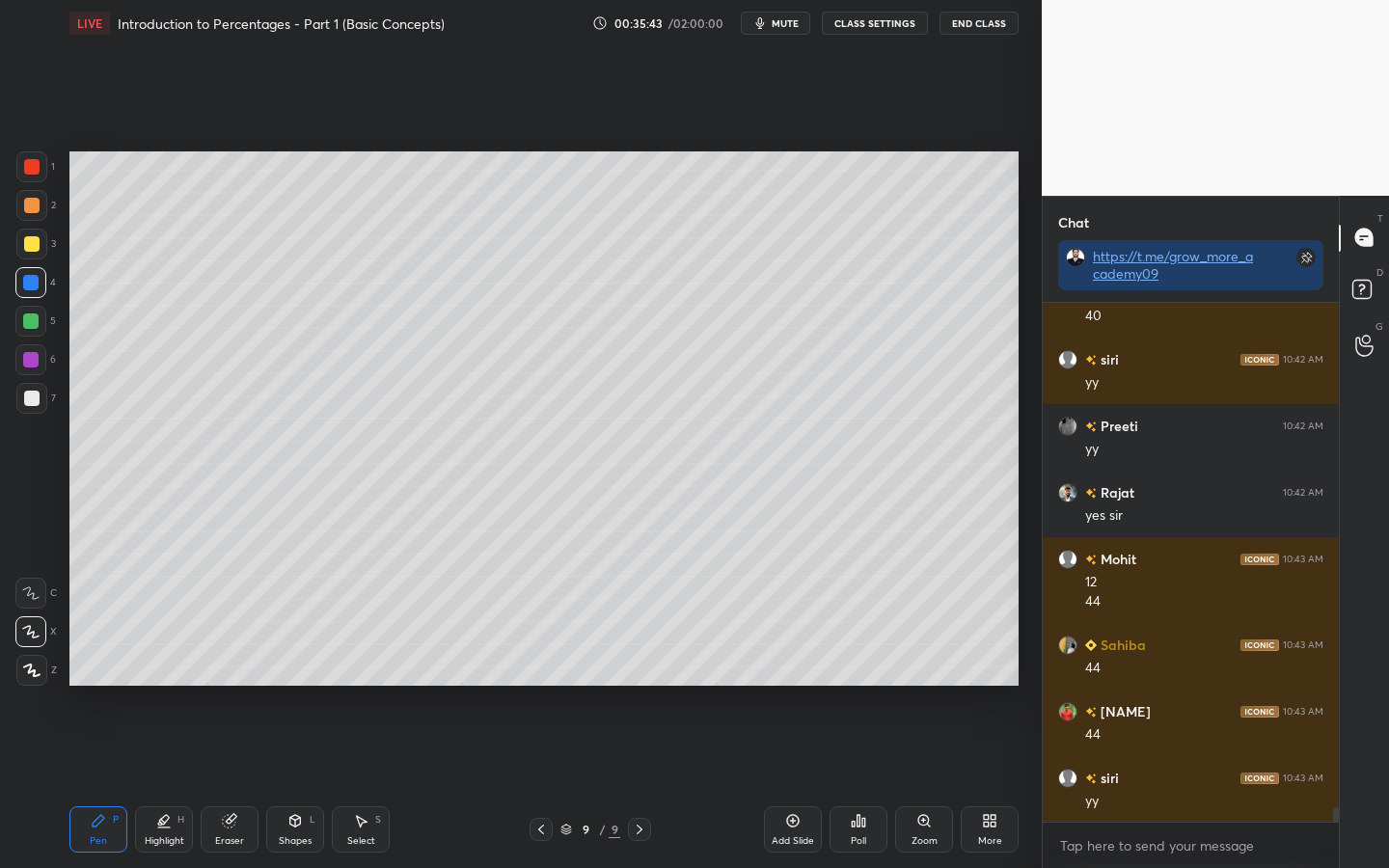 click at bounding box center [31, 321] 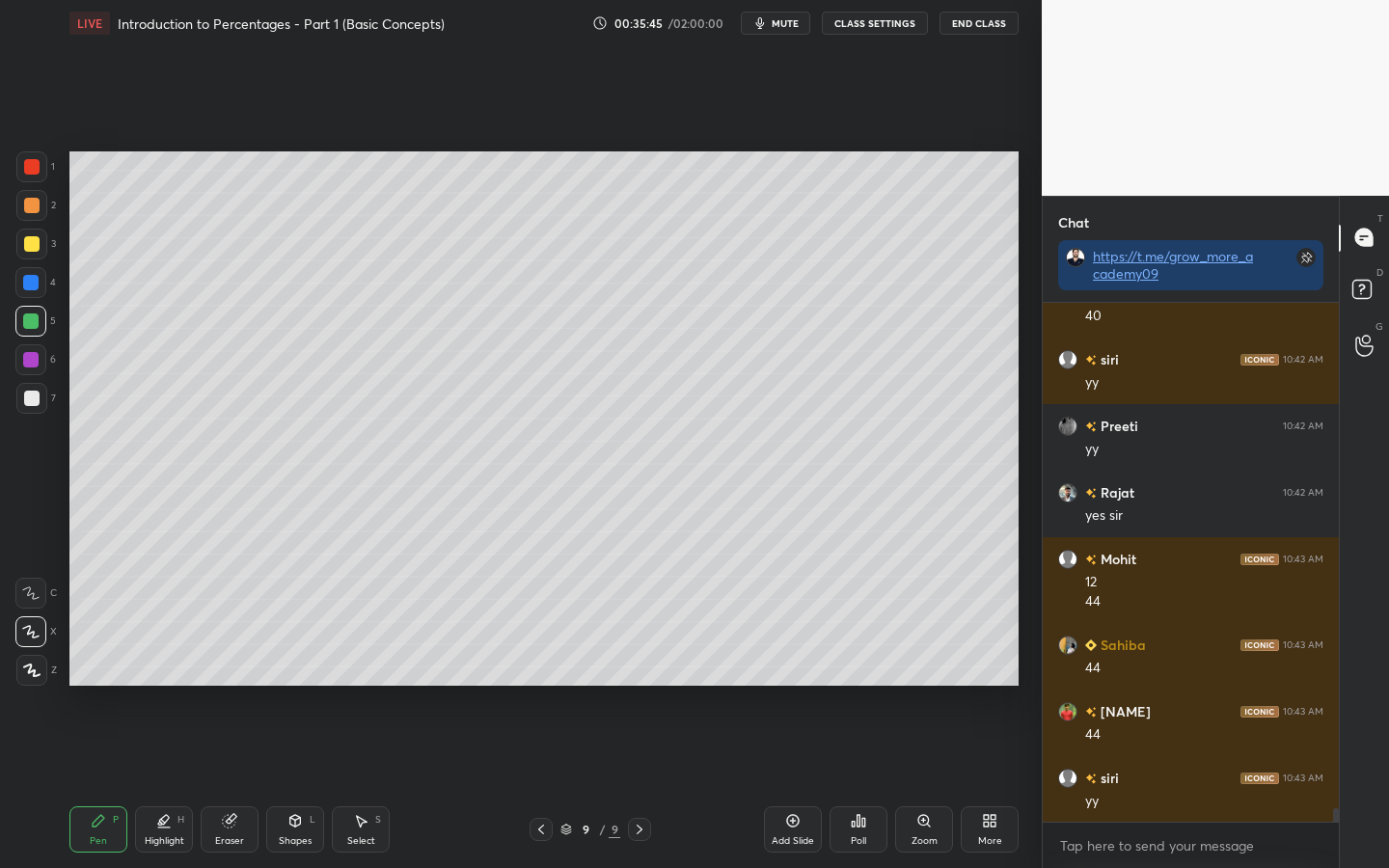 scroll, scrollTop: 18807, scrollLeft: 0, axis: vertical 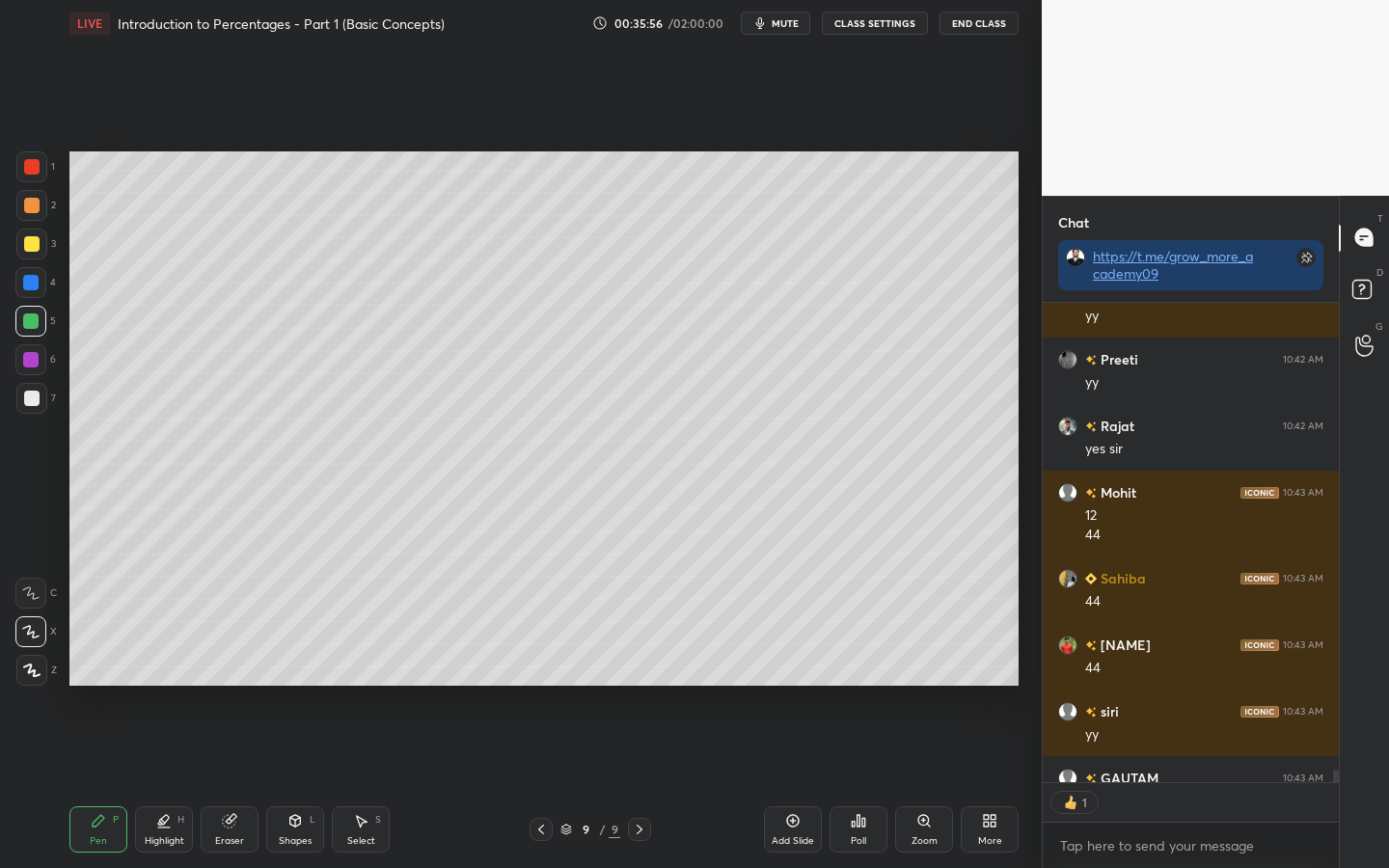 type on "x" 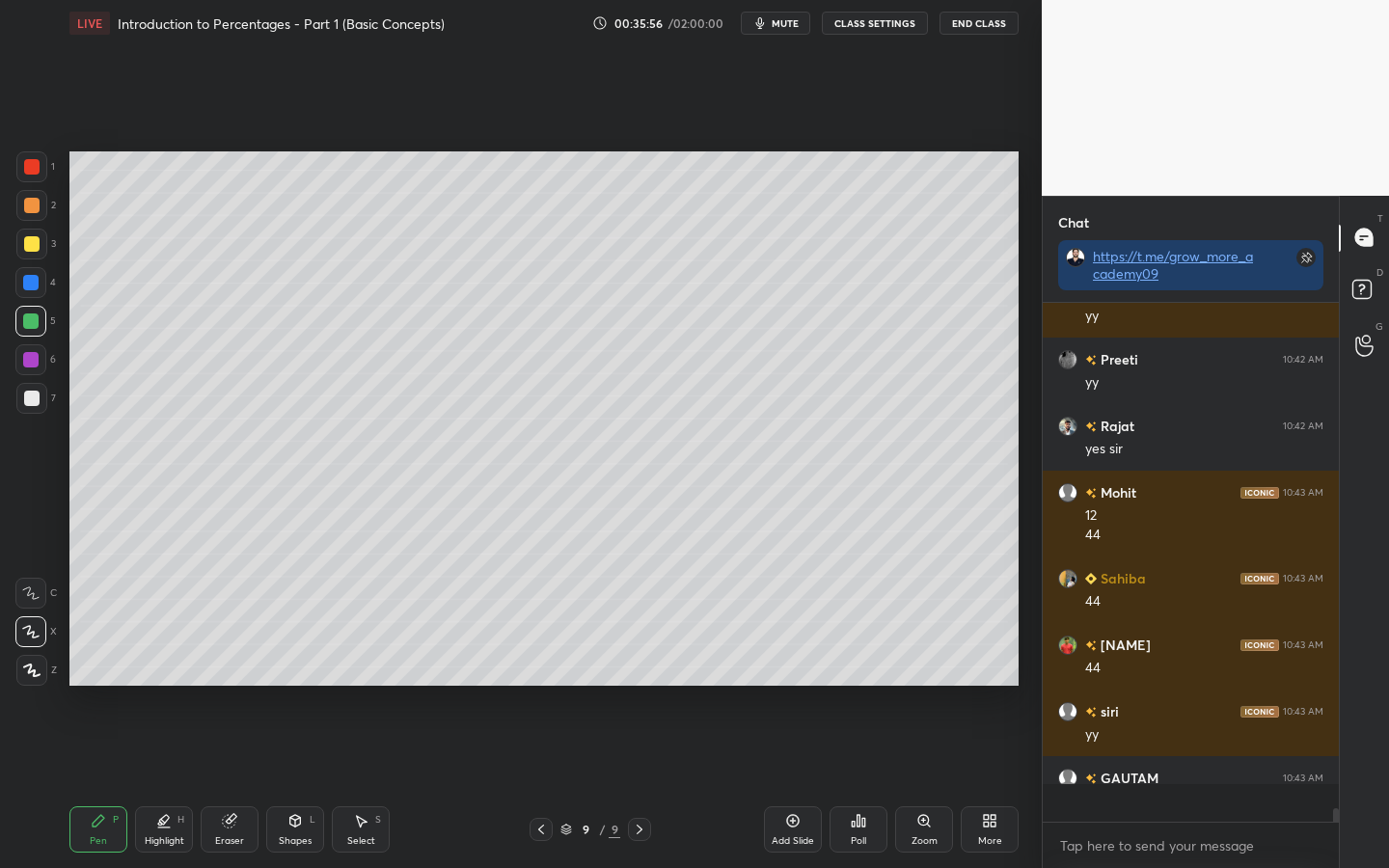 scroll, scrollTop: 7, scrollLeft: 7, axis: both 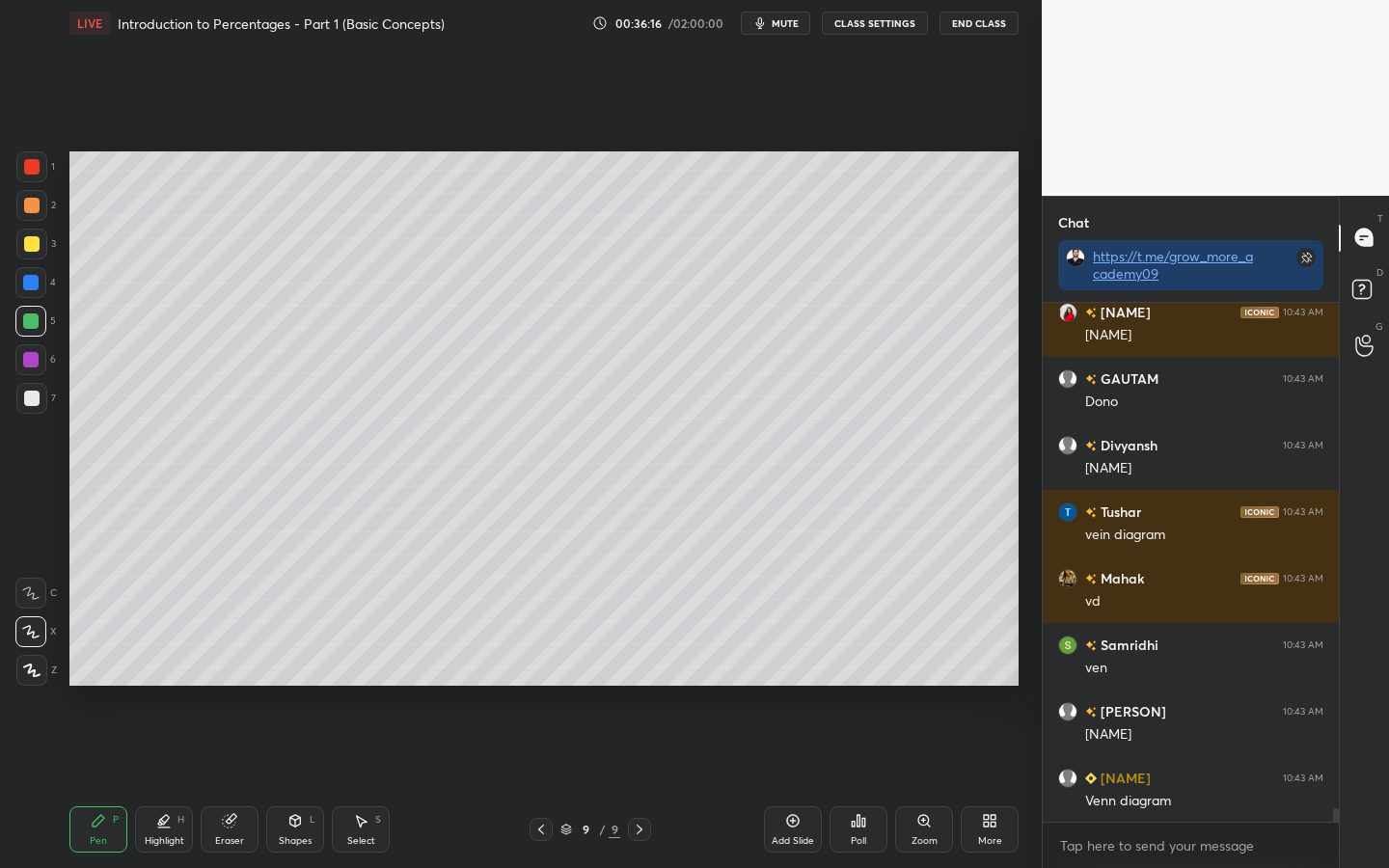 click 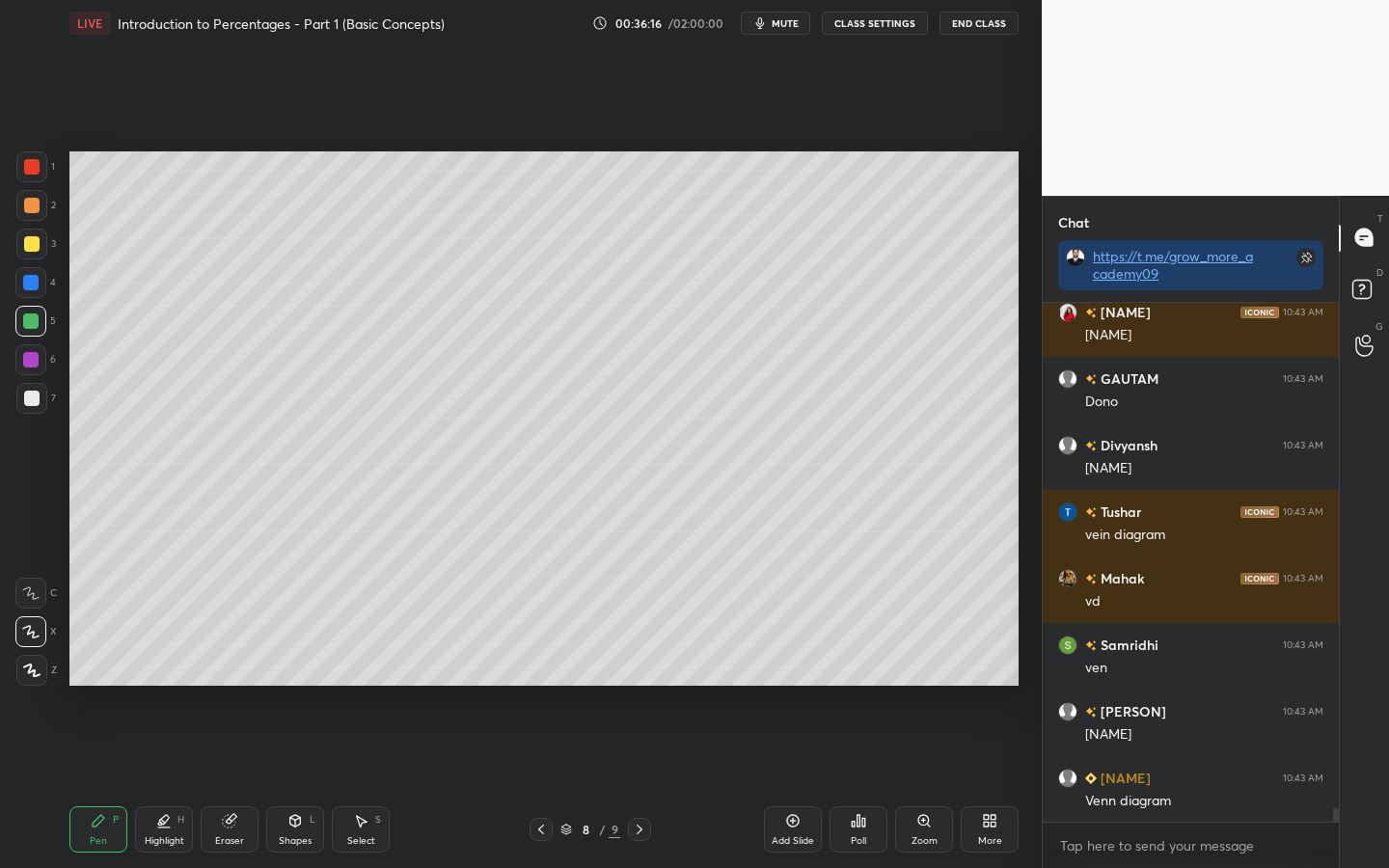 scroll, scrollTop: 19605, scrollLeft: 0, axis: vertical 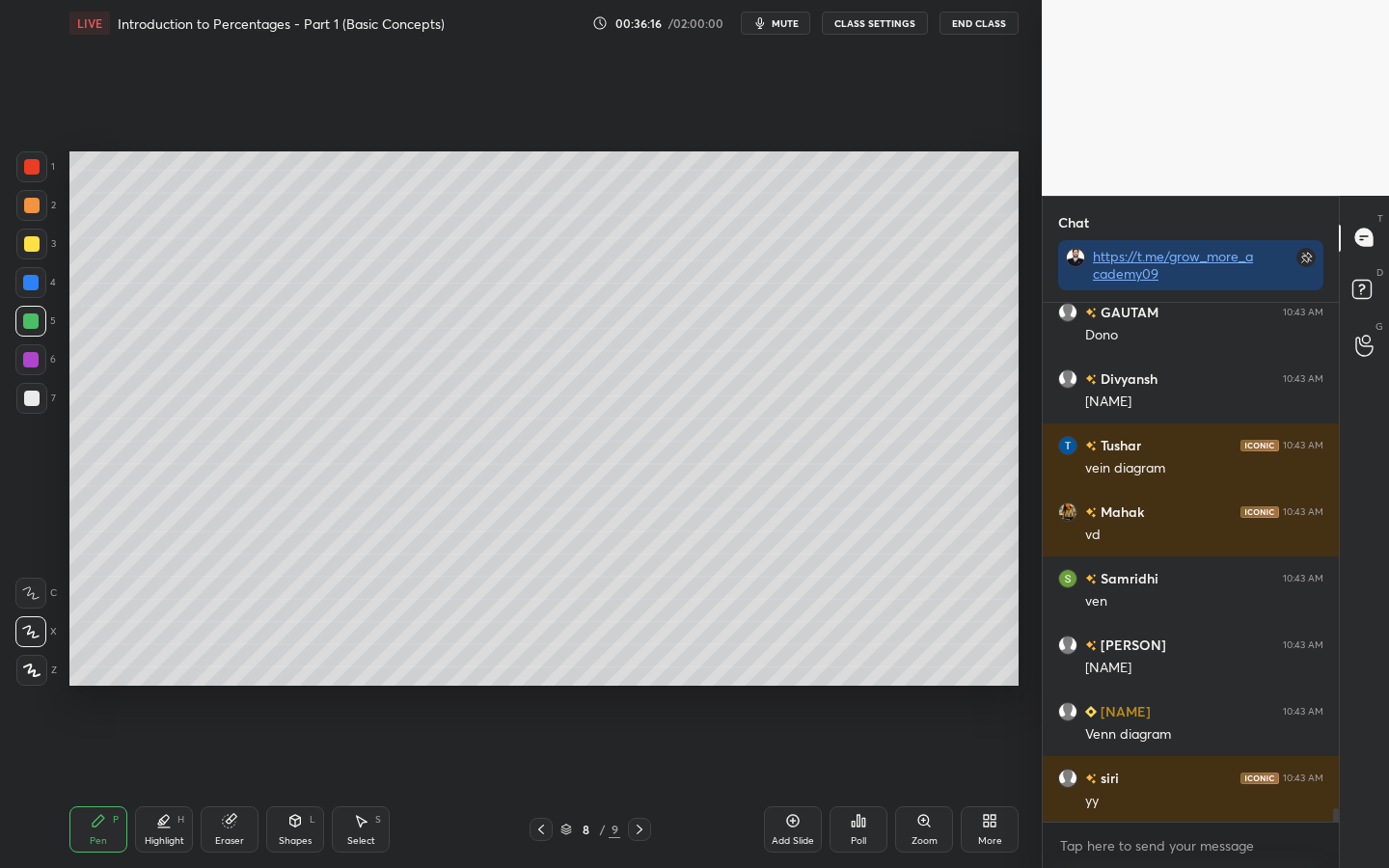 click at bounding box center [541, 829] 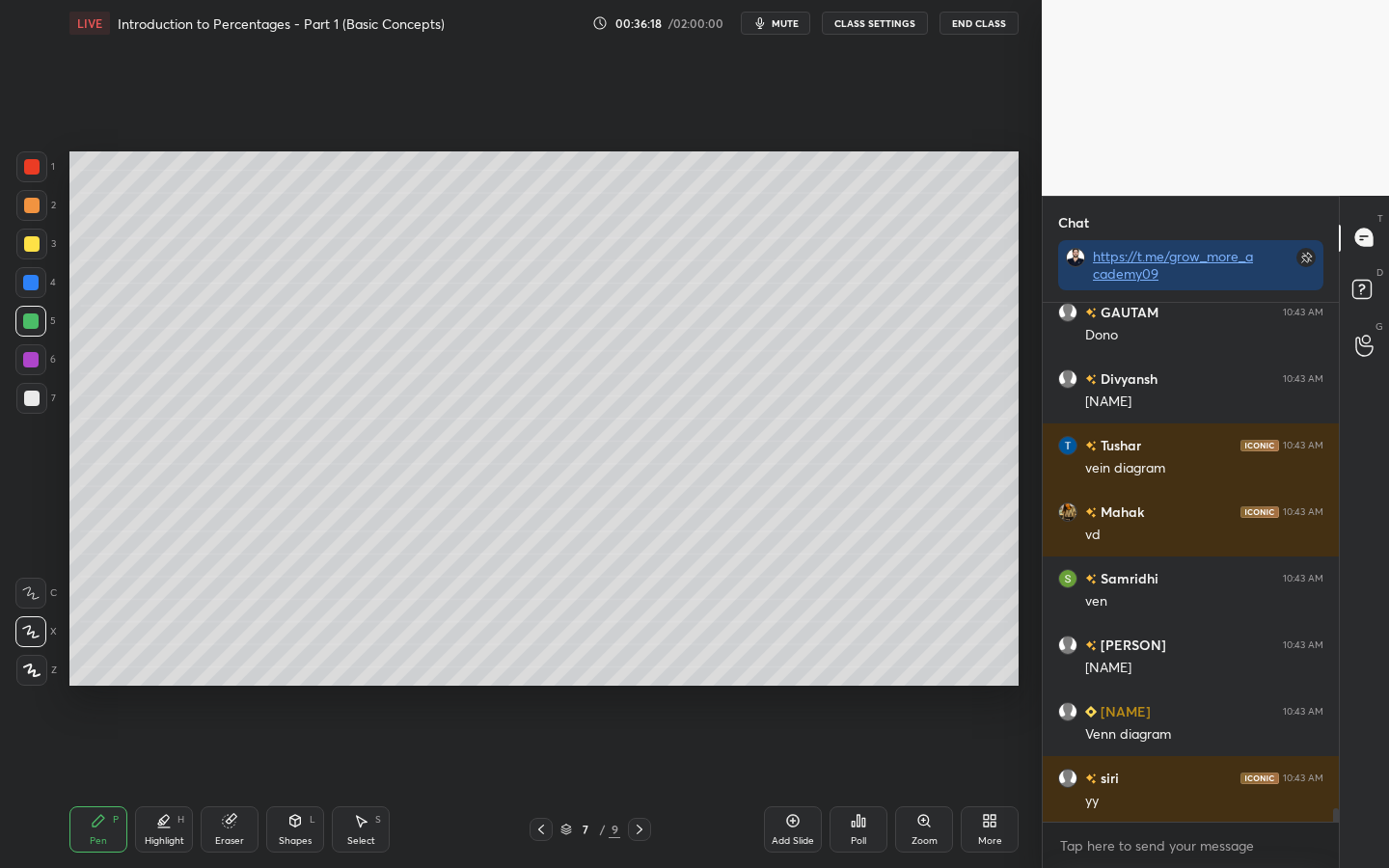 click 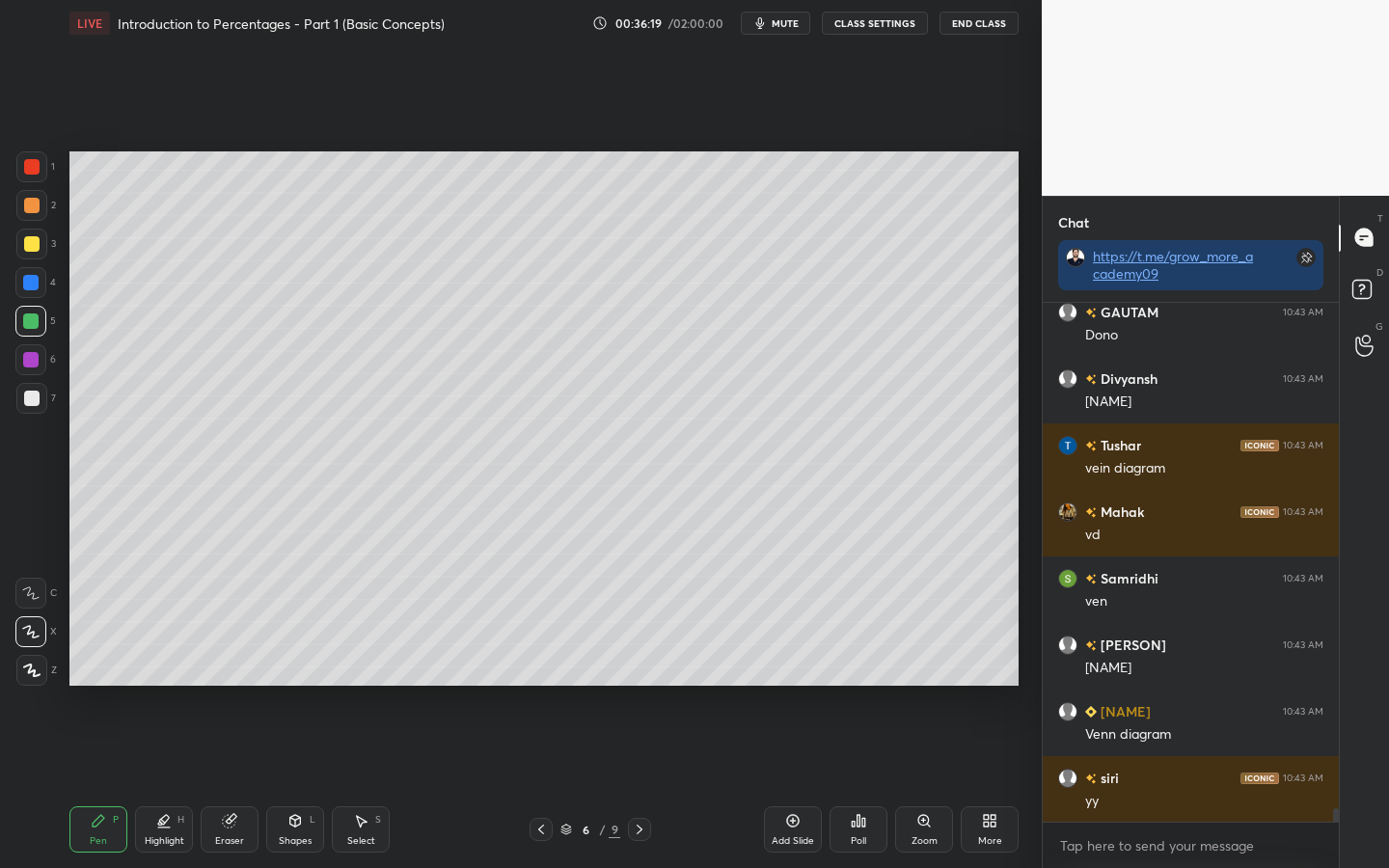 click 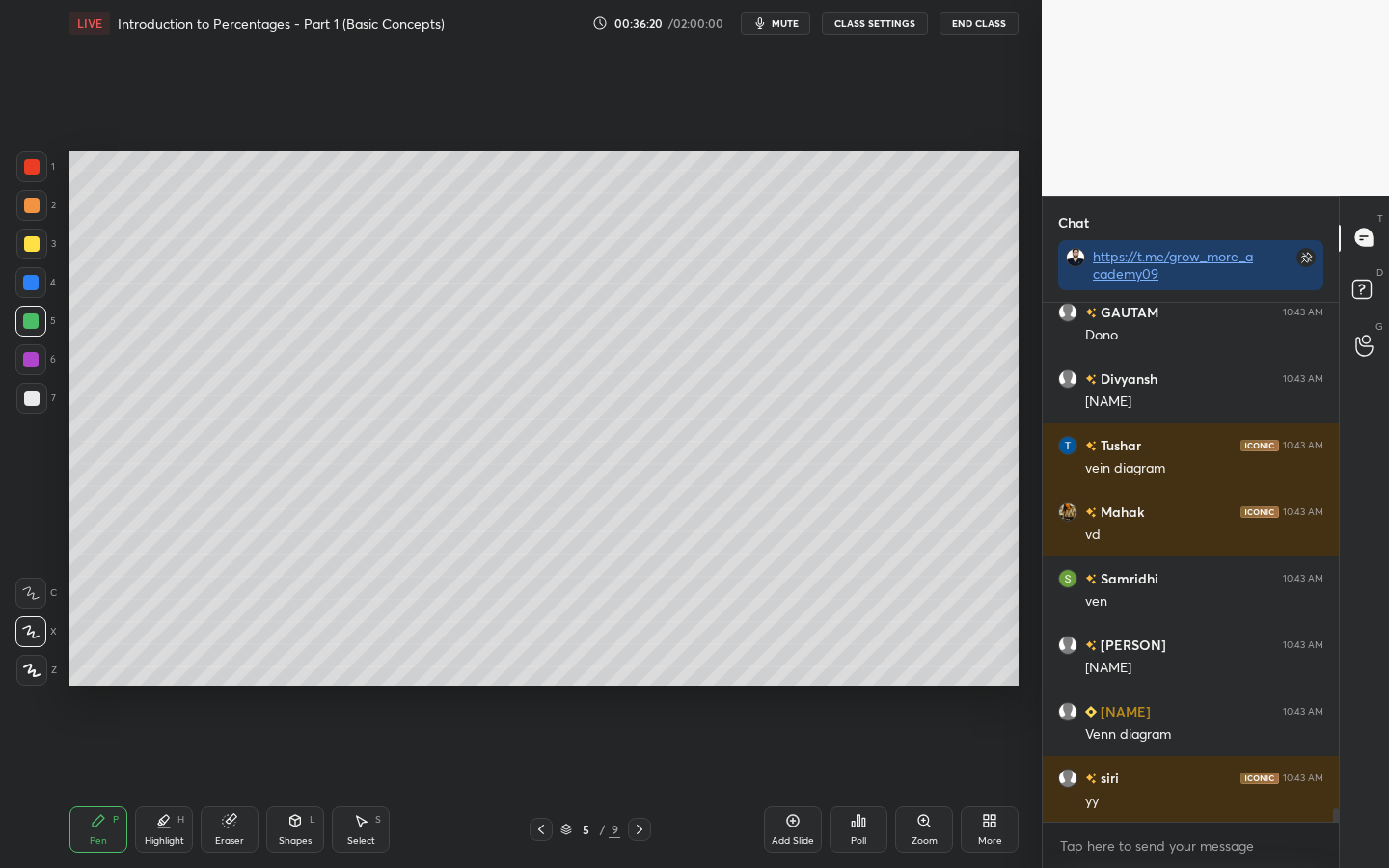 click 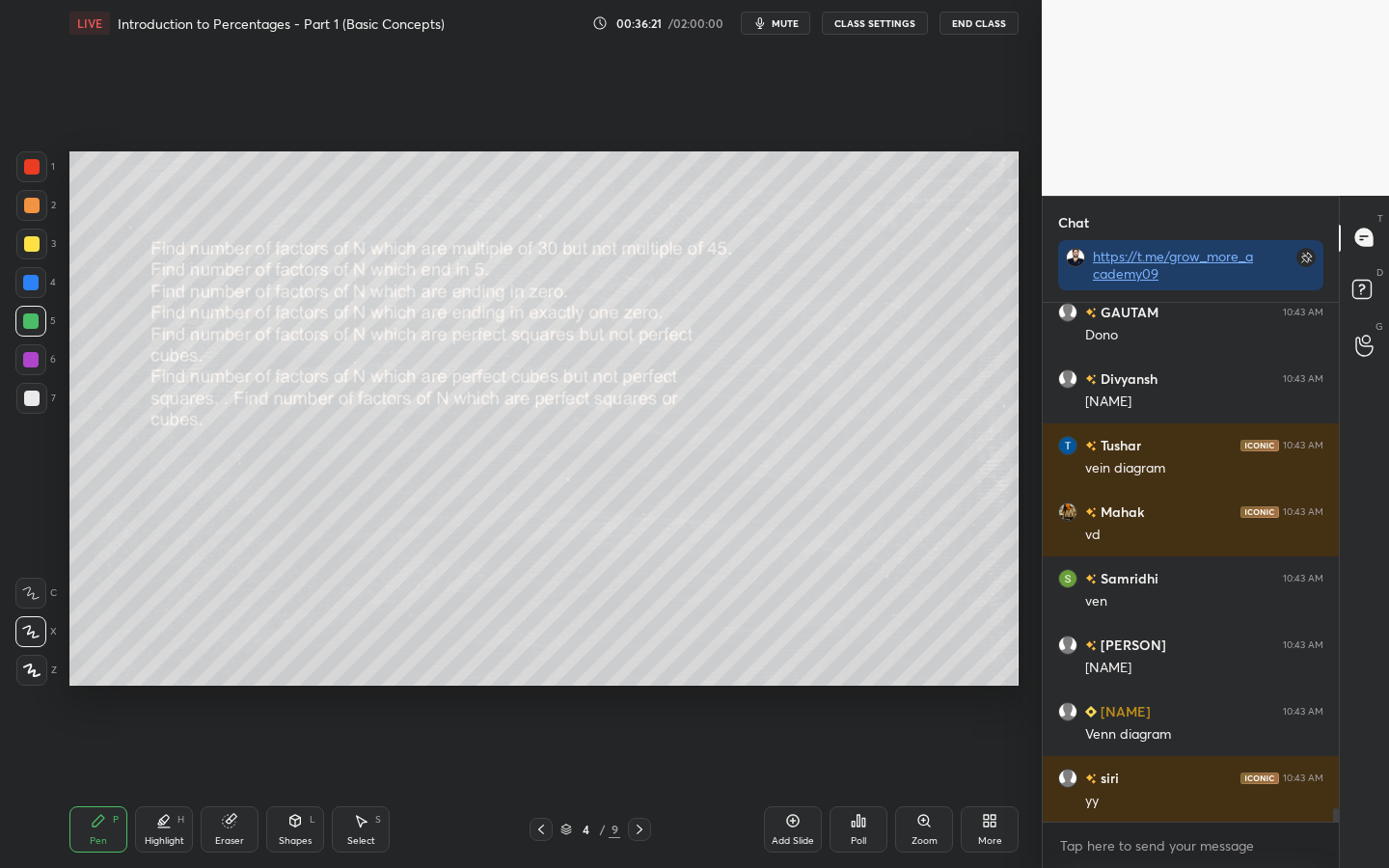 click 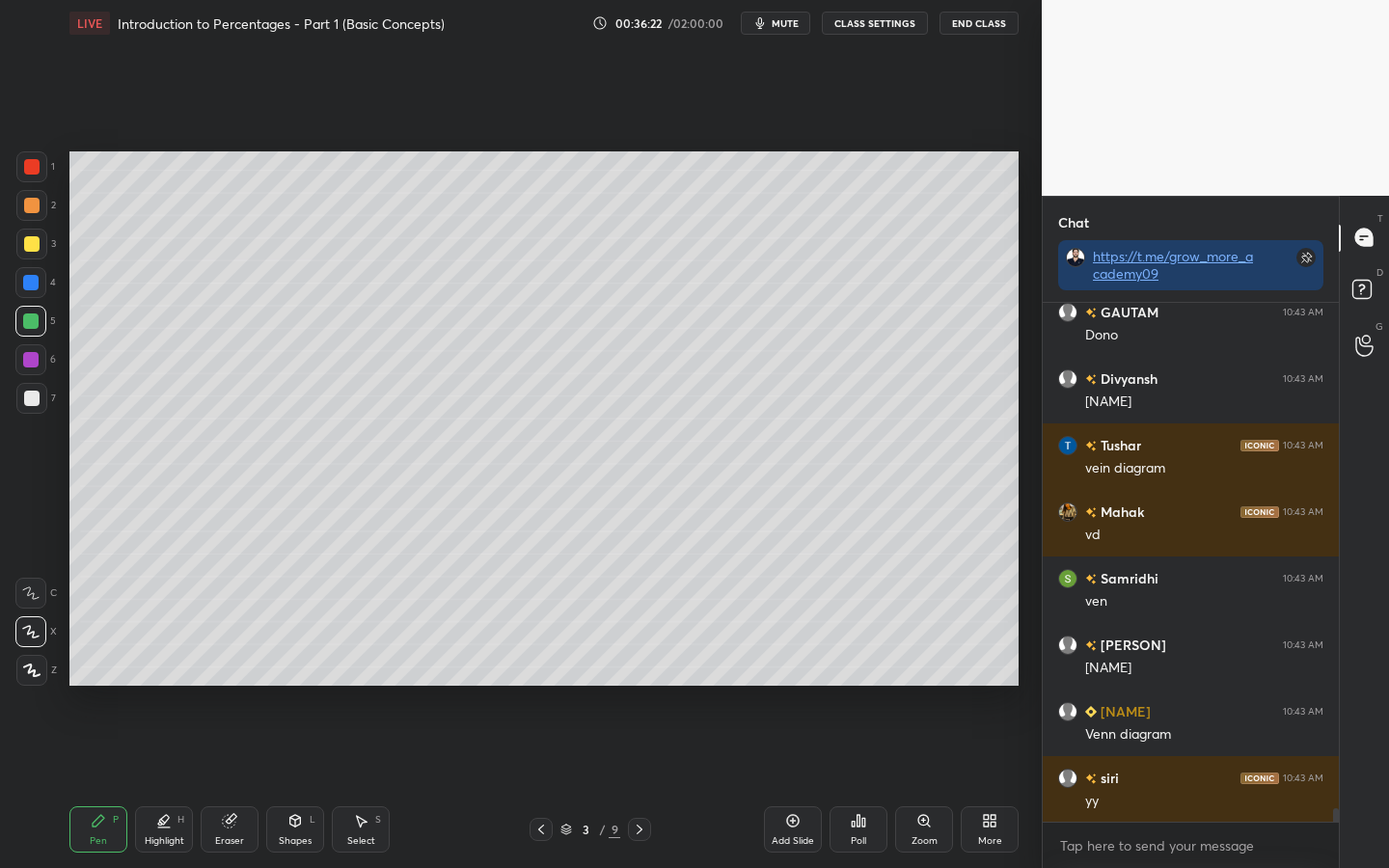 click 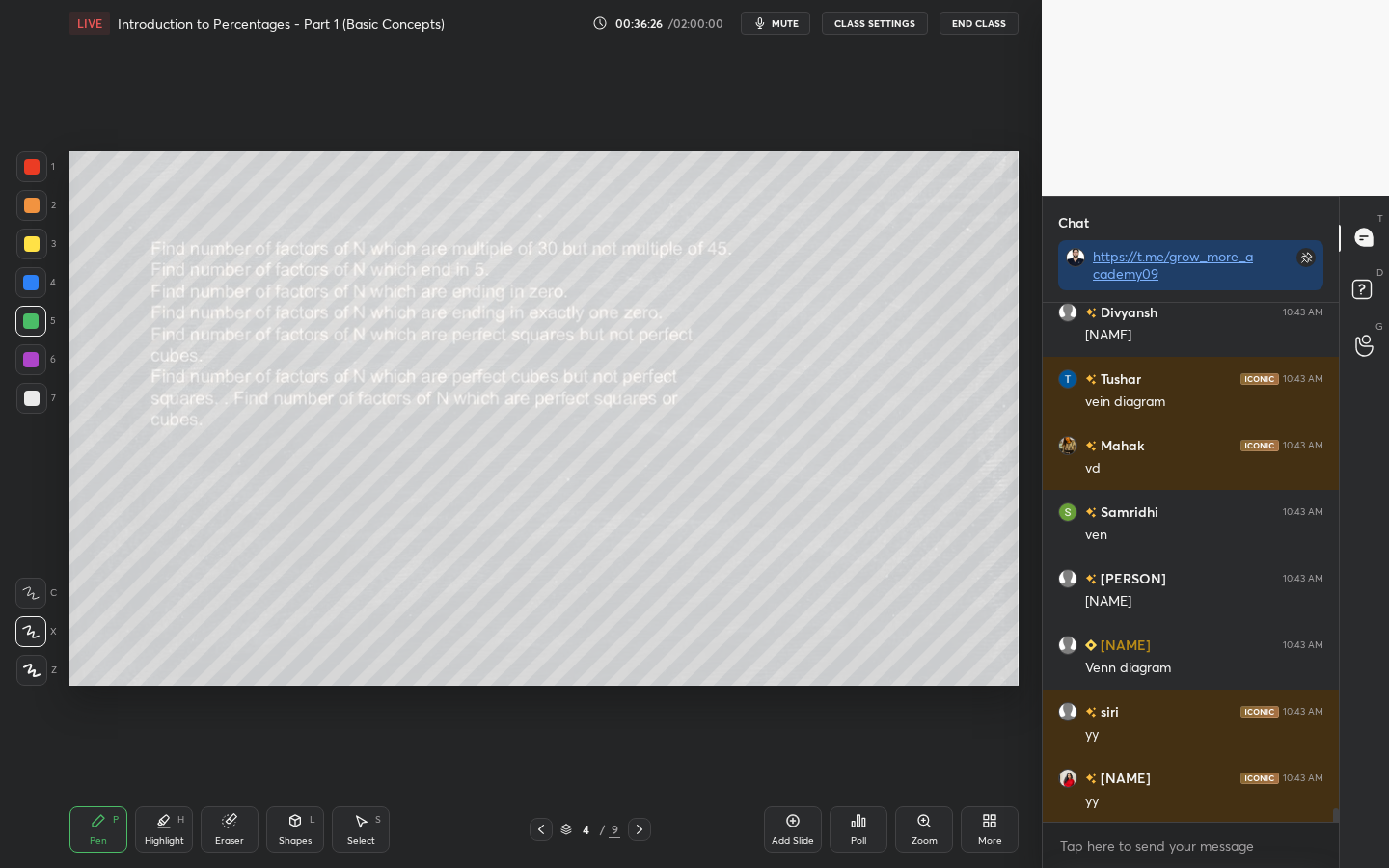 scroll, scrollTop: 19738, scrollLeft: 0, axis: vertical 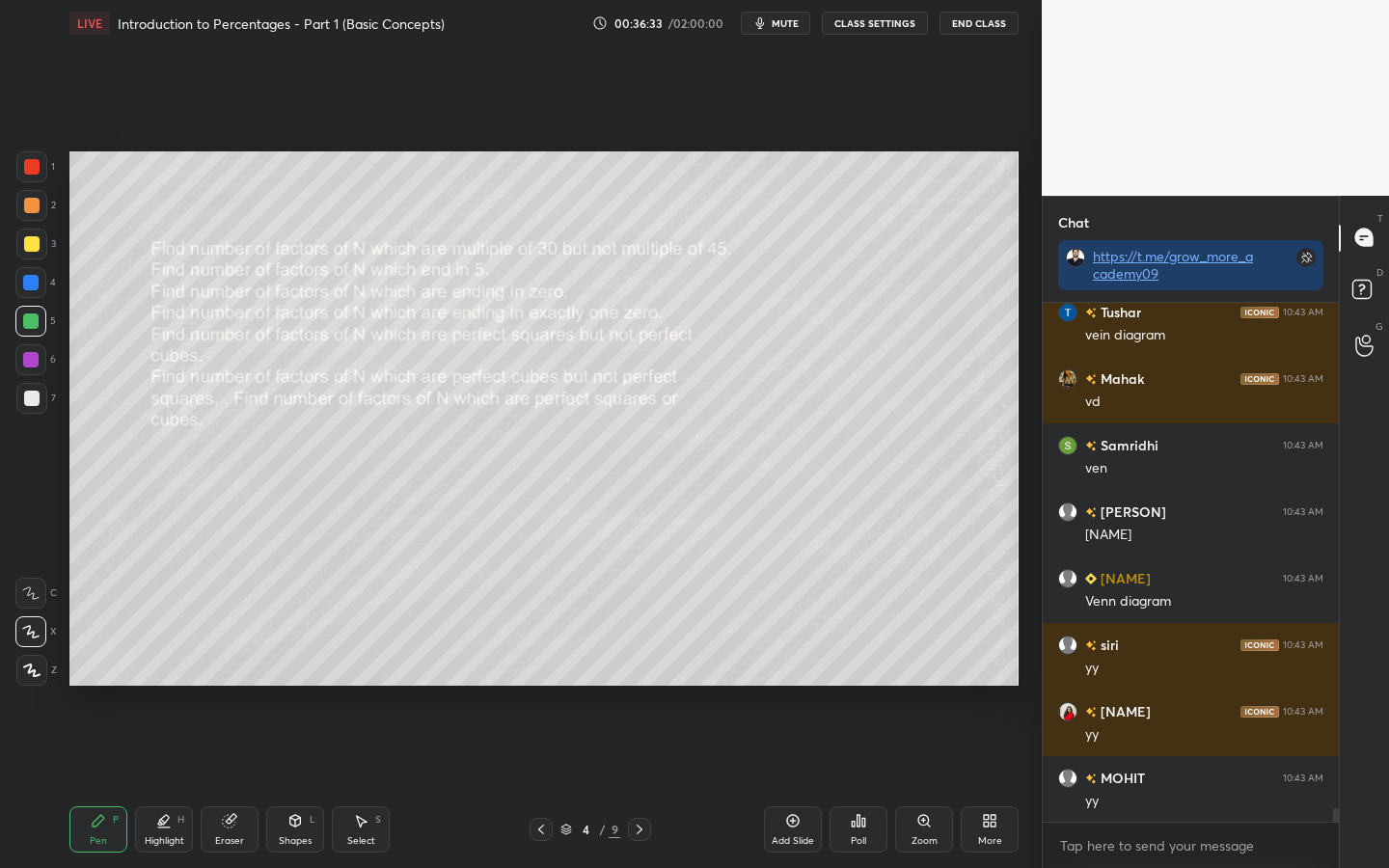 click at bounding box center (32, 205) 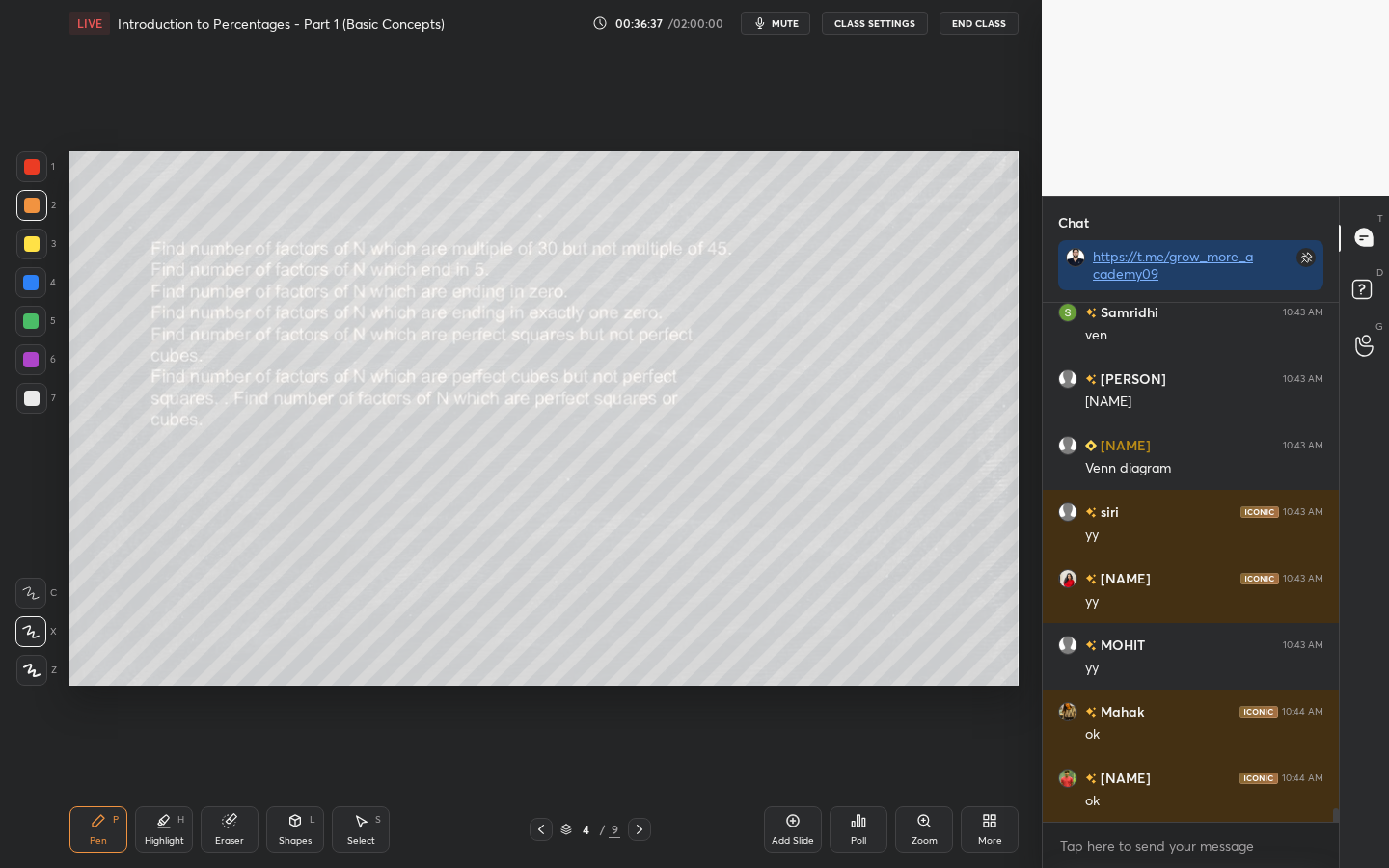 scroll, scrollTop: 19938, scrollLeft: 0, axis: vertical 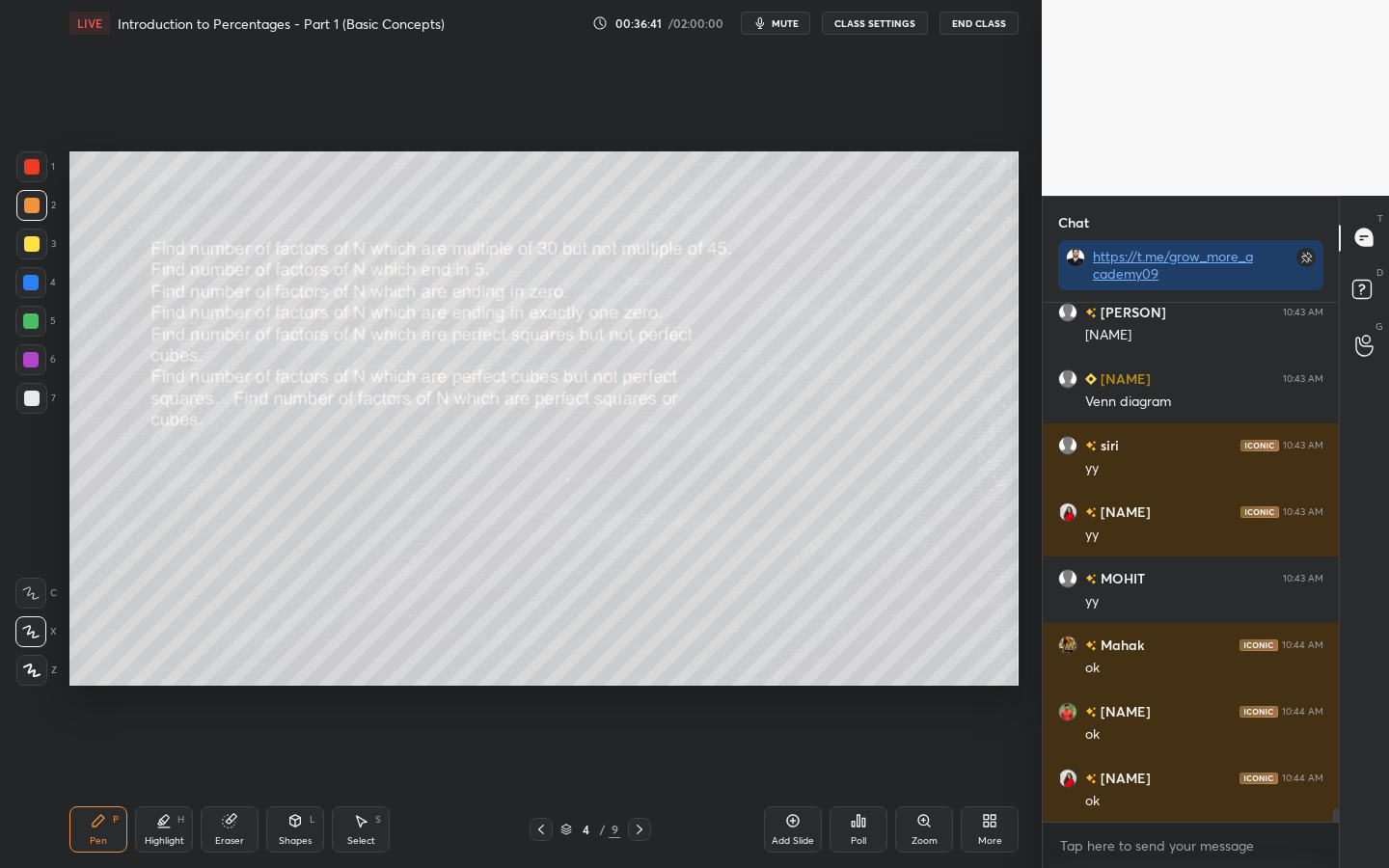 drag, startPoint x: 29, startPoint y: 179, endPoint x: 57, endPoint y: 201, distance: 35.60899 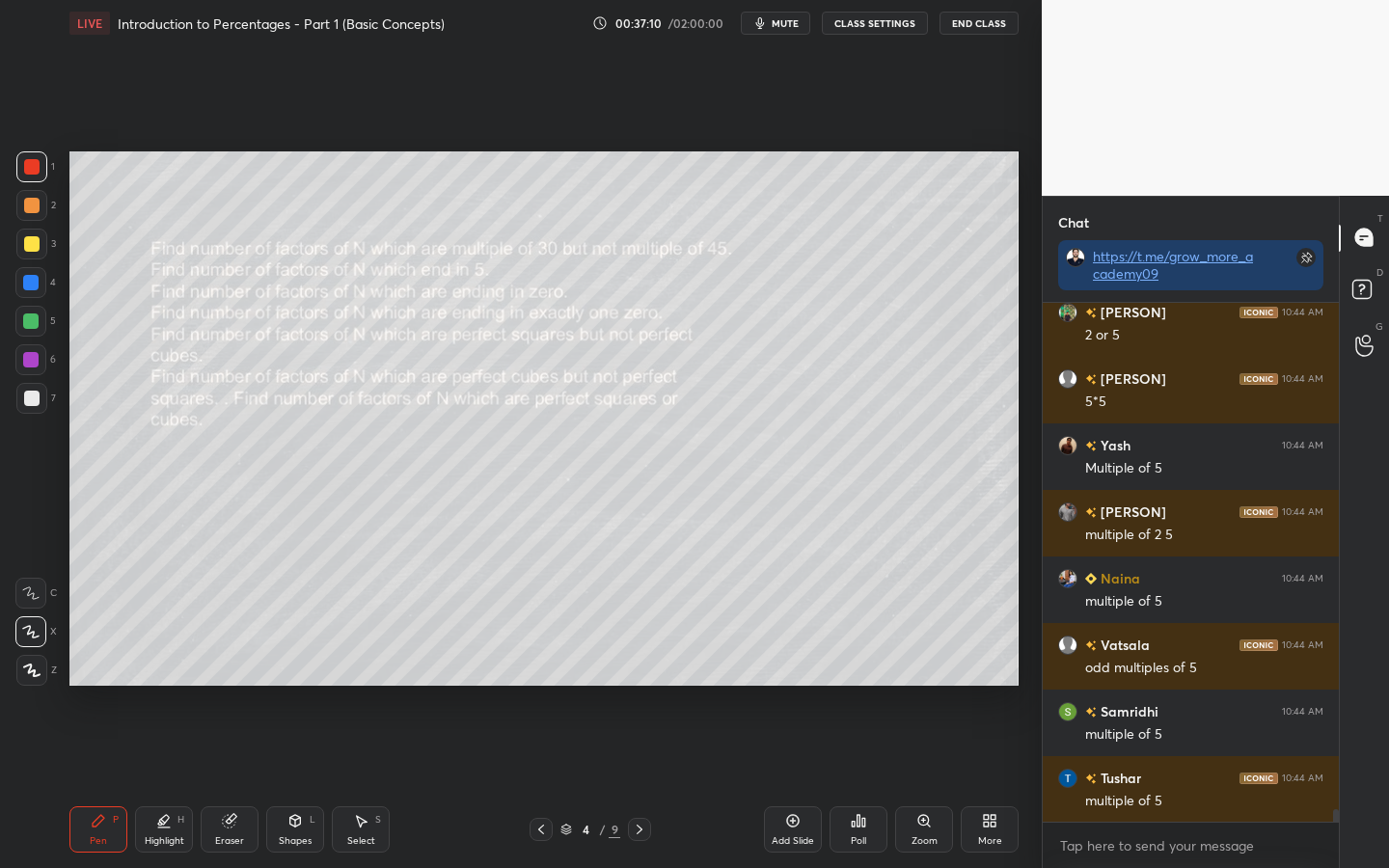 scroll, scrollTop: 20870, scrollLeft: 0, axis: vertical 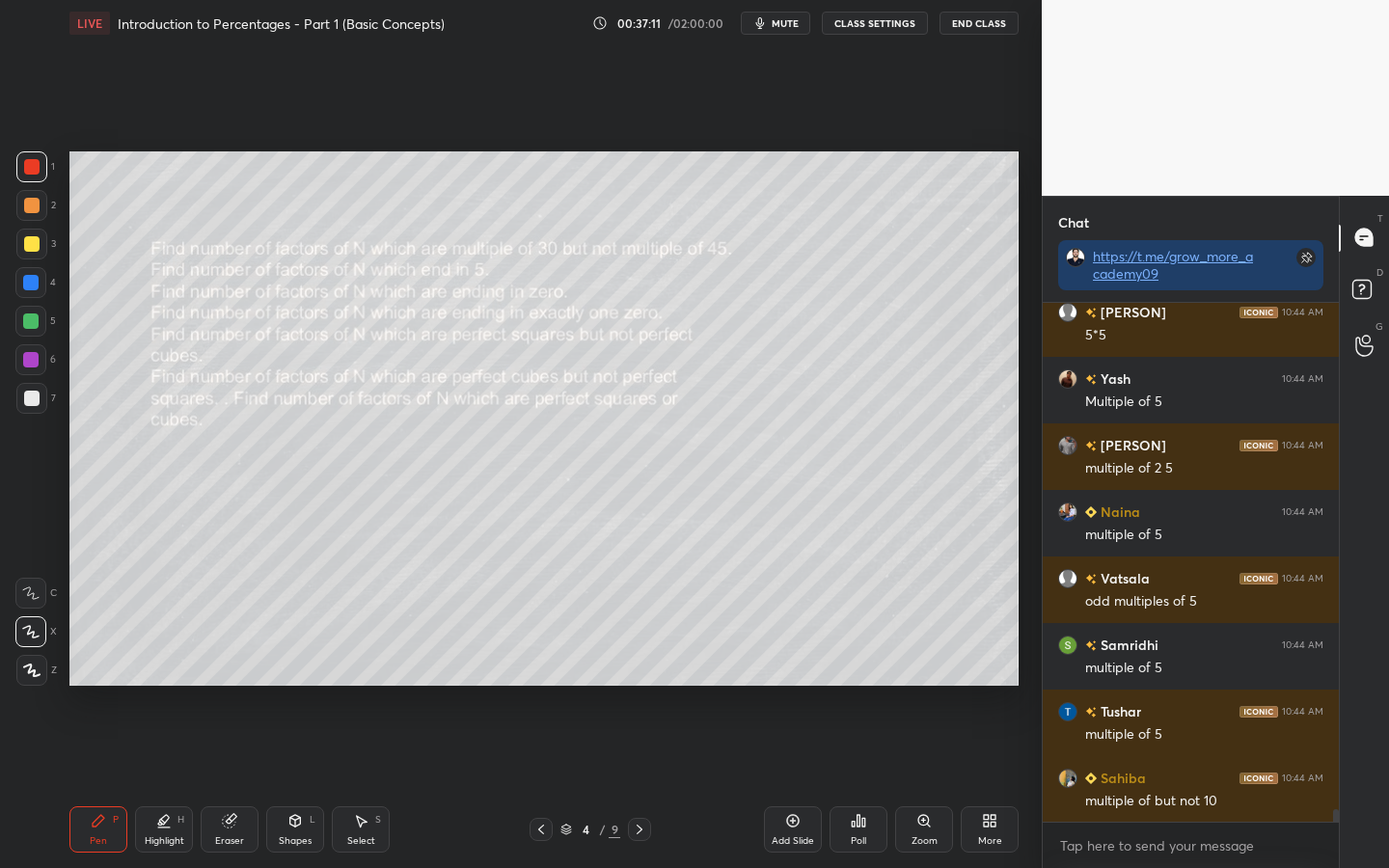 click 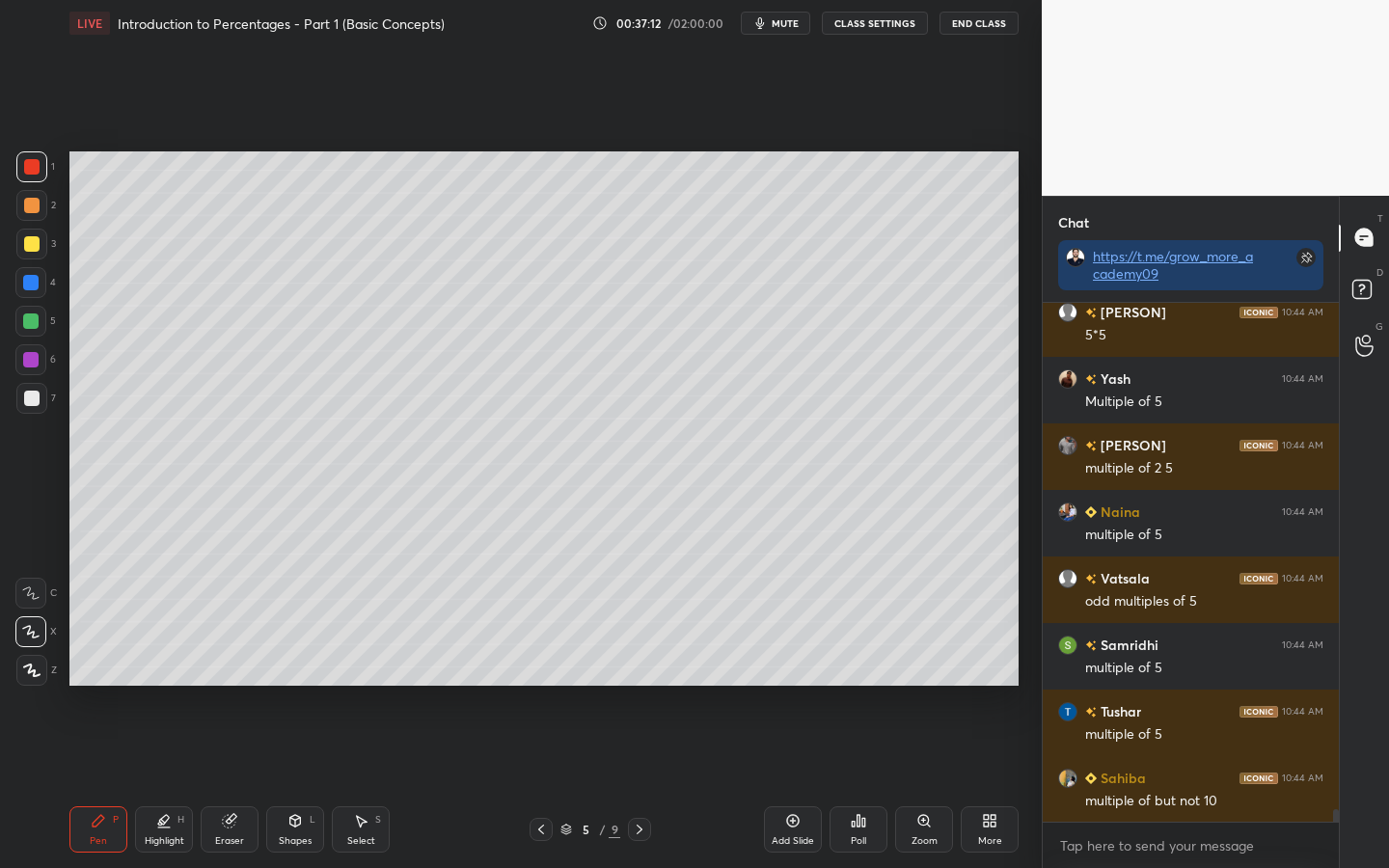 click 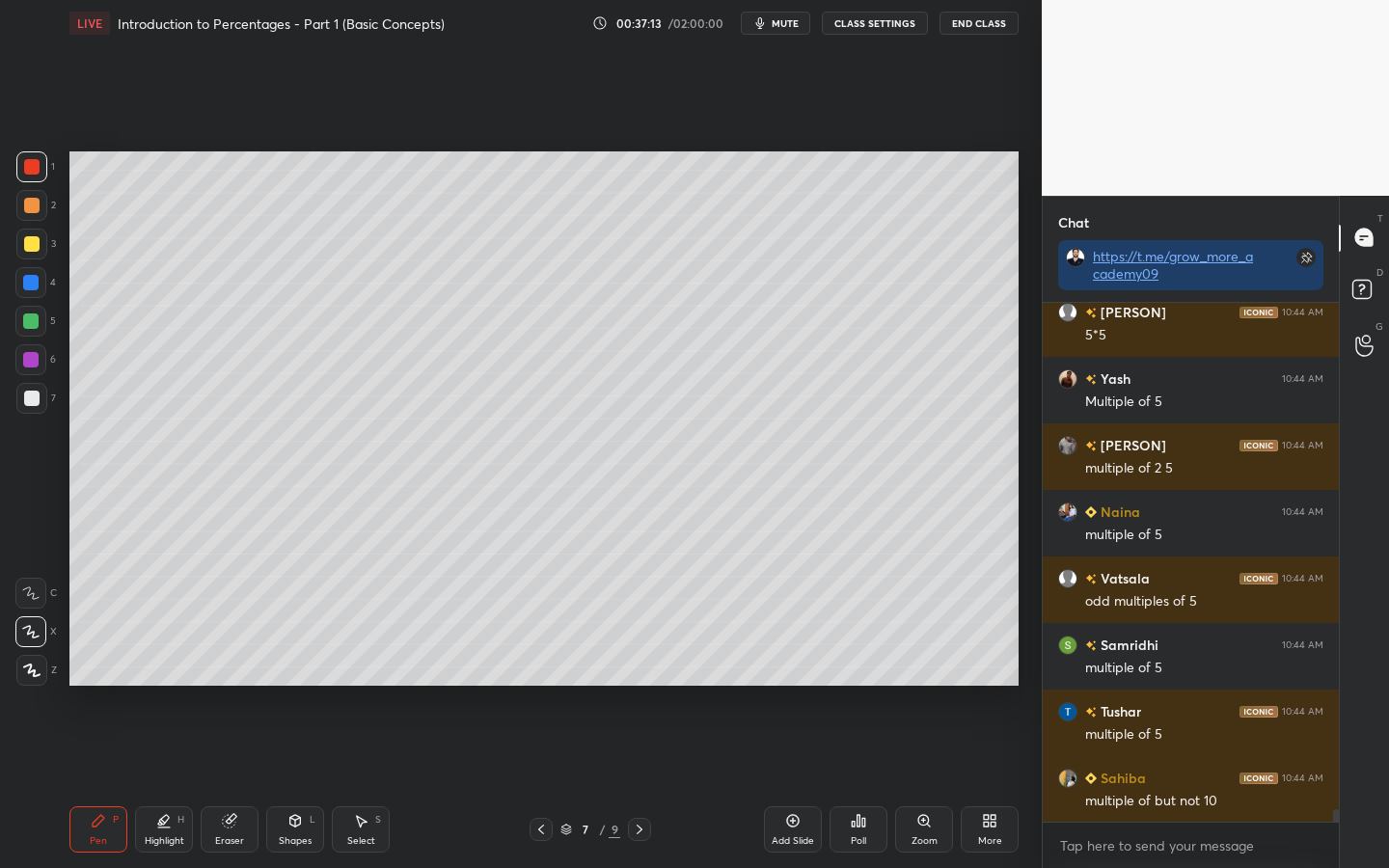 click 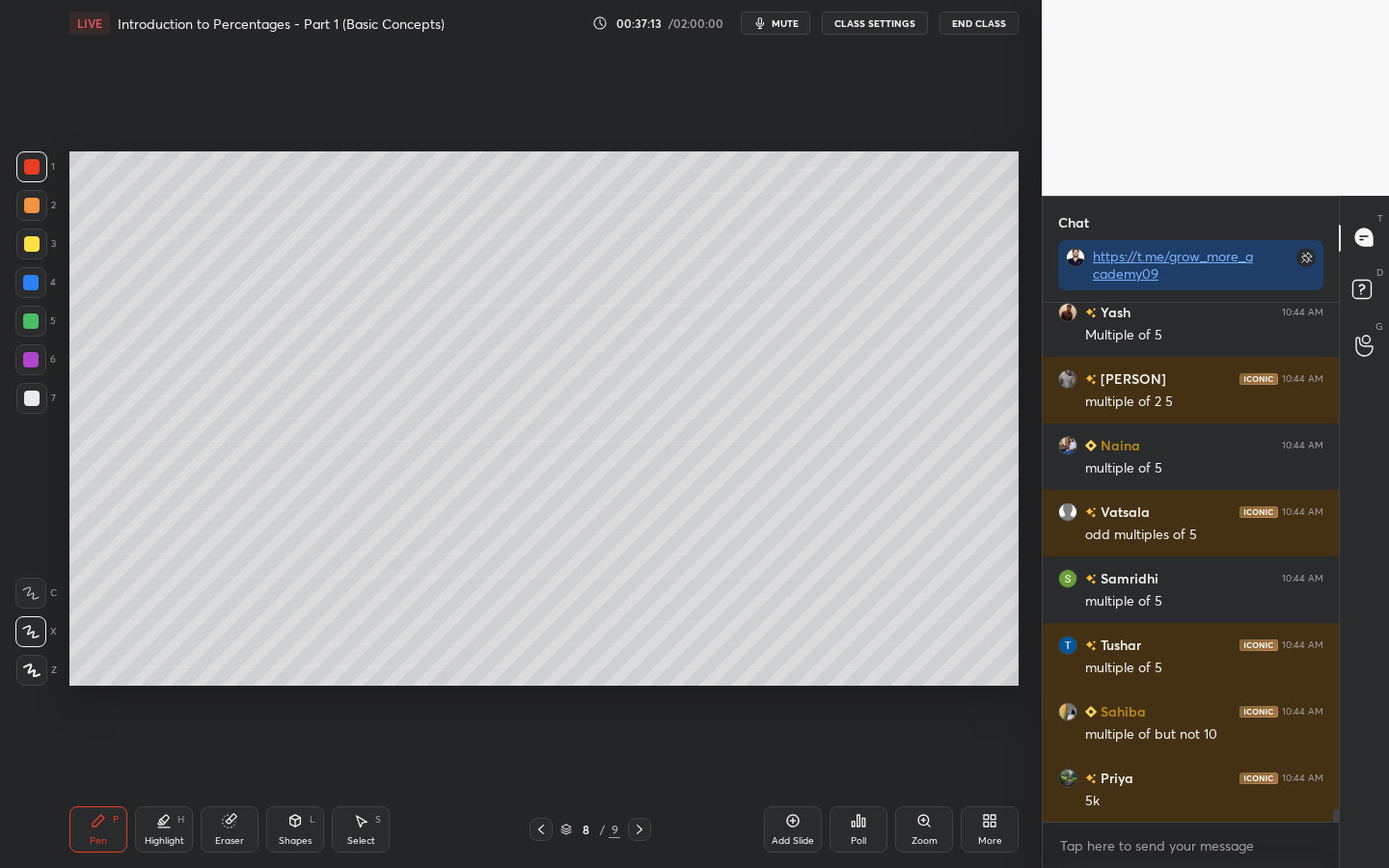 click 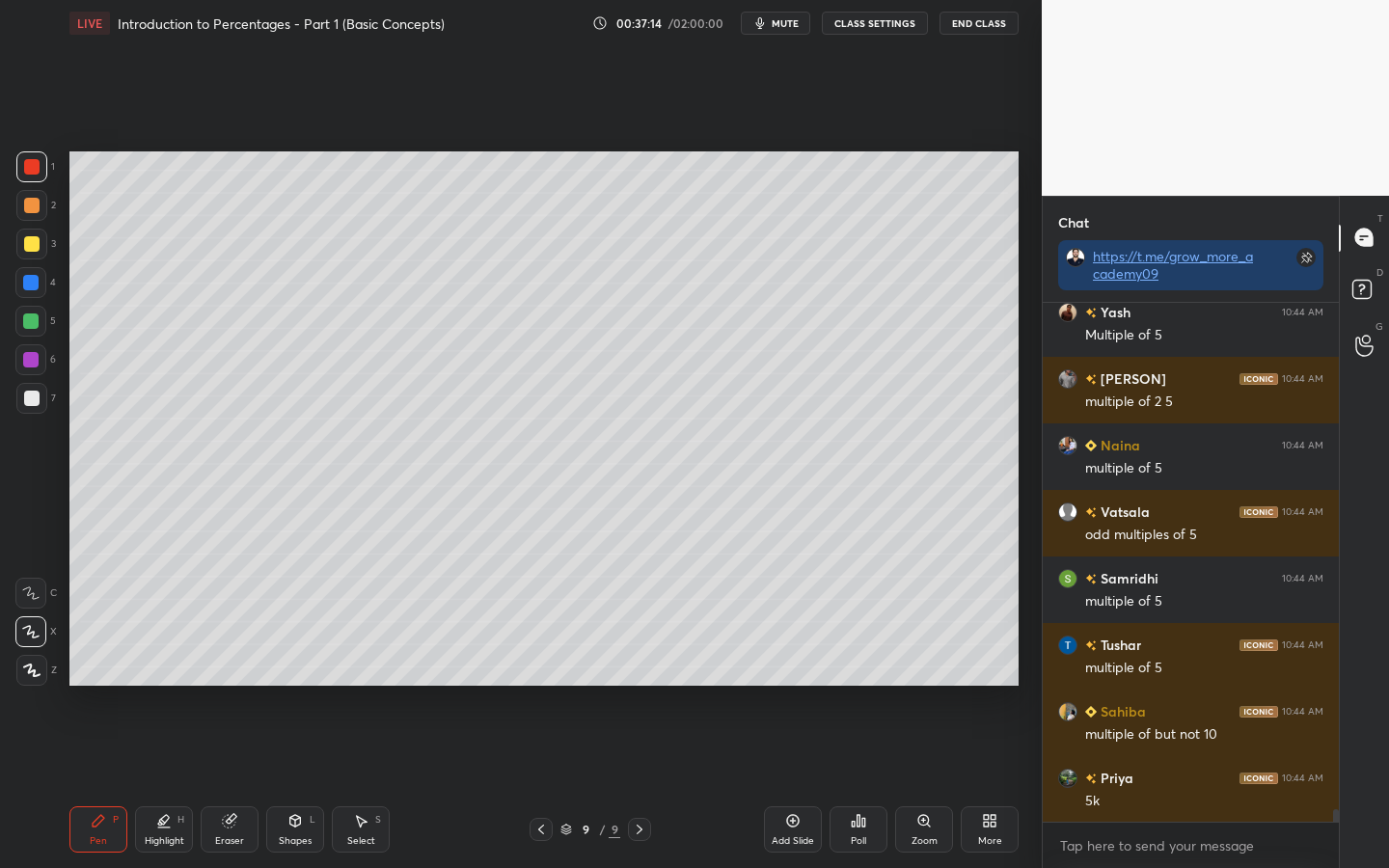 click 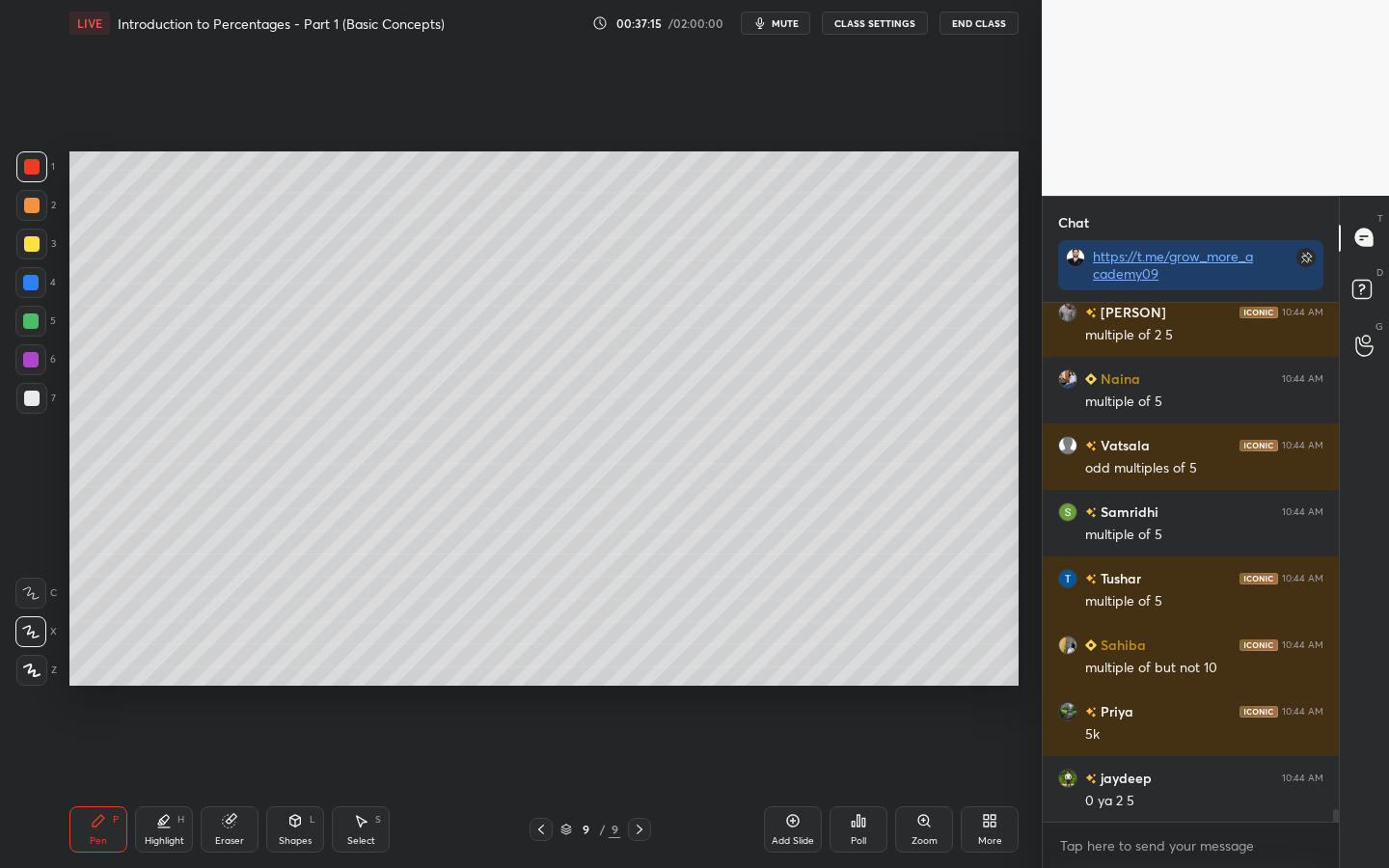 click 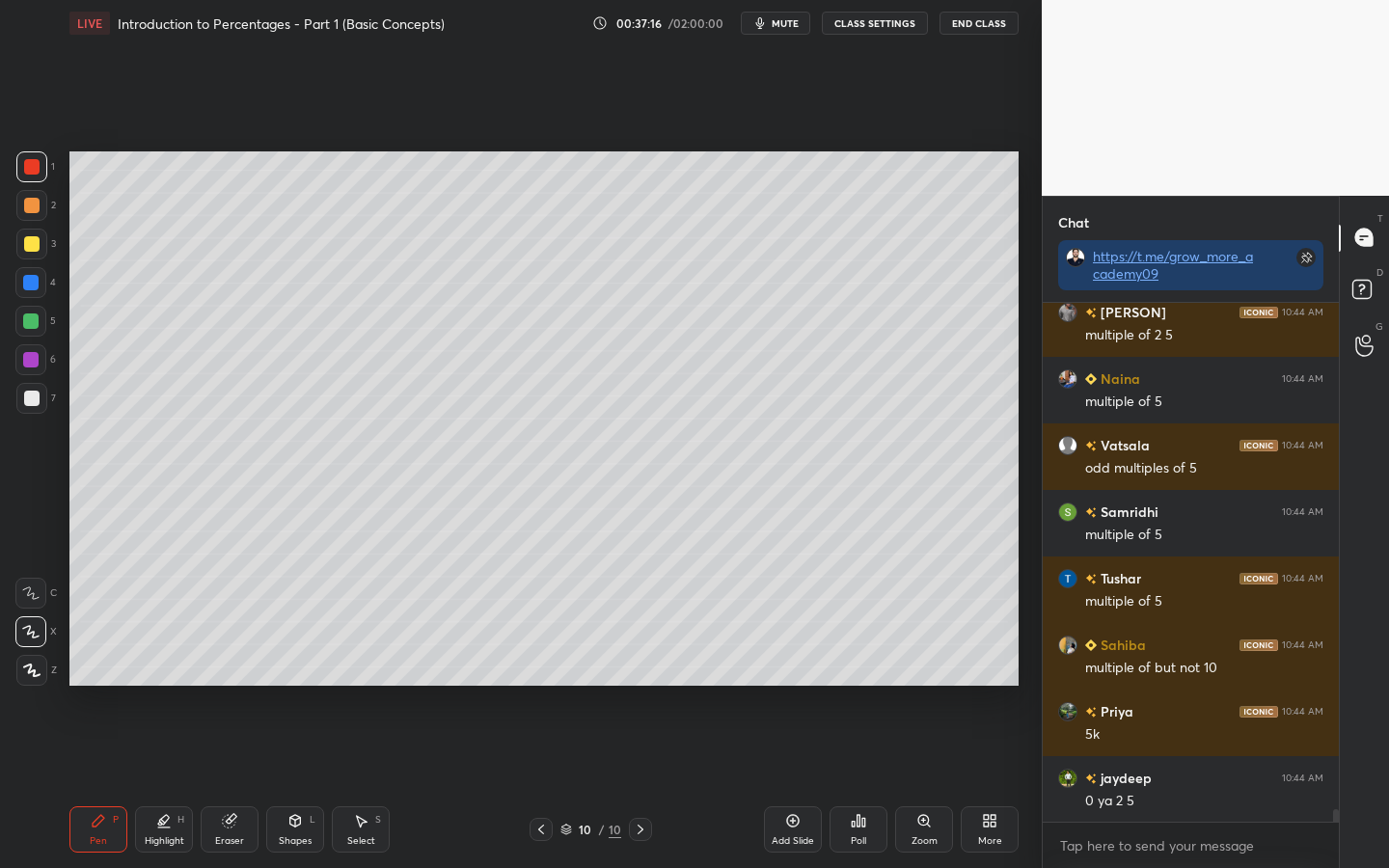 click at bounding box center (32, 205) 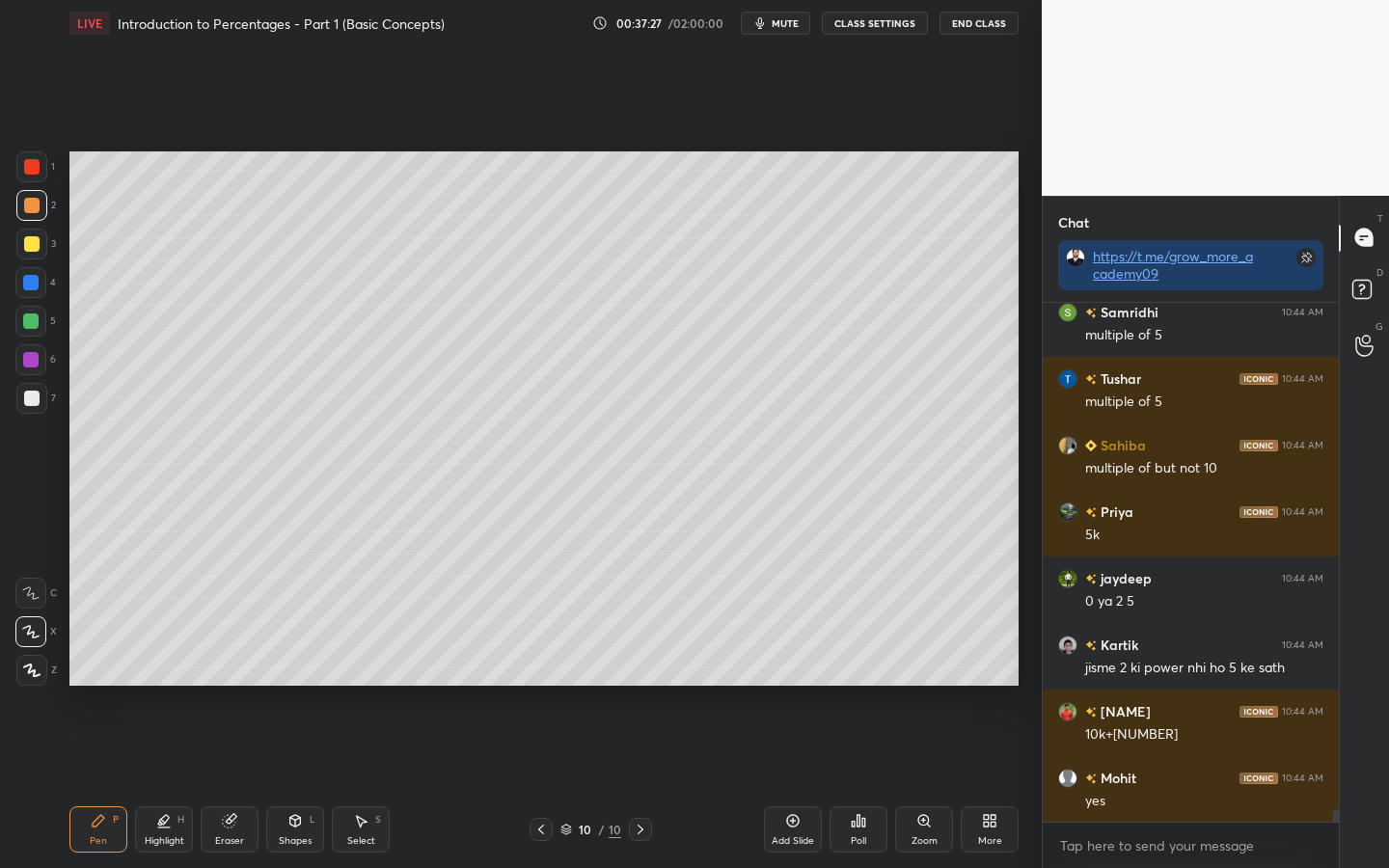 scroll, scrollTop: 21269, scrollLeft: 0, axis: vertical 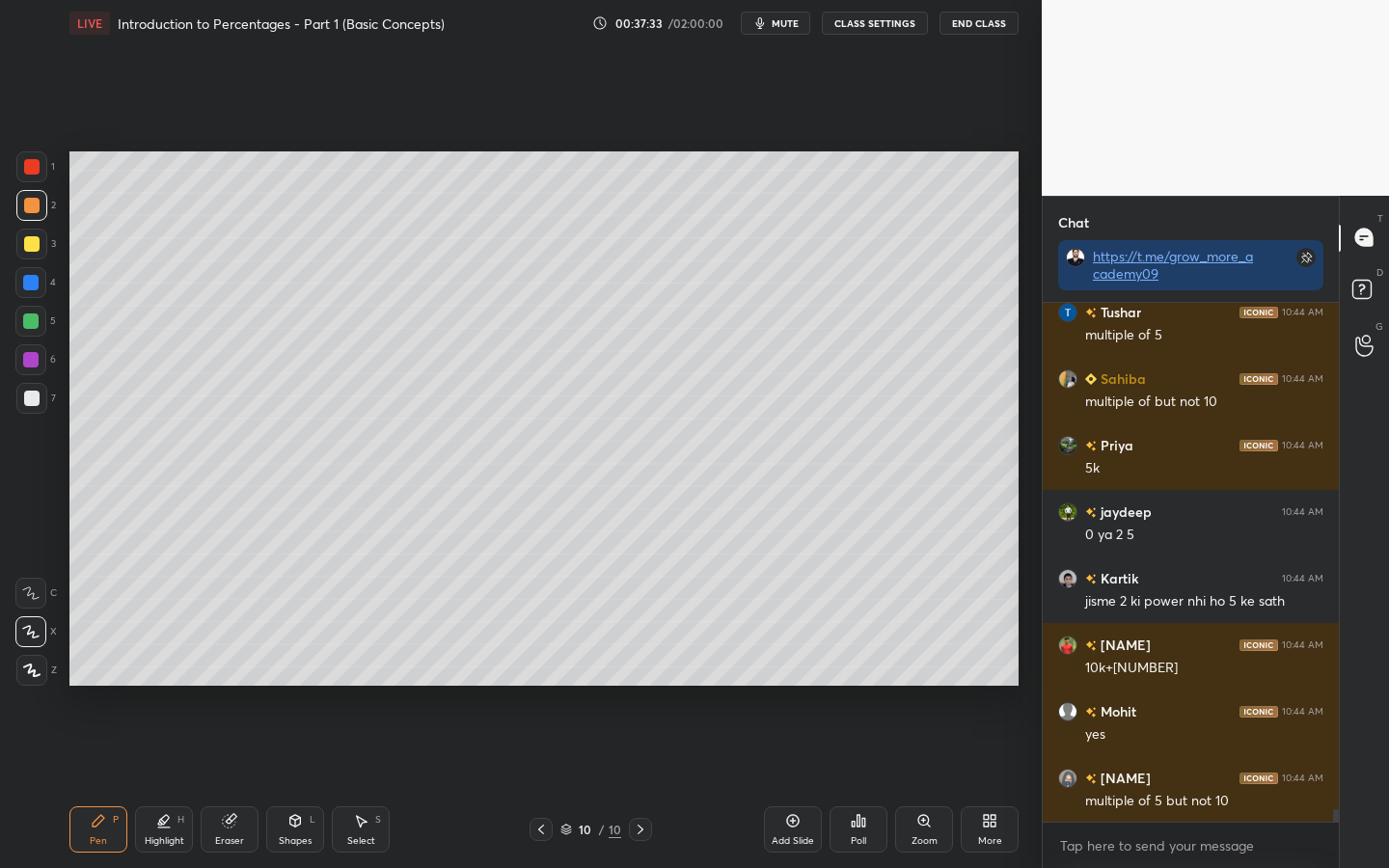 click at bounding box center (31, 283) 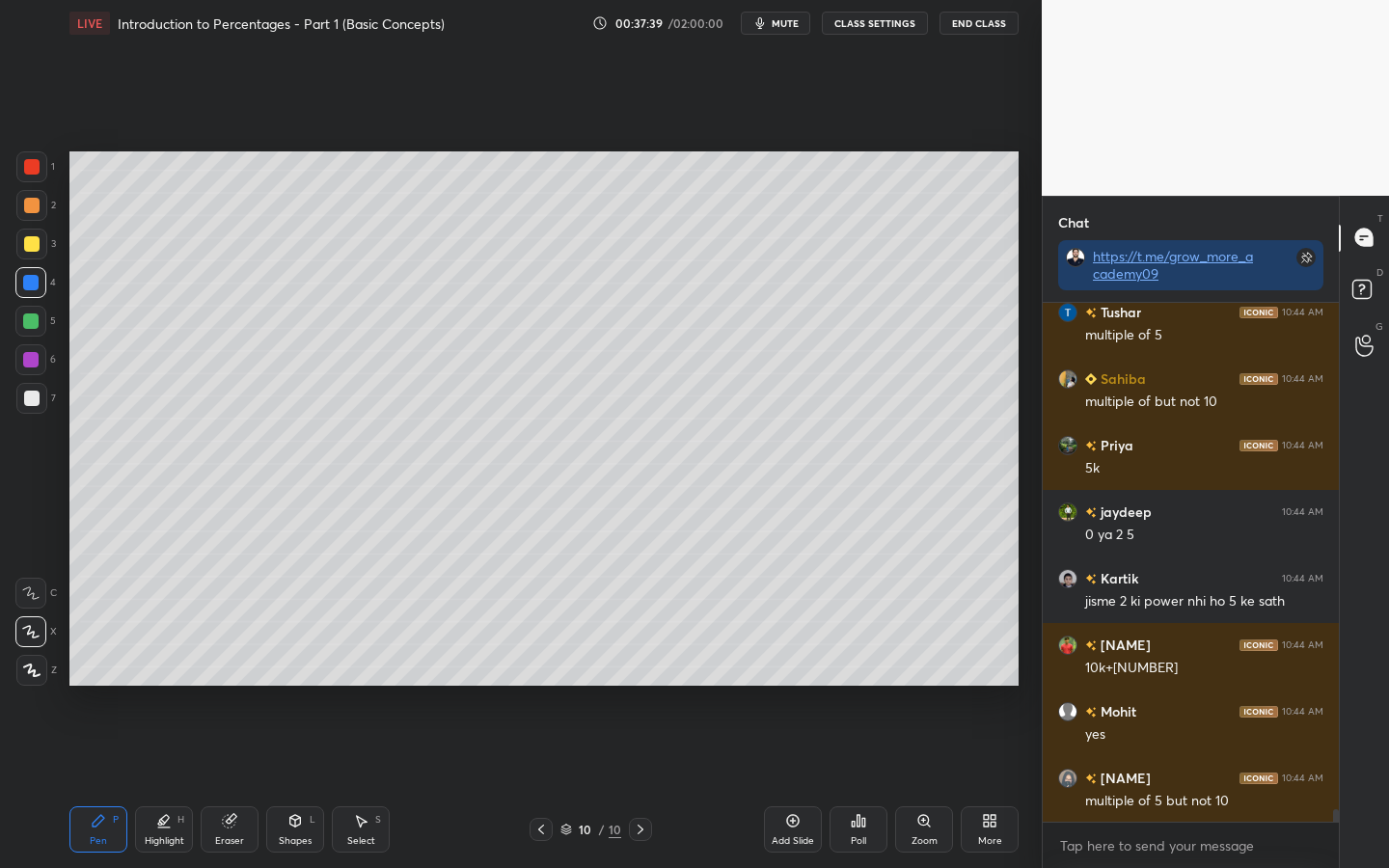 scroll, scrollTop: 21315, scrollLeft: 0, axis: vertical 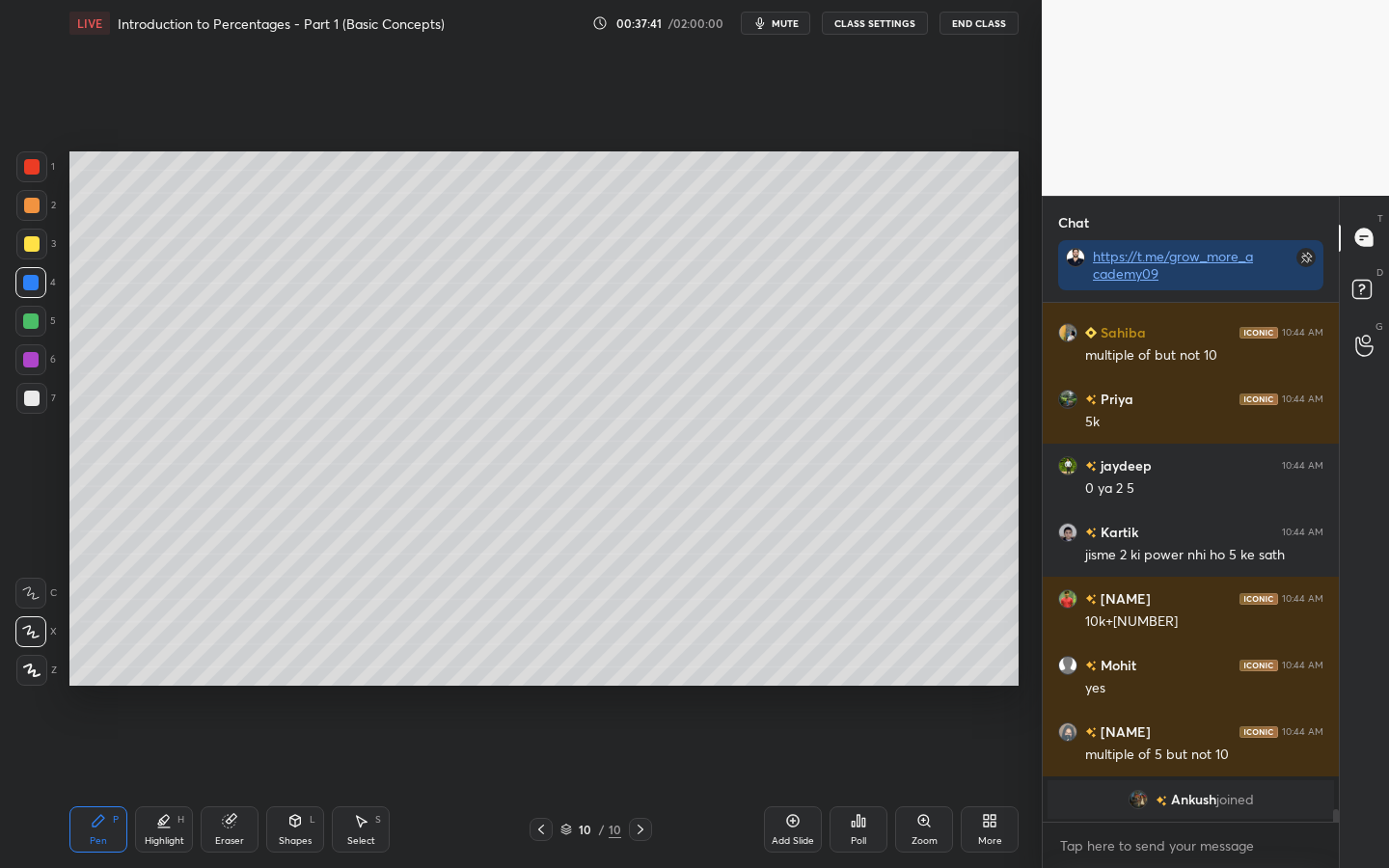 click at bounding box center (31, 283) 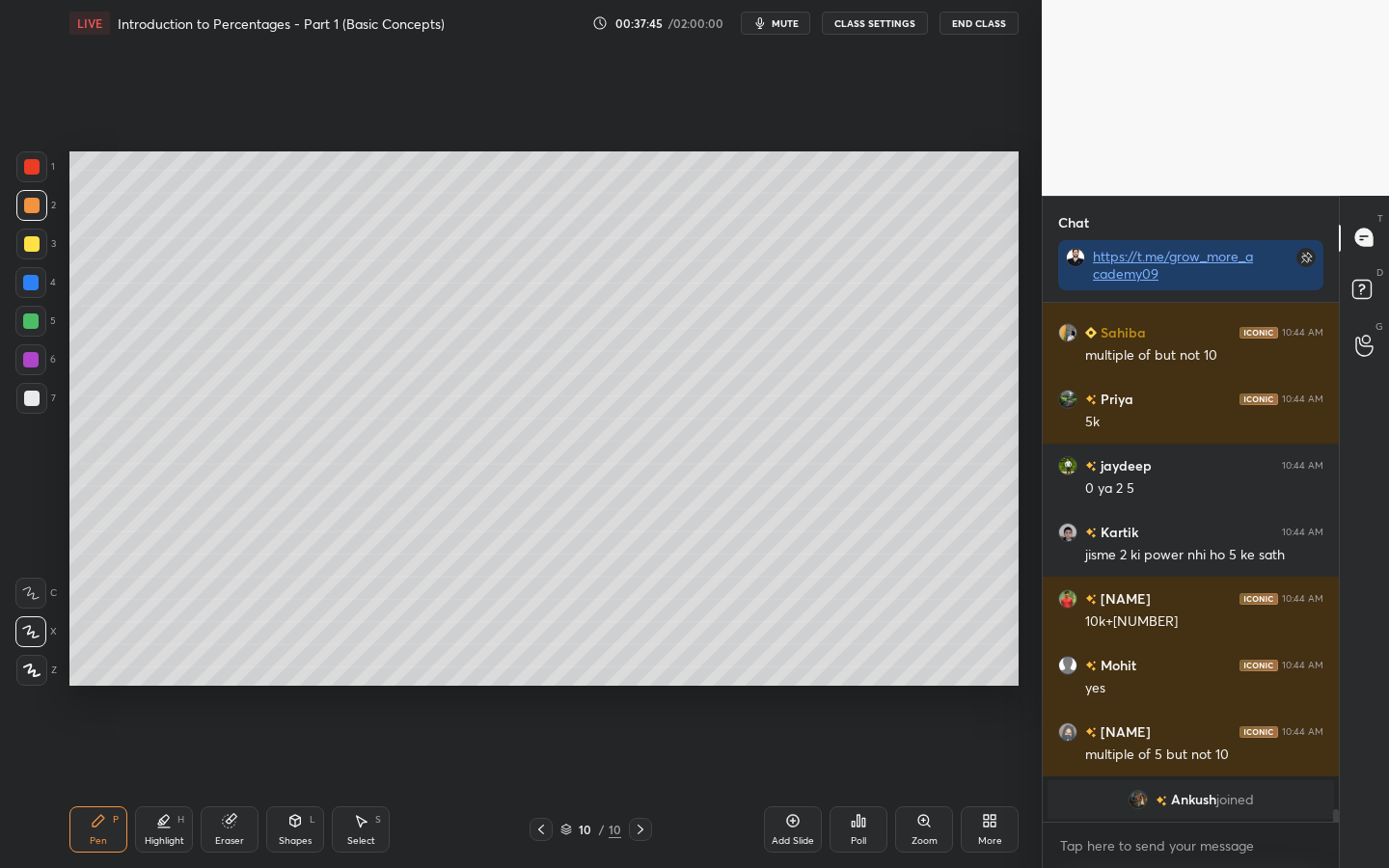 click at bounding box center [32, 167] 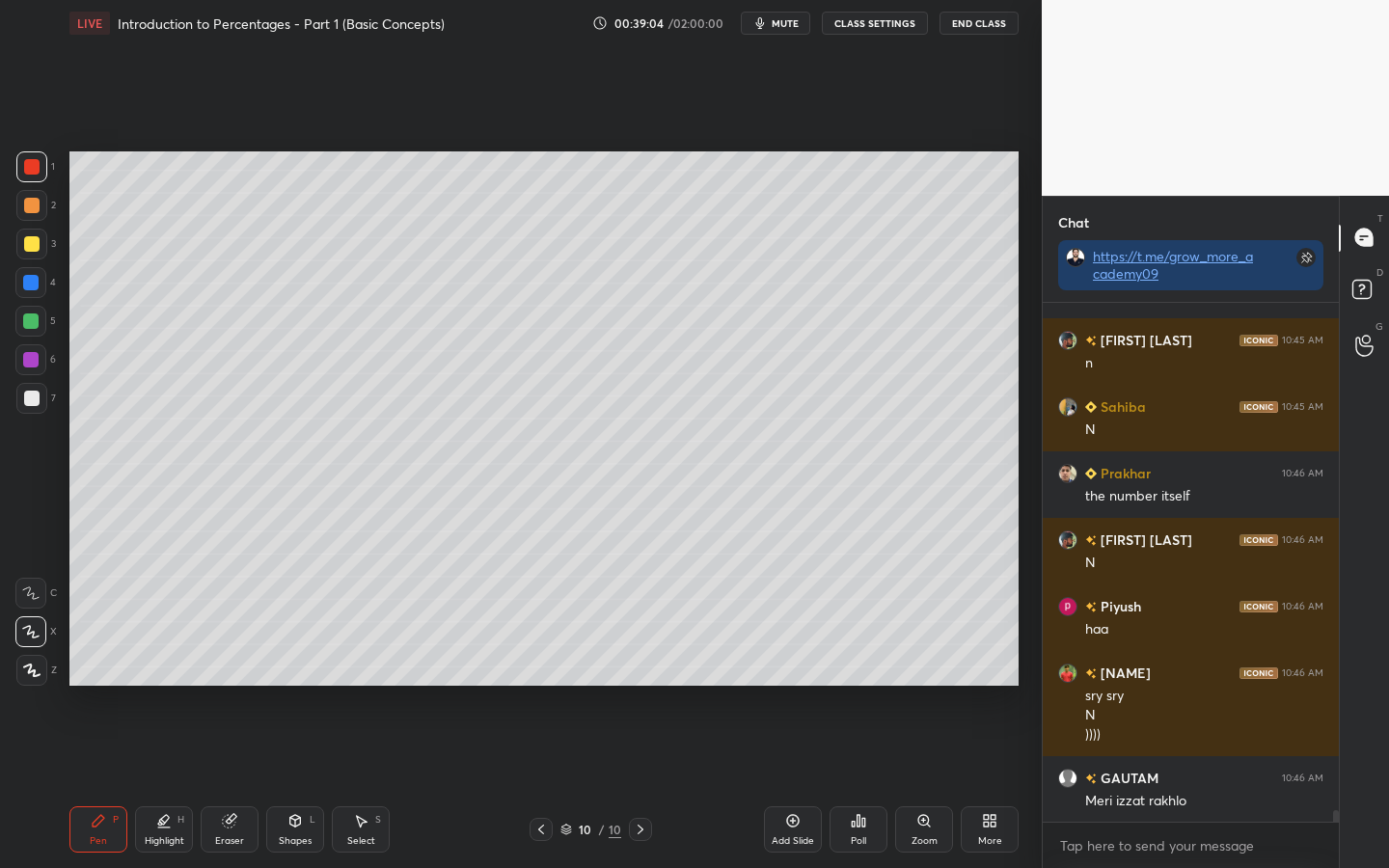 scroll, scrollTop: 22152, scrollLeft: 0, axis: vertical 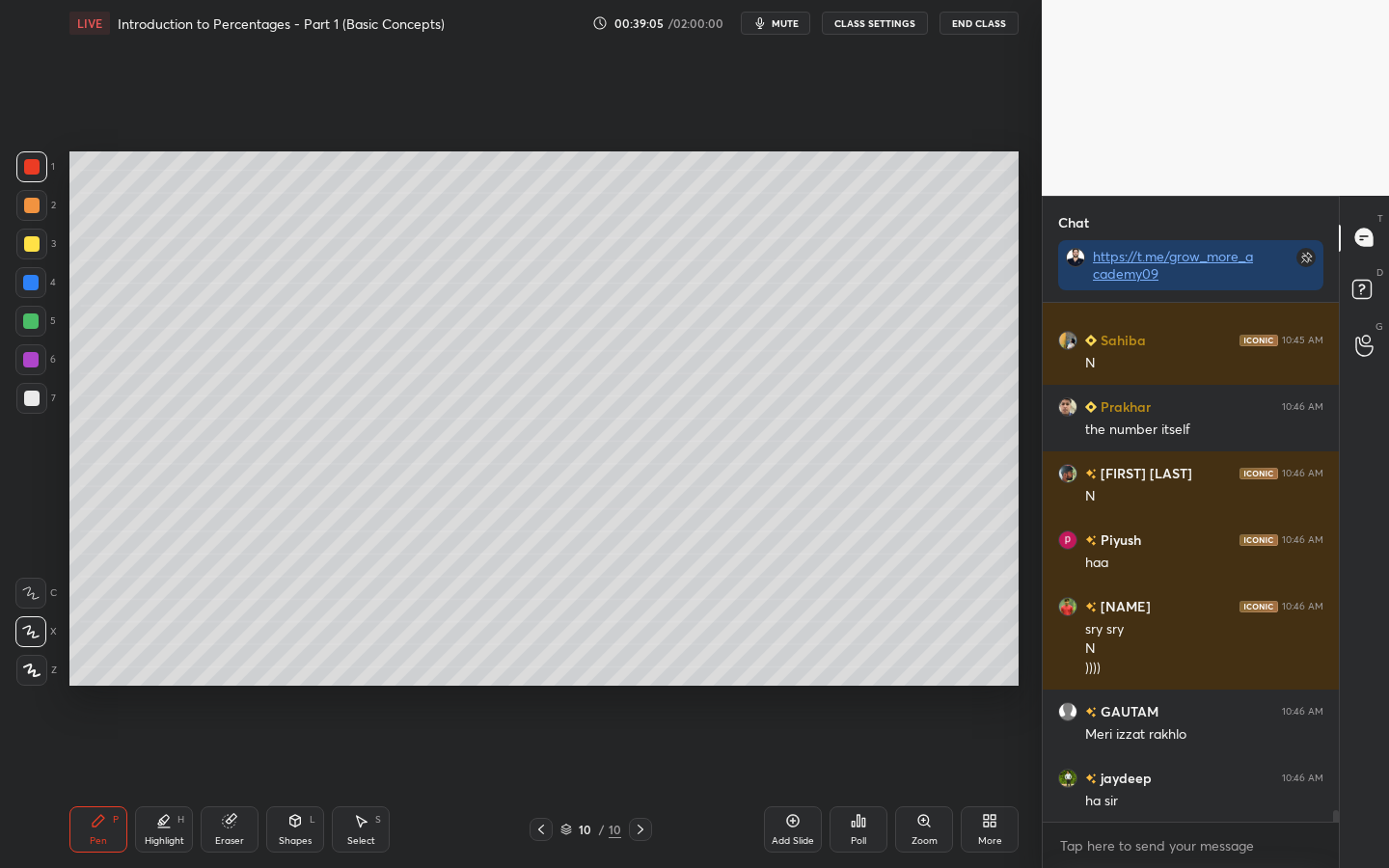 click at bounding box center (32, 398) 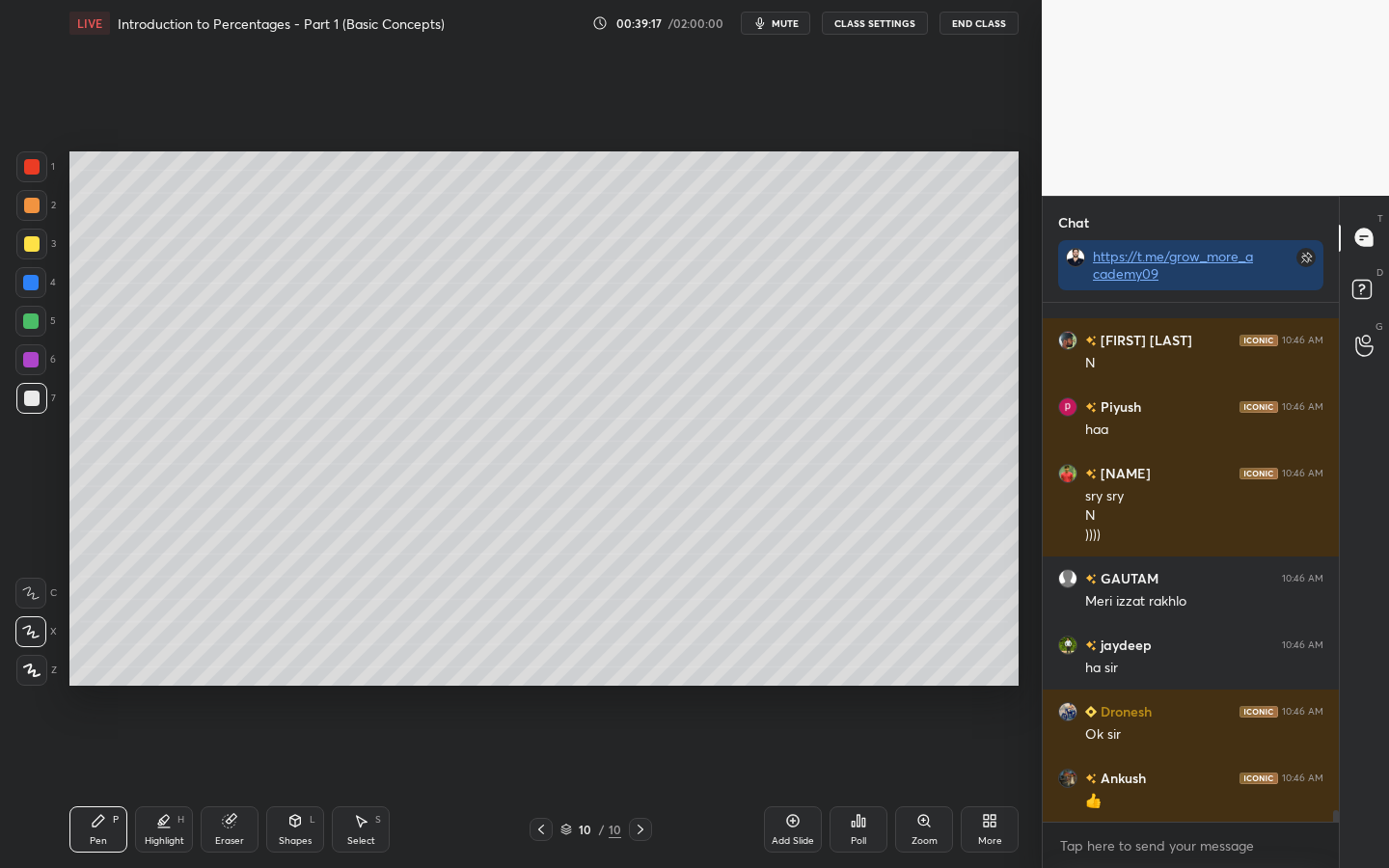 scroll, scrollTop: 22352, scrollLeft: 0, axis: vertical 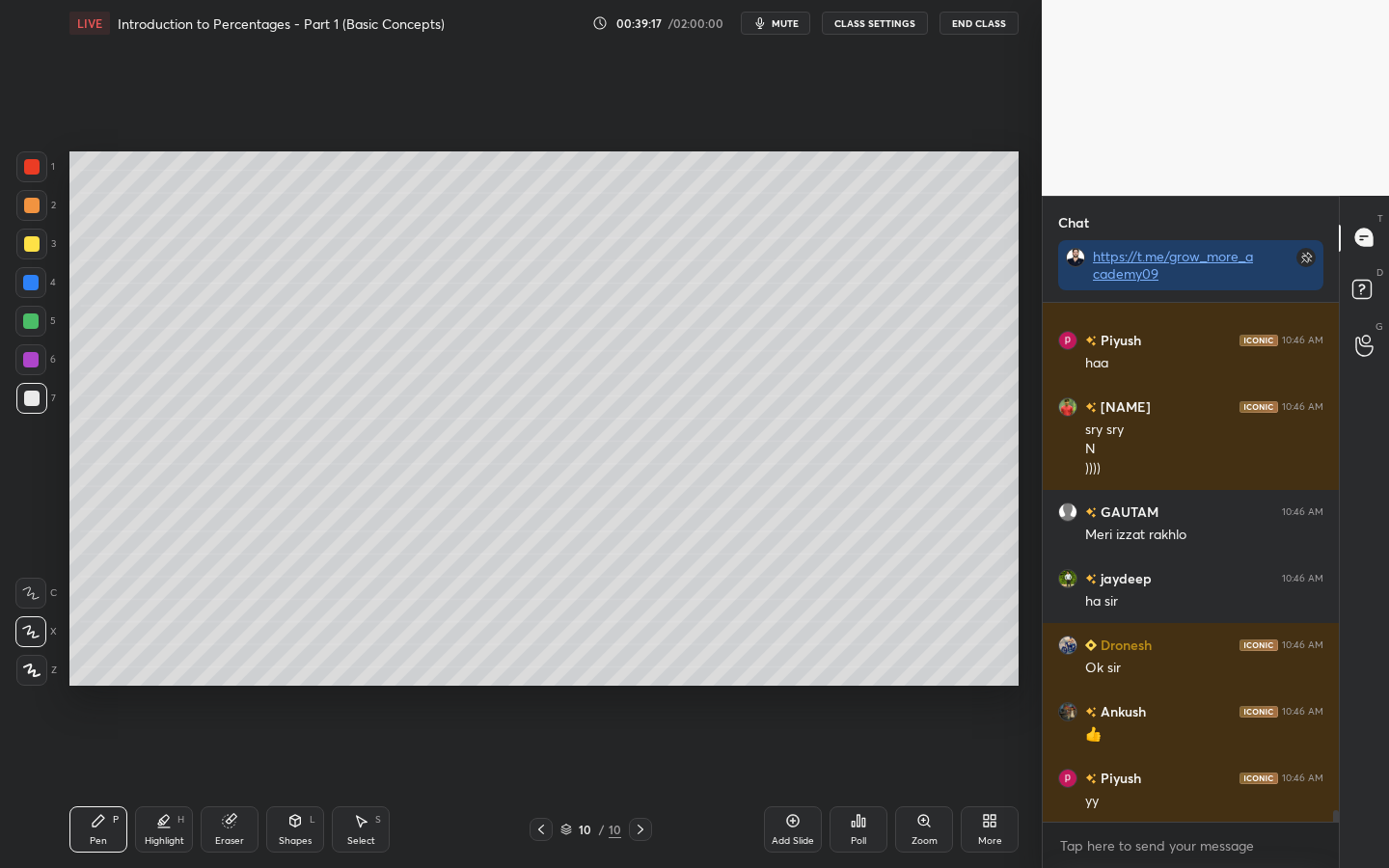 click on "Eraser" at bounding box center [230, 829] 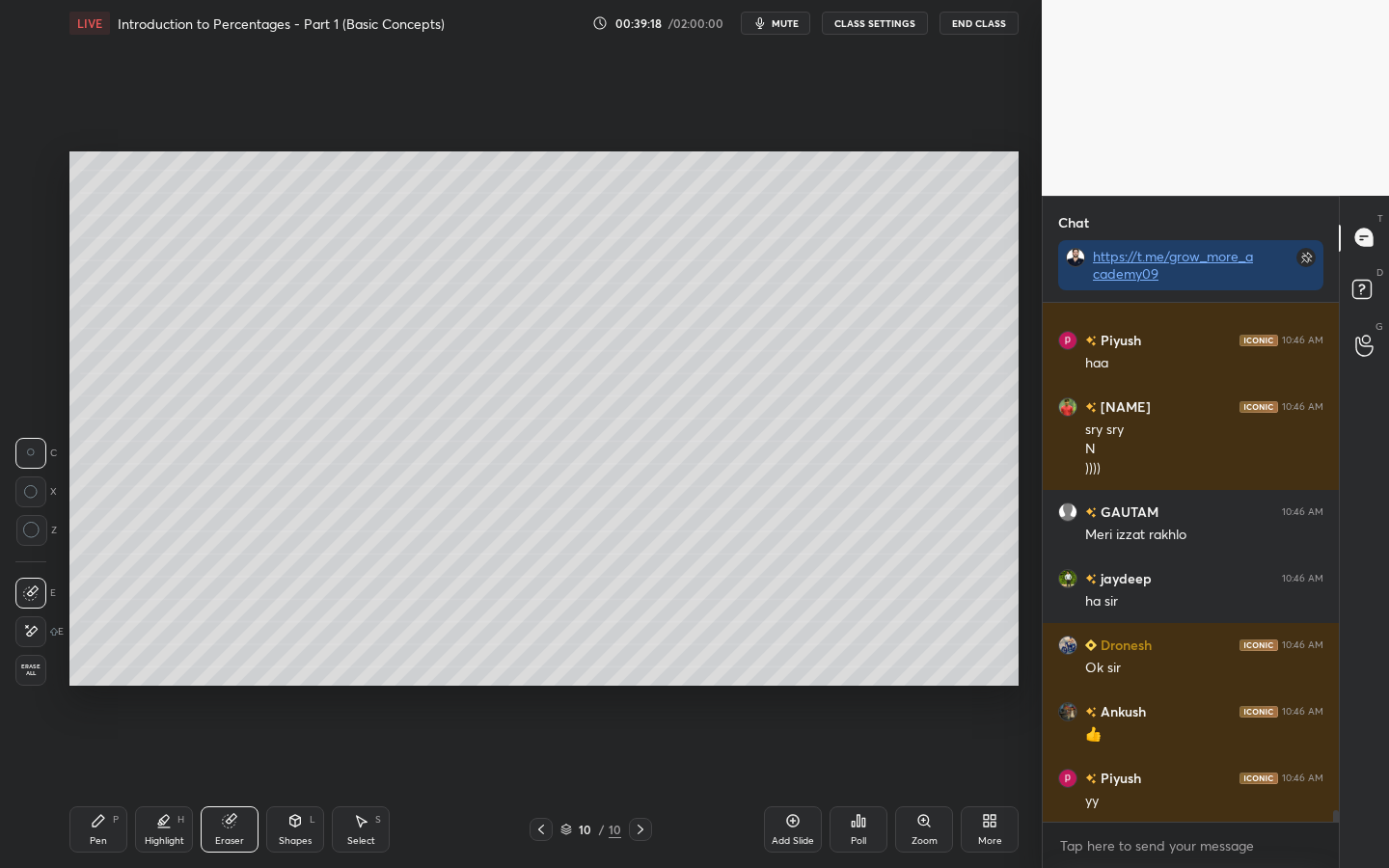 scroll, scrollTop: 22419, scrollLeft: 0, axis: vertical 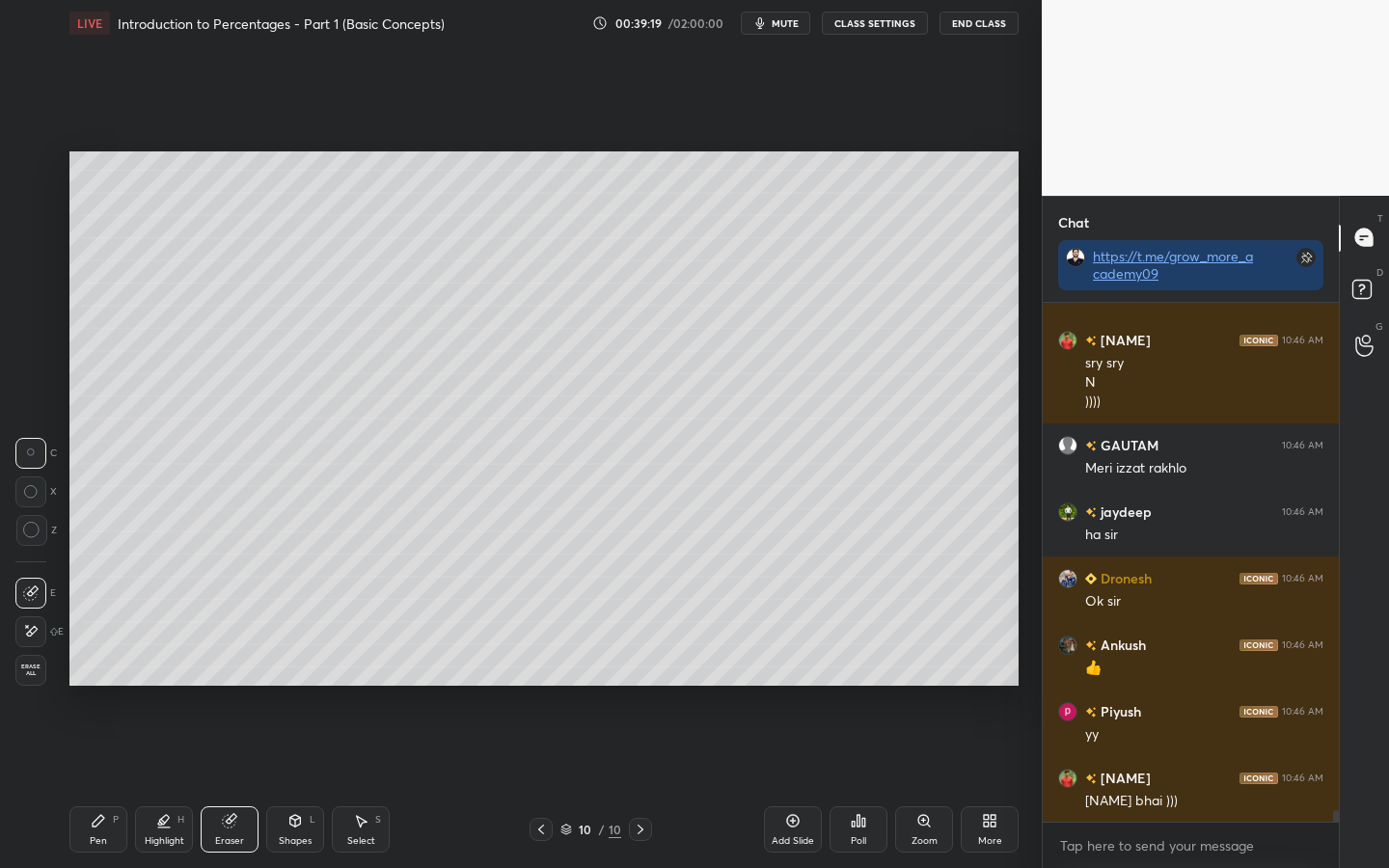 click 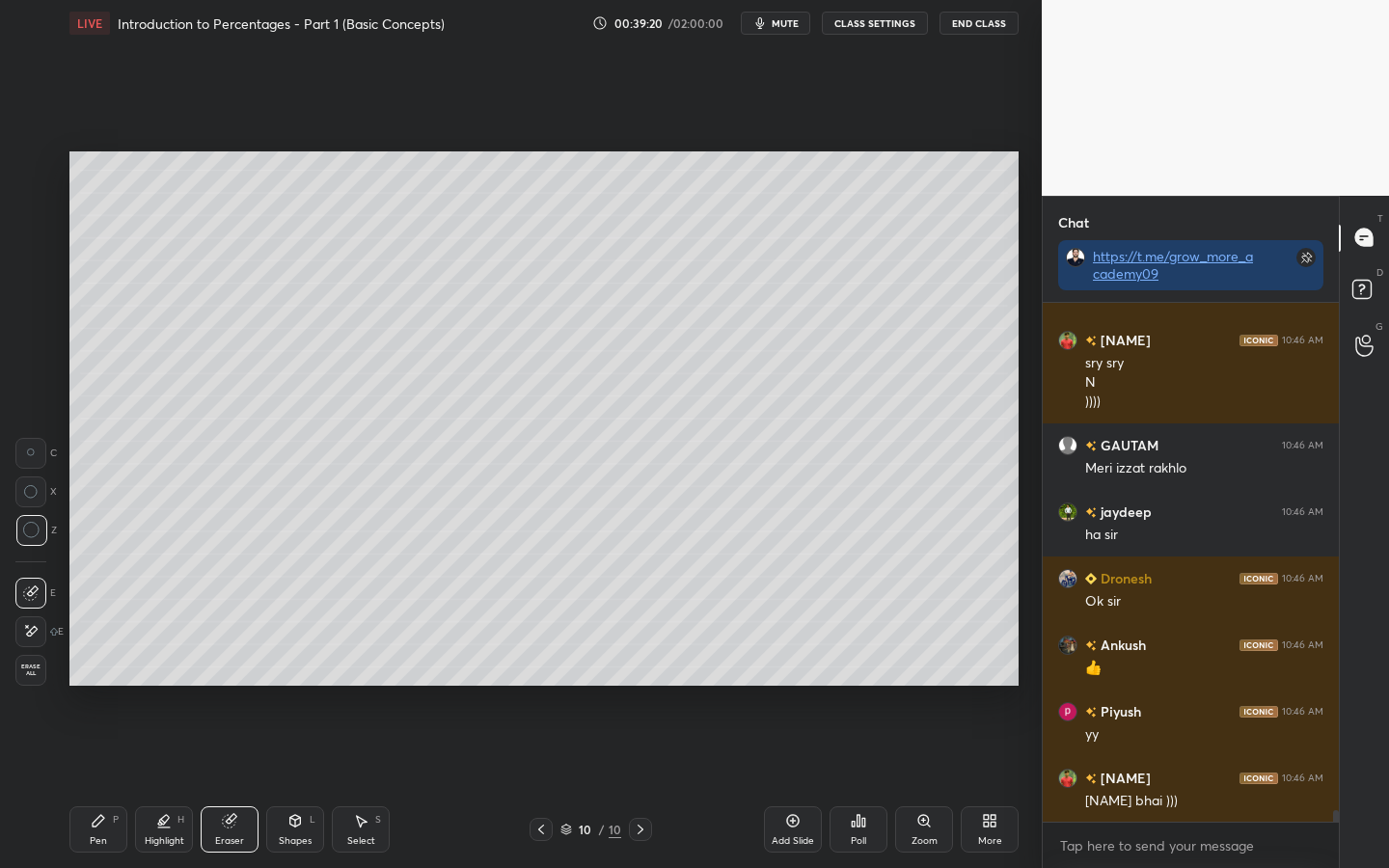 scroll, scrollTop: 22485, scrollLeft: 0, axis: vertical 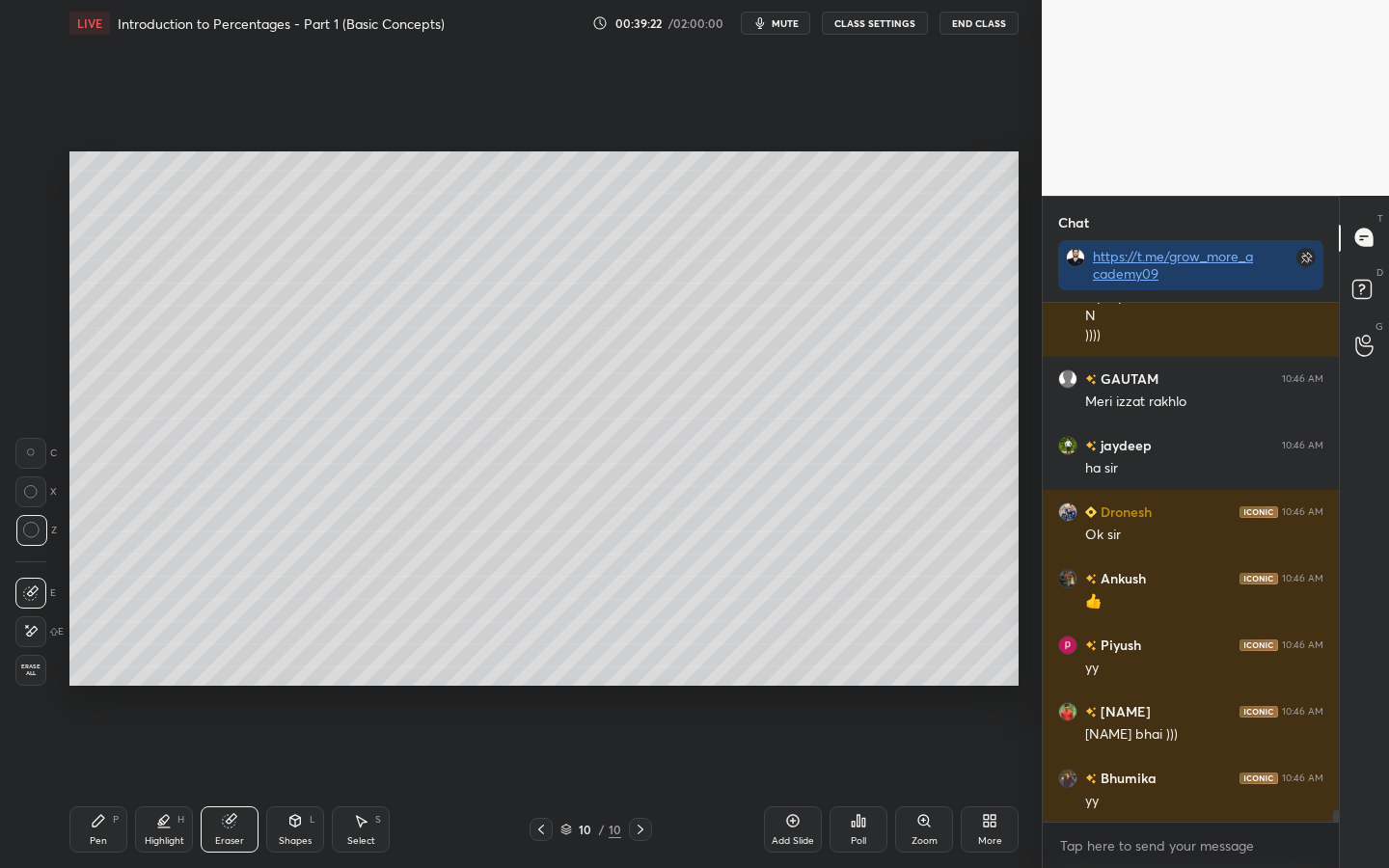 click on "Pen P" at bounding box center [98, 829] 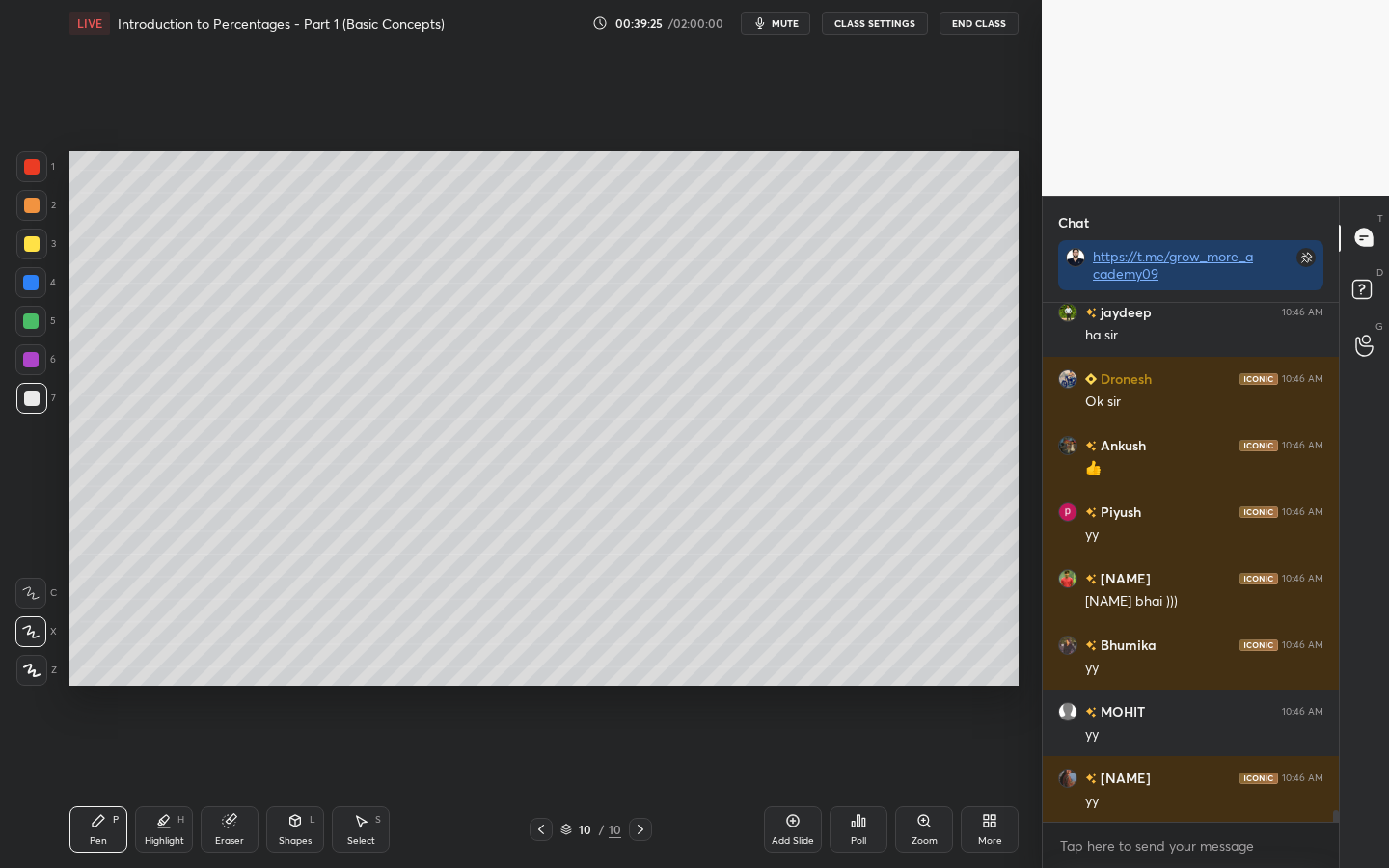 scroll, scrollTop: 22751, scrollLeft: 0, axis: vertical 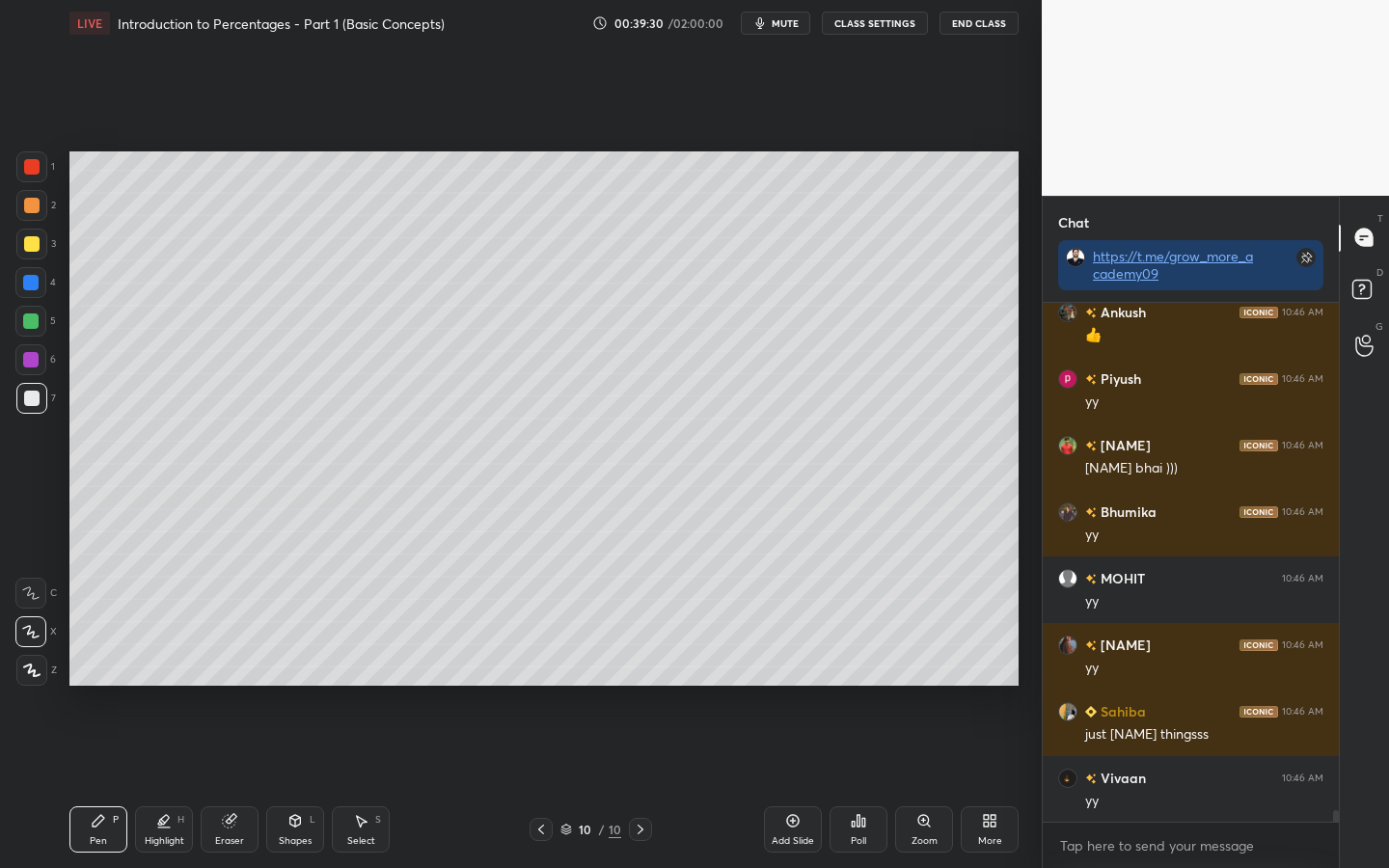 click at bounding box center [31, 283] 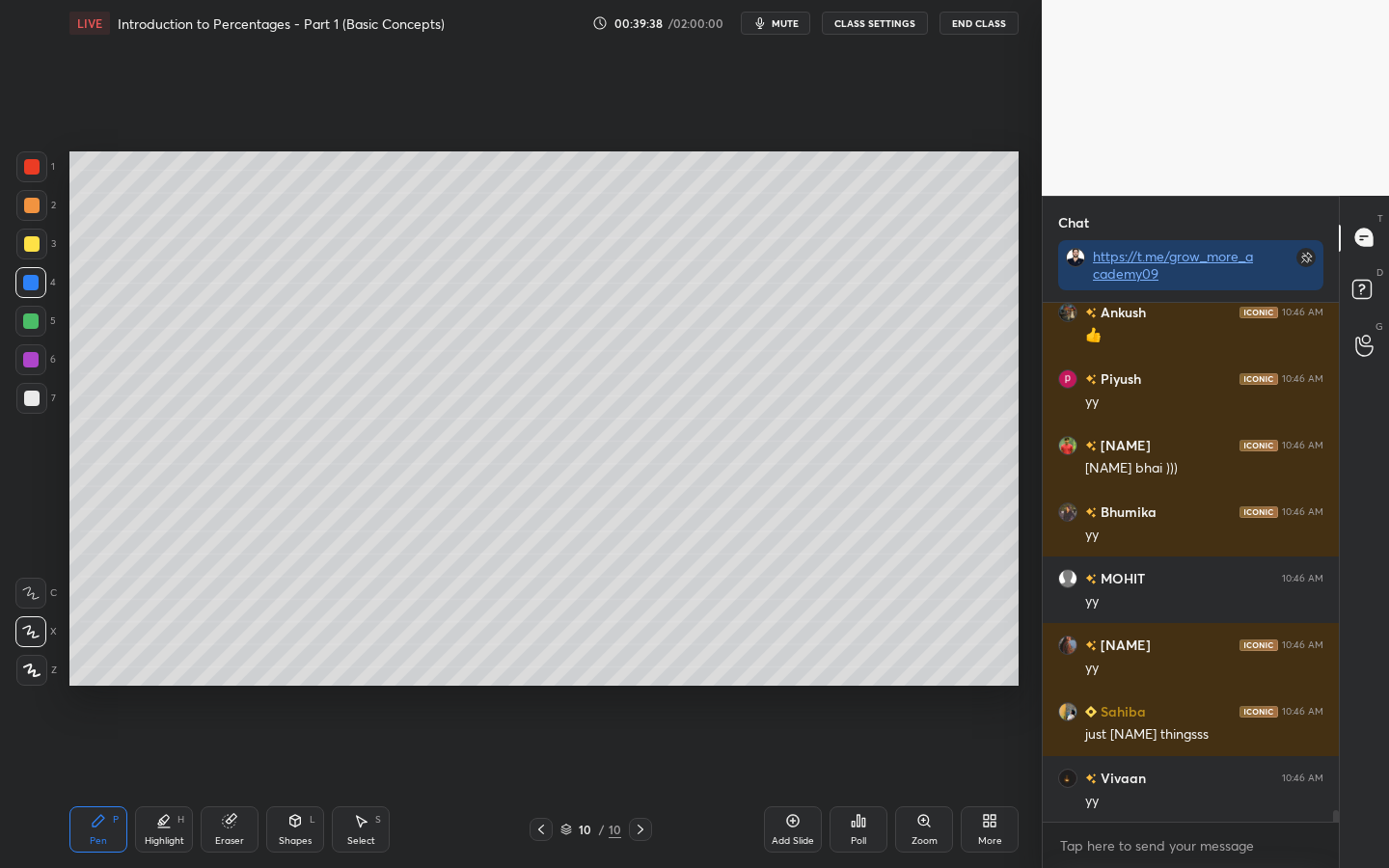 scroll, scrollTop: 22818, scrollLeft: 0, axis: vertical 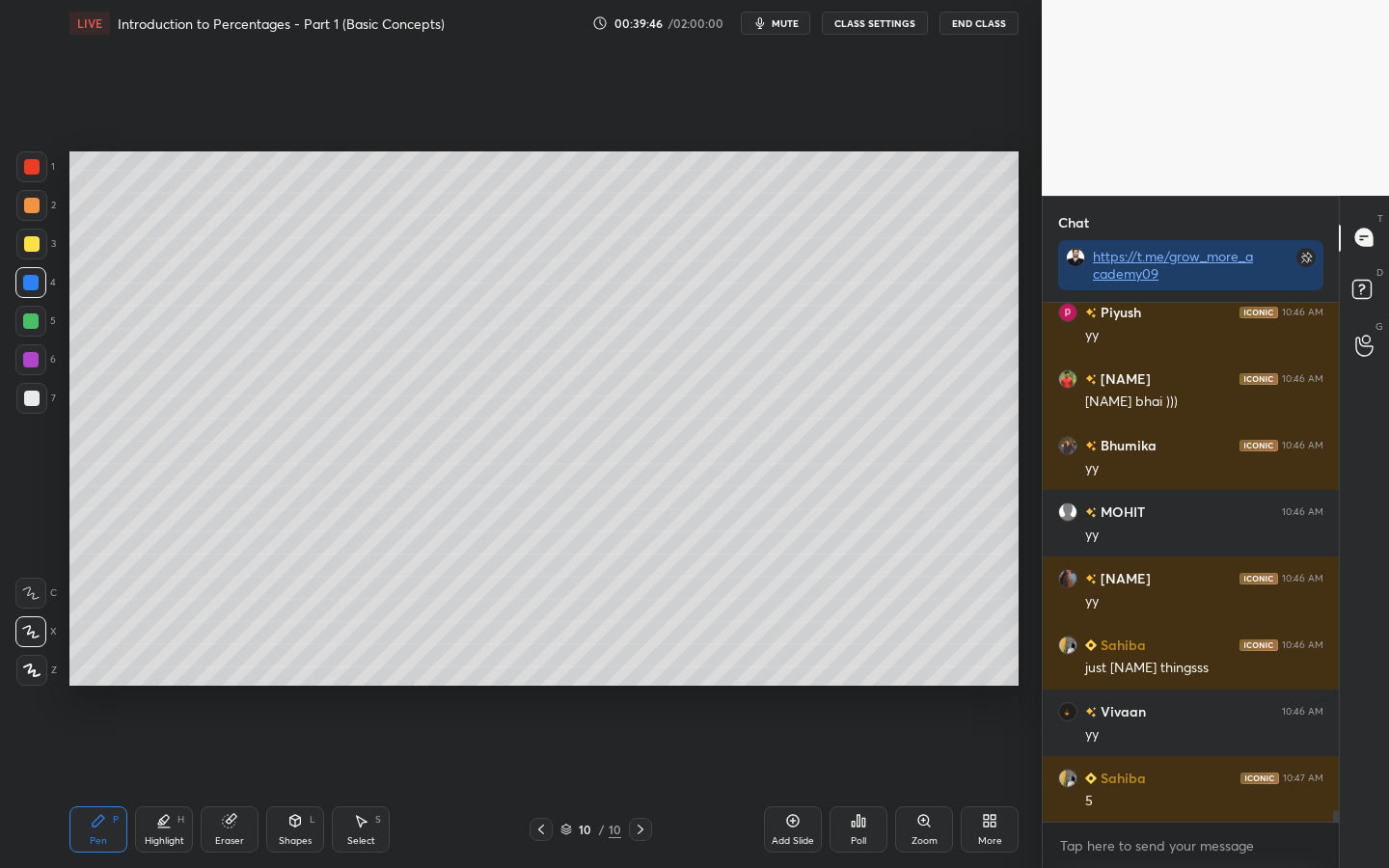 click at bounding box center [31, 321] 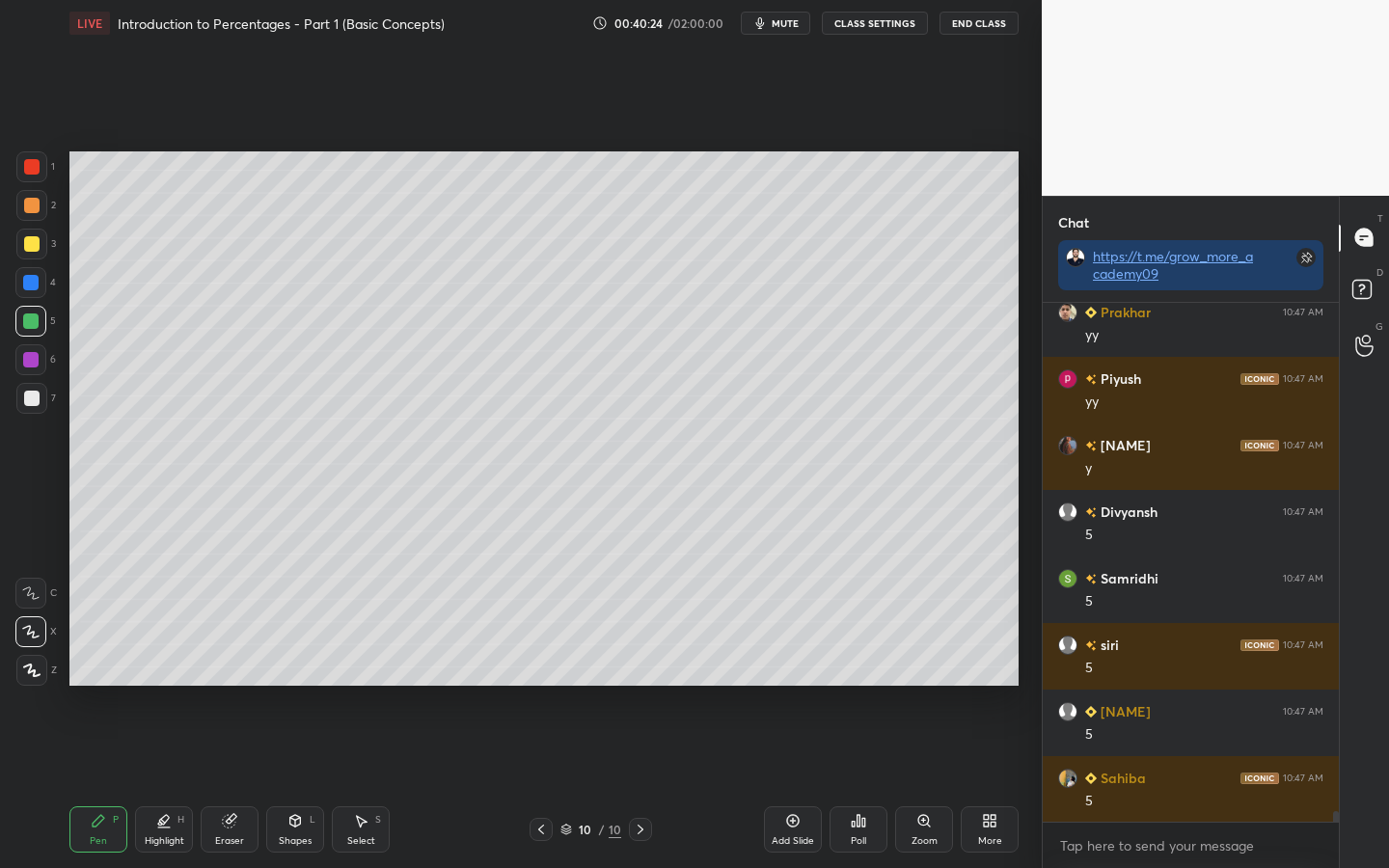 scroll, scrollTop: 24016, scrollLeft: 0, axis: vertical 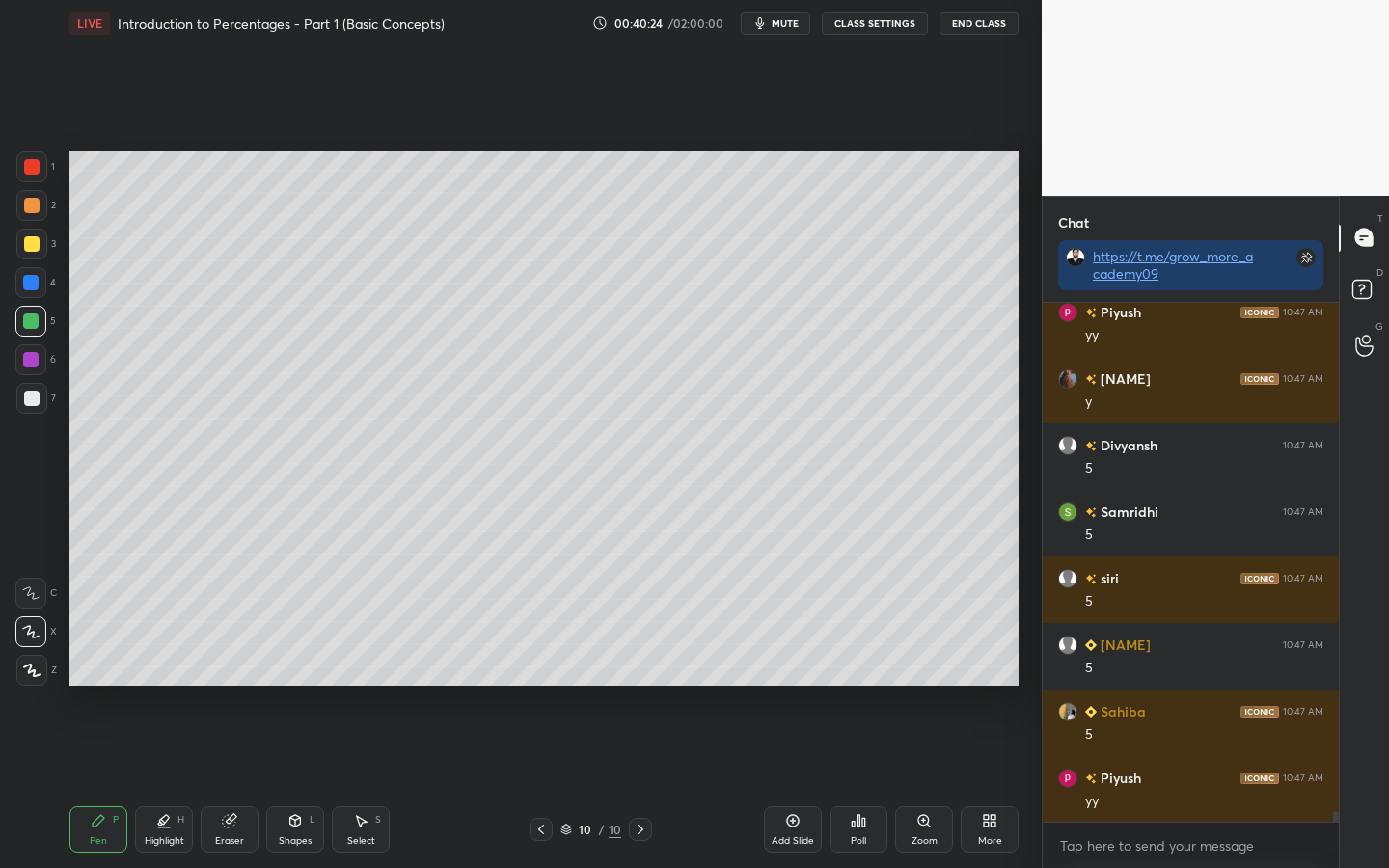 click at bounding box center (31, 360) 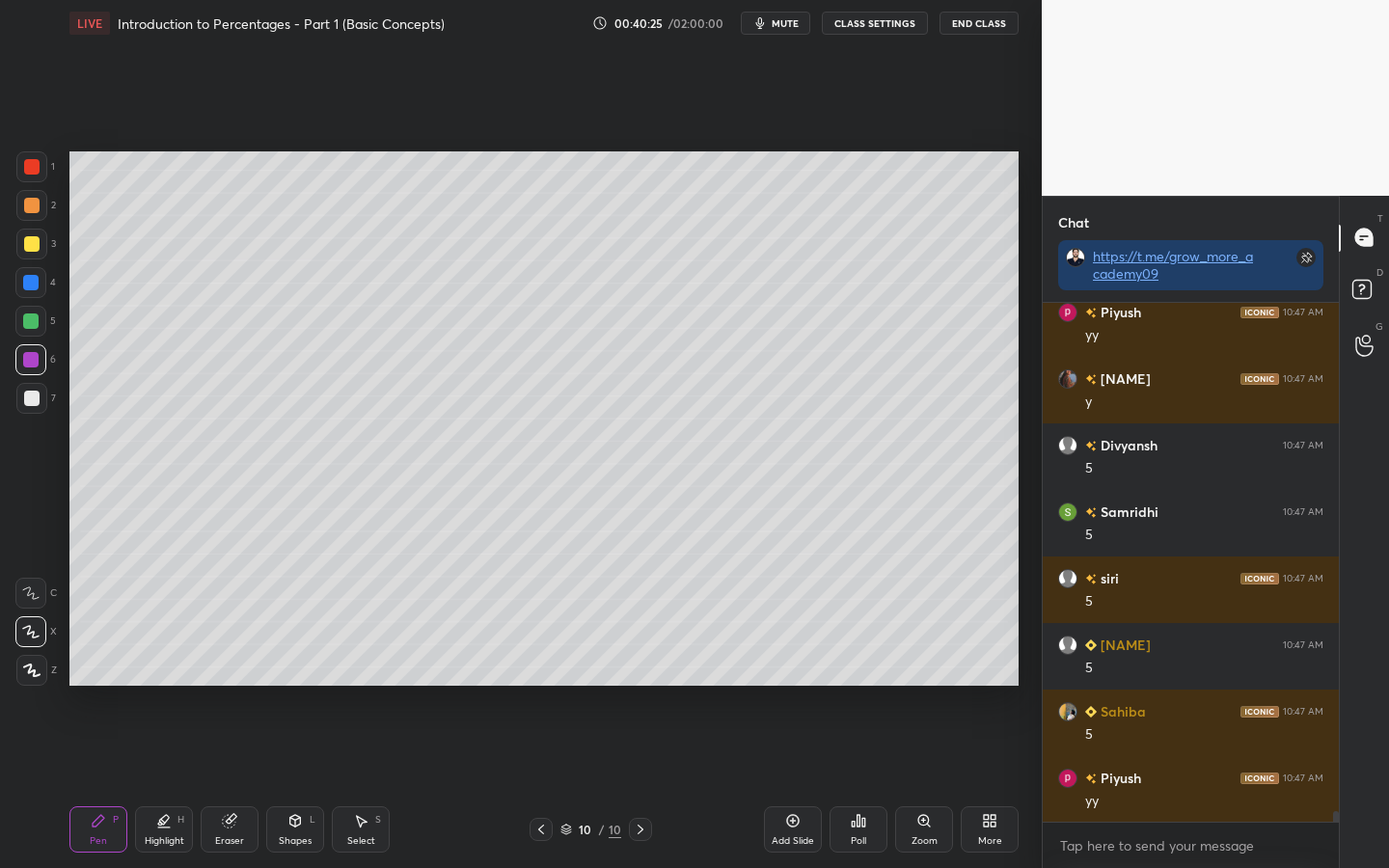 drag, startPoint x: 30, startPoint y: 245, endPoint x: 67, endPoint y: 285, distance: 54.48853 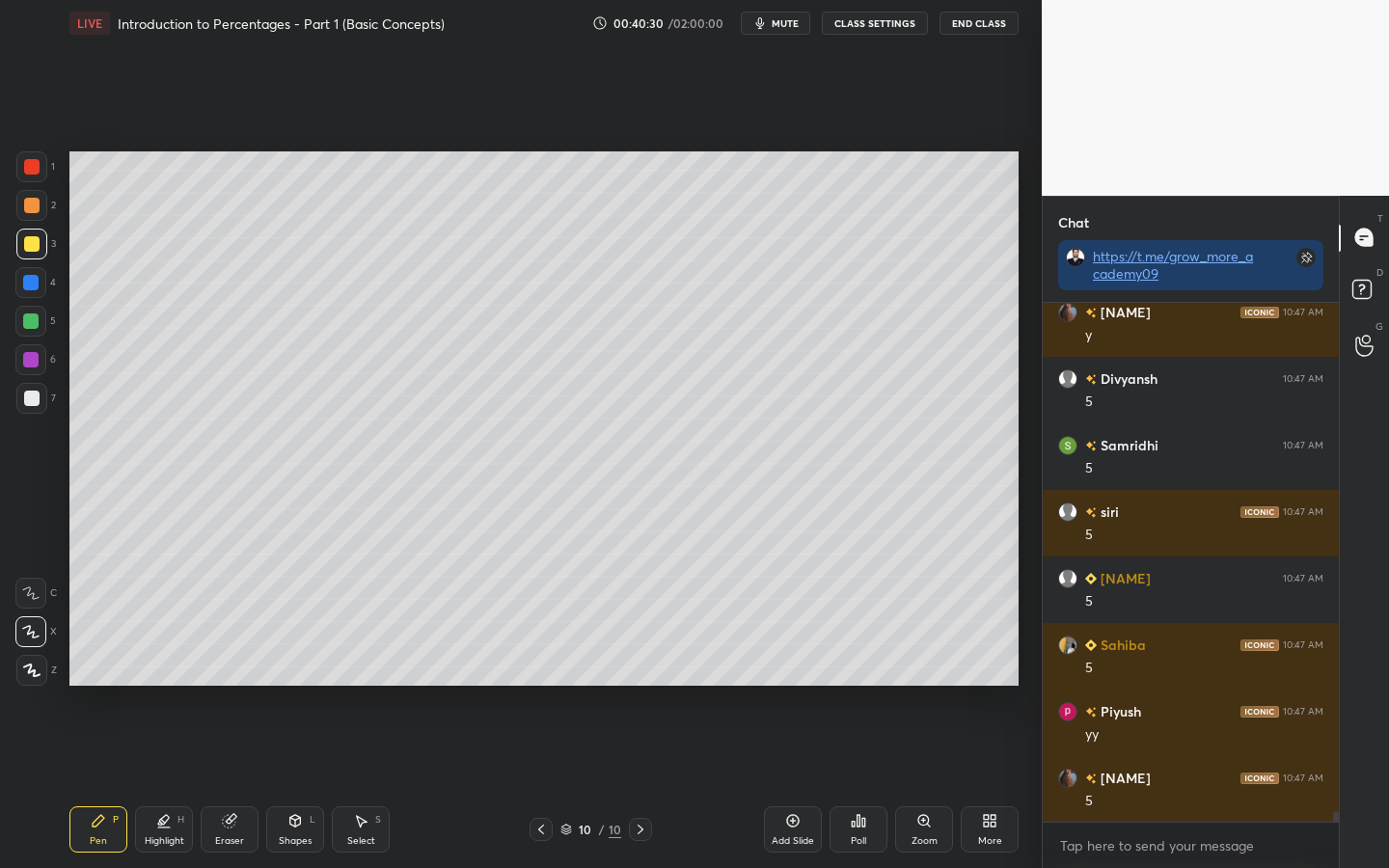 click at bounding box center (31, 321) 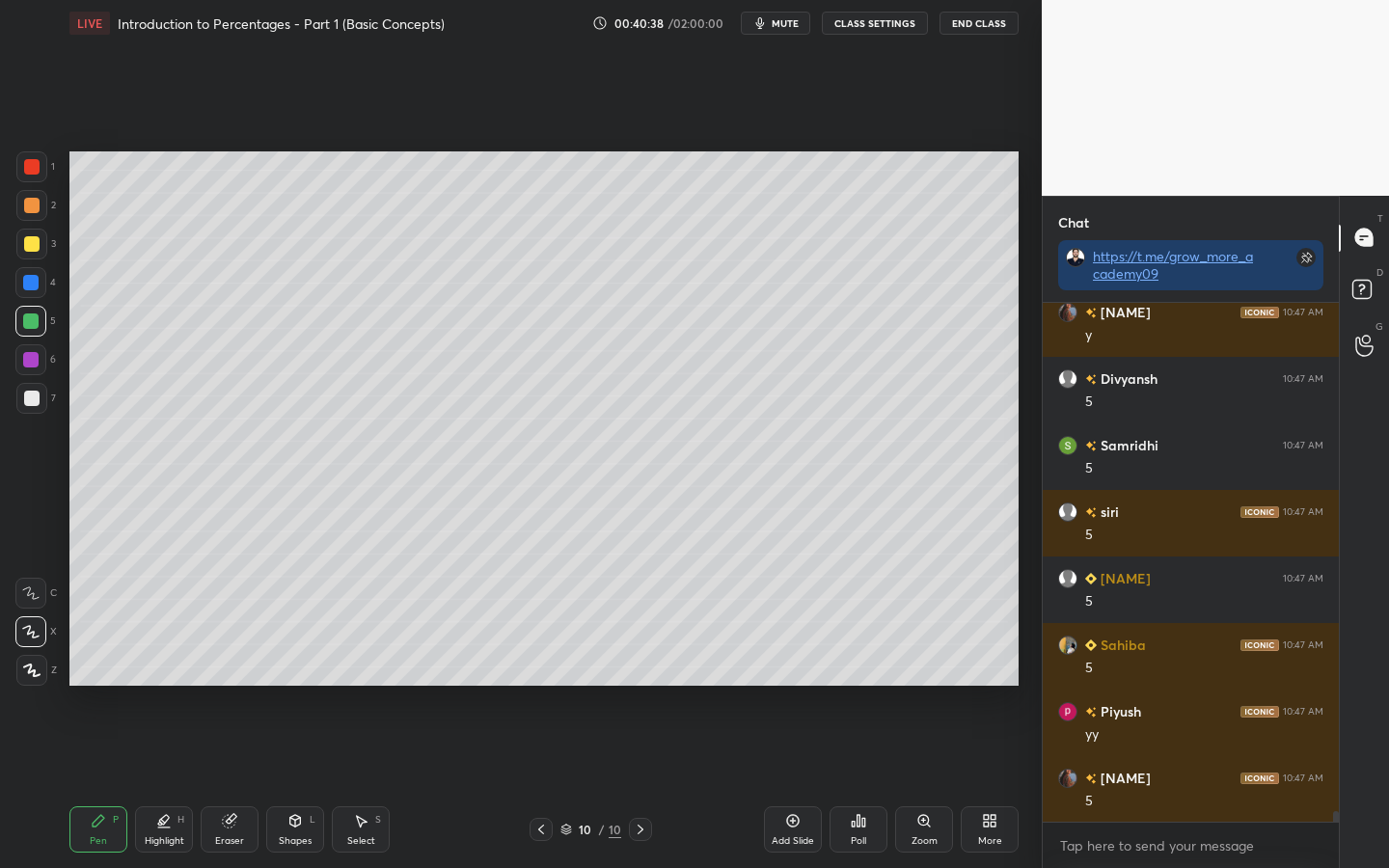 click at bounding box center (31, 360) 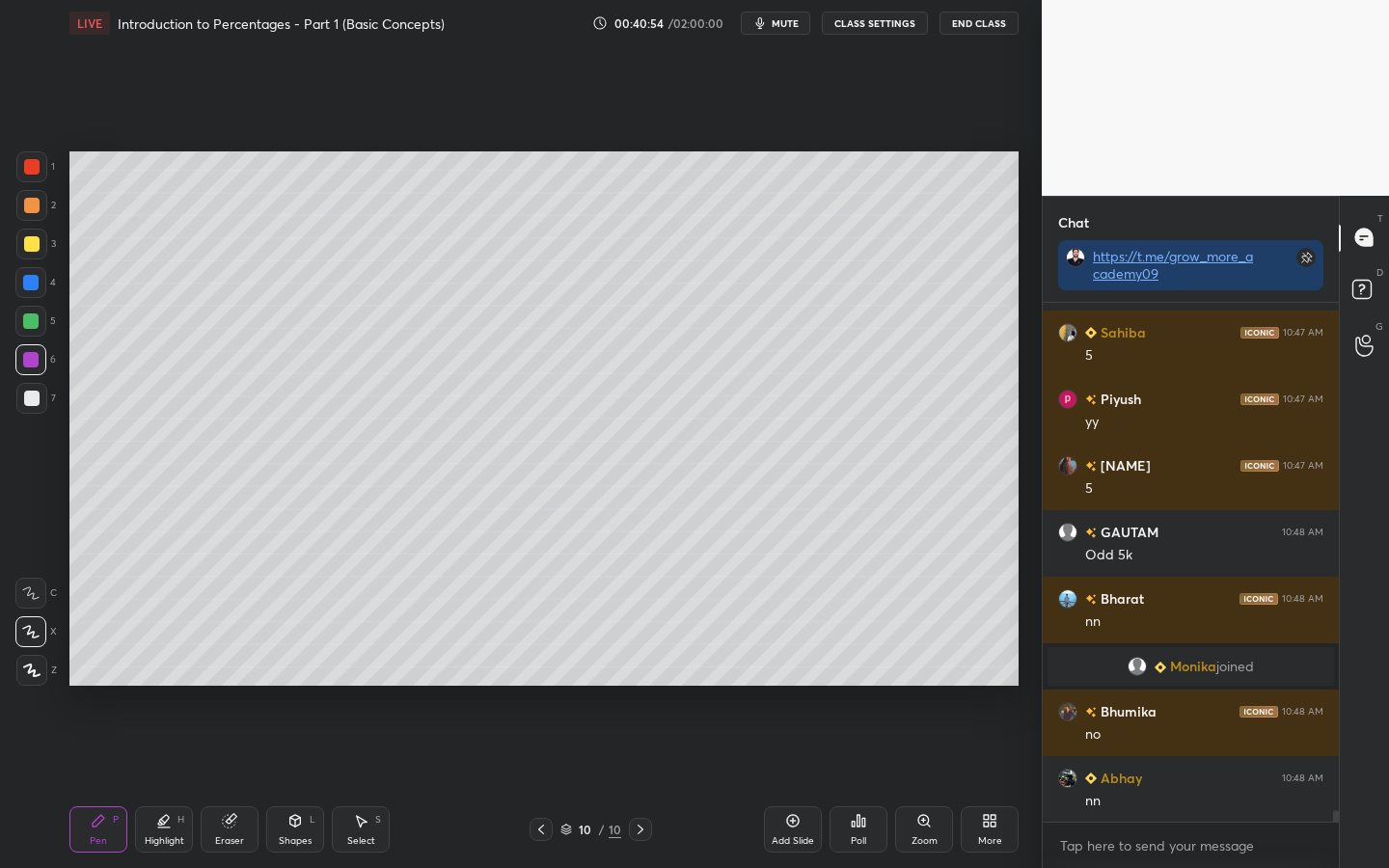 scroll, scrollTop: 23269, scrollLeft: 0, axis: vertical 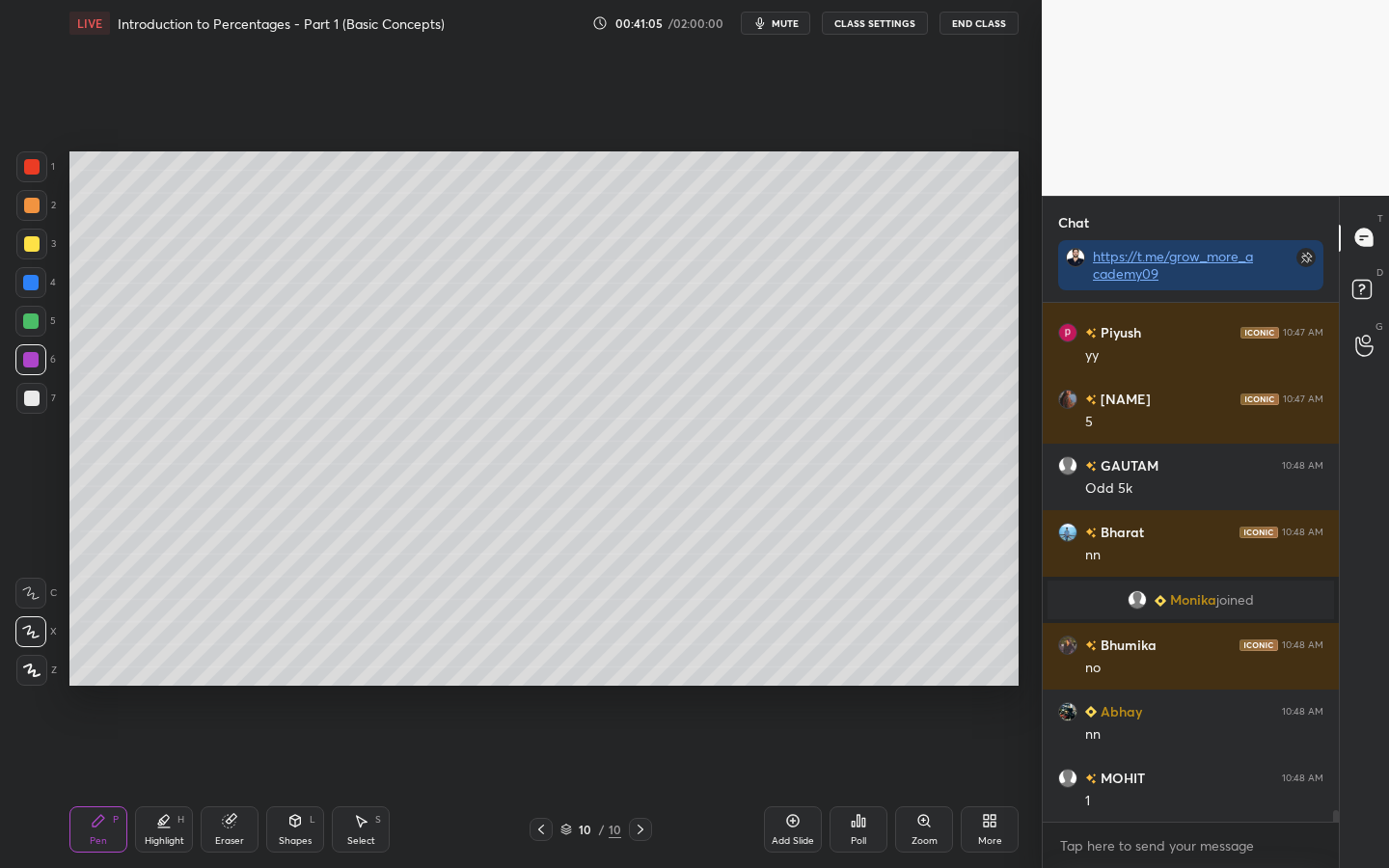 click at bounding box center (32, 398) 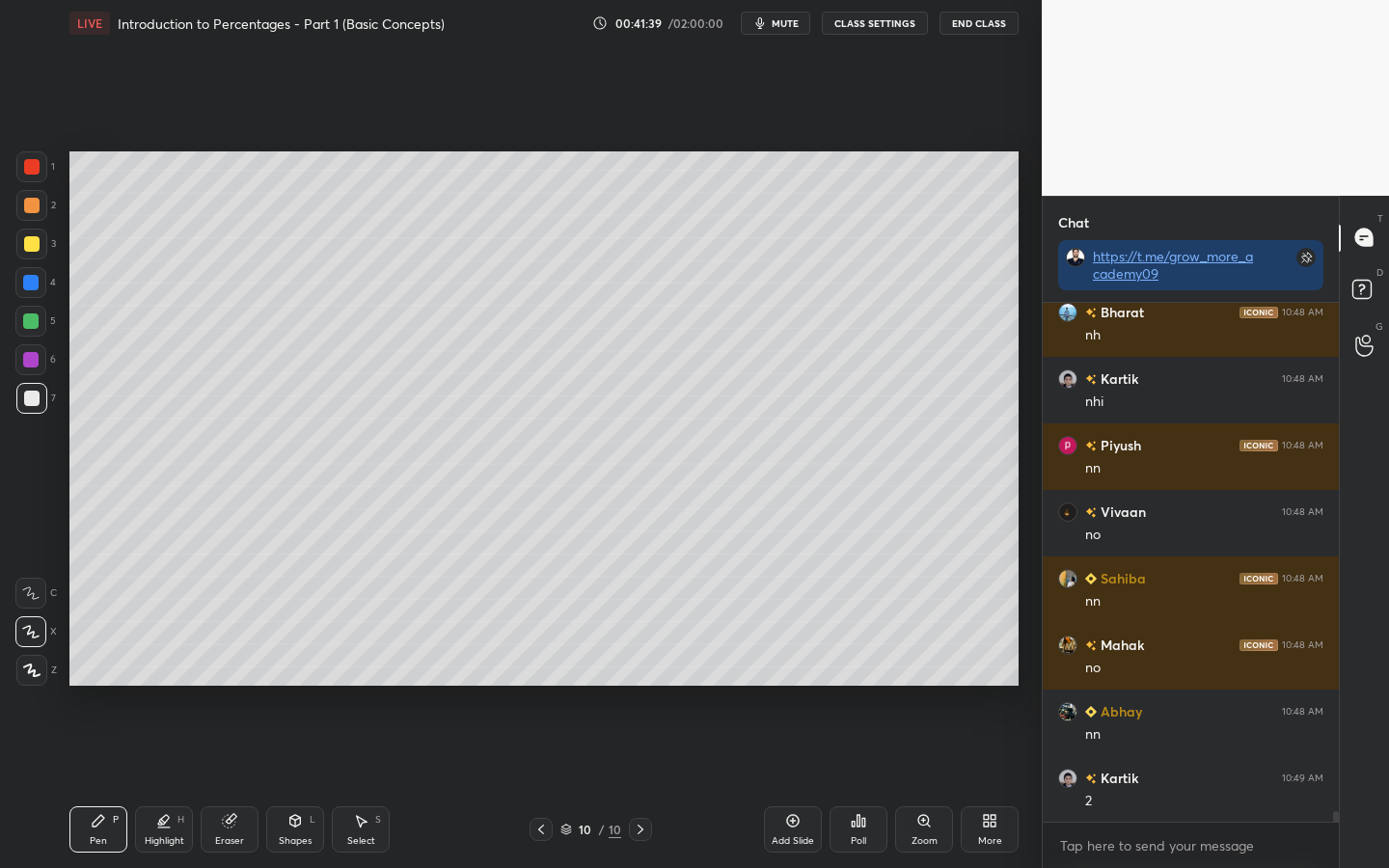 scroll, scrollTop: 24201, scrollLeft: 0, axis: vertical 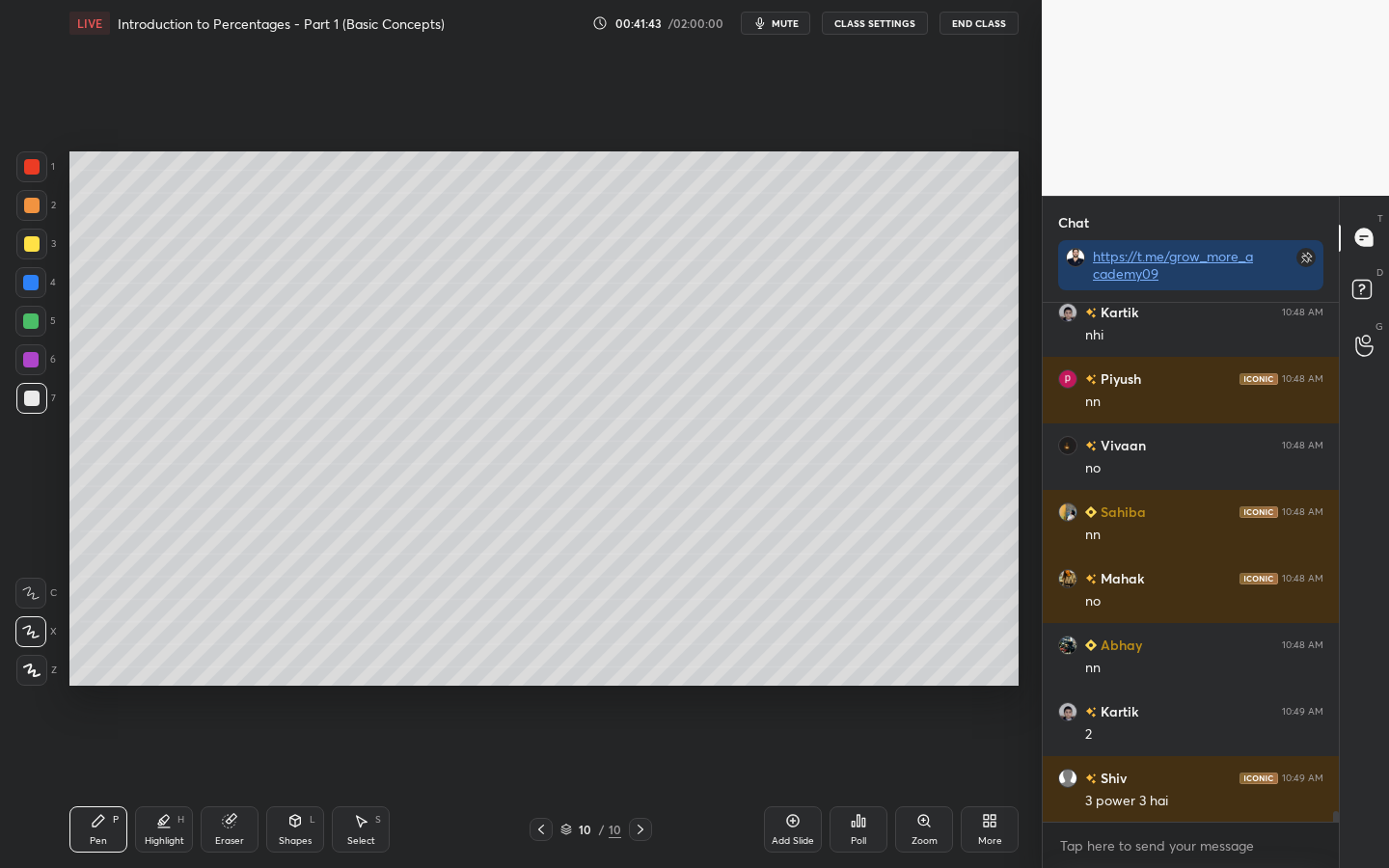 click at bounding box center [32, 244] 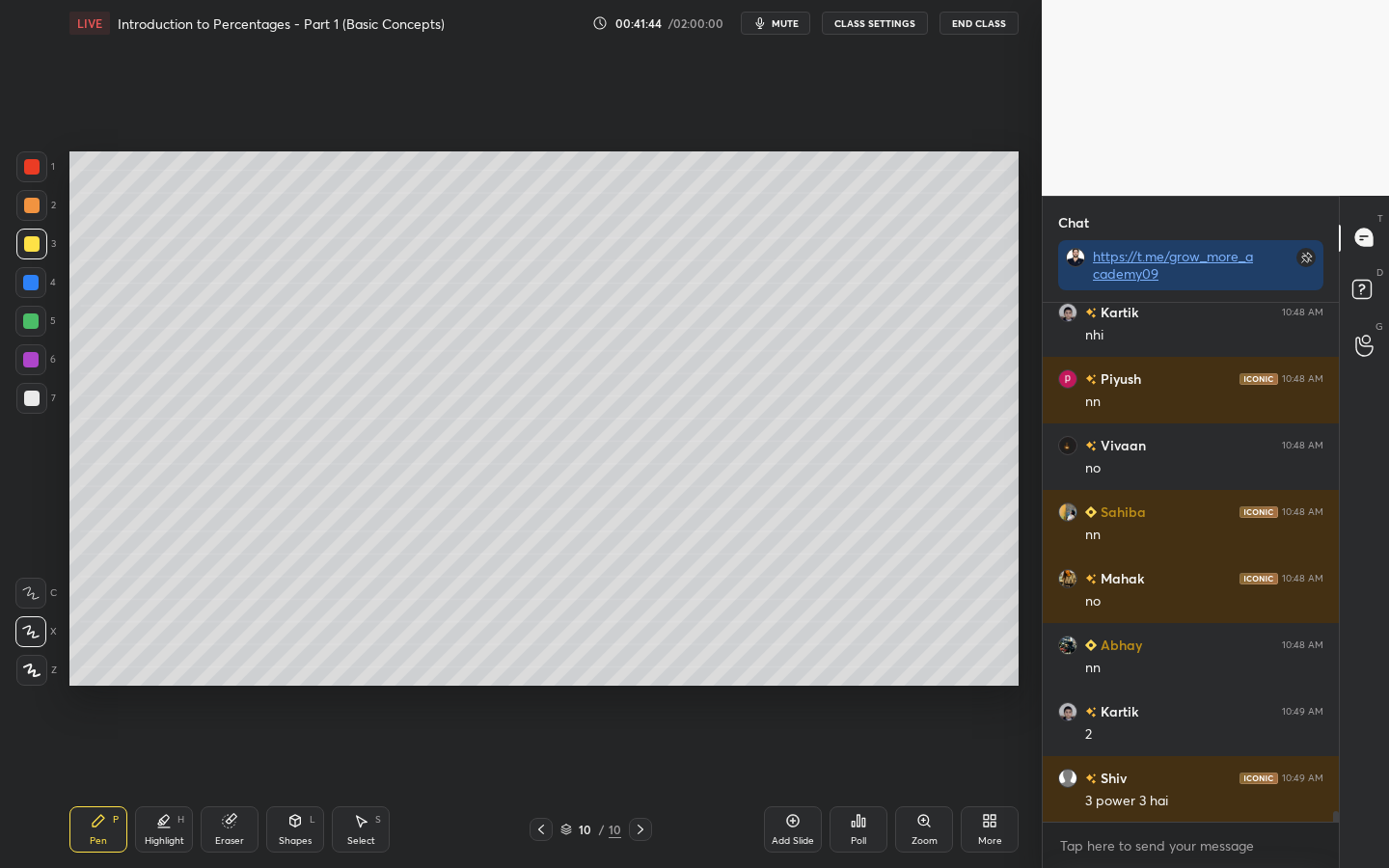 scroll, scrollTop: 24267, scrollLeft: 0, axis: vertical 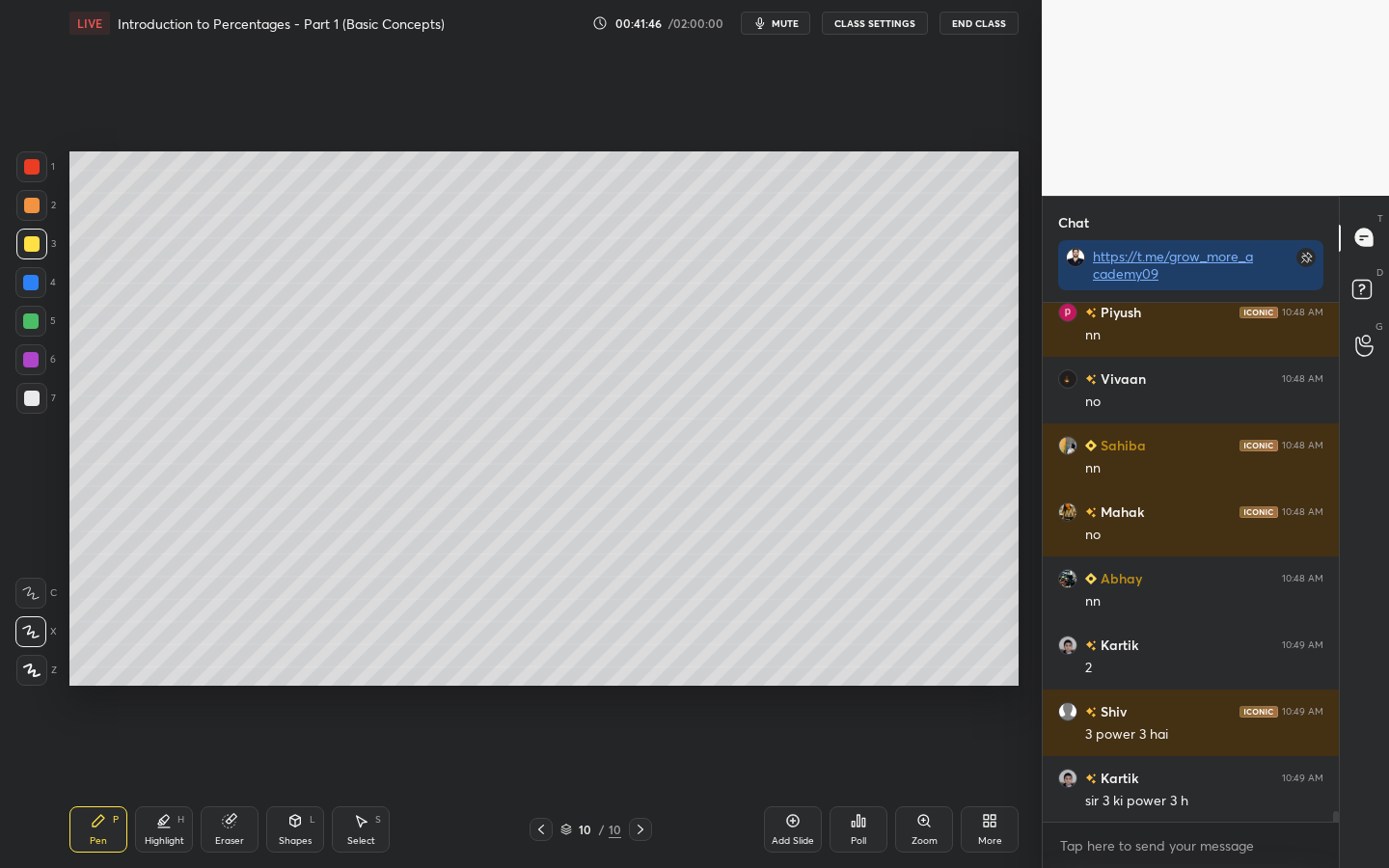 drag, startPoint x: 218, startPoint y: 832, endPoint x: 231, endPoint y: 817, distance: 19.849433 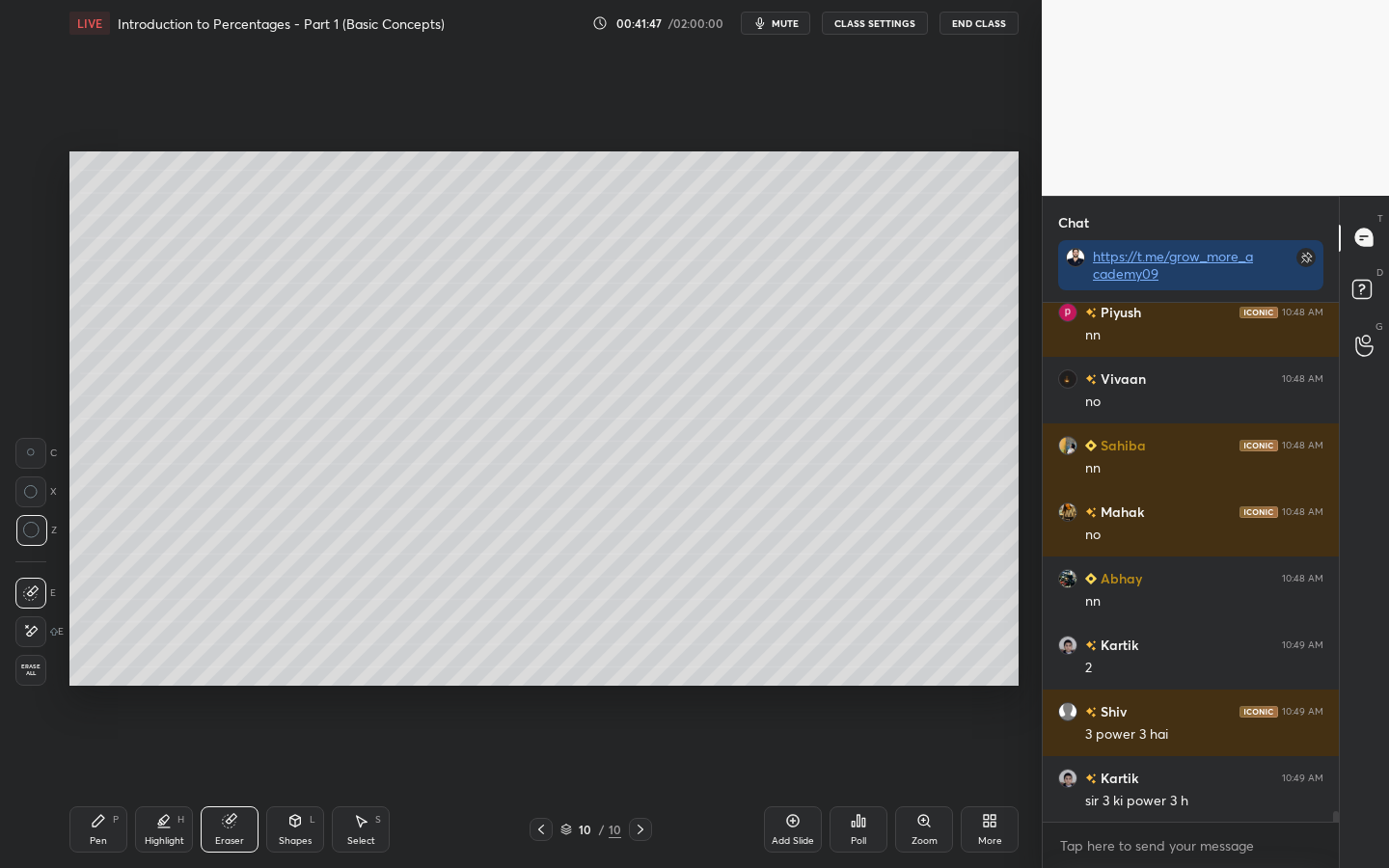 scroll, scrollTop: 24334, scrollLeft: 0, axis: vertical 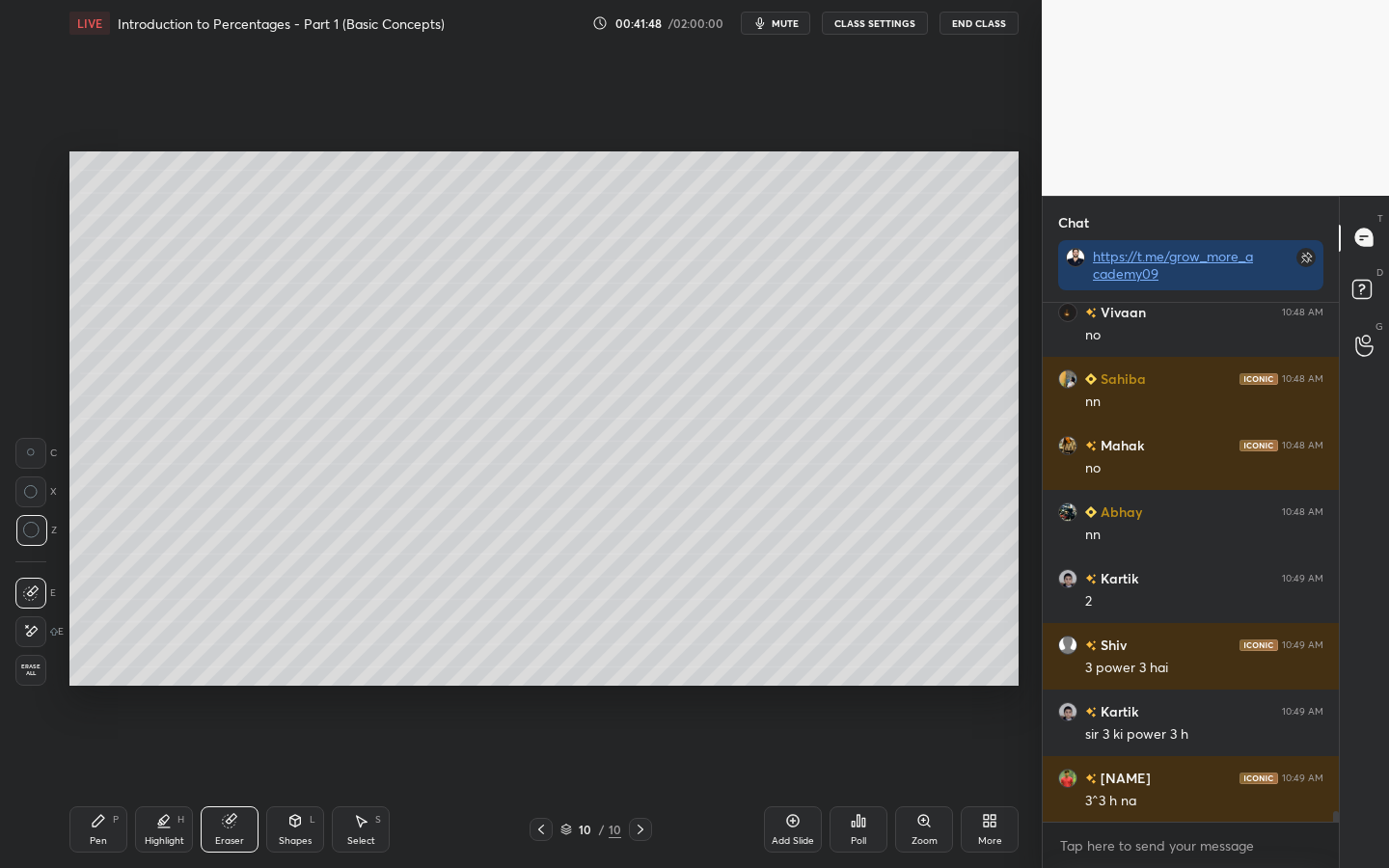 click on "Pen" at bounding box center (98, 841) 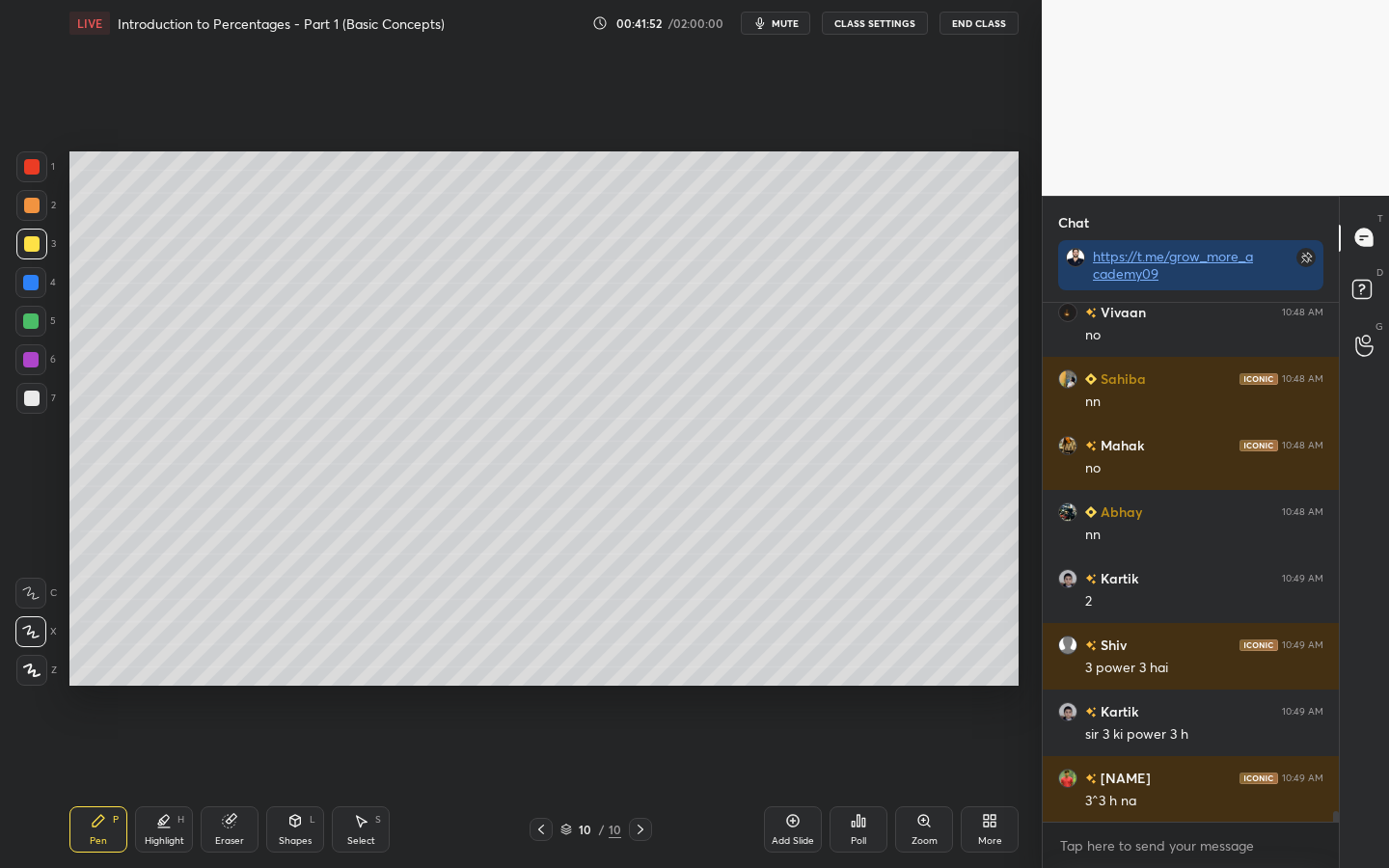 drag, startPoint x: 30, startPoint y: 361, endPoint x: 31, endPoint y: 329, distance: 32.01562 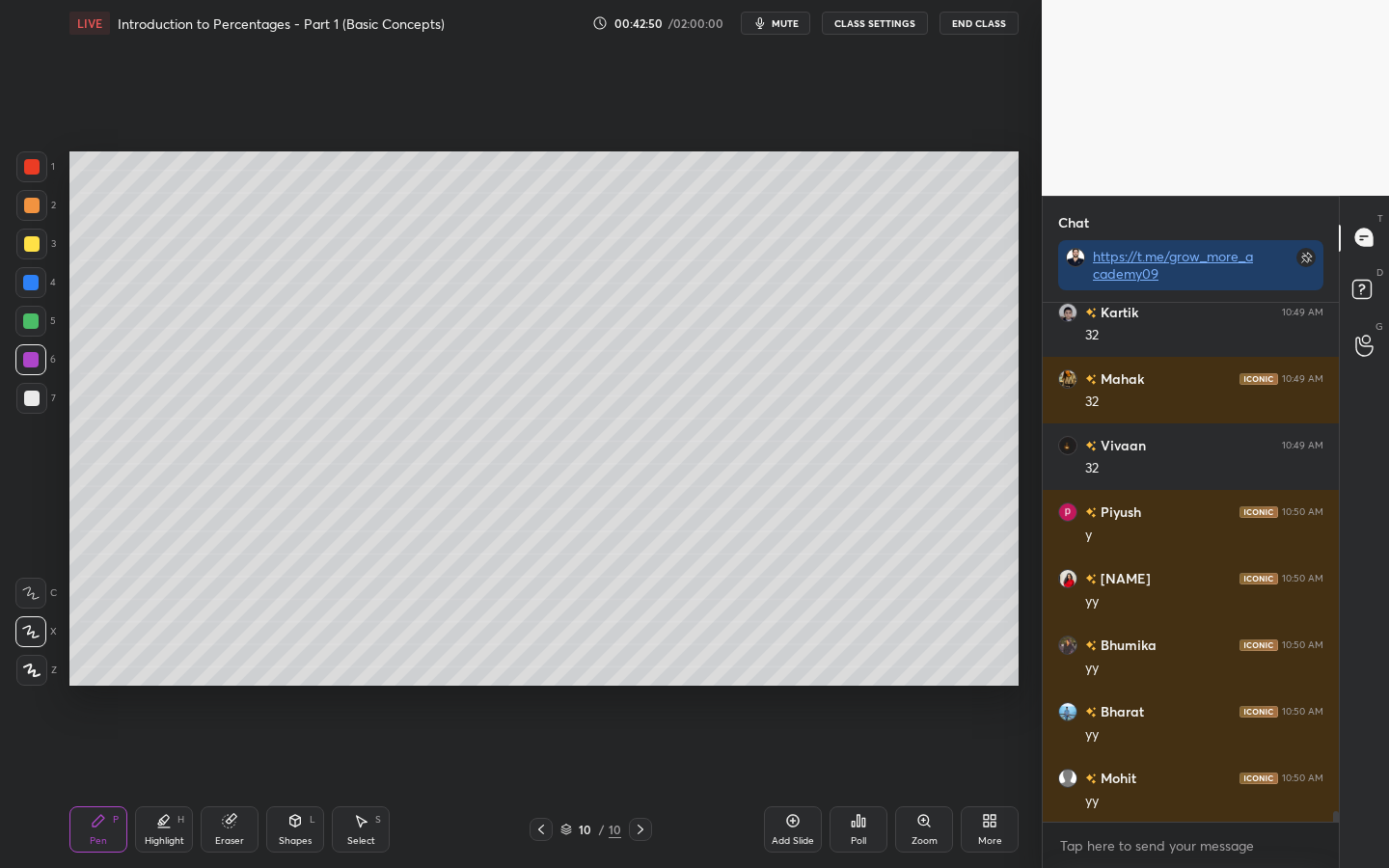 scroll, scrollTop: 25066, scrollLeft: 0, axis: vertical 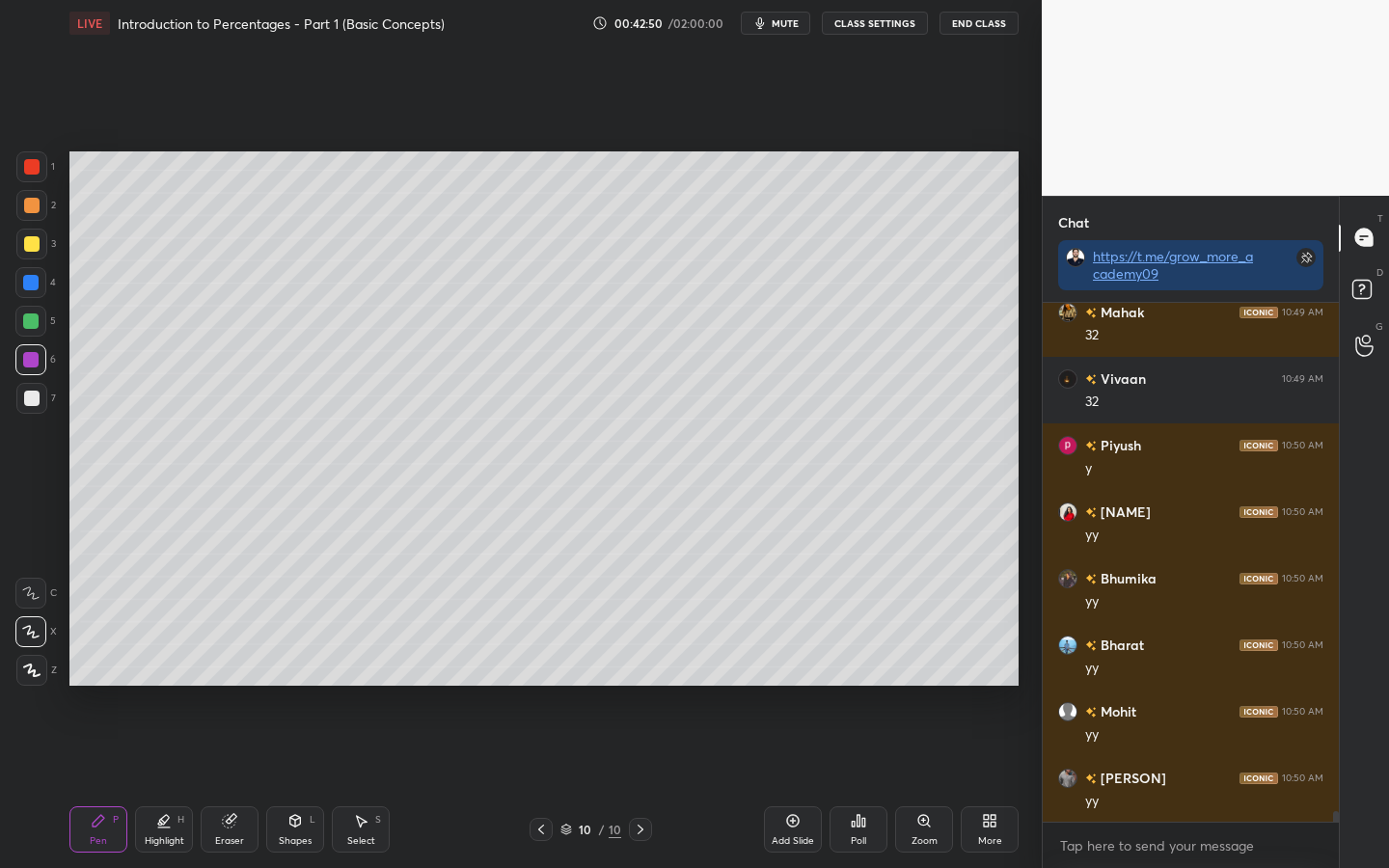 click 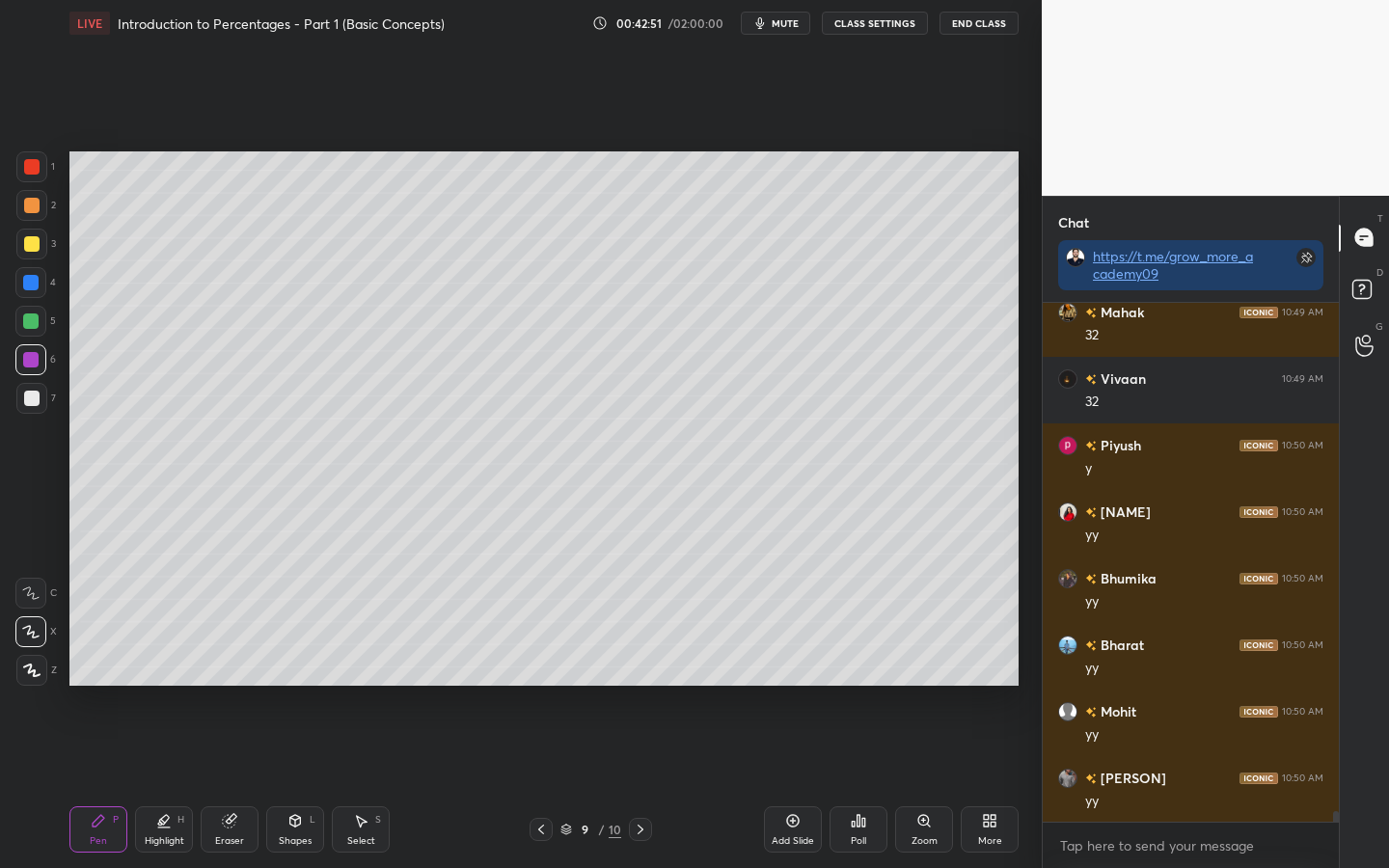 click 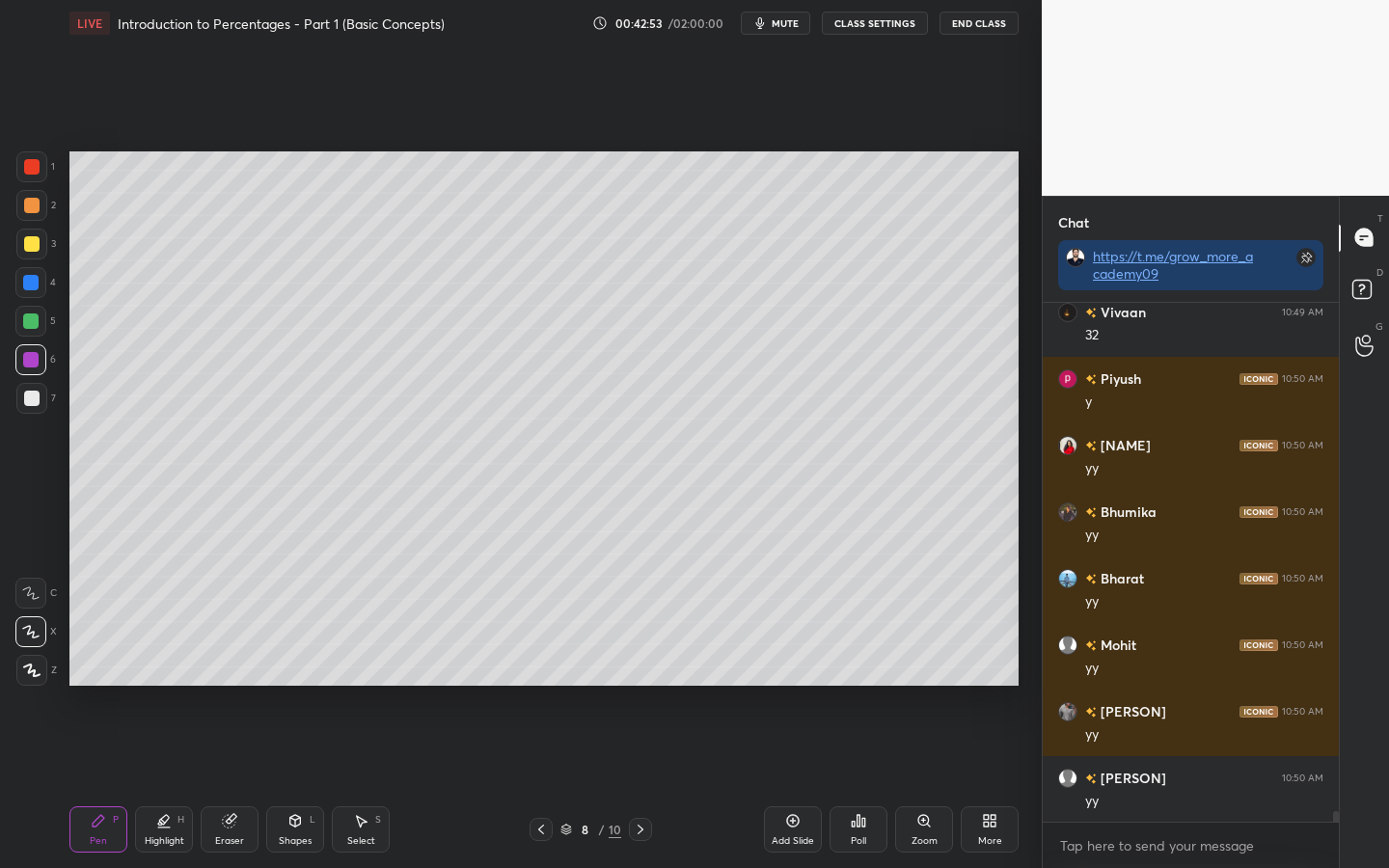 scroll, scrollTop: 25199, scrollLeft: 0, axis: vertical 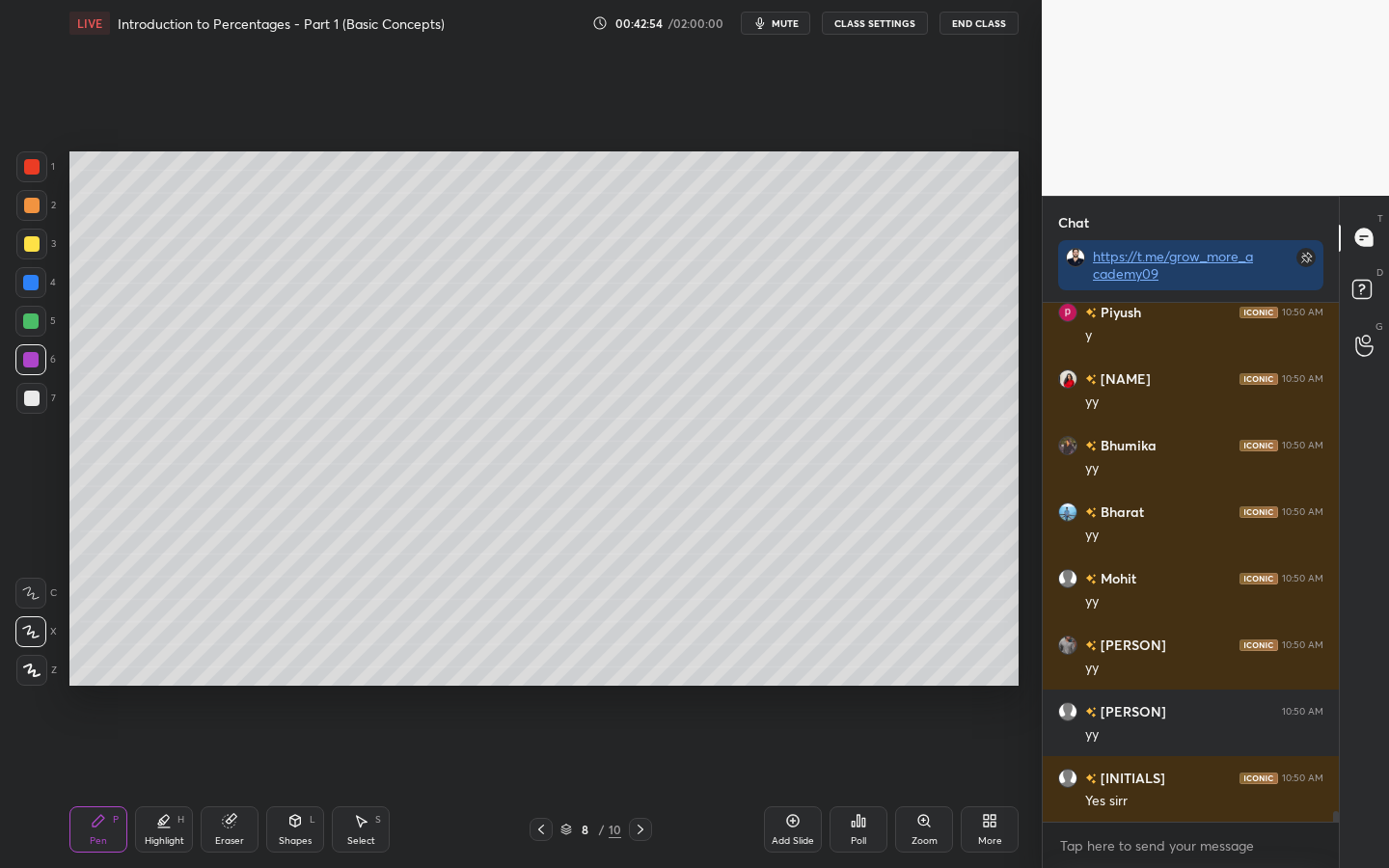 click 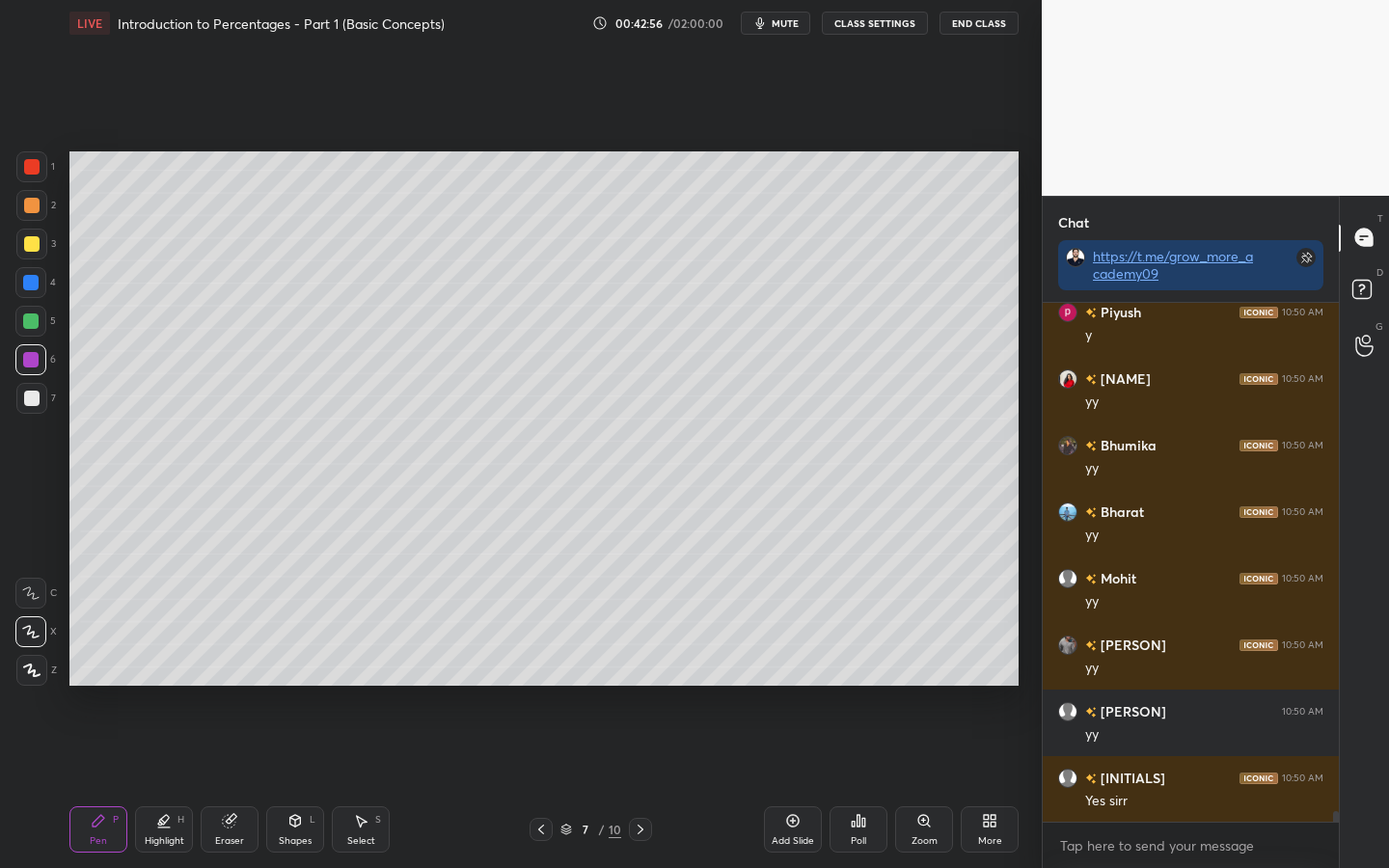 click 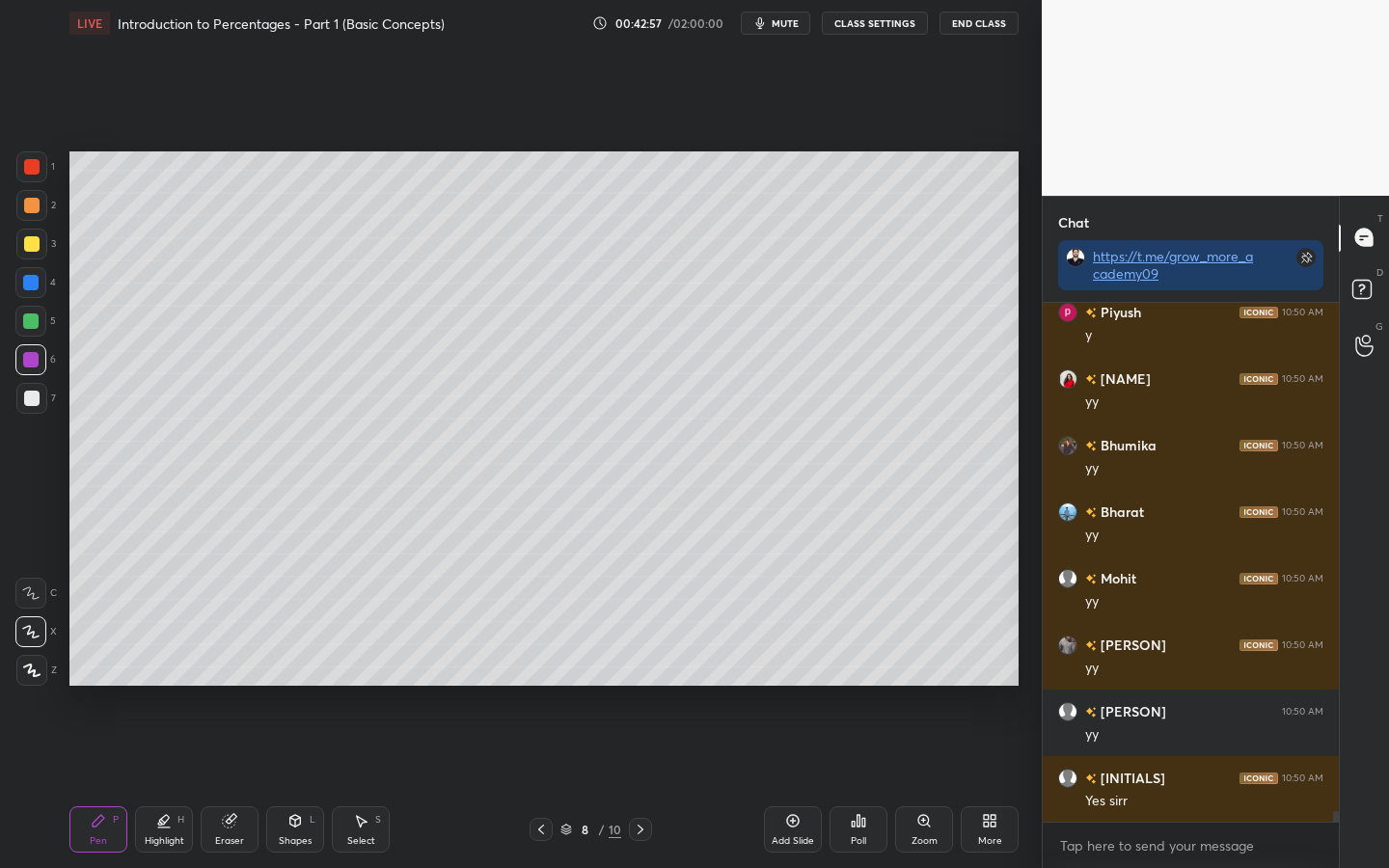 scroll, scrollTop: 25266, scrollLeft: 0, axis: vertical 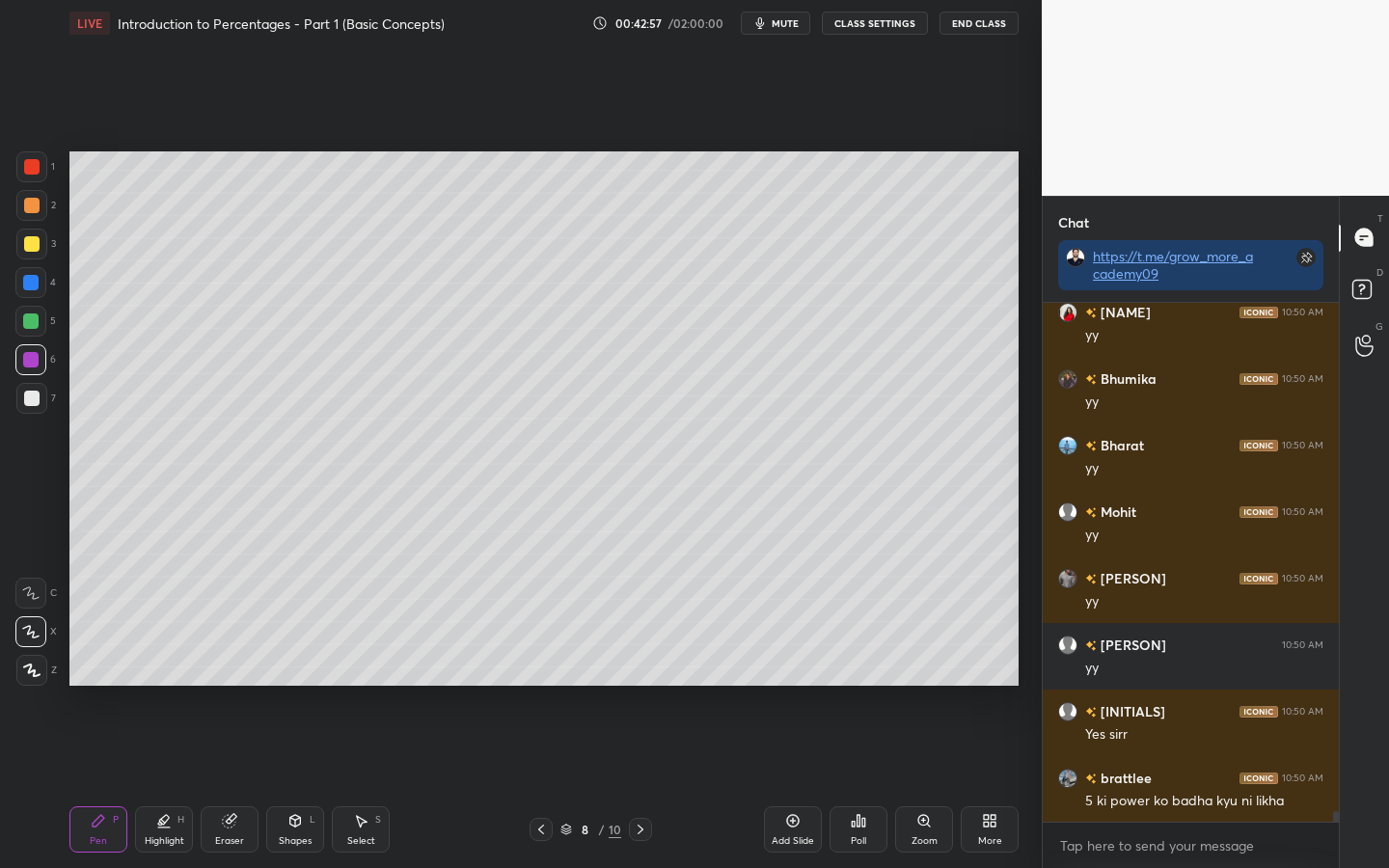 click at bounding box center [541, 829] 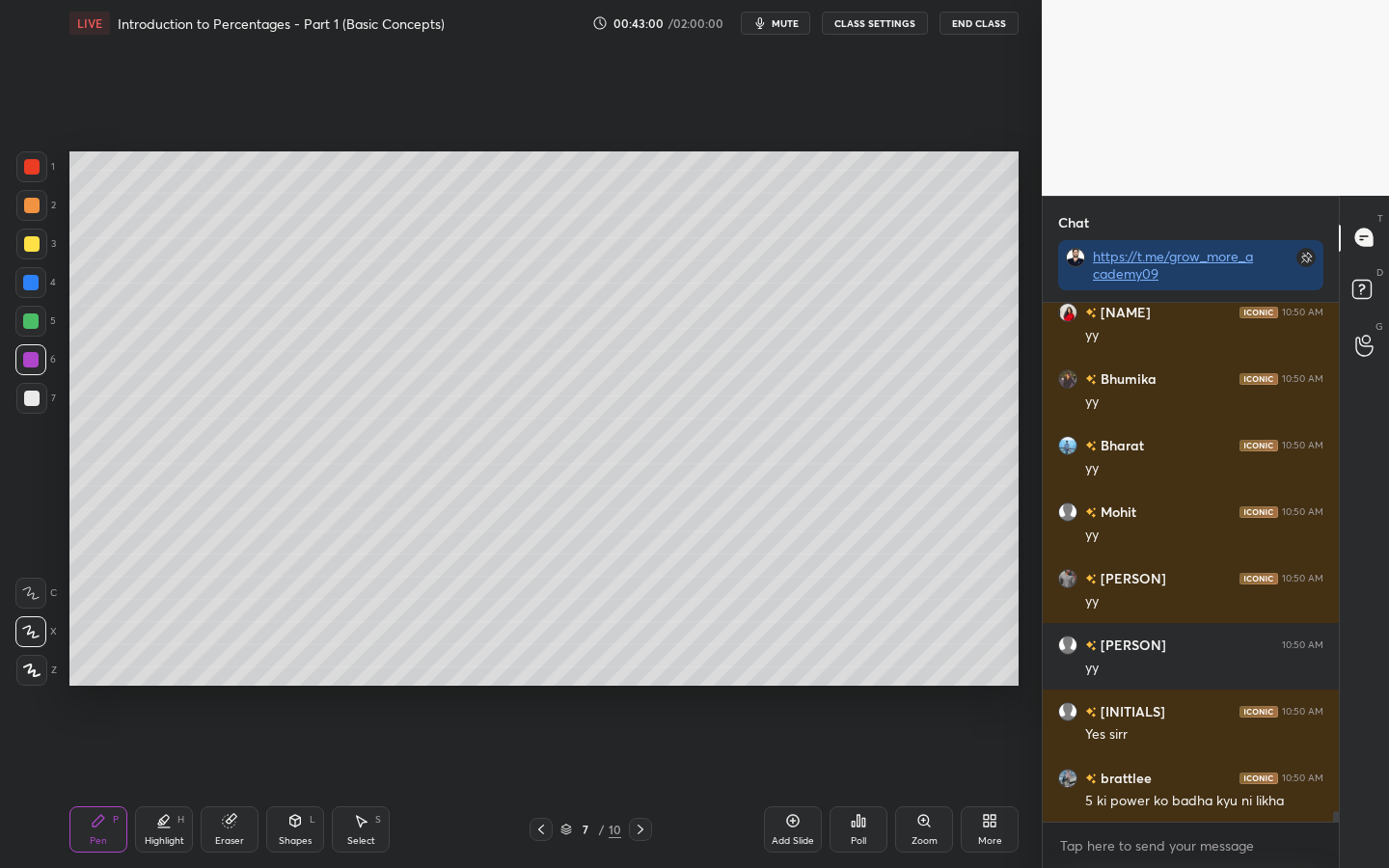 click 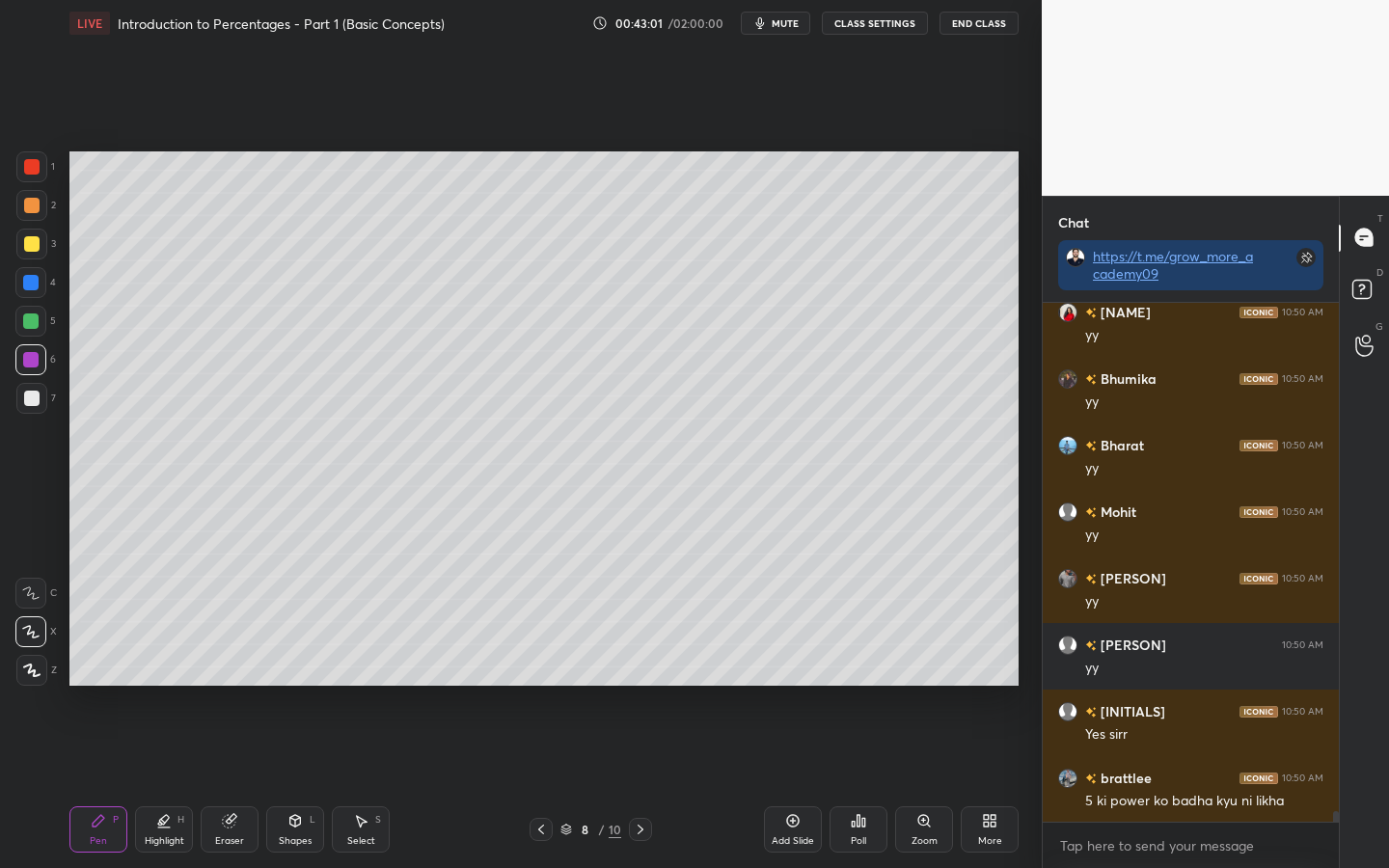 click 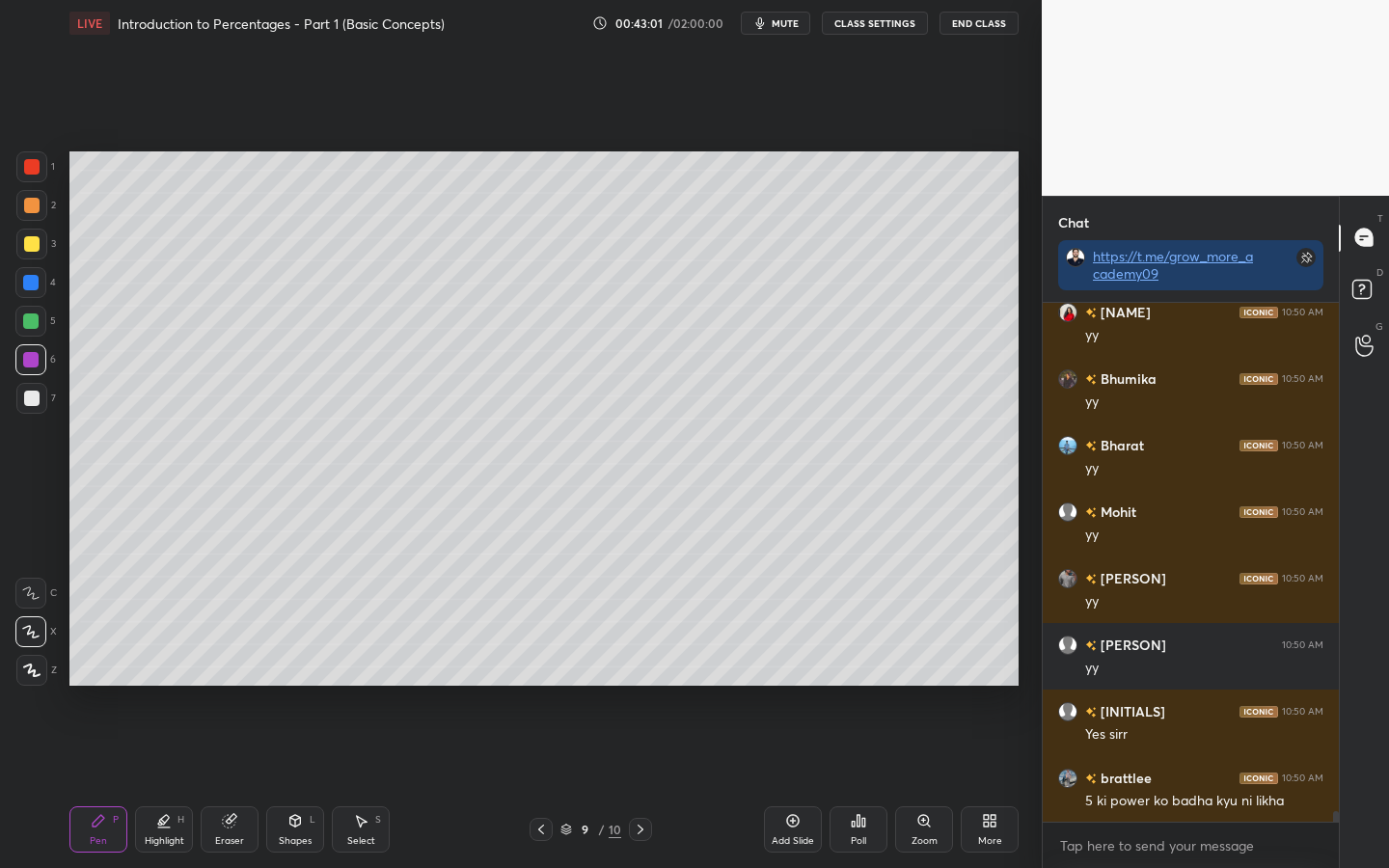 click 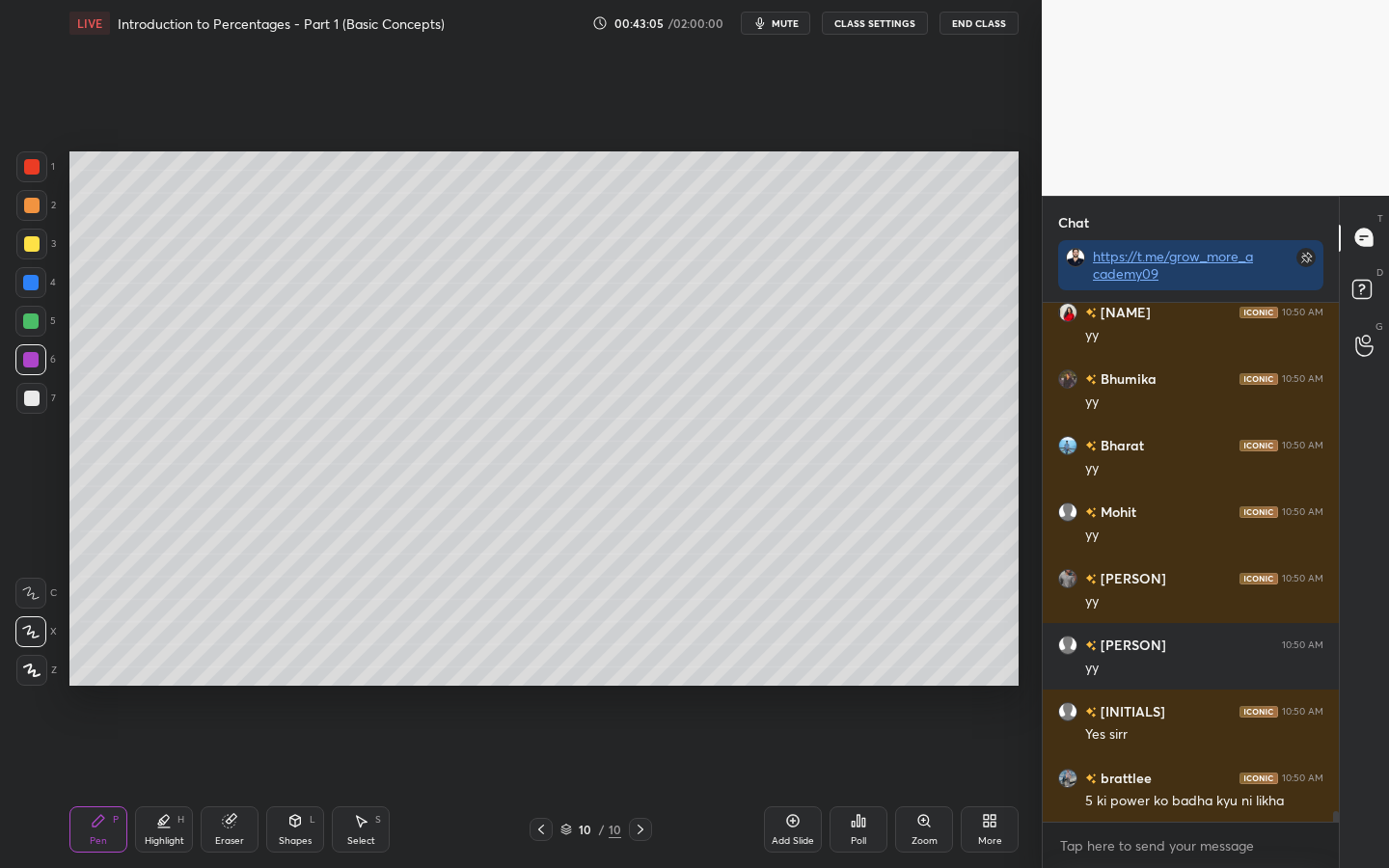 click at bounding box center [32, 398] 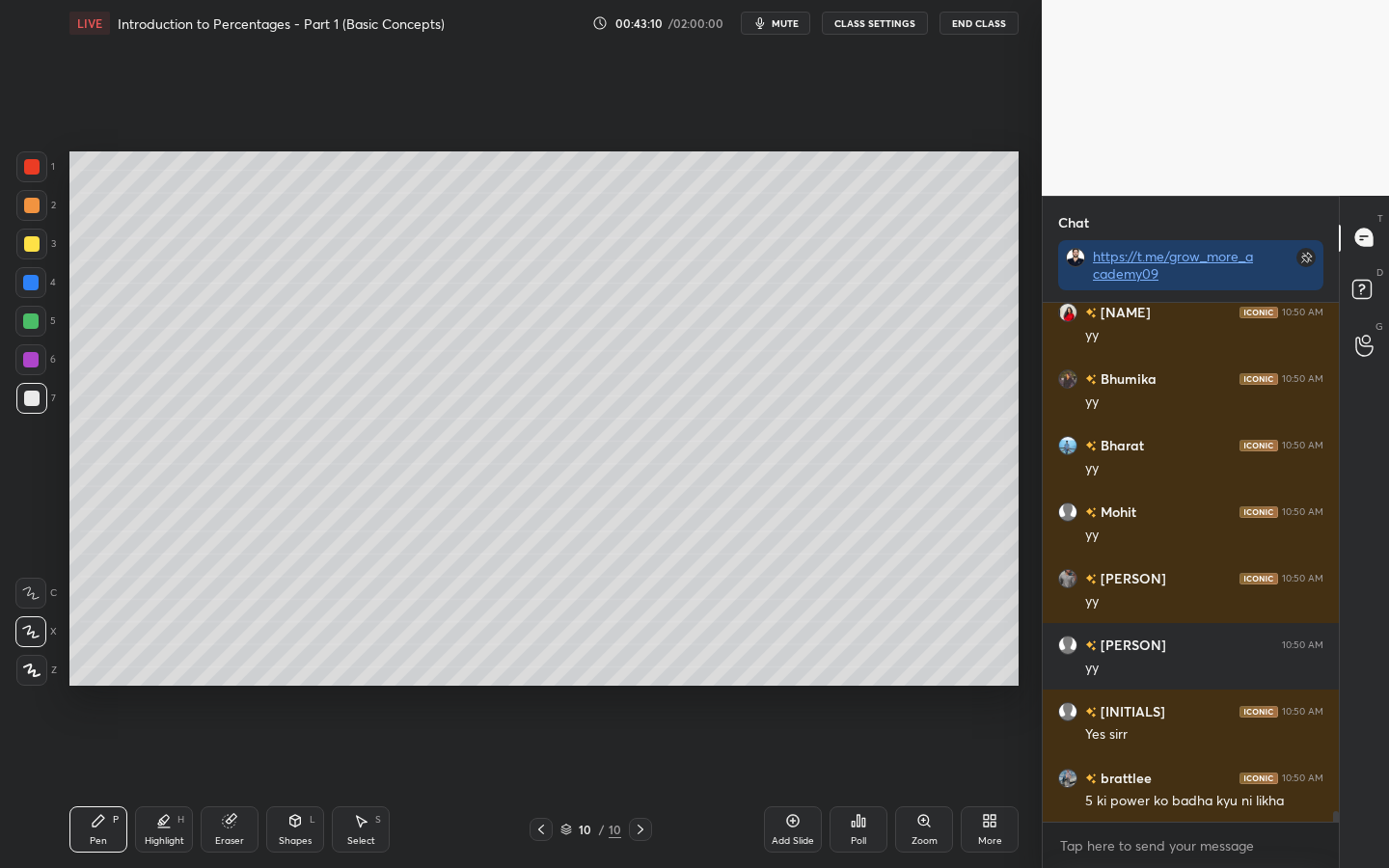 drag, startPoint x: 34, startPoint y: 288, endPoint x: 52, endPoint y: 325, distance: 41.14608 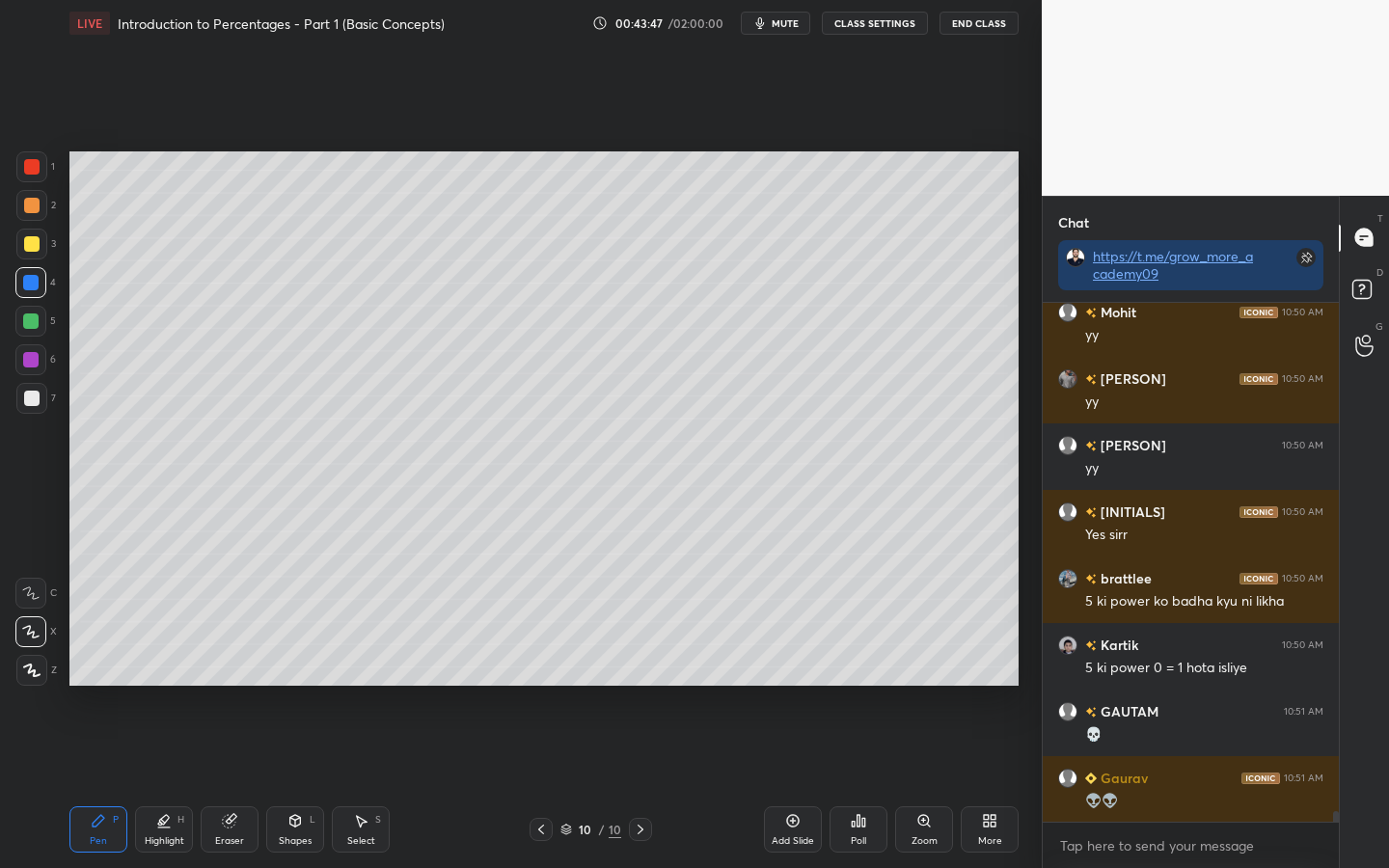 scroll, scrollTop: 25532, scrollLeft: 0, axis: vertical 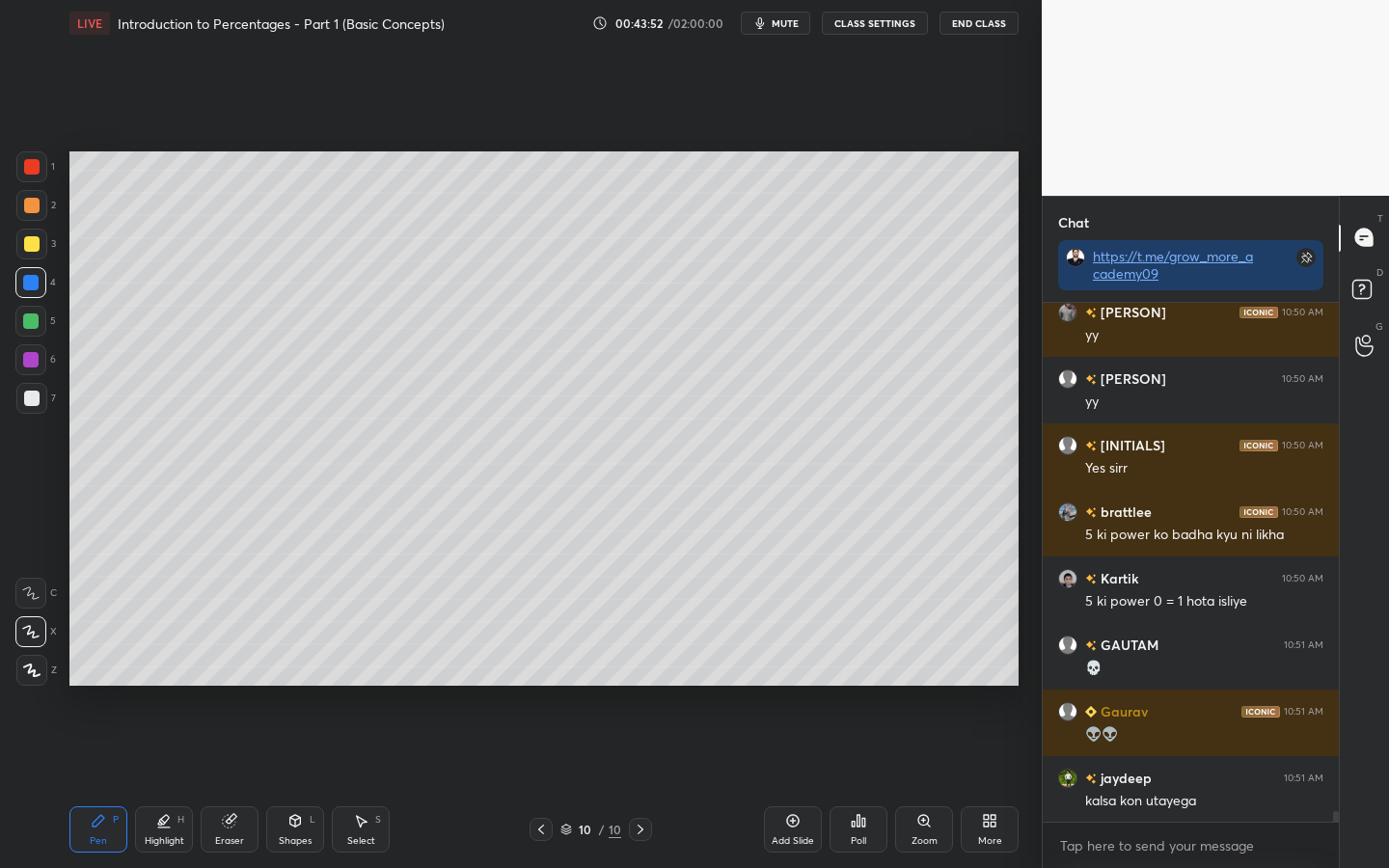 click 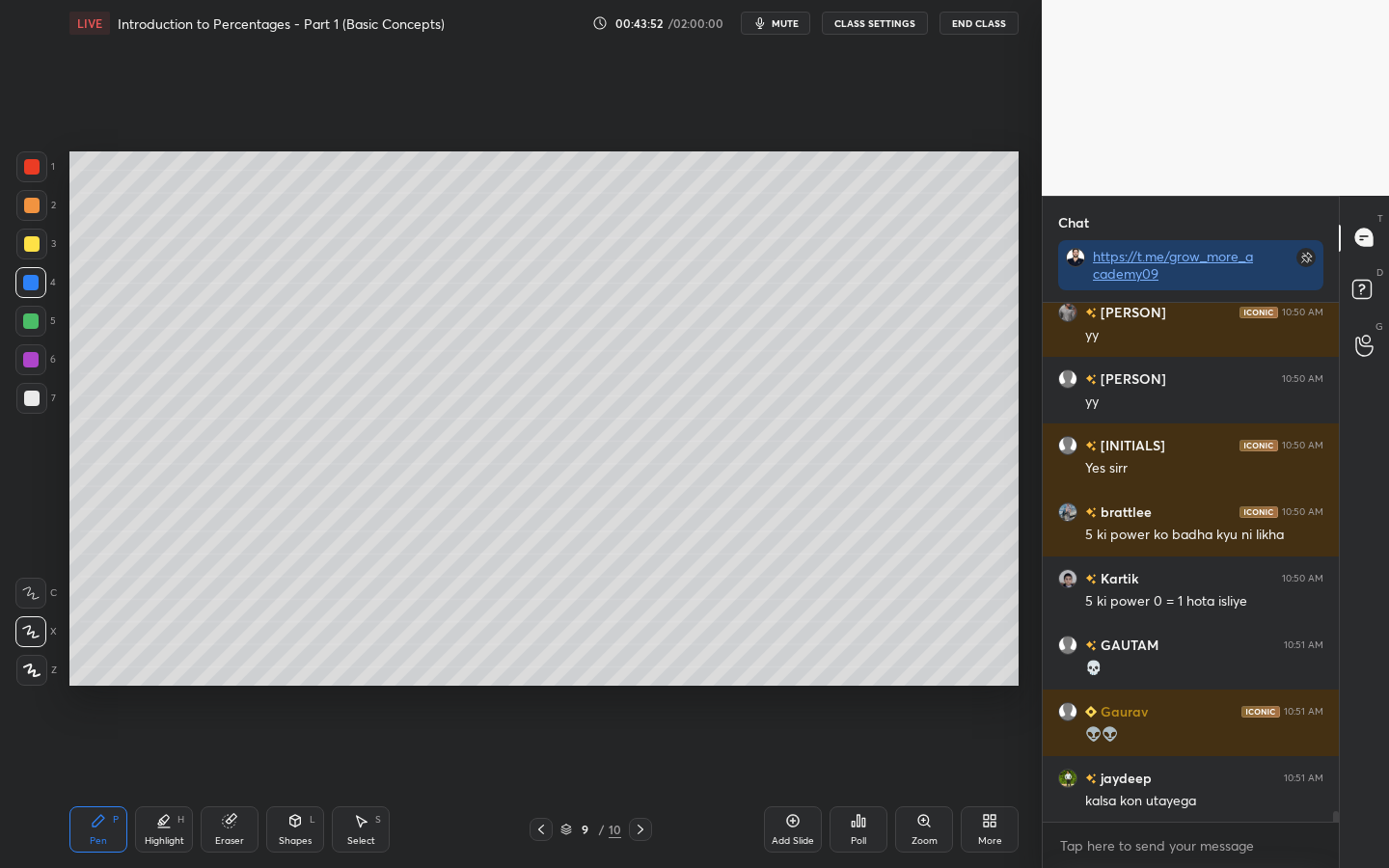 click at bounding box center [541, 829] 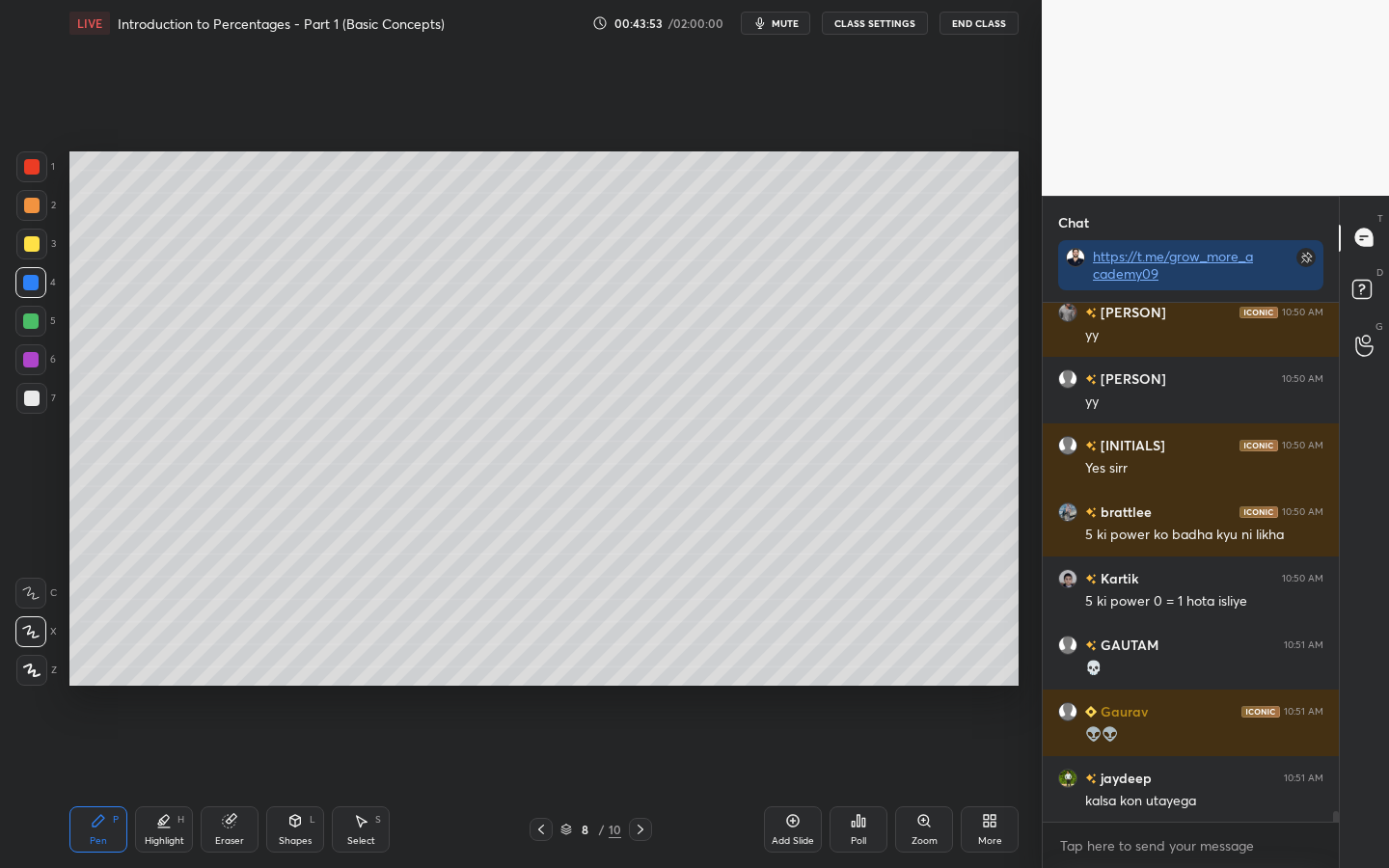 click at bounding box center [541, 829] 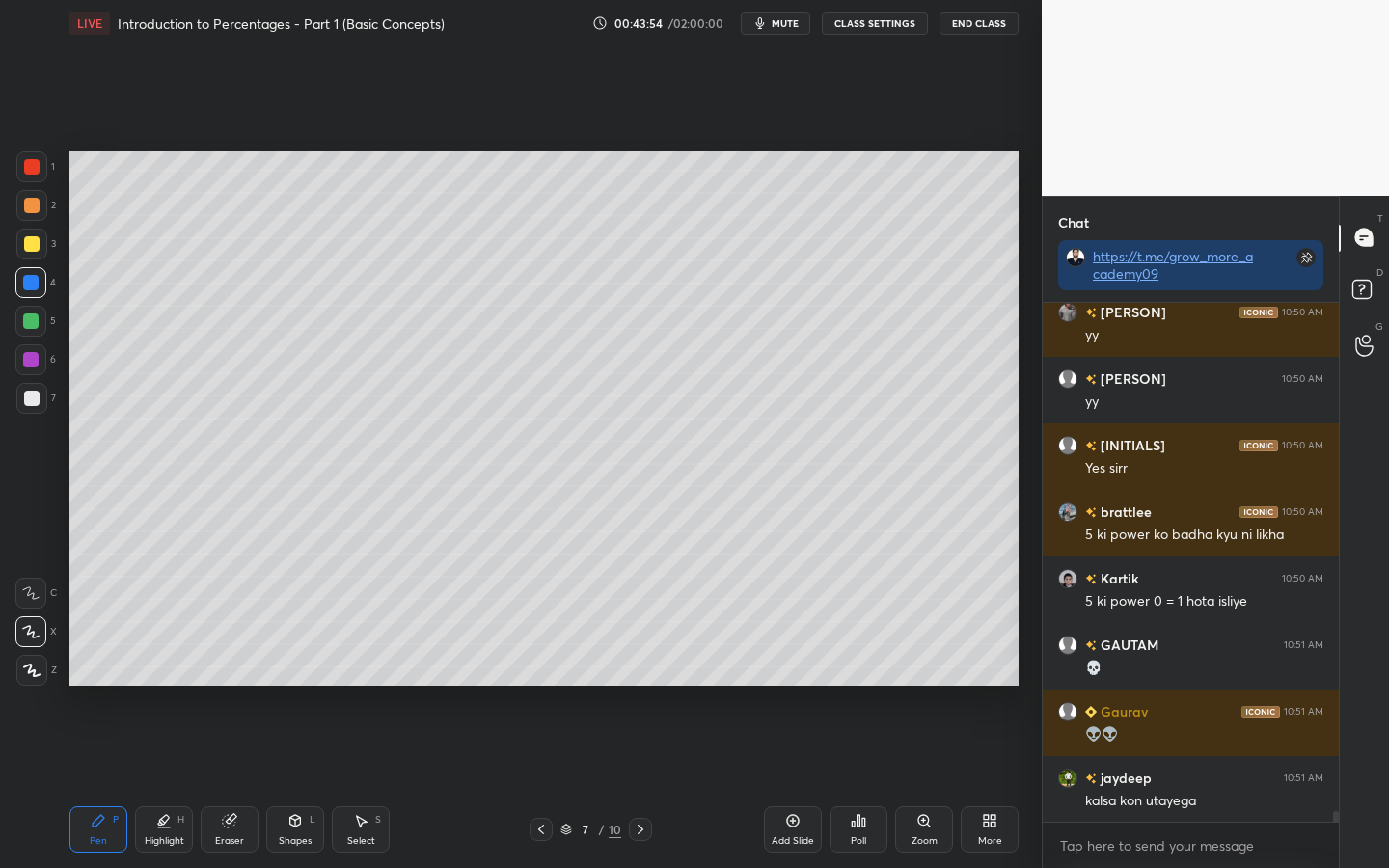 click 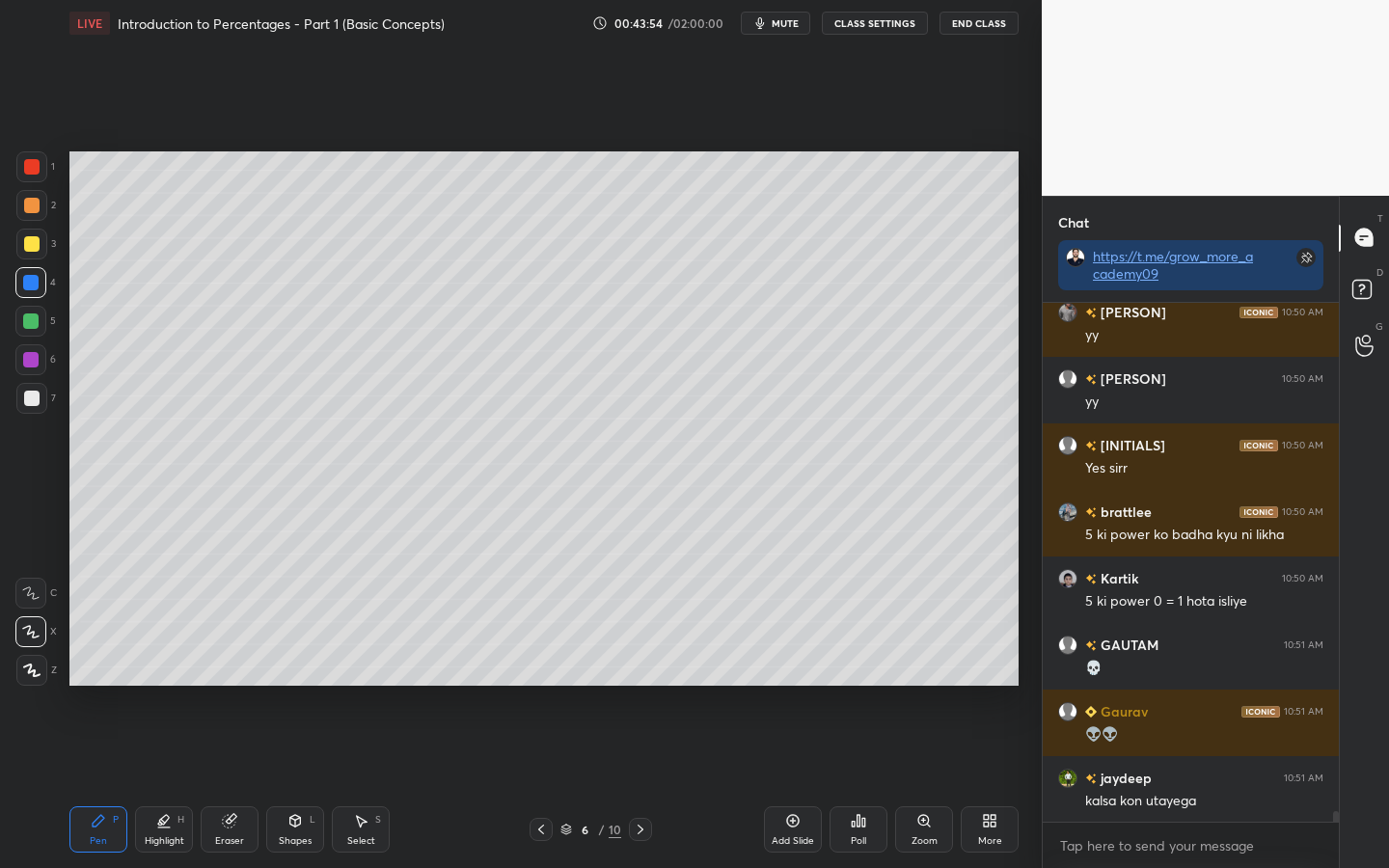 click 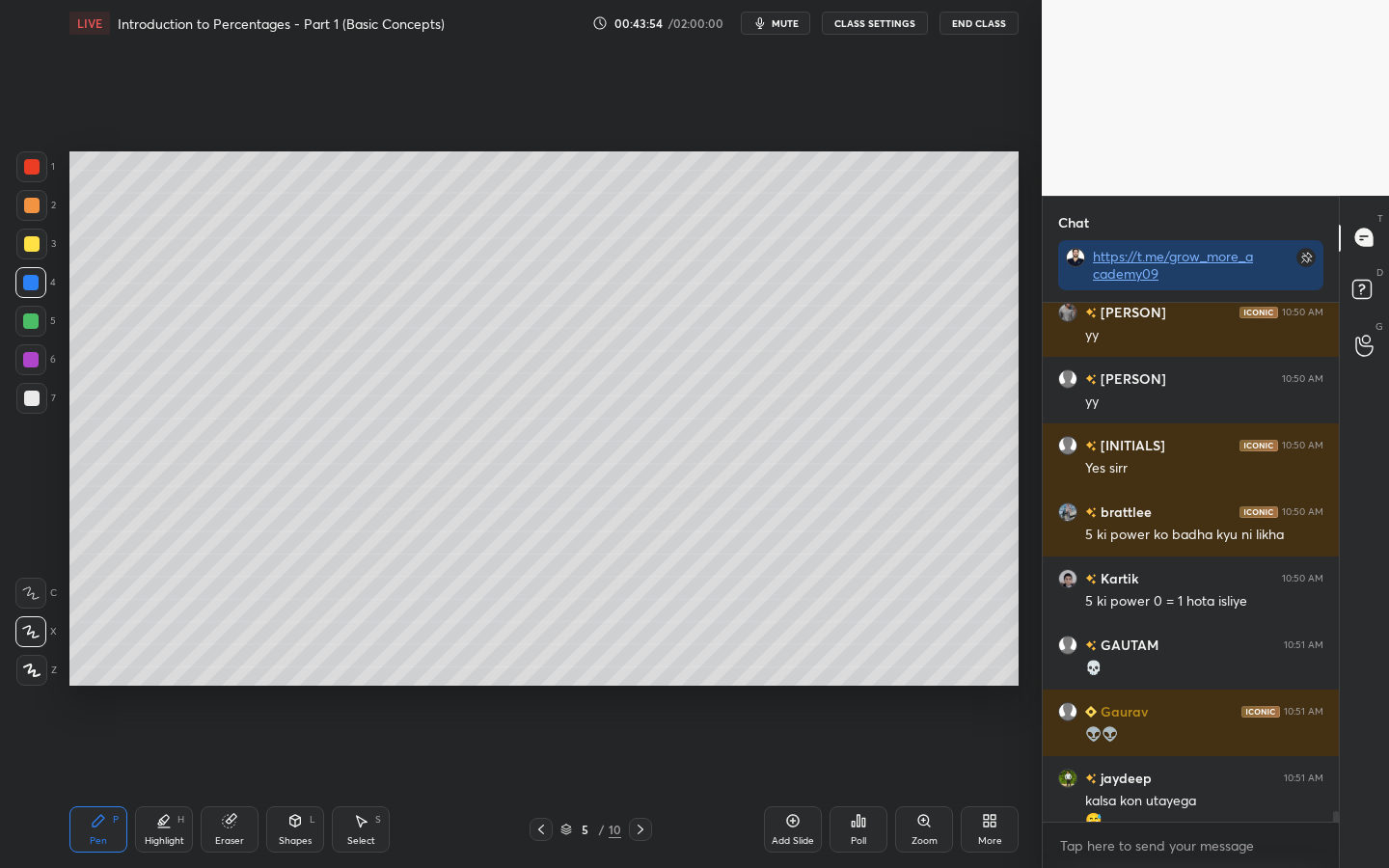 scroll, scrollTop: 25551, scrollLeft: 0, axis: vertical 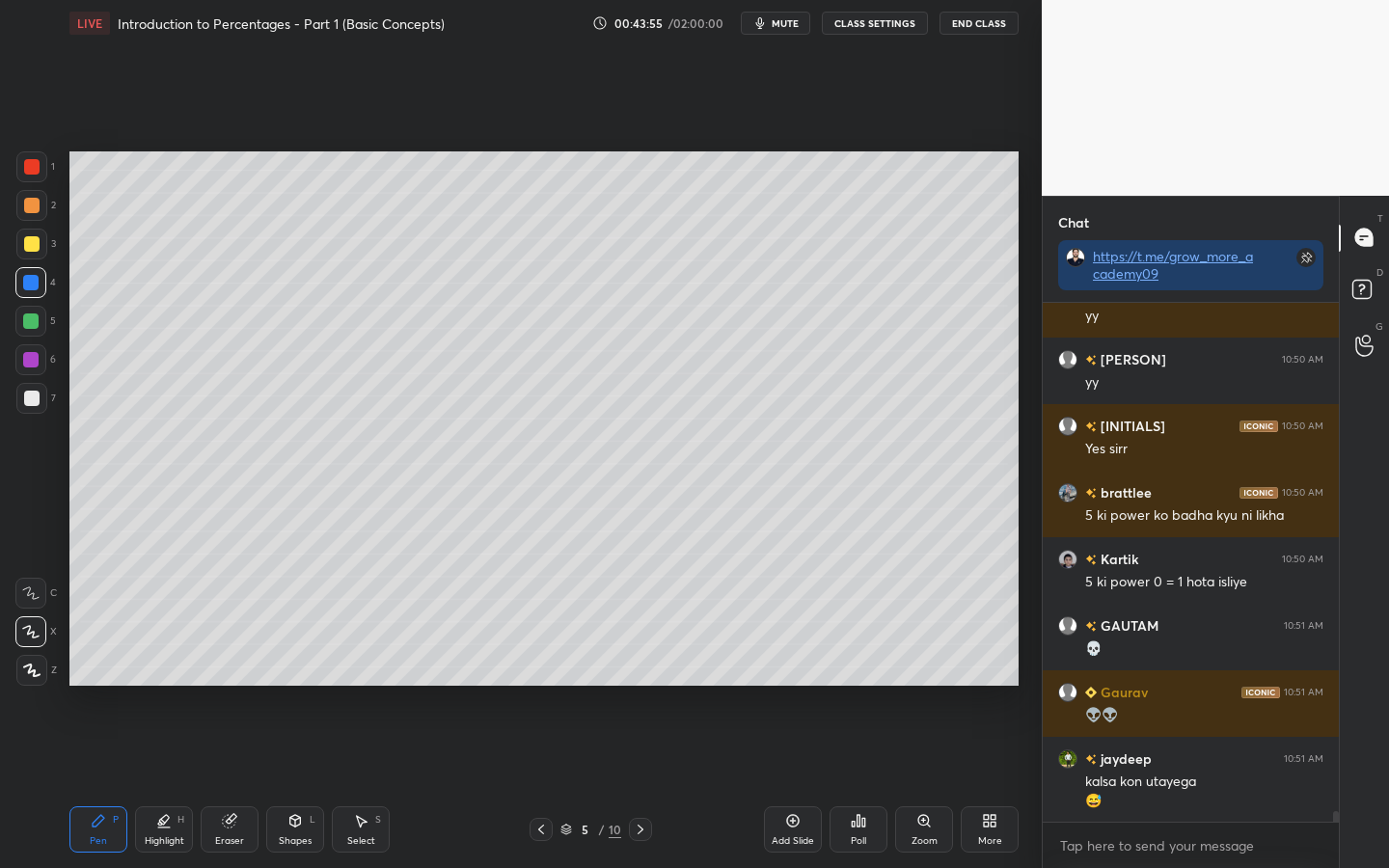 click 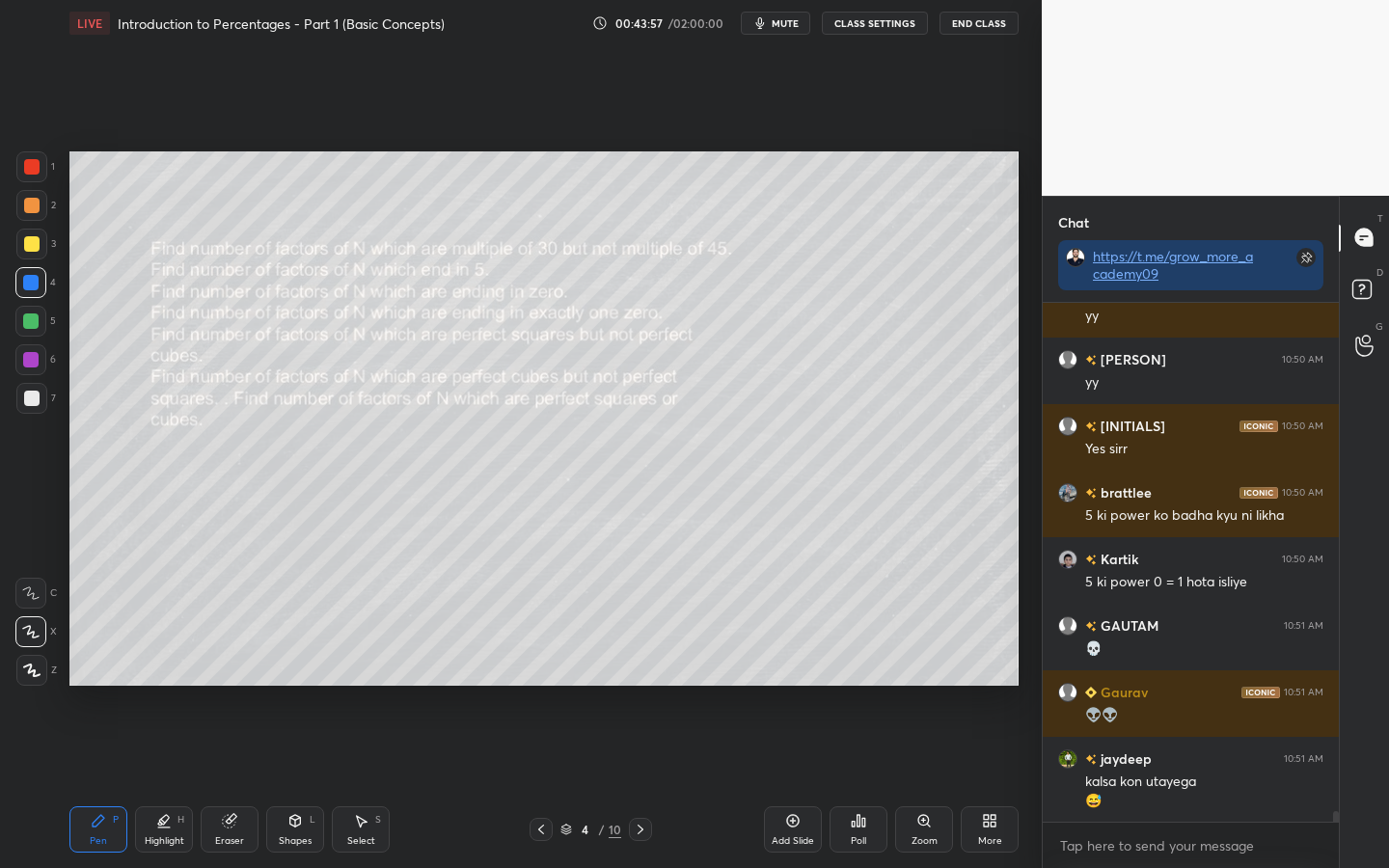 click at bounding box center [32, 244] 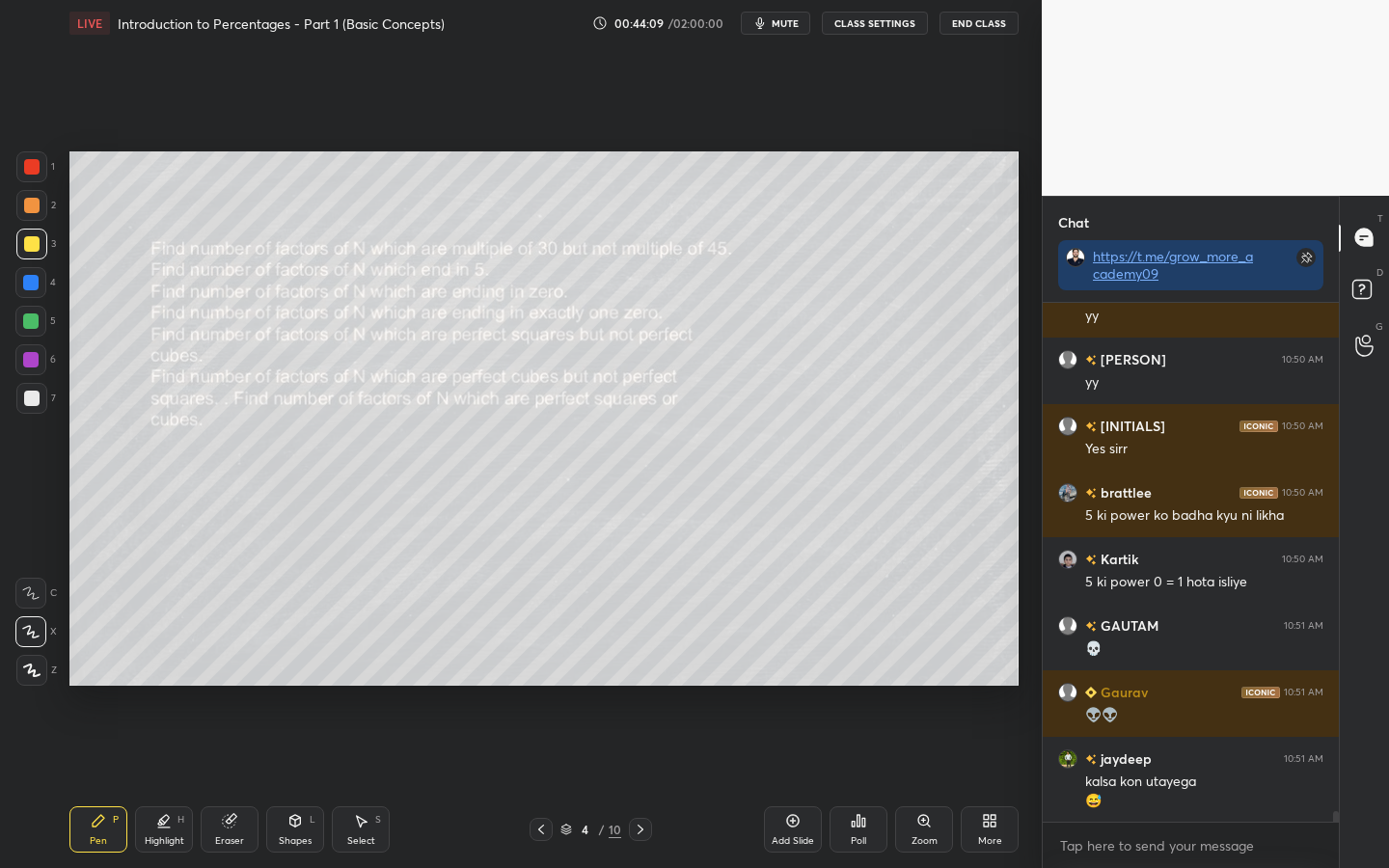 scroll, scrollTop: 25618, scrollLeft: 0, axis: vertical 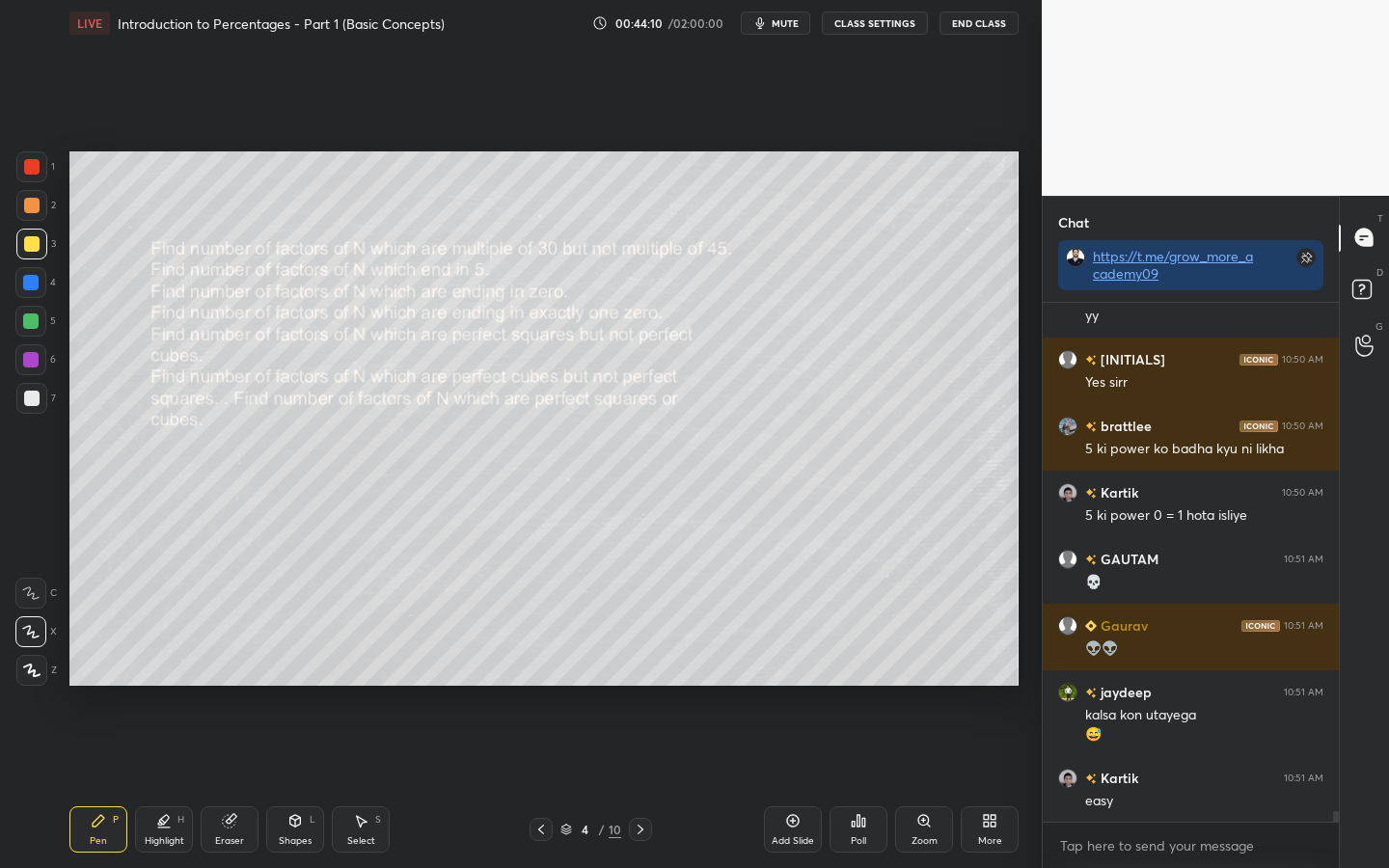 click 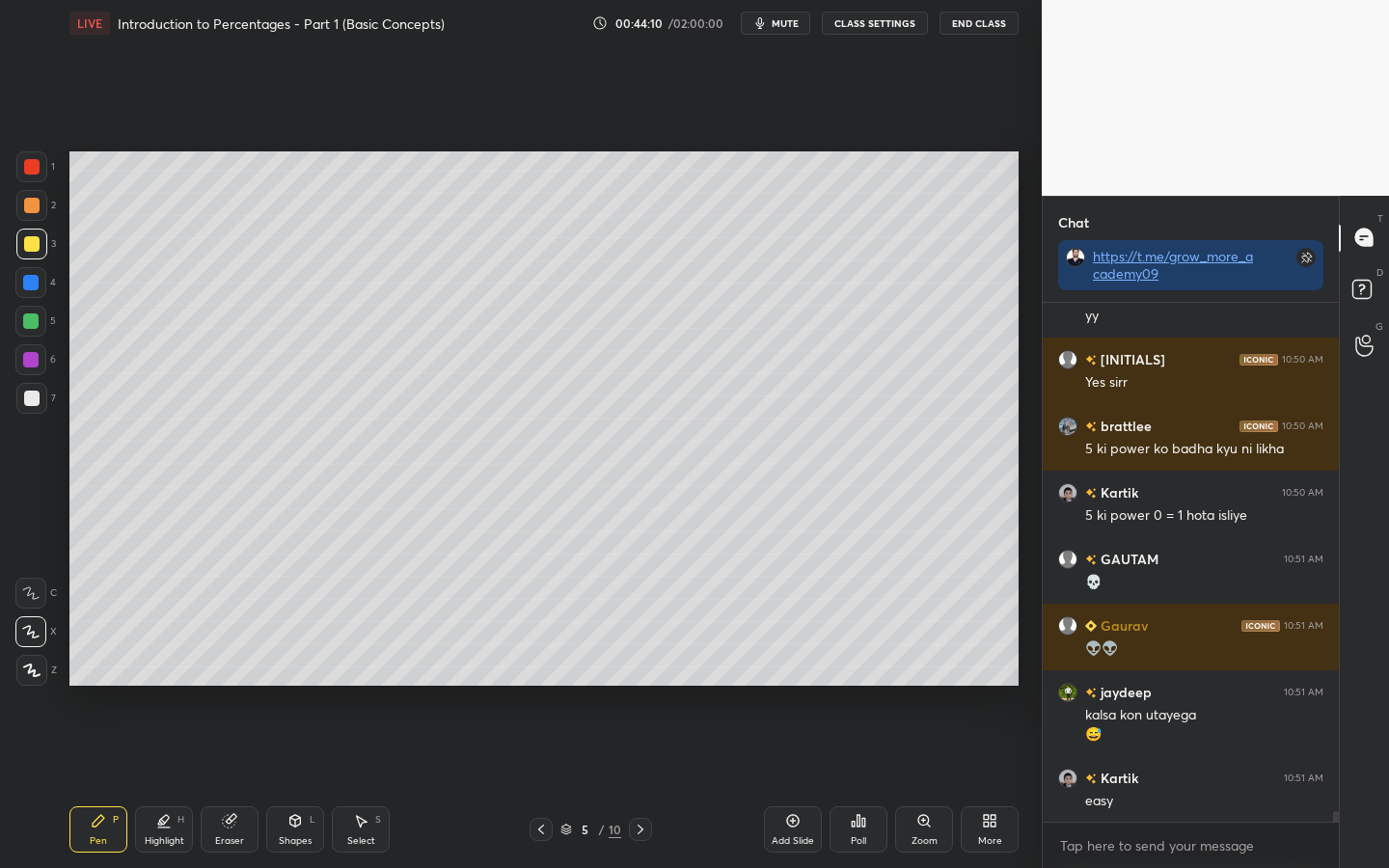 click 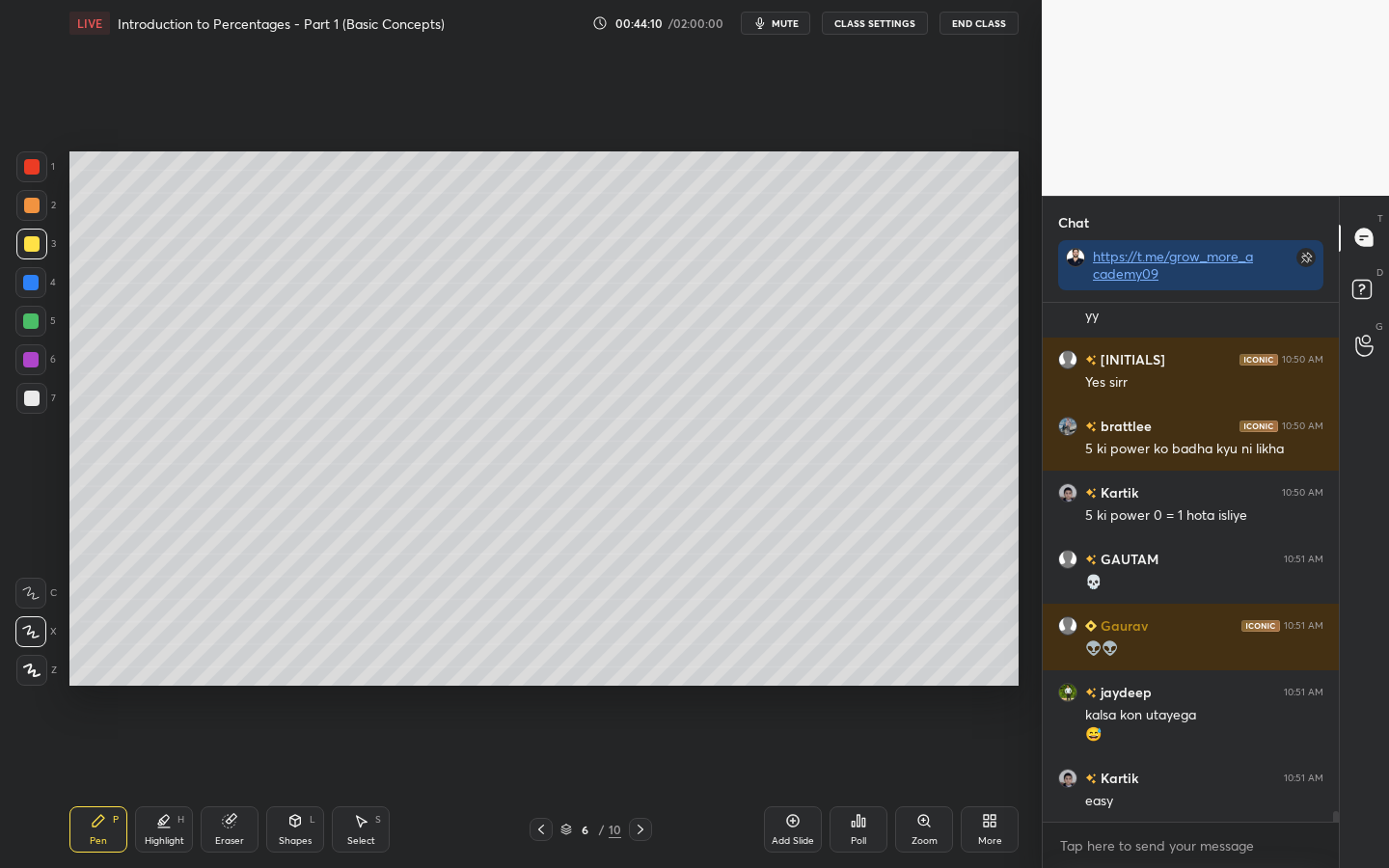 scroll, scrollTop: 25684, scrollLeft: 0, axis: vertical 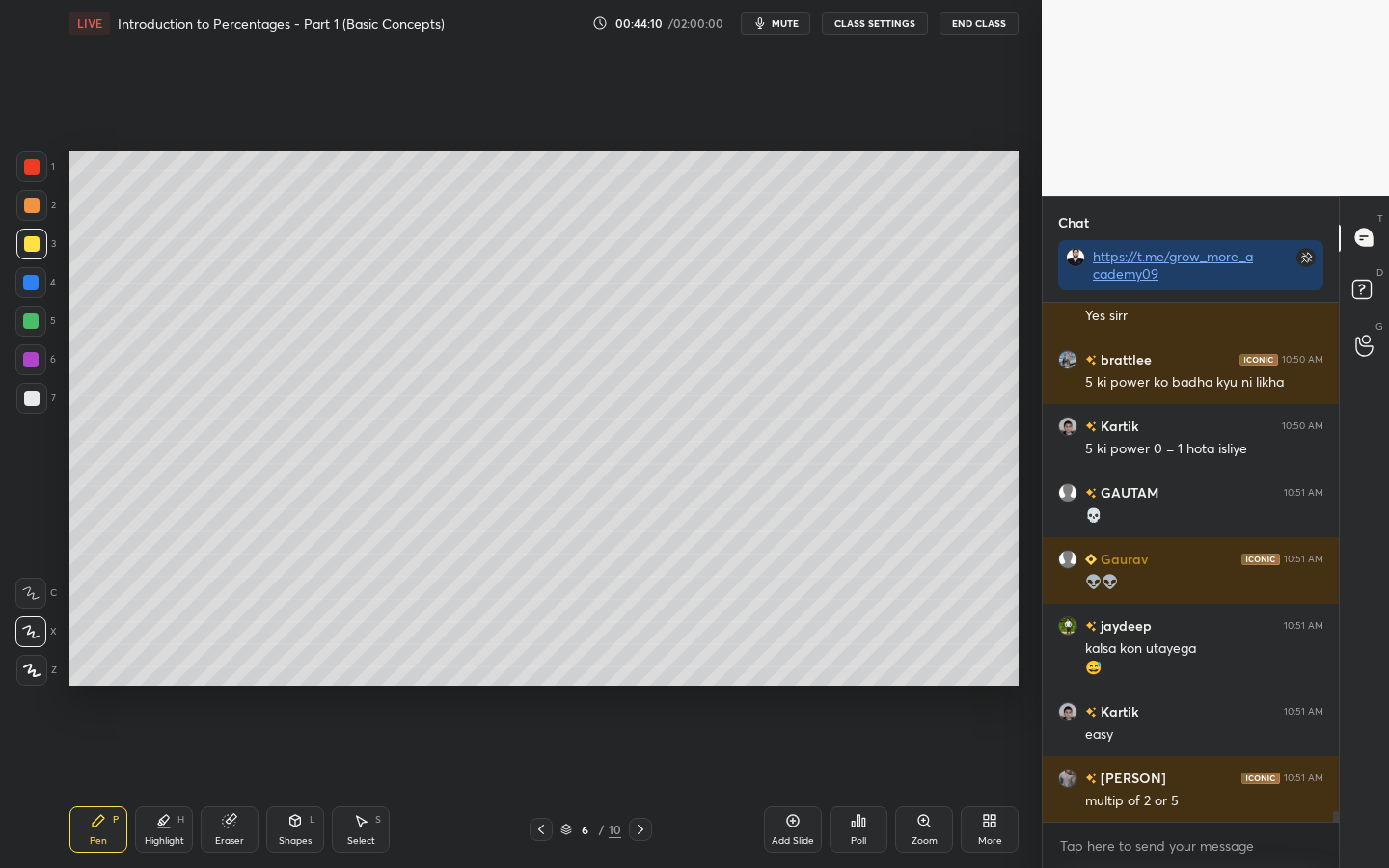 click 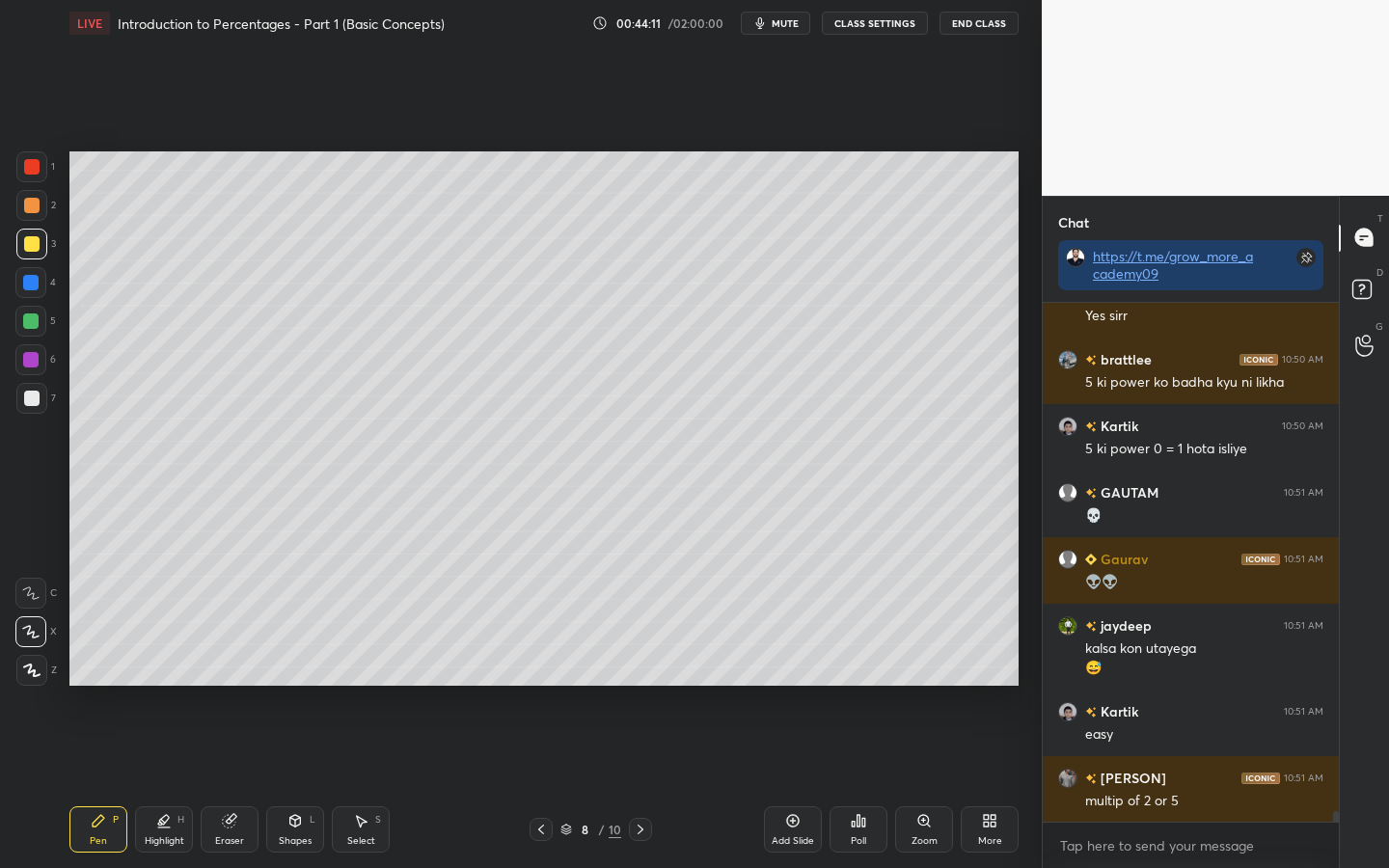 click 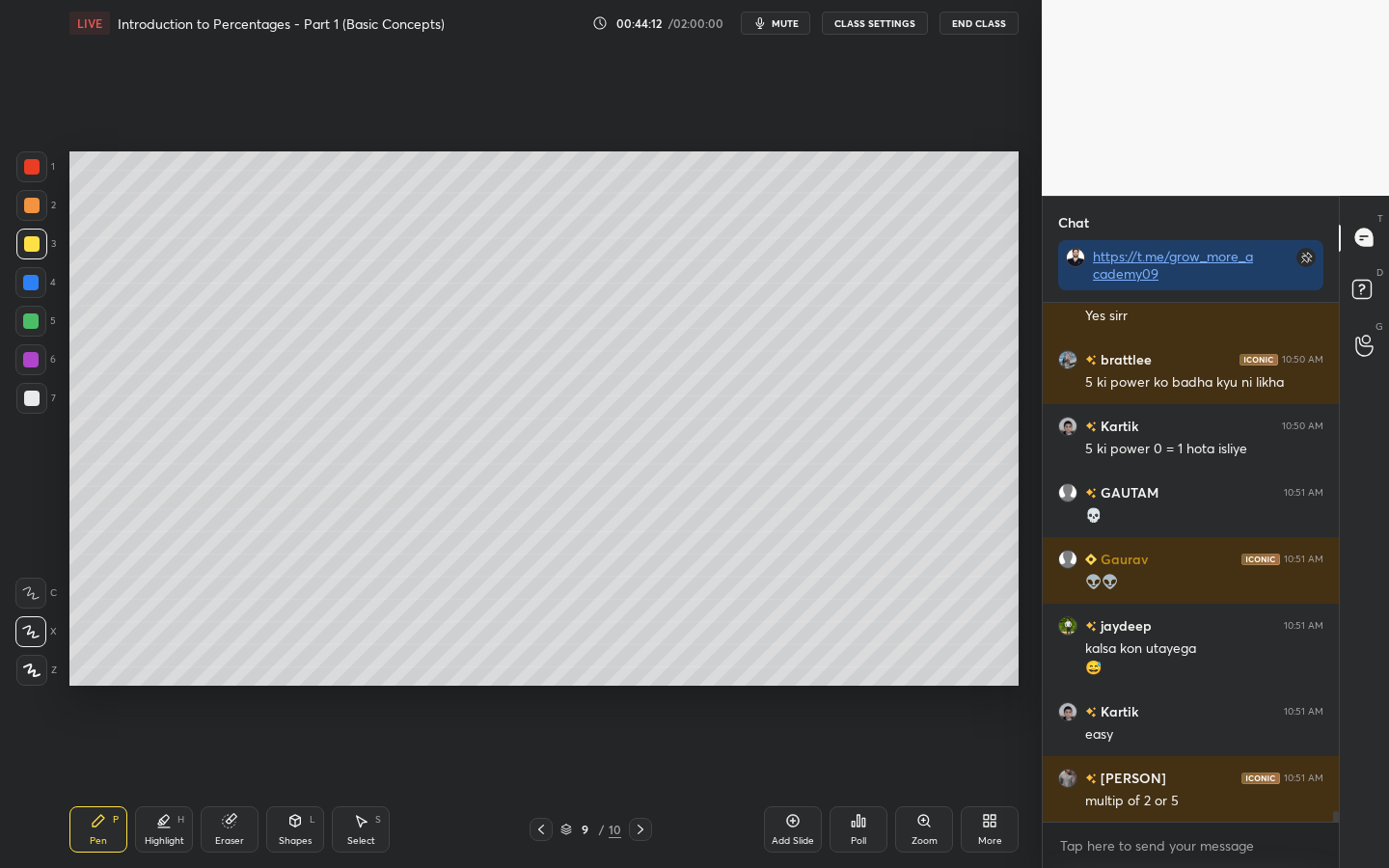 click 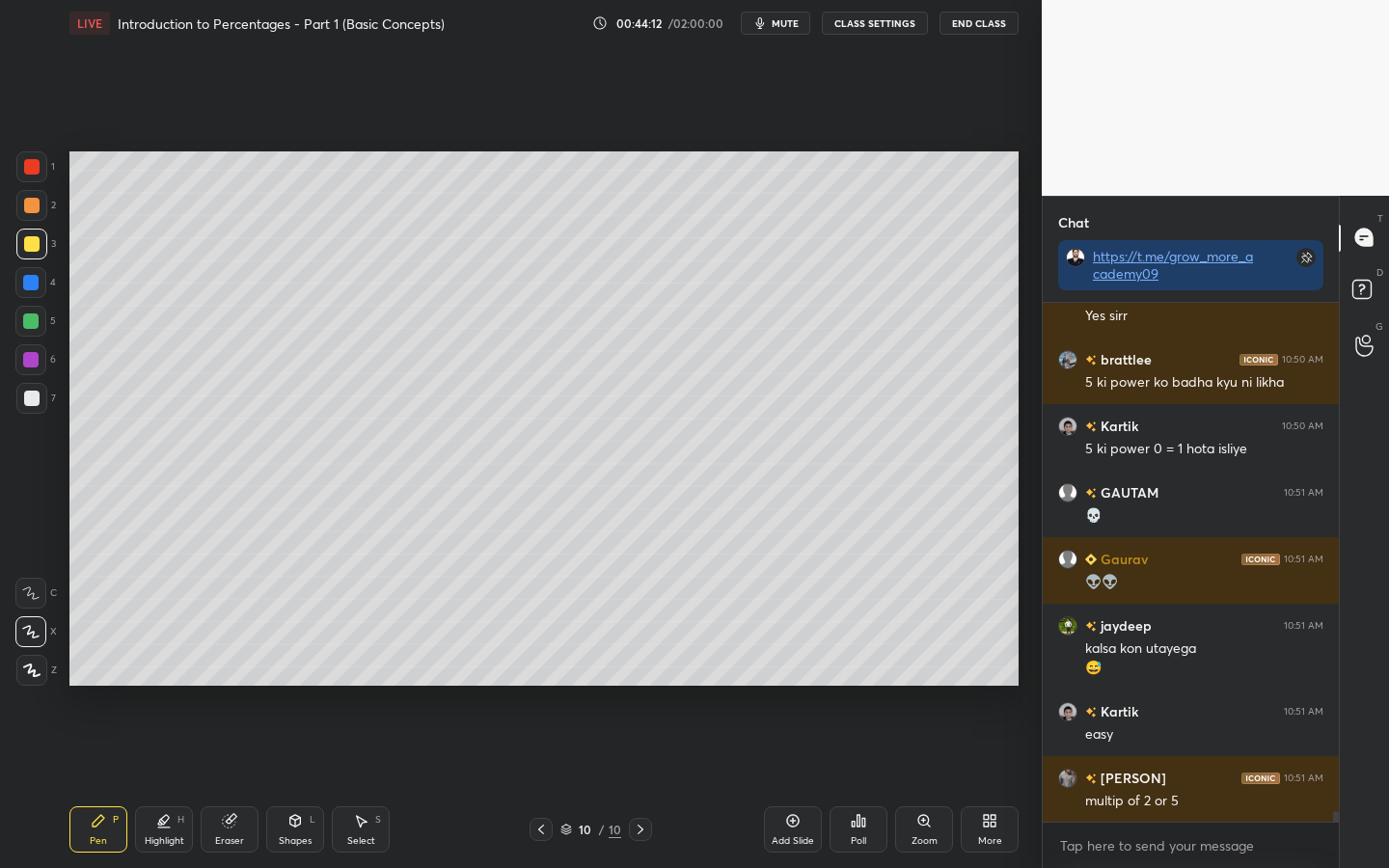 scroll, scrollTop: 25751, scrollLeft: 0, axis: vertical 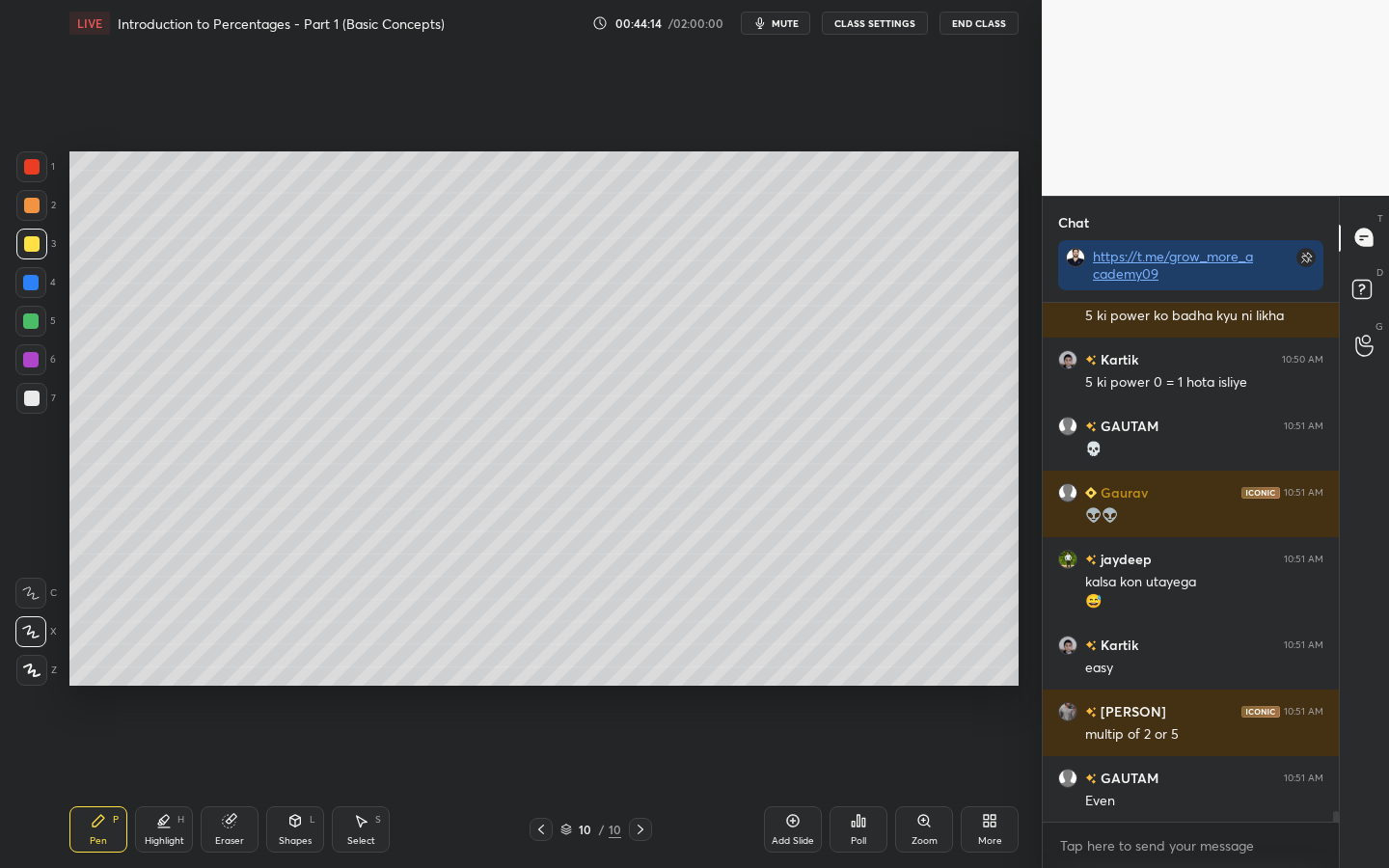 click 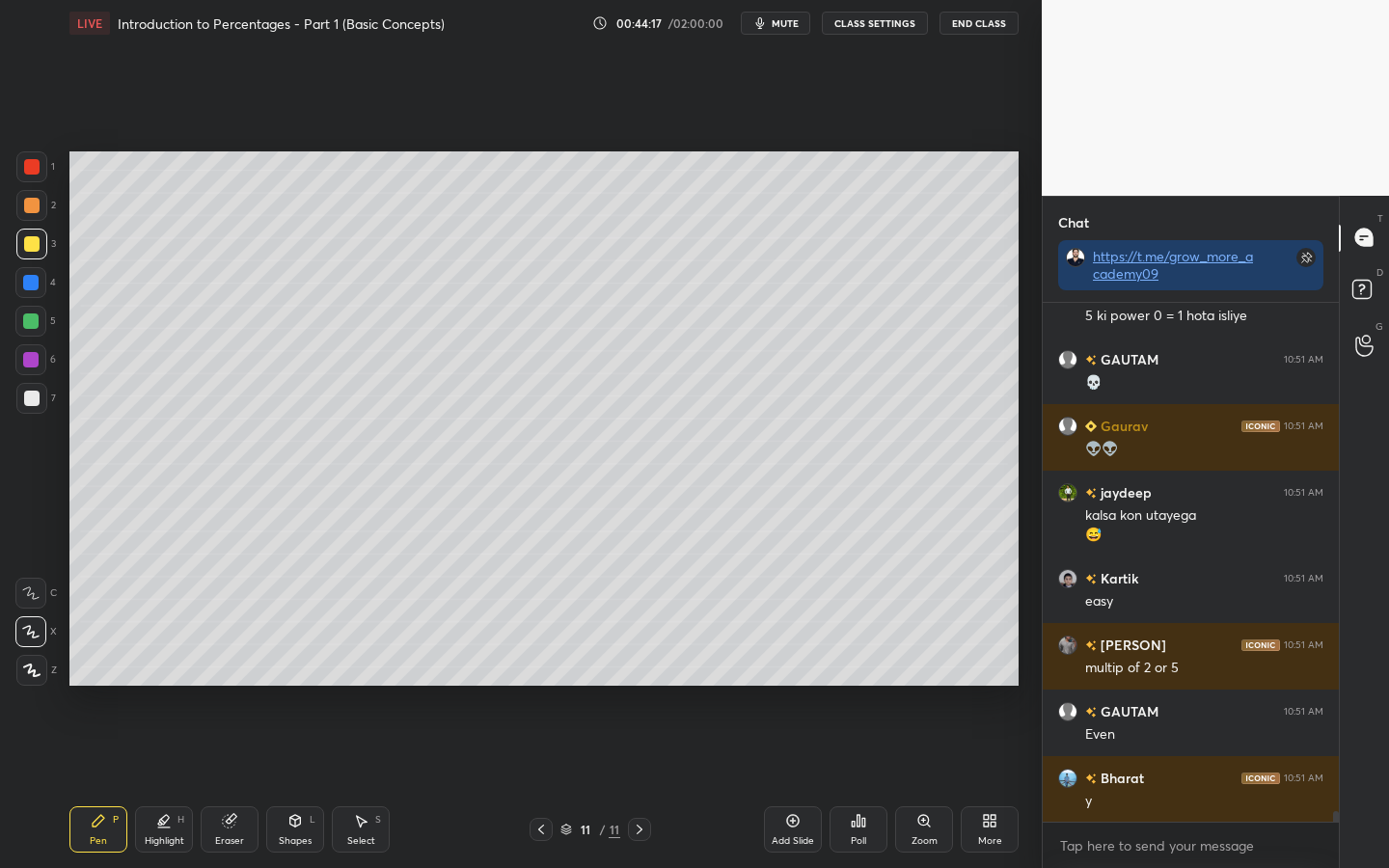scroll, scrollTop: 25884, scrollLeft: 0, axis: vertical 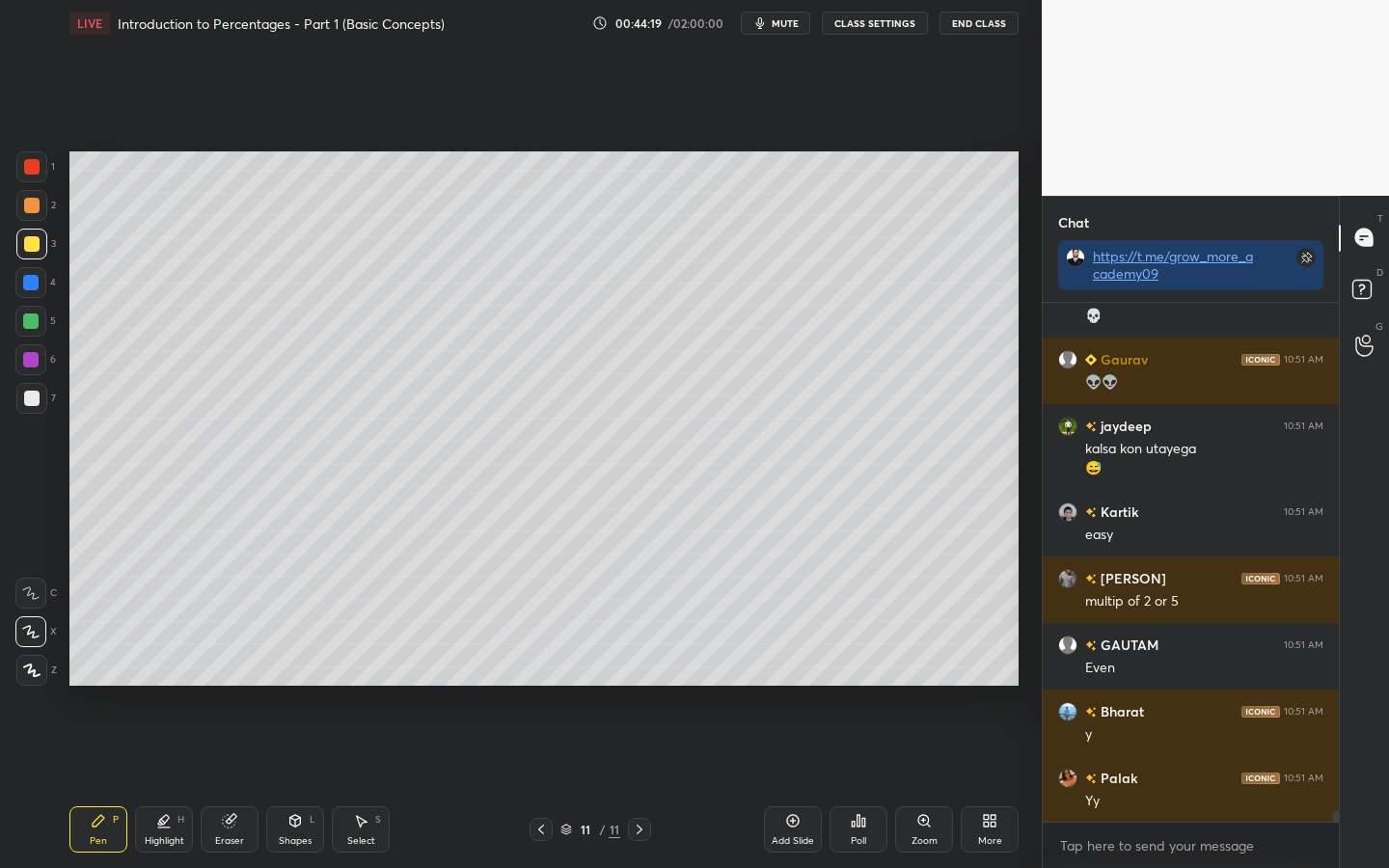 click at bounding box center (32, 167) 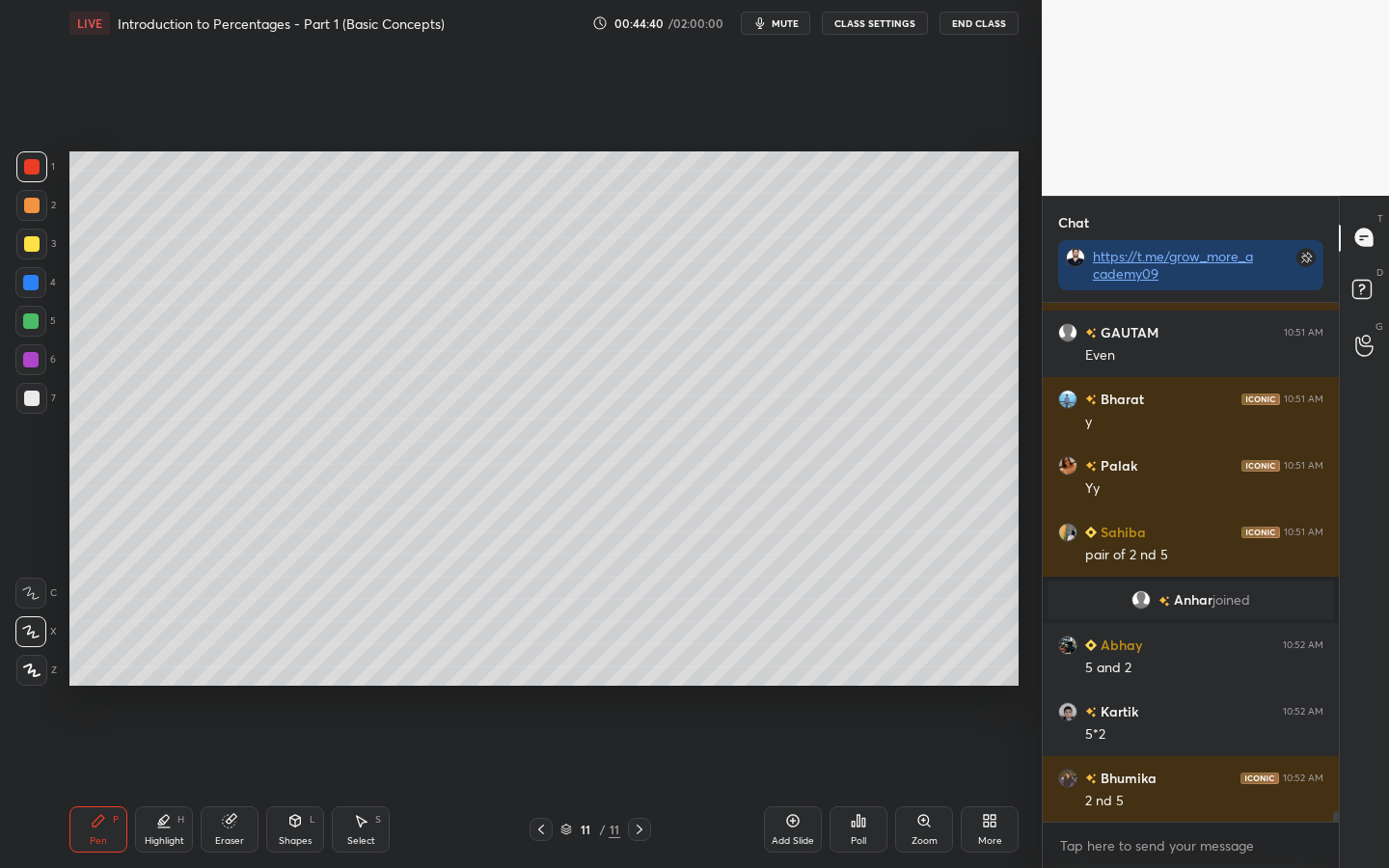 scroll, scrollTop: 25477, scrollLeft: 0, axis: vertical 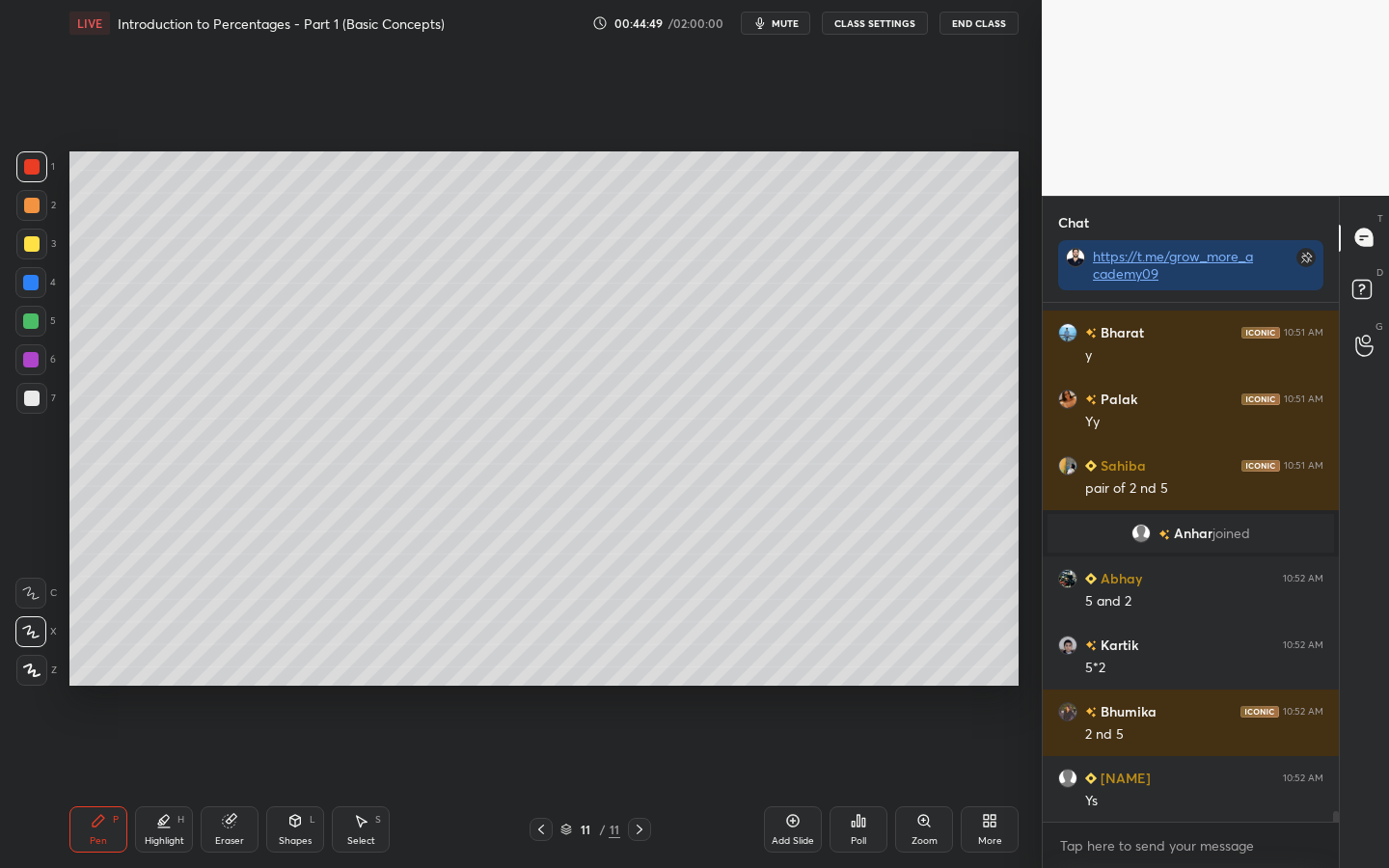 click at bounding box center [31, 283] 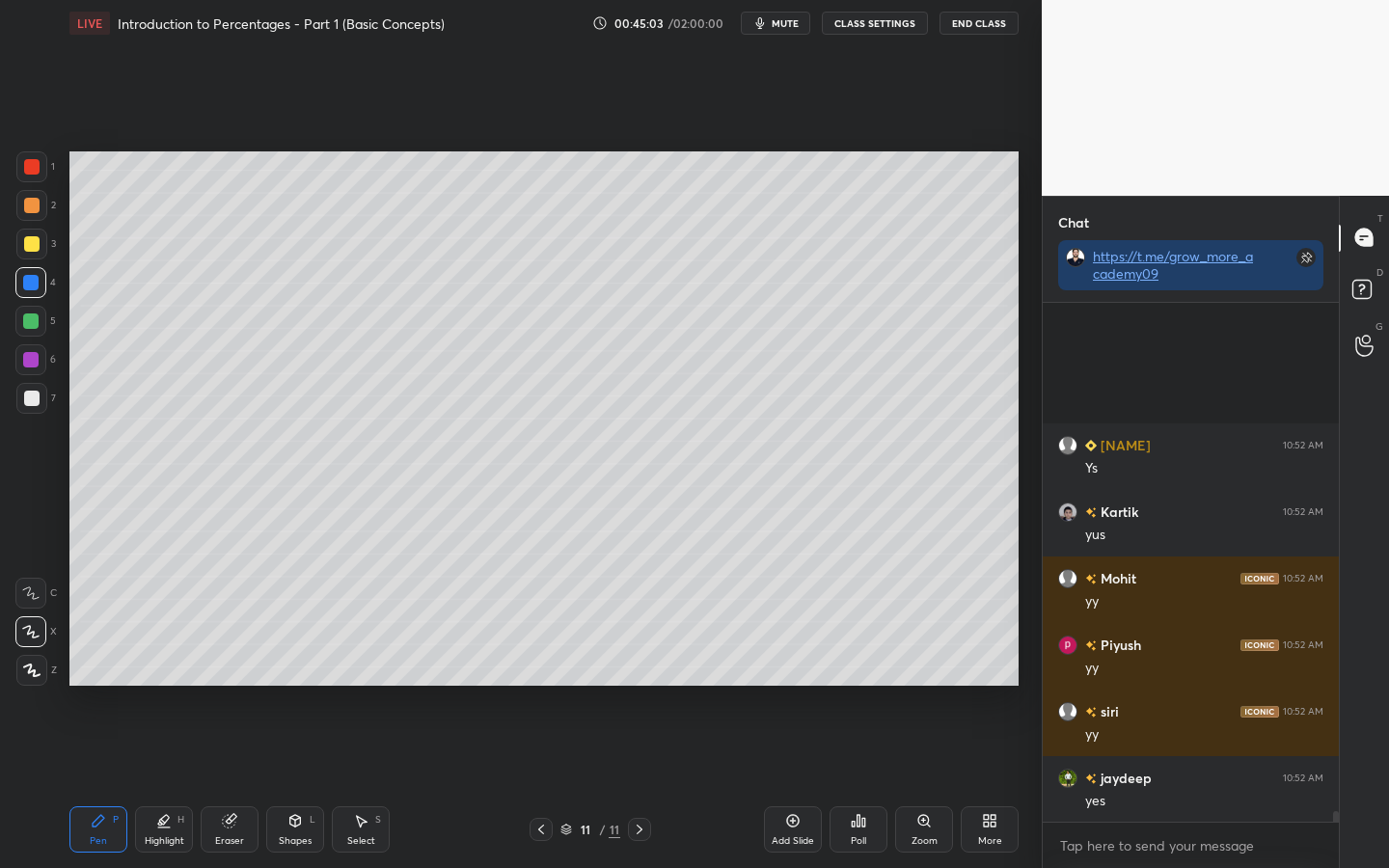 scroll, scrollTop: 26009, scrollLeft: 0, axis: vertical 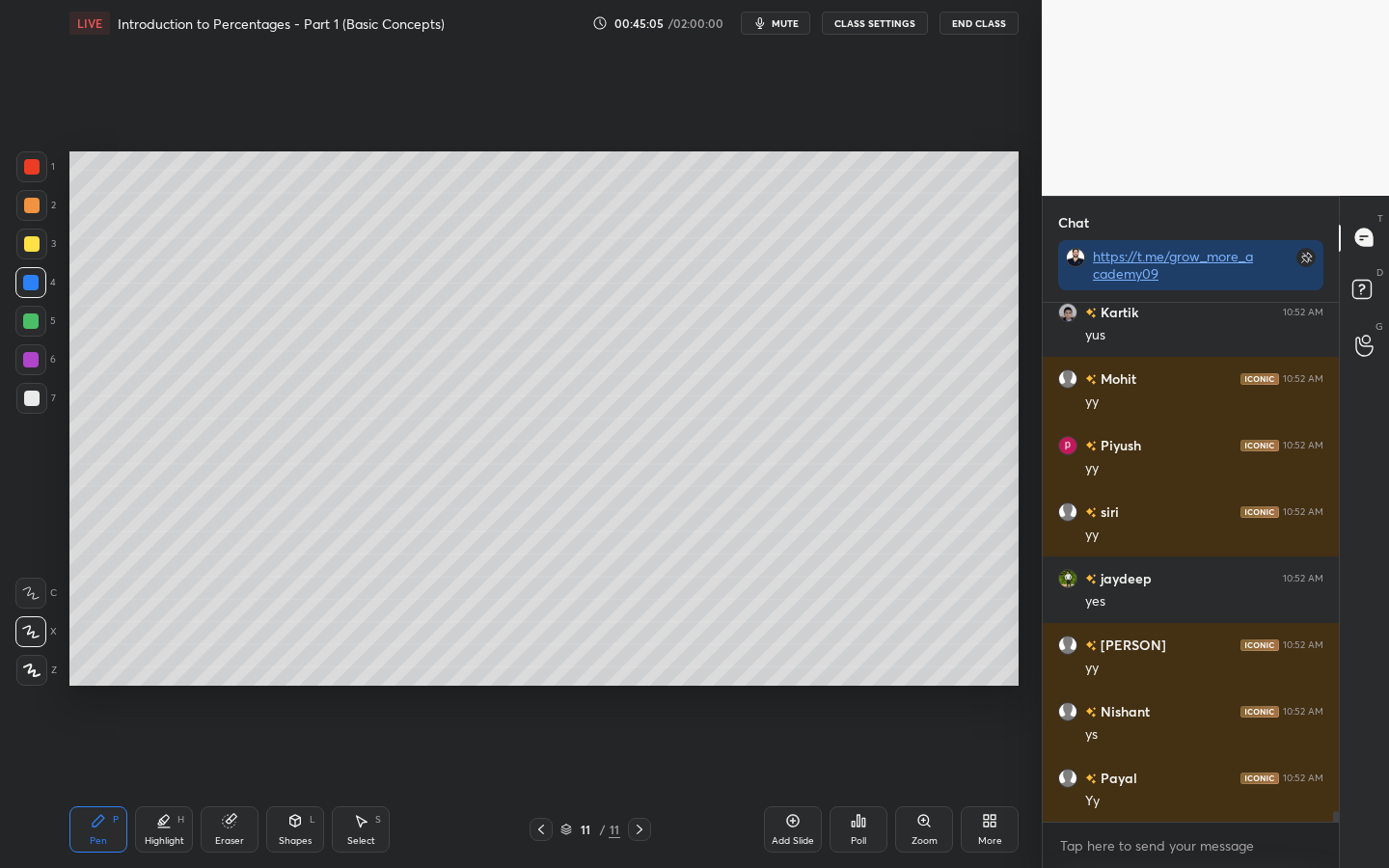 click at bounding box center (31, 321) 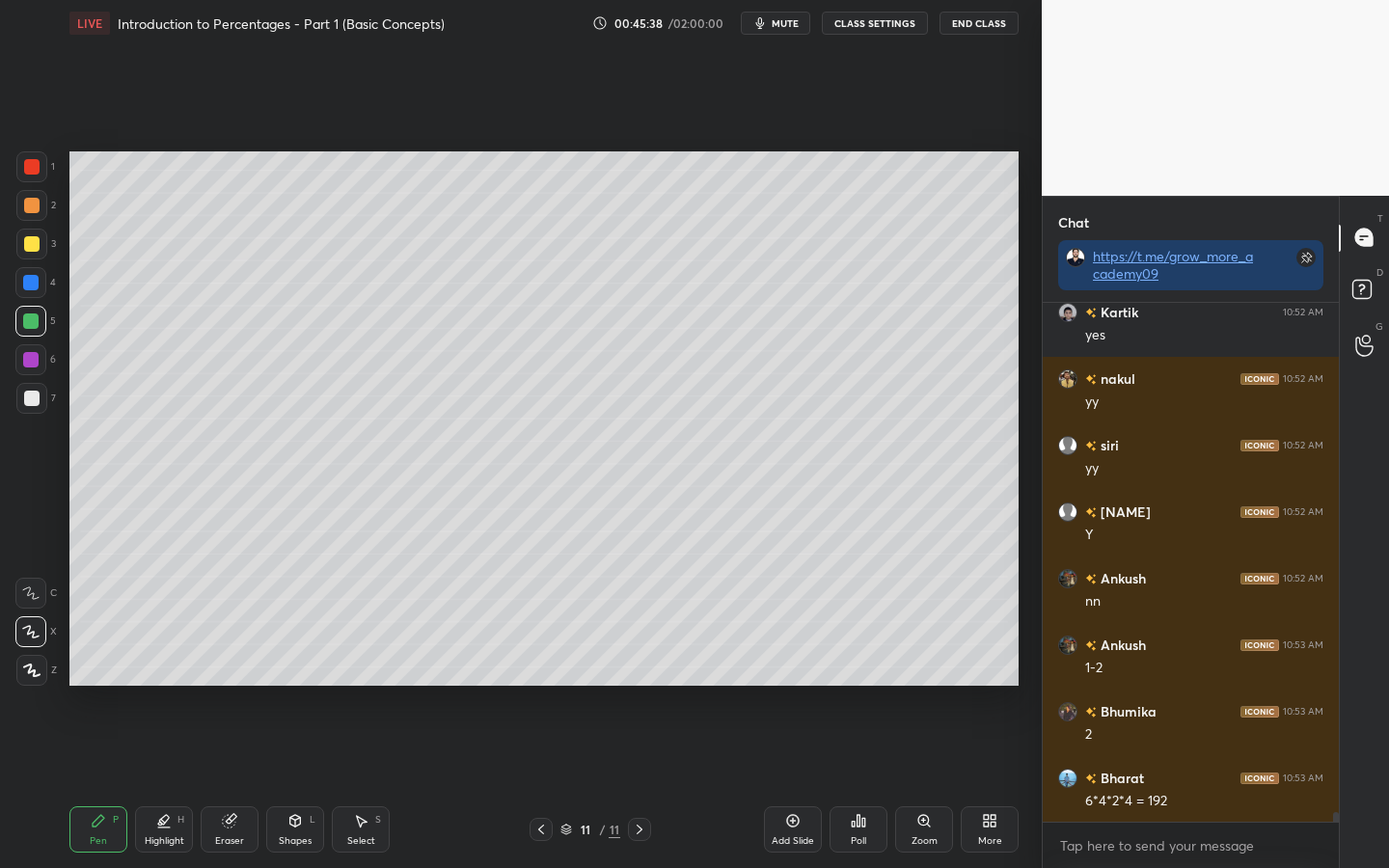 scroll, scrollTop: 26608, scrollLeft: 0, axis: vertical 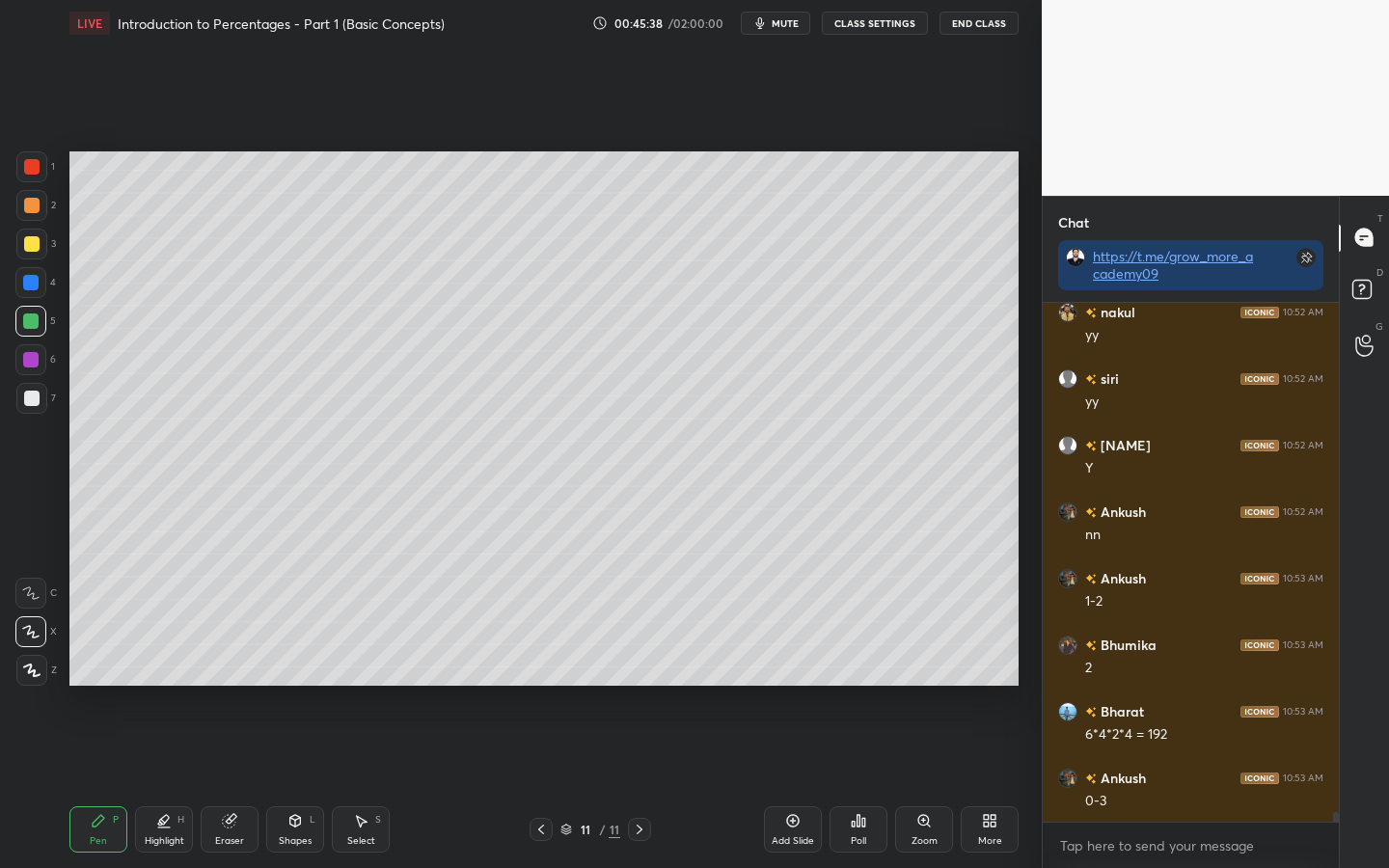click at bounding box center (31, 283) 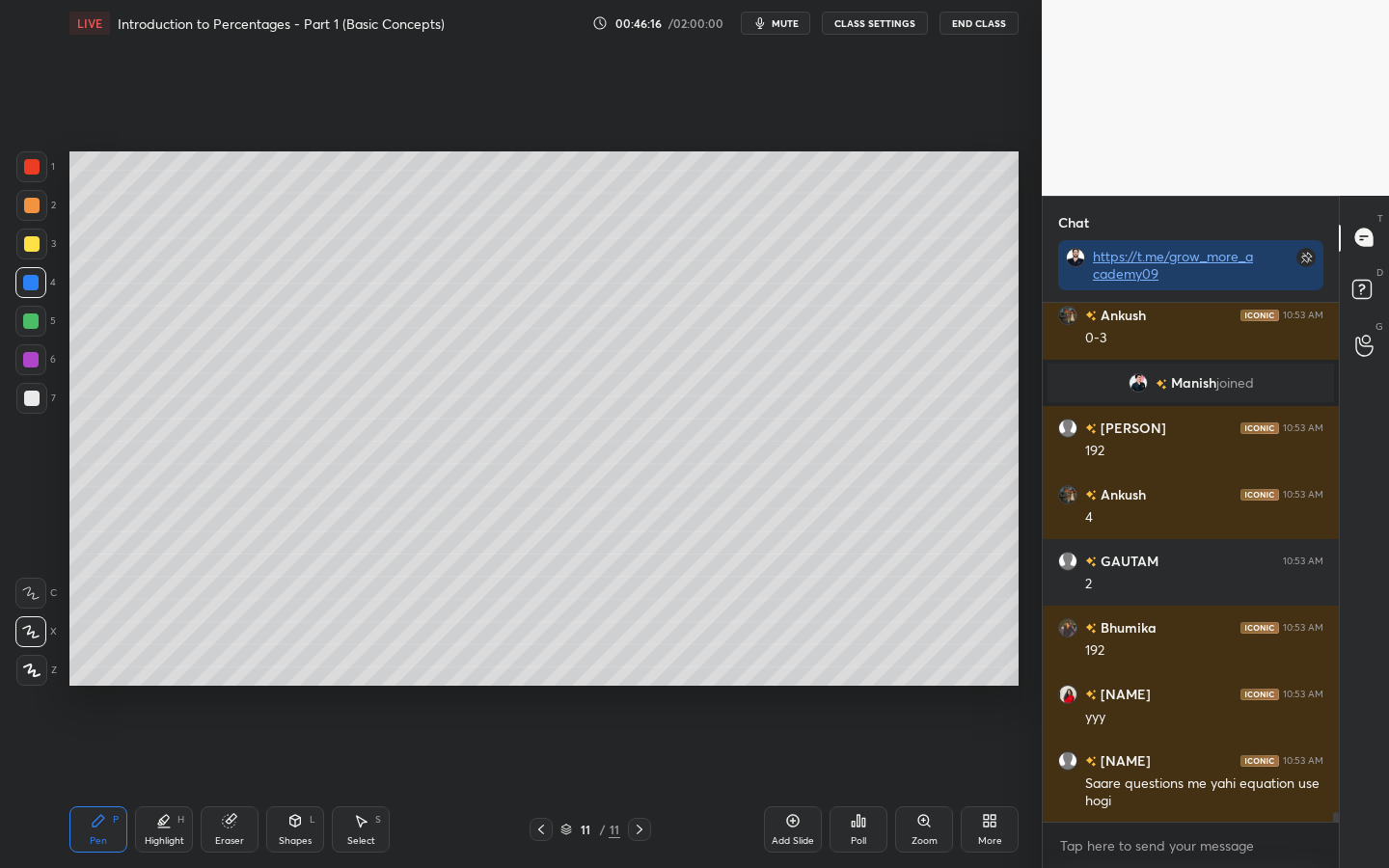 scroll, scrollTop: 26735, scrollLeft: 0, axis: vertical 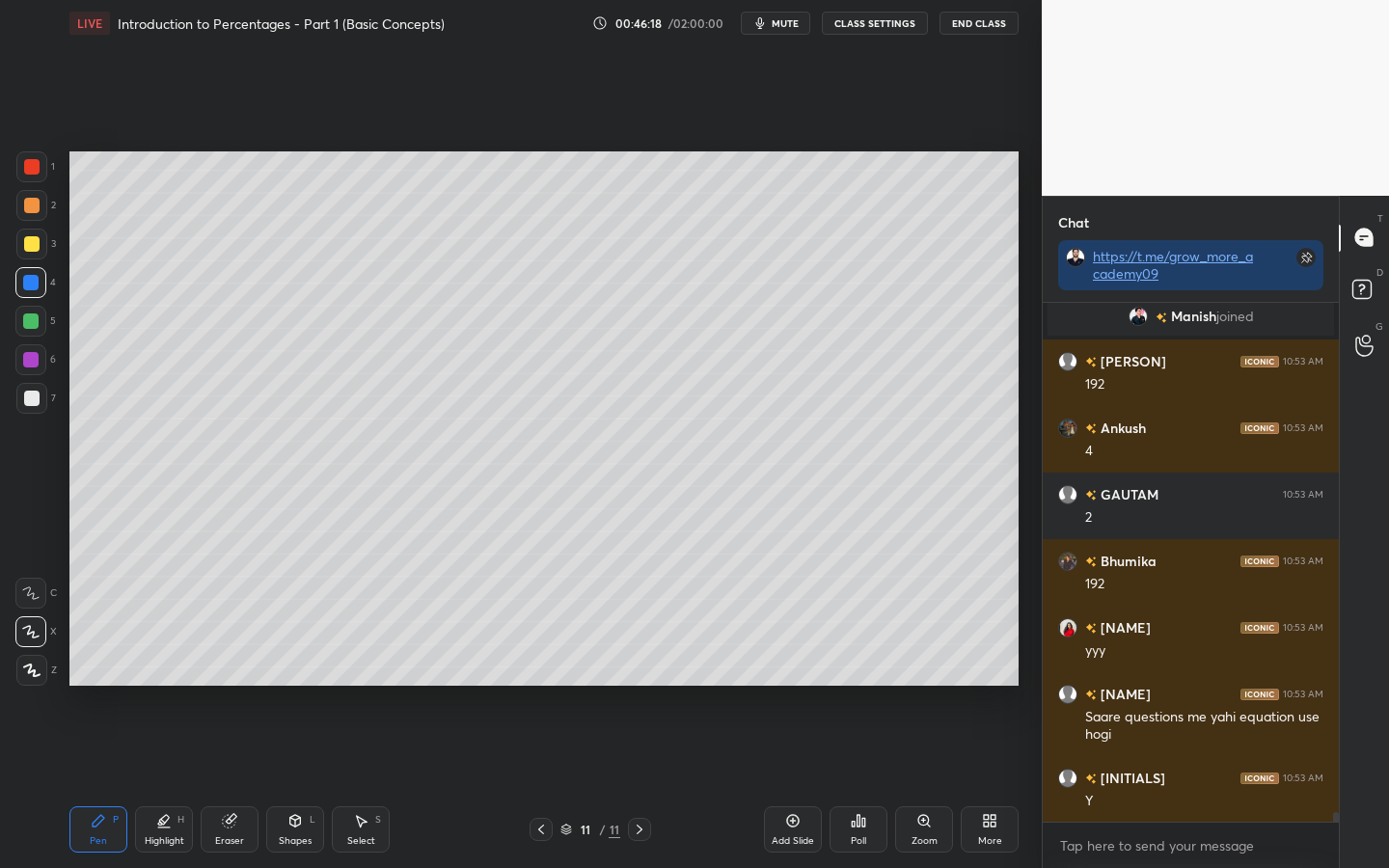 click 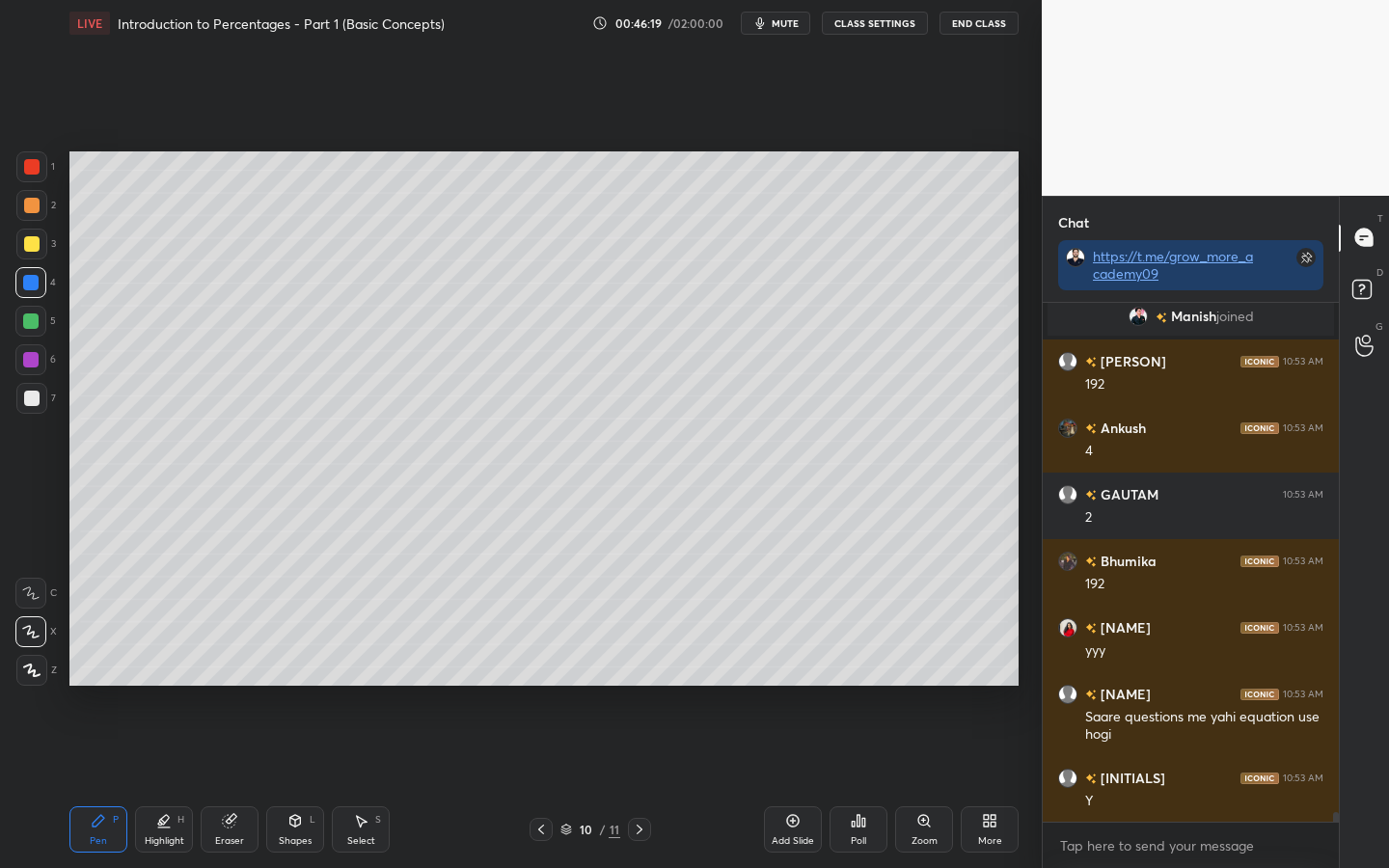 click 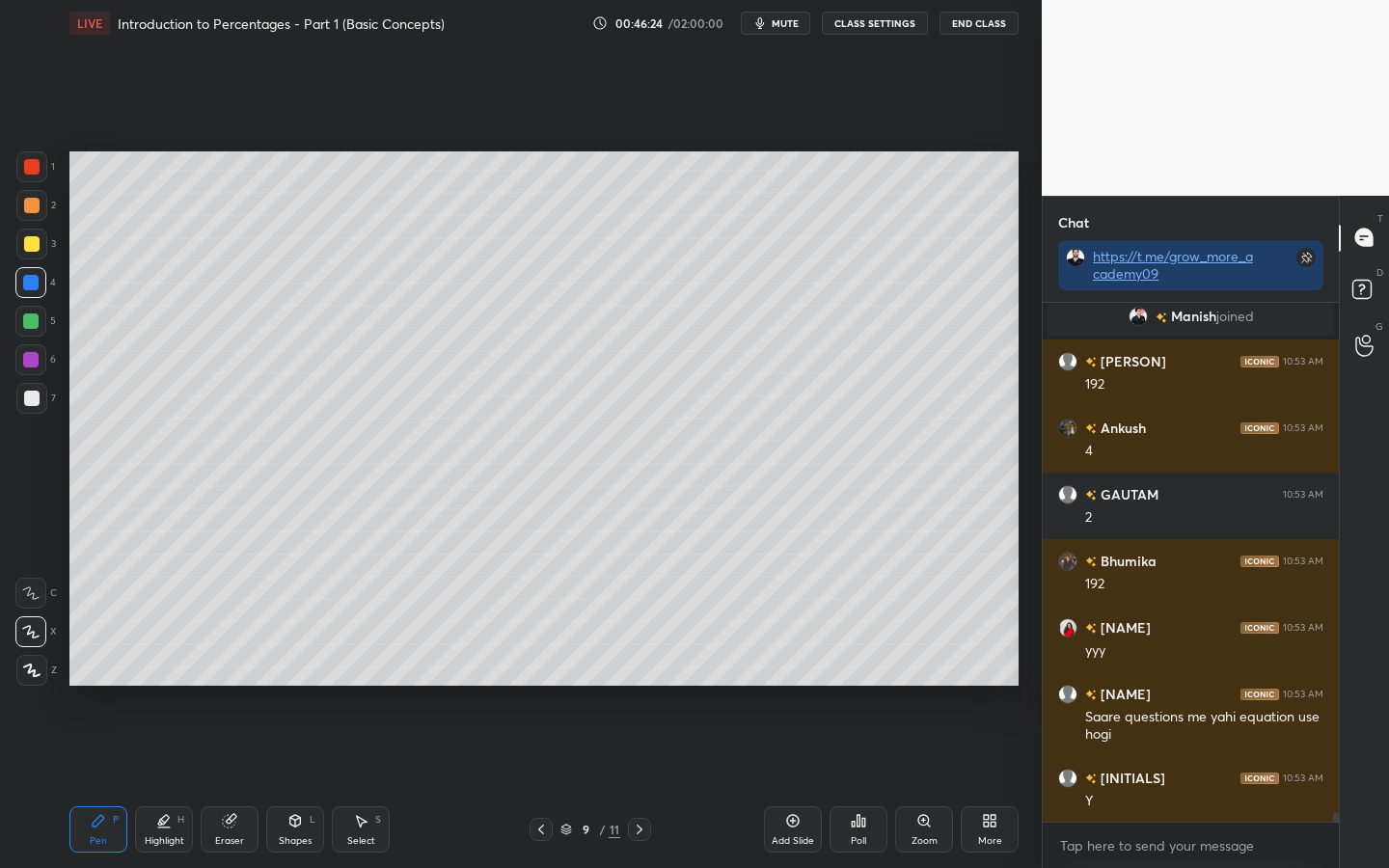 click 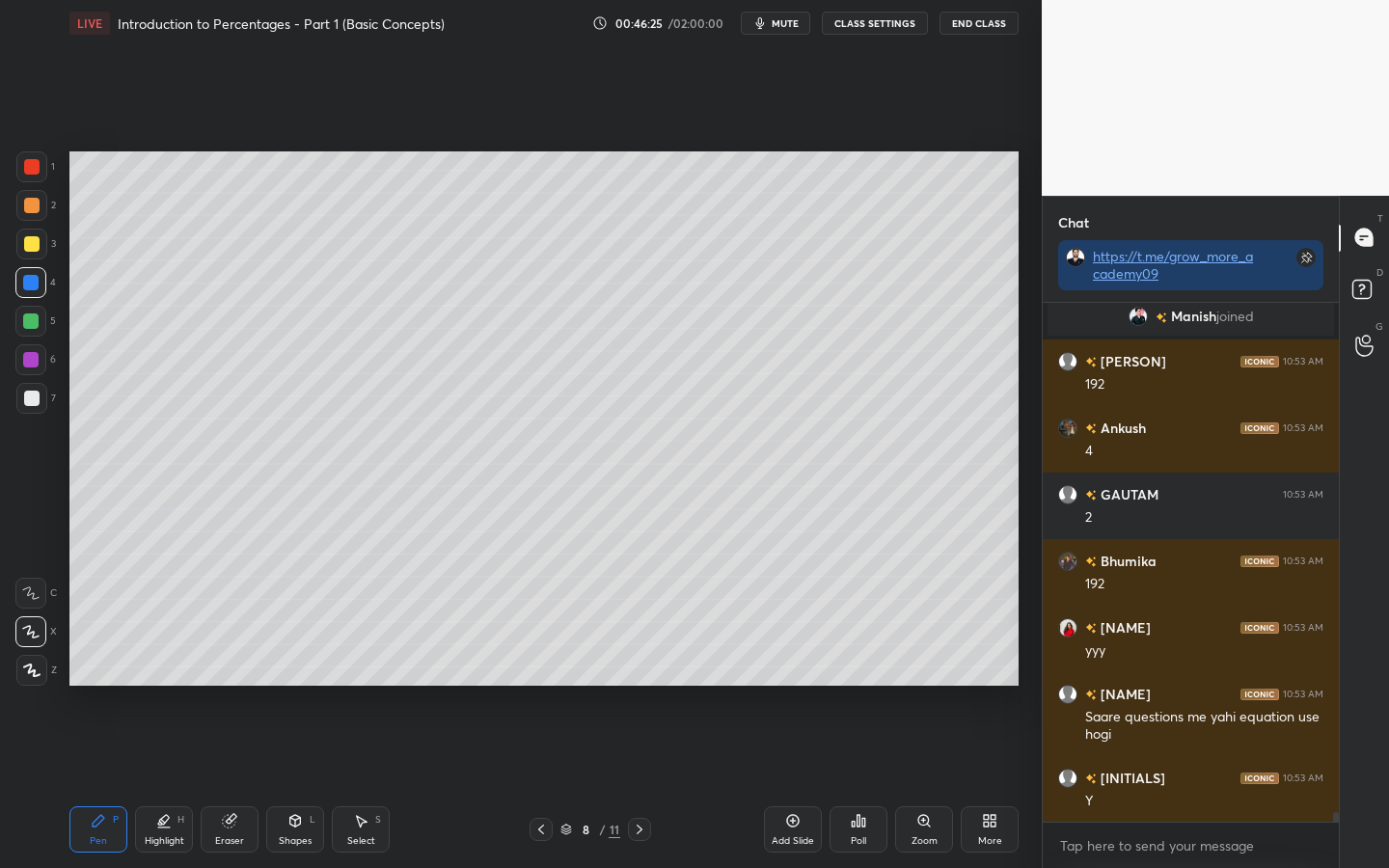 click 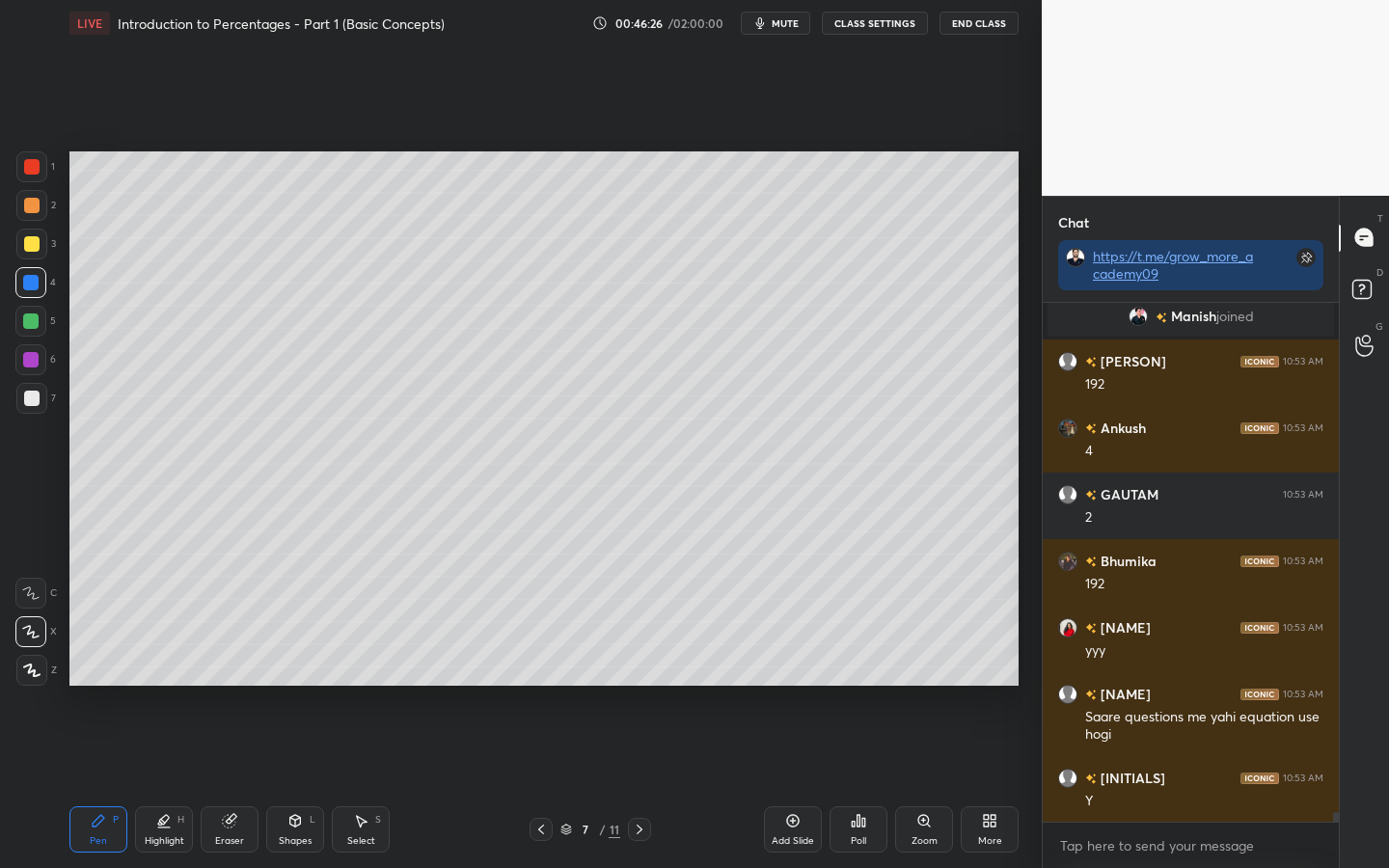 click 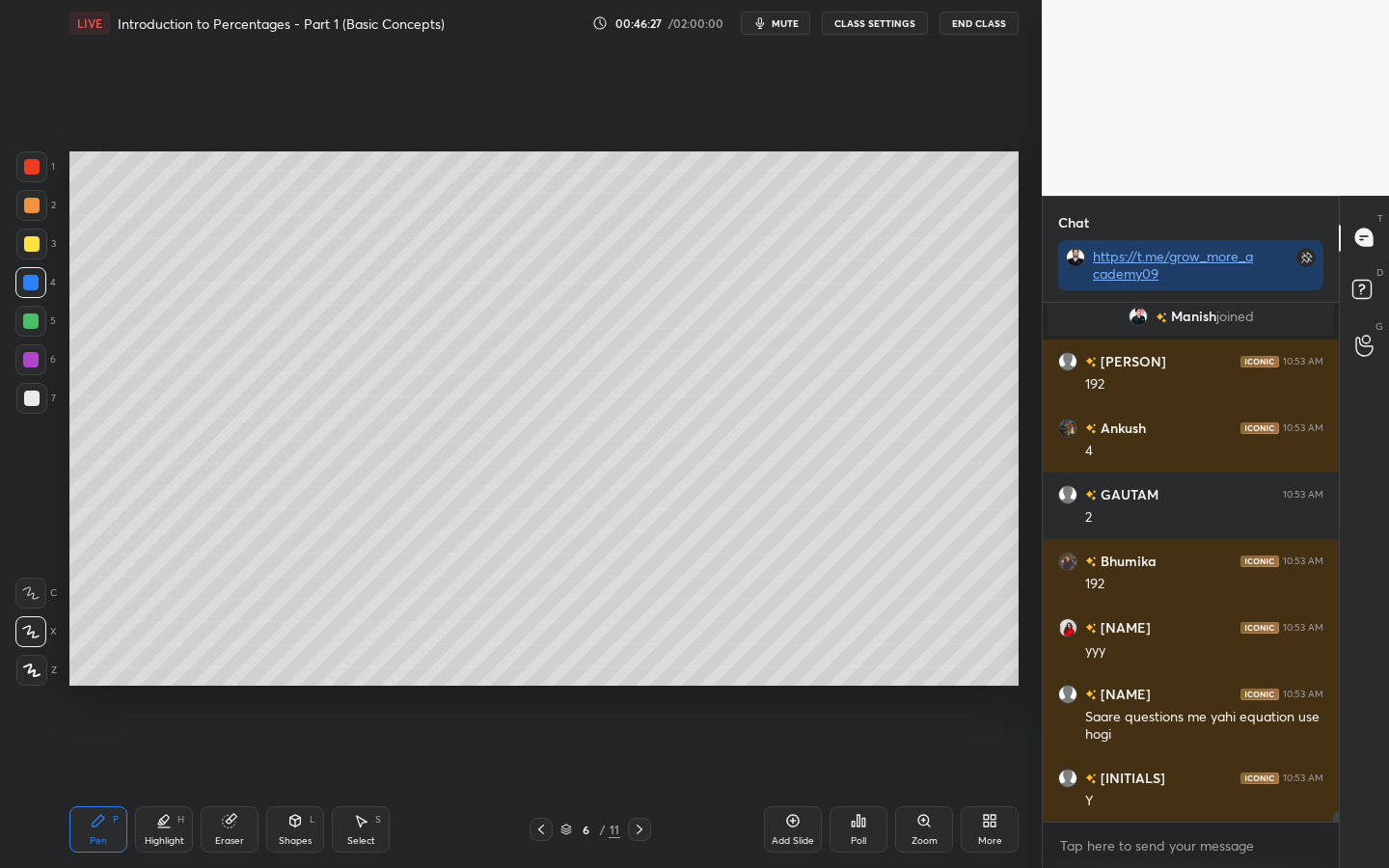 click 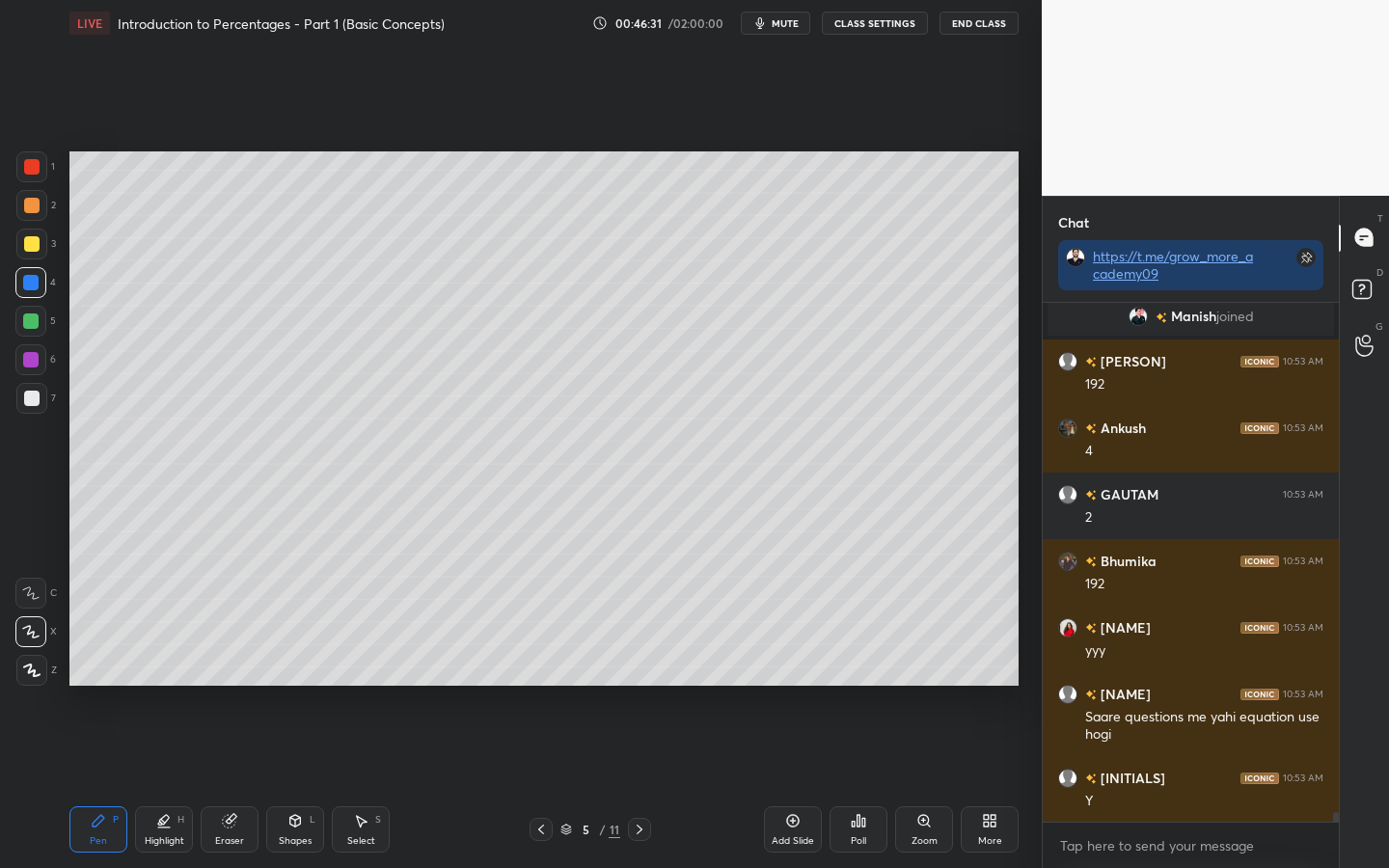 scroll, scrollTop: 26802, scrollLeft: 0, axis: vertical 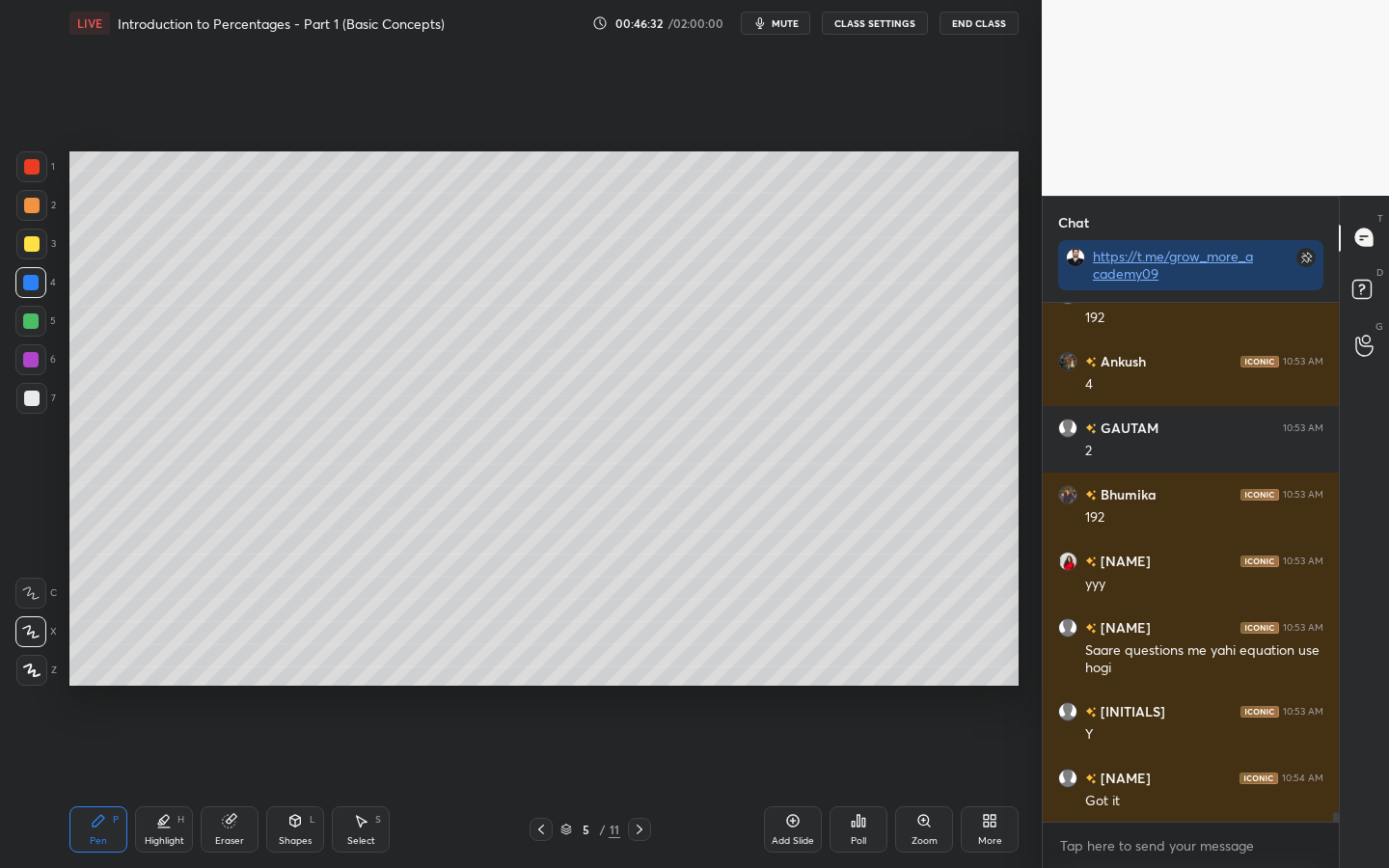 click 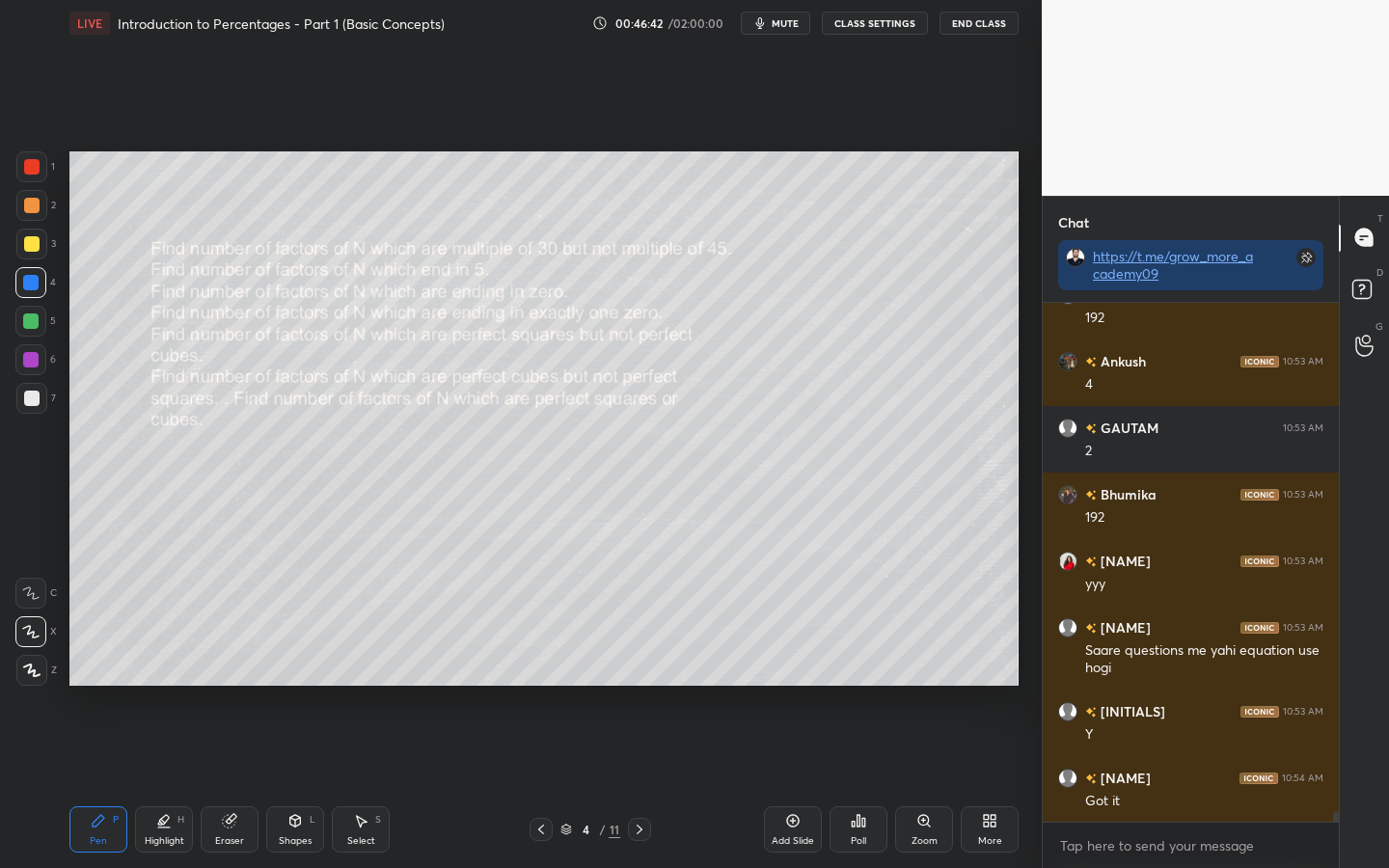 click at bounding box center (31, 321) 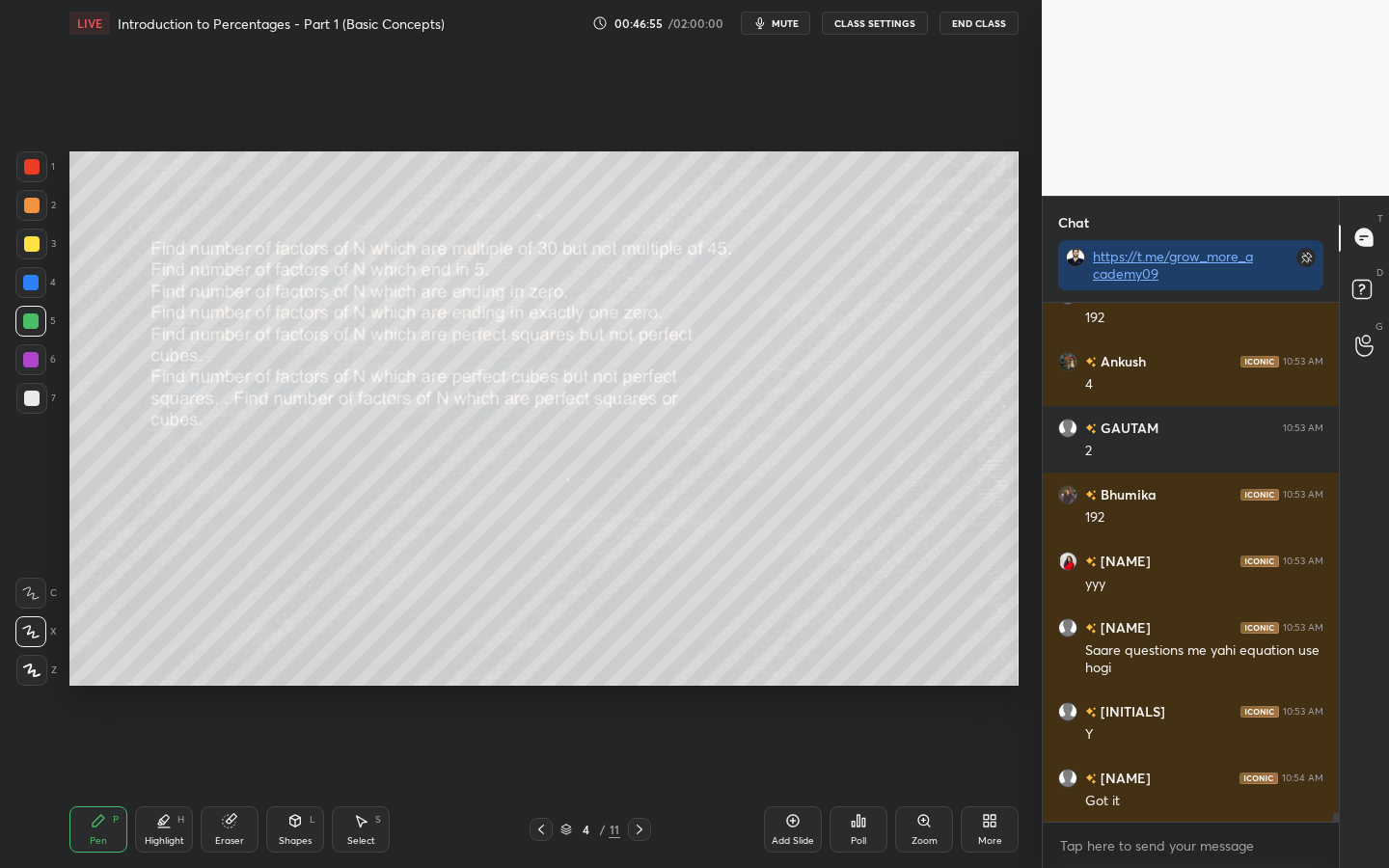 click 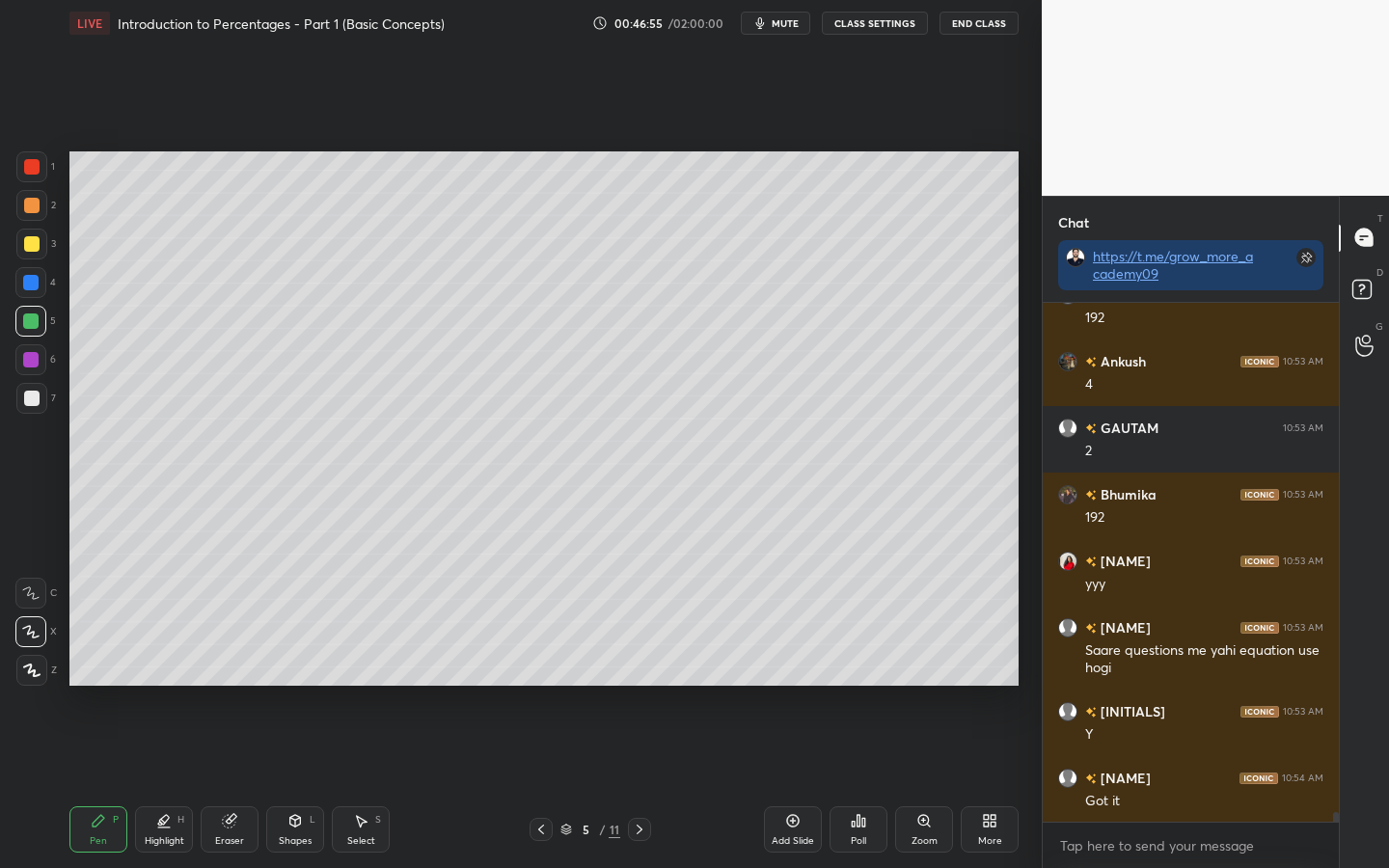 click 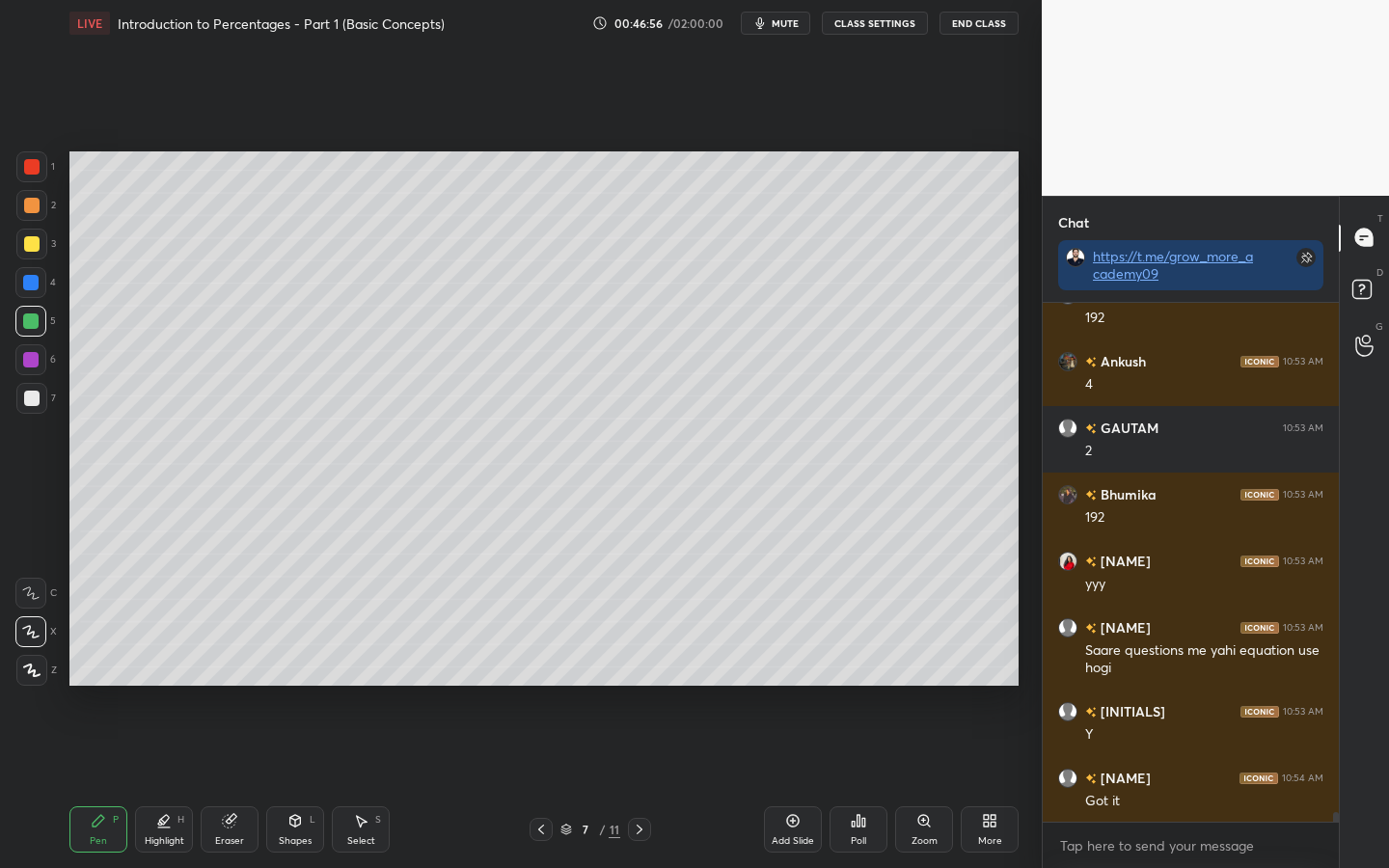 click 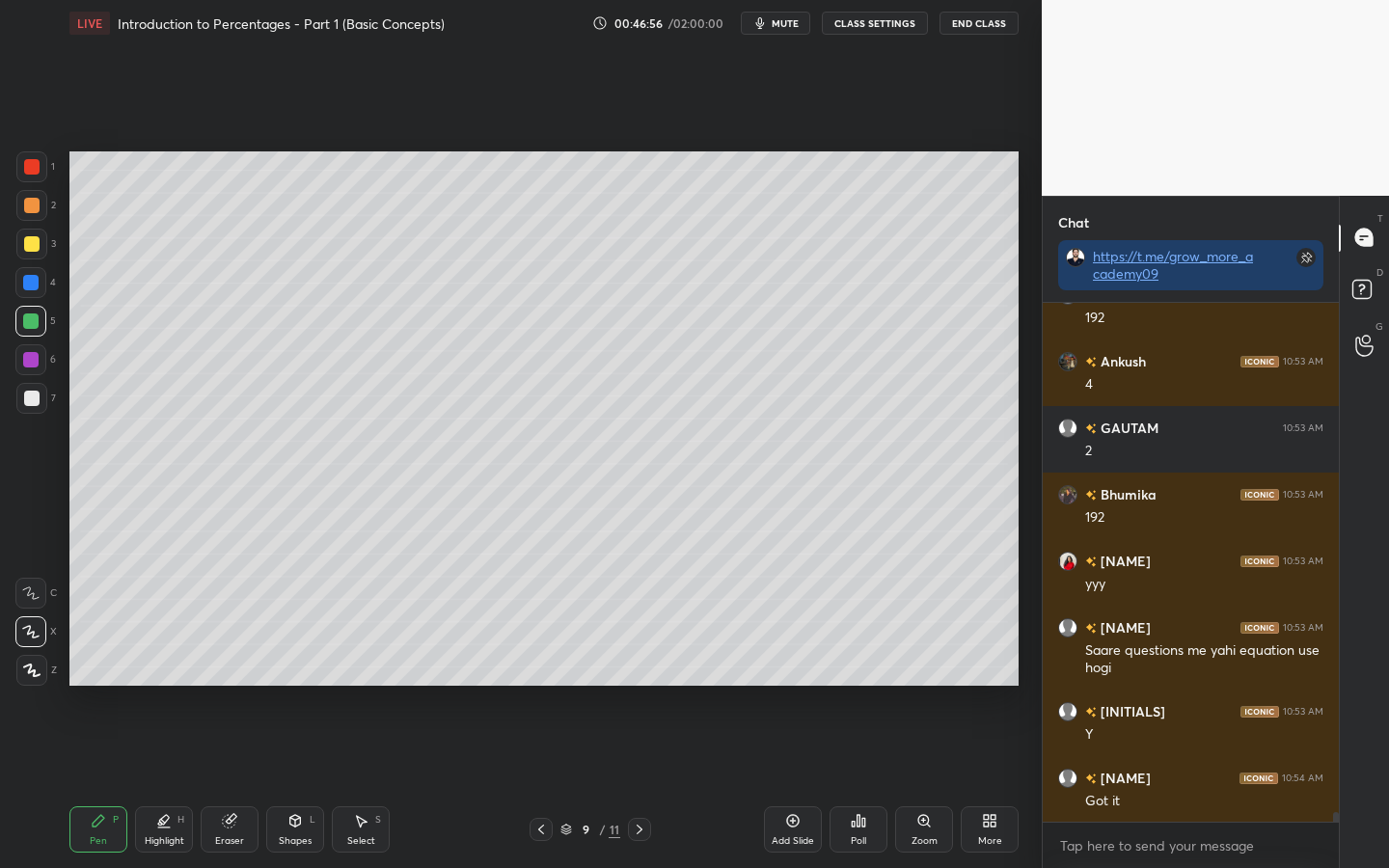 click 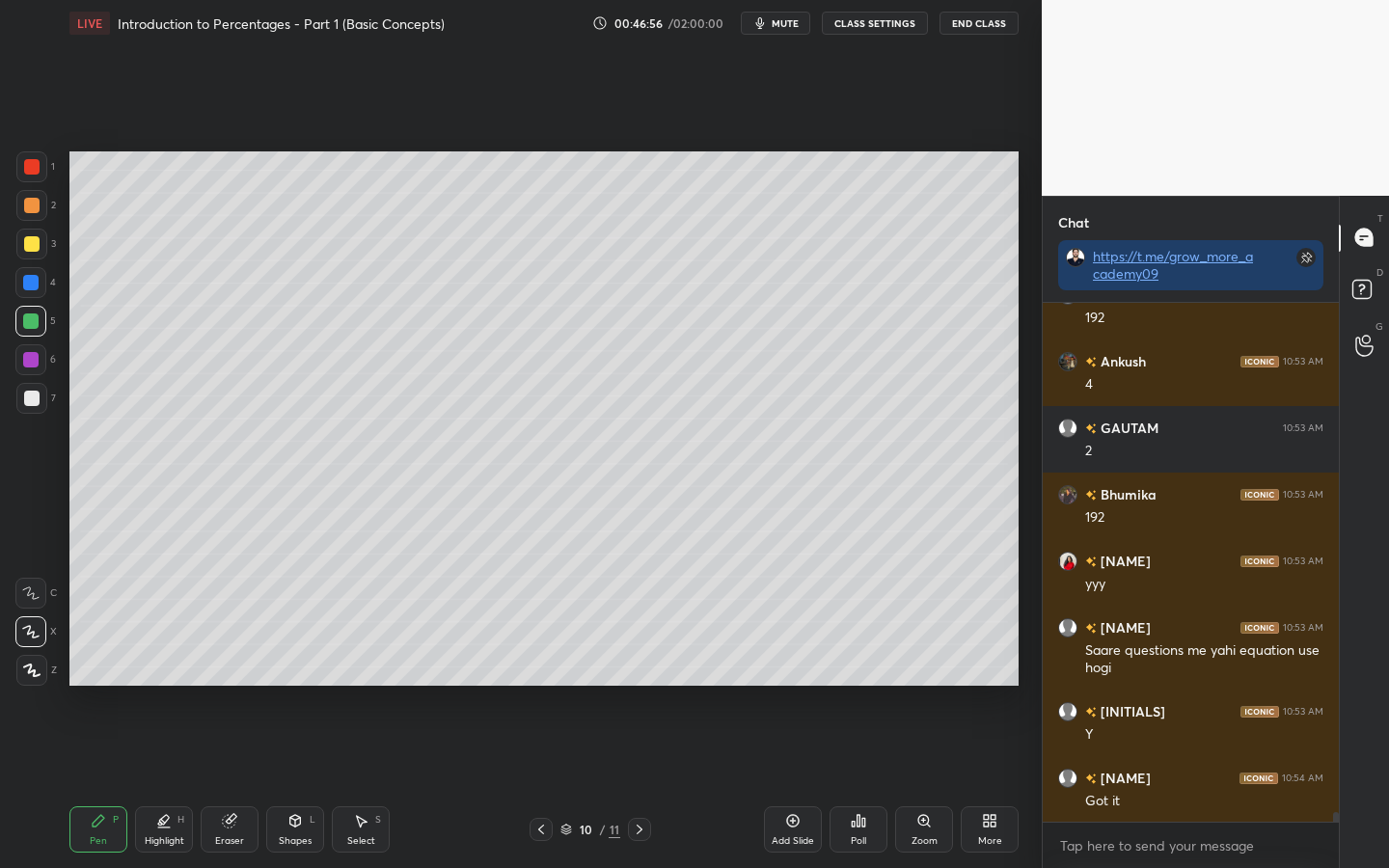 click 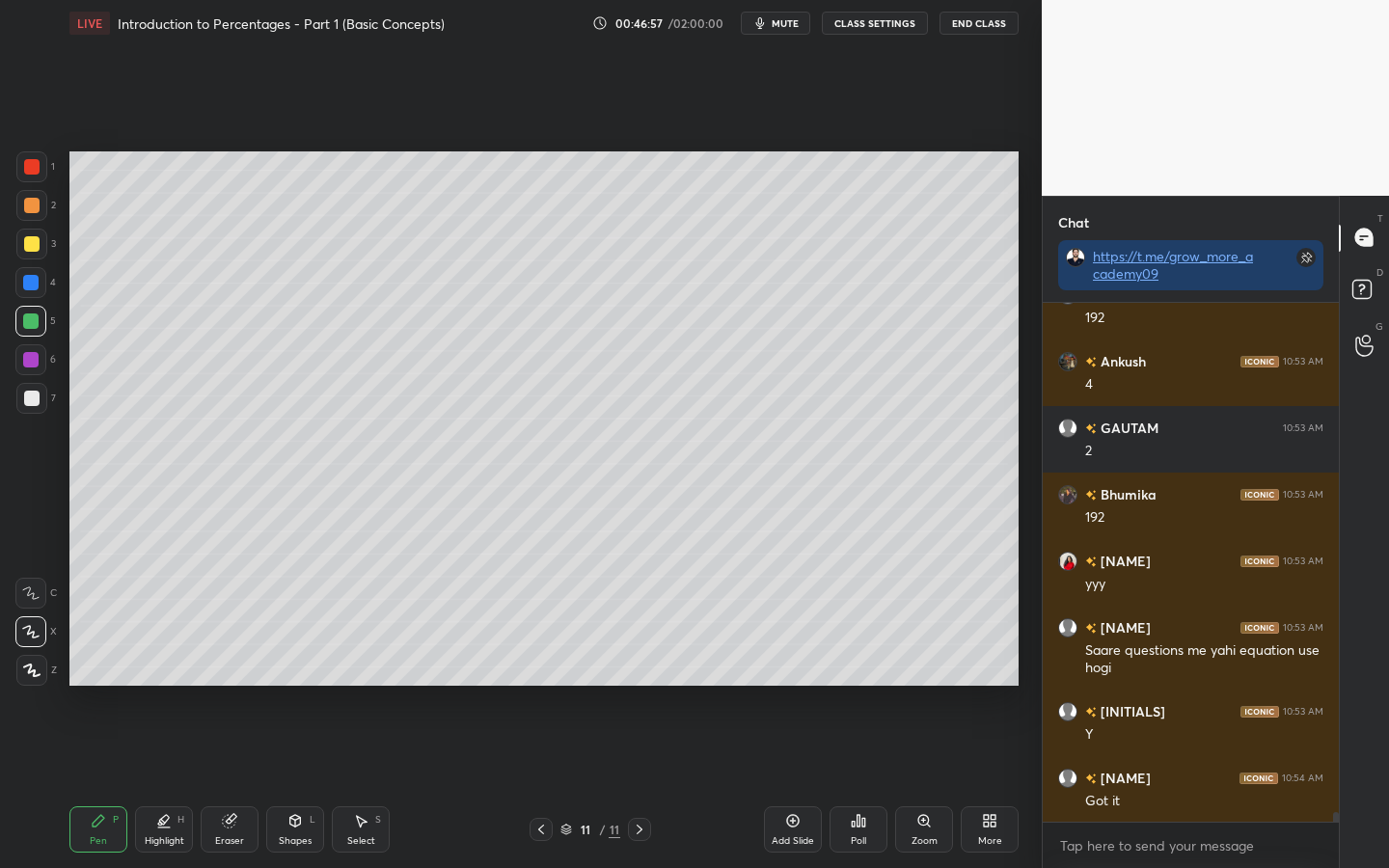 click 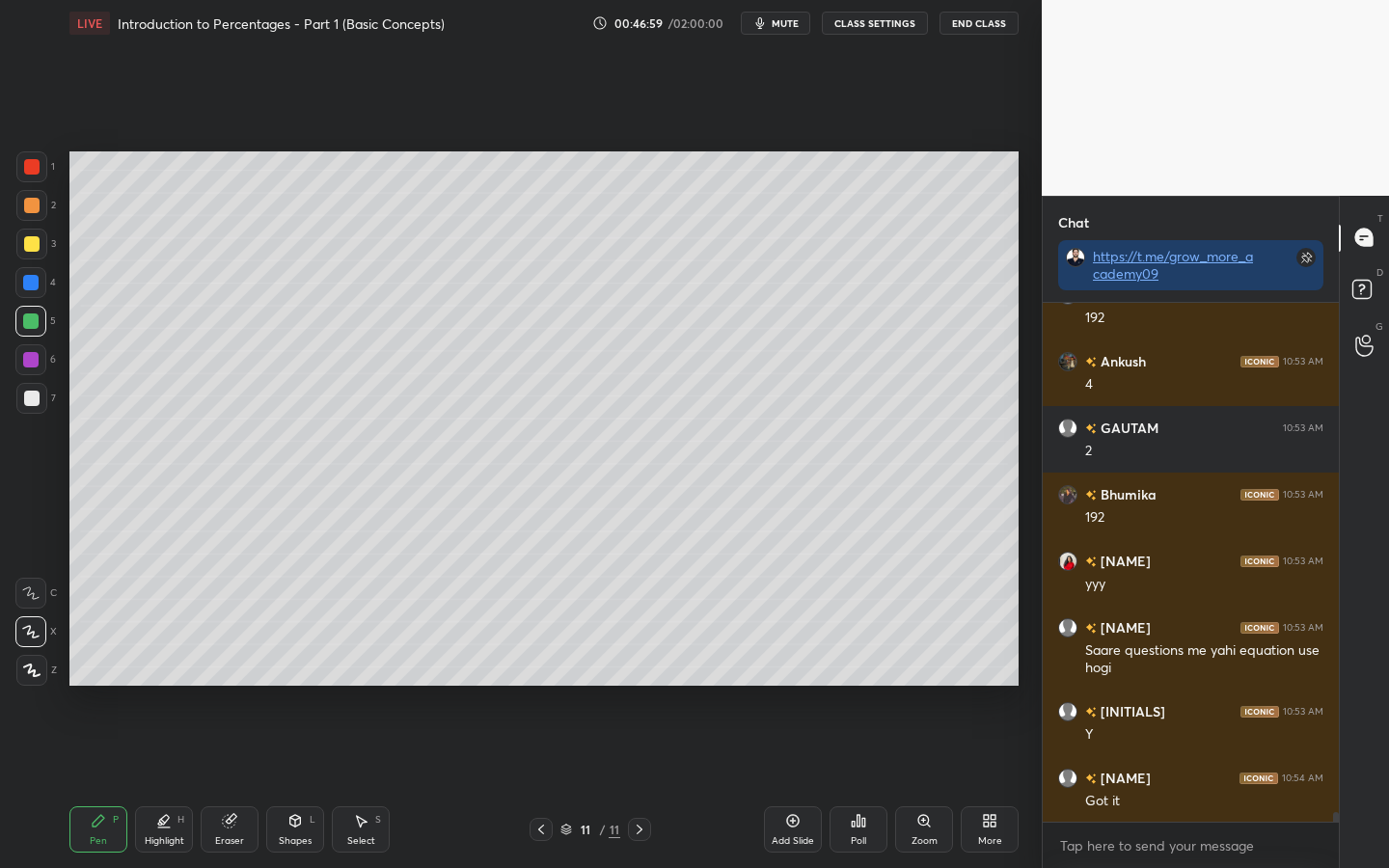 drag, startPoint x: 35, startPoint y: 244, endPoint x: 67, endPoint y: 301, distance: 65.368188 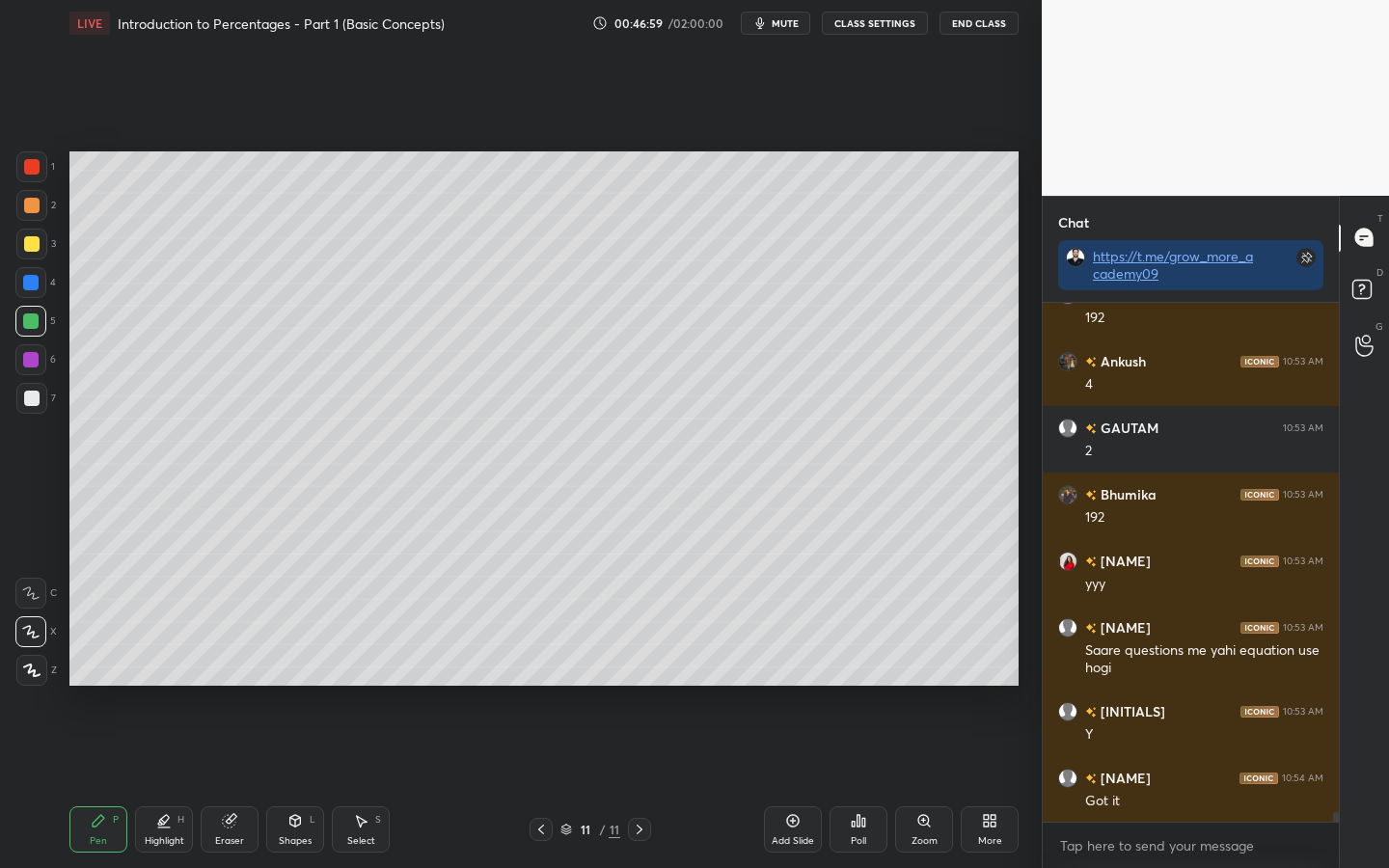 click at bounding box center (32, 244) 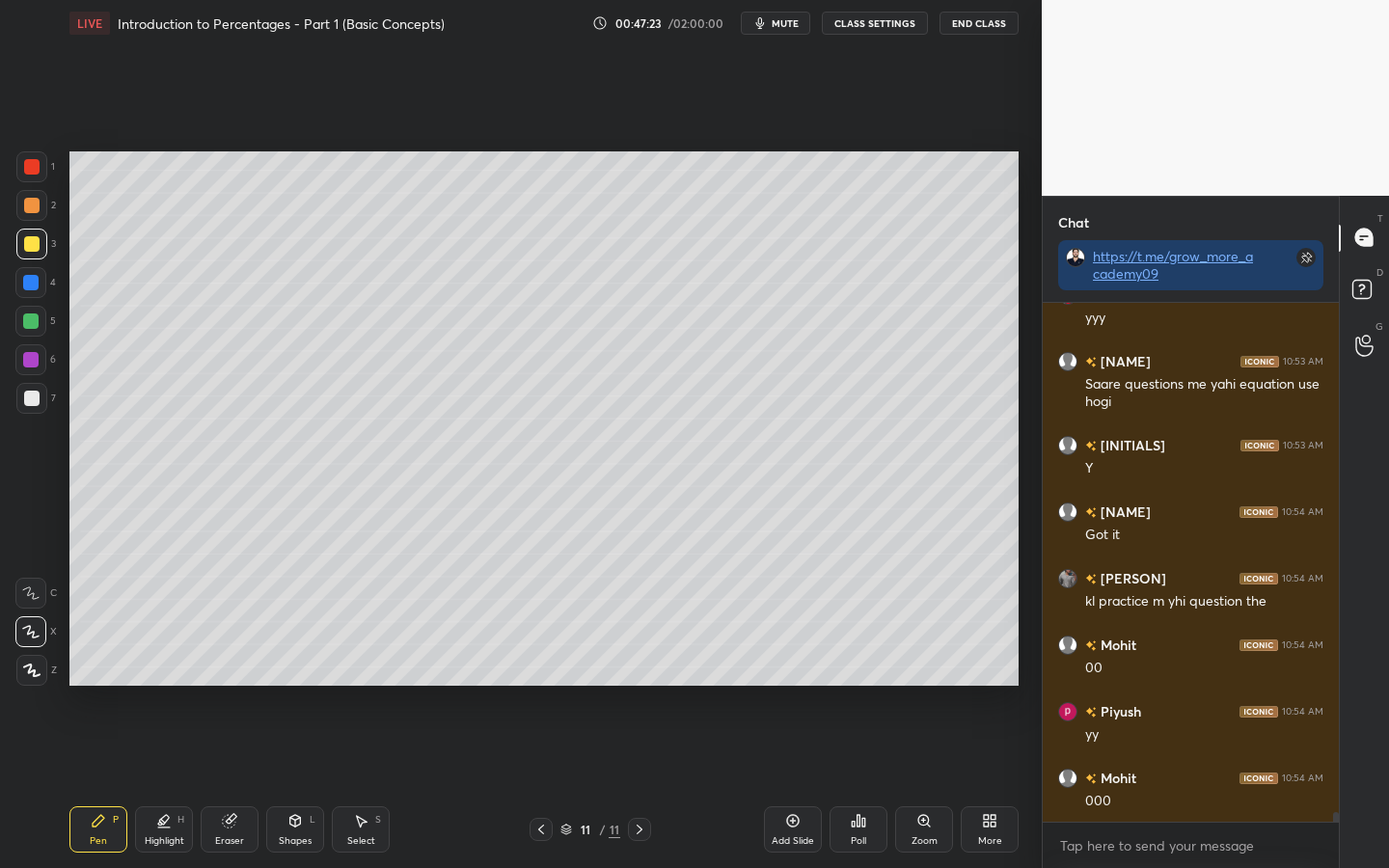 scroll, scrollTop: 27114, scrollLeft: 0, axis: vertical 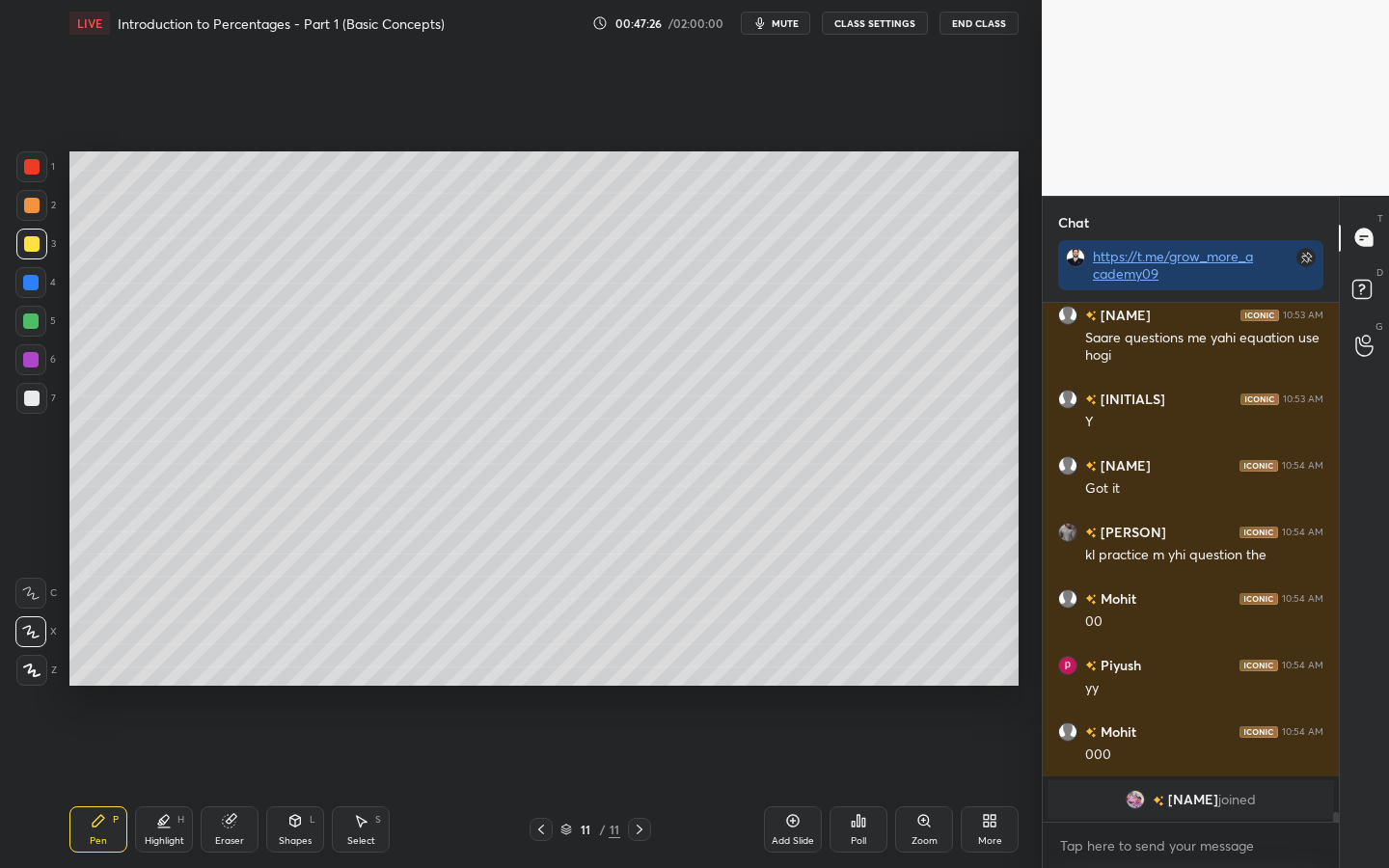 click at bounding box center (31, 283) 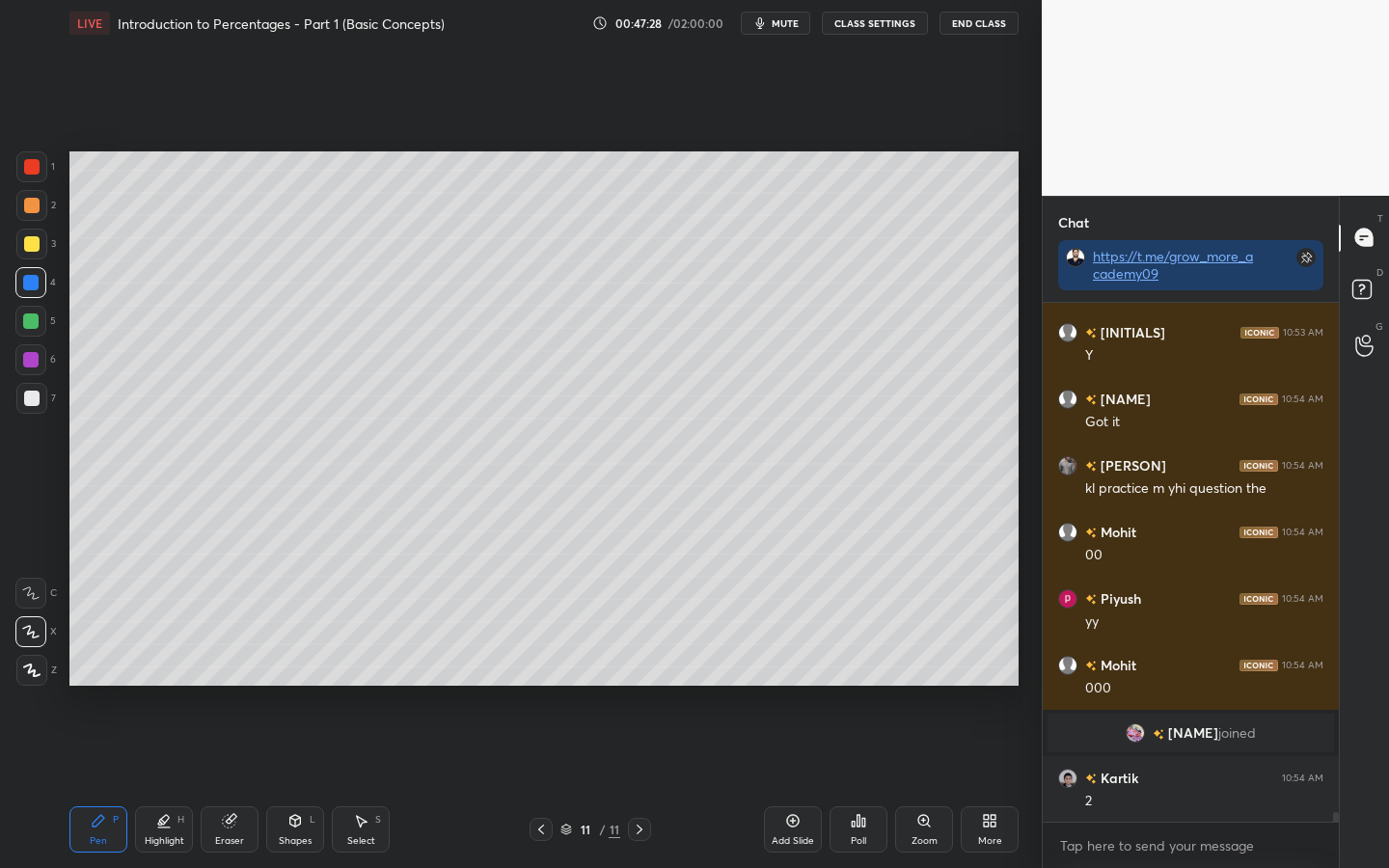 scroll, scrollTop: 26943, scrollLeft: 0, axis: vertical 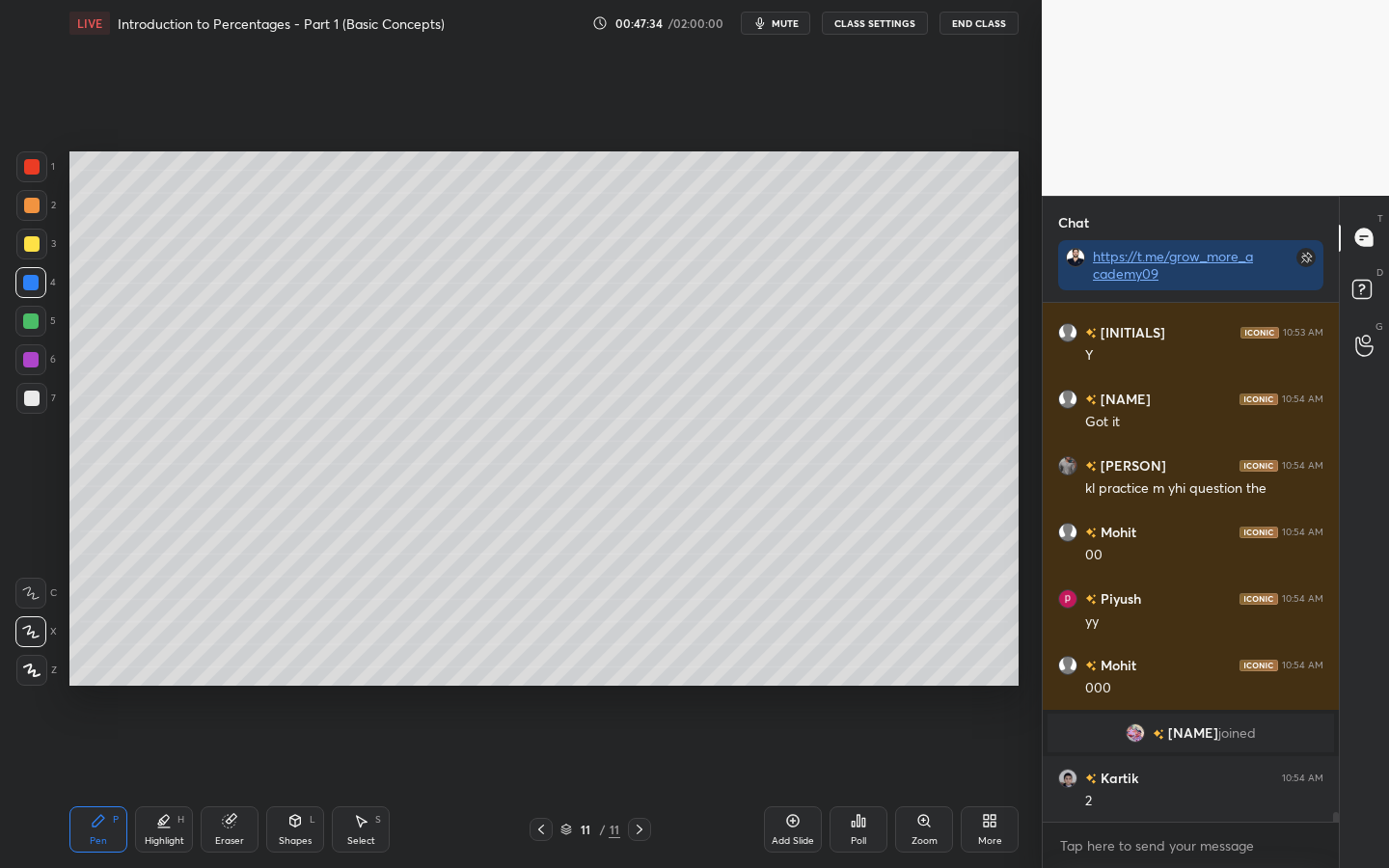 drag, startPoint x: 26, startPoint y: 235, endPoint x: 38, endPoint y: 245, distance: 15.6205 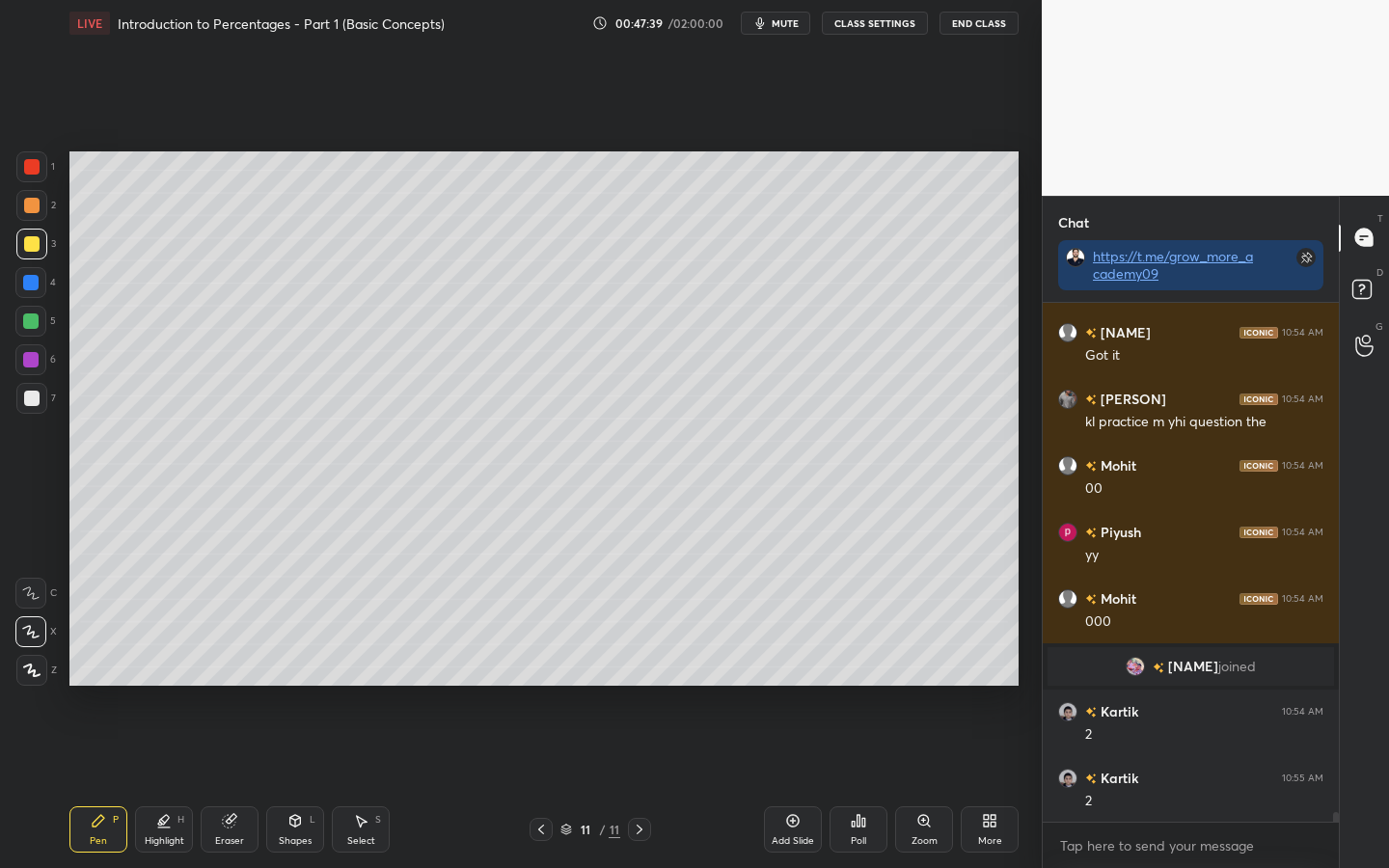 scroll, scrollTop: 27076, scrollLeft: 0, axis: vertical 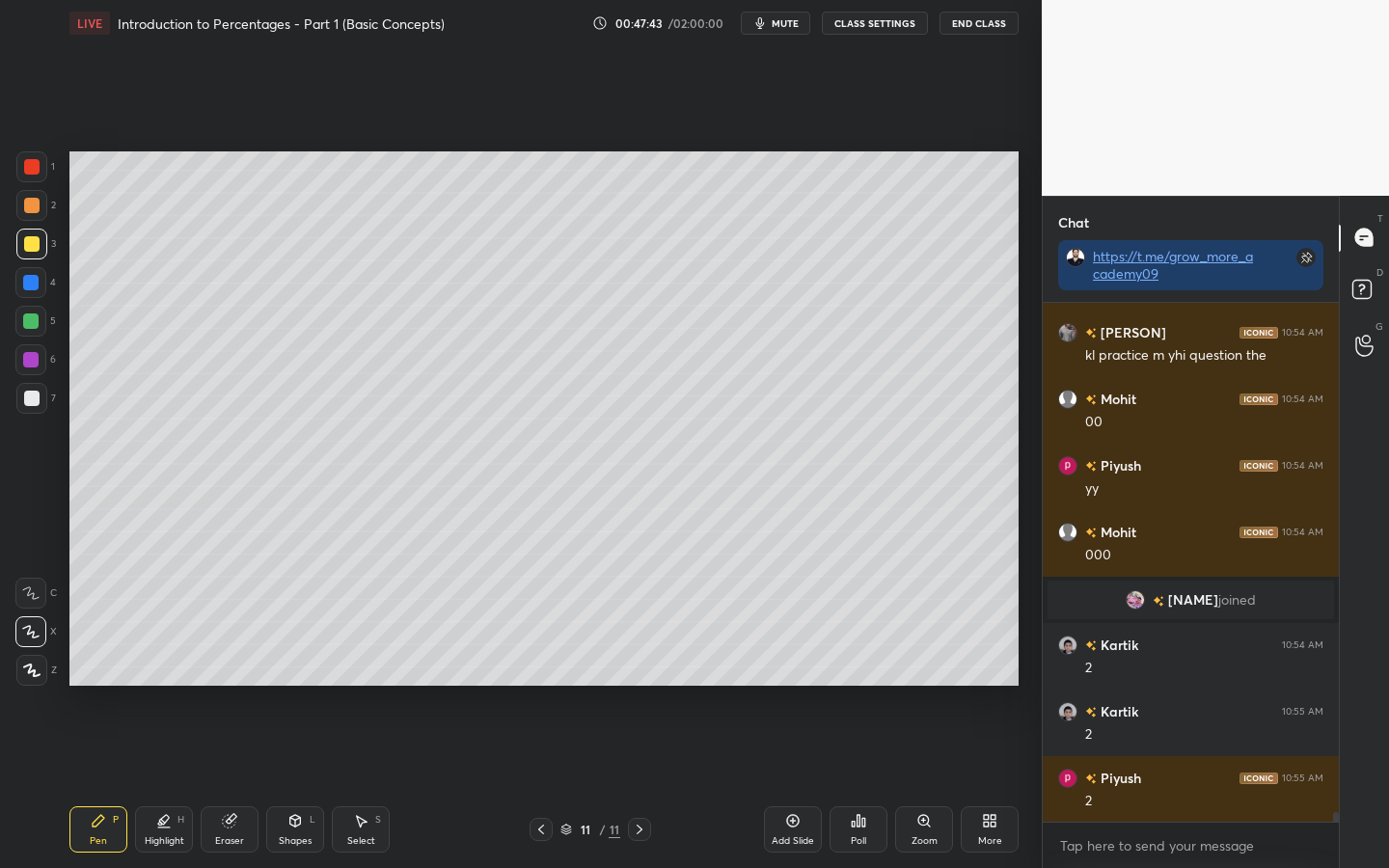 click at bounding box center (31, 321) 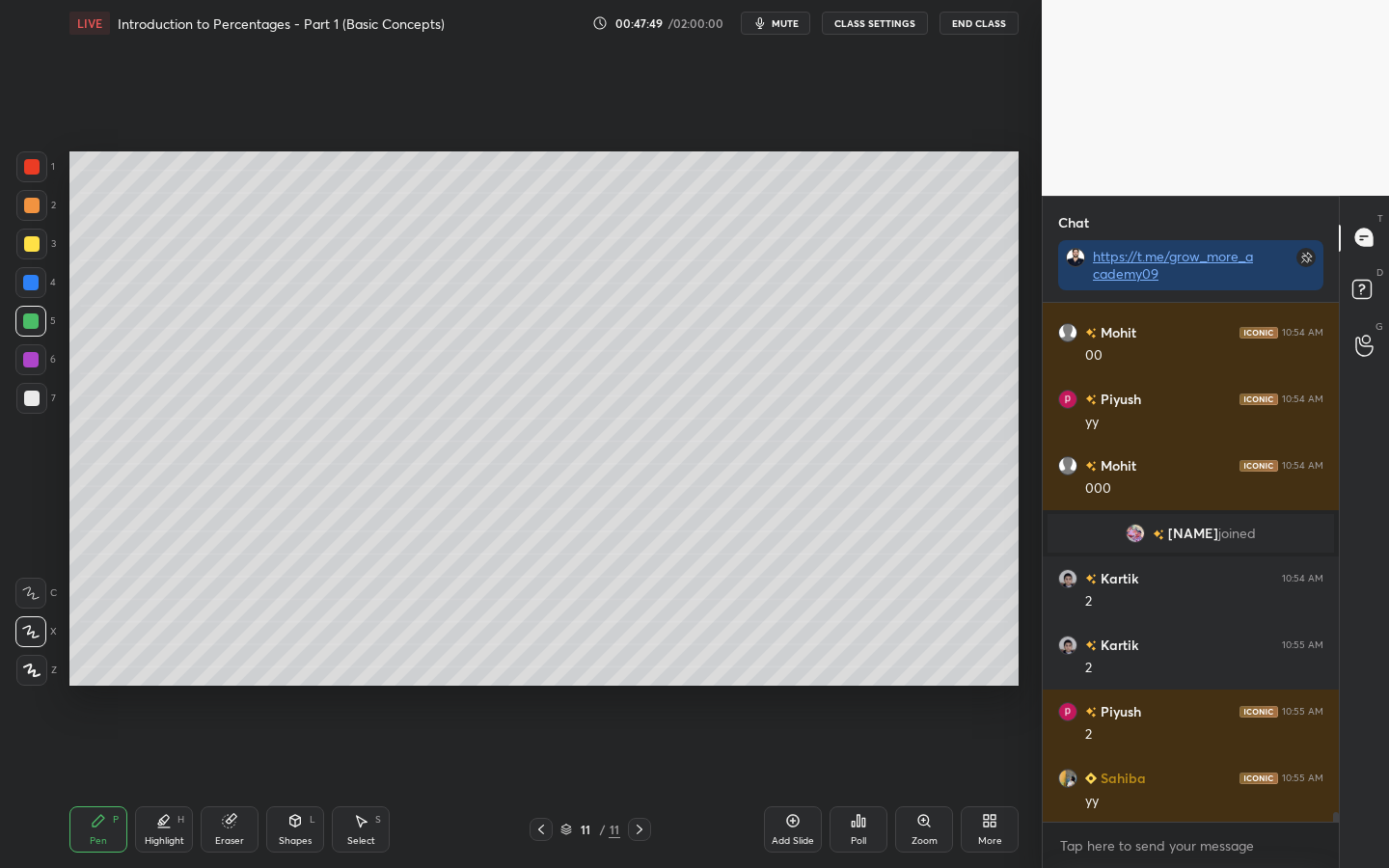 scroll, scrollTop: 27209, scrollLeft: 0, axis: vertical 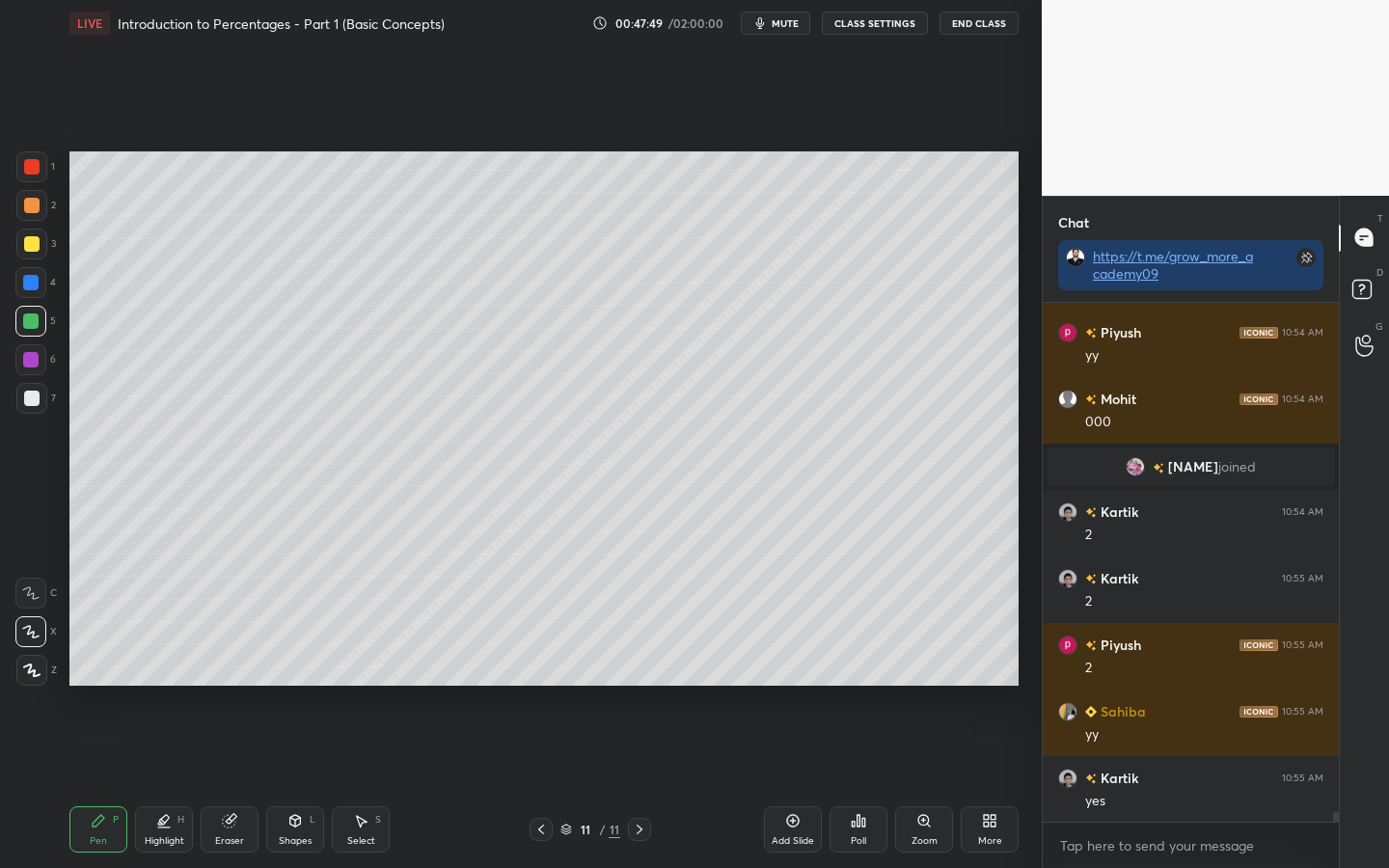 click at bounding box center (31, 283) 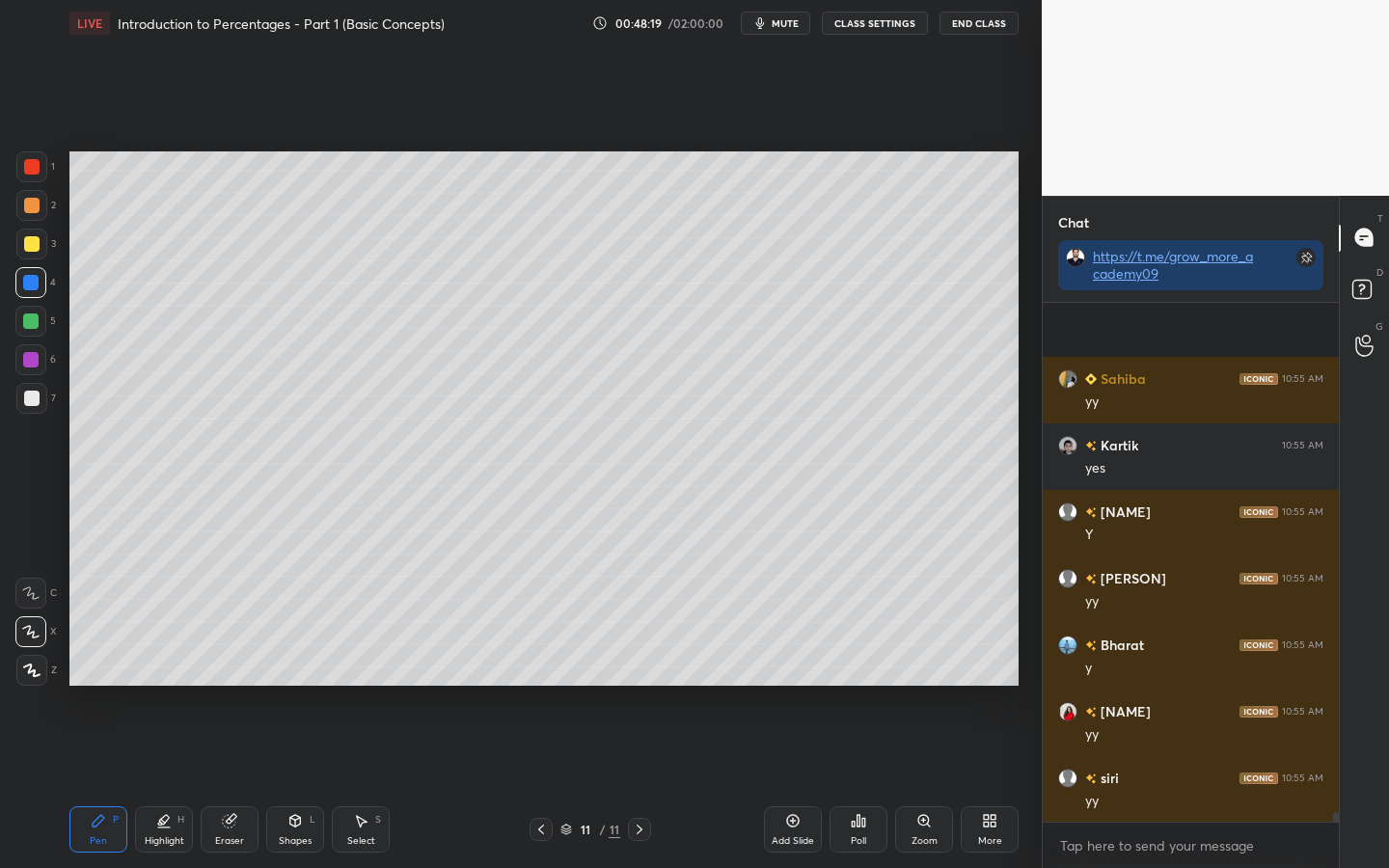 scroll, scrollTop: 27675, scrollLeft: 0, axis: vertical 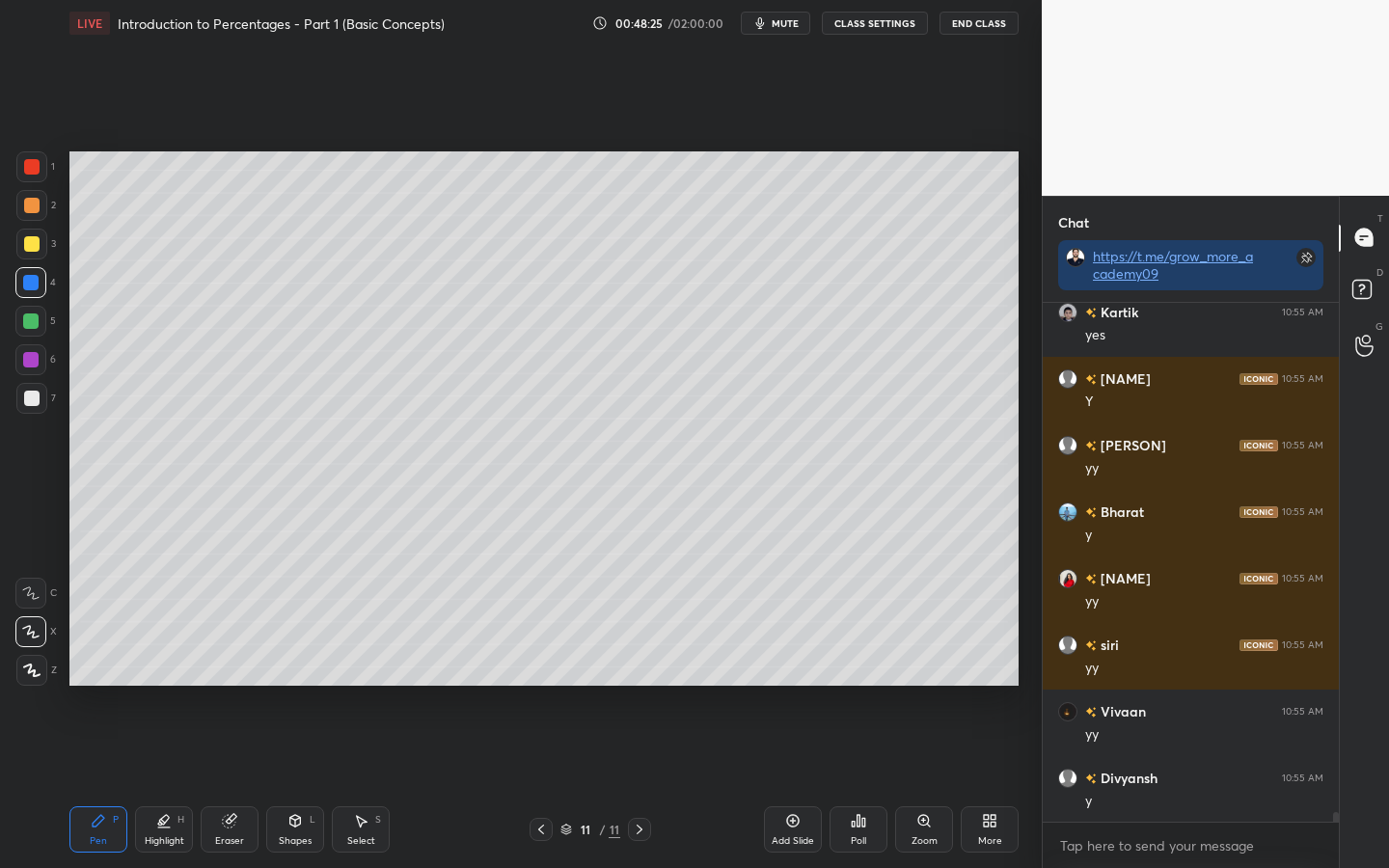click at bounding box center (32, 398) 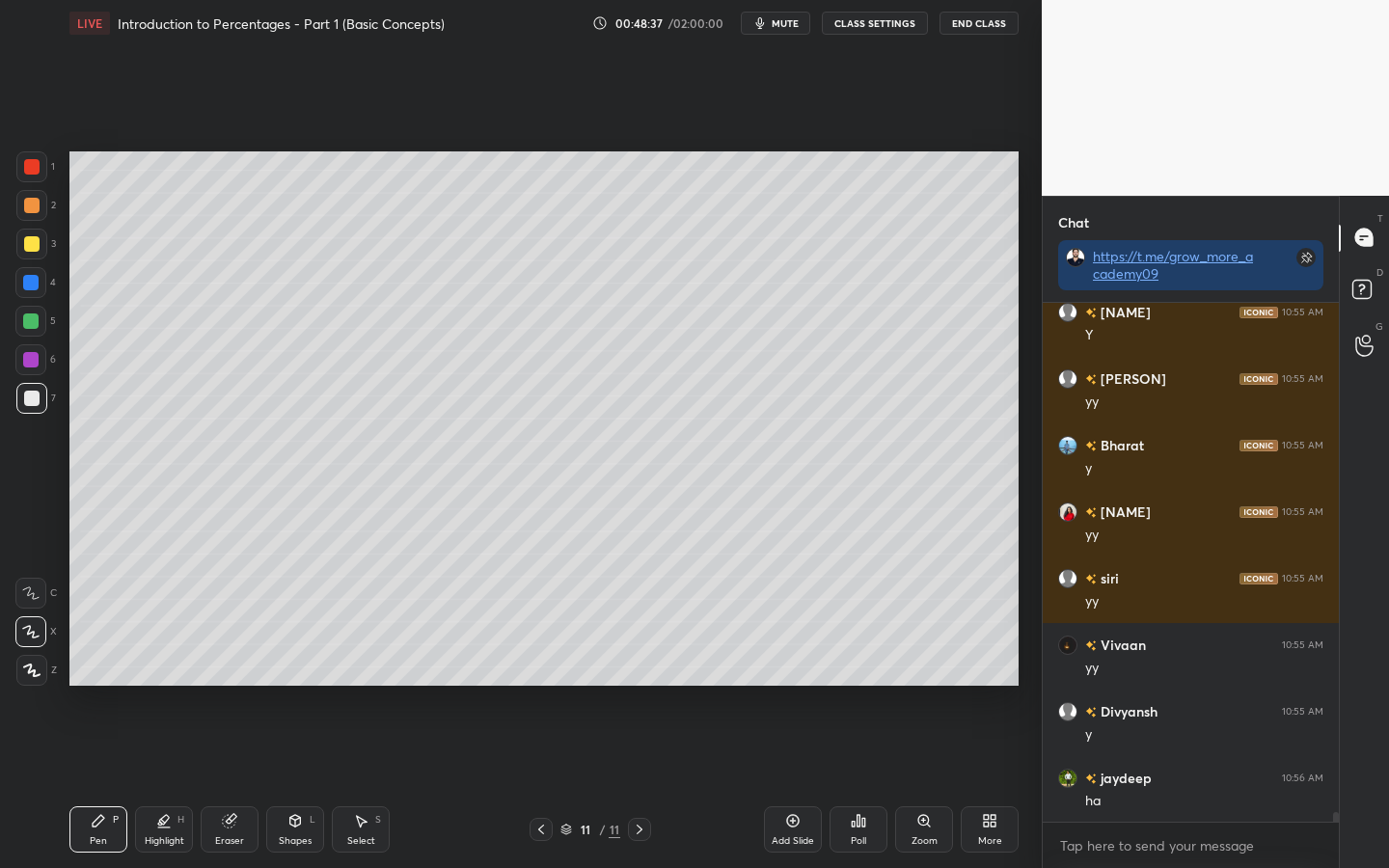scroll, scrollTop: 27808, scrollLeft: 0, axis: vertical 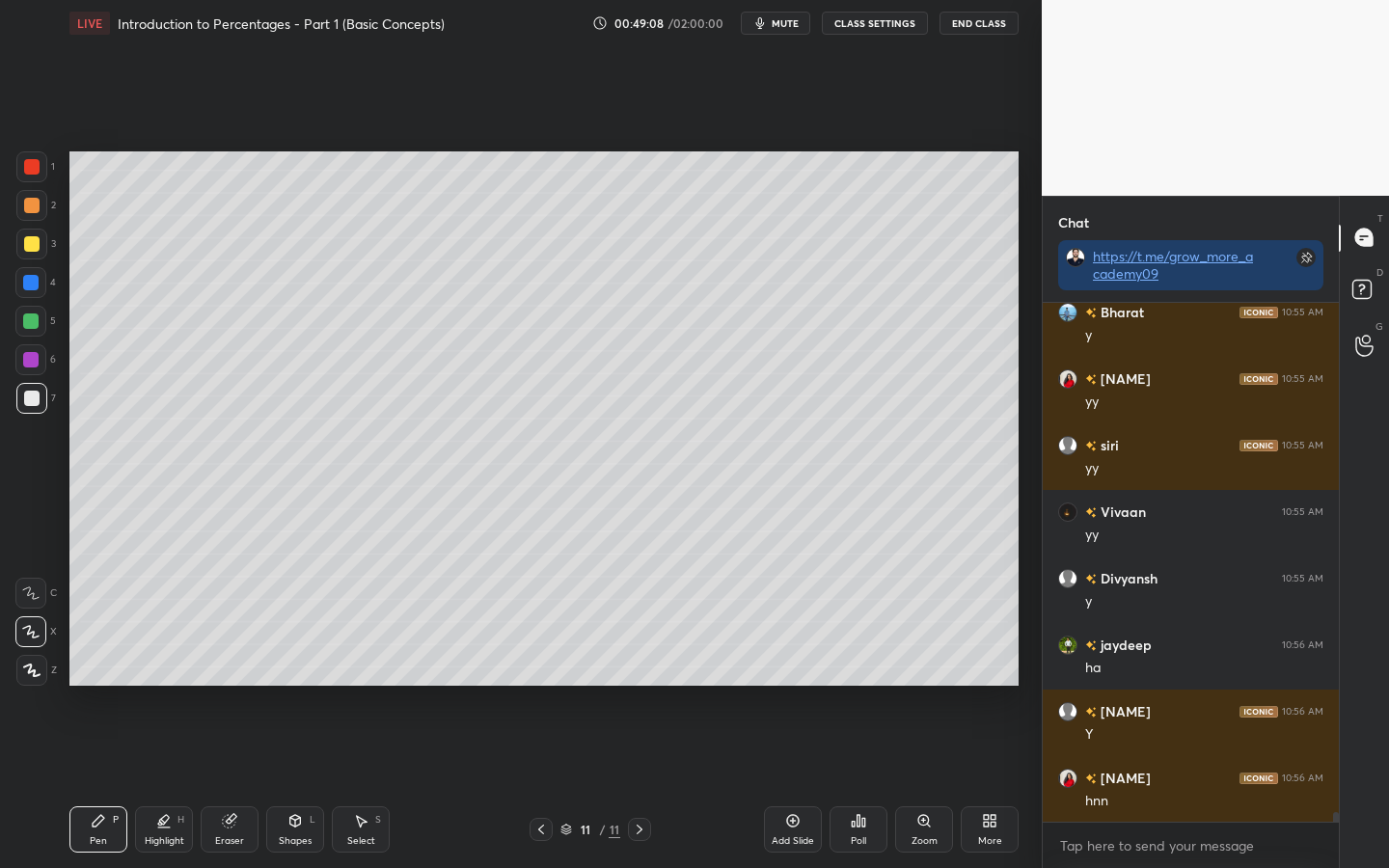 click at bounding box center (31, 283) 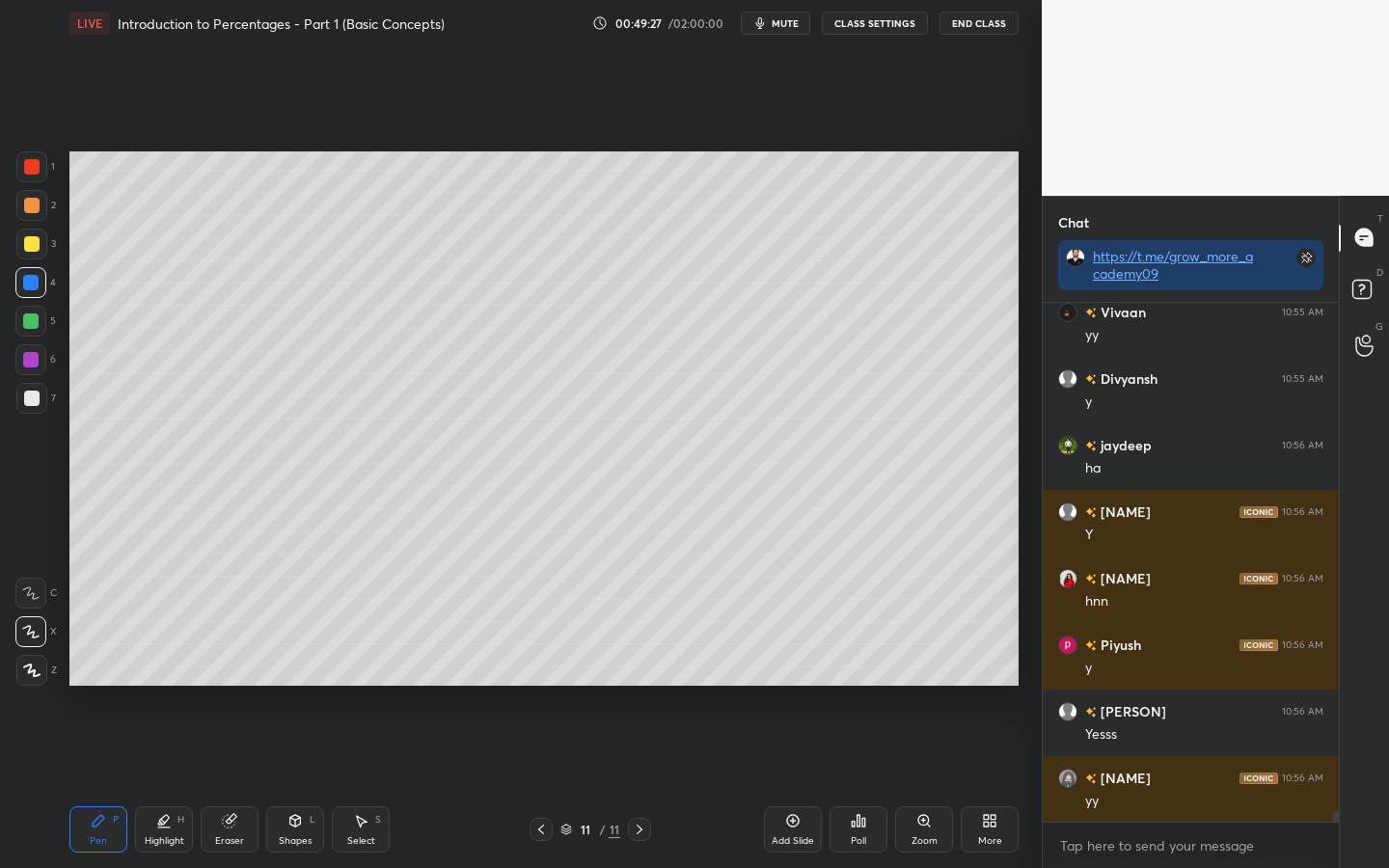 scroll, scrollTop: 28141, scrollLeft: 0, axis: vertical 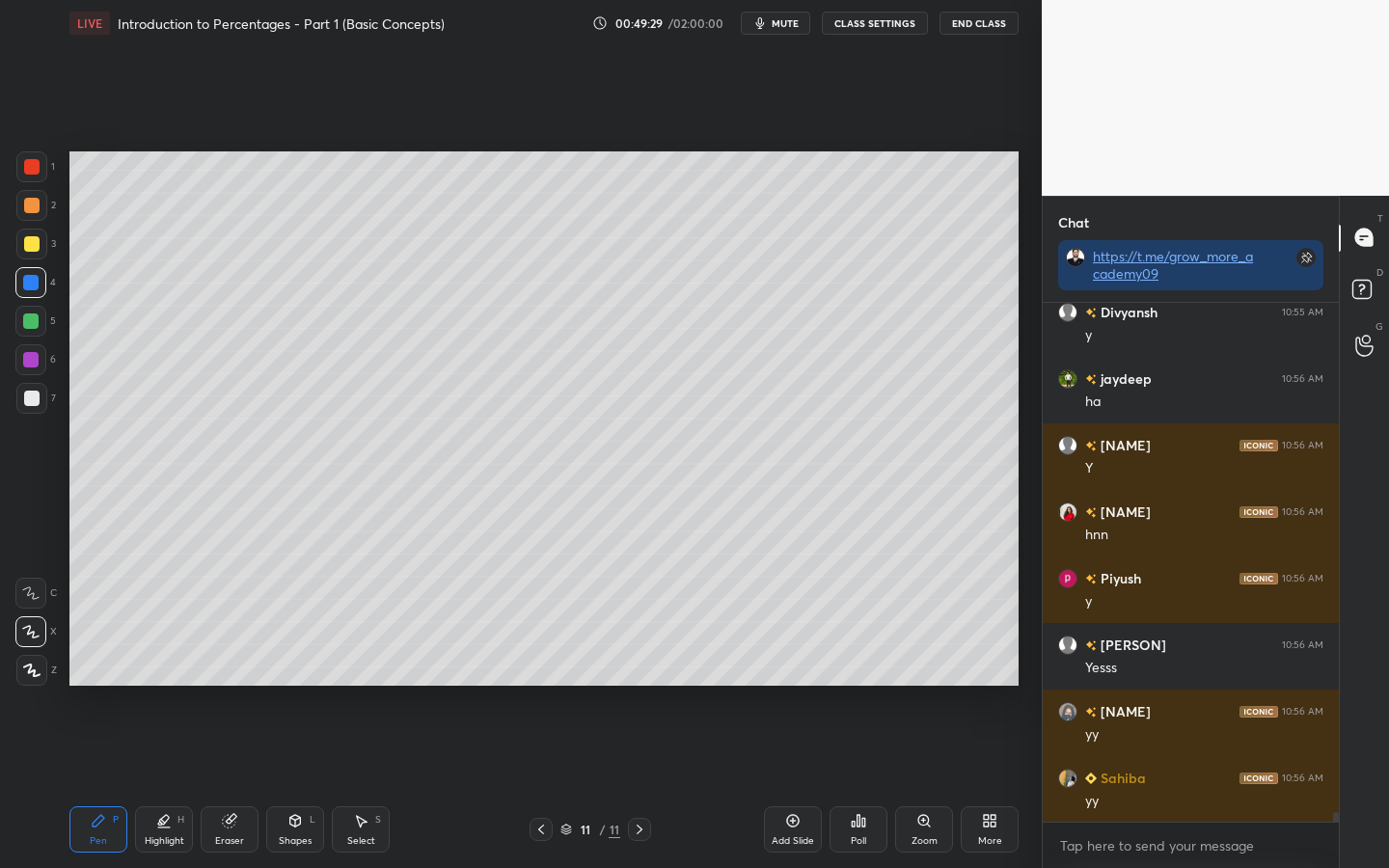 click at bounding box center (31, 321) 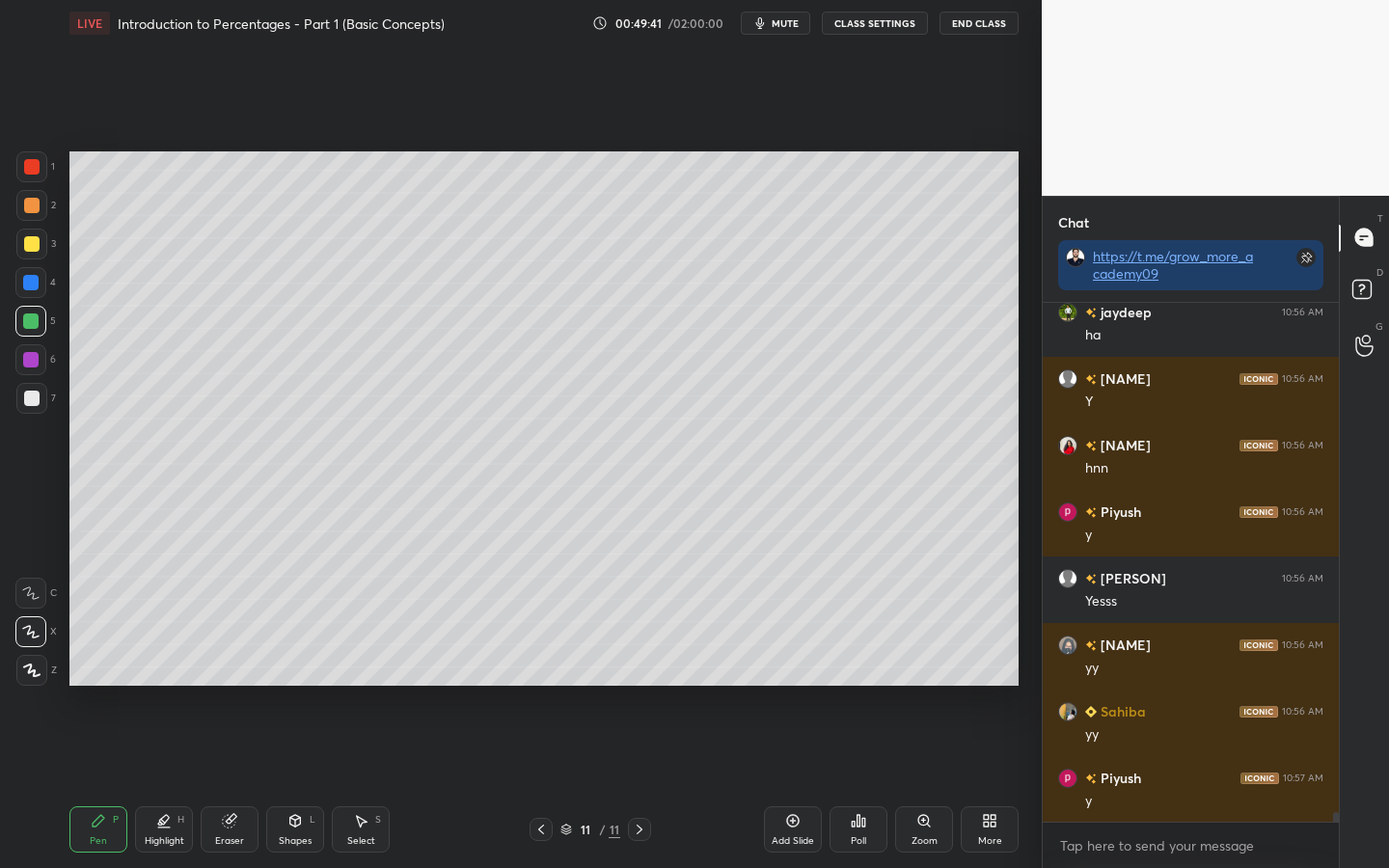 scroll, scrollTop: 28274, scrollLeft: 0, axis: vertical 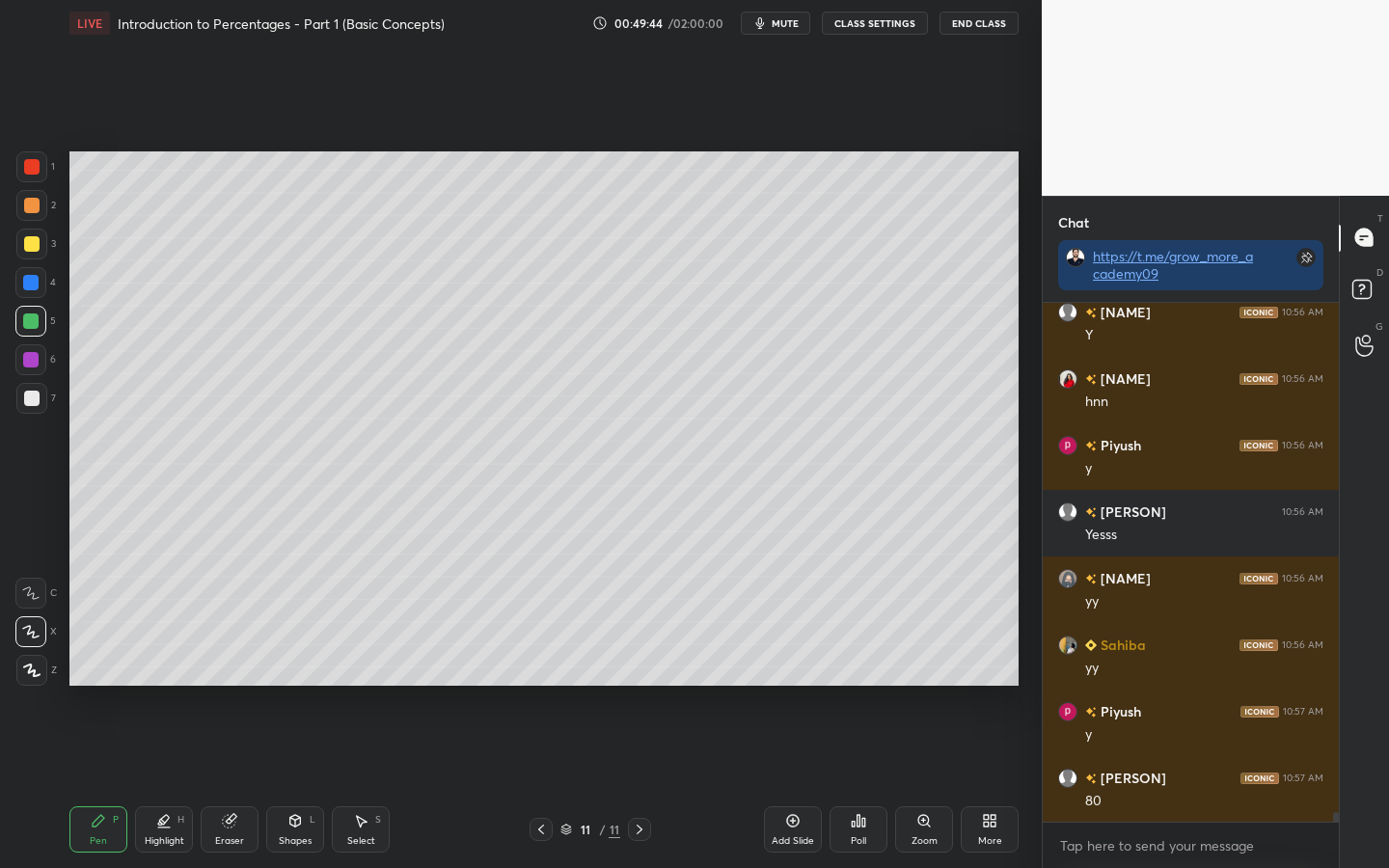 click at bounding box center (31, 360) 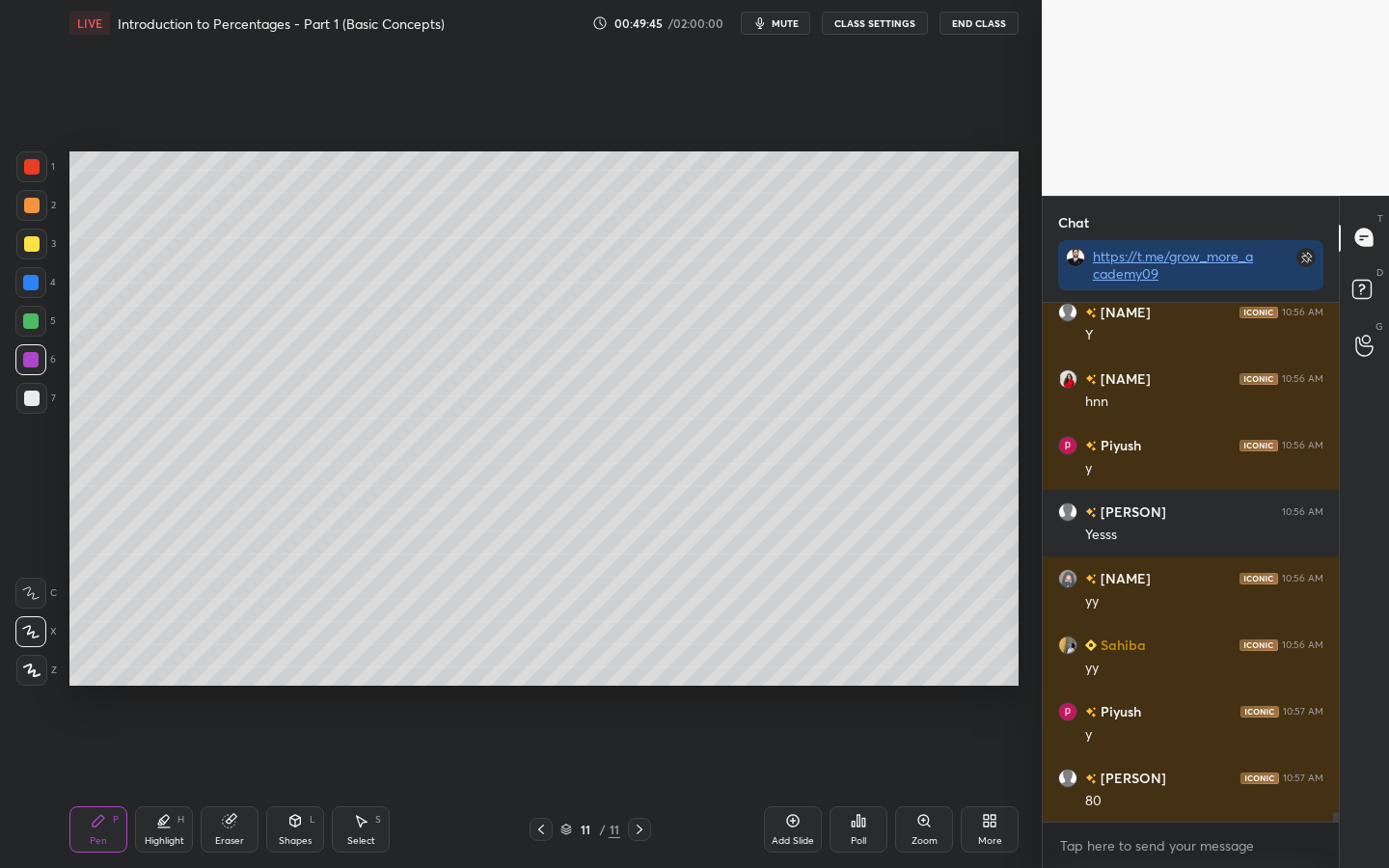 scroll, scrollTop: 28340, scrollLeft: 0, axis: vertical 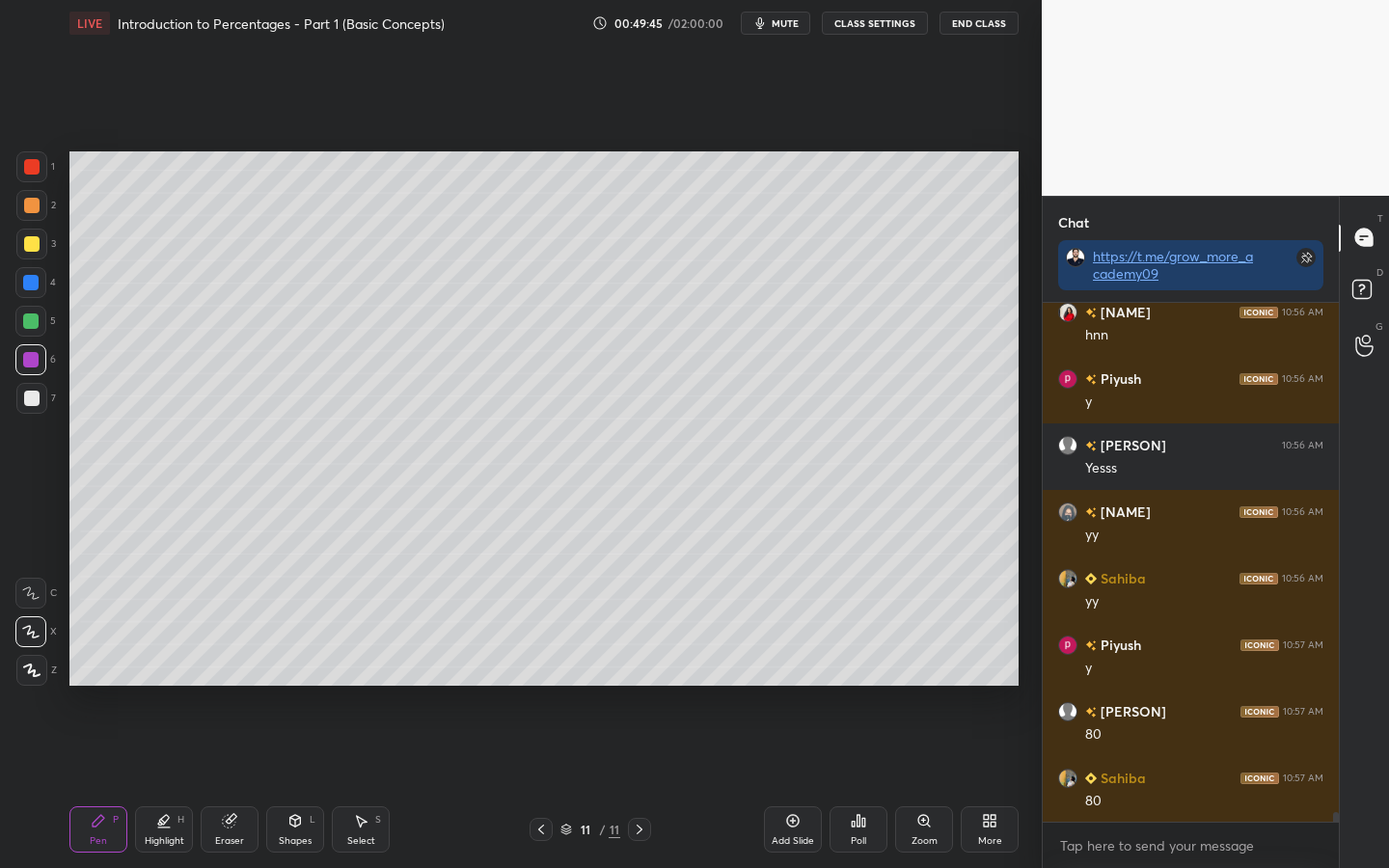 click at bounding box center [32, 205] 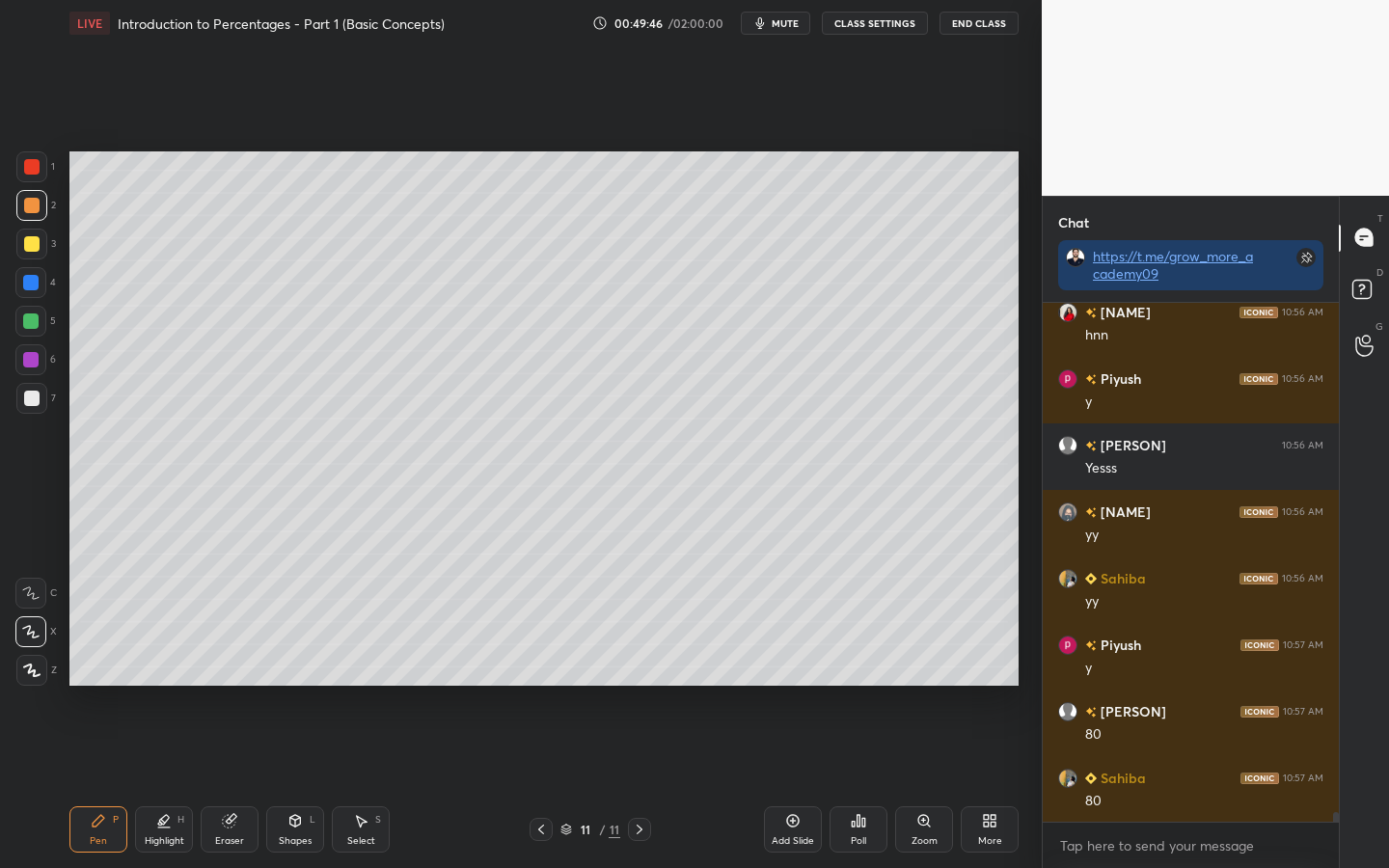 click at bounding box center (32, 167) 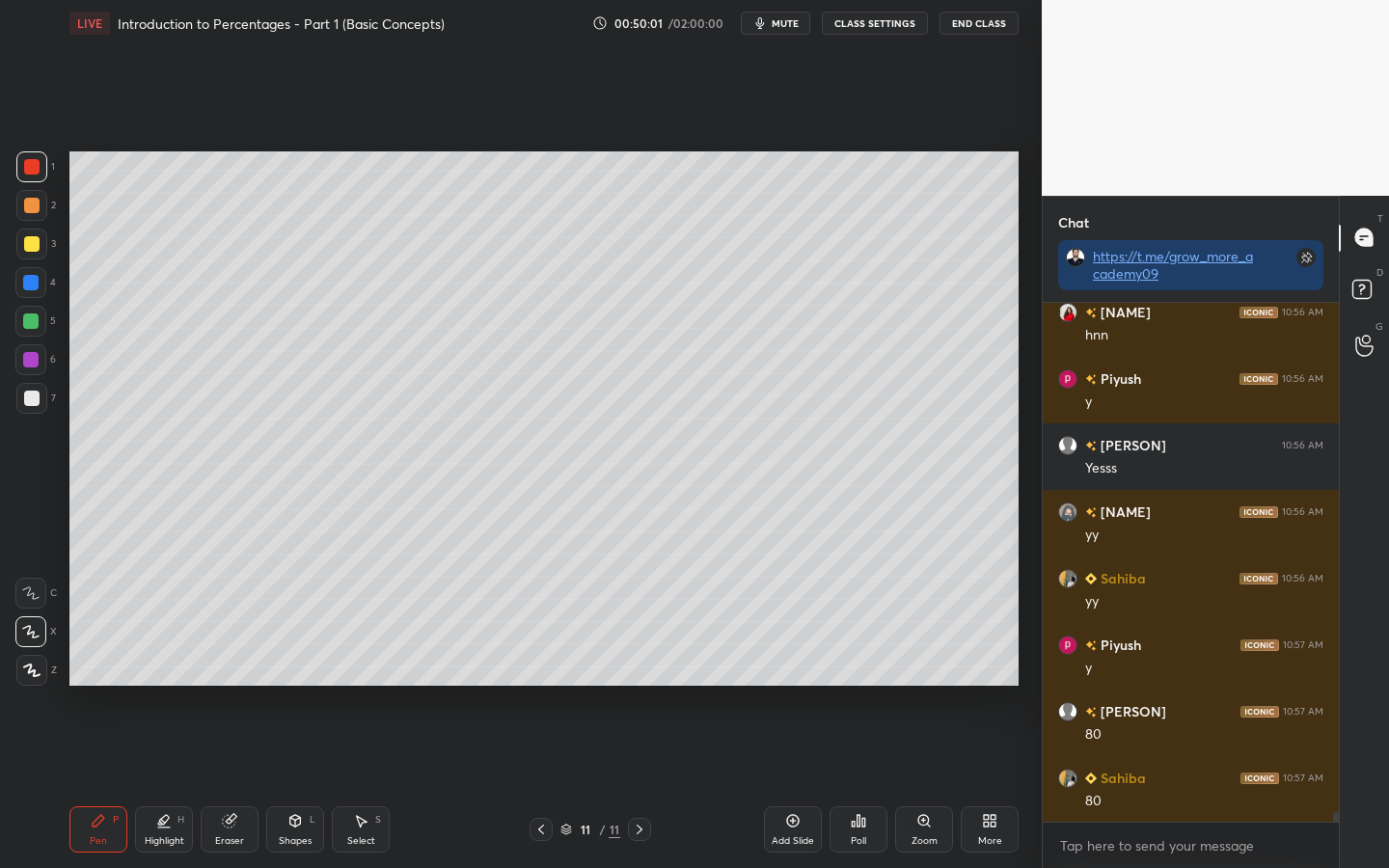 scroll, scrollTop: 28407, scrollLeft: 0, axis: vertical 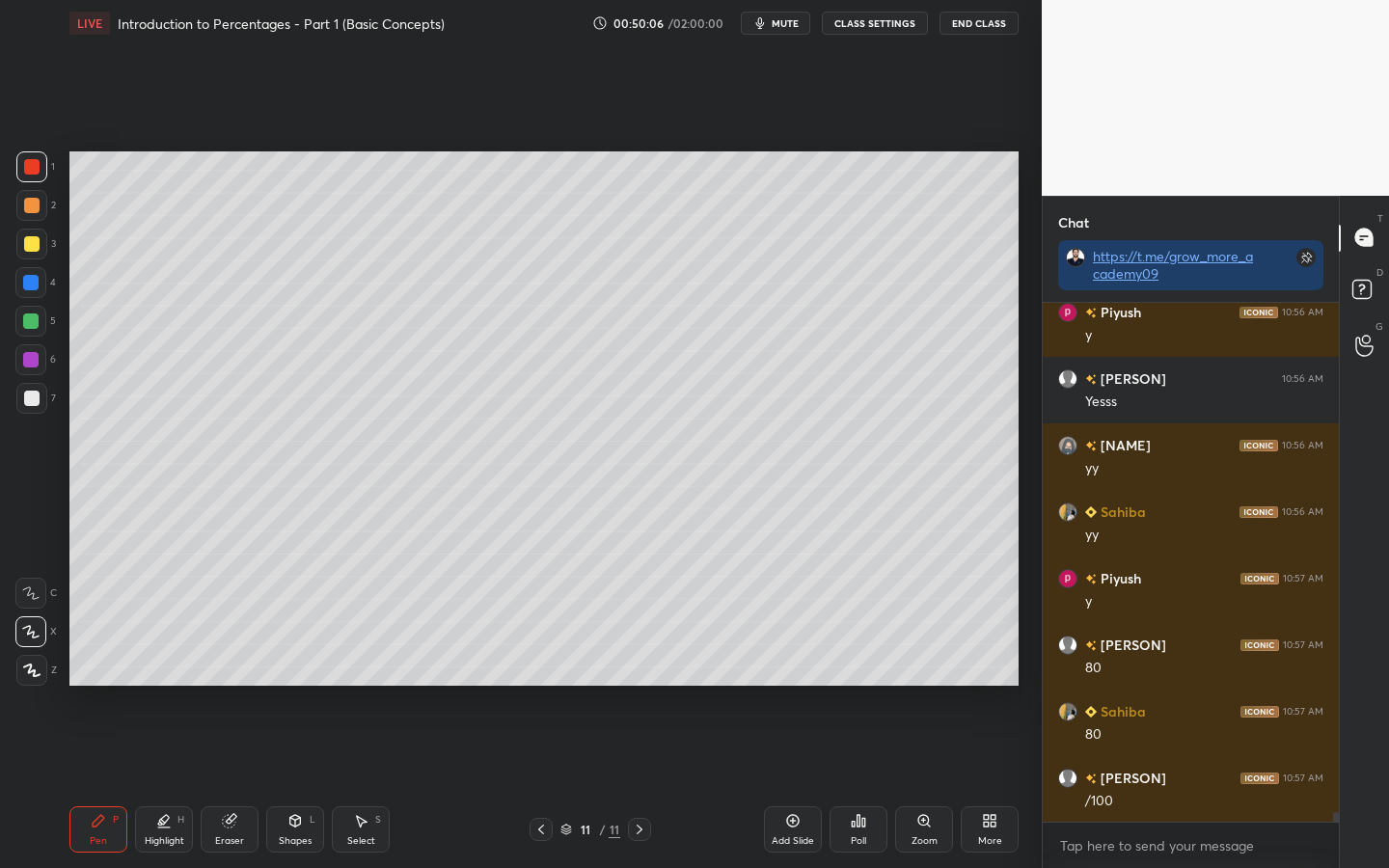 click at bounding box center (31, 283) 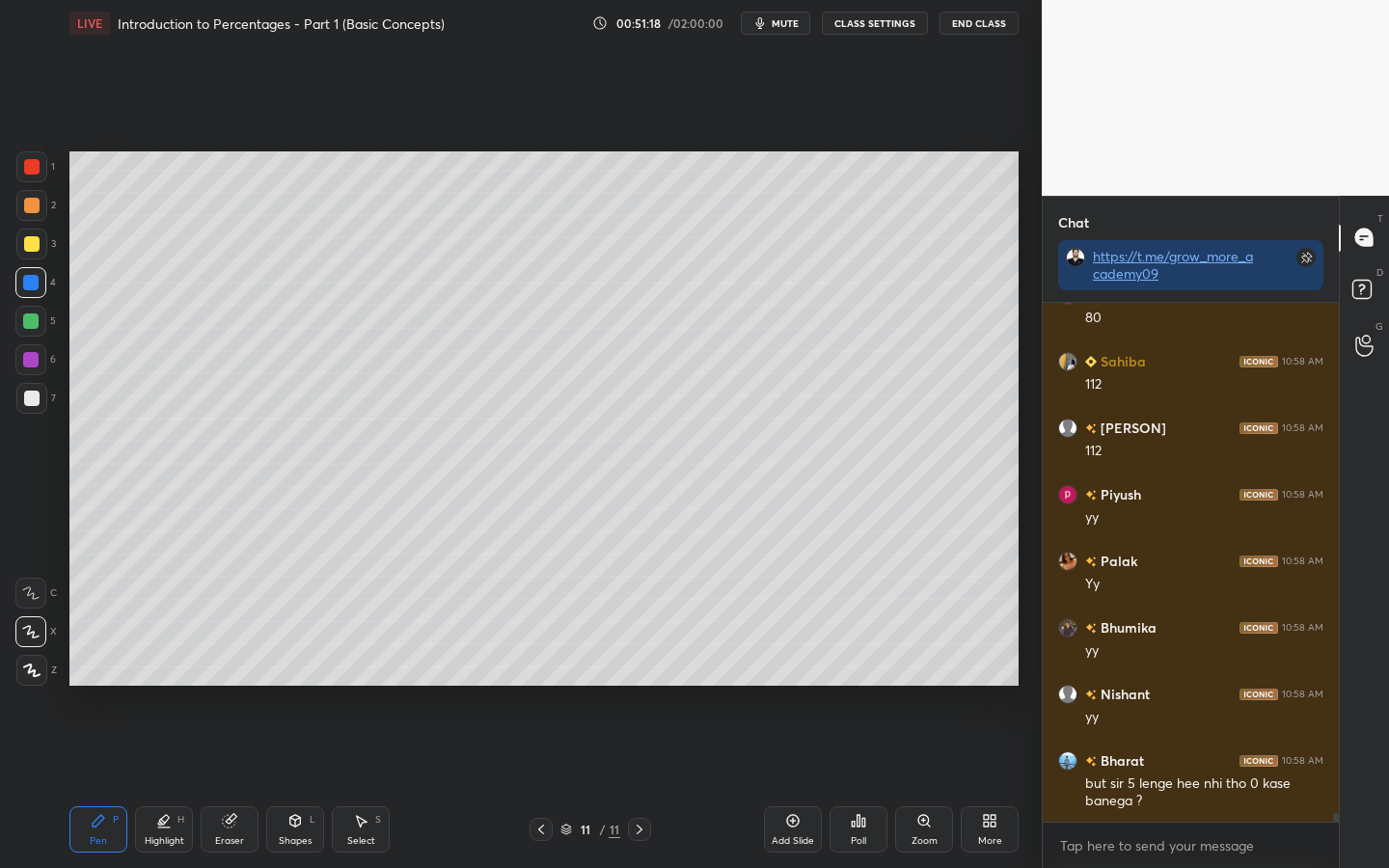 scroll, scrollTop: 29242, scrollLeft: 0, axis: vertical 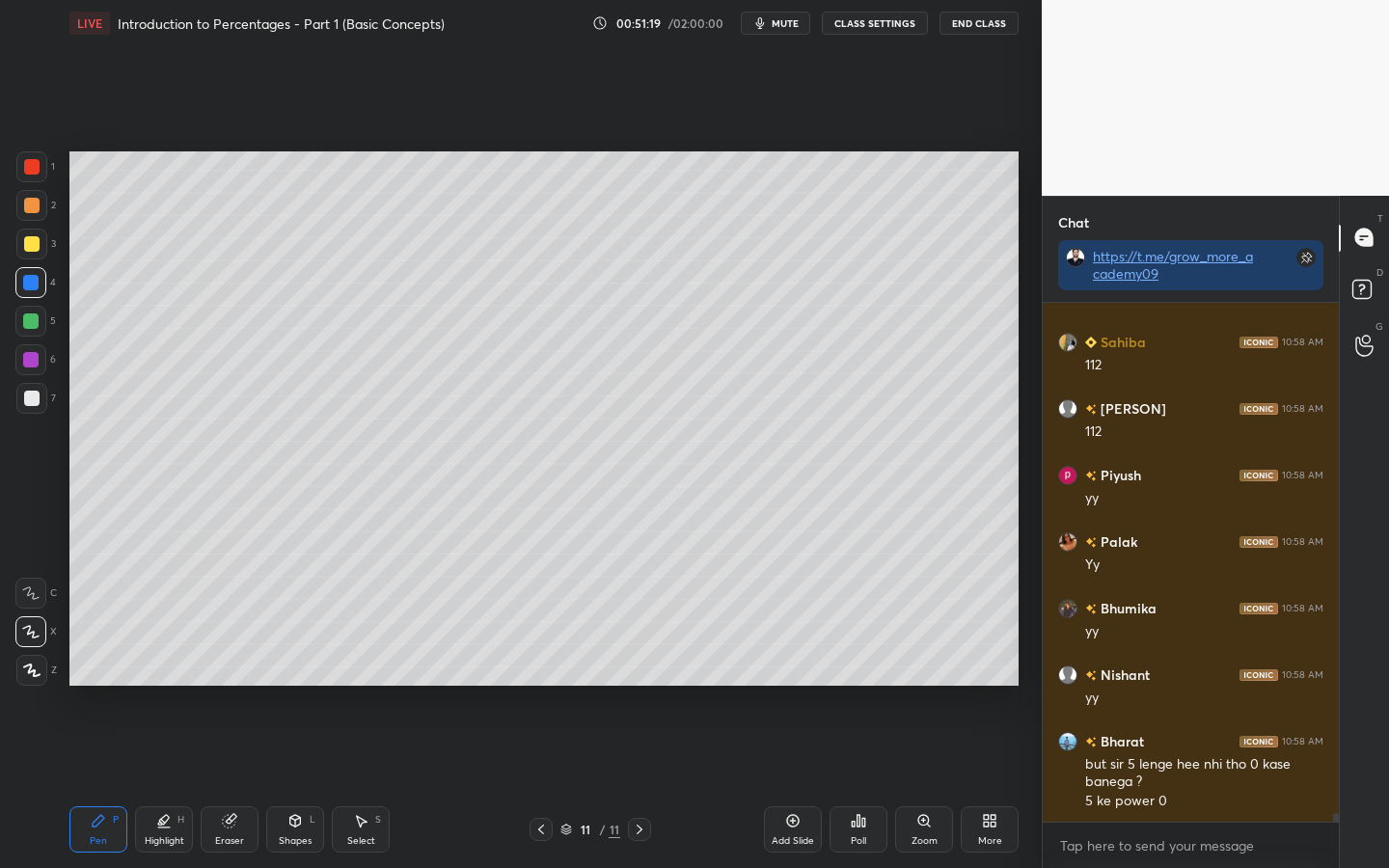 click on "Add Slide" at bounding box center (793, 829) 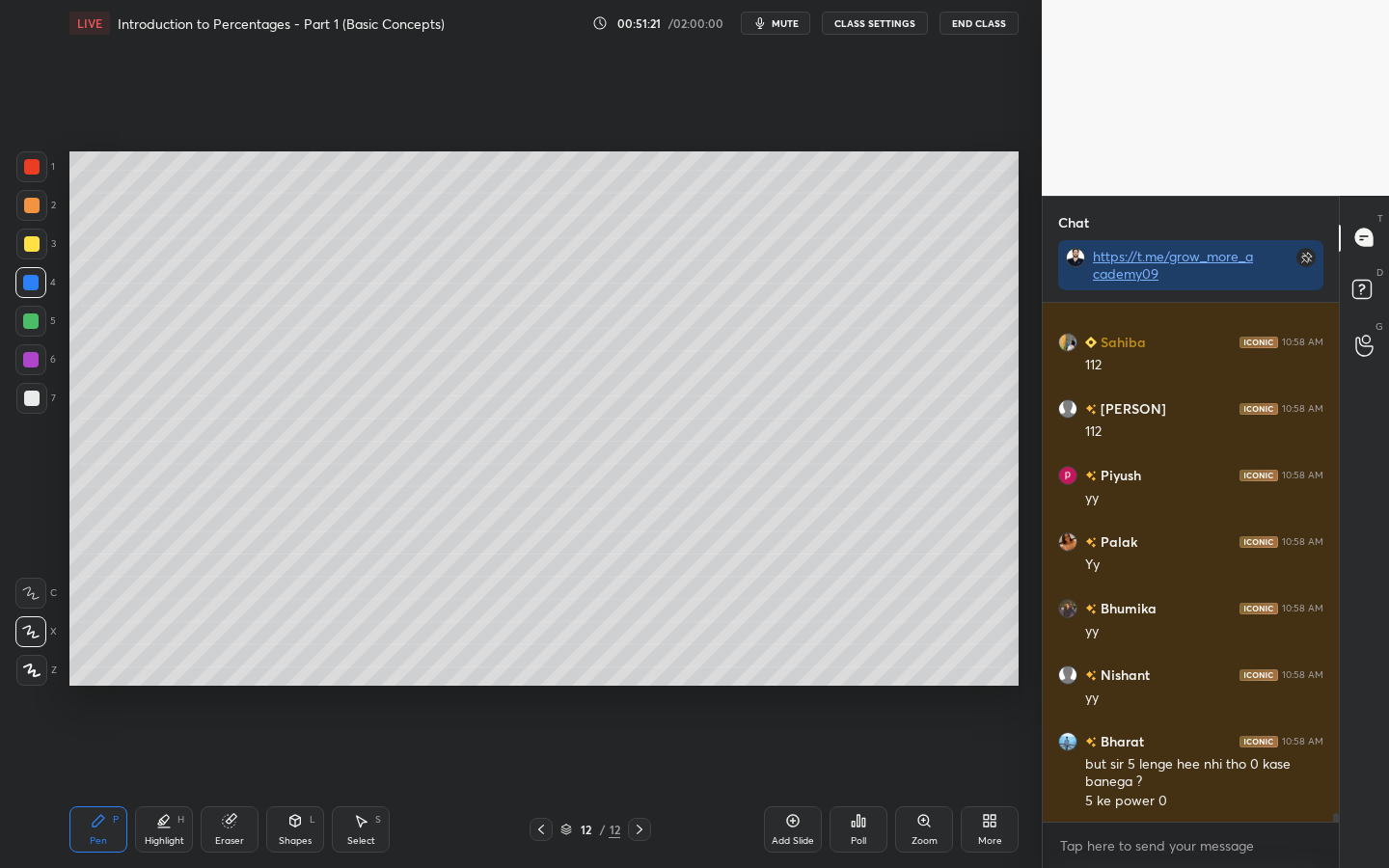 click at bounding box center (32, 205) 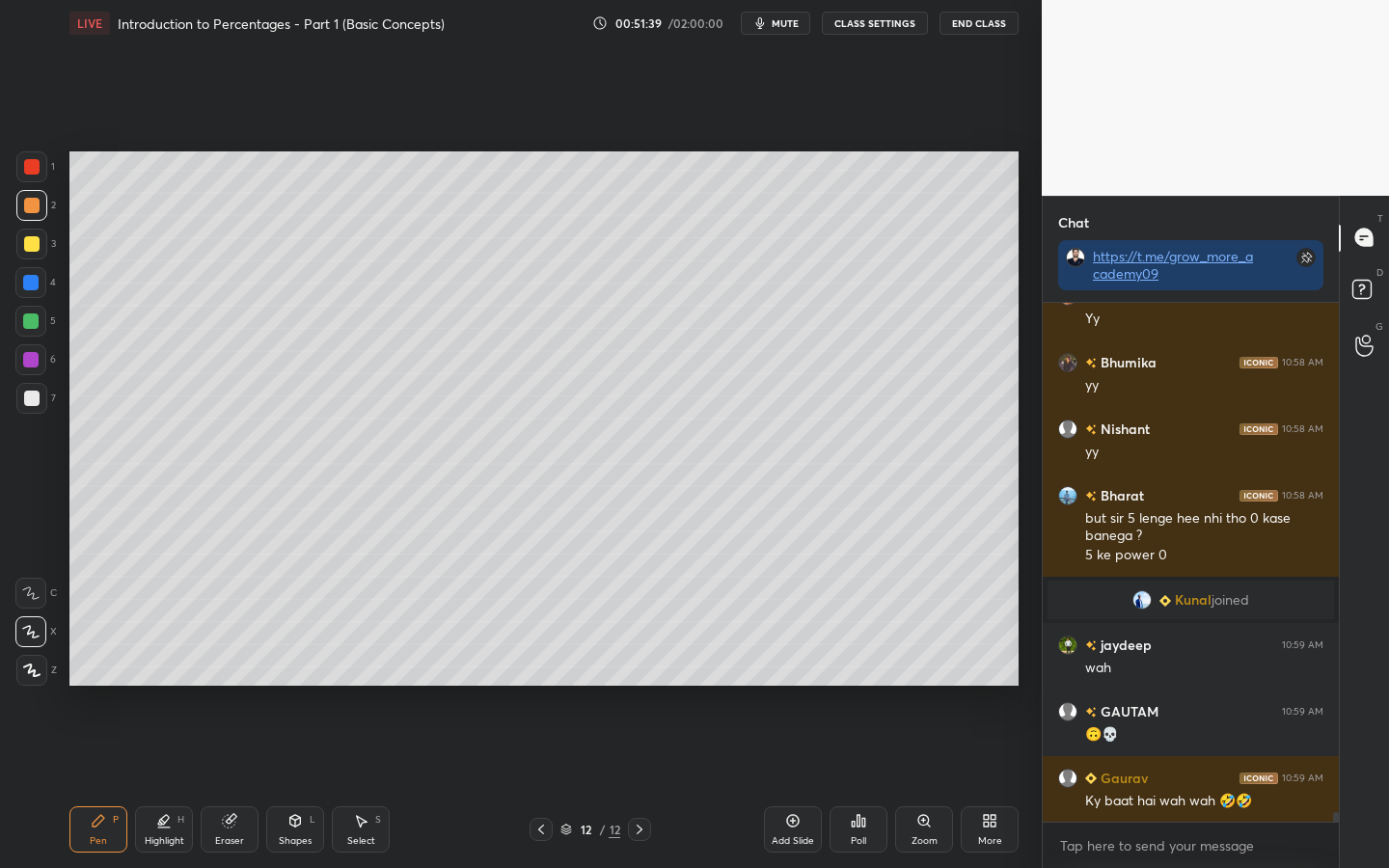 scroll, scrollTop: 28918, scrollLeft: 0, axis: vertical 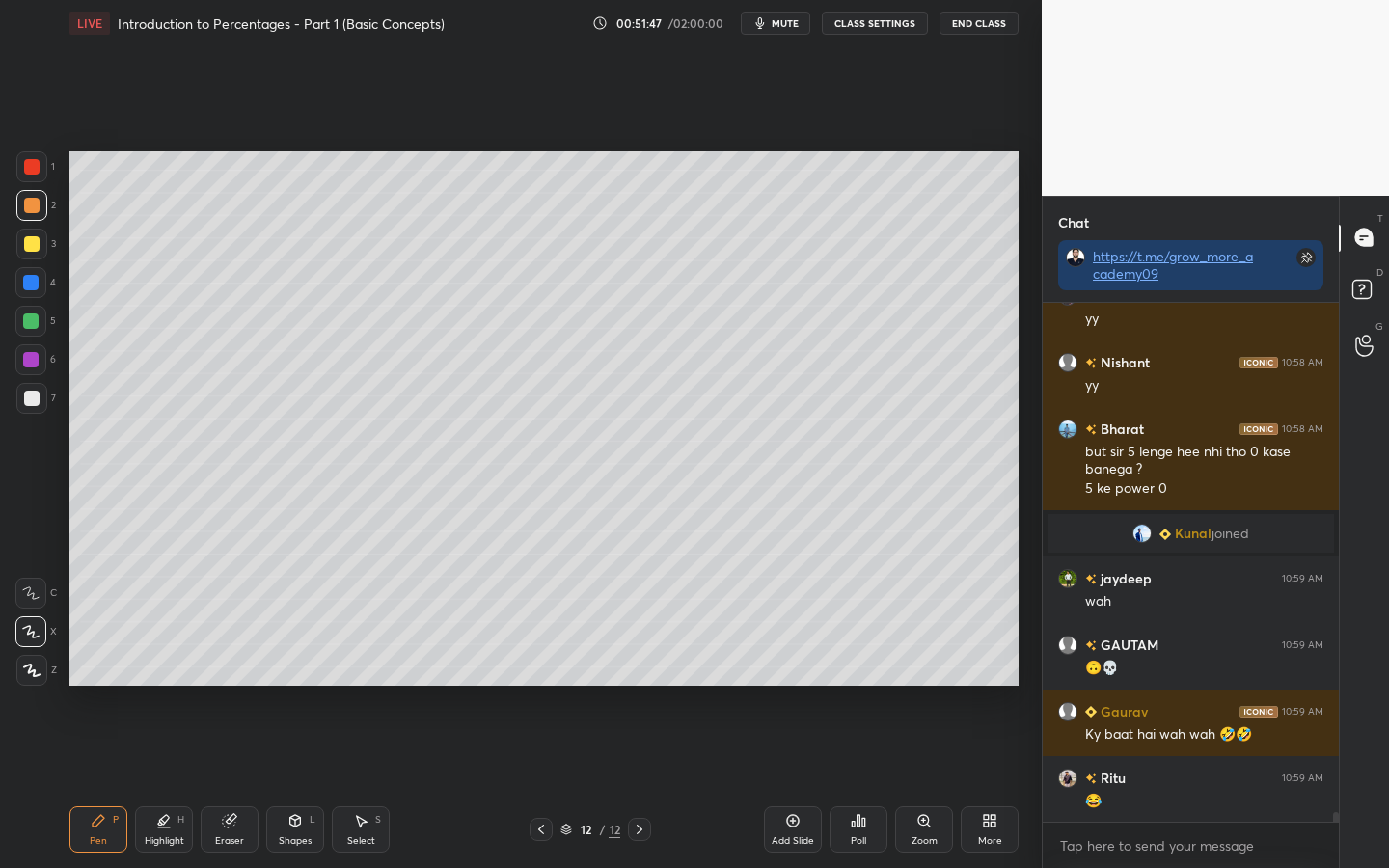 click at bounding box center (31, 321) 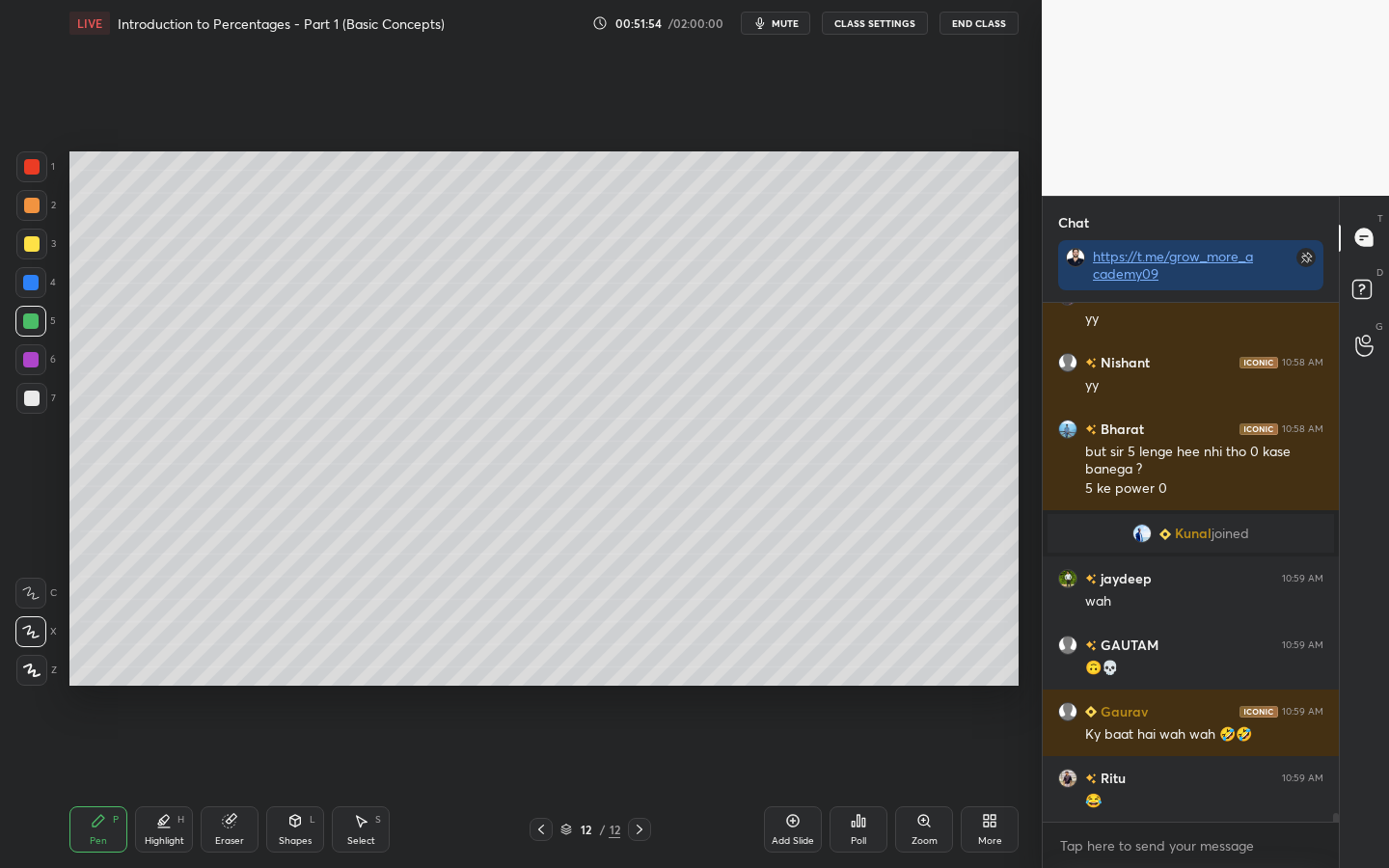scroll, scrollTop: 28984, scrollLeft: 0, axis: vertical 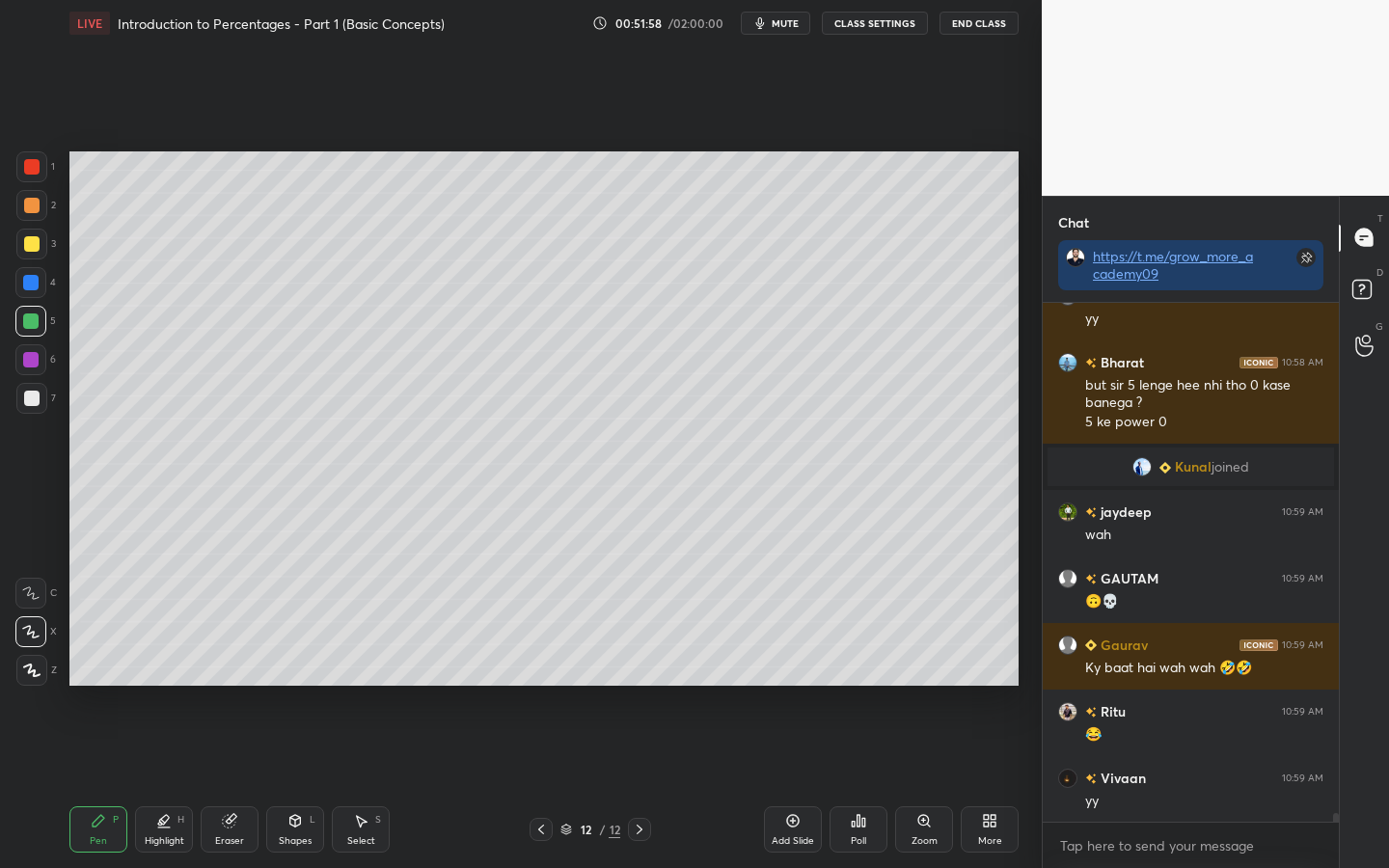 click at bounding box center [31, 283] 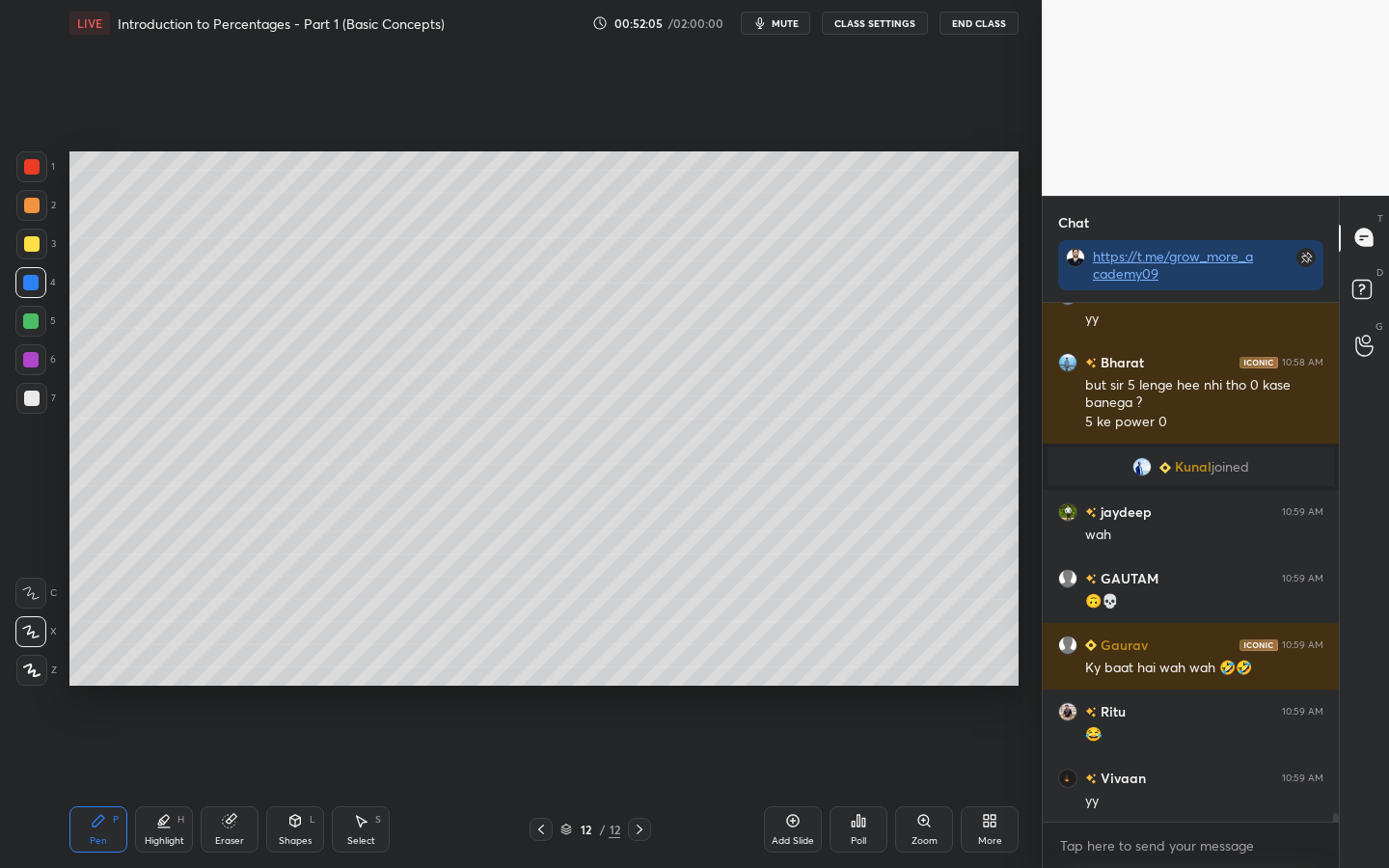 drag, startPoint x: 23, startPoint y: 228, endPoint x: 65, endPoint y: 251, distance: 47.88528 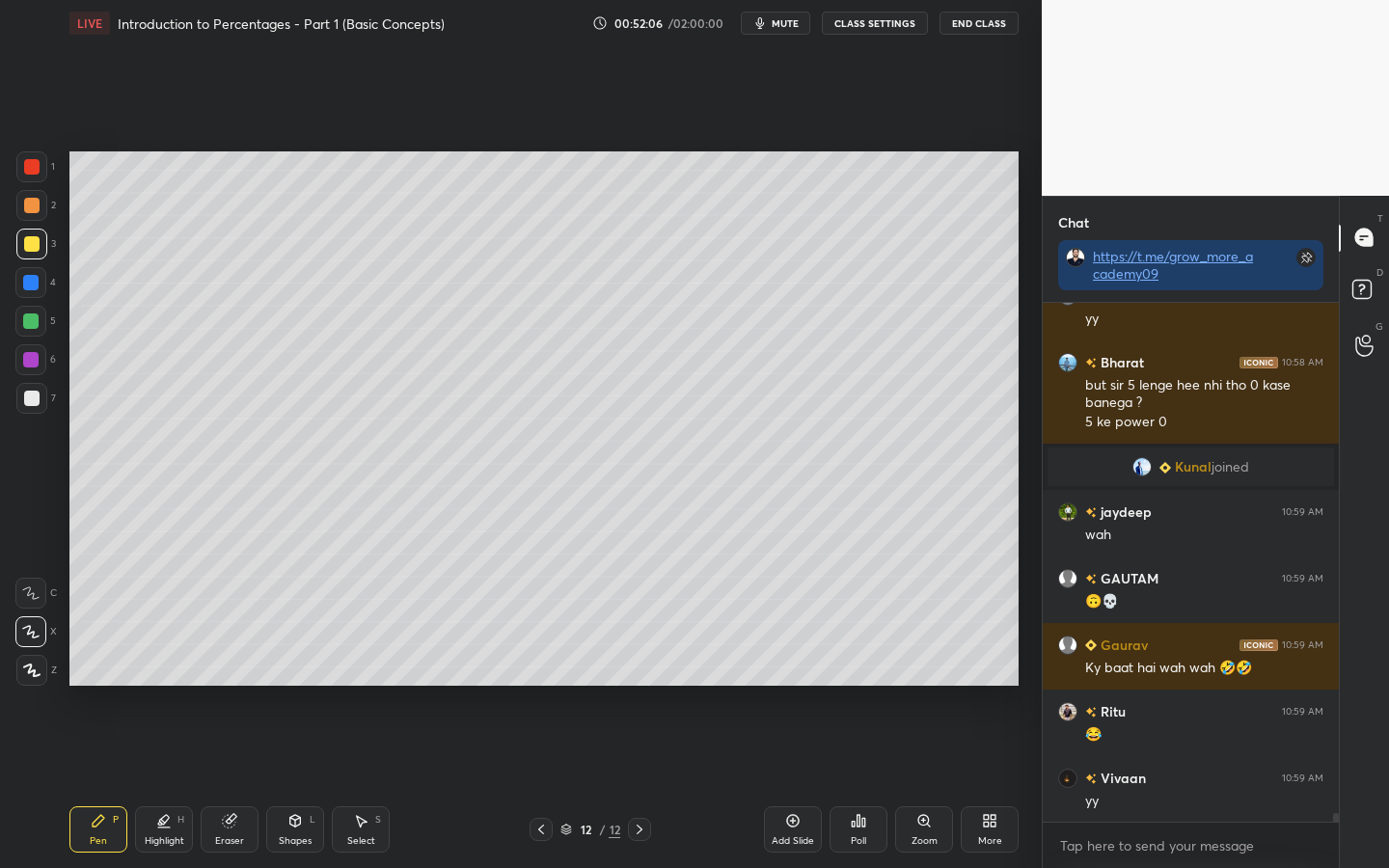 scroll, scrollTop: 29051, scrollLeft: 0, axis: vertical 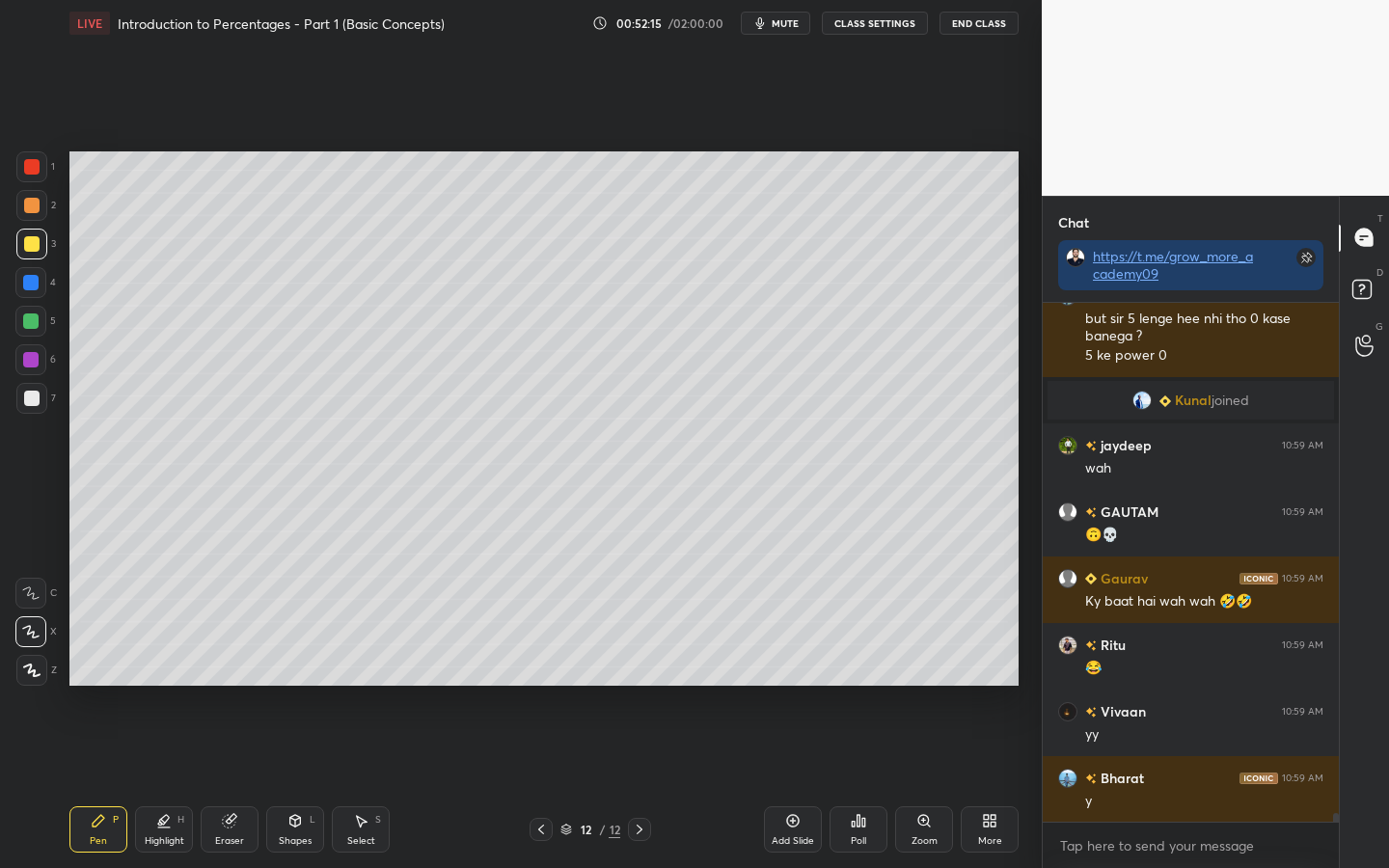 click at bounding box center [31, 360] 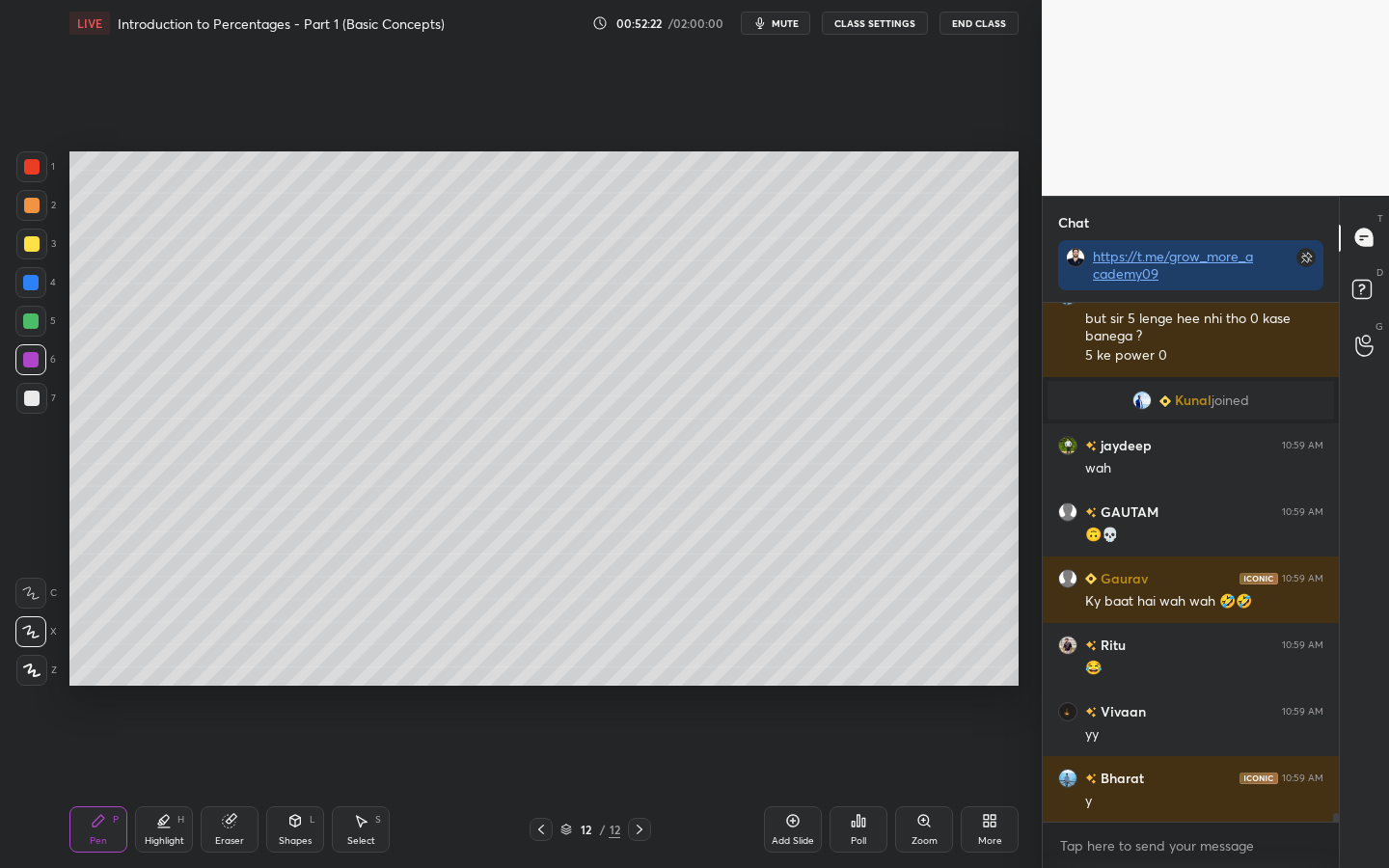click at bounding box center [31, 321] 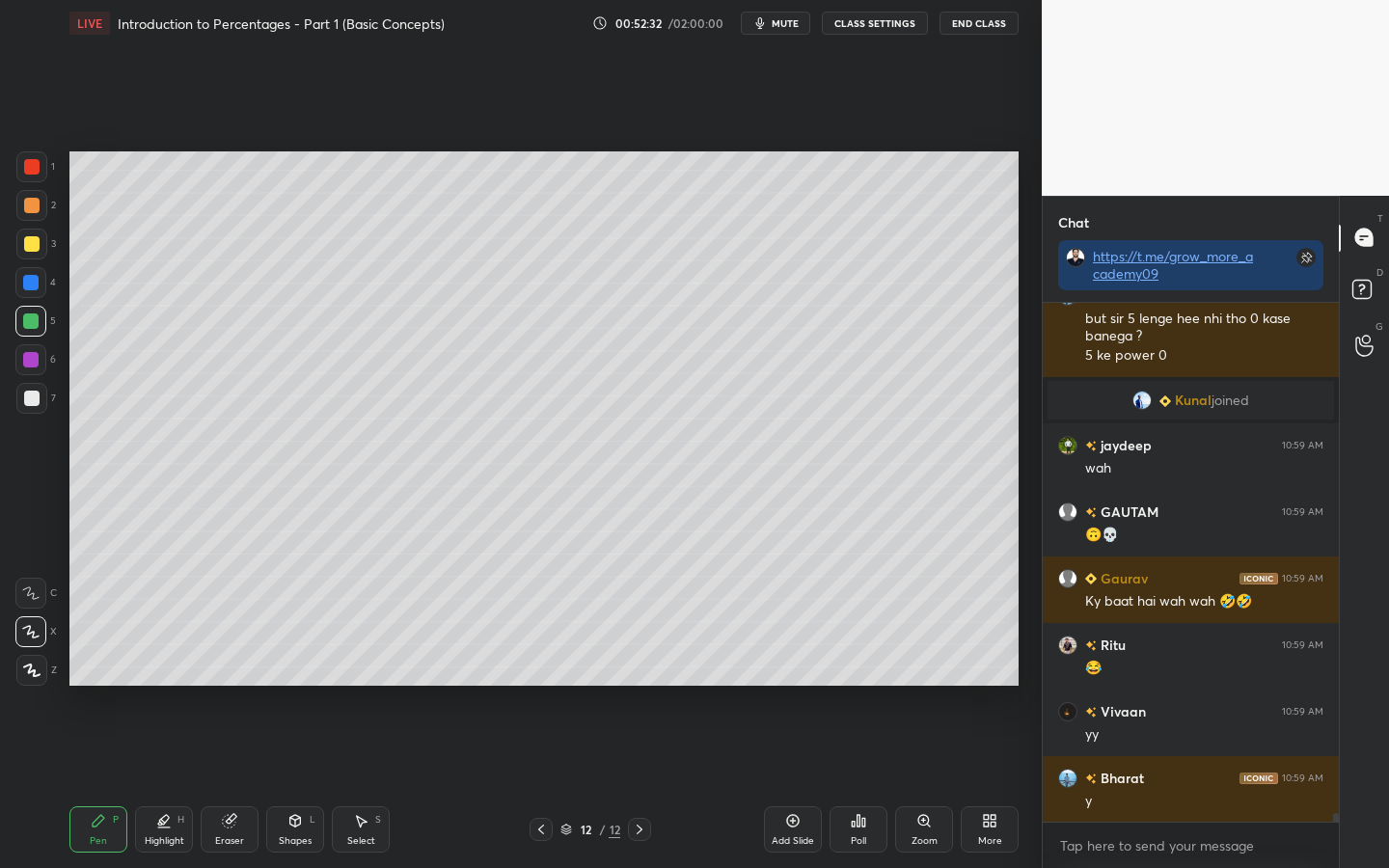 click at bounding box center (31, 360) 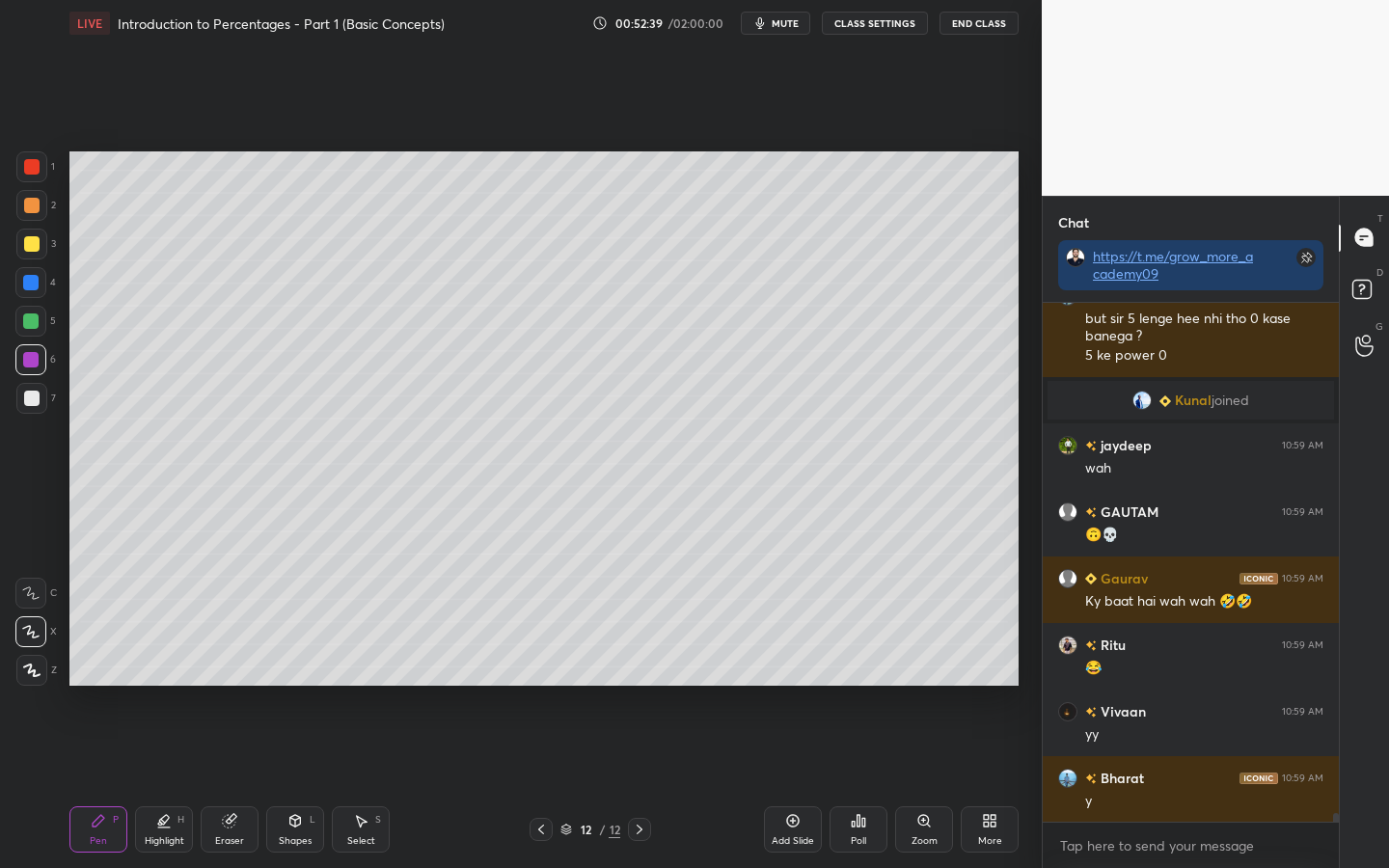 click at bounding box center [32, 244] 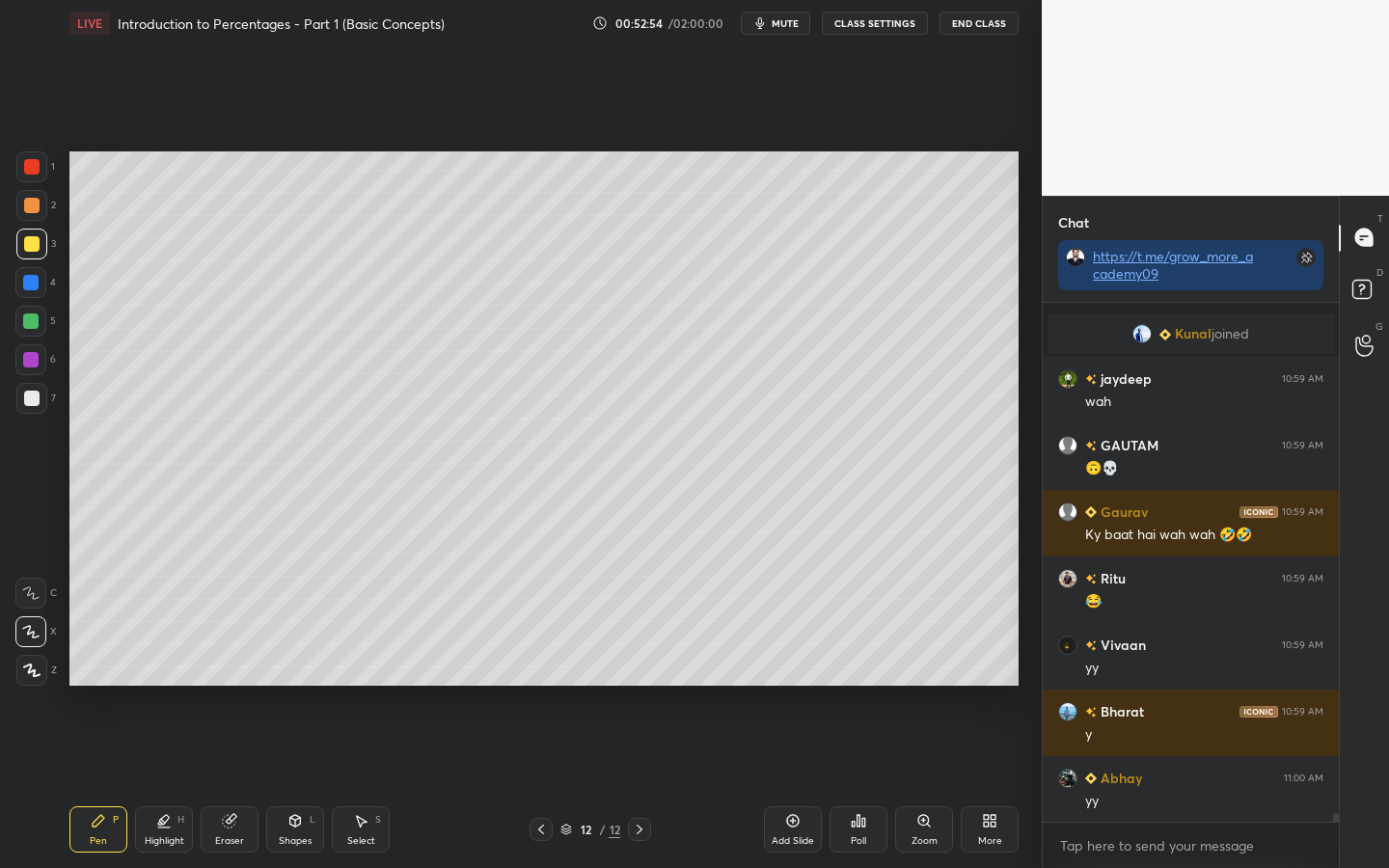 scroll, scrollTop: 29184, scrollLeft: 0, axis: vertical 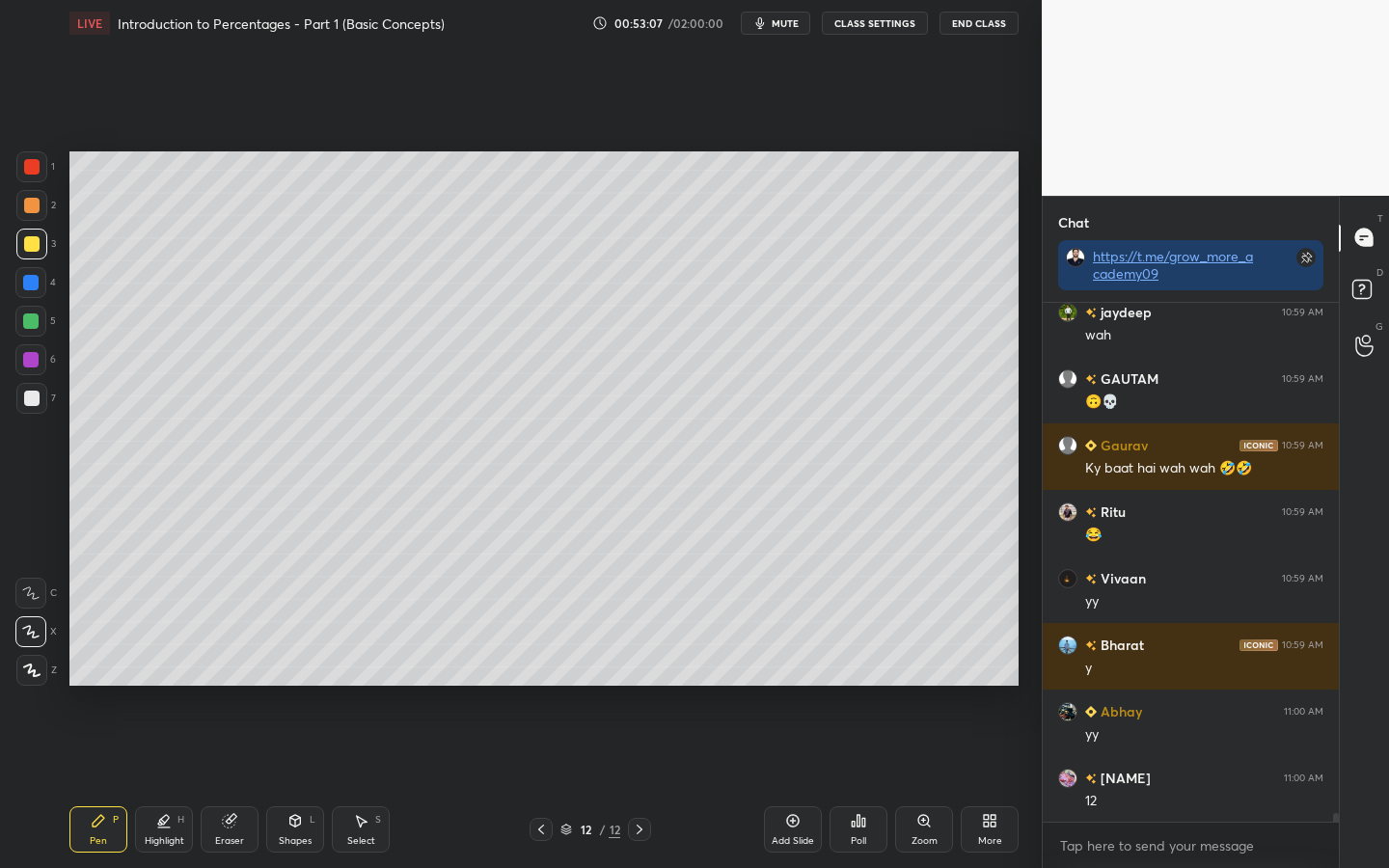 click on "4" at bounding box center (36, 286) 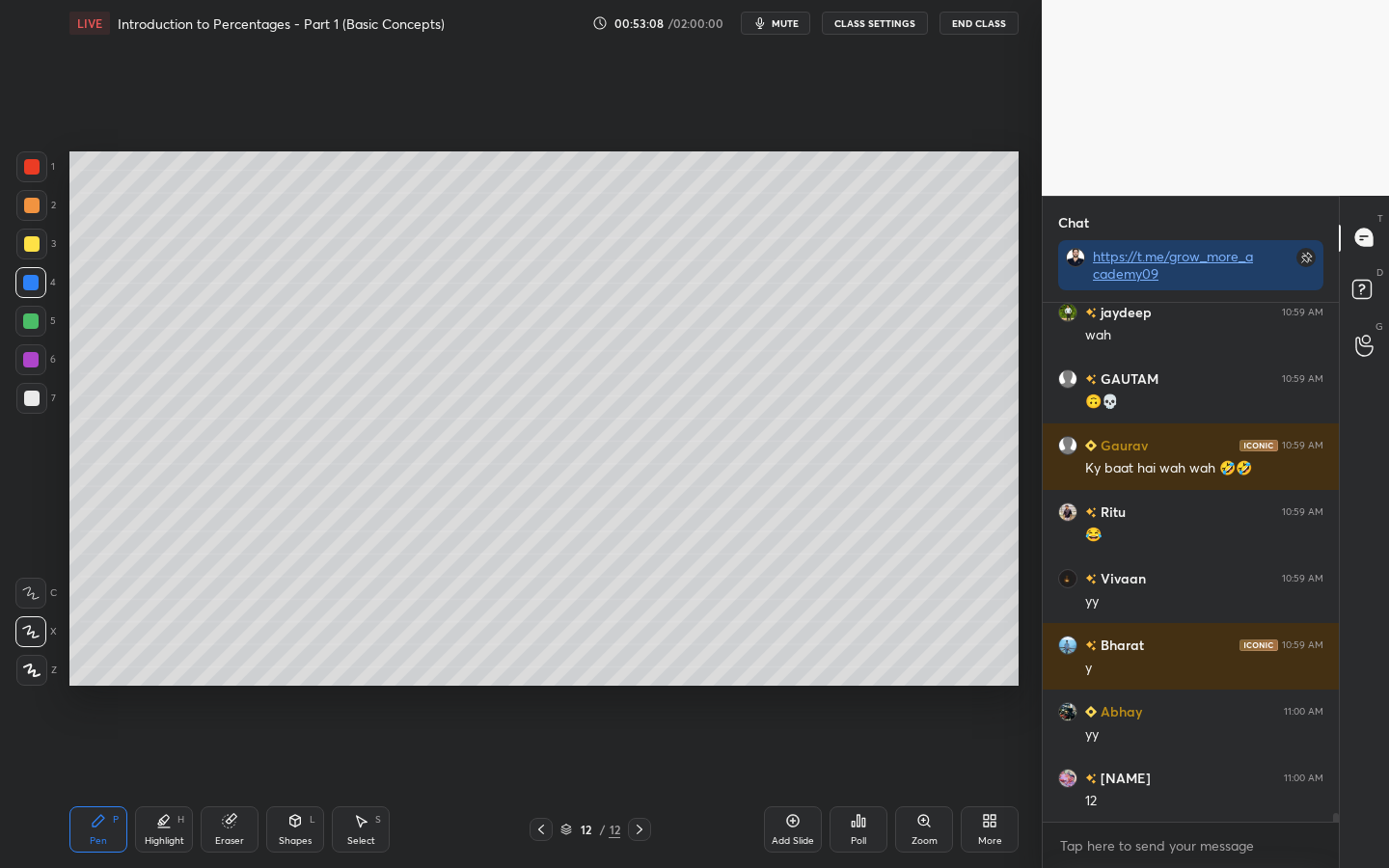 drag, startPoint x: 27, startPoint y: 310, endPoint x: 36, endPoint y: 315, distance: 10.29563 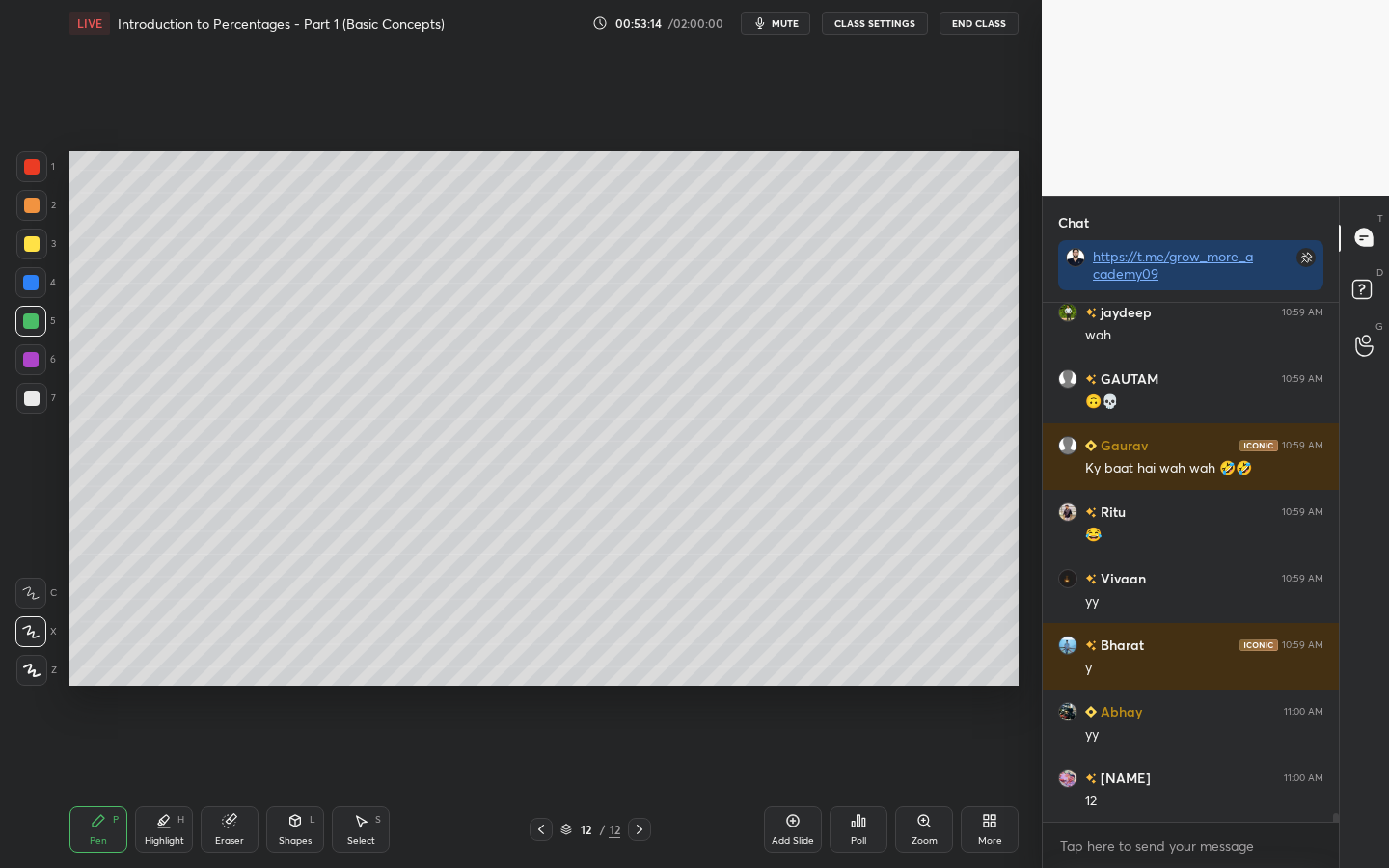 scroll, scrollTop: 29251, scrollLeft: 0, axis: vertical 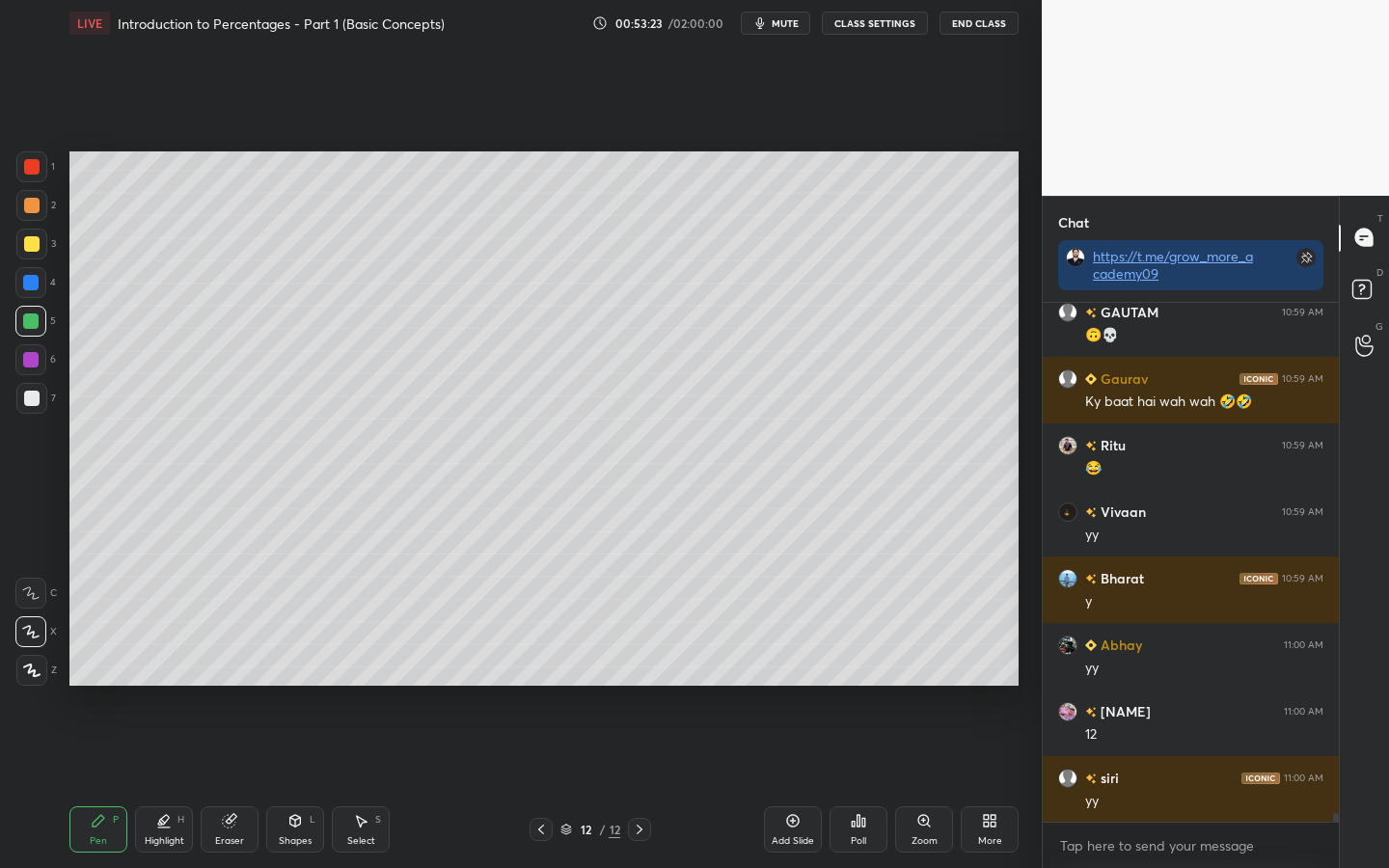 click 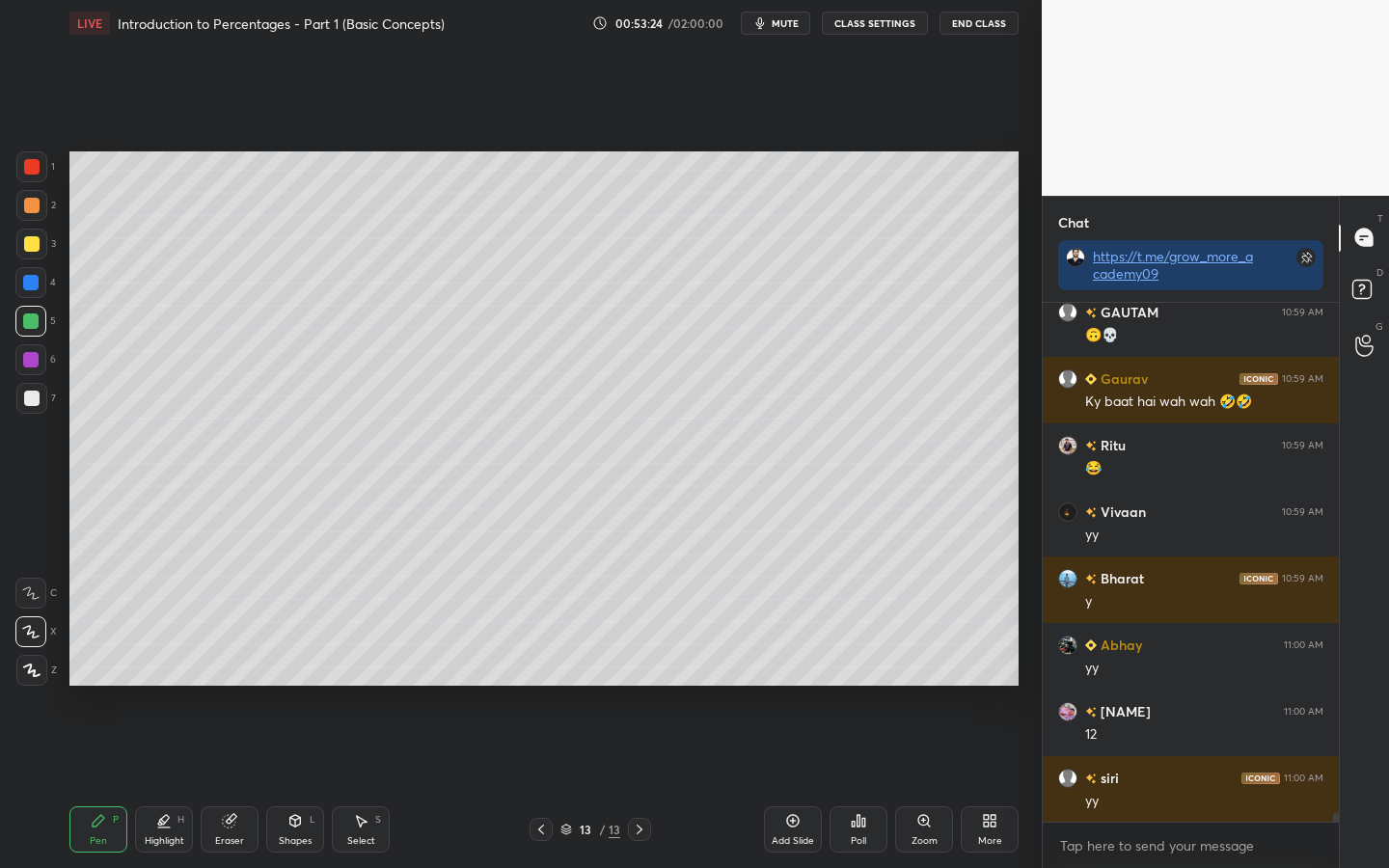 click on "1 2 3 4 5 6 7 C X Z C X Z E E Erase all   H H" at bounding box center (31, 419) 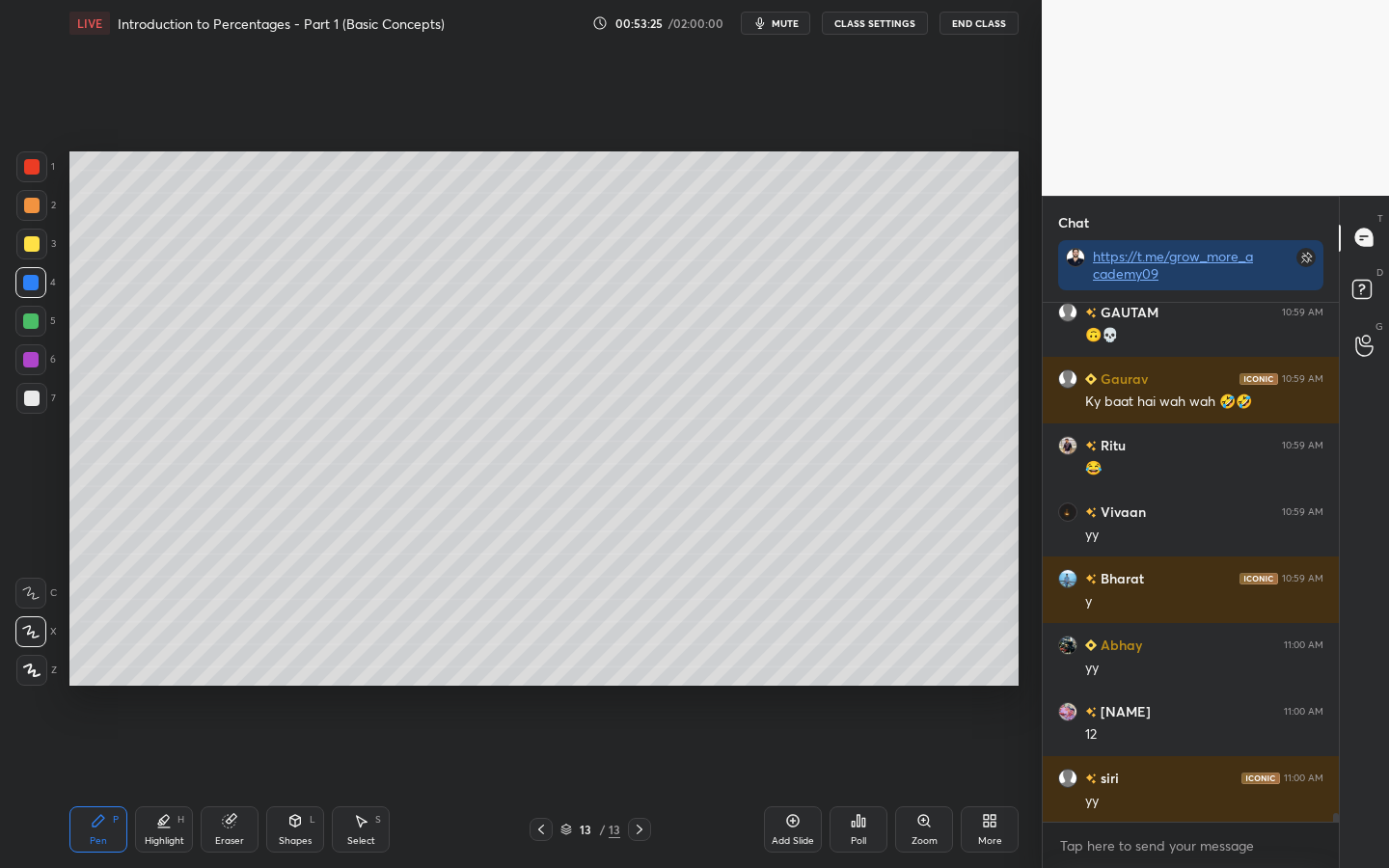 click on "Shapes L" at bounding box center (295, 829) 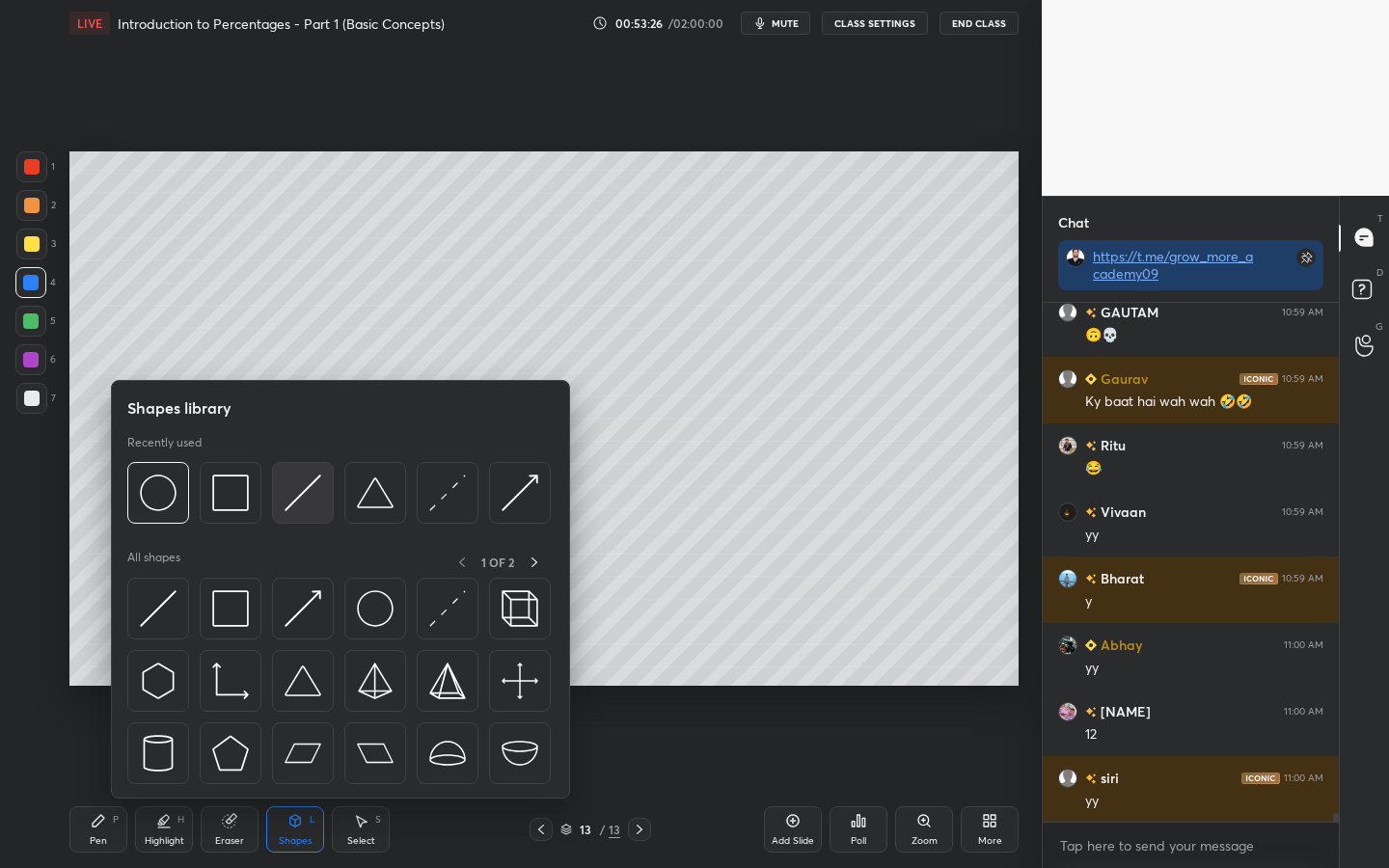 click at bounding box center (303, 493) 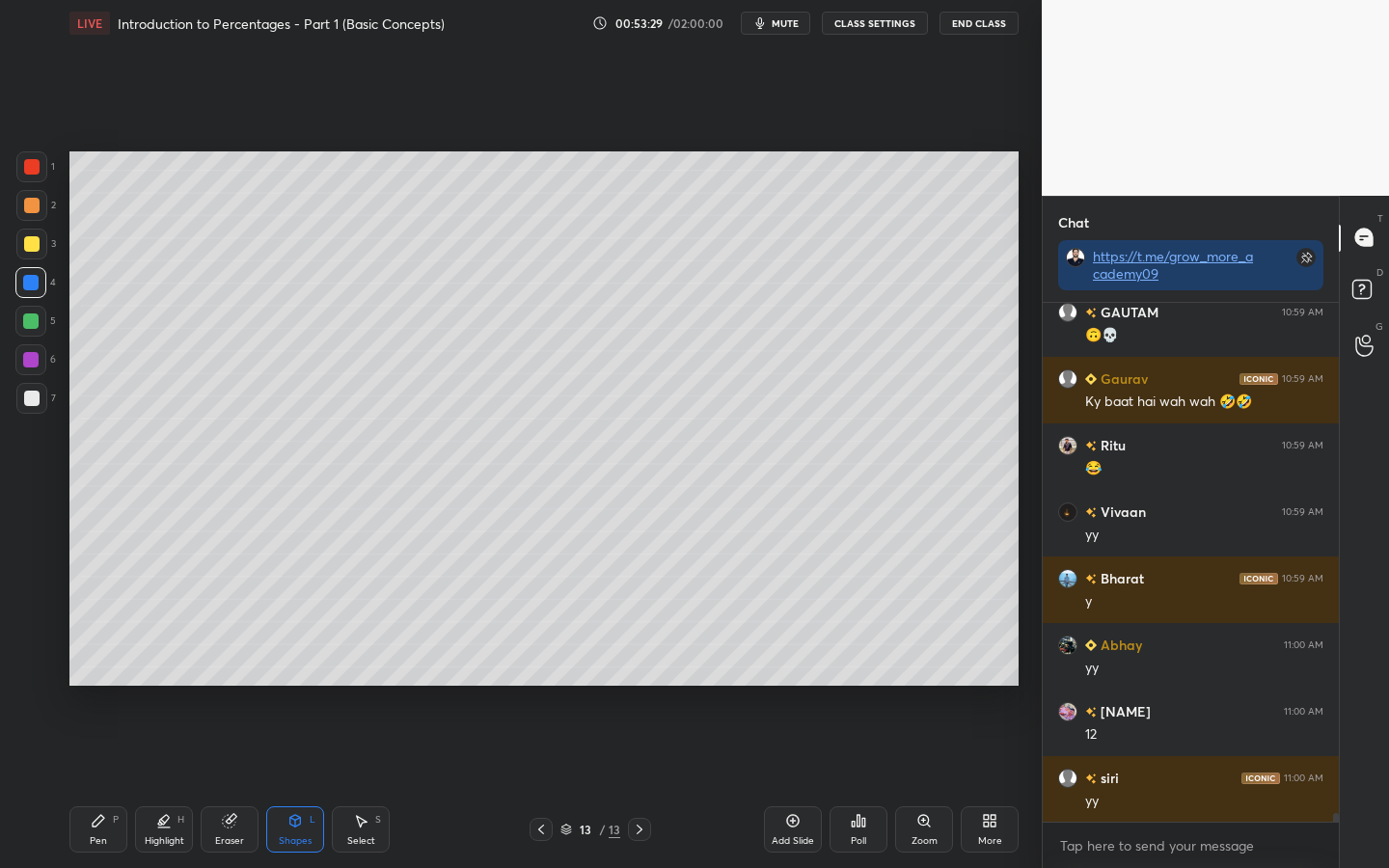 click on "Pen P" at bounding box center [98, 829] 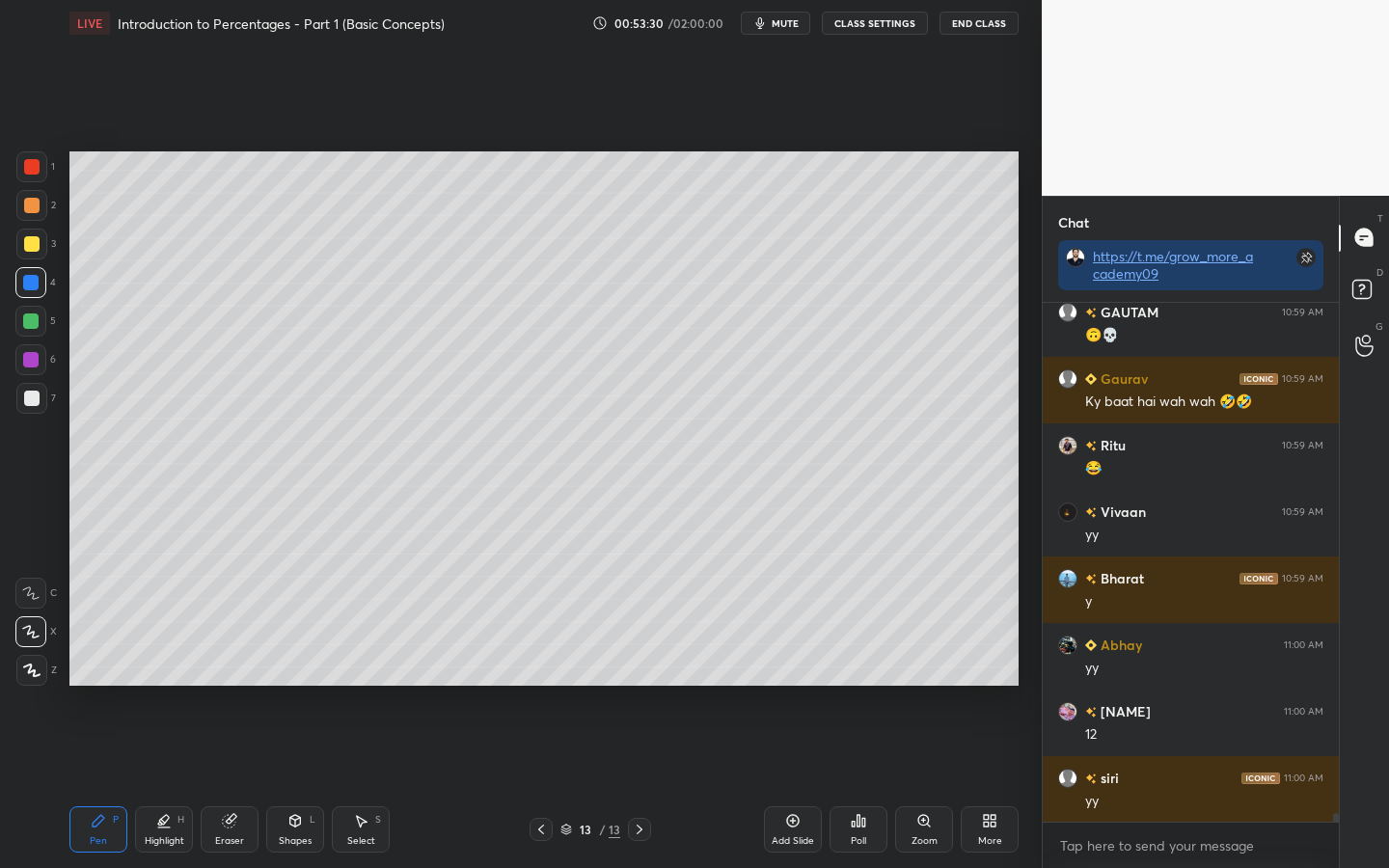 click at bounding box center [32, 244] 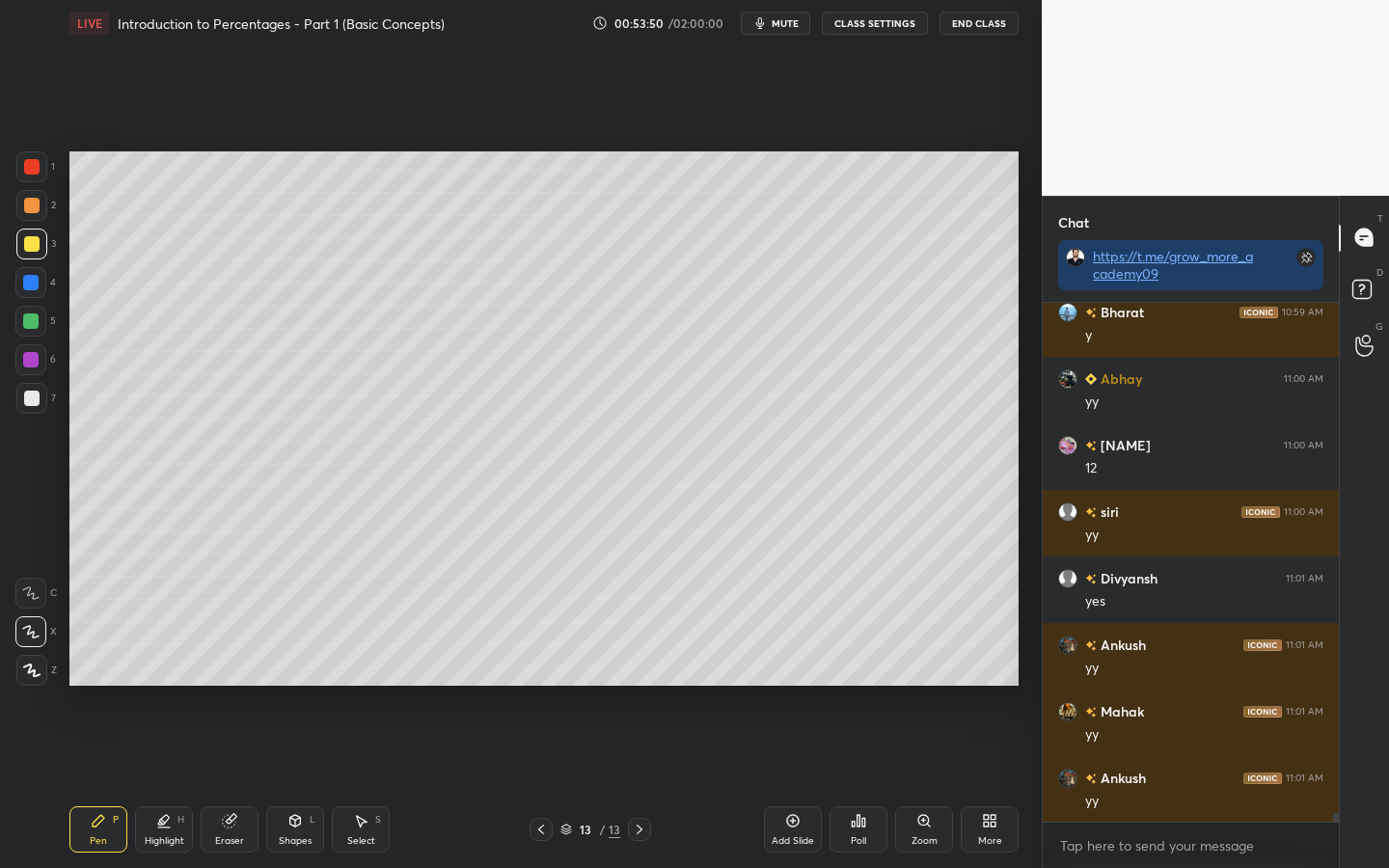 scroll, scrollTop: 29583, scrollLeft: 0, axis: vertical 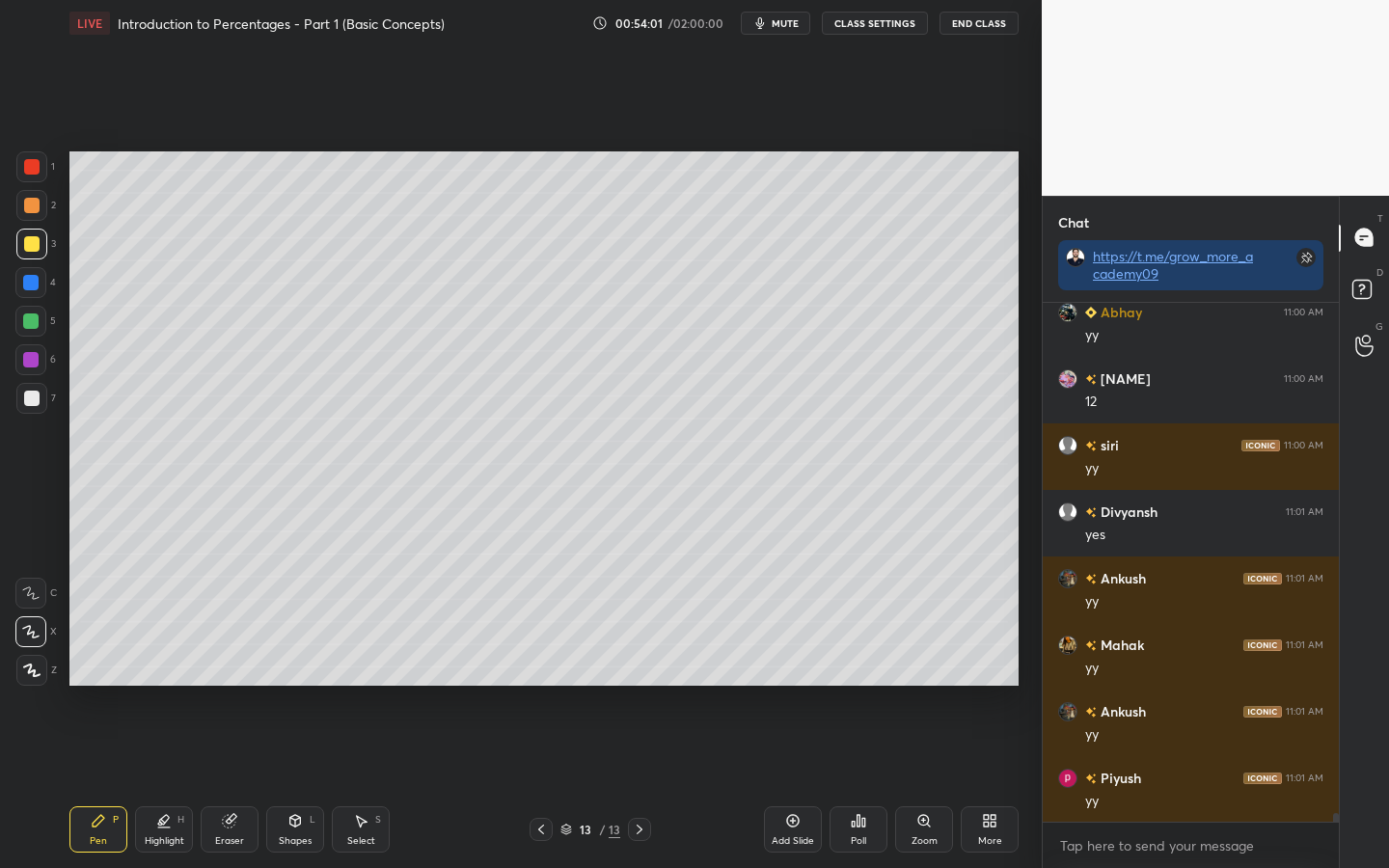 click on "Eraser" at bounding box center [230, 841] 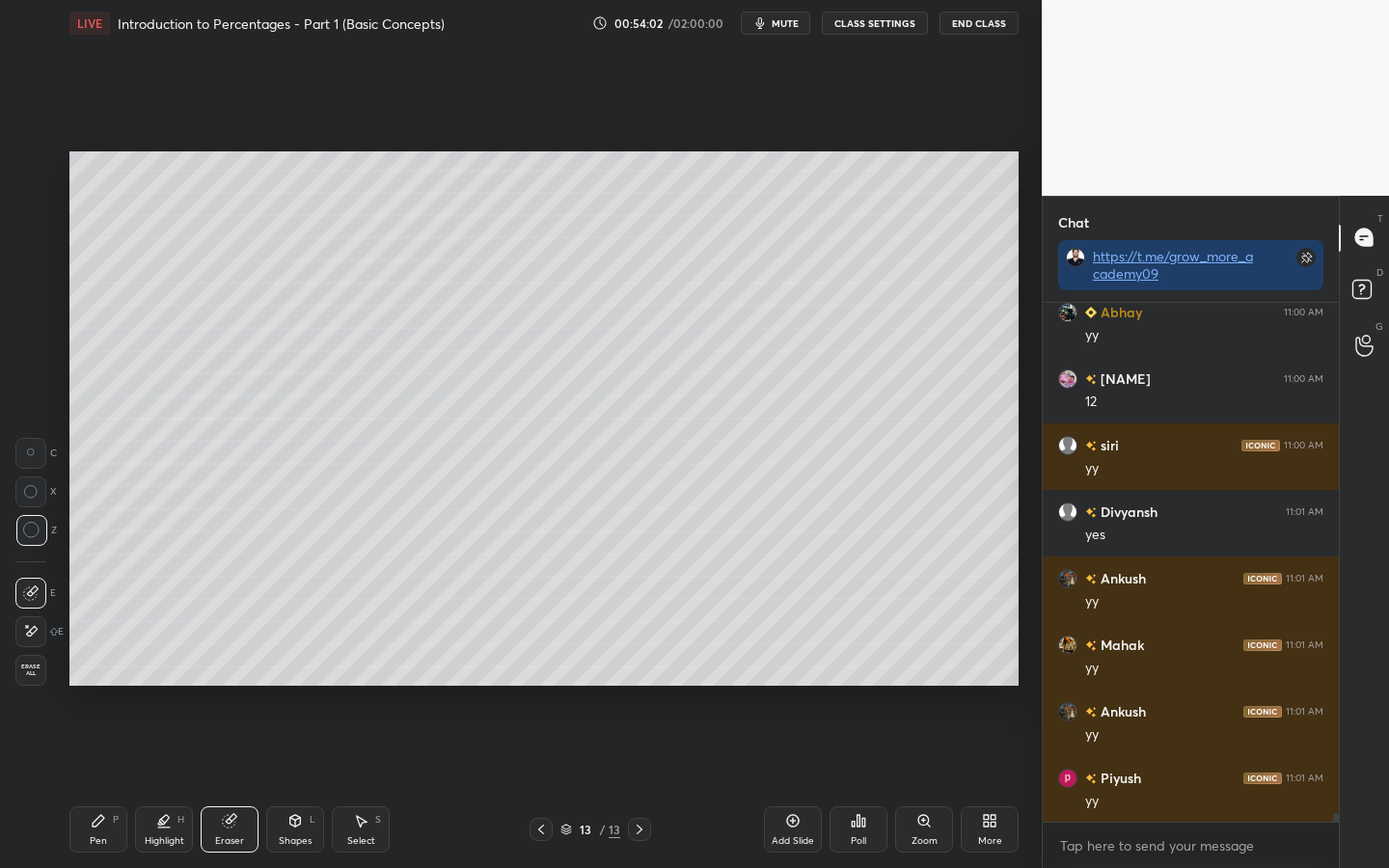 click on "Erase all" at bounding box center (31, 670) 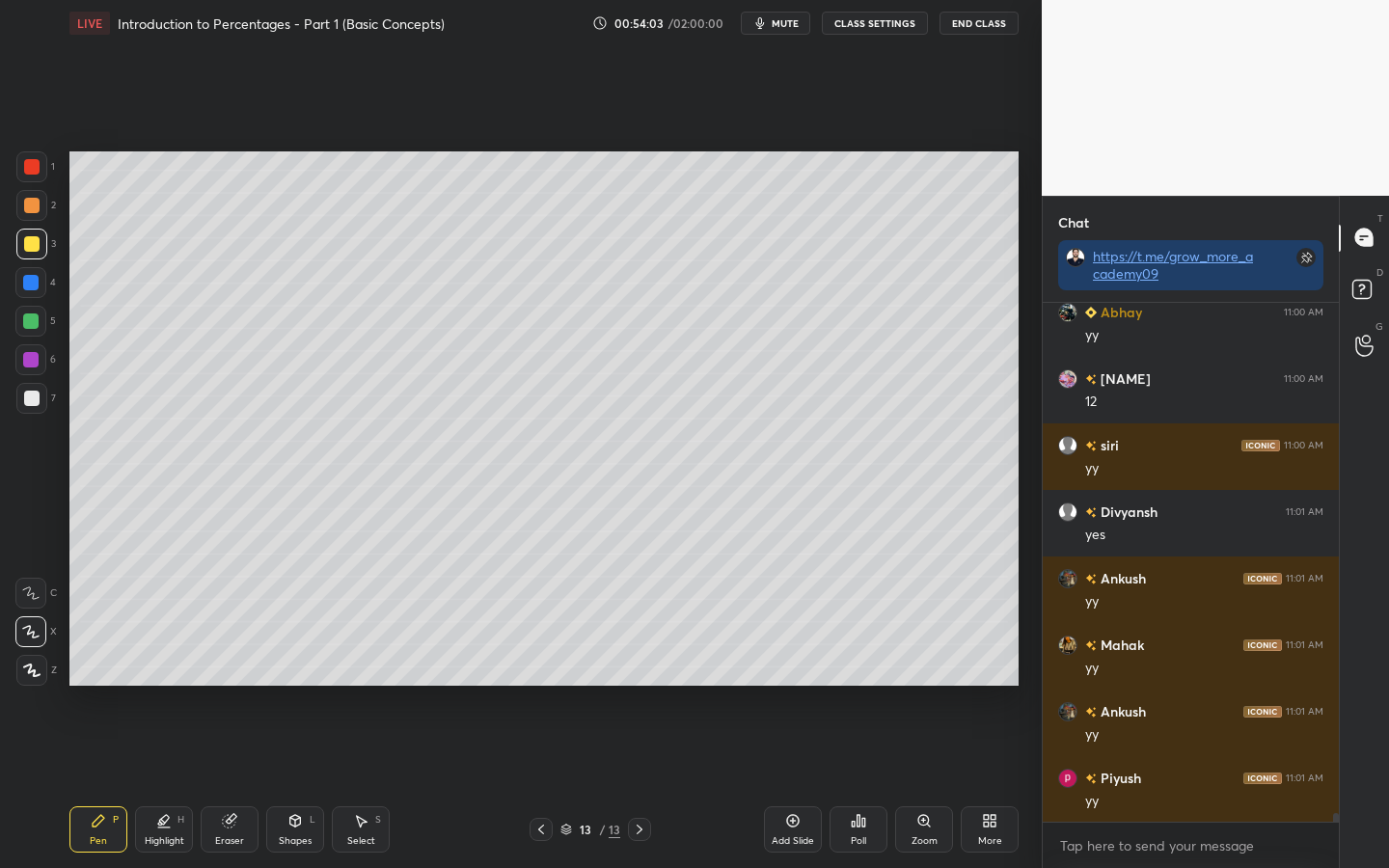 scroll, scrollTop: 29650, scrollLeft: 0, axis: vertical 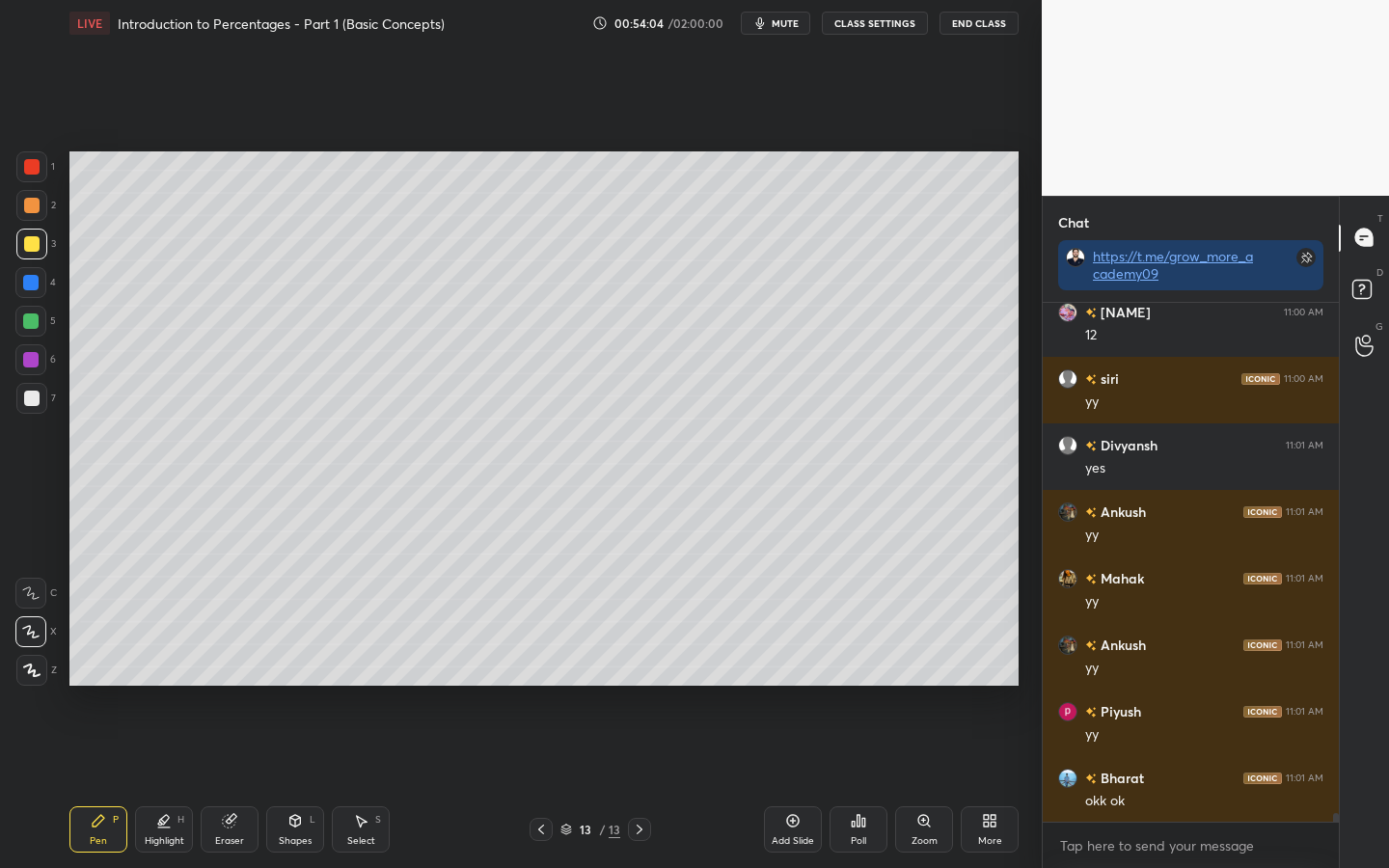 click at bounding box center [31, 283] 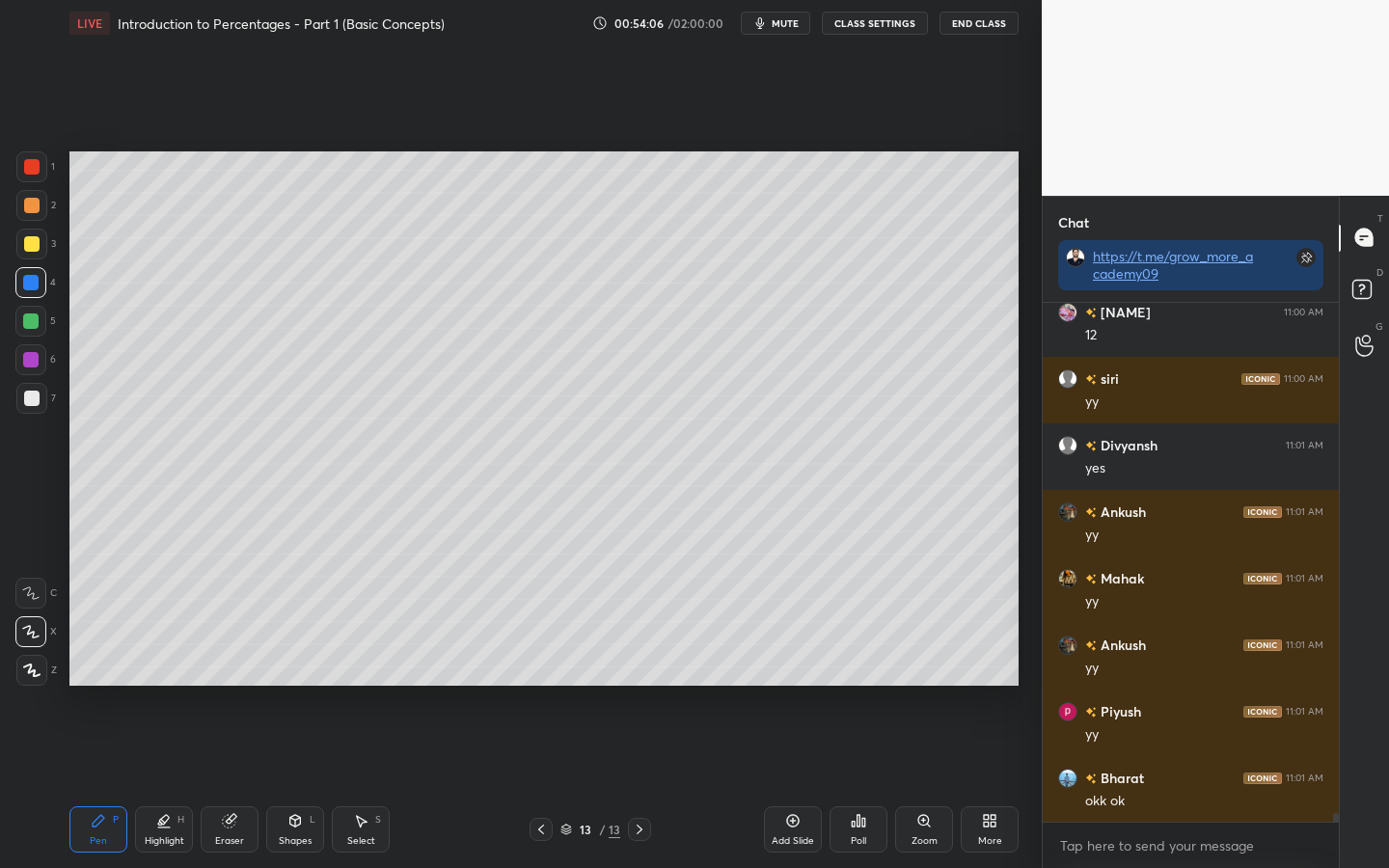 click at bounding box center [31, 321] 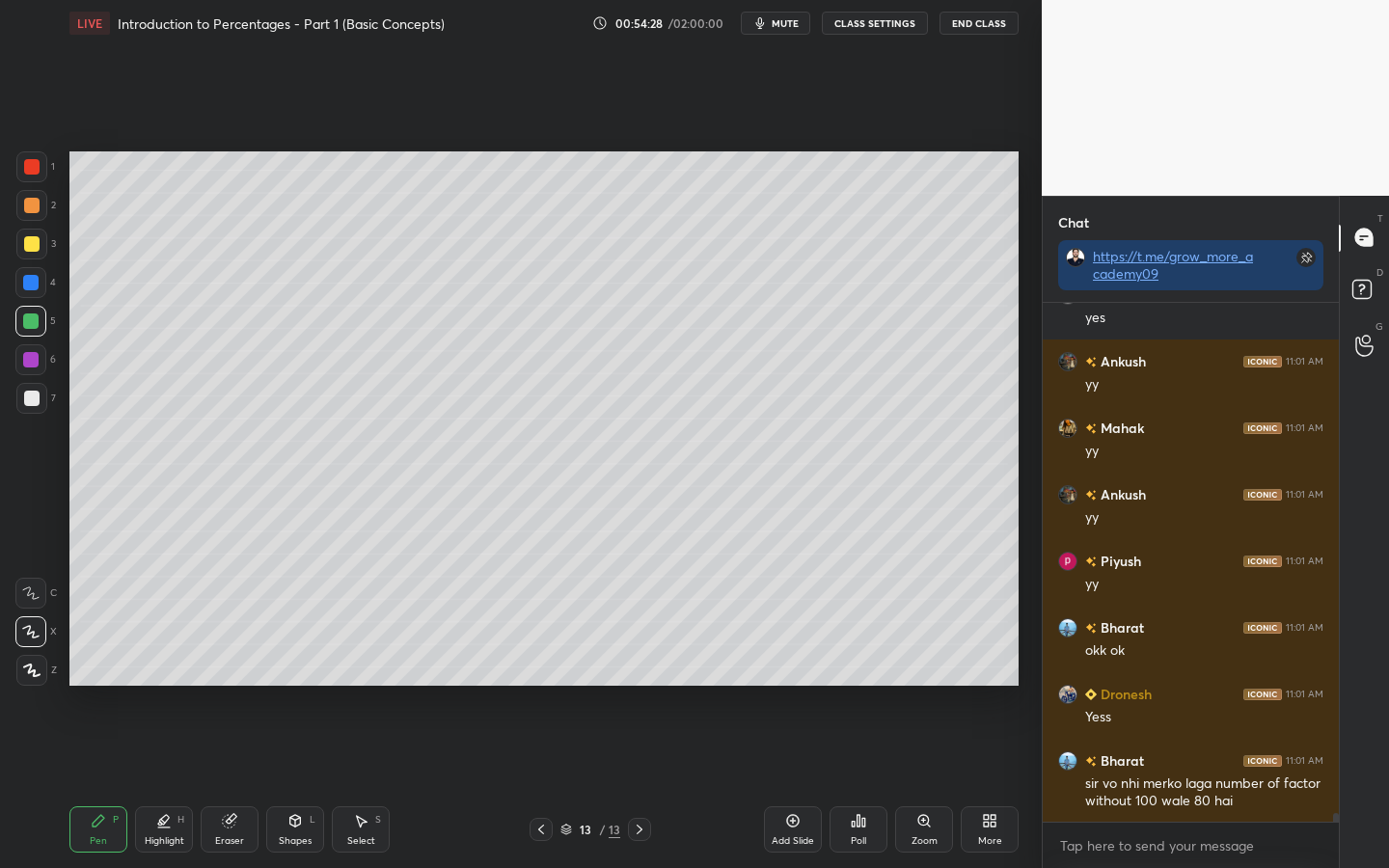 scroll, scrollTop: 29867, scrollLeft: 0, axis: vertical 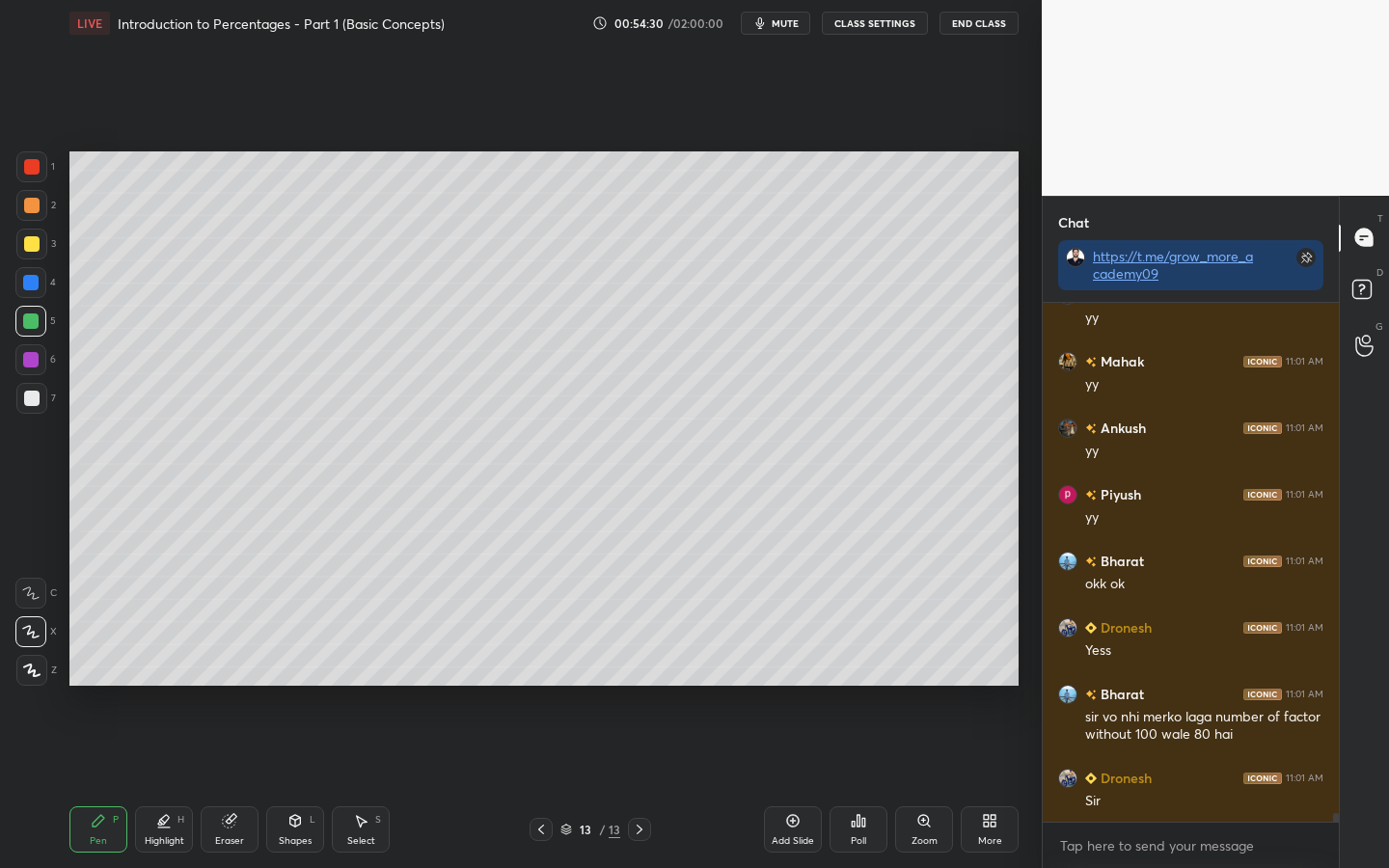 click 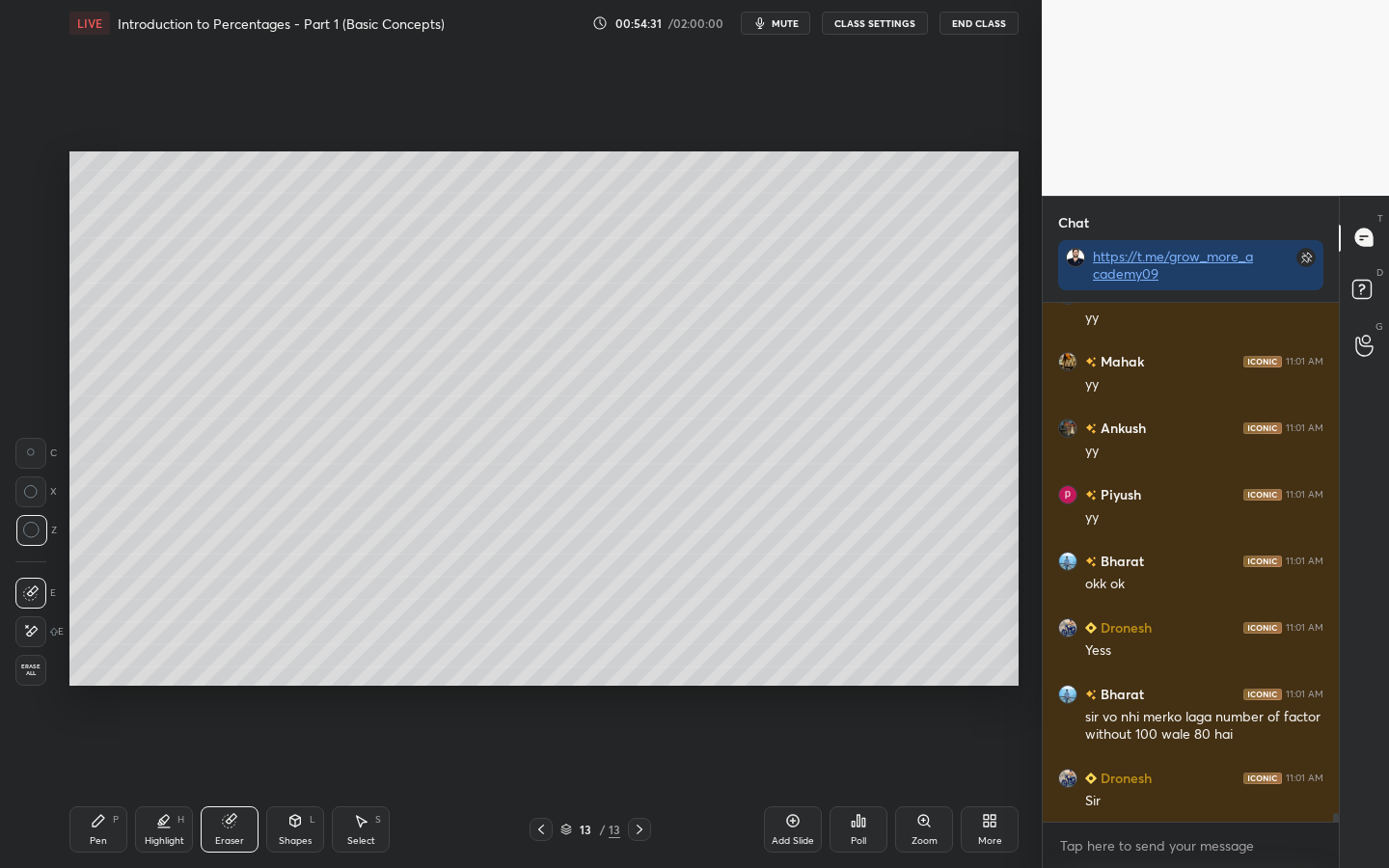 click on "Erase all" at bounding box center [31, 670] 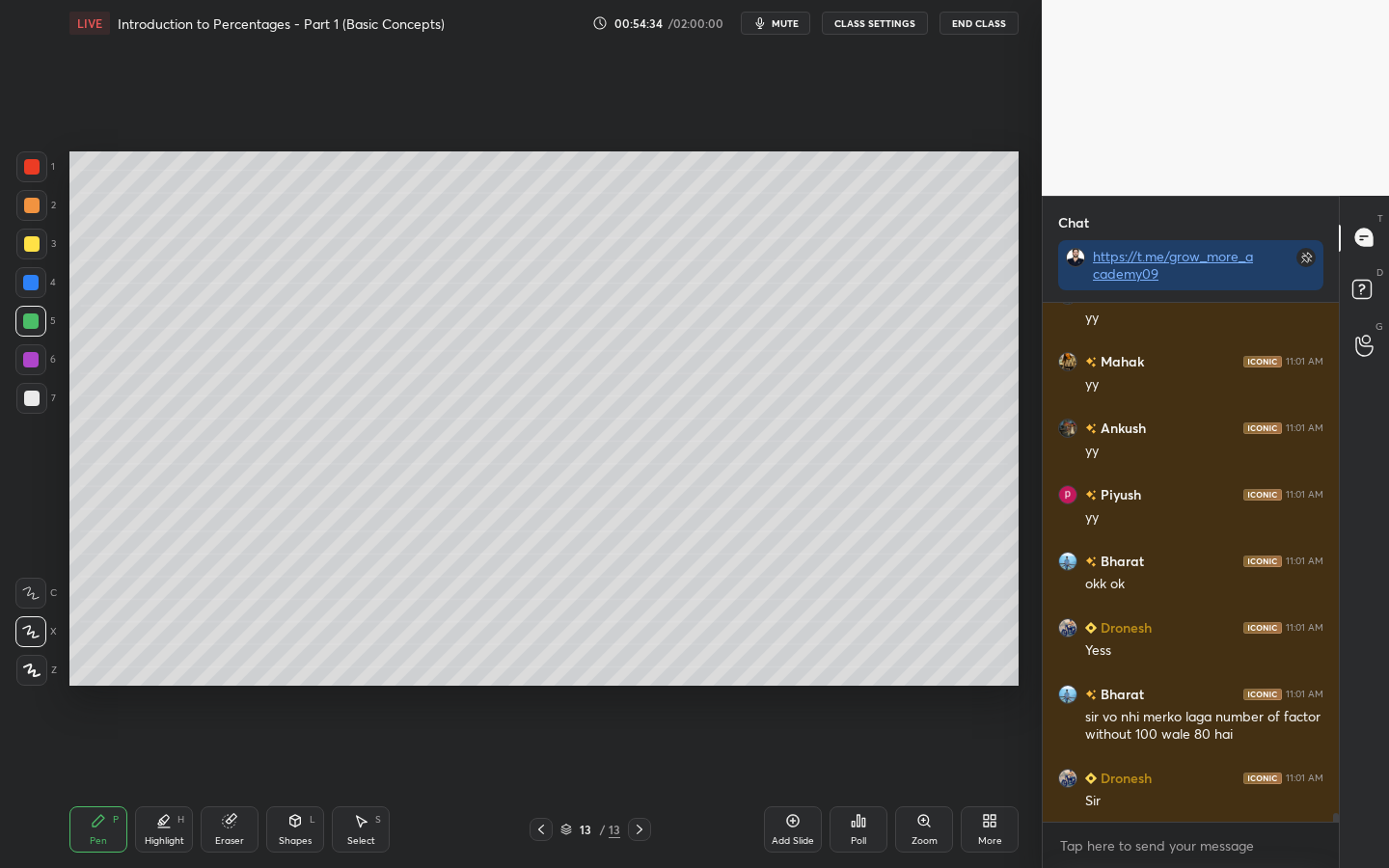 click at bounding box center [32, 167] 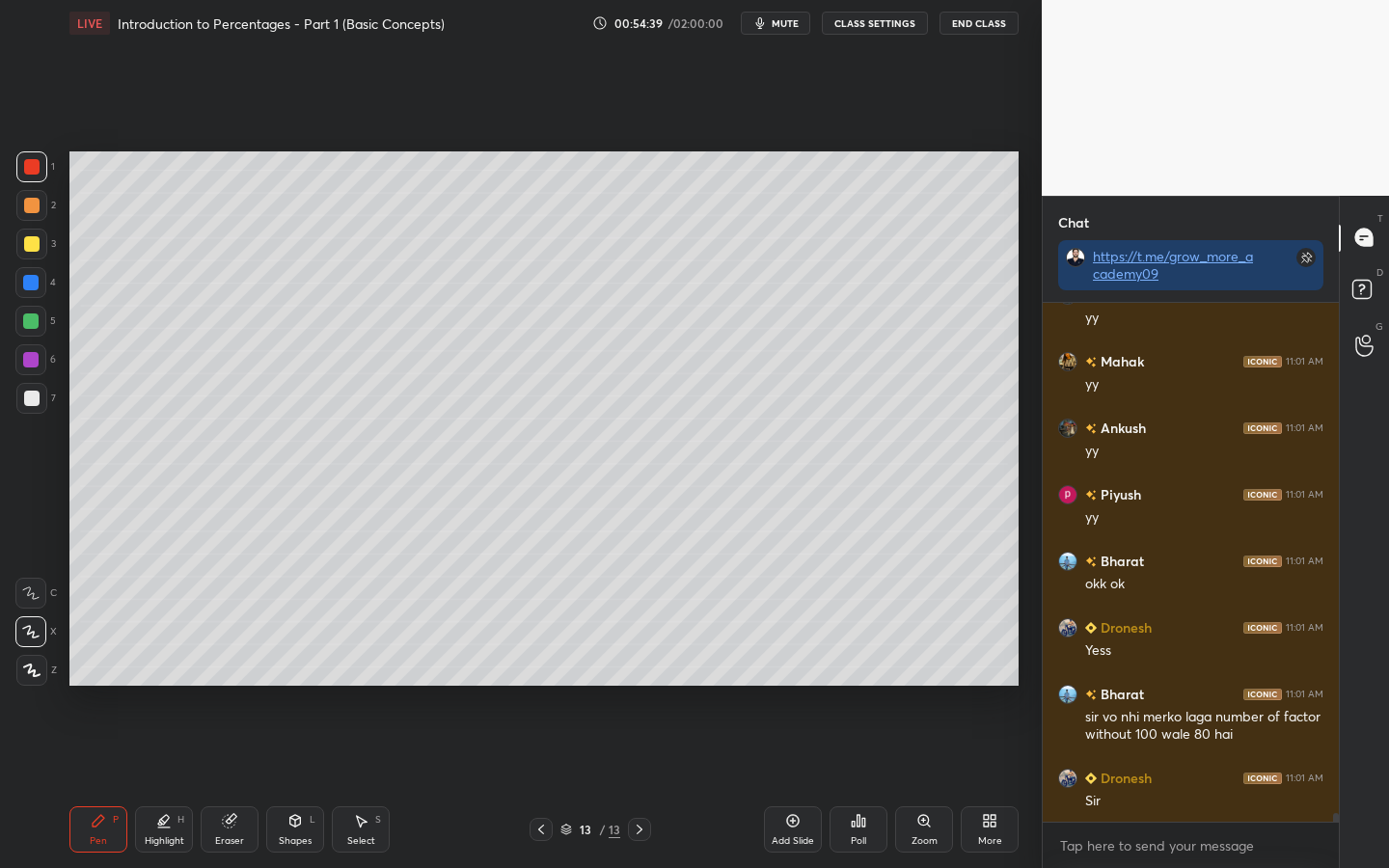 drag, startPoint x: 28, startPoint y: 315, endPoint x: 65, endPoint y: 300, distance: 39.92493 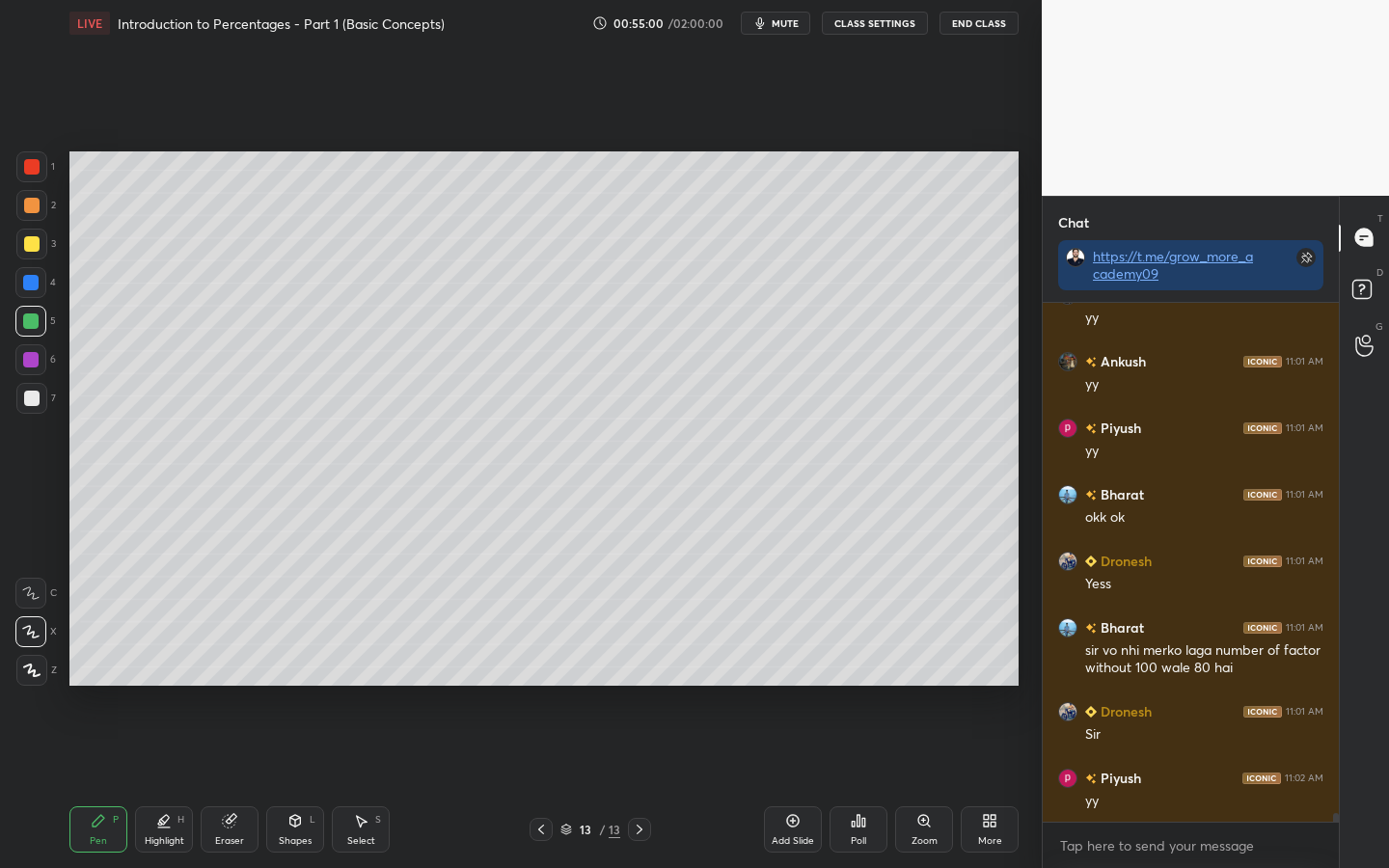 click on "Shapes L" at bounding box center [295, 829] 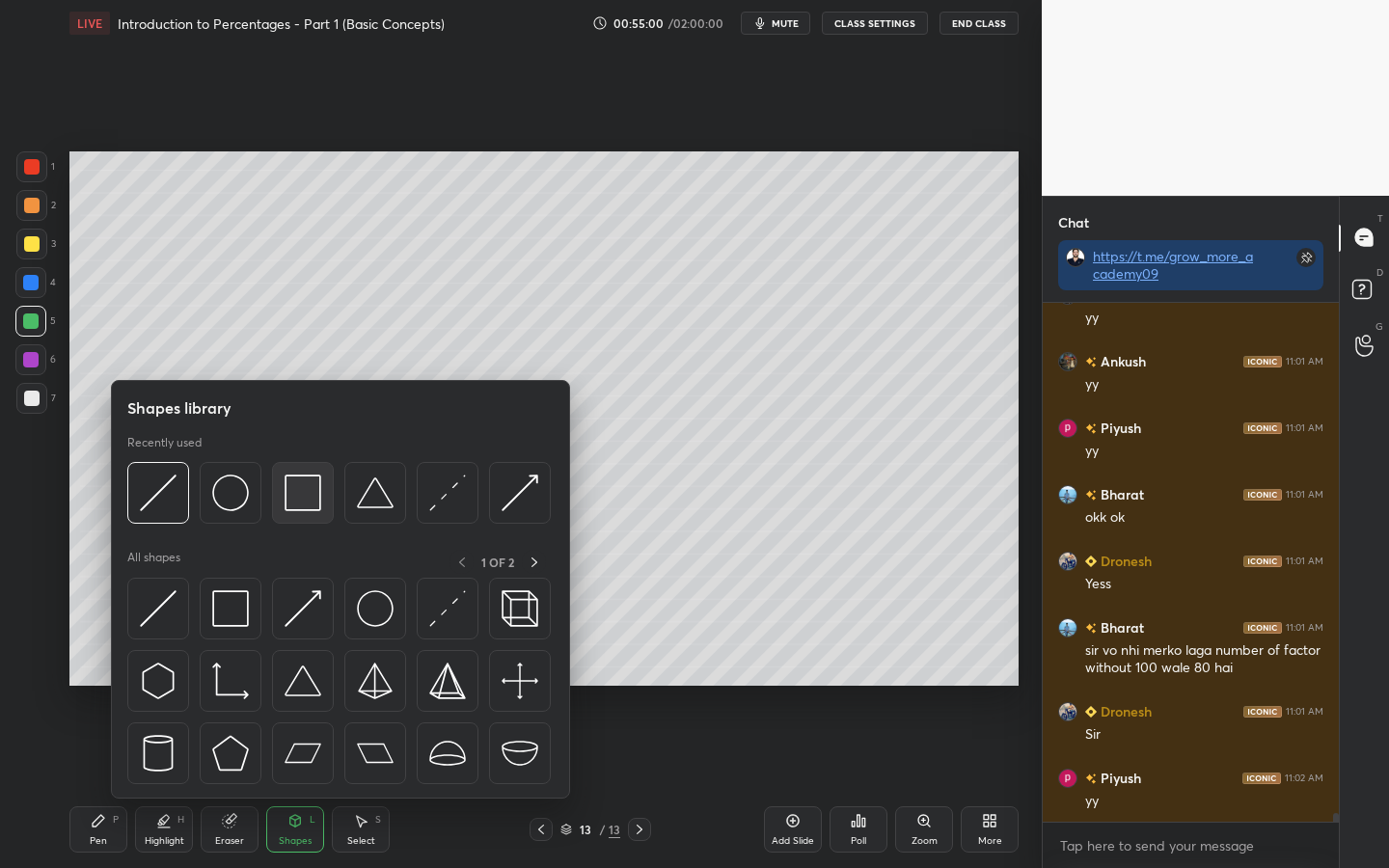 scroll, scrollTop: 30000, scrollLeft: 0, axis: vertical 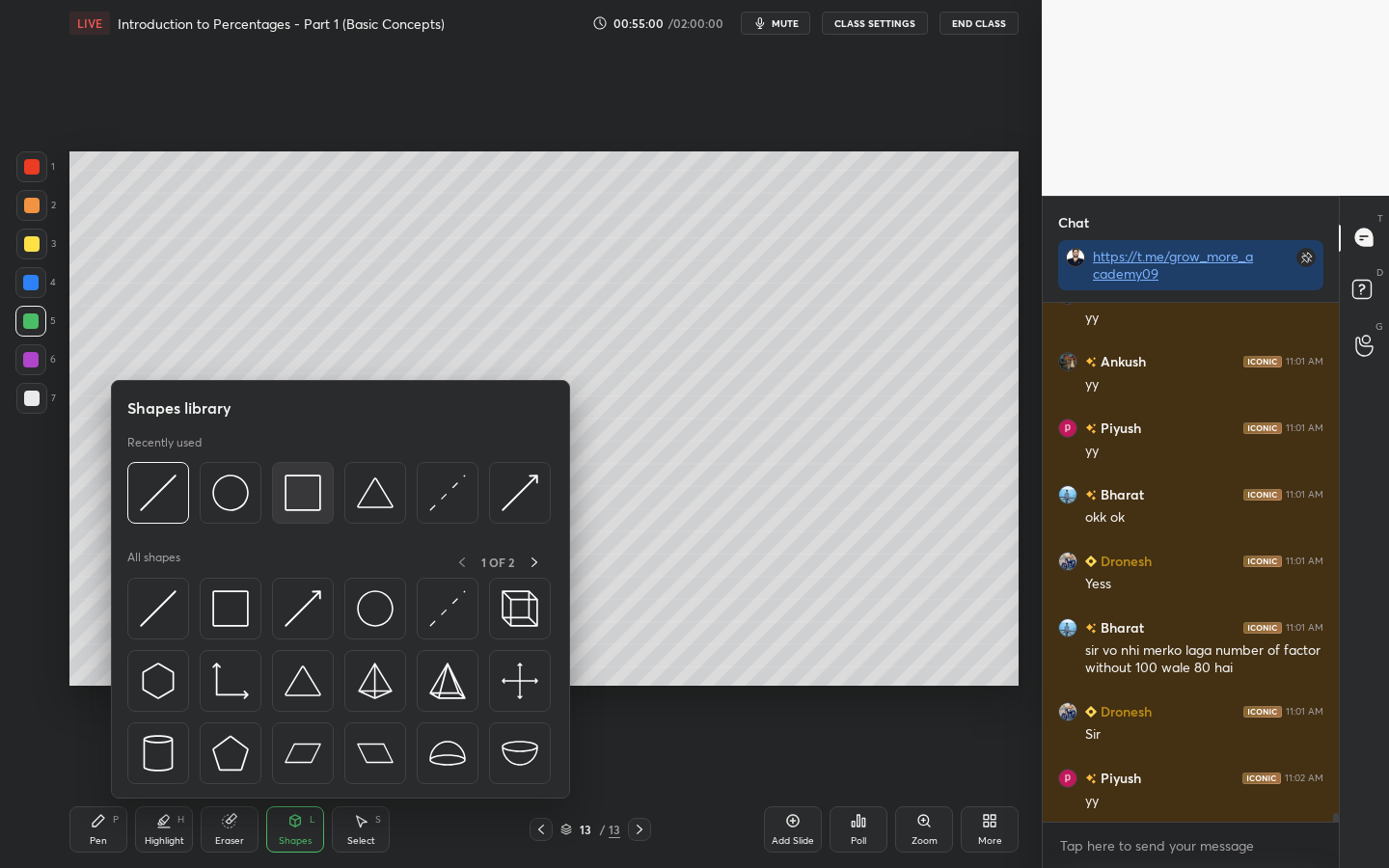 click at bounding box center (303, 493) 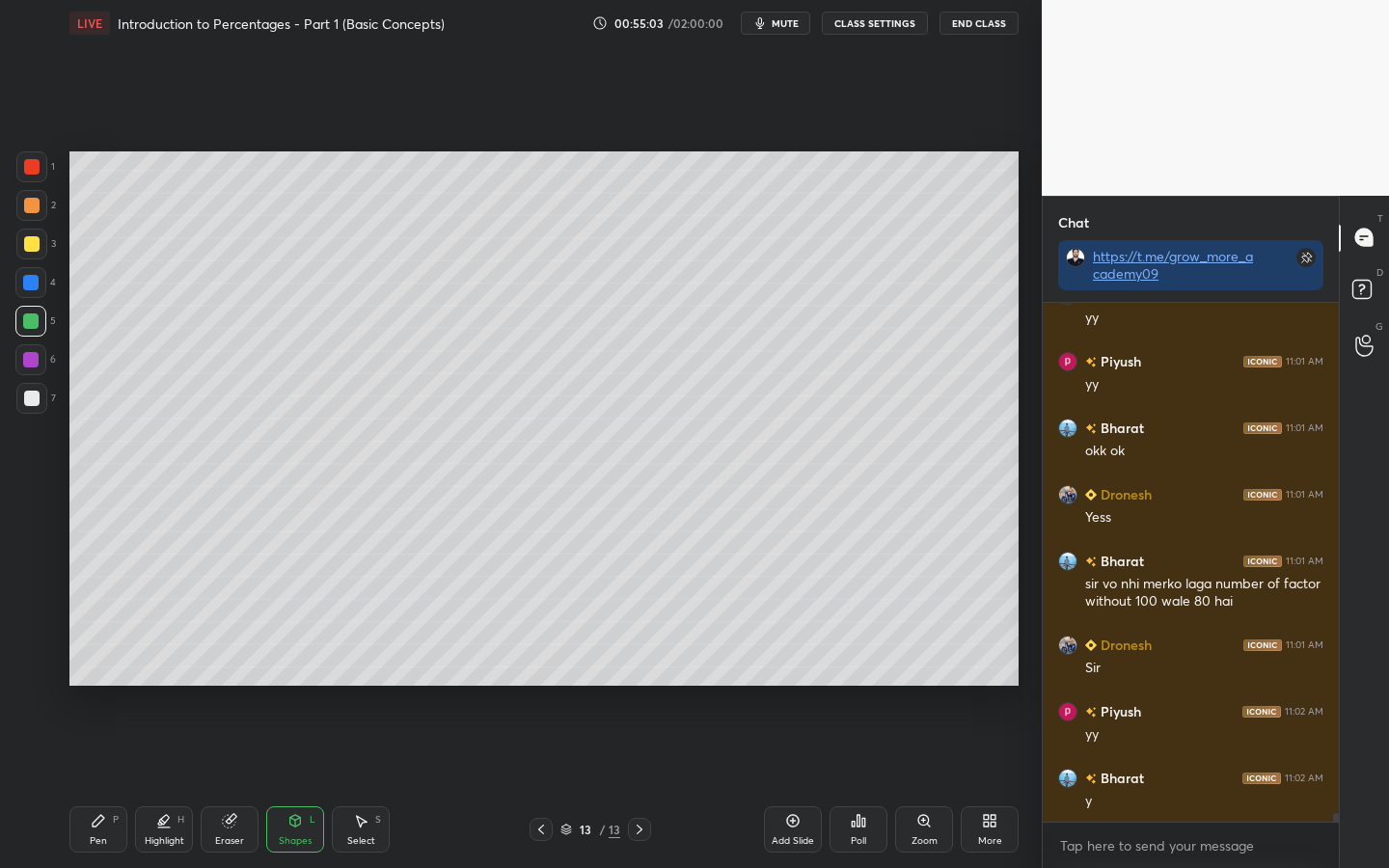 click on "Pen P" at bounding box center [98, 829] 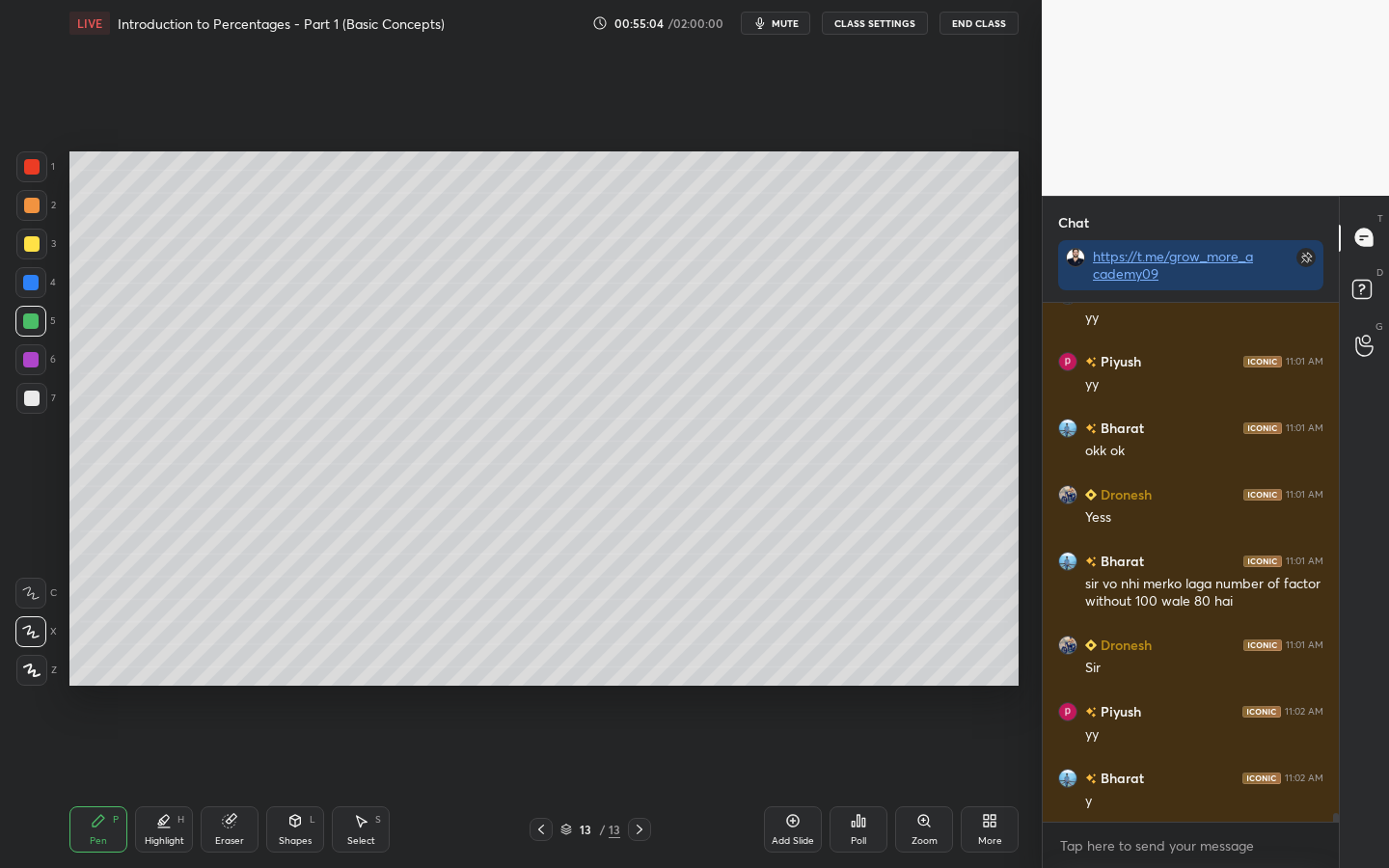click at bounding box center [31, 360] 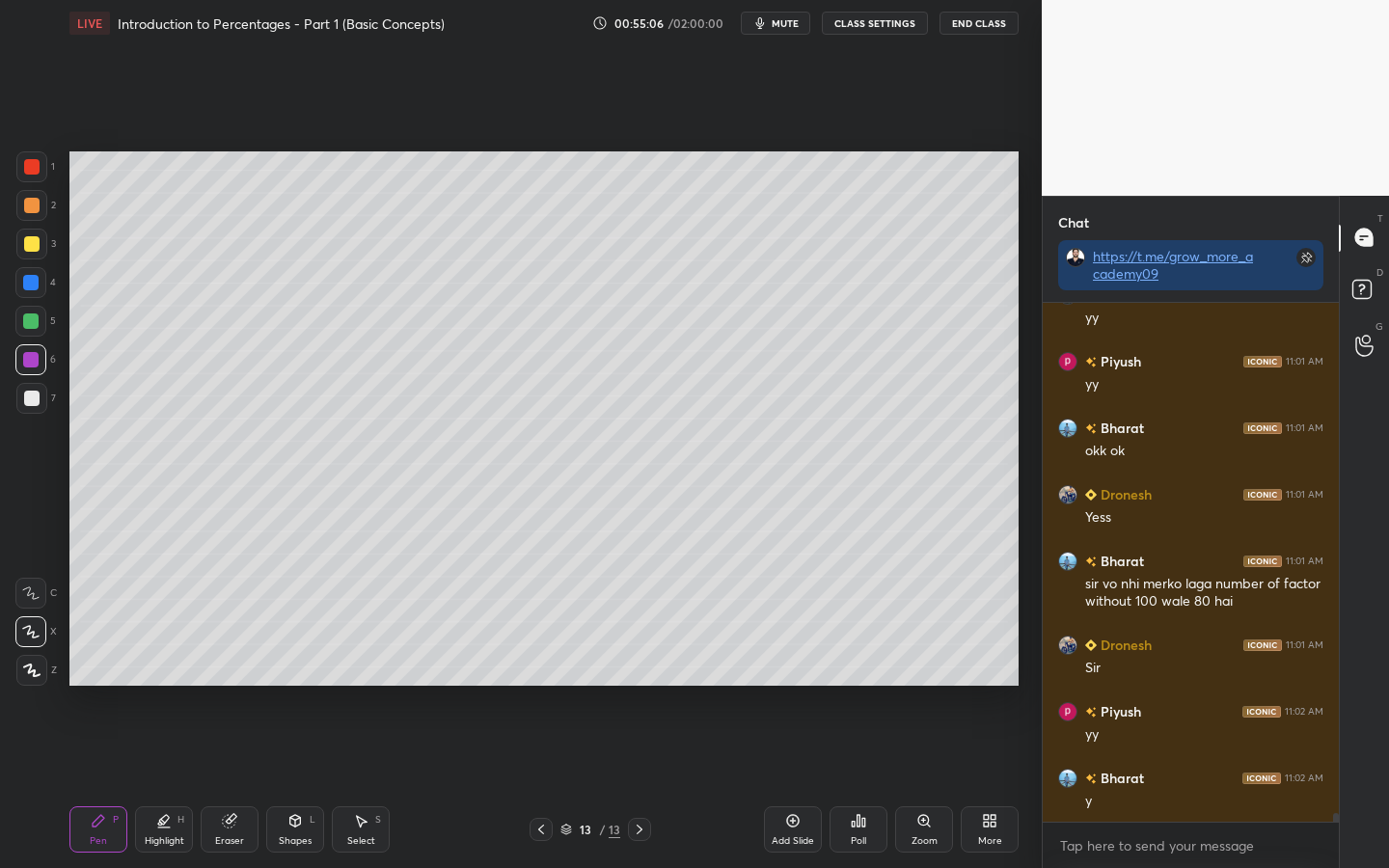 scroll, scrollTop: 30067, scrollLeft: 0, axis: vertical 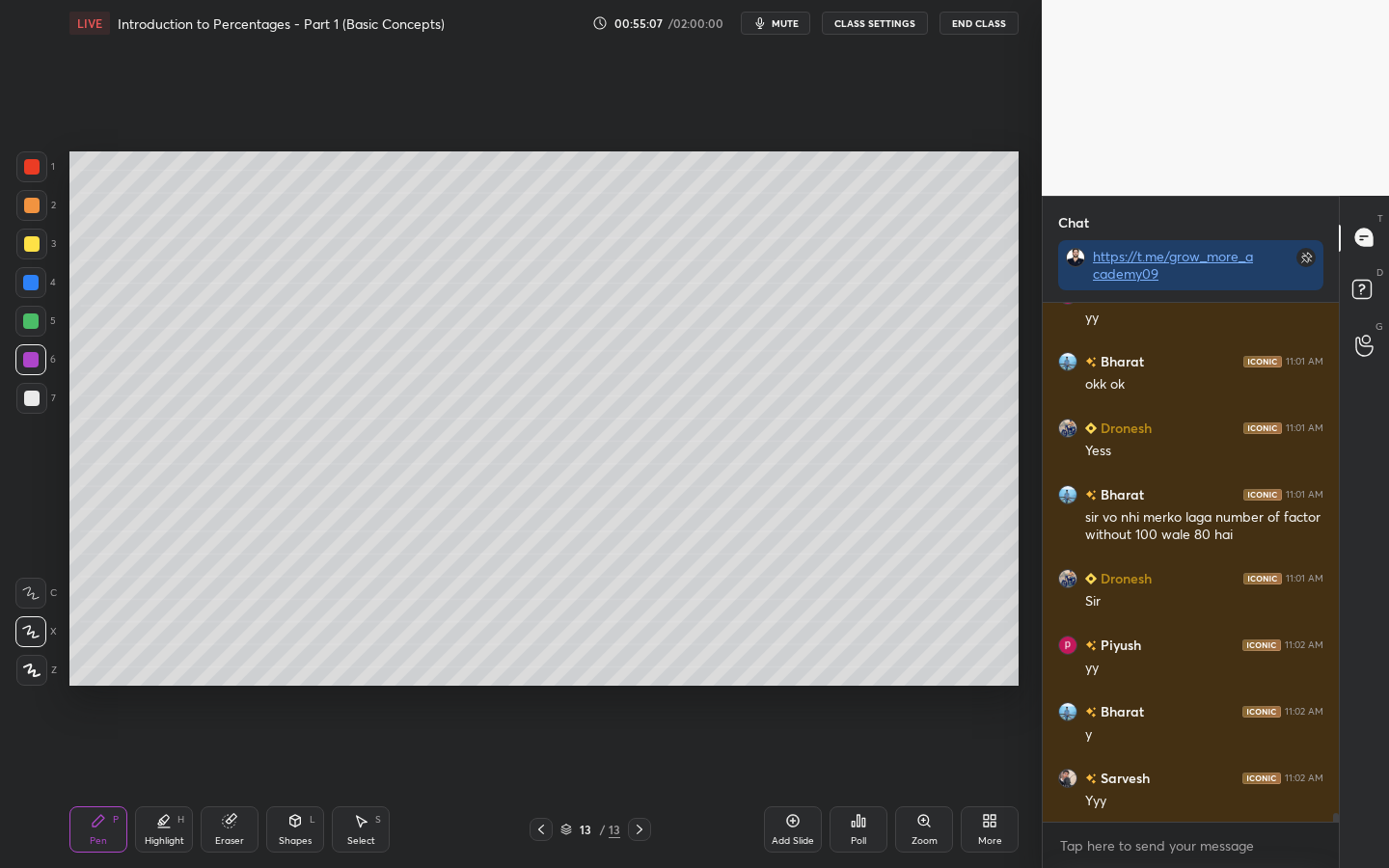 click at bounding box center [31, 283] 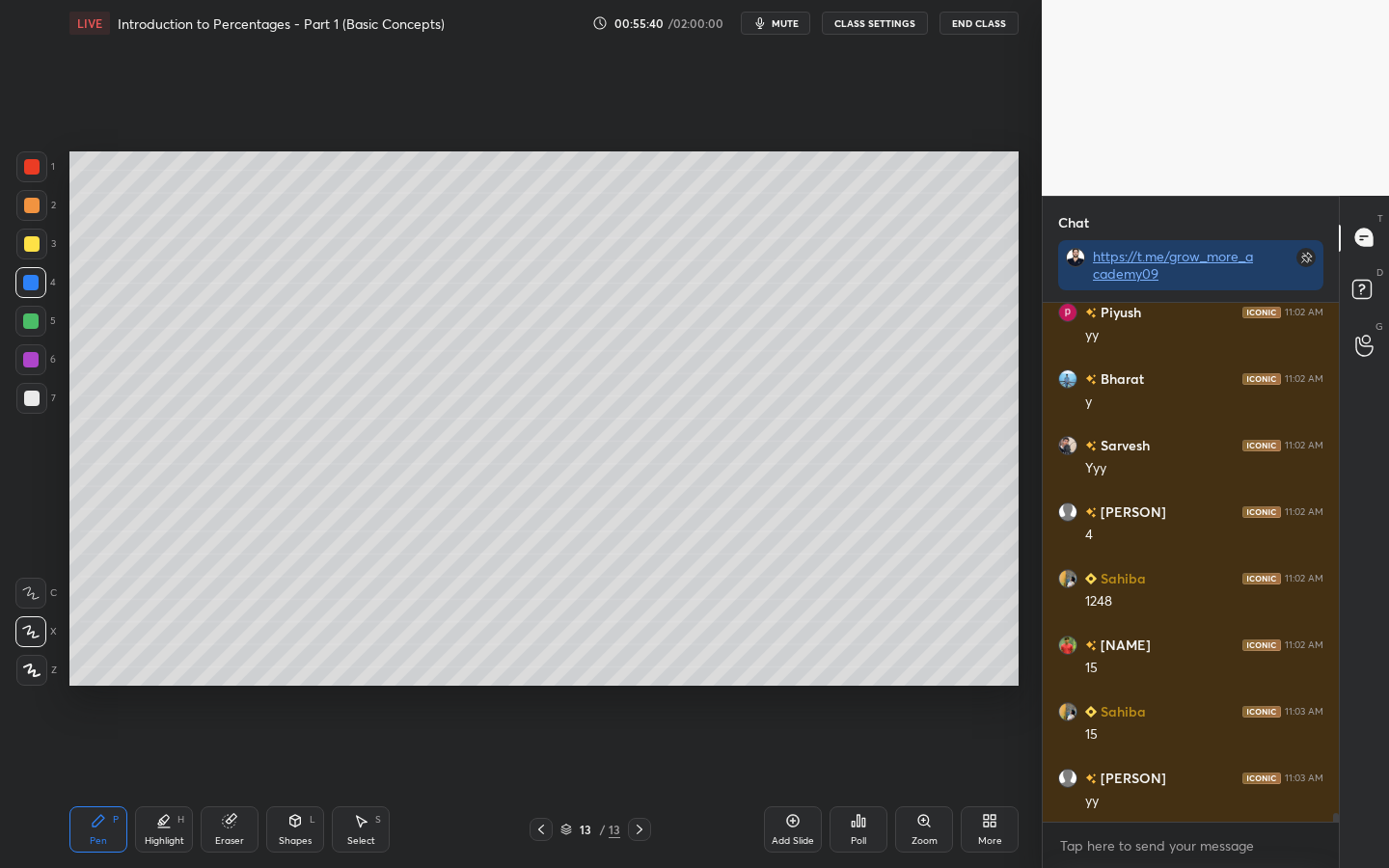 scroll, scrollTop: 30466, scrollLeft: 0, axis: vertical 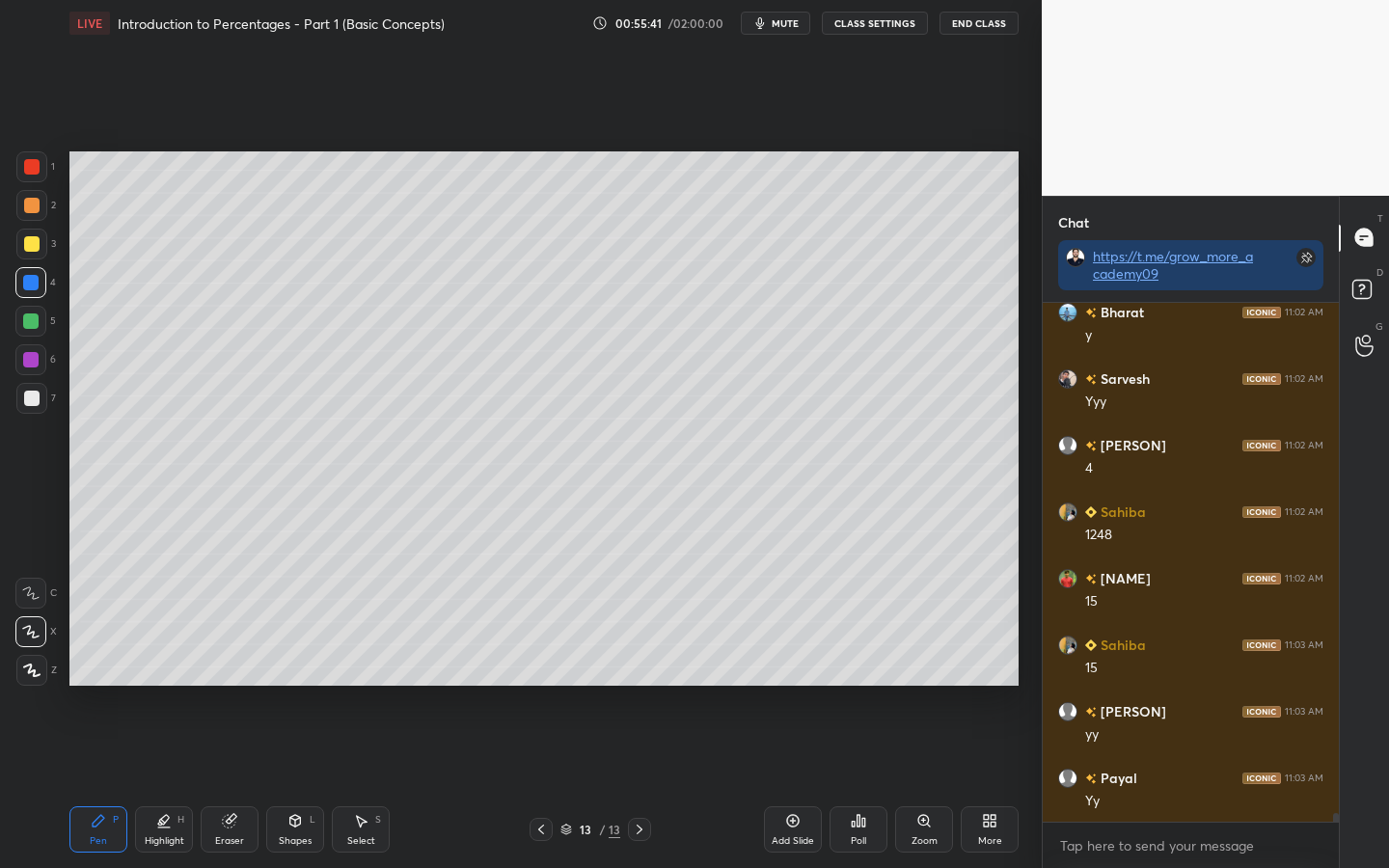 click at bounding box center [32, 244] 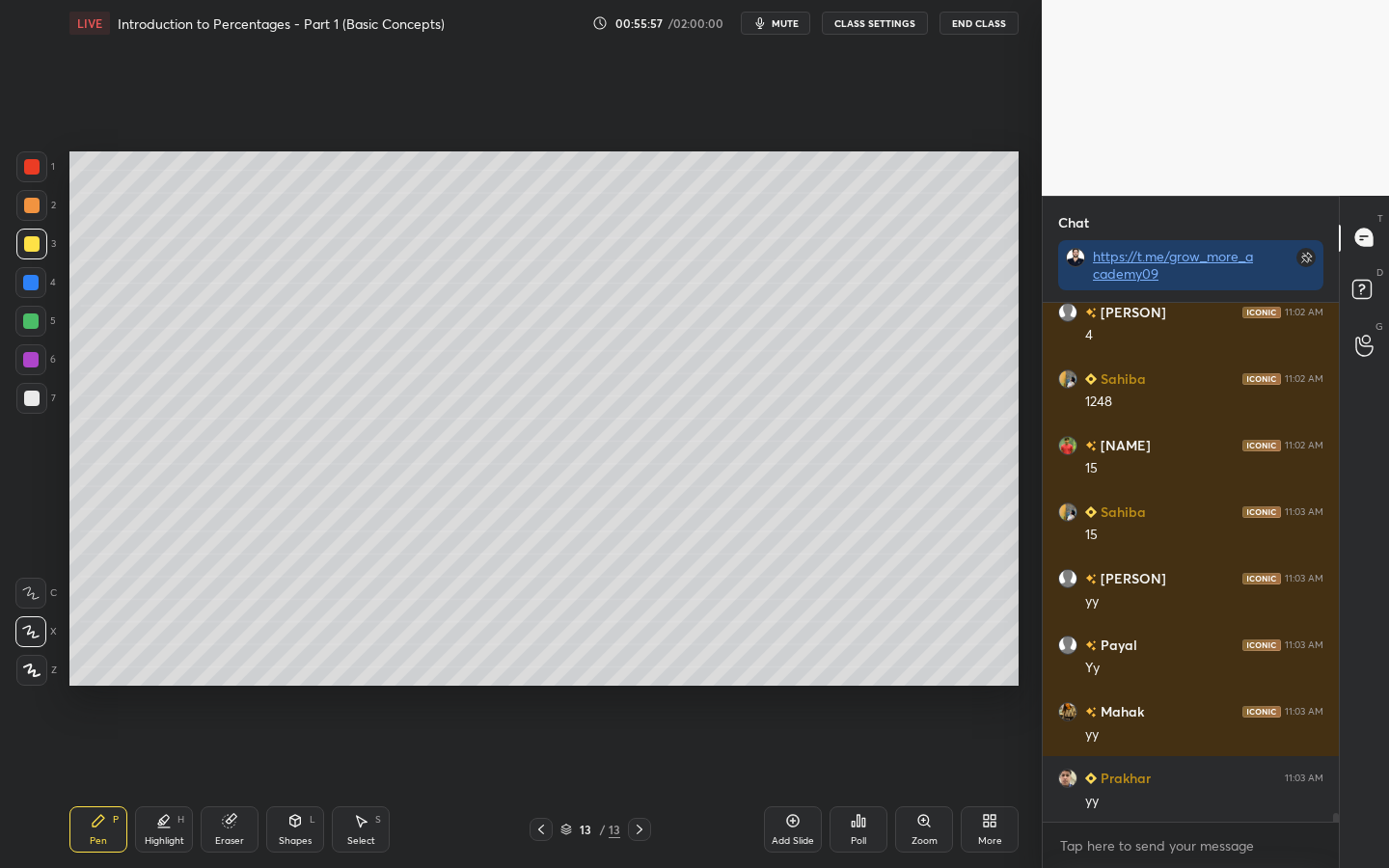 scroll, scrollTop: 30665, scrollLeft: 0, axis: vertical 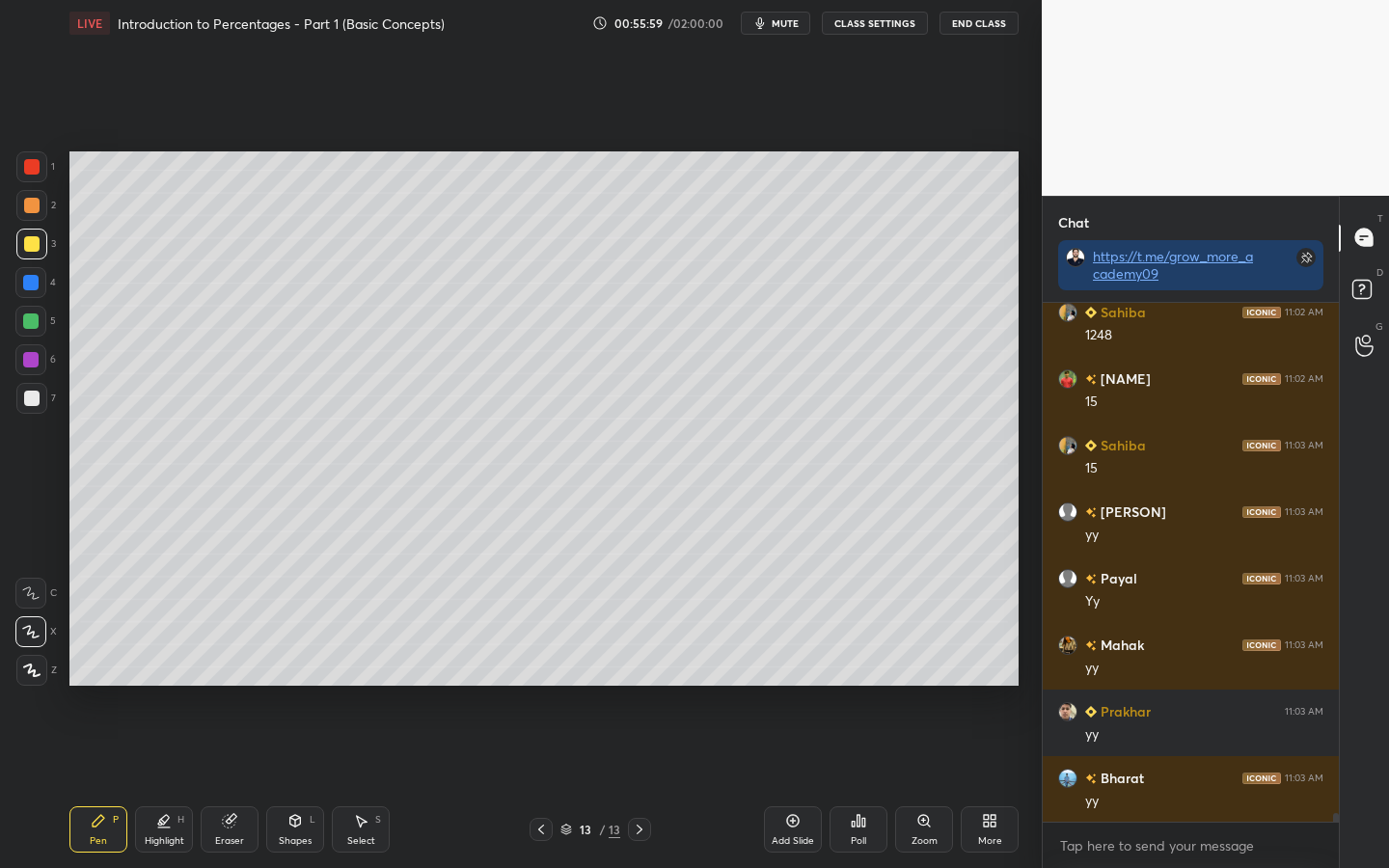drag, startPoint x: 27, startPoint y: 317, endPoint x: 30, endPoint y: 333, distance: 16.27882 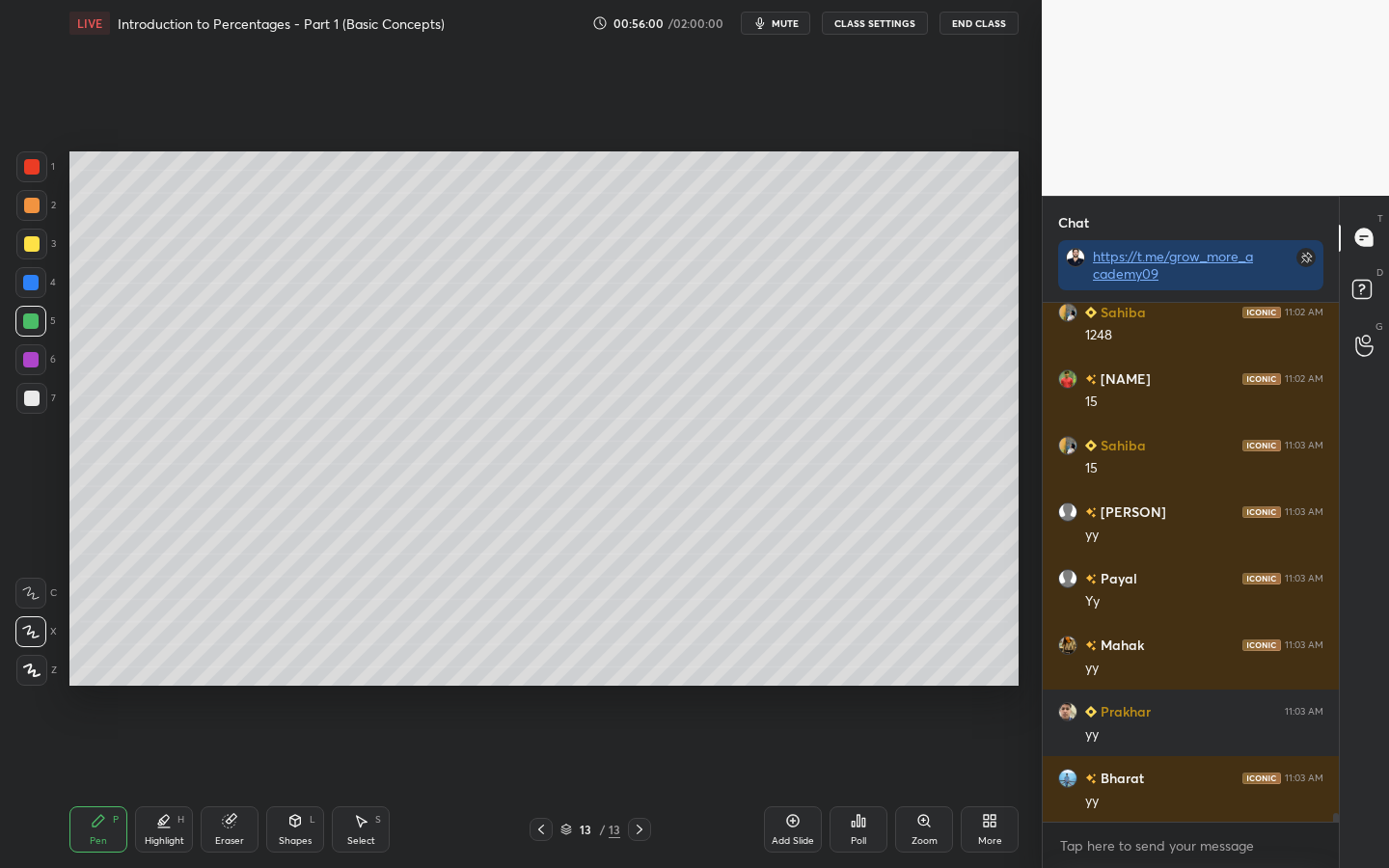 click at bounding box center (32, 398) 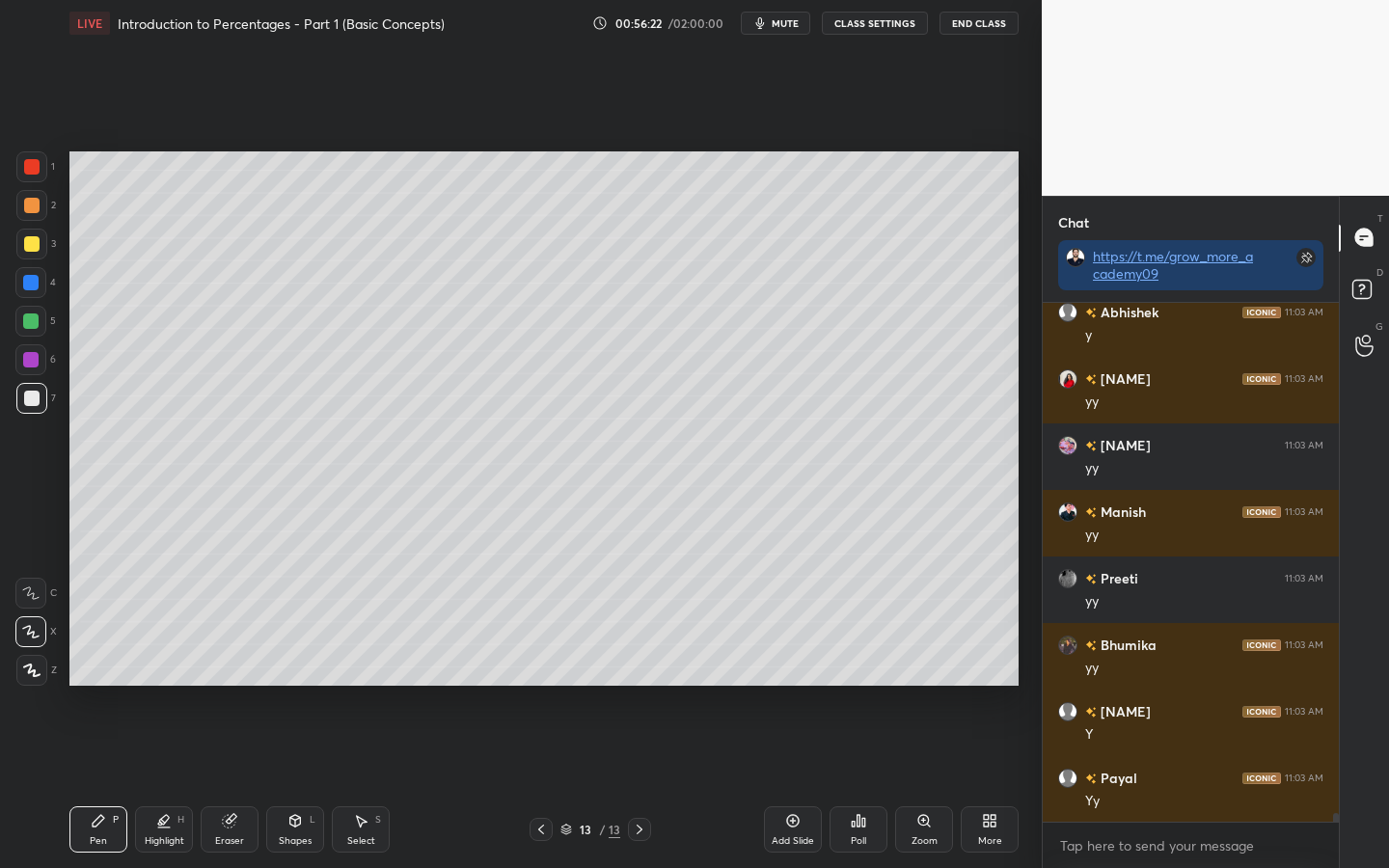 scroll, scrollTop: 31730, scrollLeft: 0, axis: vertical 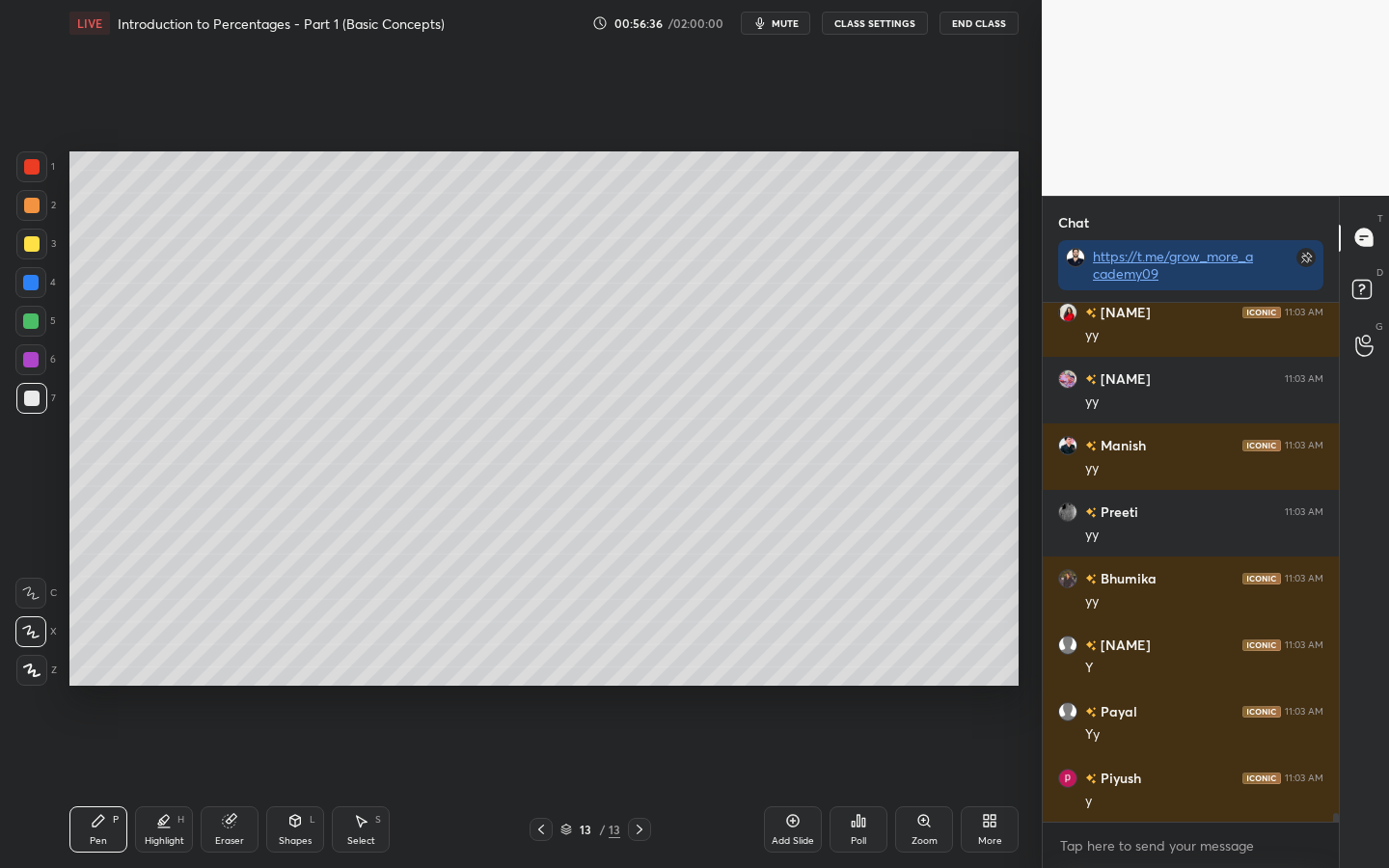 click on "Eraser" at bounding box center (230, 829) 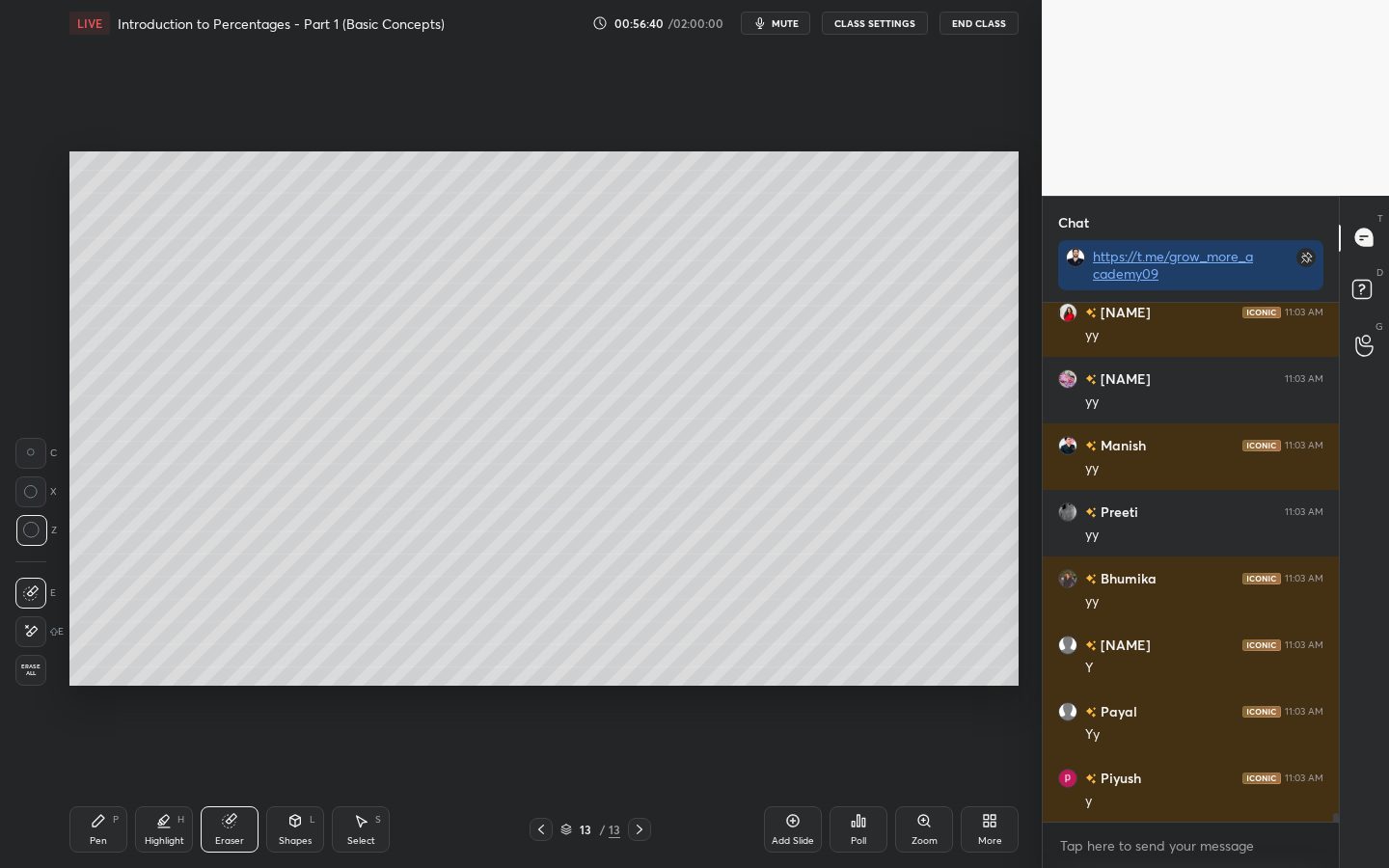 click on "Pen" at bounding box center (98, 841) 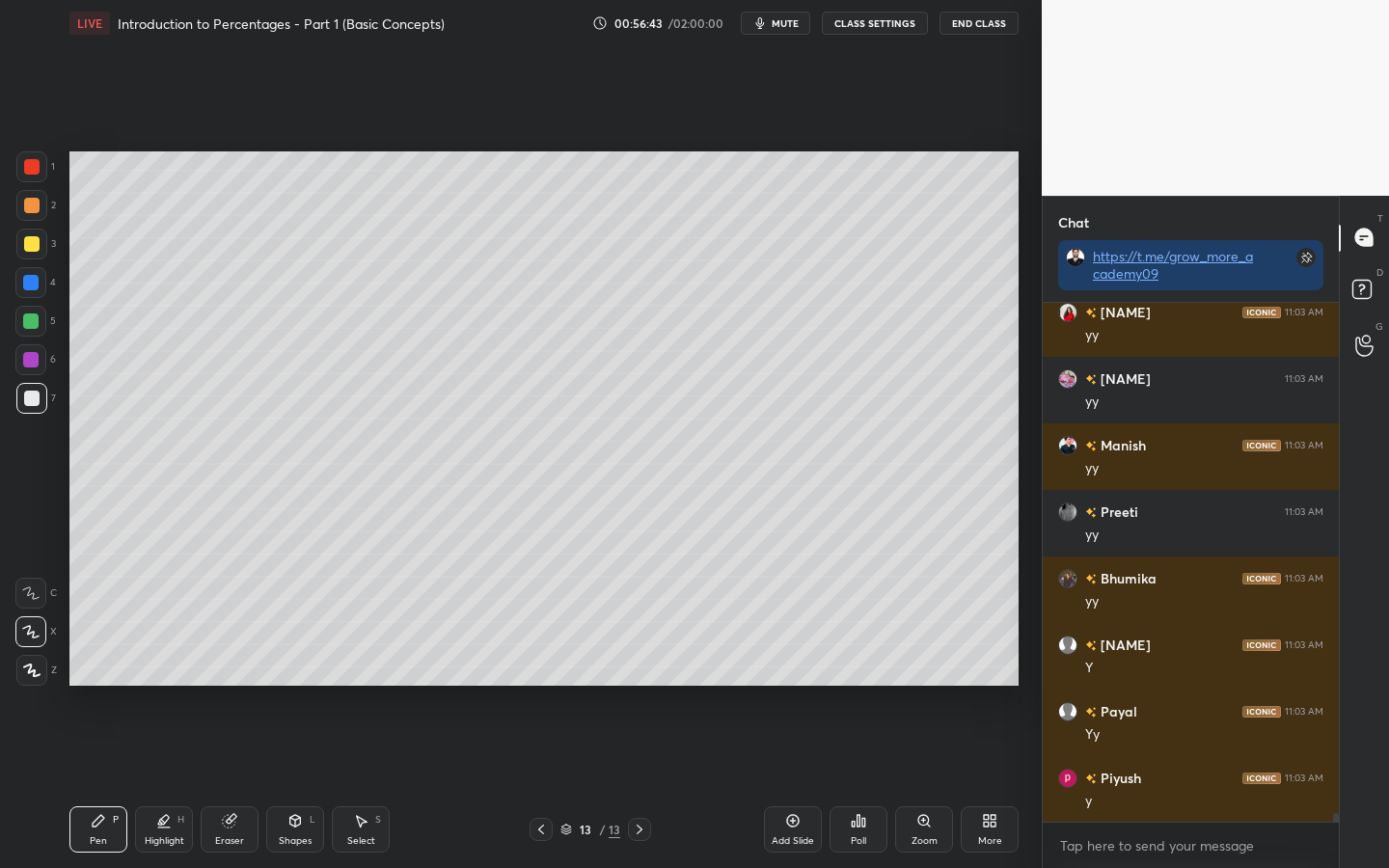 click at bounding box center [31, 283] 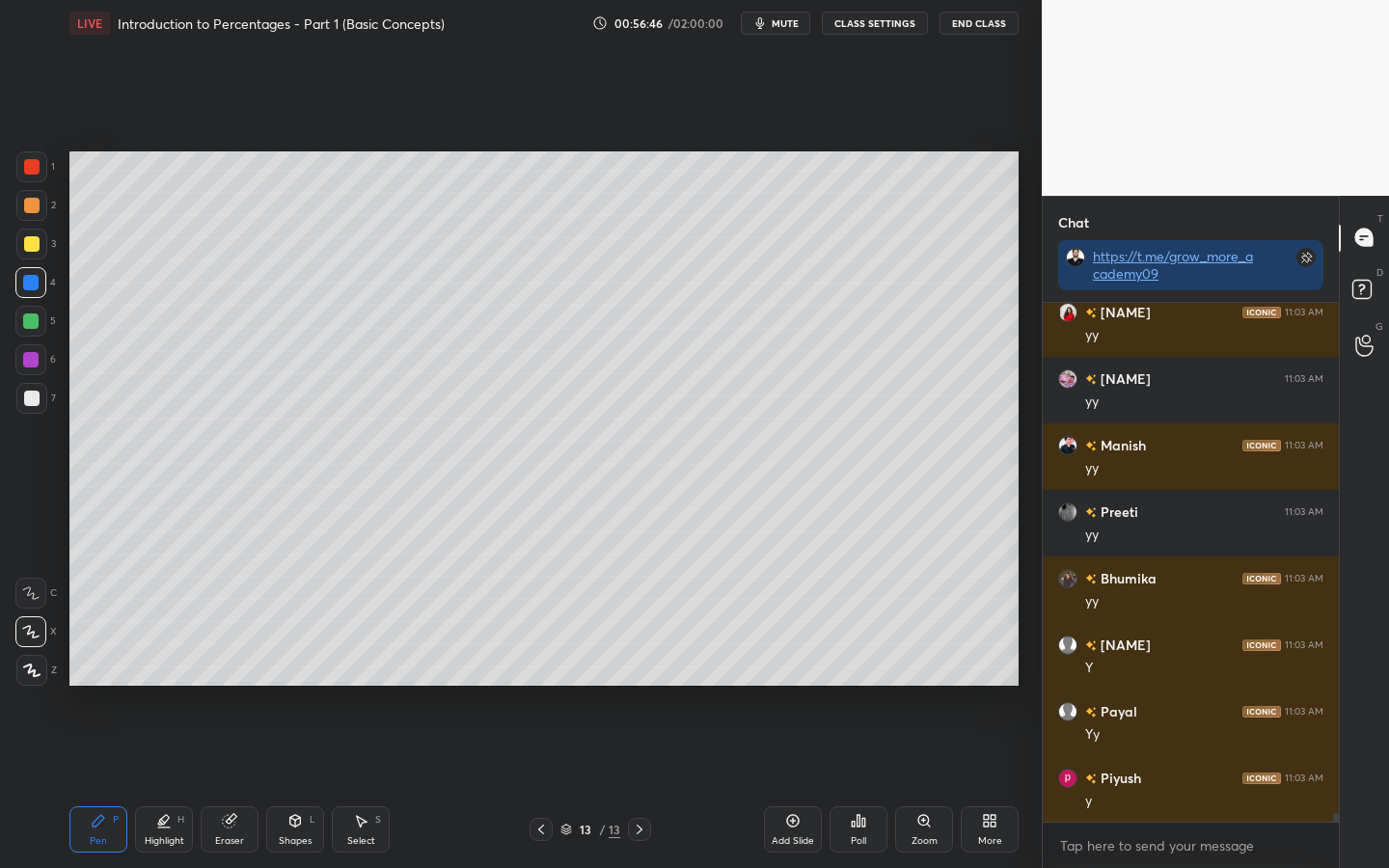 click at bounding box center (32, 205) 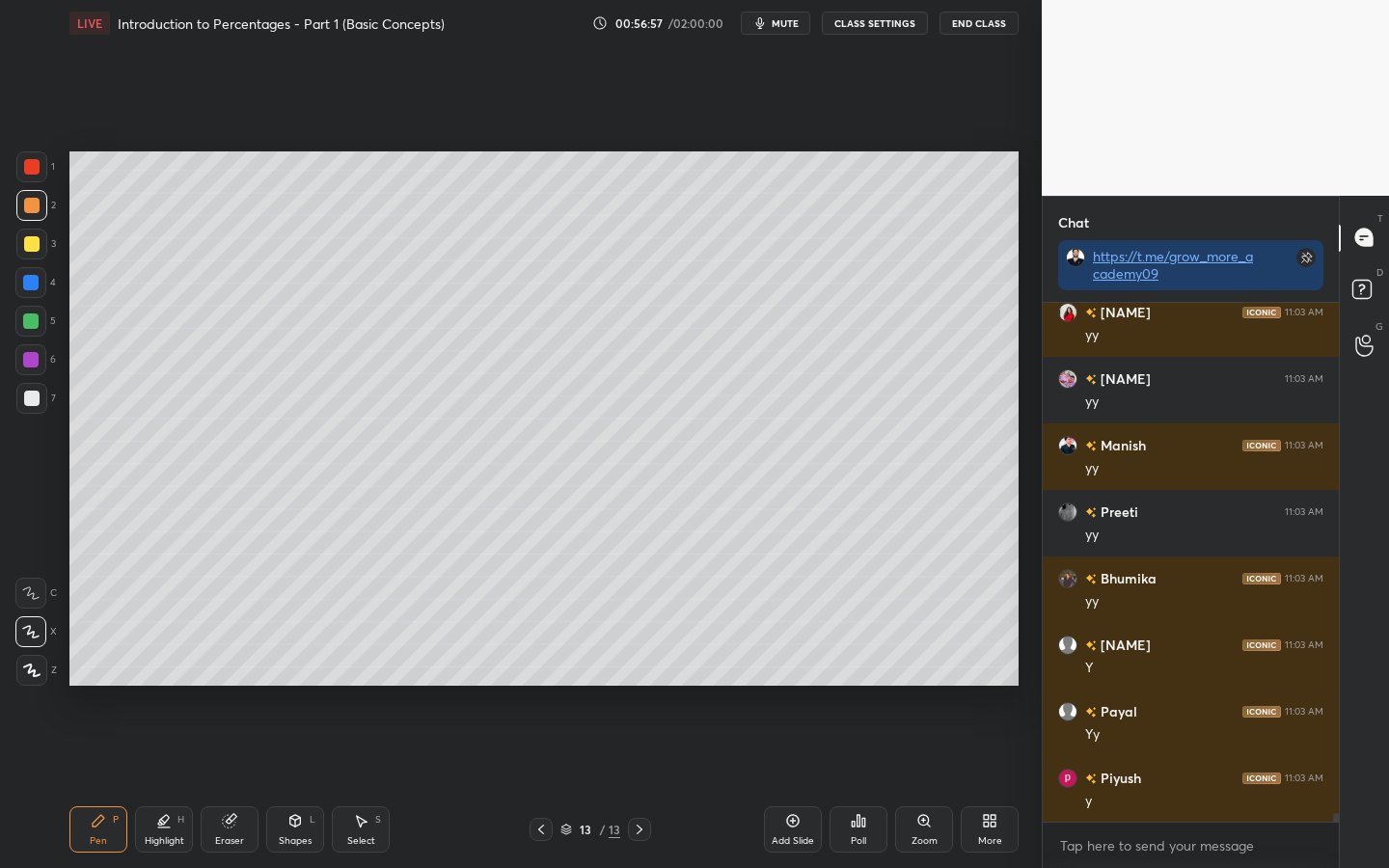 click at bounding box center [31, 283] 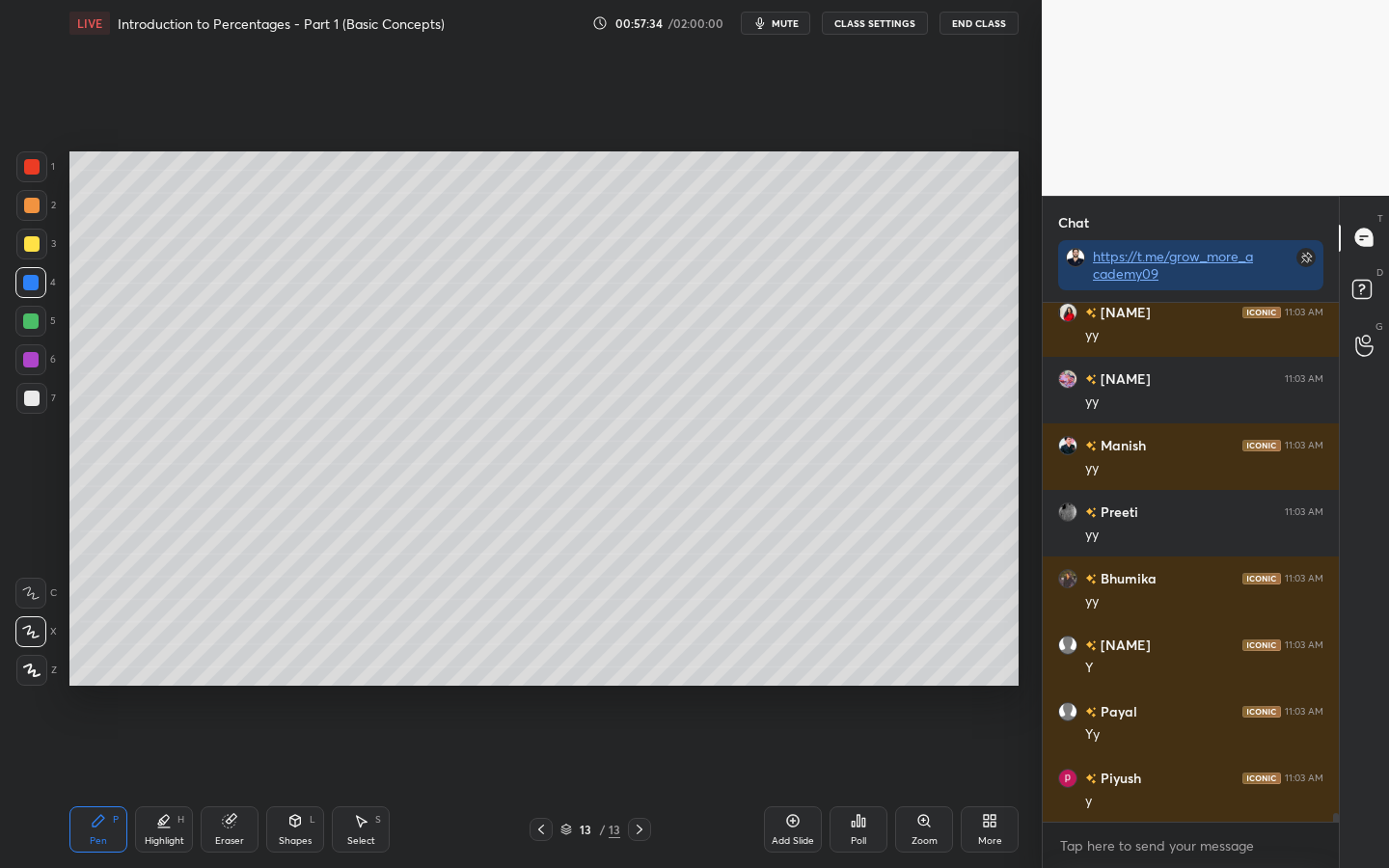 click at bounding box center [31, 321] 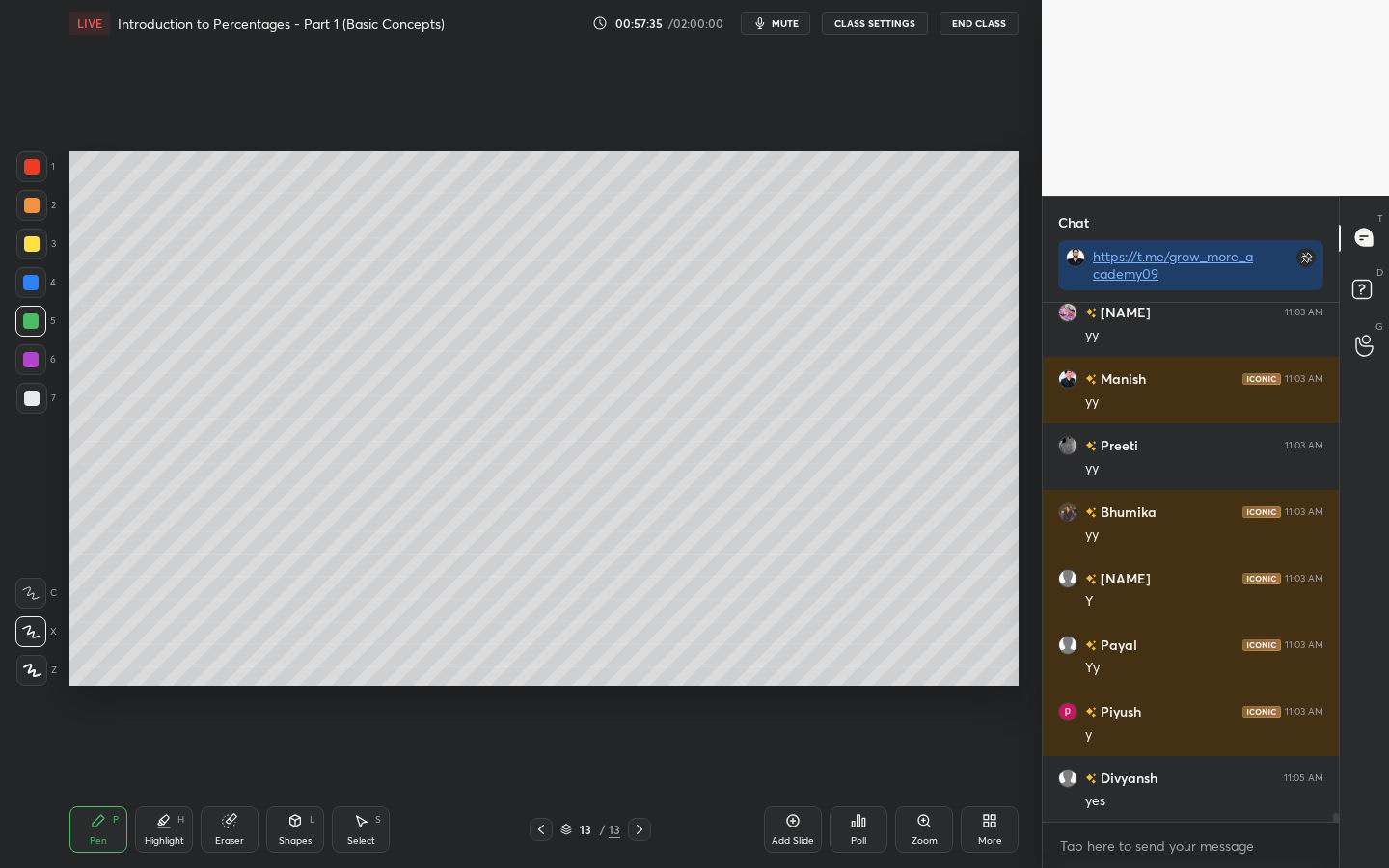 scroll, scrollTop: 31863, scrollLeft: 0, axis: vertical 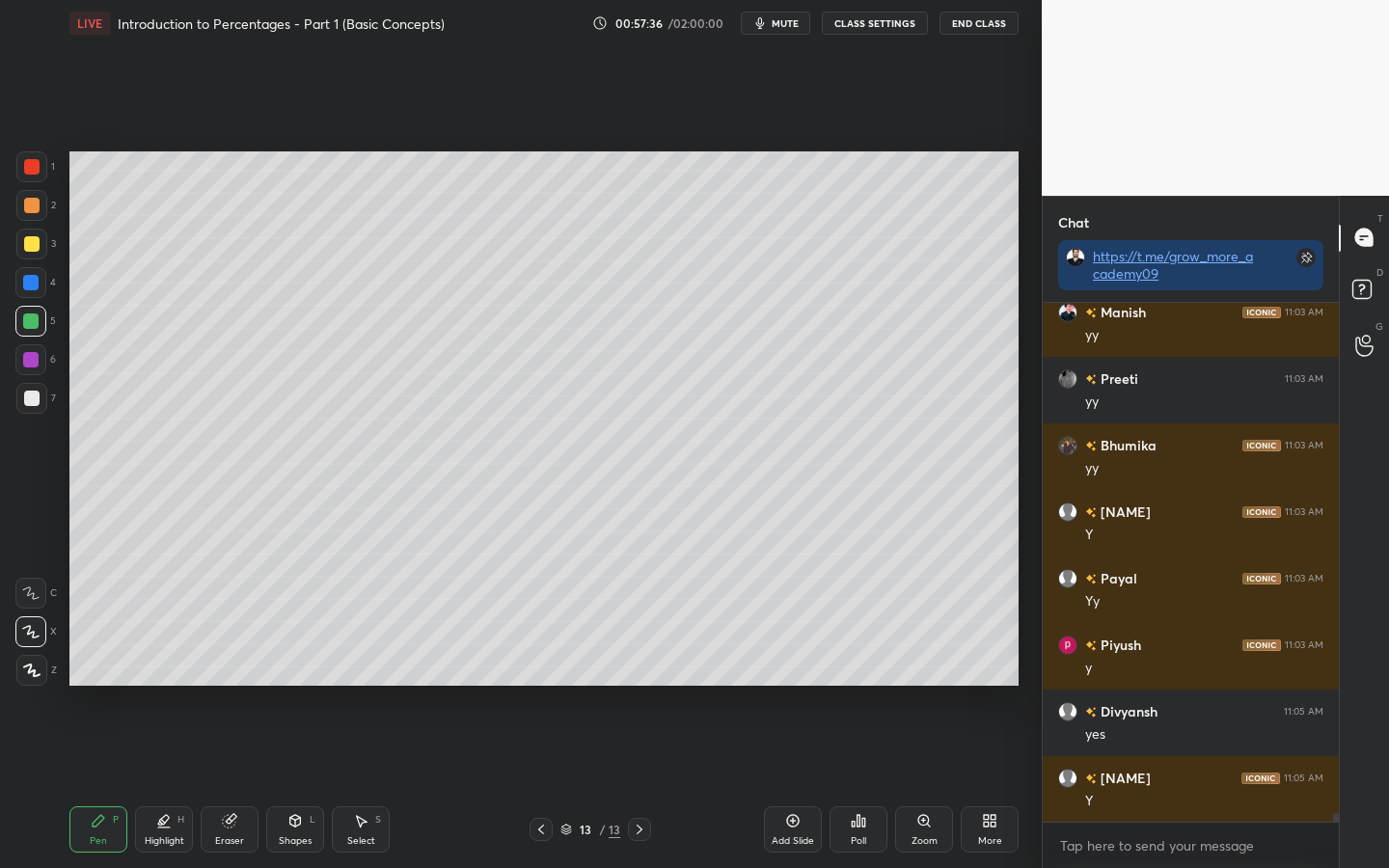 click at bounding box center (31, 360) 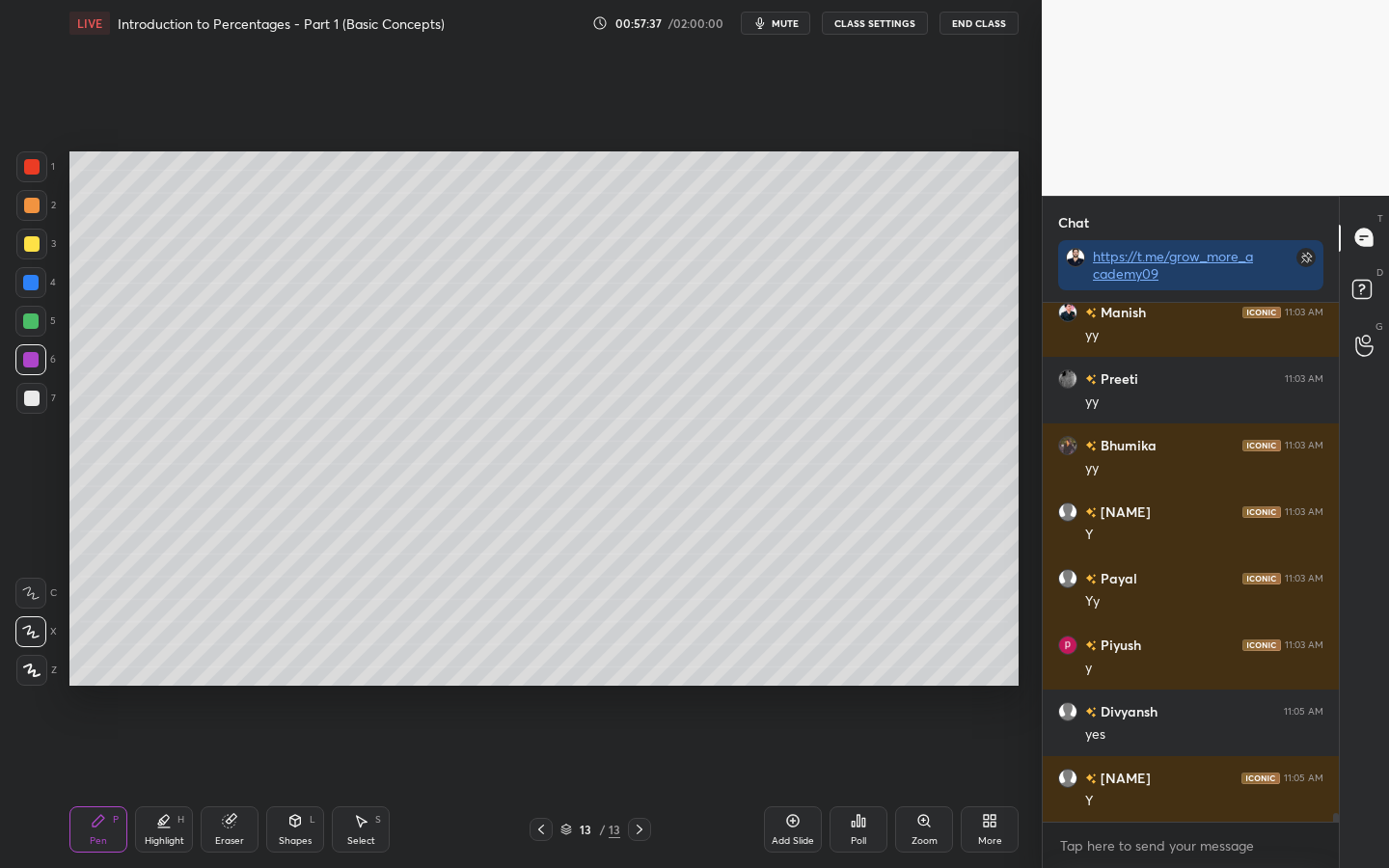 click at bounding box center [32, 398] 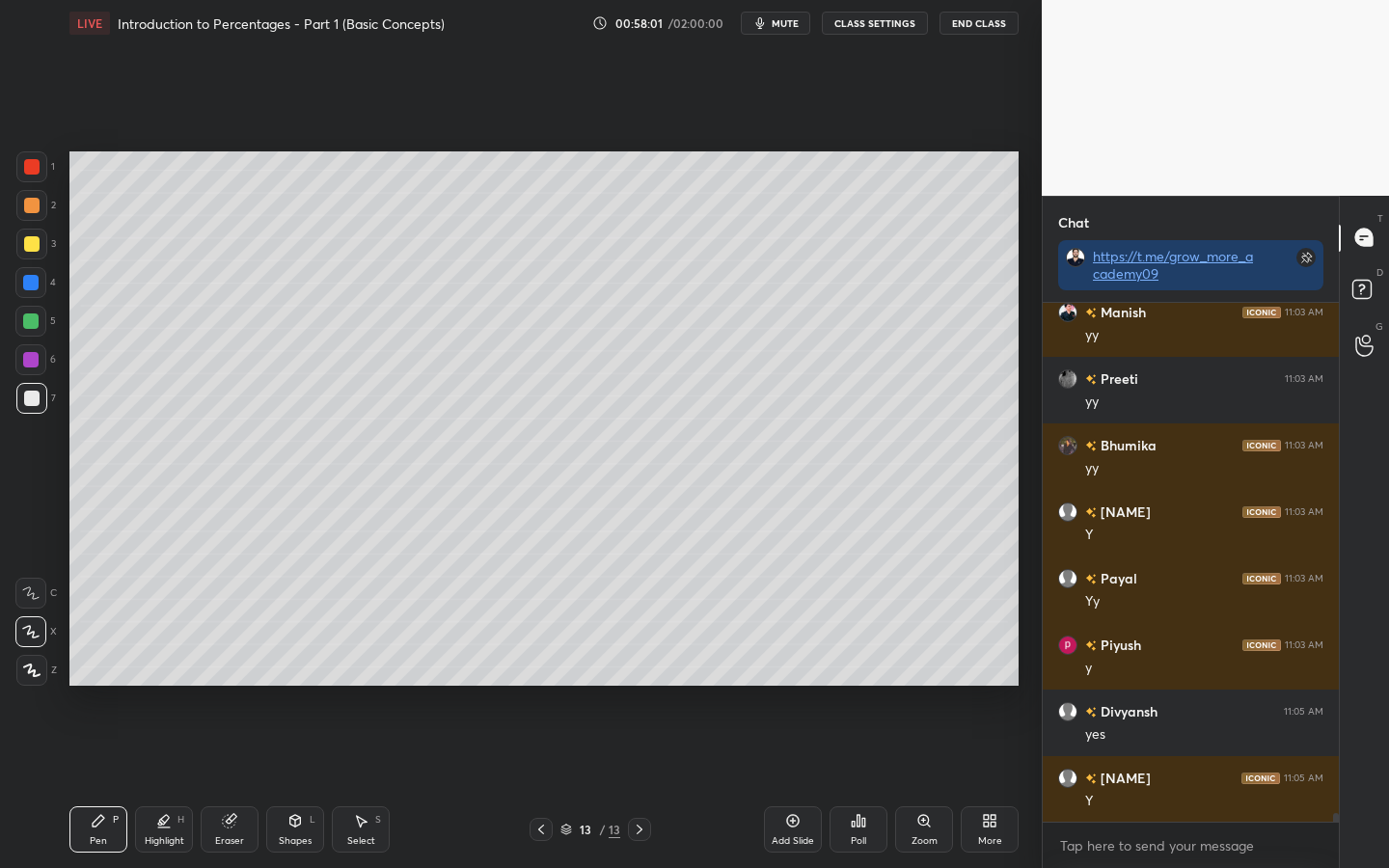 scroll, scrollTop: 31930, scrollLeft: 0, axis: vertical 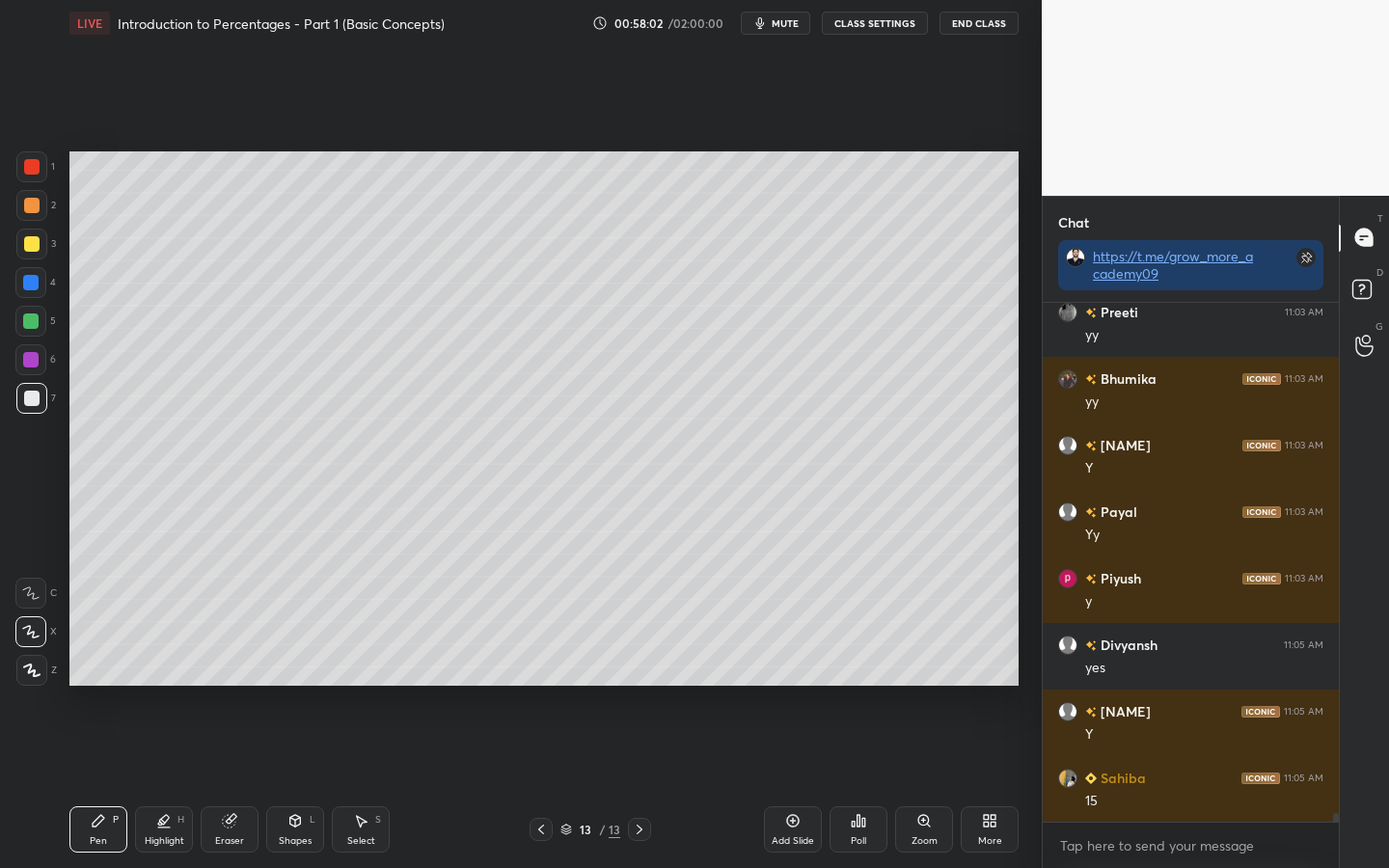 drag, startPoint x: 359, startPoint y: 833, endPoint x: 481, endPoint y: 798, distance: 126.92 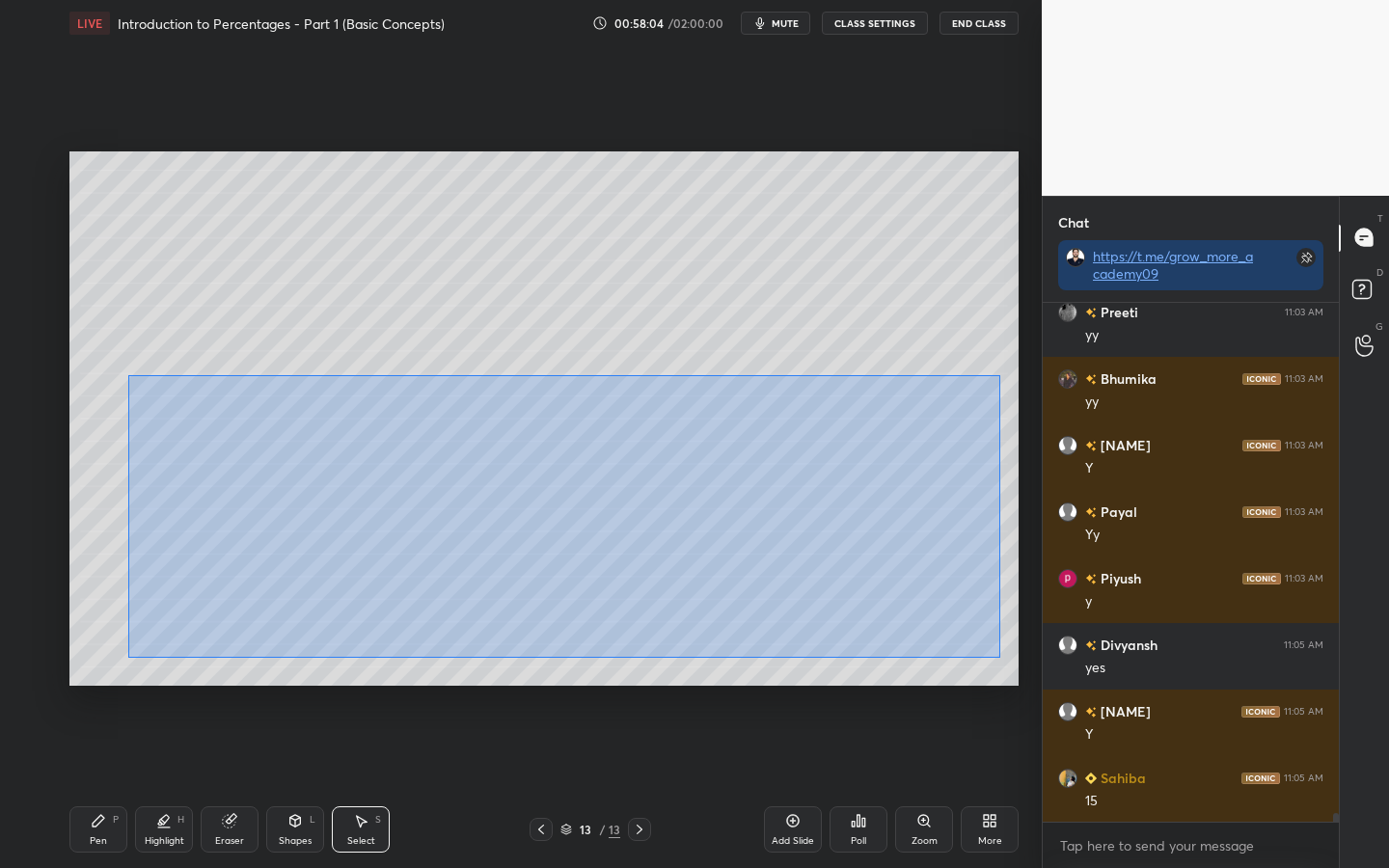 drag, startPoint x: 903, startPoint y: 635, endPoint x: 128, endPoint y: 377, distance: 816.8164 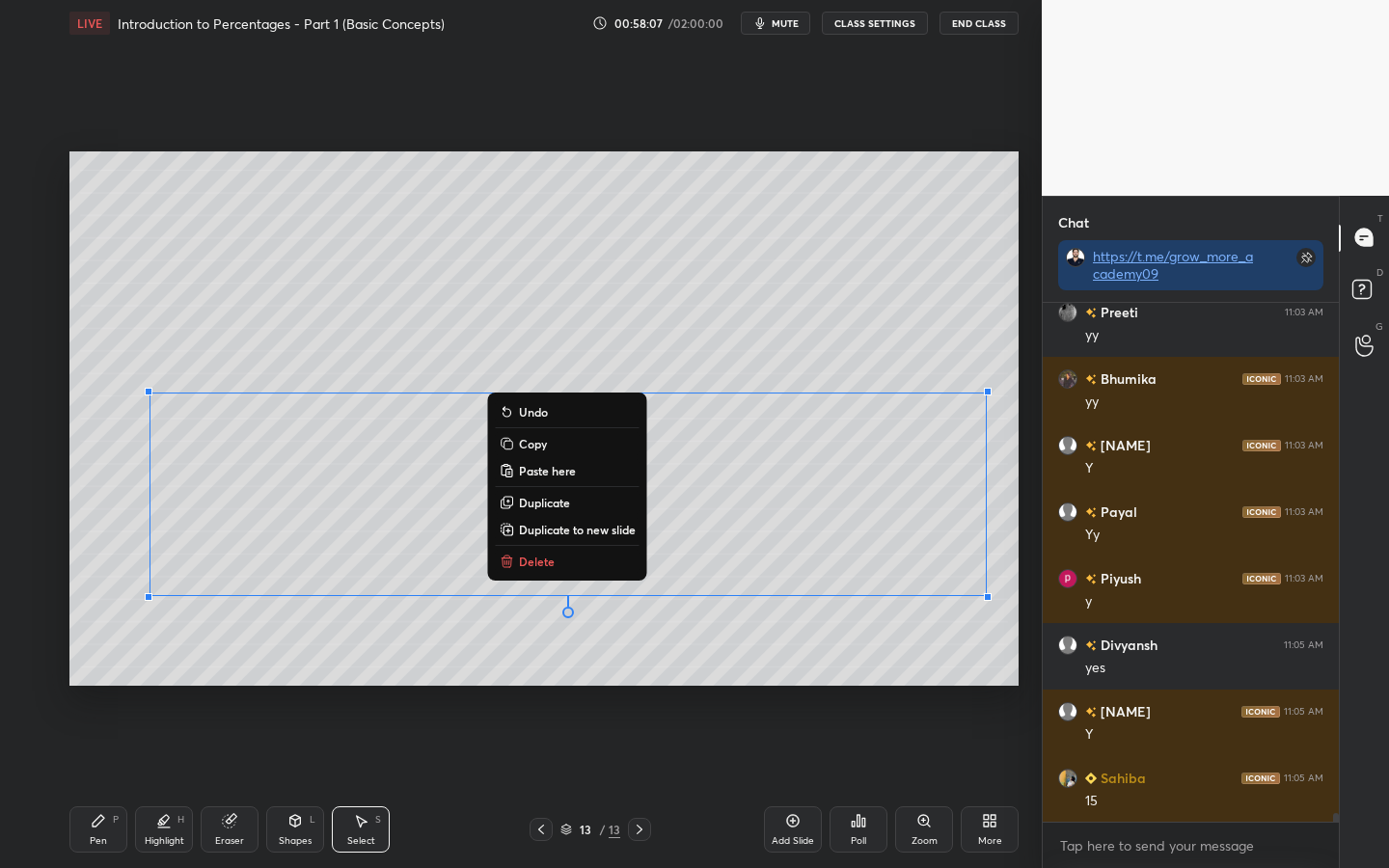 click on "Duplicate" at bounding box center [544, 502] 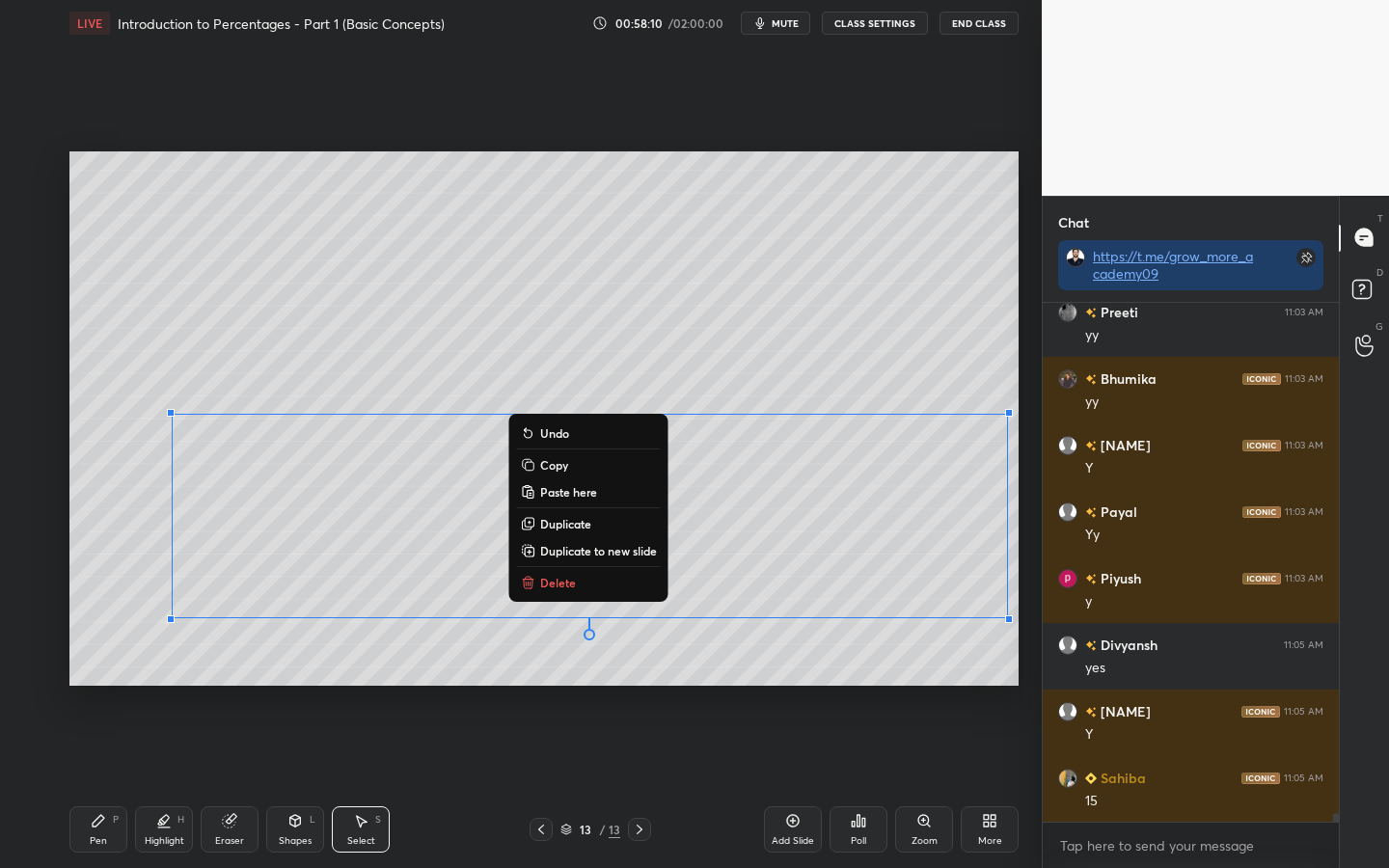 type 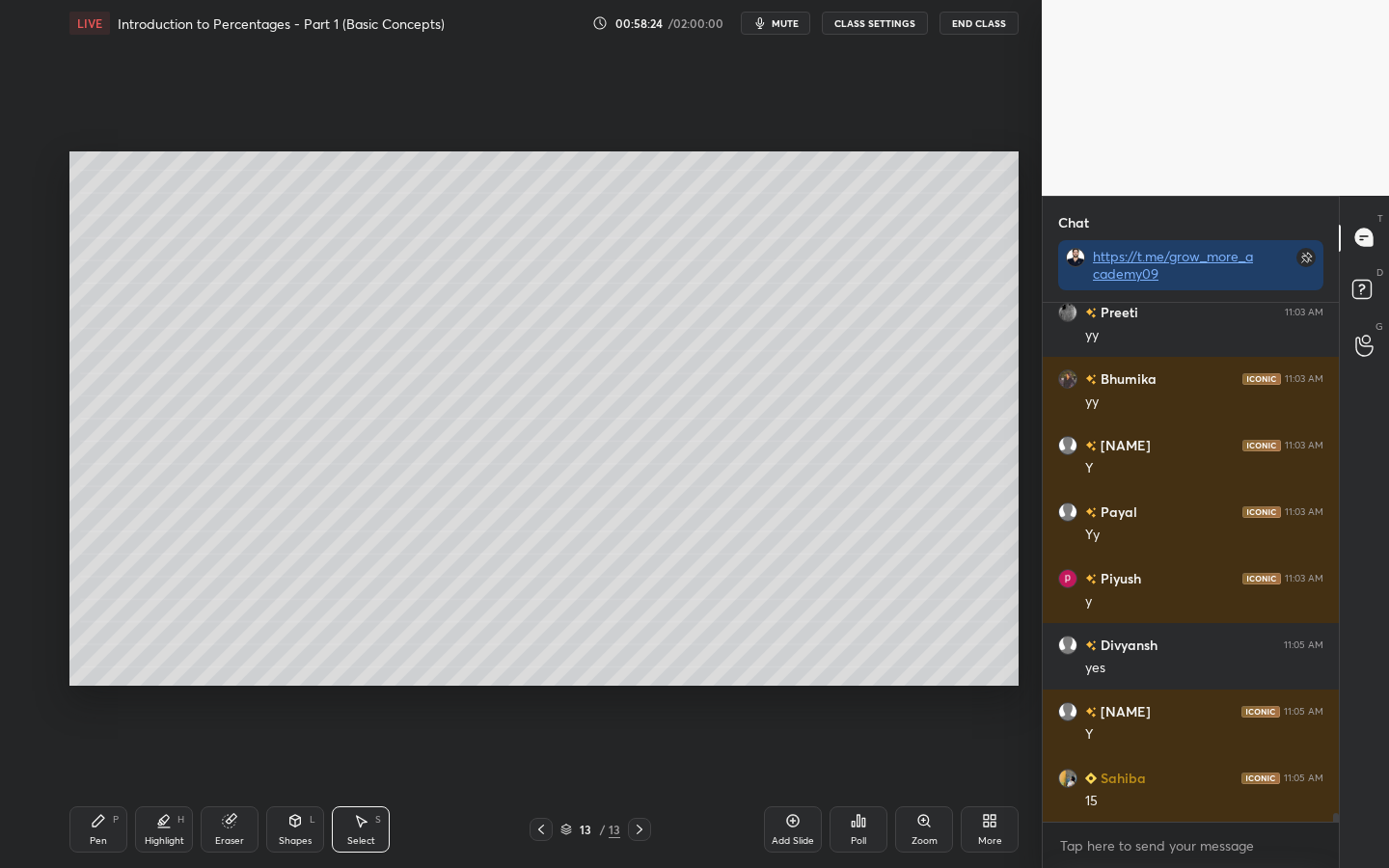 click on "Pen" at bounding box center [98, 841] 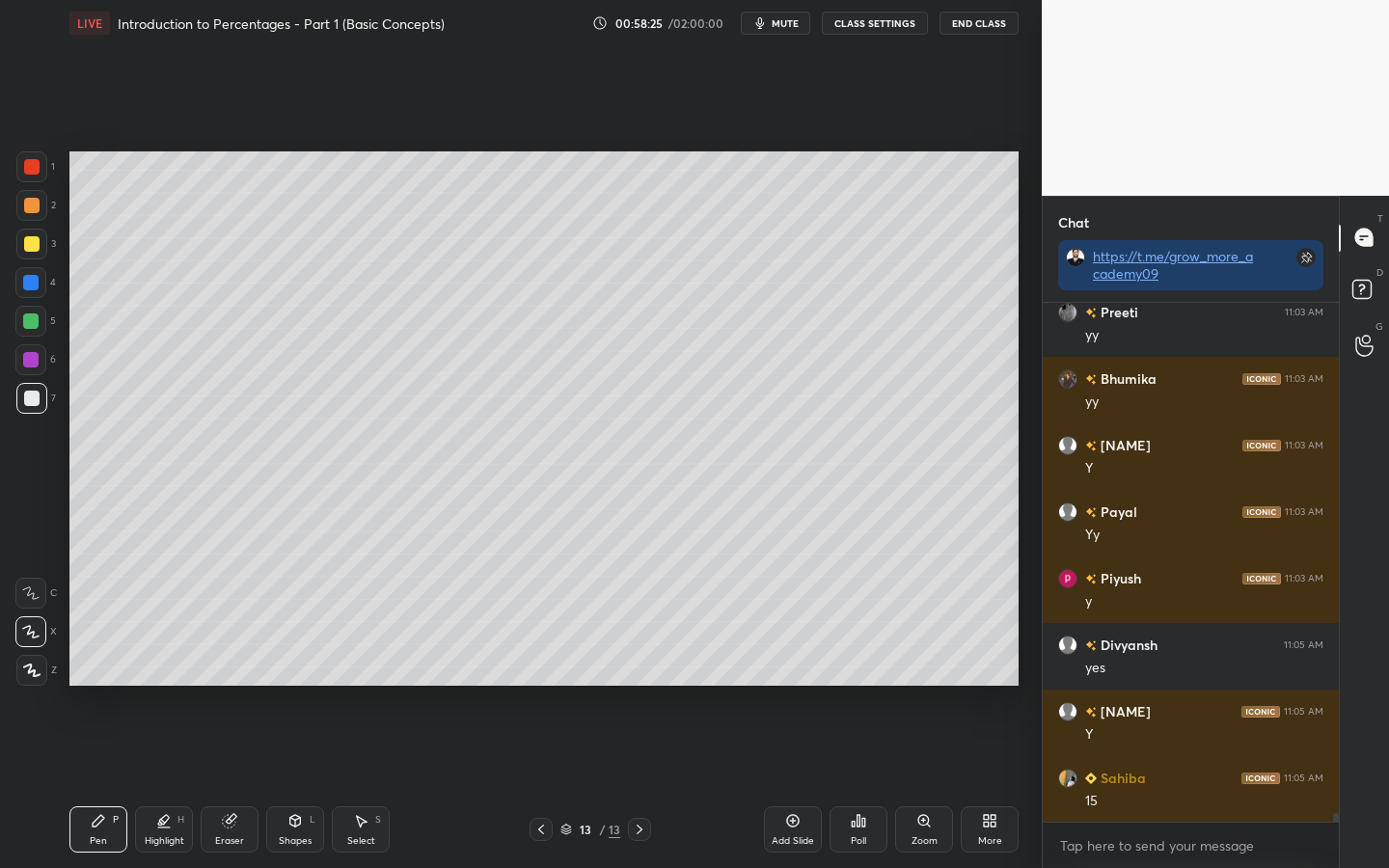 scroll, scrollTop: 31996, scrollLeft: 0, axis: vertical 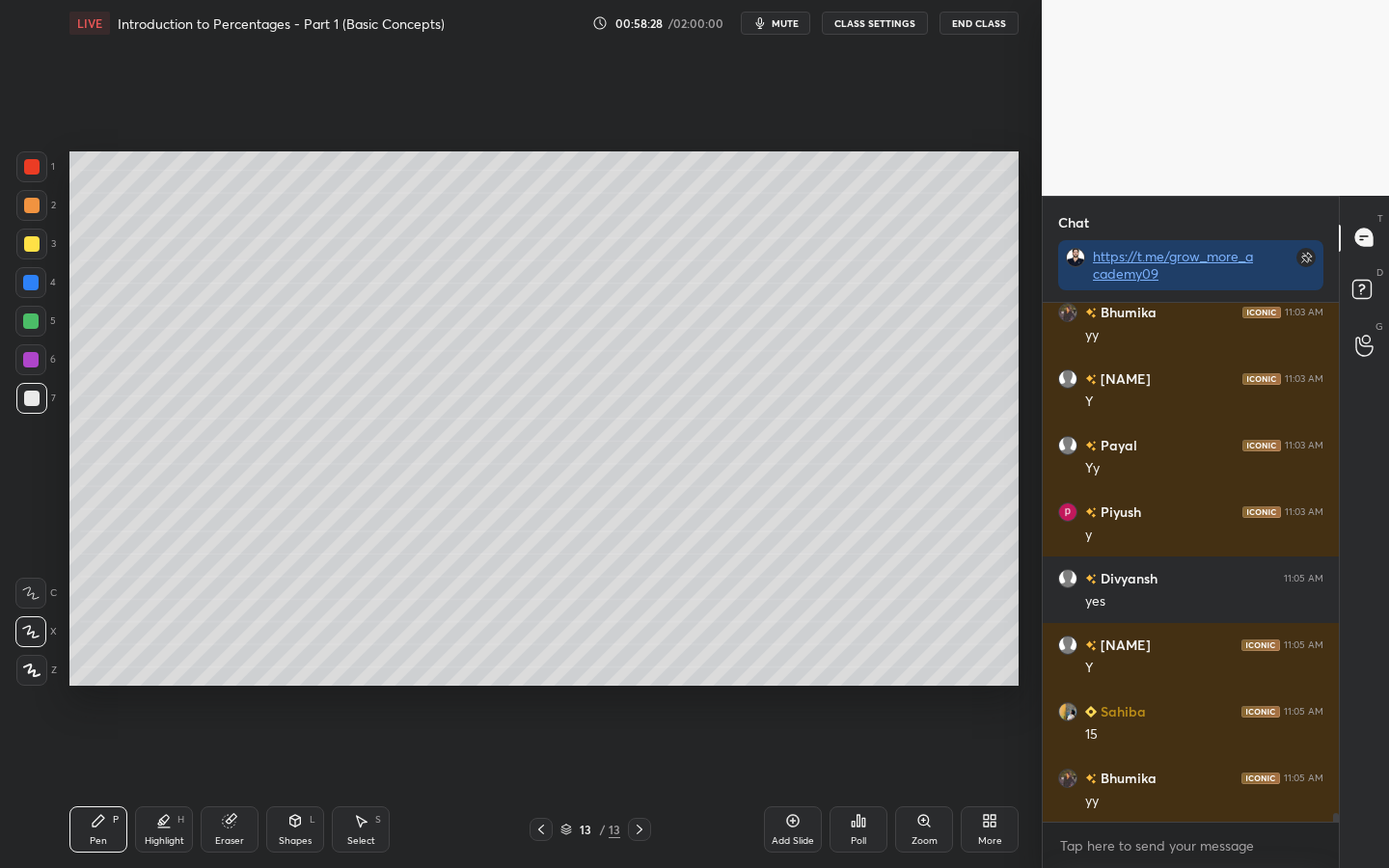 click on "Select S" at bounding box center [361, 829] 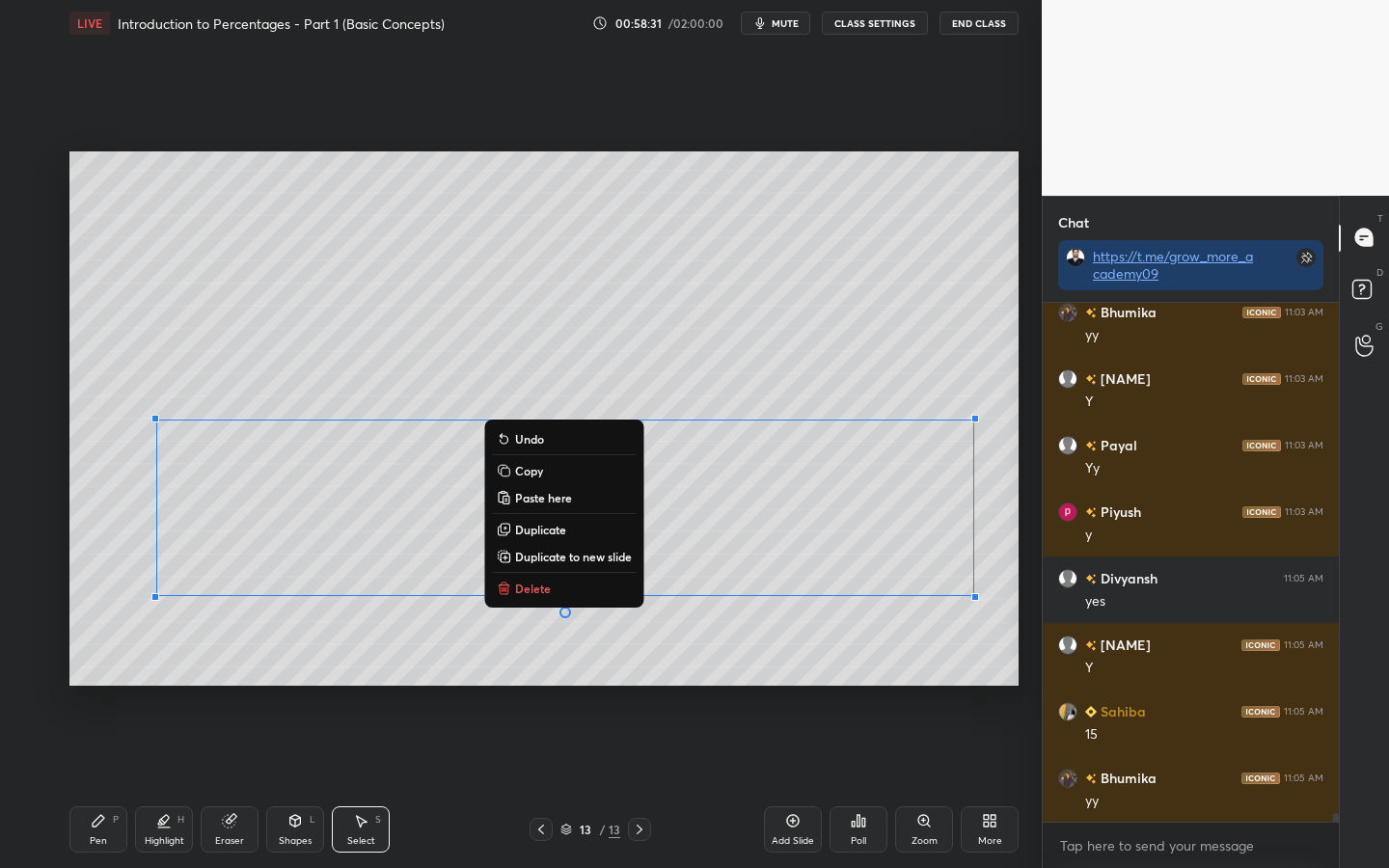 drag, startPoint x: 974, startPoint y: 646, endPoint x: 72, endPoint y: 385, distance: 939.0021 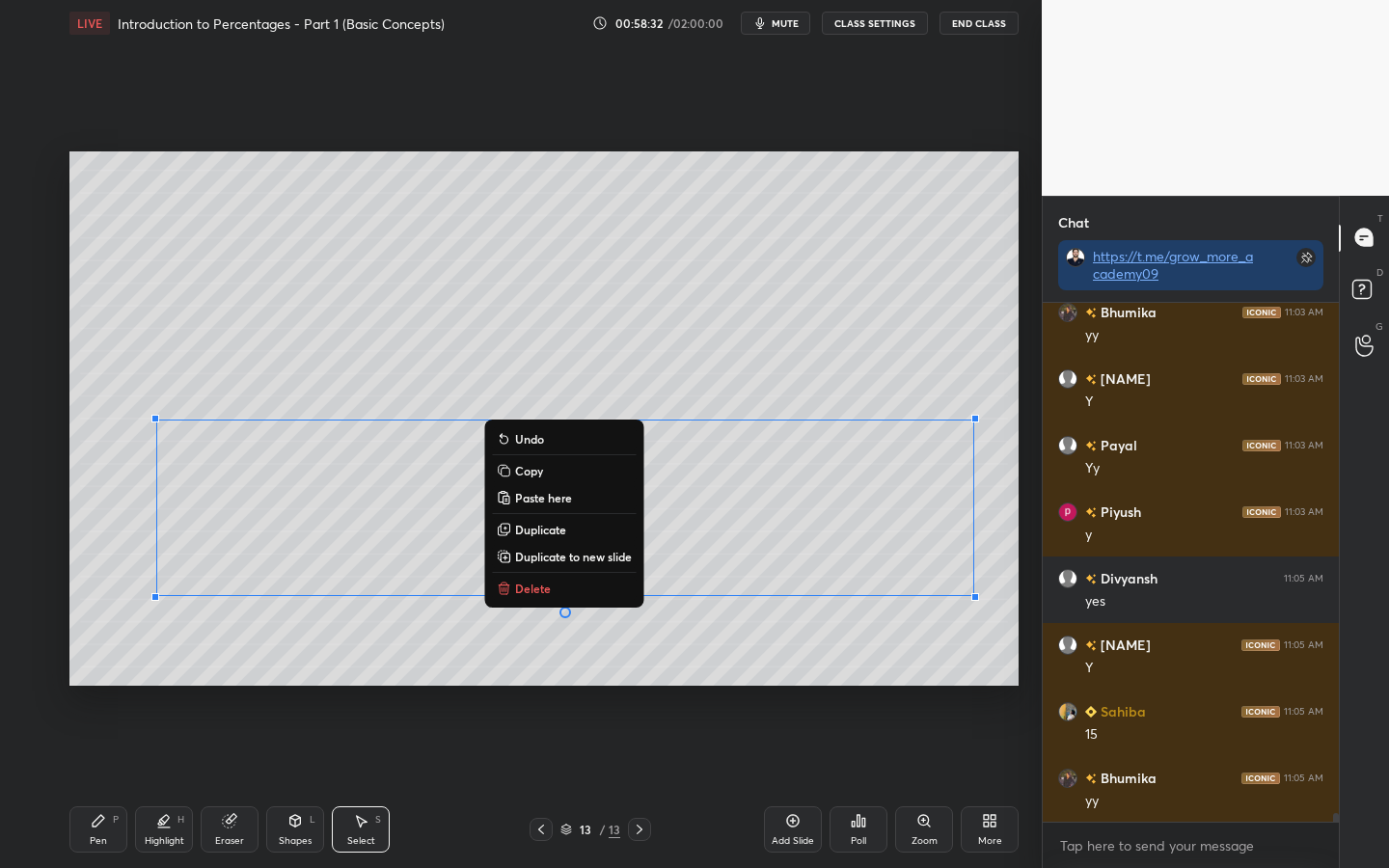 click on "0 ° Undo Copy Paste here Duplicate Duplicate to new slide Delete" at bounding box center (544, 419) 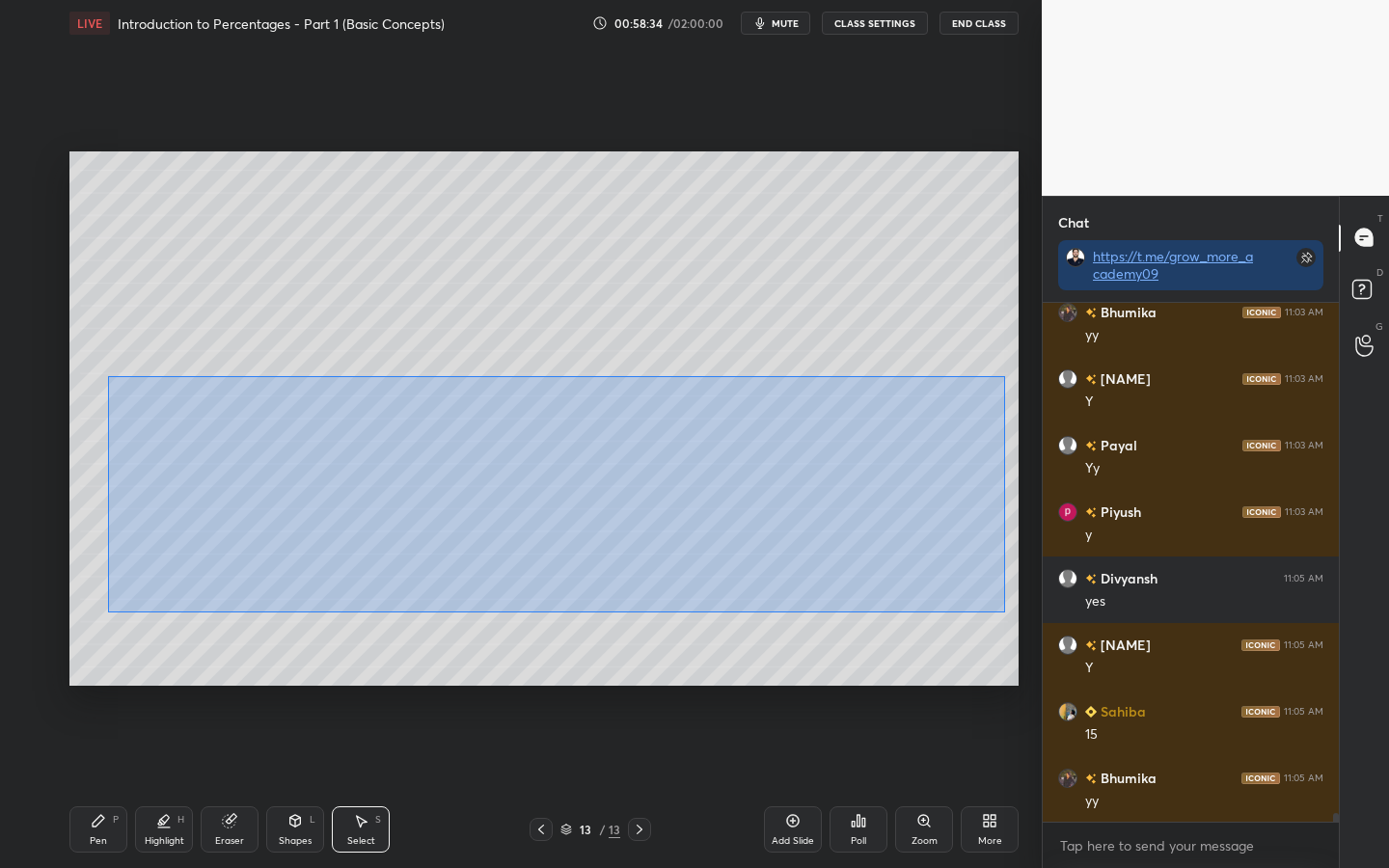 drag, startPoint x: 1004, startPoint y: 612, endPoint x: 152, endPoint y: 395, distance: 879.2002 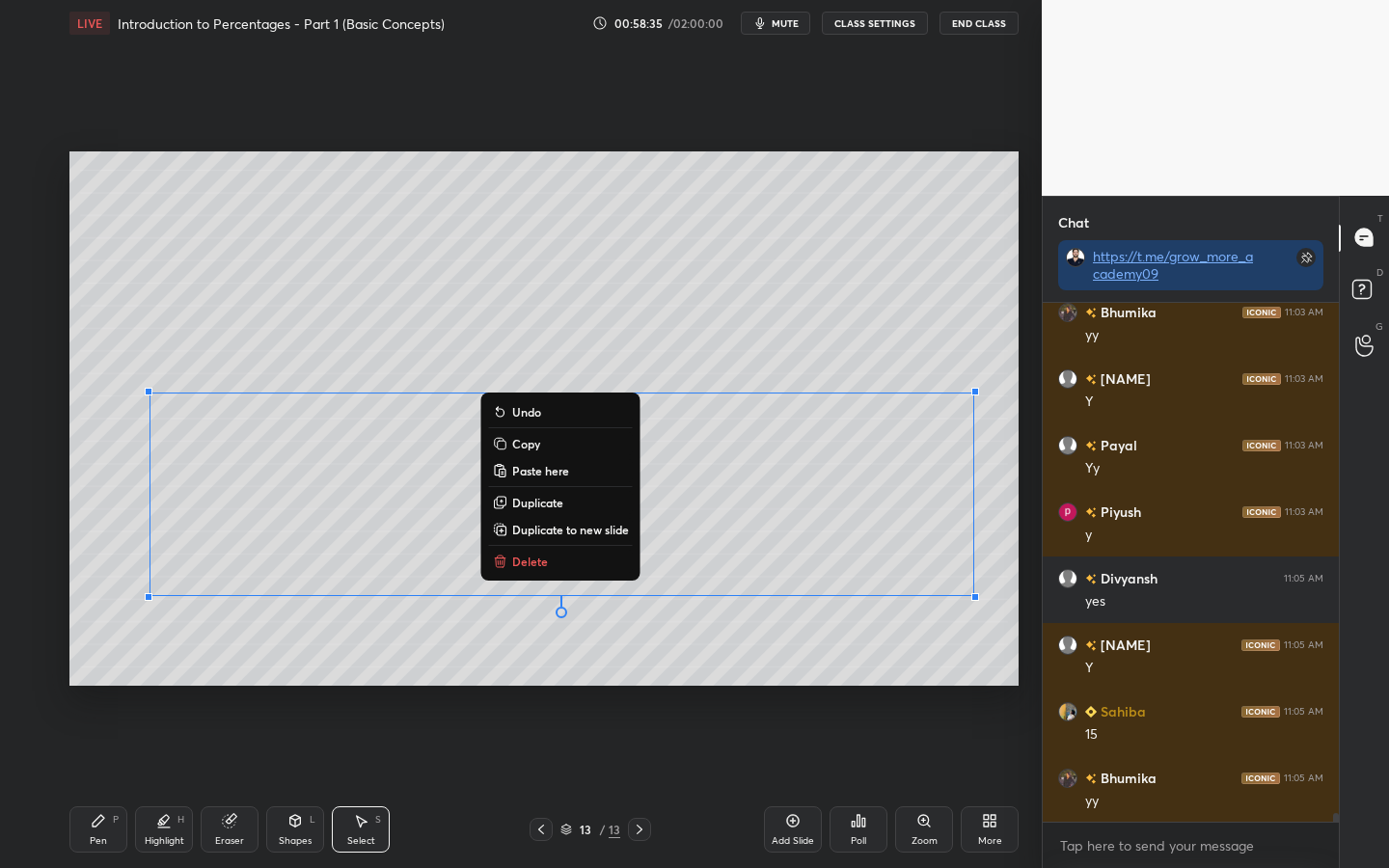 click on "Copy" at bounding box center (526, 444) 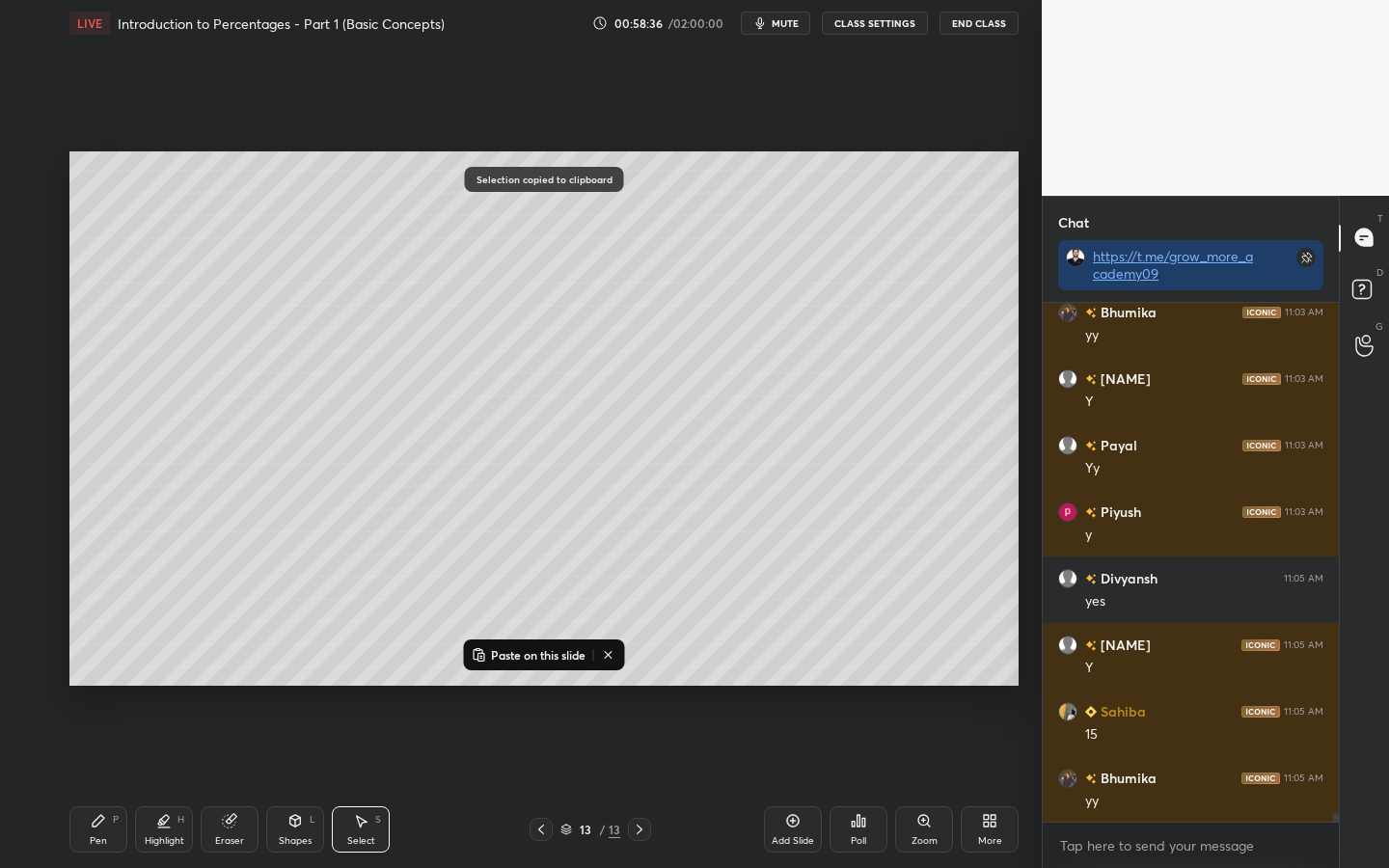 click 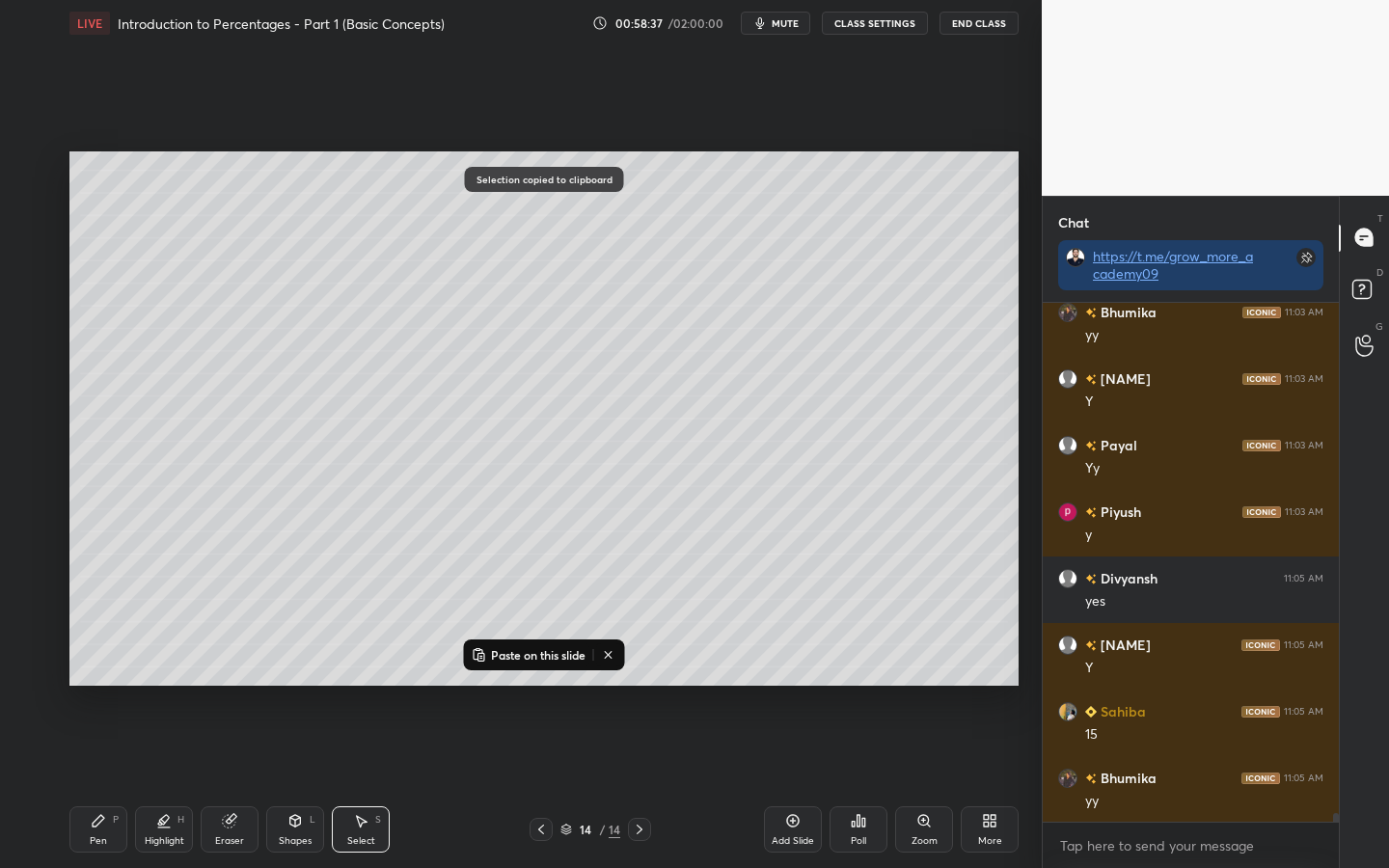 click on "Paste on this slide" at bounding box center (538, 655) 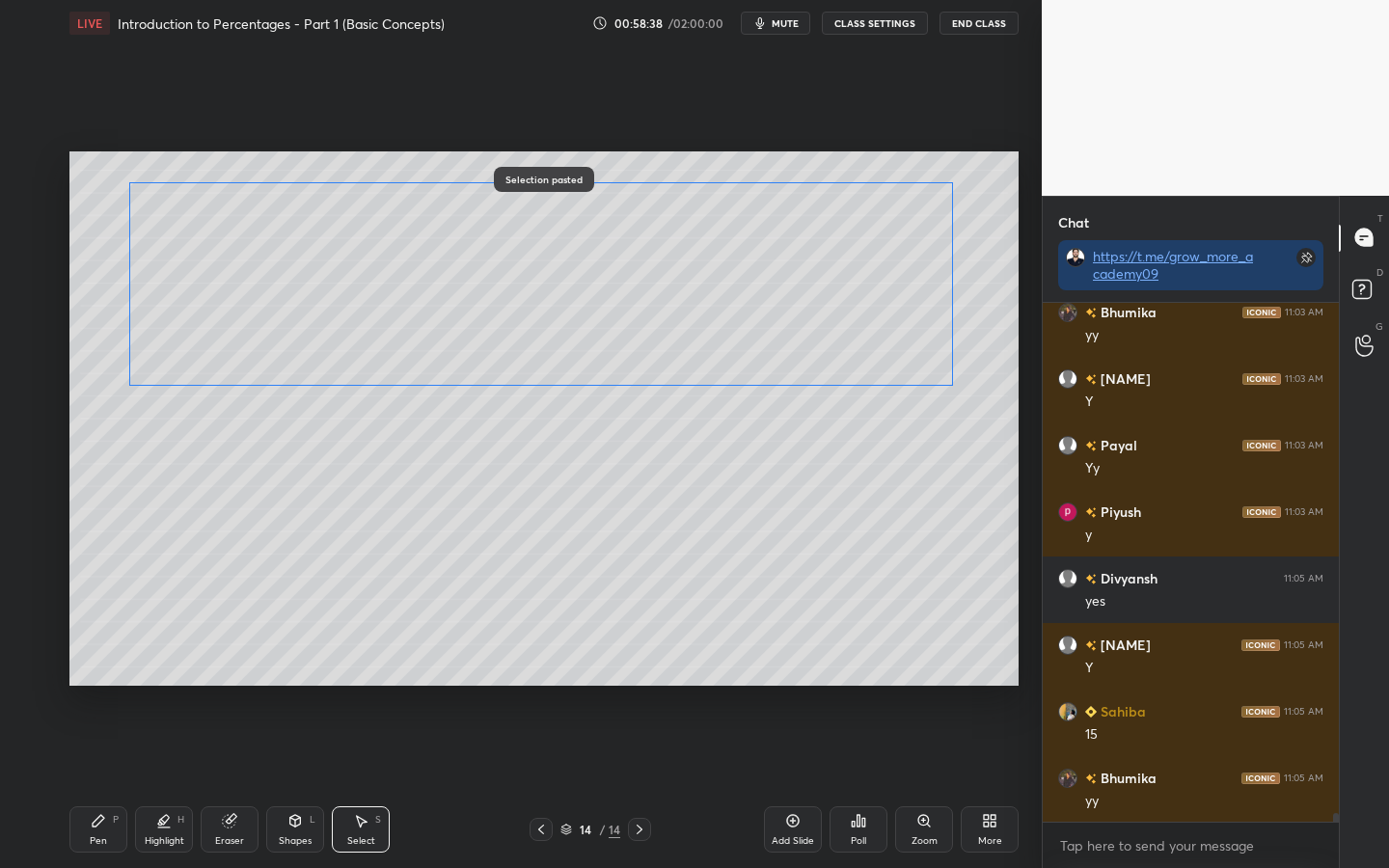 drag, startPoint x: 732, startPoint y: 422, endPoint x: 716, endPoint y: 338, distance: 85.51023 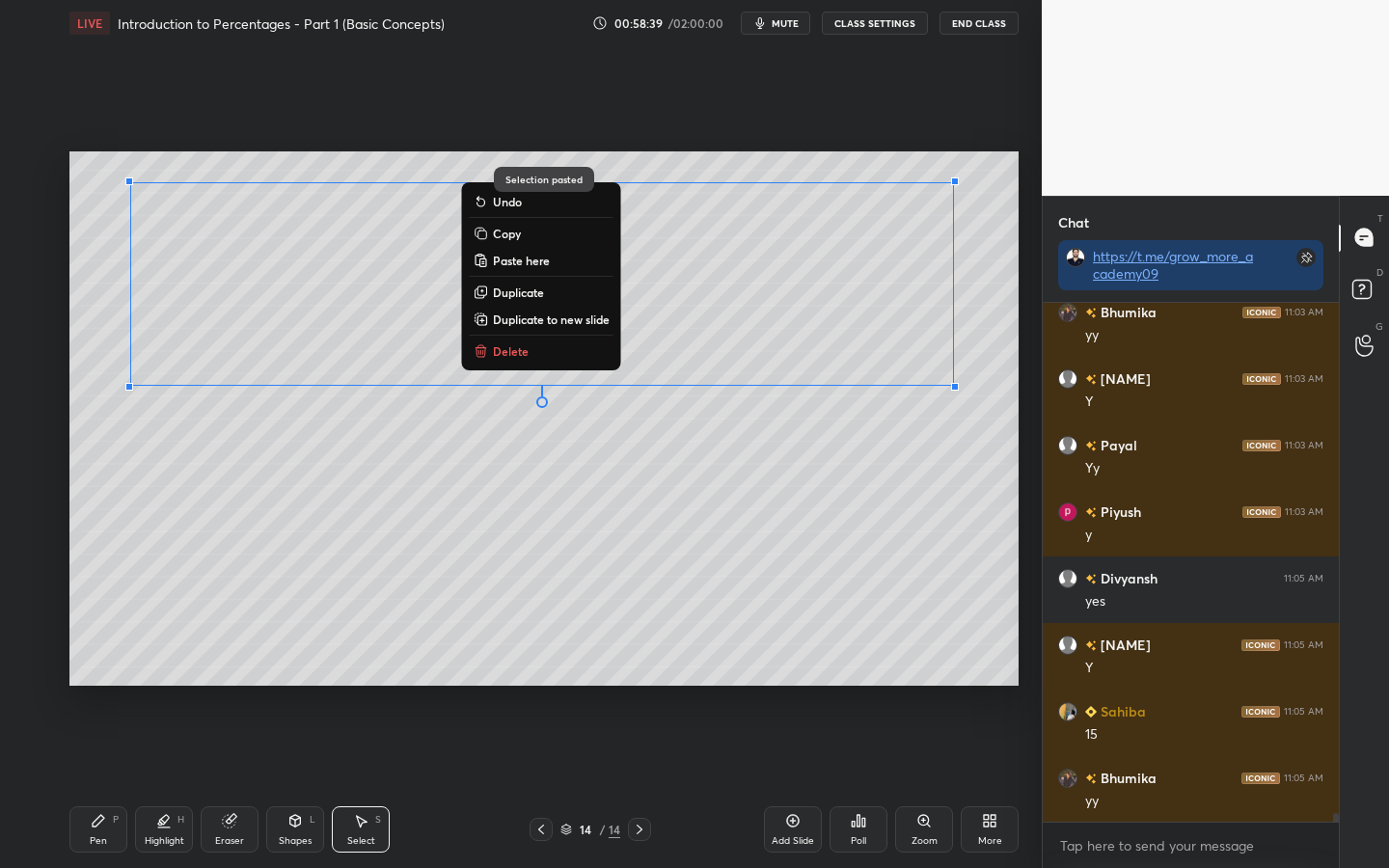 click 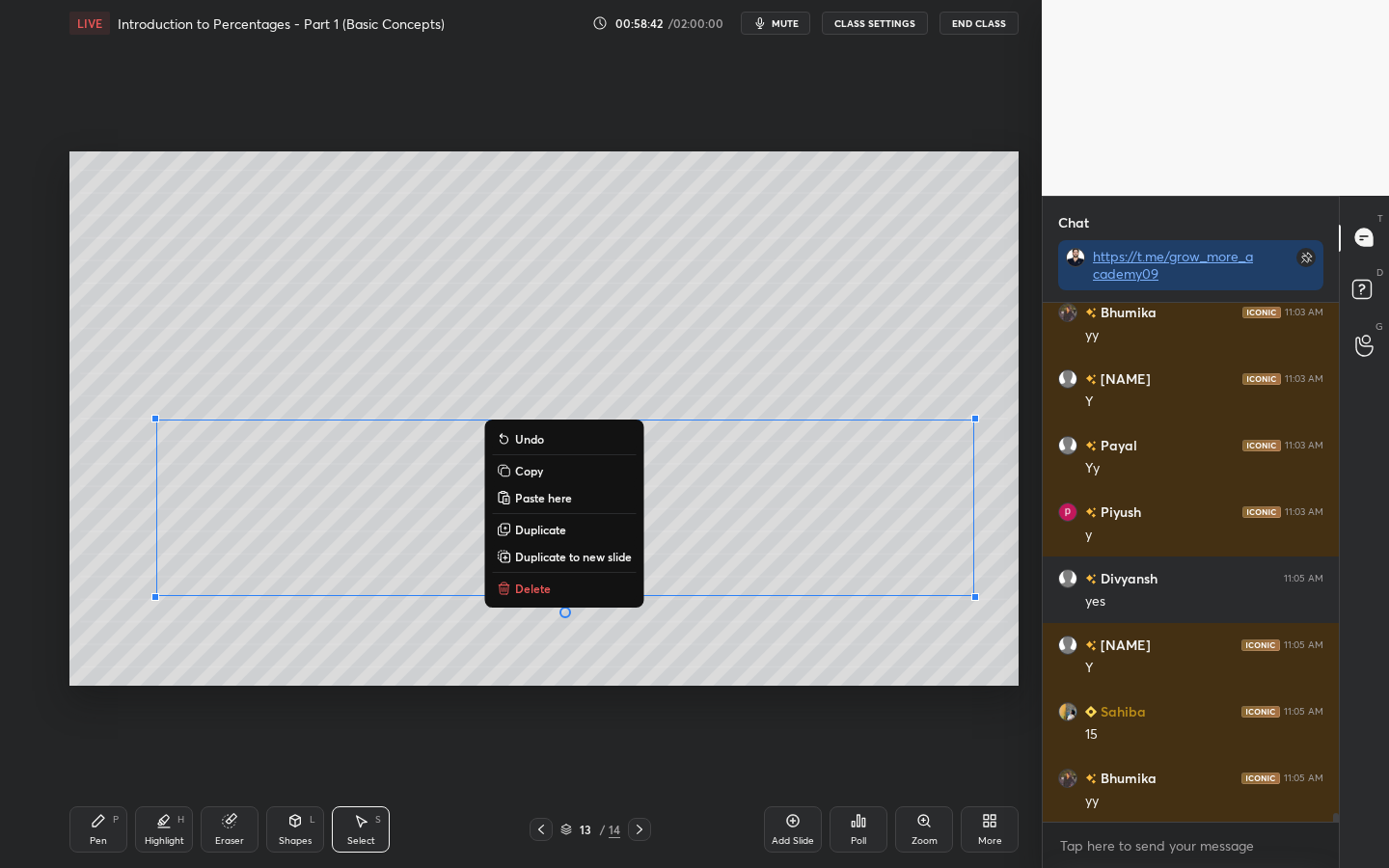 drag, startPoint x: 978, startPoint y: 638, endPoint x: 73, endPoint y: 382, distance: 940.511 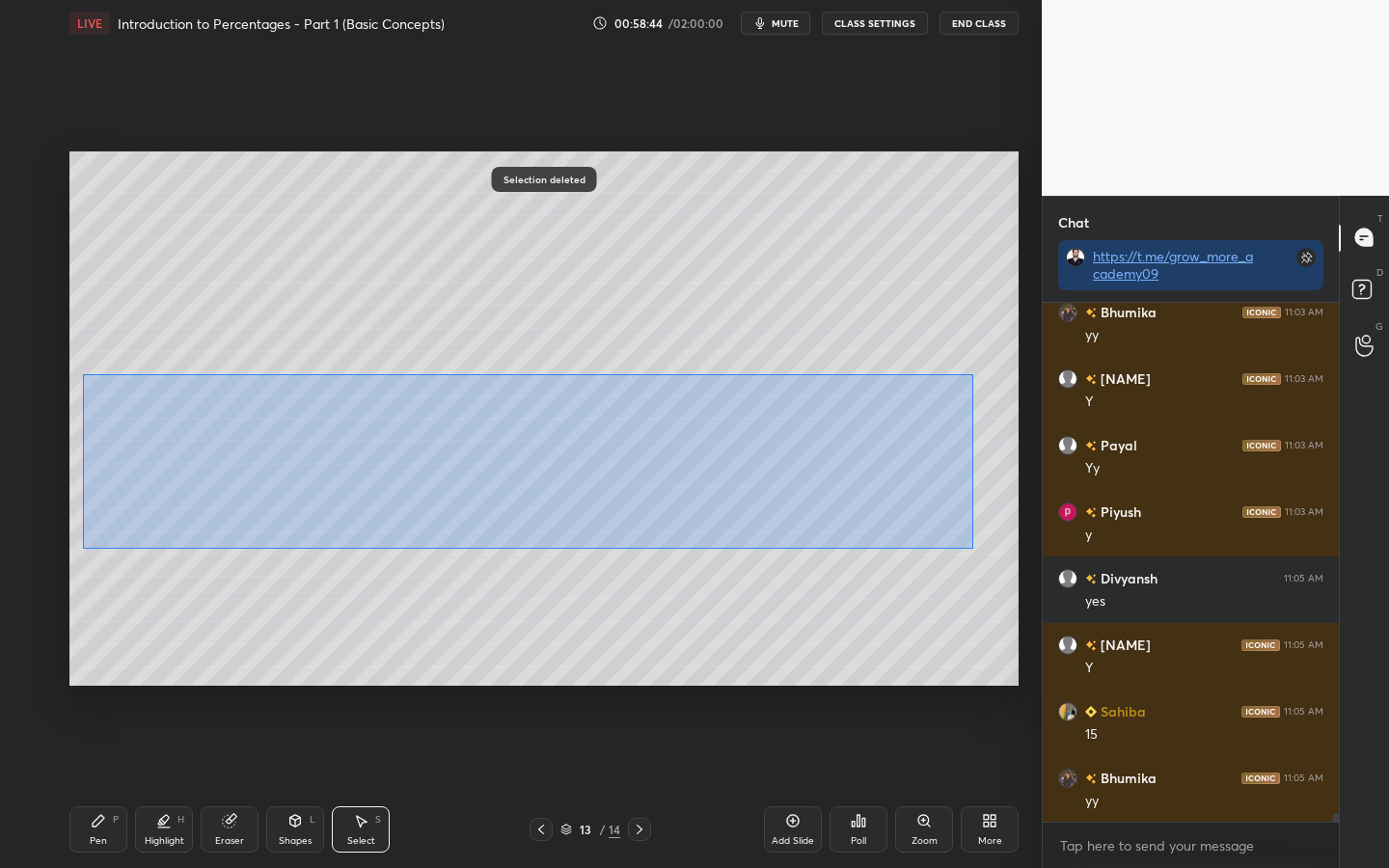 drag, startPoint x: 966, startPoint y: 547, endPoint x: 82, endPoint y: 374, distance: 900.76912 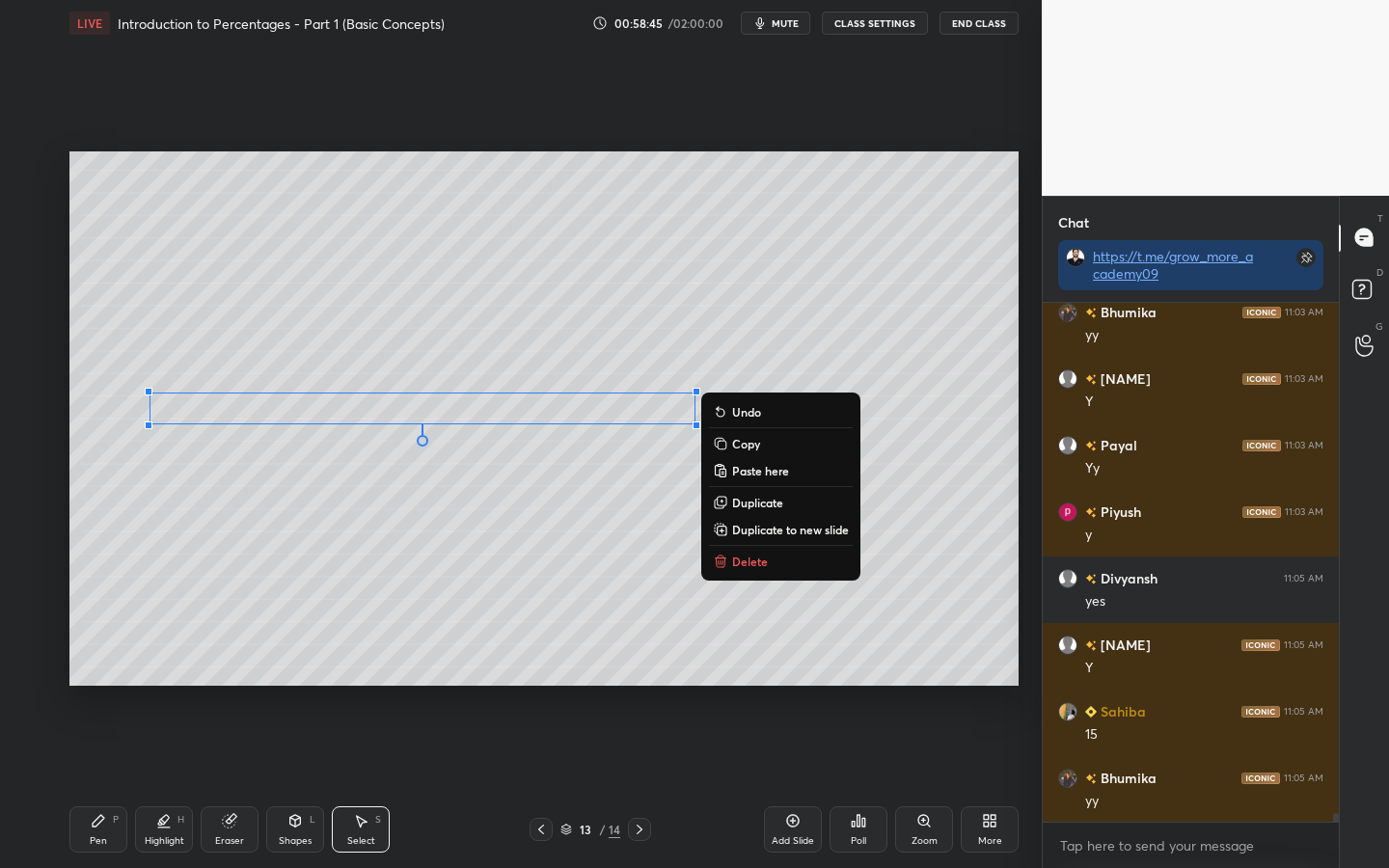 click on "Delete" at bounding box center (749, 561) 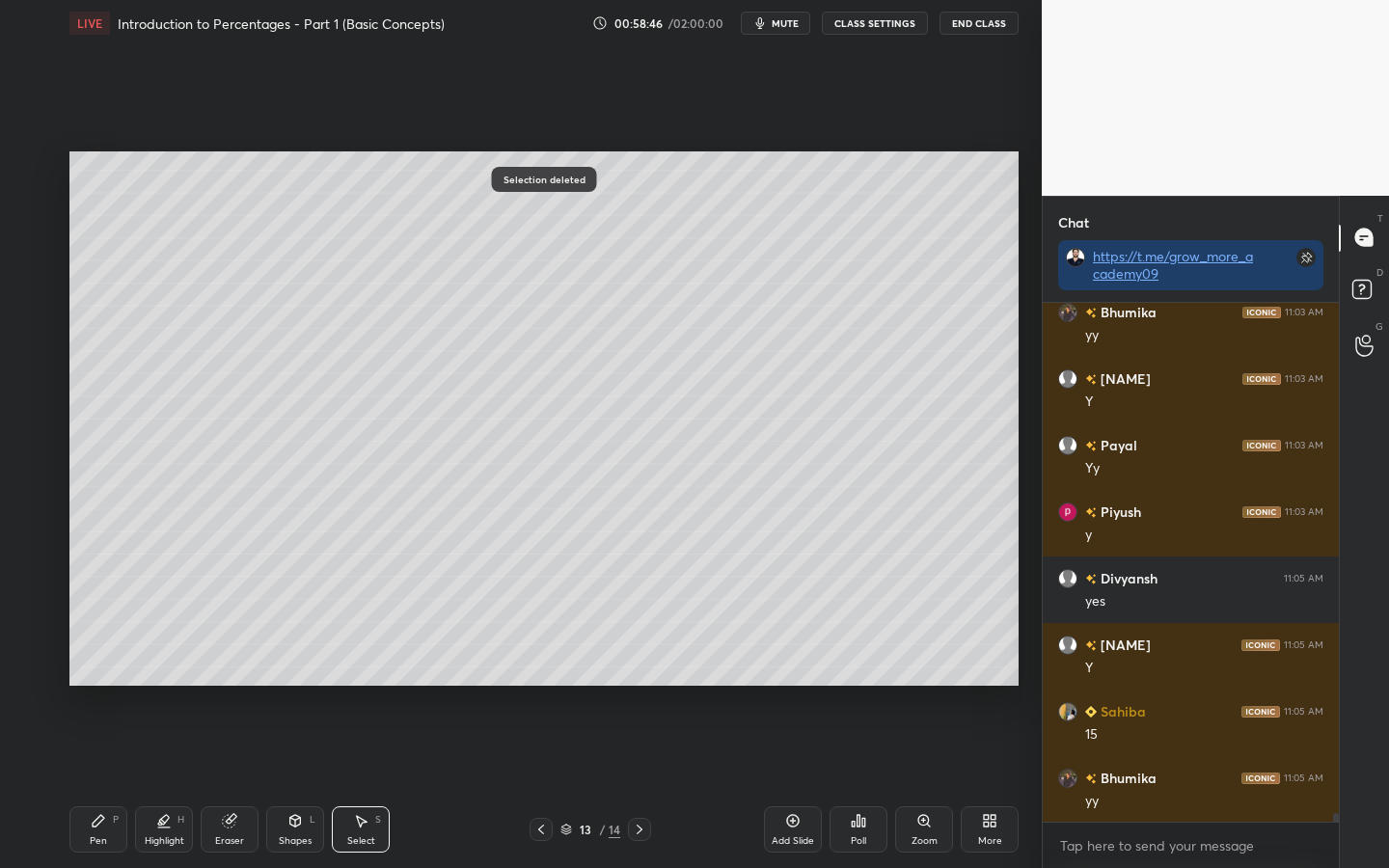 click on "Pen P" at bounding box center (98, 829) 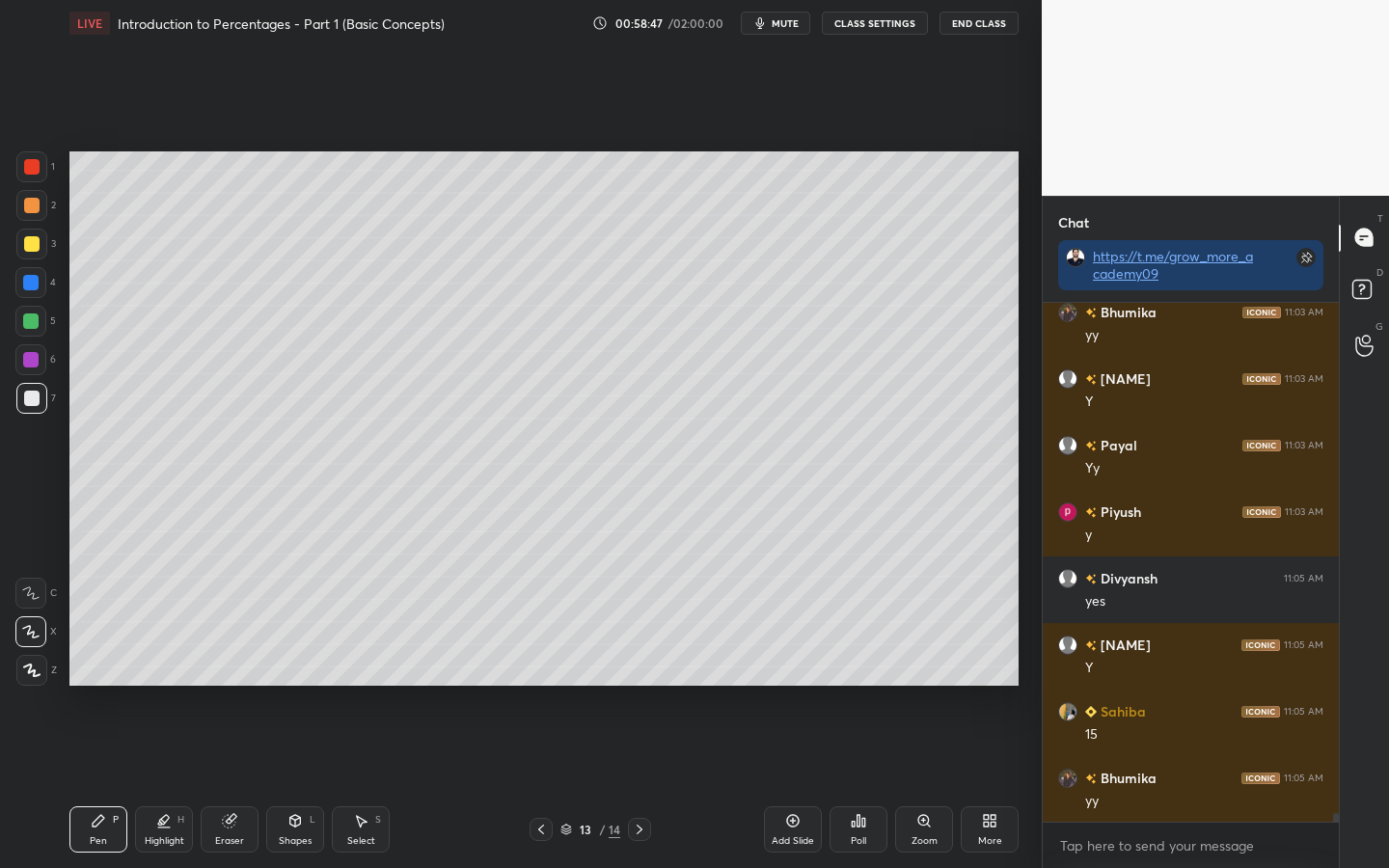 click at bounding box center [32, 167] 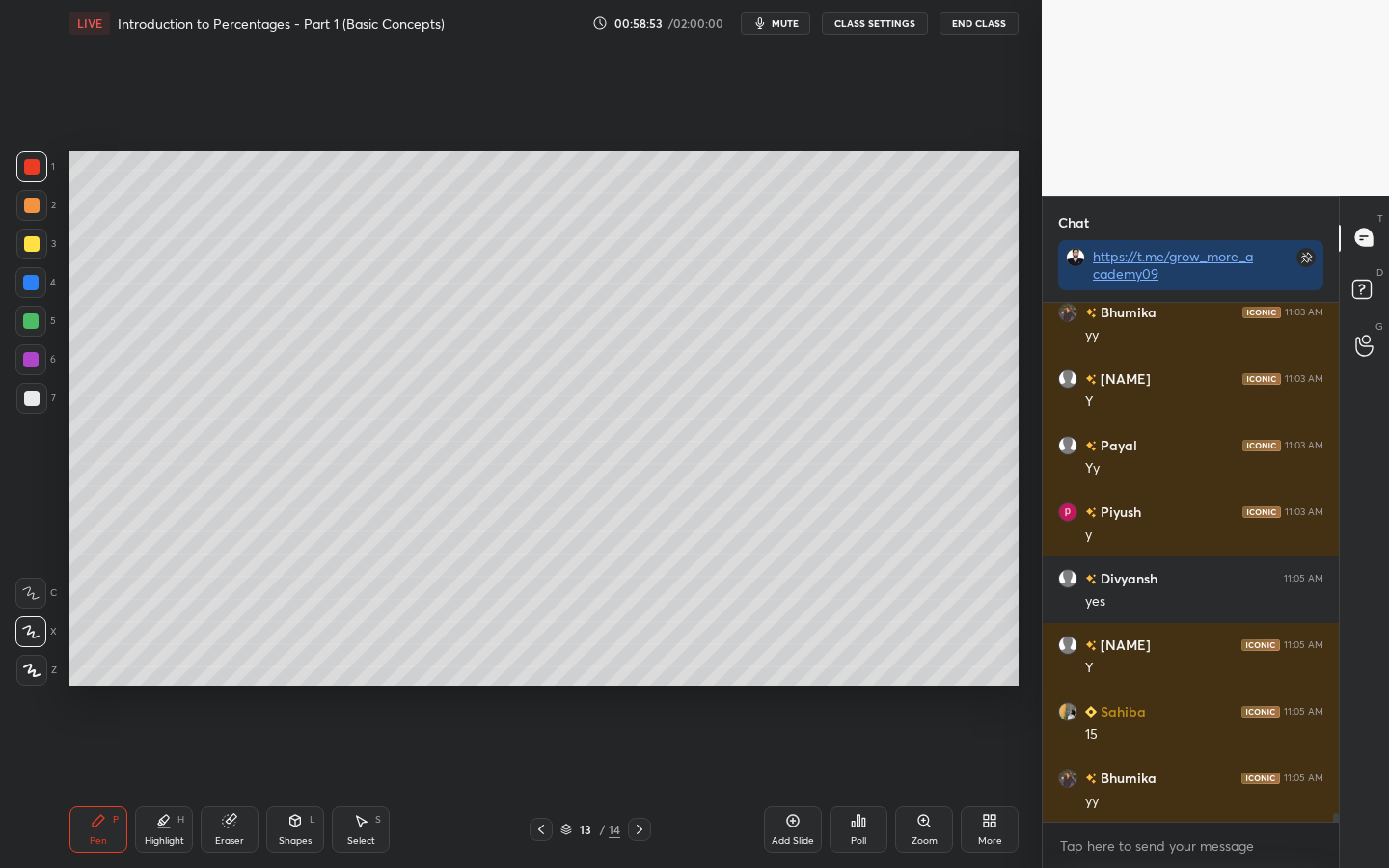 drag, startPoint x: 32, startPoint y: 323, endPoint x: 58, endPoint y: 318, distance: 26.4764 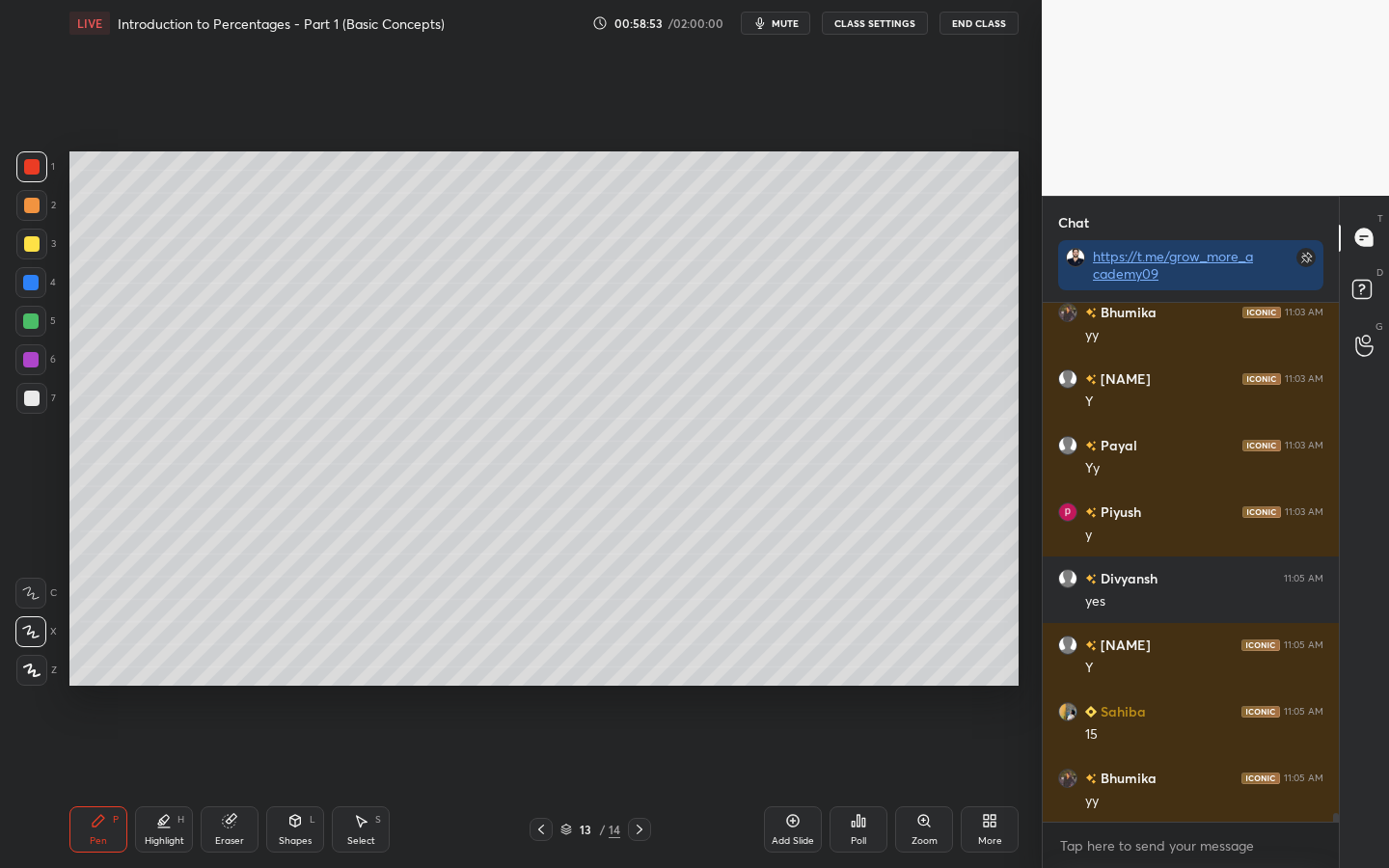 click at bounding box center [31, 321] 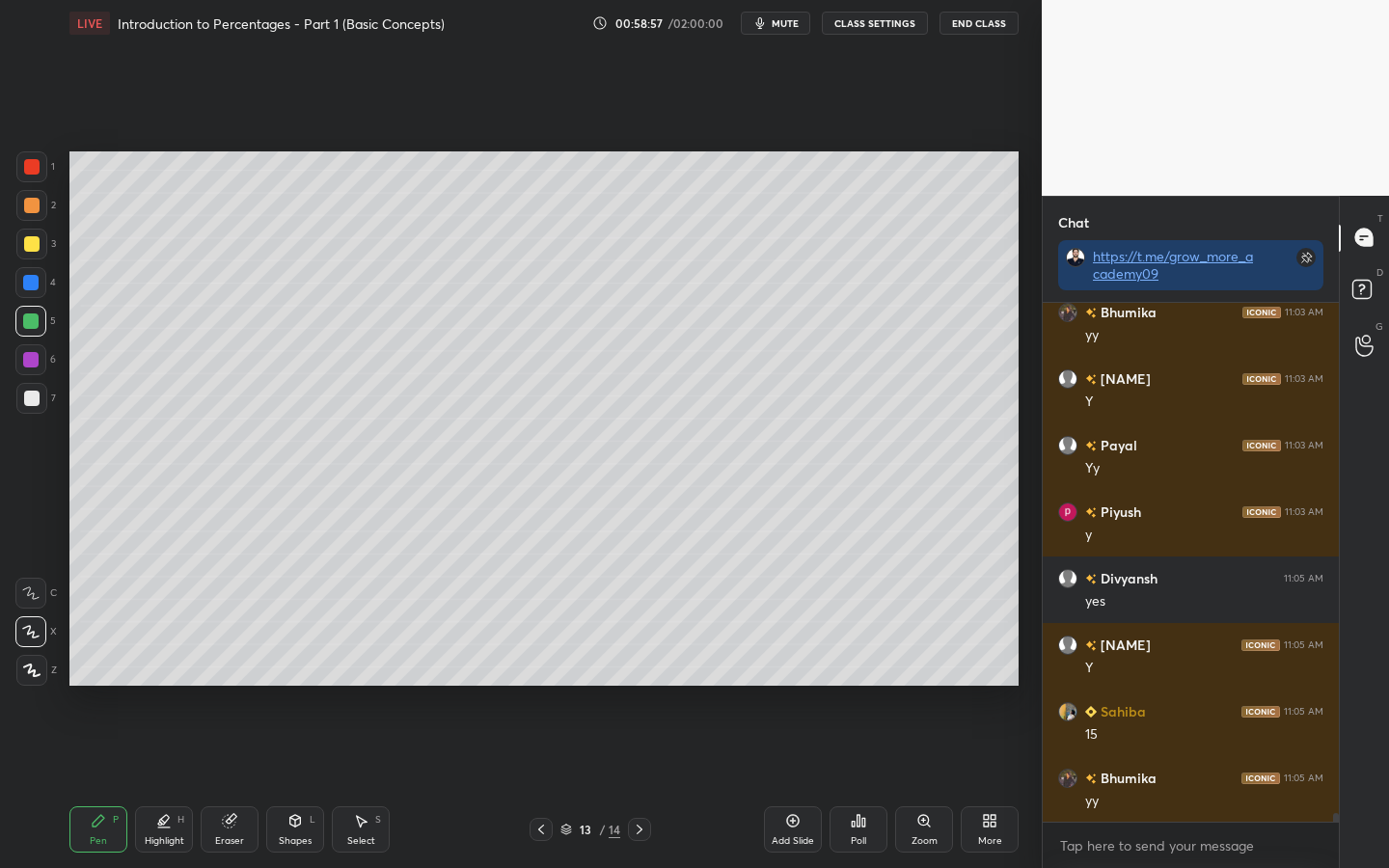 click at bounding box center [31, 360] 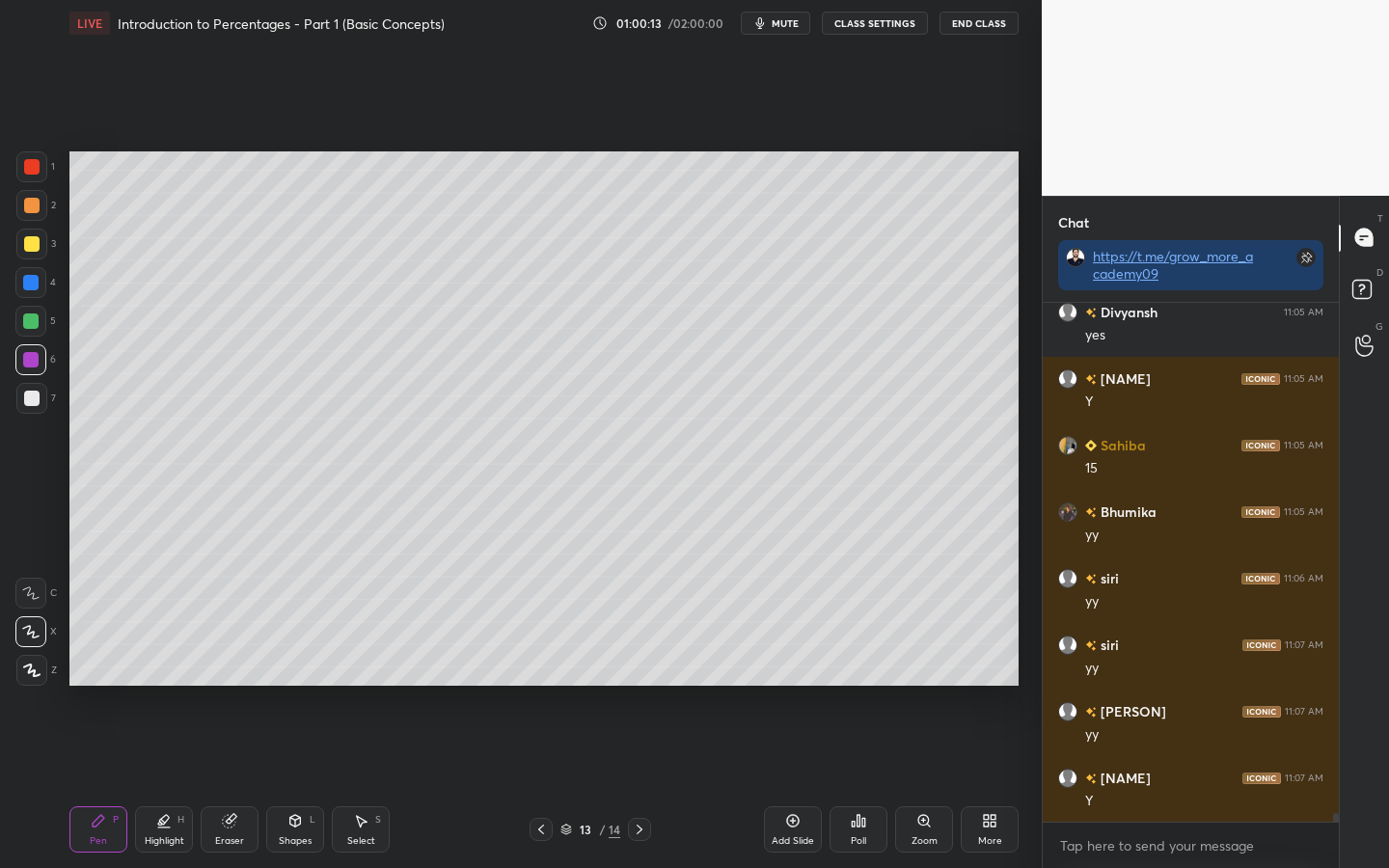 scroll, scrollTop: 32329, scrollLeft: 0, axis: vertical 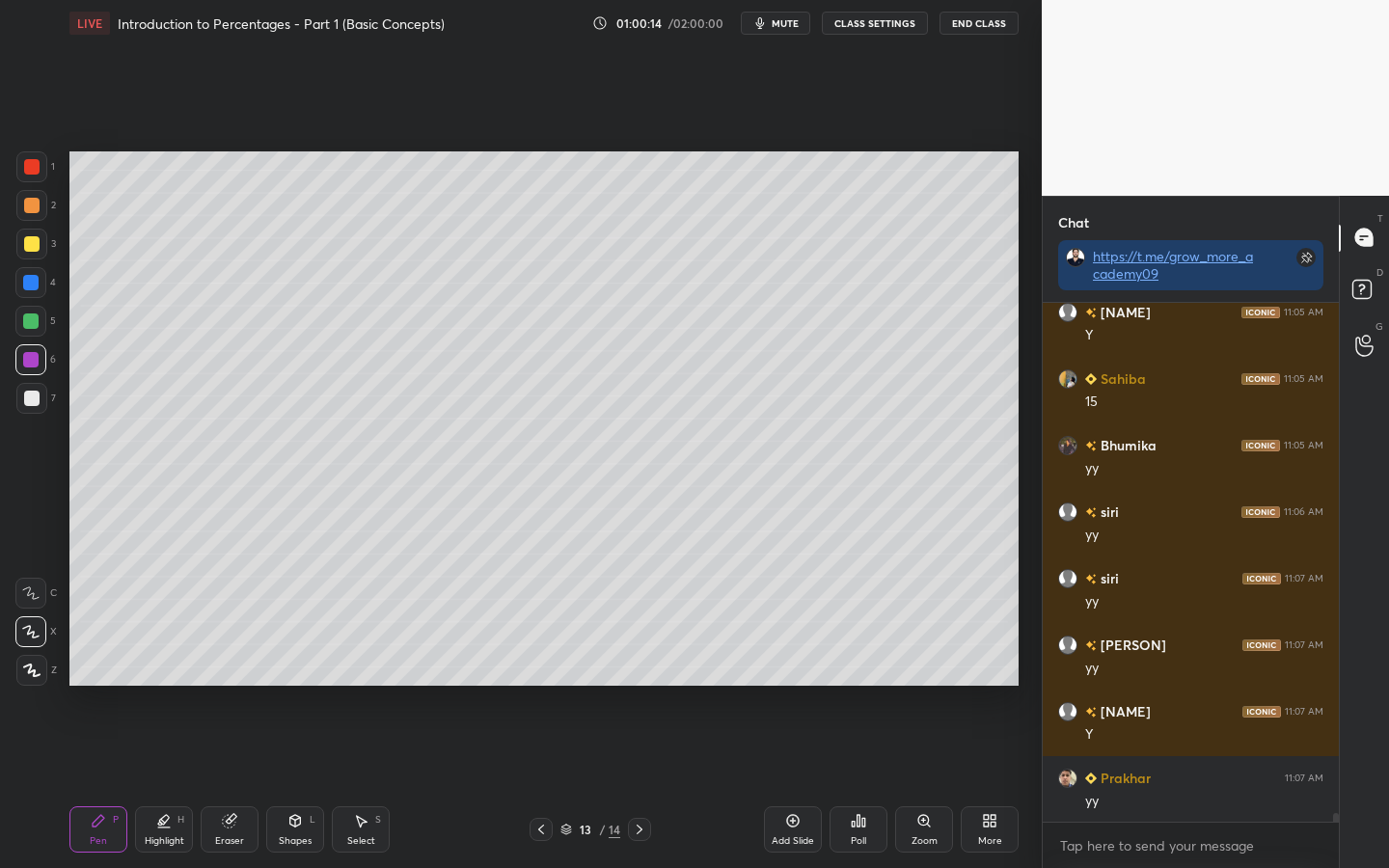 click 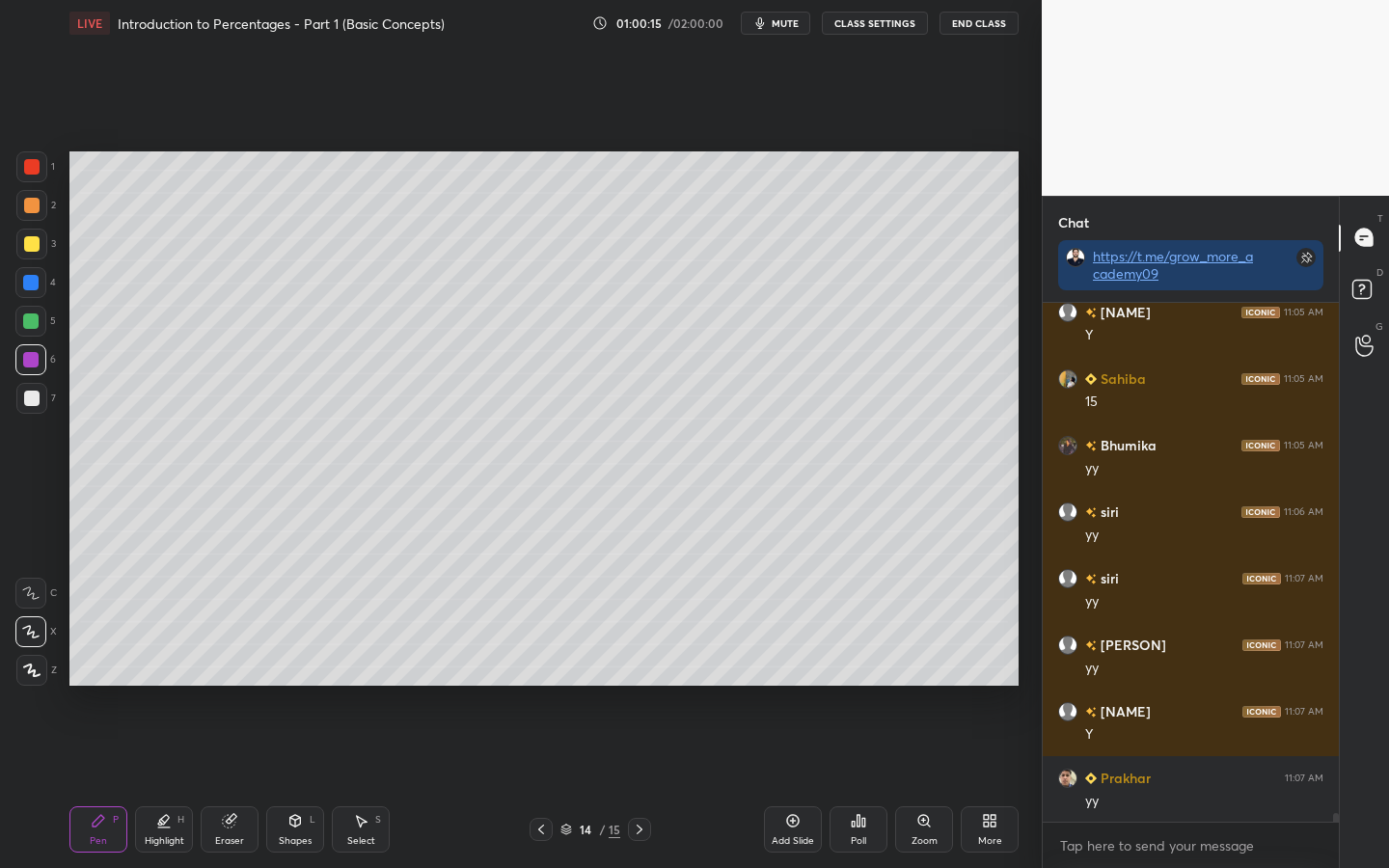 click at bounding box center (32, 167) 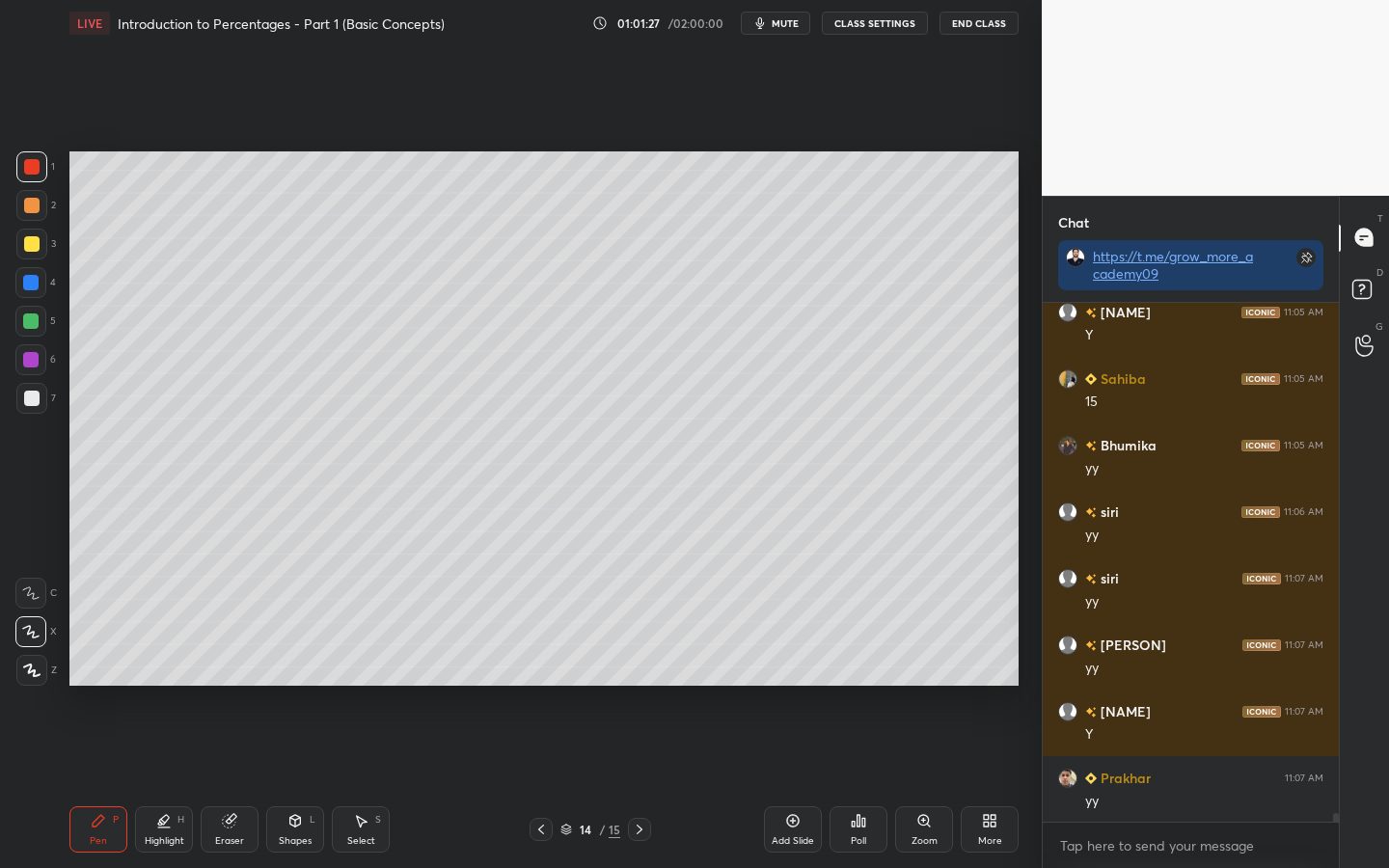 scroll, scrollTop: 32375, scrollLeft: 0, axis: vertical 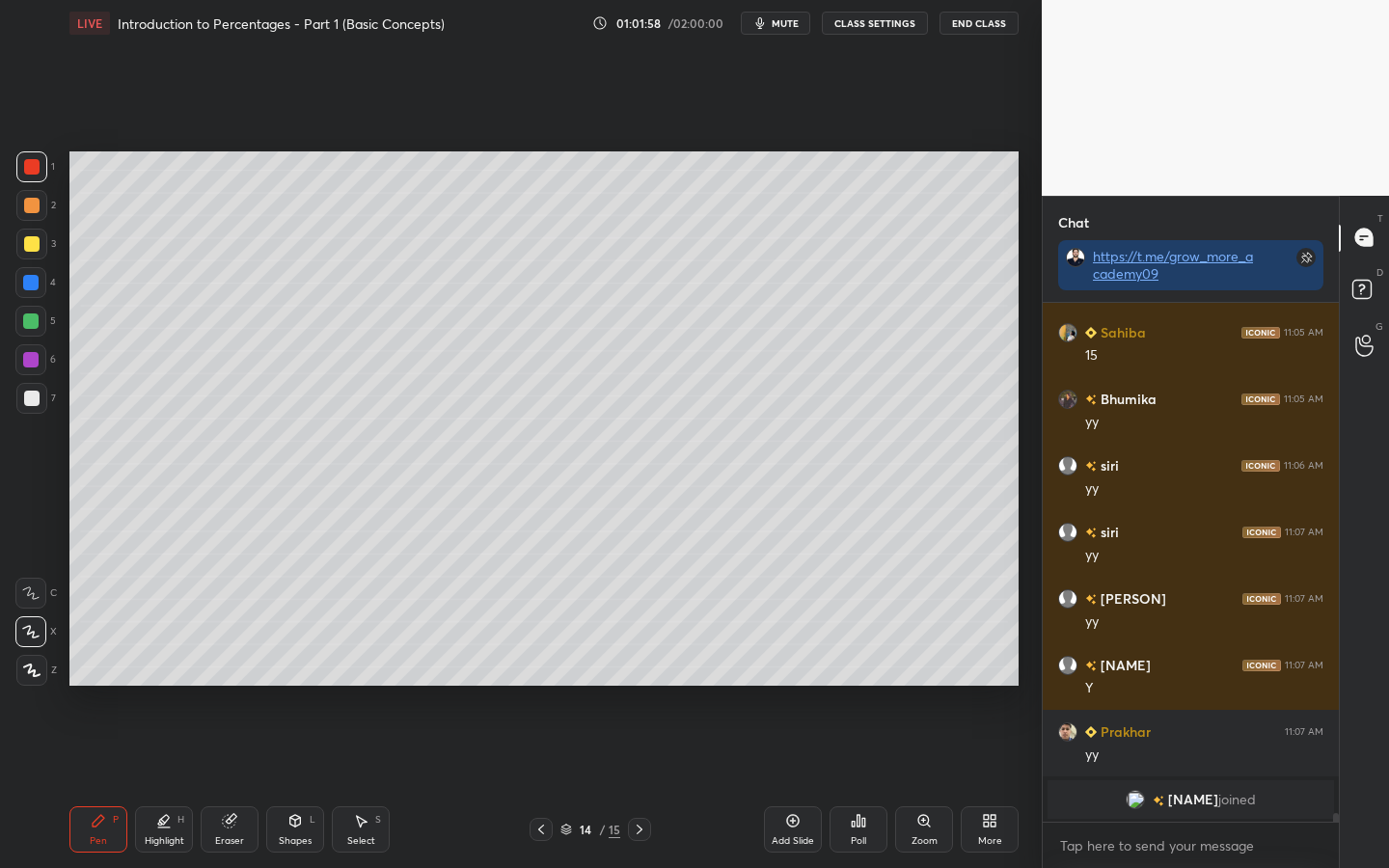 click on "Highlight H" at bounding box center [164, 829] 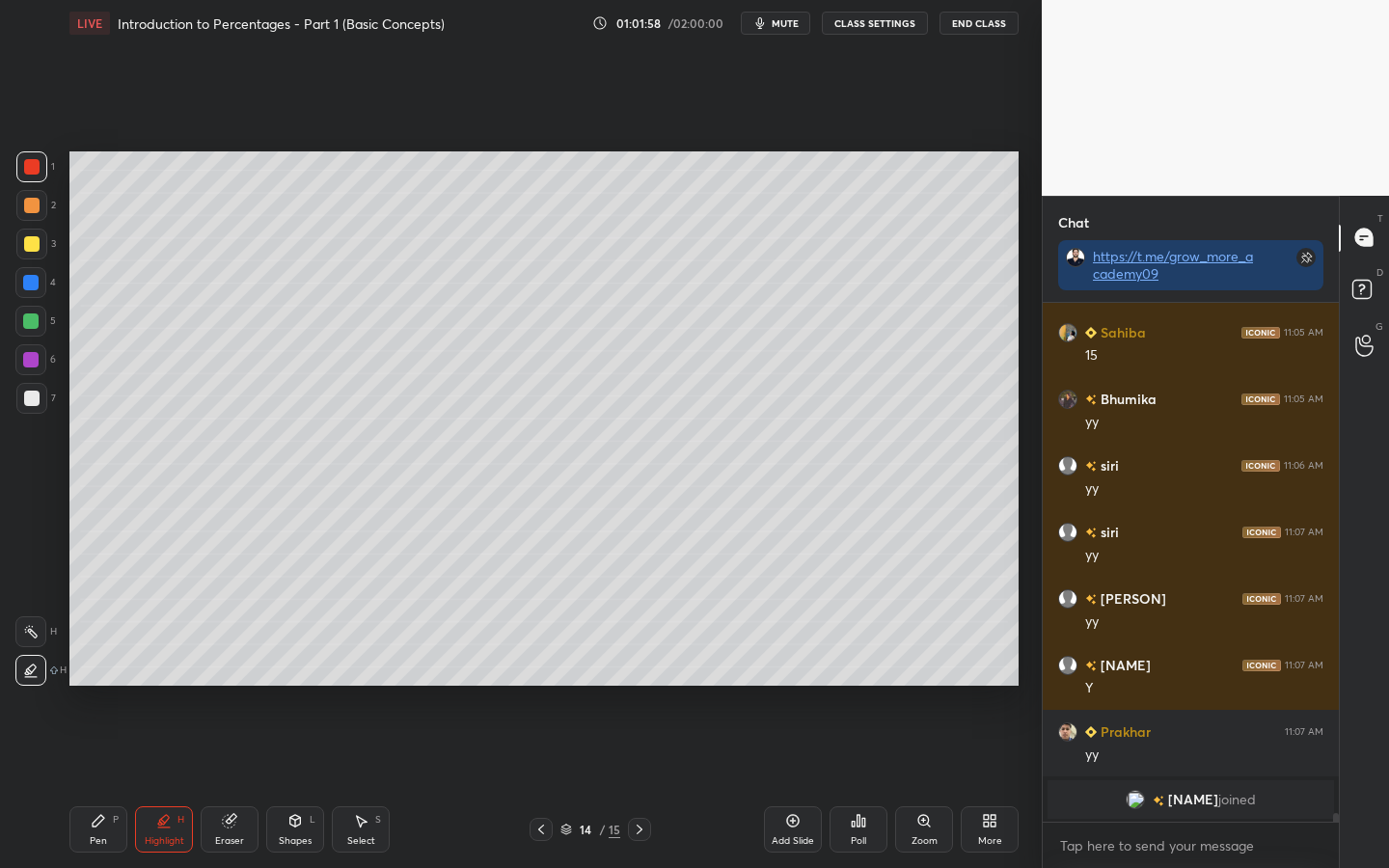 click on "H" at bounding box center (41, 670) 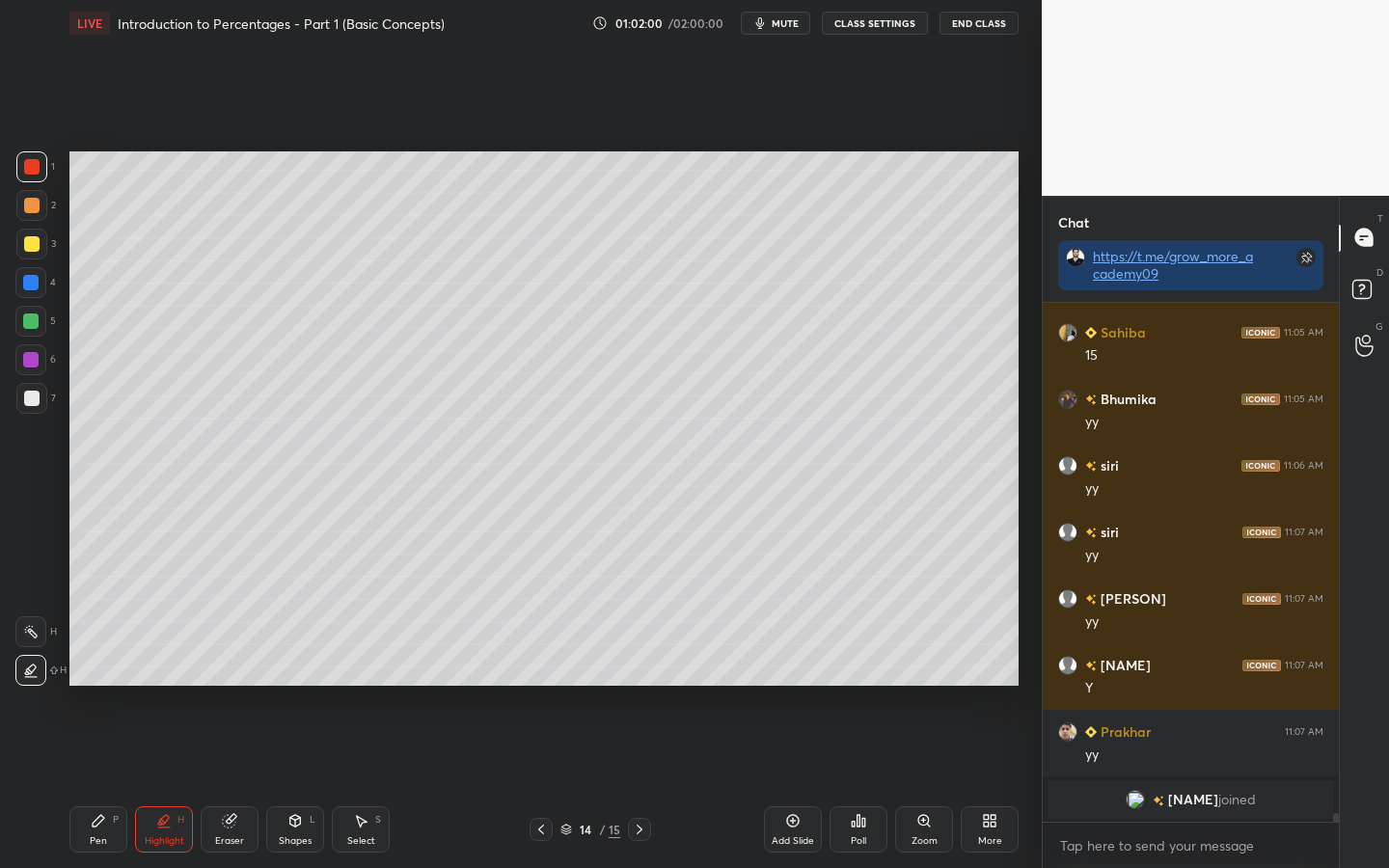 click 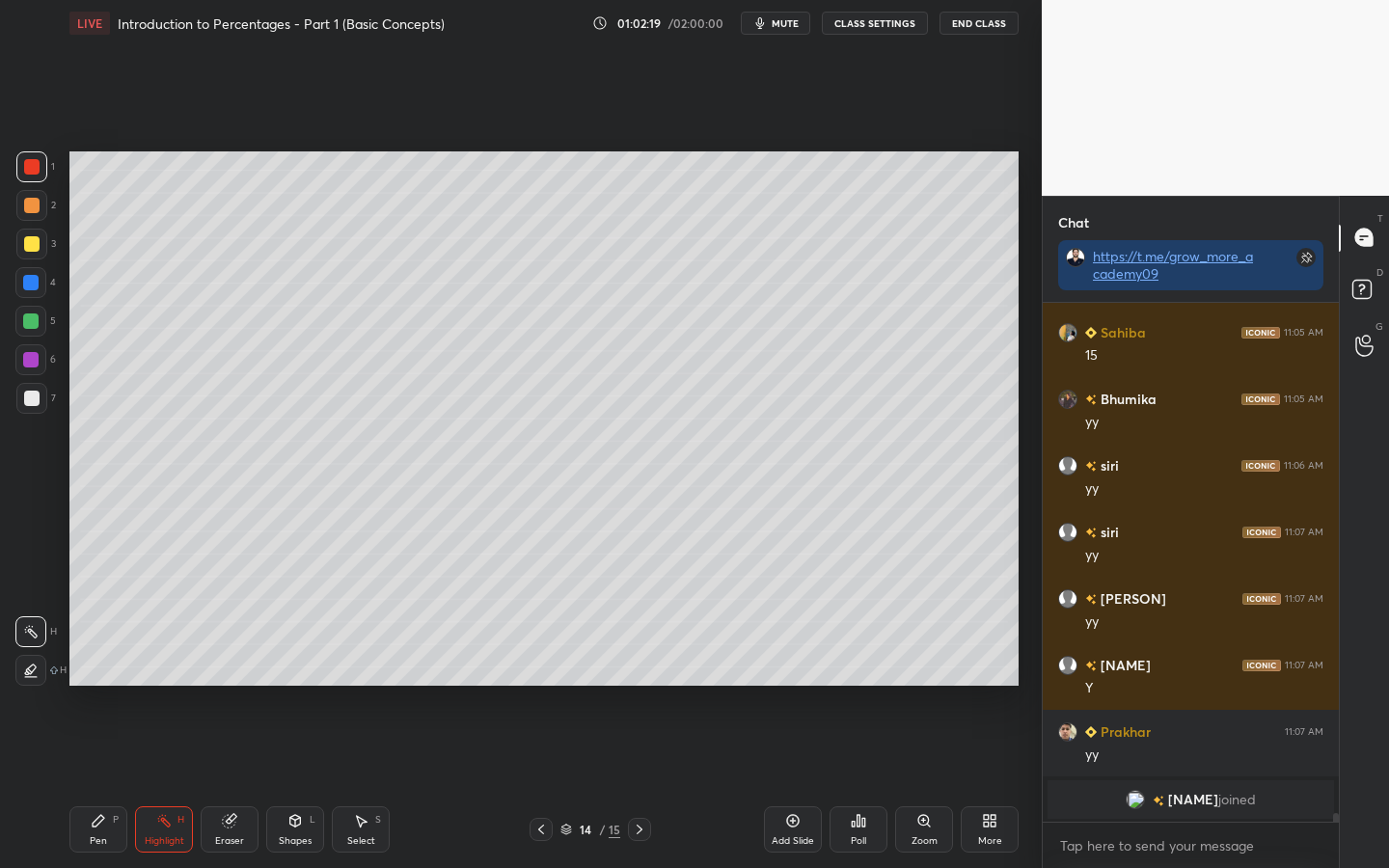 click on "Pen P" at bounding box center [98, 829] 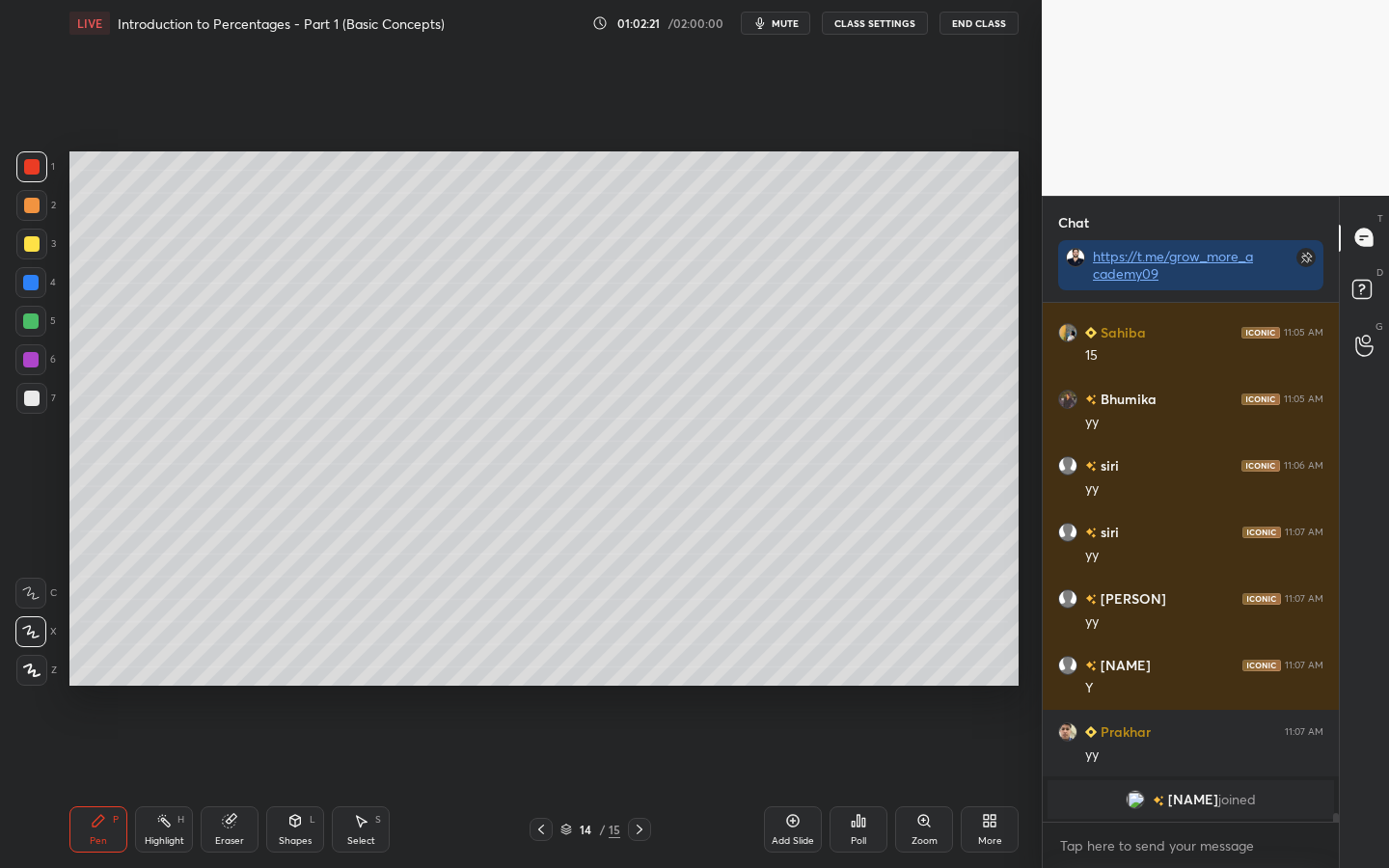 click at bounding box center (32, 398) 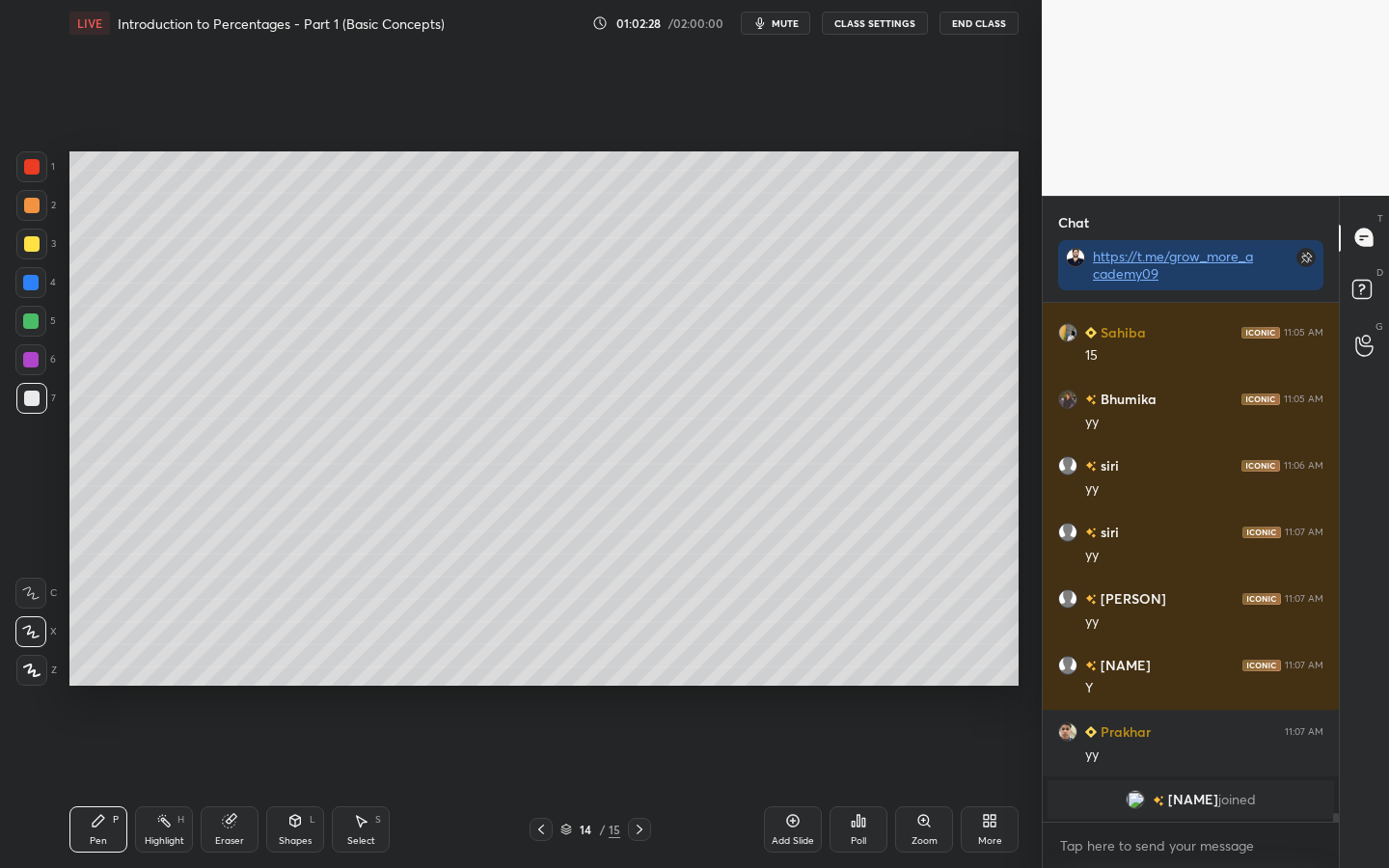 click on "Shapes L" at bounding box center (295, 829) 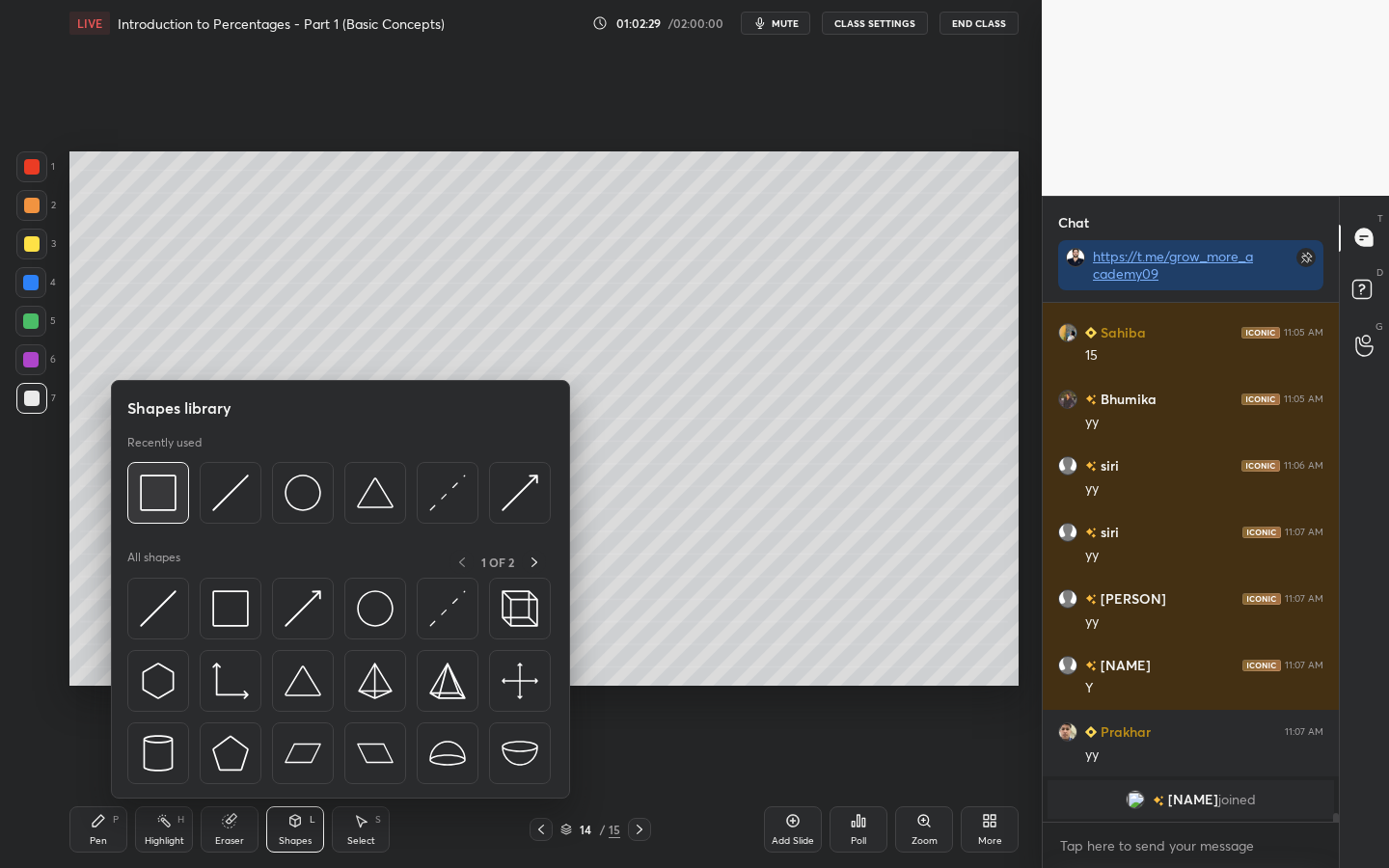 click at bounding box center (158, 493) 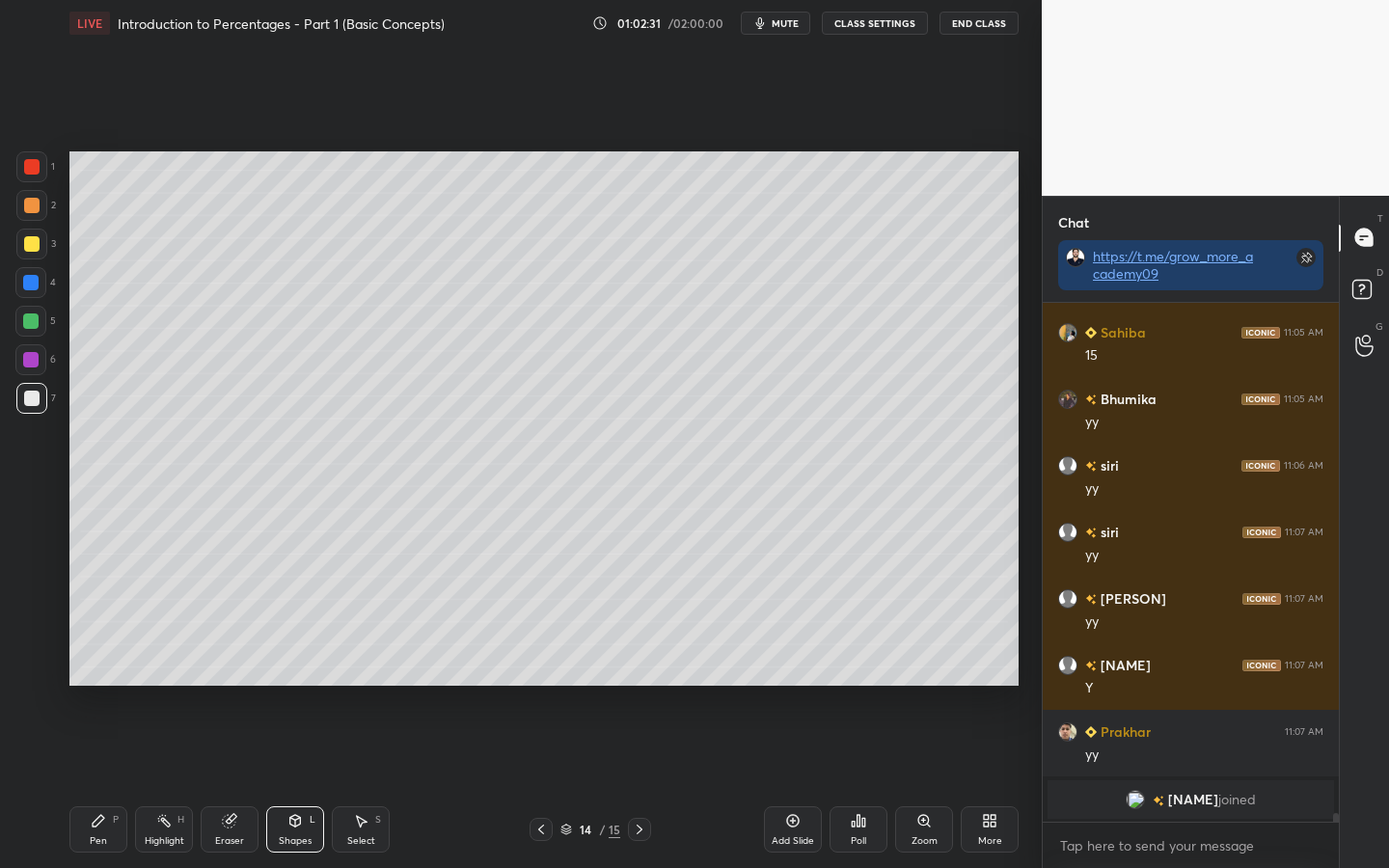 click on "Pen P" at bounding box center (98, 829) 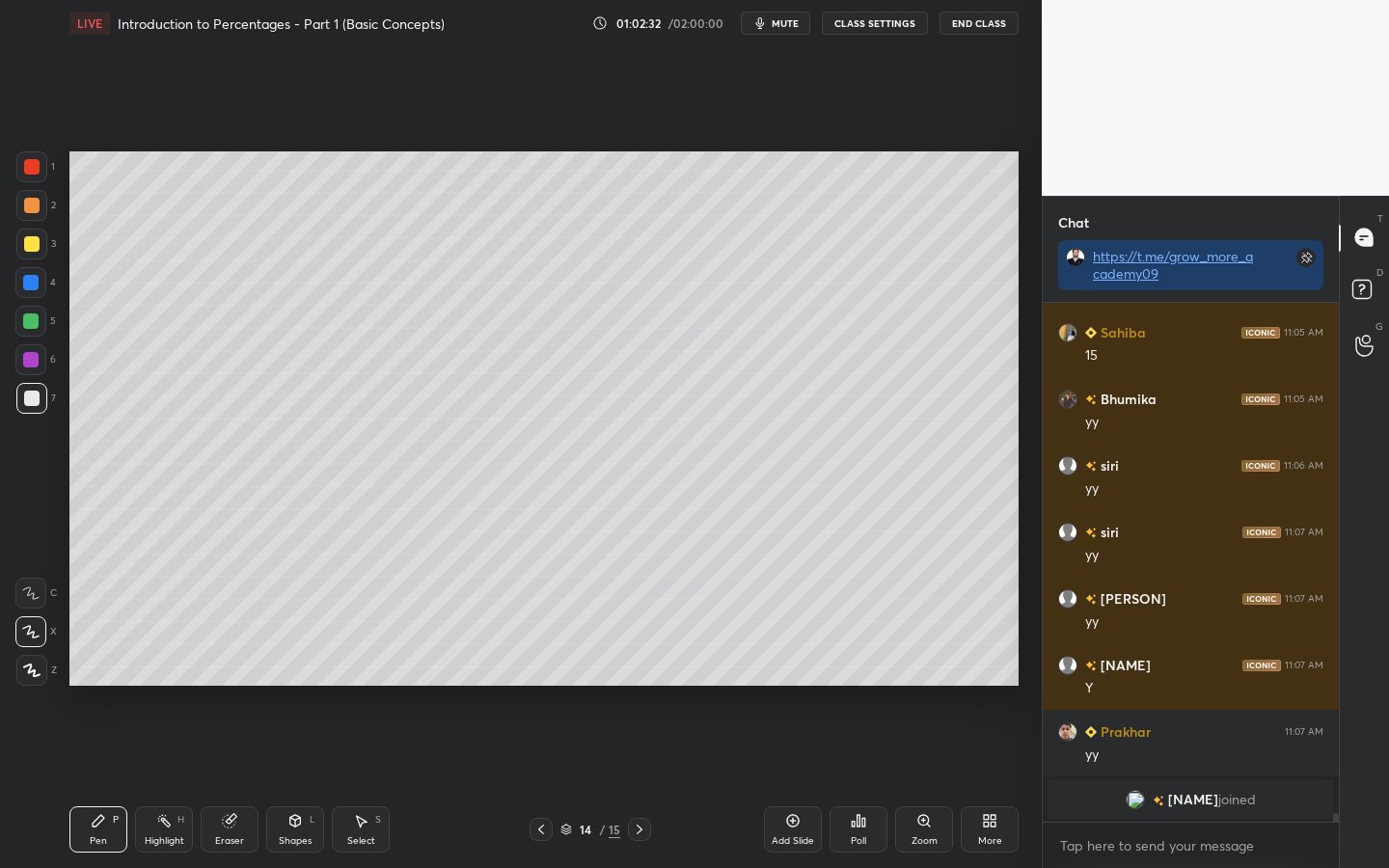click at bounding box center (31, 283) 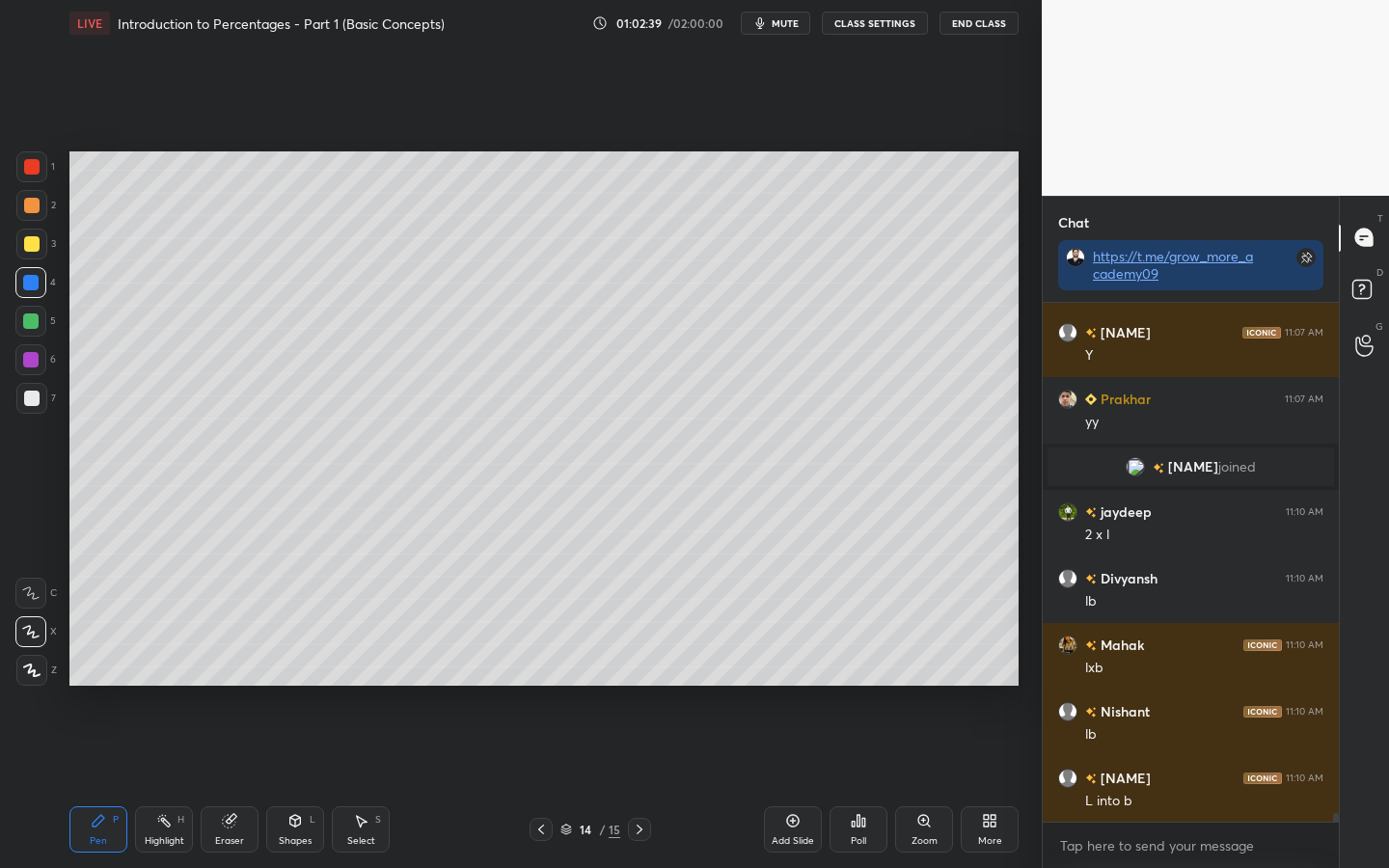 scroll, scrollTop: 31715, scrollLeft: 0, axis: vertical 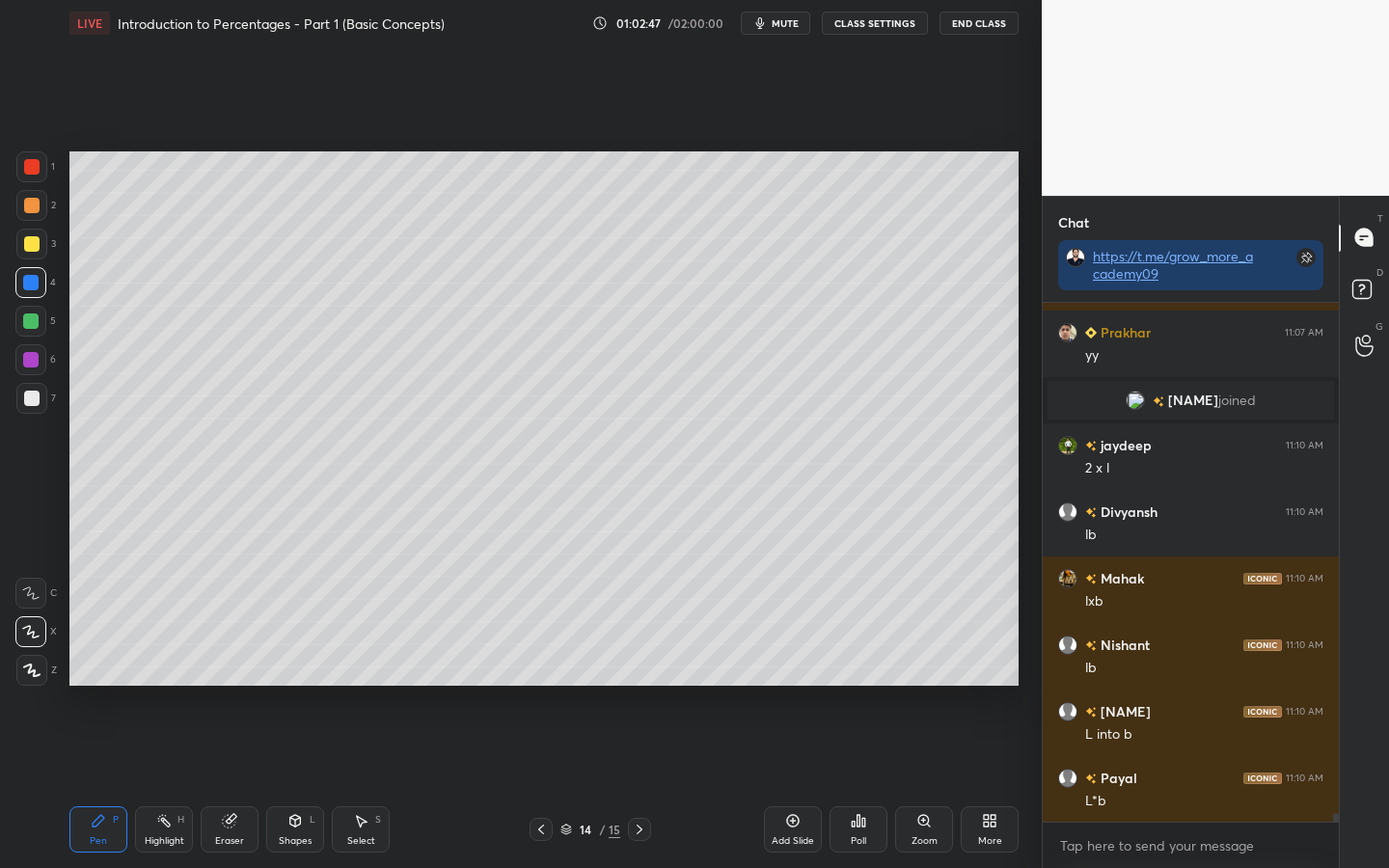 click at bounding box center (31, 321) 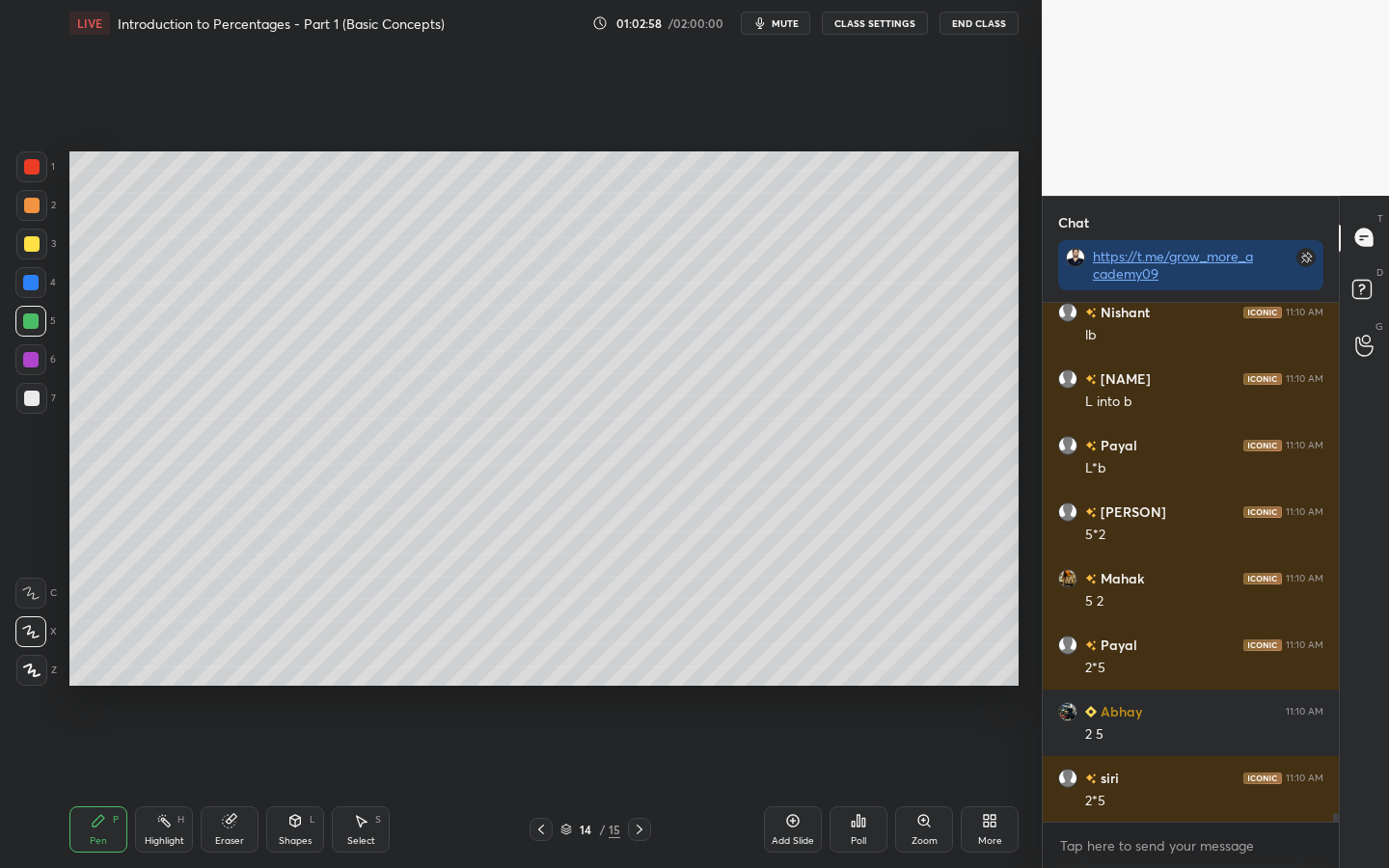 scroll, scrollTop: 32114, scrollLeft: 0, axis: vertical 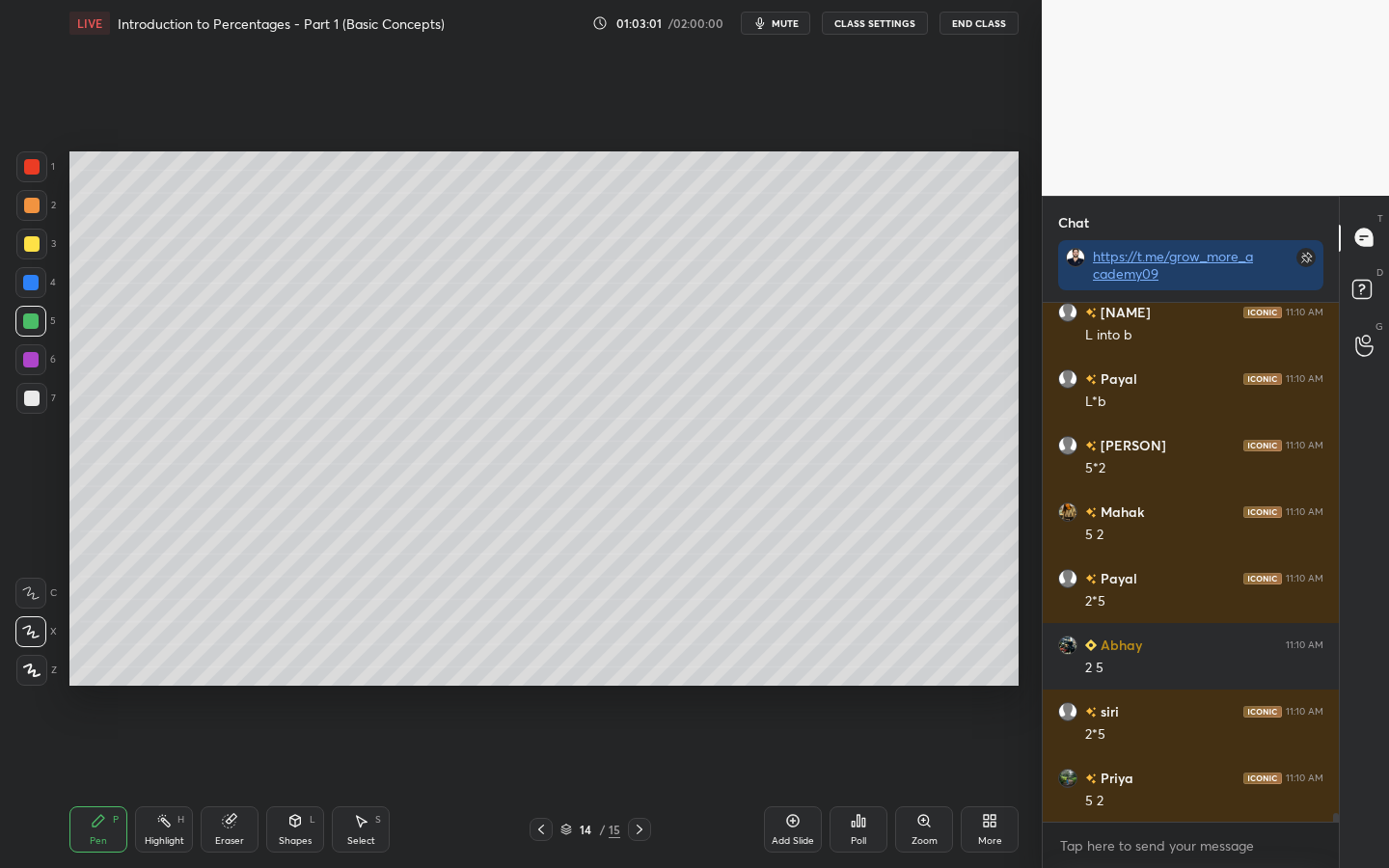 click at bounding box center [31, 360] 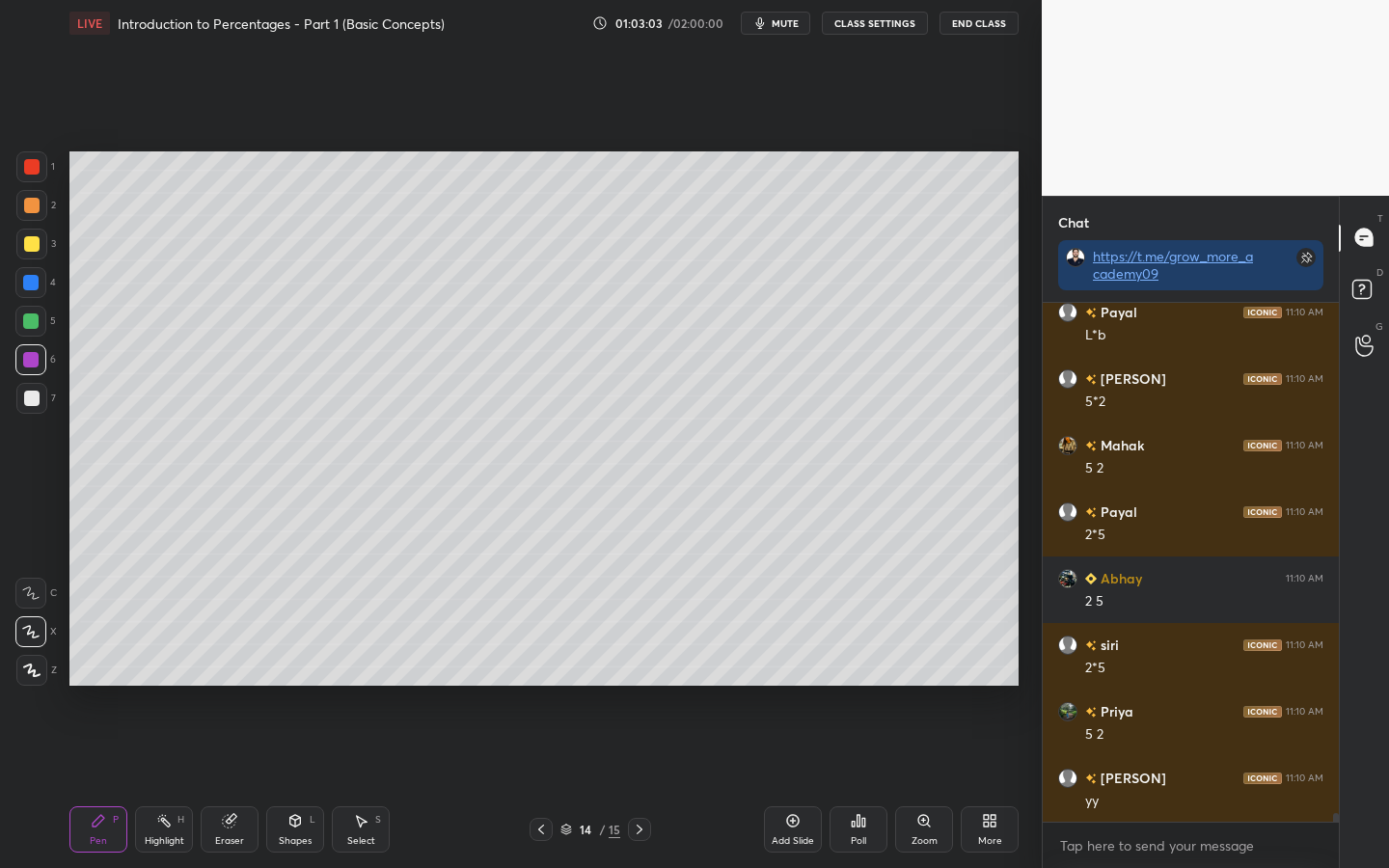 scroll, scrollTop: 32247, scrollLeft: 0, axis: vertical 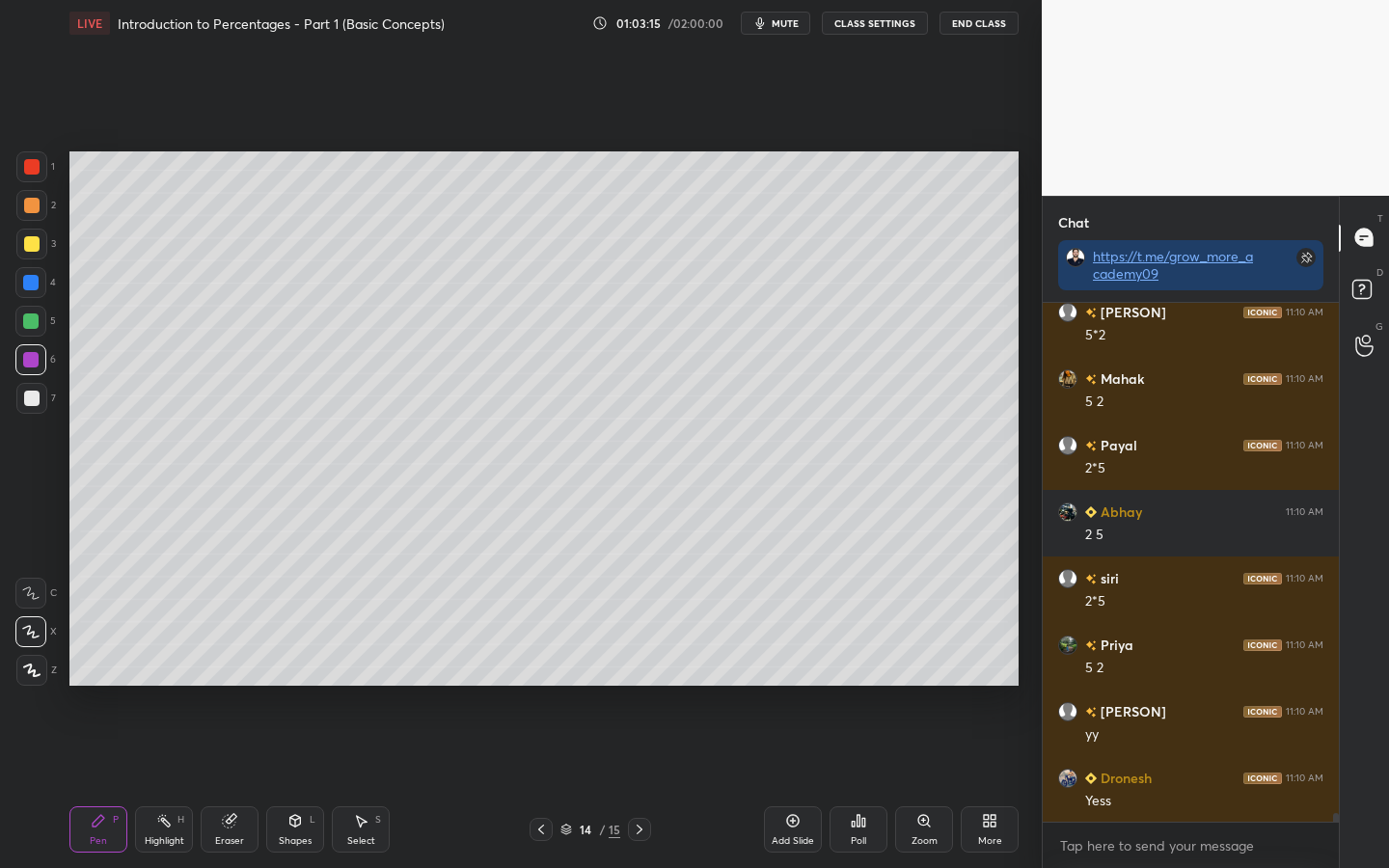 click at bounding box center (31, 283) 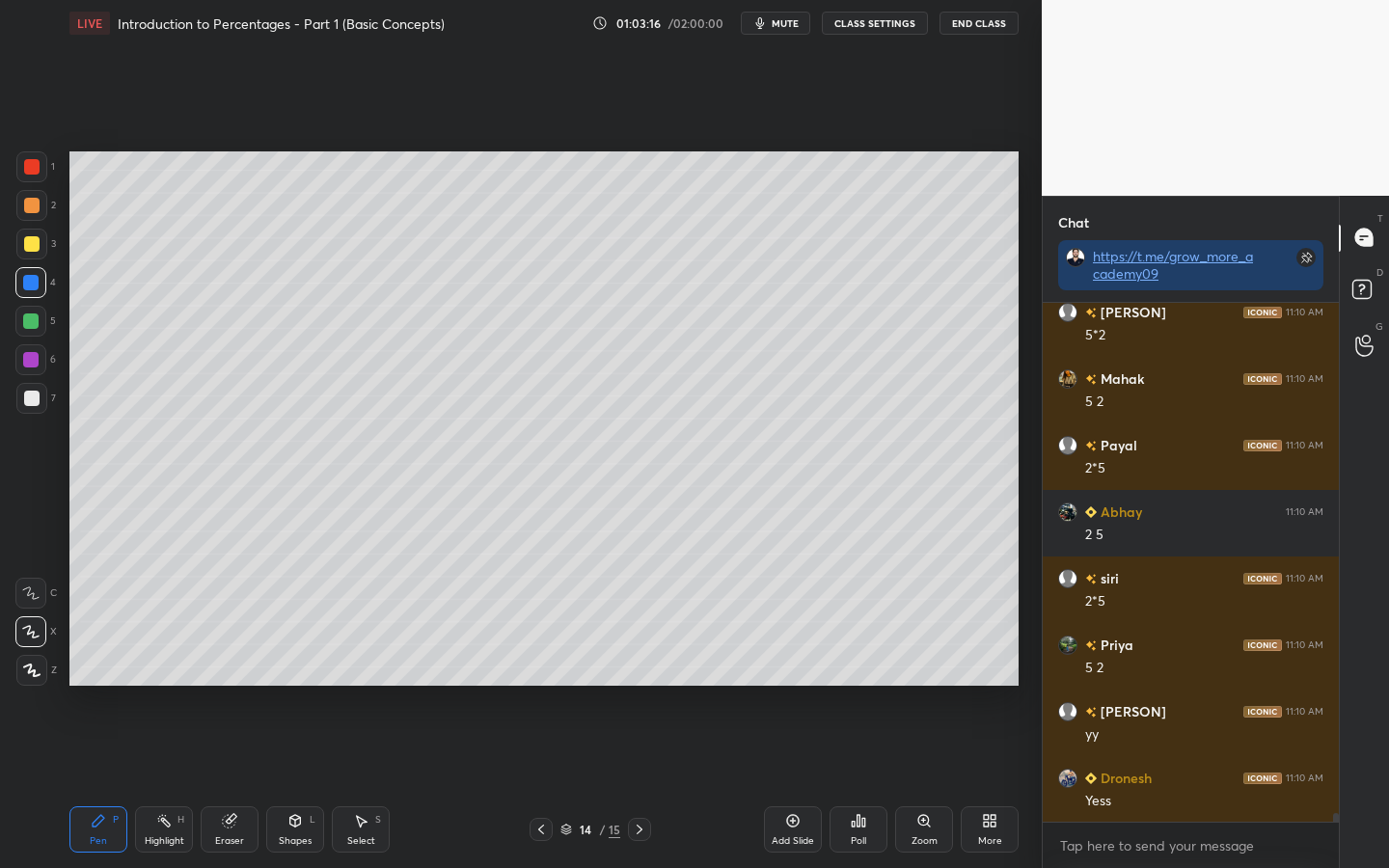 click at bounding box center [32, 244] 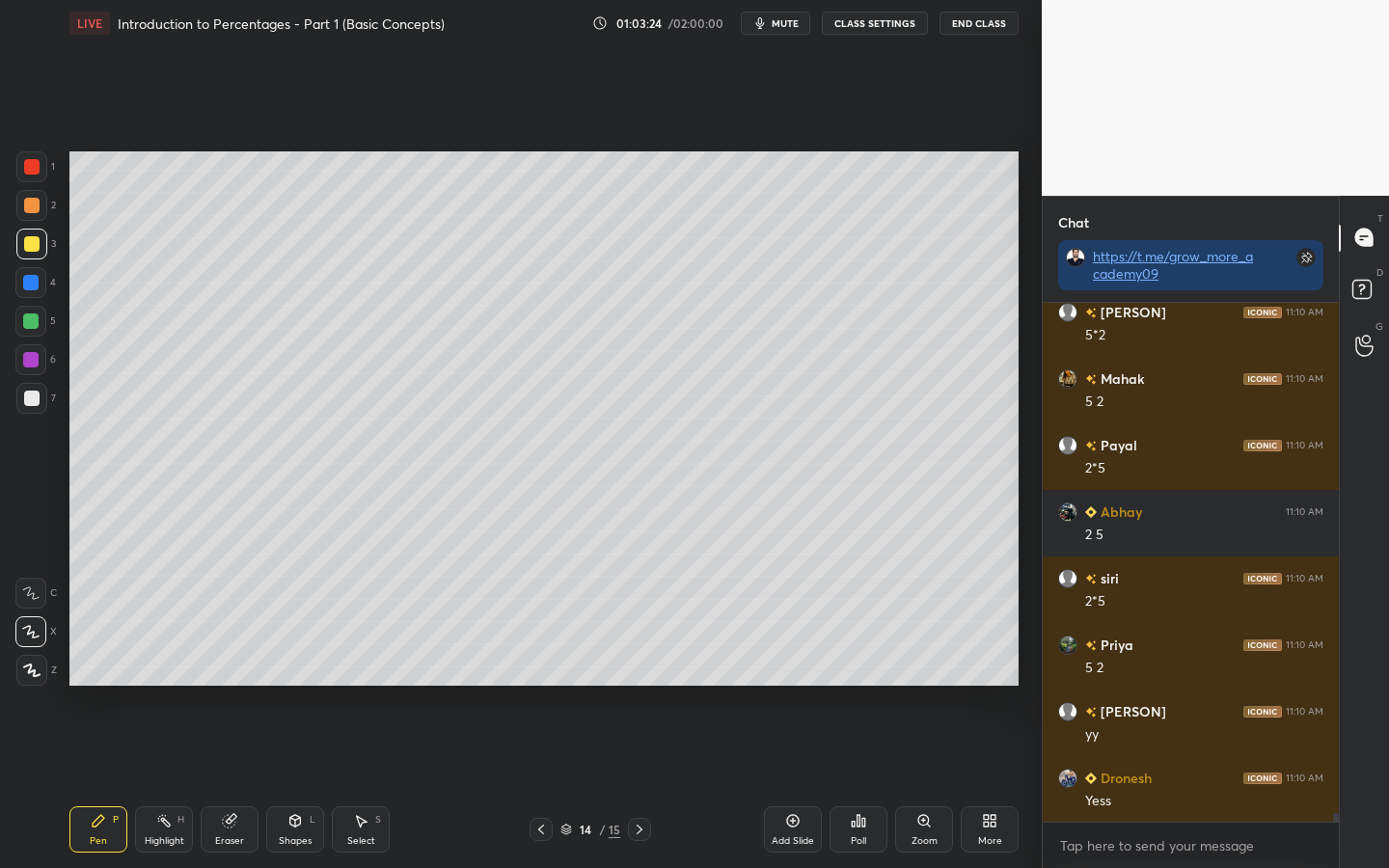 scroll, scrollTop: 32314, scrollLeft: 0, axis: vertical 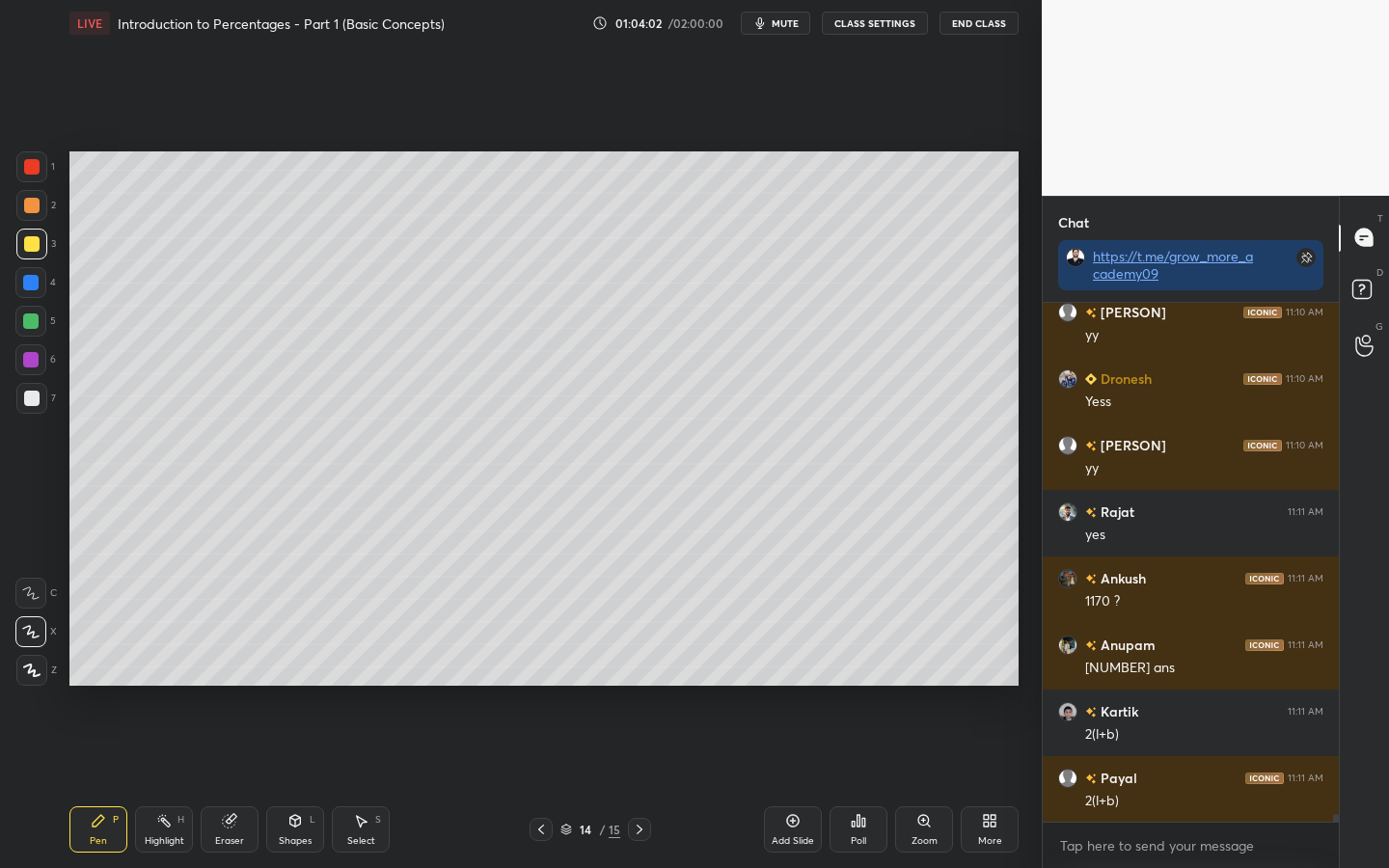 drag, startPoint x: 38, startPoint y: 391, endPoint x: 58, endPoint y: 400, distance: 21.931712 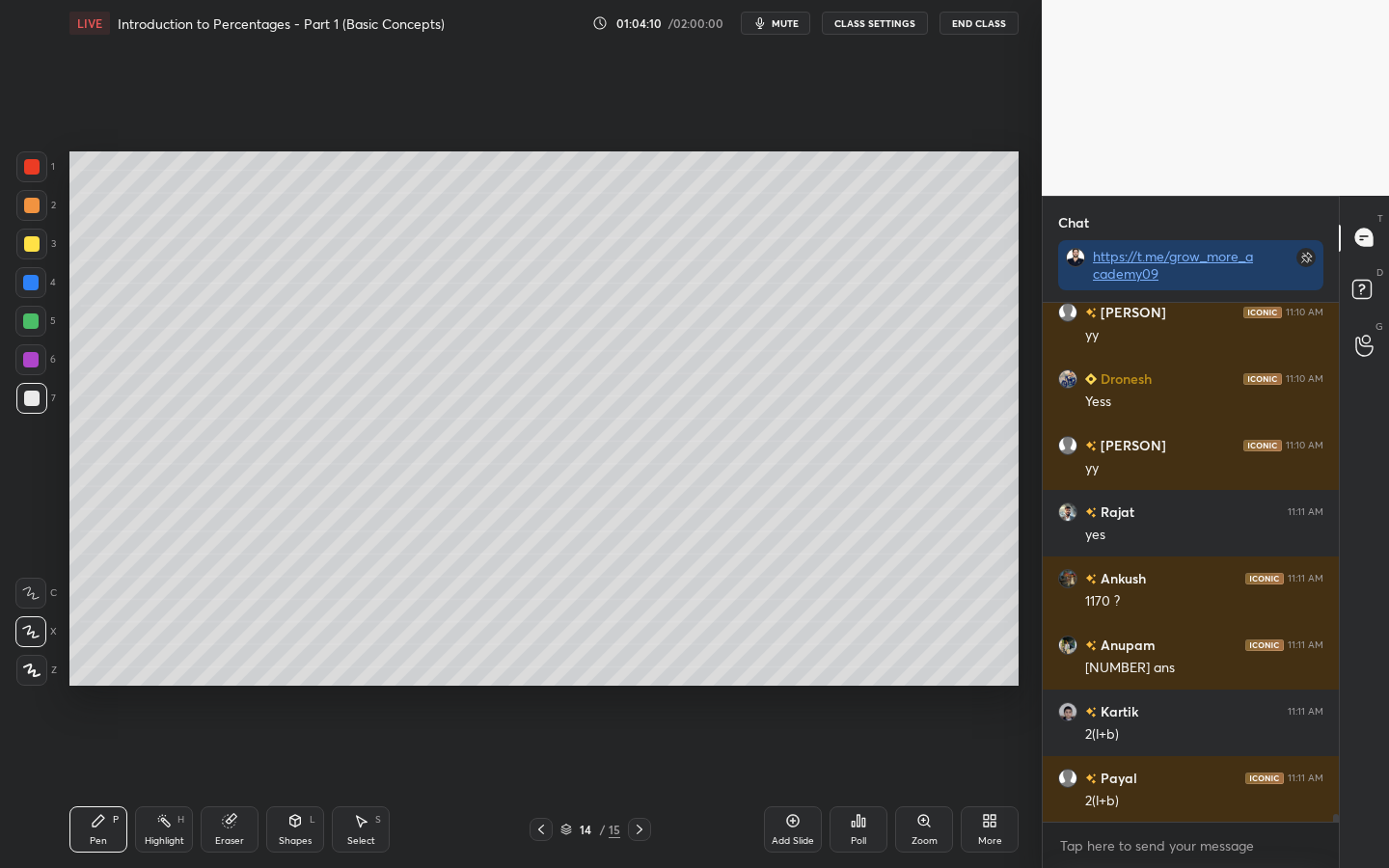 scroll, scrollTop: 32713, scrollLeft: 0, axis: vertical 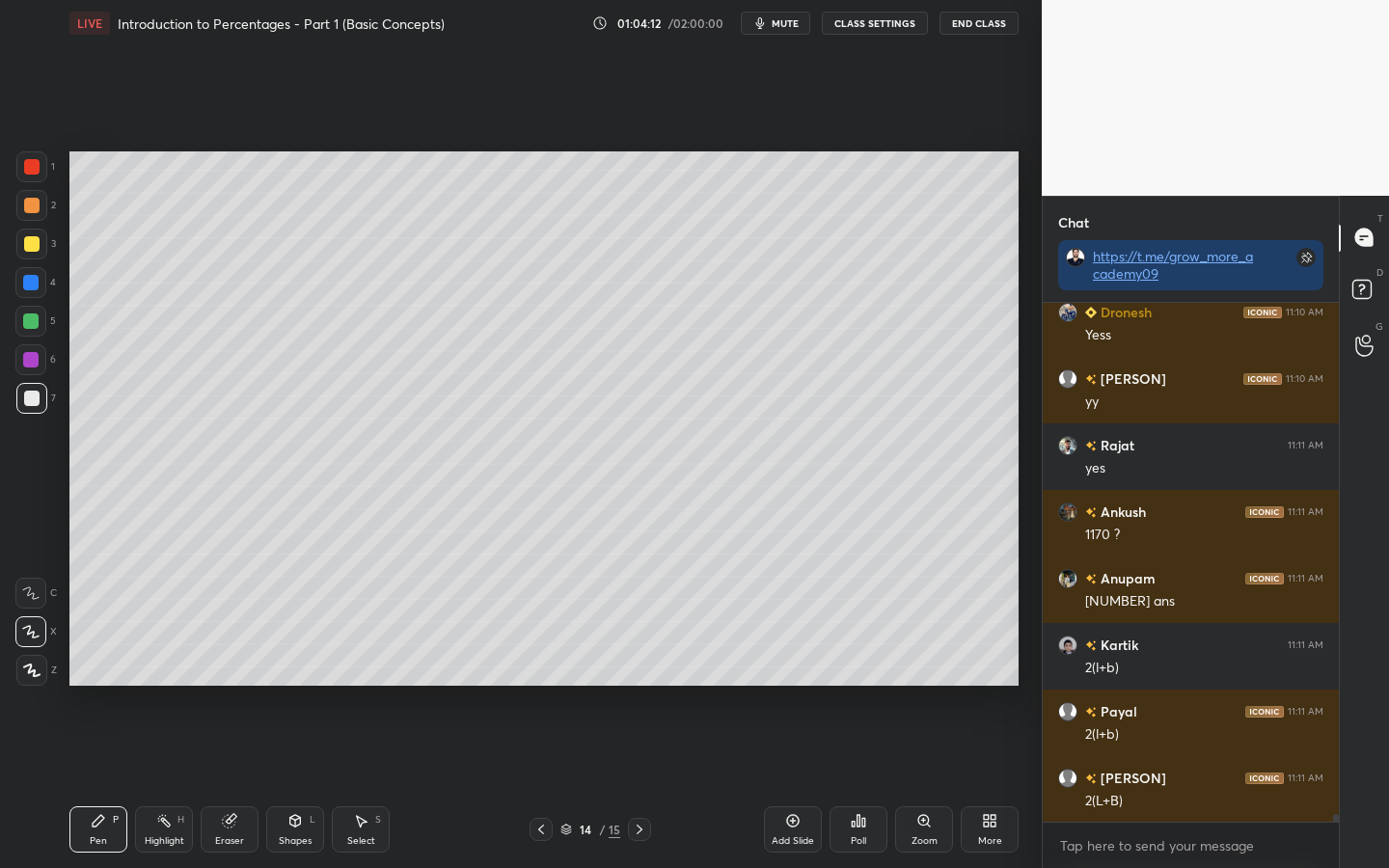click at bounding box center [31, 283] 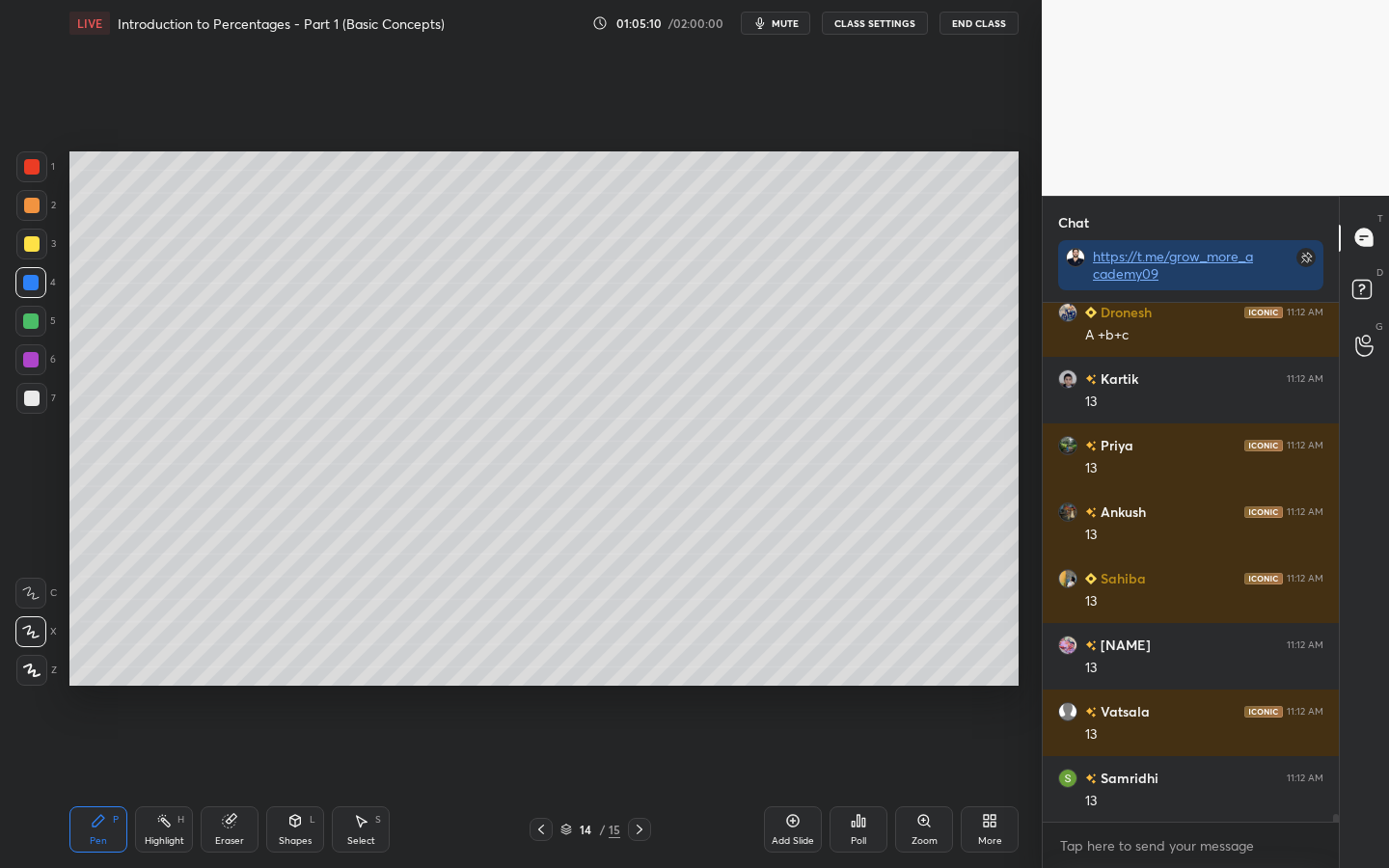 scroll, scrollTop: 34643, scrollLeft: 0, axis: vertical 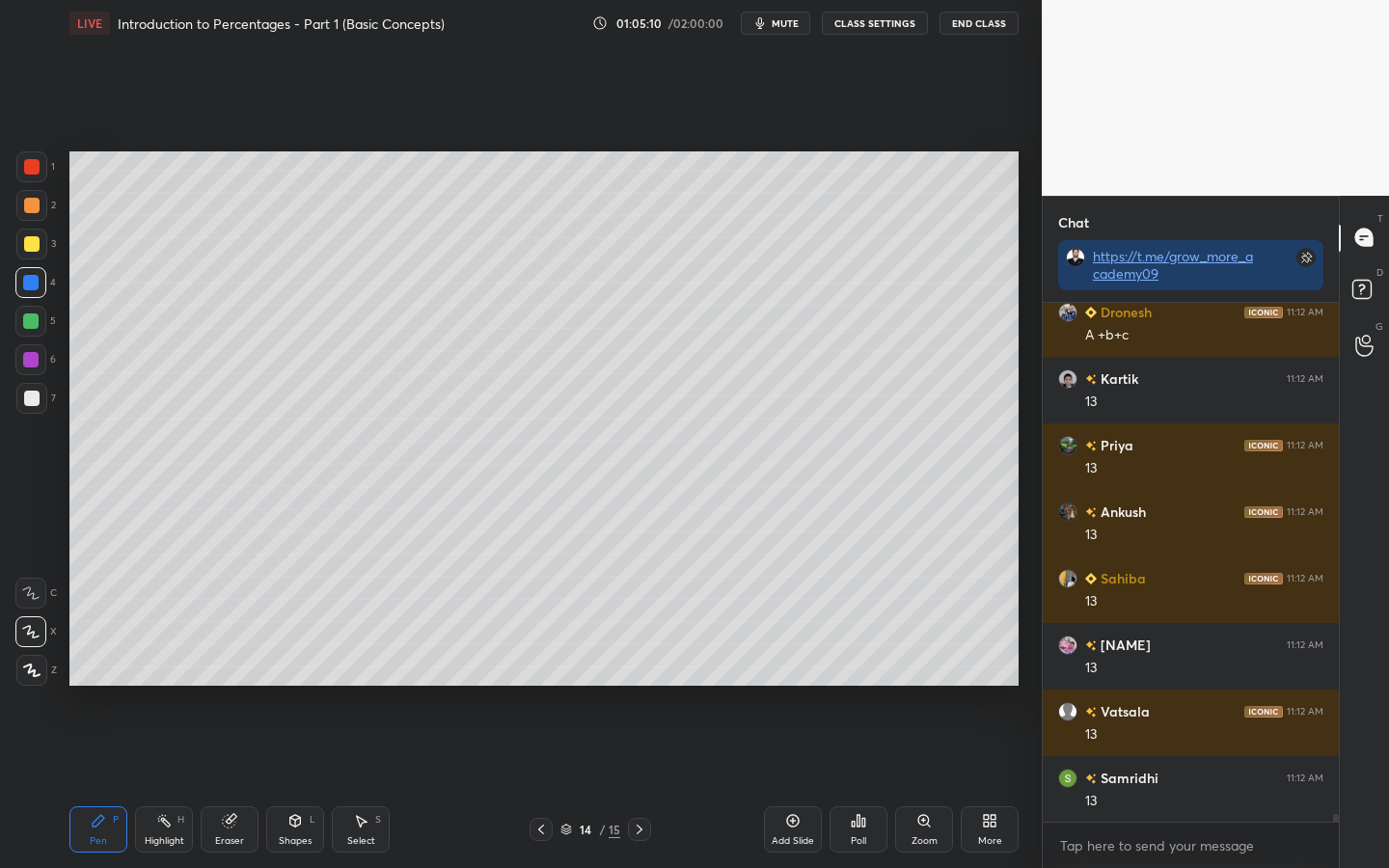 click on "Eraser" at bounding box center (230, 829) 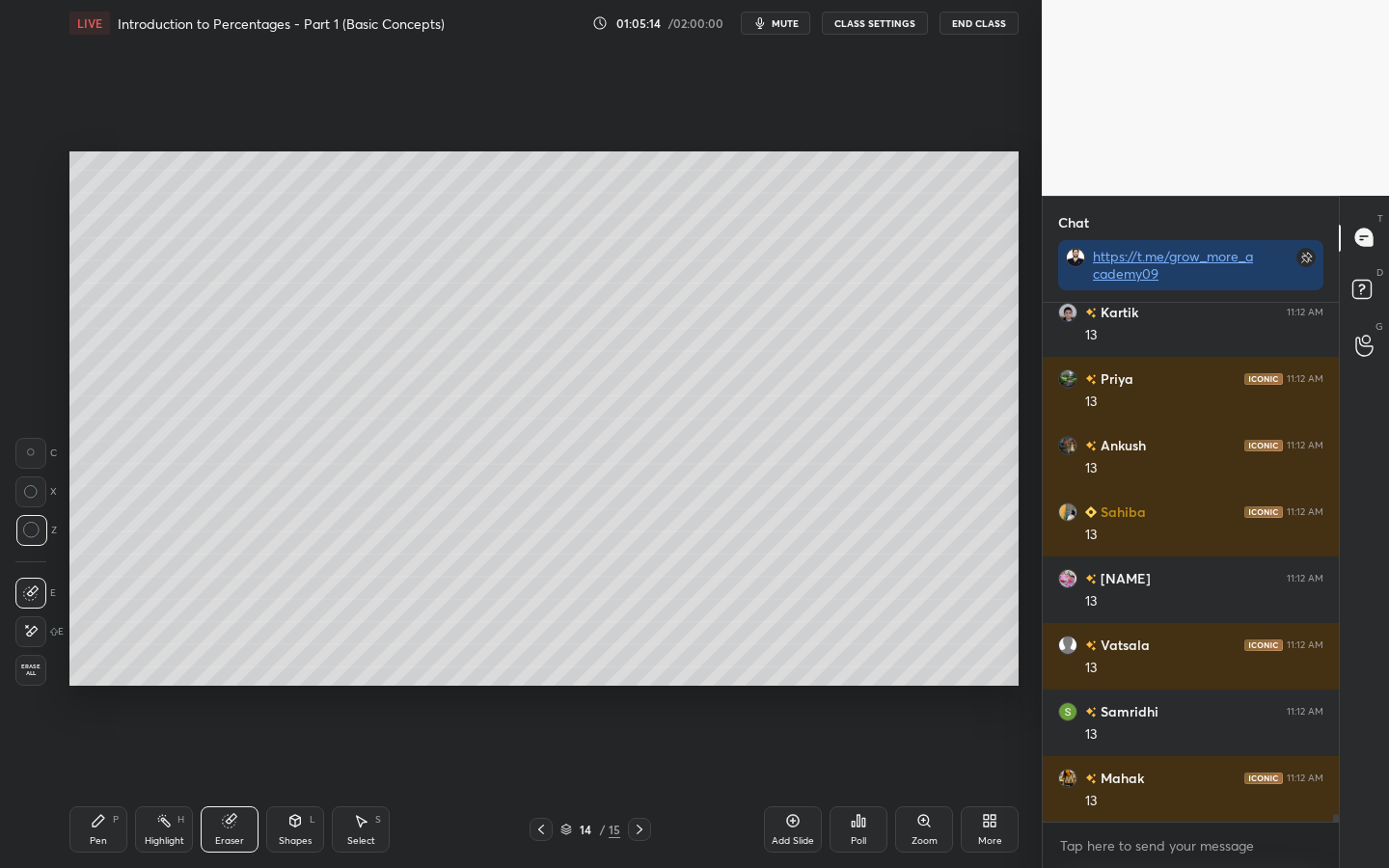 scroll, scrollTop: 34709, scrollLeft: 0, axis: vertical 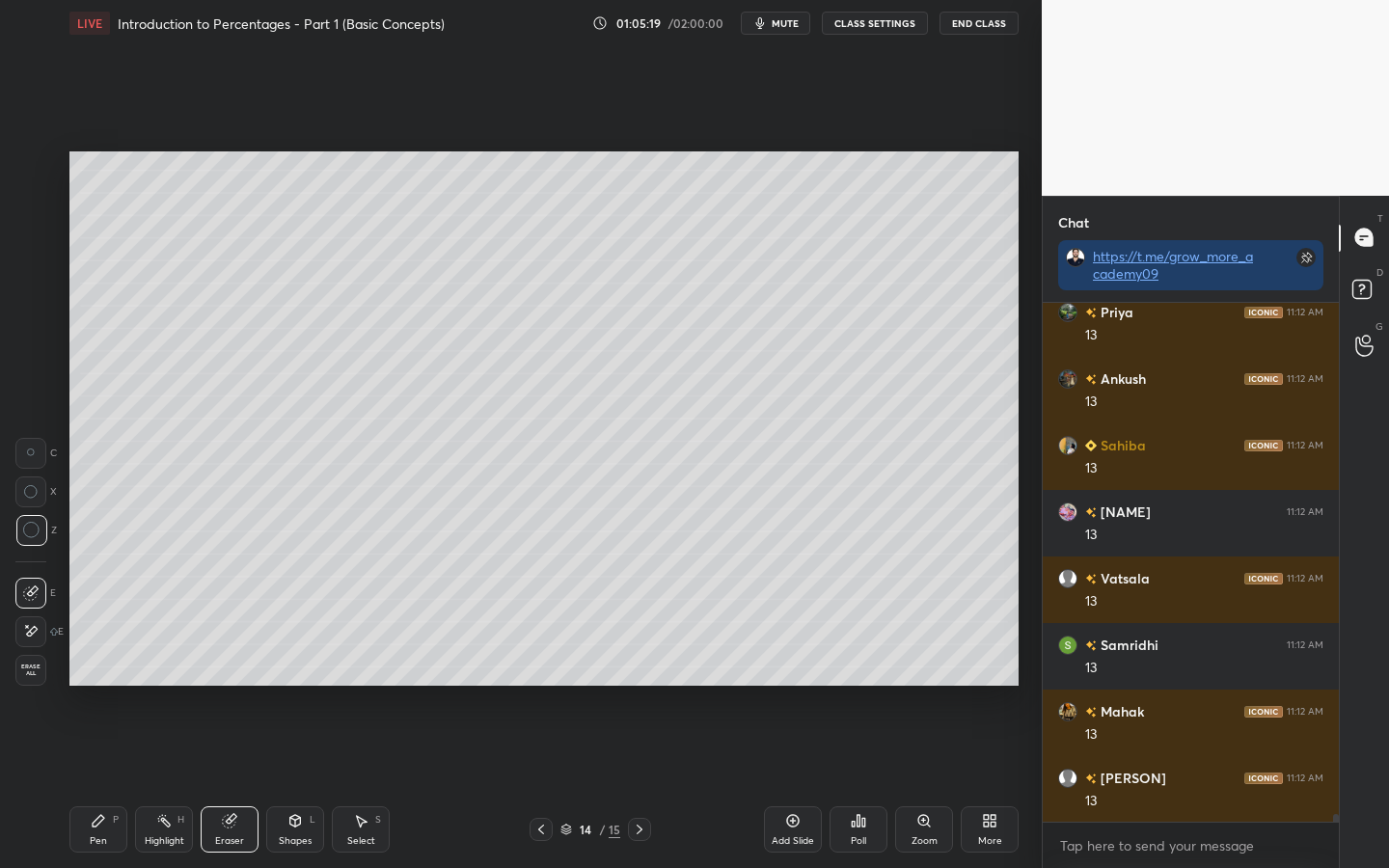 click on "Pen P" at bounding box center [98, 829] 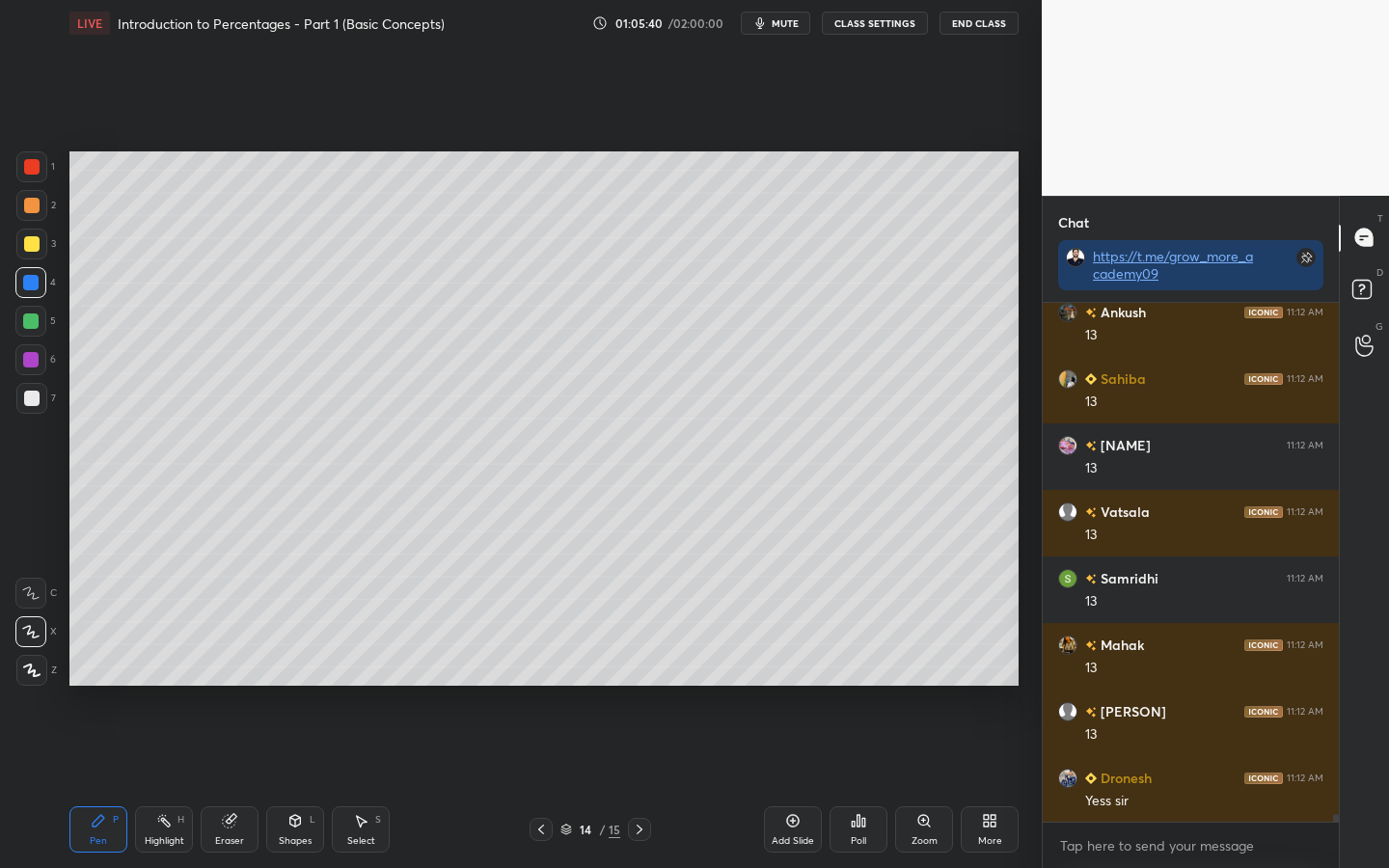 scroll, scrollTop: 34842, scrollLeft: 0, axis: vertical 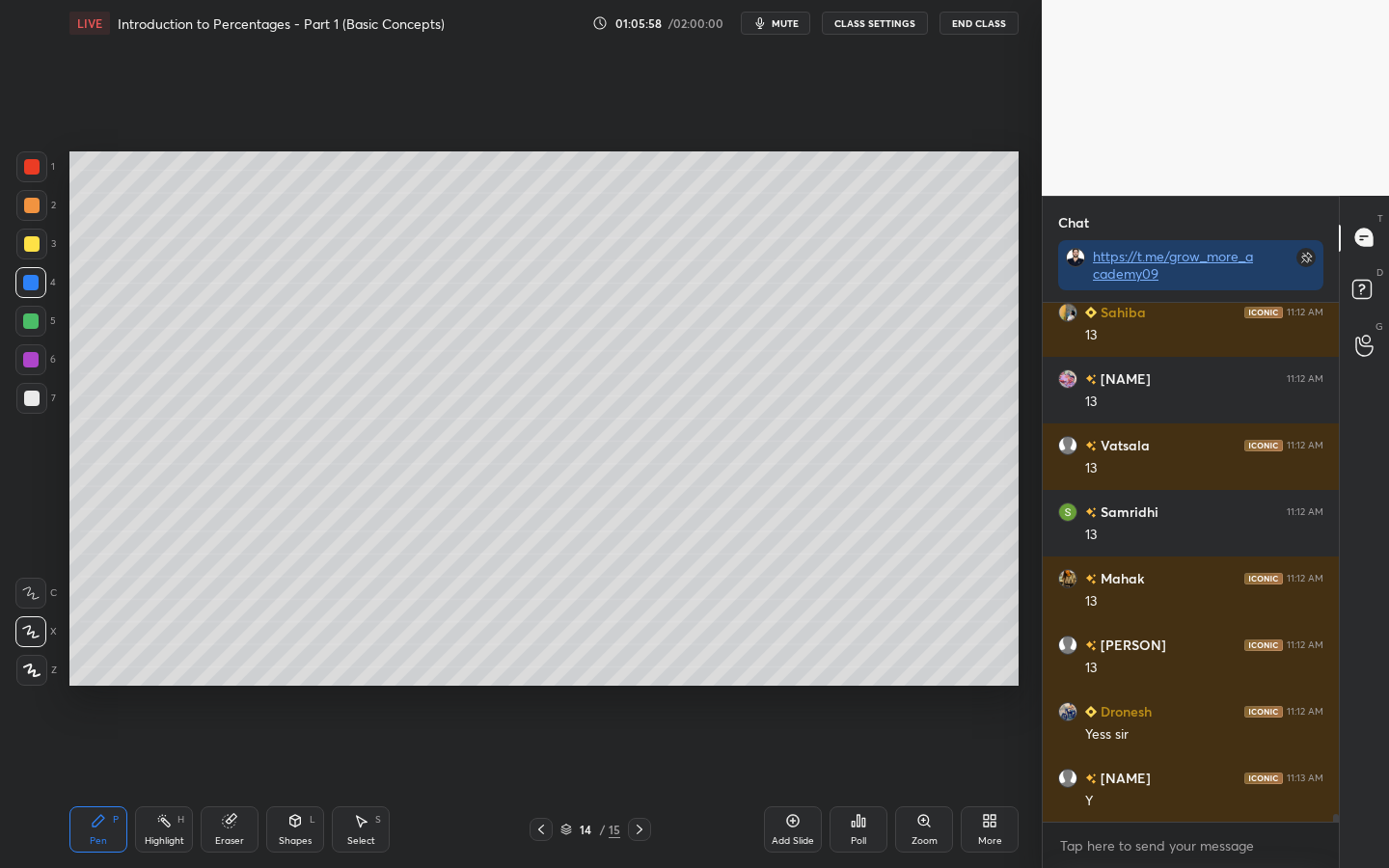 click at bounding box center (31, 321) 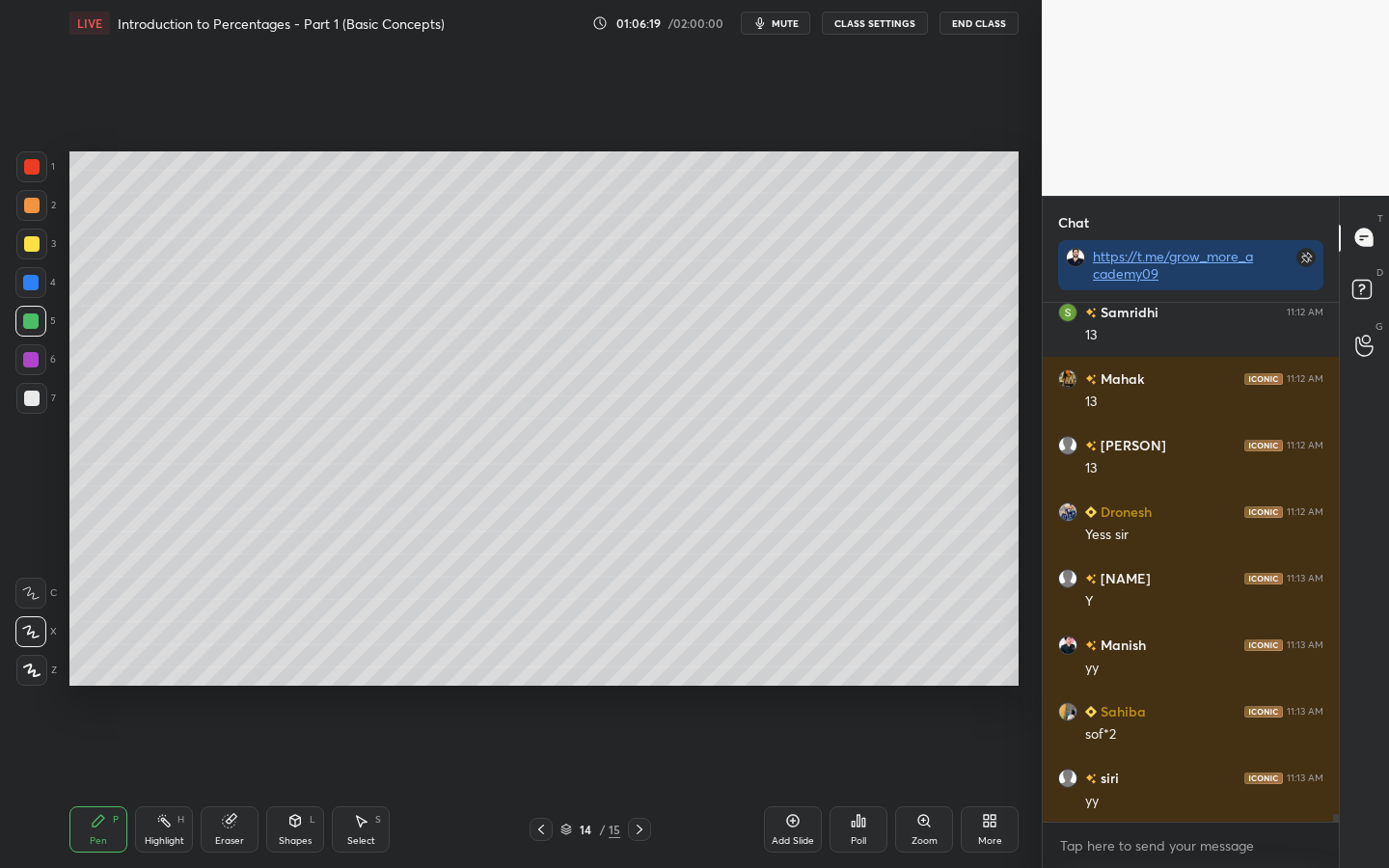 scroll, scrollTop: 35109, scrollLeft: 0, axis: vertical 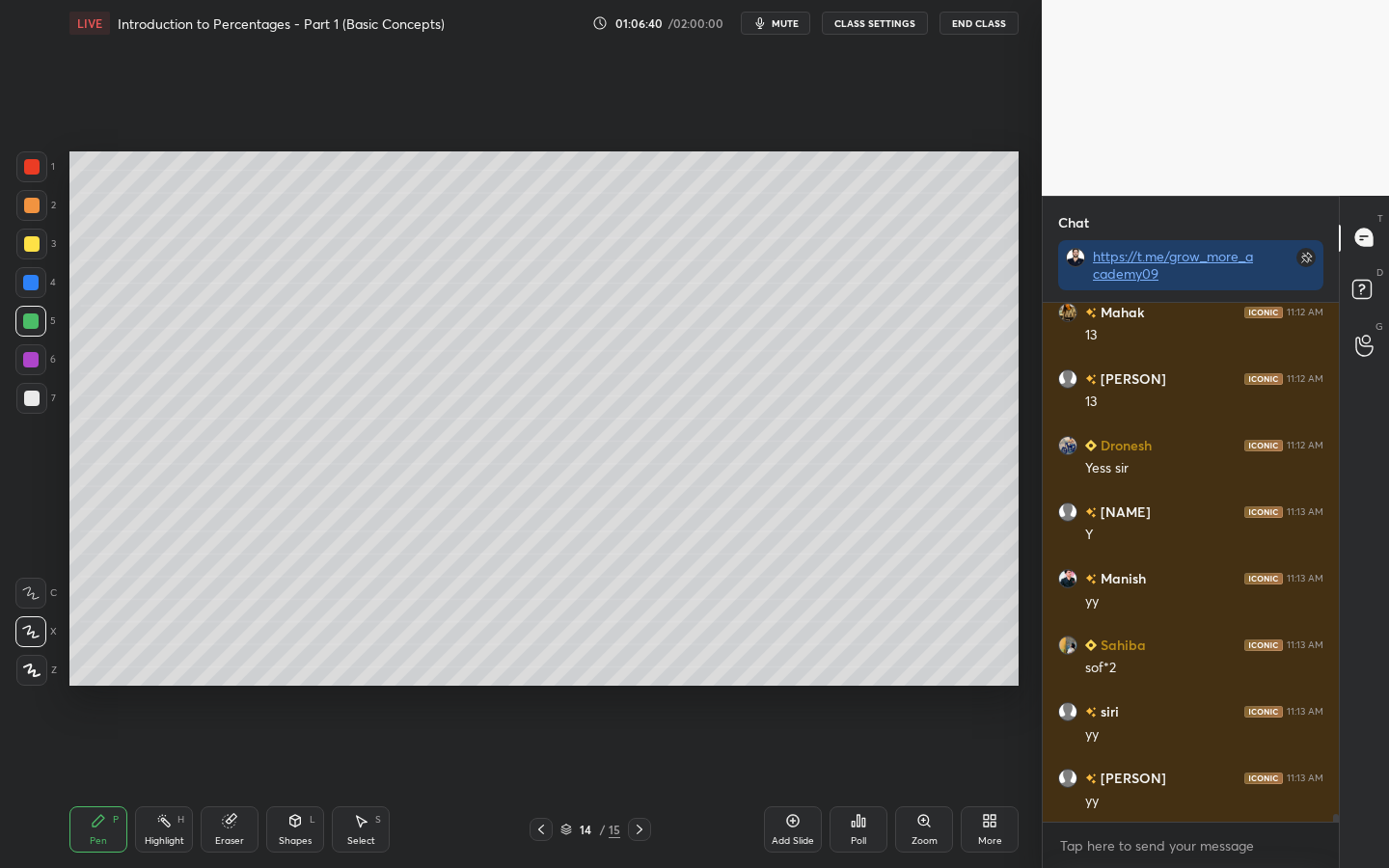 click at bounding box center (32, 244) 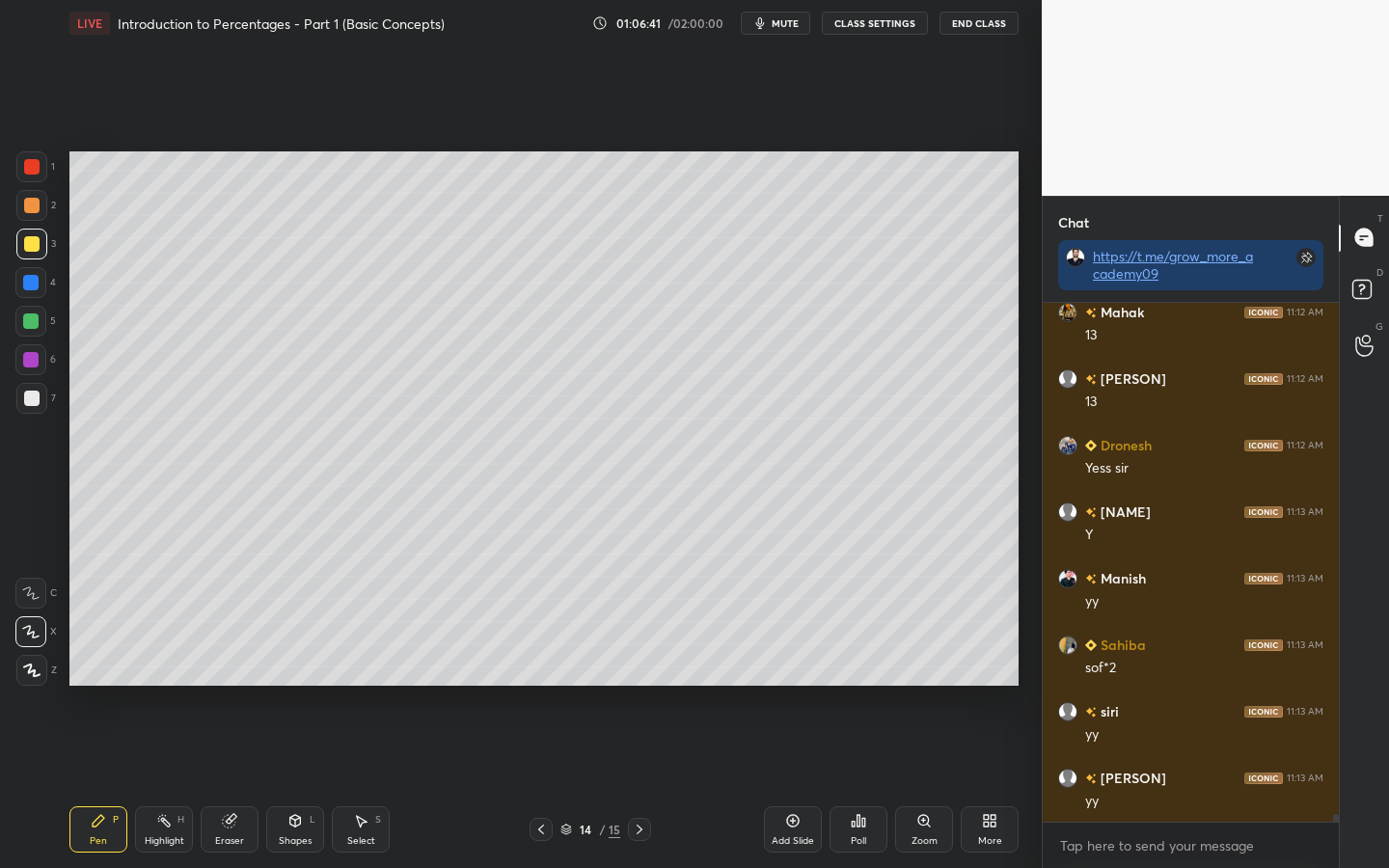 click on "4" at bounding box center [36, 286] 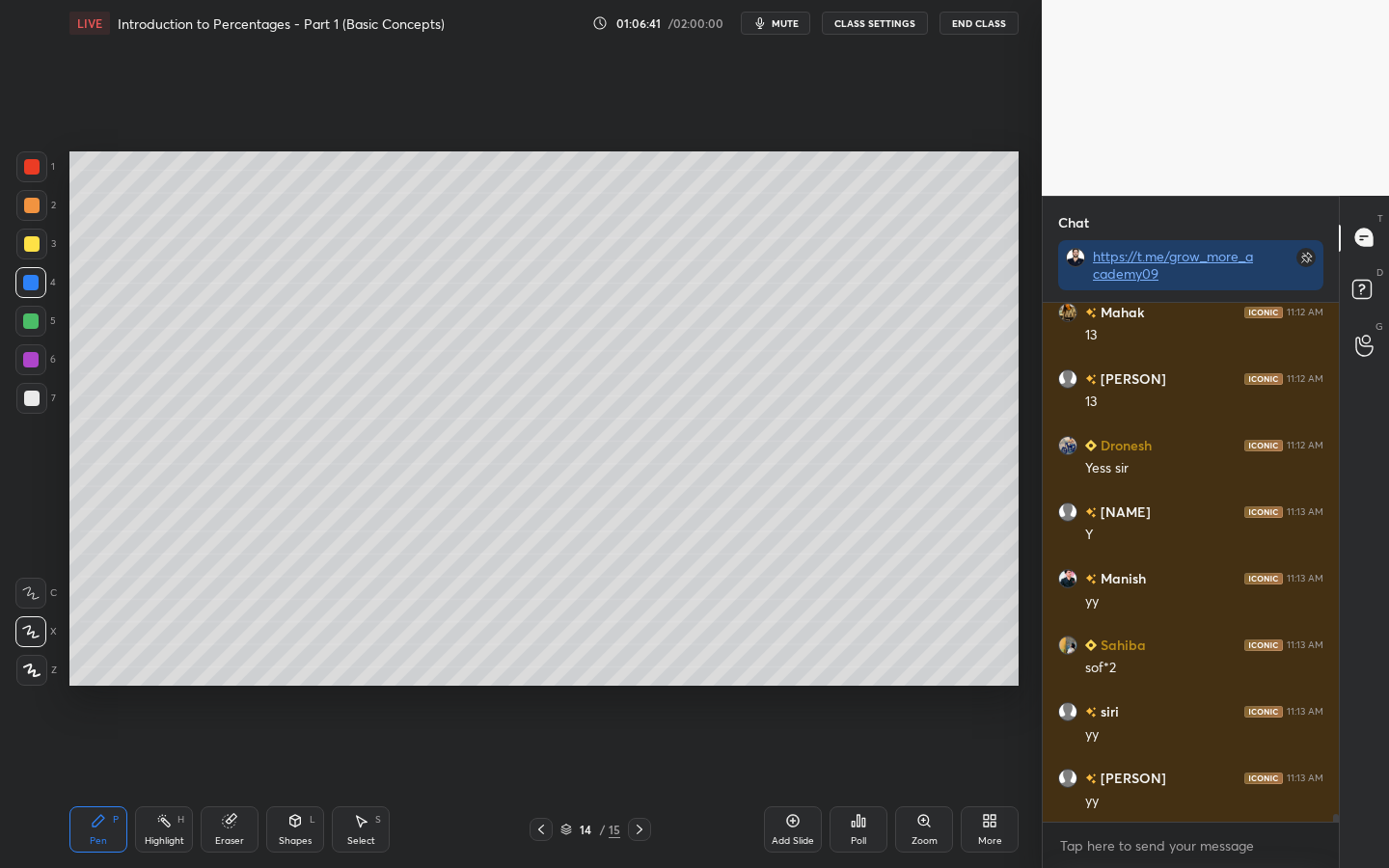 click at bounding box center [32, 398] 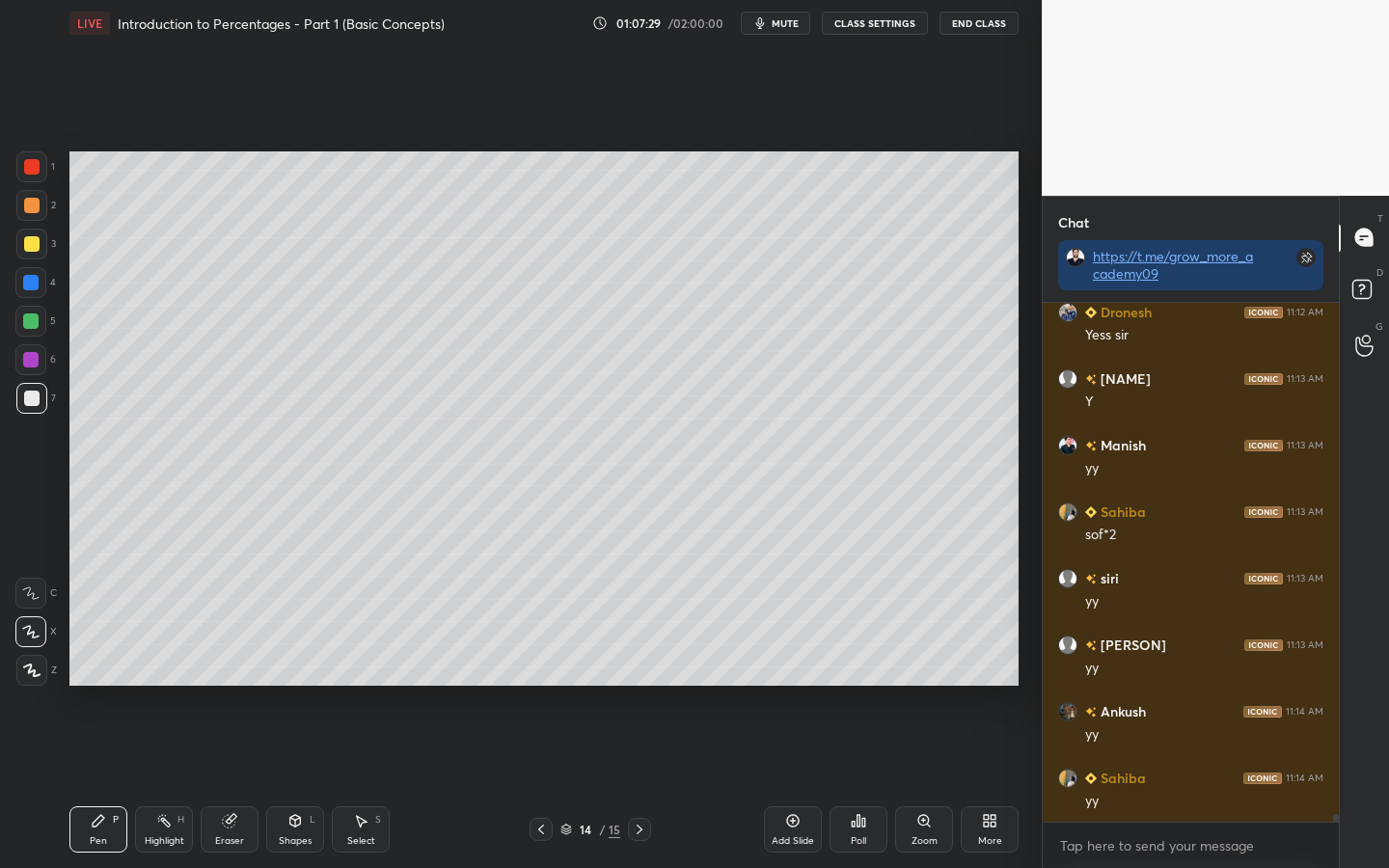 scroll, scrollTop: 35326, scrollLeft: 0, axis: vertical 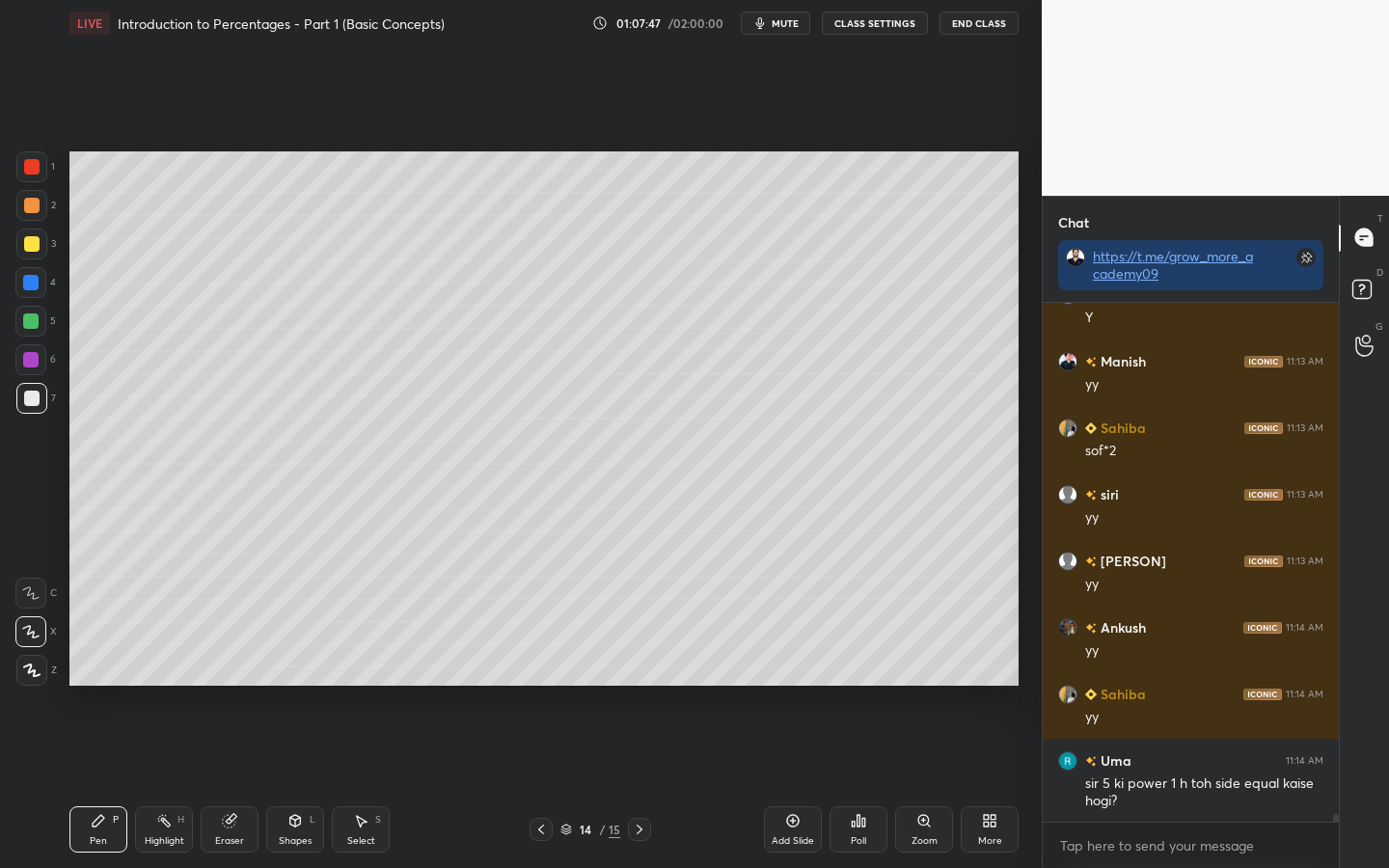 click at bounding box center [32, 244] 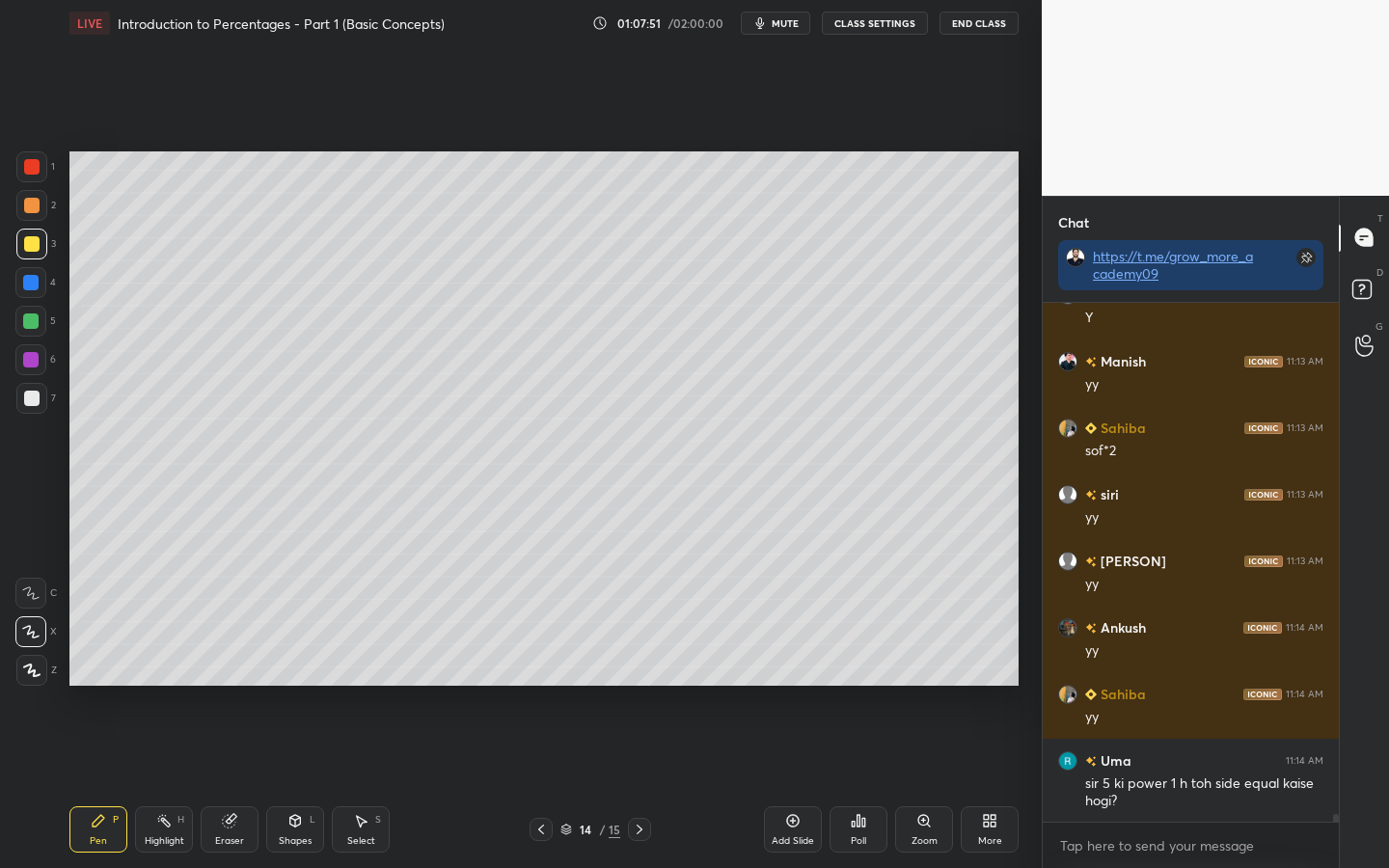 scroll, scrollTop: 35392, scrollLeft: 0, axis: vertical 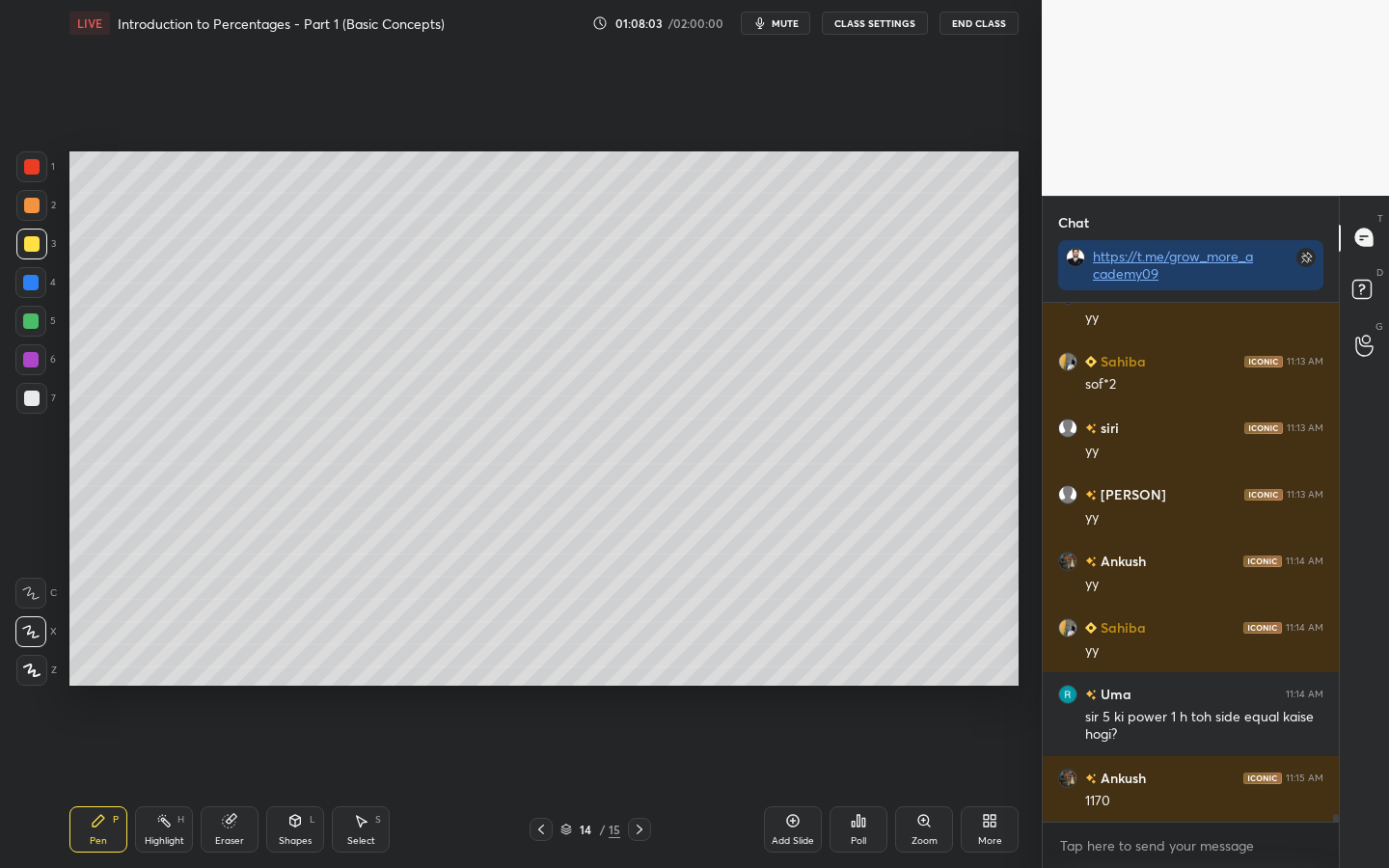 click at bounding box center [32, 398] 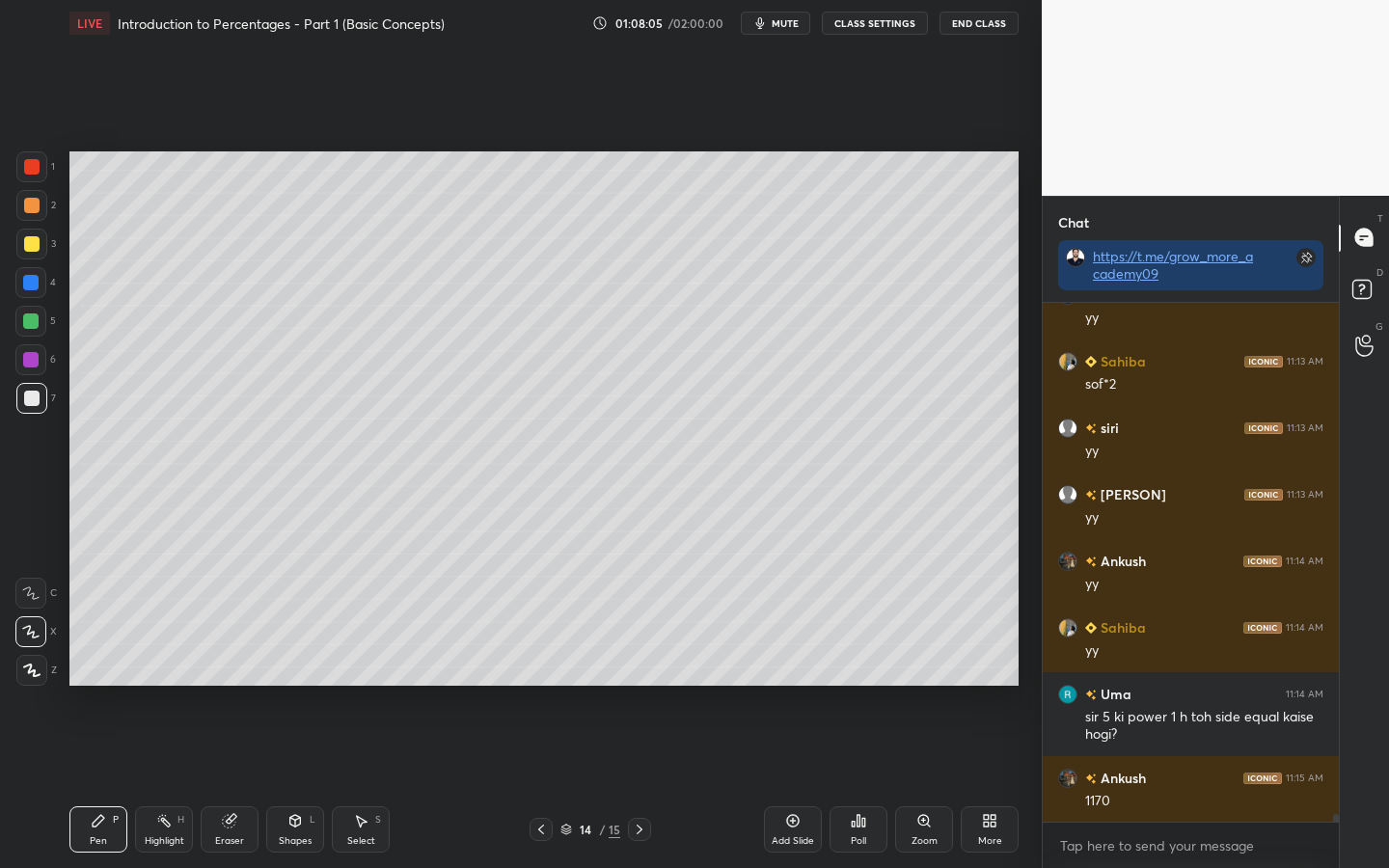 scroll, scrollTop: 35459, scrollLeft: 0, axis: vertical 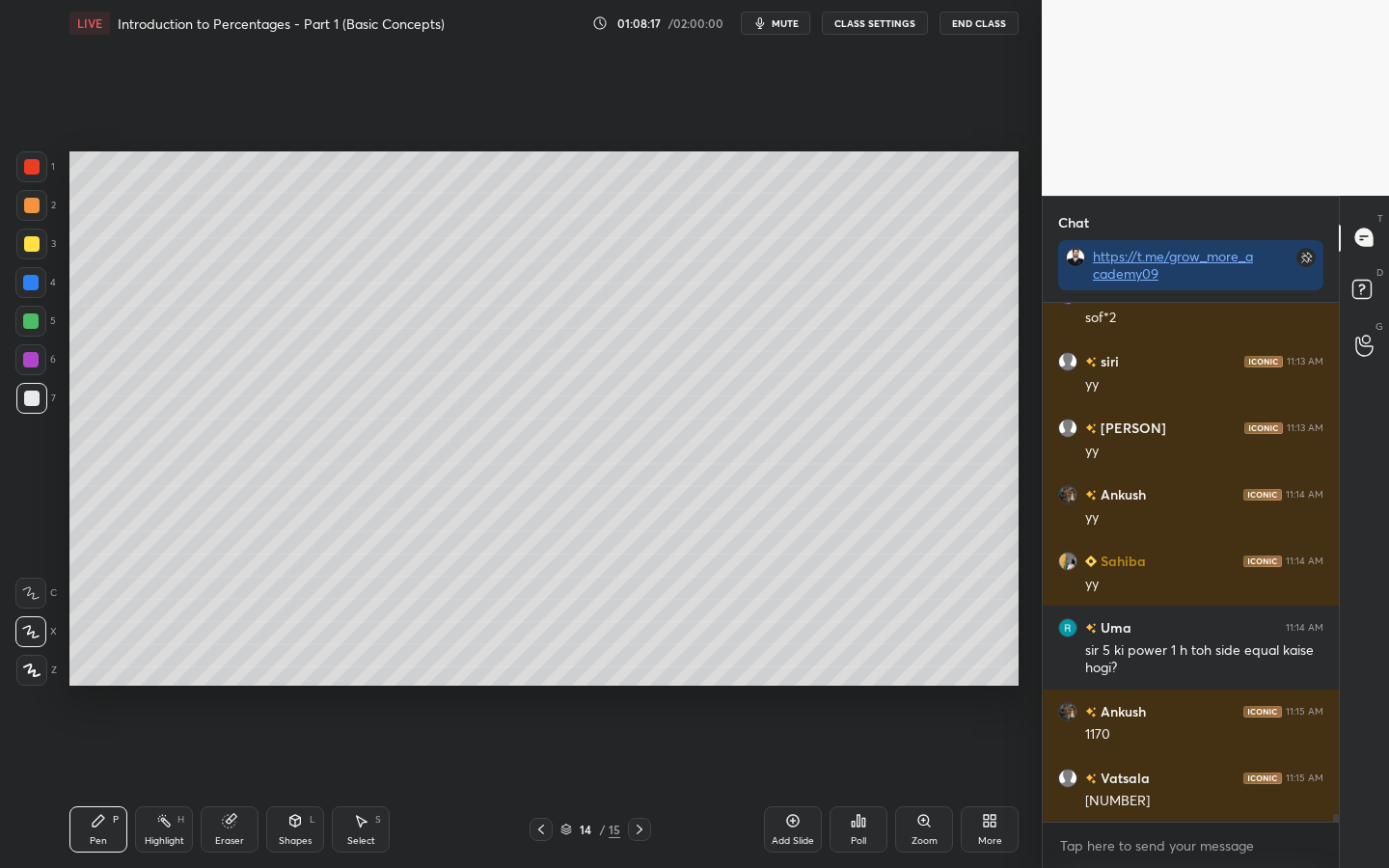 click at bounding box center (31, 283) 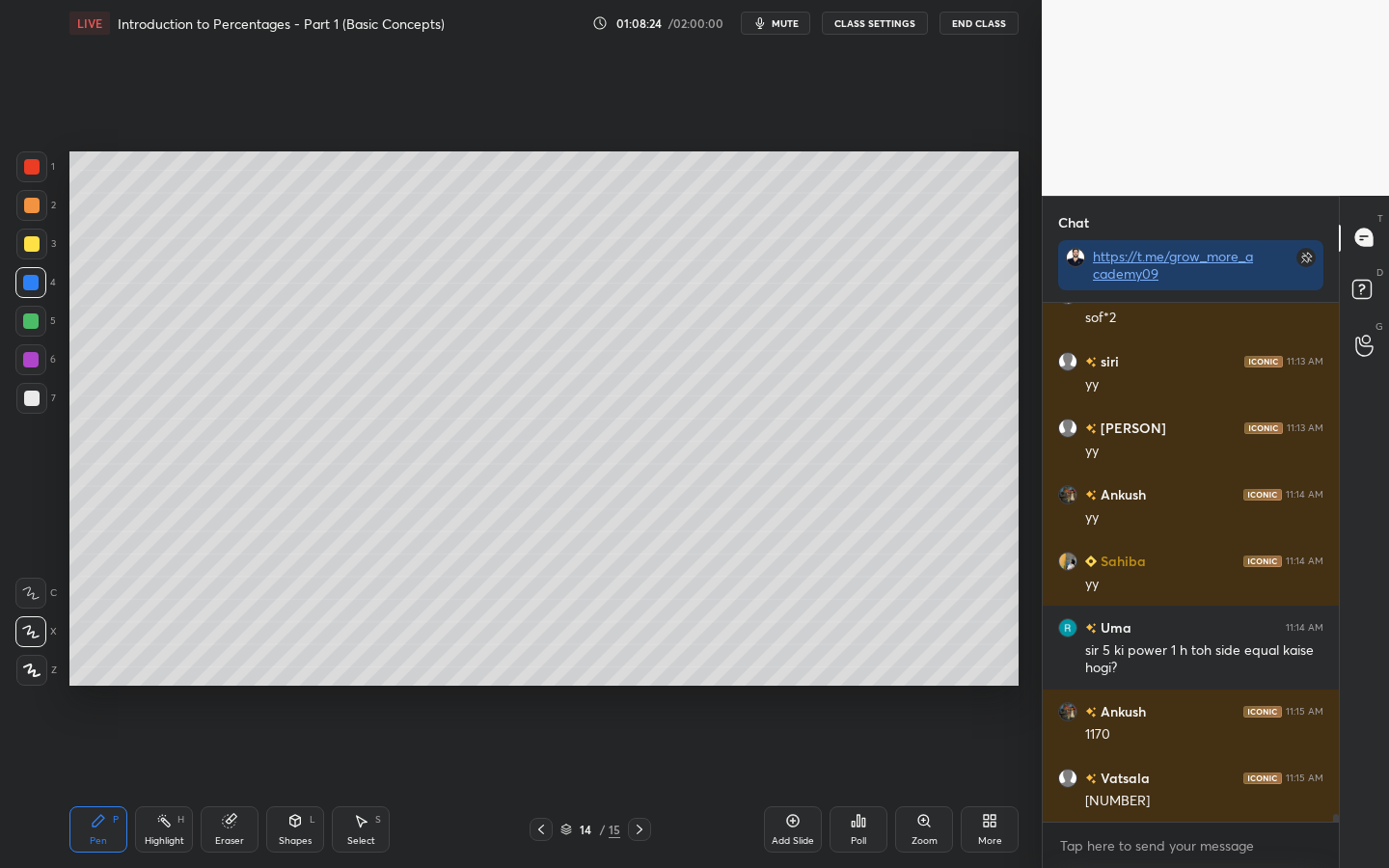 click at bounding box center [32, 244] 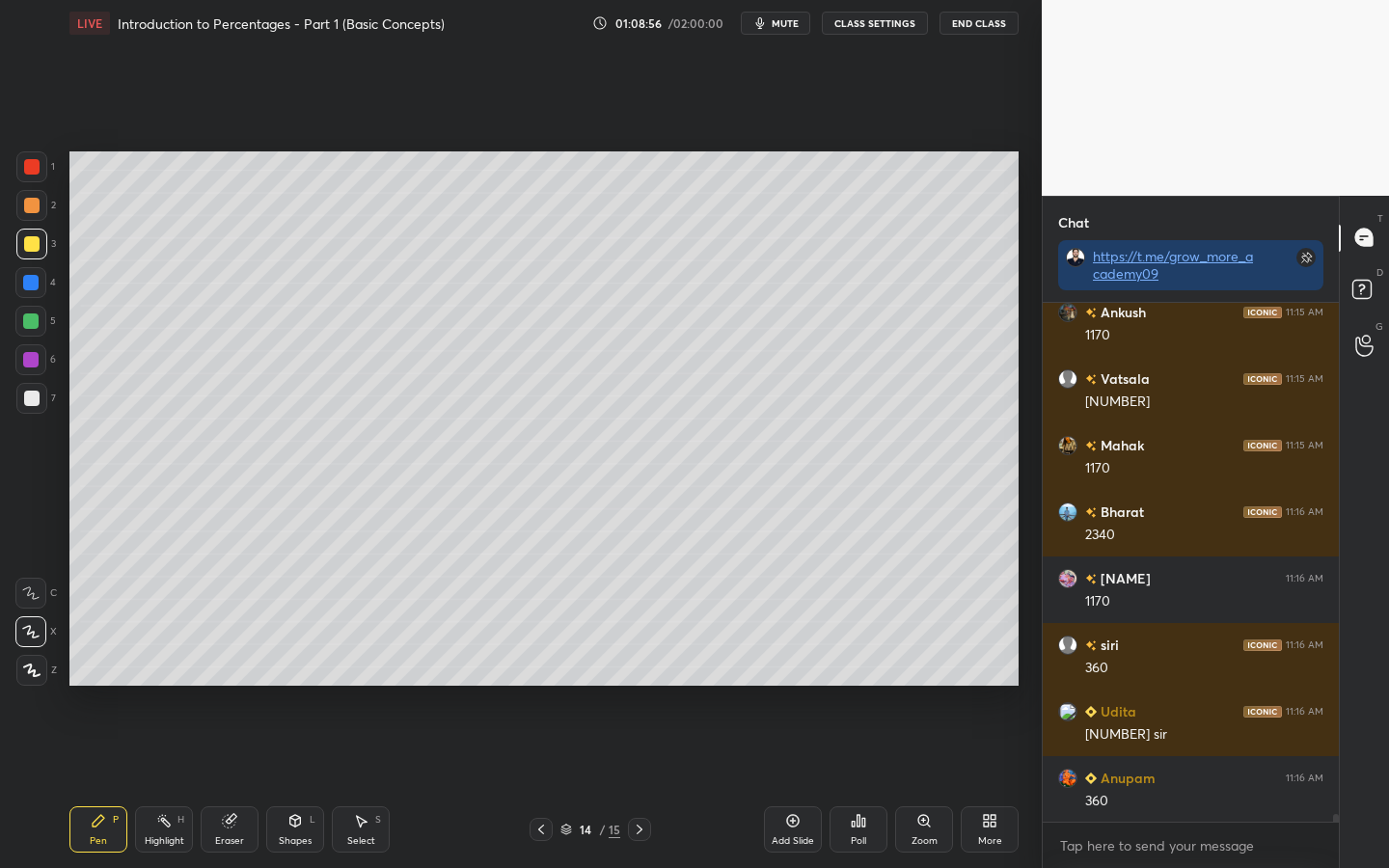 scroll, scrollTop: 35925, scrollLeft: 0, axis: vertical 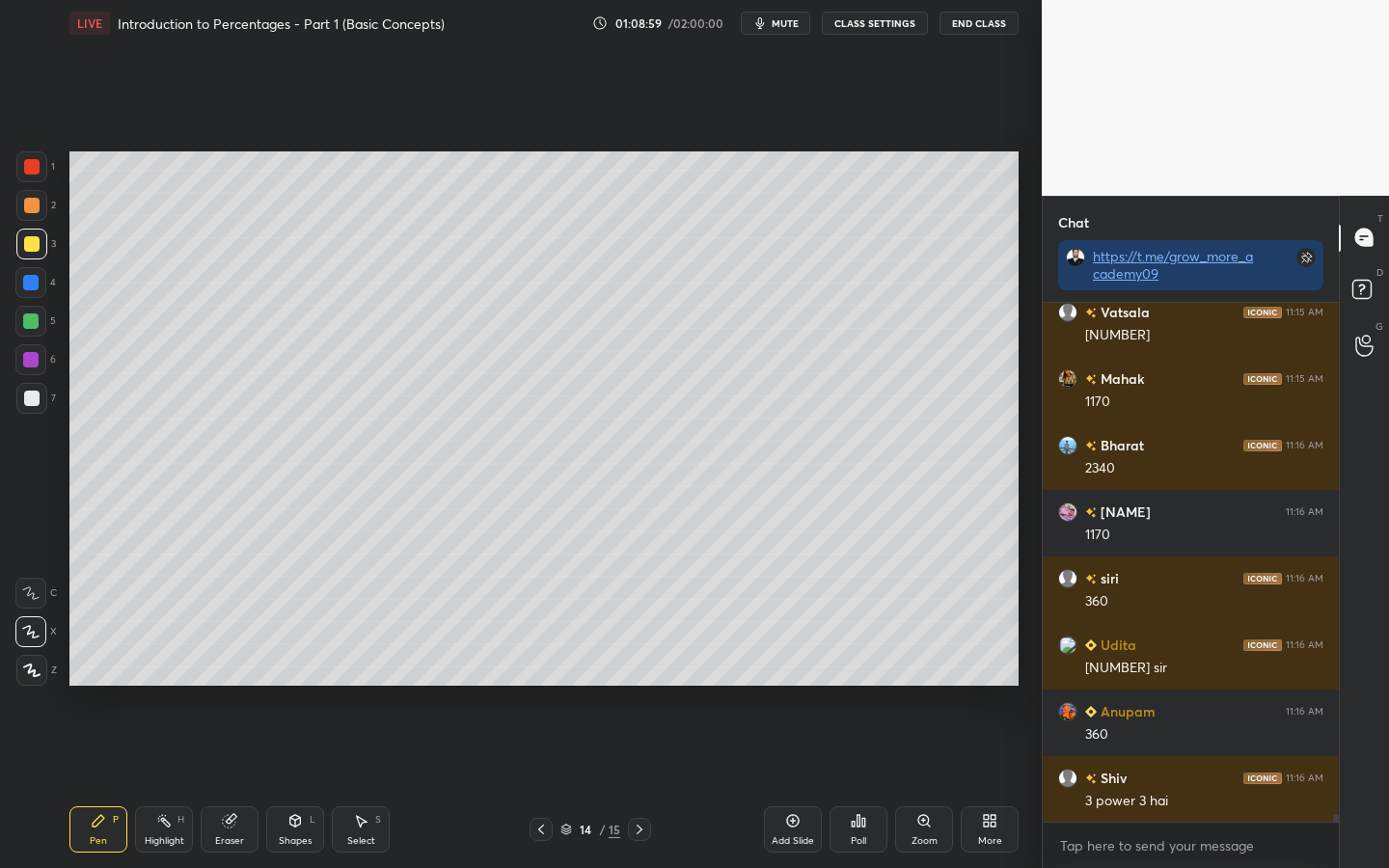 click on "Eraser" at bounding box center (230, 829) 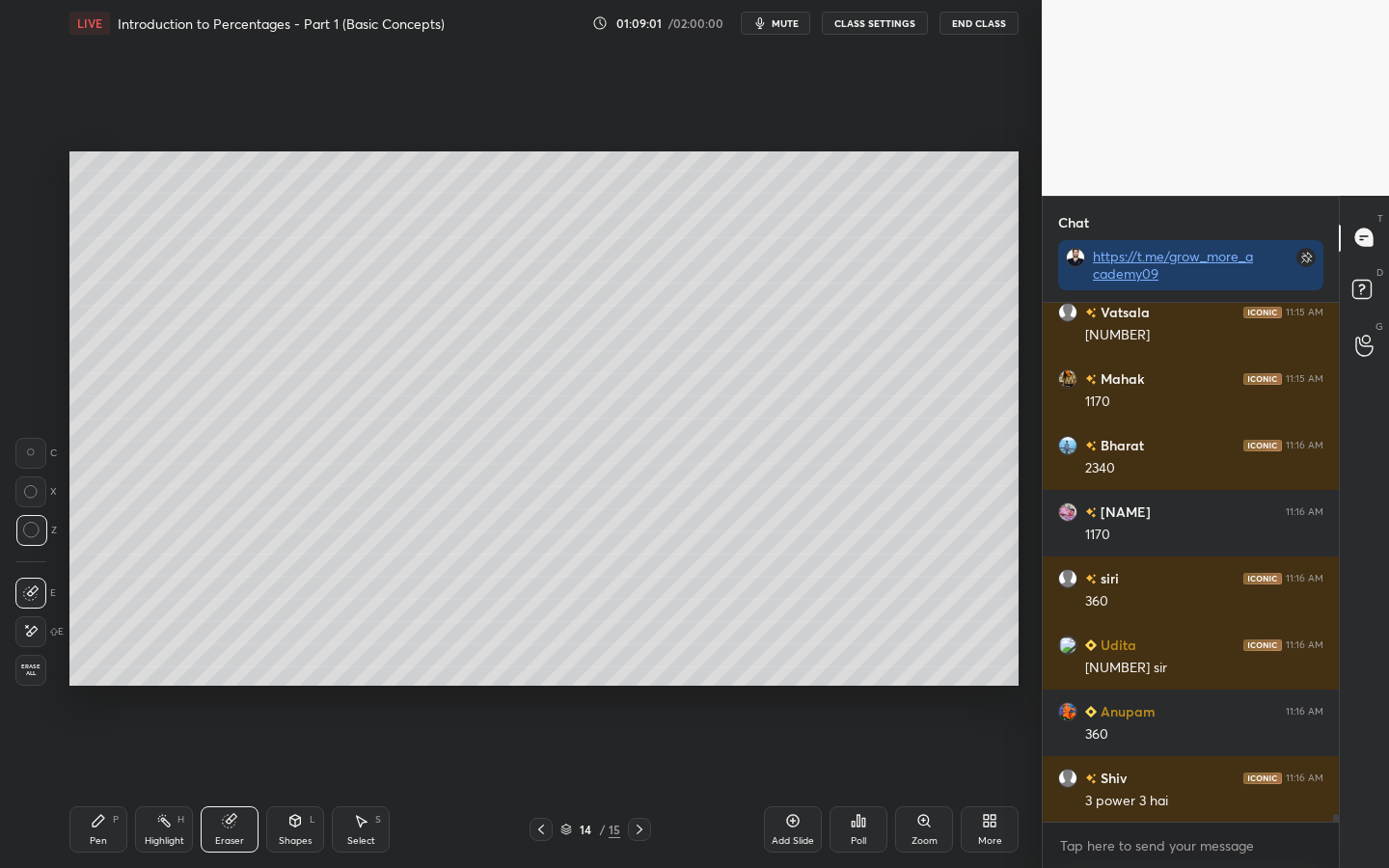 scroll, scrollTop: 35991, scrollLeft: 0, axis: vertical 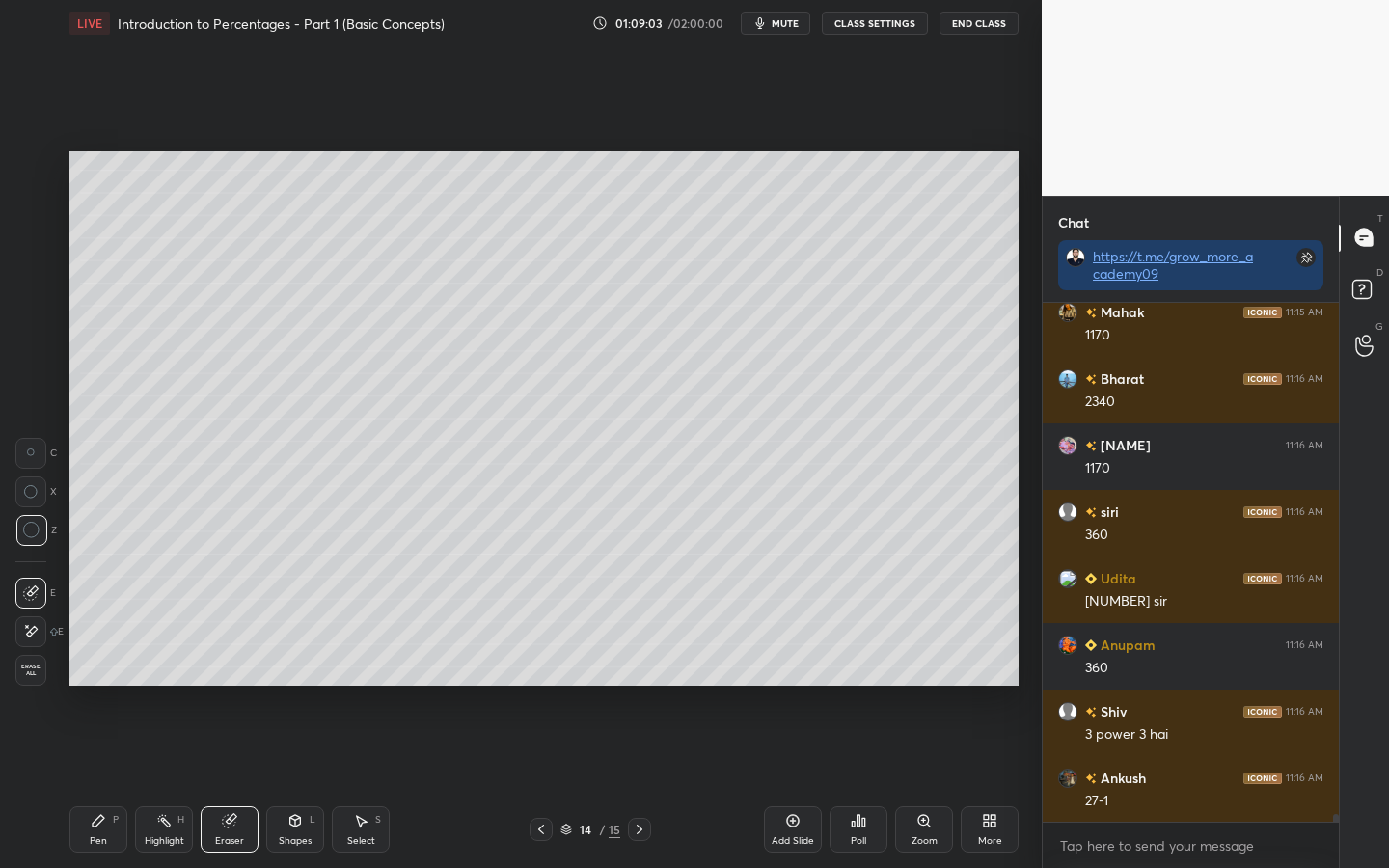 click on "Pen P" at bounding box center [98, 829] 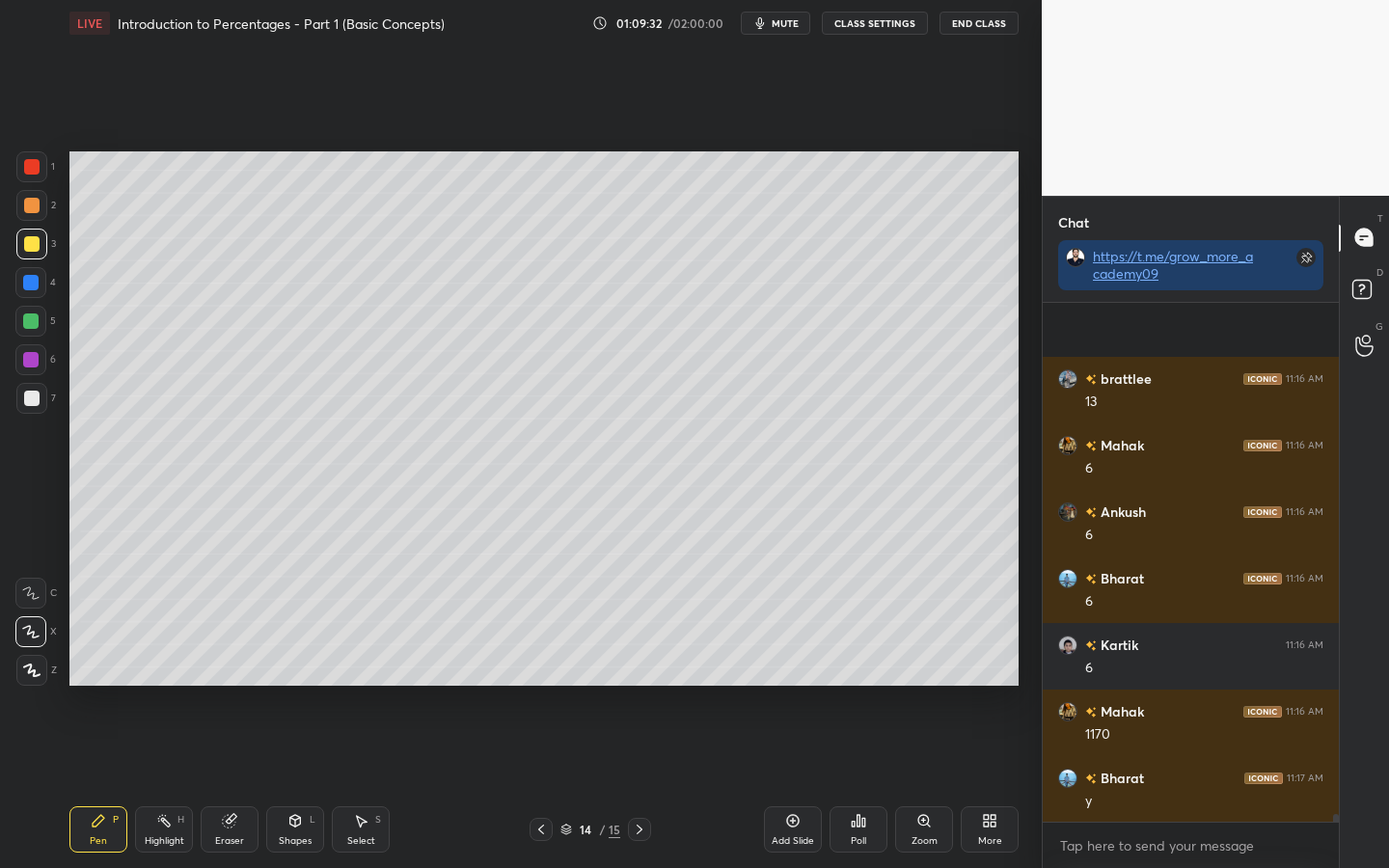 scroll, scrollTop: 36723, scrollLeft: 0, axis: vertical 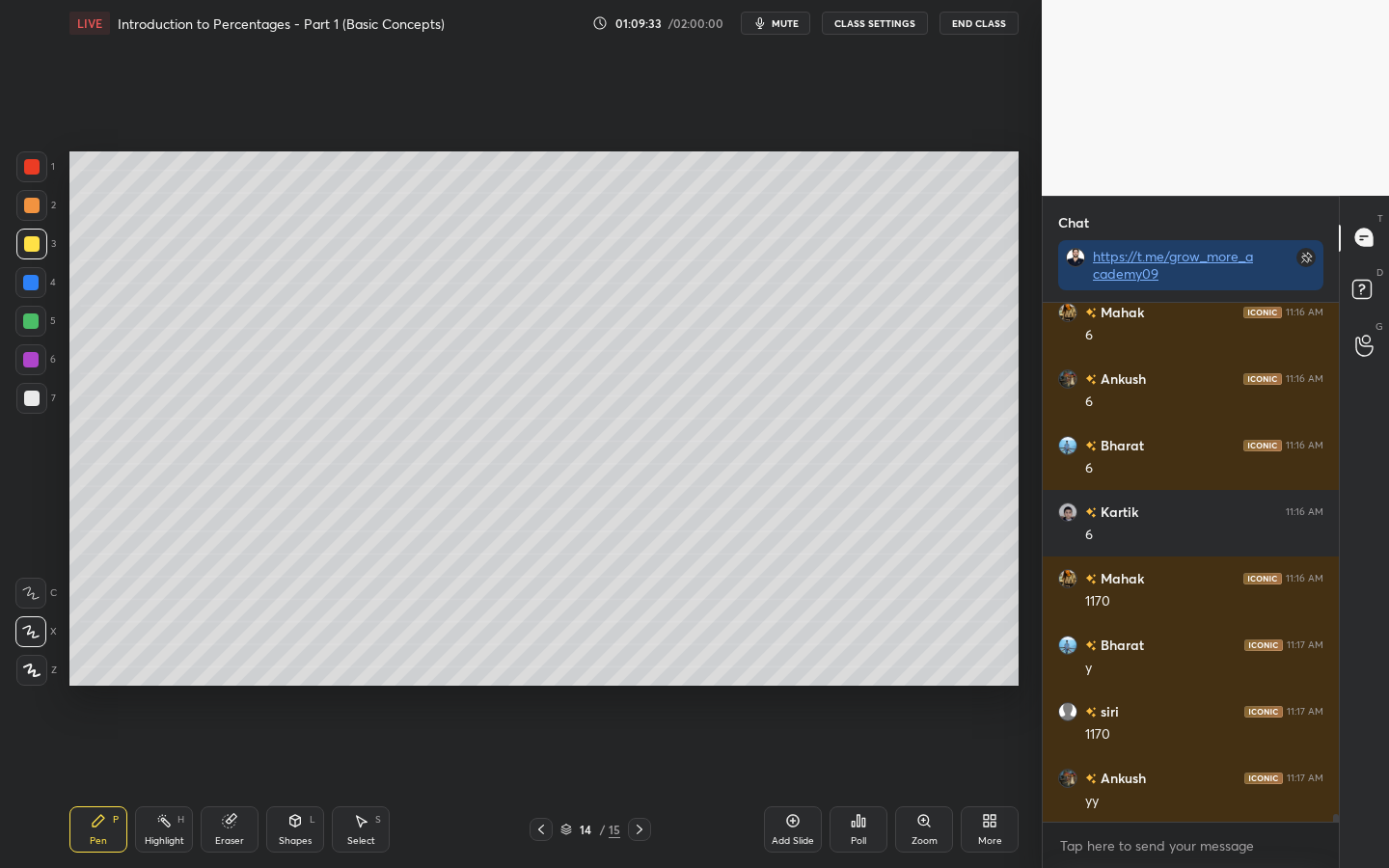 drag, startPoint x: 28, startPoint y: 369, endPoint x: 41, endPoint y: 375, distance: 14.317821 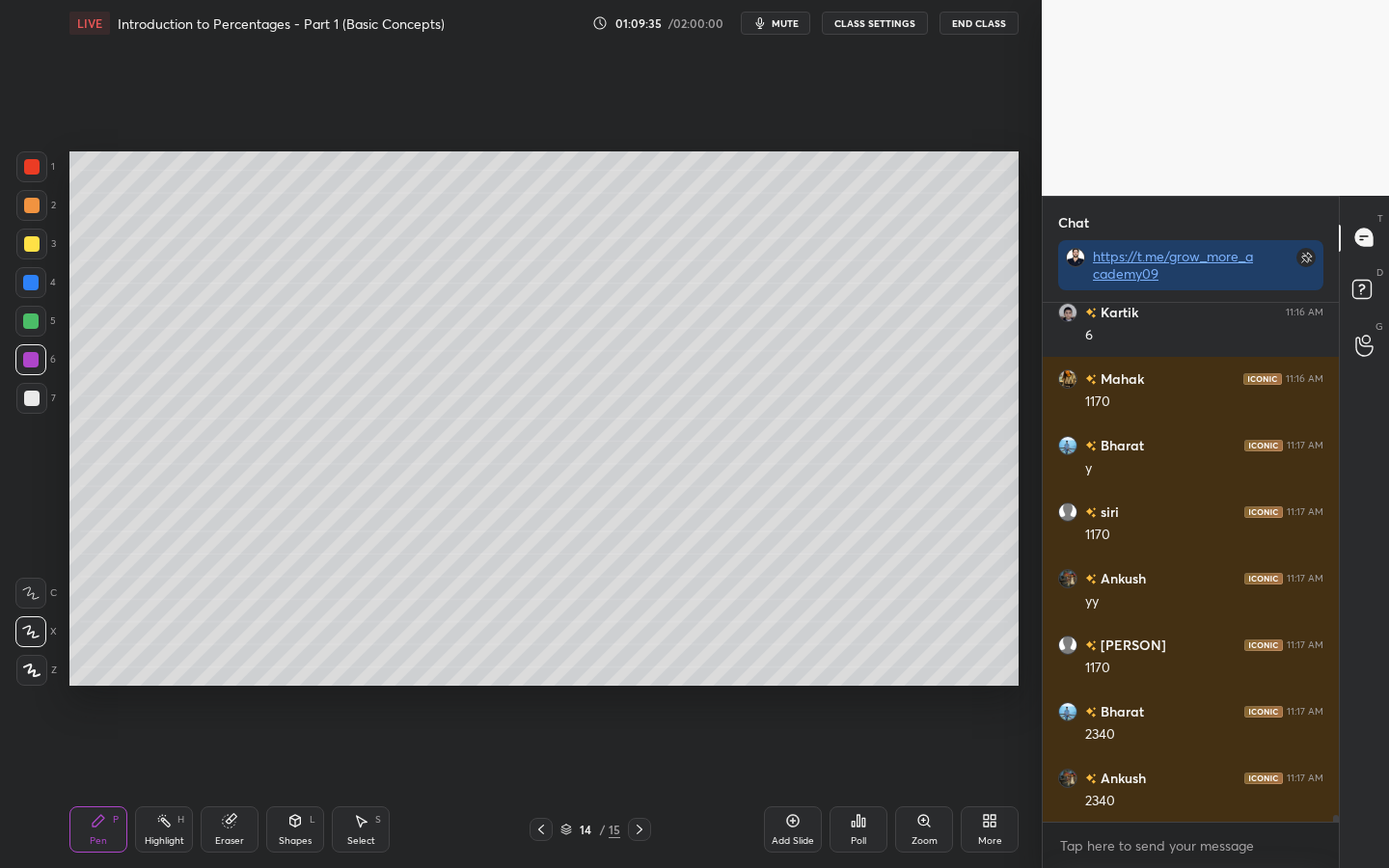 scroll, scrollTop: 37122, scrollLeft: 0, axis: vertical 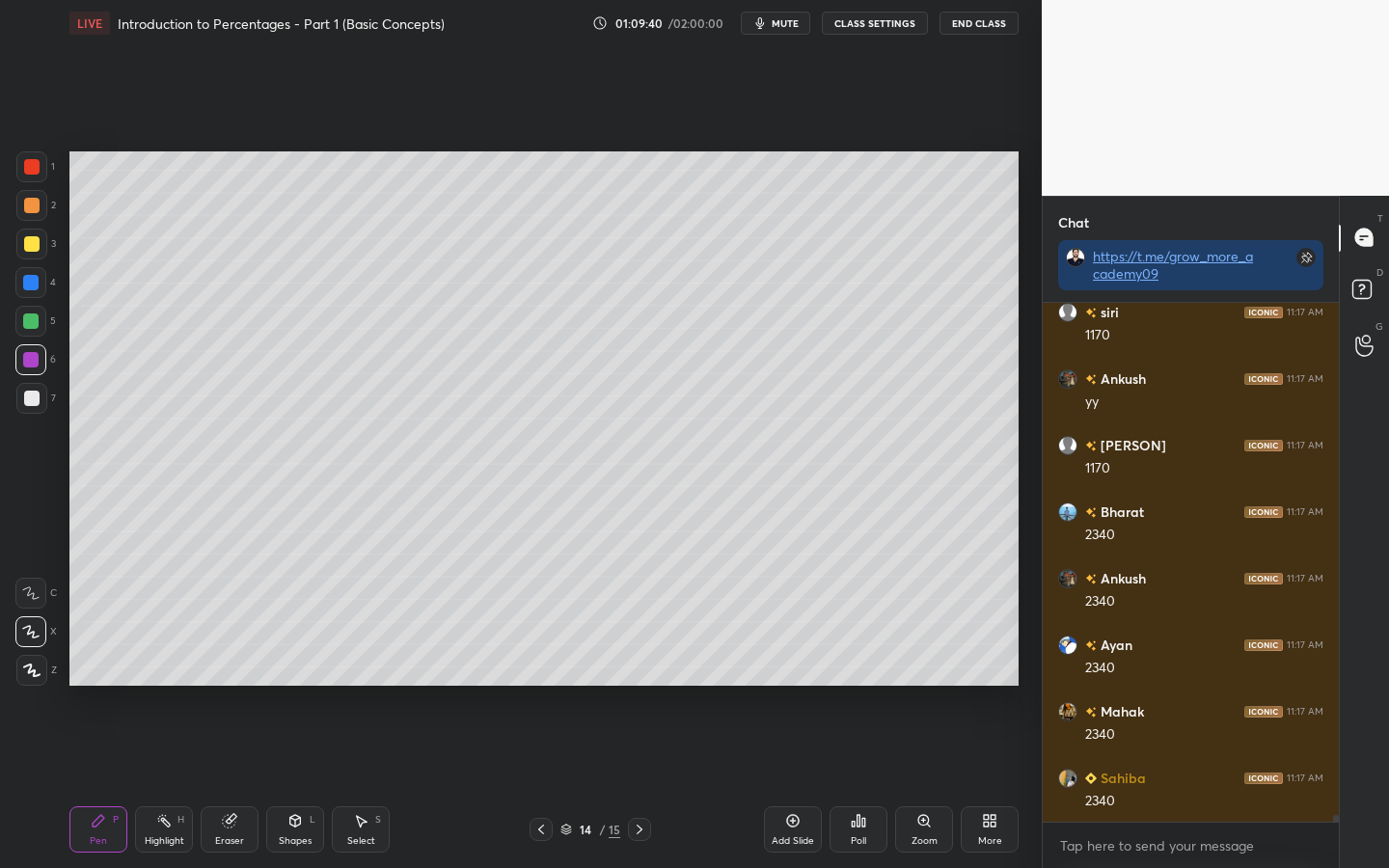 drag, startPoint x: 211, startPoint y: 829, endPoint x: 395, endPoint y: 757, distance: 197.58542 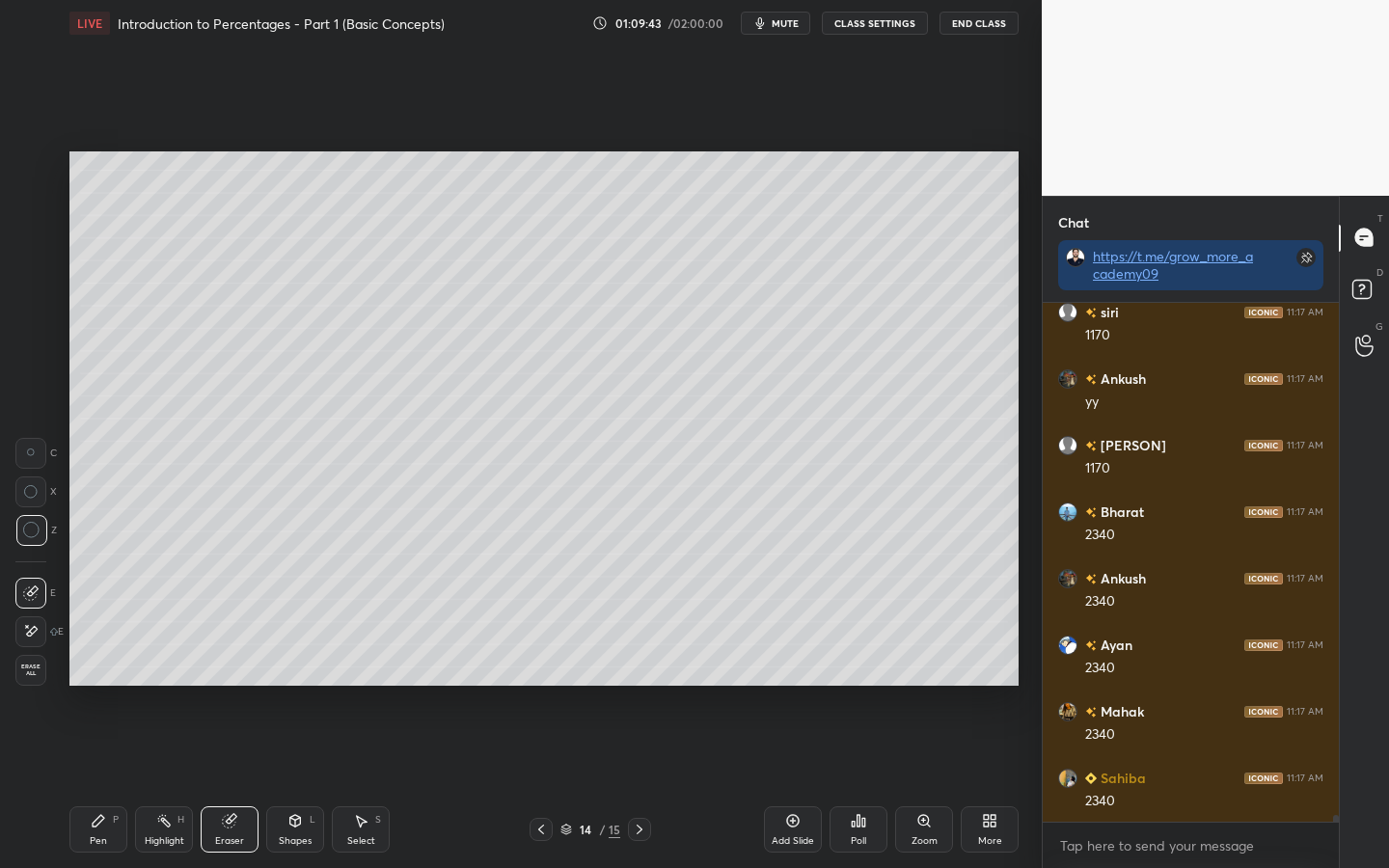scroll, scrollTop: 37189, scrollLeft: 0, axis: vertical 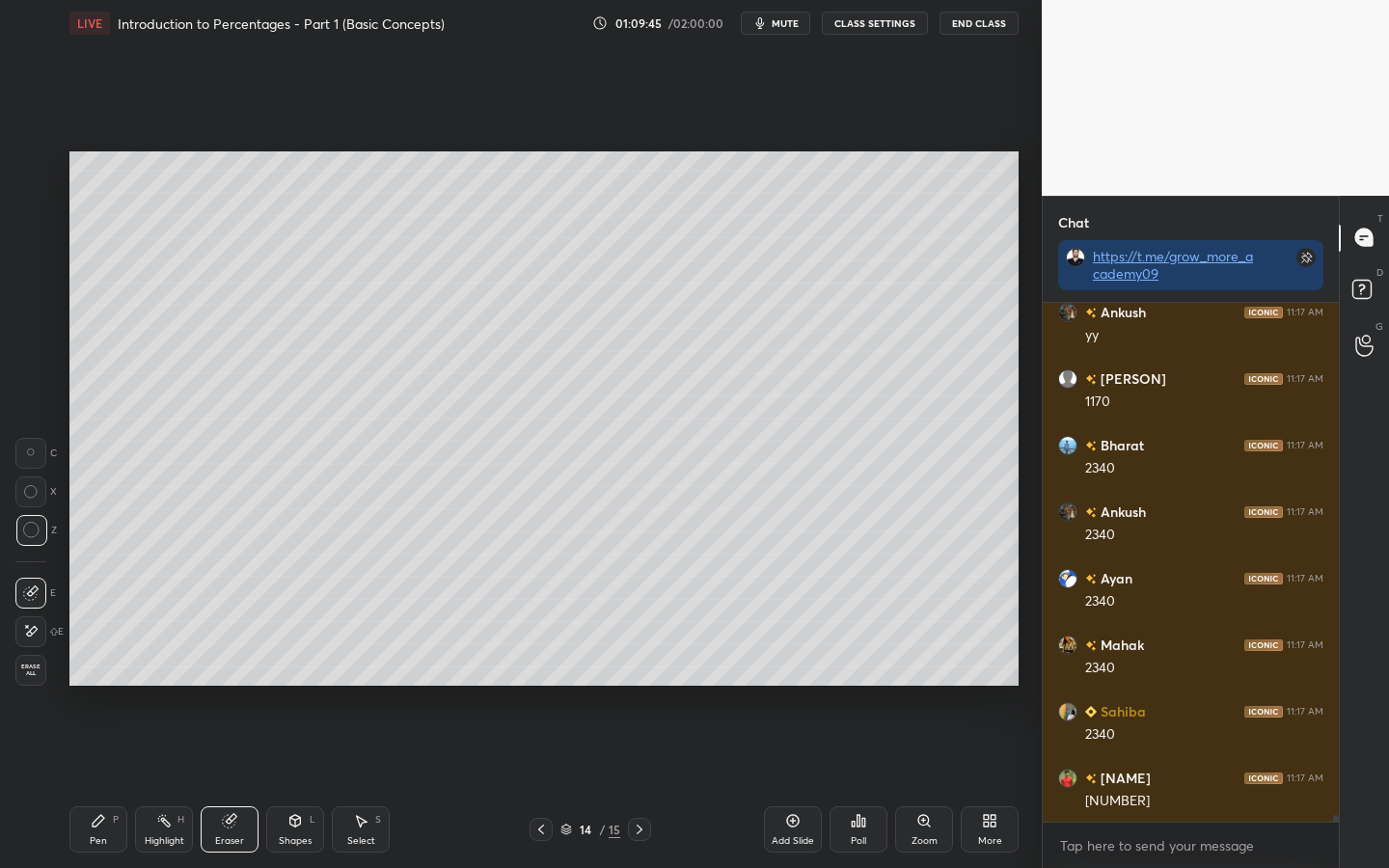 click on "Pen P" at bounding box center (98, 829) 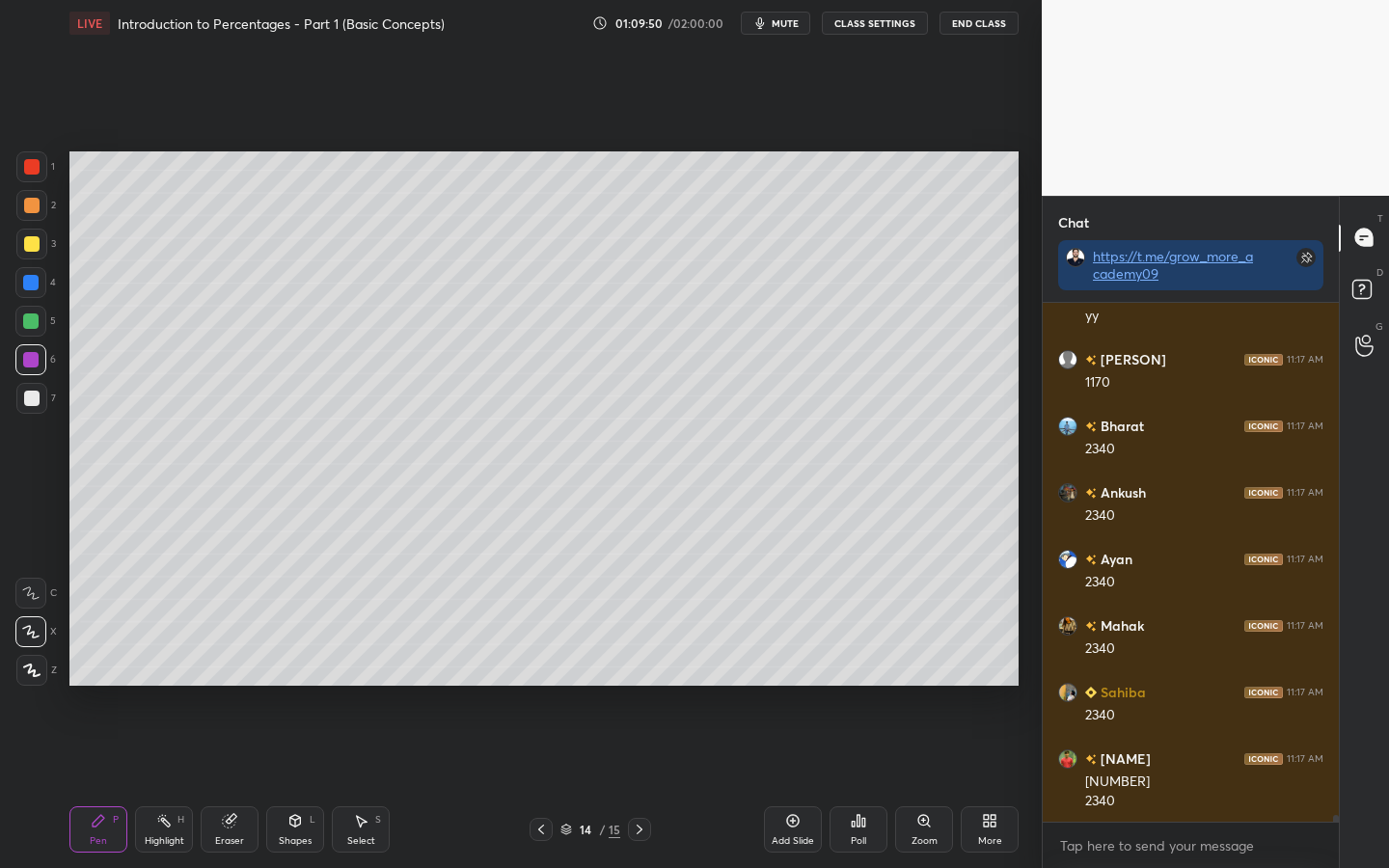 scroll, scrollTop: 37275, scrollLeft: 0, axis: vertical 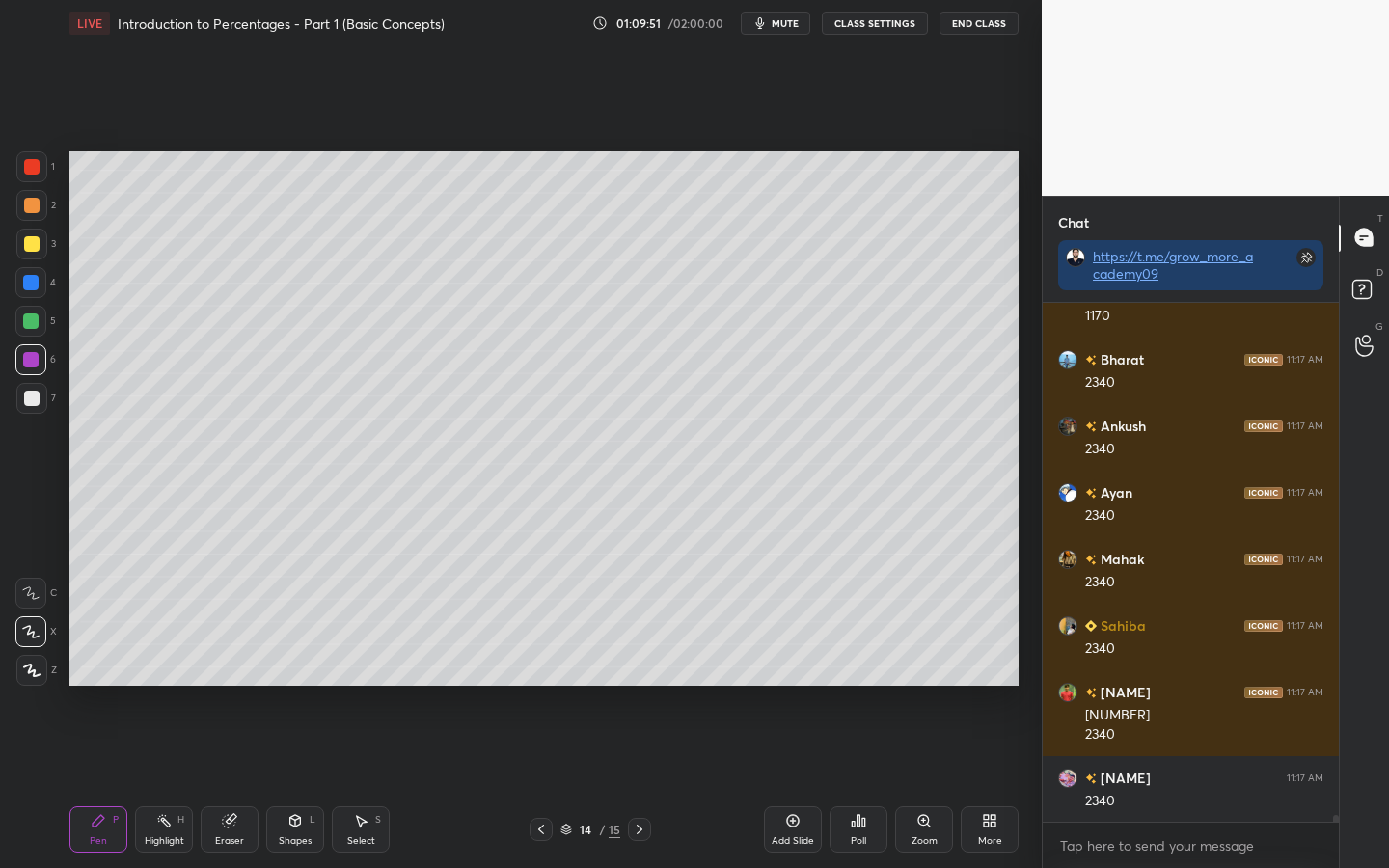 click at bounding box center [31, 283] 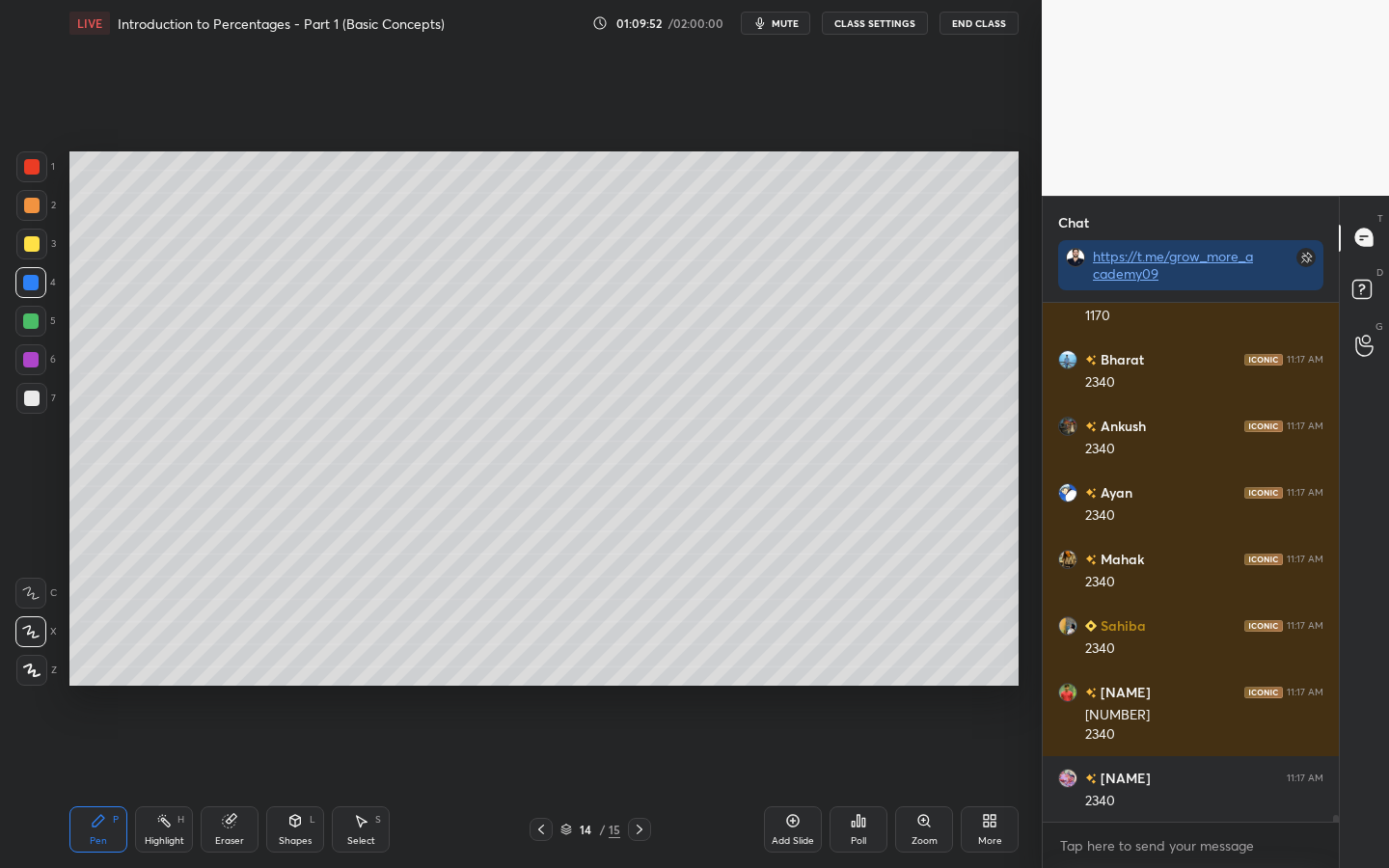click at bounding box center [31, 321] 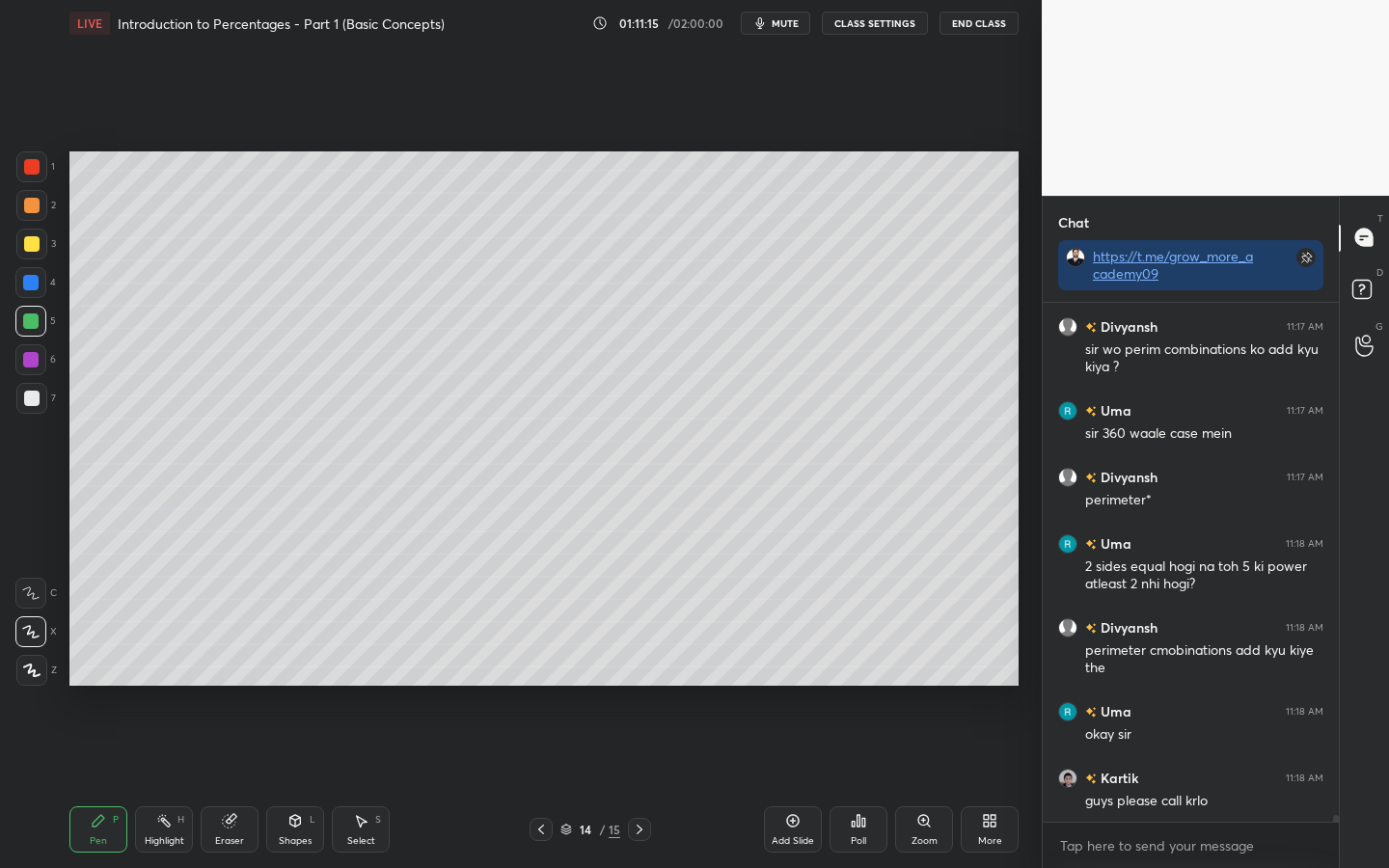 scroll, scrollTop: 37859, scrollLeft: 0, axis: vertical 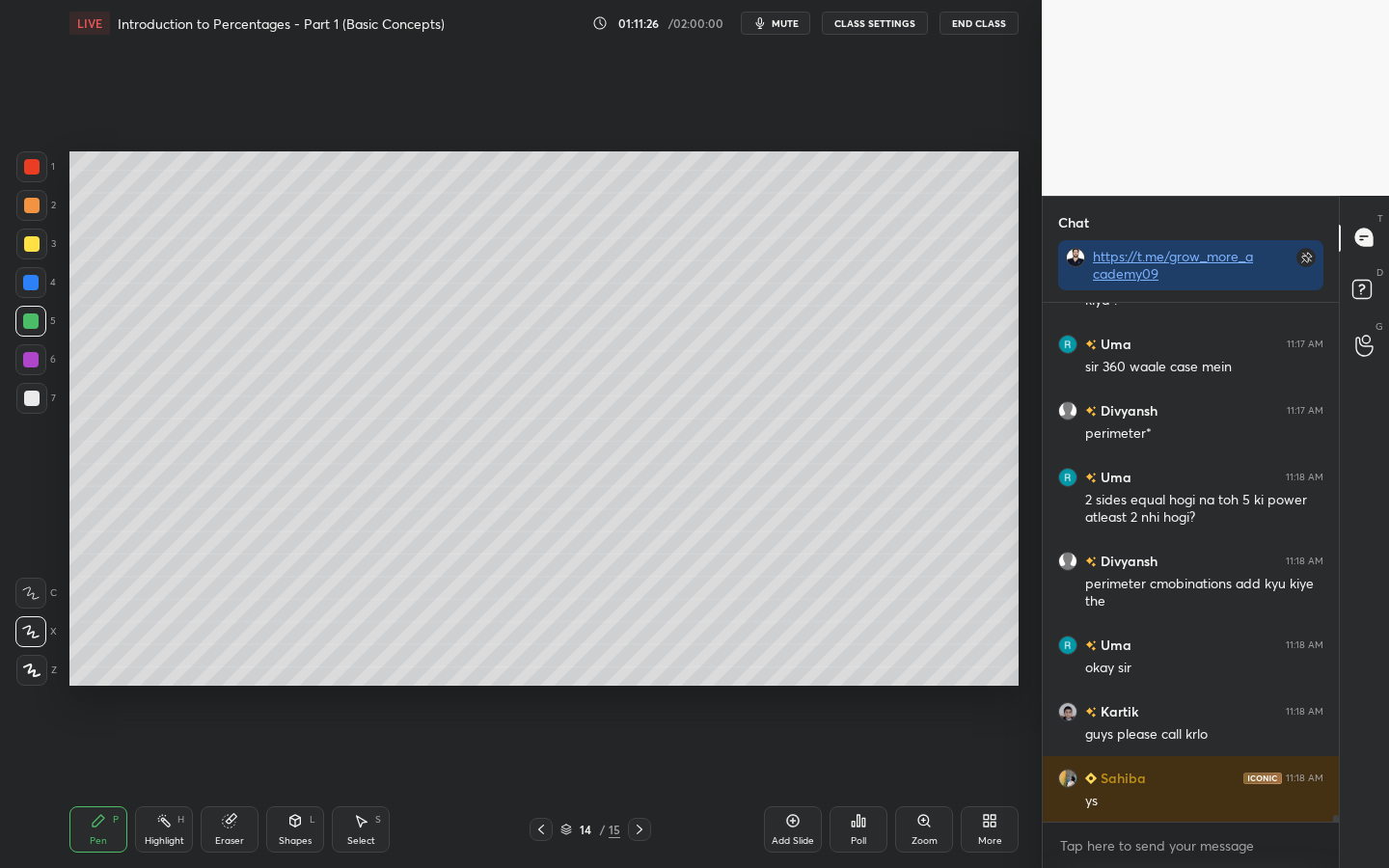 click 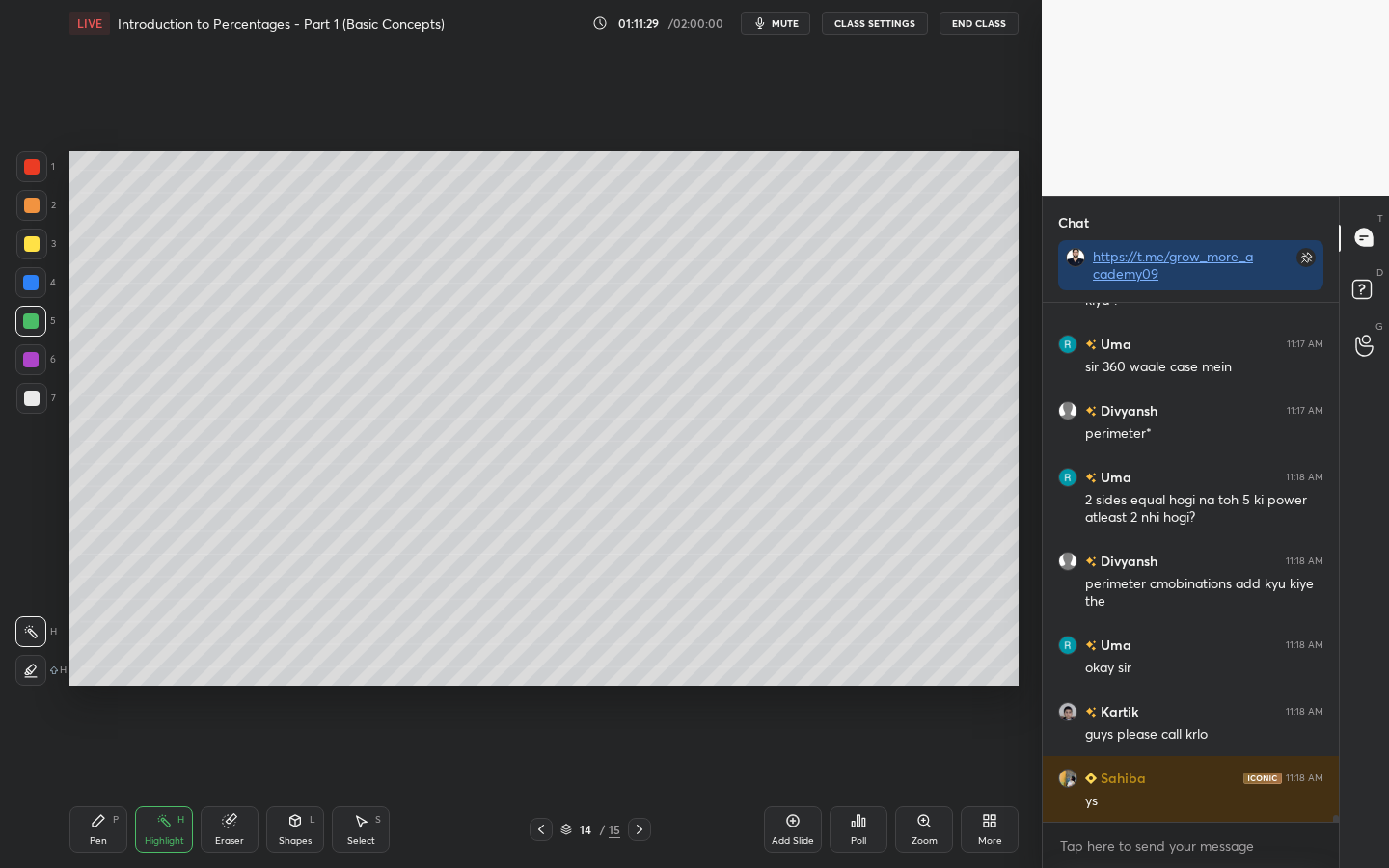 scroll, scrollTop: 37926, scrollLeft: 0, axis: vertical 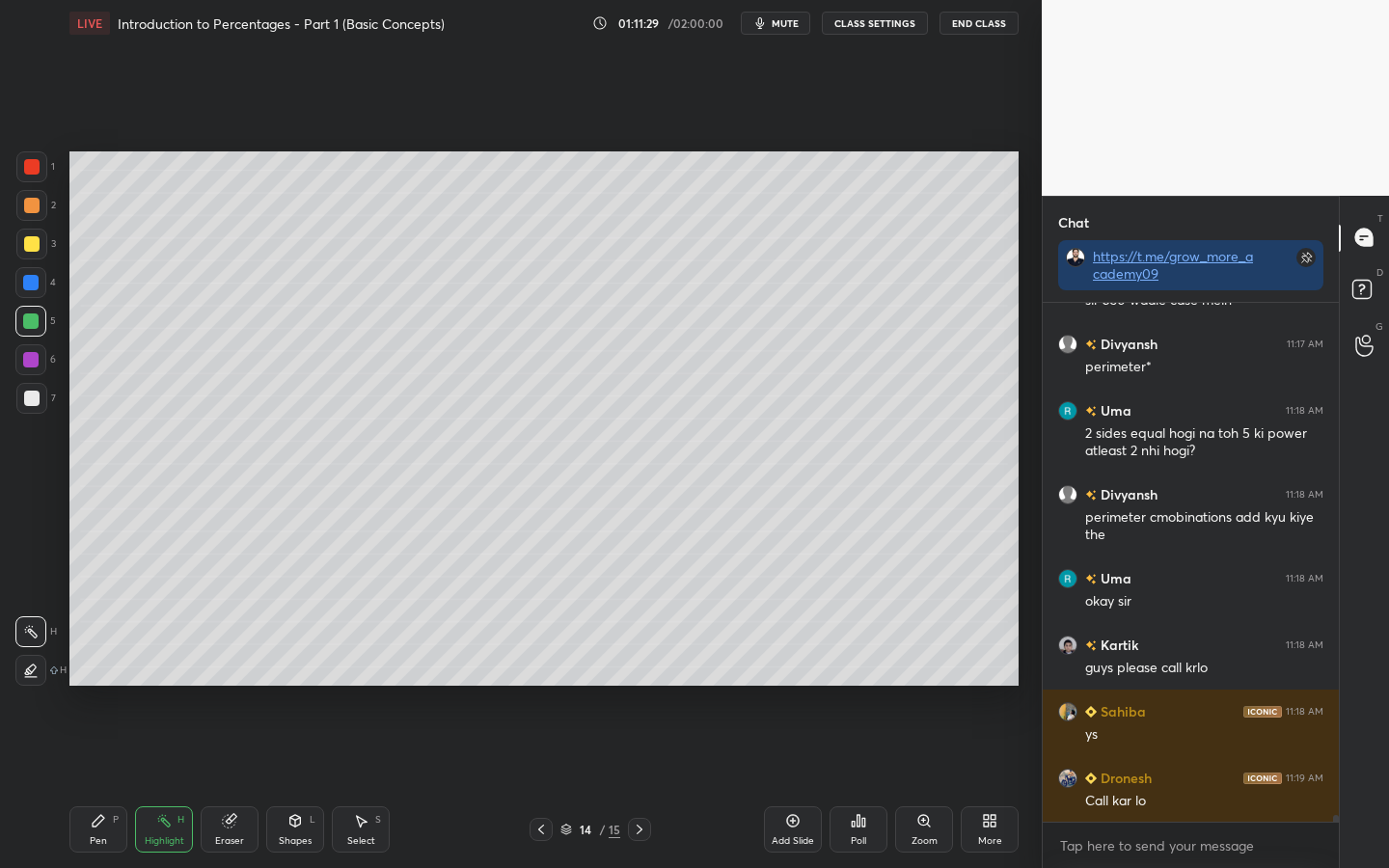 click at bounding box center [31, 360] 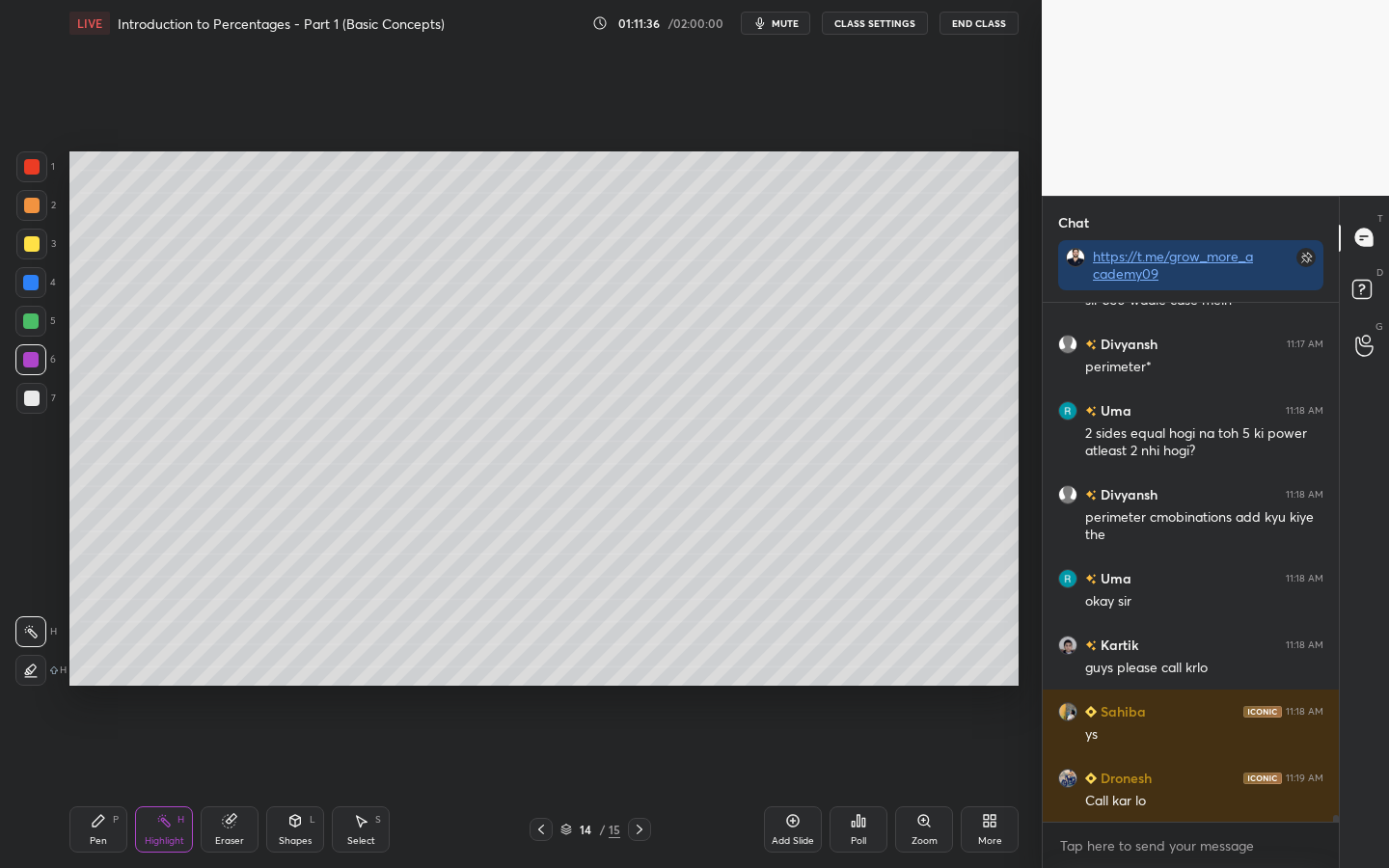 scroll, scrollTop: 37992, scrollLeft: 0, axis: vertical 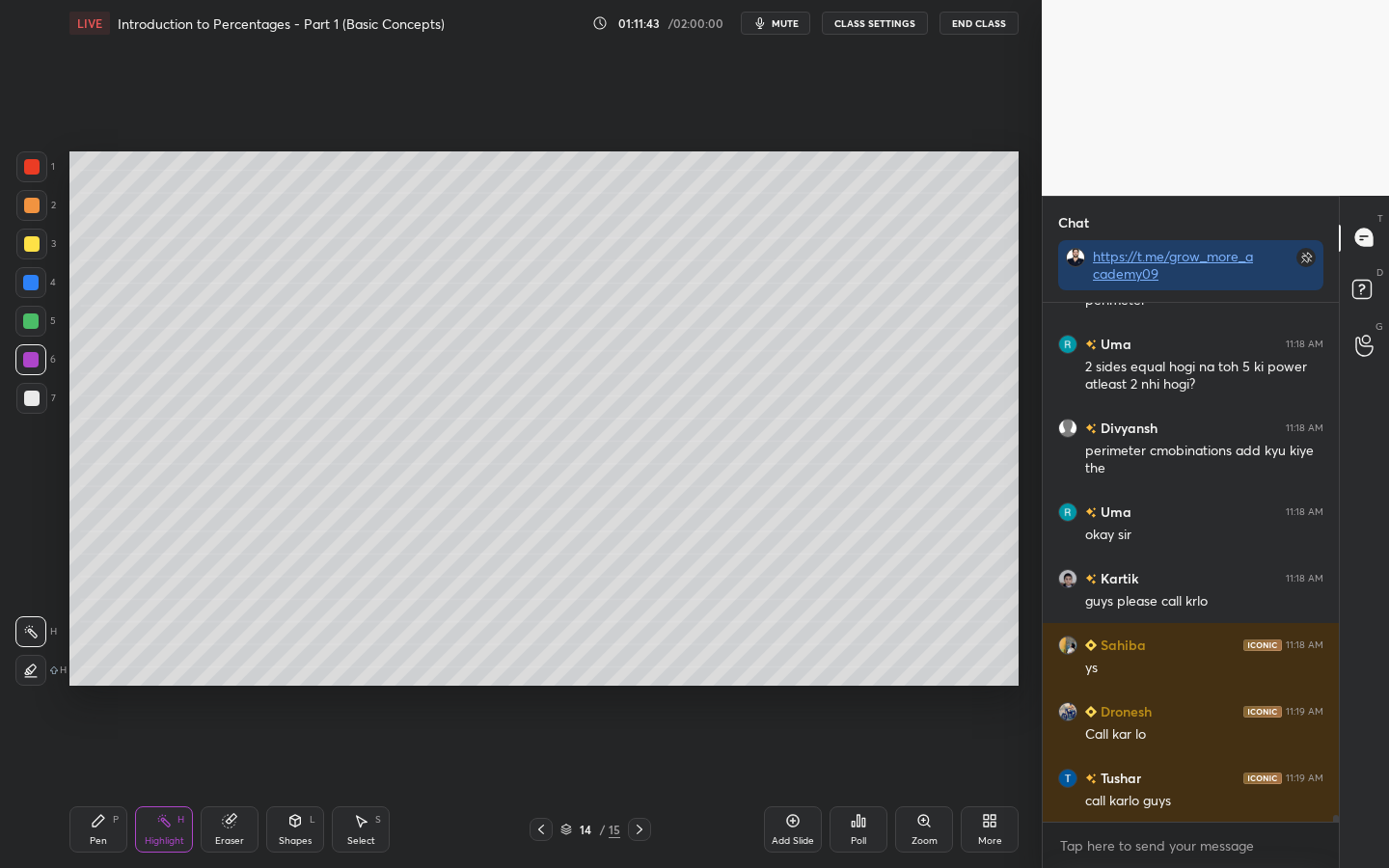 click 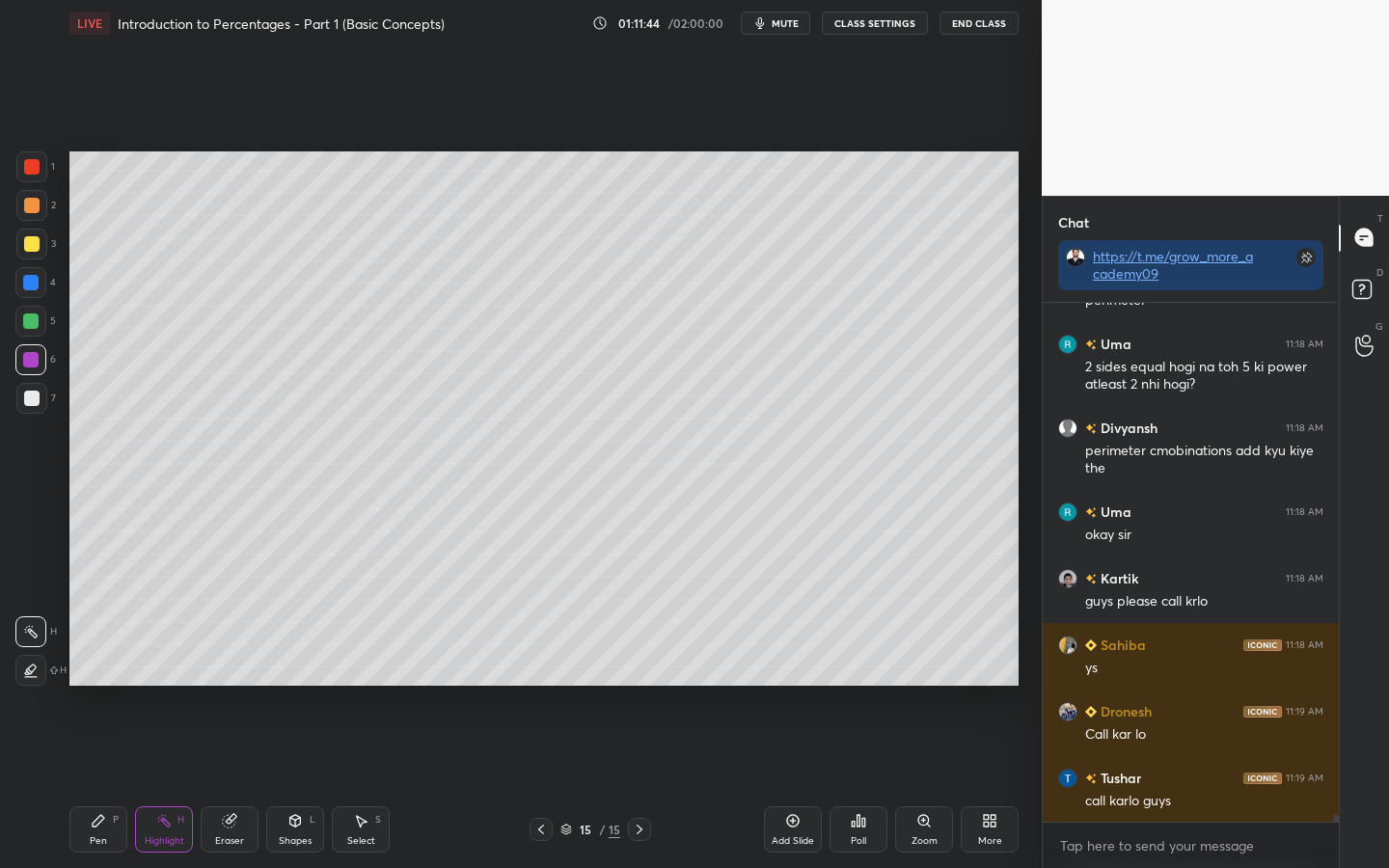 click 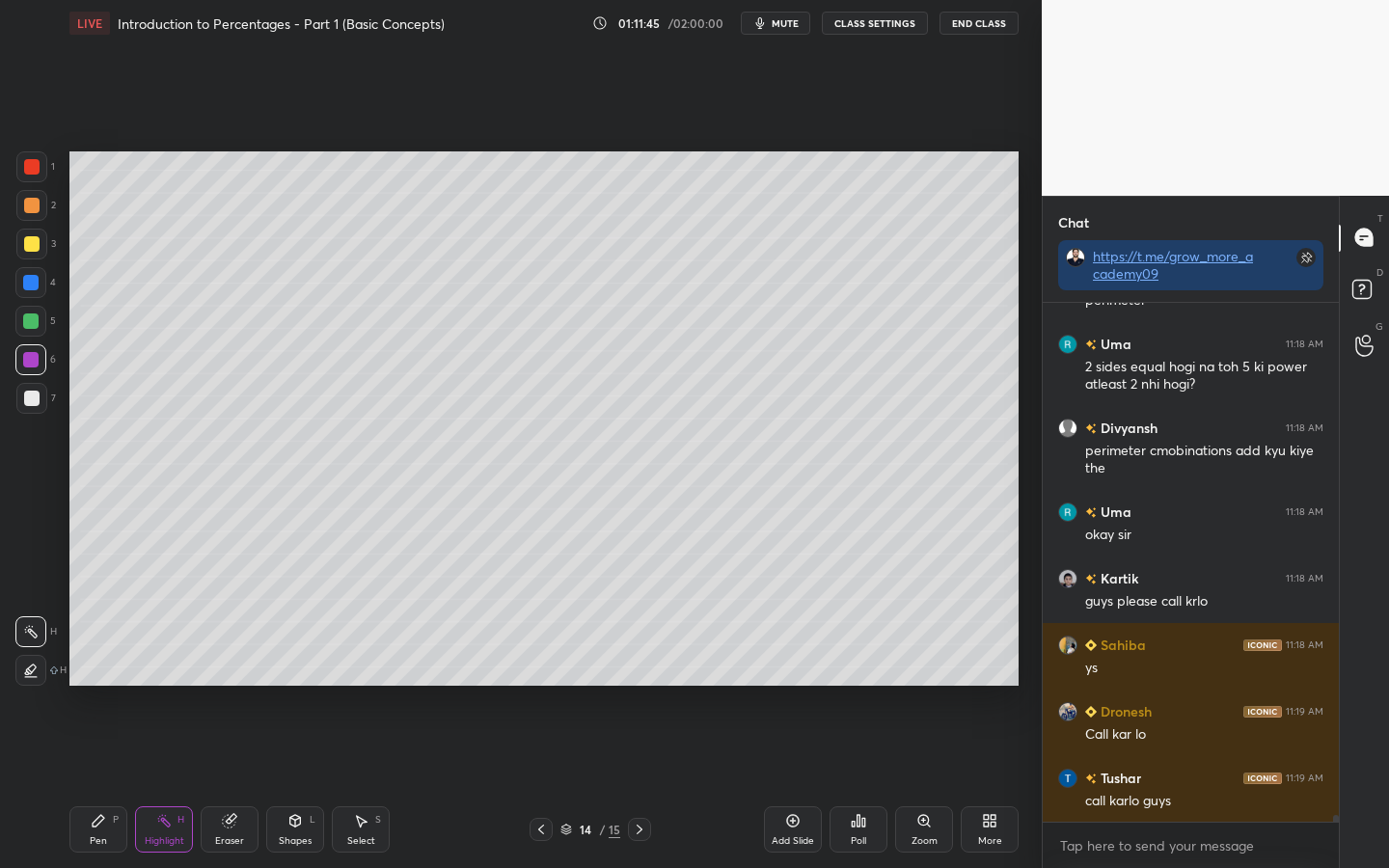 click 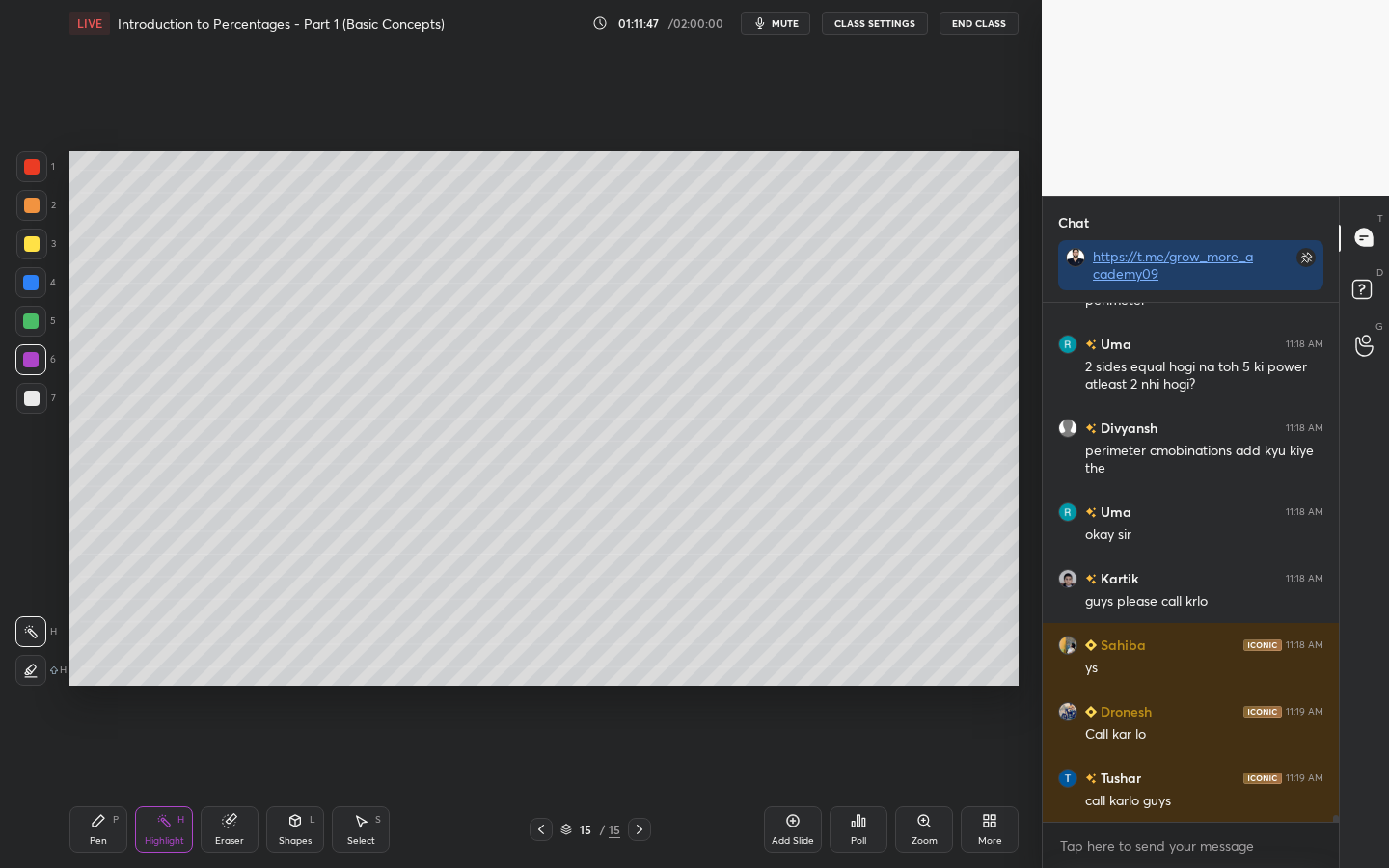 click 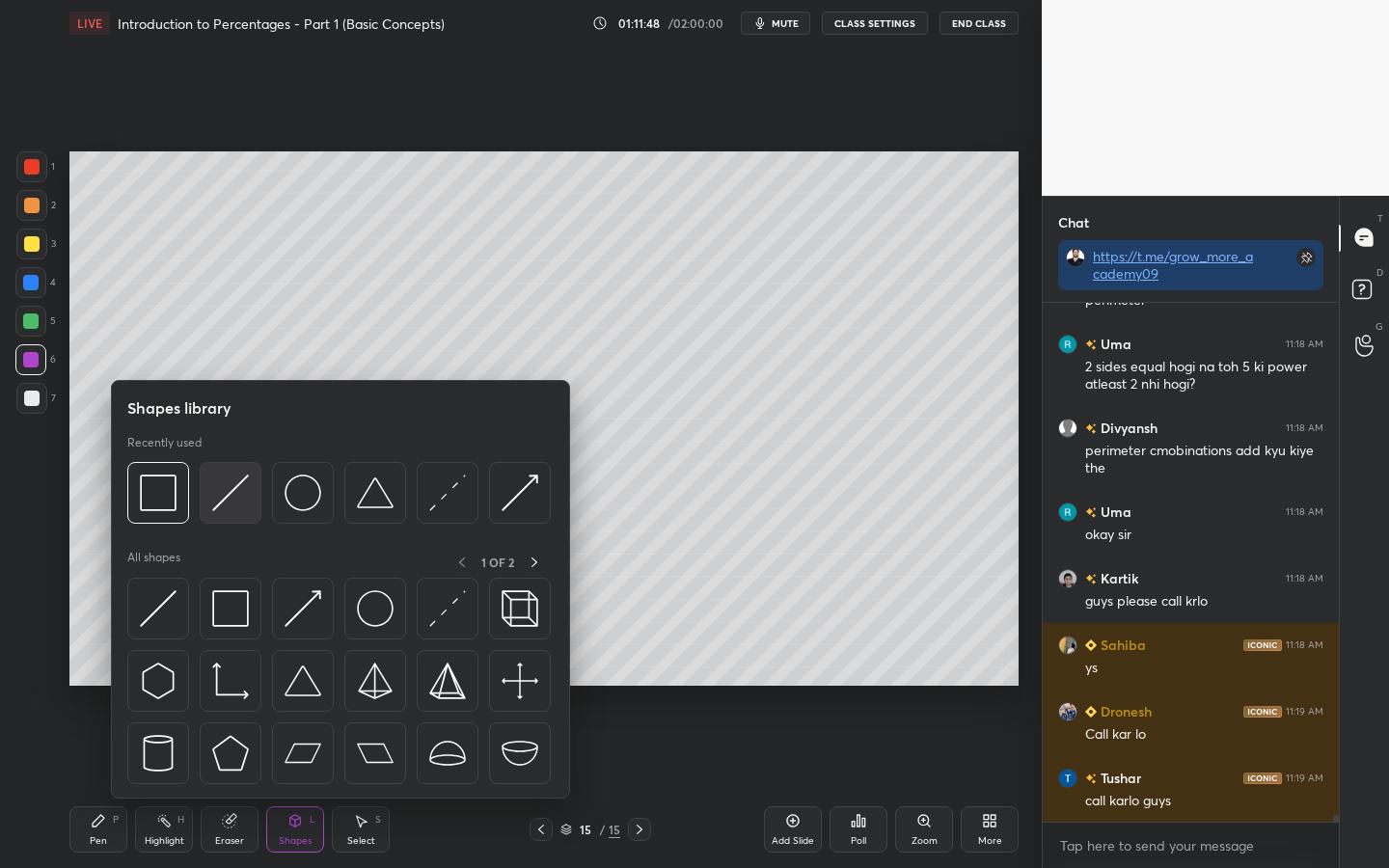 click at bounding box center [231, 493] 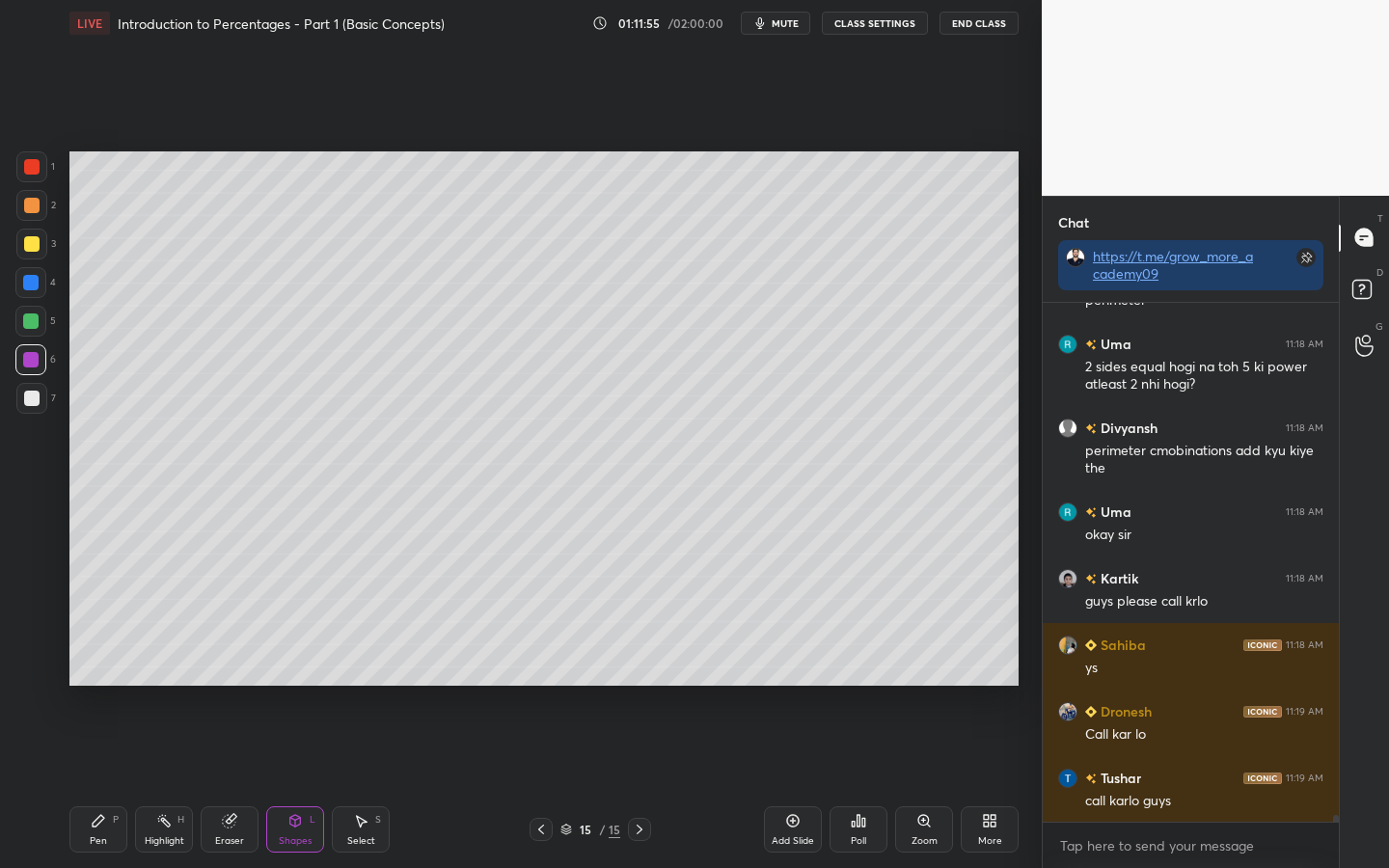 click 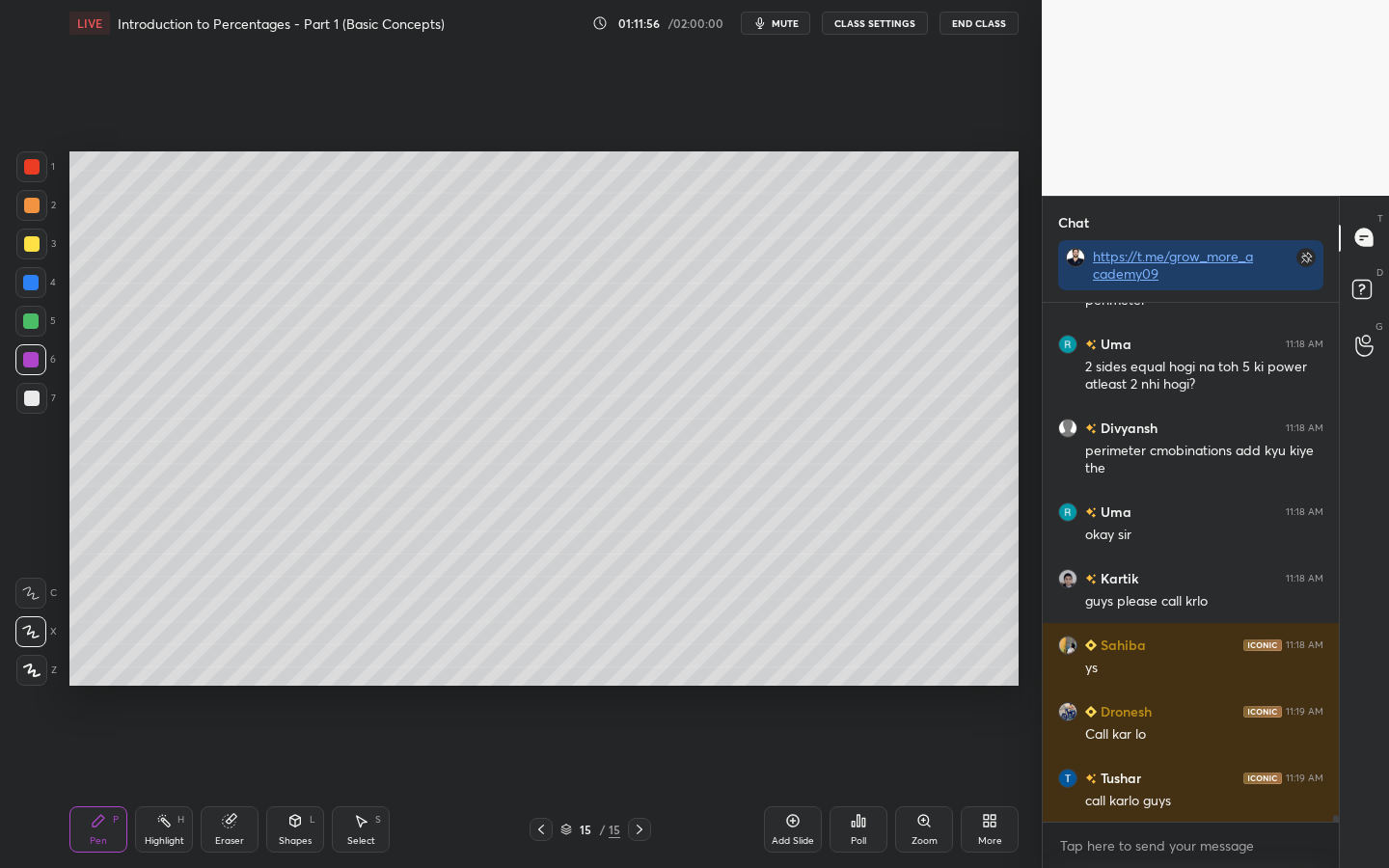 click on "5" at bounding box center [36, 325] 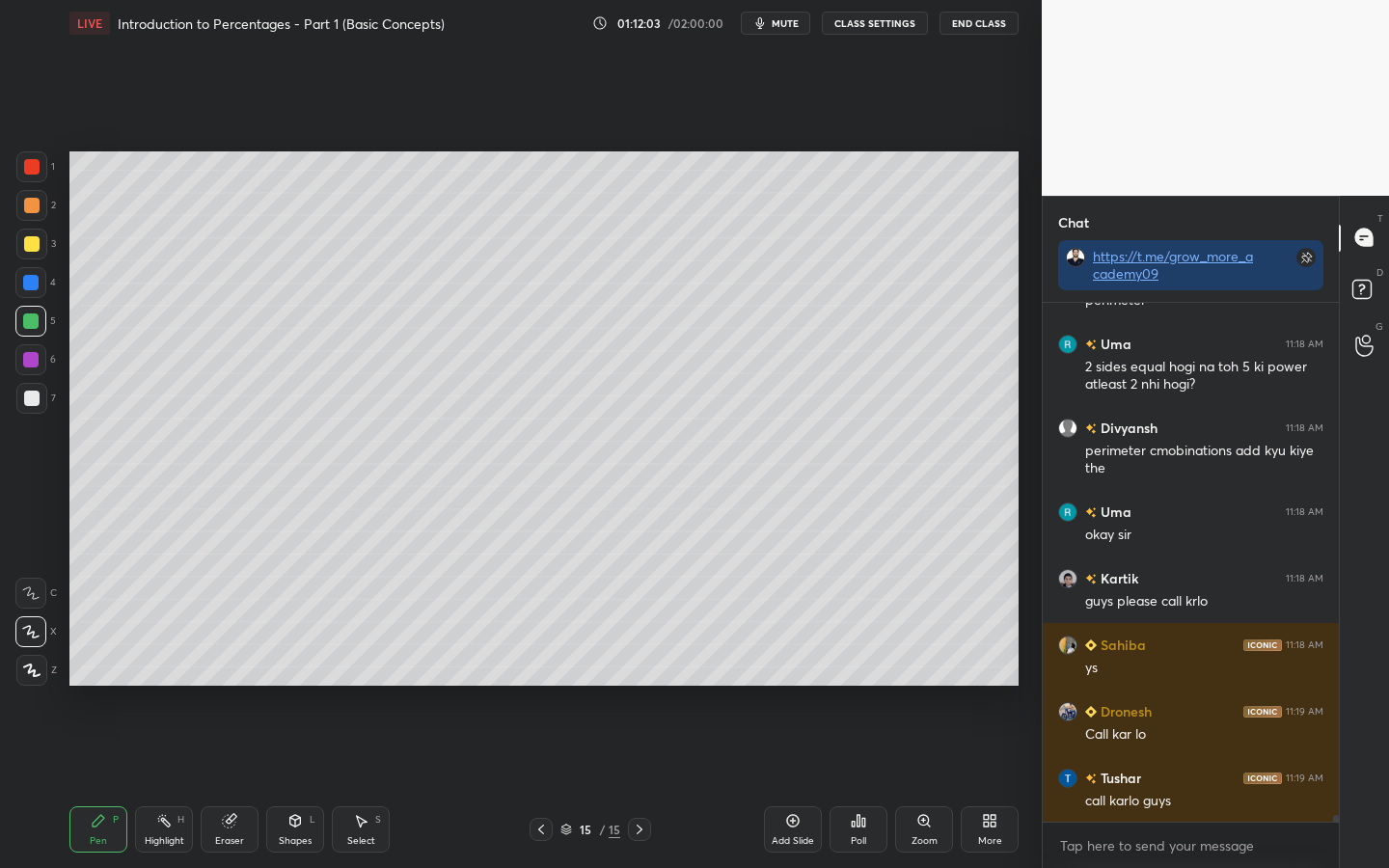 click at bounding box center (32, 244) 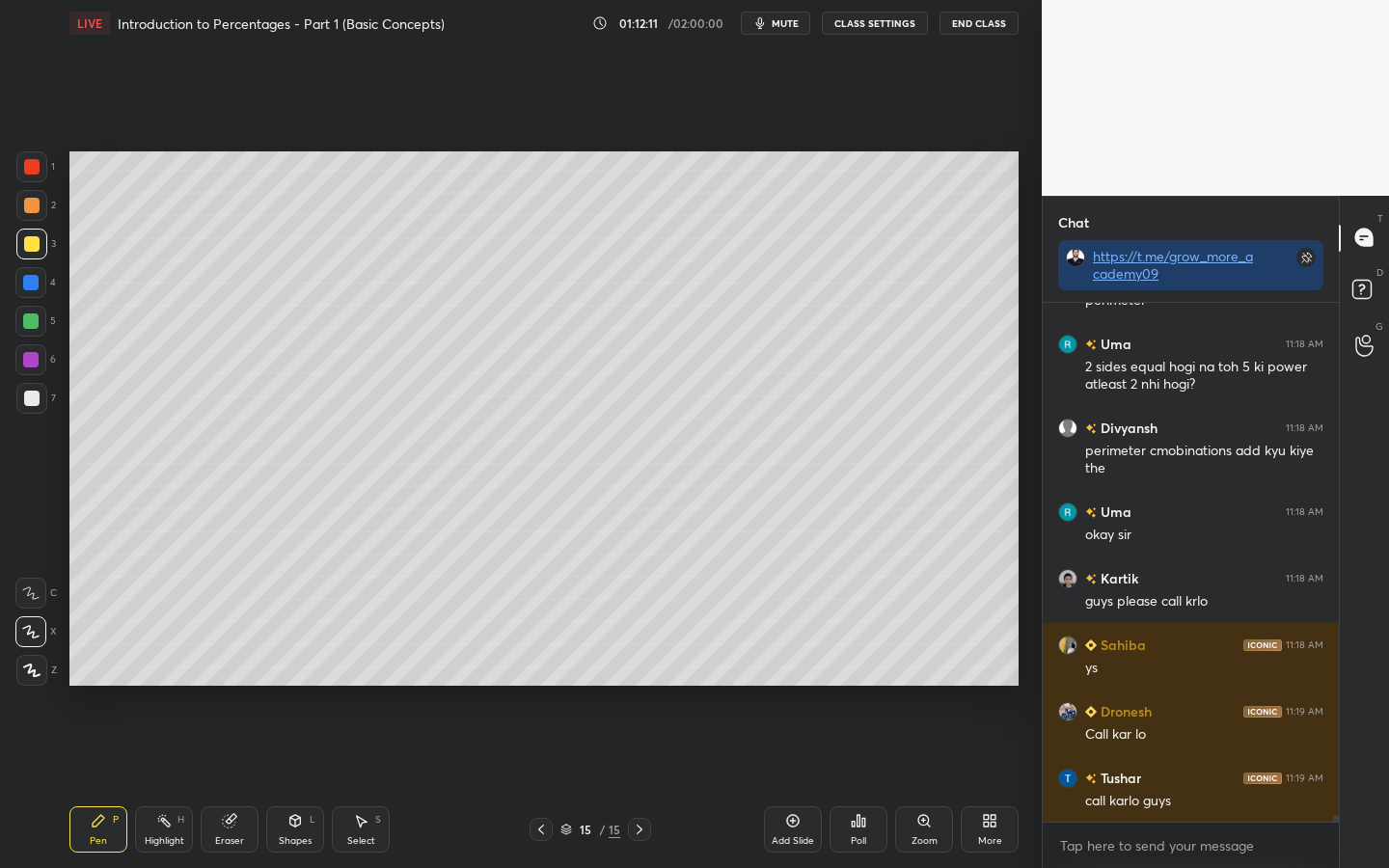 scroll, scrollTop: 38059, scrollLeft: 0, axis: vertical 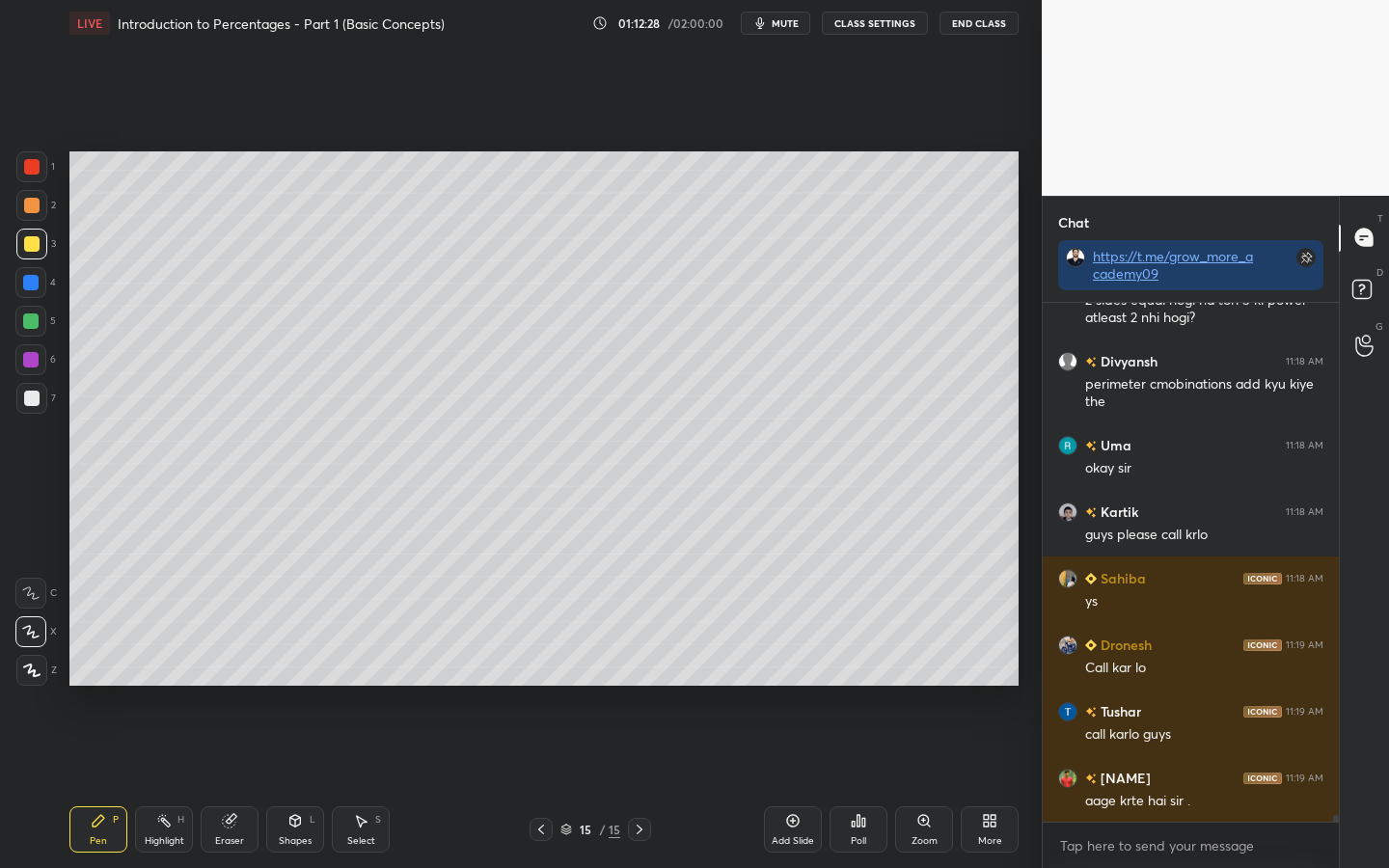 click 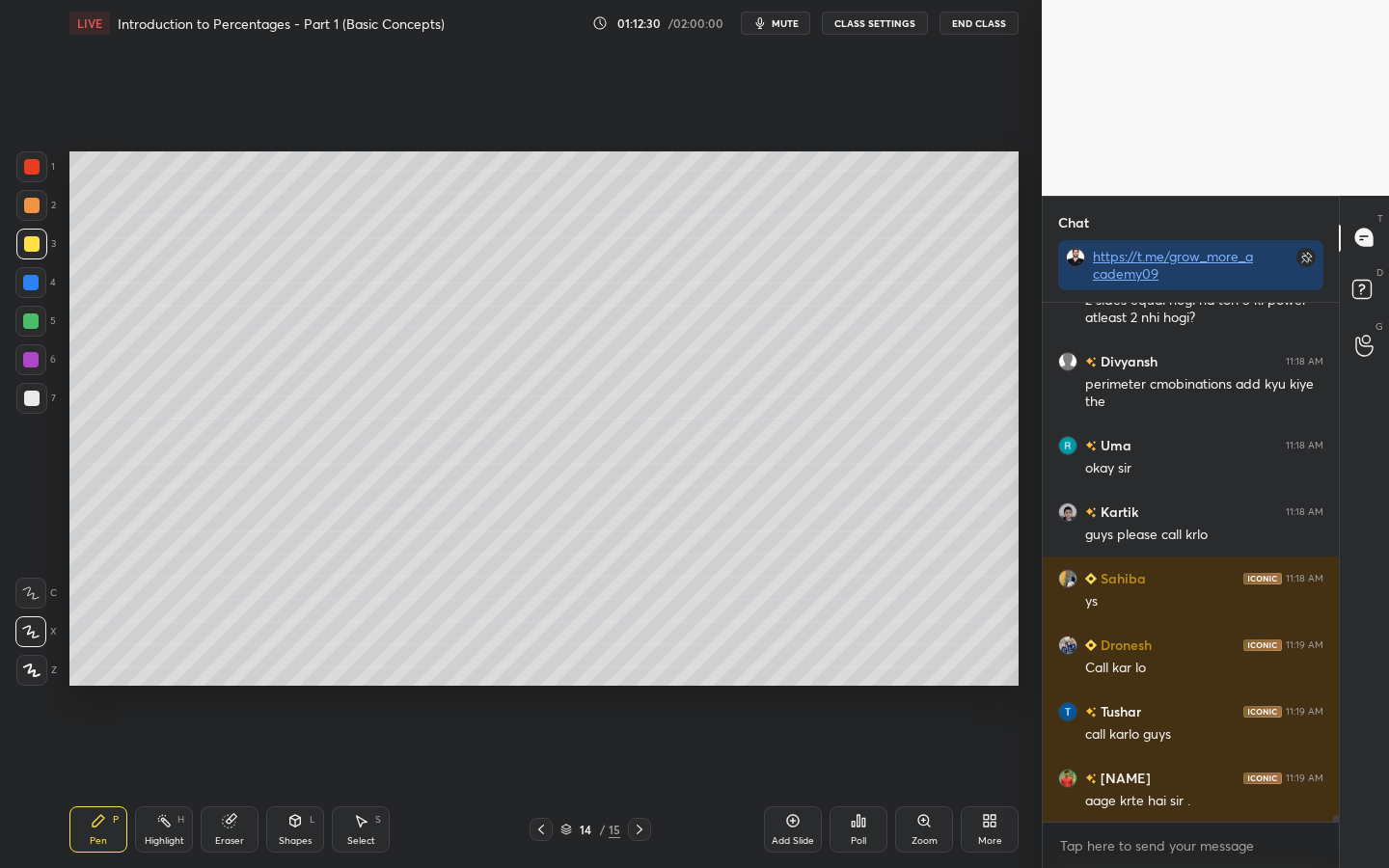 click 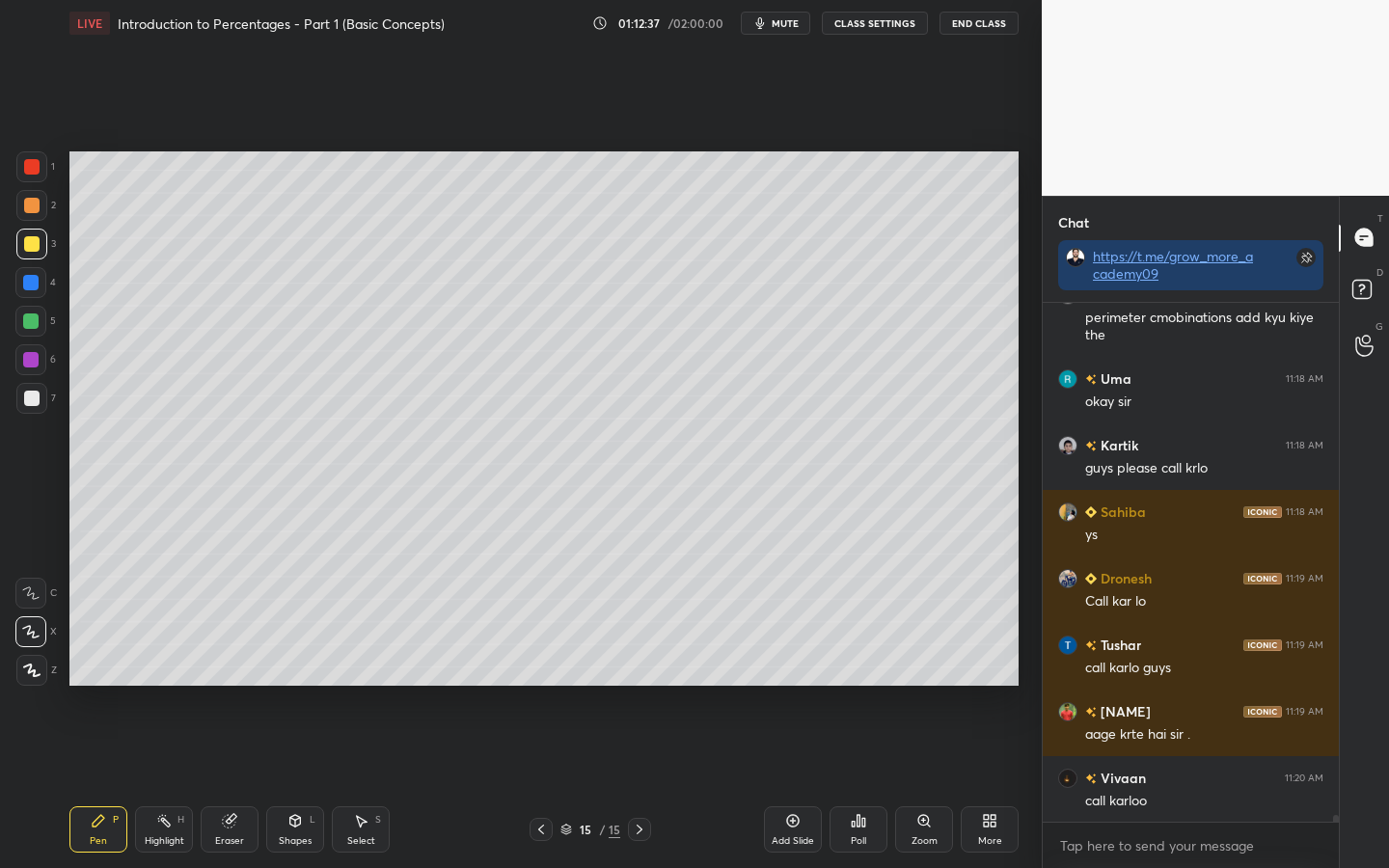 scroll, scrollTop: 38192, scrollLeft: 0, axis: vertical 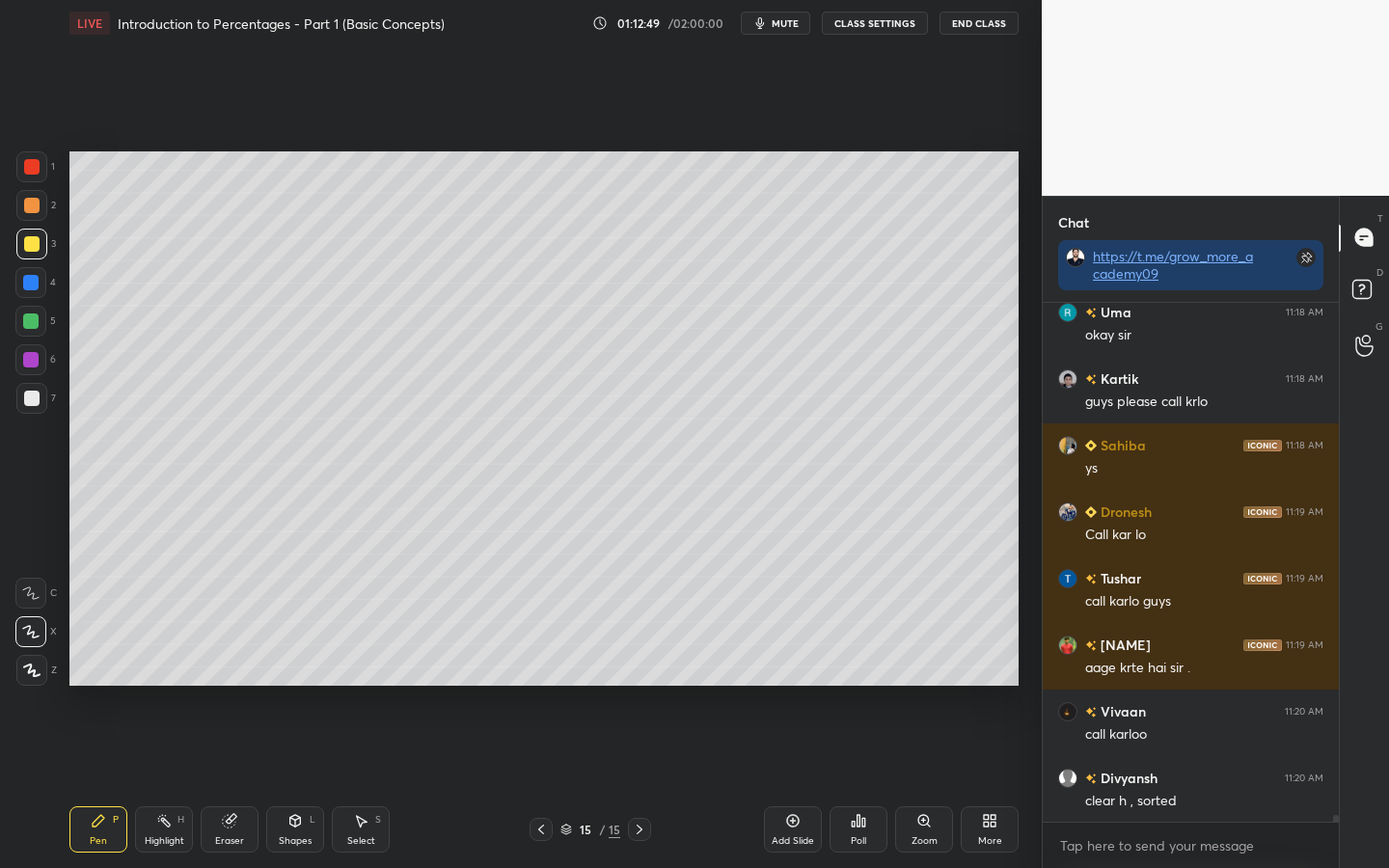 click 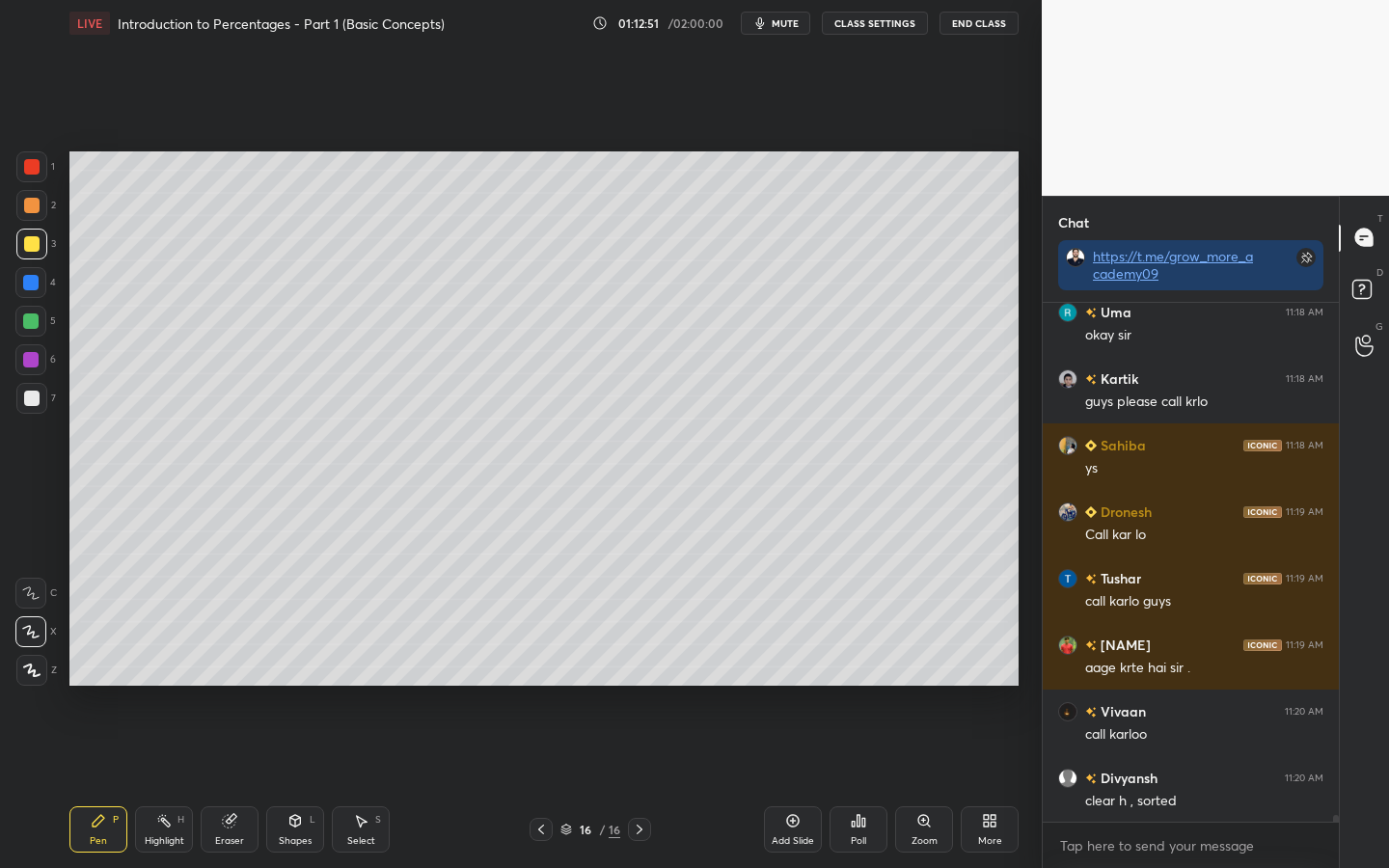 scroll, scrollTop: 38259, scrollLeft: 0, axis: vertical 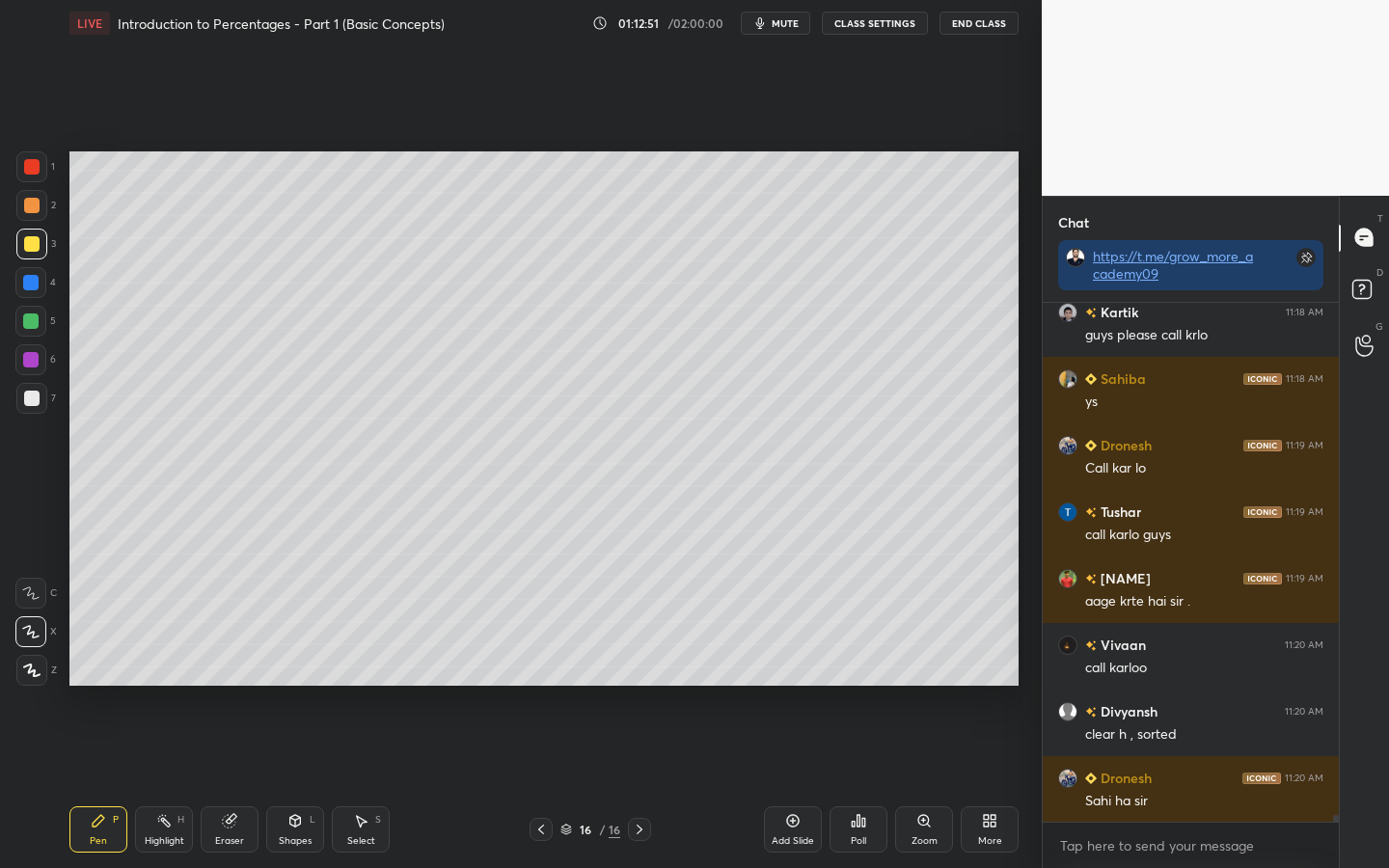 click at bounding box center [32, 167] 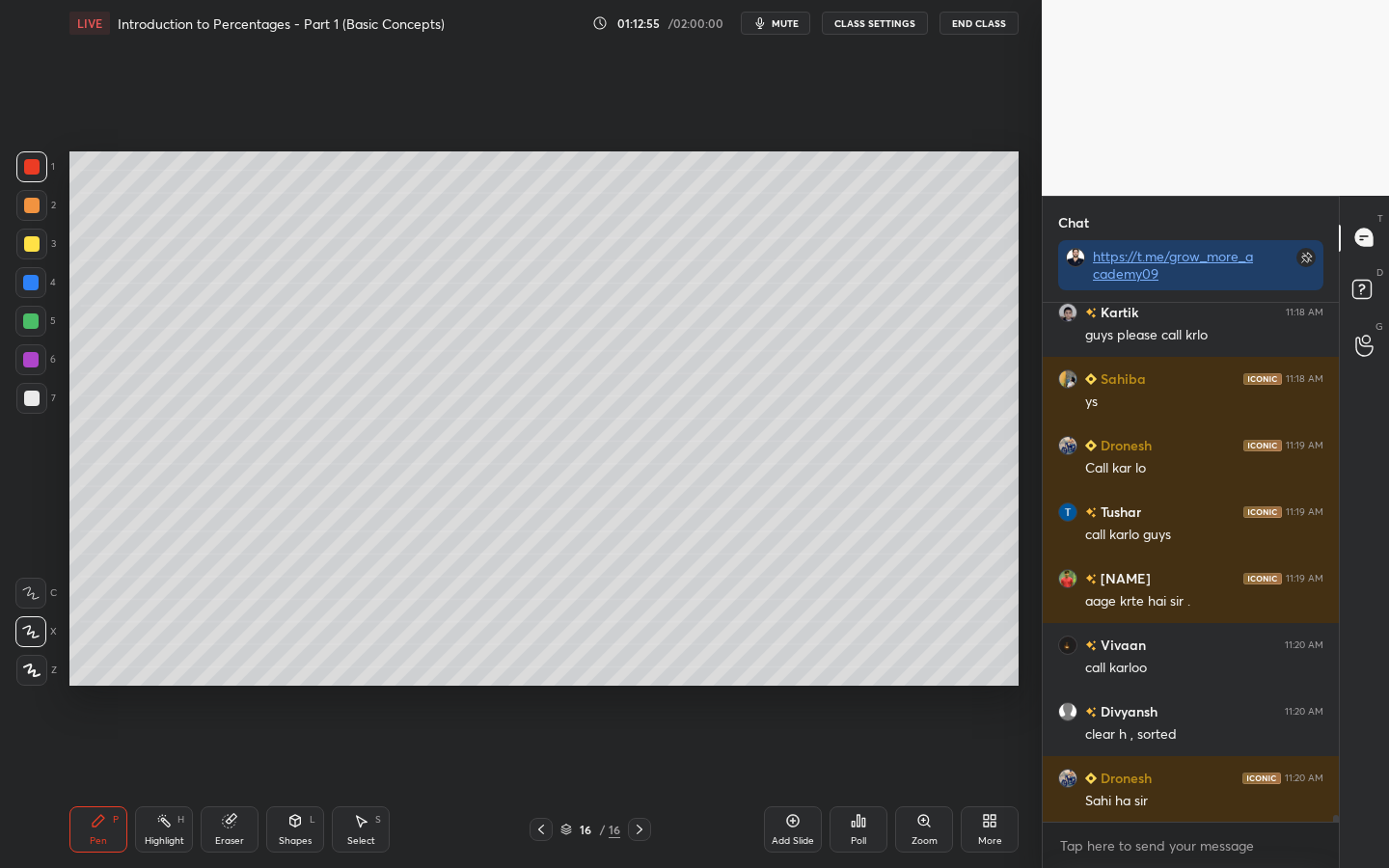 scroll, scrollTop: 38325, scrollLeft: 0, axis: vertical 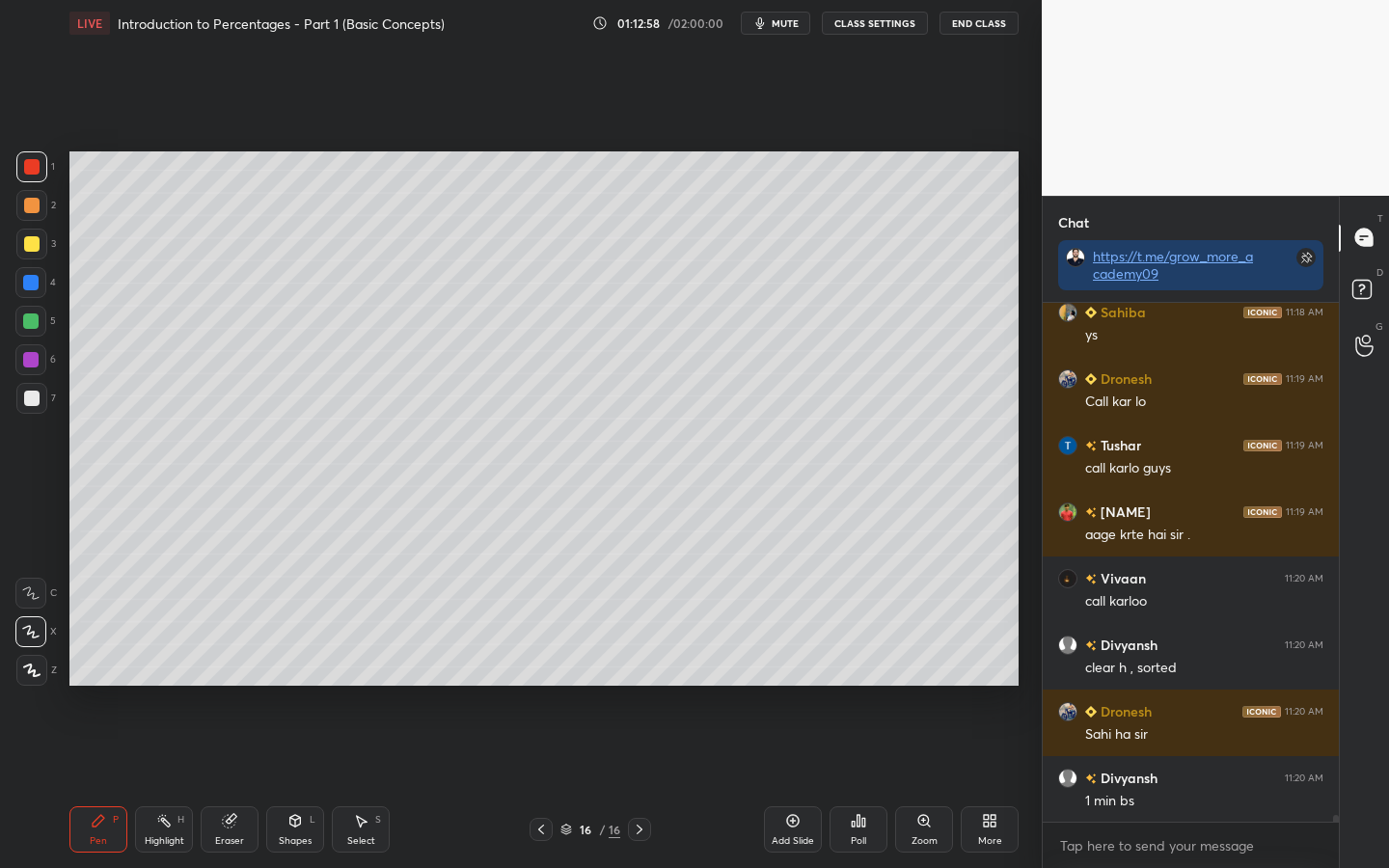 click at bounding box center (32, 244) 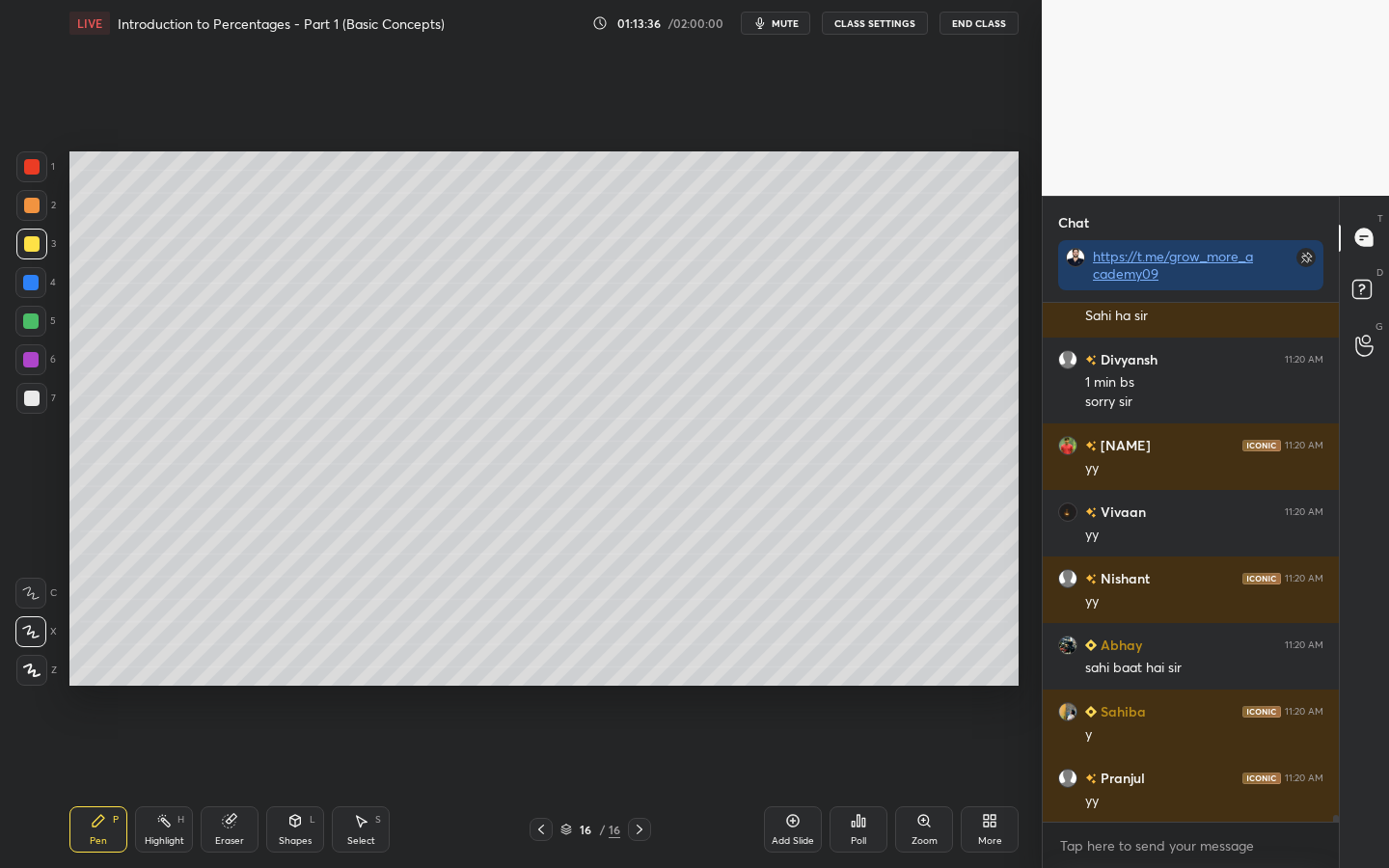 scroll, scrollTop: 38810, scrollLeft: 0, axis: vertical 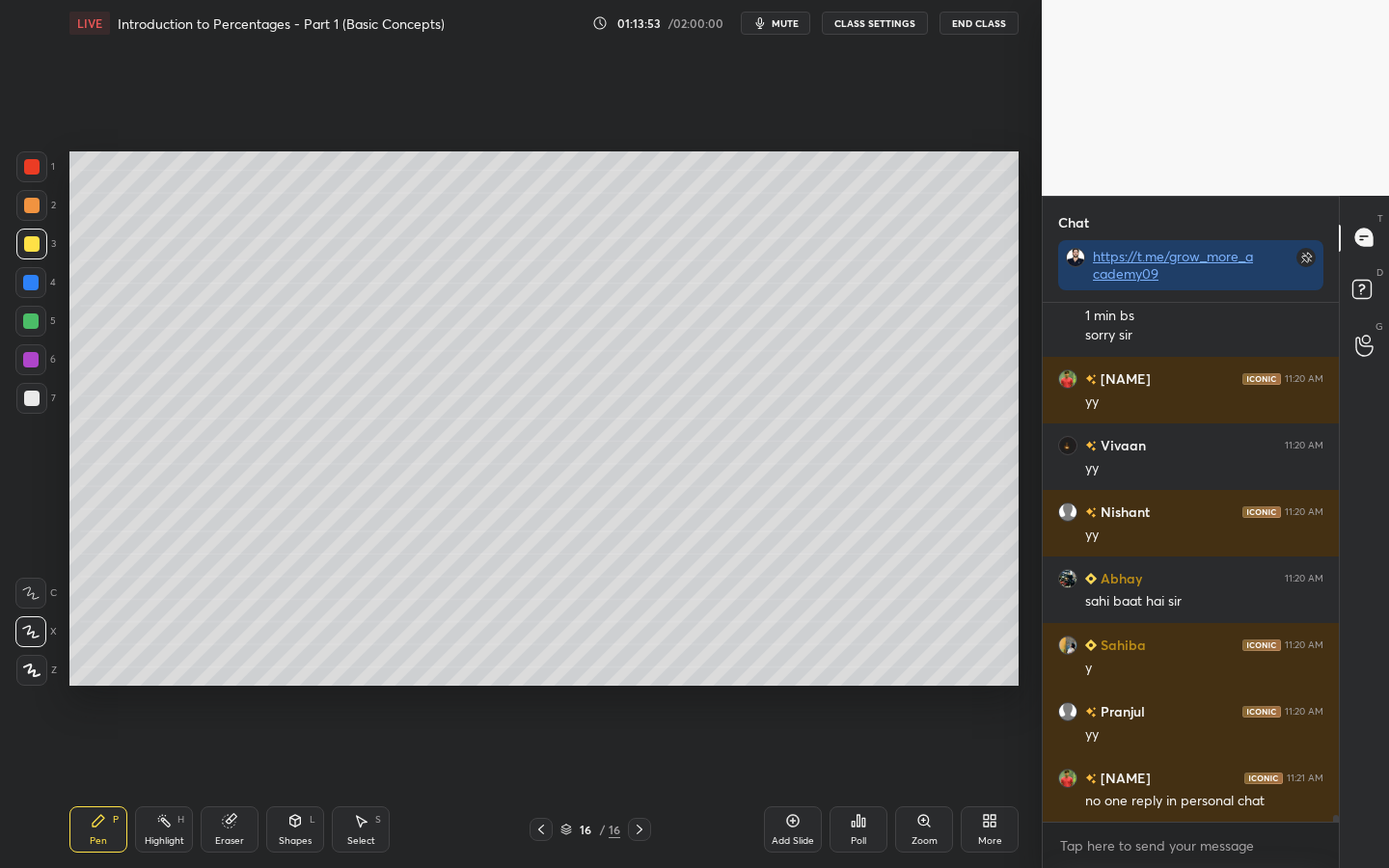 click on "Eraser" at bounding box center (230, 829) 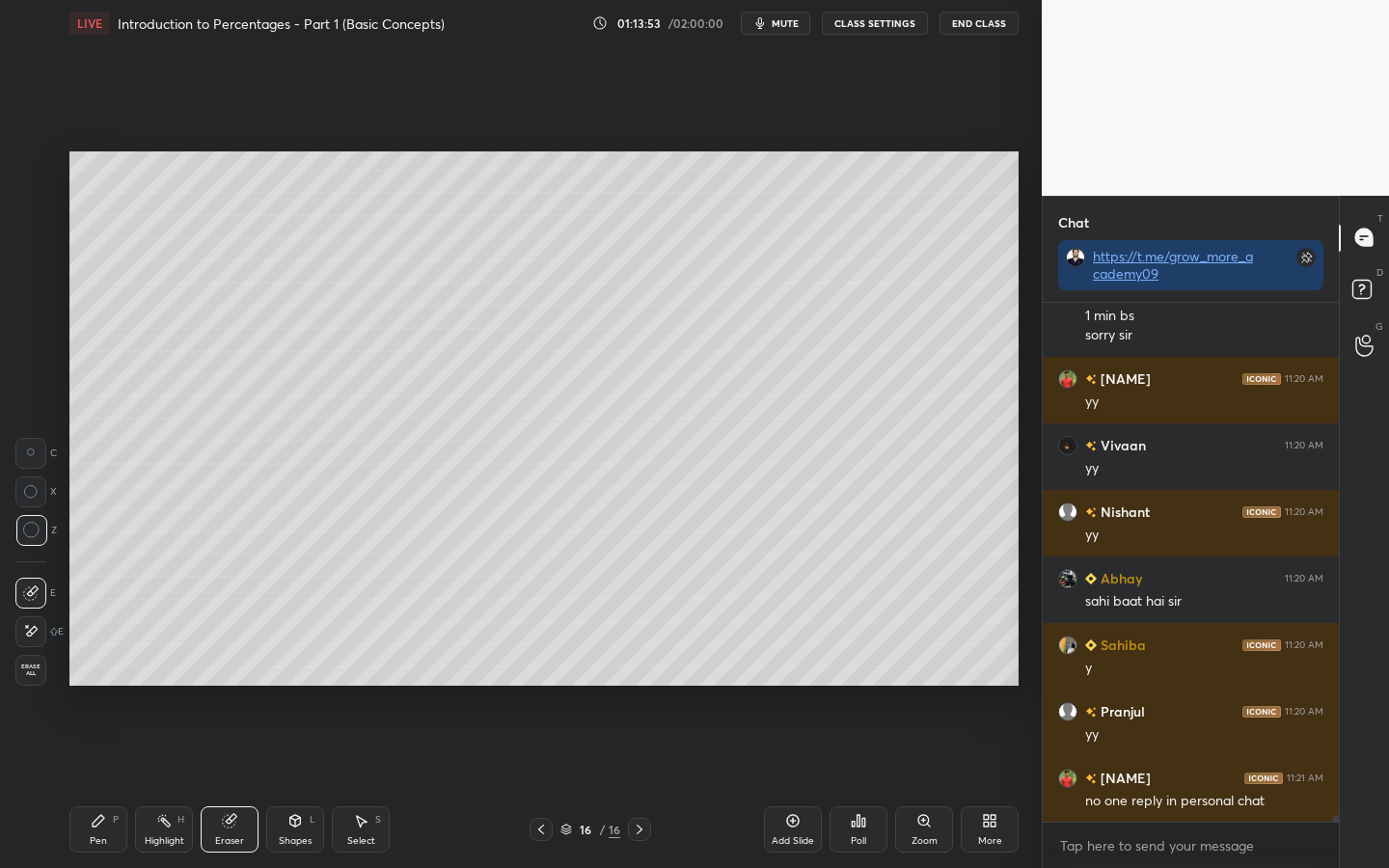 click on "Erase all" at bounding box center (31, 670) 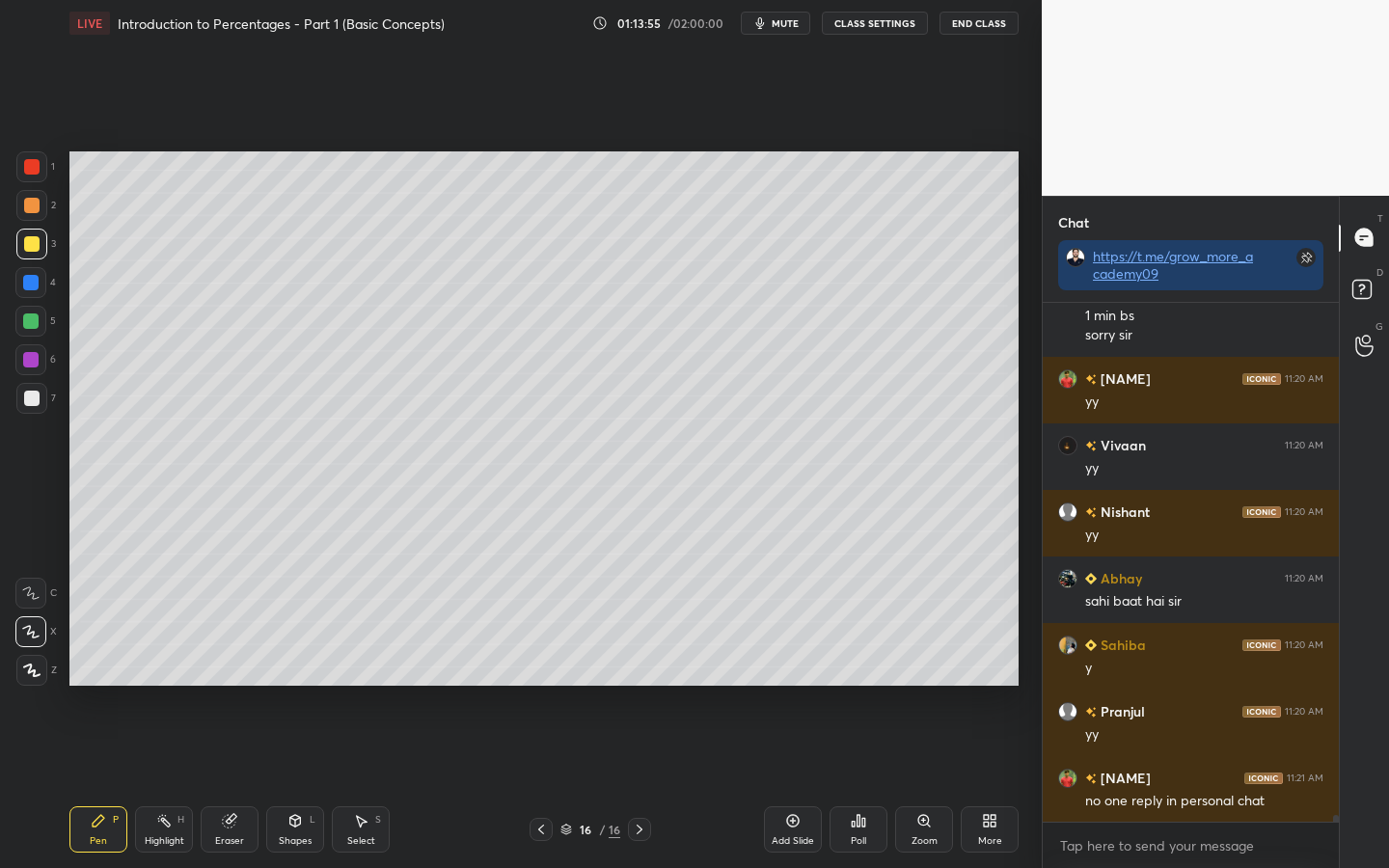 click at bounding box center [32, 167] 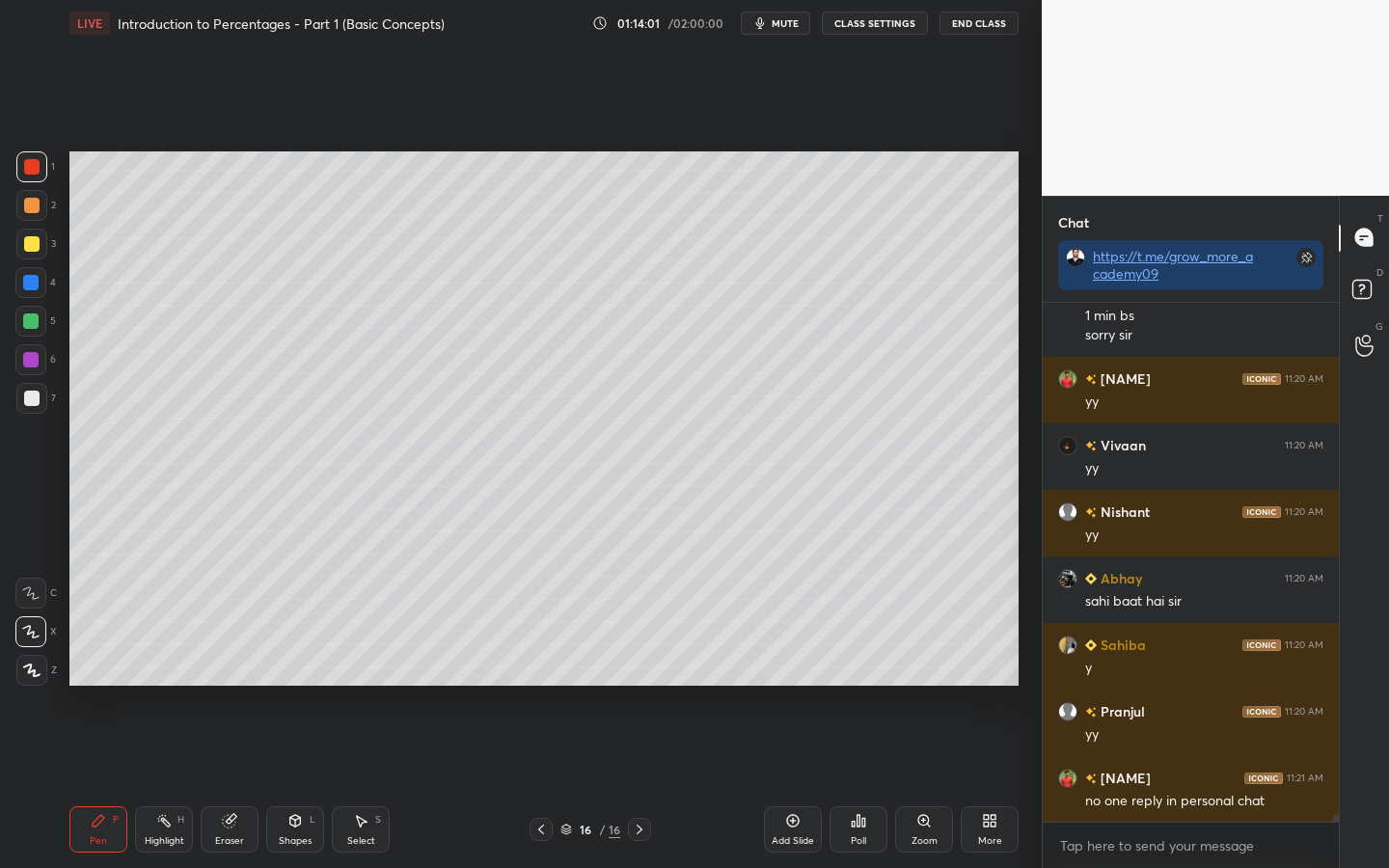 click at bounding box center (31, 283) 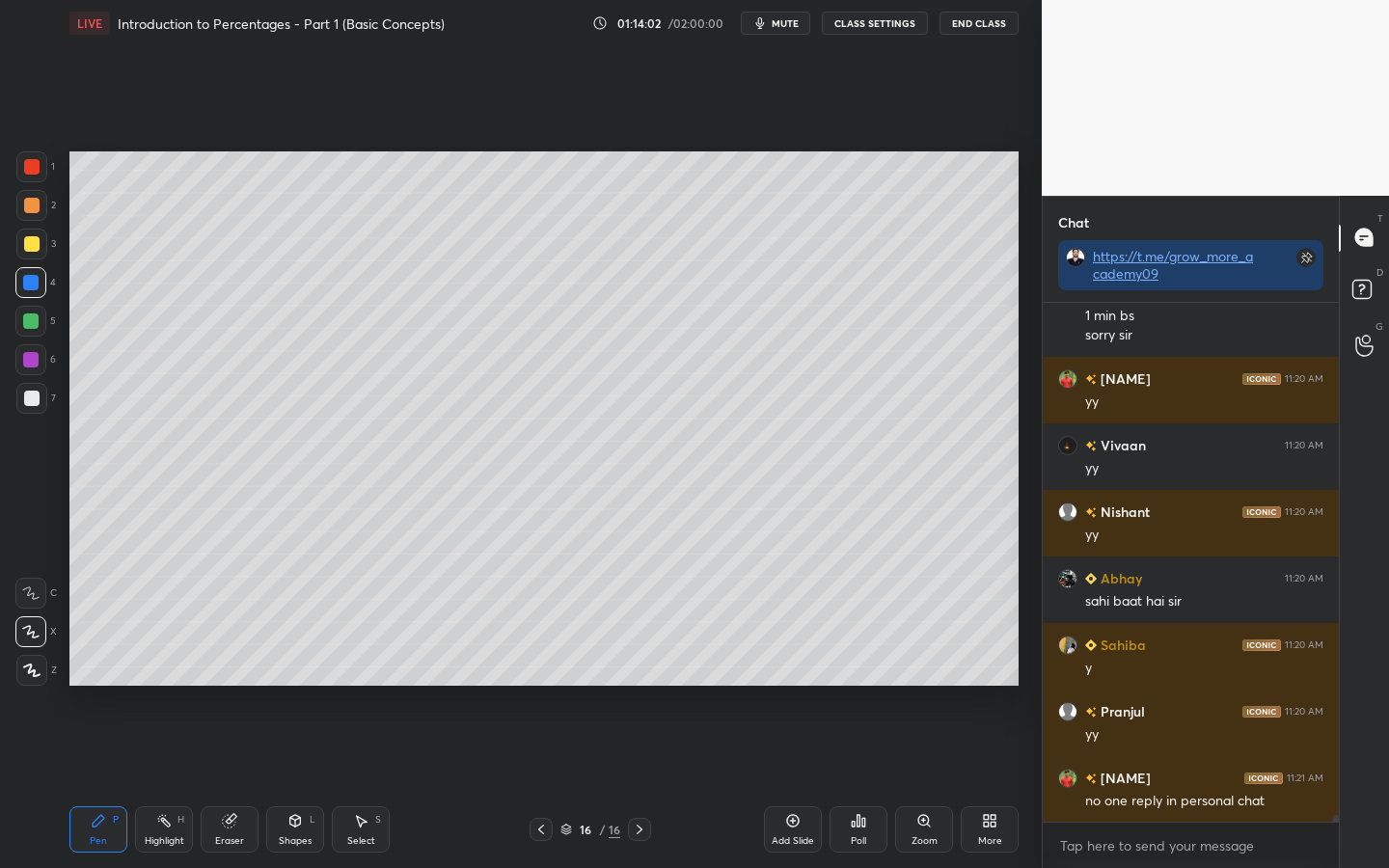 scroll, scrollTop: 38877, scrollLeft: 0, axis: vertical 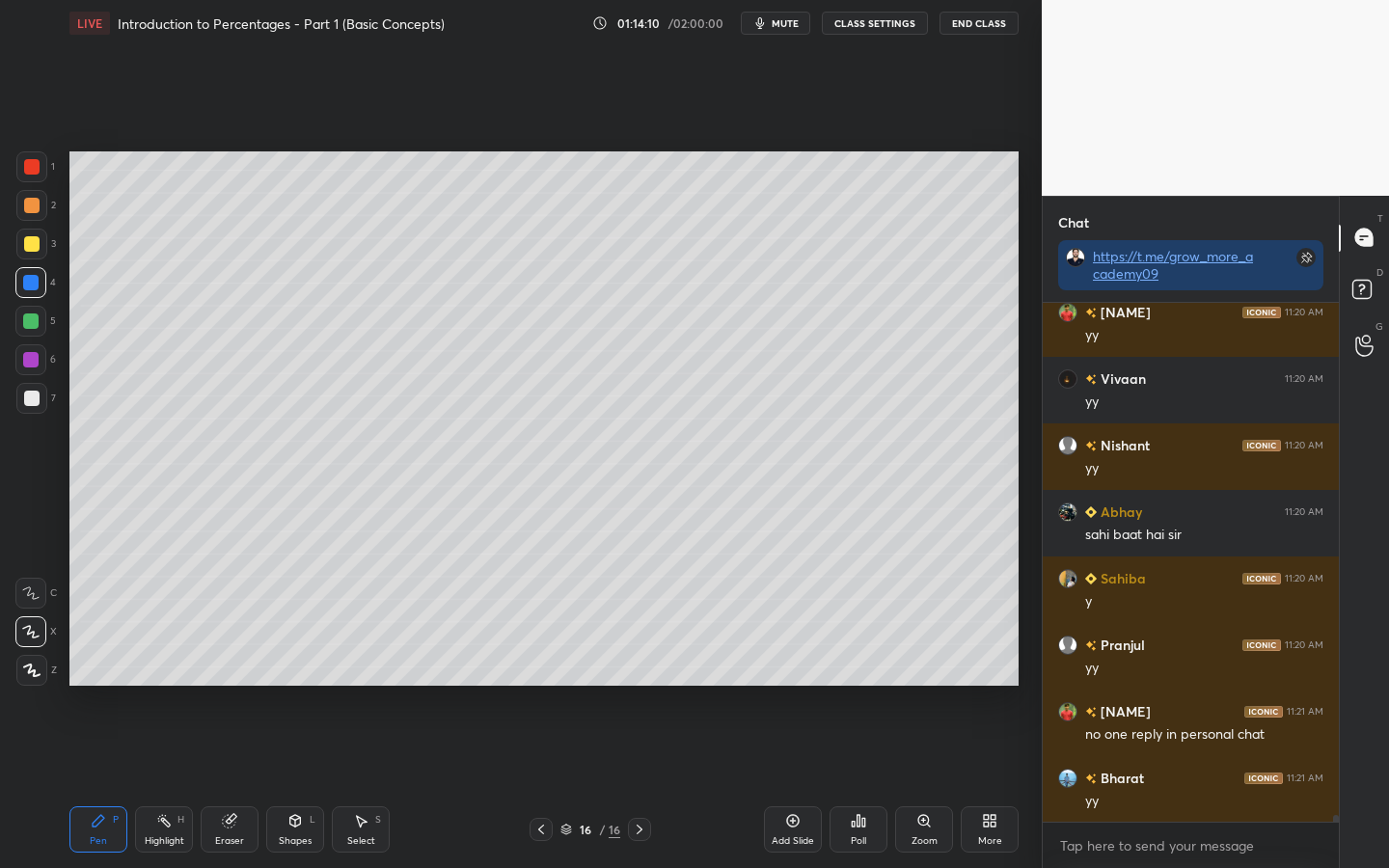 click at bounding box center [32, 244] 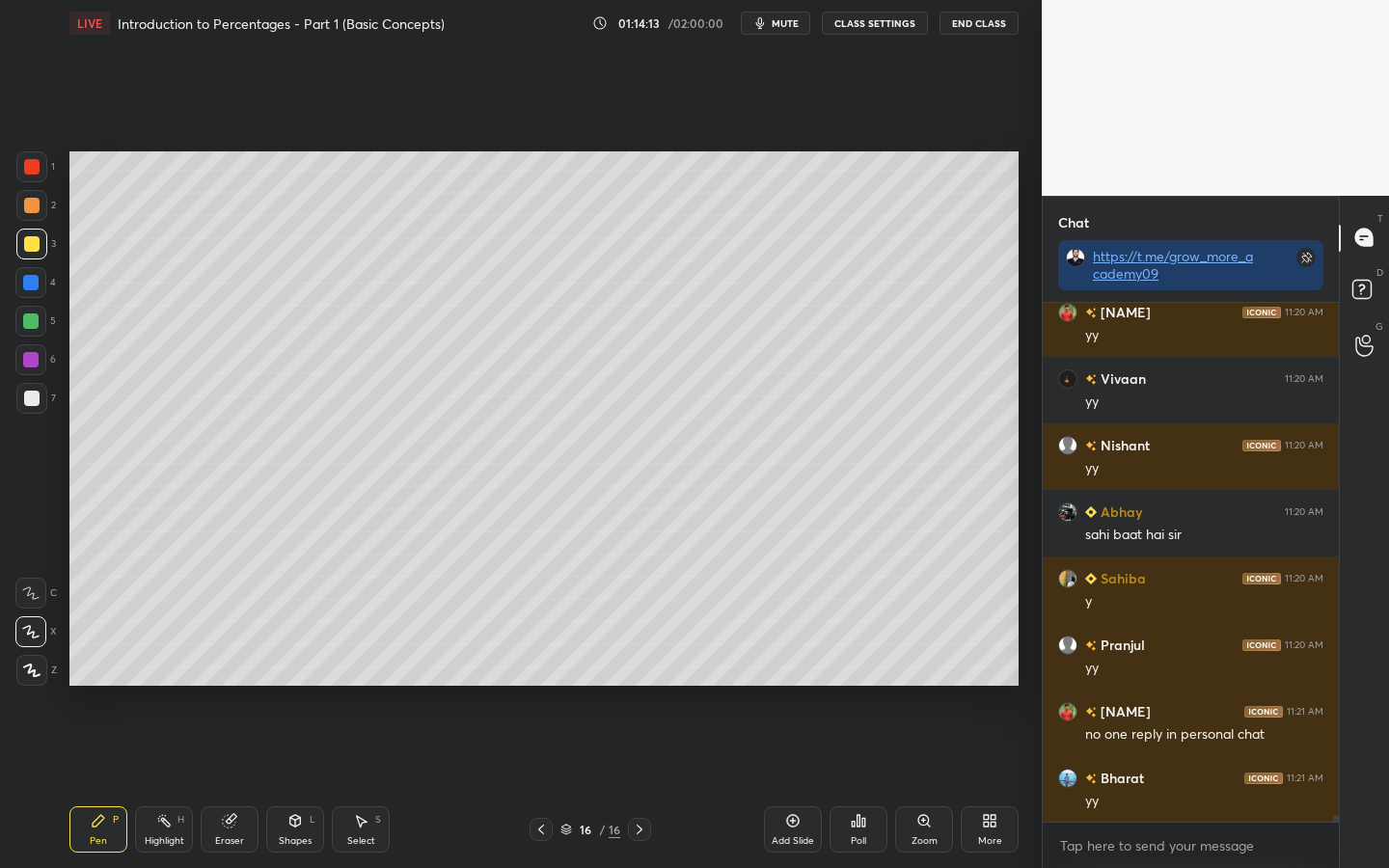 click 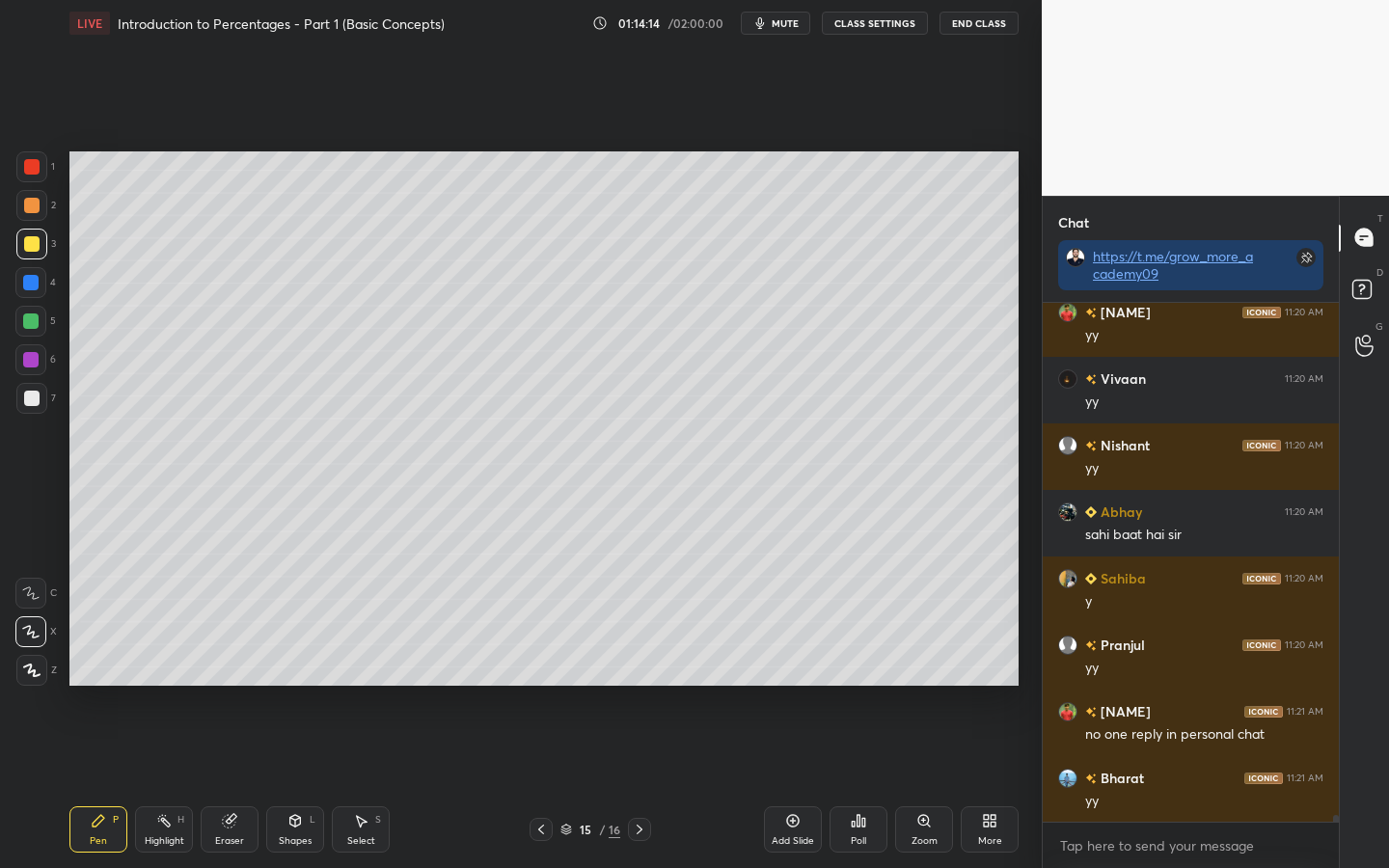 click 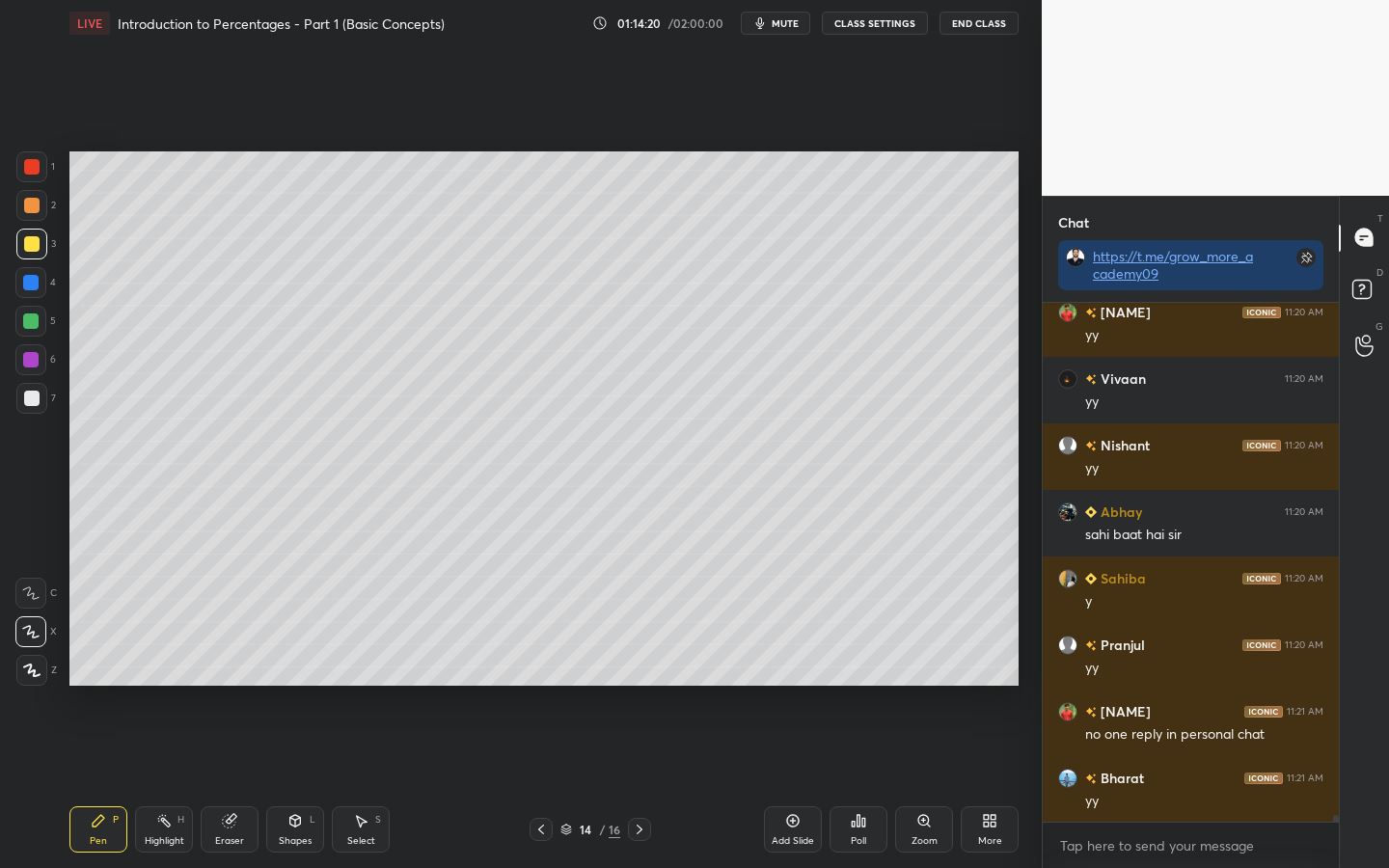 click 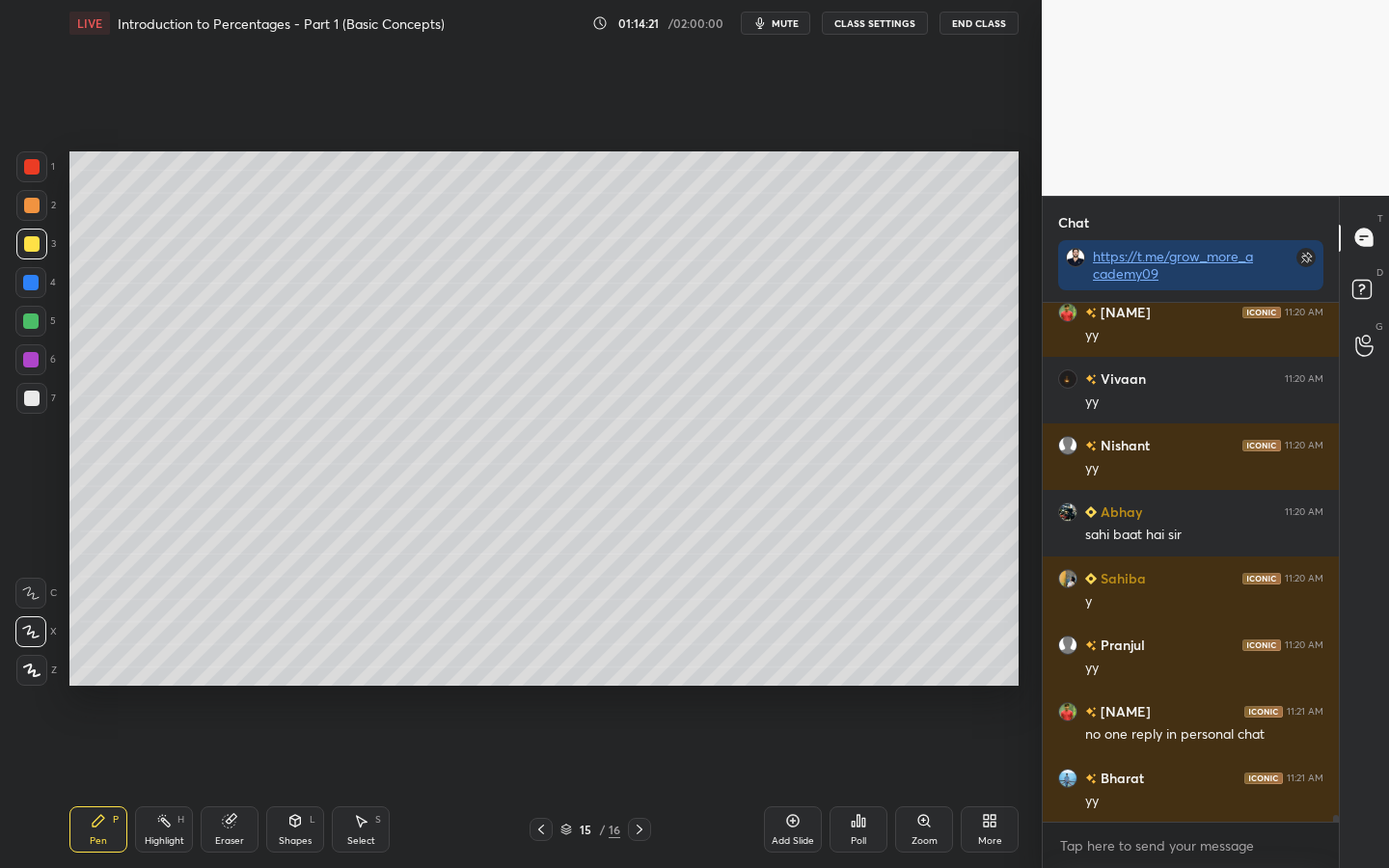 click 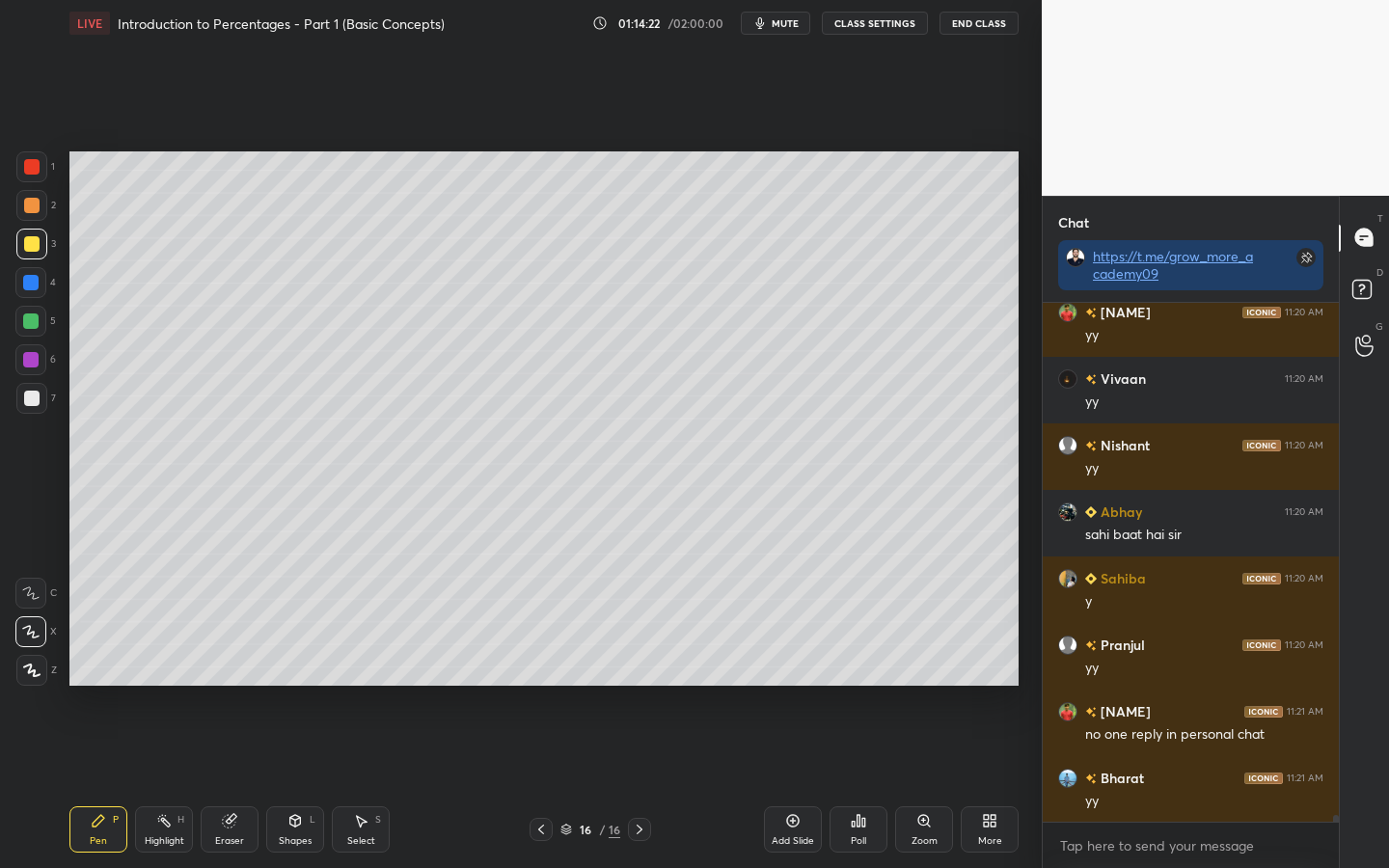 click at bounding box center [31, 321] 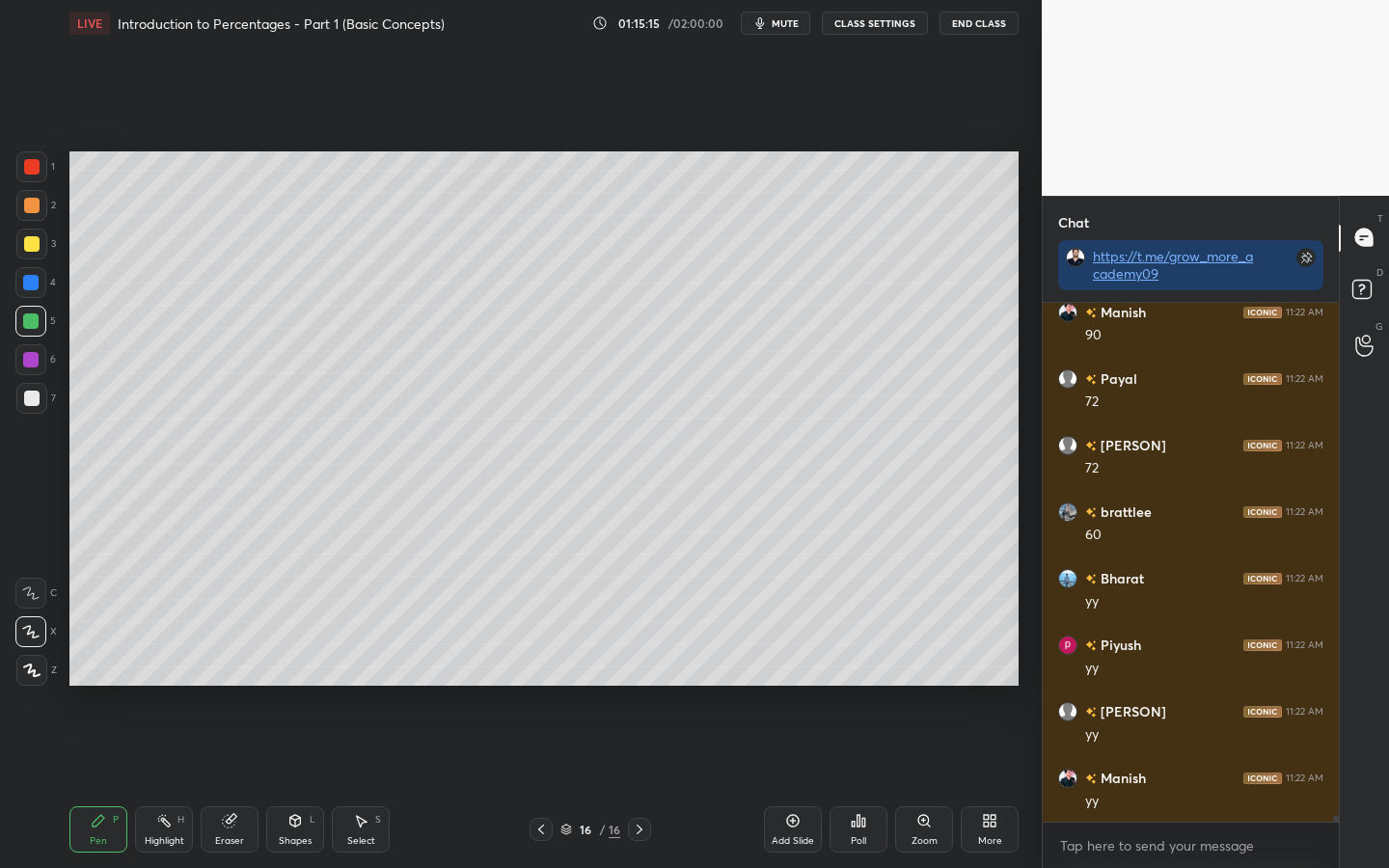 scroll, scrollTop: 39628, scrollLeft: 0, axis: vertical 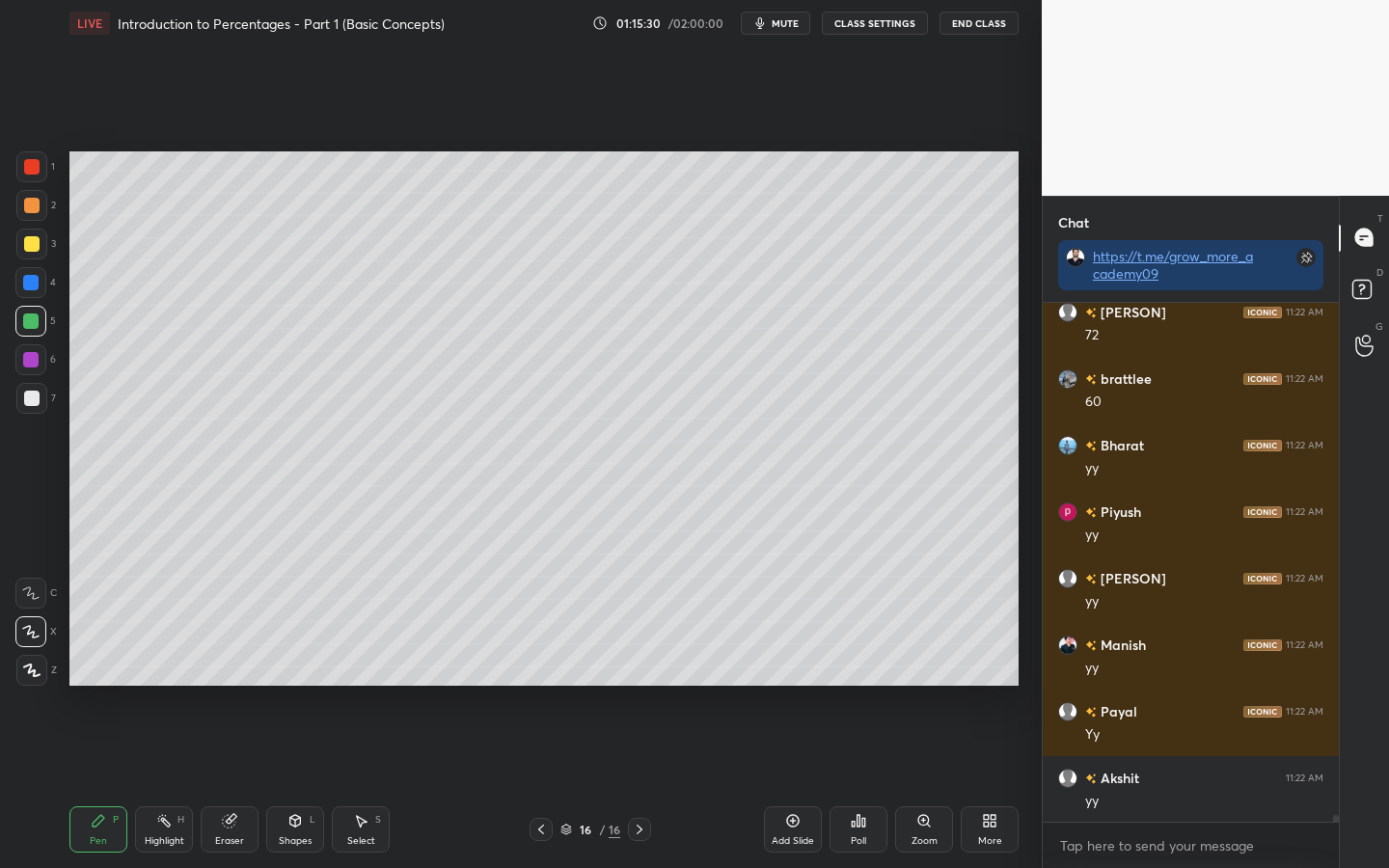 click at bounding box center (31, 283) 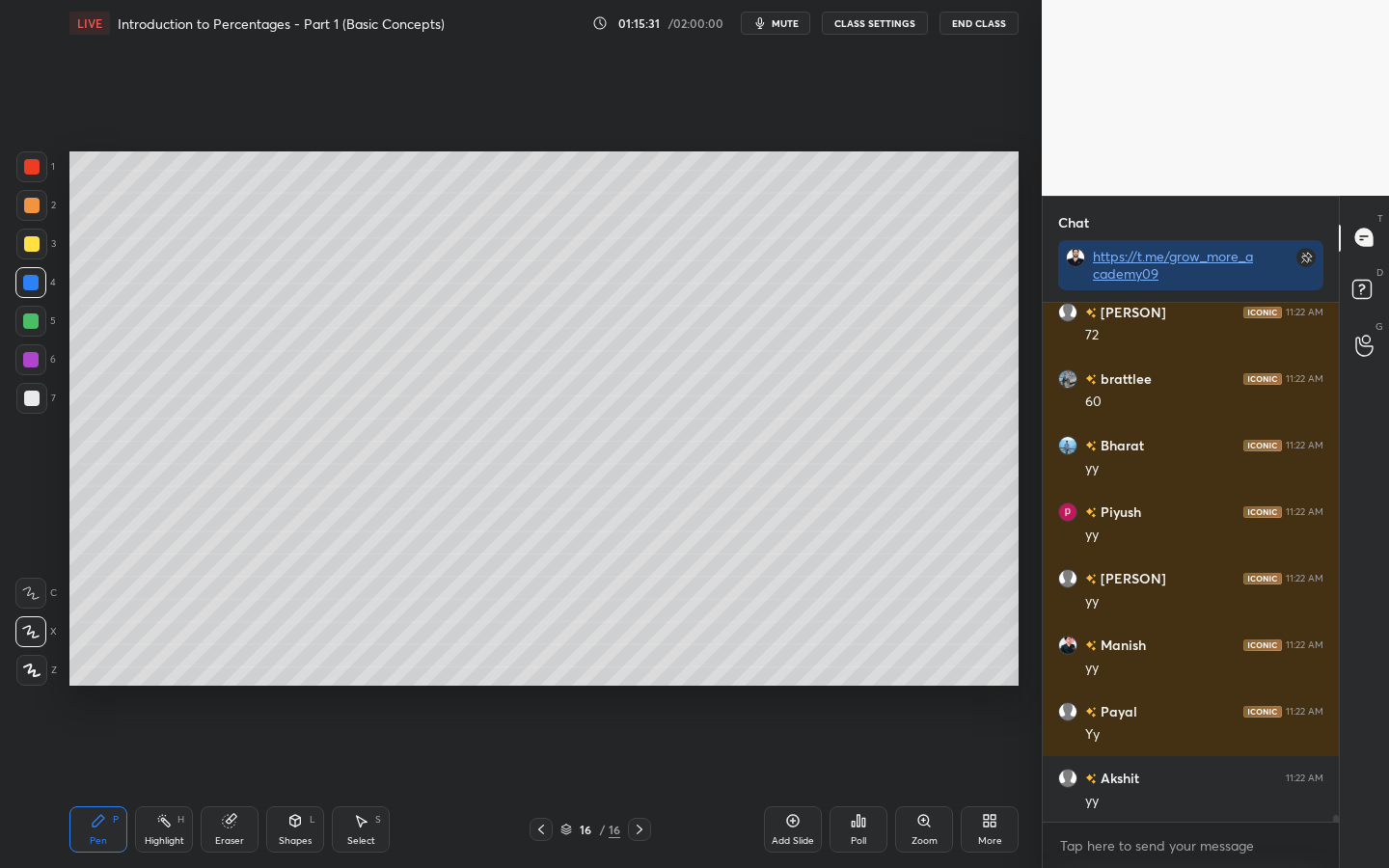 click at bounding box center [32, 205] 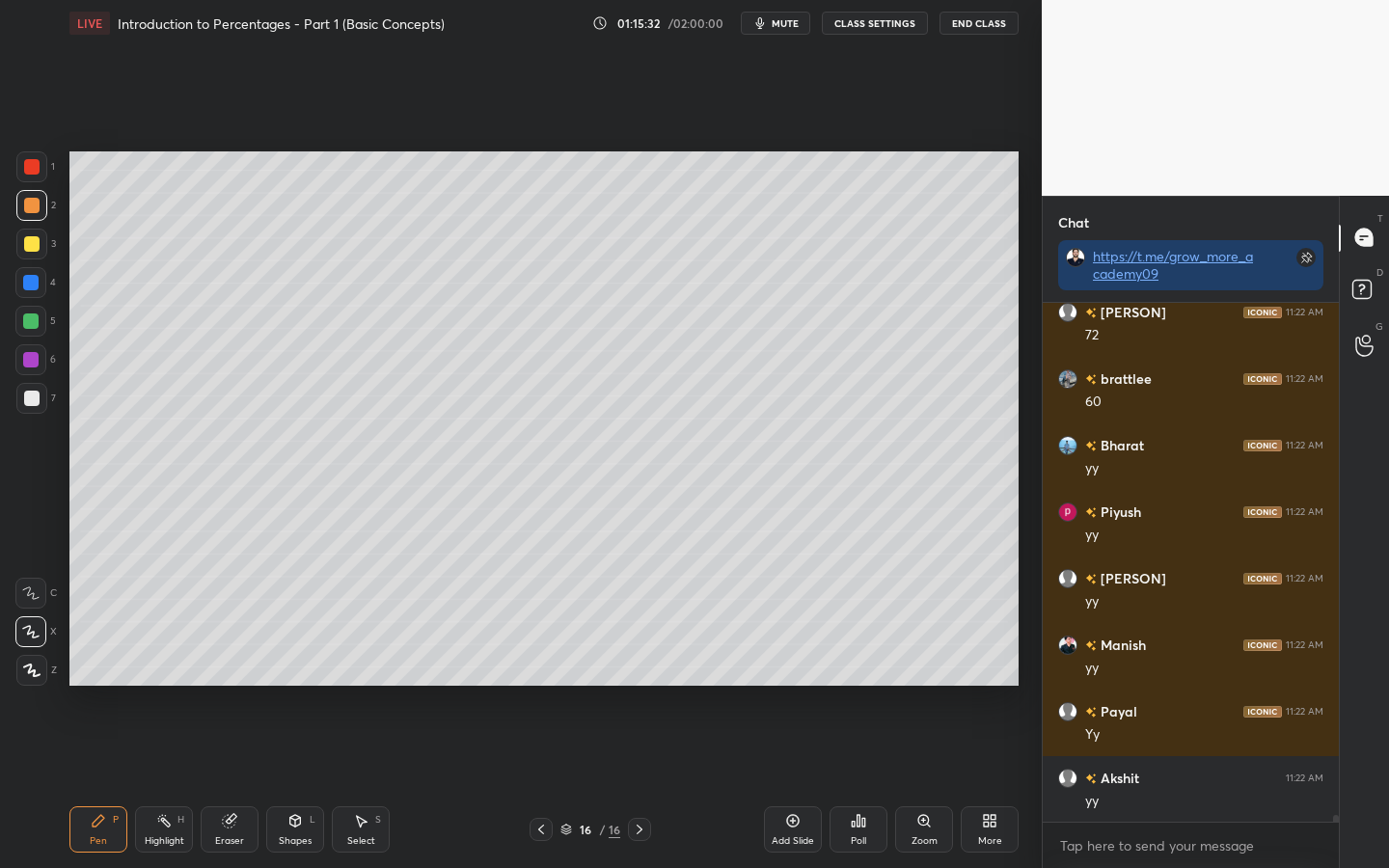 click at bounding box center [31, 321] 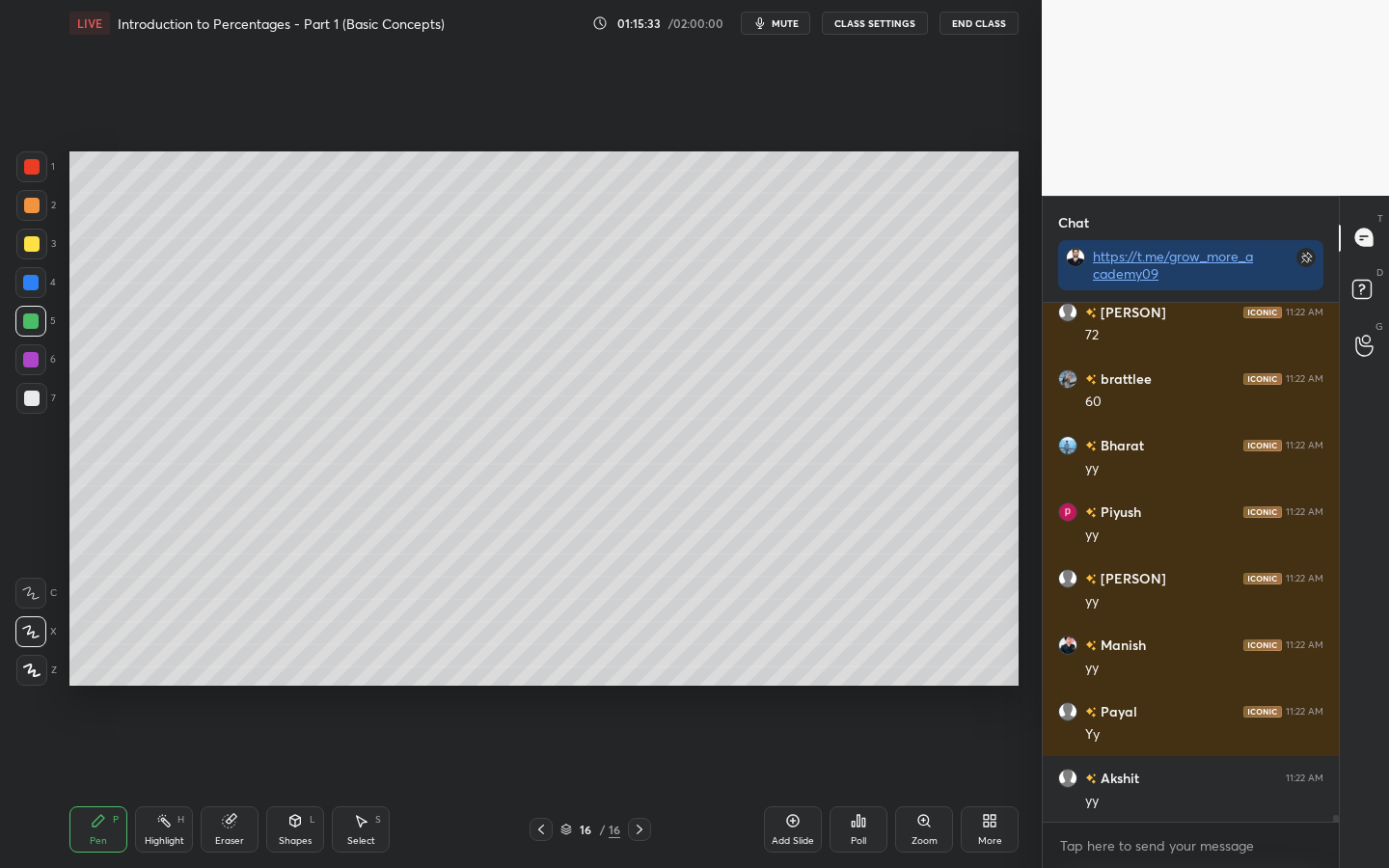 click at bounding box center (32, 398) 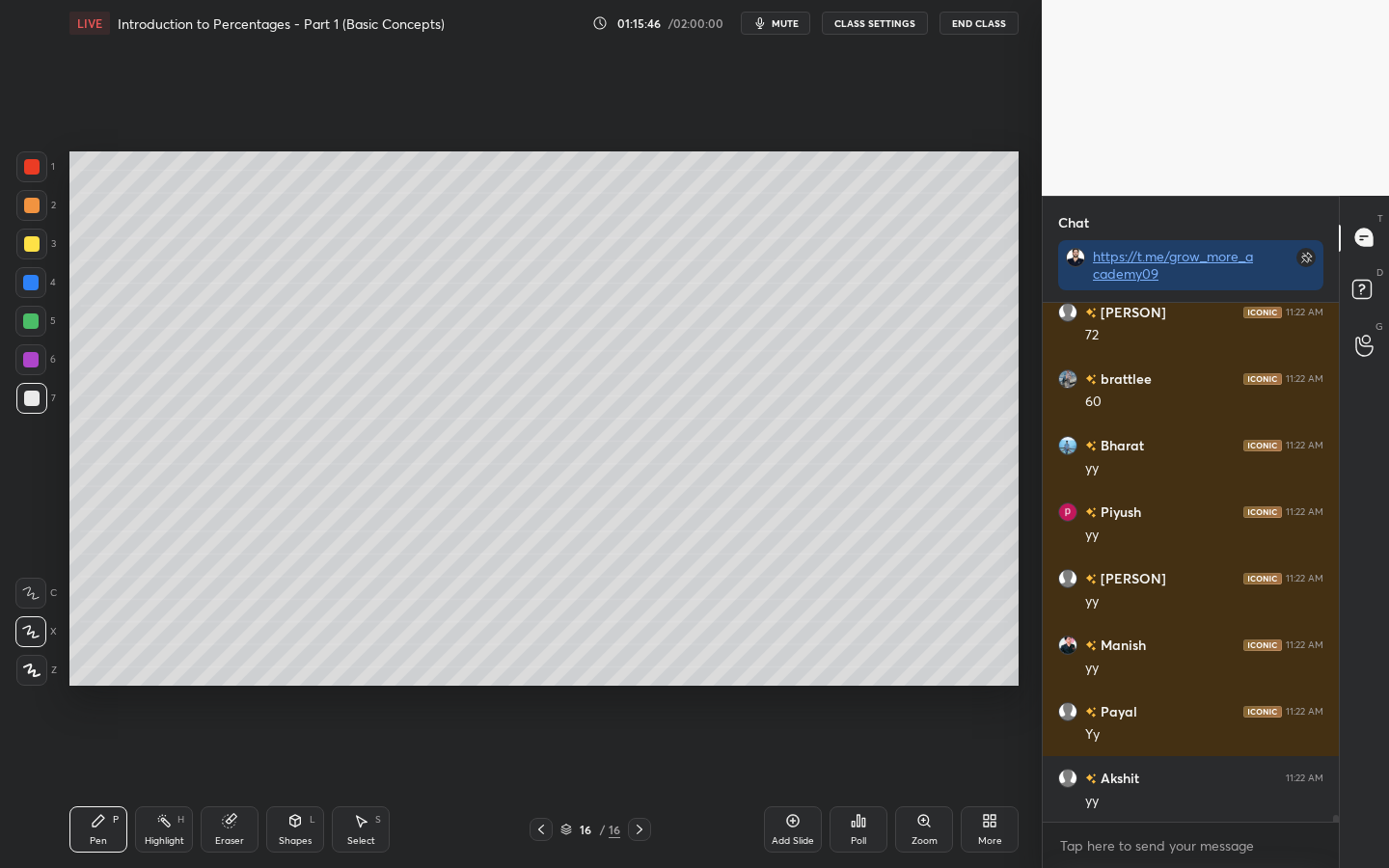 click at bounding box center (31, 360) 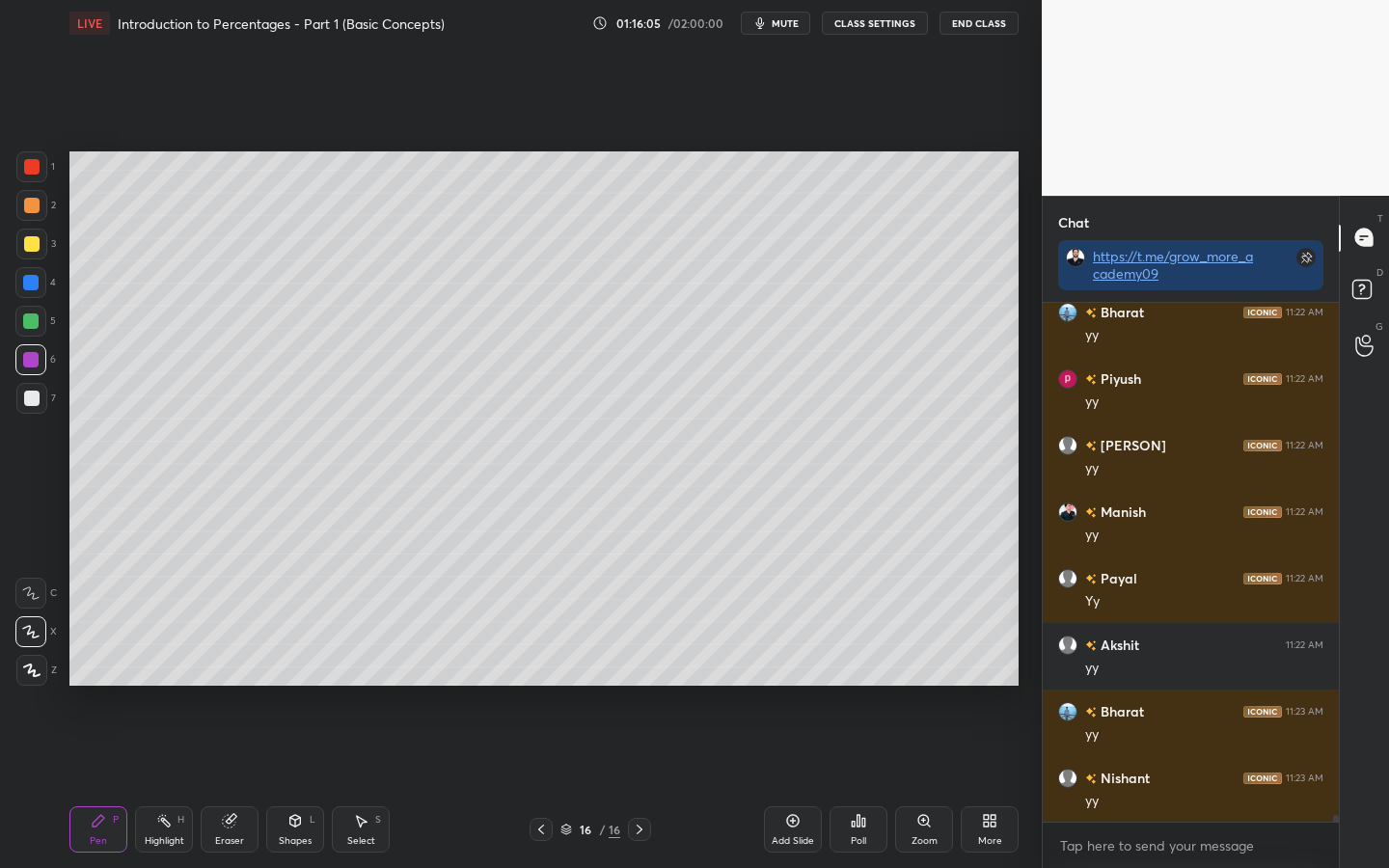 scroll, scrollTop: 39828, scrollLeft: 0, axis: vertical 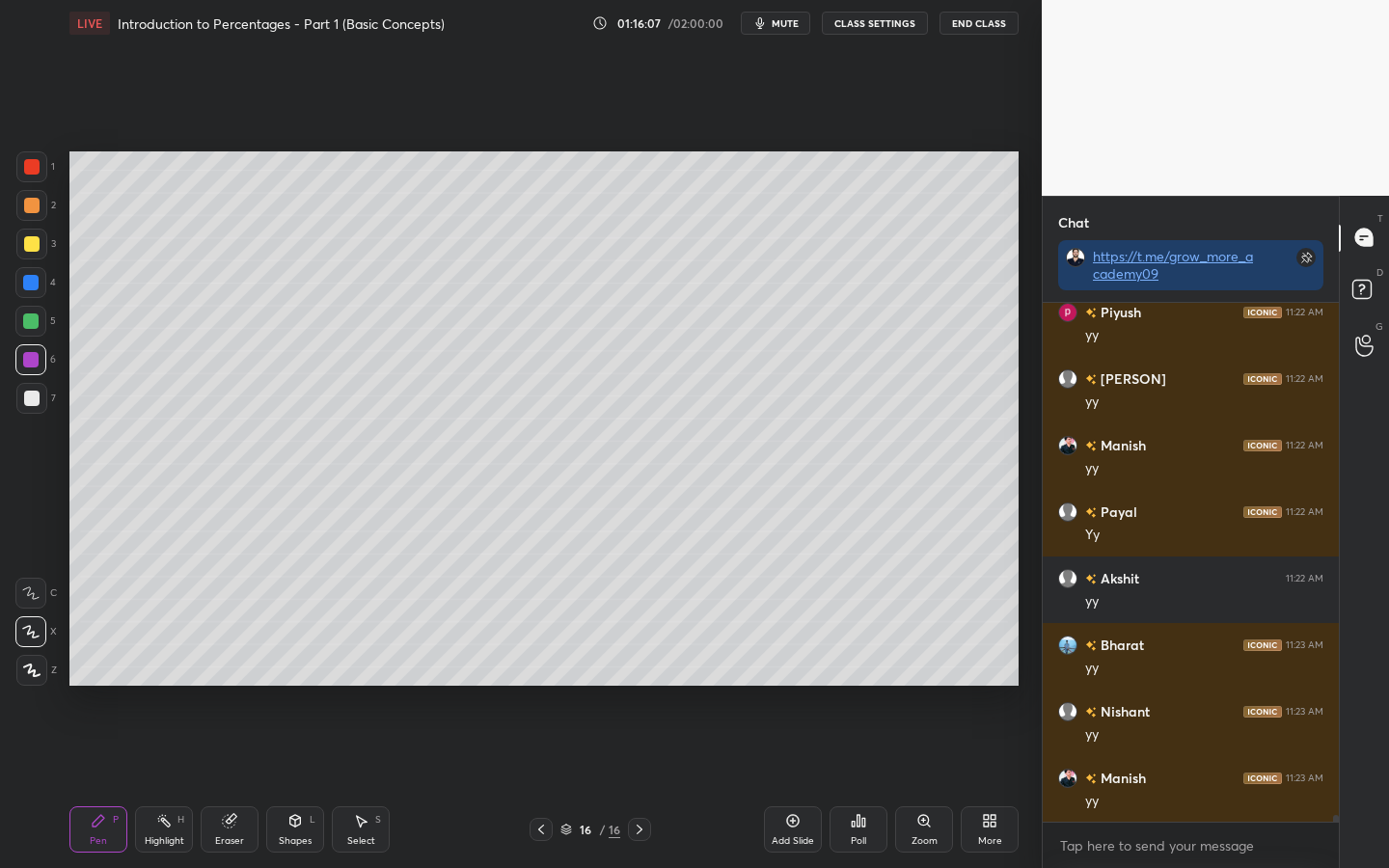 click at bounding box center [31, 283] 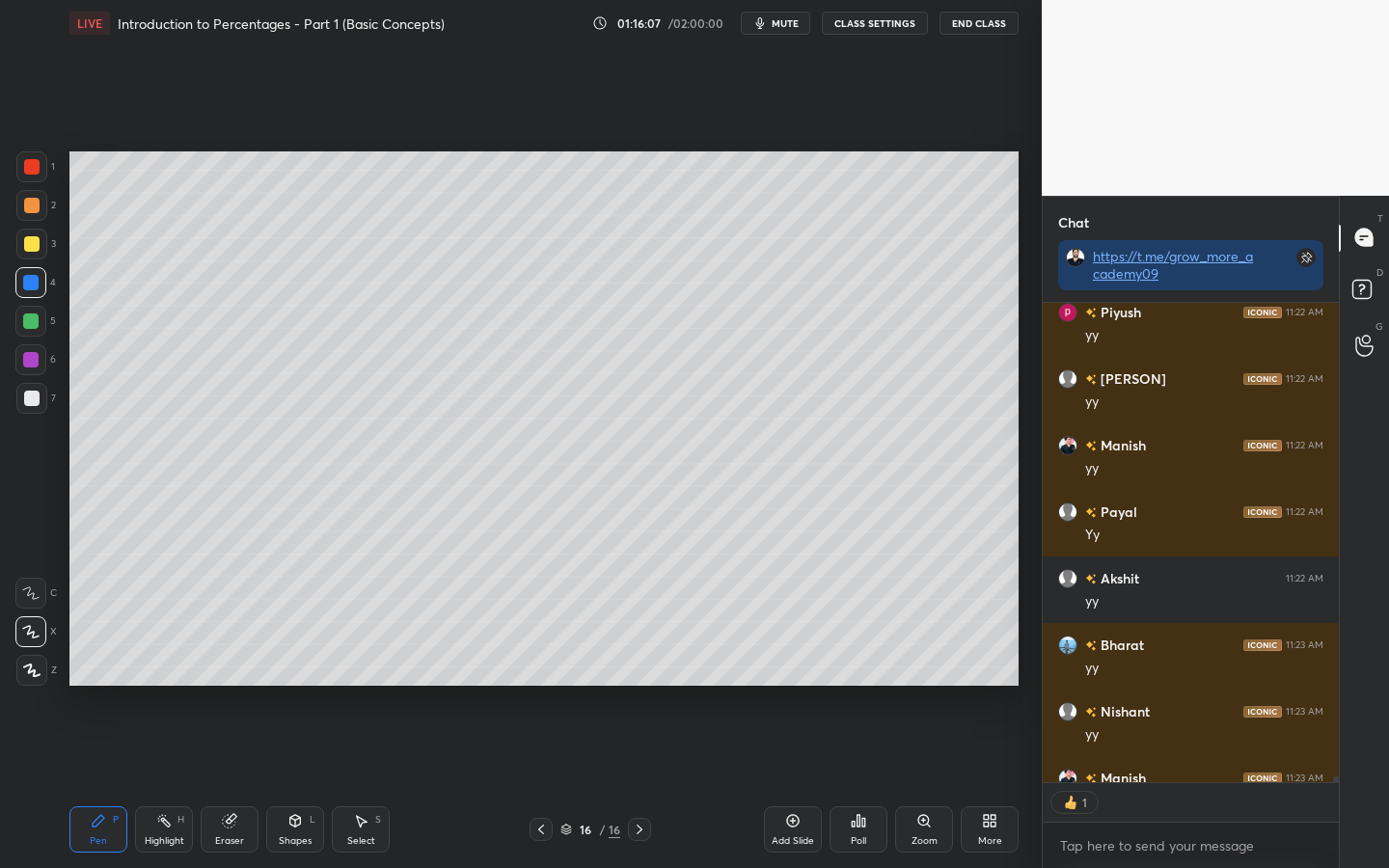 scroll, scrollTop: 474, scrollLeft: 290, axis: both 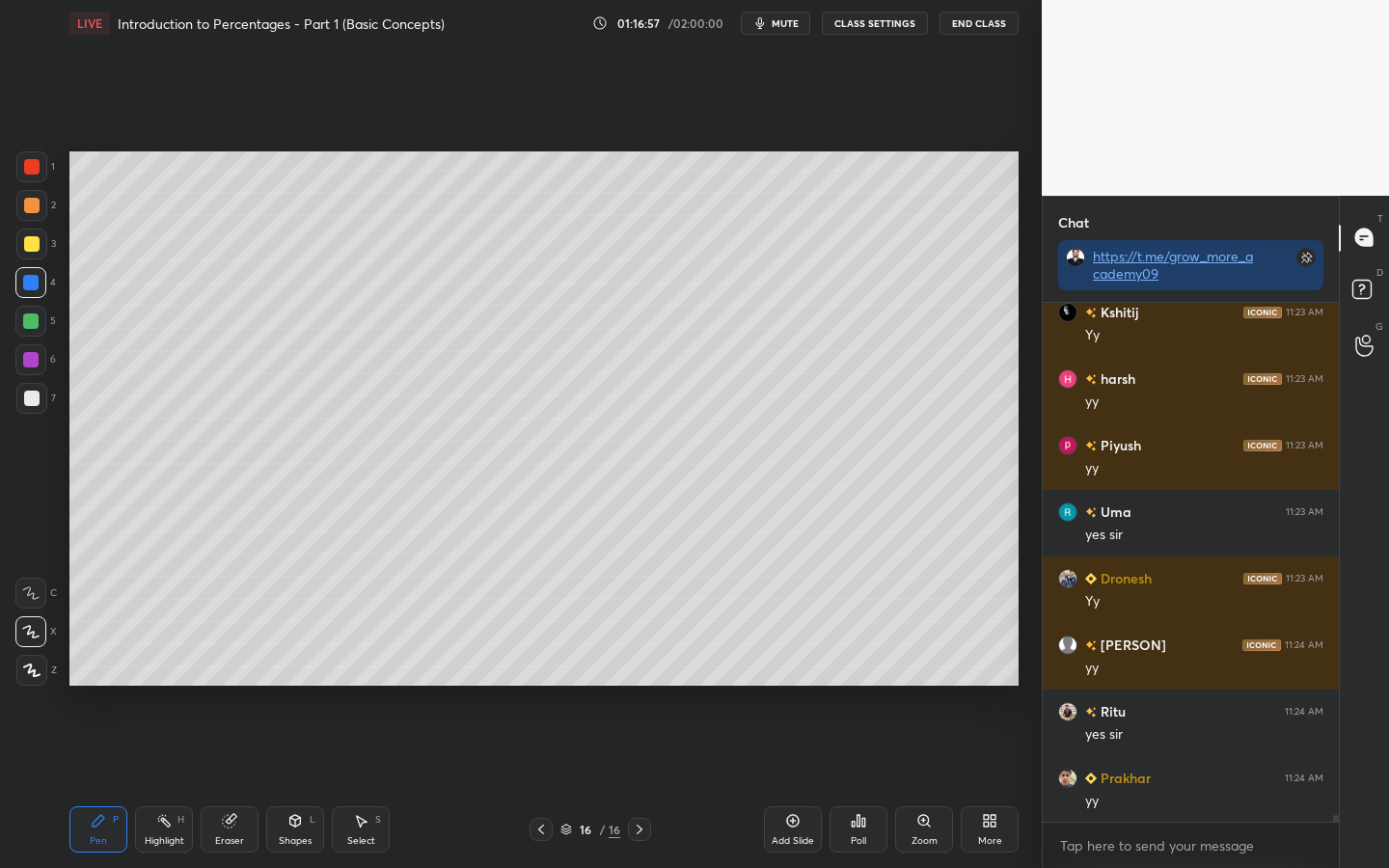 click 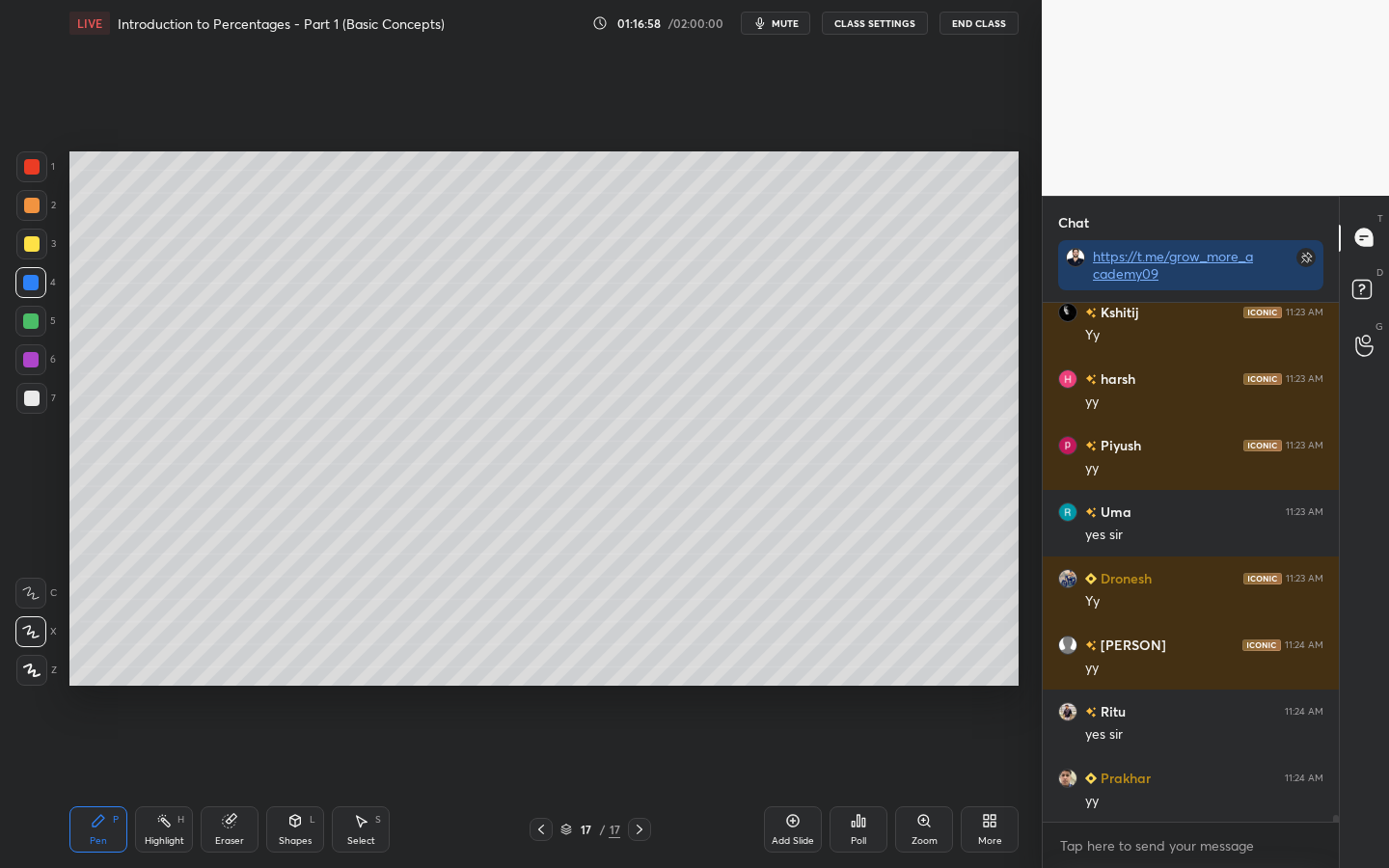 click at bounding box center [32, 167] 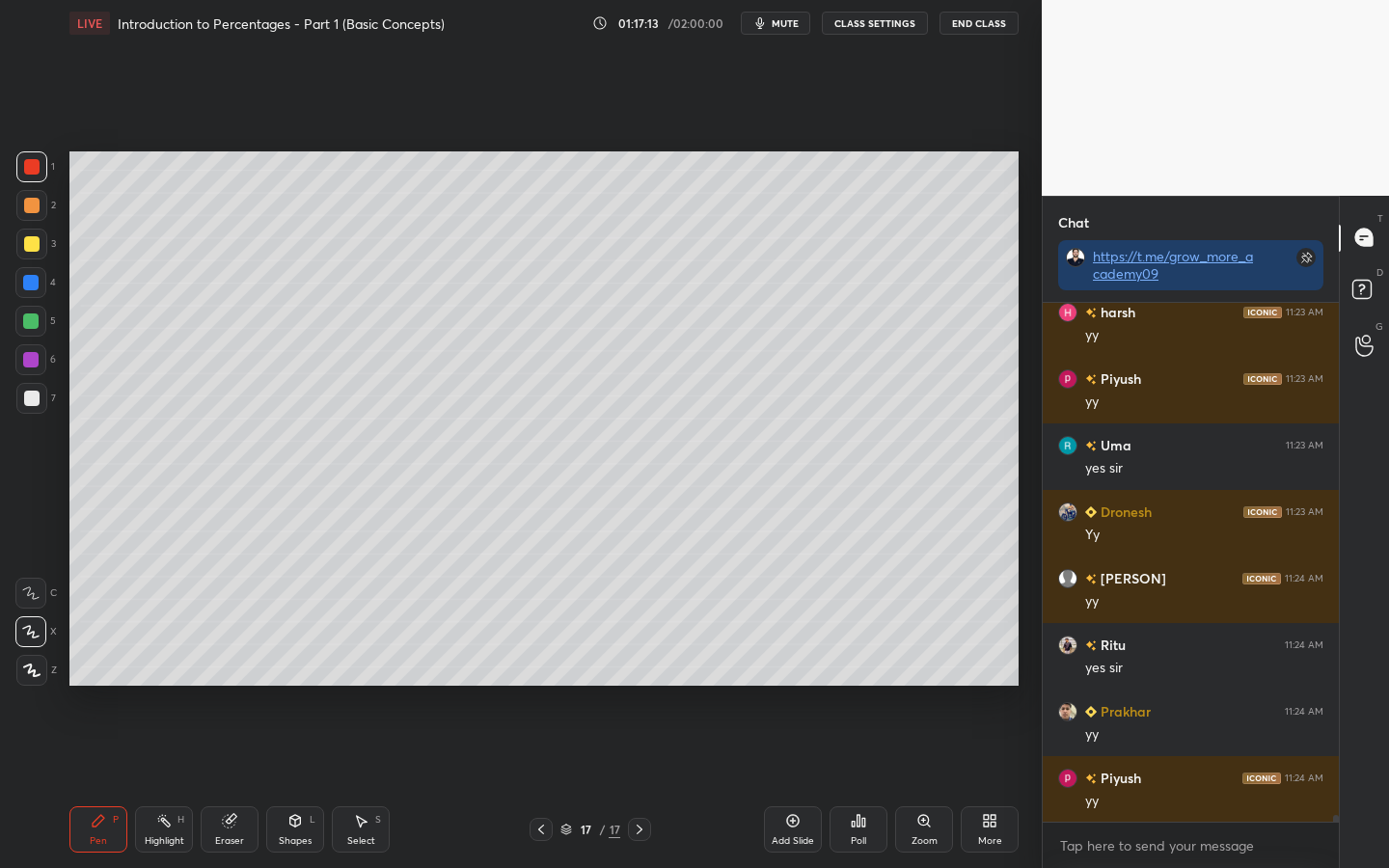 scroll, scrollTop: 40560, scrollLeft: 0, axis: vertical 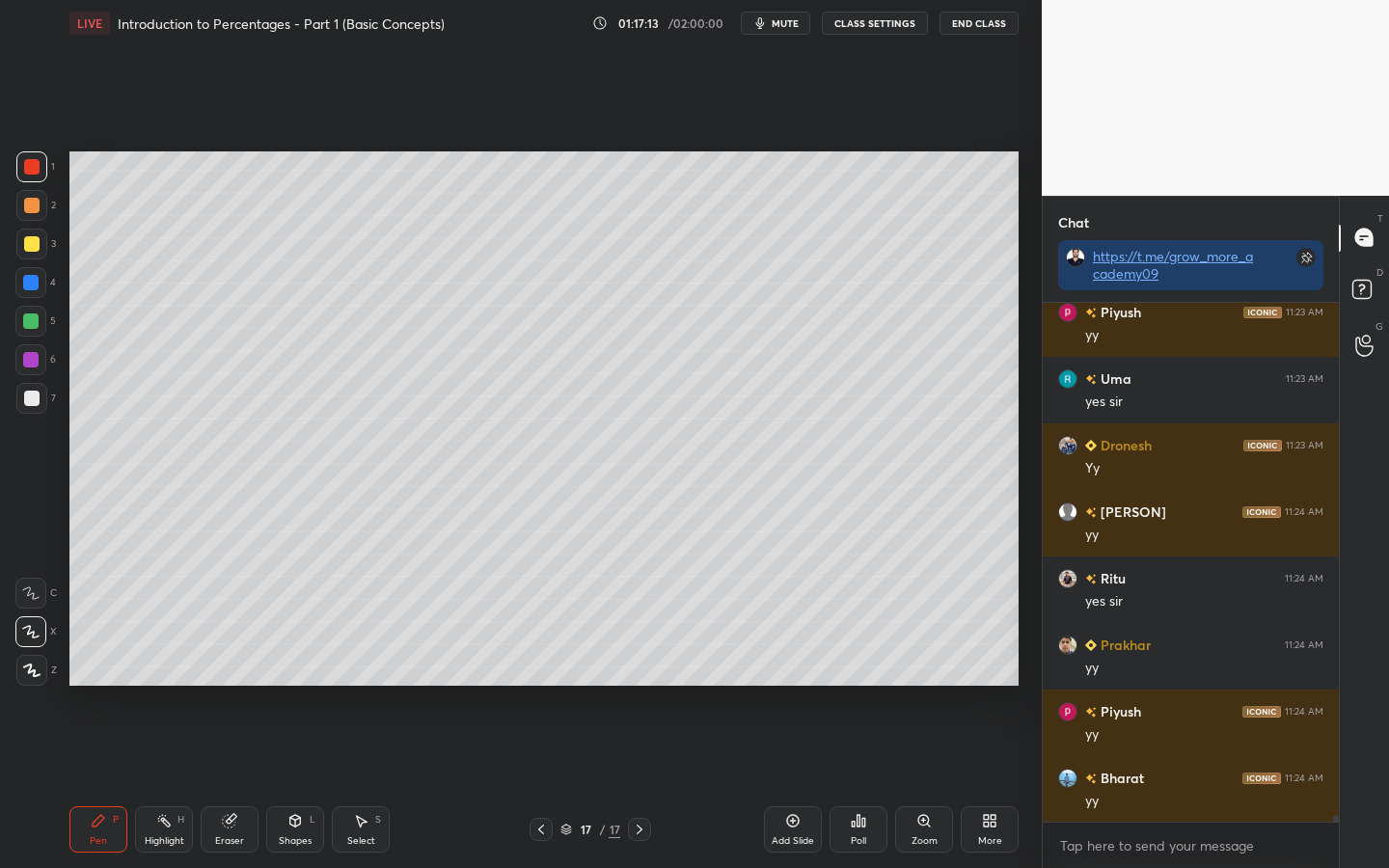 click at bounding box center (32, 205) 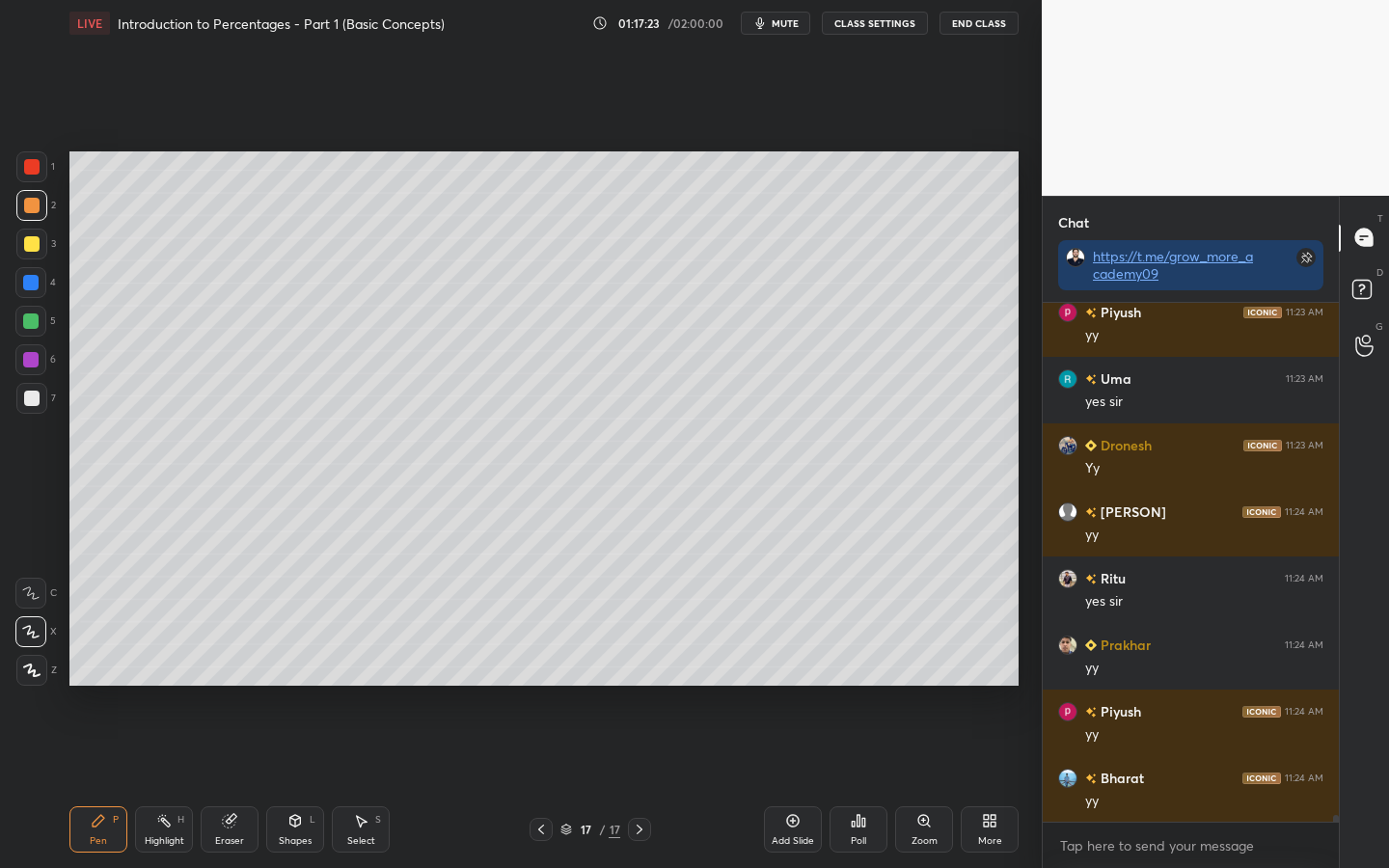 drag, startPoint x: 42, startPoint y: 281, endPoint x: 41, endPoint y: 312, distance: 31.01612 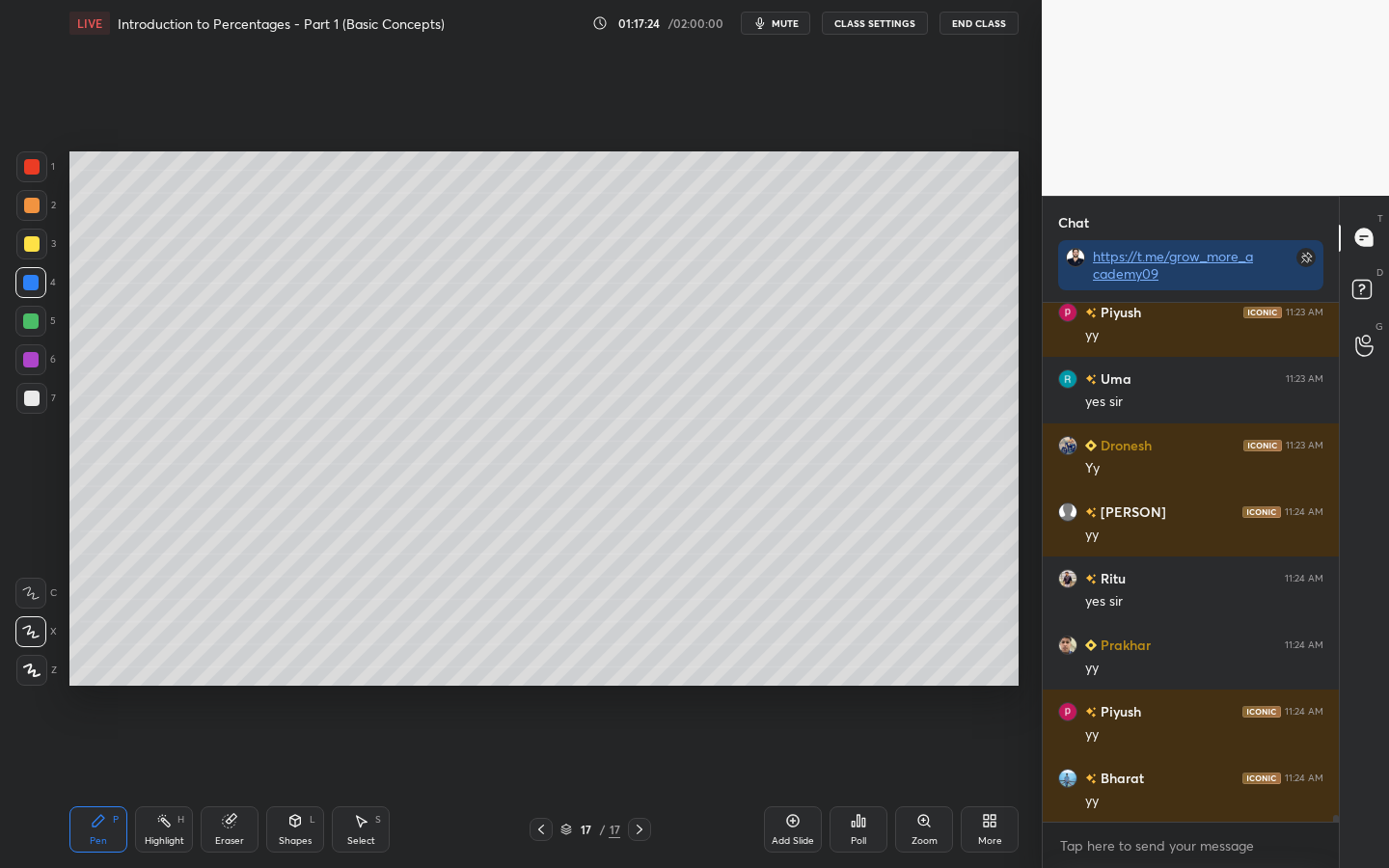 click at bounding box center (31, 360) 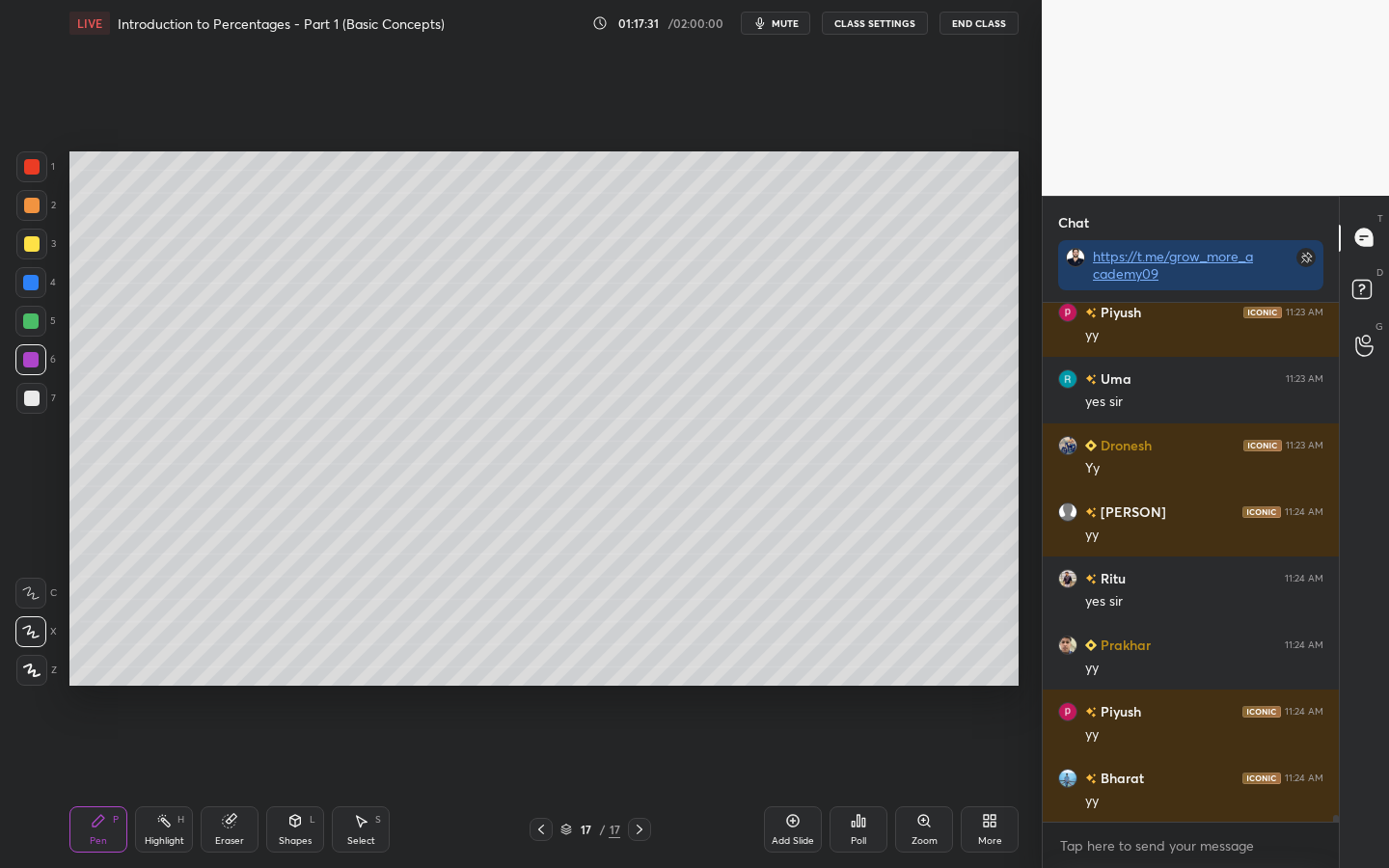 click on "Eraser" at bounding box center [230, 829] 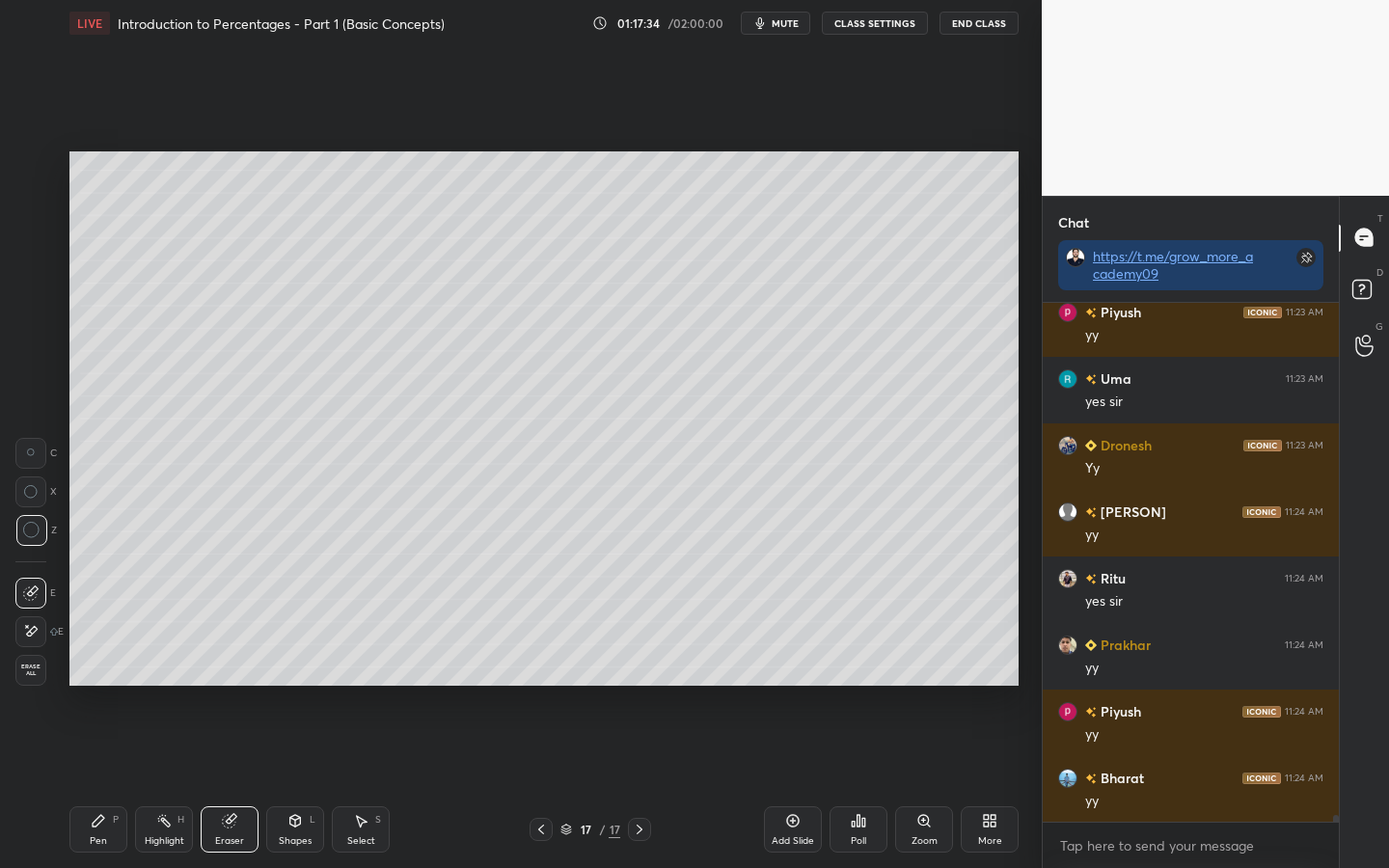 click on "Pen P" at bounding box center [98, 829] 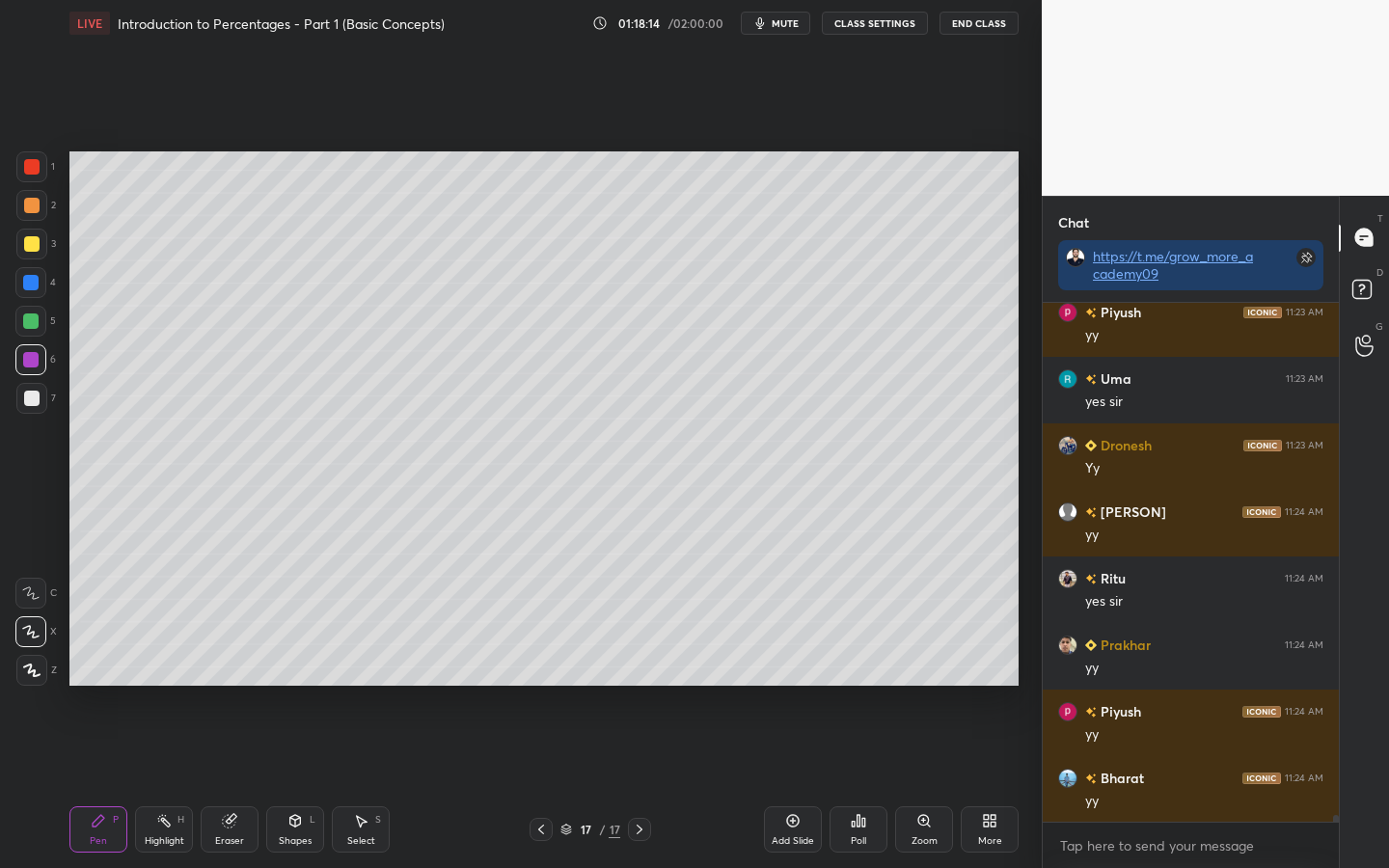 drag, startPoint x: 26, startPoint y: 288, endPoint x: 66, endPoint y: 287, distance: 40.0125 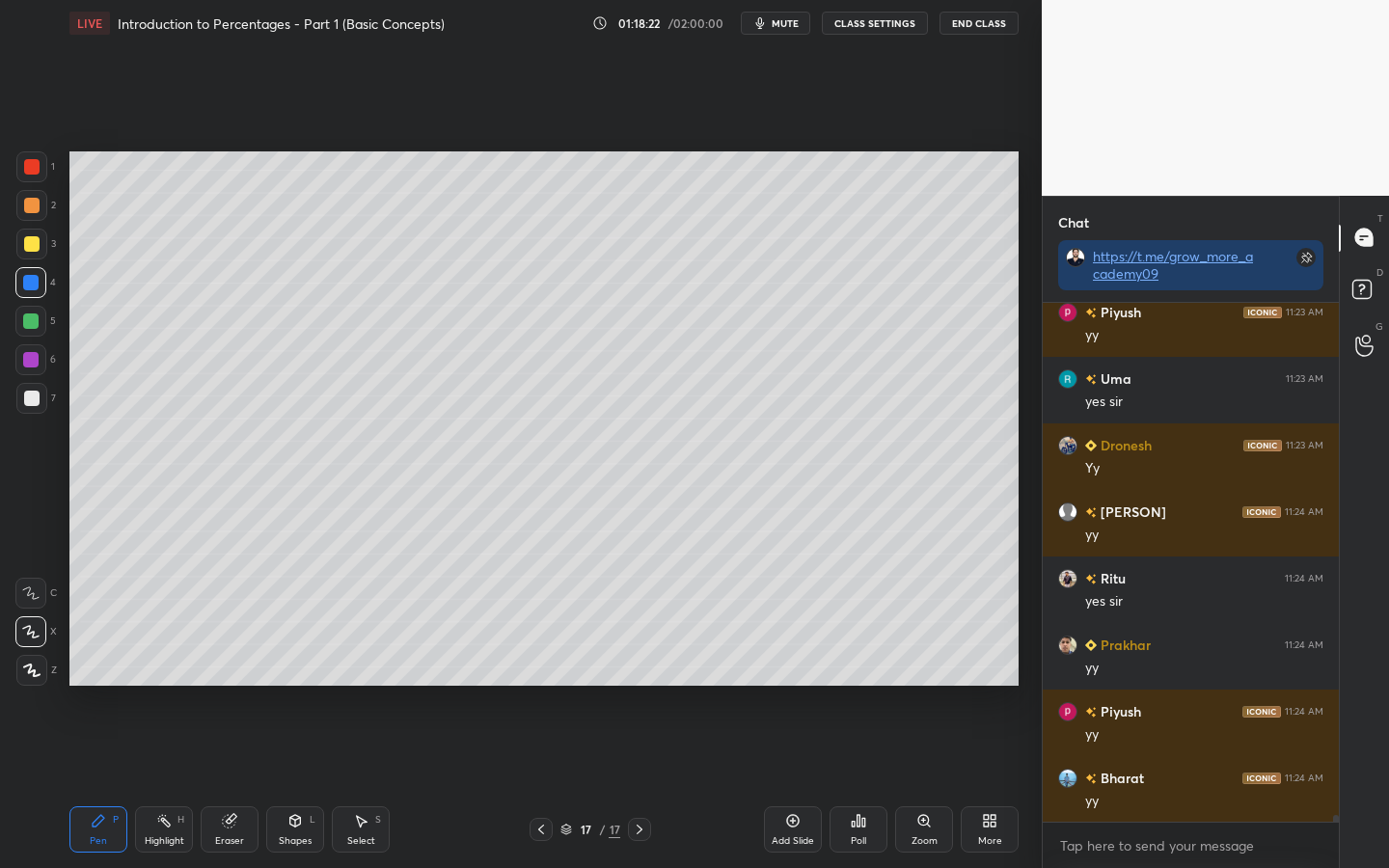click at bounding box center (31, 321) 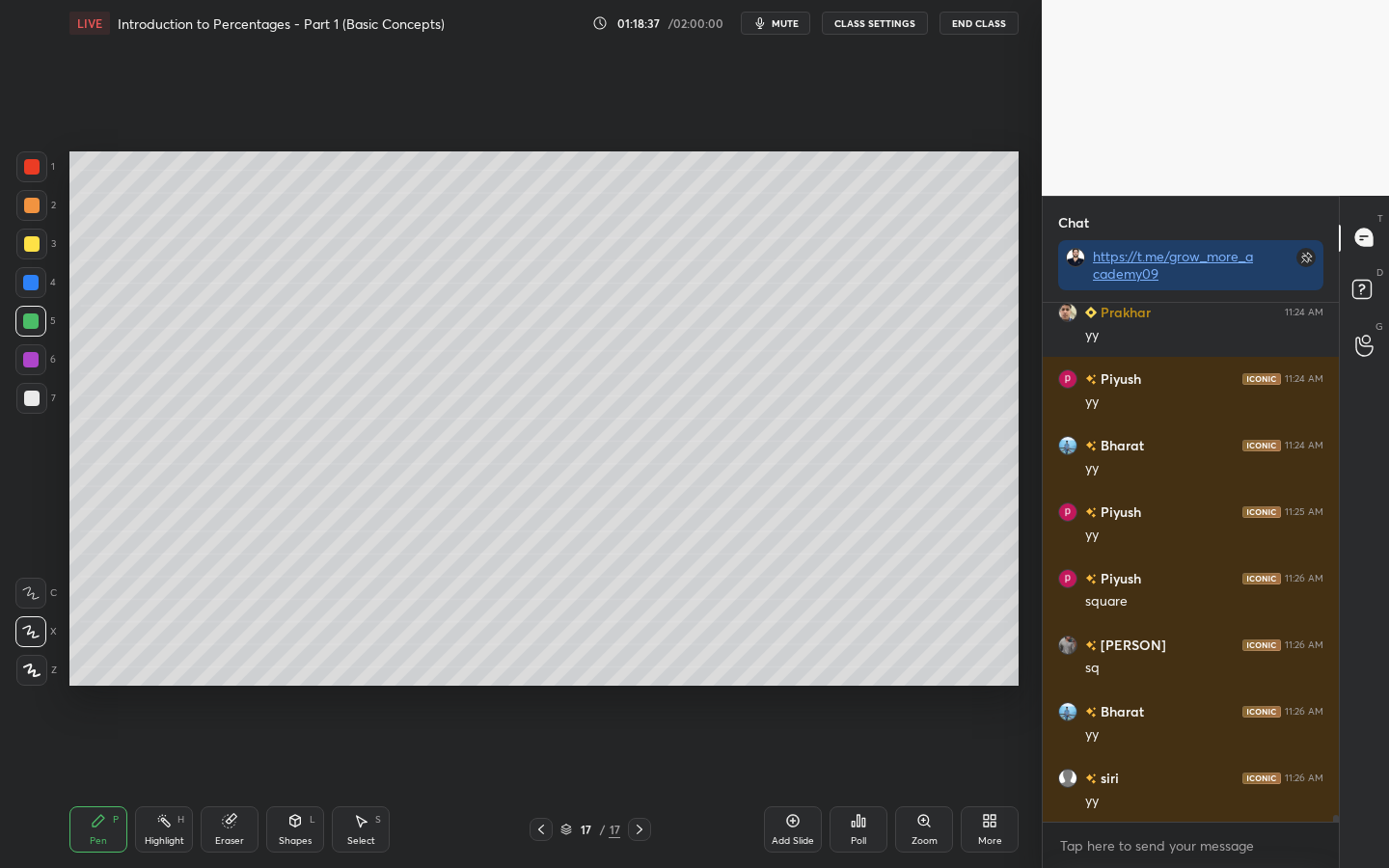 scroll, scrollTop: 40959, scrollLeft: 0, axis: vertical 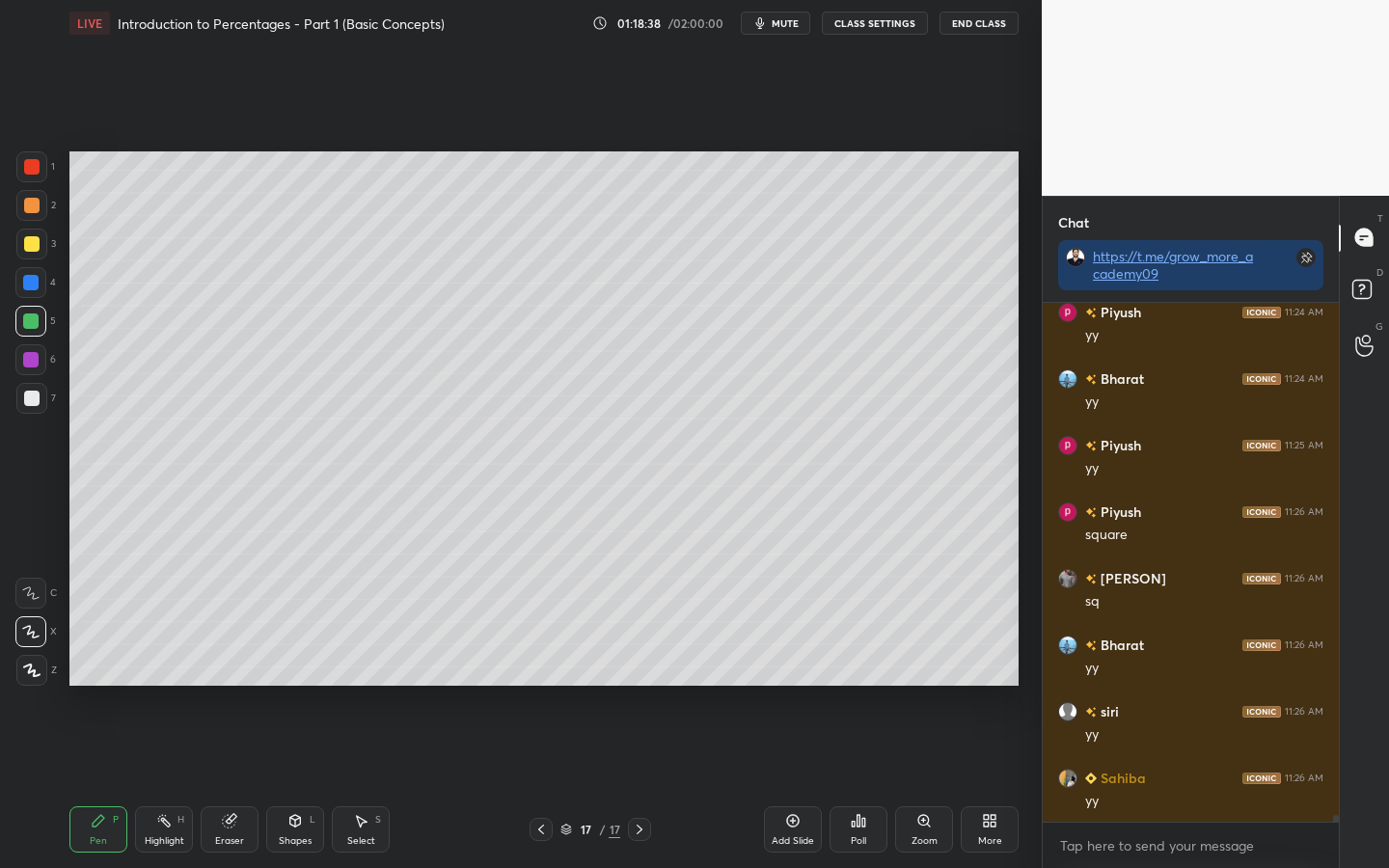 drag, startPoint x: 35, startPoint y: 284, endPoint x: 35, endPoint y: 264, distance: 20 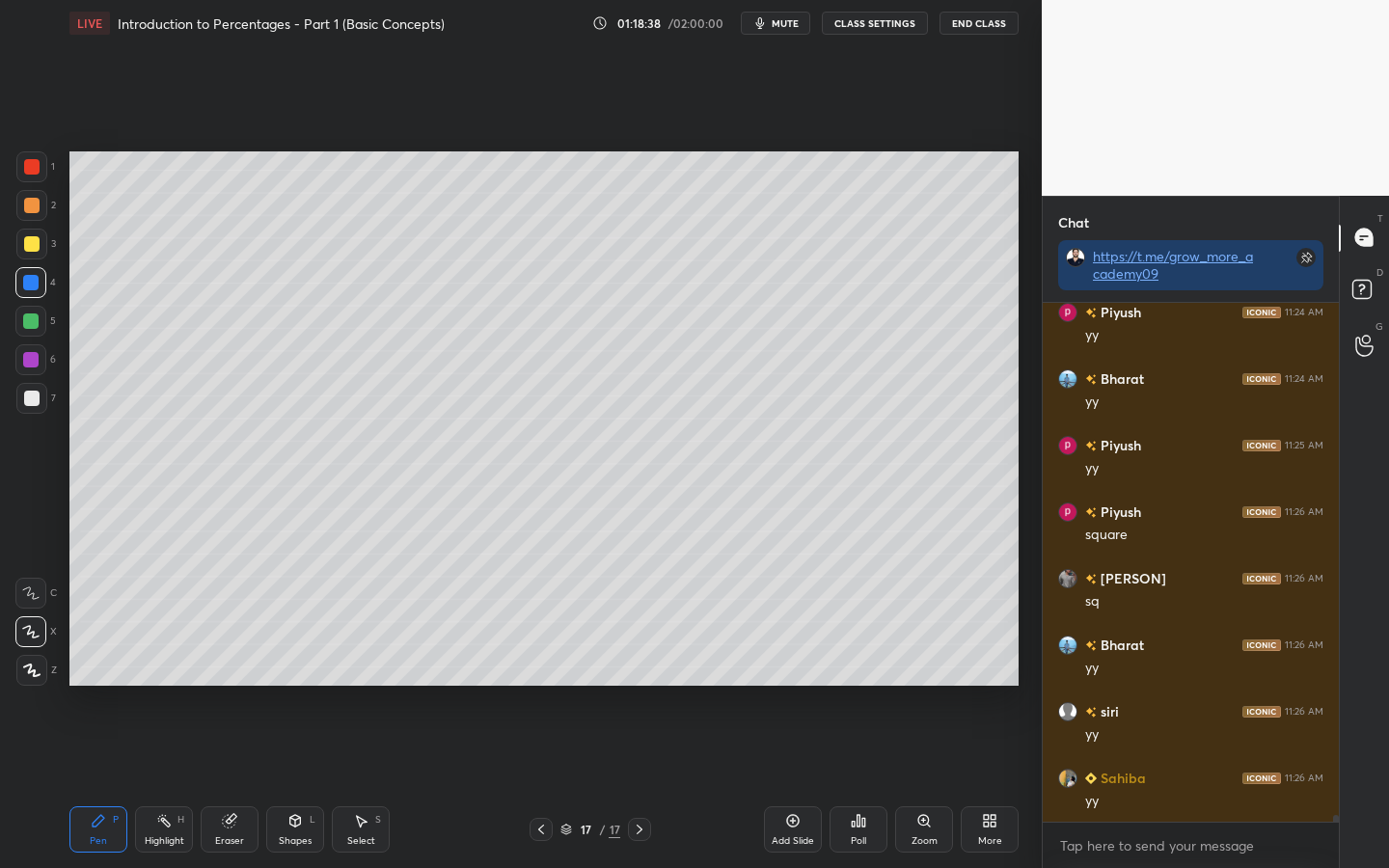 click at bounding box center [32, 244] 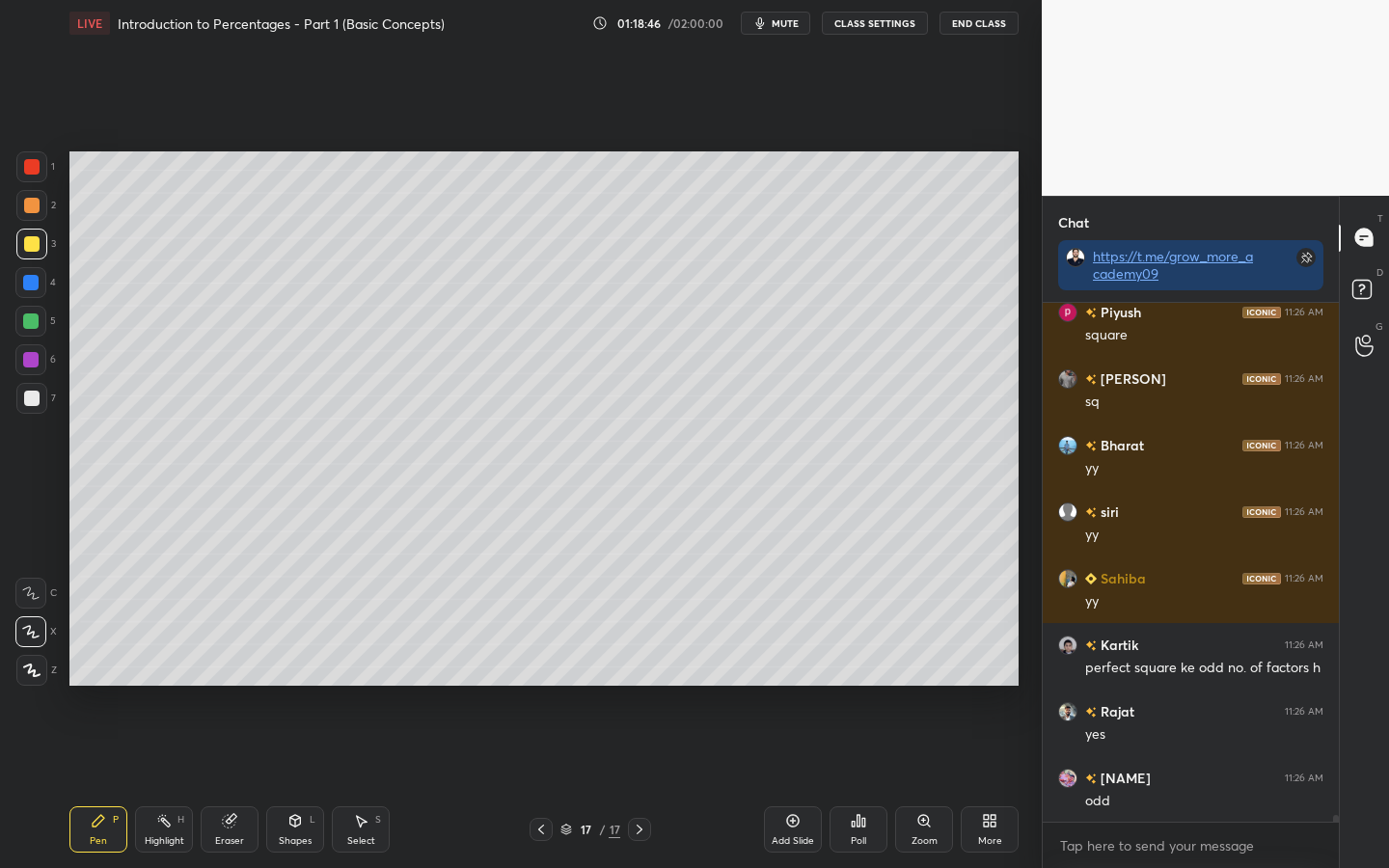 scroll, scrollTop: 41225, scrollLeft: 0, axis: vertical 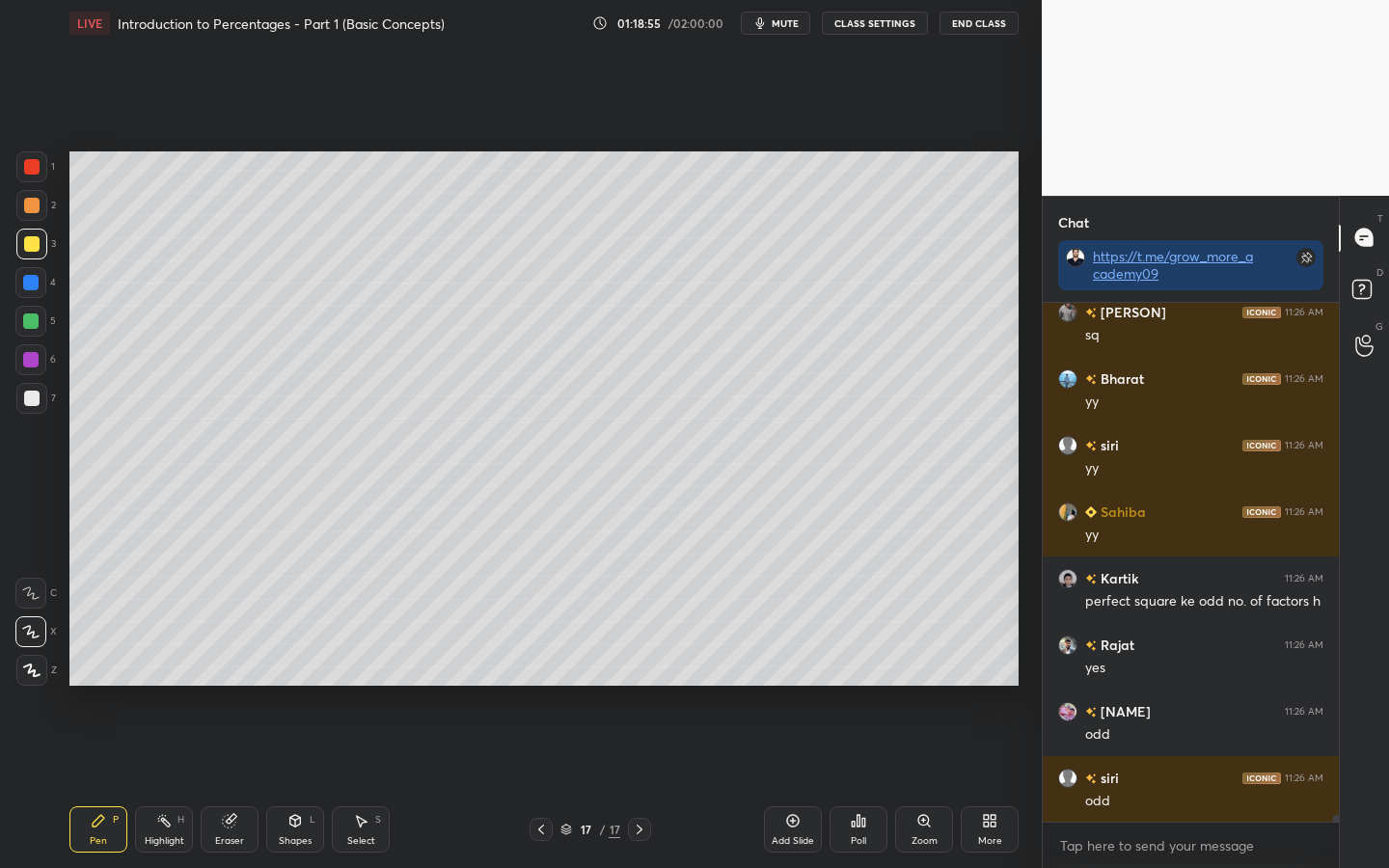 click on "Add Slide" at bounding box center [793, 829] 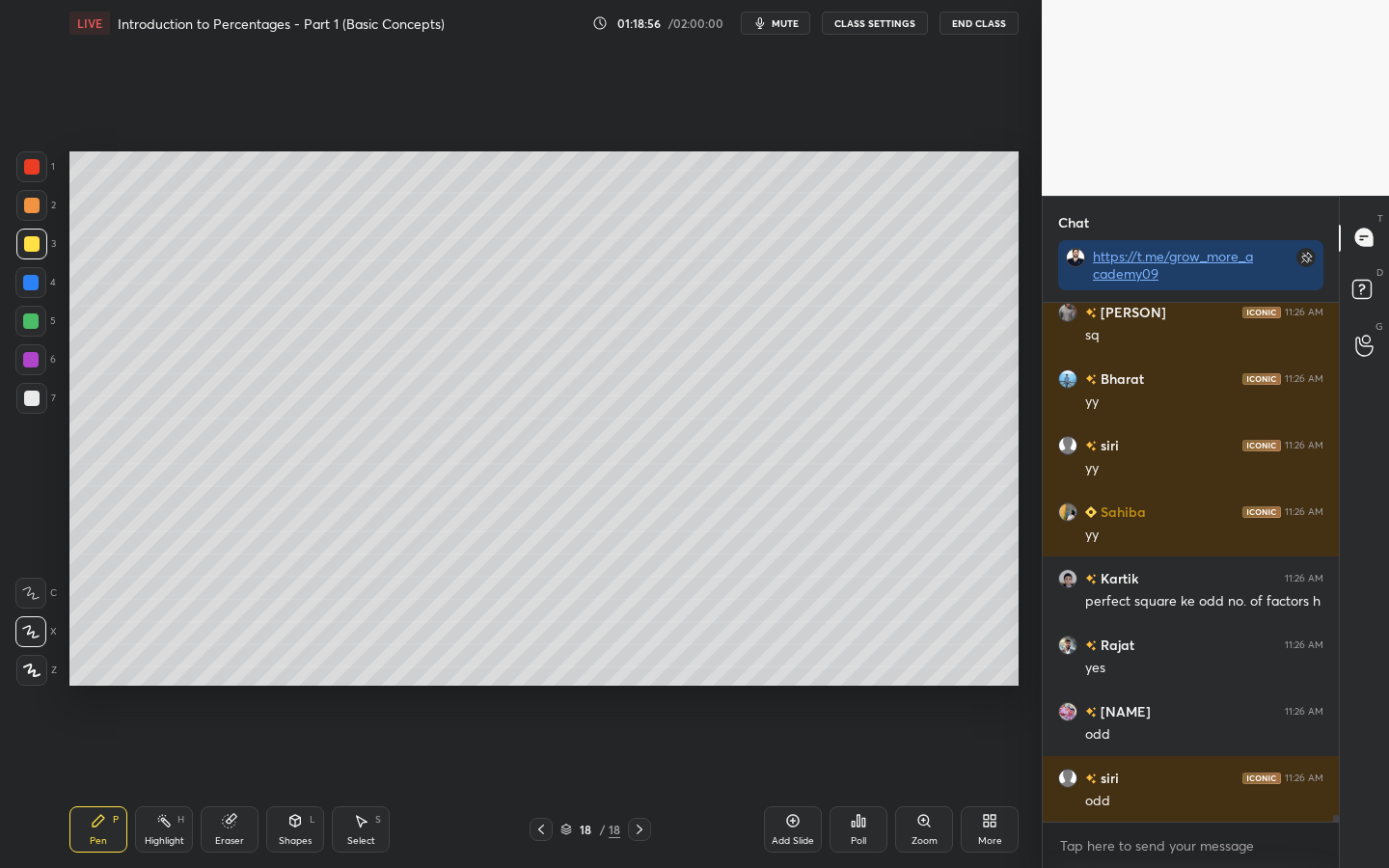 drag, startPoint x: 27, startPoint y: 197, endPoint x: 61, endPoint y: 205, distance: 34.928498 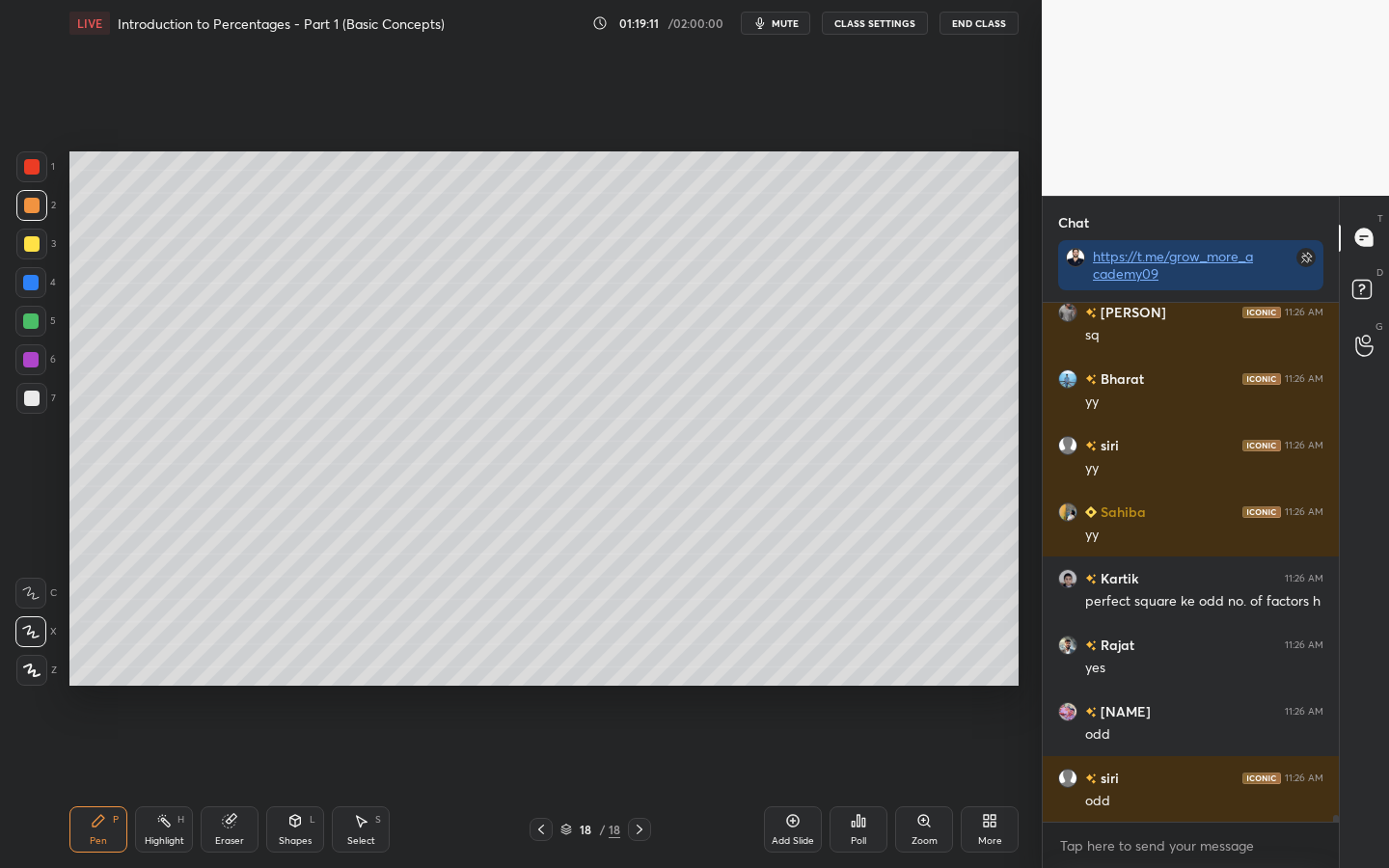 scroll, scrollTop: 41292, scrollLeft: 0, axis: vertical 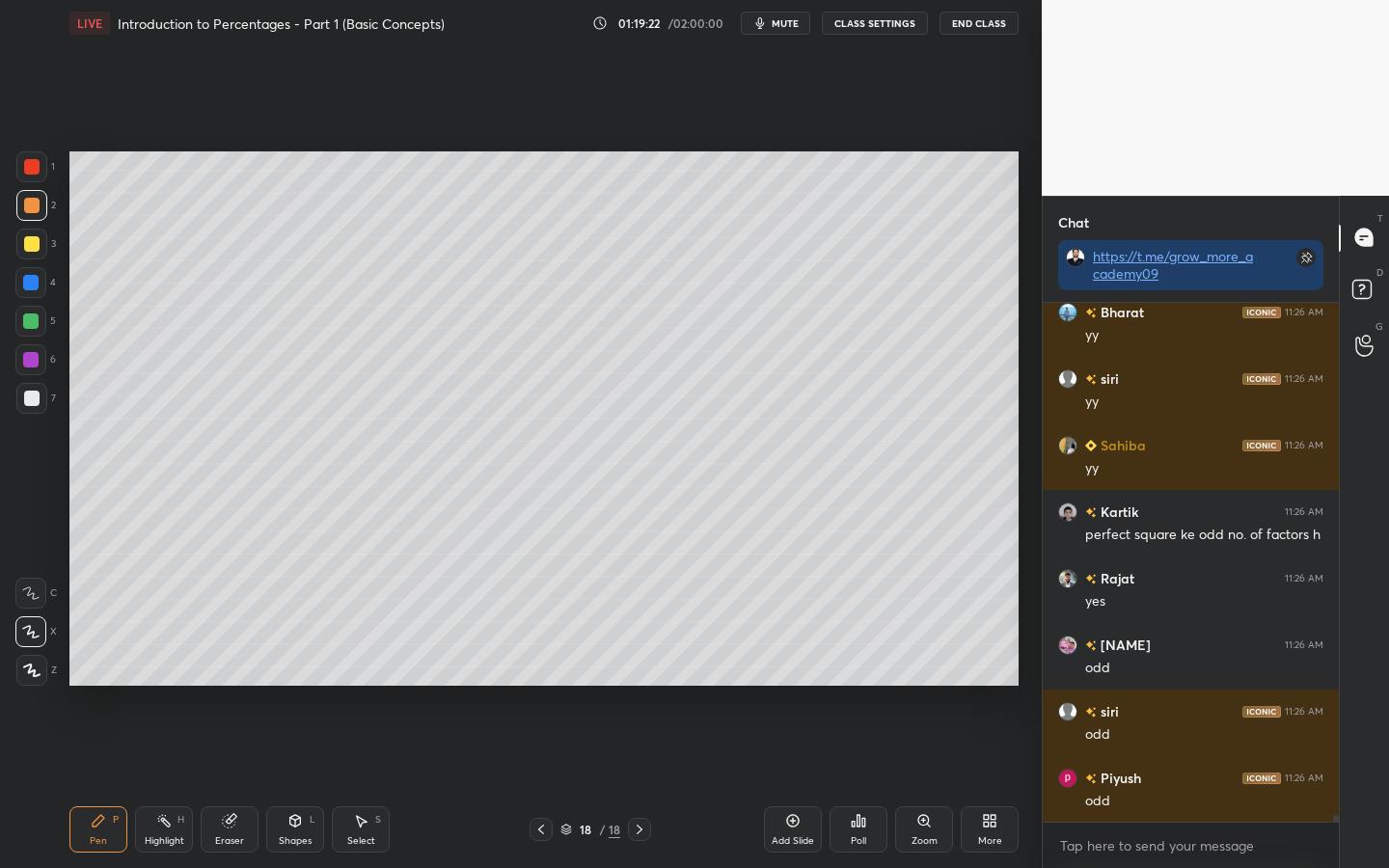 click on "Eraser" at bounding box center [230, 841] 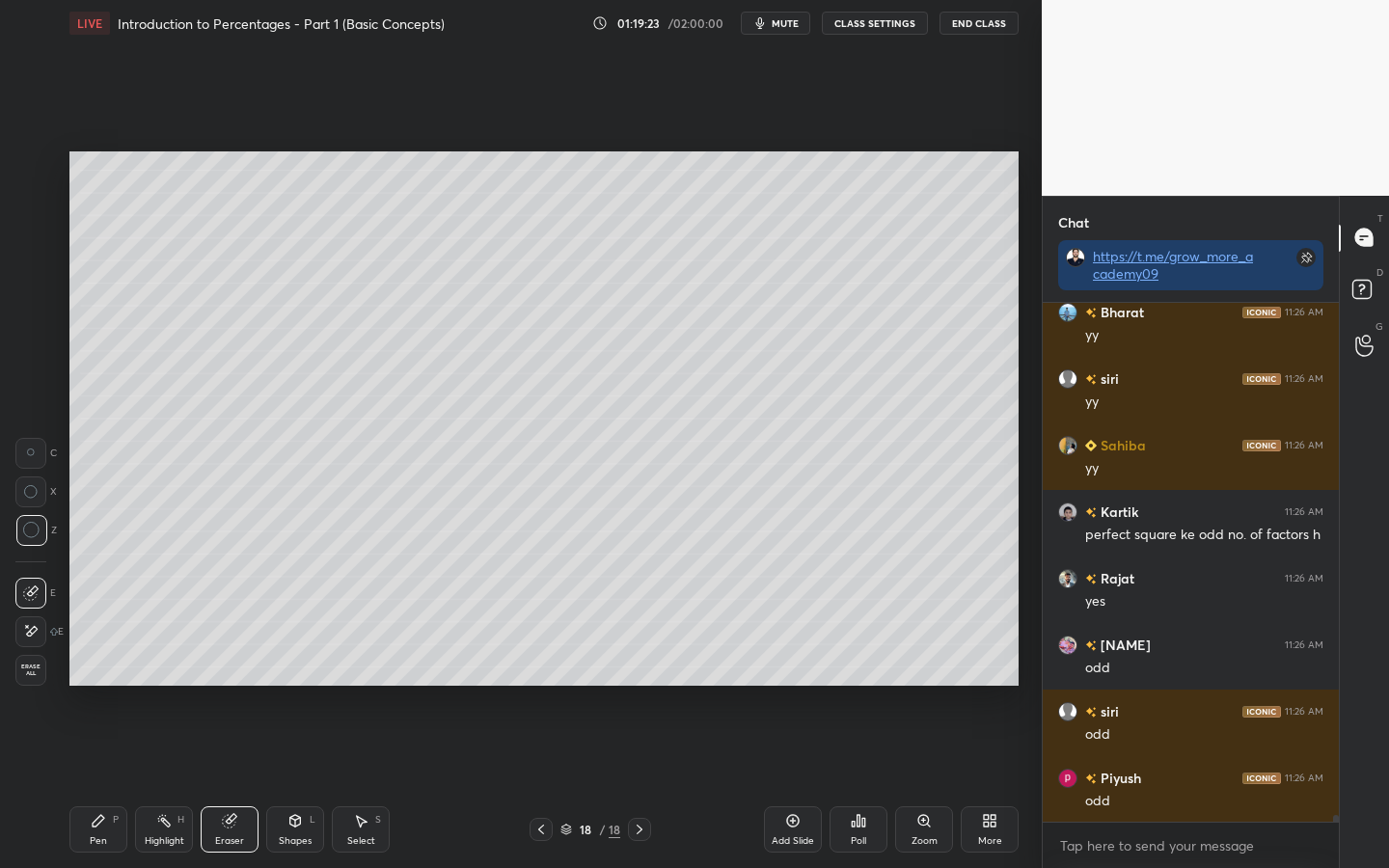 click on "Erase all" at bounding box center [31, 670] 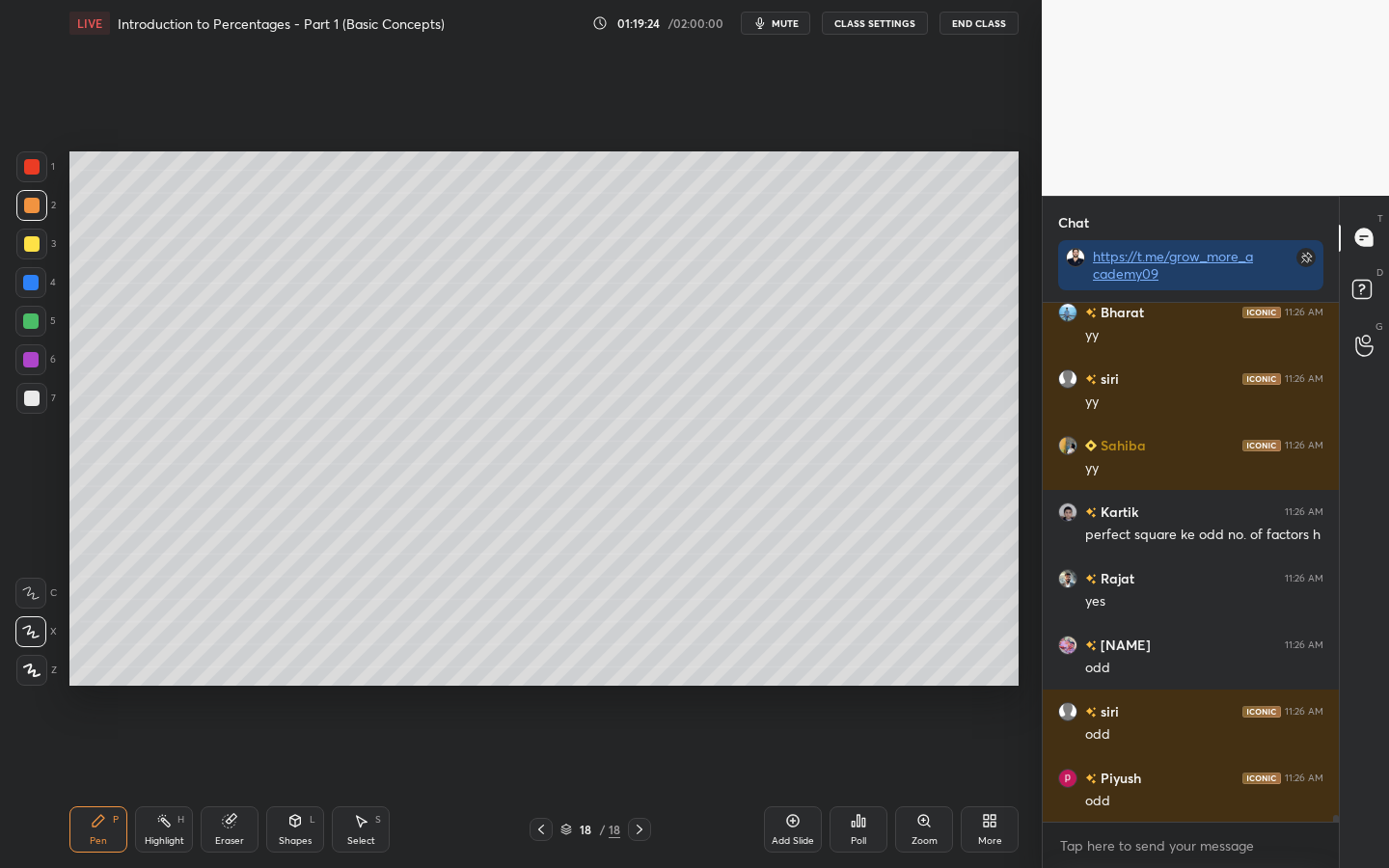 drag, startPoint x: 33, startPoint y: 167, endPoint x: 53, endPoint y: 186, distance: 28 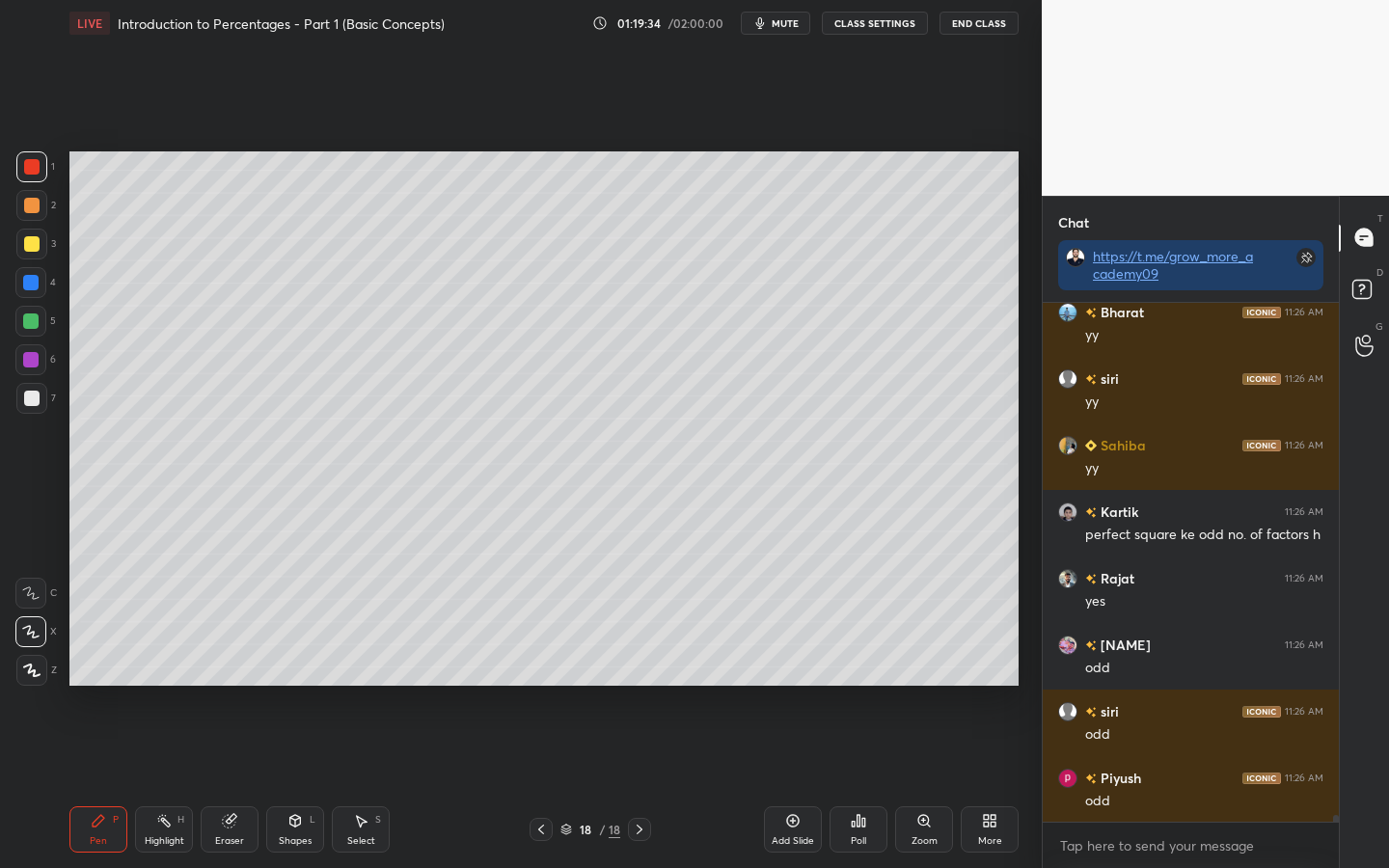 click at bounding box center (31, 283) 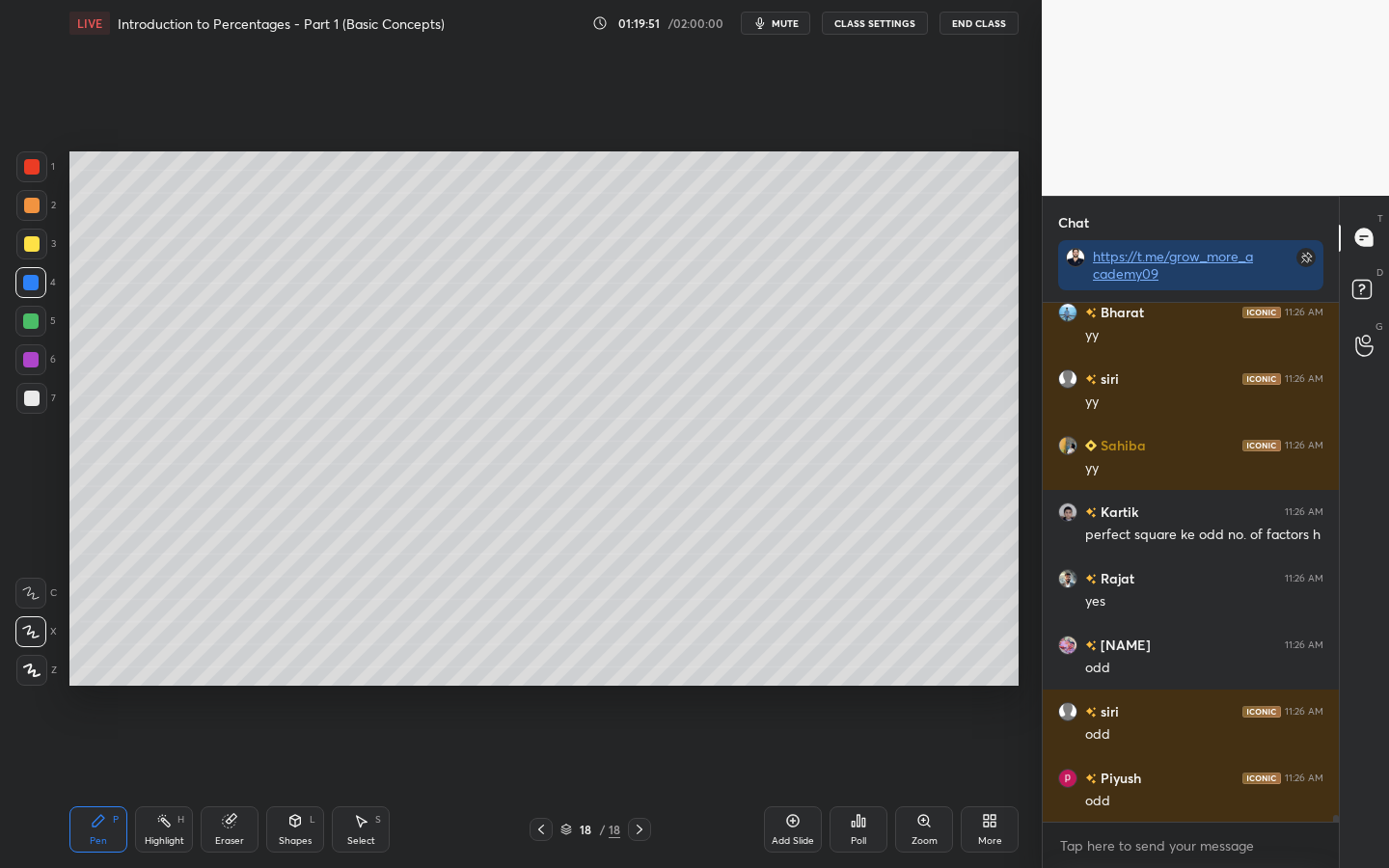 click at bounding box center (31, 321) 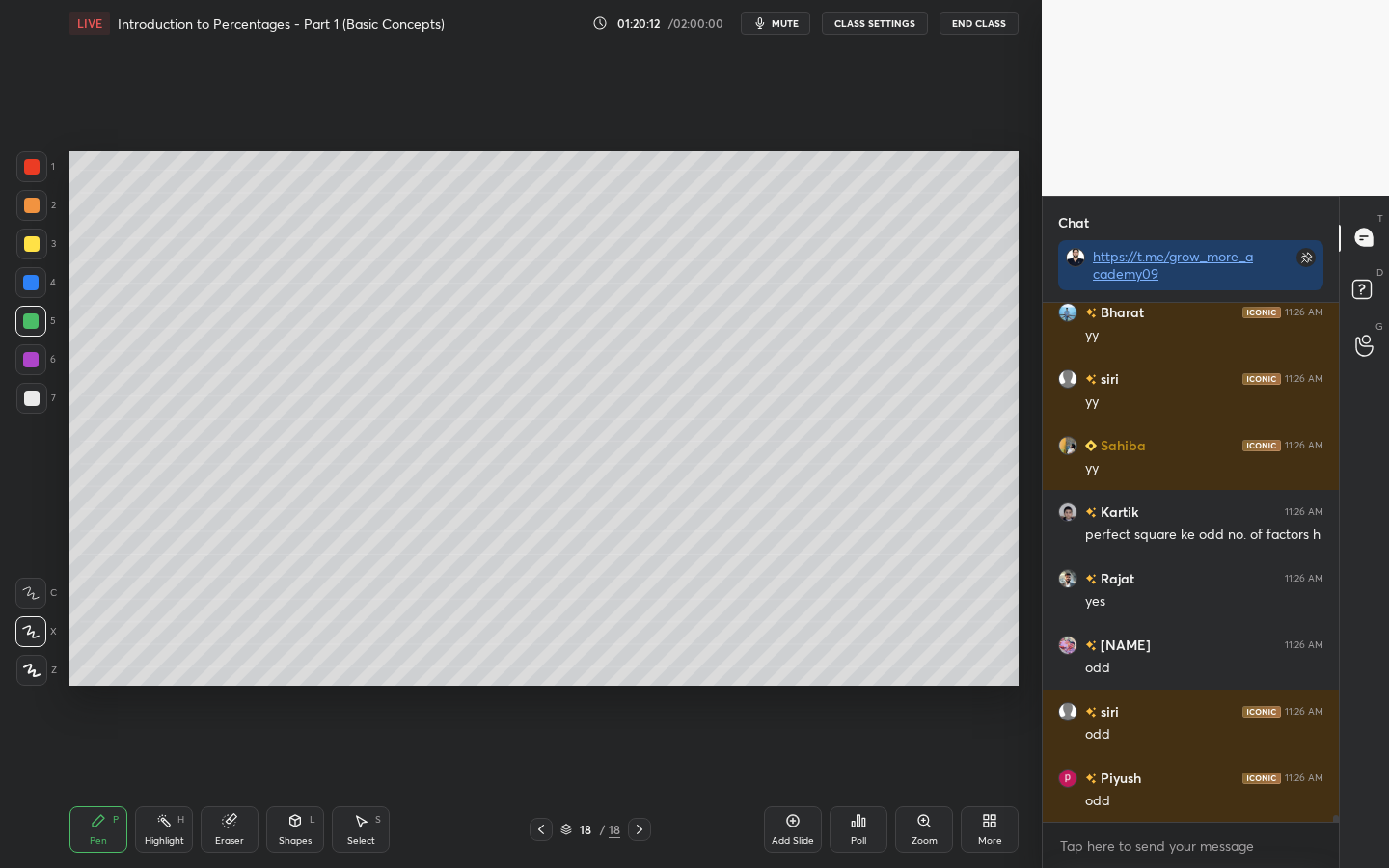 scroll, scrollTop: 41358, scrollLeft: 0, axis: vertical 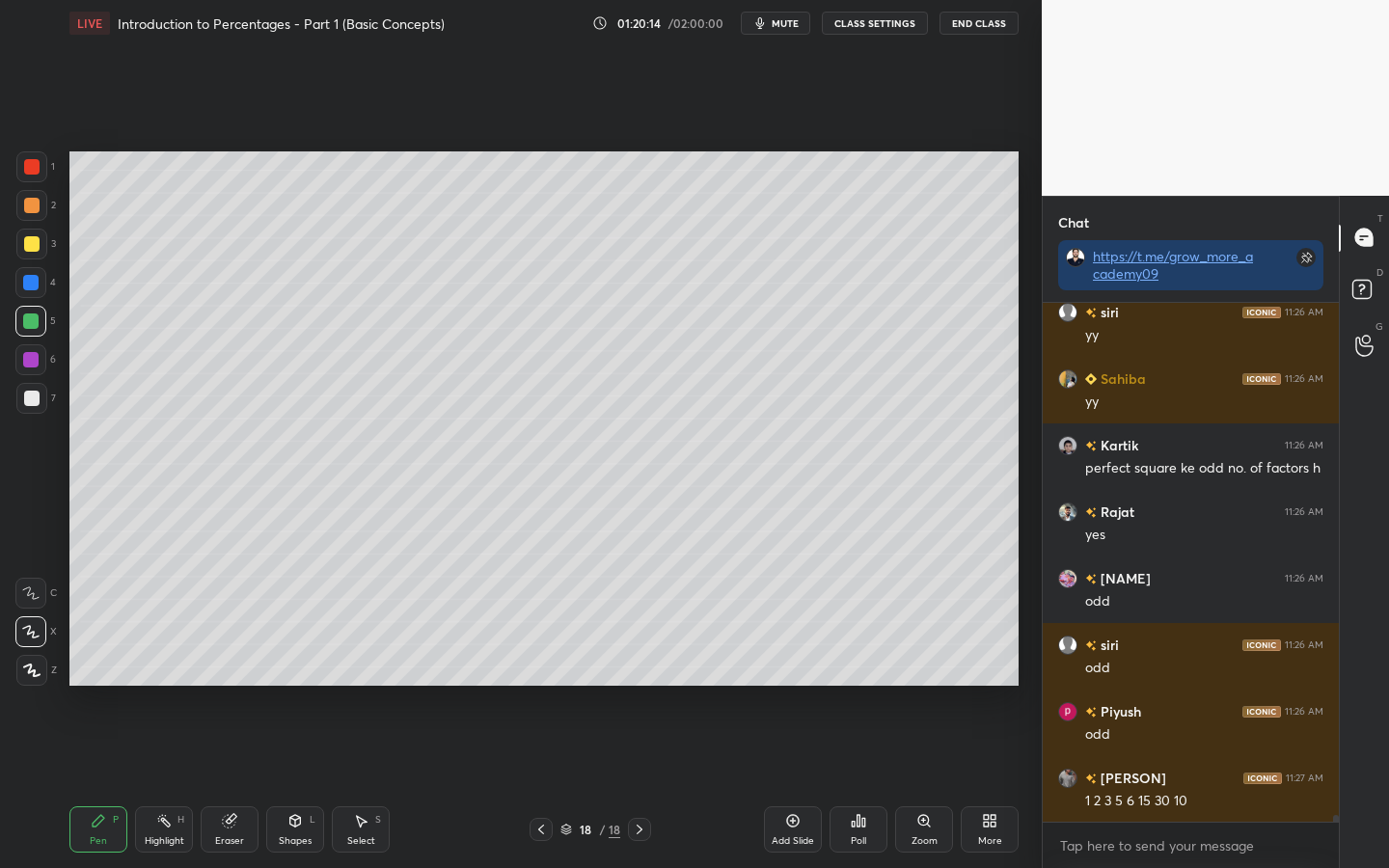 click at bounding box center [31, 283] 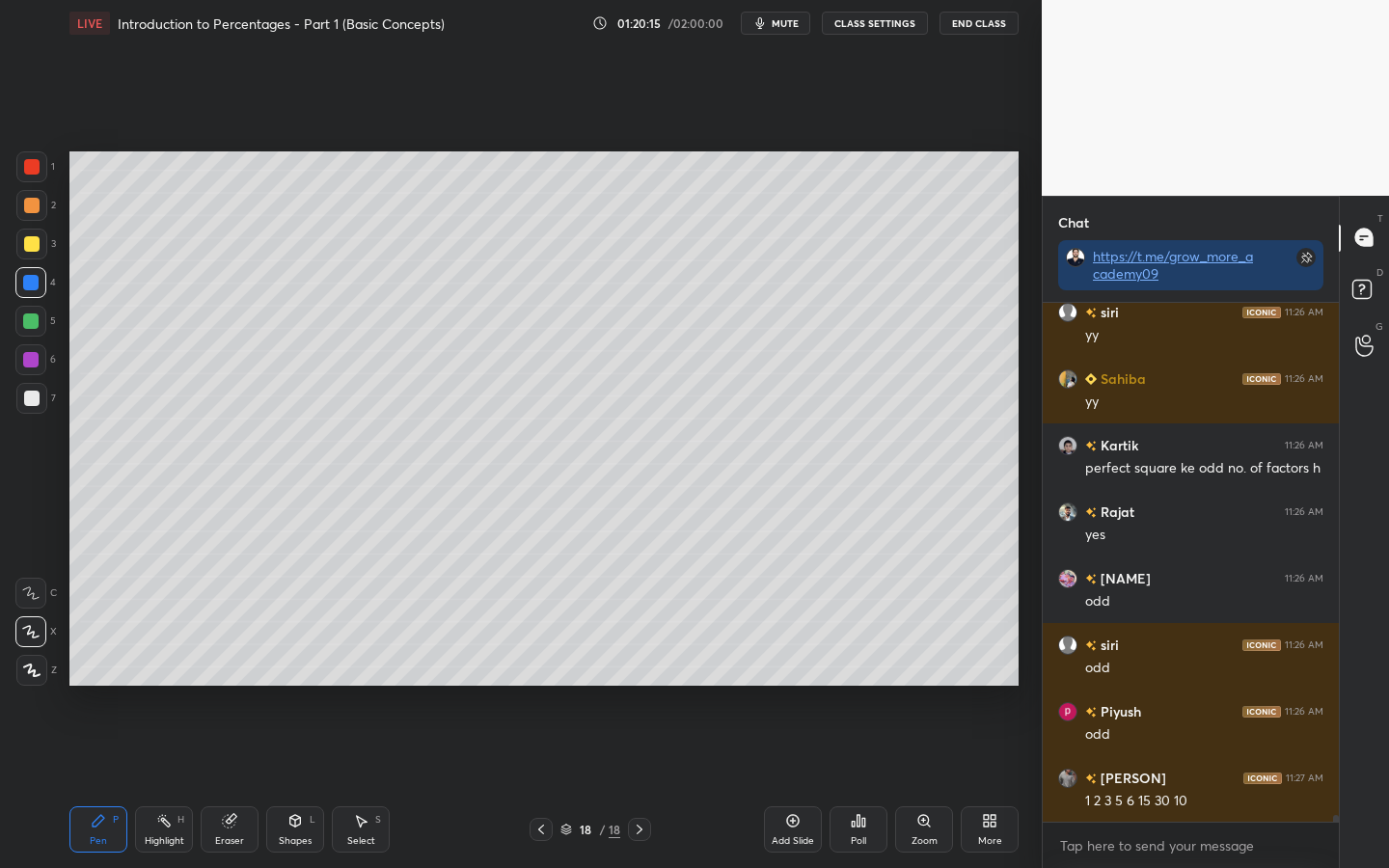 click at bounding box center [32, 167] 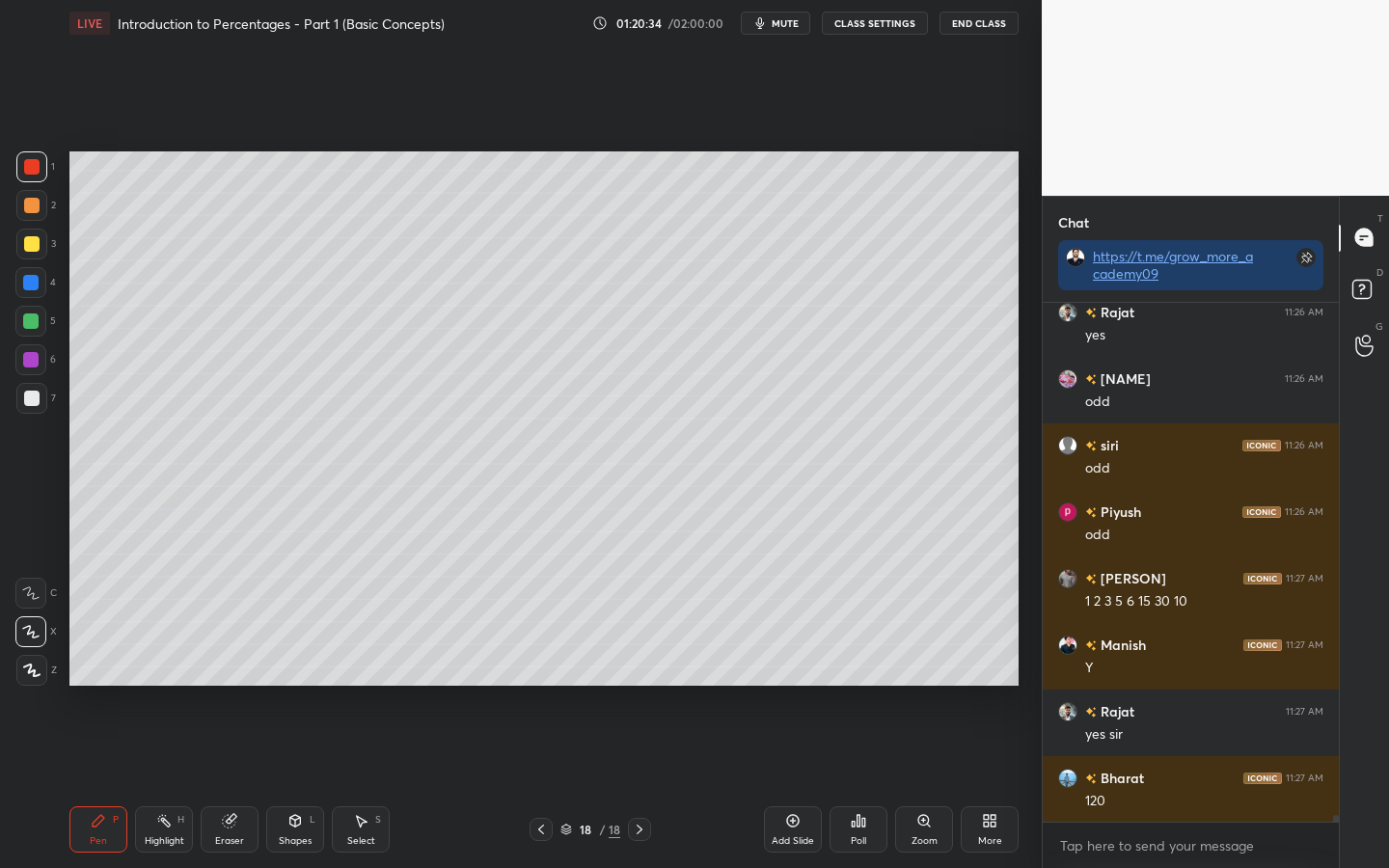 scroll, scrollTop: 41624, scrollLeft: 0, axis: vertical 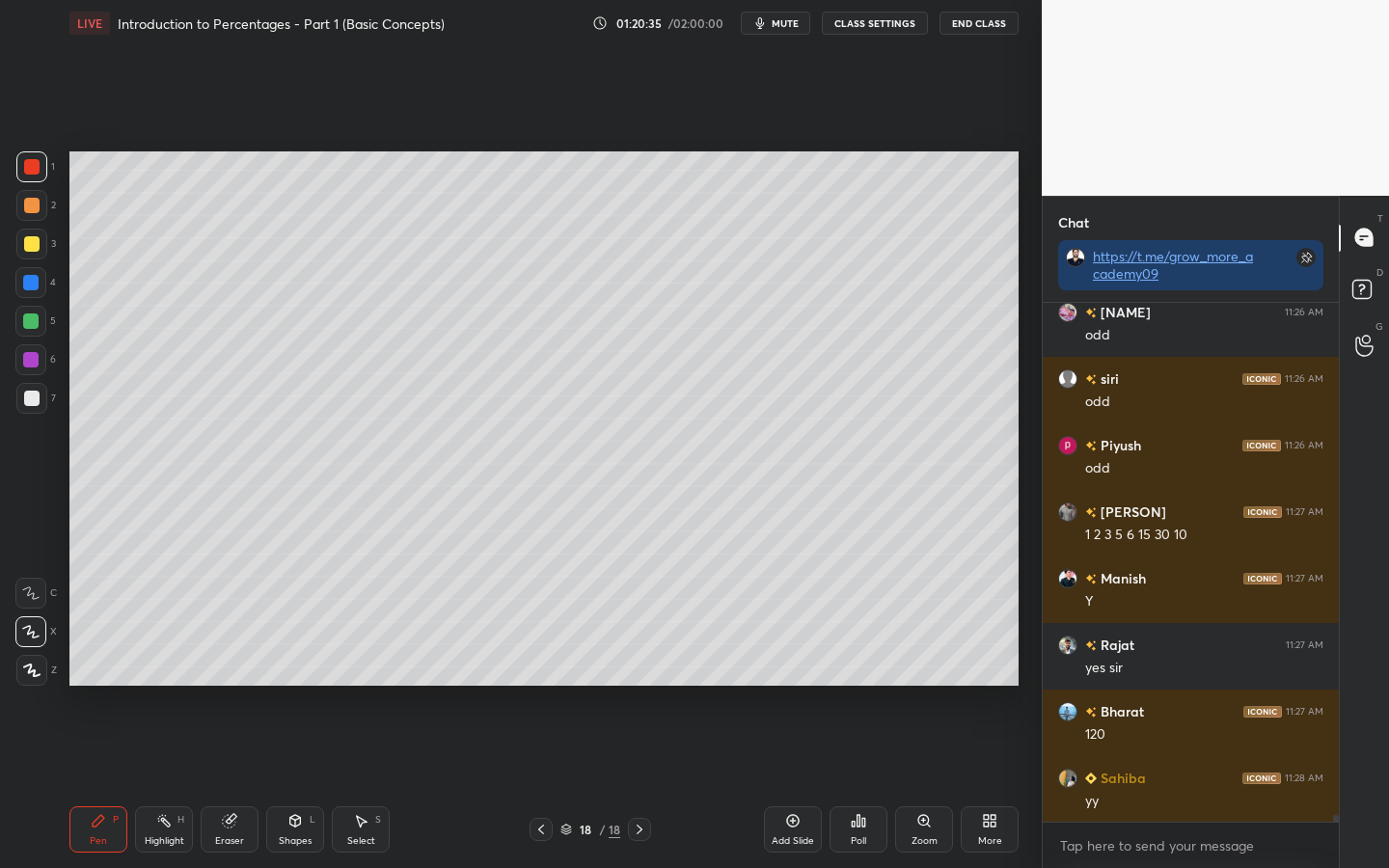 click at bounding box center [31, 360] 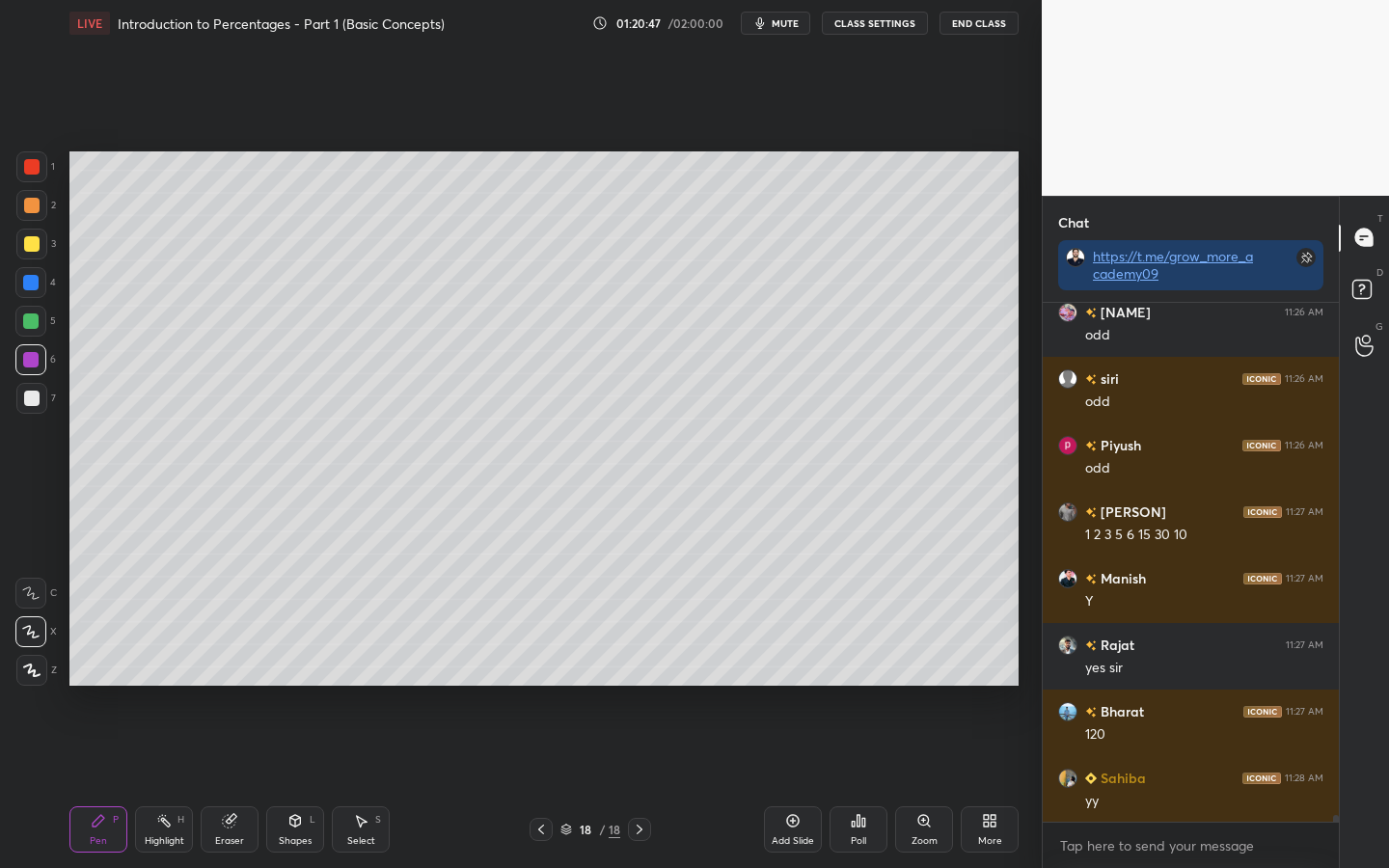 scroll, scrollTop: 41691, scrollLeft: 0, axis: vertical 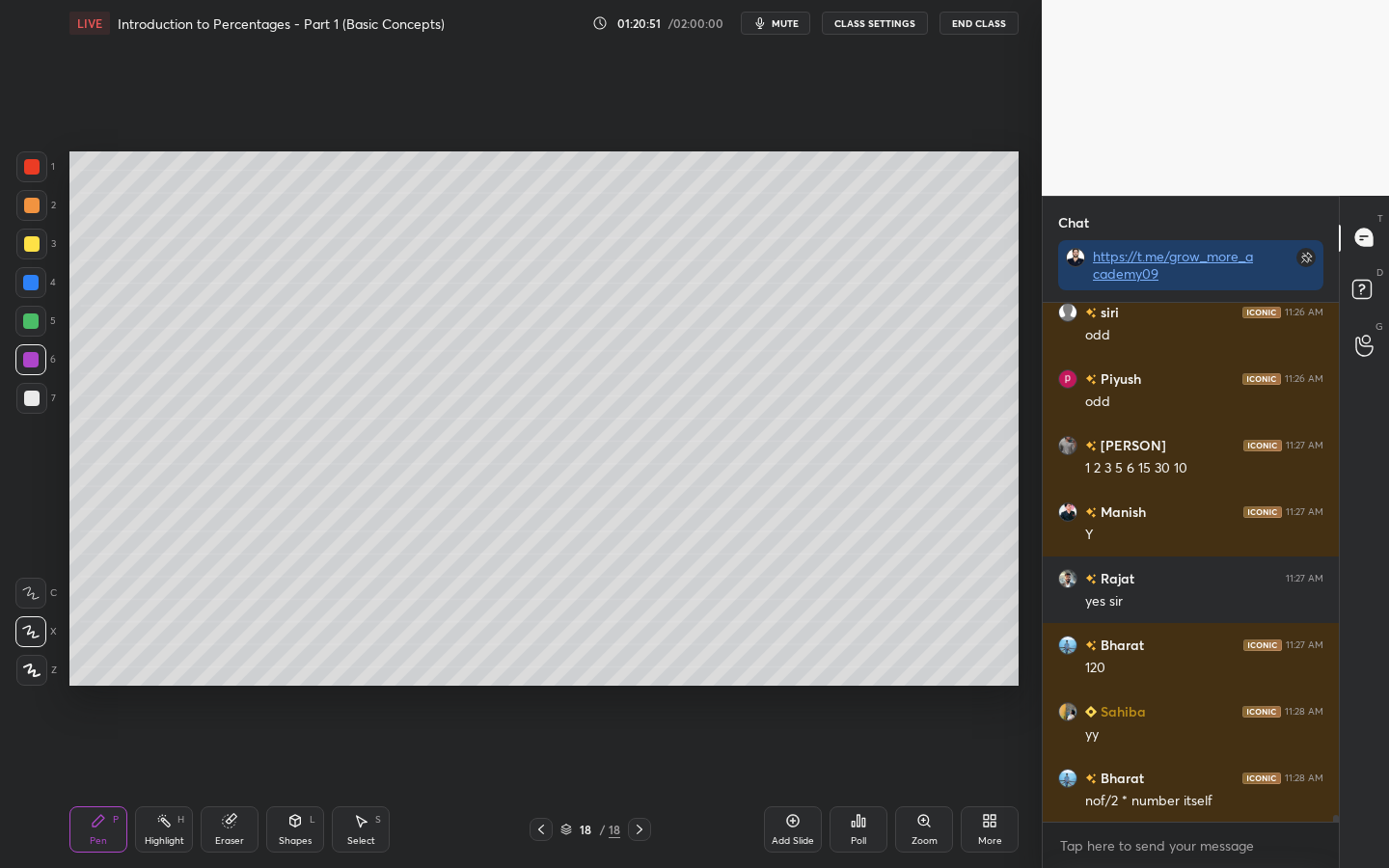 click at bounding box center [32, 398] 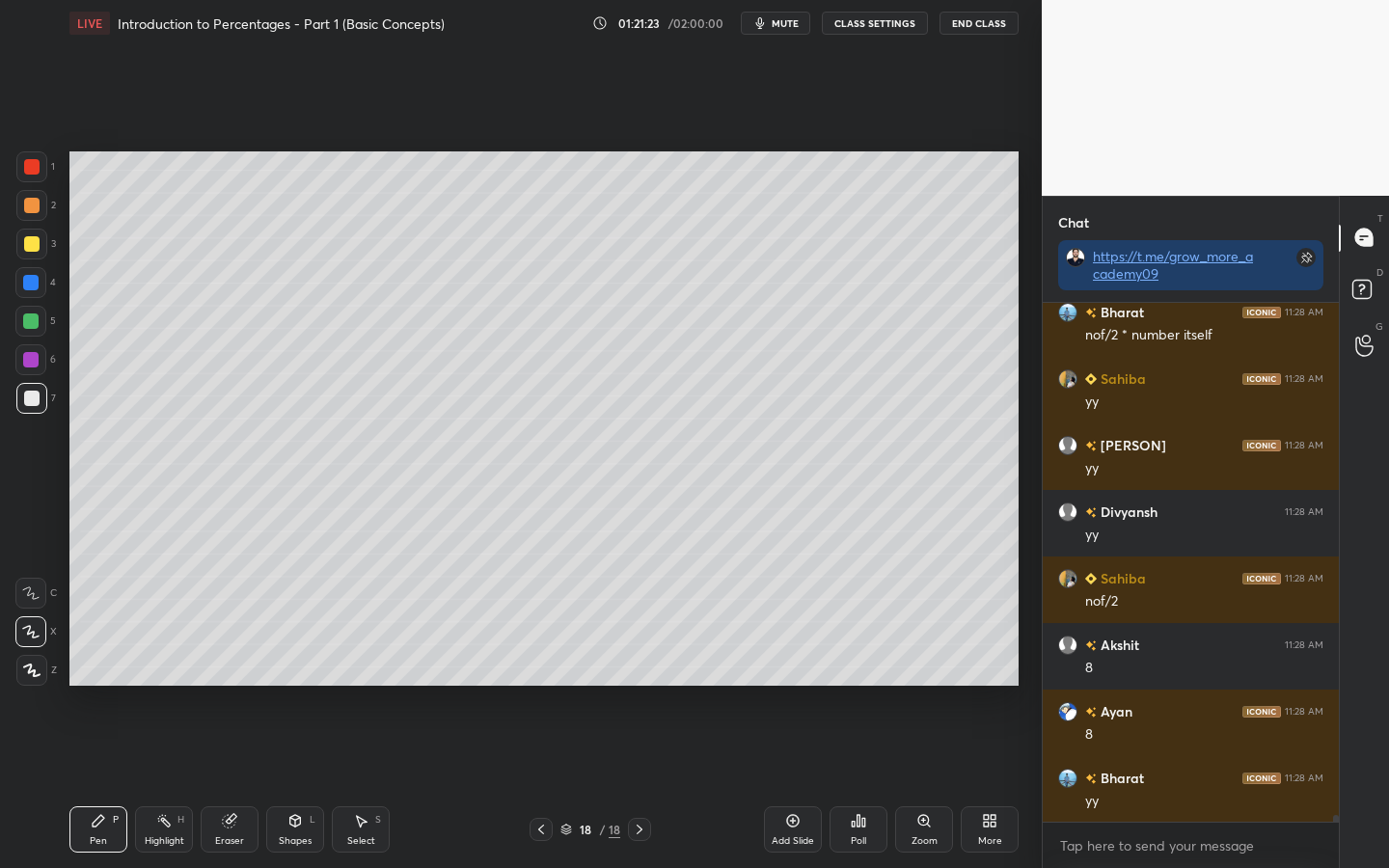 scroll, scrollTop: 42223, scrollLeft: 0, axis: vertical 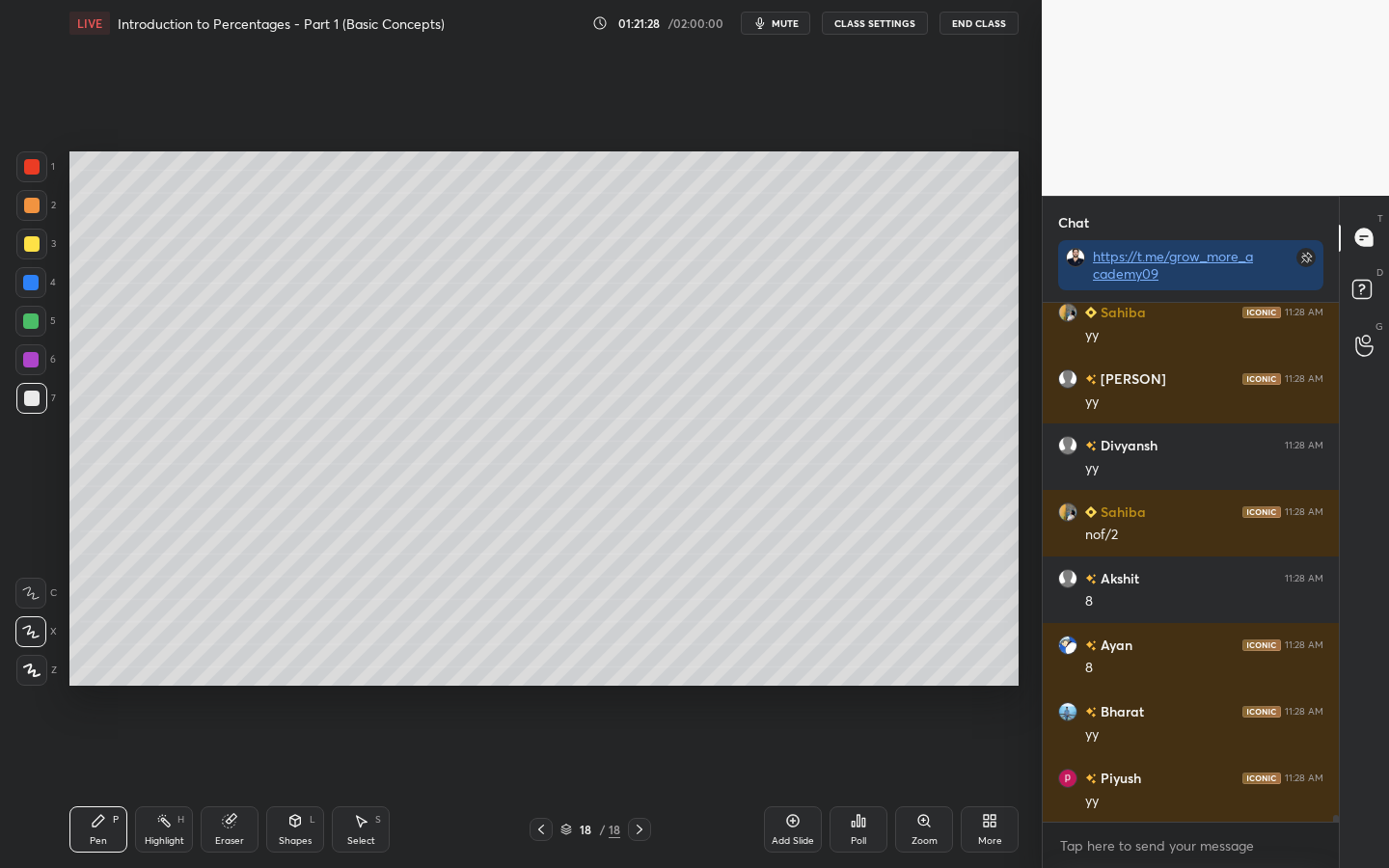 click 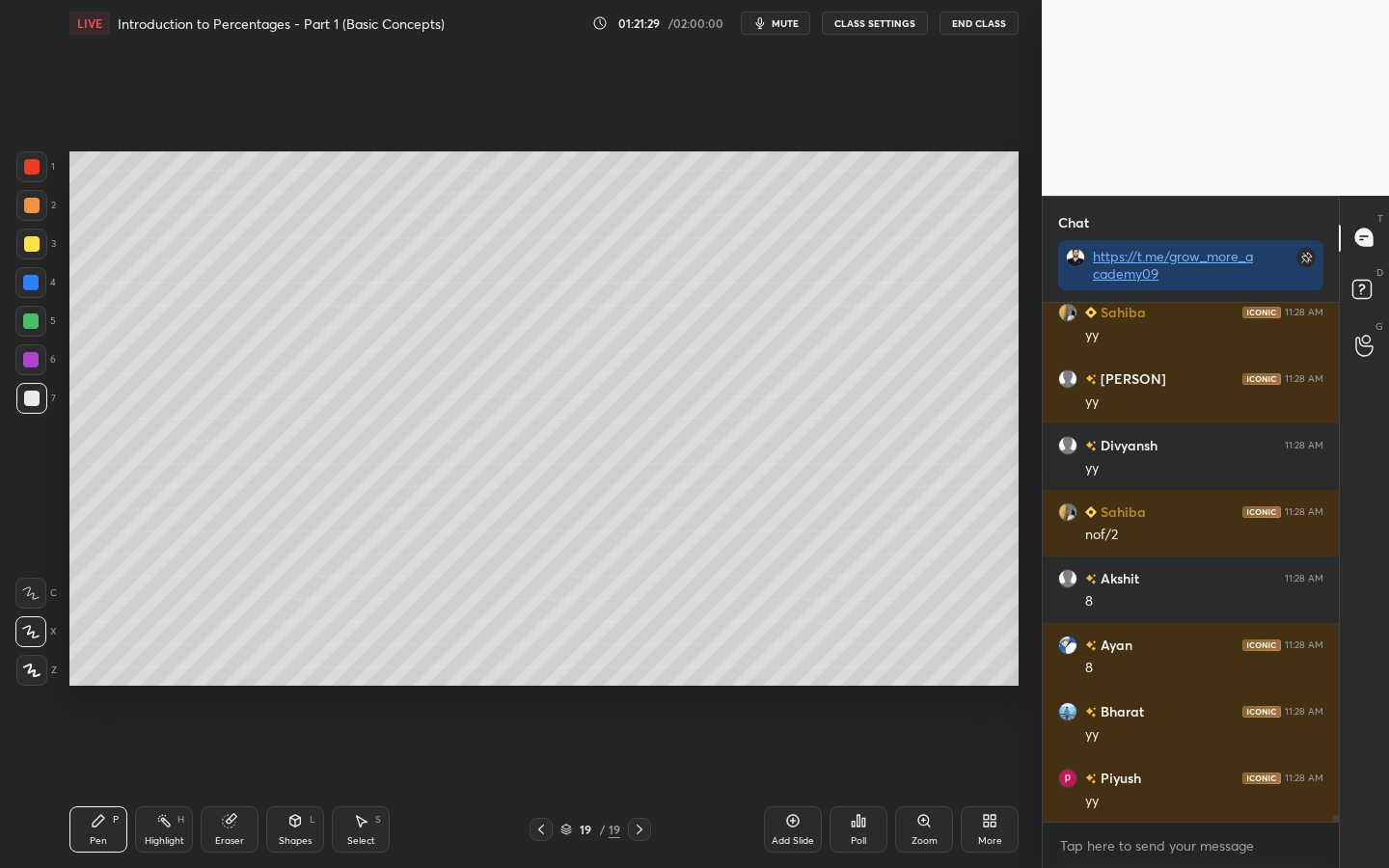 scroll, scrollTop: 42290, scrollLeft: 0, axis: vertical 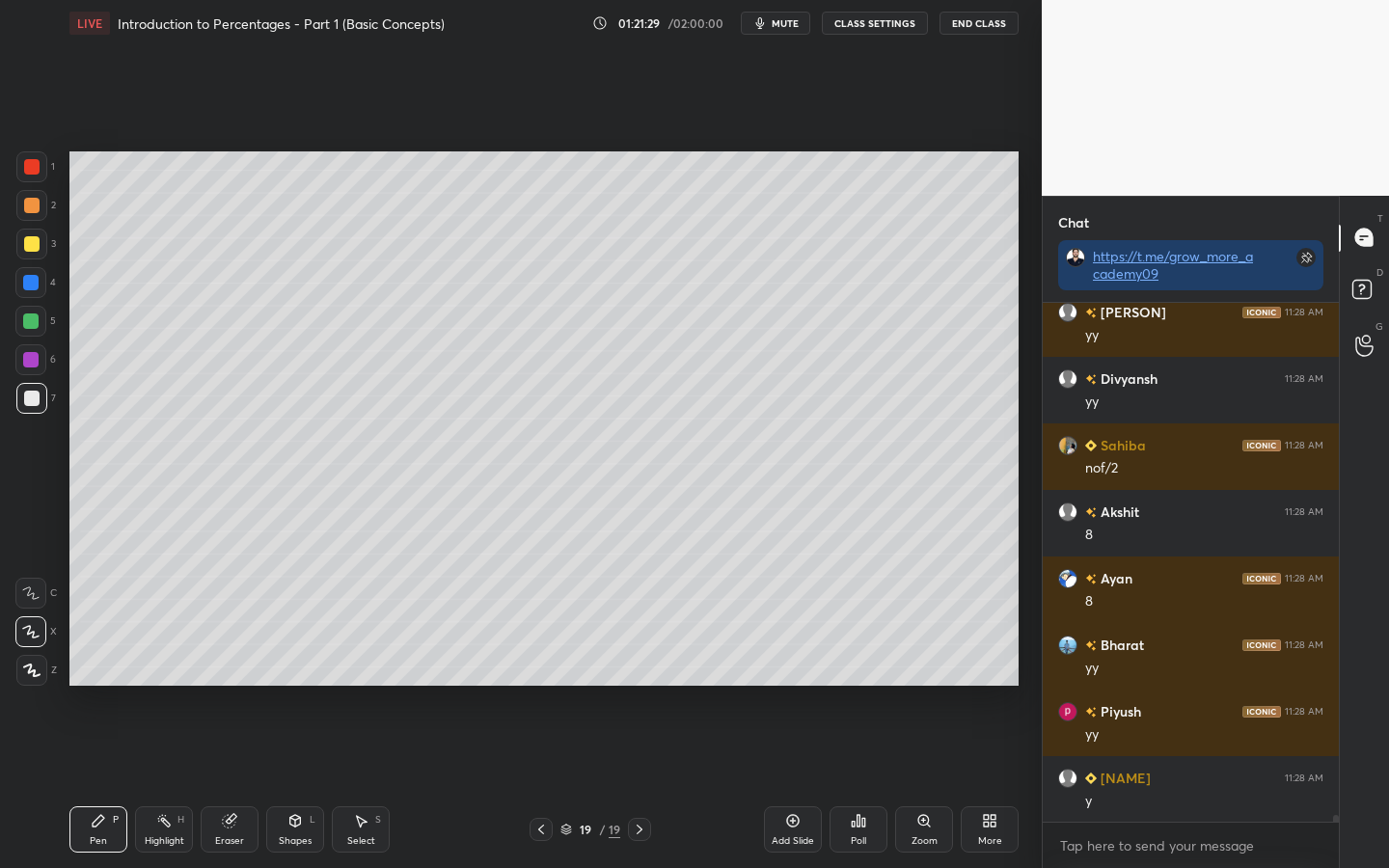 click at bounding box center [32, 167] 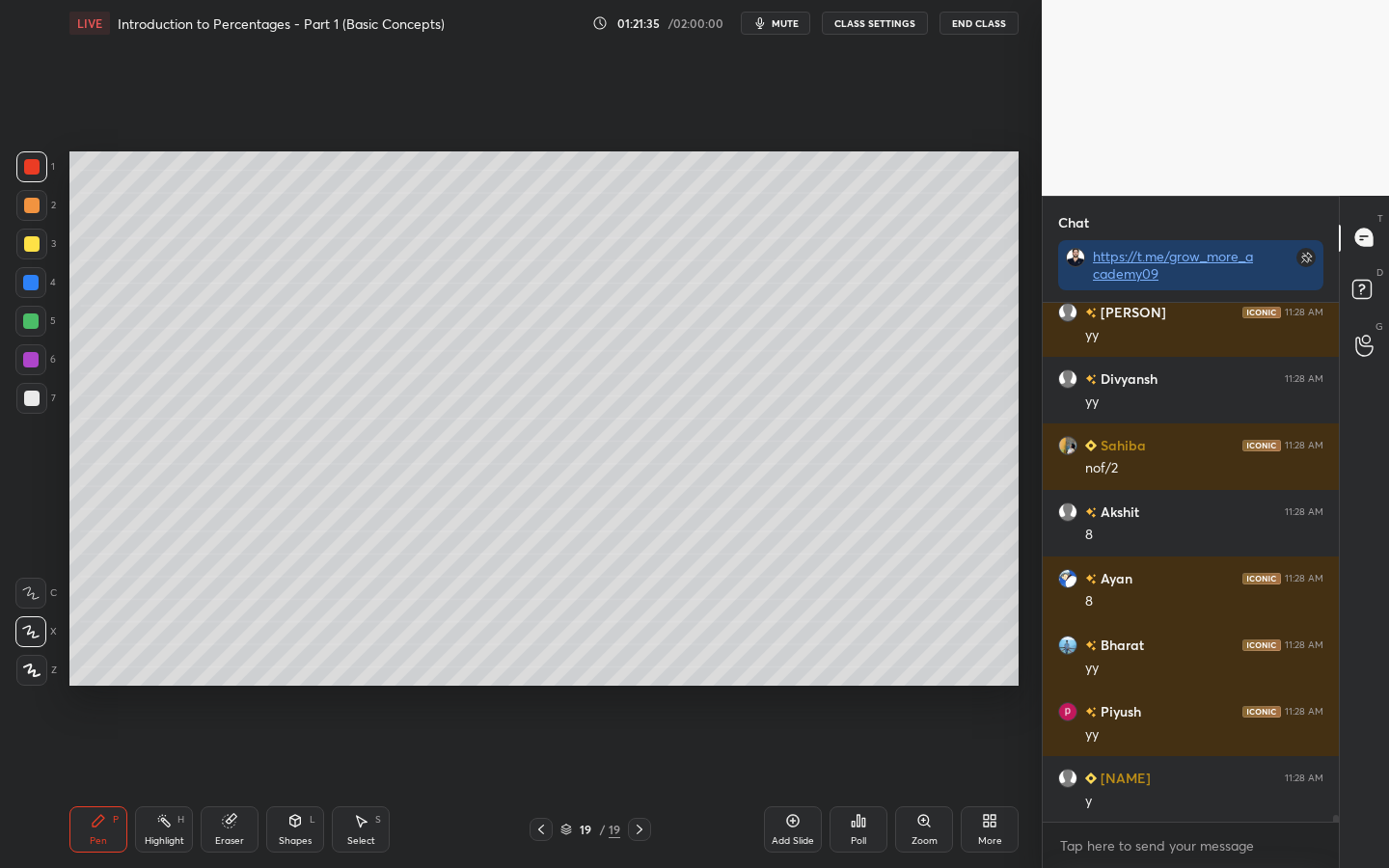 click at bounding box center (31, 283) 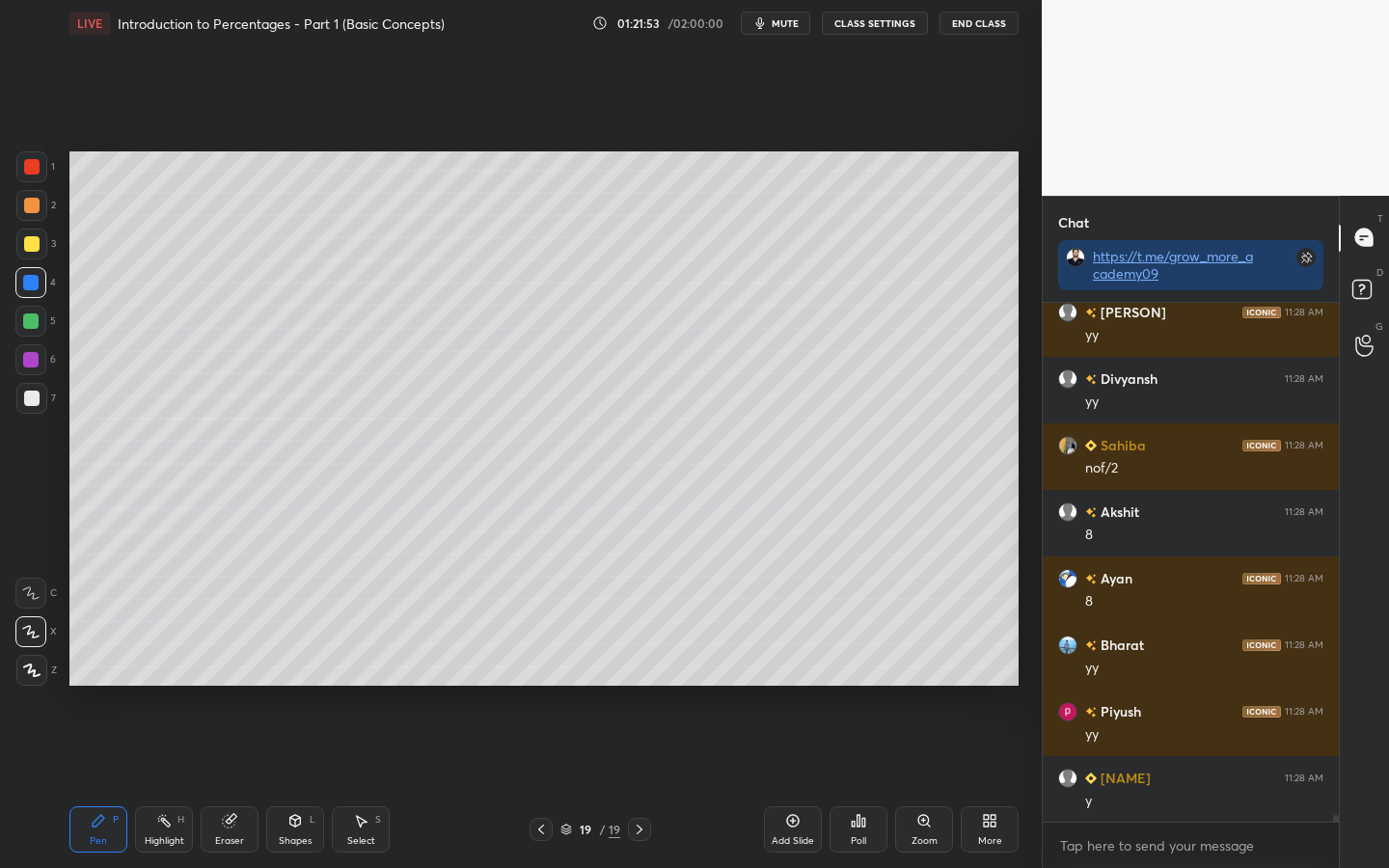 click at bounding box center [31, 321] 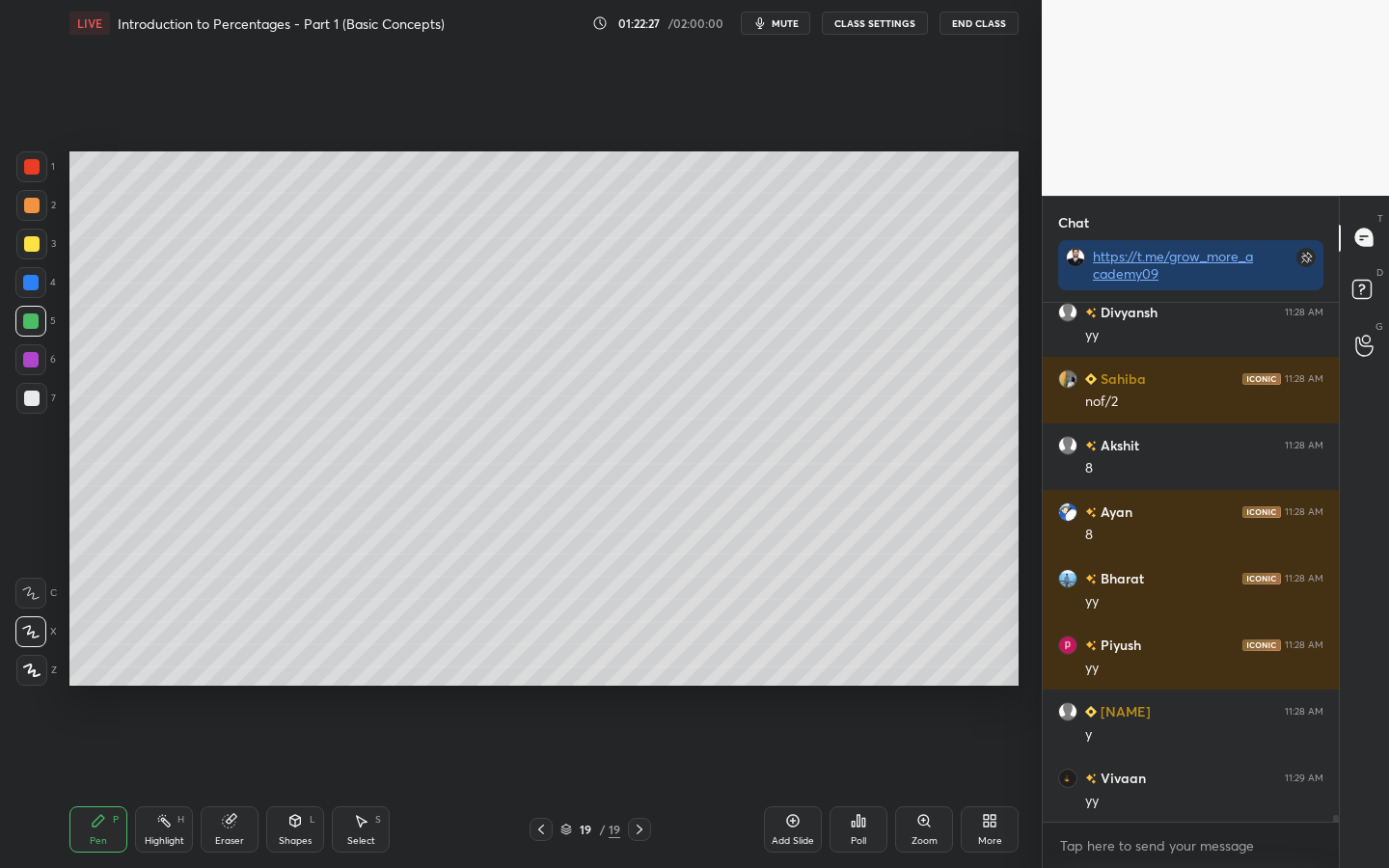 scroll, scrollTop: 42423, scrollLeft: 0, axis: vertical 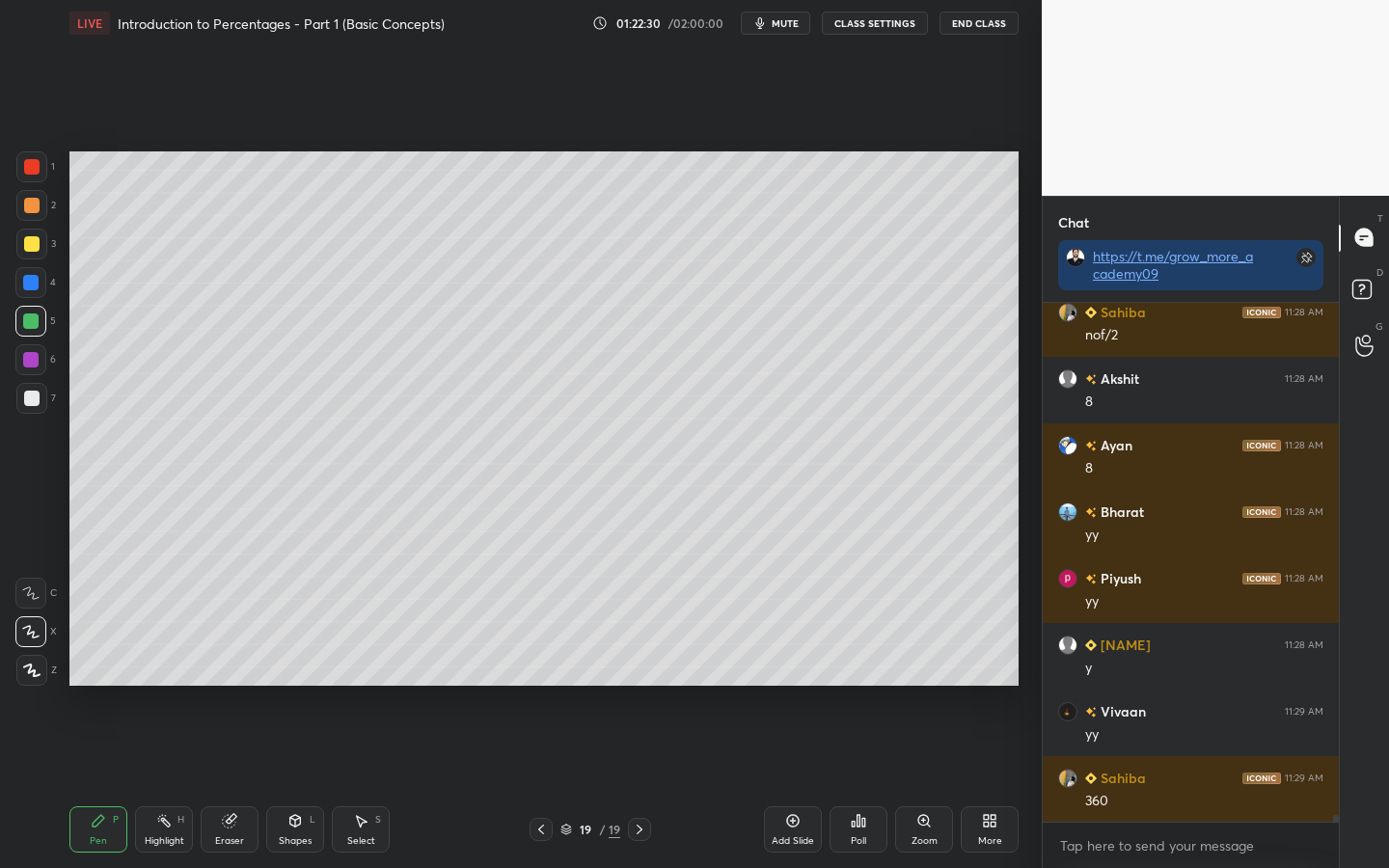 click at bounding box center [31, 360] 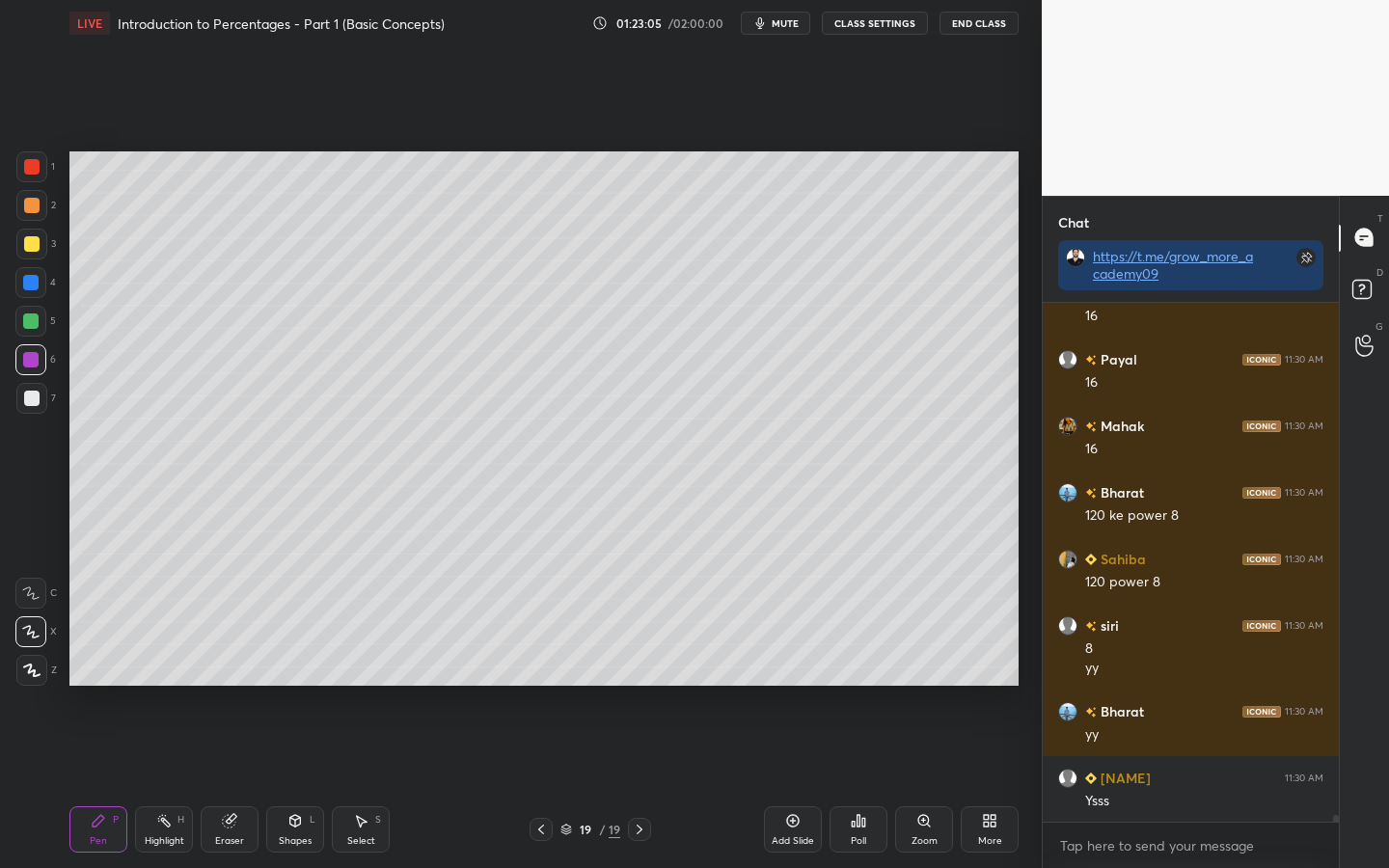 scroll, scrollTop: 40150, scrollLeft: 0, axis: vertical 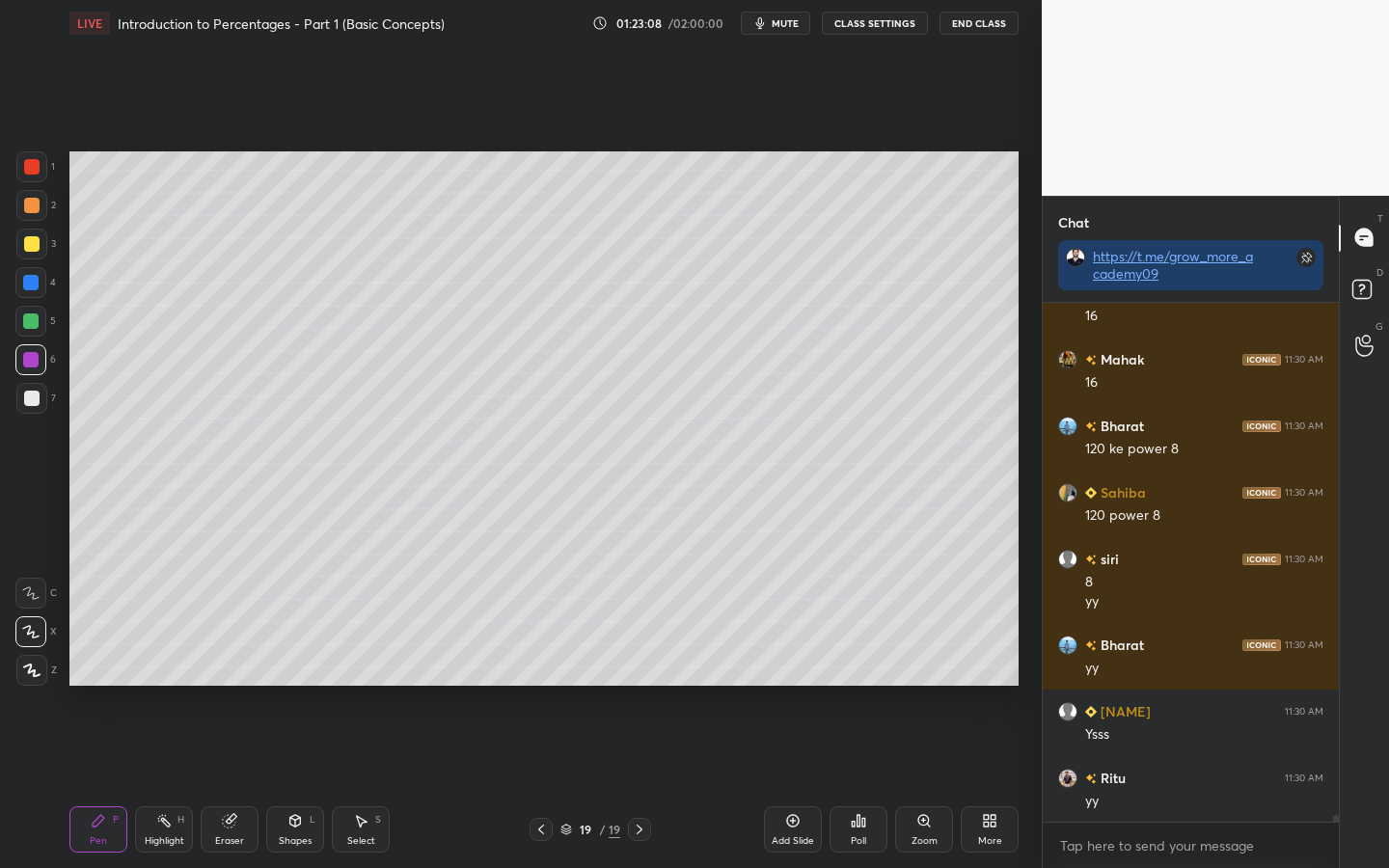 click at bounding box center [32, 398] 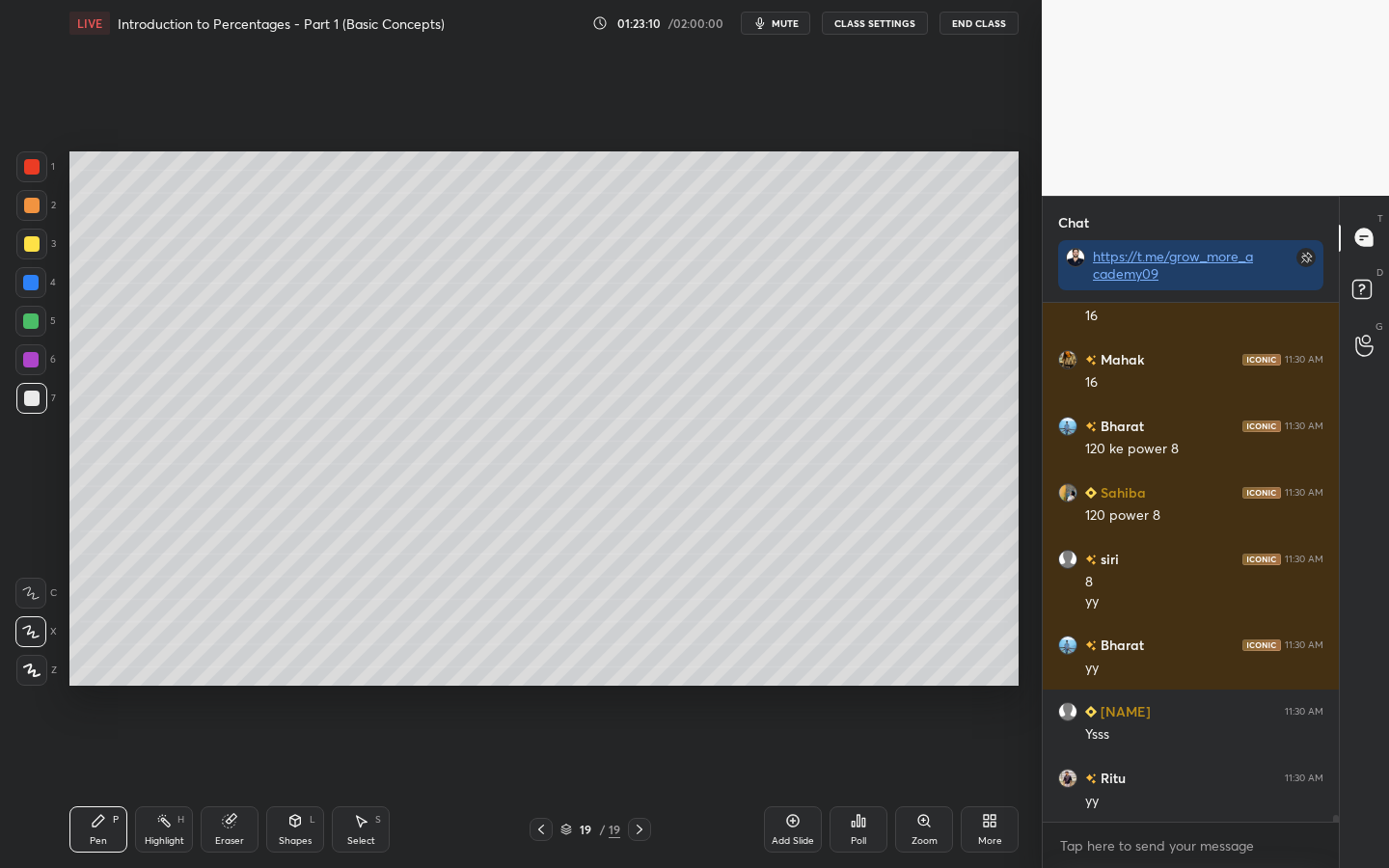 scroll, scrollTop: 40216, scrollLeft: 0, axis: vertical 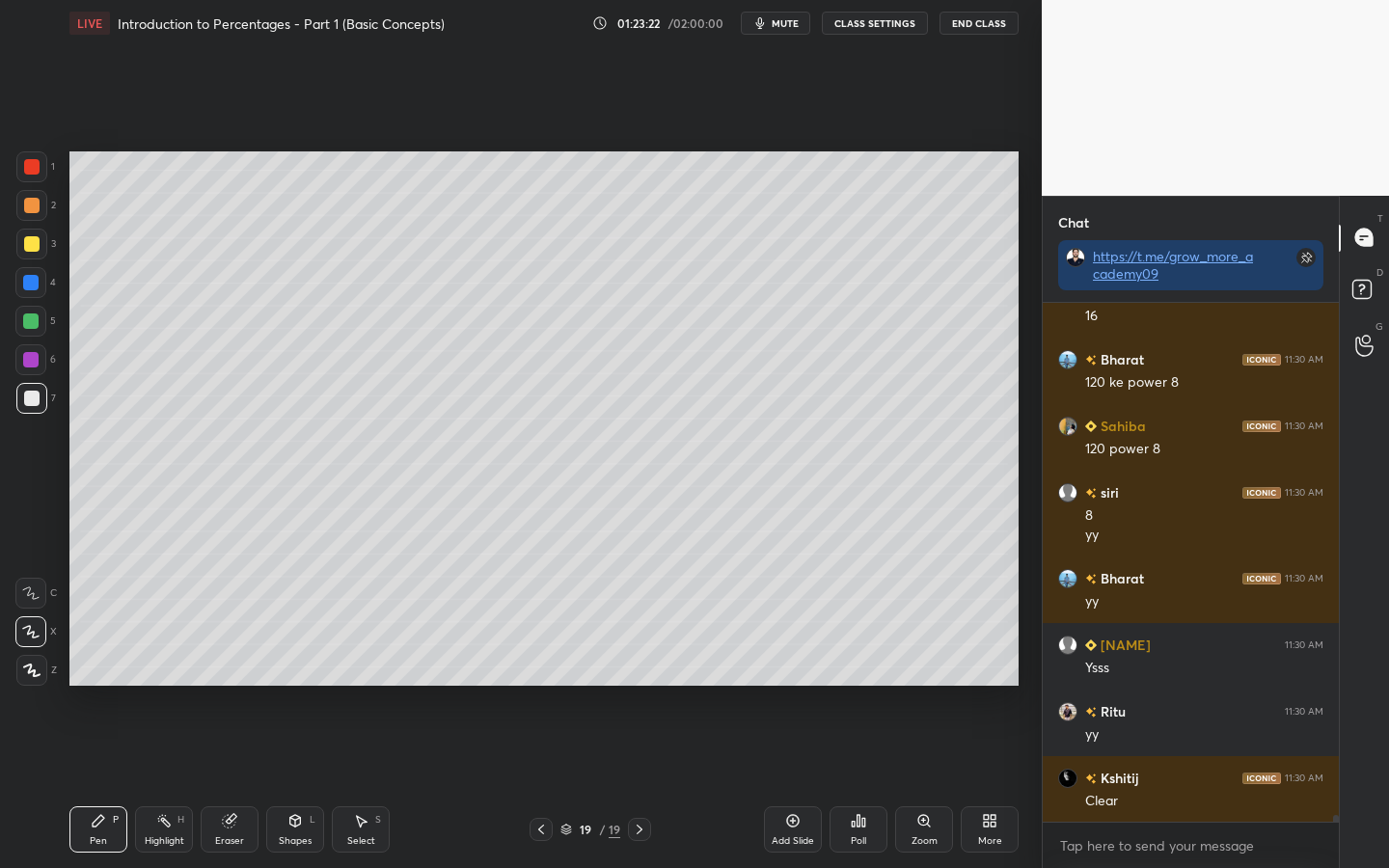 click at bounding box center [32, 244] 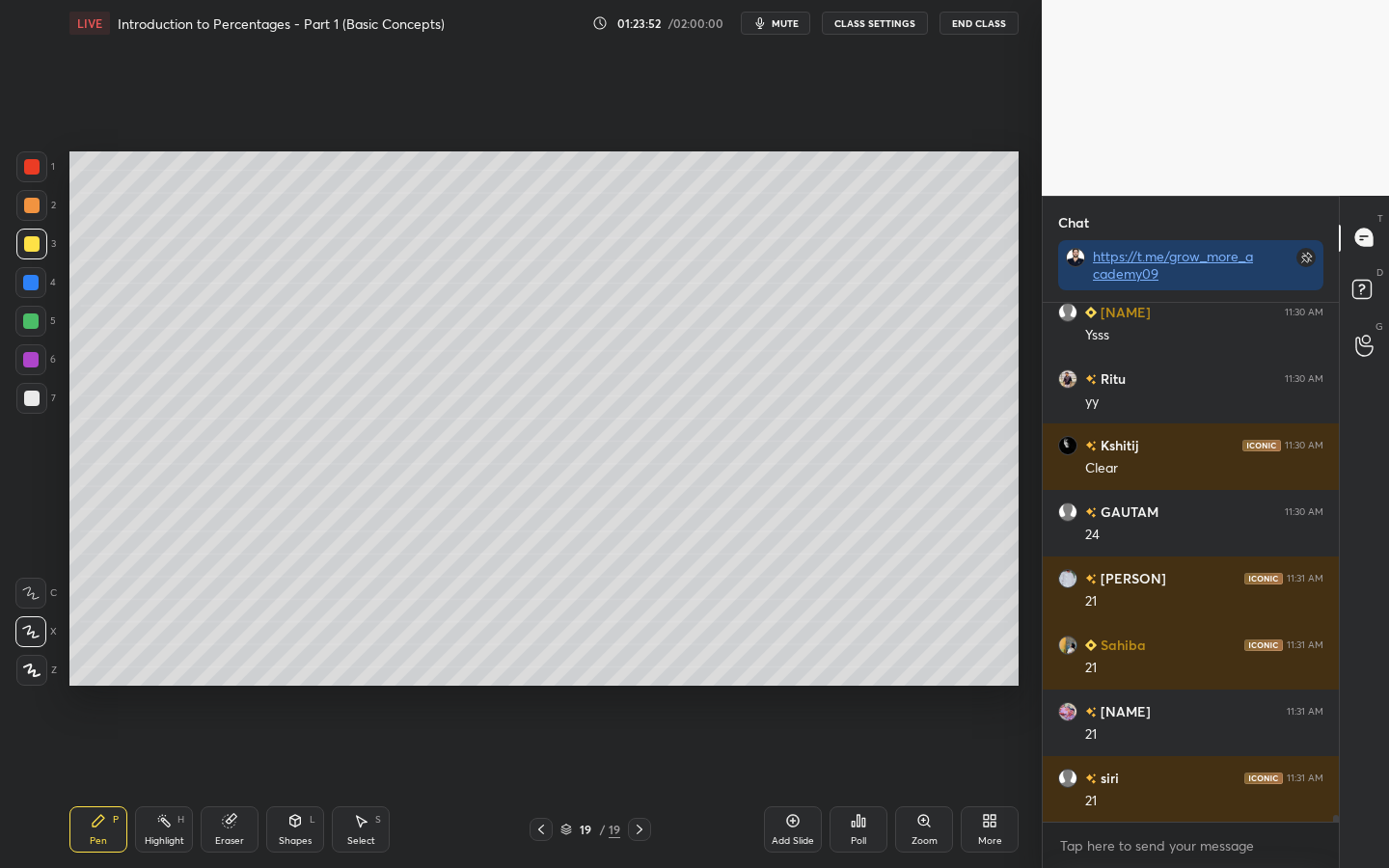 scroll, scrollTop: 40616, scrollLeft: 0, axis: vertical 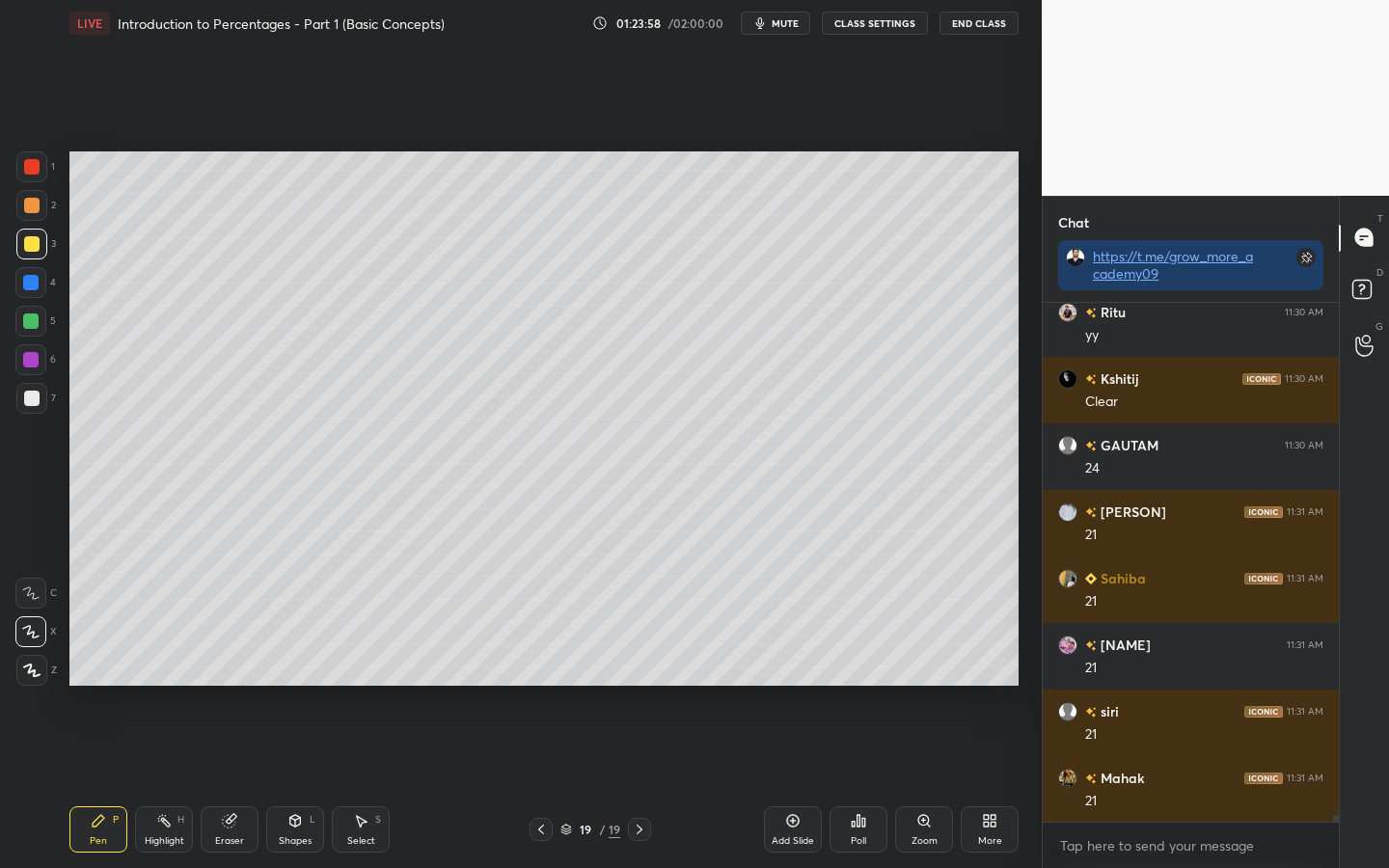 click at bounding box center [31, 360] 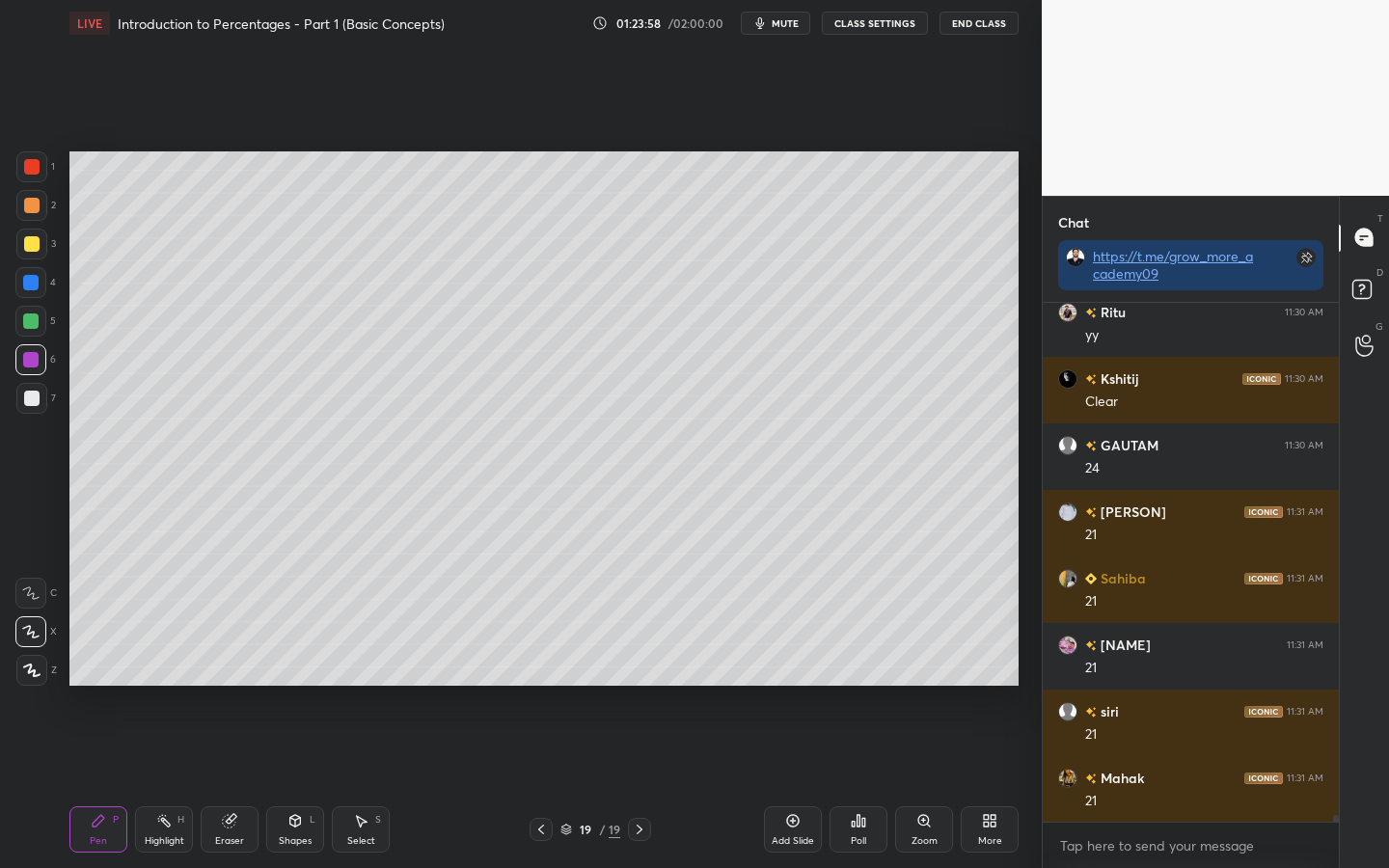 click at bounding box center (31, 321) 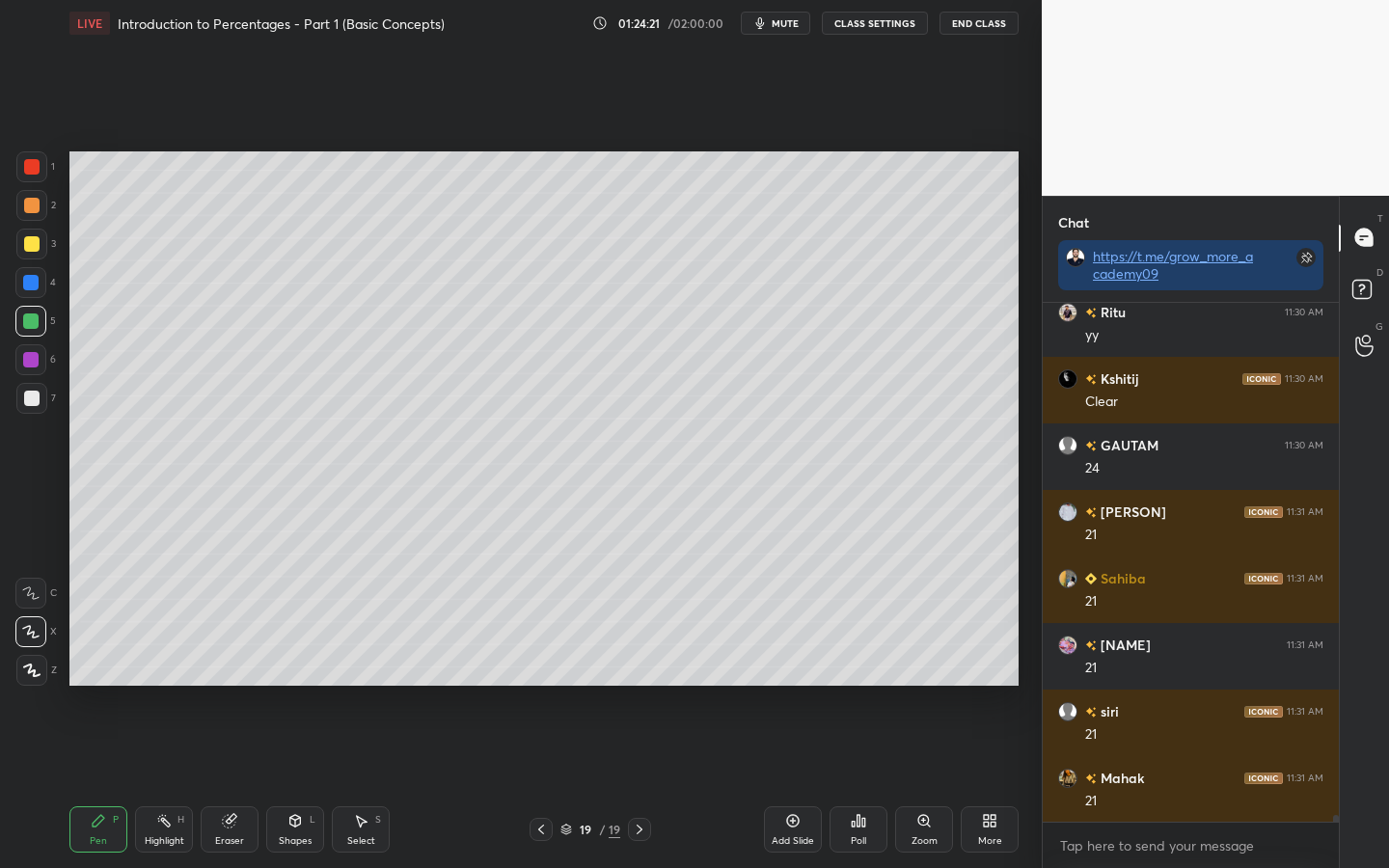 click at bounding box center [32, 244] 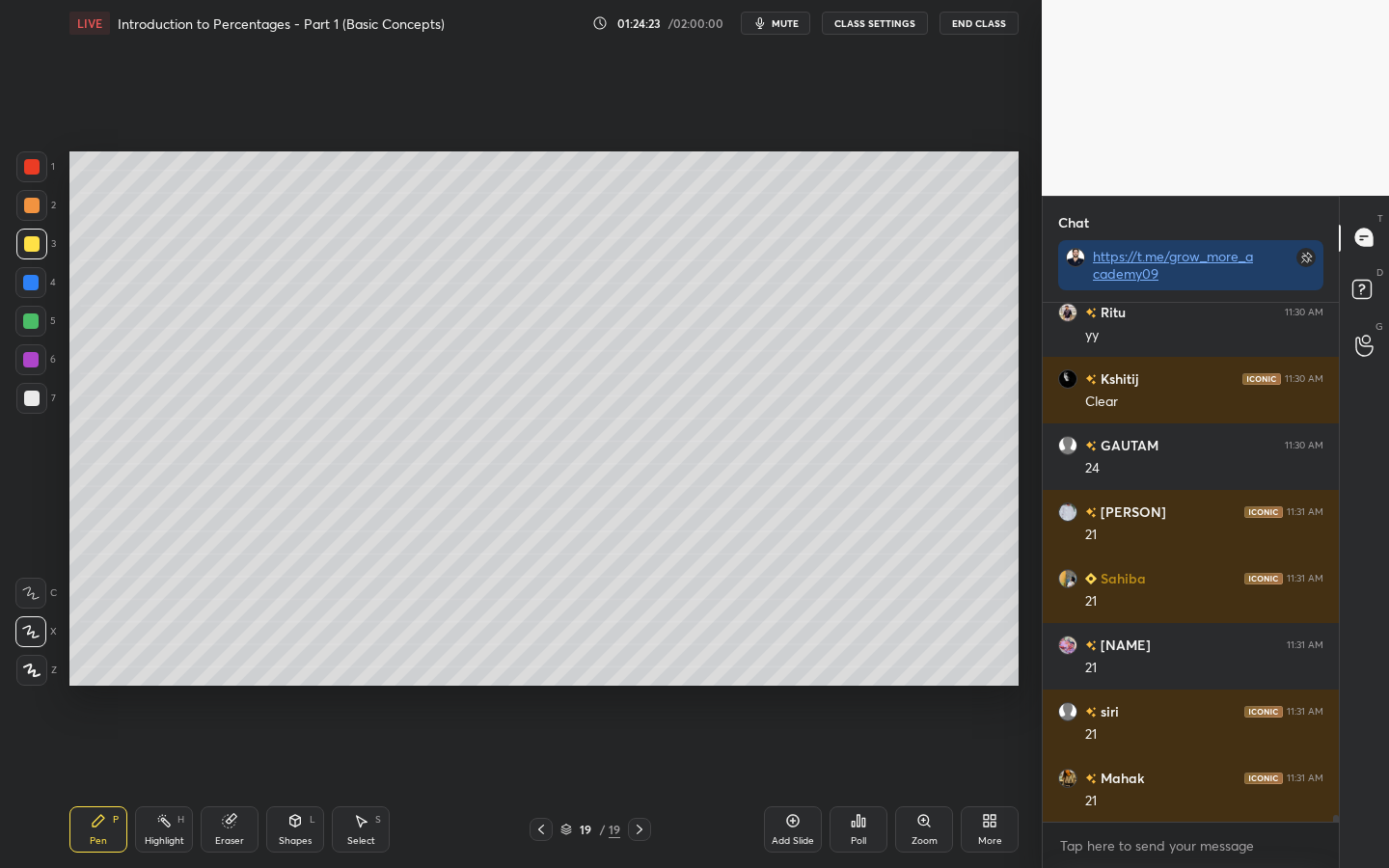 scroll, scrollTop: 40662, scrollLeft: 0, axis: vertical 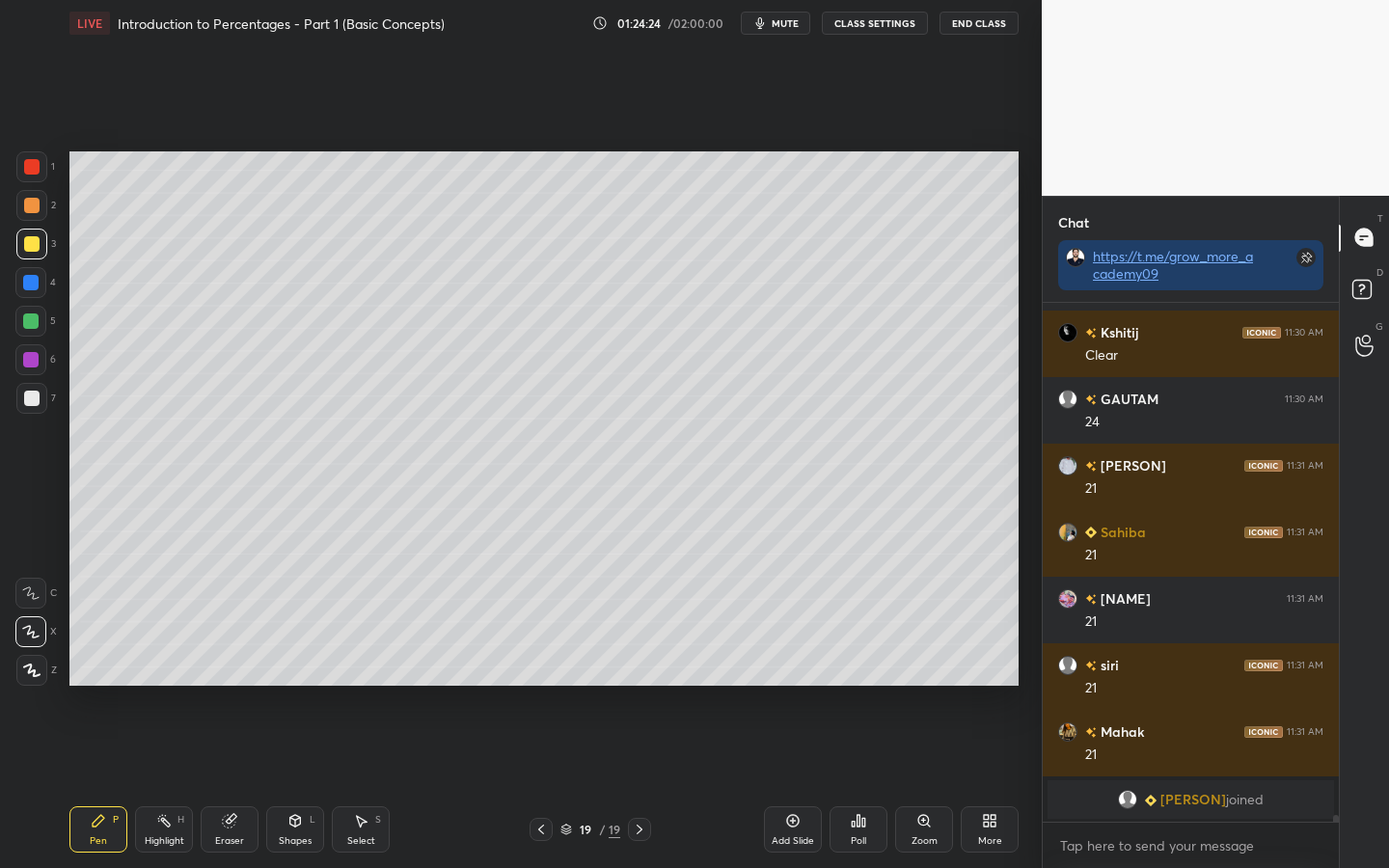click at bounding box center (31, 321) 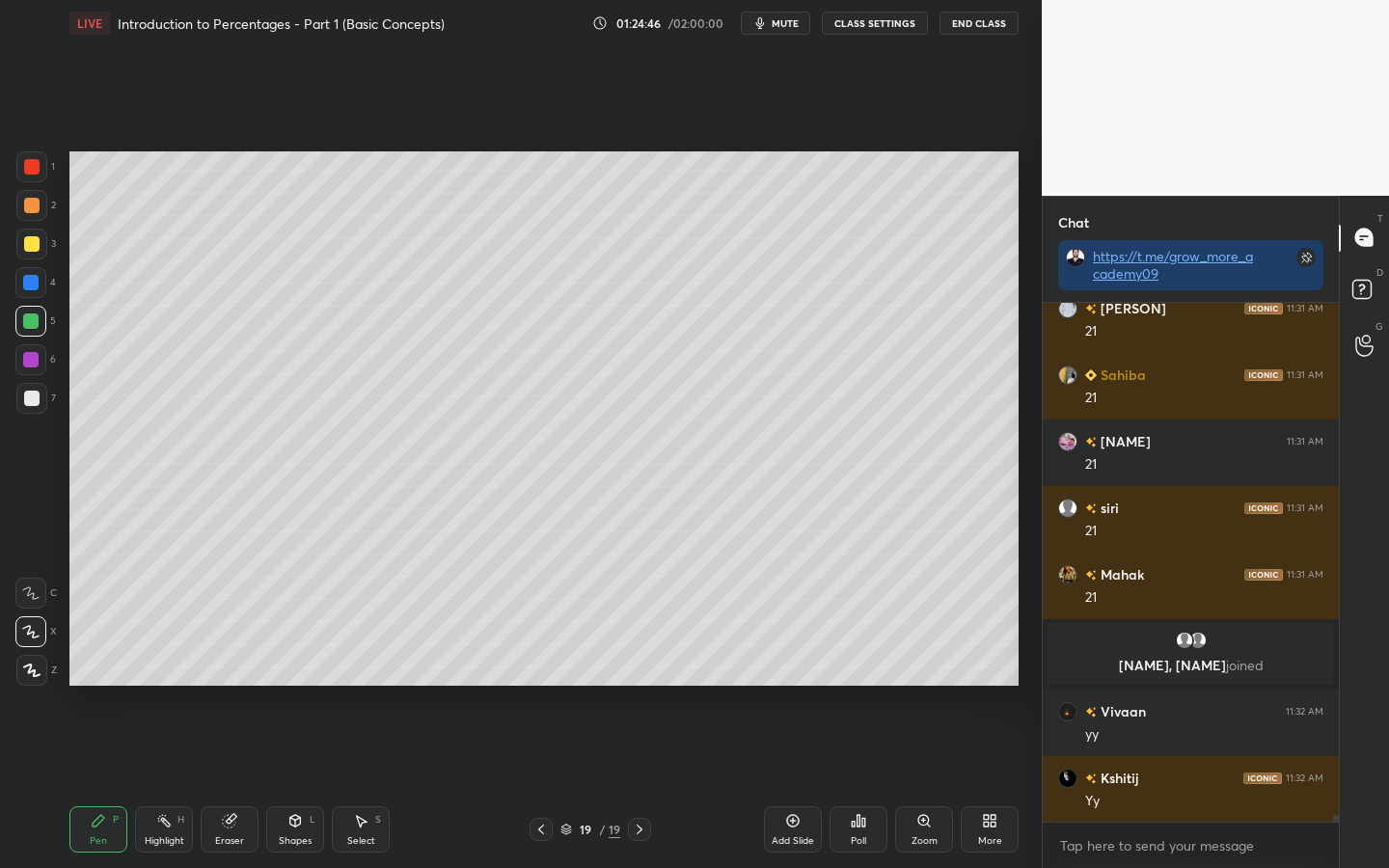 scroll, scrollTop: 40556, scrollLeft: 0, axis: vertical 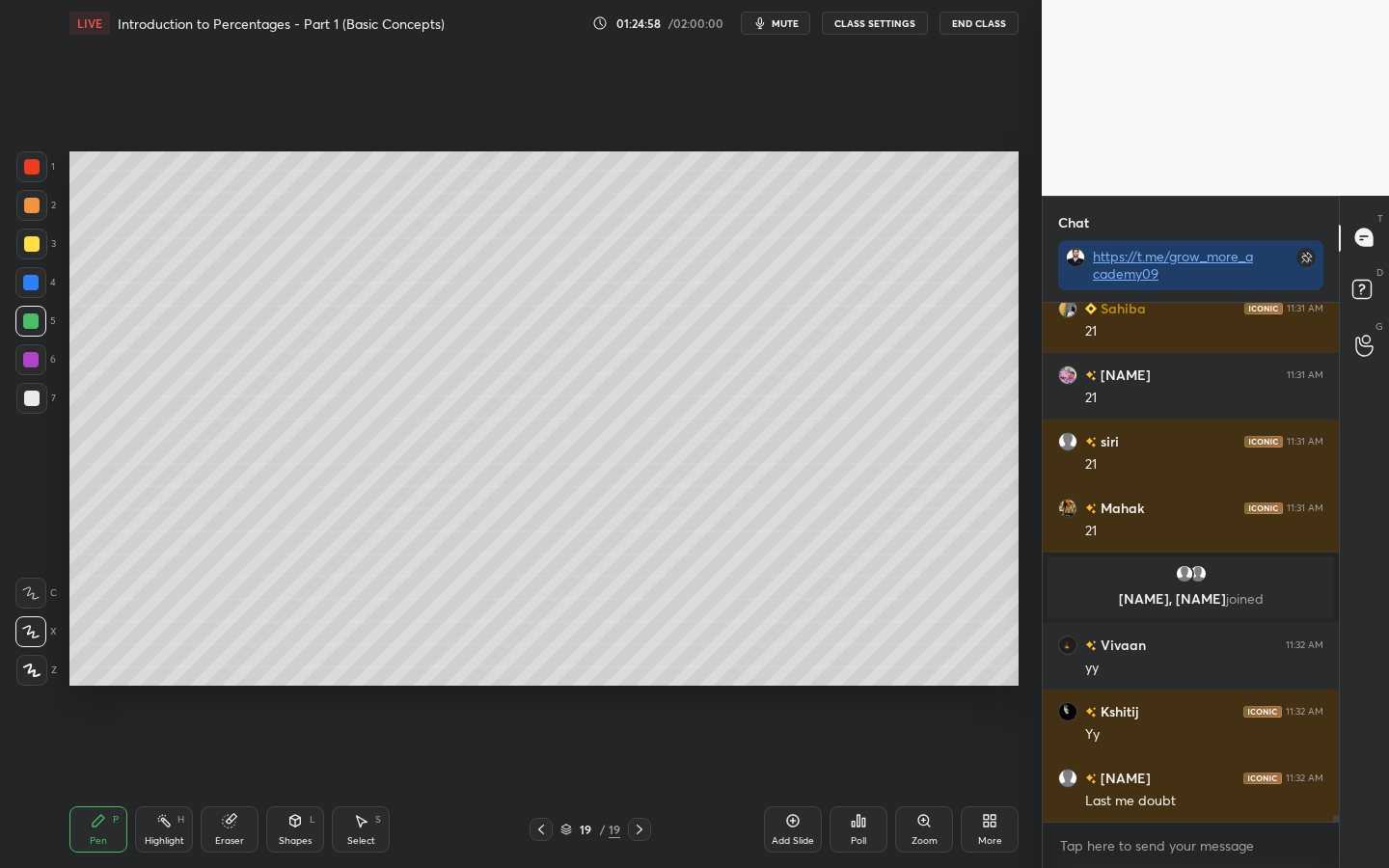 click 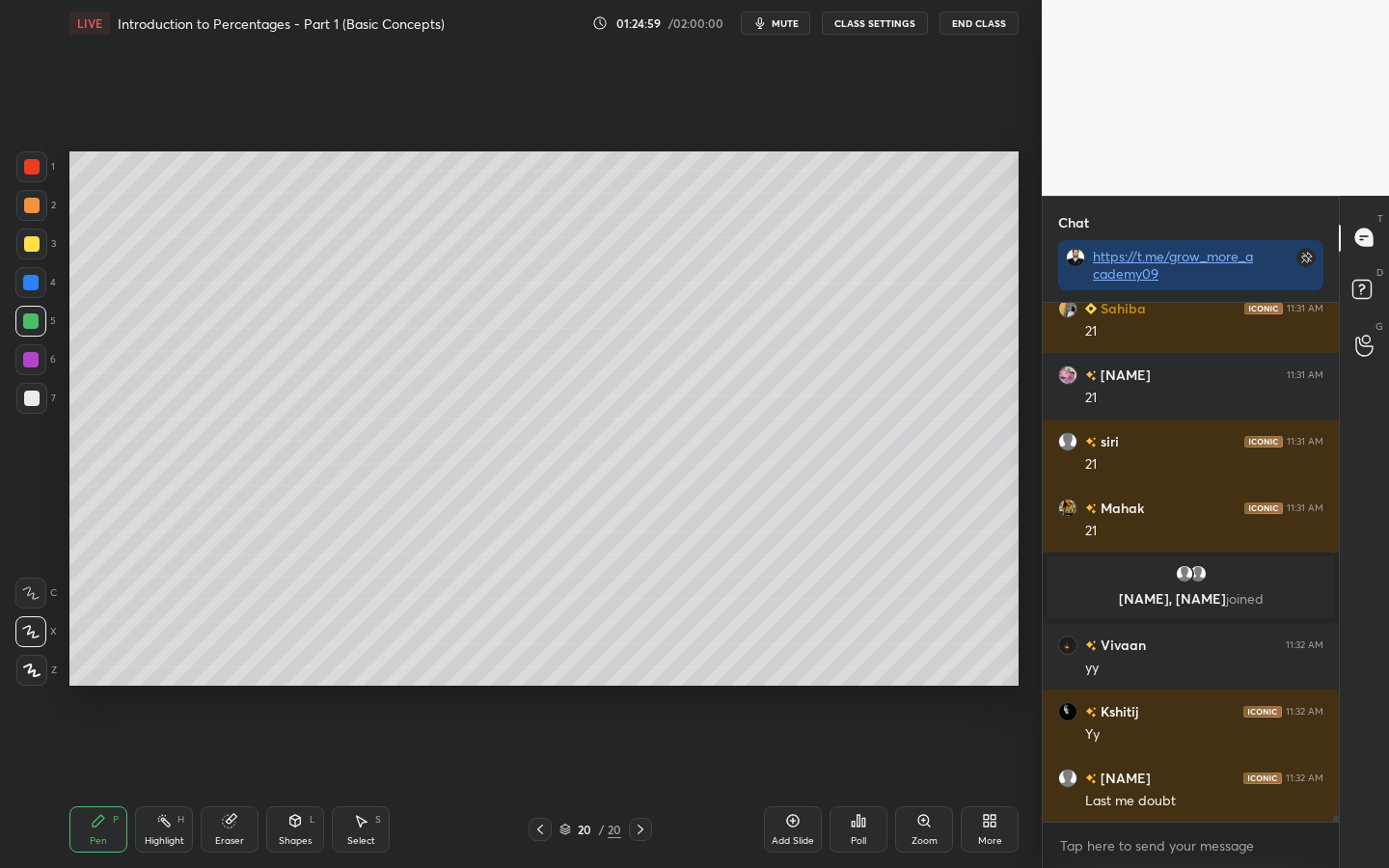 click at bounding box center (32, 167) 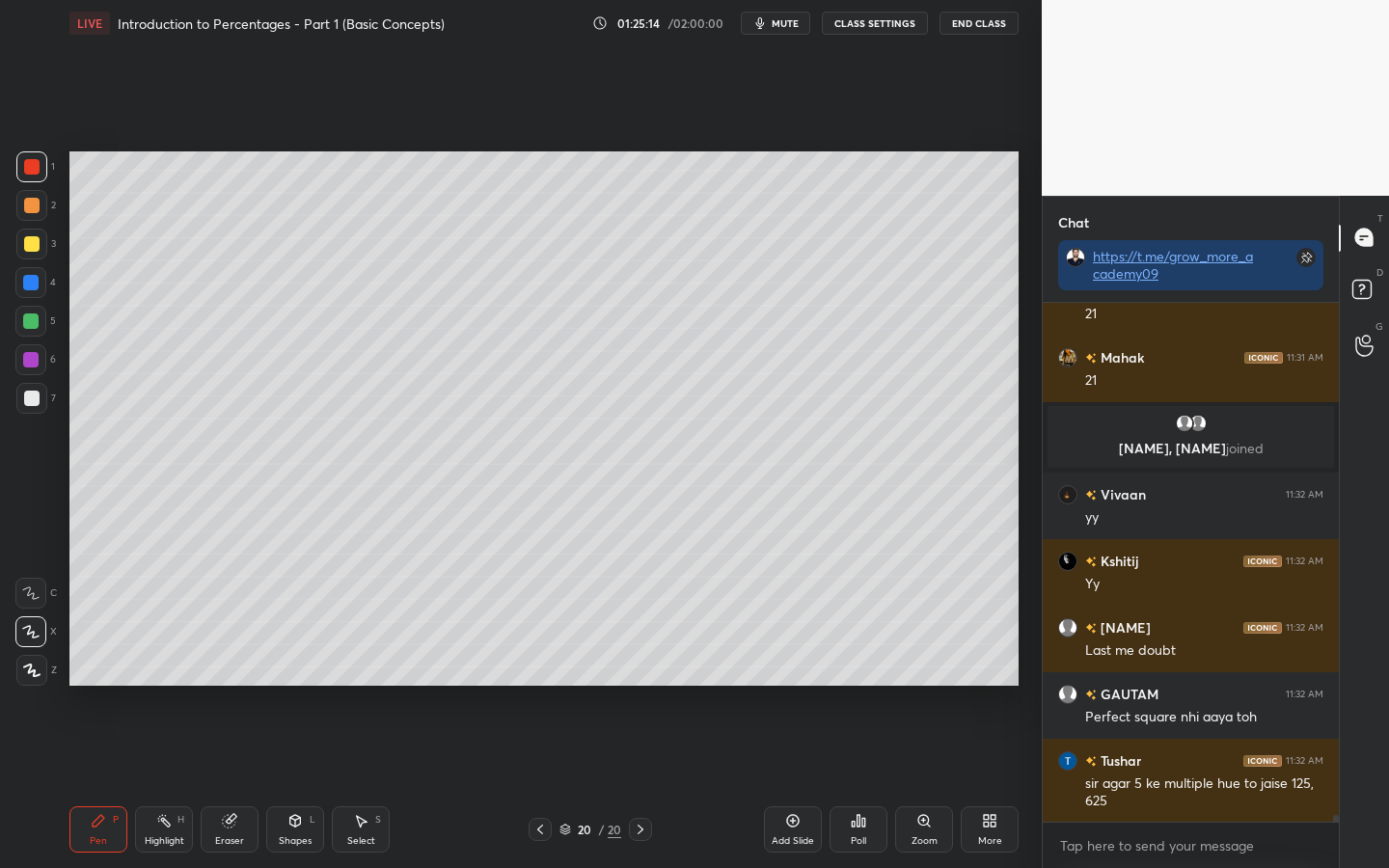 scroll, scrollTop: 40773, scrollLeft: 0, axis: vertical 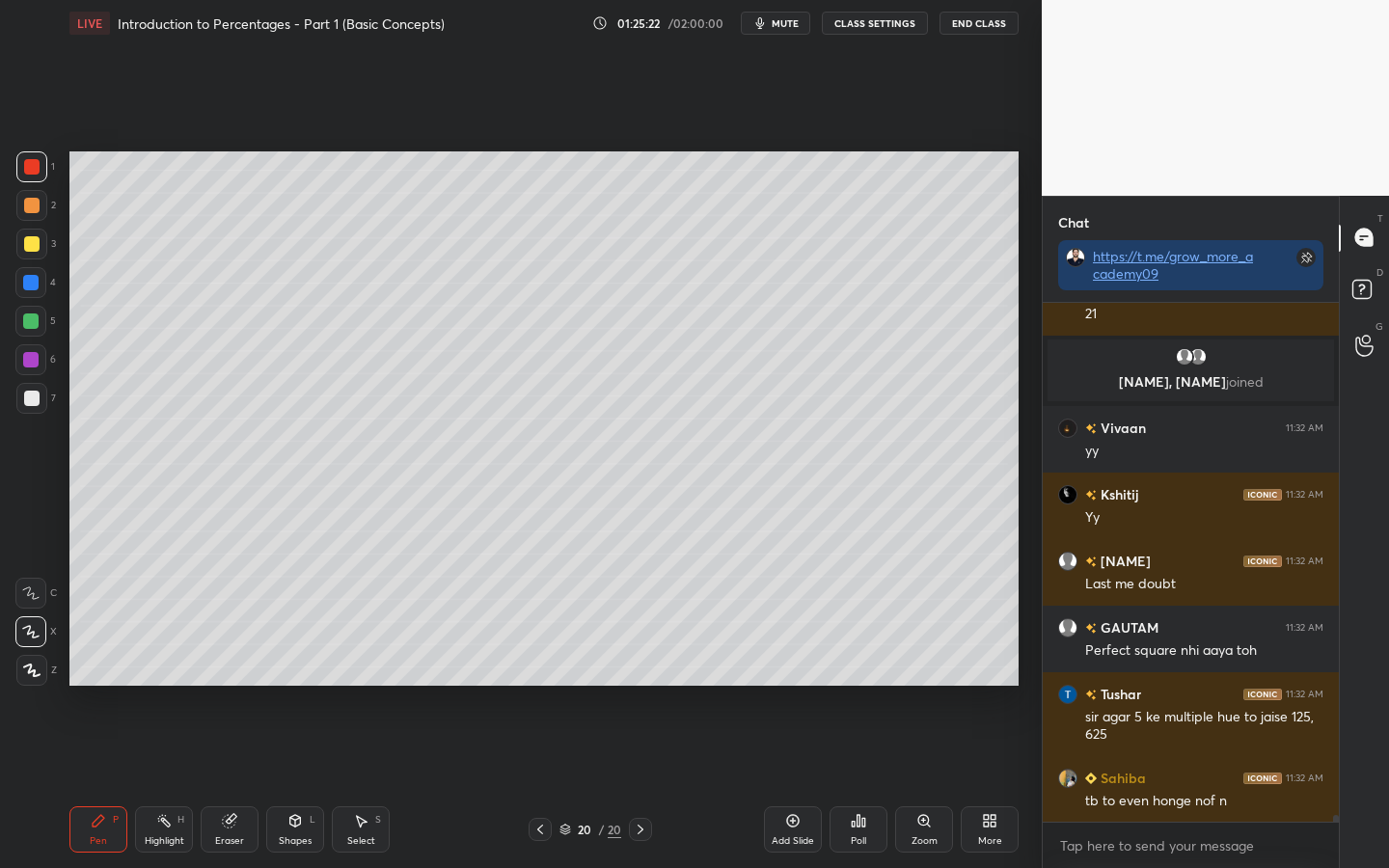 drag, startPoint x: 28, startPoint y: 282, endPoint x: 62, endPoint y: 279, distance: 34.132096 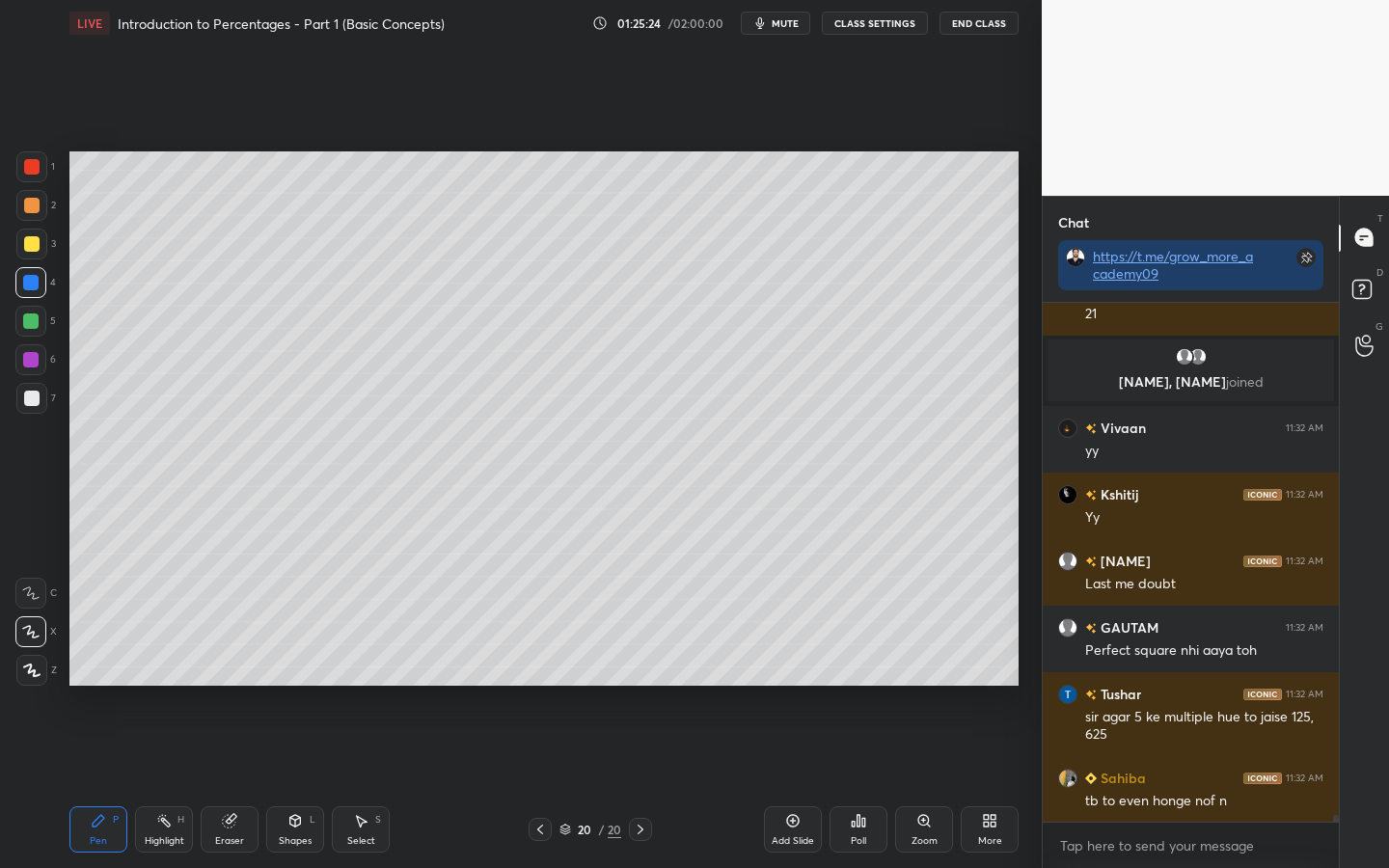 scroll, scrollTop: 40839, scrollLeft: 0, axis: vertical 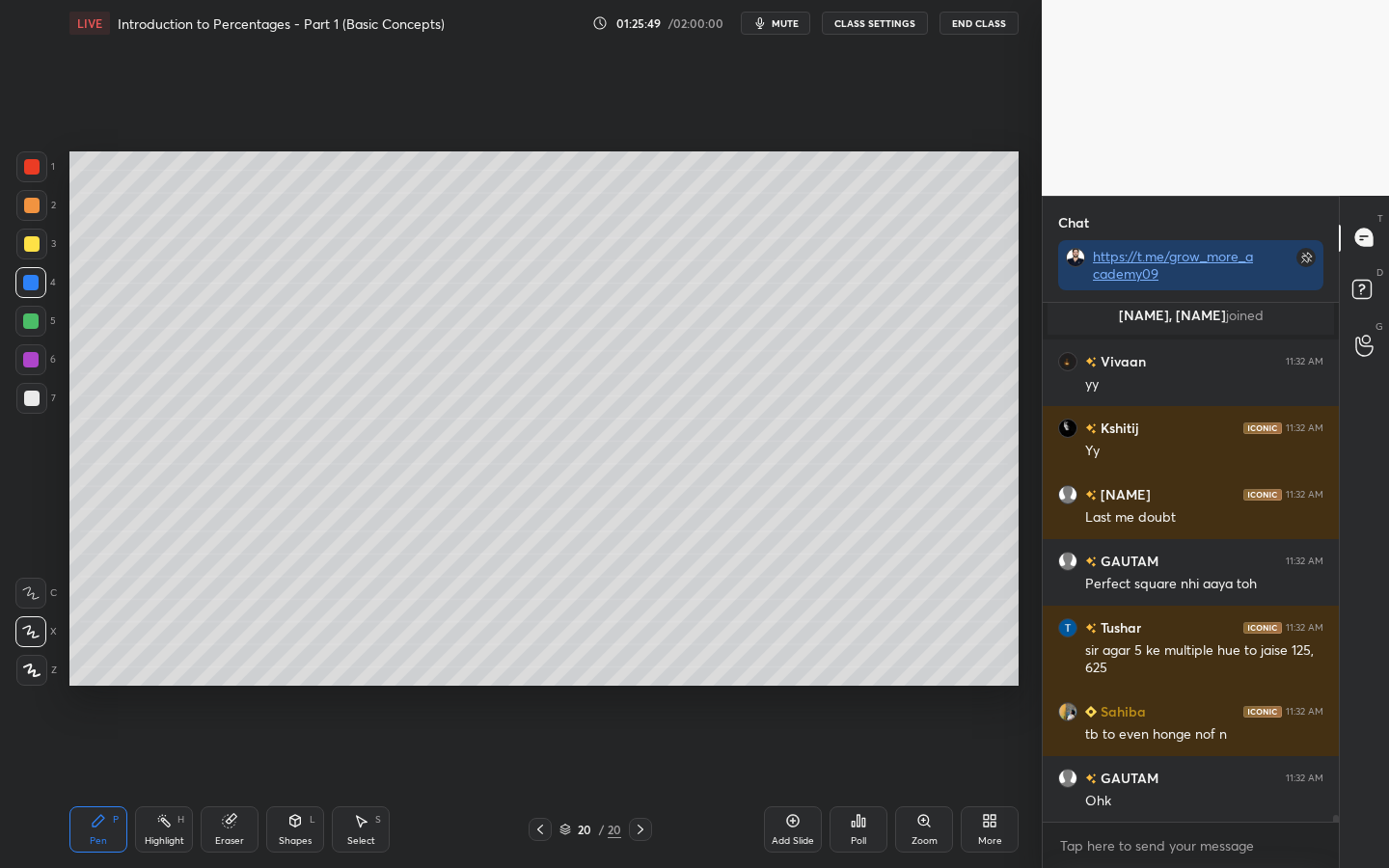 click 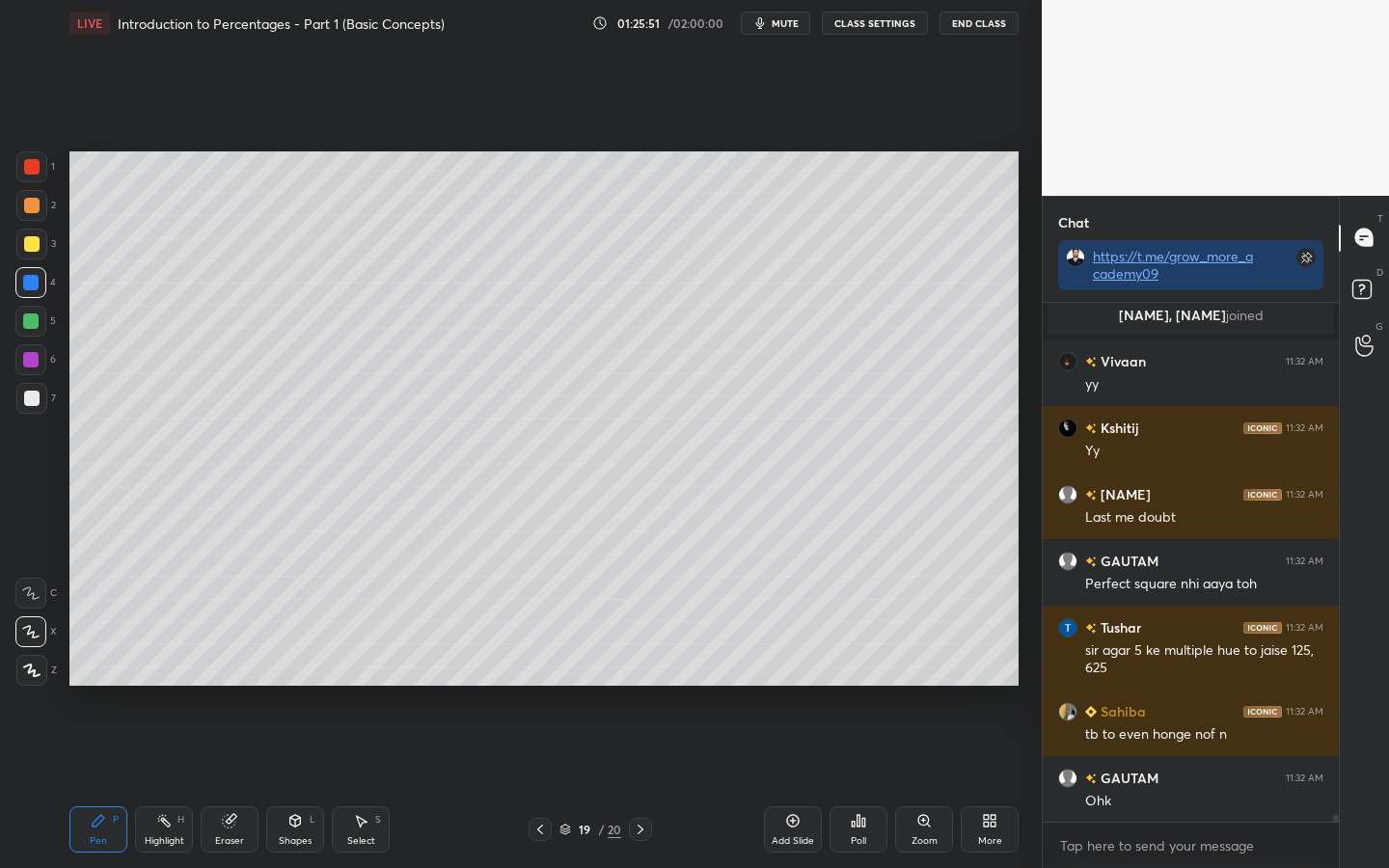 click 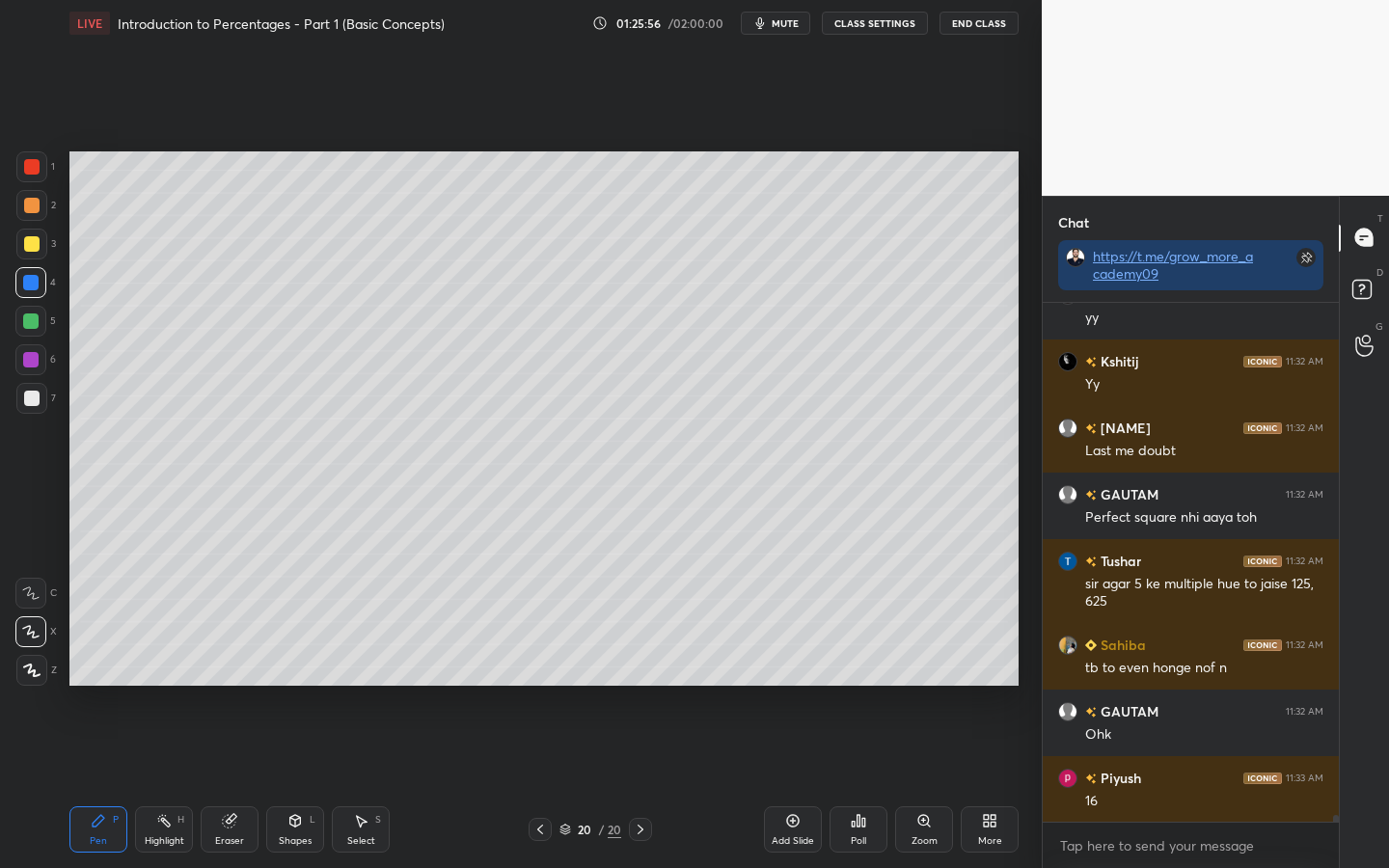 scroll, scrollTop: 40972, scrollLeft: 0, axis: vertical 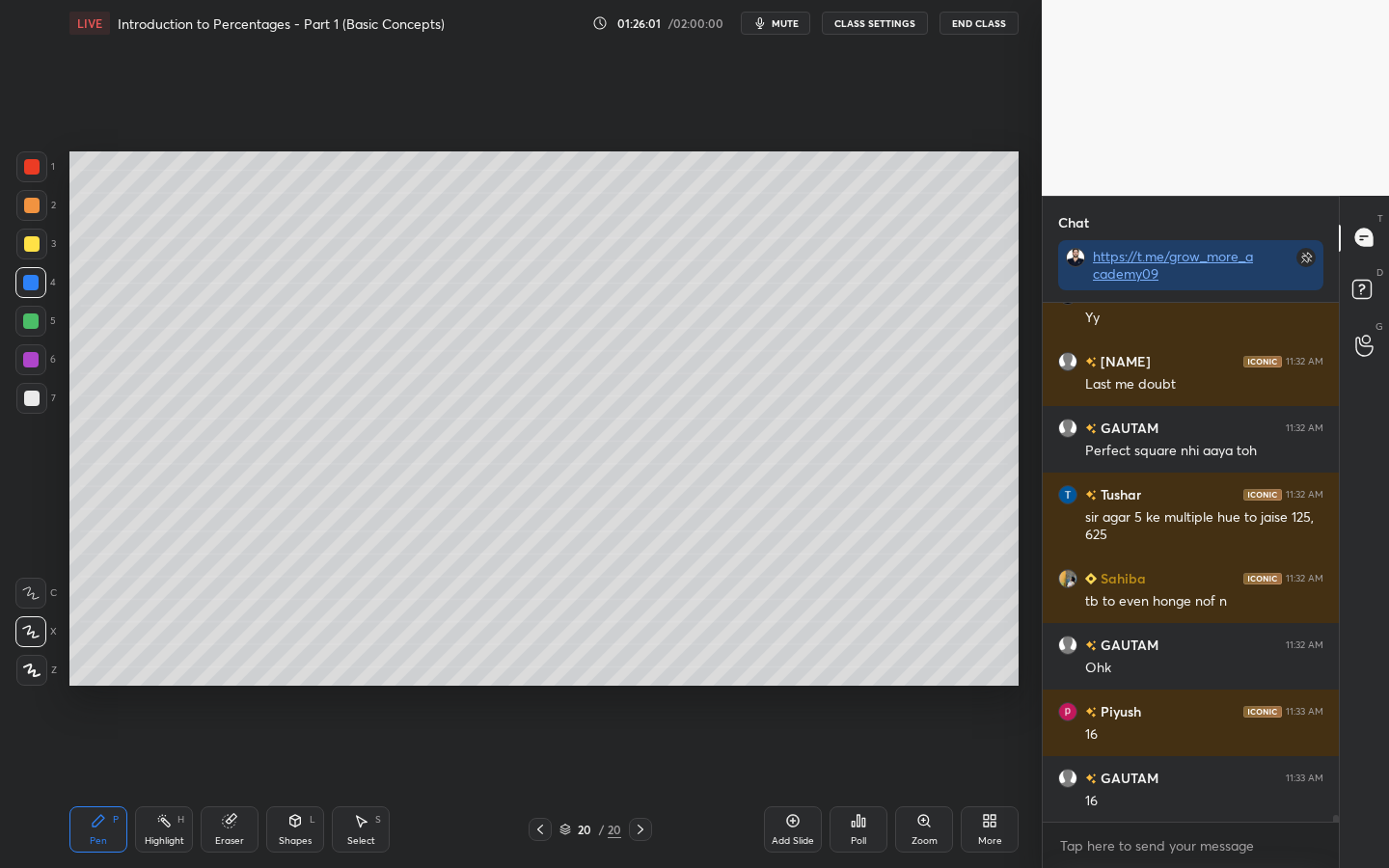 click at bounding box center [31, 321] 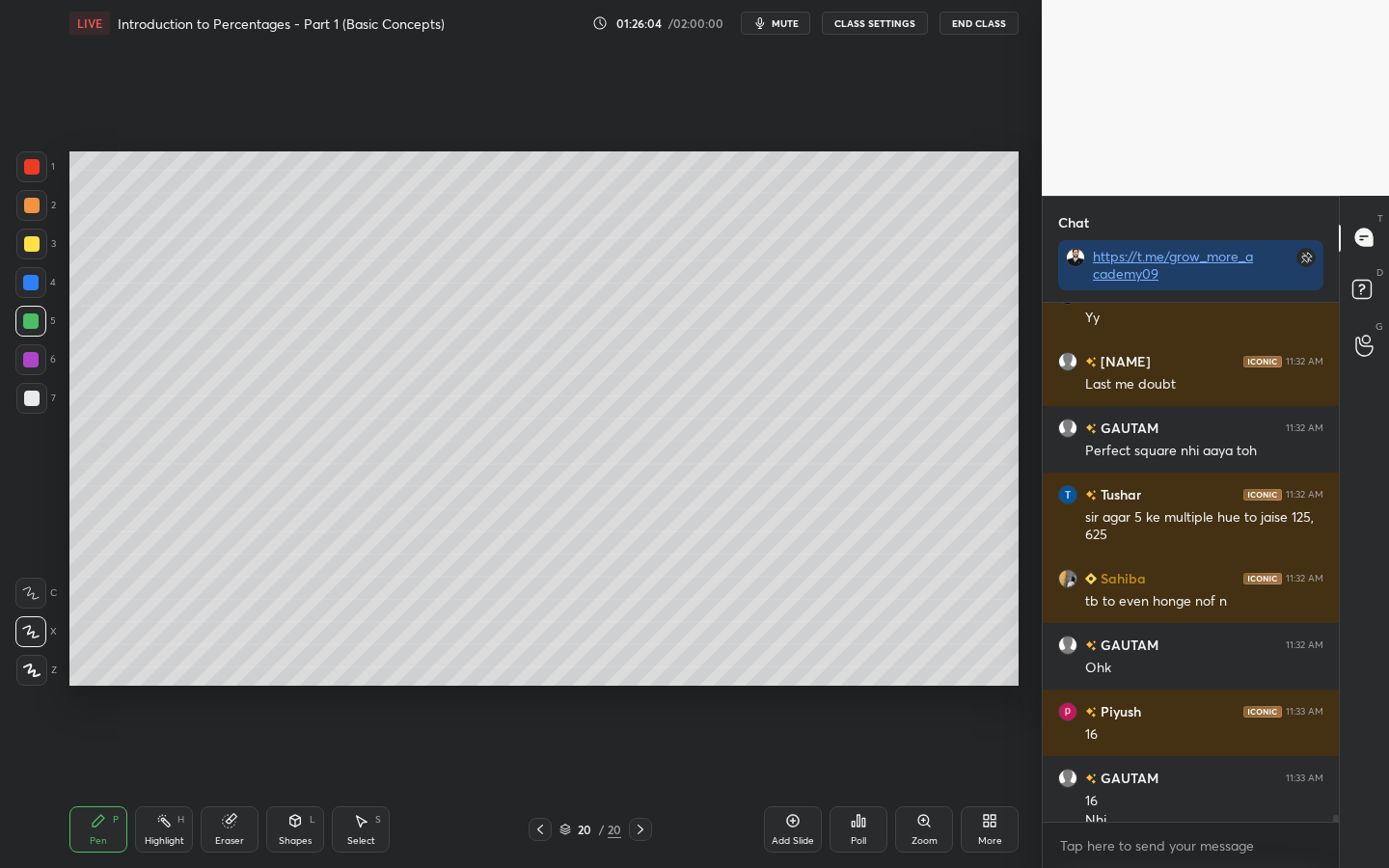 scroll, scrollTop: 40992, scrollLeft: 0, axis: vertical 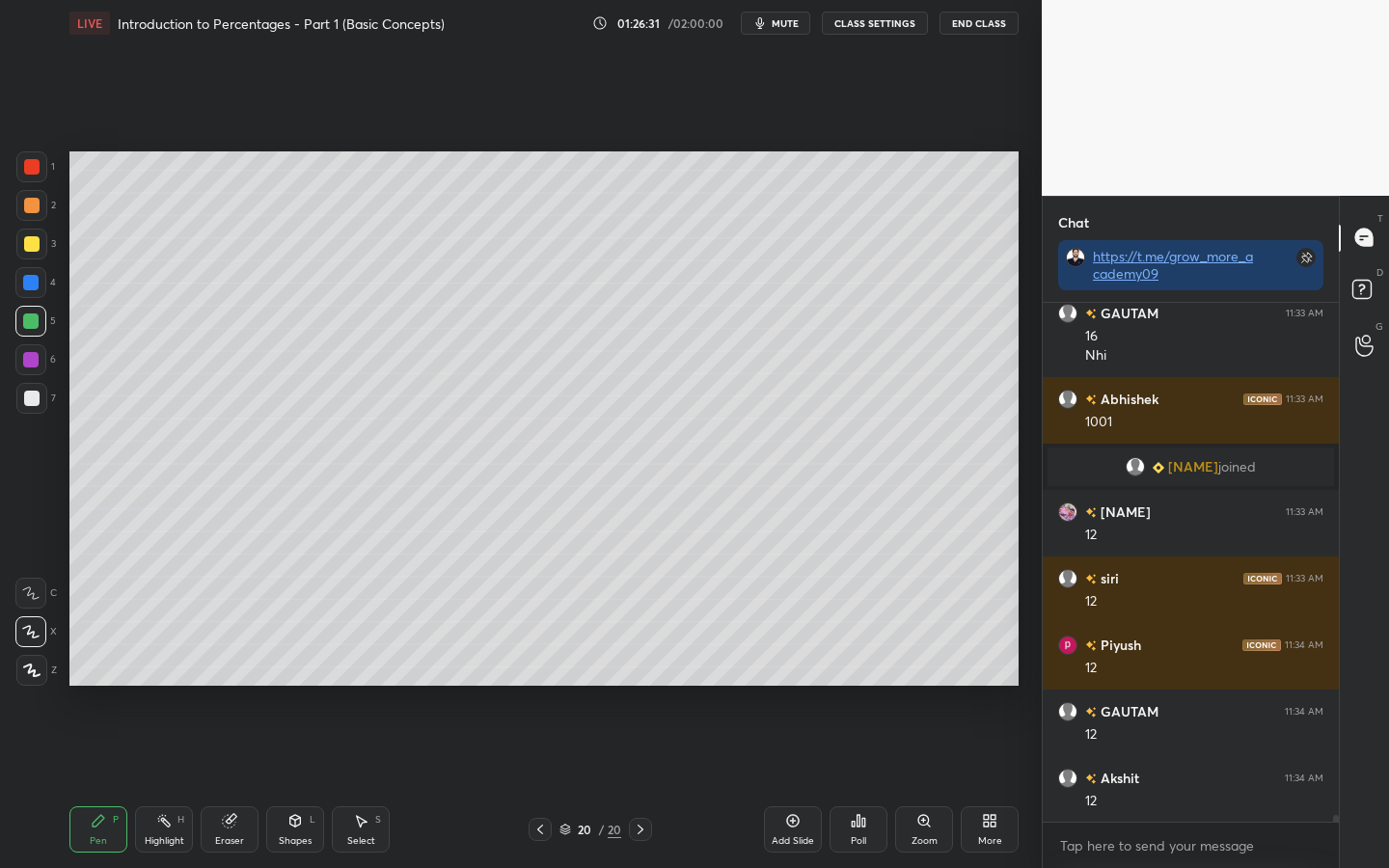 click at bounding box center (31, 360) 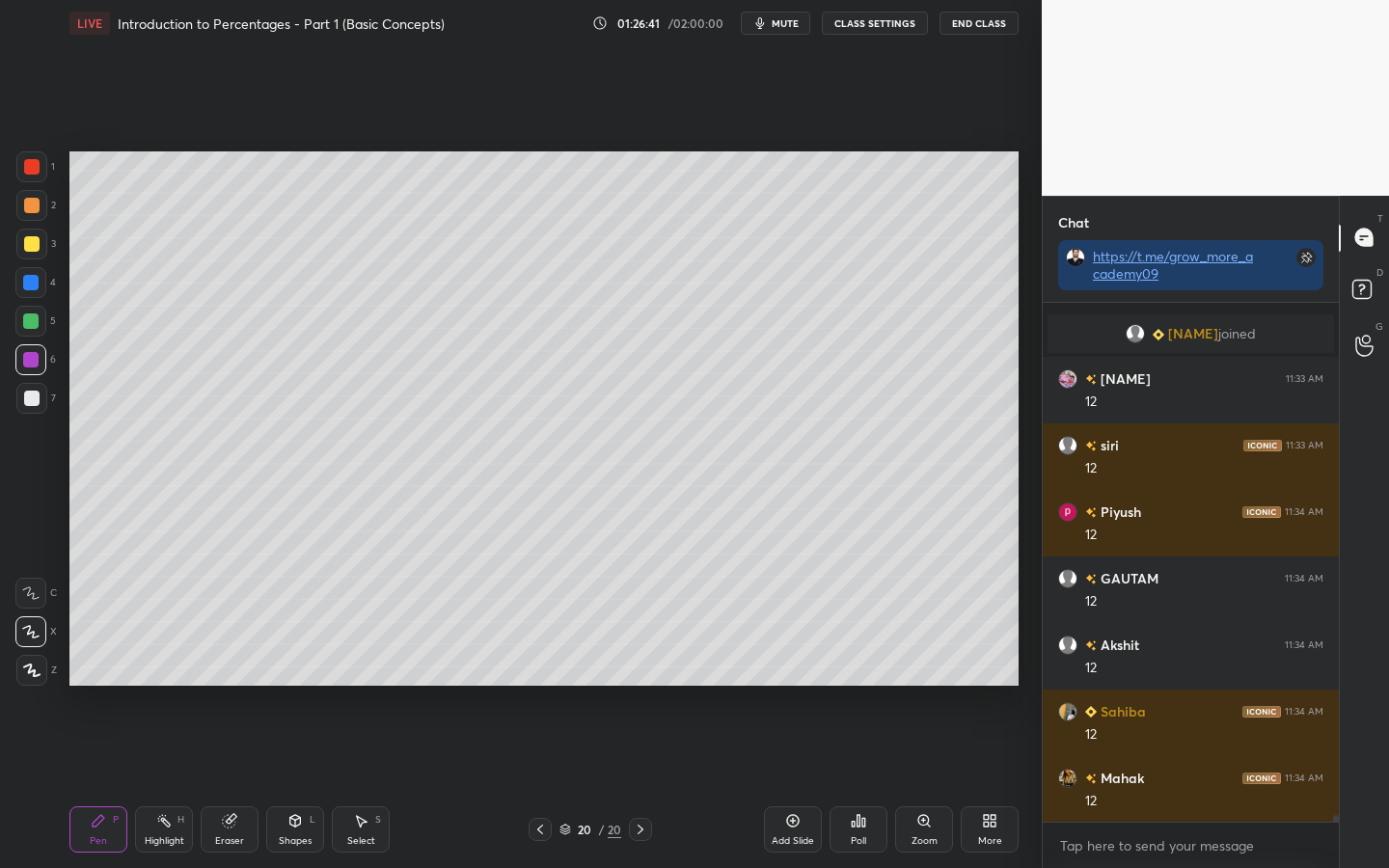 scroll, scrollTop: 41418, scrollLeft: 0, axis: vertical 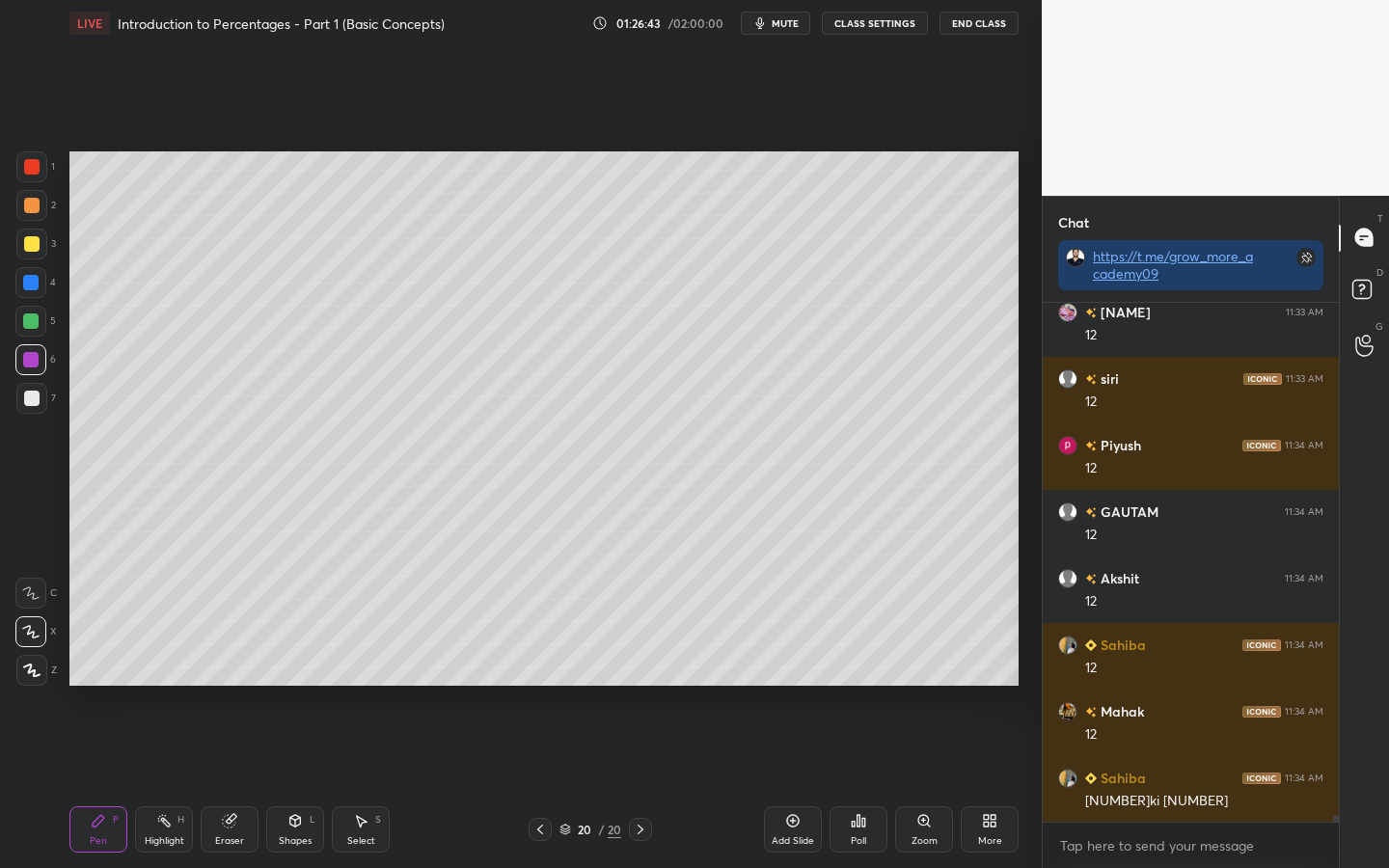 click at bounding box center (32, 398) 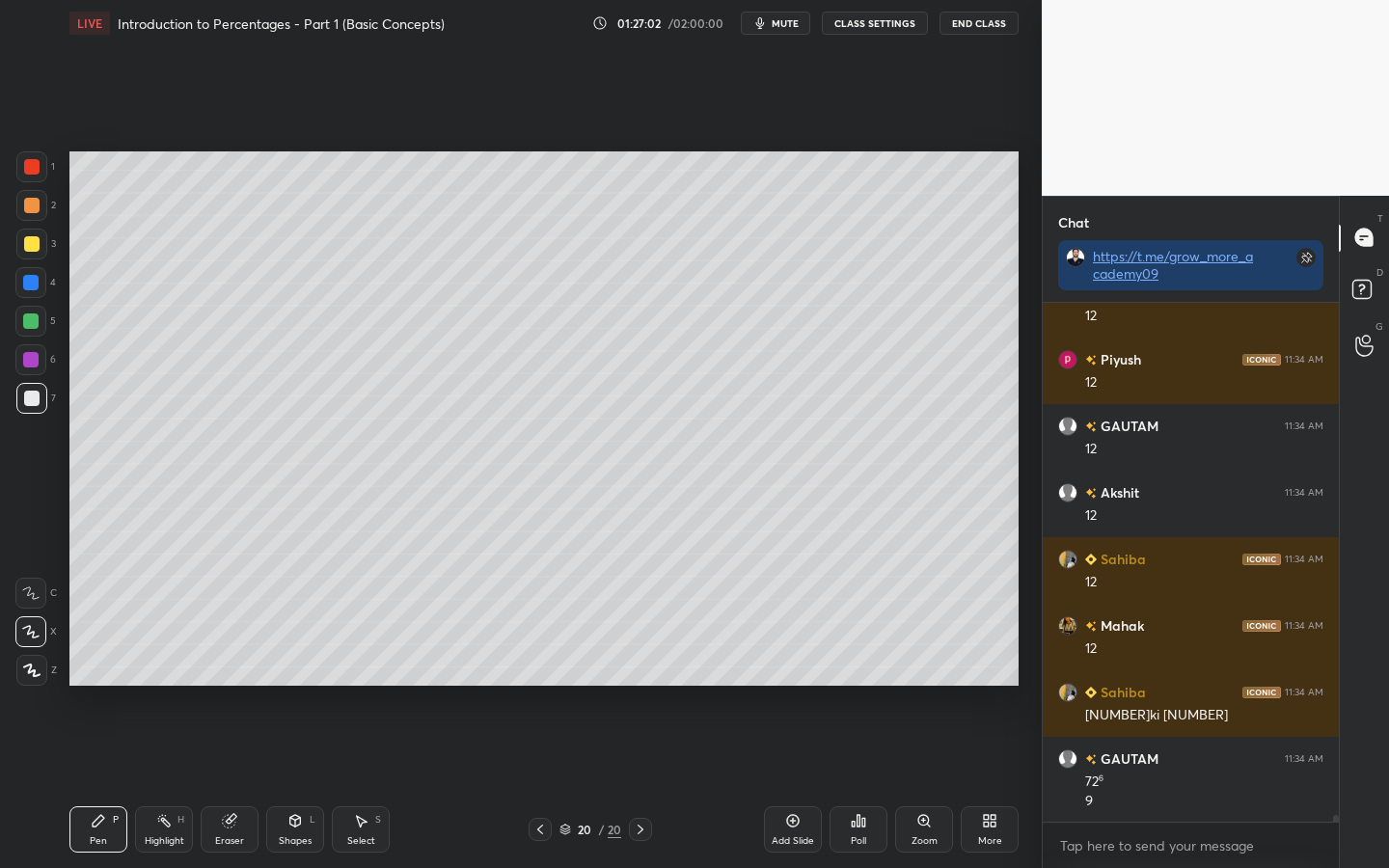 scroll, scrollTop: 41704, scrollLeft: 0, axis: vertical 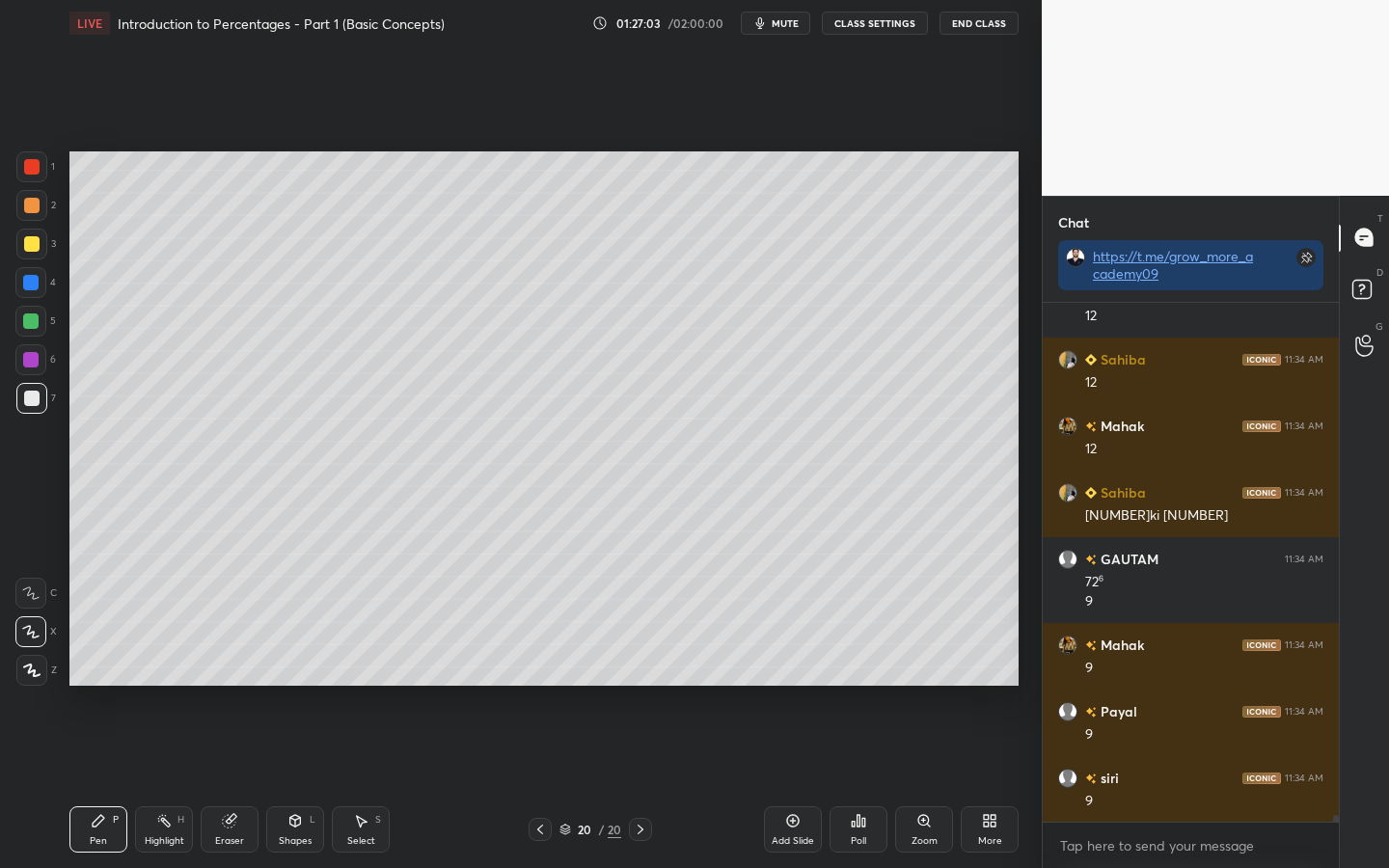 click at bounding box center [32, 244] 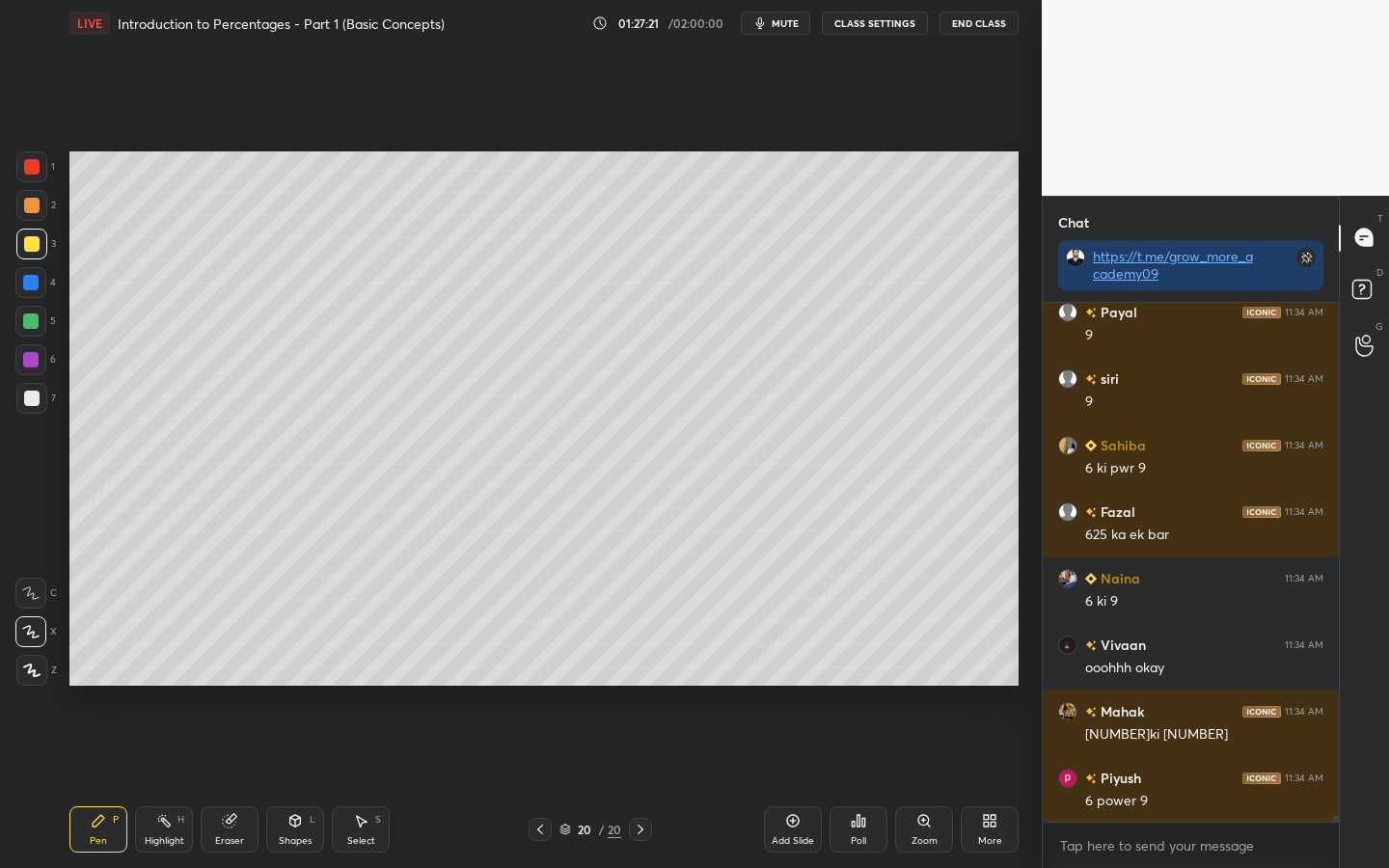 scroll, scrollTop: 42169, scrollLeft: 0, axis: vertical 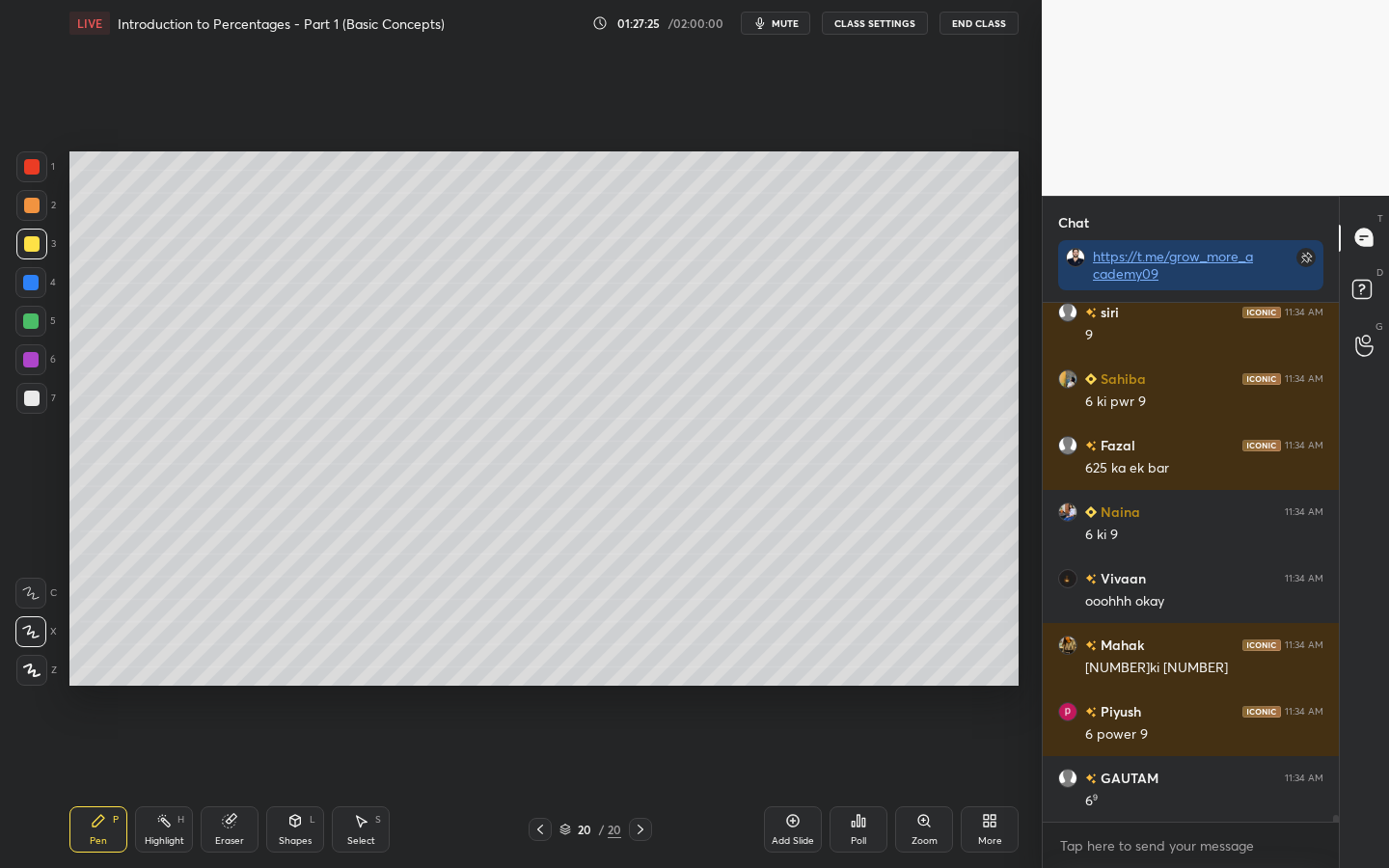 click 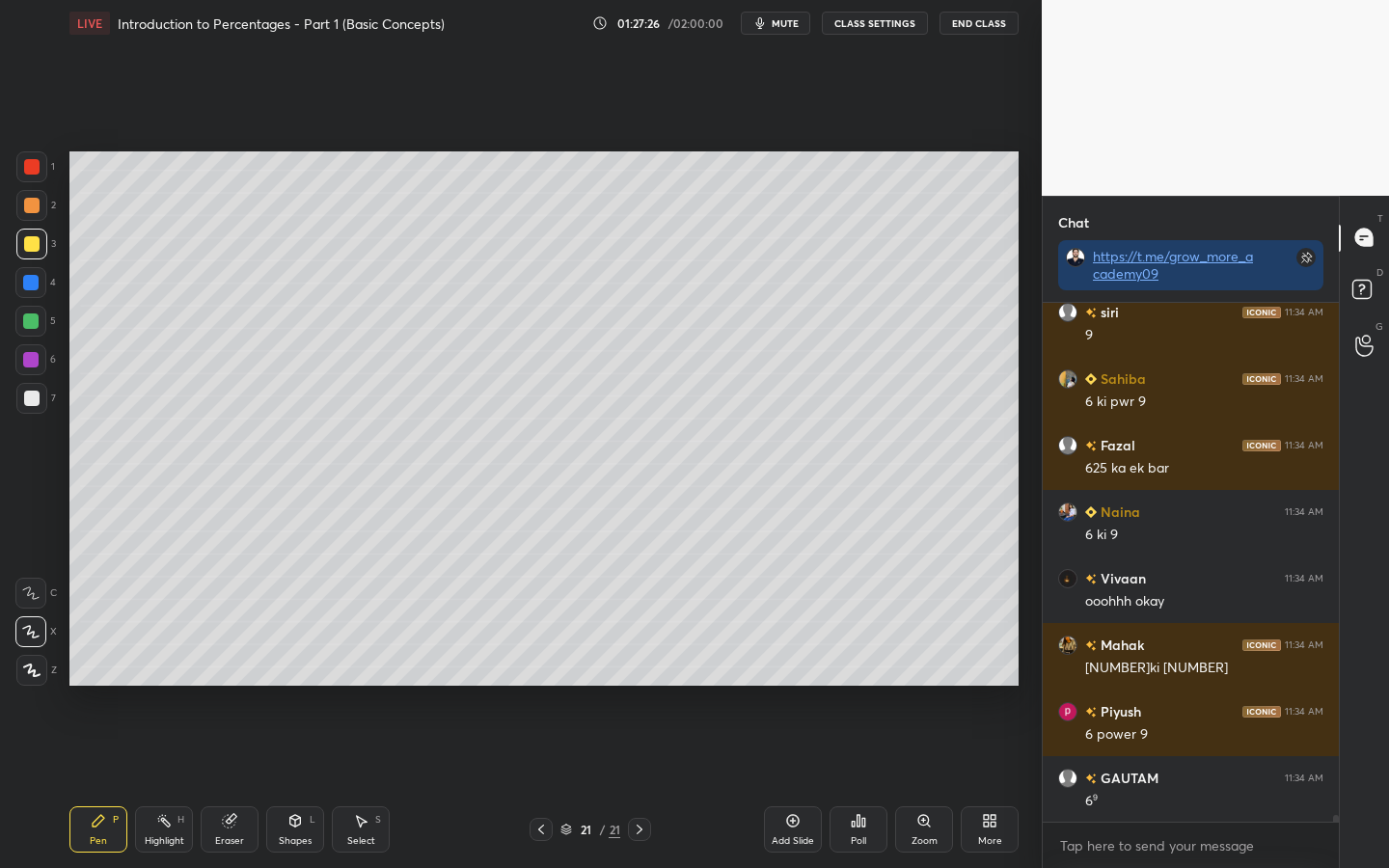 click at bounding box center (32, 167) 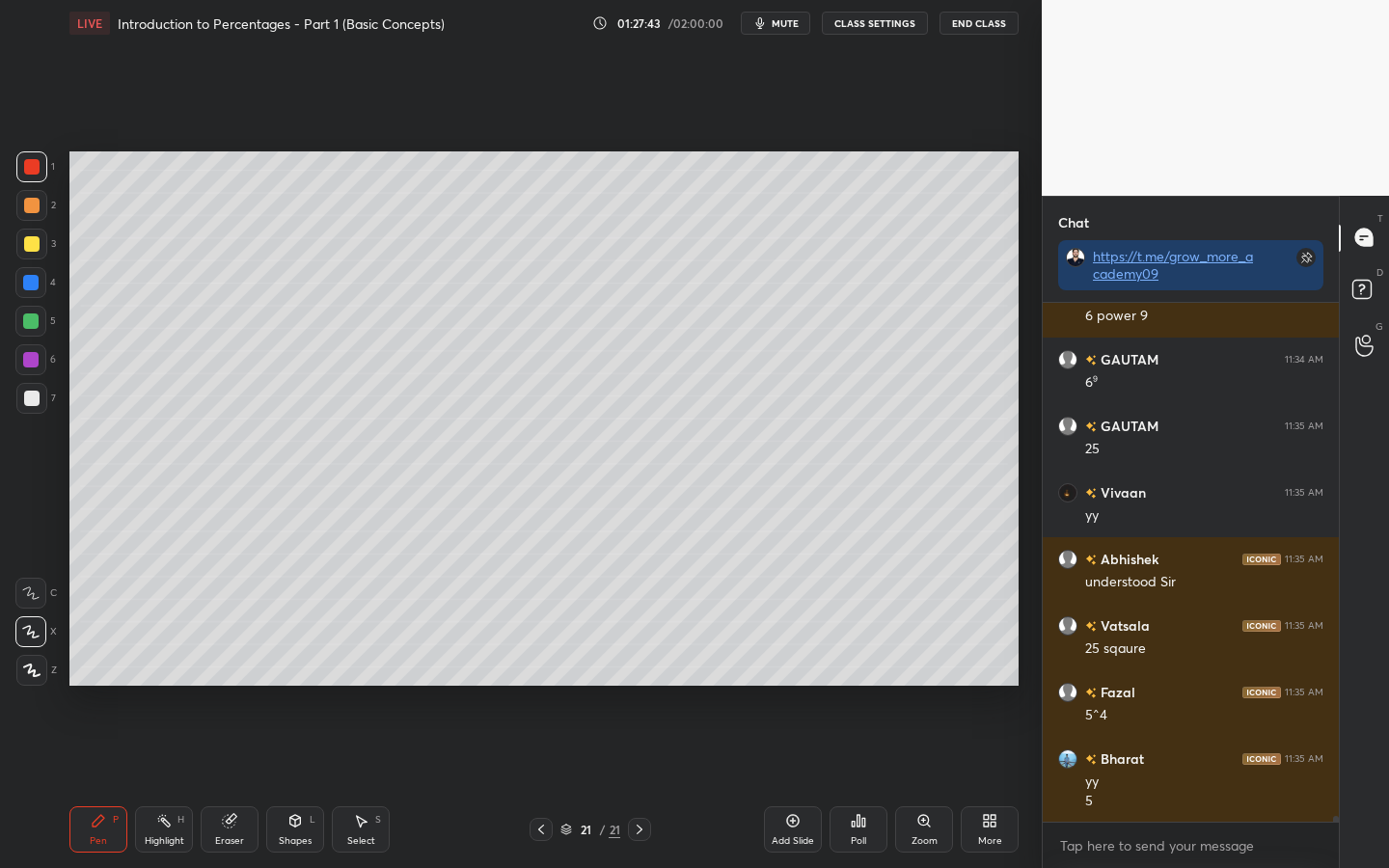 scroll, scrollTop: 42654, scrollLeft: 0, axis: vertical 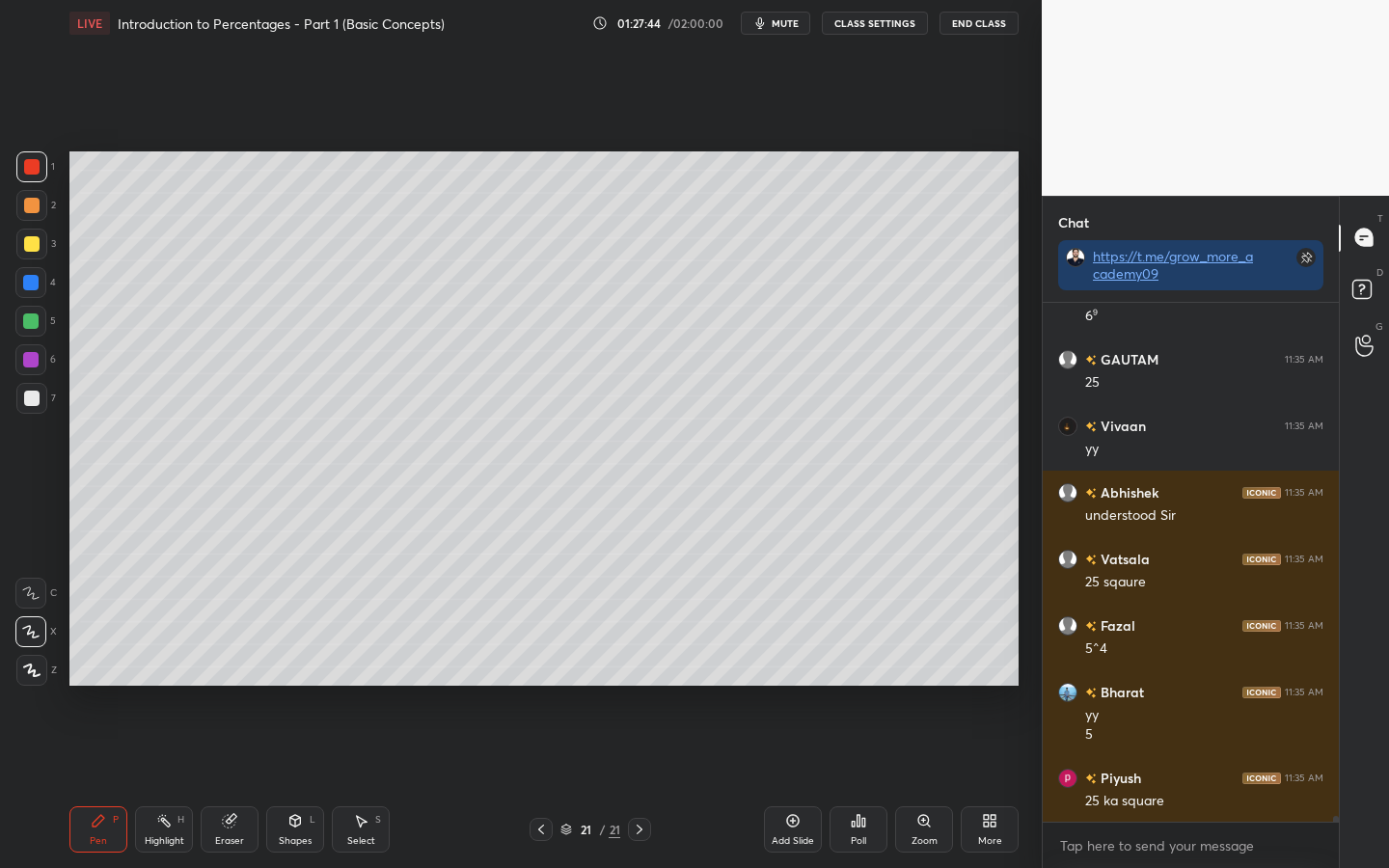 click at bounding box center [31, 283] 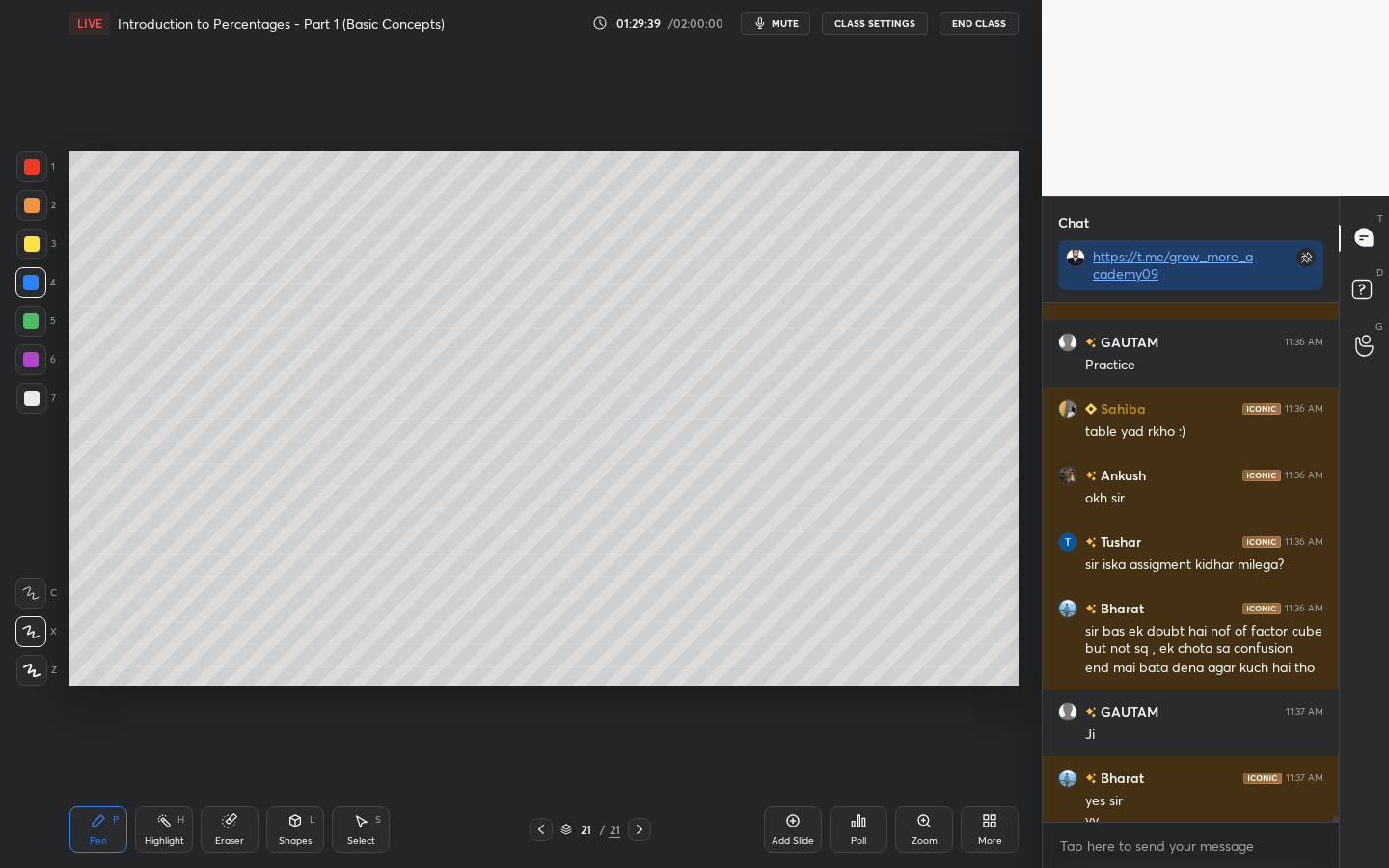 scroll, scrollTop: 44258, scrollLeft: 0, axis: vertical 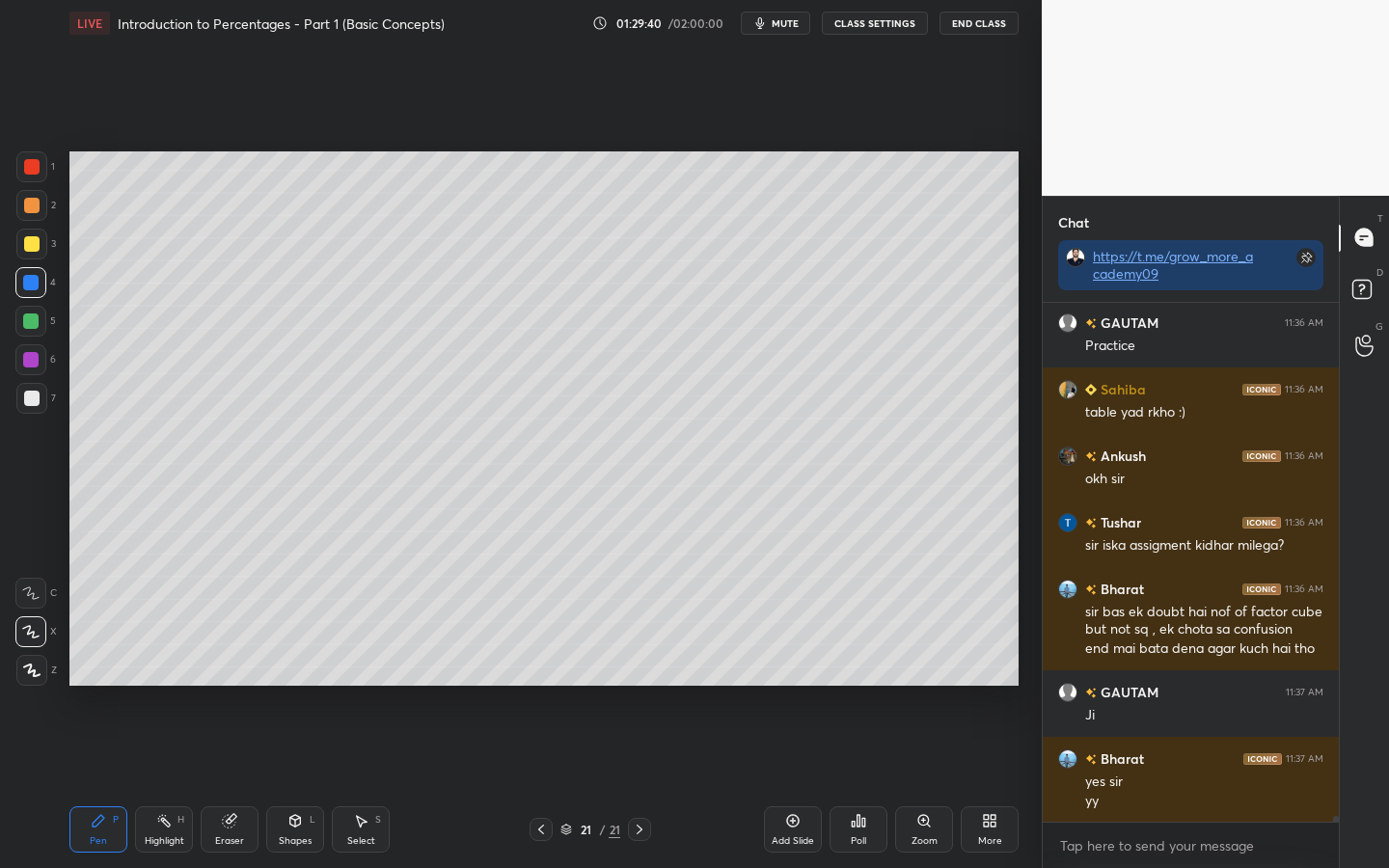 click 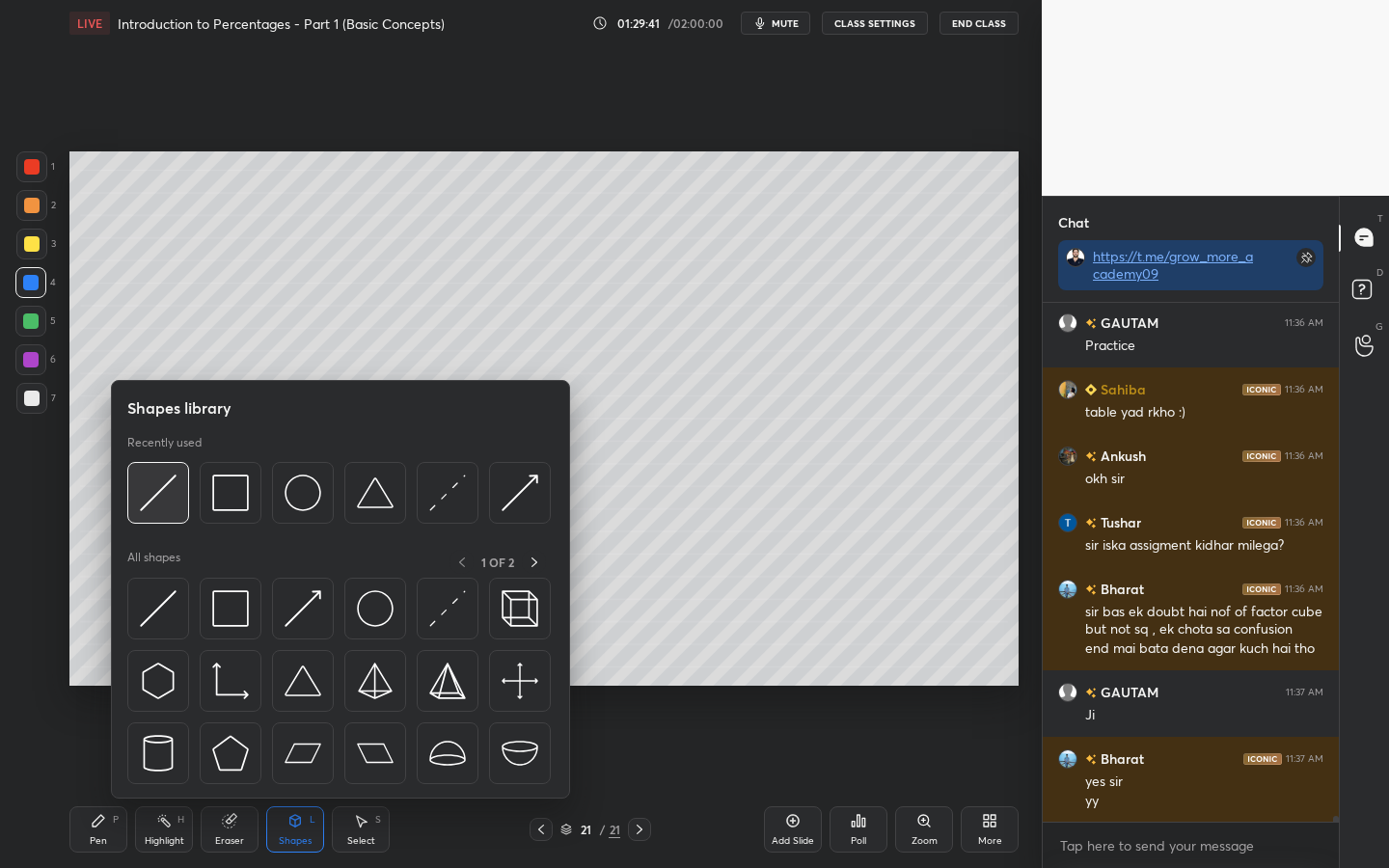 click at bounding box center (158, 493) 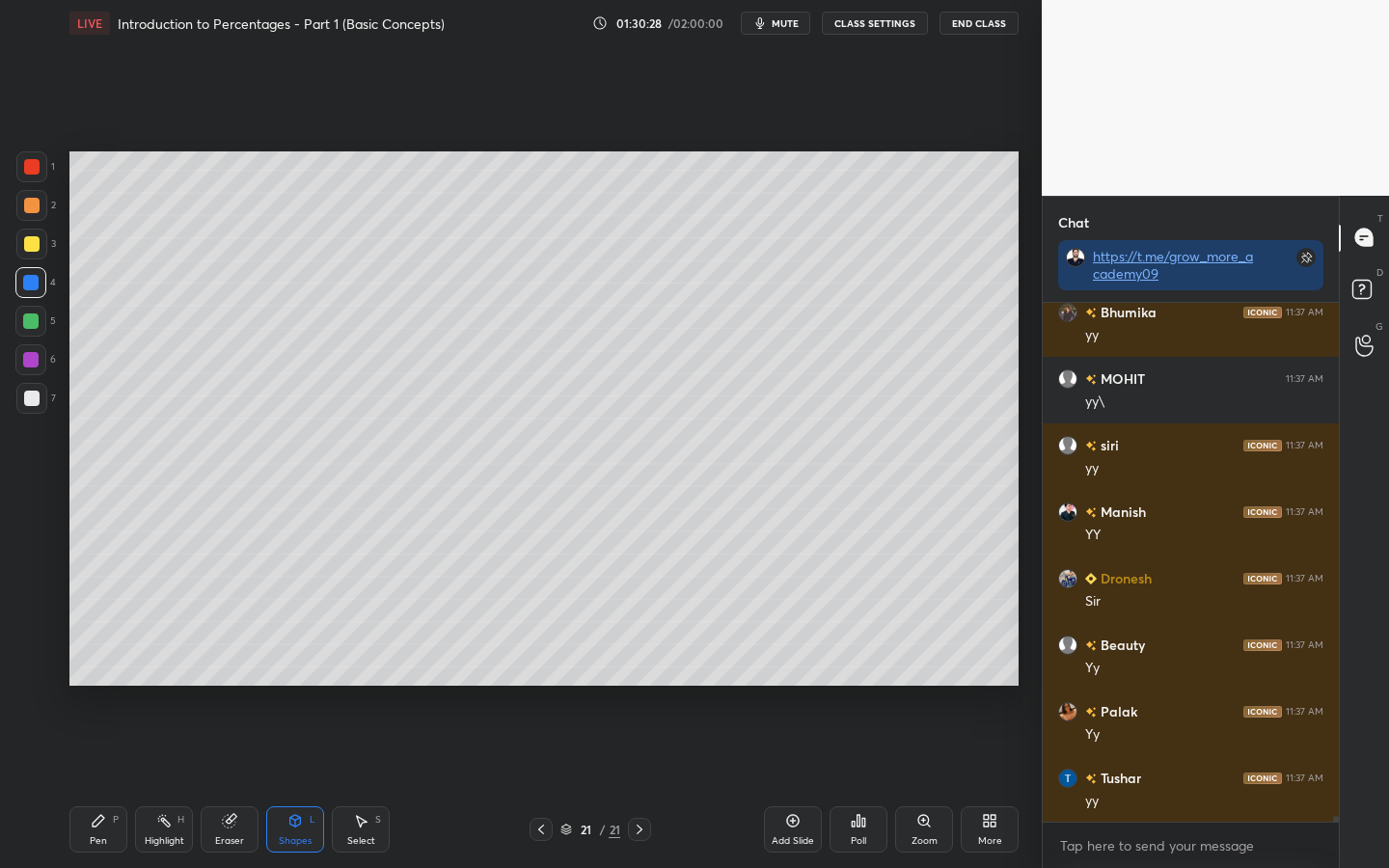 scroll, scrollTop: 45076, scrollLeft: 0, axis: vertical 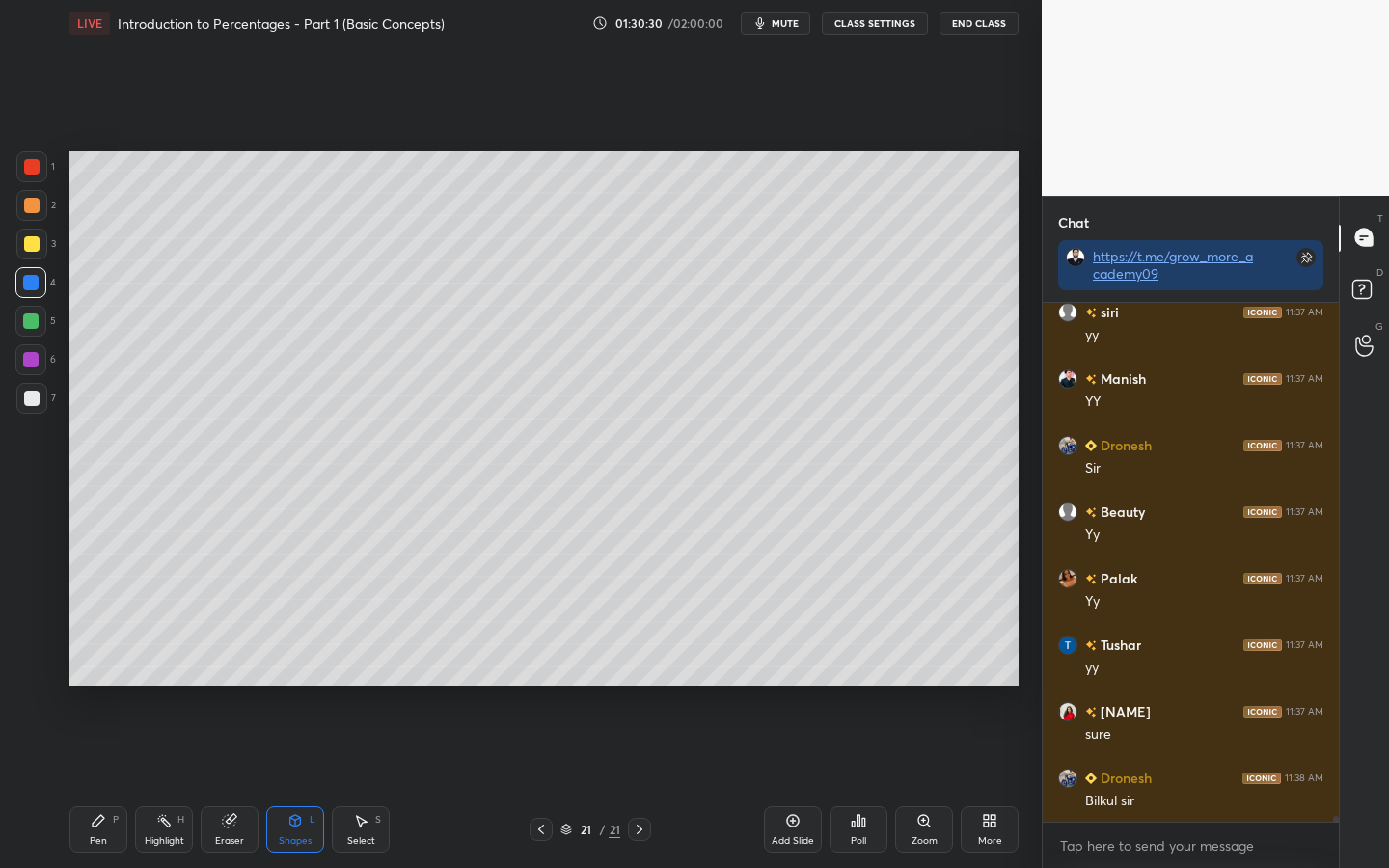 click 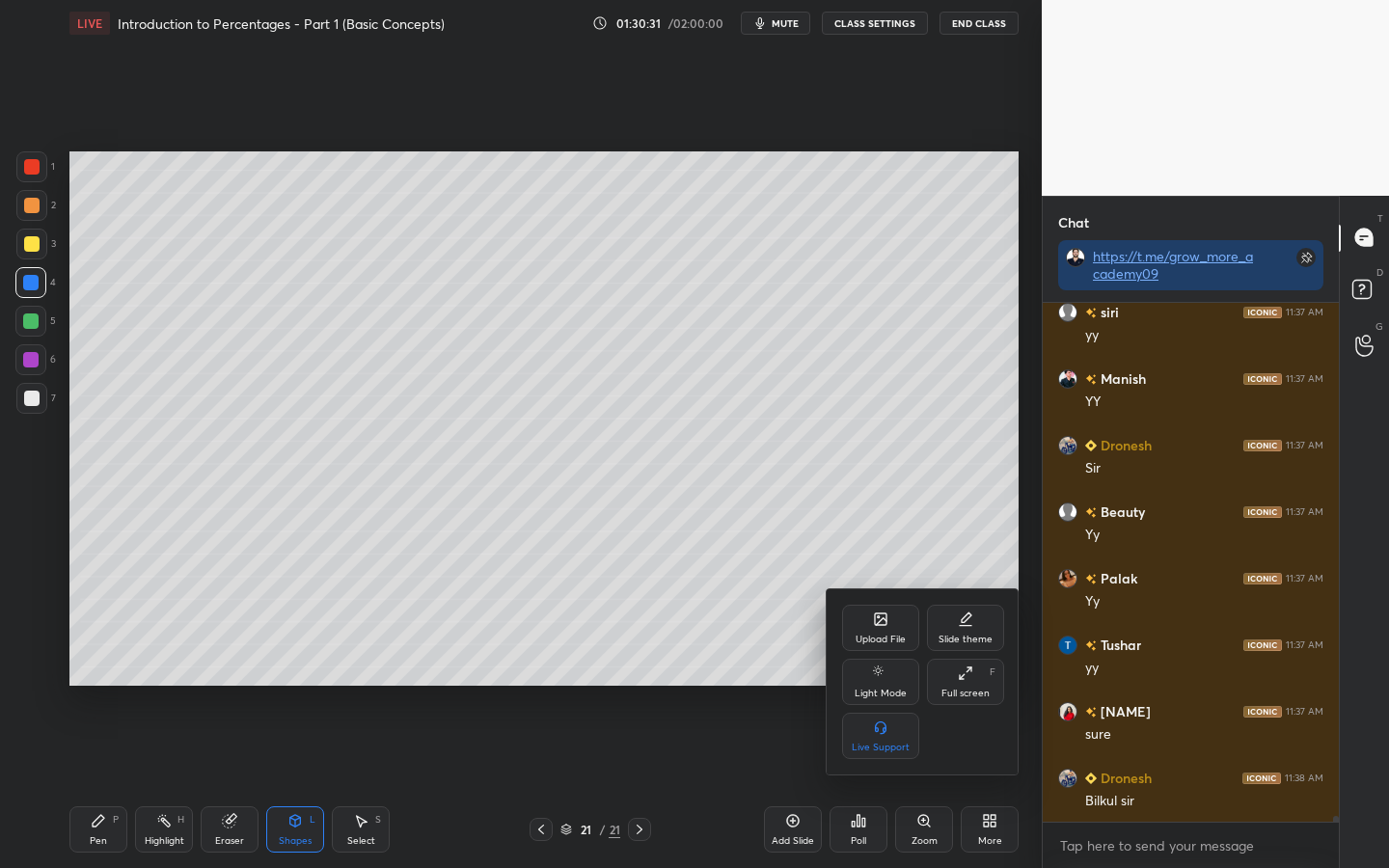 click 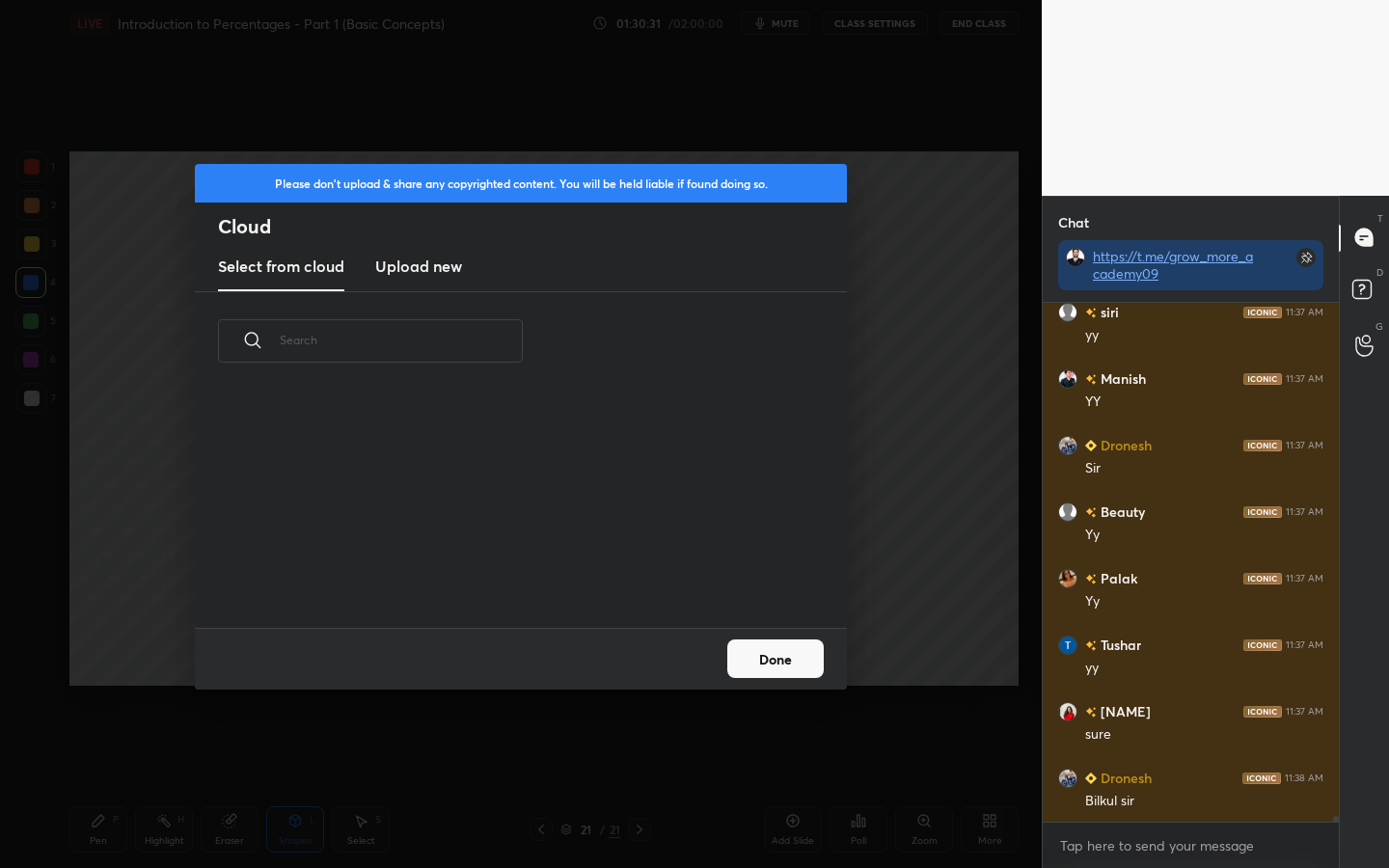 scroll, scrollTop: 45209, scrollLeft: 0, axis: vertical 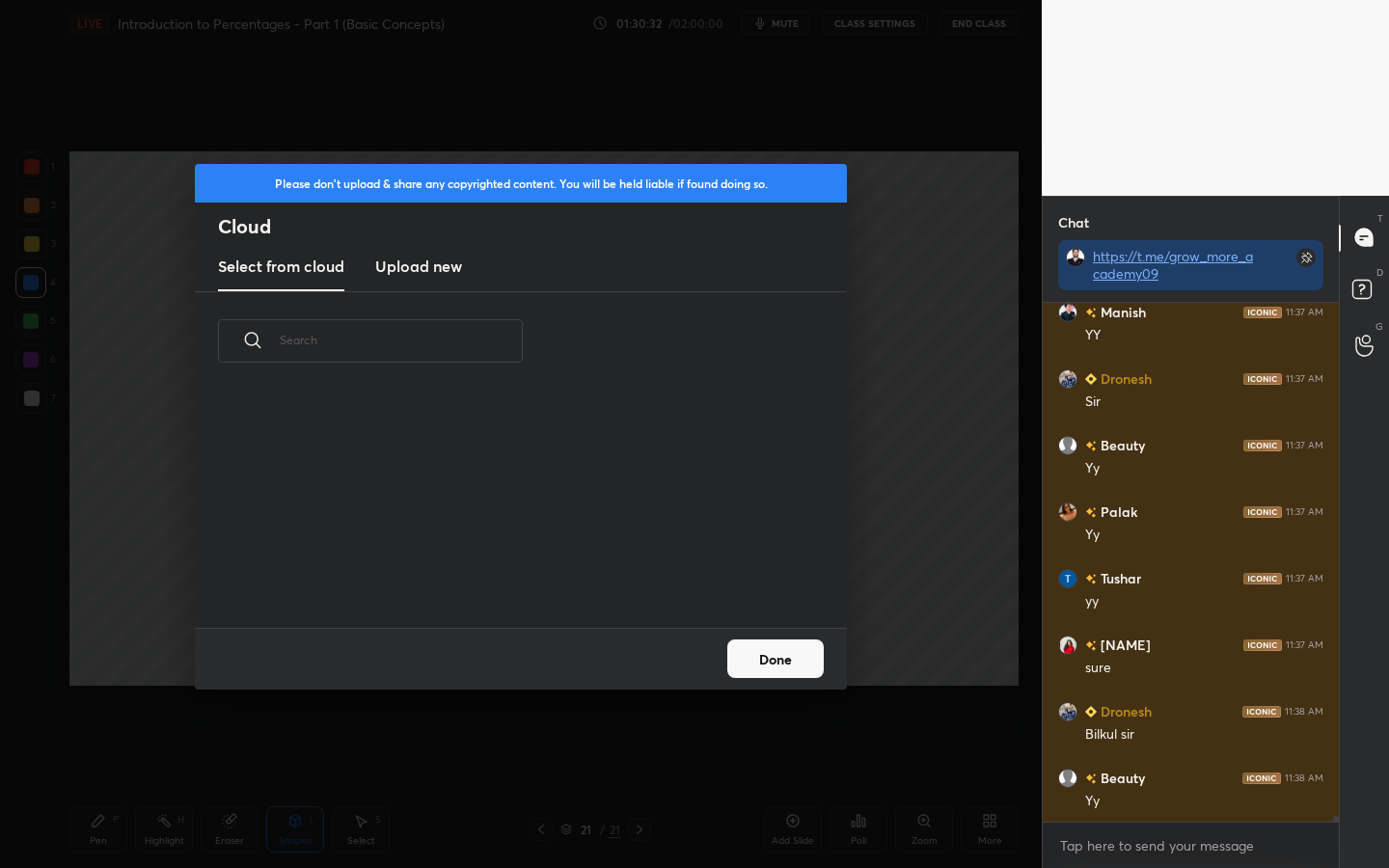 click on "Upload new" at bounding box center [419, 266] 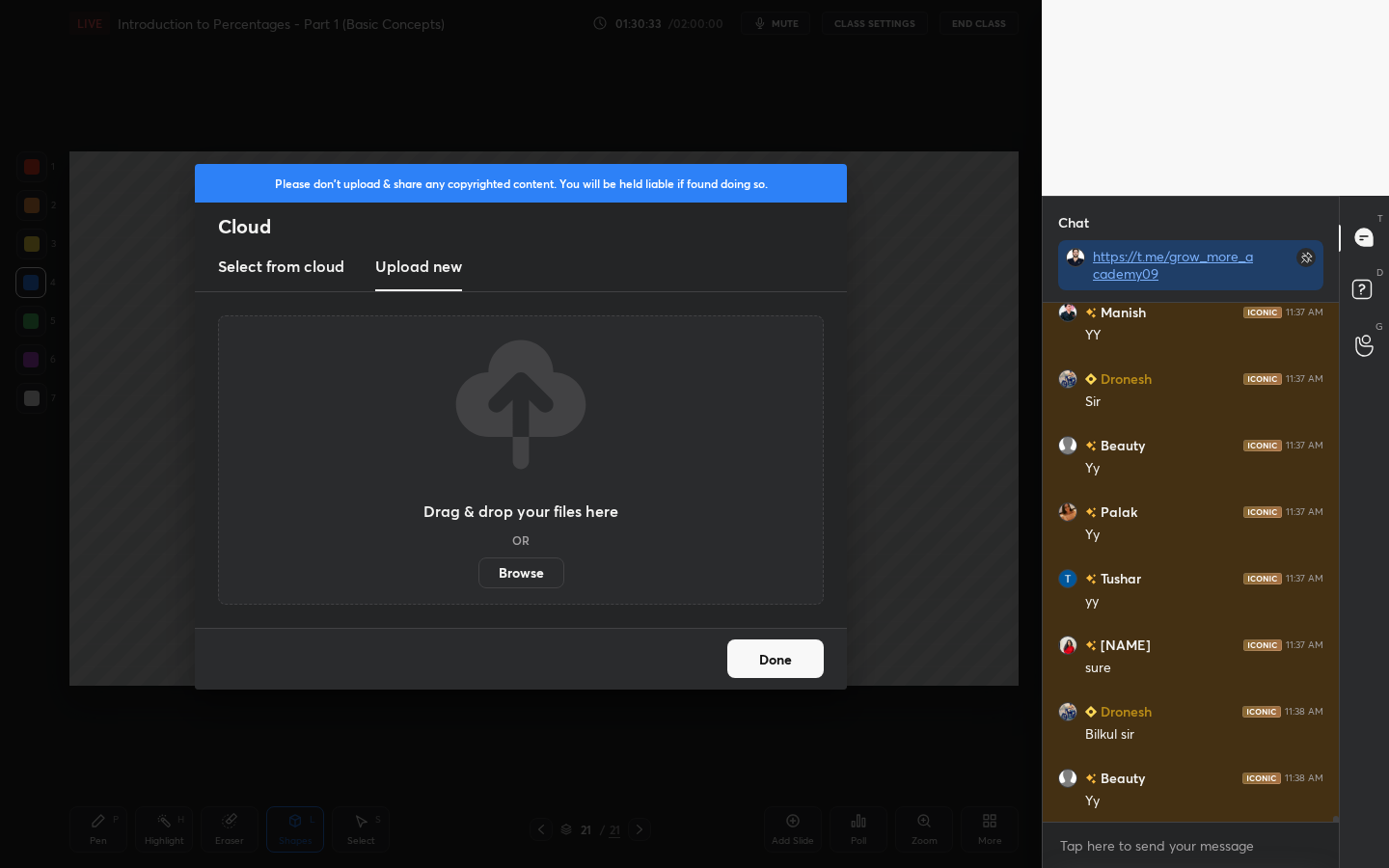 click on "Browse" at bounding box center (521, 573) 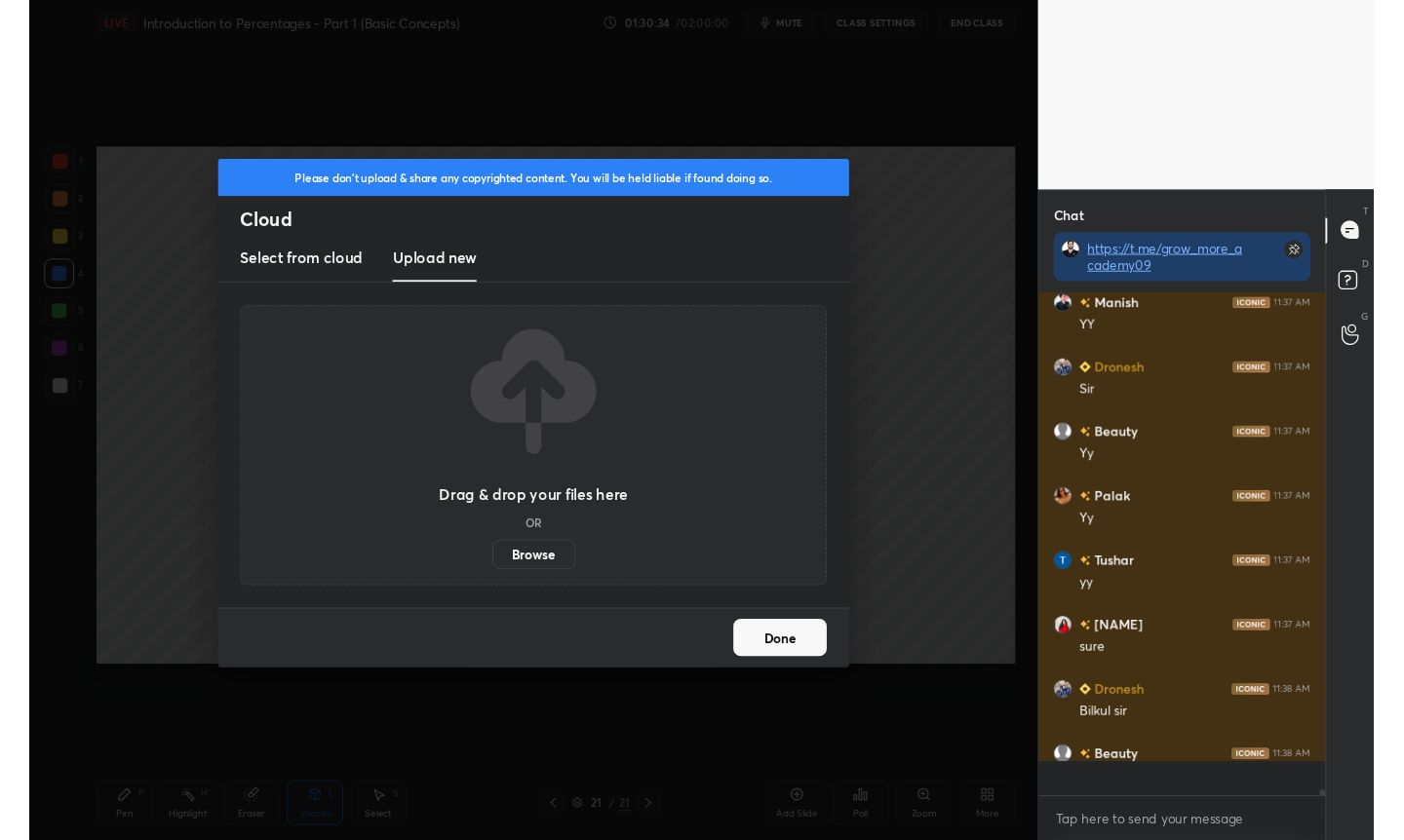 scroll, scrollTop: 715, scrollLeft: 975, axis: both 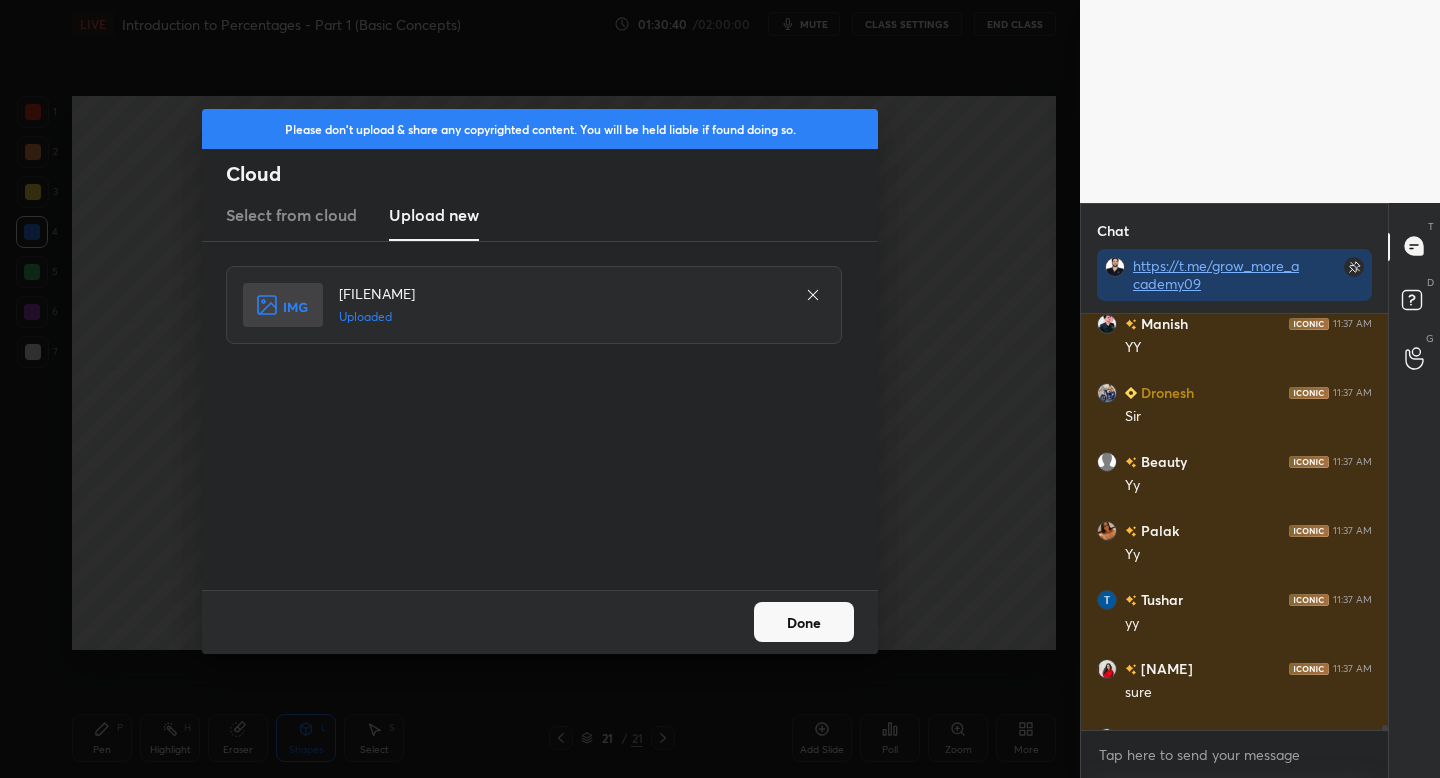 click on "Done" at bounding box center (804, 622) 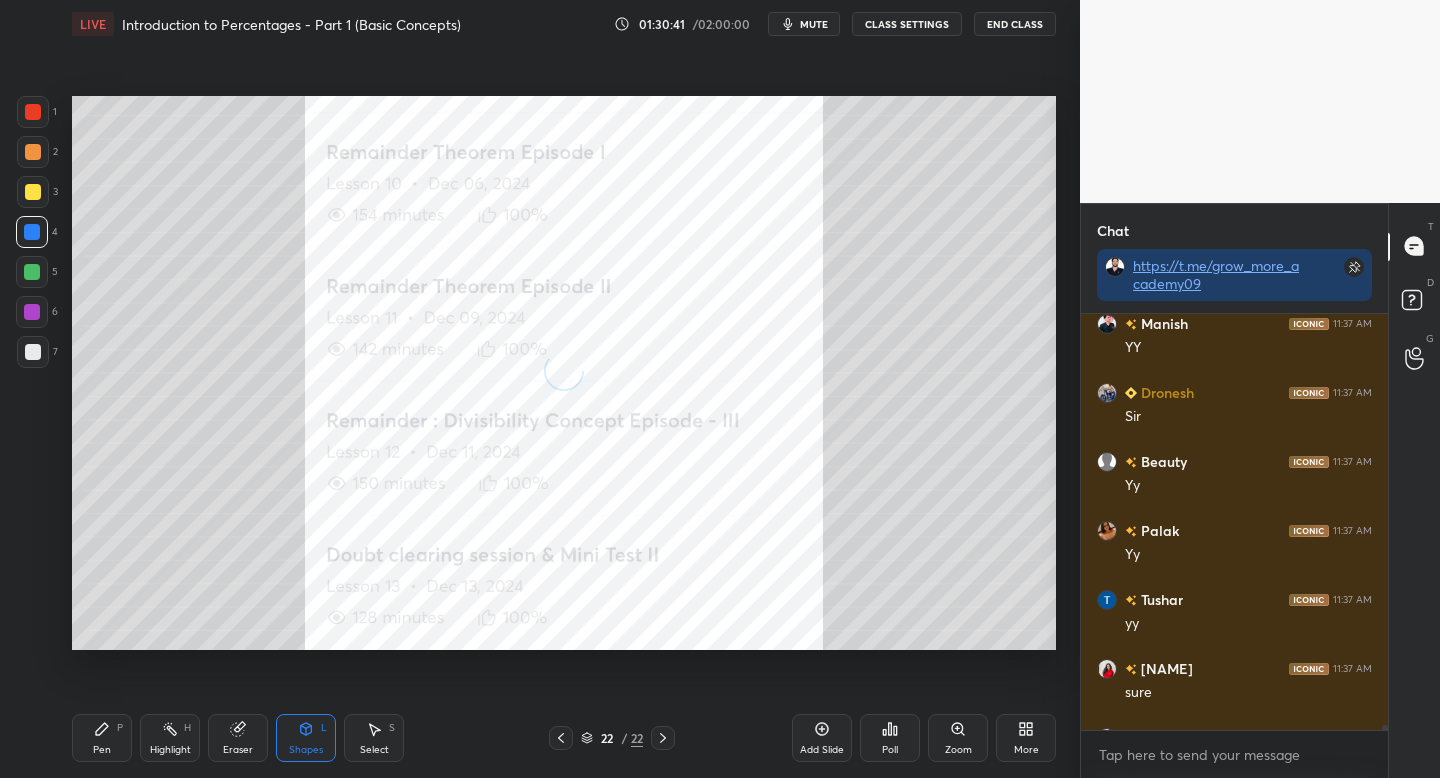 click on "More" at bounding box center (1026, 738) 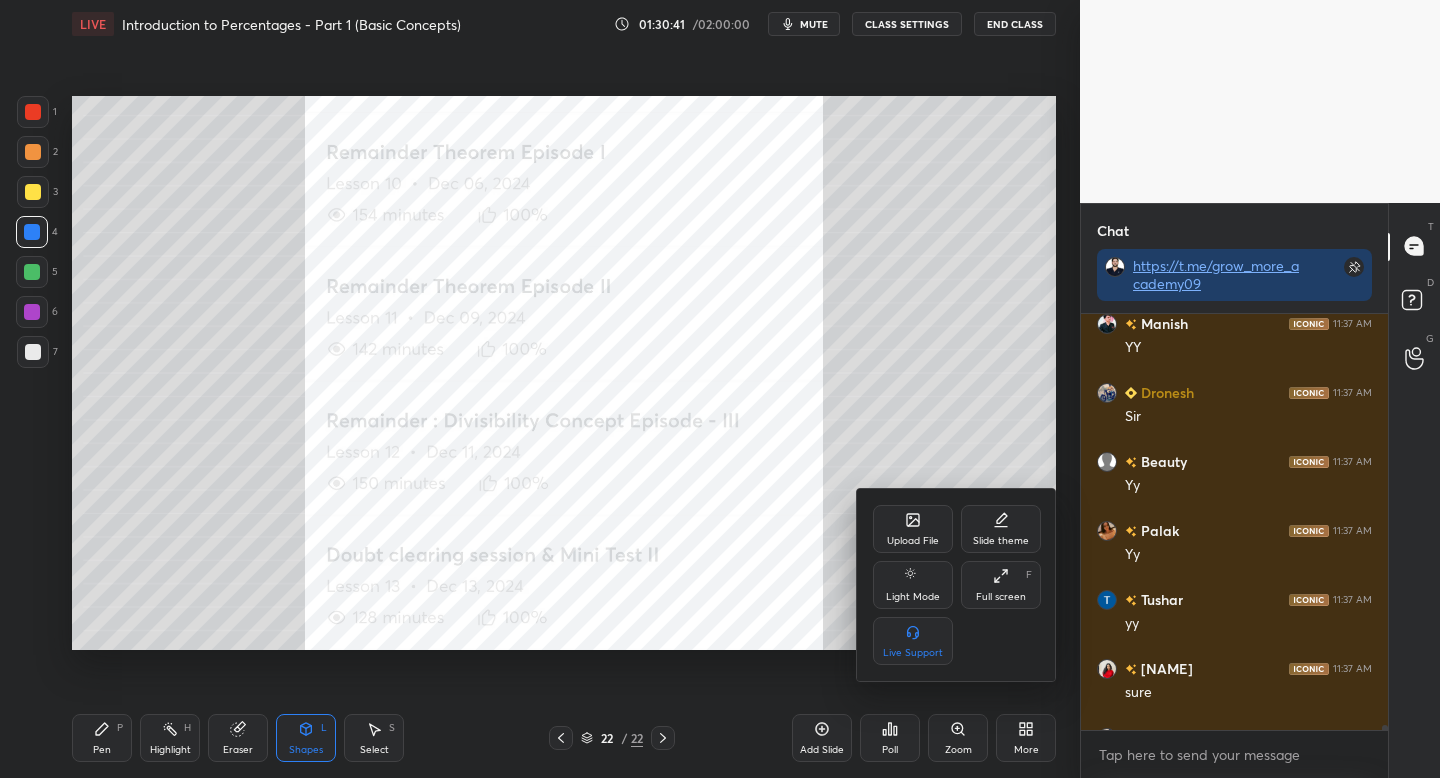 click 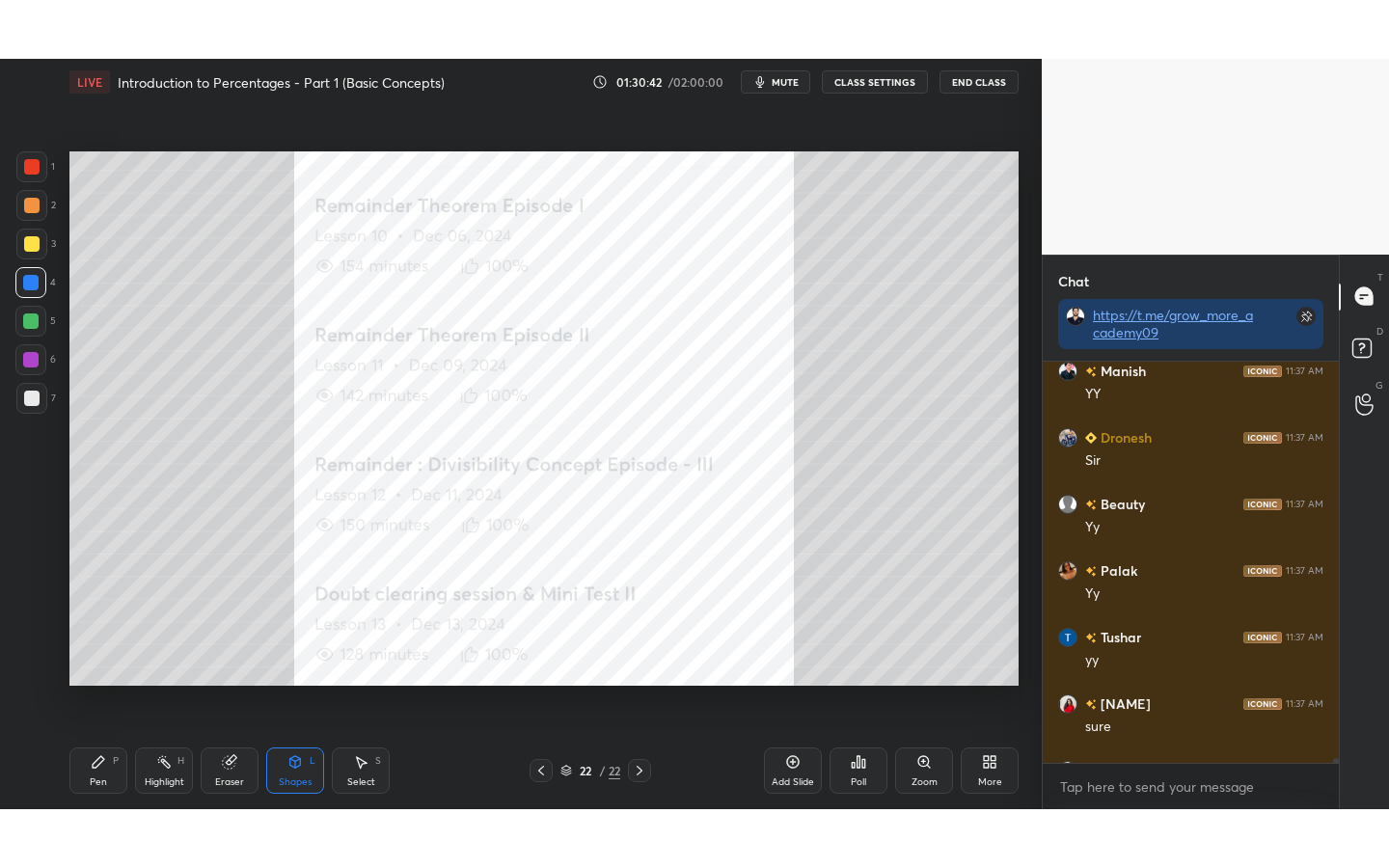 scroll, scrollTop: 95700, scrollLeft: 95494, axis: both 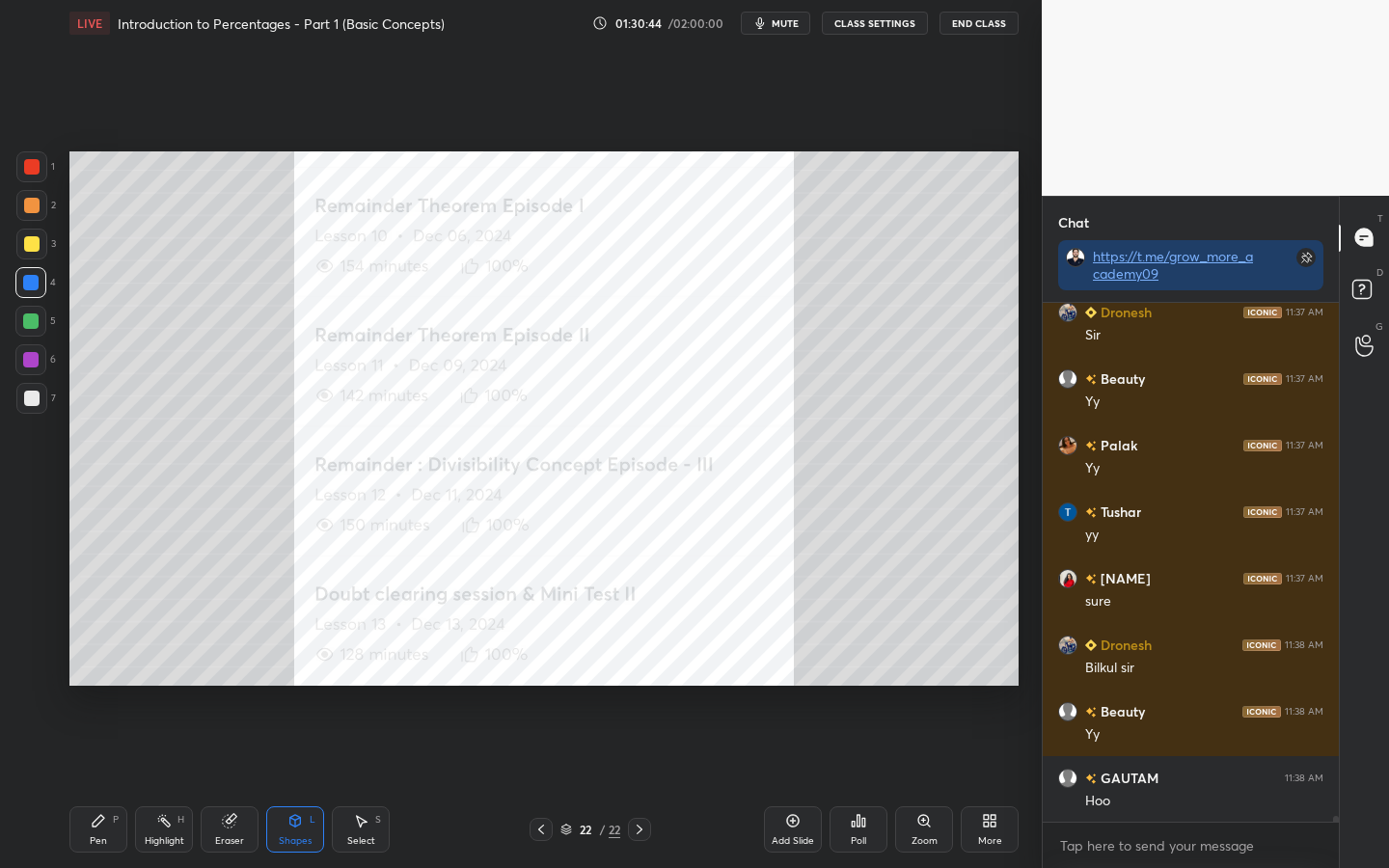 click on "Shapes" at bounding box center (295, 841) 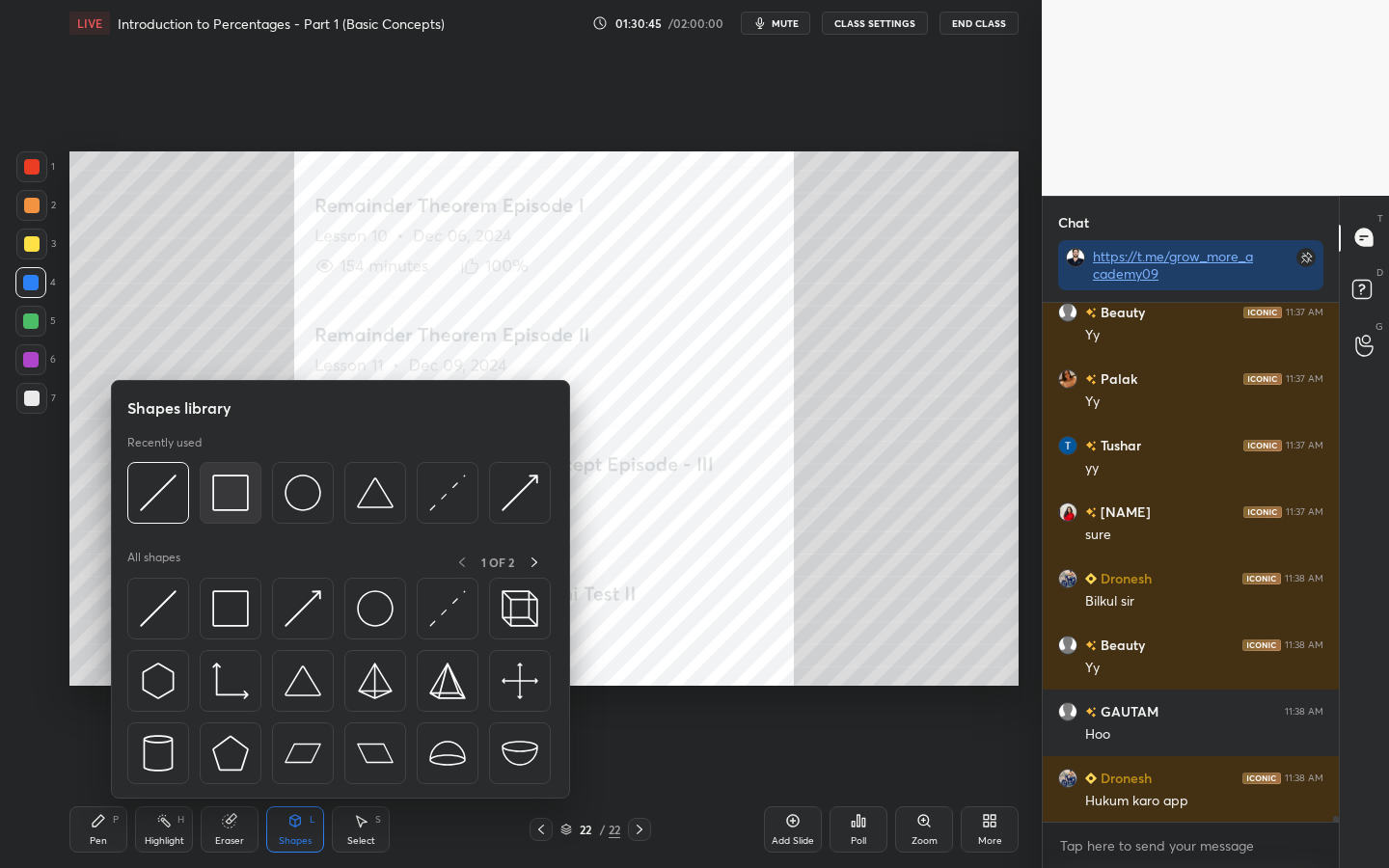 click at bounding box center (231, 493) 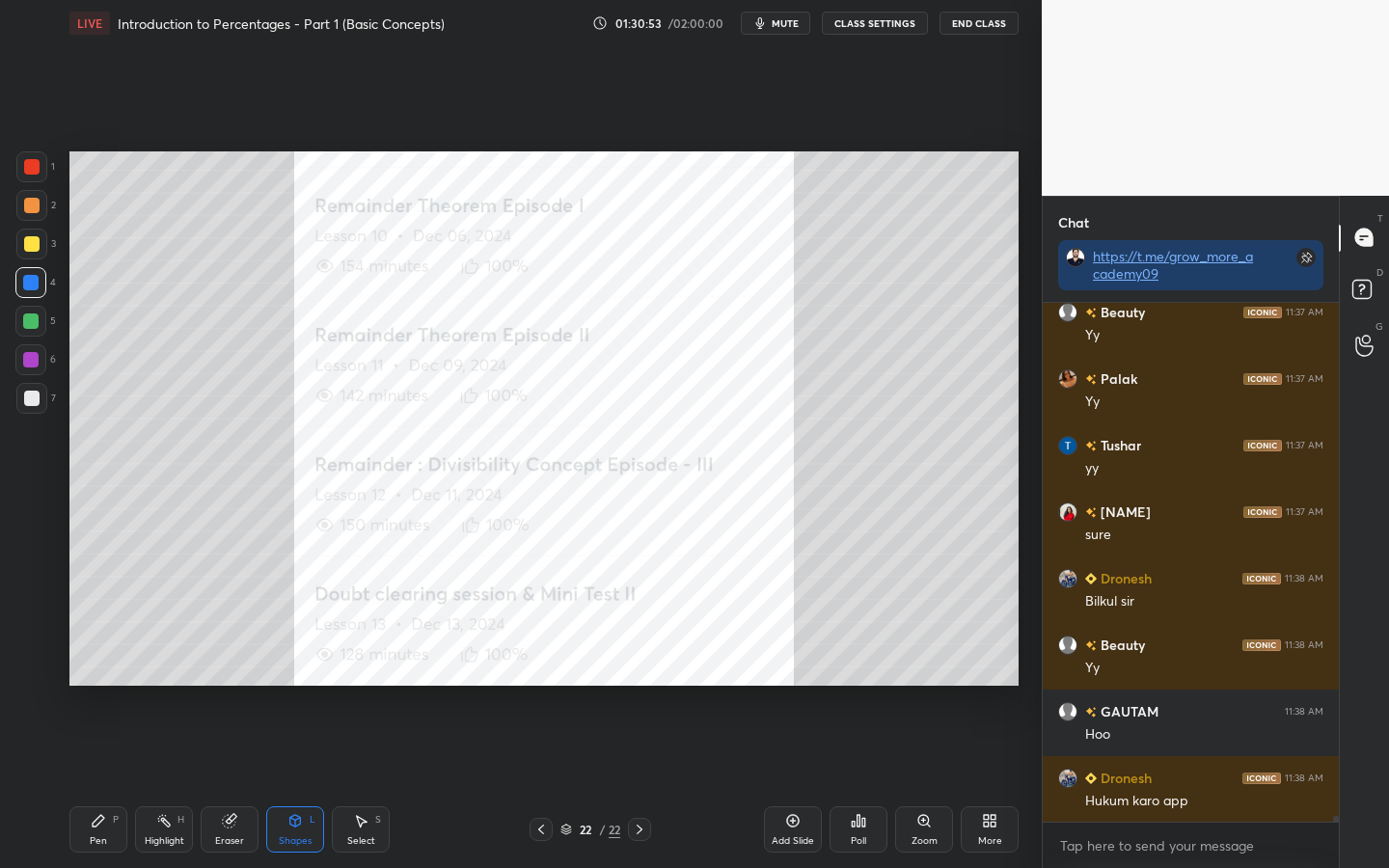 click on "Setting up your live class Poll for   secs No correct answer Start poll" at bounding box center (544, 419) 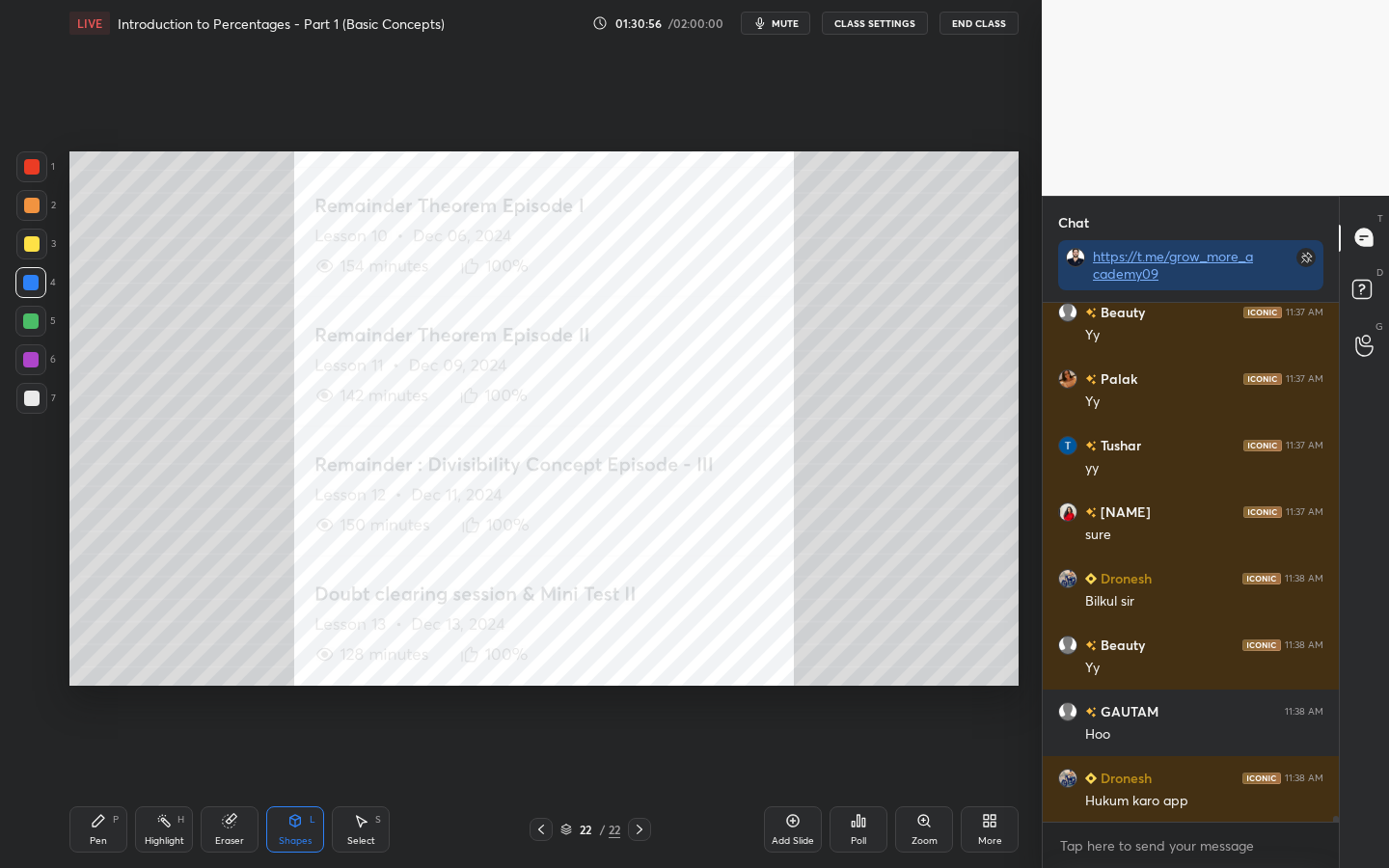 drag, startPoint x: 103, startPoint y: 815, endPoint x: 99, endPoint y: 828, distance: 13.60147 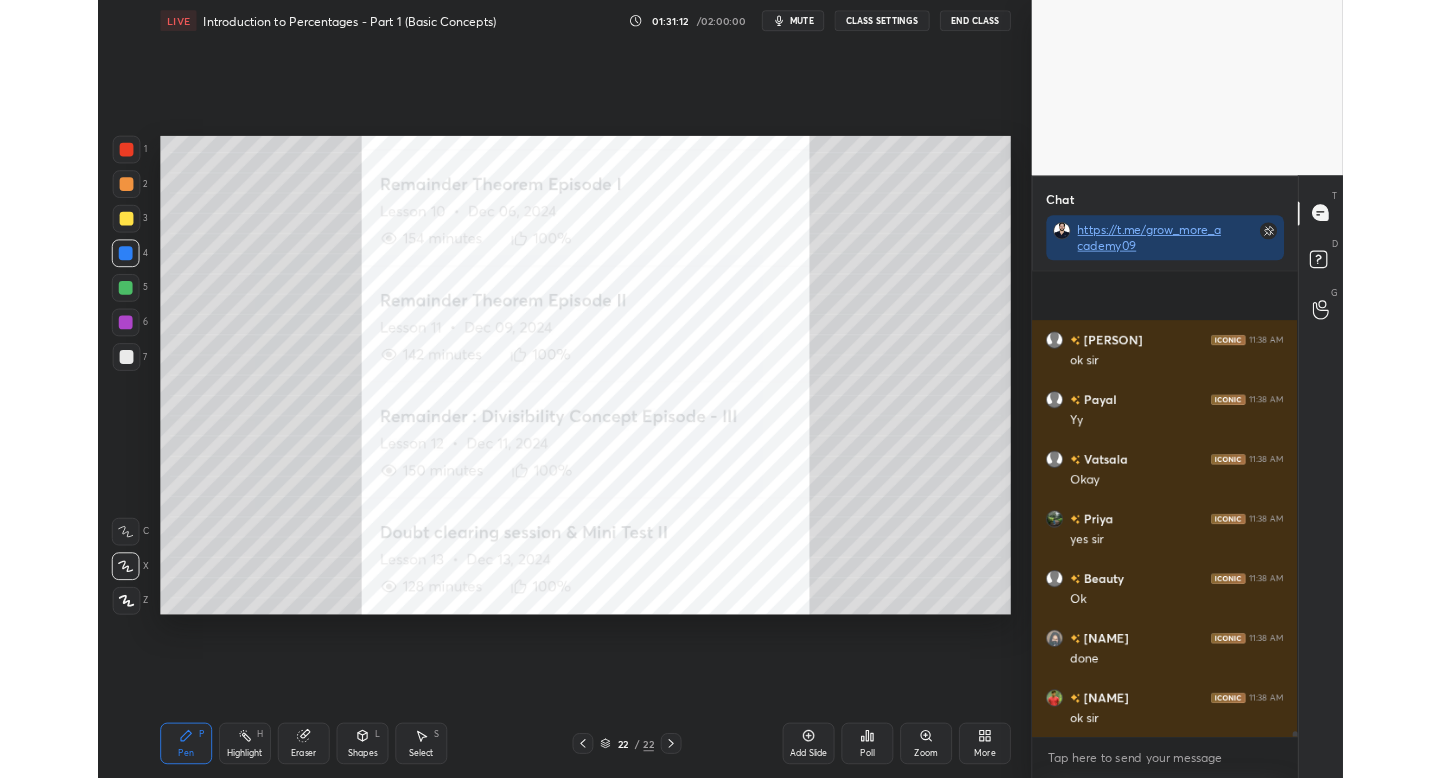 scroll, scrollTop: 47980, scrollLeft: 0, axis: vertical 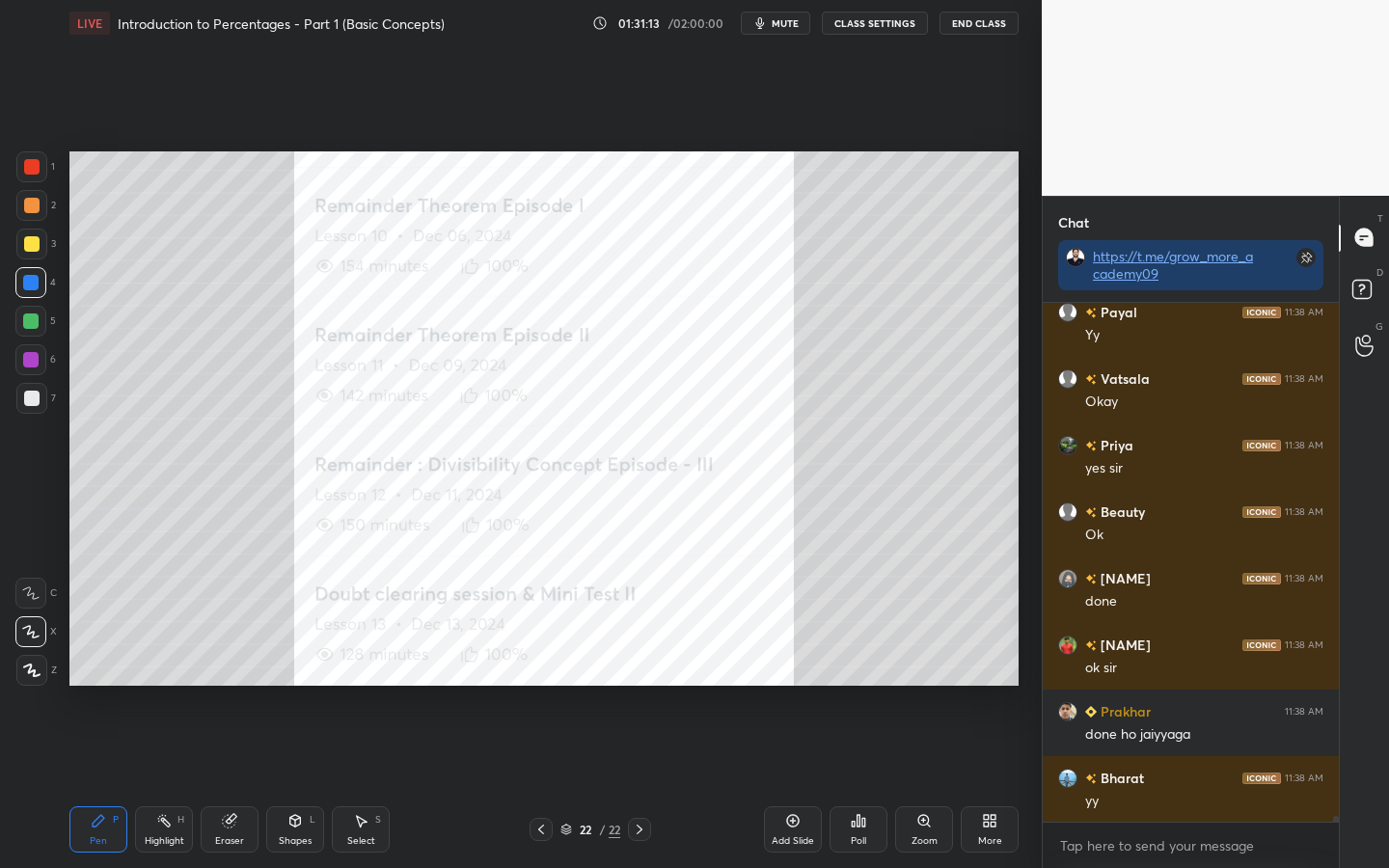 click on "More" at bounding box center (990, 829) 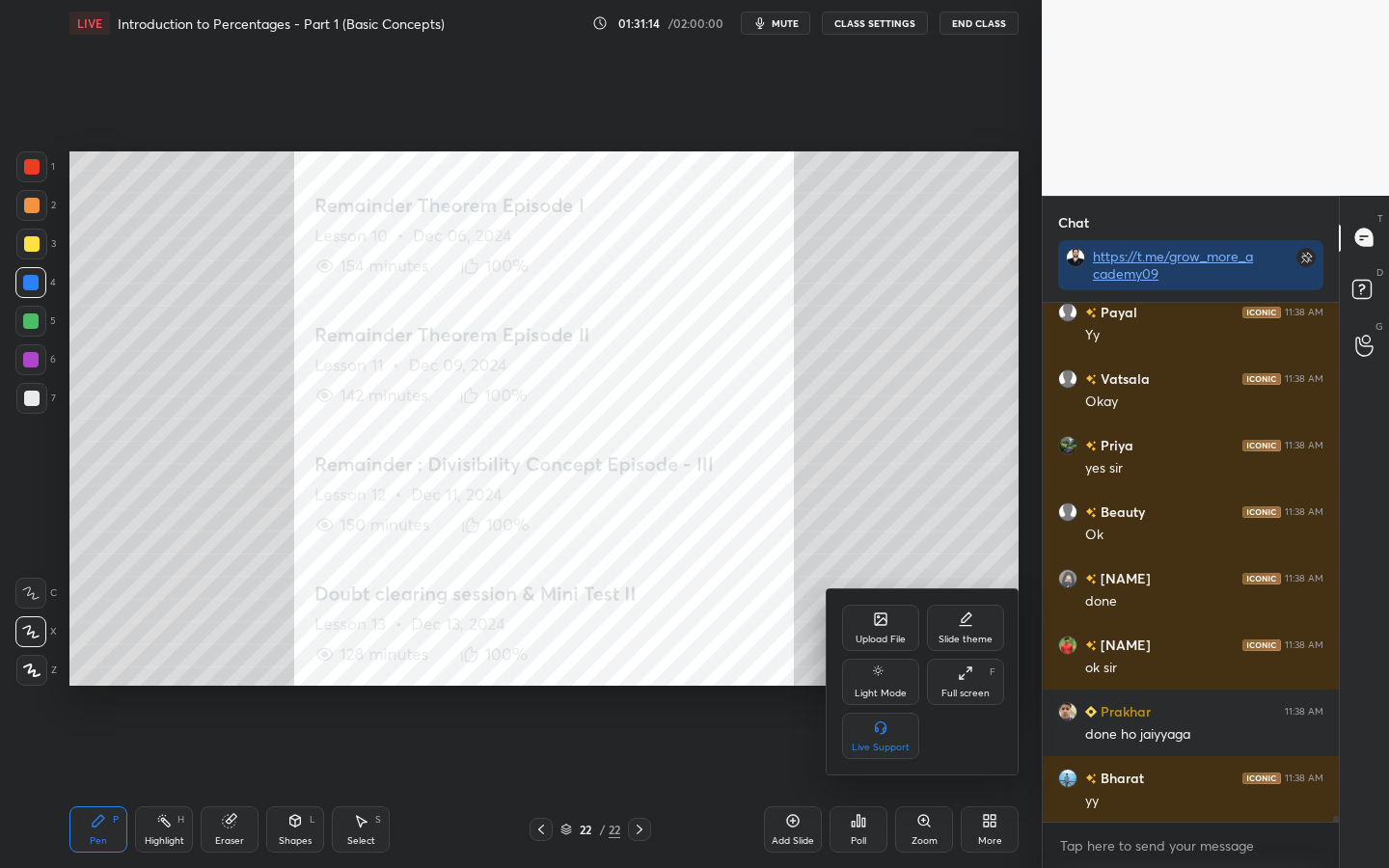 click 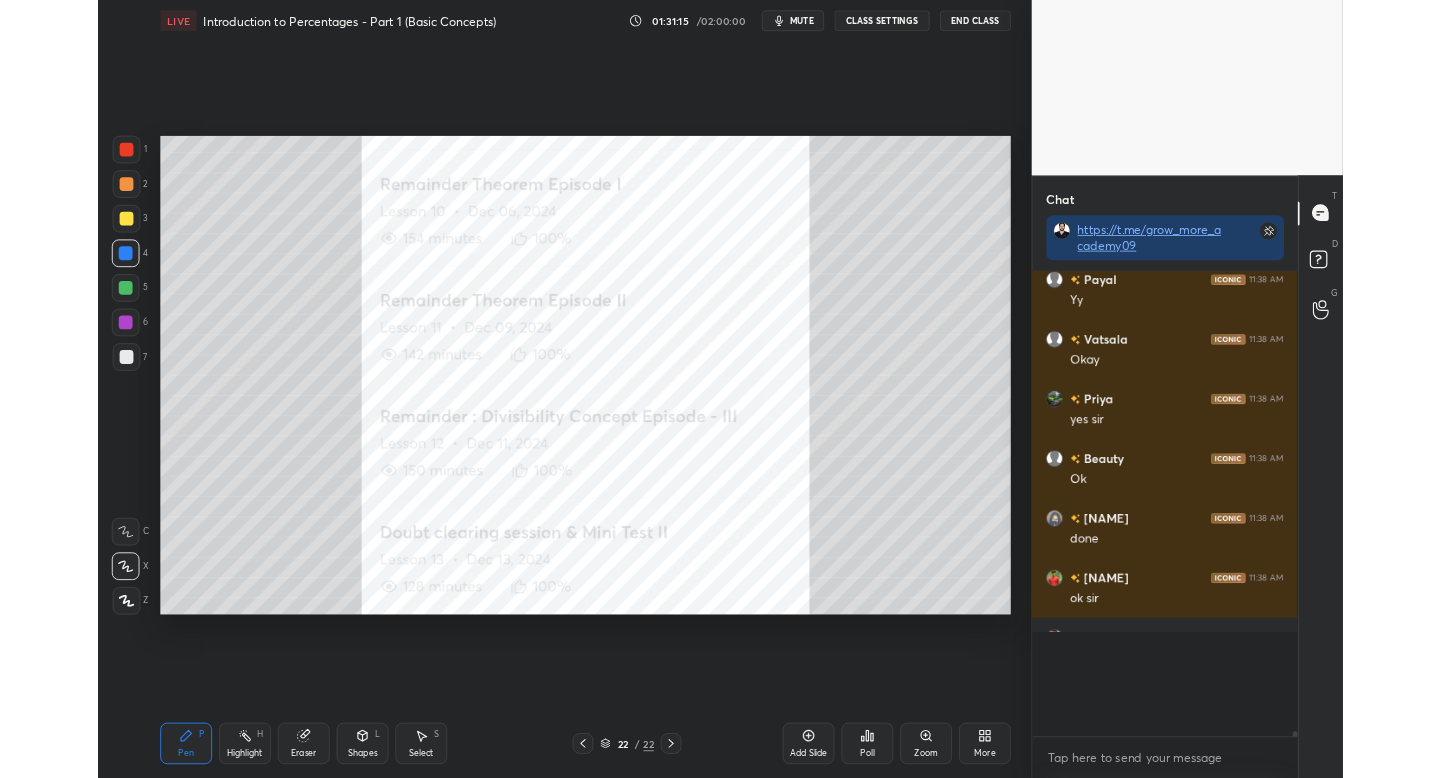 scroll, scrollTop: 650, scrollLeft: 1000, axis: both 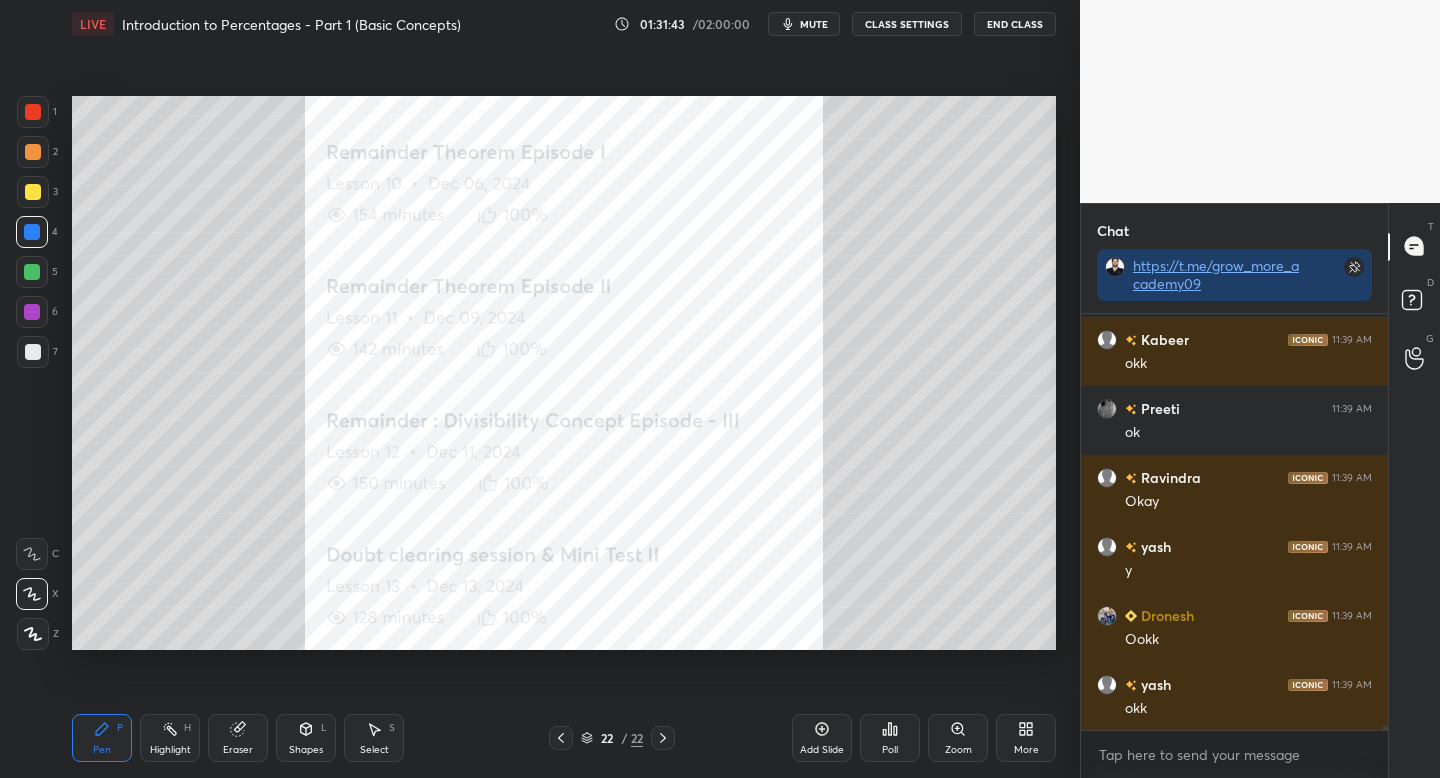 click on "More" at bounding box center [1026, 738] 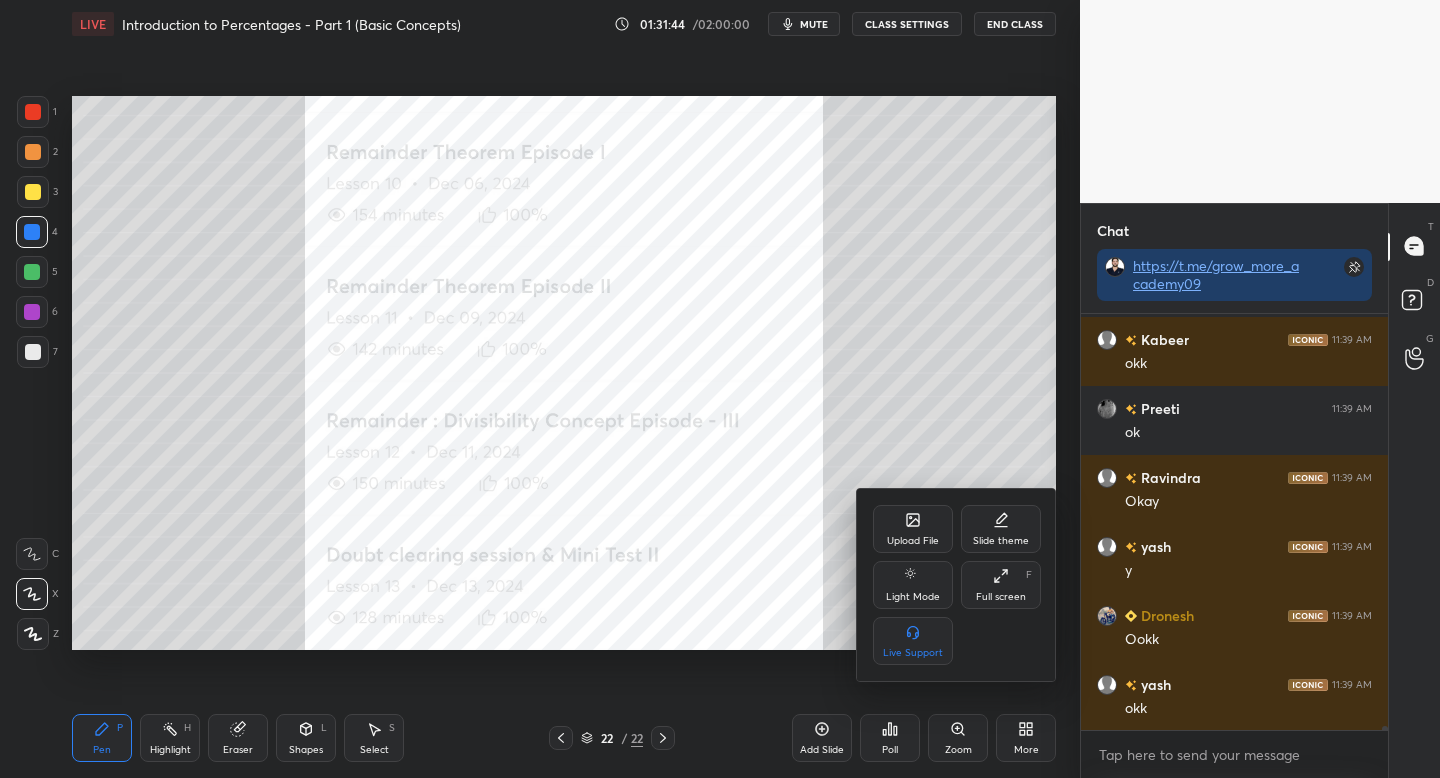 click 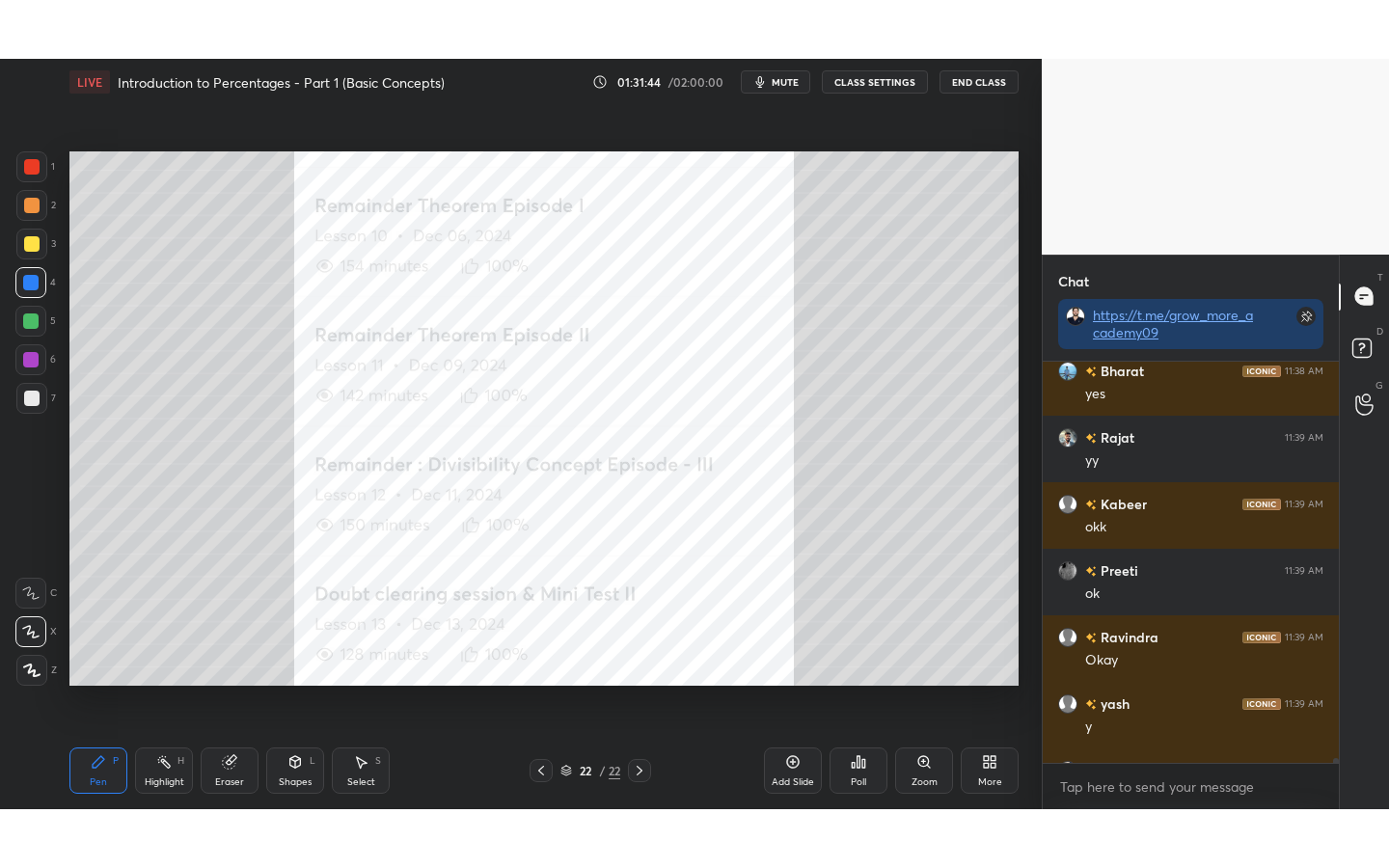 scroll, scrollTop: 95700, scrollLeft: 95494, axis: both 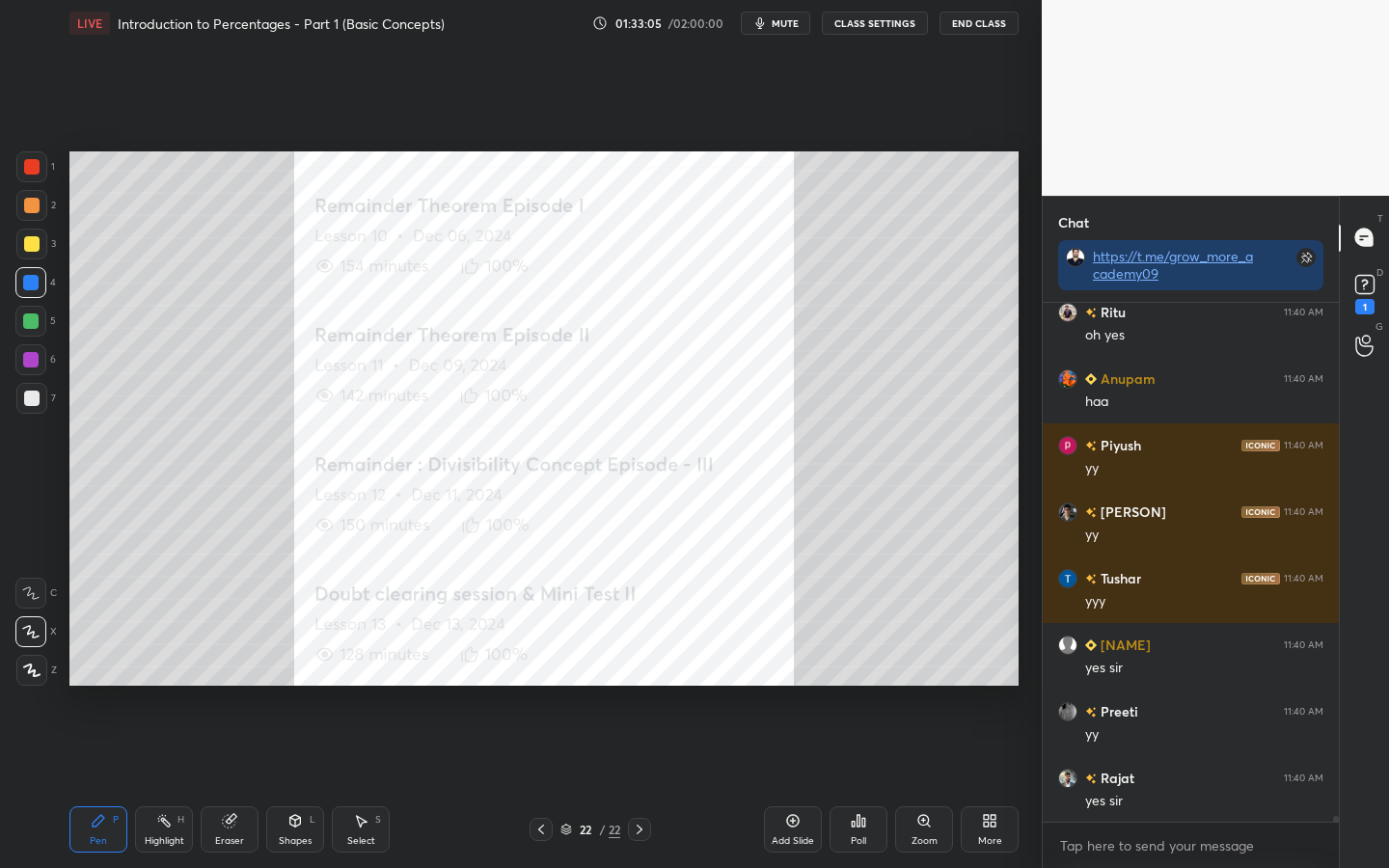 click 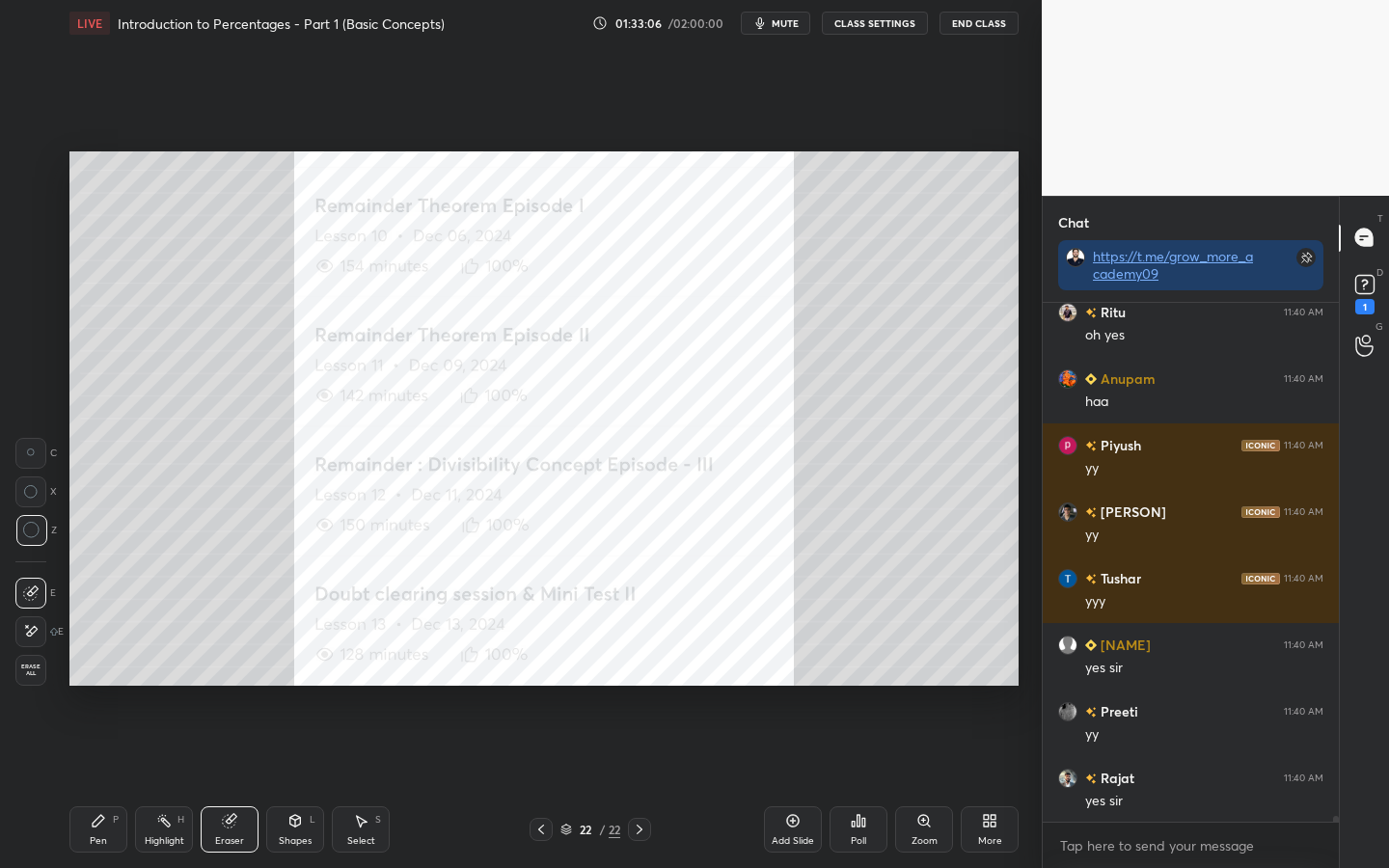 click on "Erase all" at bounding box center (31, 670) 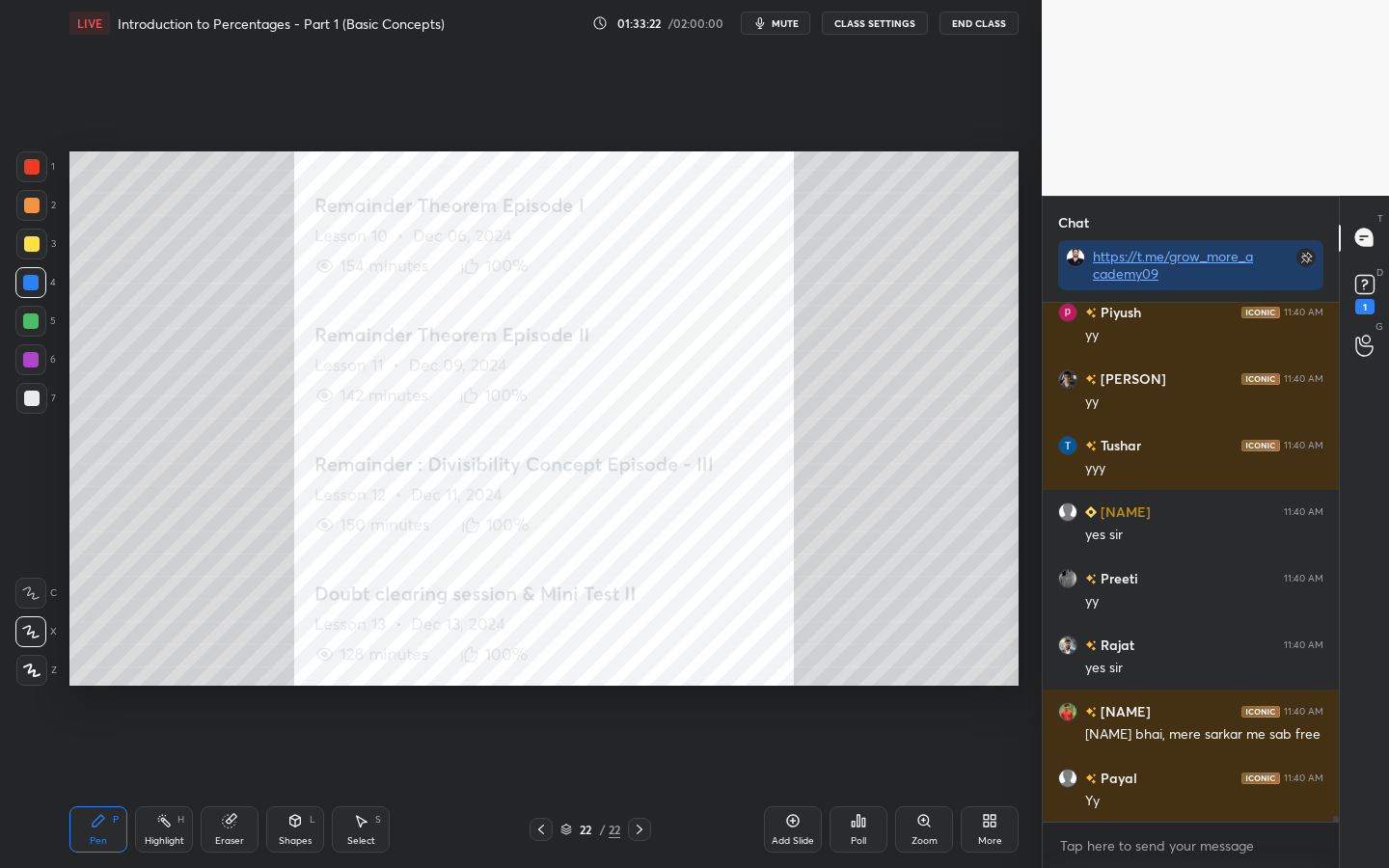 scroll, scrollTop: 47193, scrollLeft: 0, axis: vertical 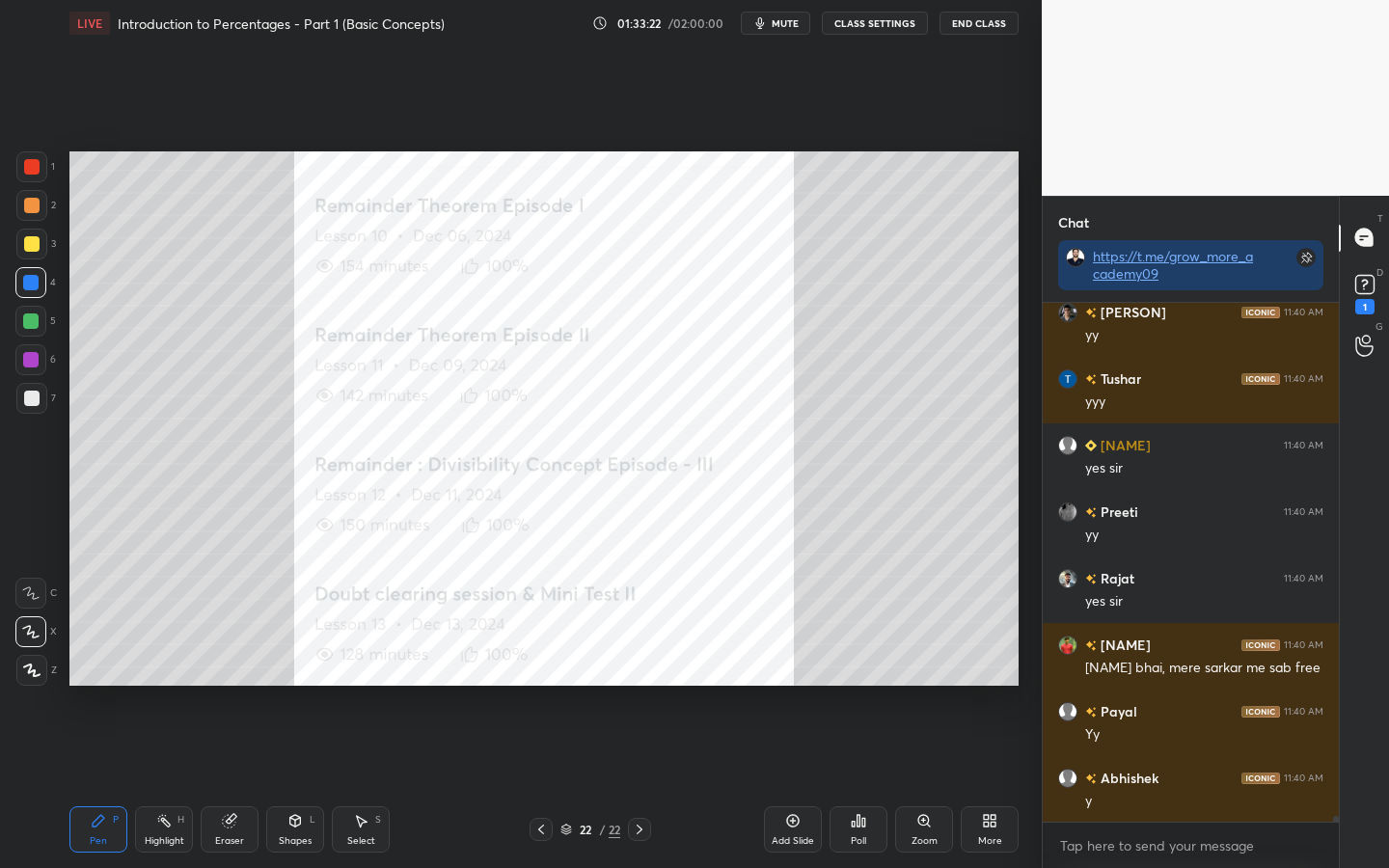 drag, startPoint x: 36, startPoint y: 167, endPoint x: 66, endPoint y: 173, distance: 30.594117 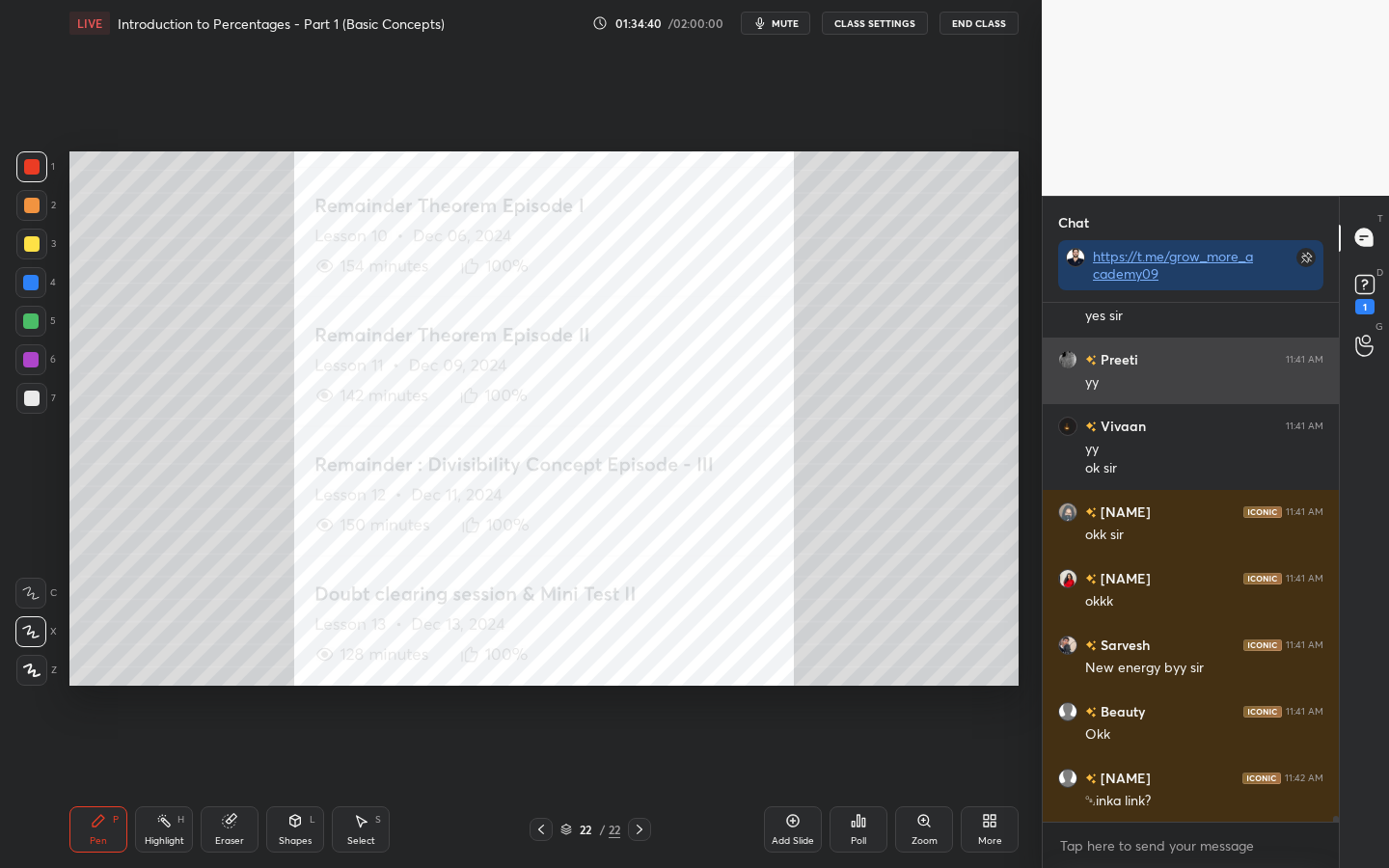 scroll, scrollTop: 48543, scrollLeft: 0, axis: vertical 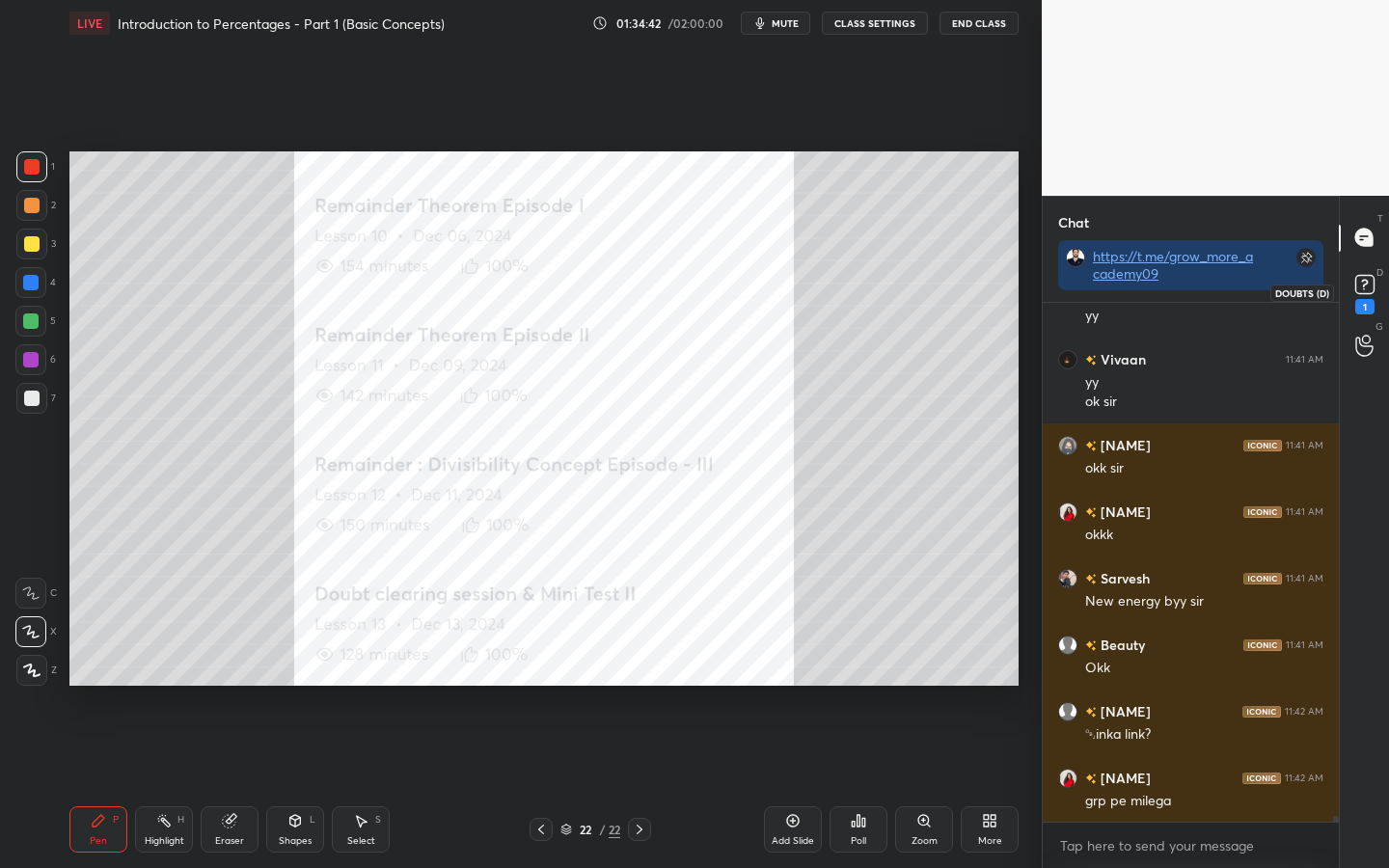 click 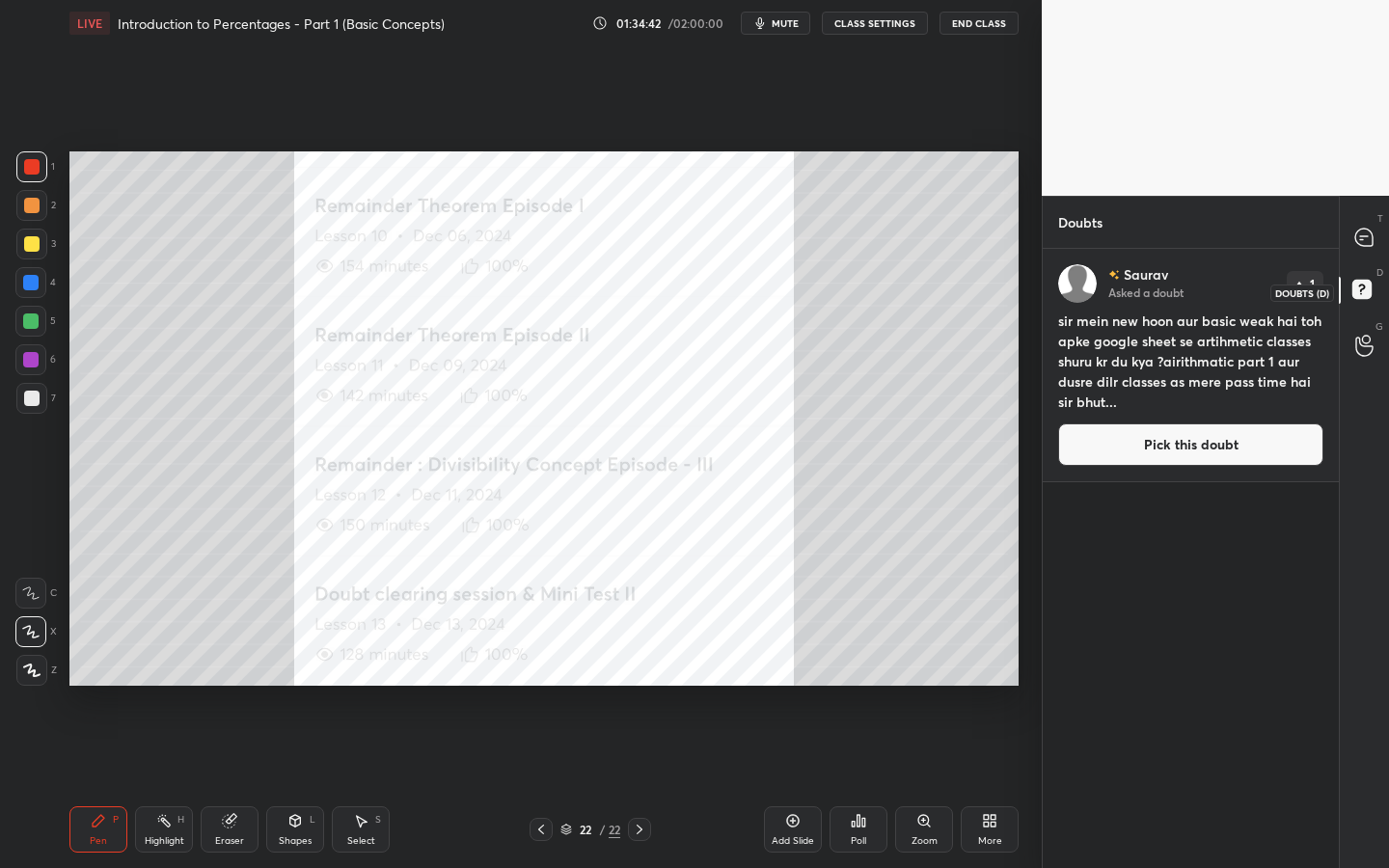 scroll, scrollTop: 7, scrollLeft: 7, axis: both 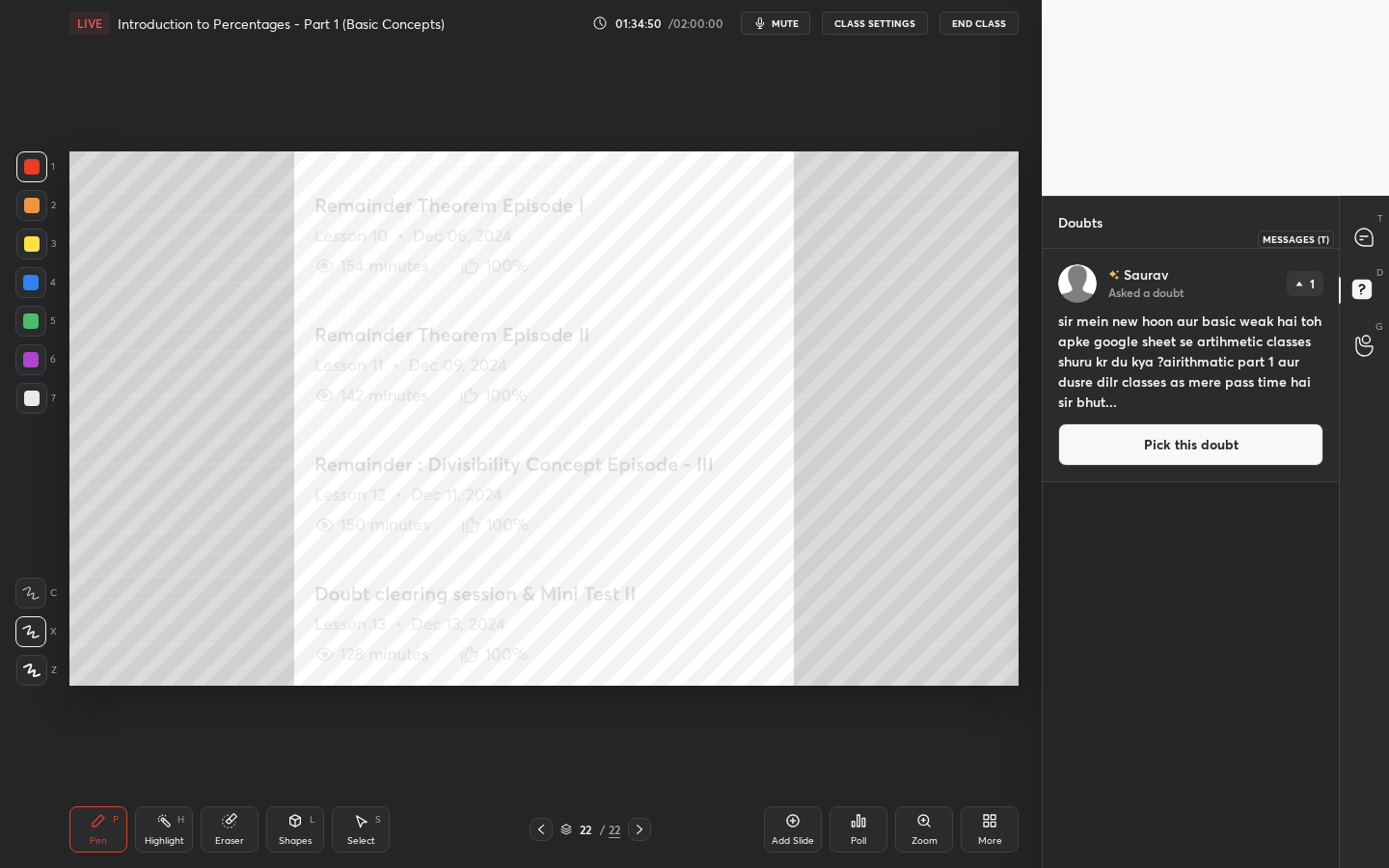 click 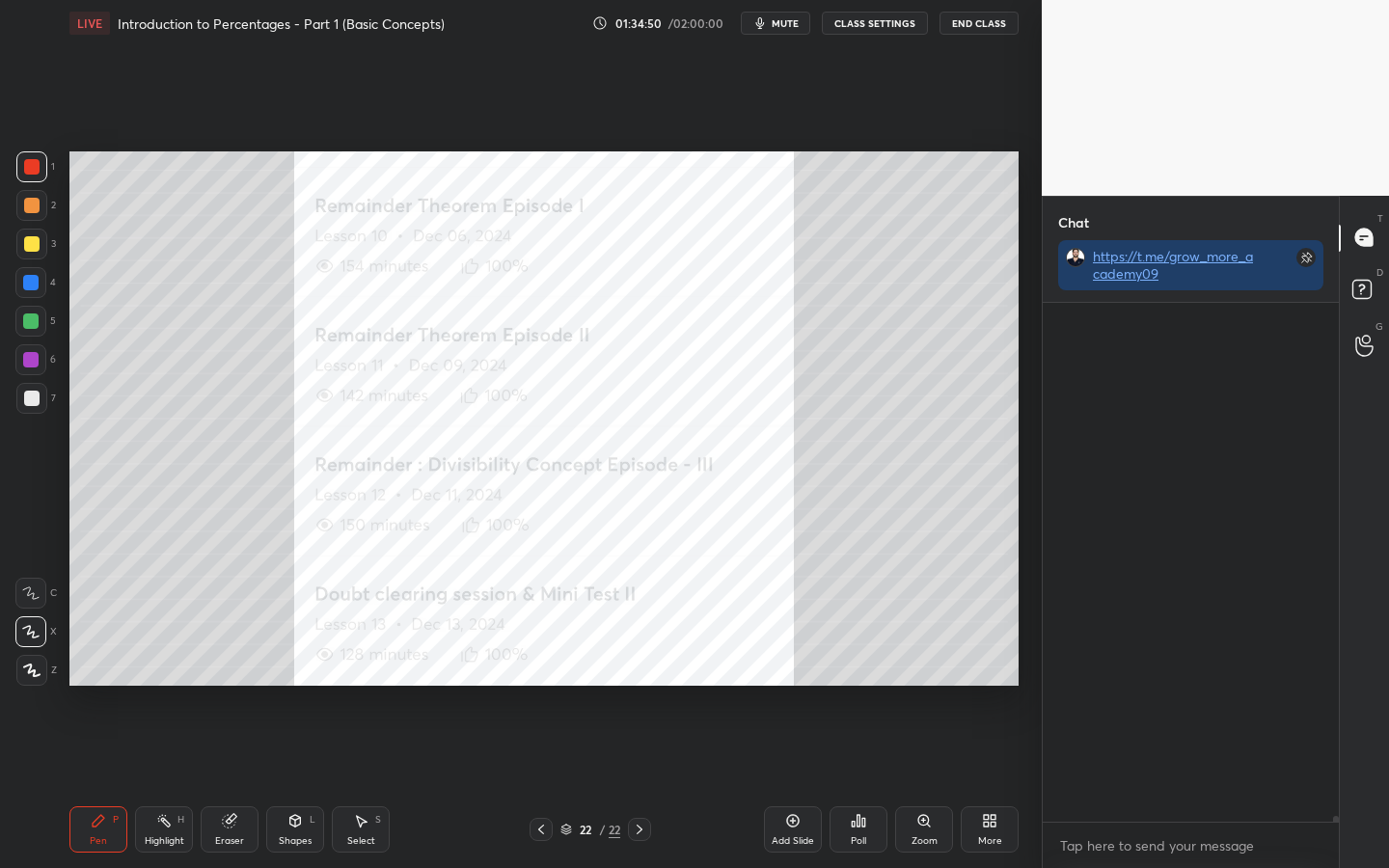scroll, scrollTop: 559, scrollLeft: 290, axis: both 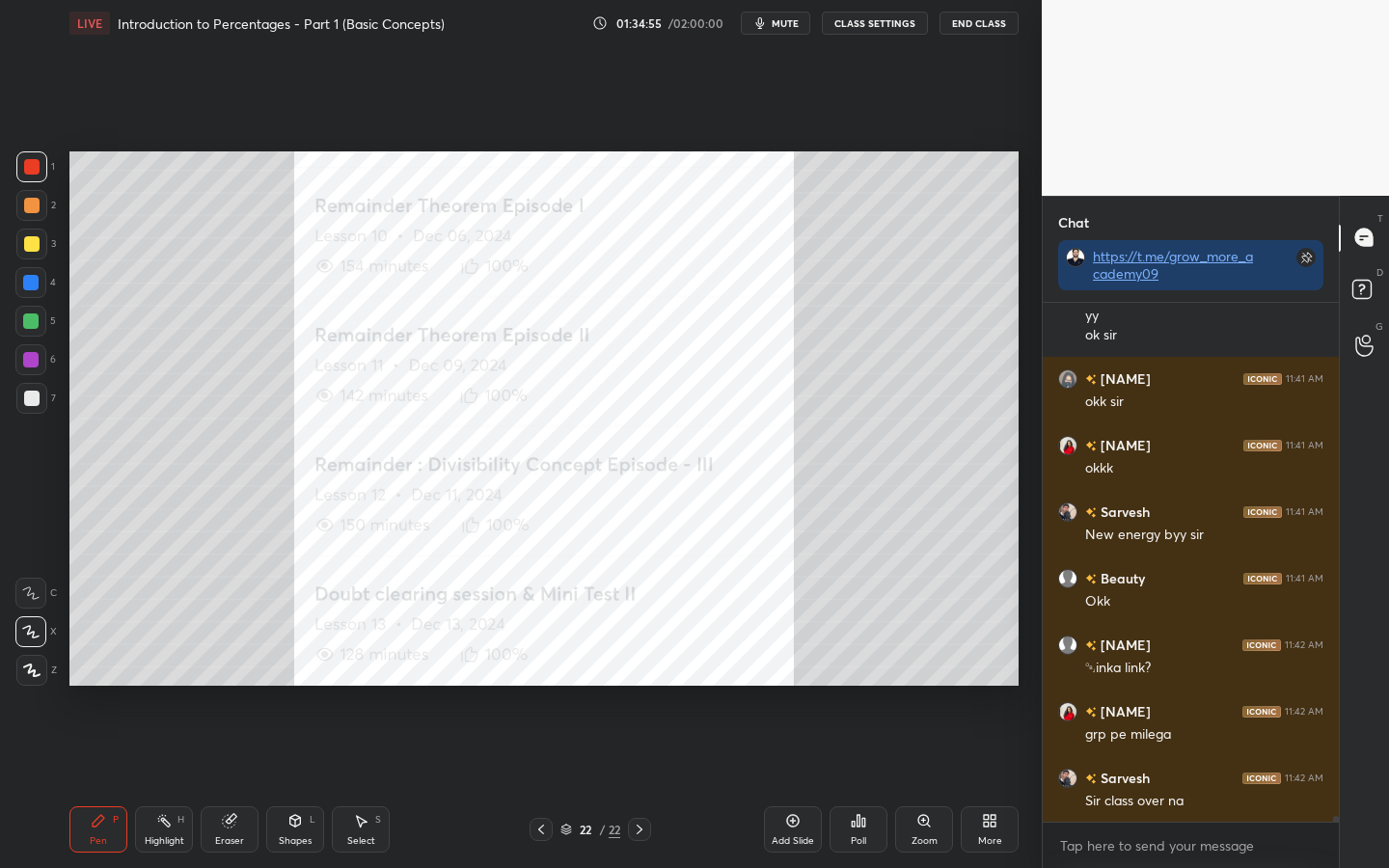 click 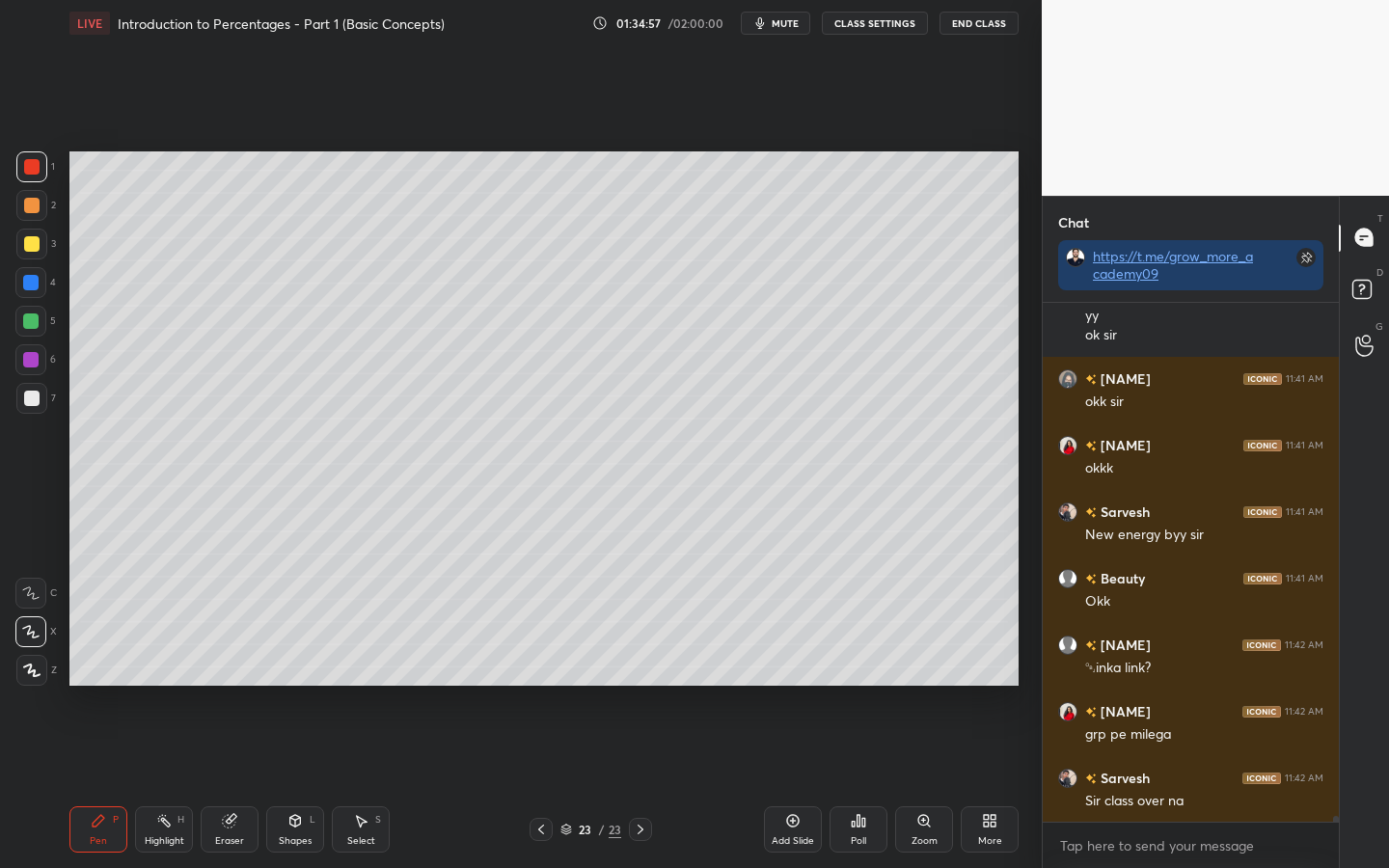 click at bounding box center [32, 205] 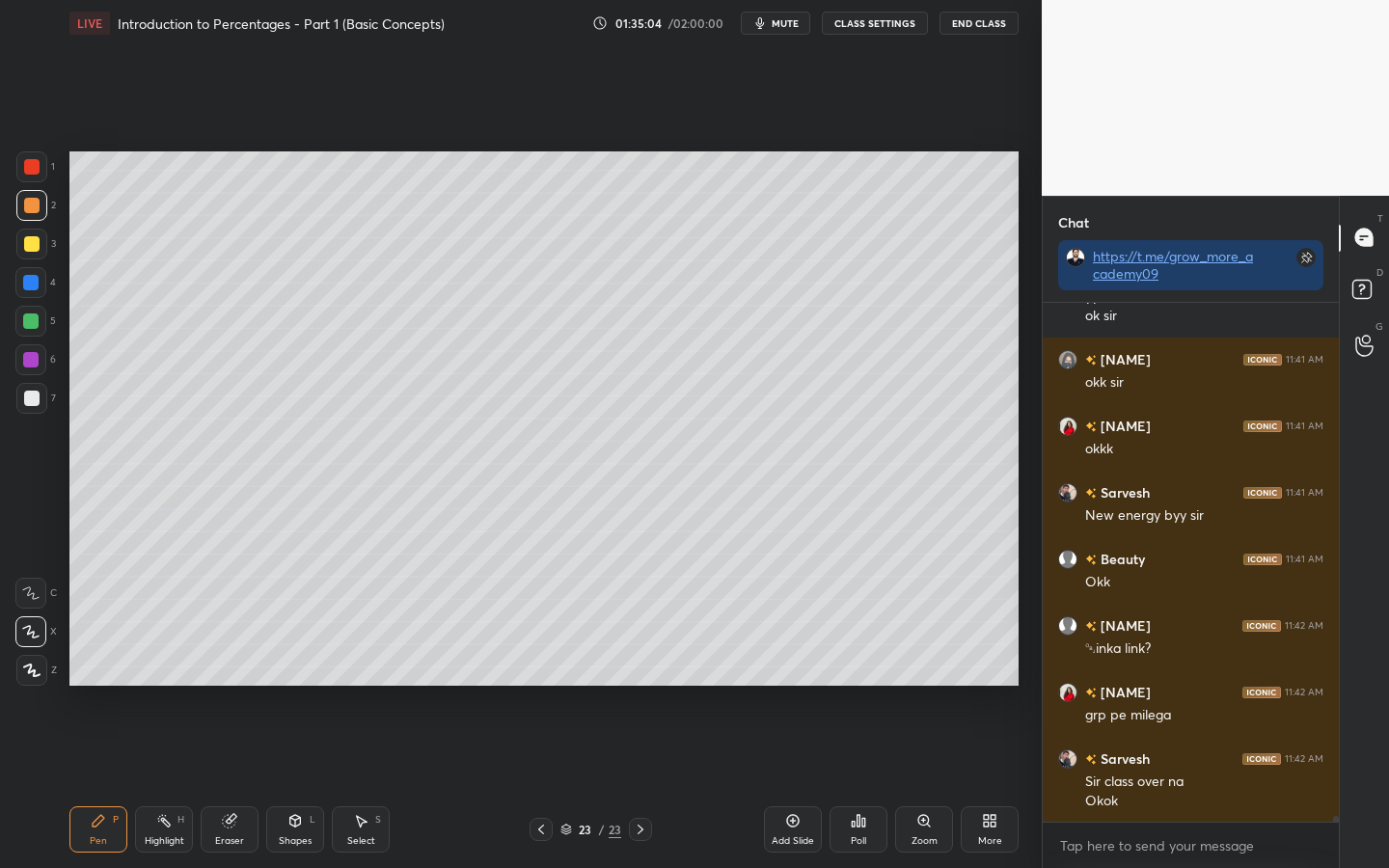 scroll, scrollTop: 49096, scrollLeft: 0, axis: vertical 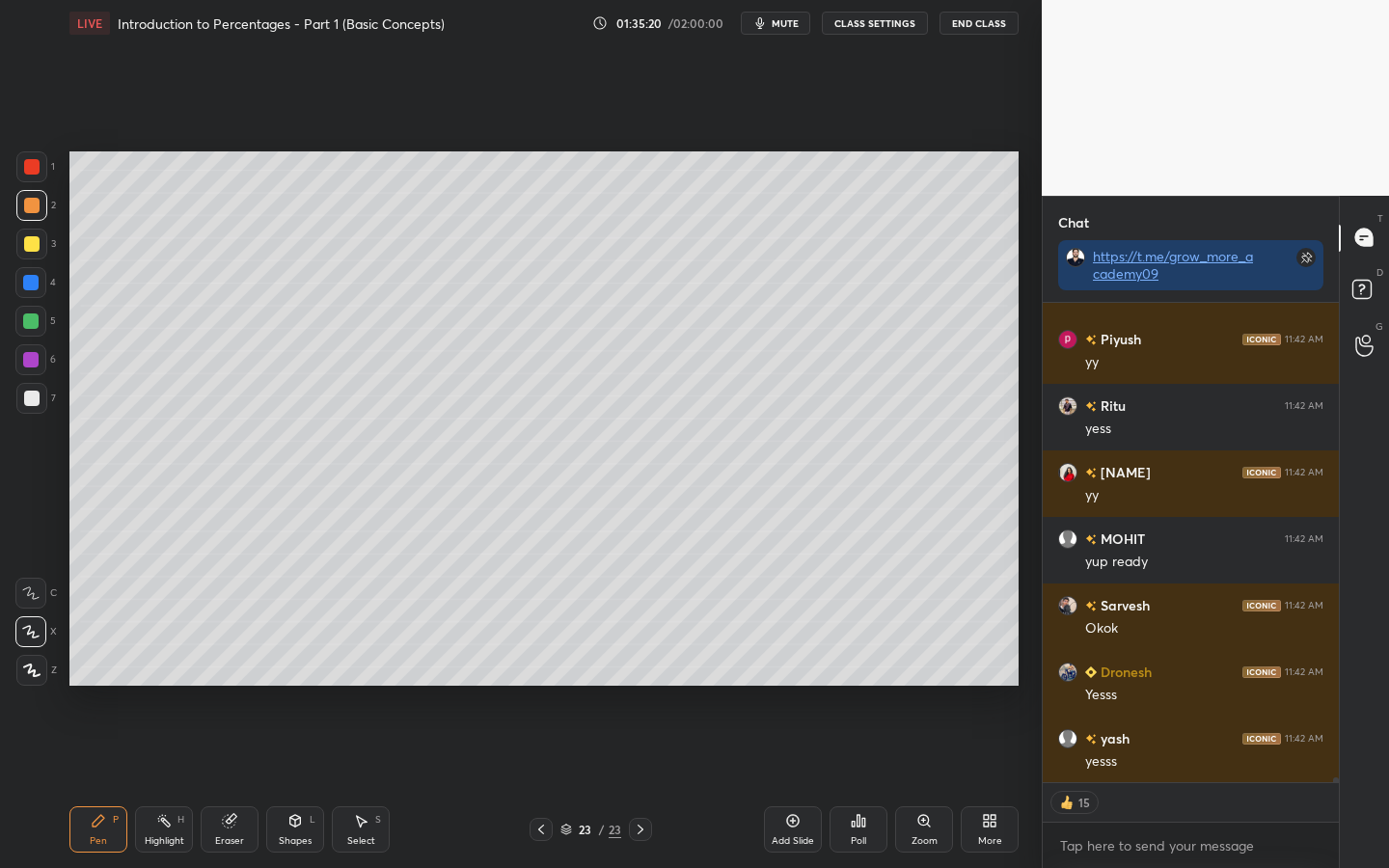 click at bounding box center (31, 283) 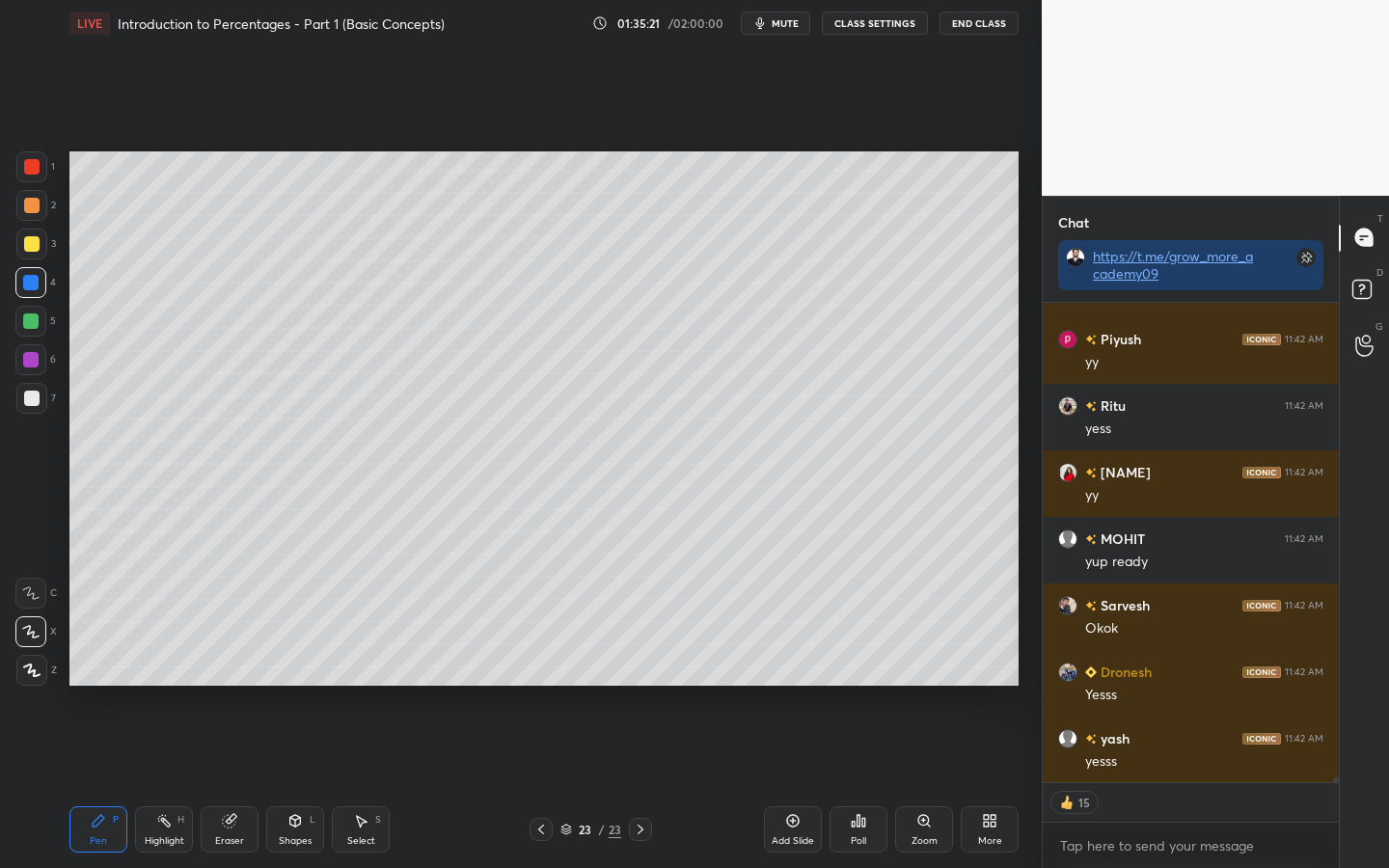 scroll, scrollTop: 49734, scrollLeft: 0, axis: vertical 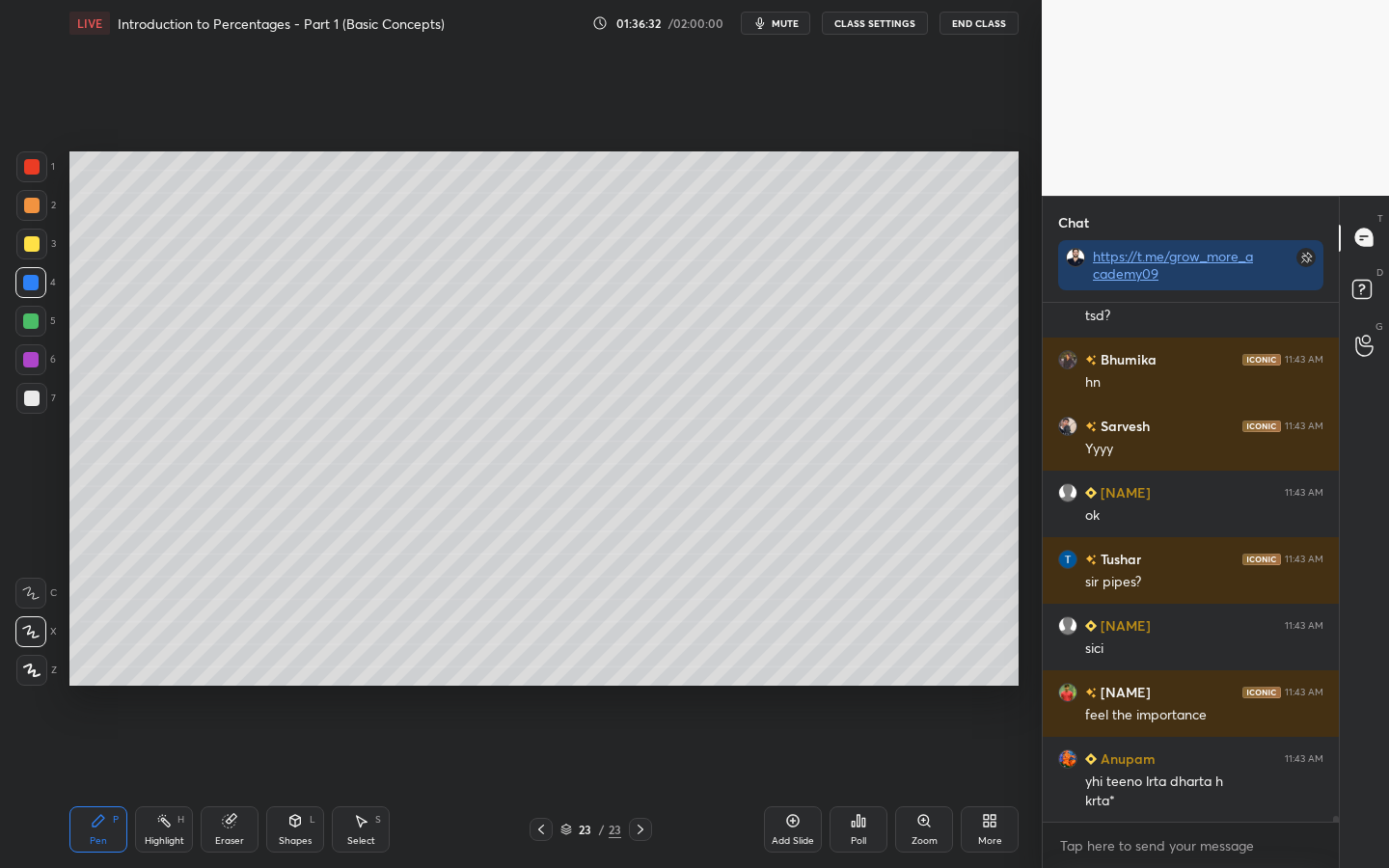 click at bounding box center [32, 244] 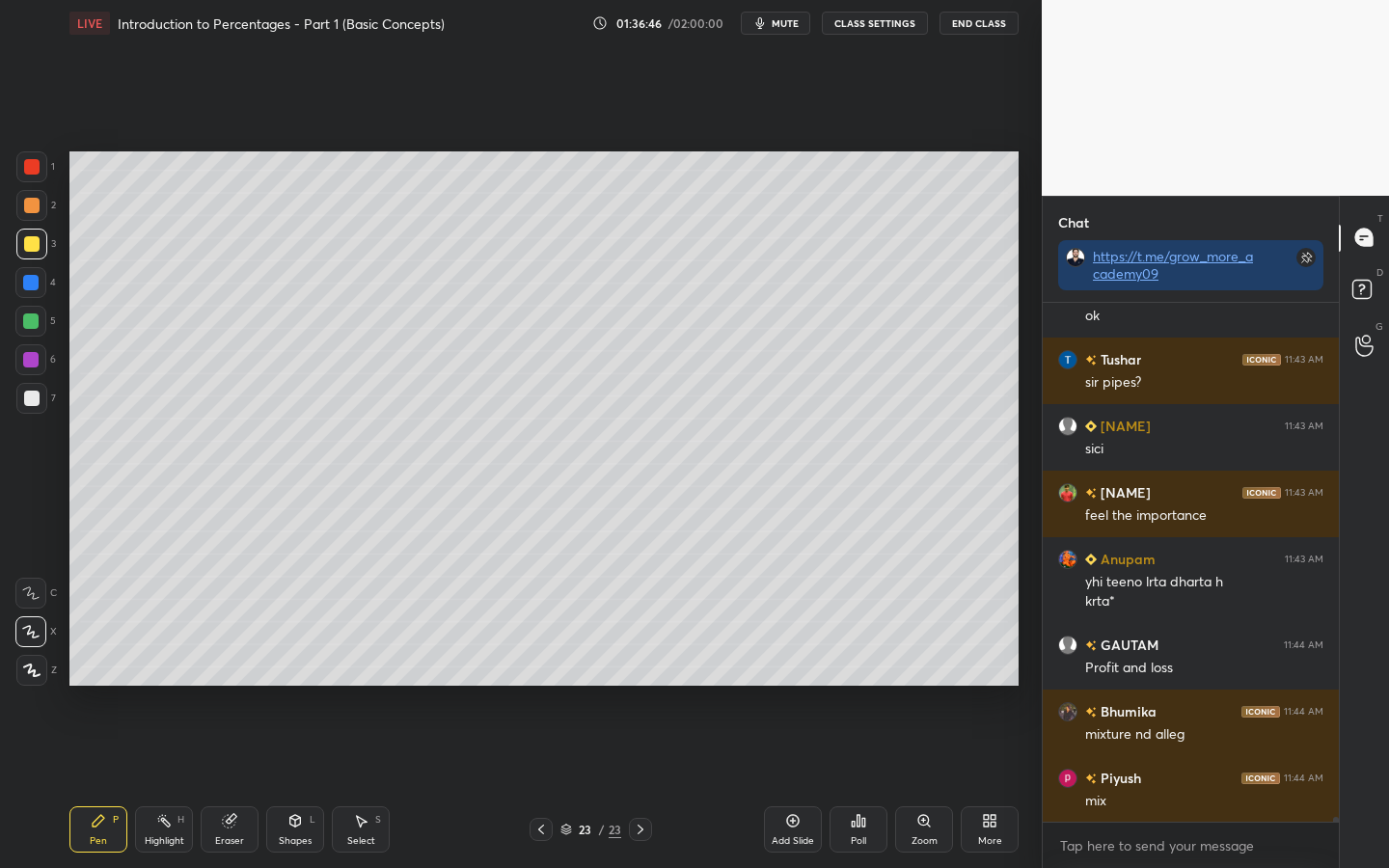 scroll, scrollTop: 50579, scrollLeft: 0, axis: vertical 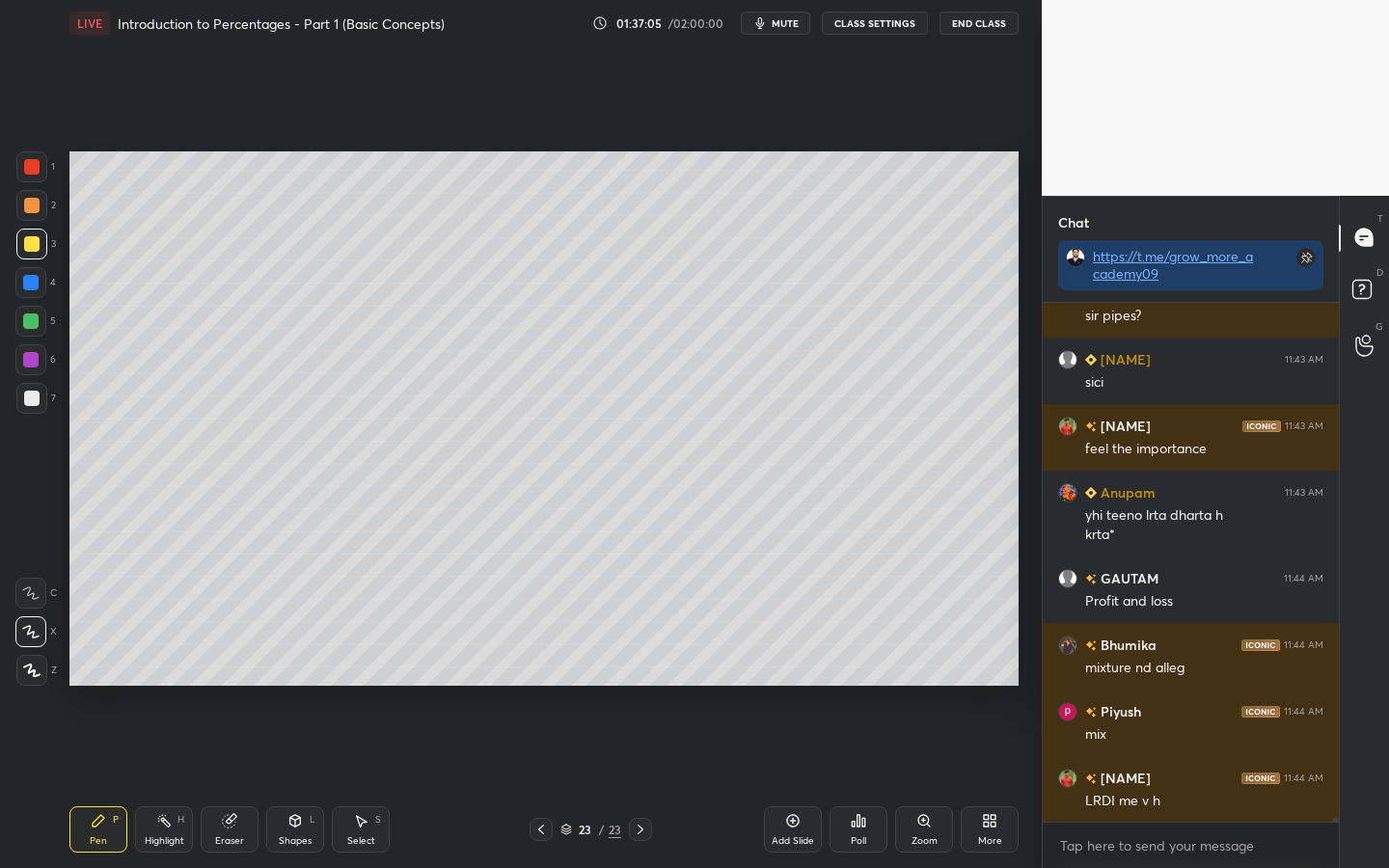 drag, startPoint x: 37, startPoint y: 287, endPoint x: 62, endPoint y: 292, distance: 25.495098 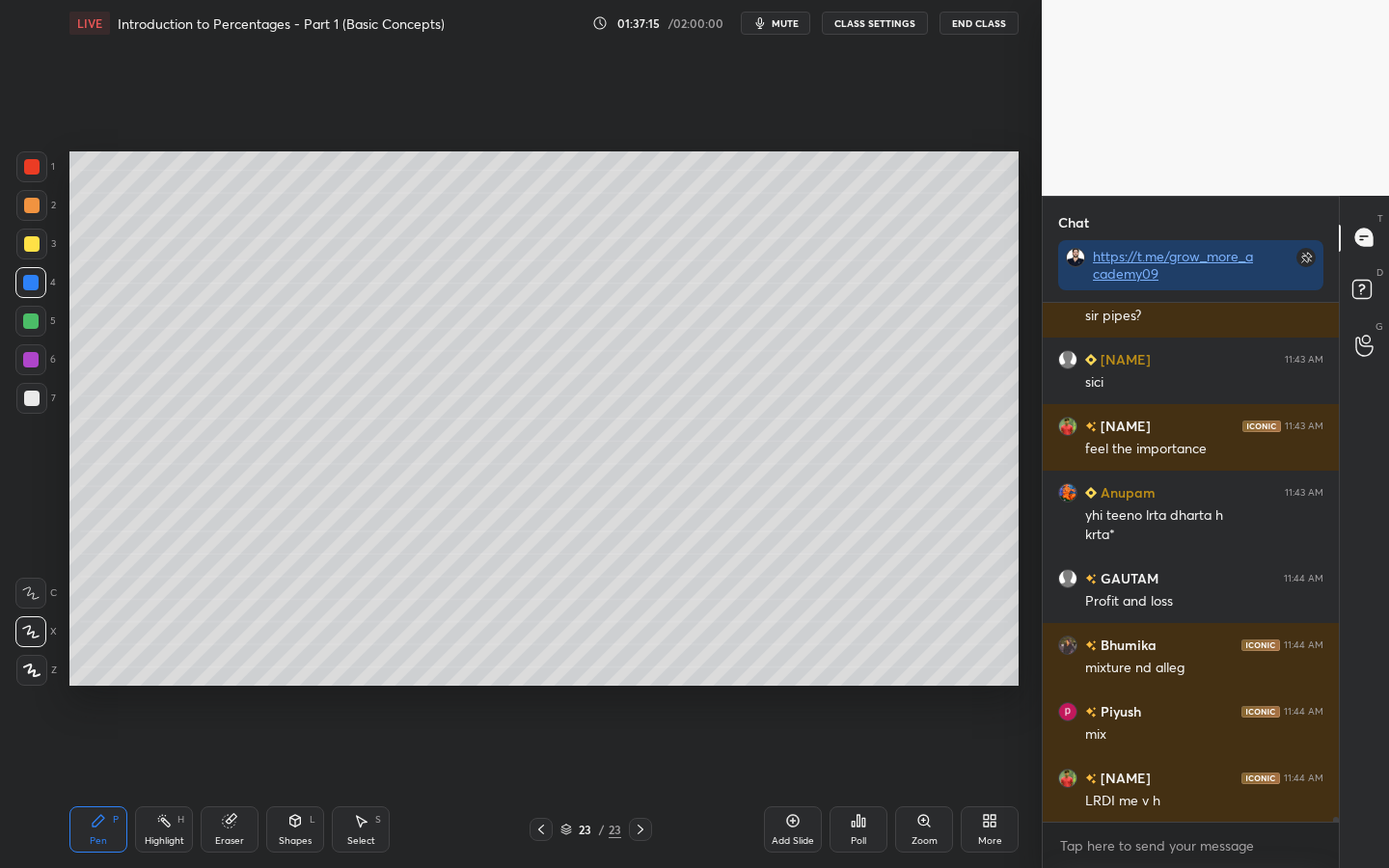 click at bounding box center [31, 321] 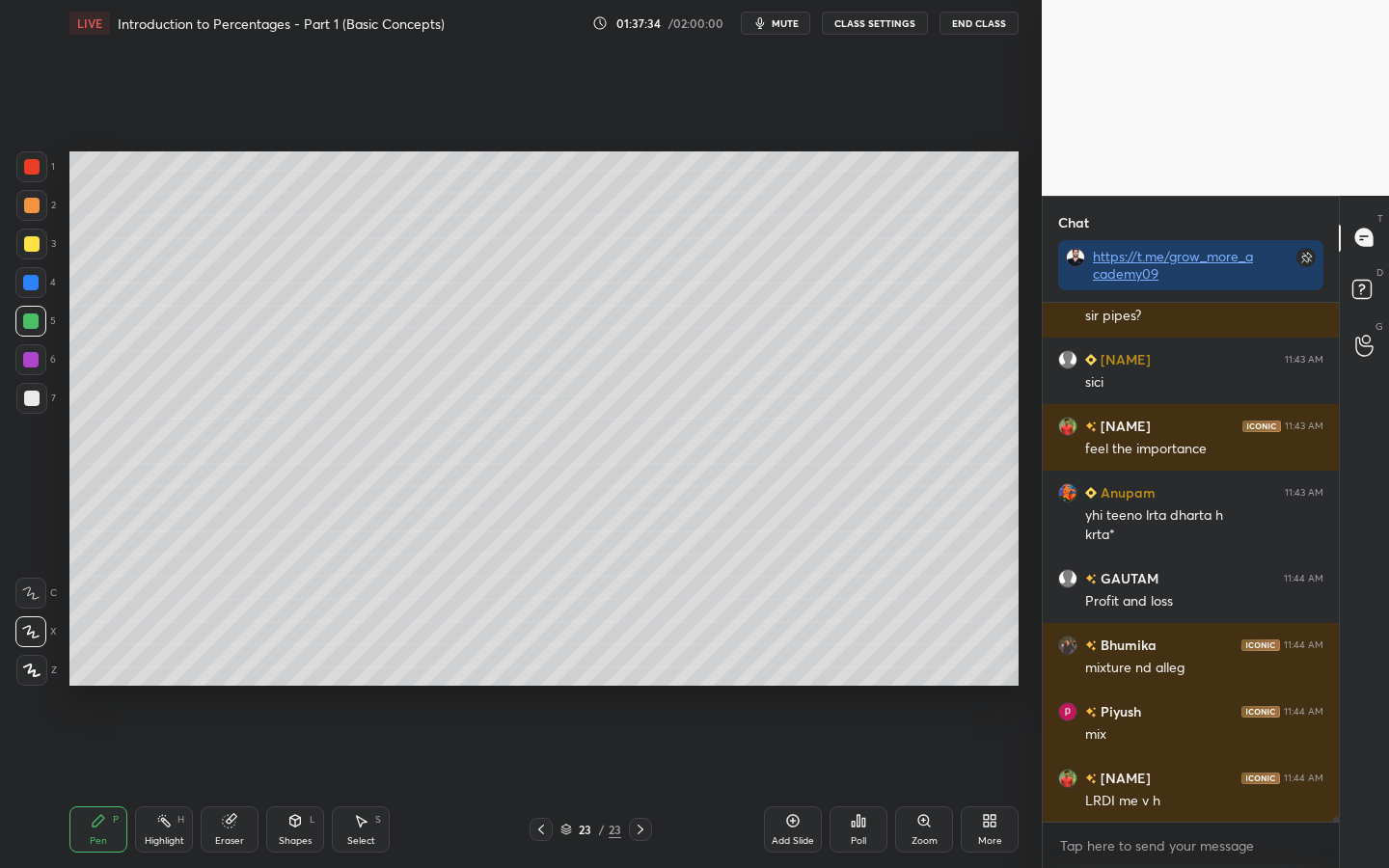 click at bounding box center (31, 283) 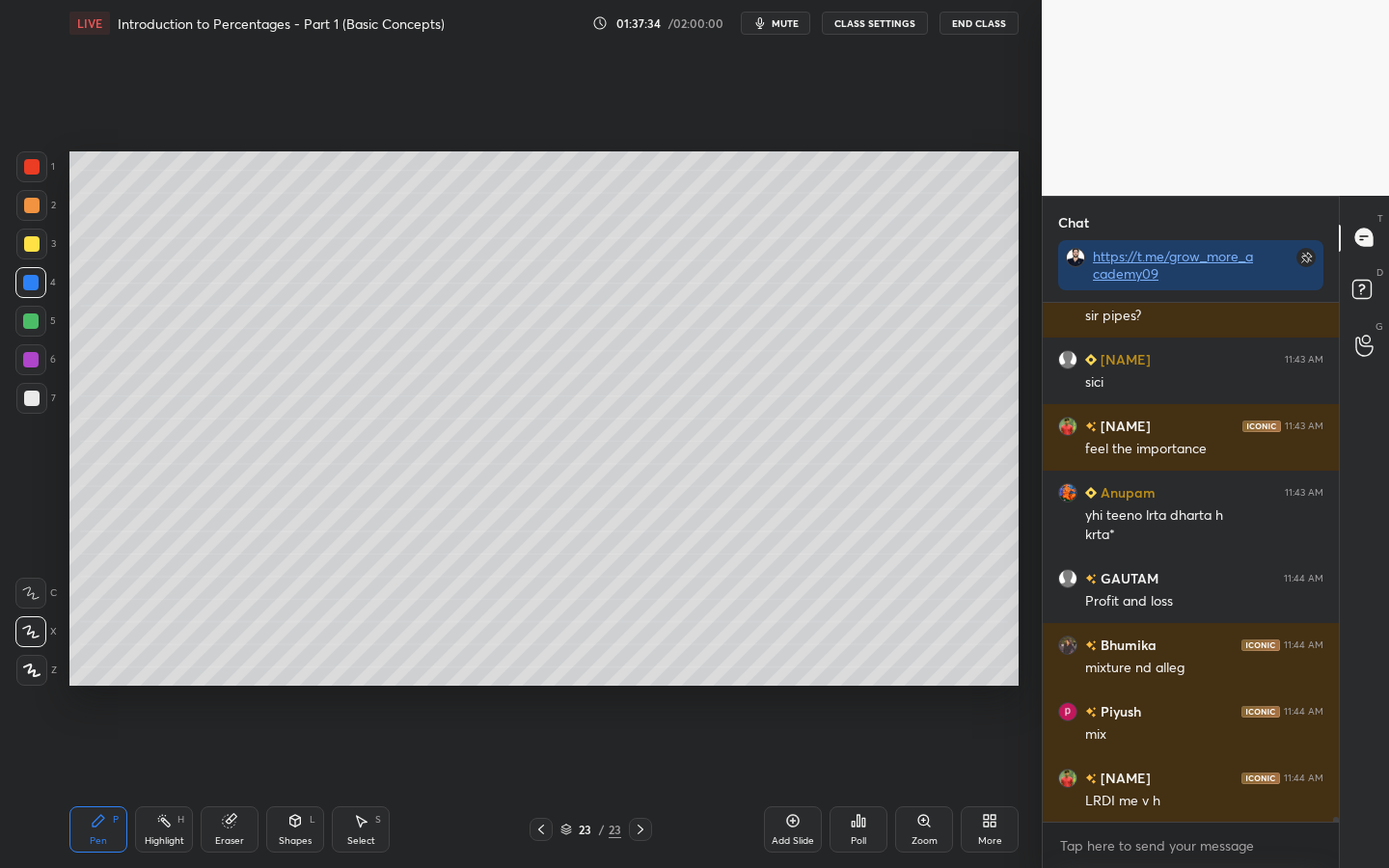 drag, startPoint x: 36, startPoint y: 155, endPoint x: 58, endPoint y: 177, distance: 31.112698 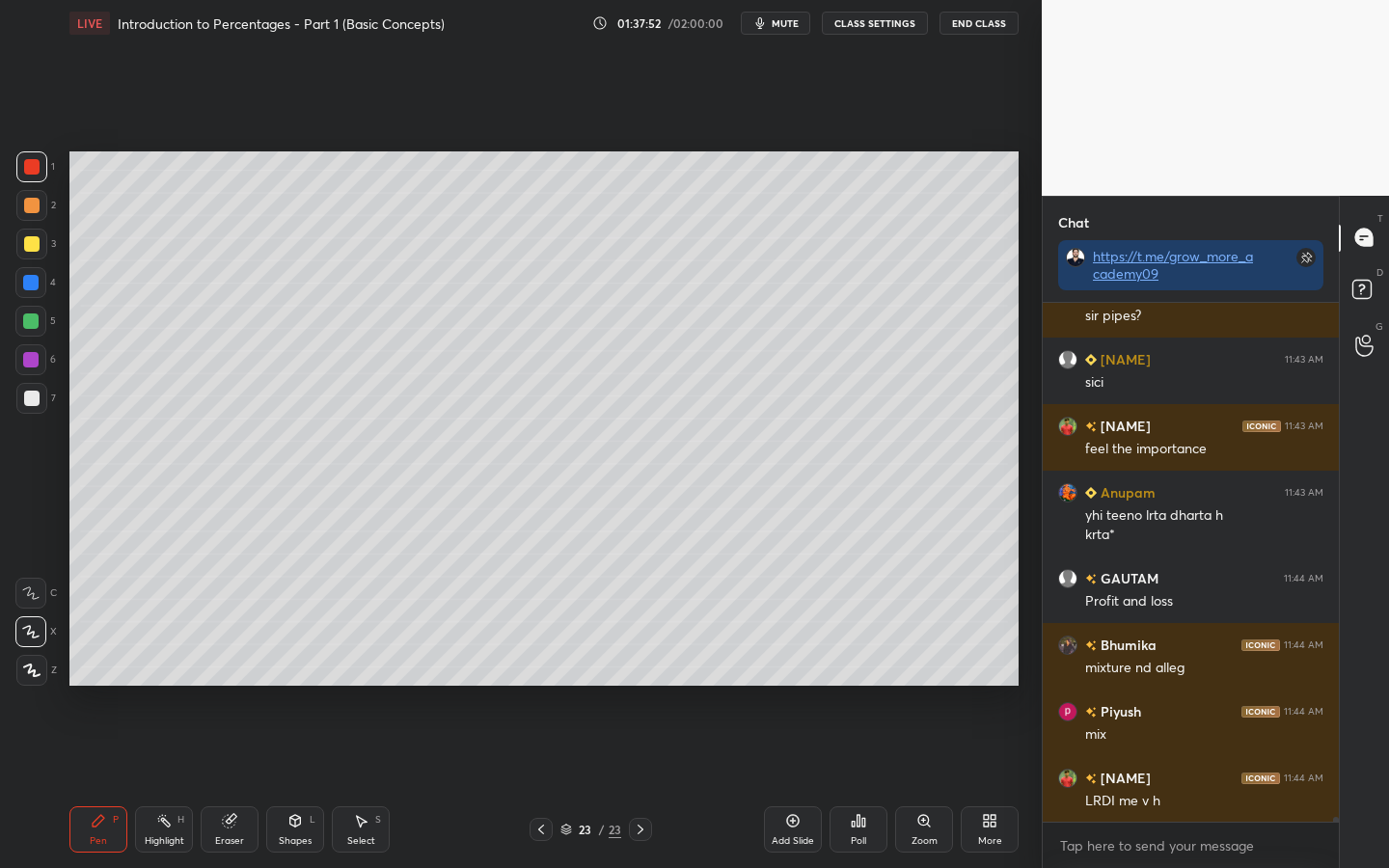 scroll, scrollTop: 50646, scrollLeft: 0, axis: vertical 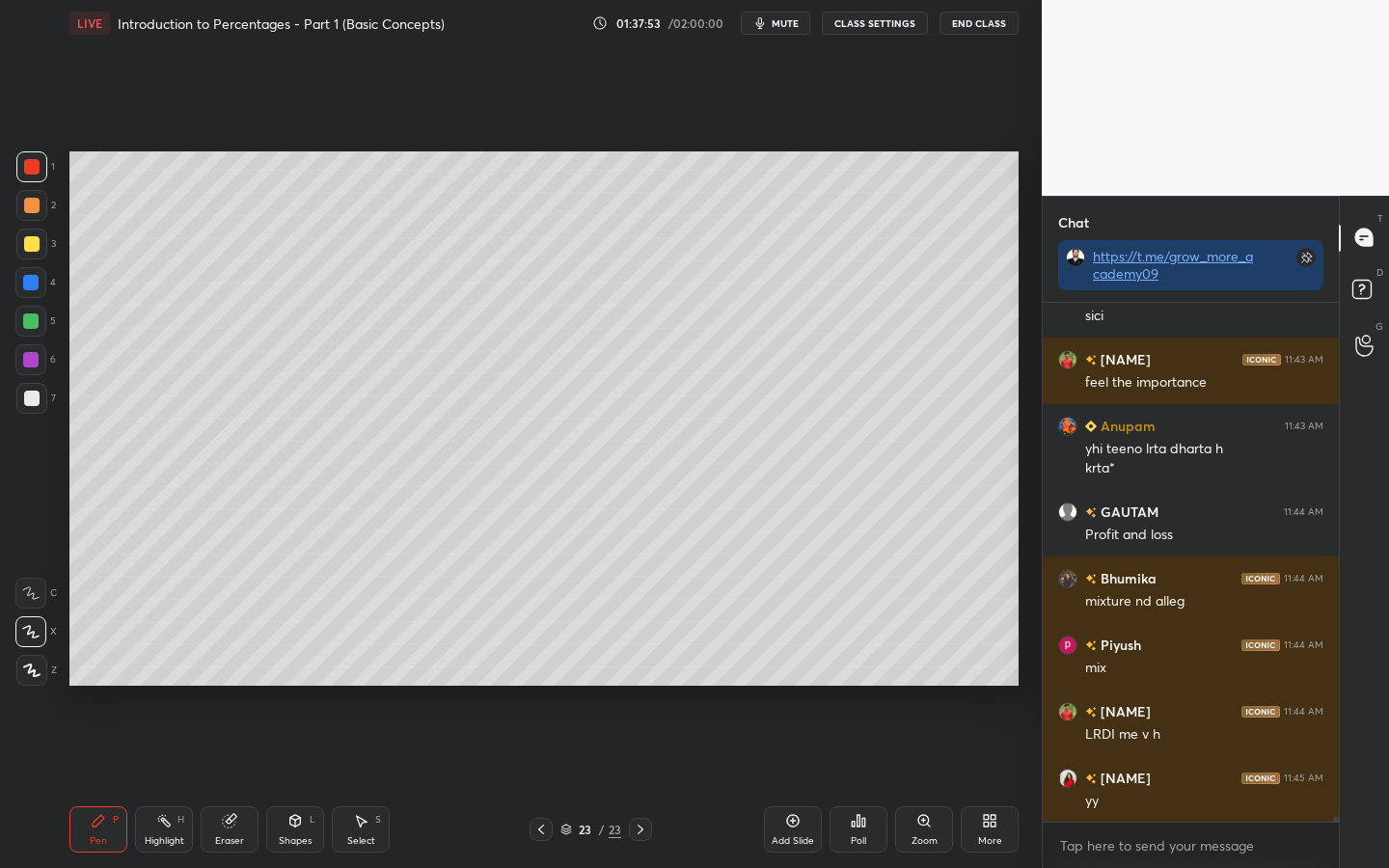 click at bounding box center (31, 283) 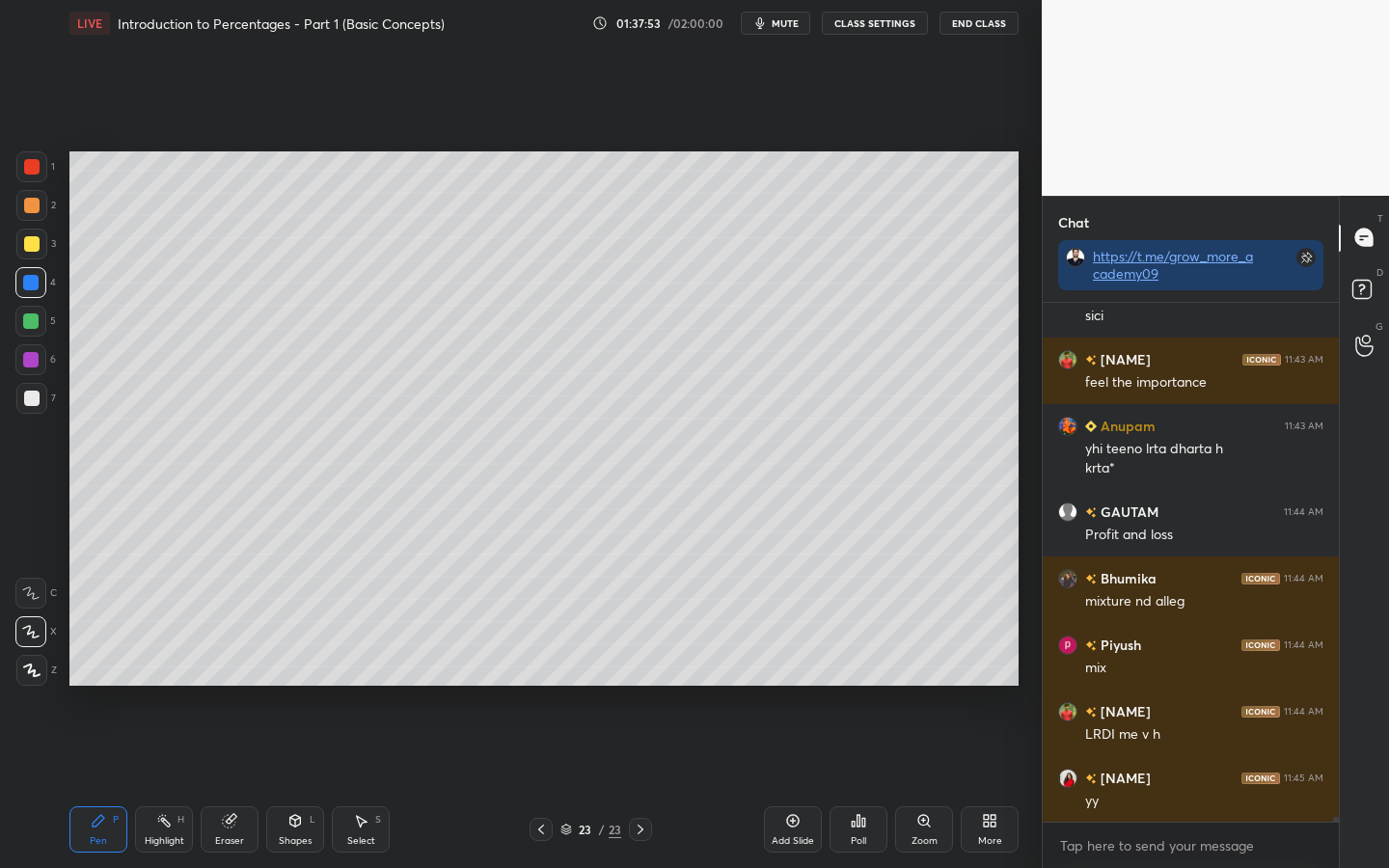 click at bounding box center (32, 398) 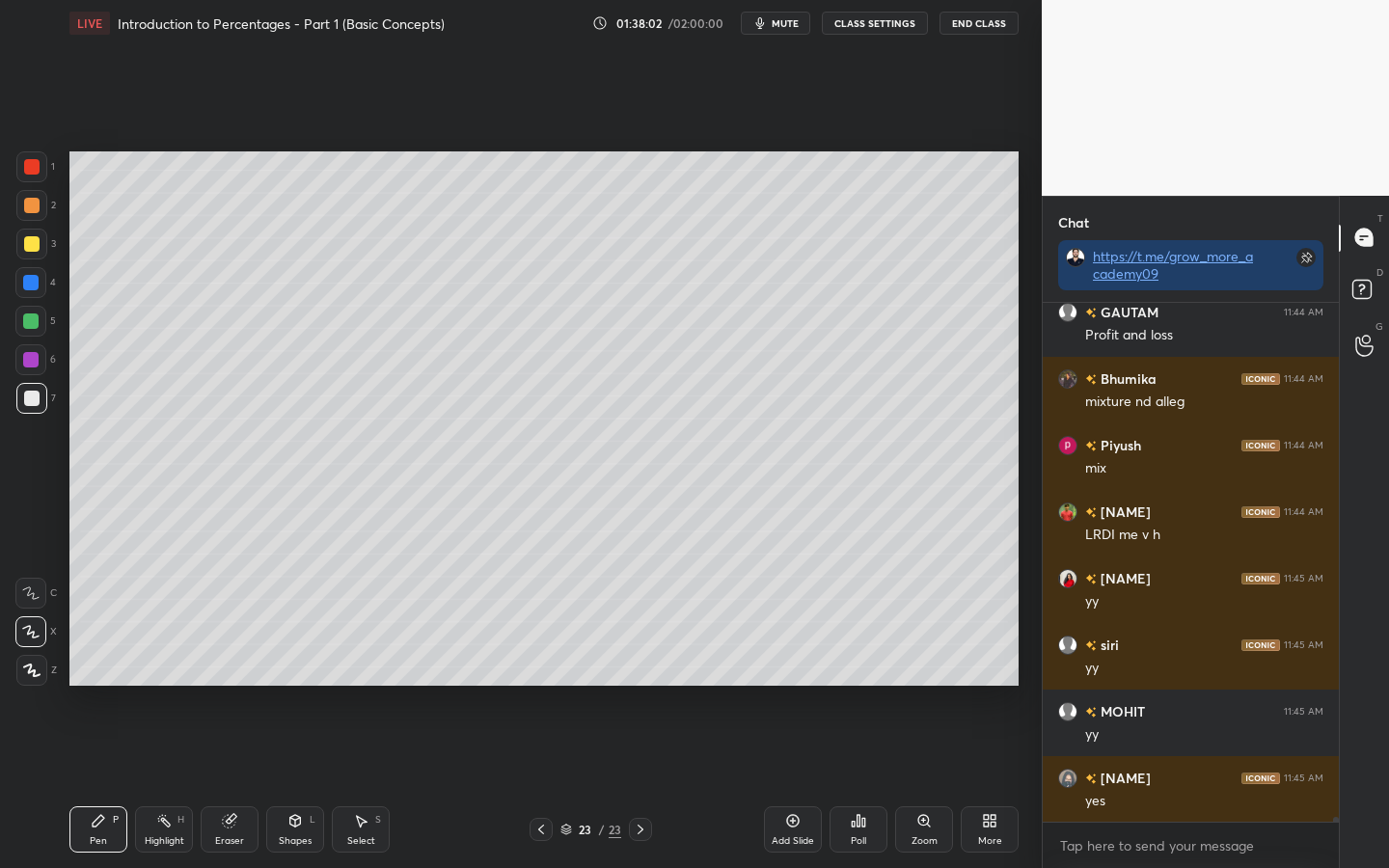 scroll, scrollTop: 50912, scrollLeft: 0, axis: vertical 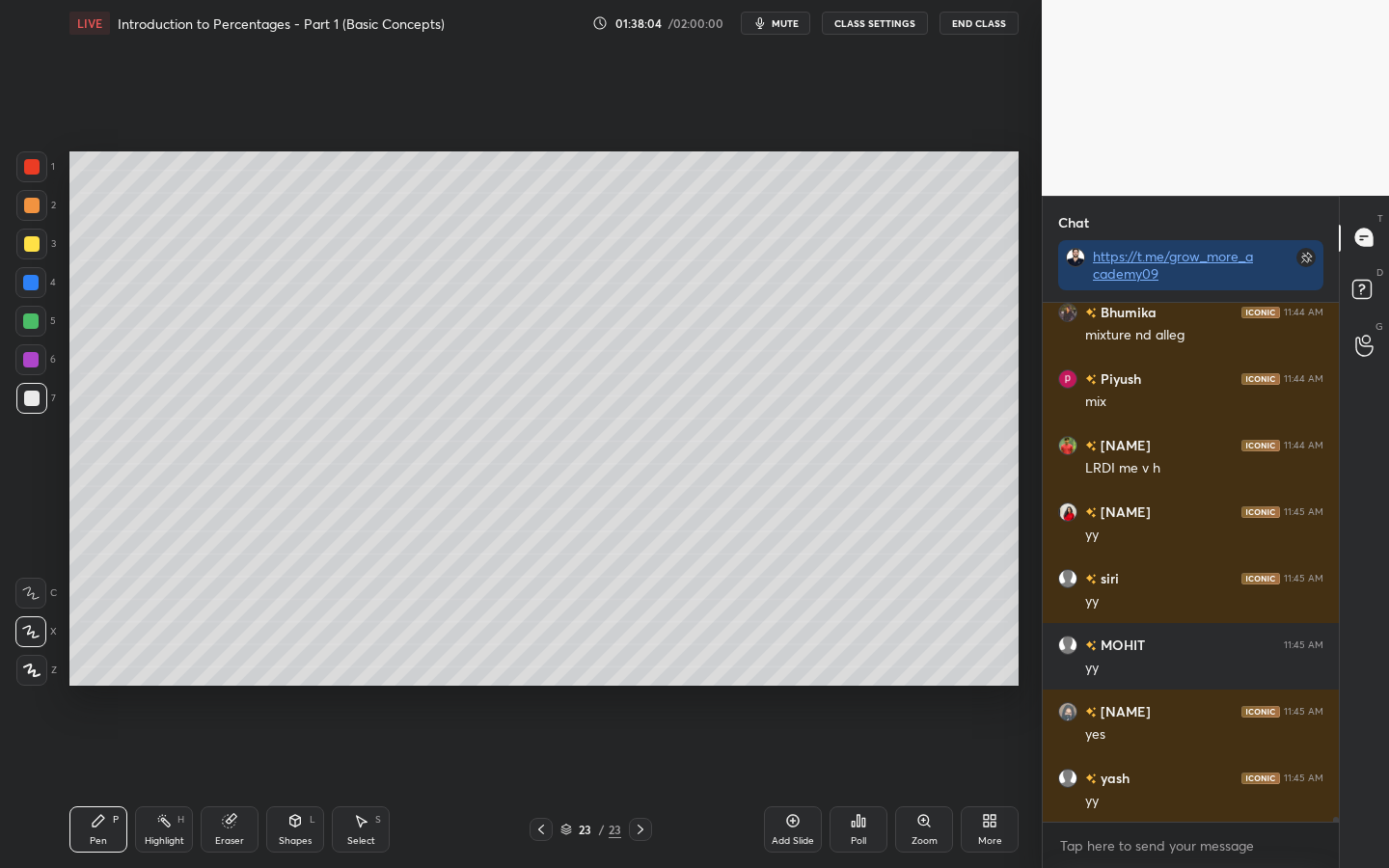 click 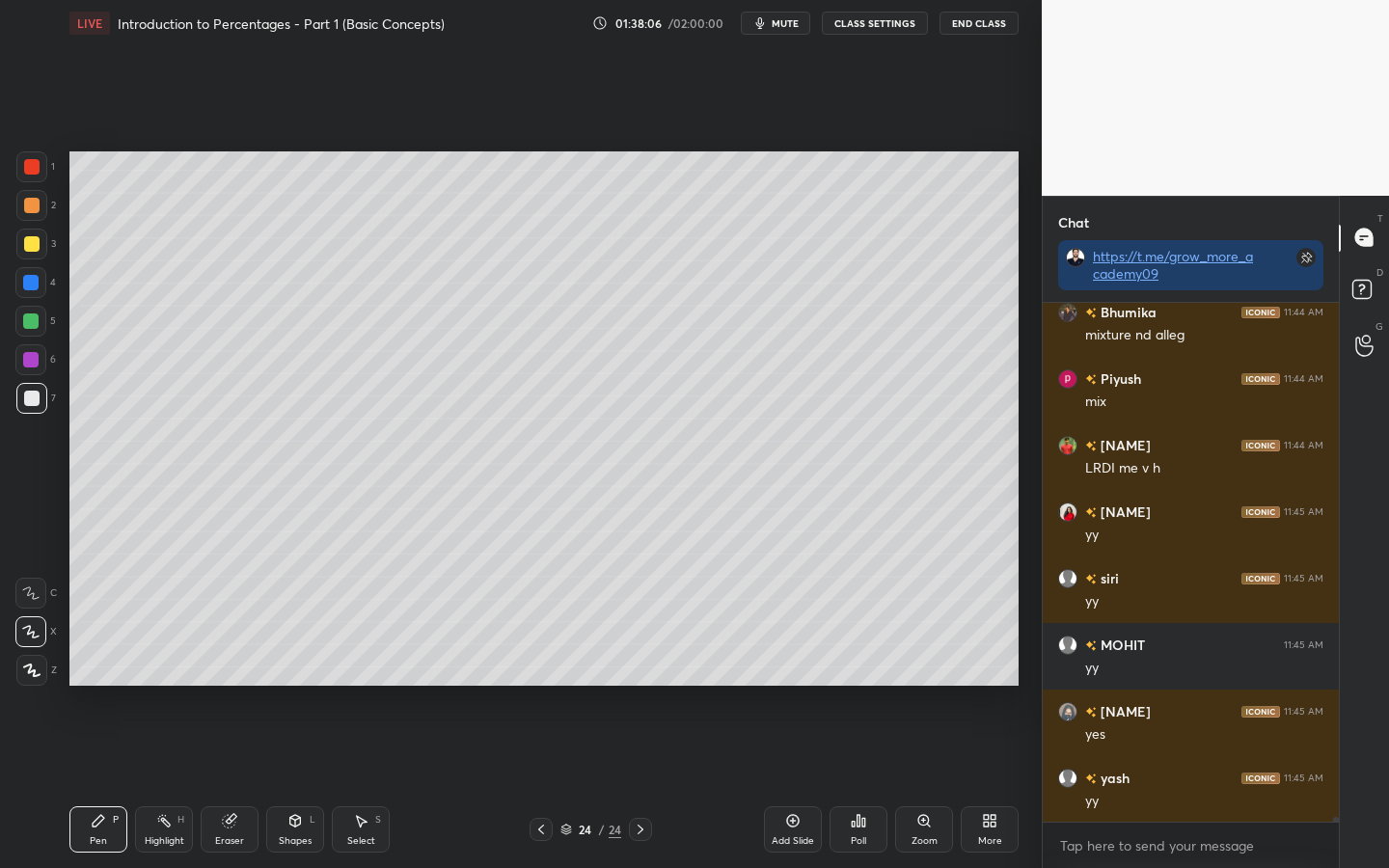 click at bounding box center (32, 167) 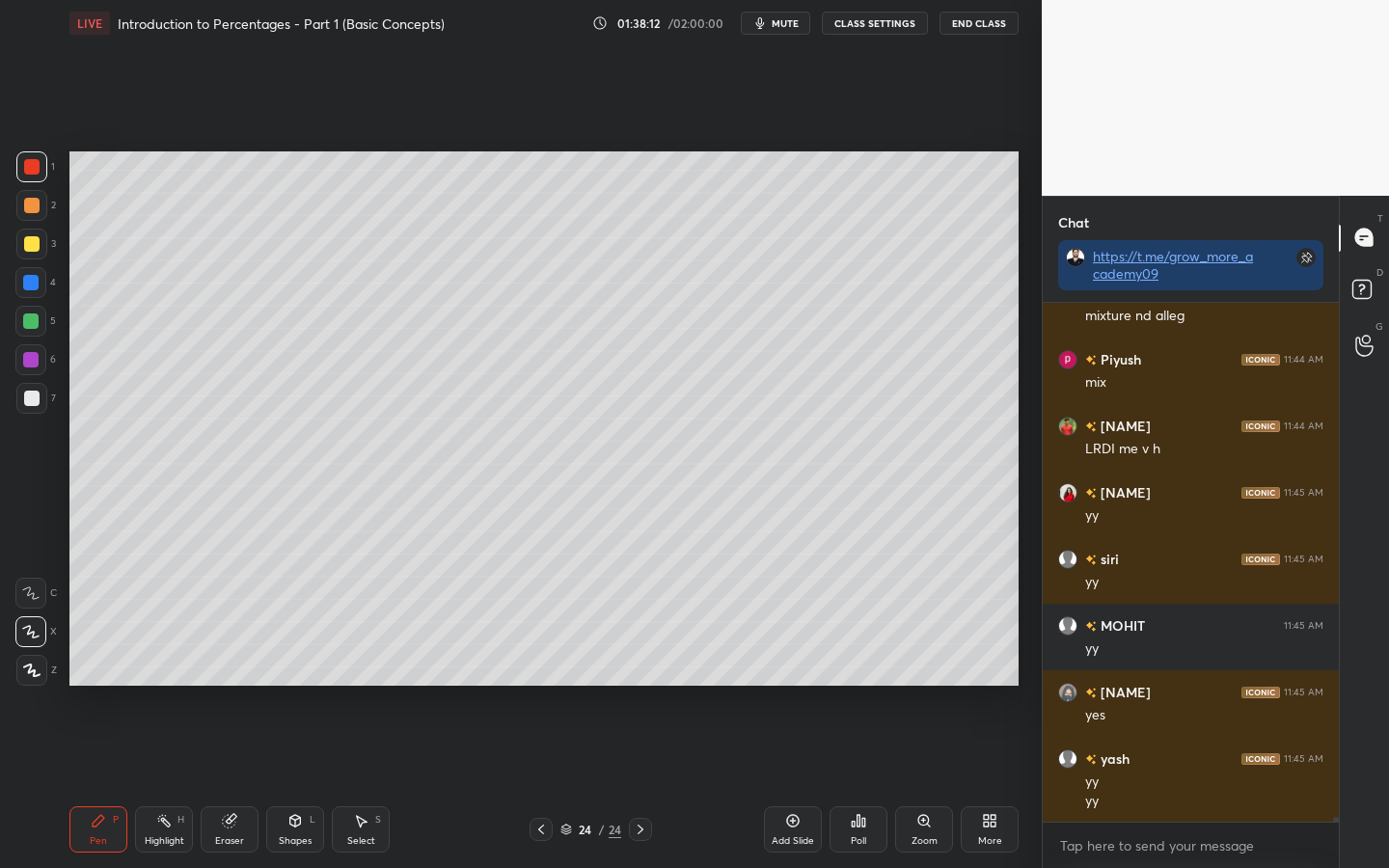 scroll, scrollTop: 50998, scrollLeft: 0, axis: vertical 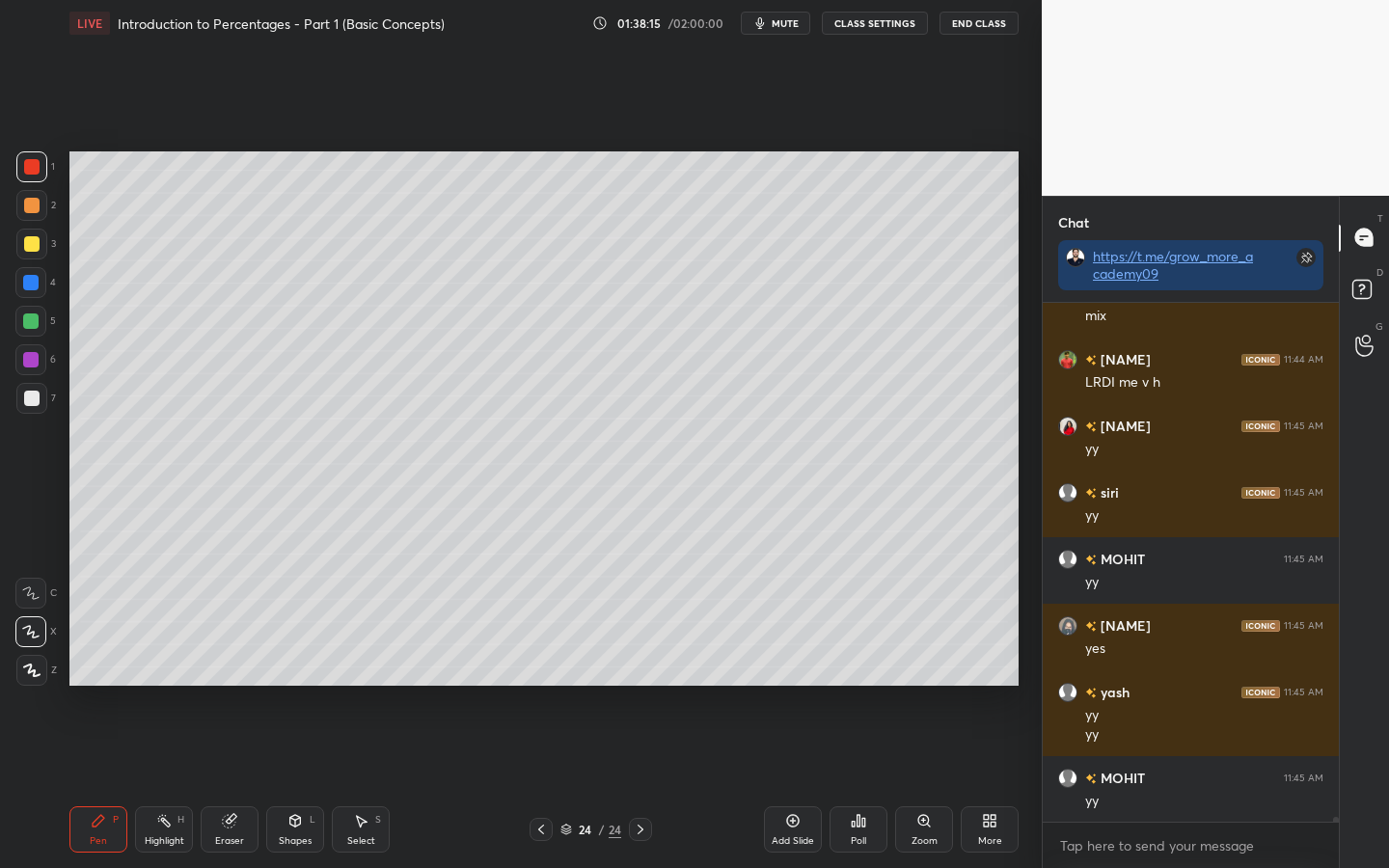 click at bounding box center (31, 283) 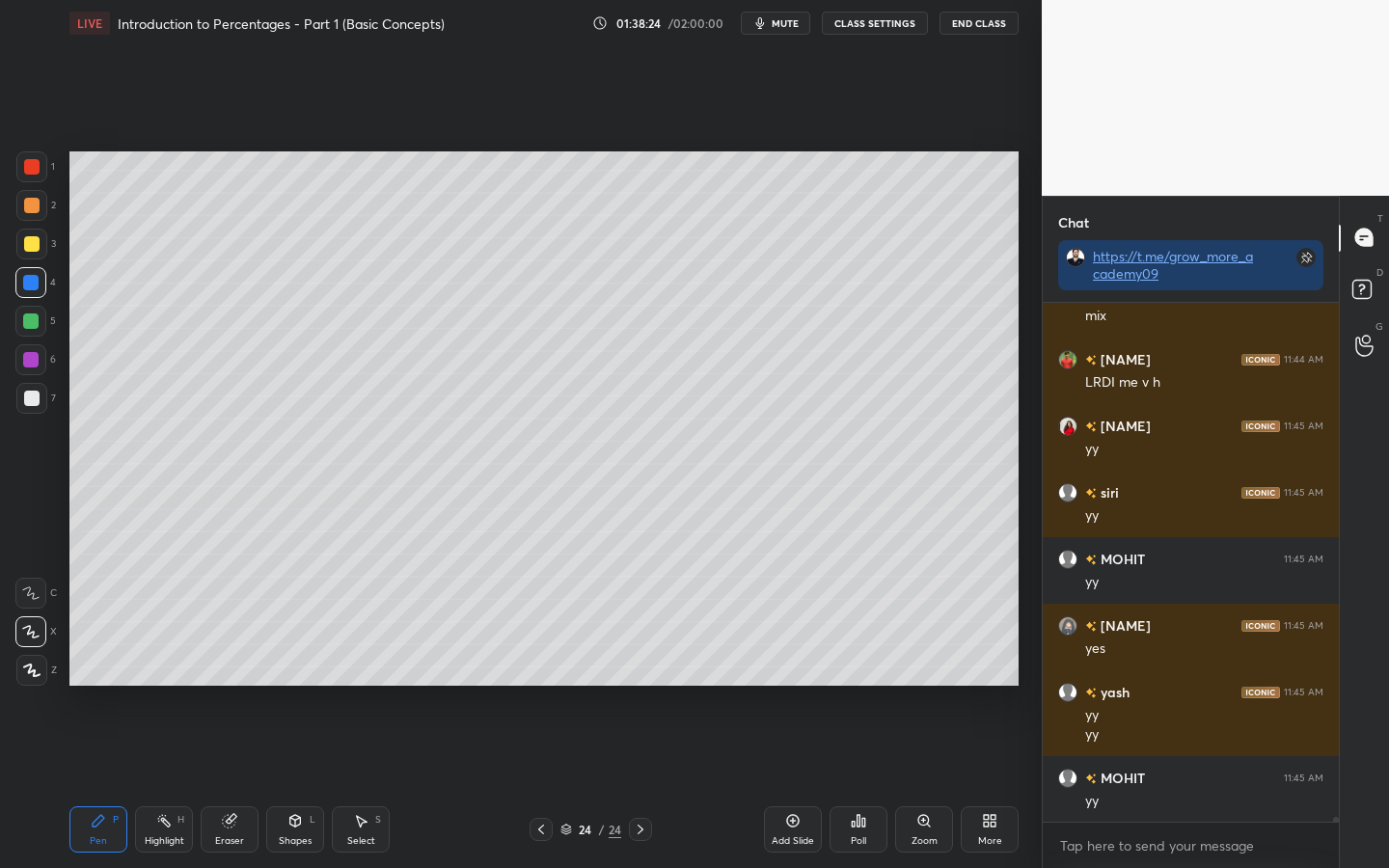 click at bounding box center (31, 321) 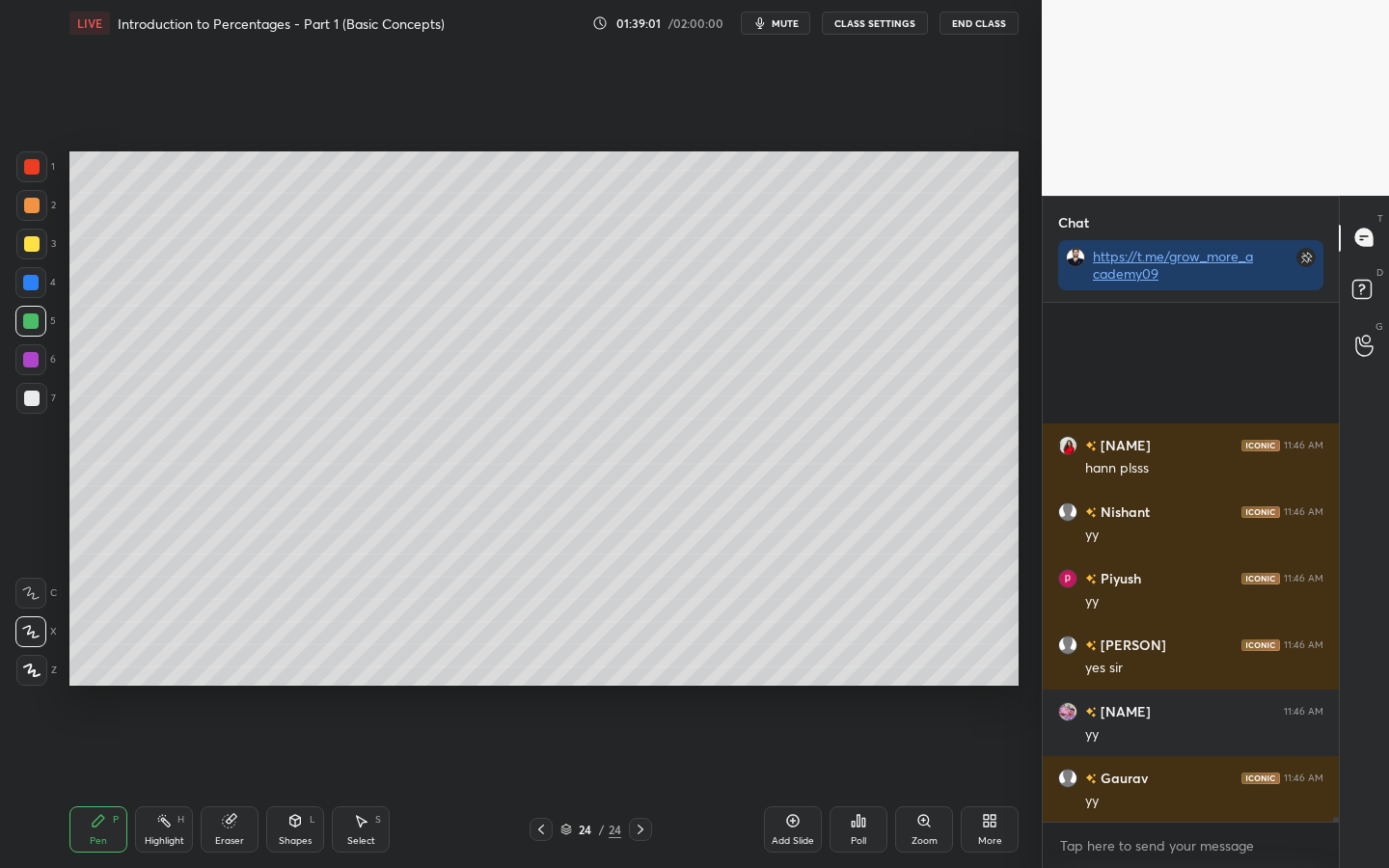 scroll, scrollTop: 51730, scrollLeft: 0, axis: vertical 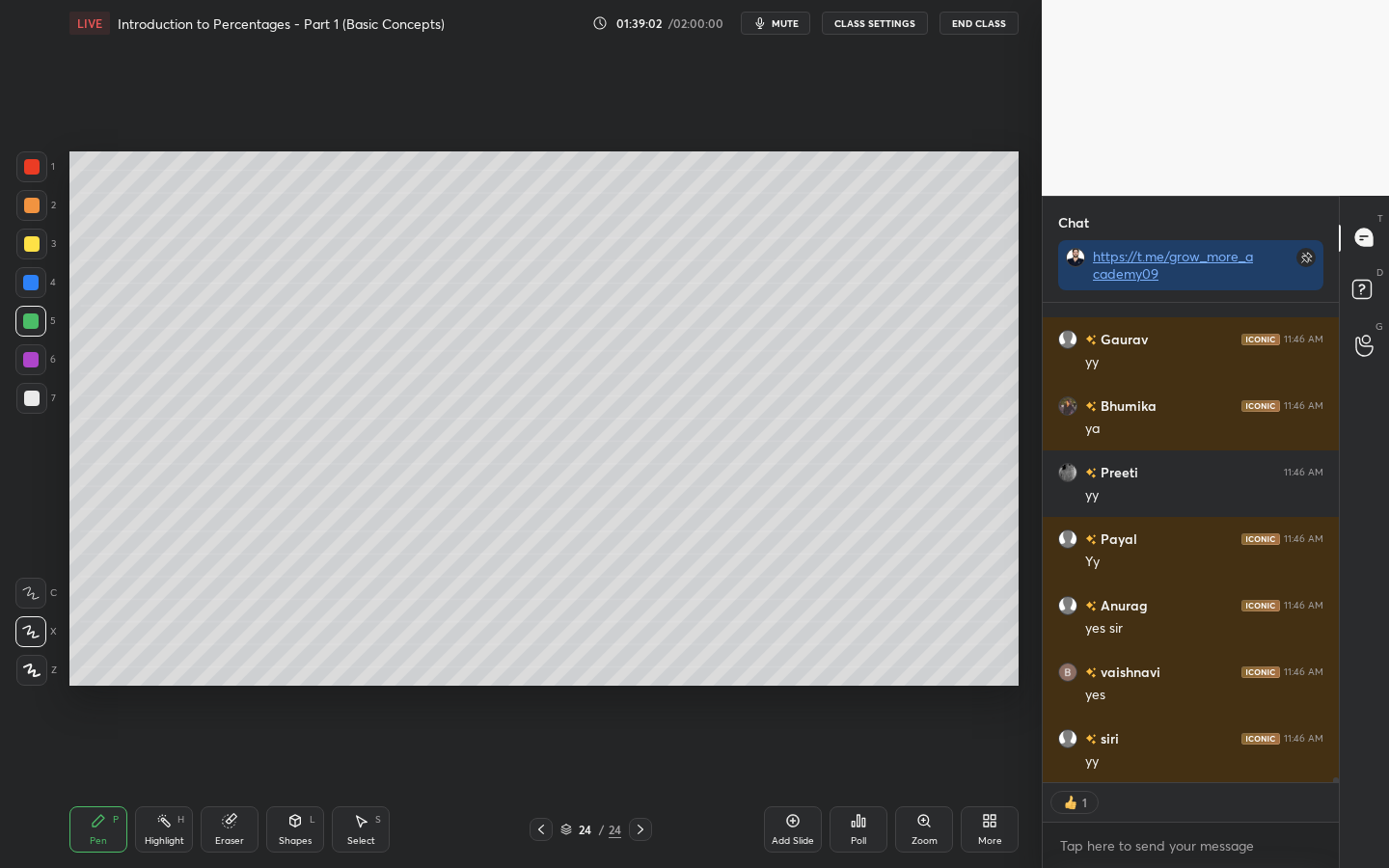 click at bounding box center [31, 360] 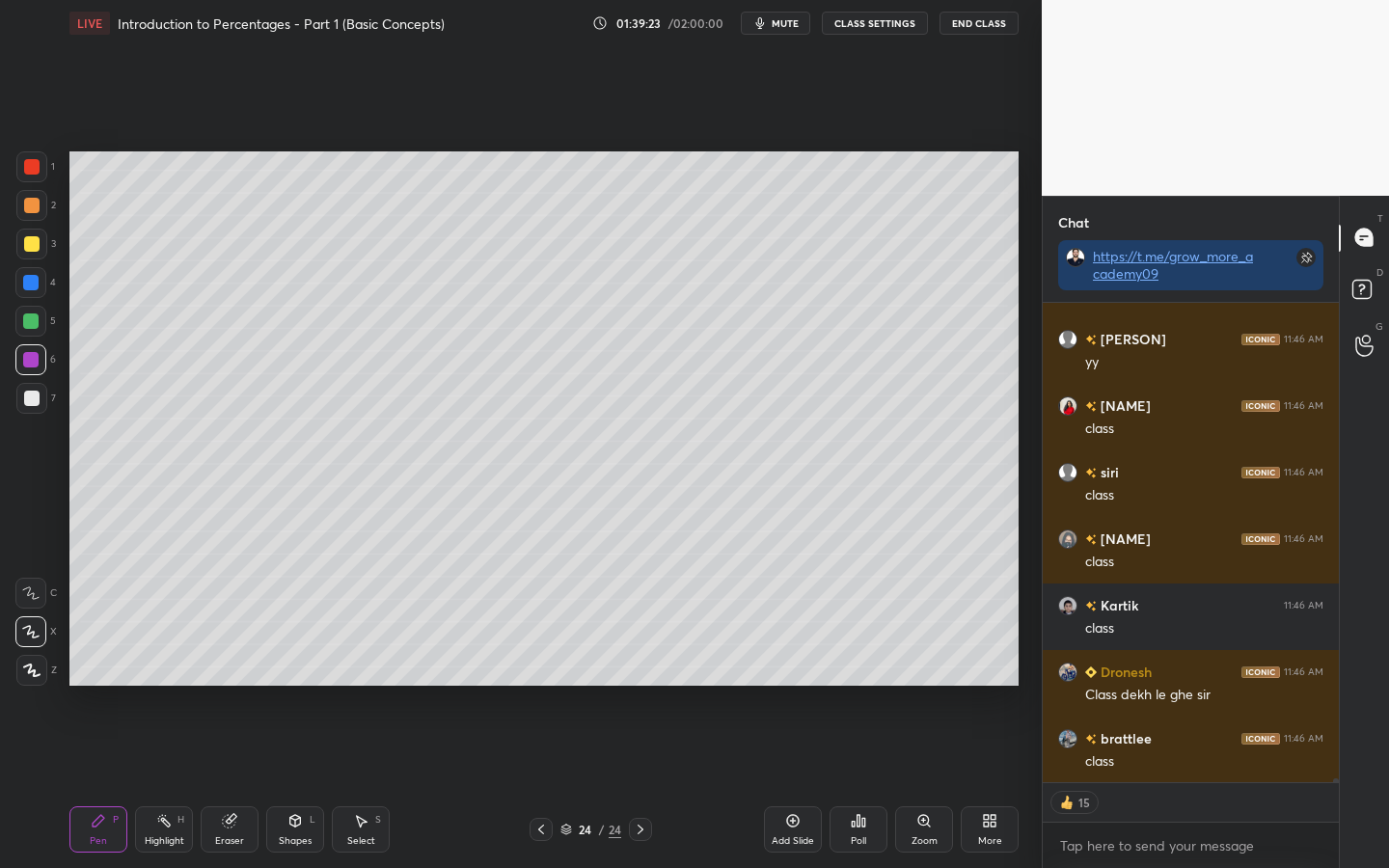 scroll, scrollTop: 52635, scrollLeft: 0, axis: vertical 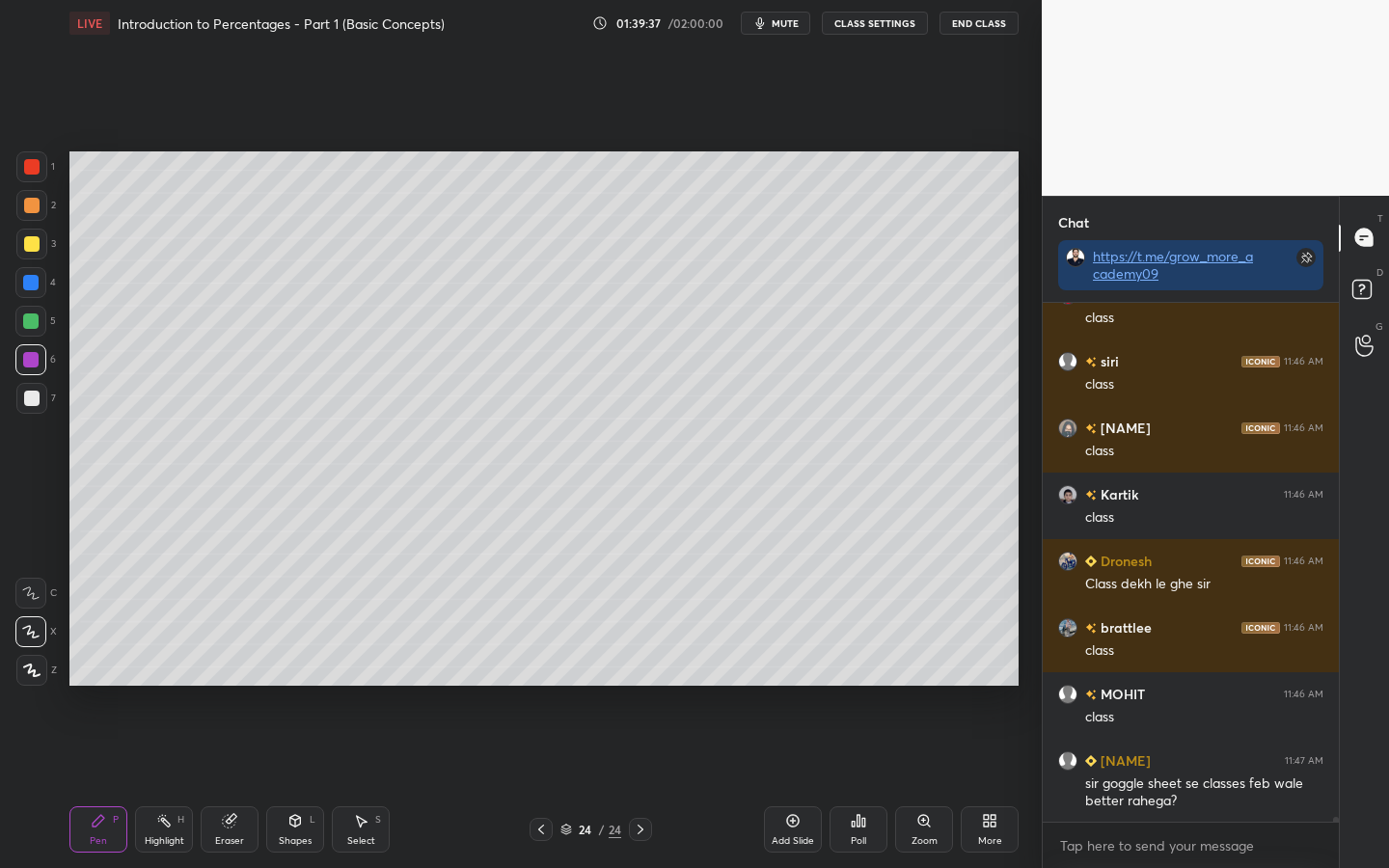 click at bounding box center [31, 283] 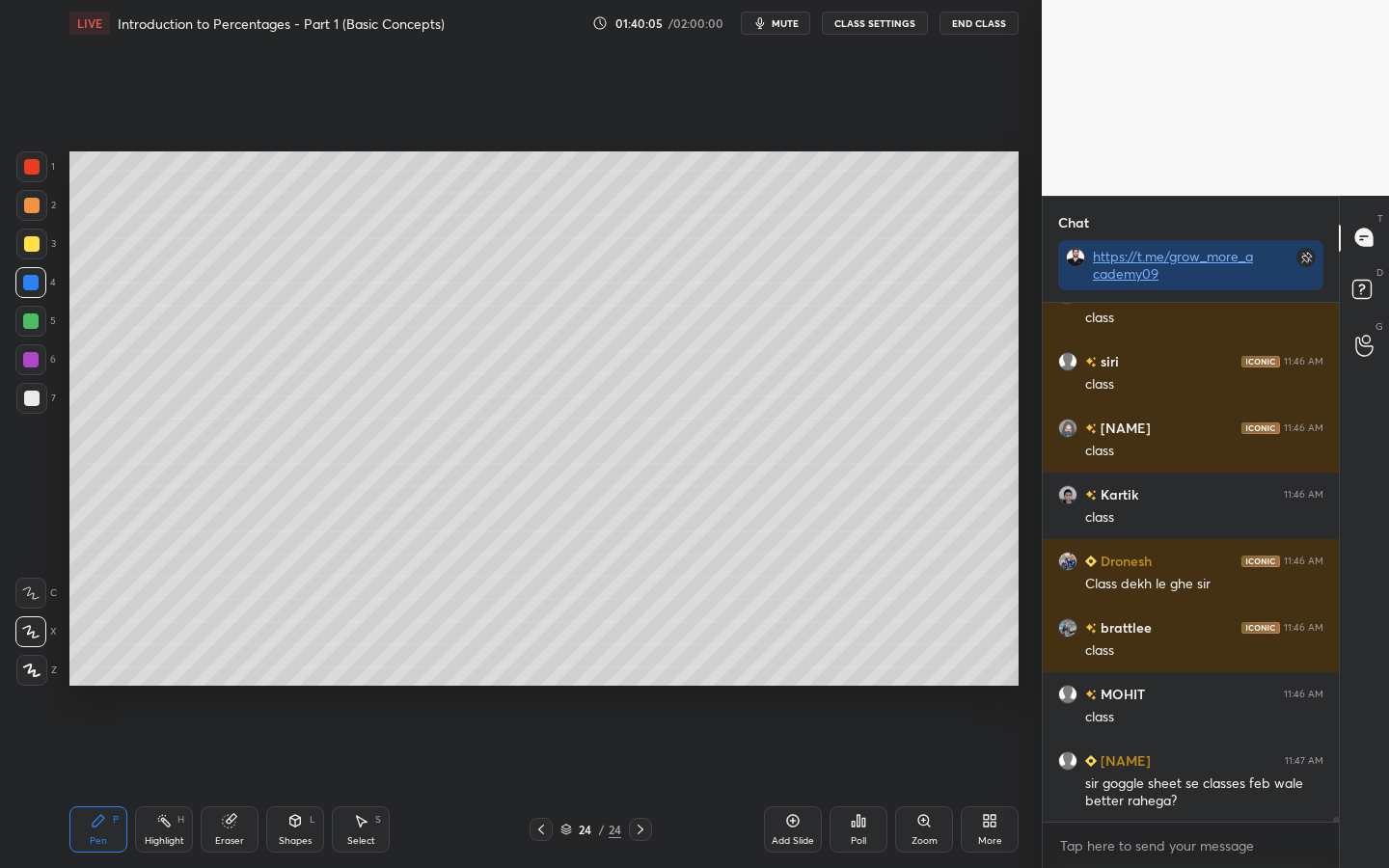 click at bounding box center [31, 321] 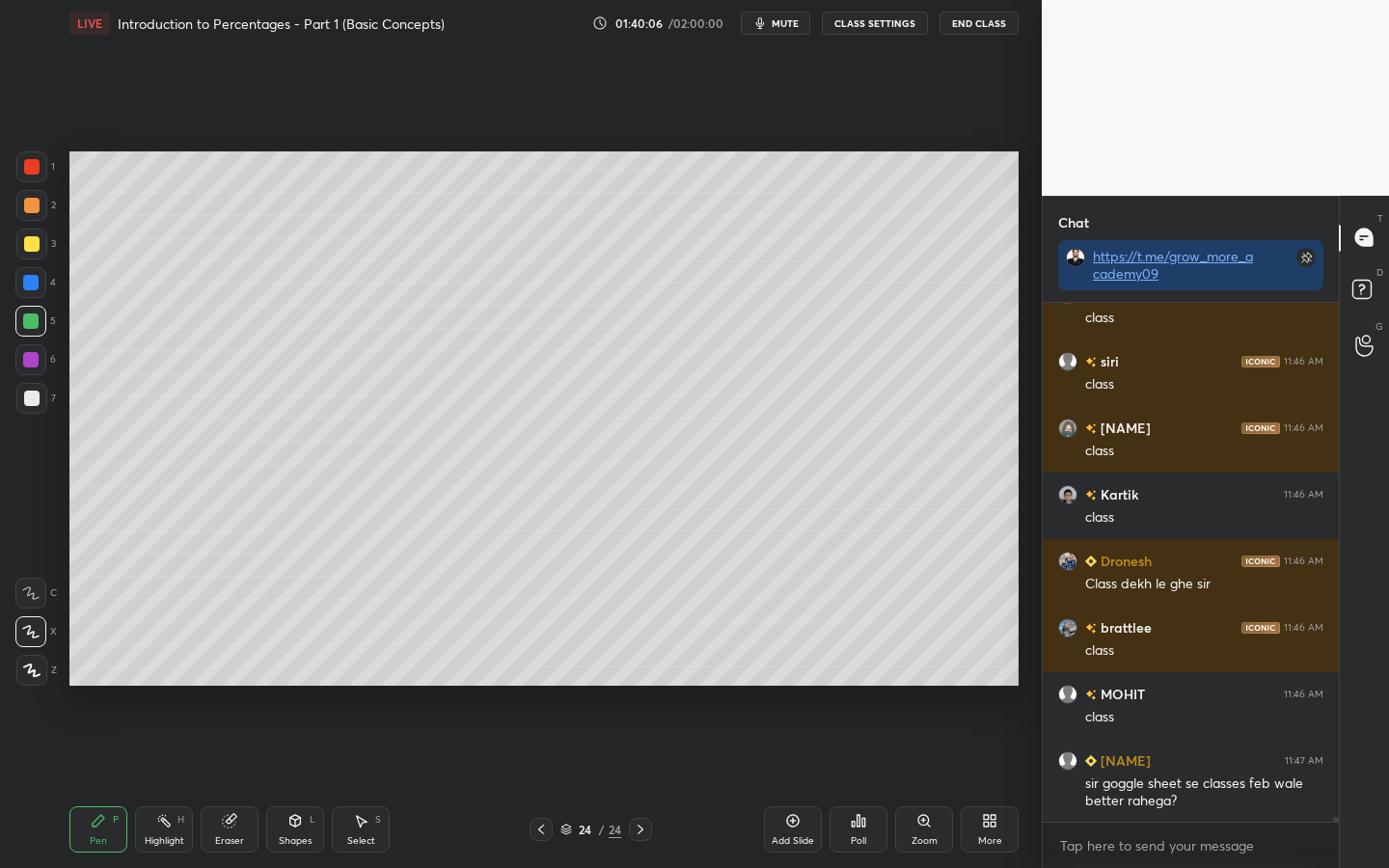 click at bounding box center (32, 244) 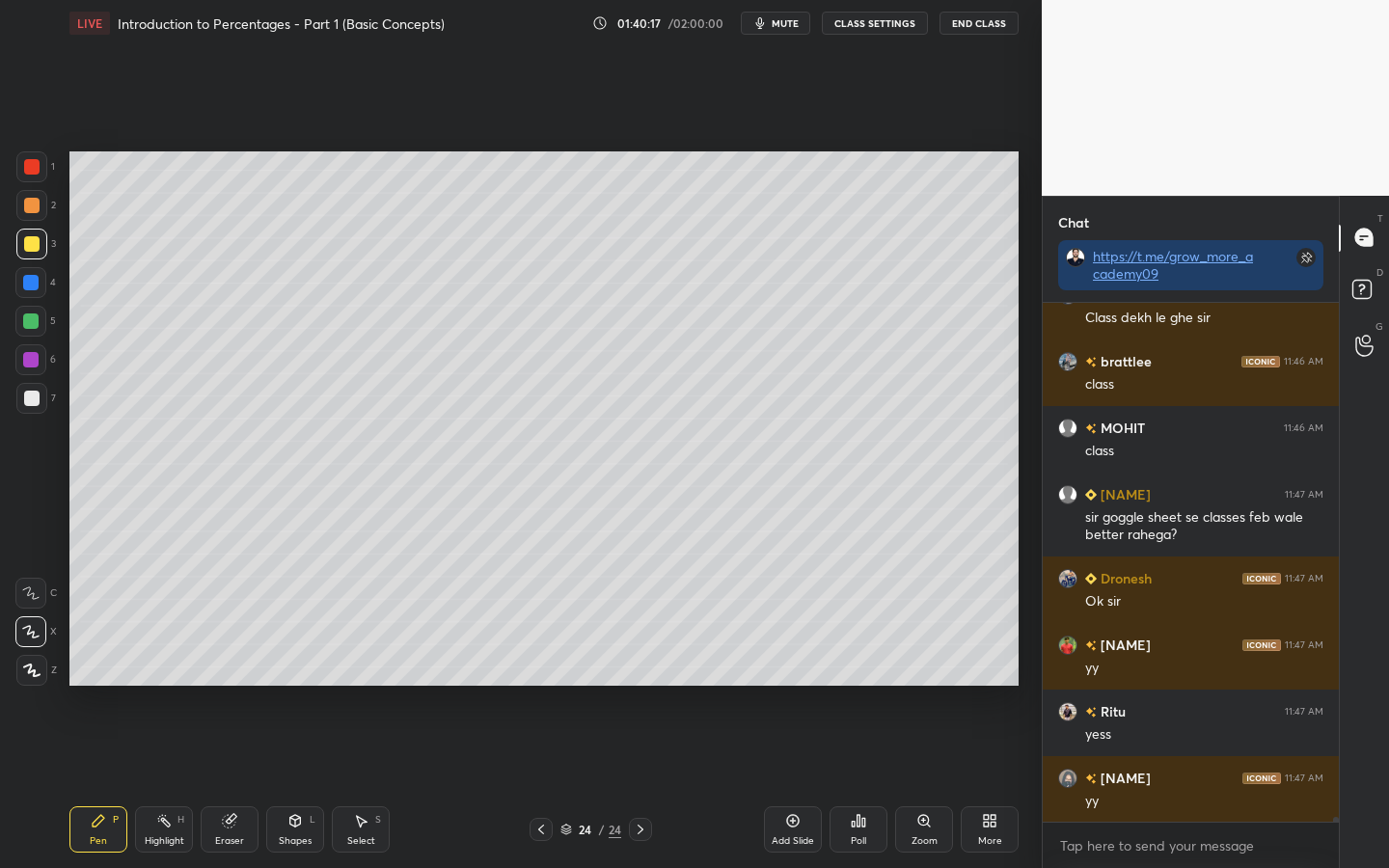 scroll, scrollTop: 53012, scrollLeft: 0, axis: vertical 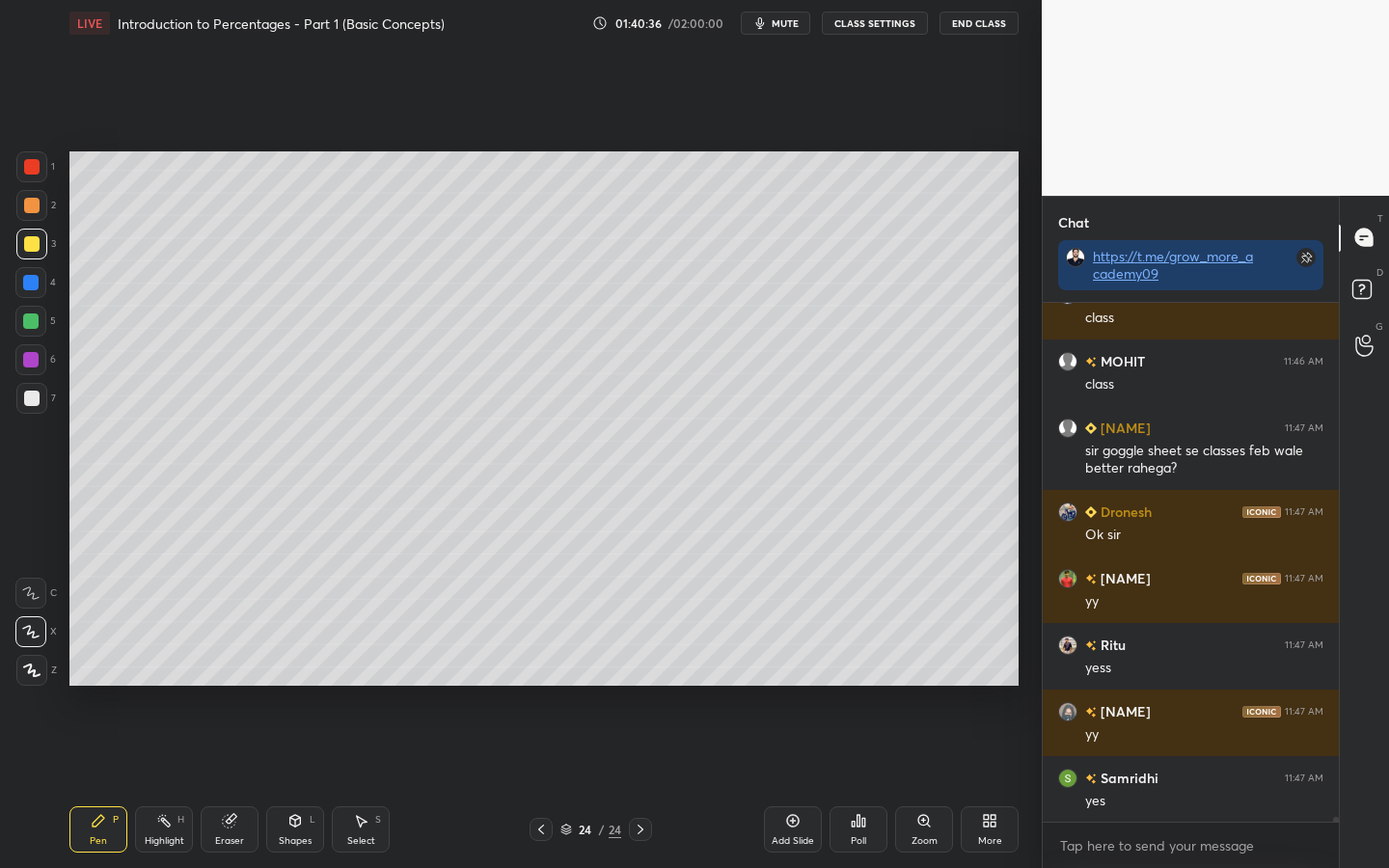 click on "Eraser" at bounding box center (230, 829) 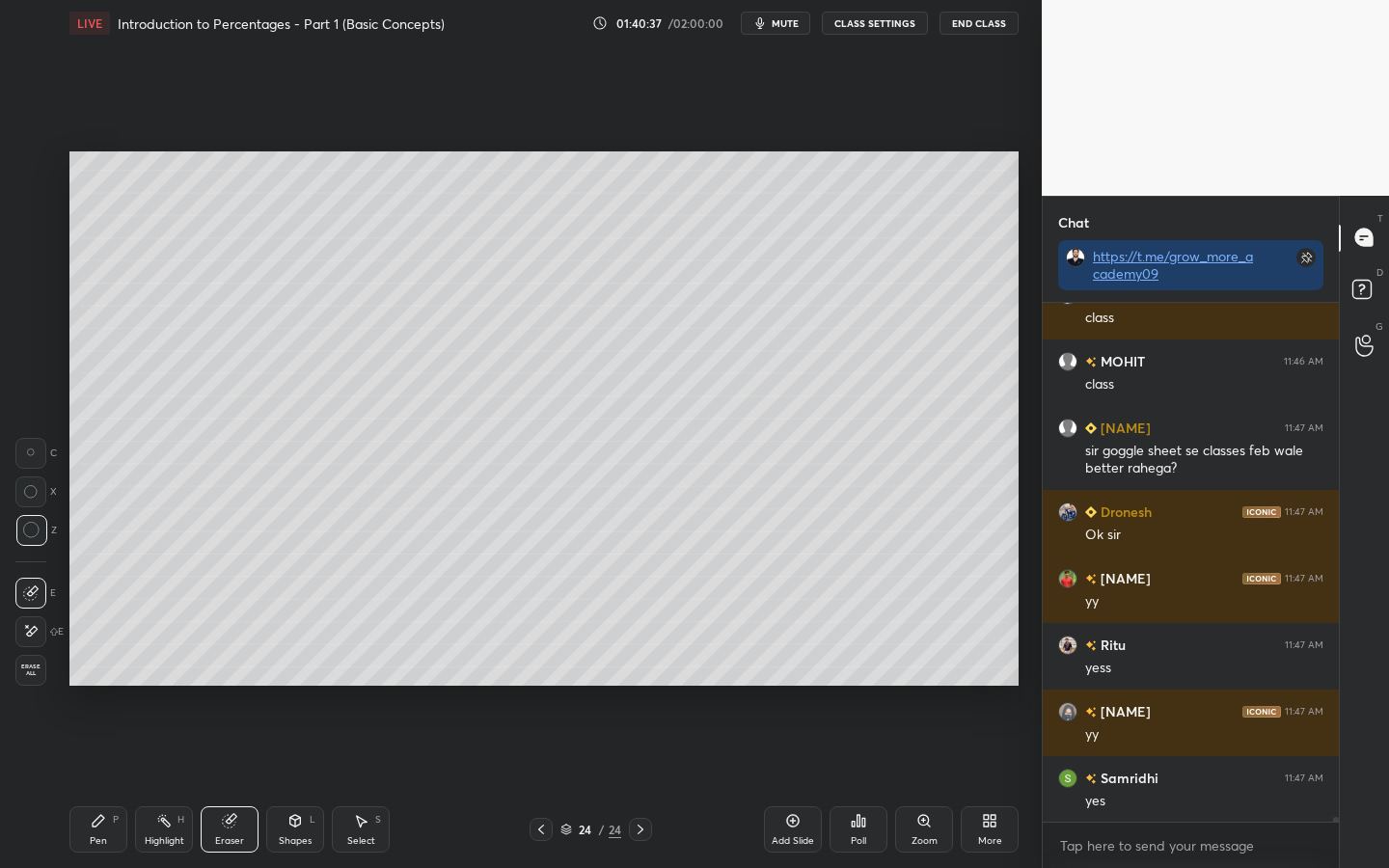 click on "Erase all" at bounding box center [31, 670] 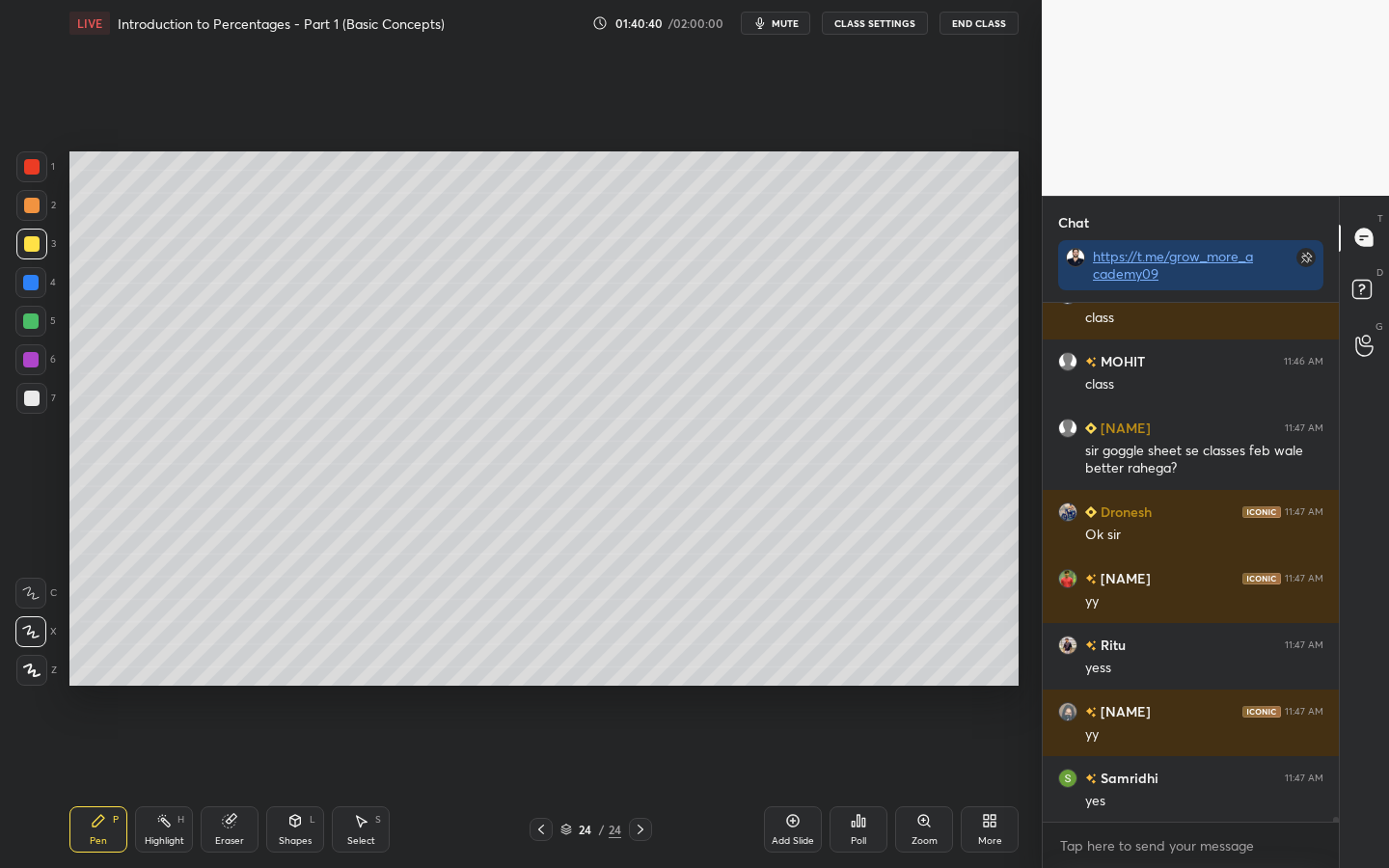 drag, startPoint x: 36, startPoint y: 172, endPoint x: 66, endPoint y: 175, distance: 30.149627 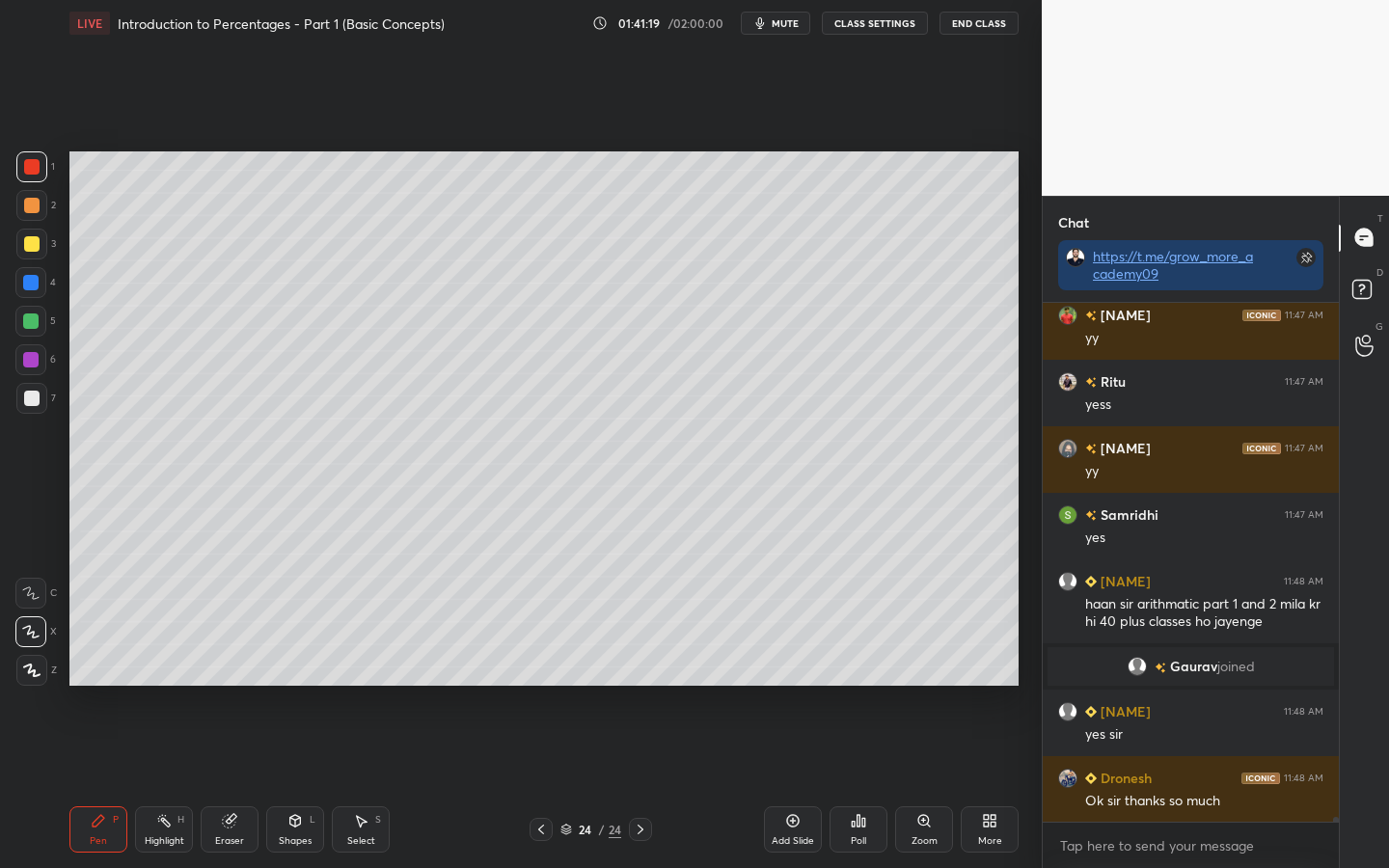scroll, scrollTop: 51273, scrollLeft: 0, axis: vertical 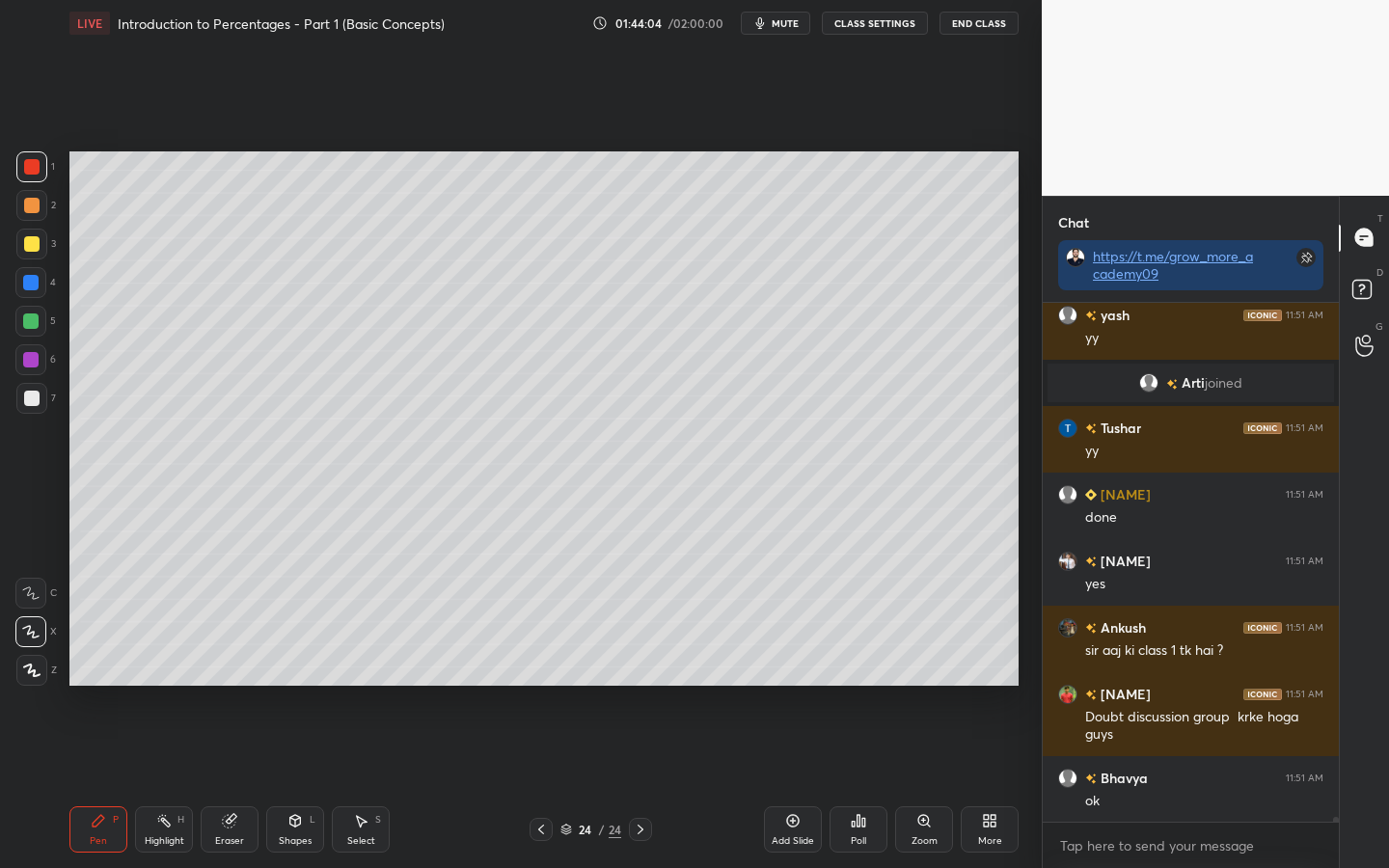 click on "Shapes L" at bounding box center [295, 829] 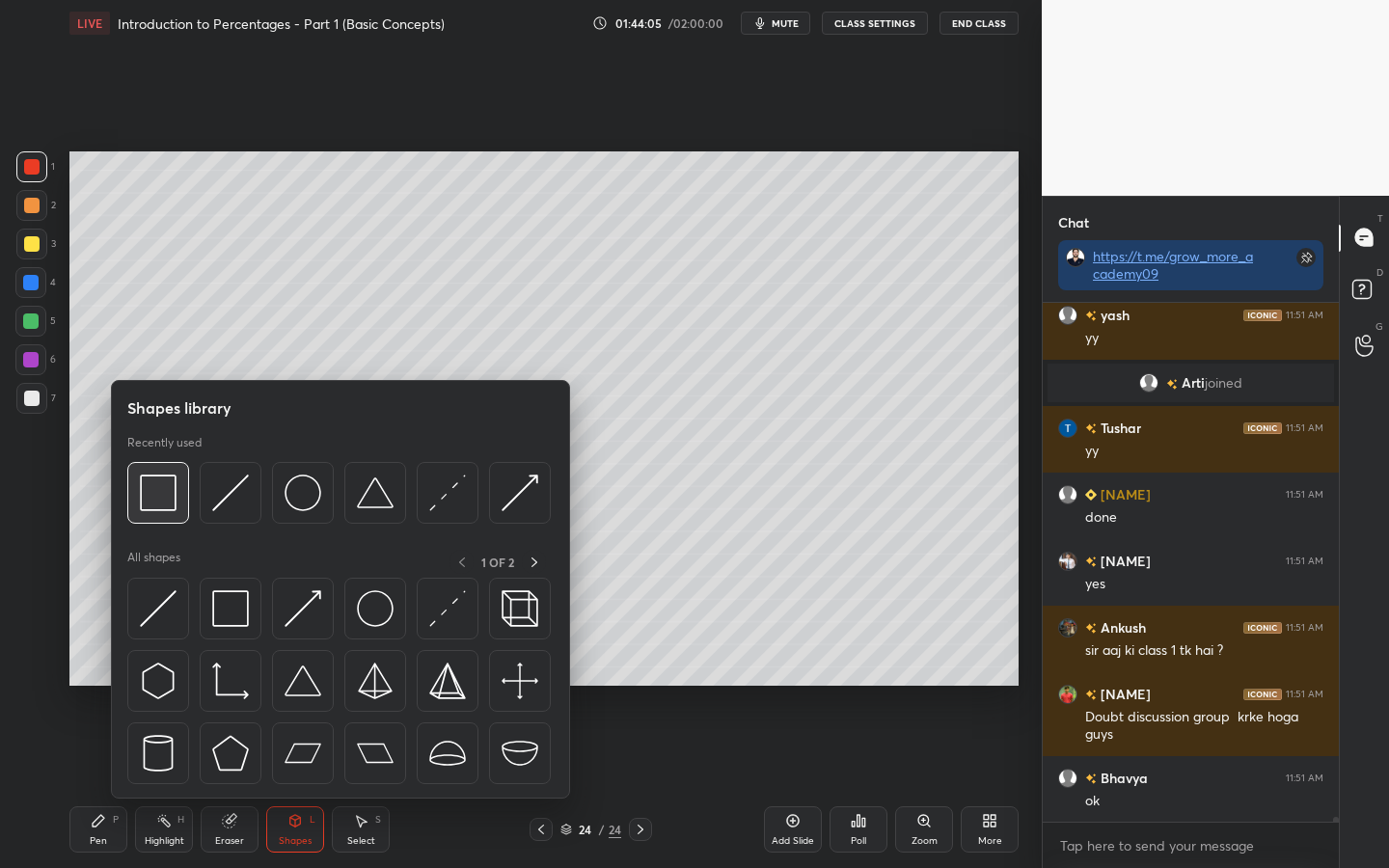 click at bounding box center [158, 493] 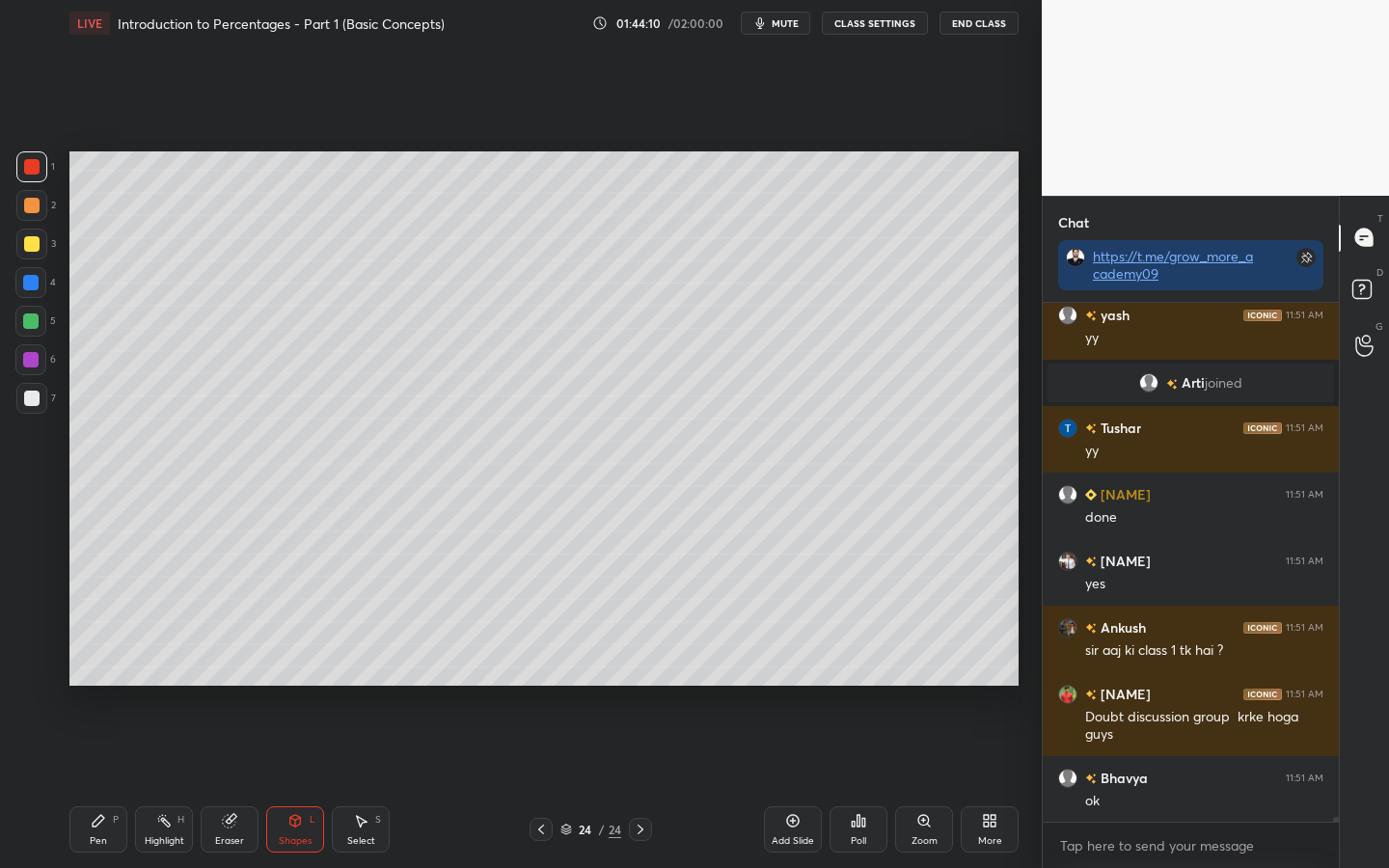 click at bounding box center (31, 321) 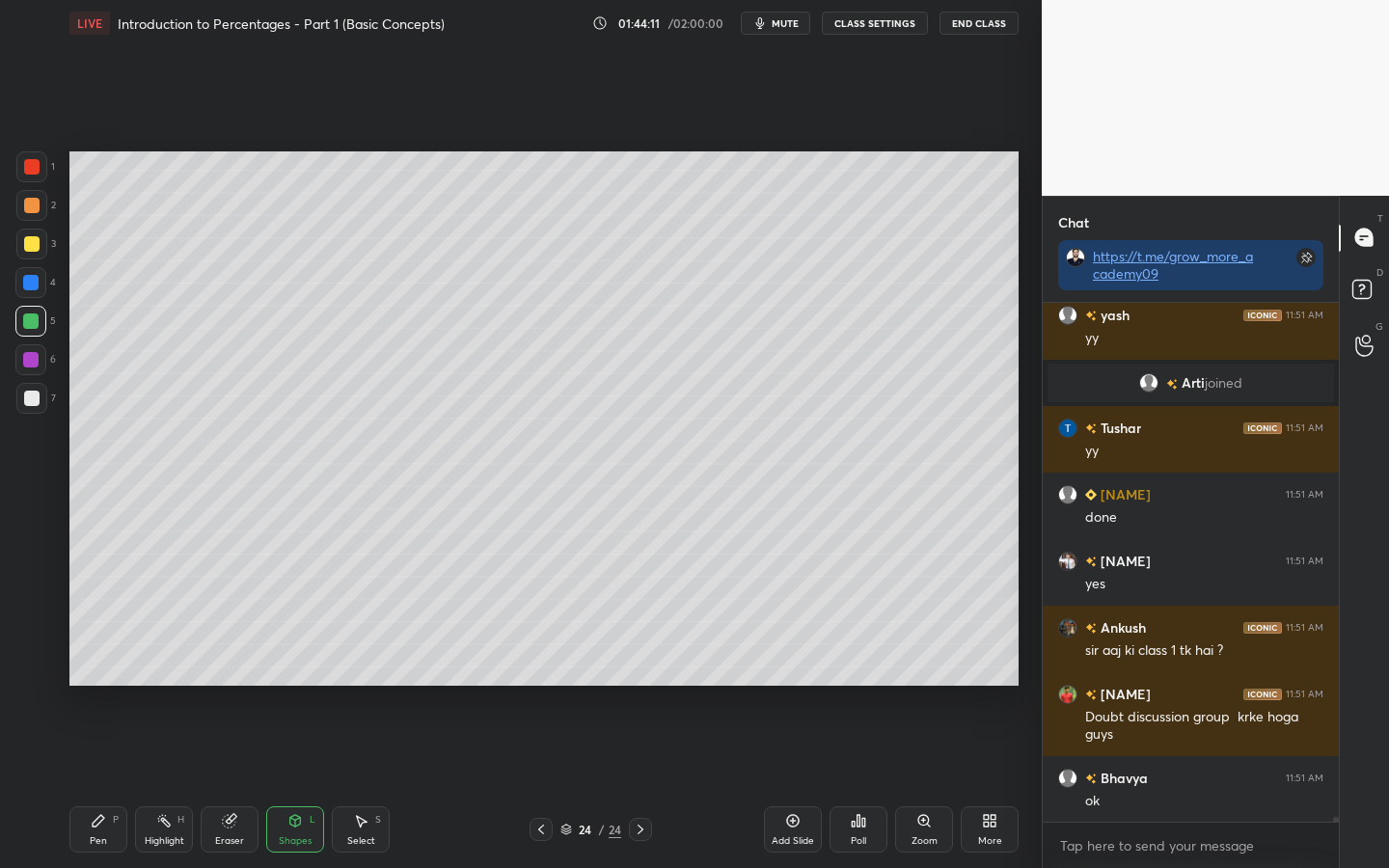 click on "Pen P" at bounding box center (98, 829) 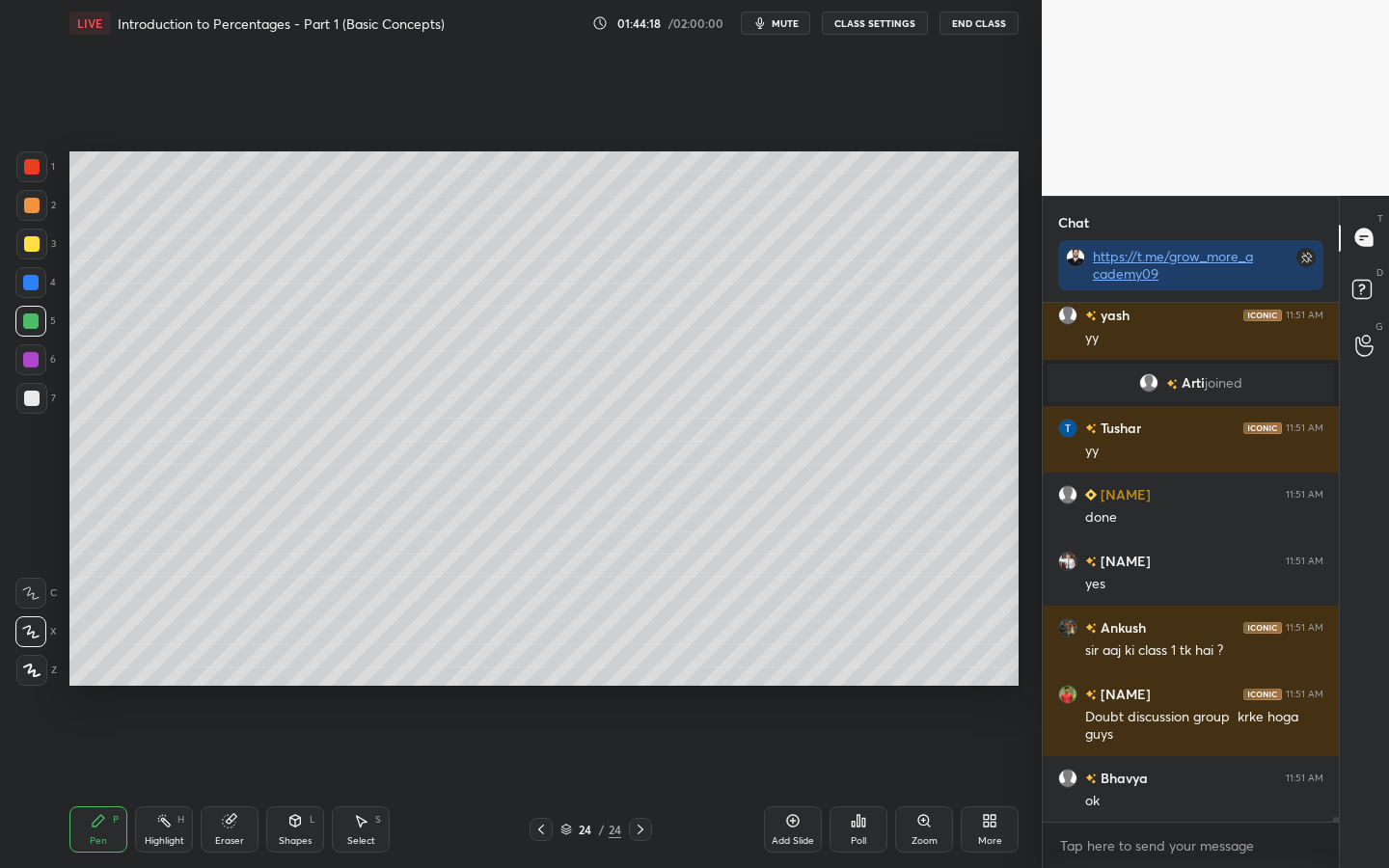 click on "Shapes L" at bounding box center [295, 829] 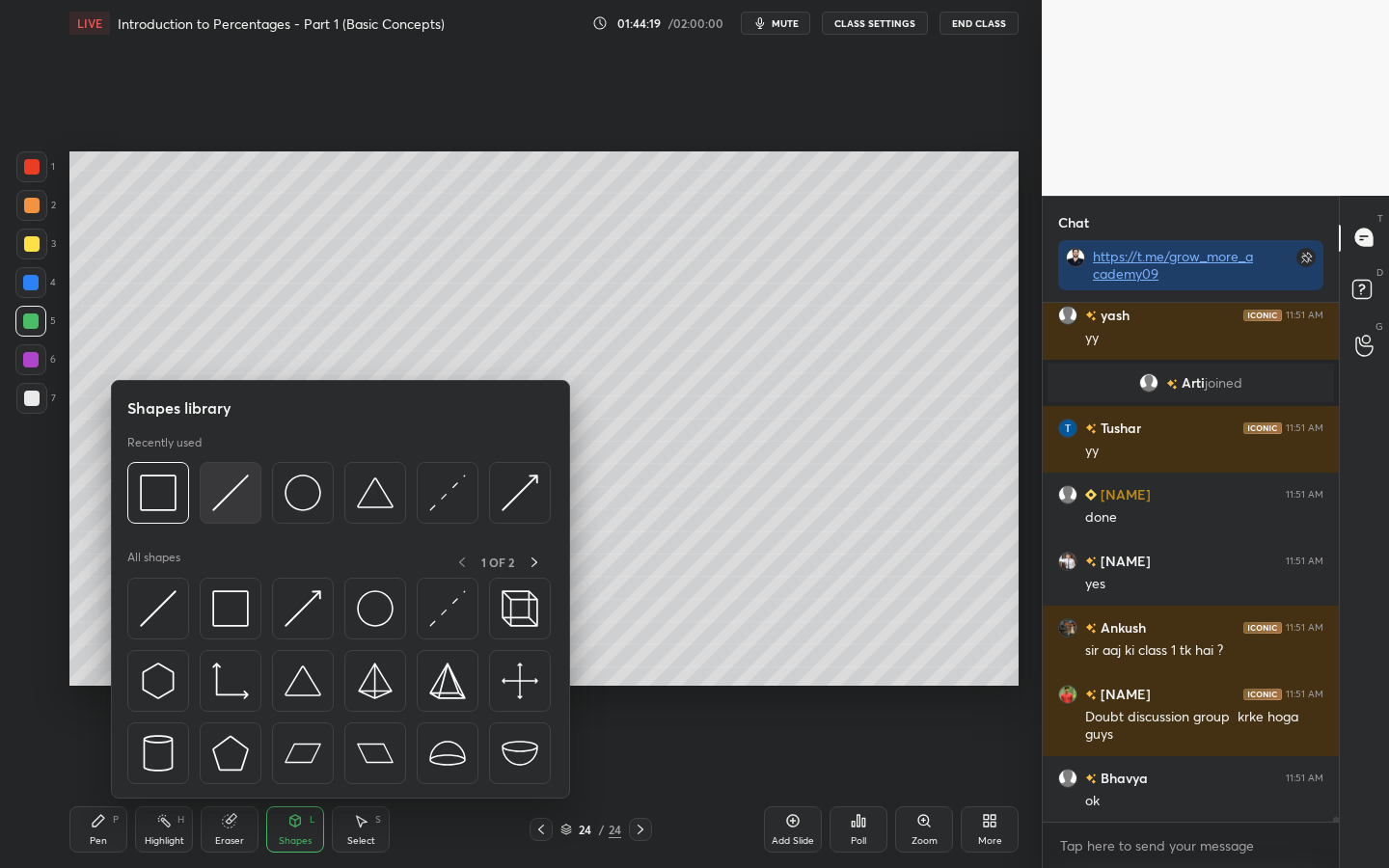 click at bounding box center [231, 493] 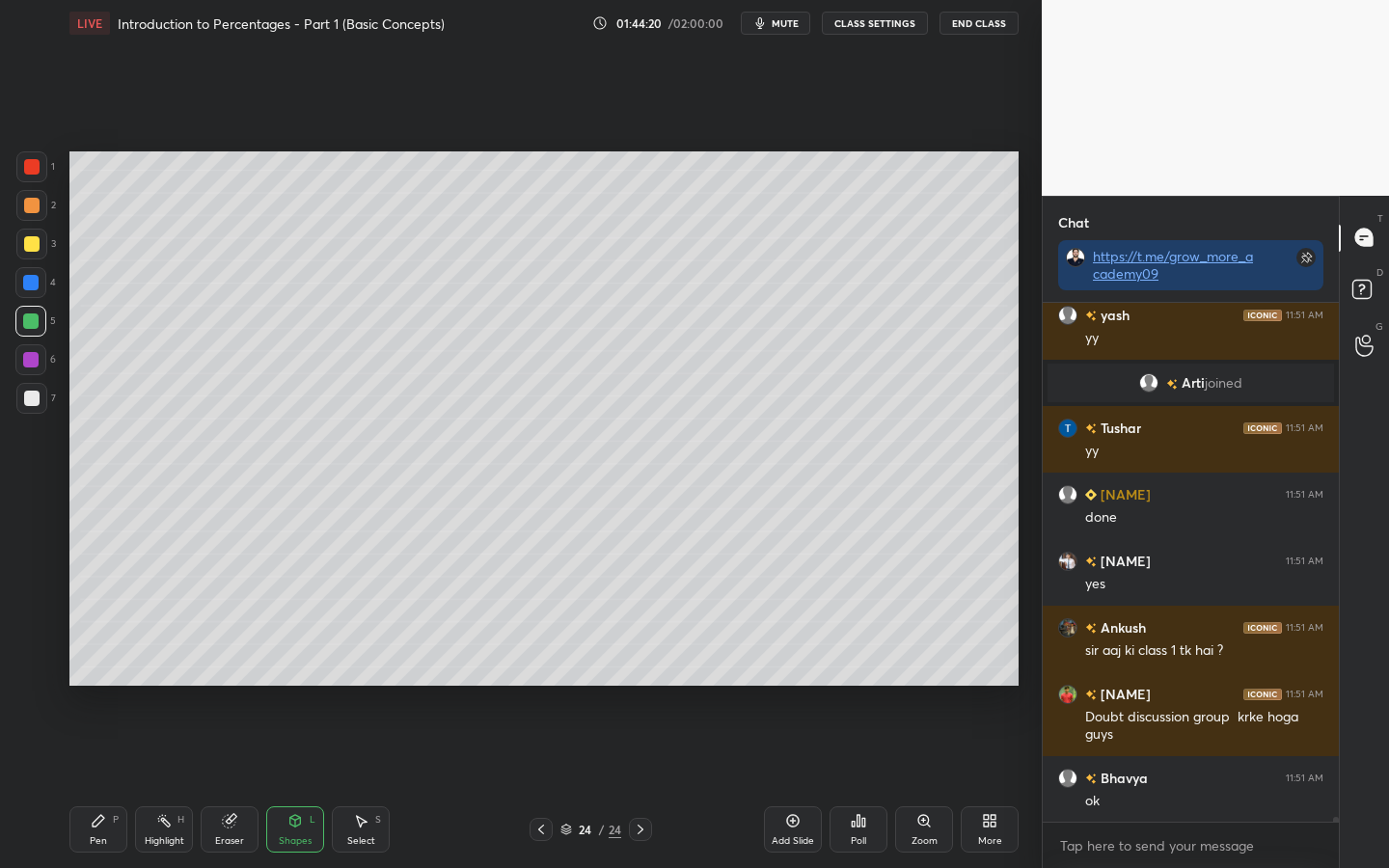click on "Shapes L" at bounding box center (295, 829) 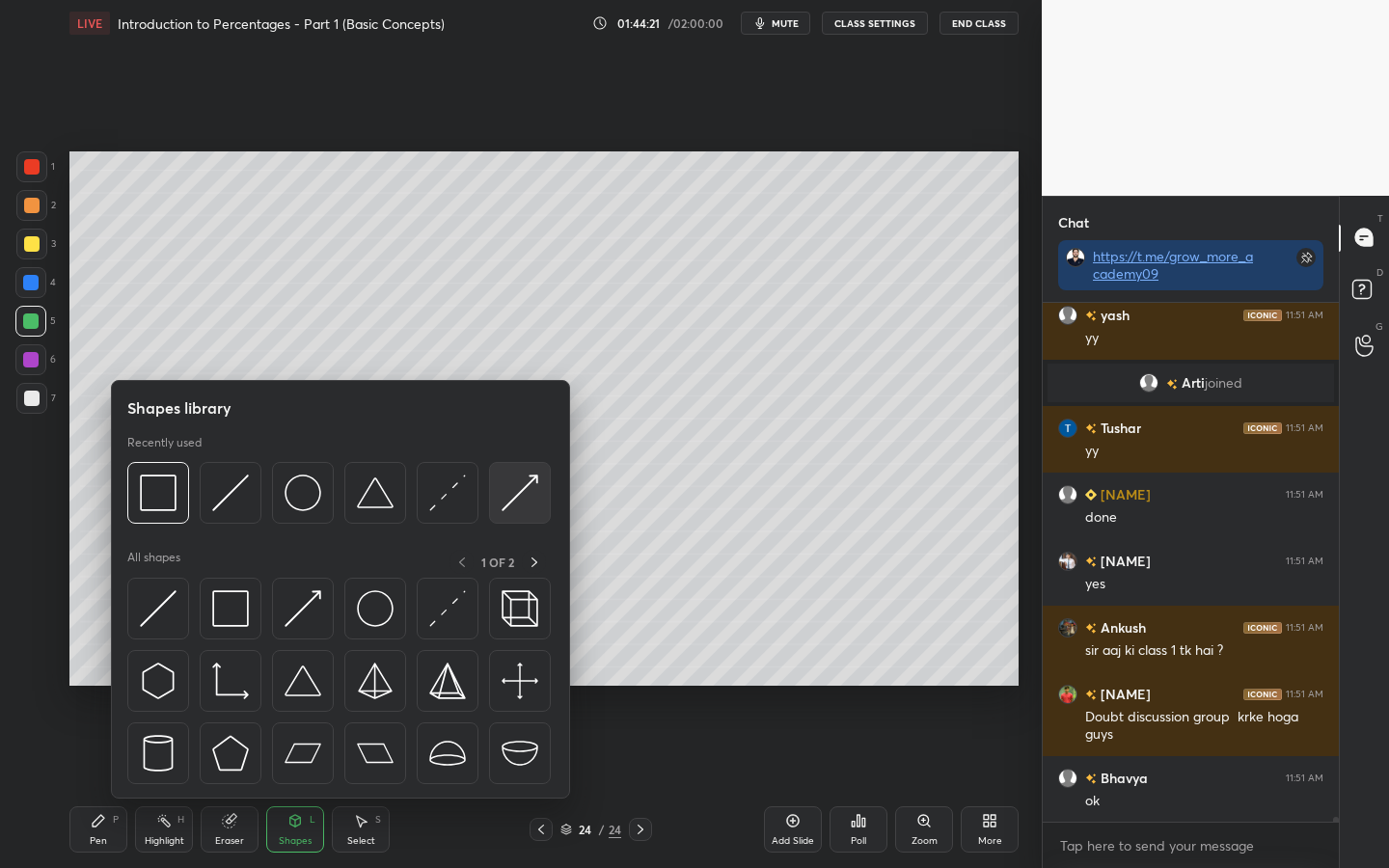 click at bounding box center [520, 493] 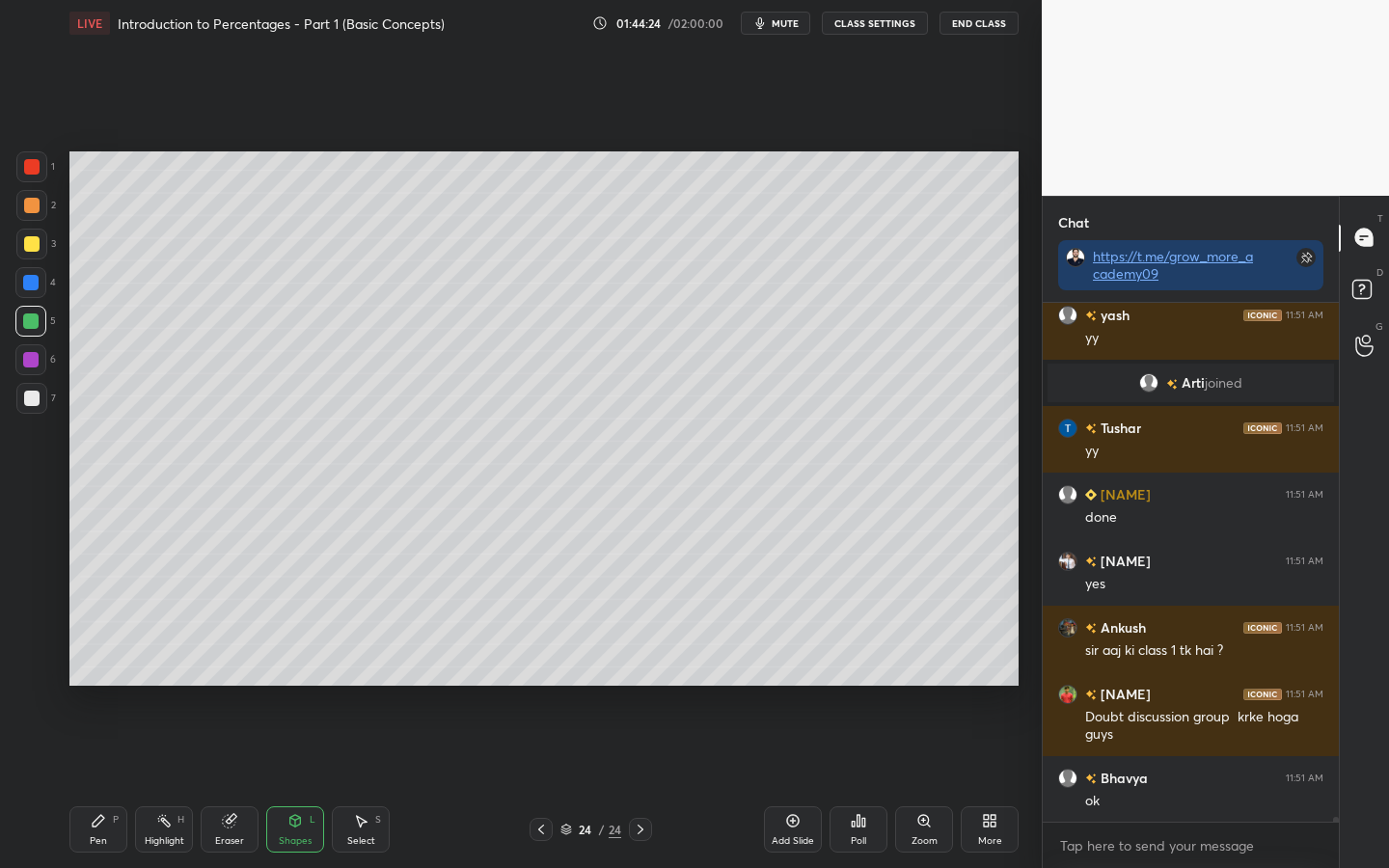 click on "Pen P" at bounding box center (98, 829) 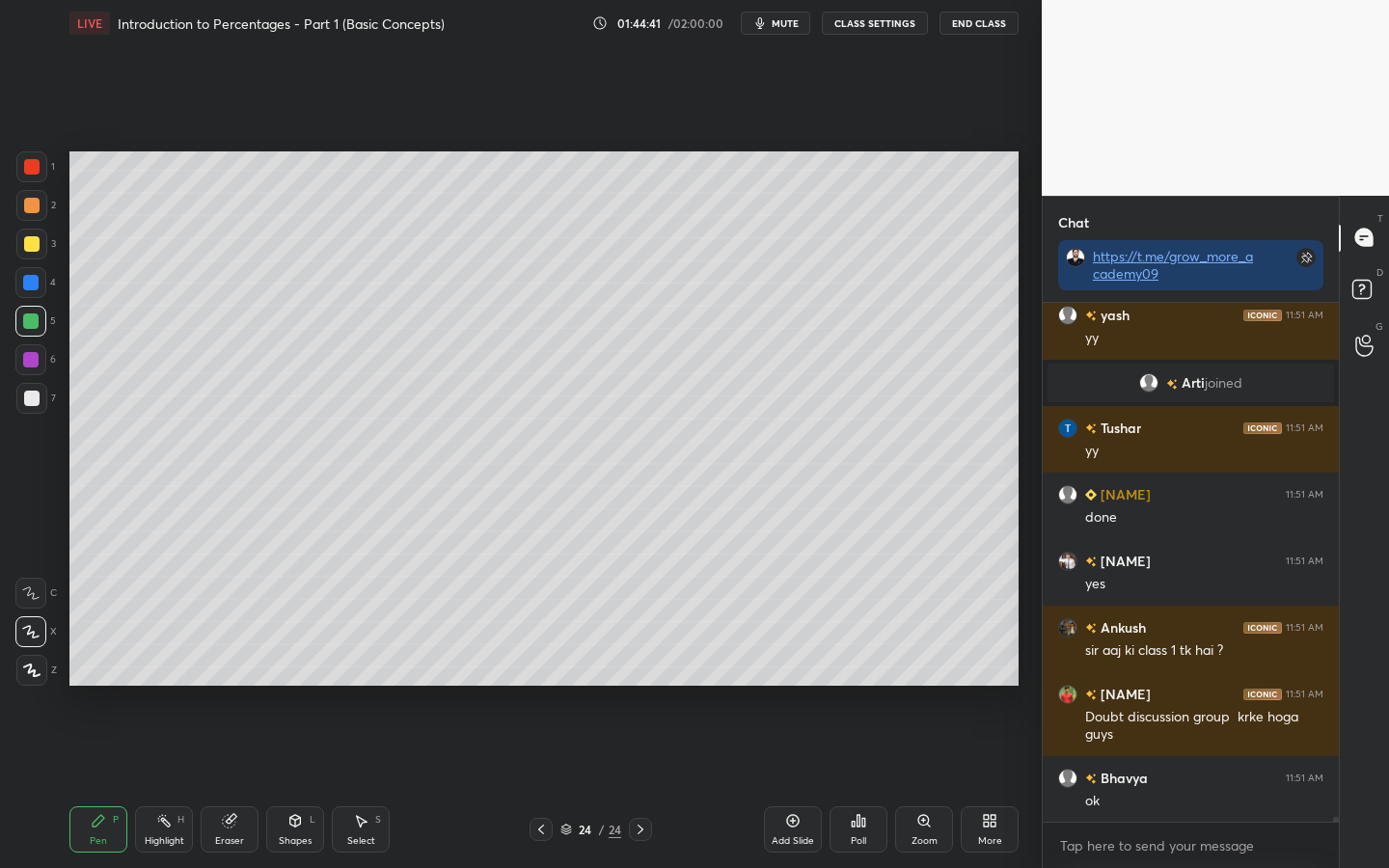 click at bounding box center [31, 360] 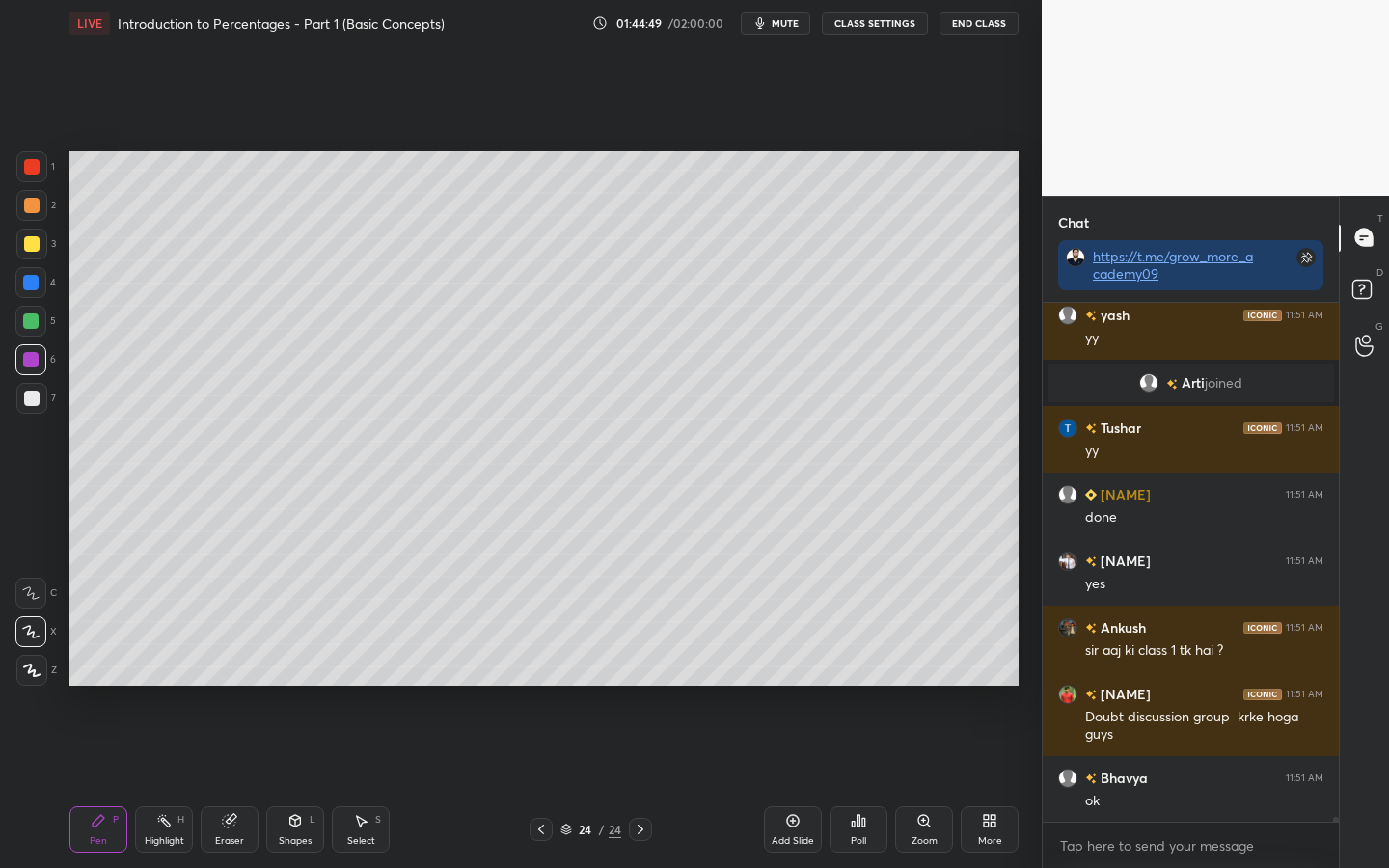 click at bounding box center (31, 283) 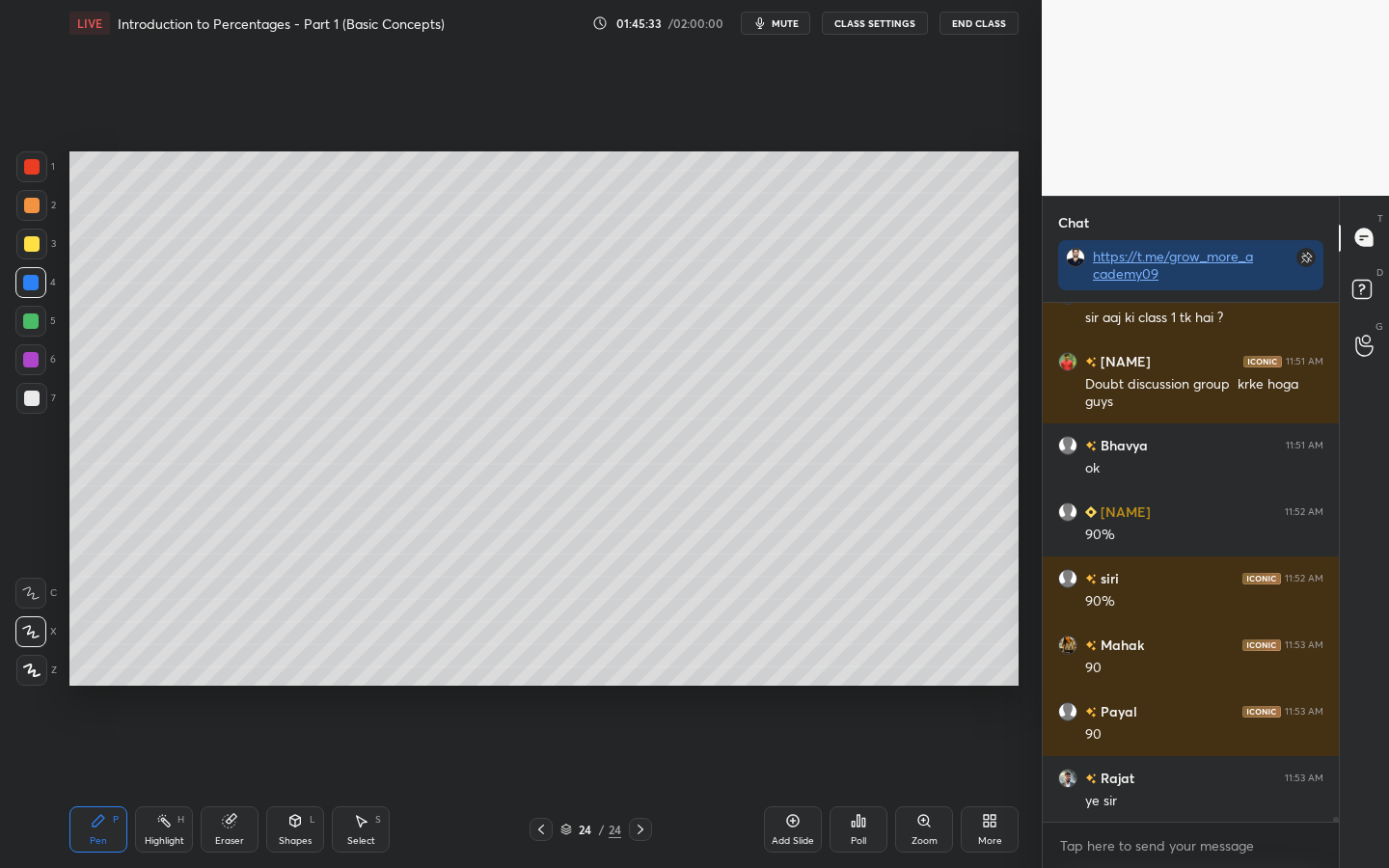 scroll, scrollTop: 52909, scrollLeft: 0, axis: vertical 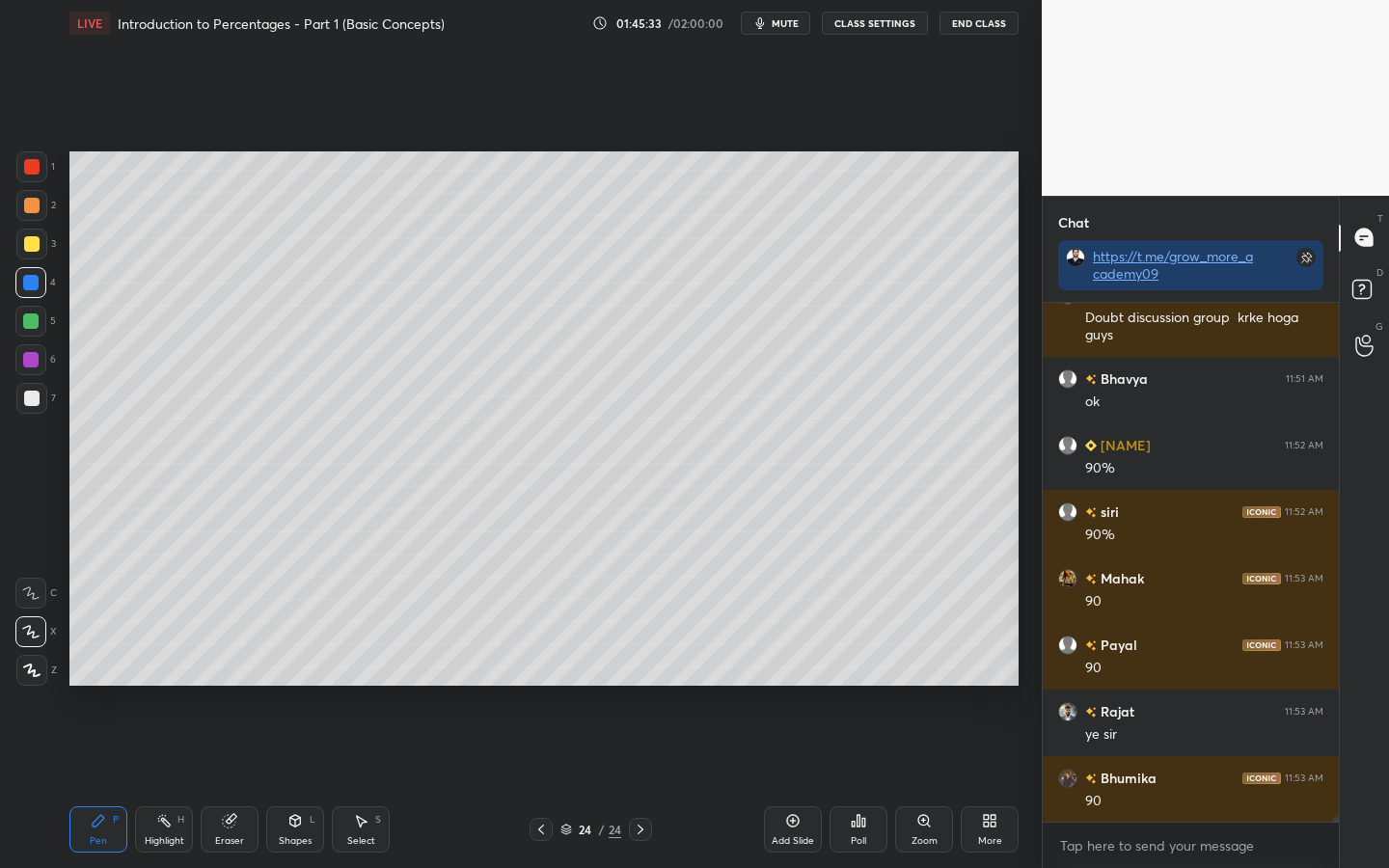 click at bounding box center [31, 321] 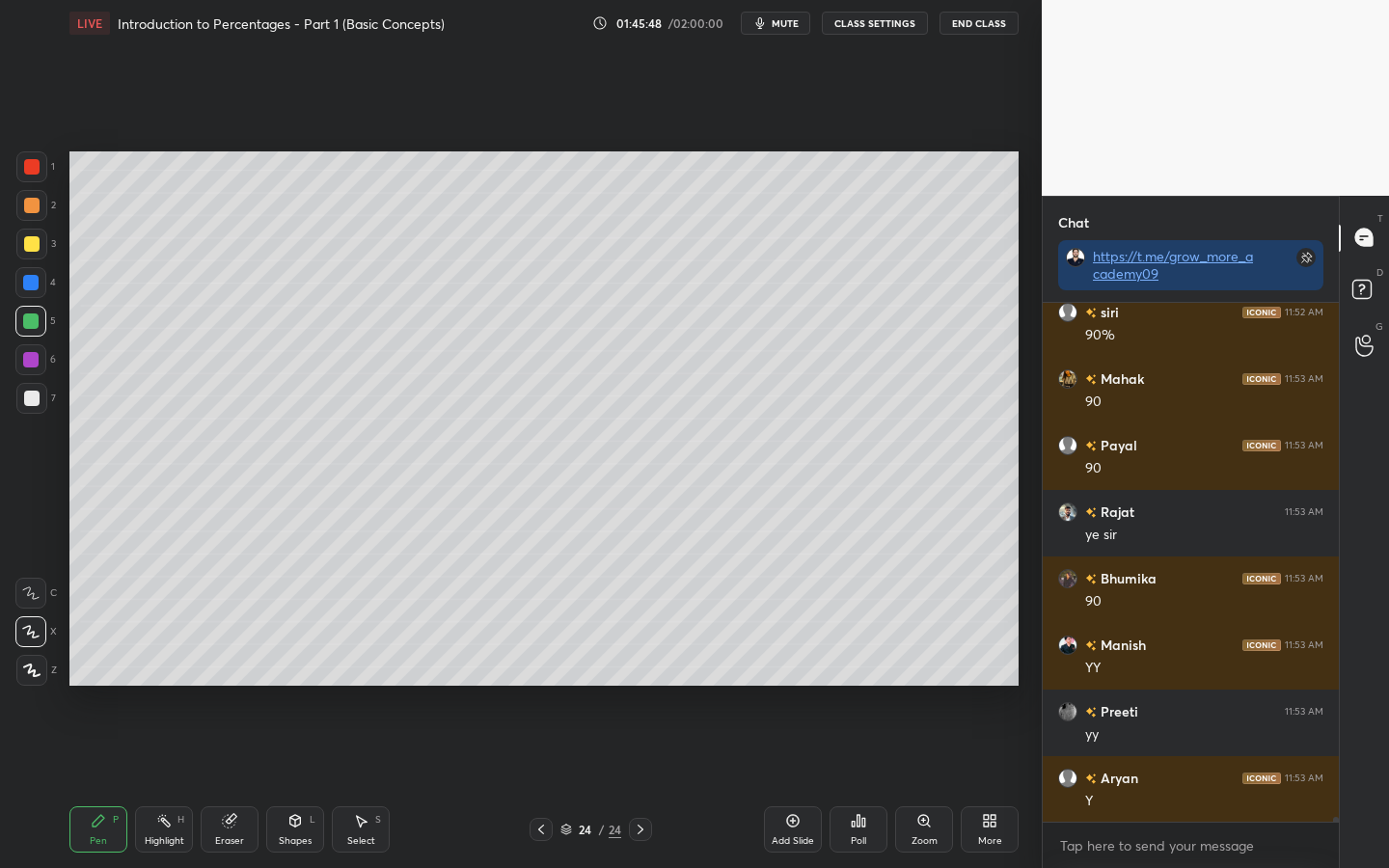 scroll, scrollTop: 53176, scrollLeft: 0, axis: vertical 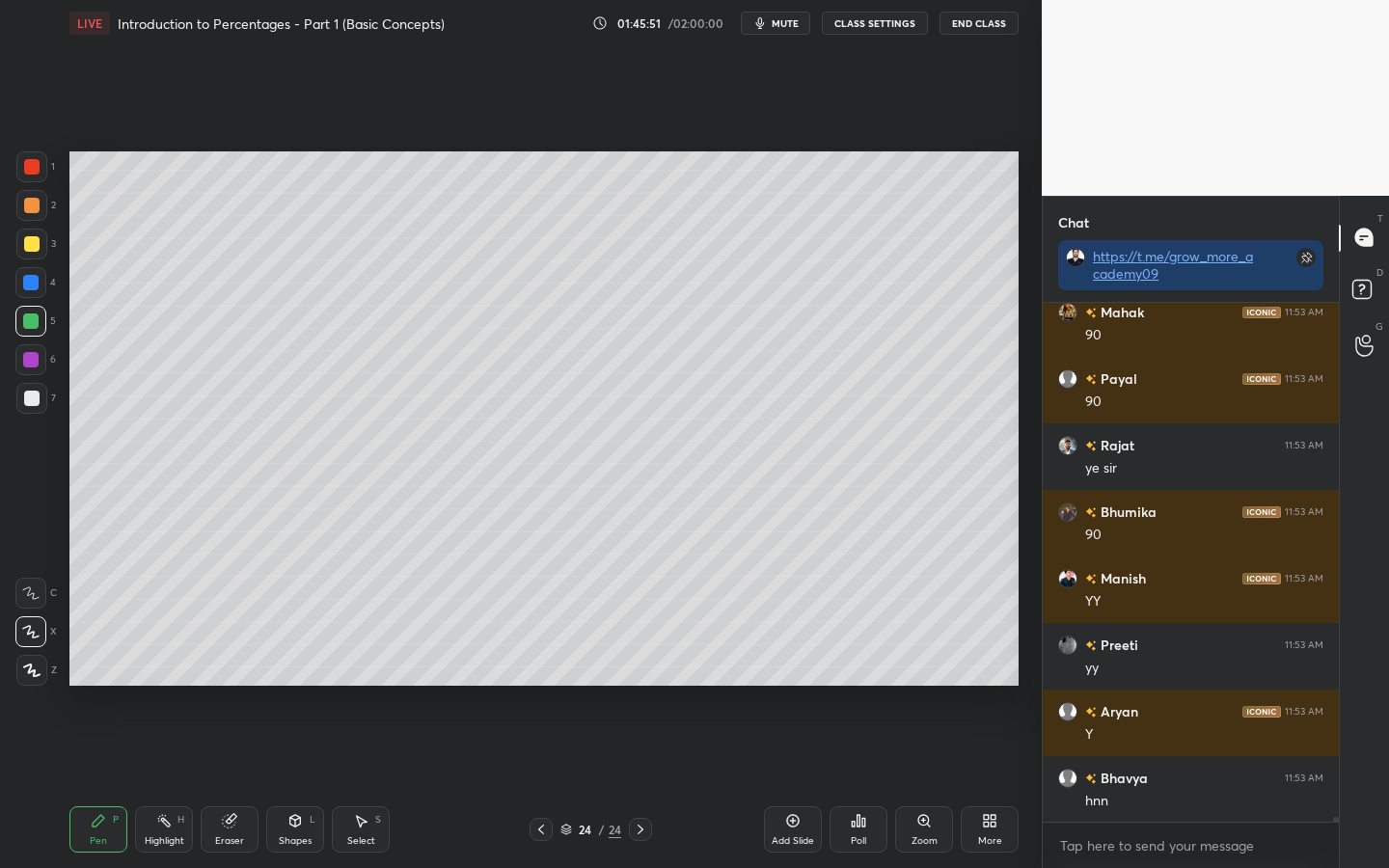 click at bounding box center [32, 244] 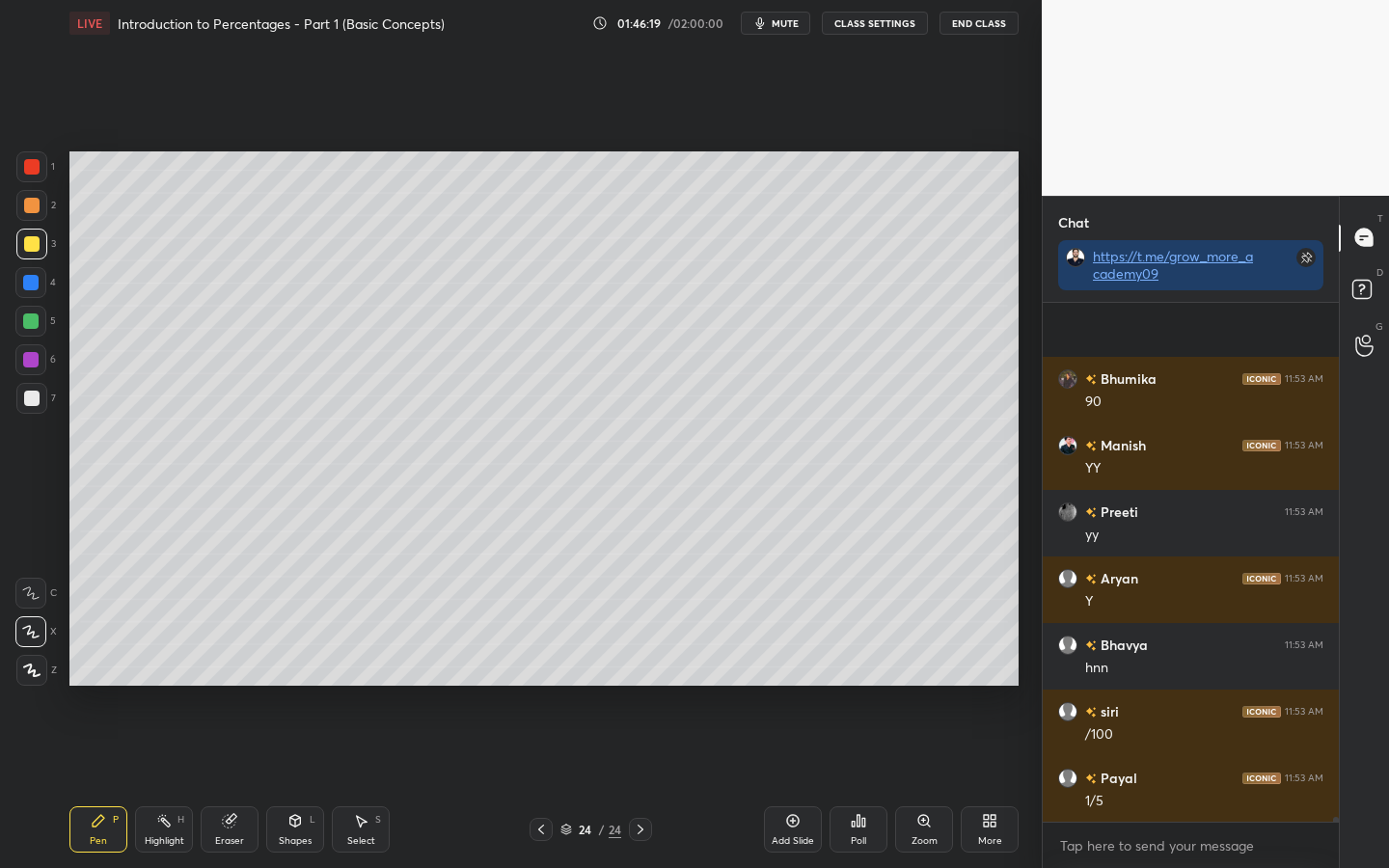 scroll, scrollTop: 53442, scrollLeft: 0, axis: vertical 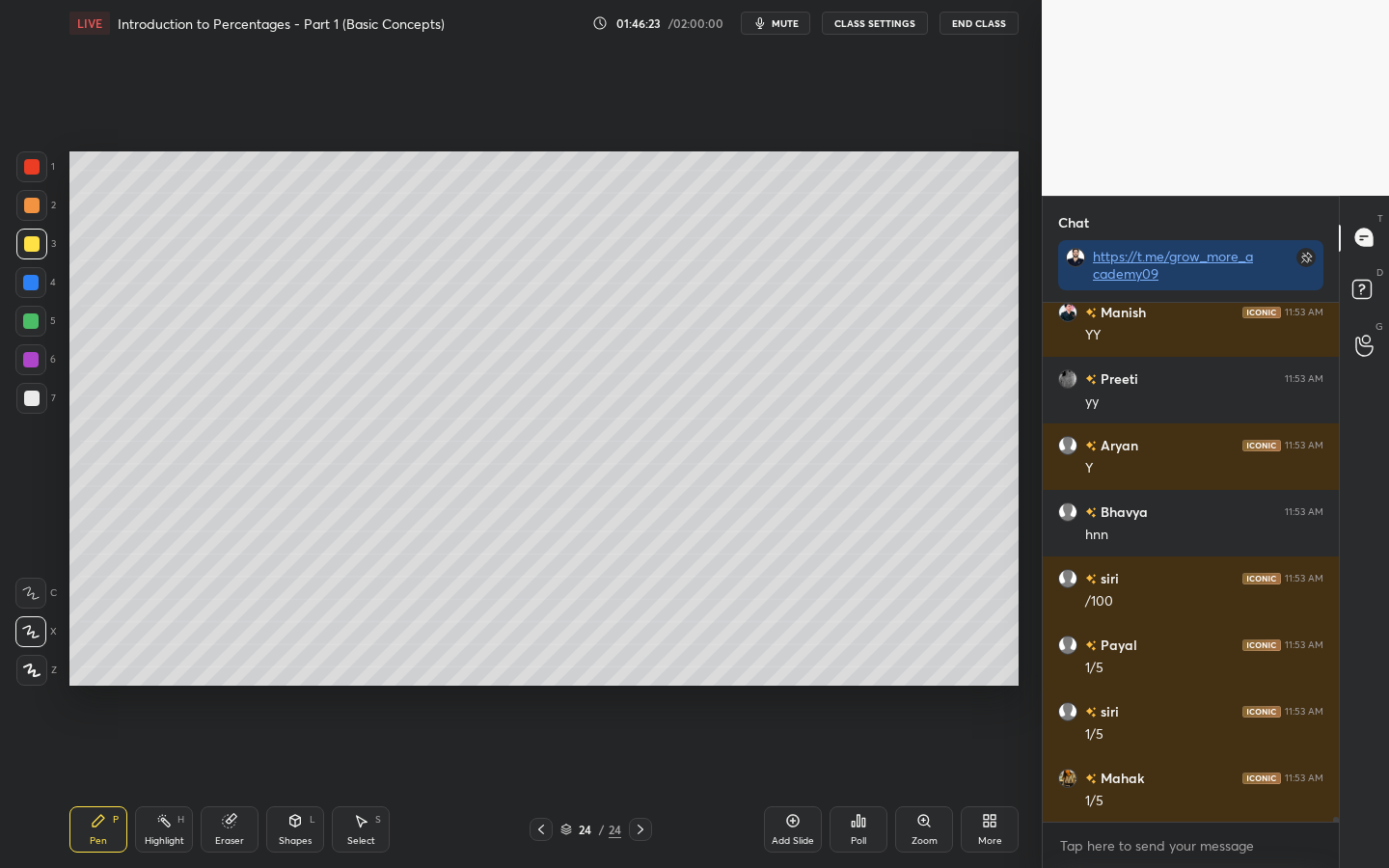 click at bounding box center (31, 321) 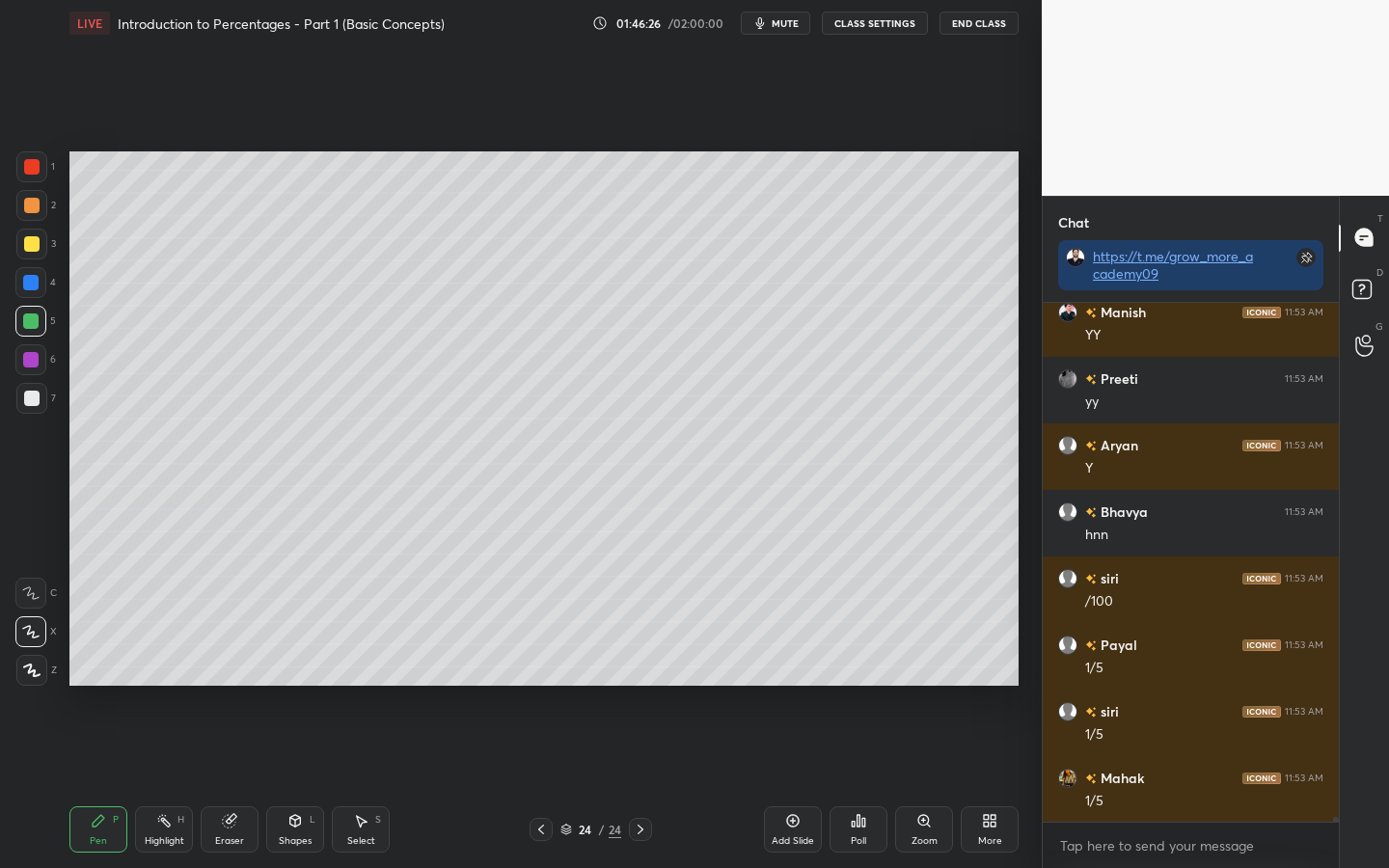 scroll, scrollTop: 53488, scrollLeft: 0, axis: vertical 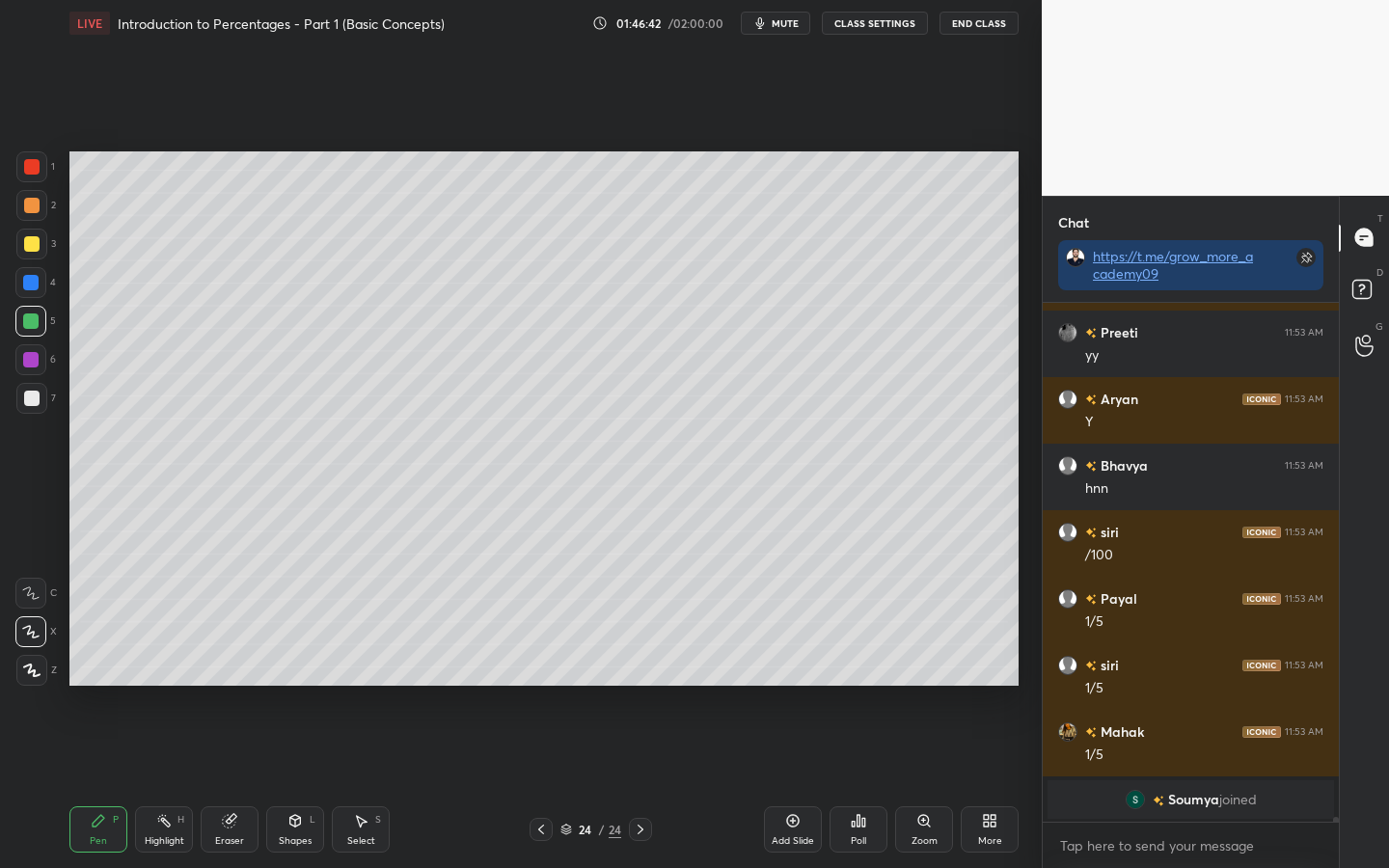 click at bounding box center [31, 283] 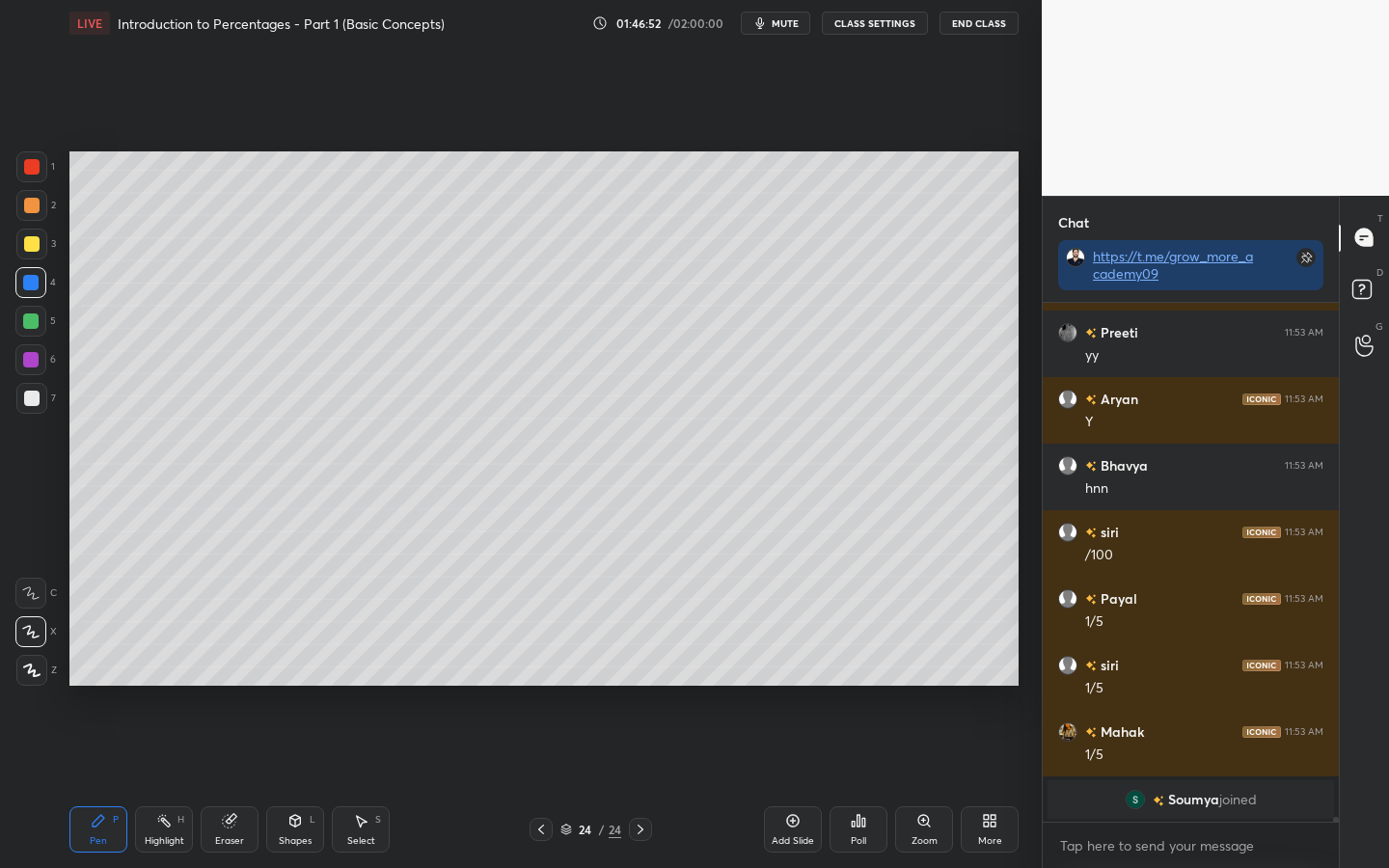 click on "S" at bounding box center [378, 820] 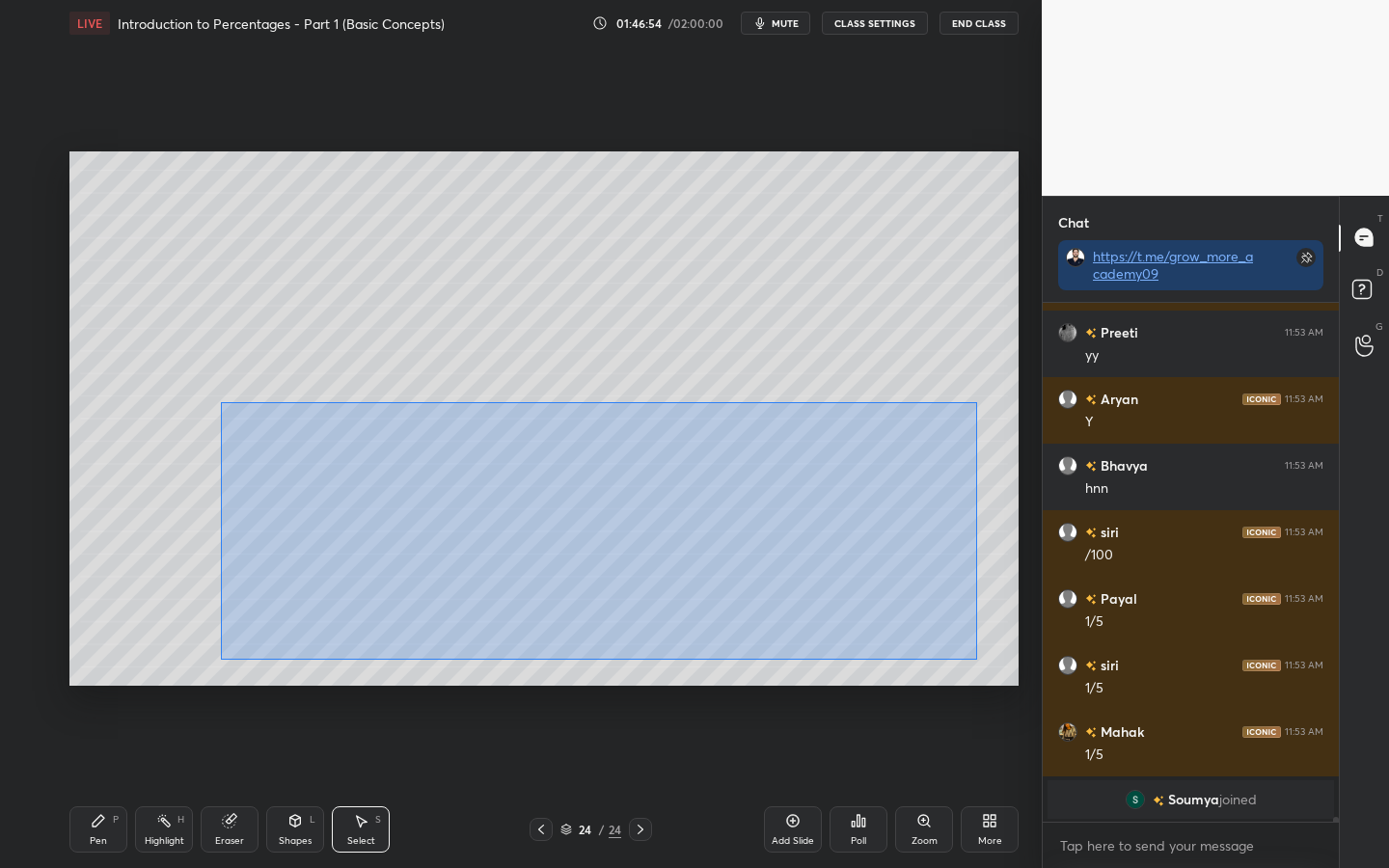 drag, startPoint x: 976, startPoint y: 659, endPoint x: 218, endPoint y: 403, distance: 800.0625 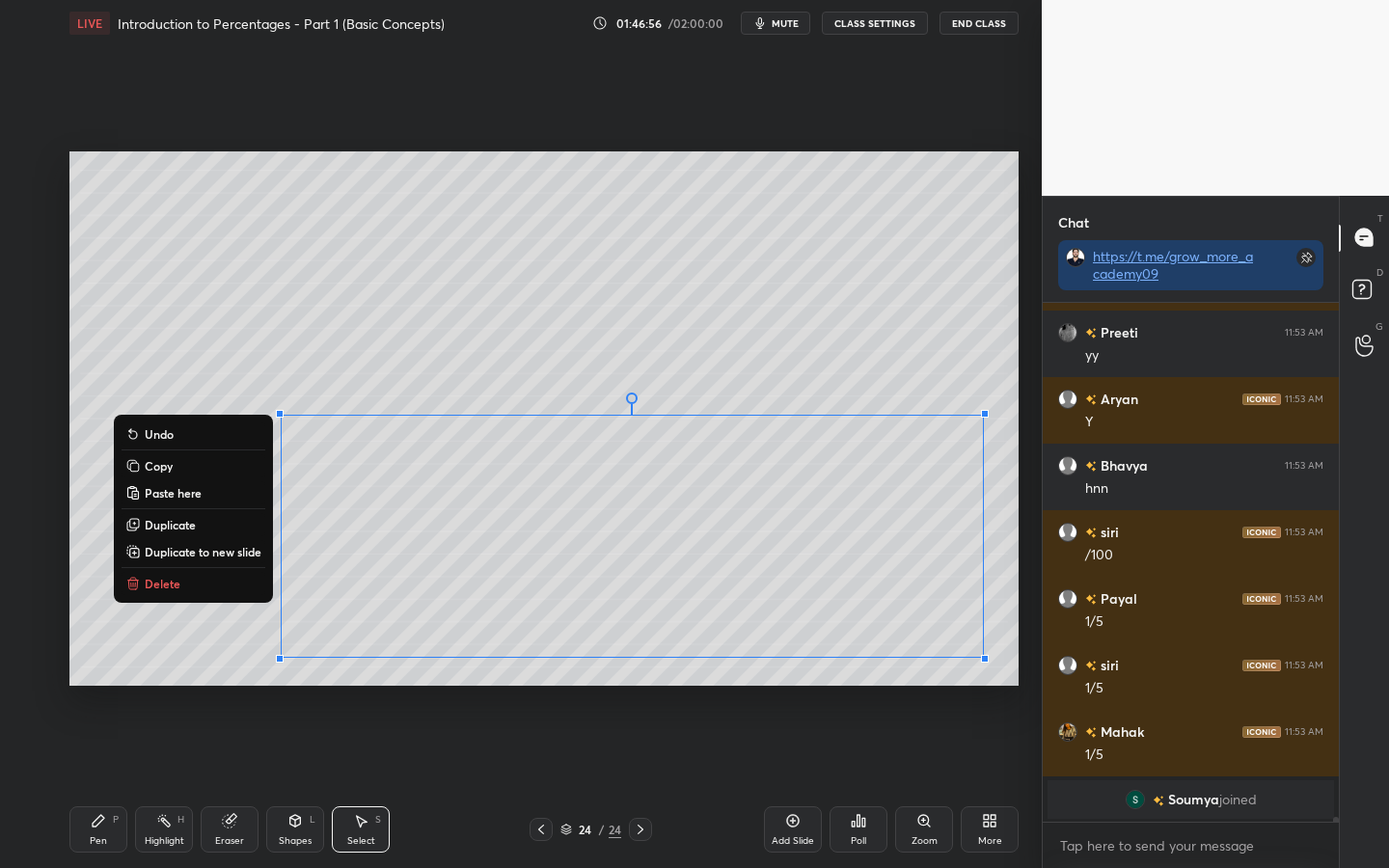 click on "Duplicate to new slide" at bounding box center (203, 552) 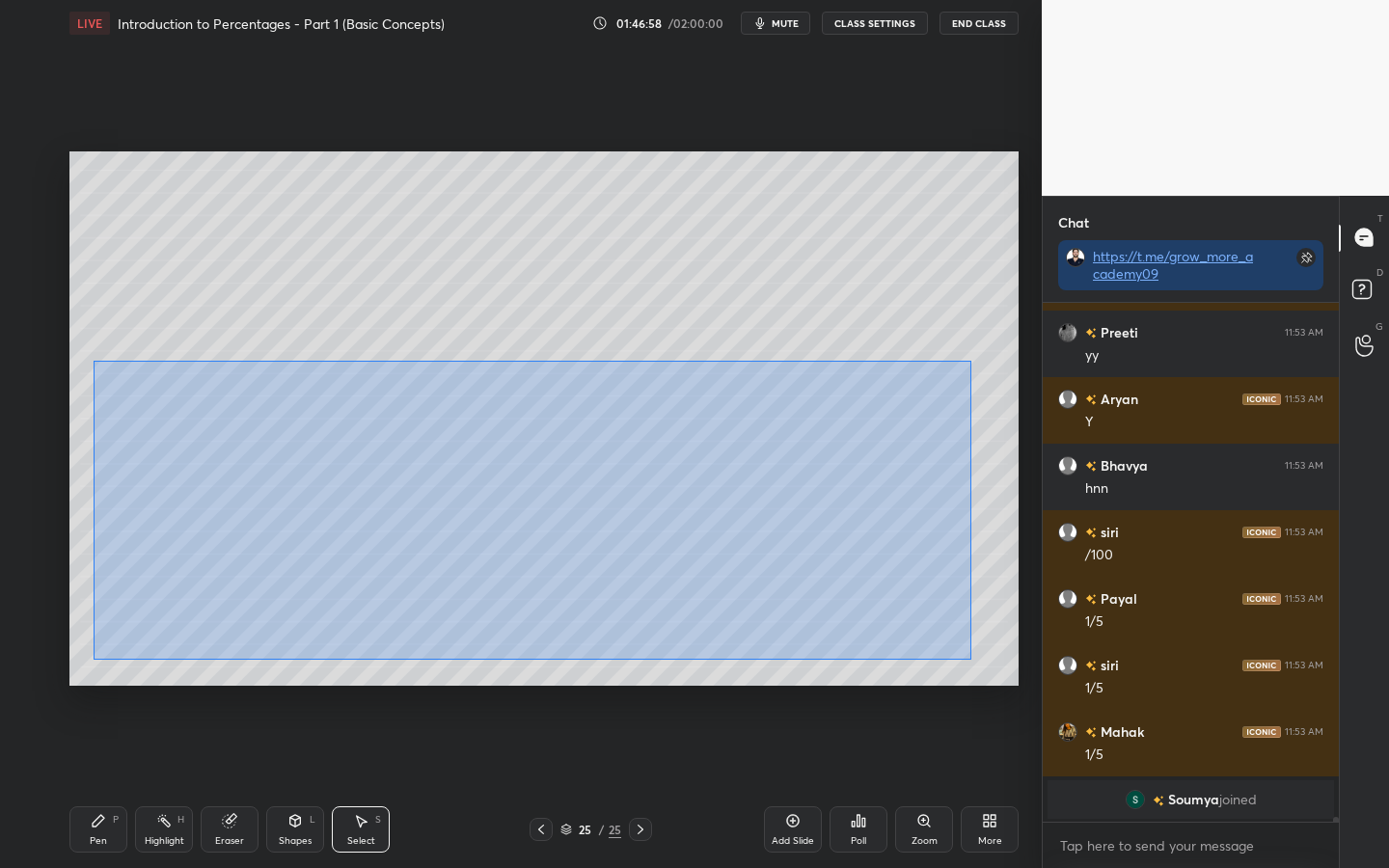 drag, startPoint x: 970, startPoint y: 659, endPoint x: 103, endPoint y: 366, distance: 915.171 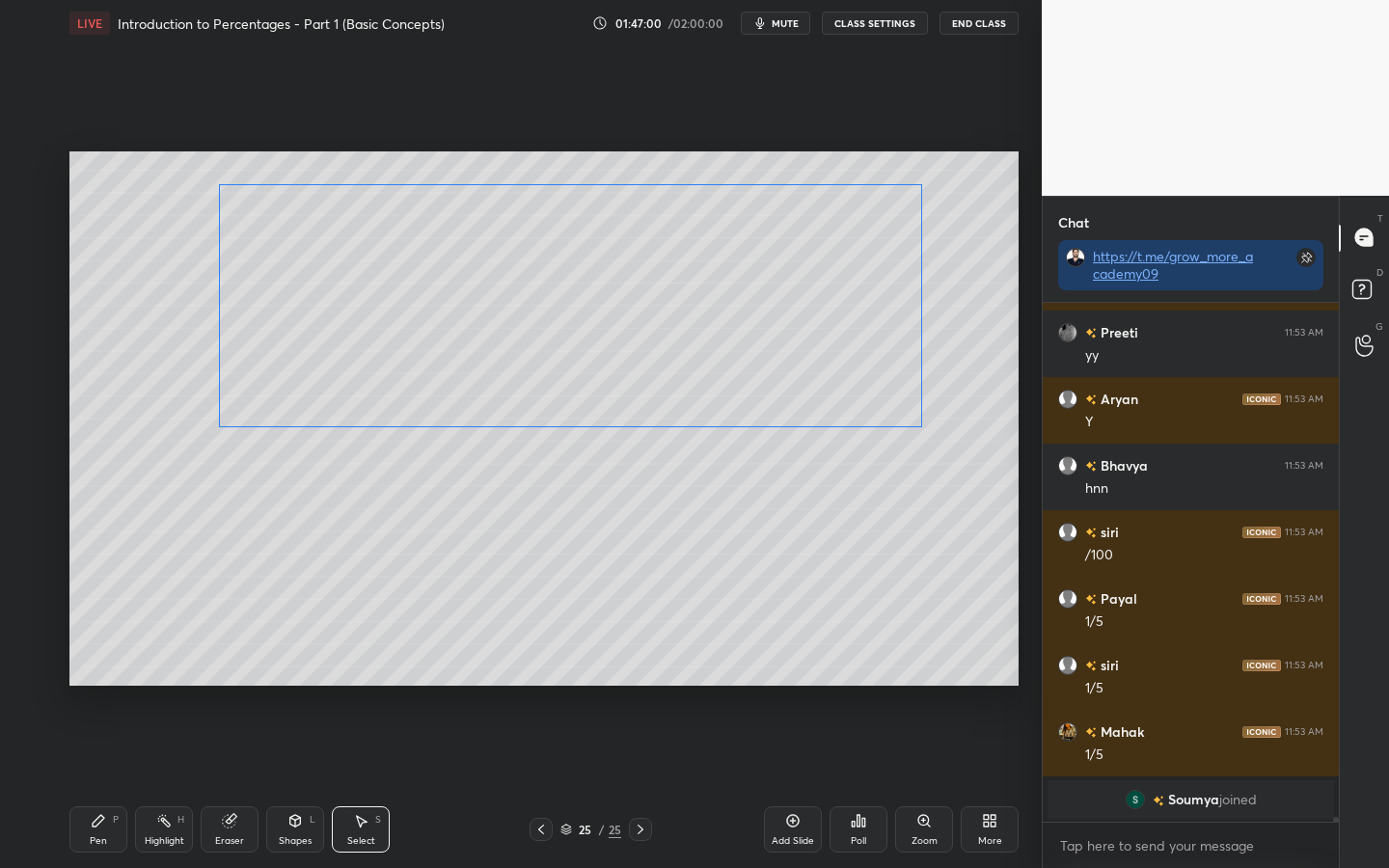 drag, startPoint x: 640, startPoint y: 509, endPoint x: 597, endPoint y: 331, distance: 183.12018 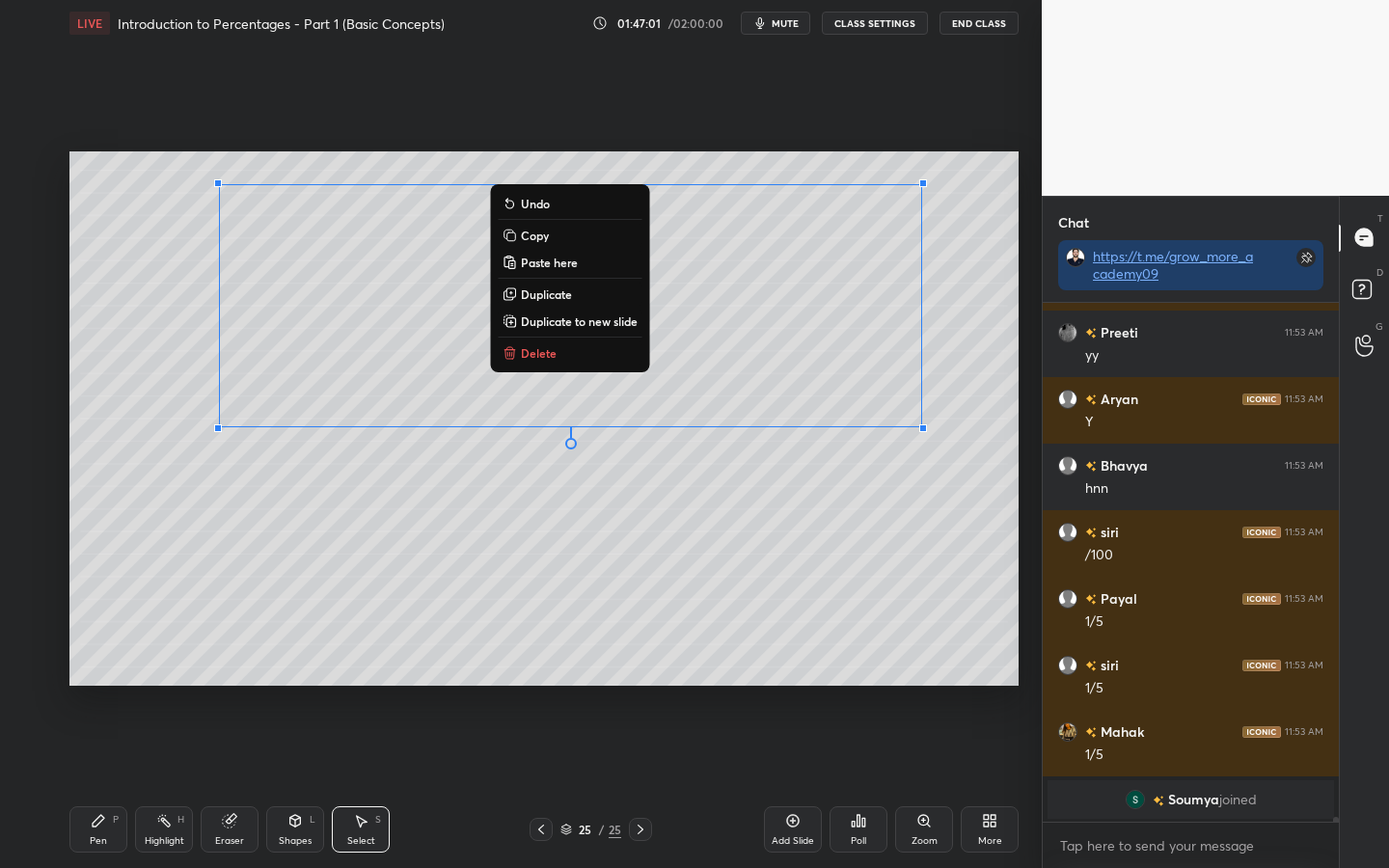 click 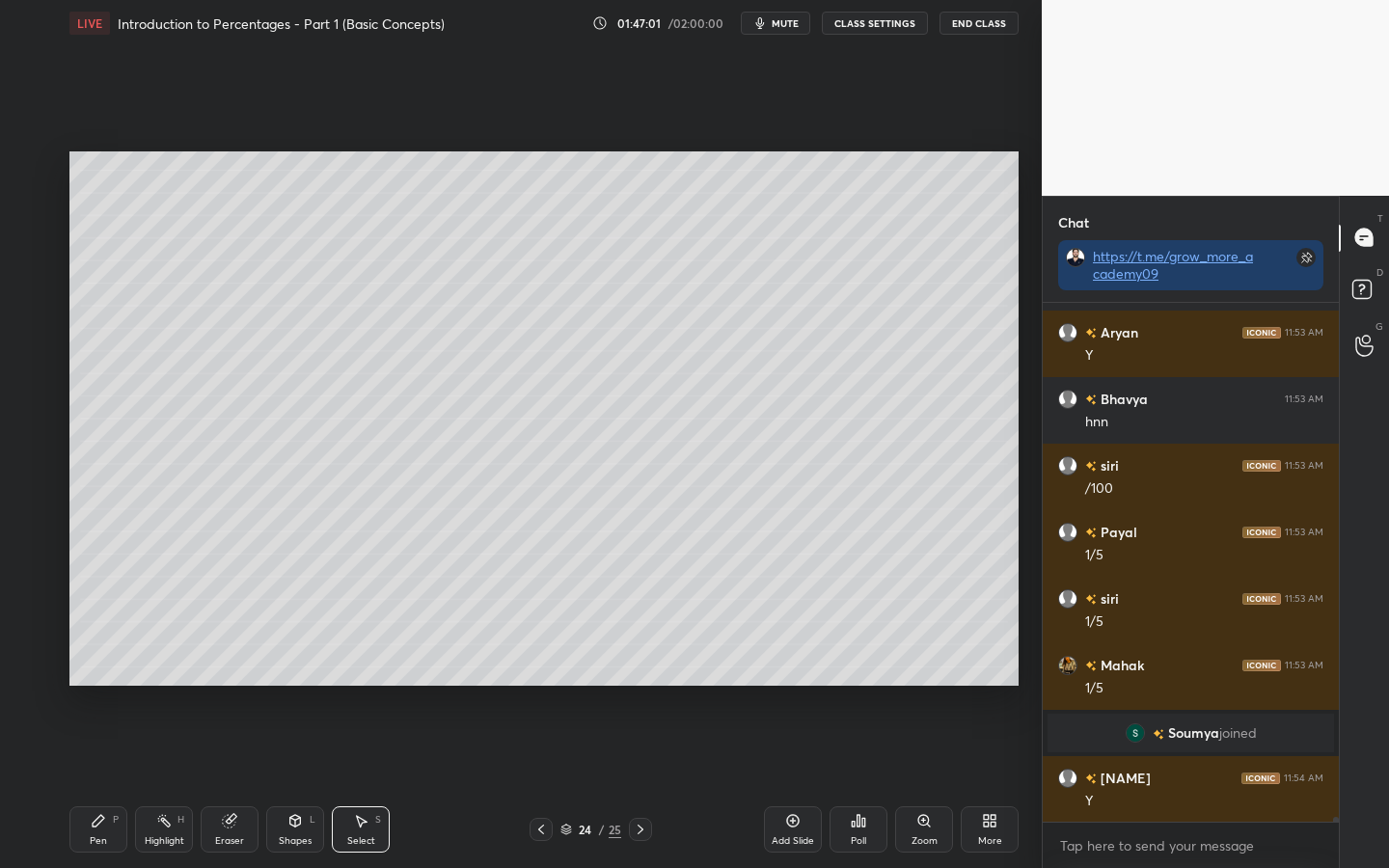 scroll, scrollTop: 53214, scrollLeft: 0, axis: vertical 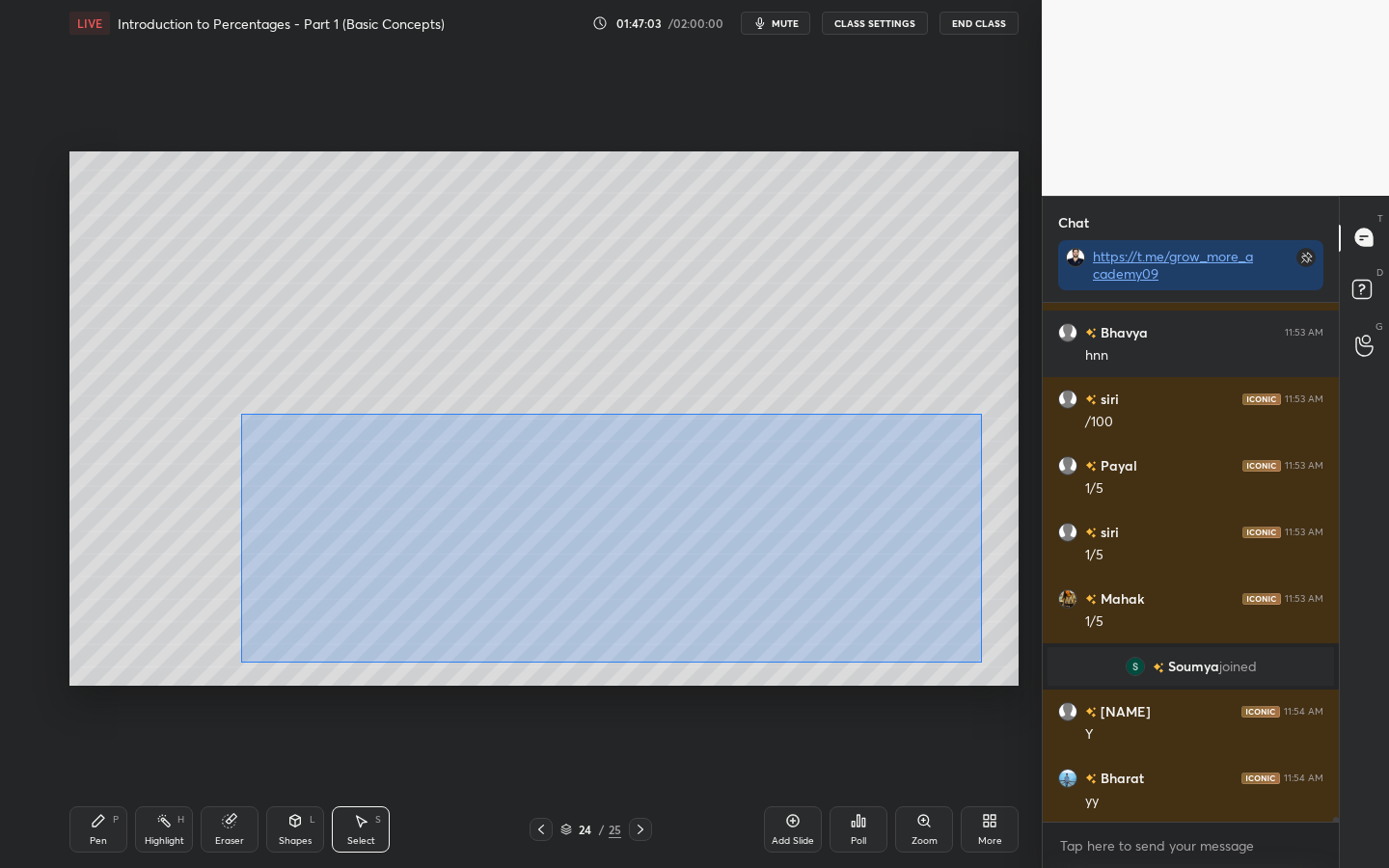 drag, startPoint x: 967, startPoint y: 660, endPoint x: 232, endPoint y: 413, distance: 775.3928 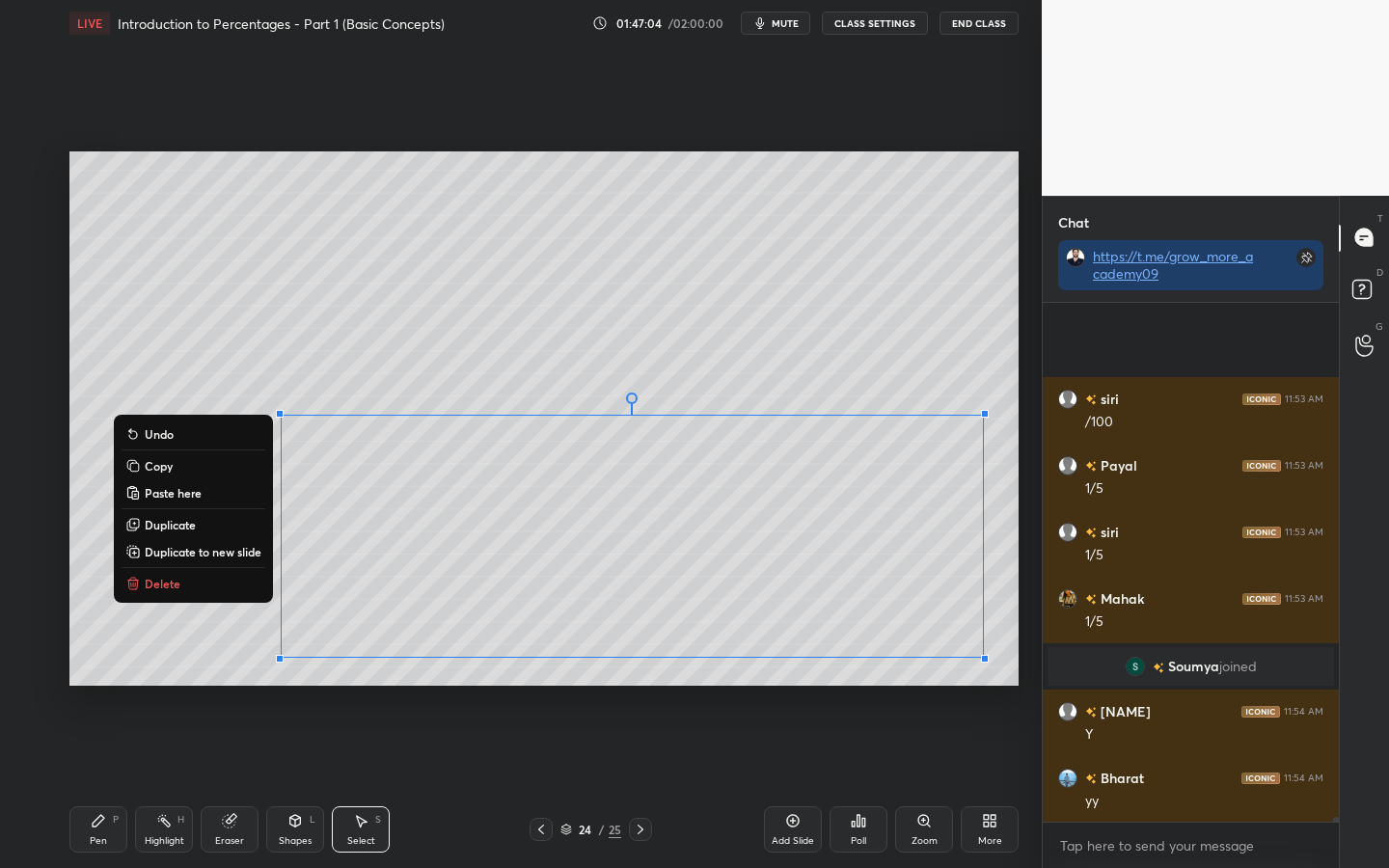 scroll, scrollTop: 53460, scrollLeft: 0, axis: vertical 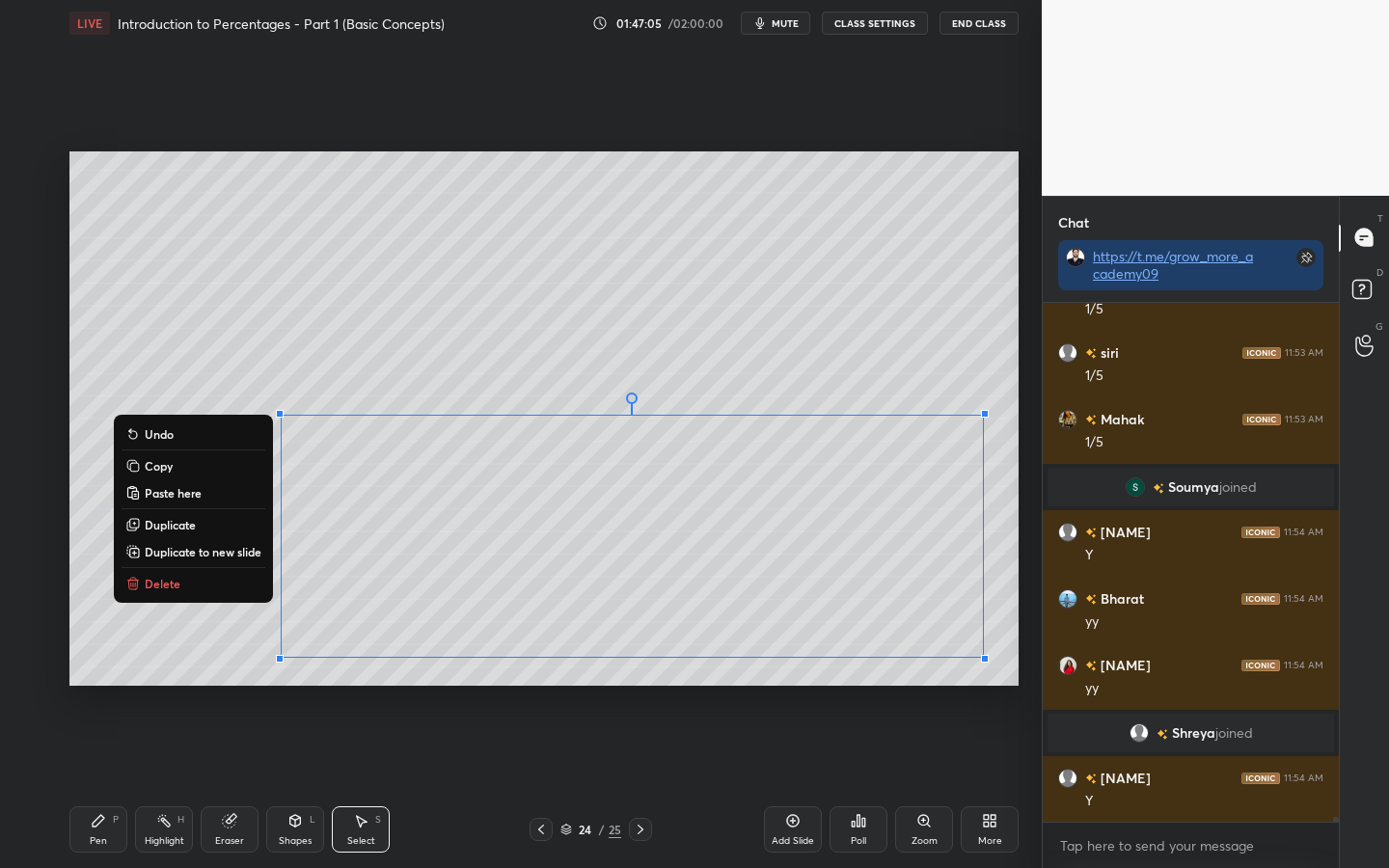 click on "Delete" at bounding box center (162, 583) 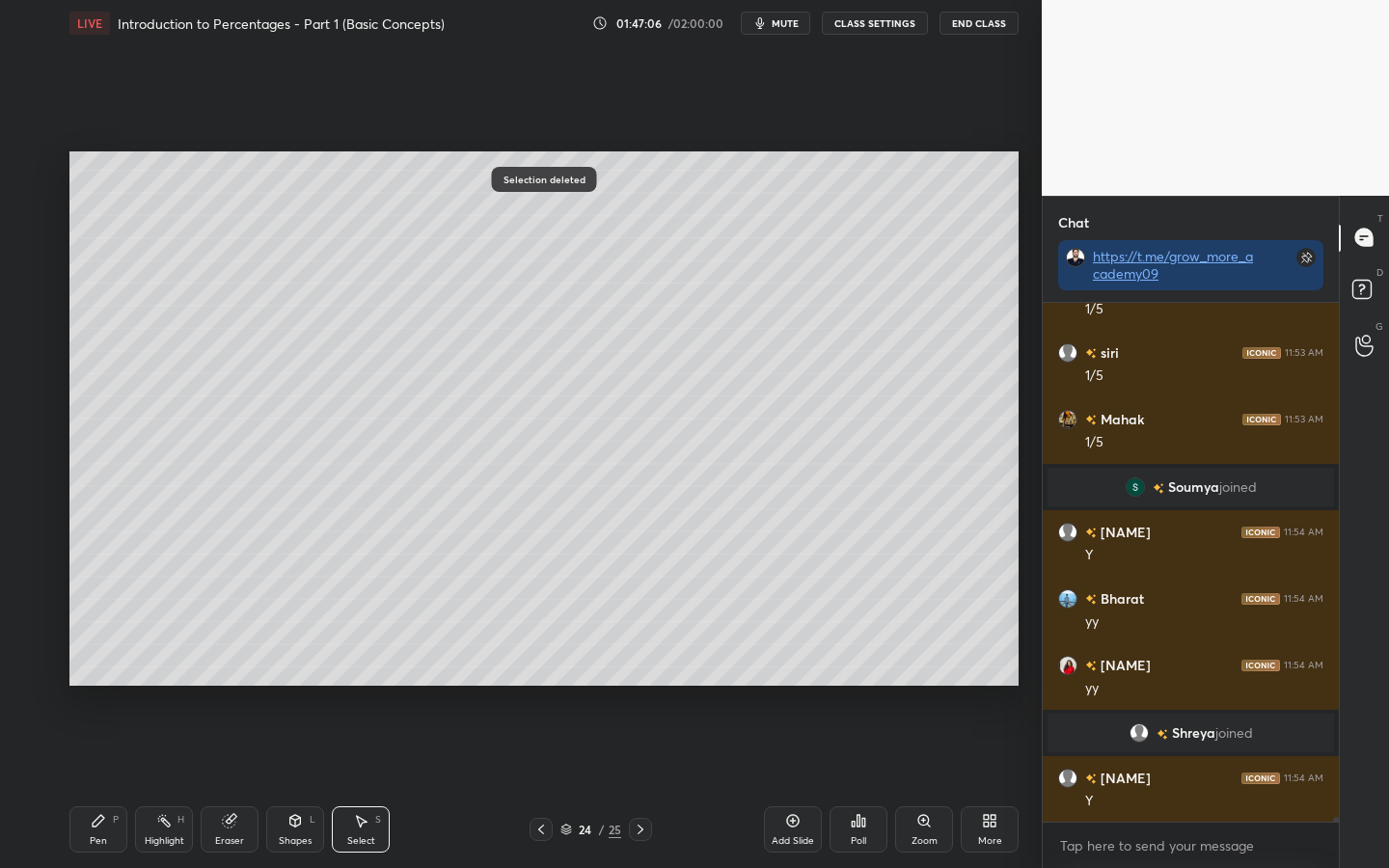 click on "Pen P" at bounding box center [98, 829] 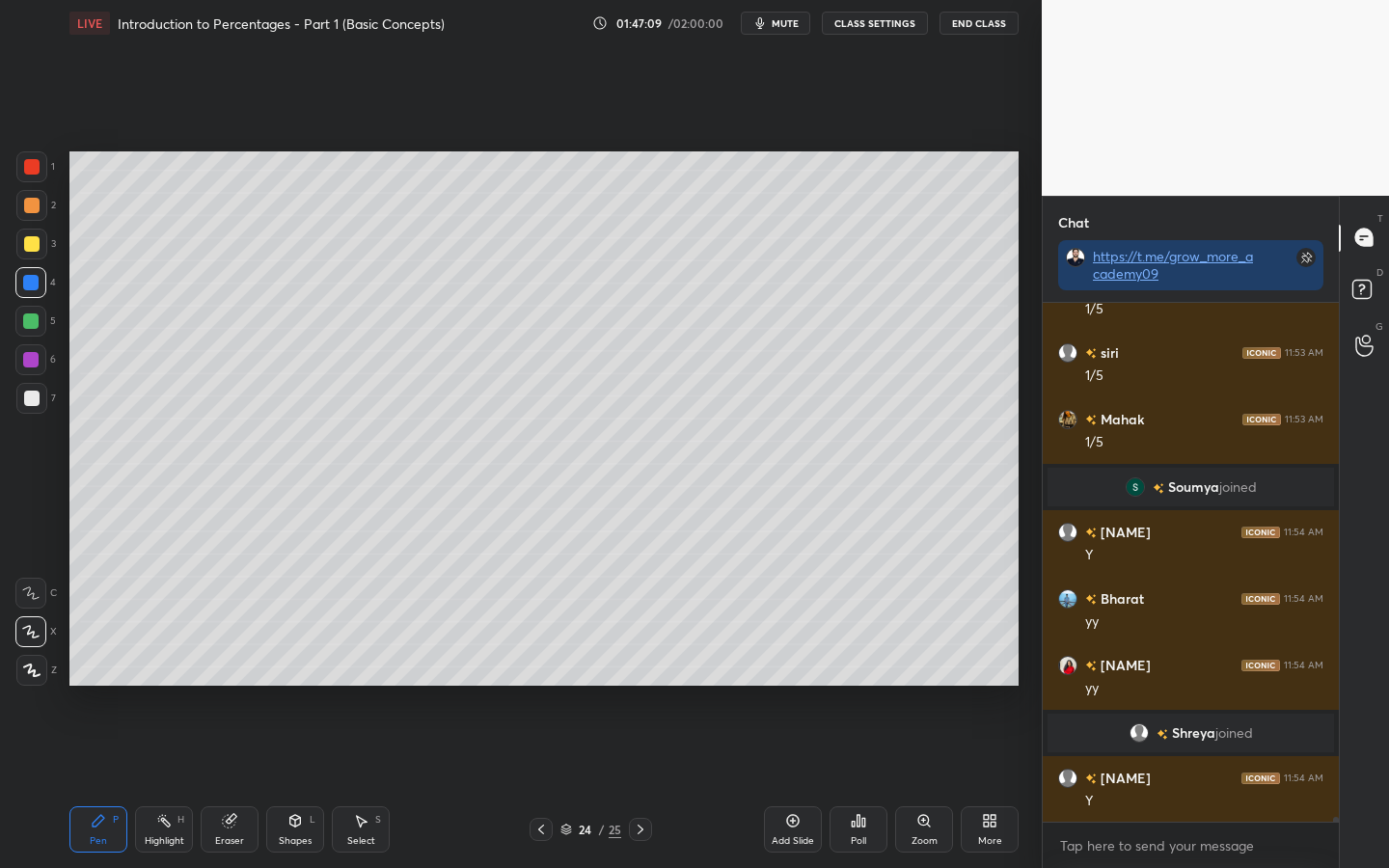 scroll, scrollTop: 53506, scrollLeft: 0, axis: vertical 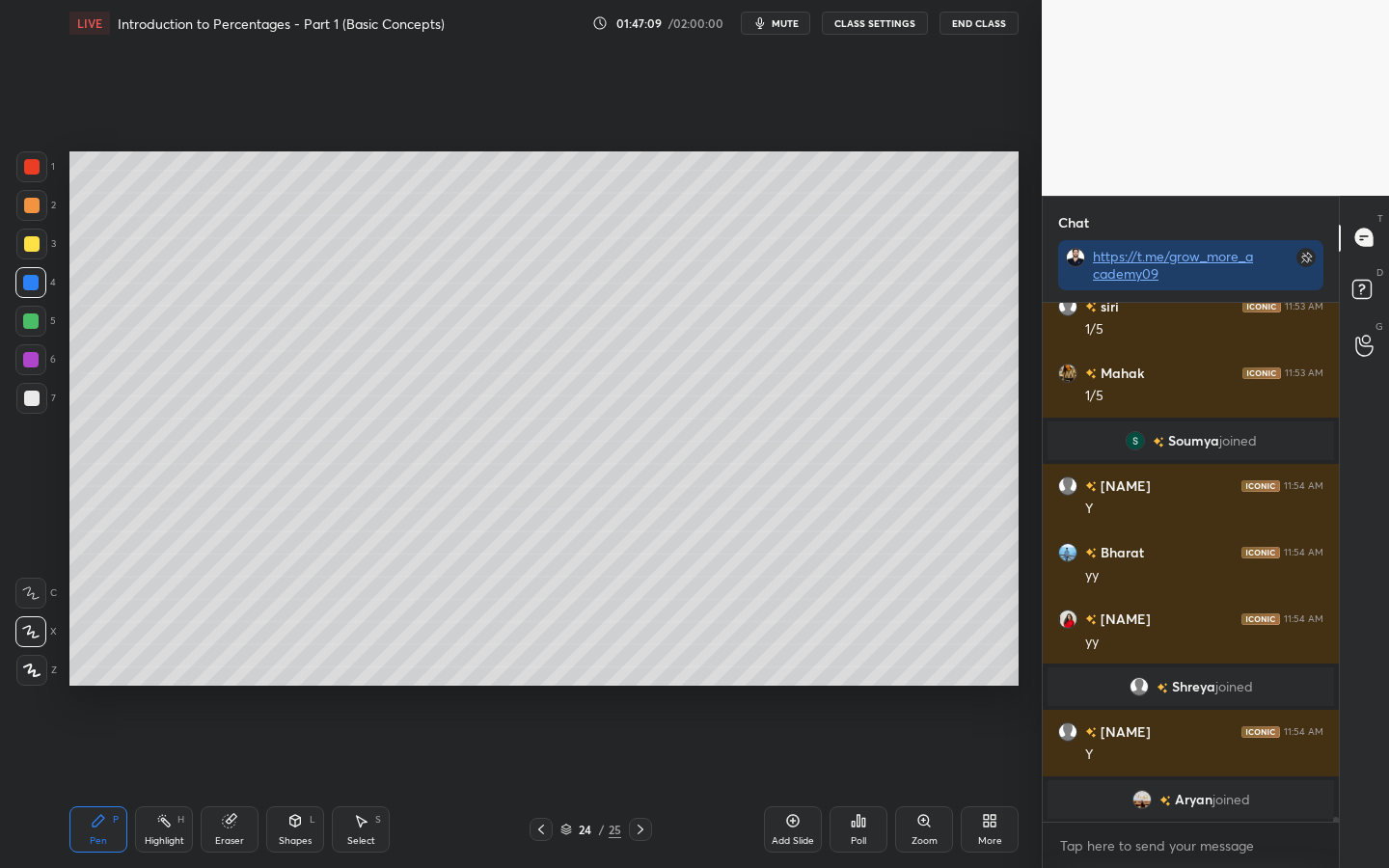 click at bounding box center (31, 360) 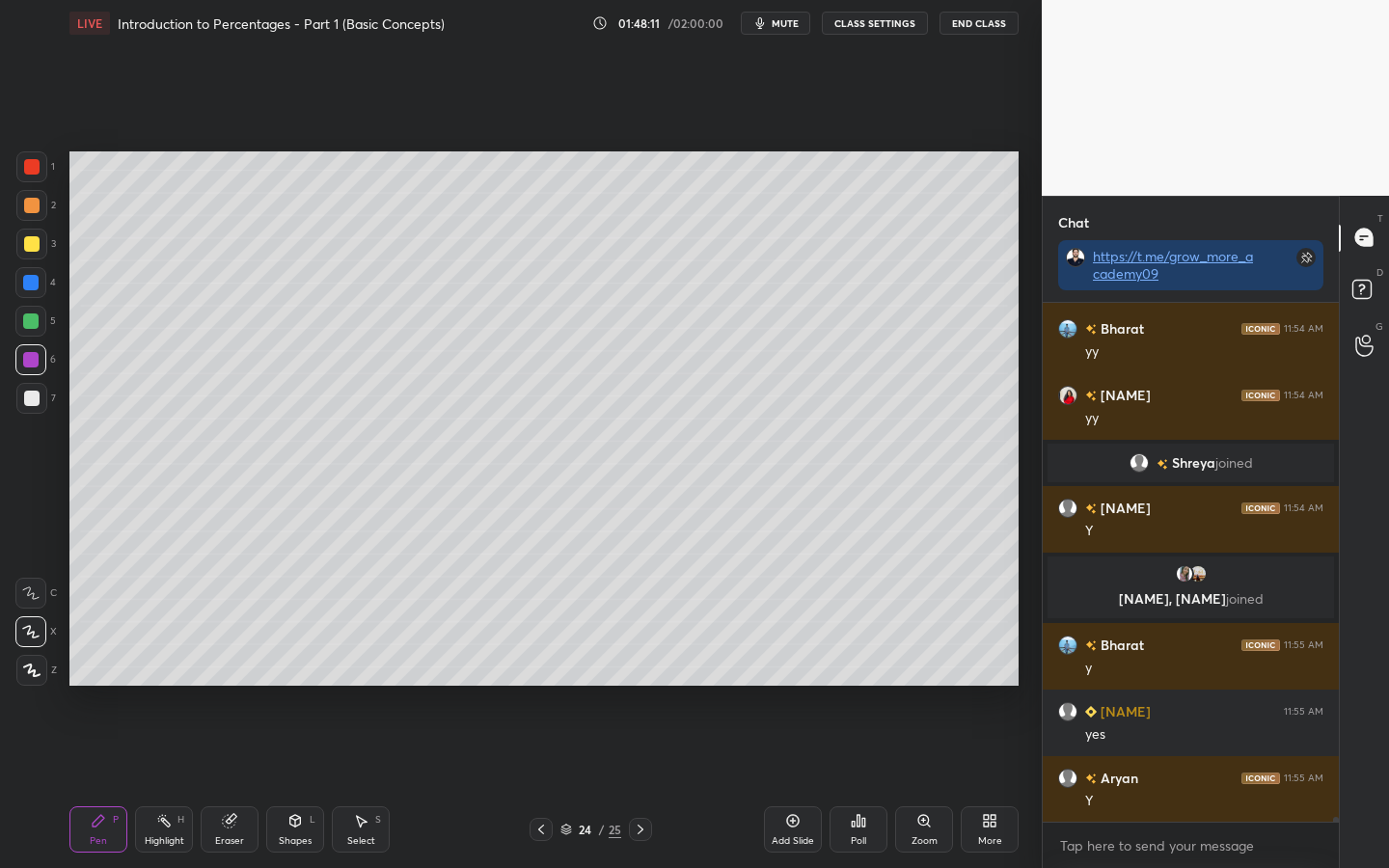 scroll, scrollTop: 53736, scrollLeft: 0, axis: vertical 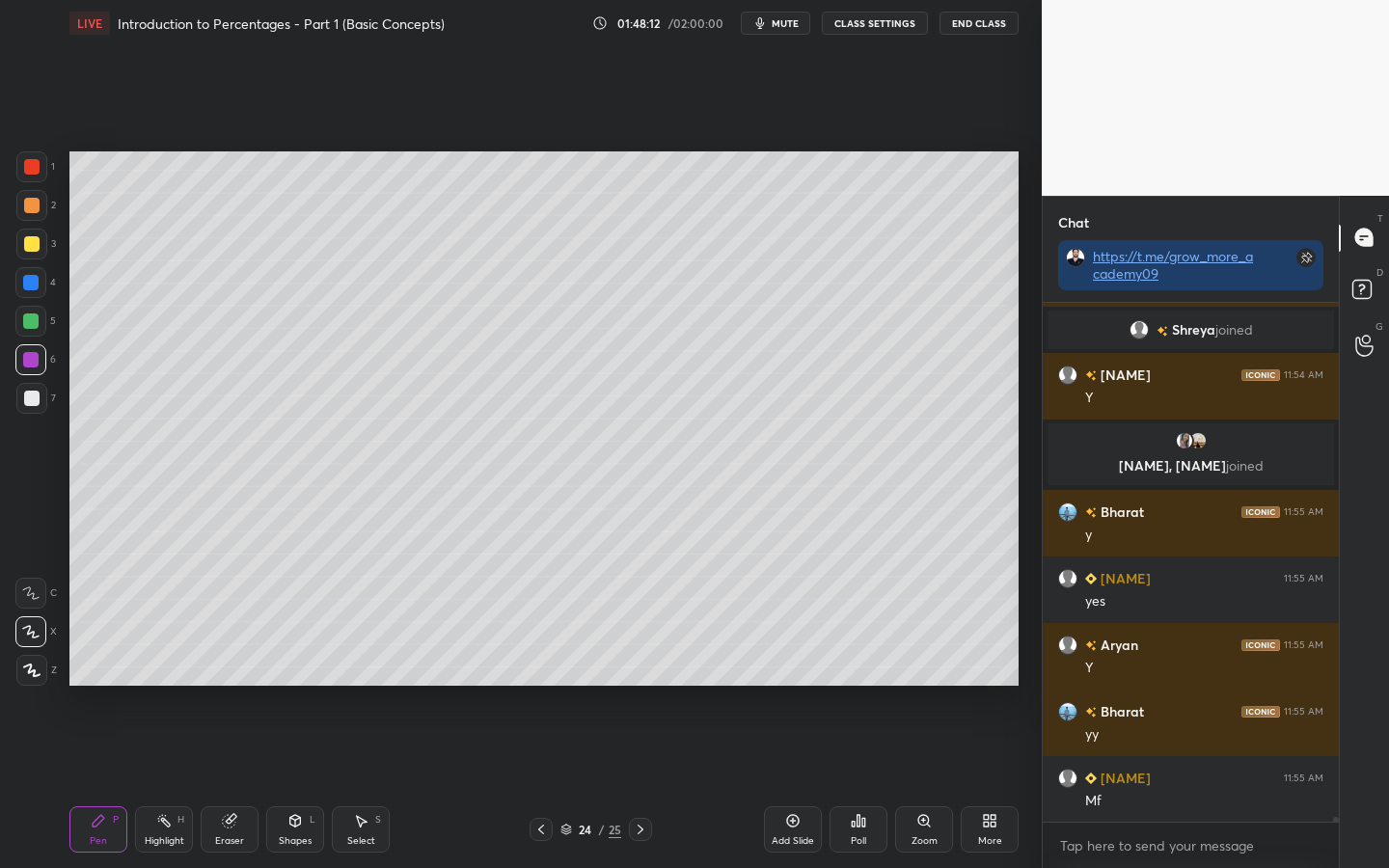 click at bounding box center (32, 244) 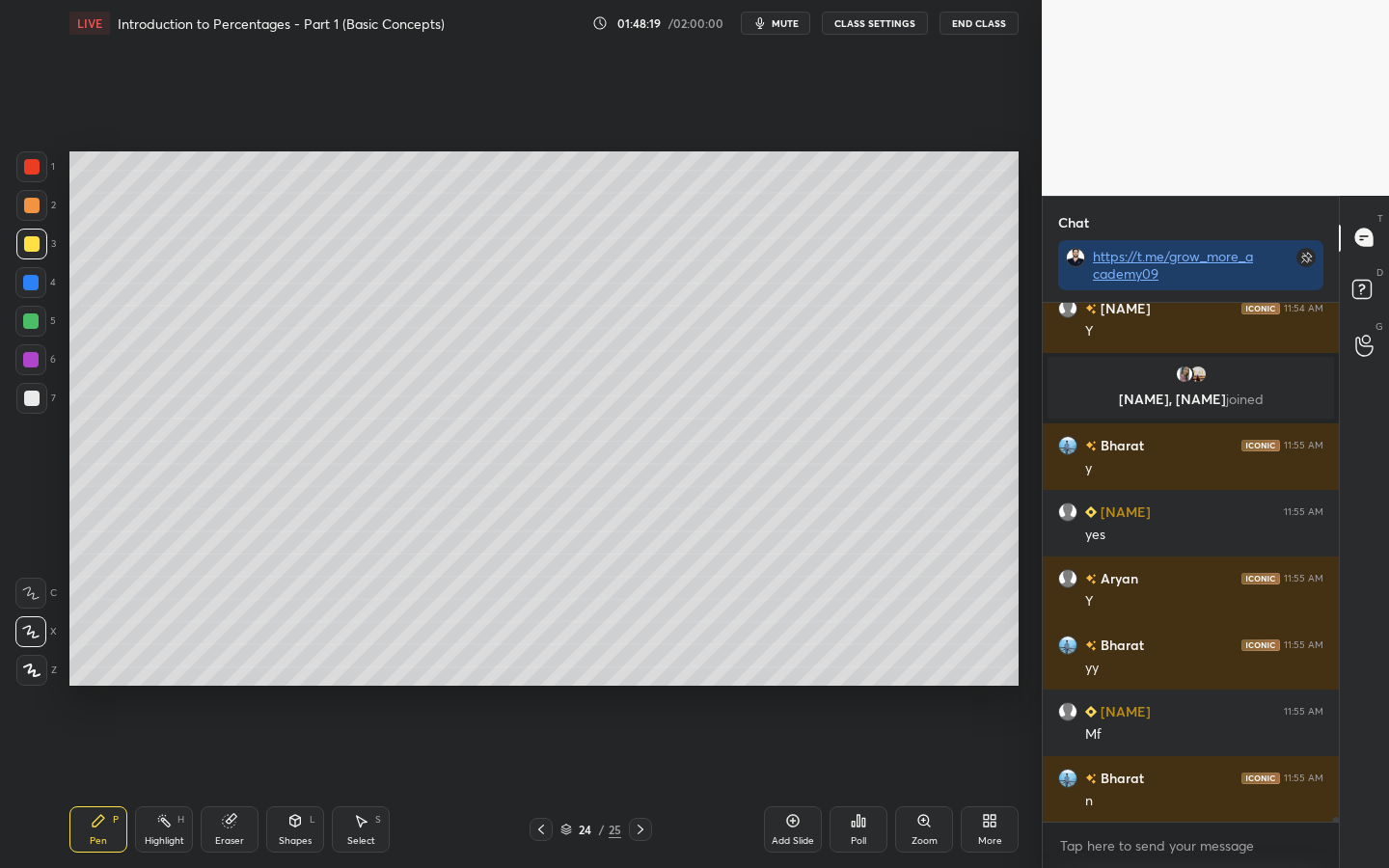 scroll, scrollTop: 53869, scrollLeft: 0, axis: vertical 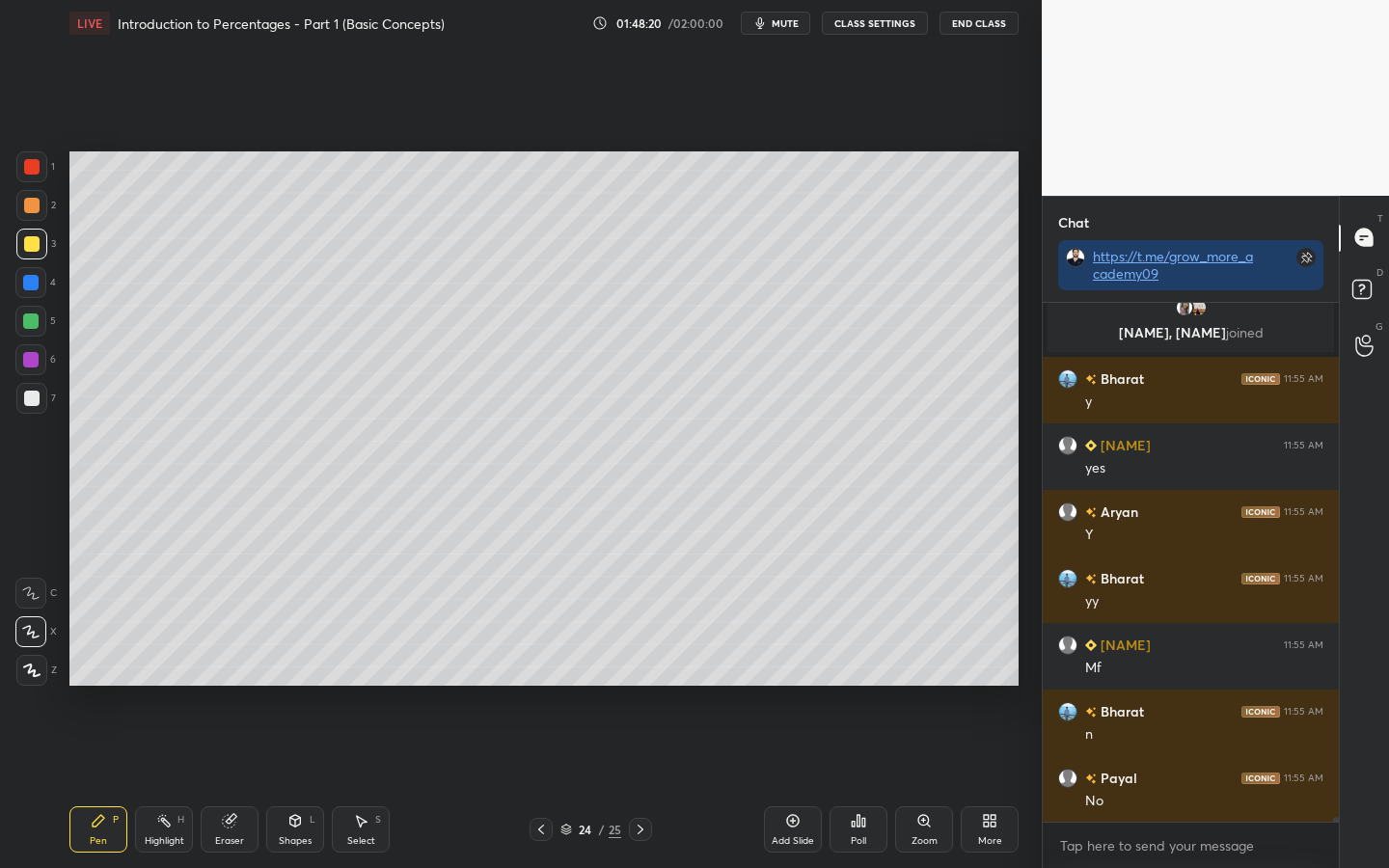 click on "5" at bounding box center [36, 325] 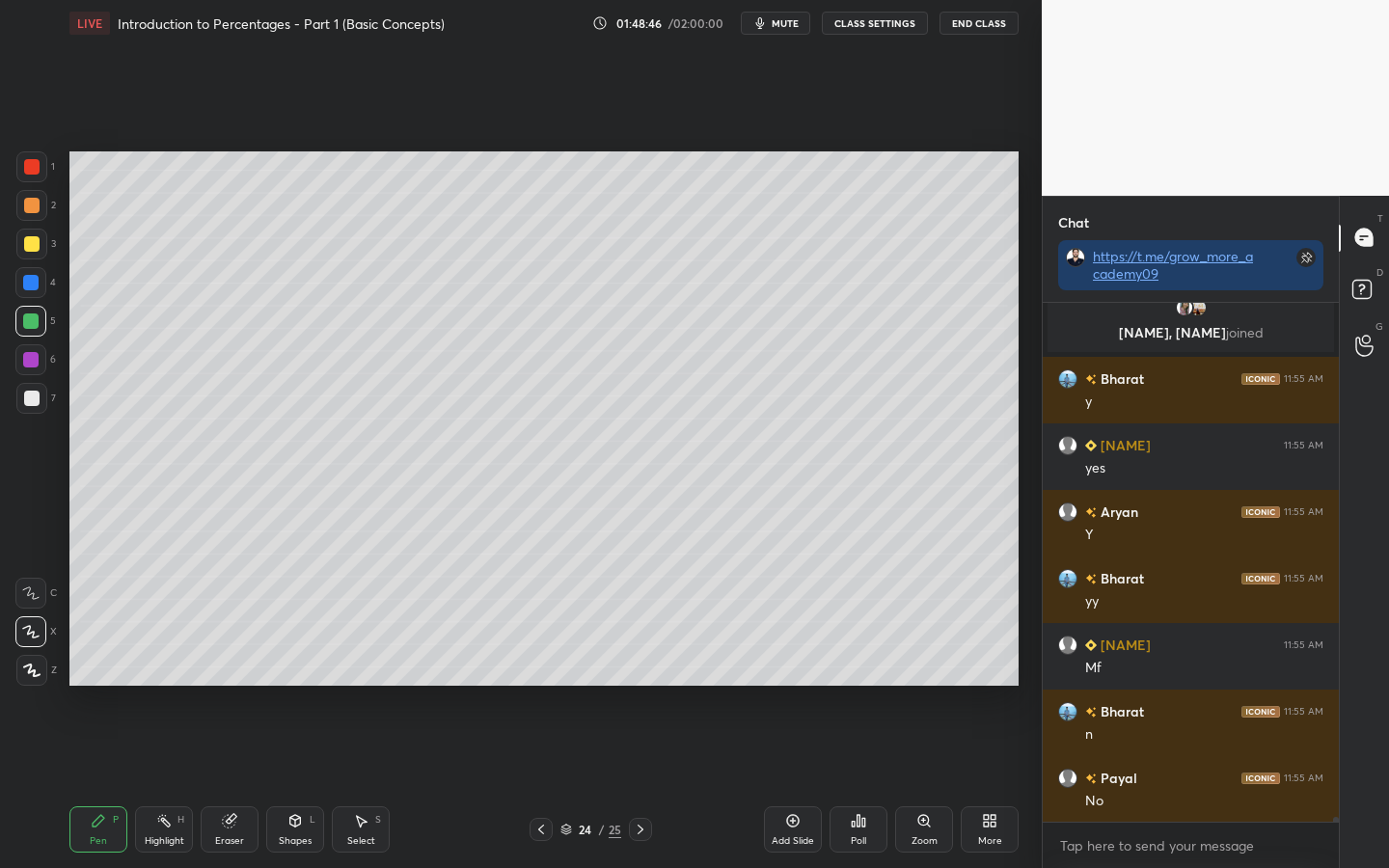 click at bounding box center [31, 283] 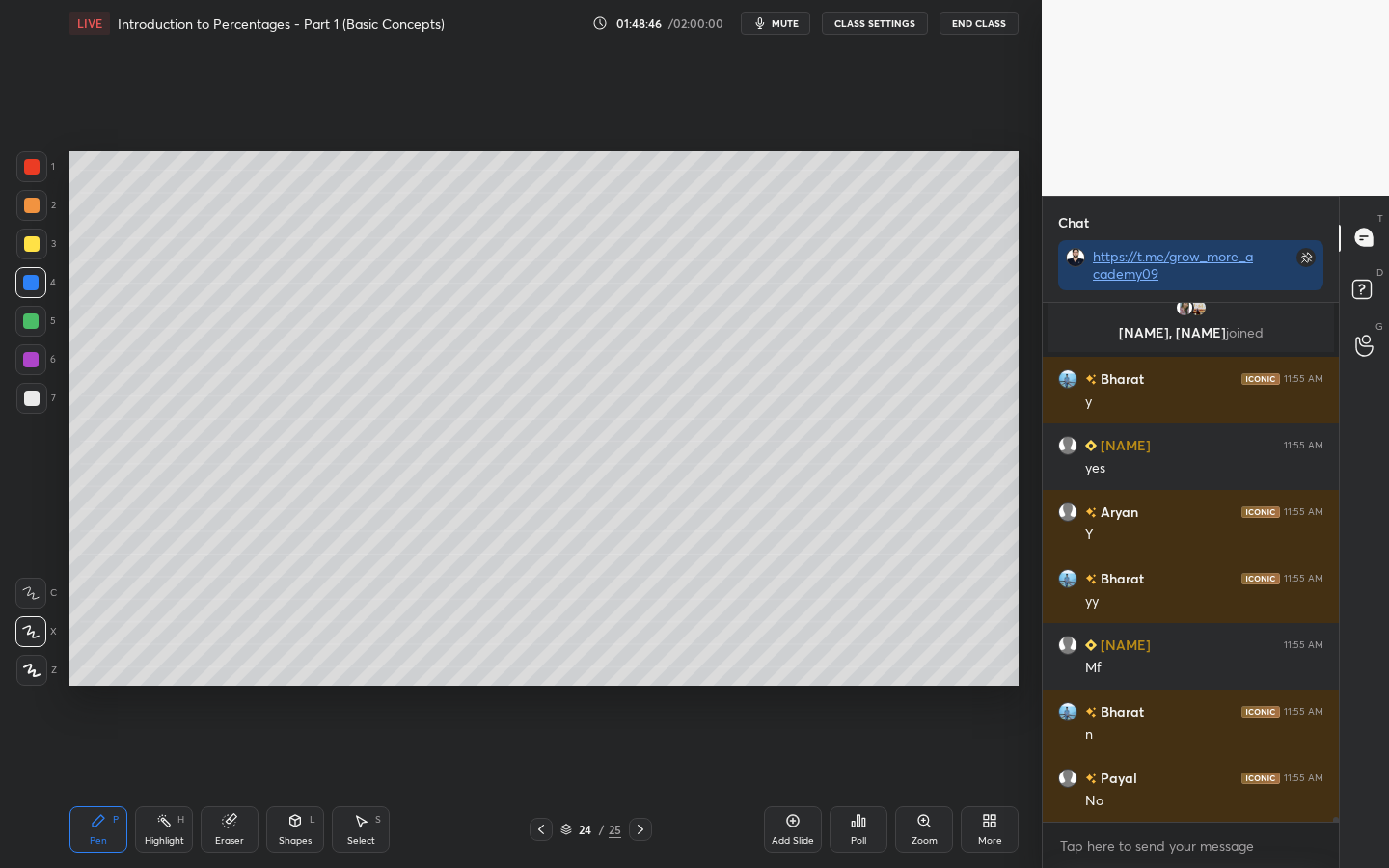 click at bounding box center [31, 360] 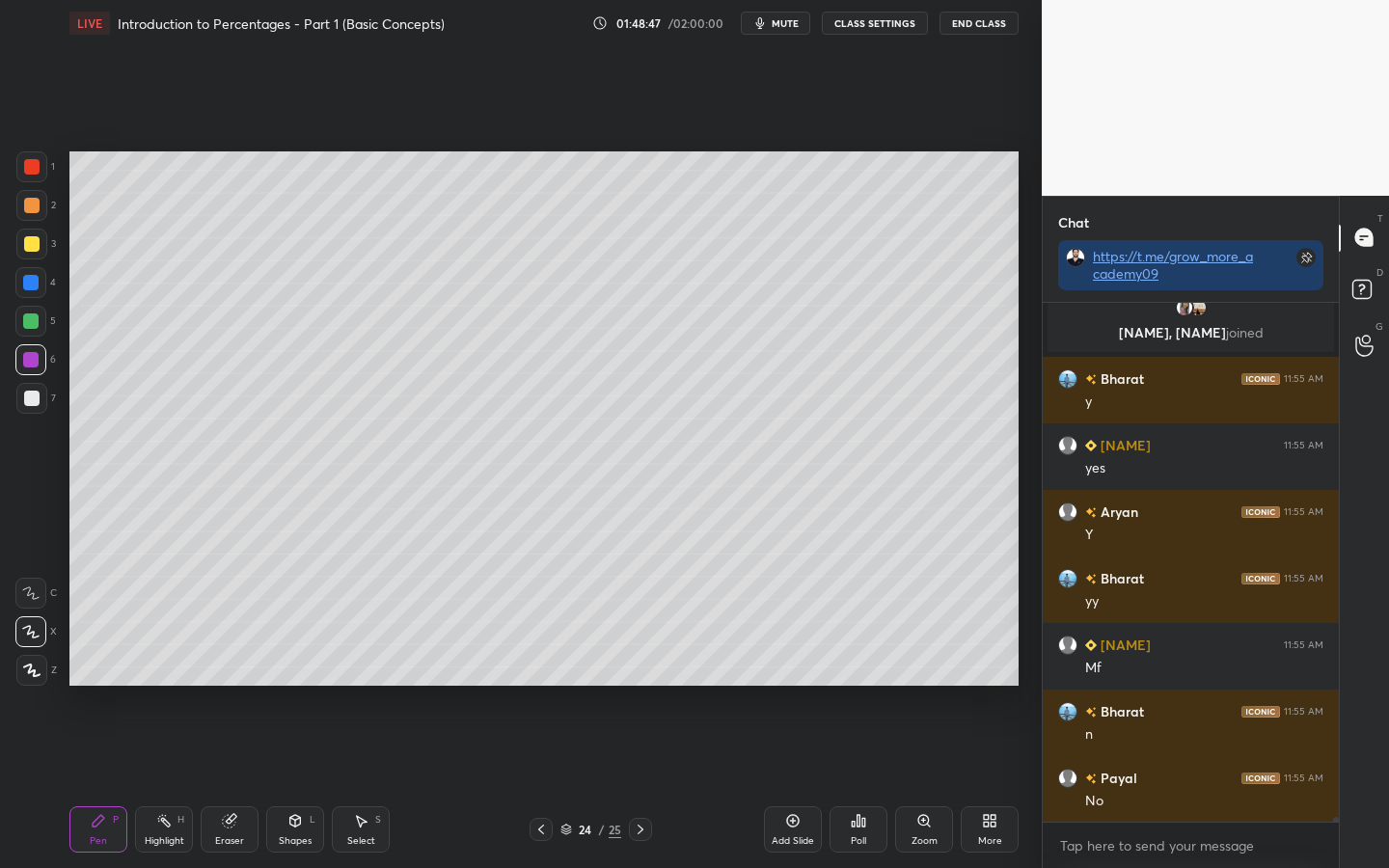 scroll, scrollTop: 53936, scrollLeft: 0, axis: vertical 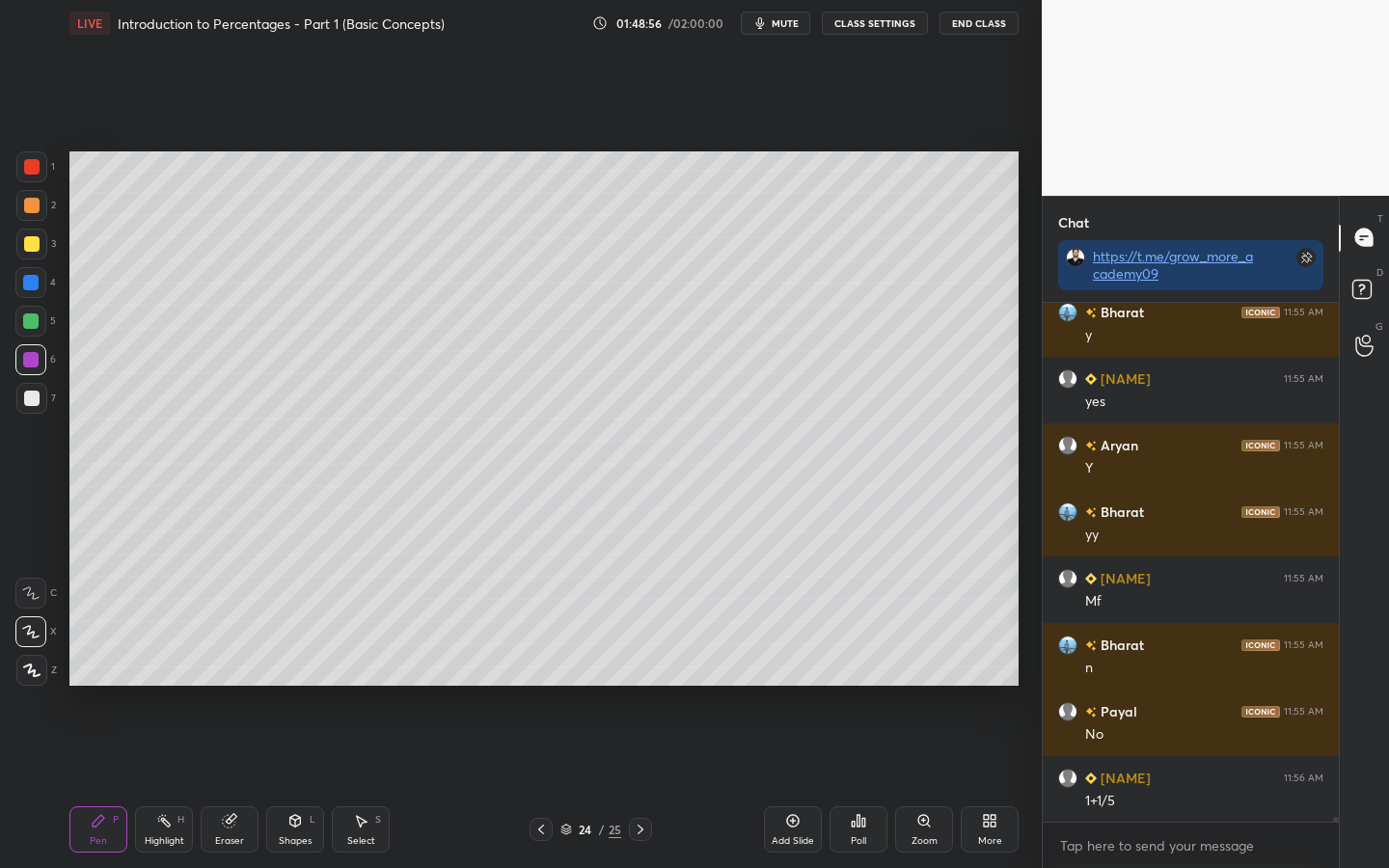 click at bounding box center [32, 244] 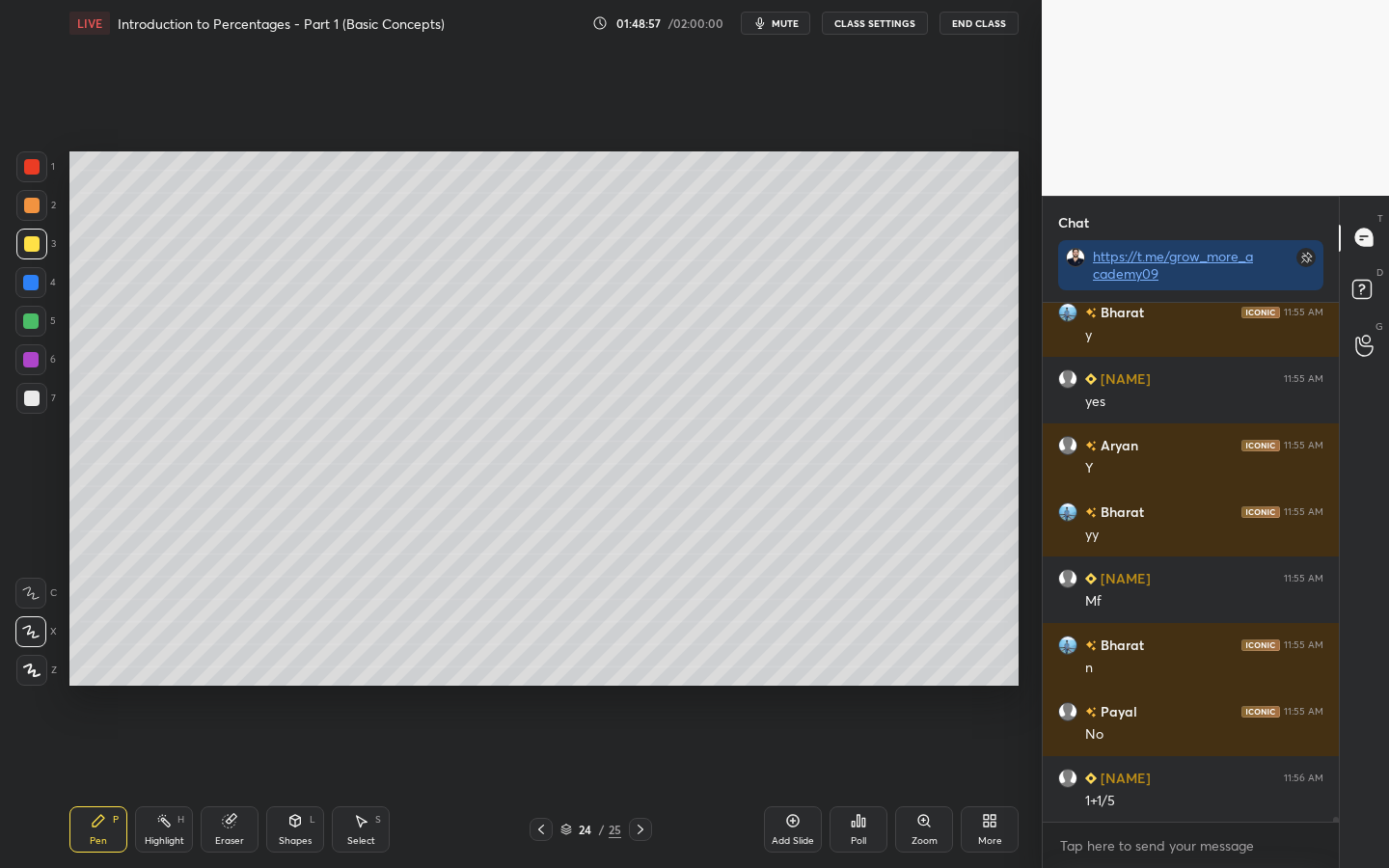 click at bounding box center [31, 283] 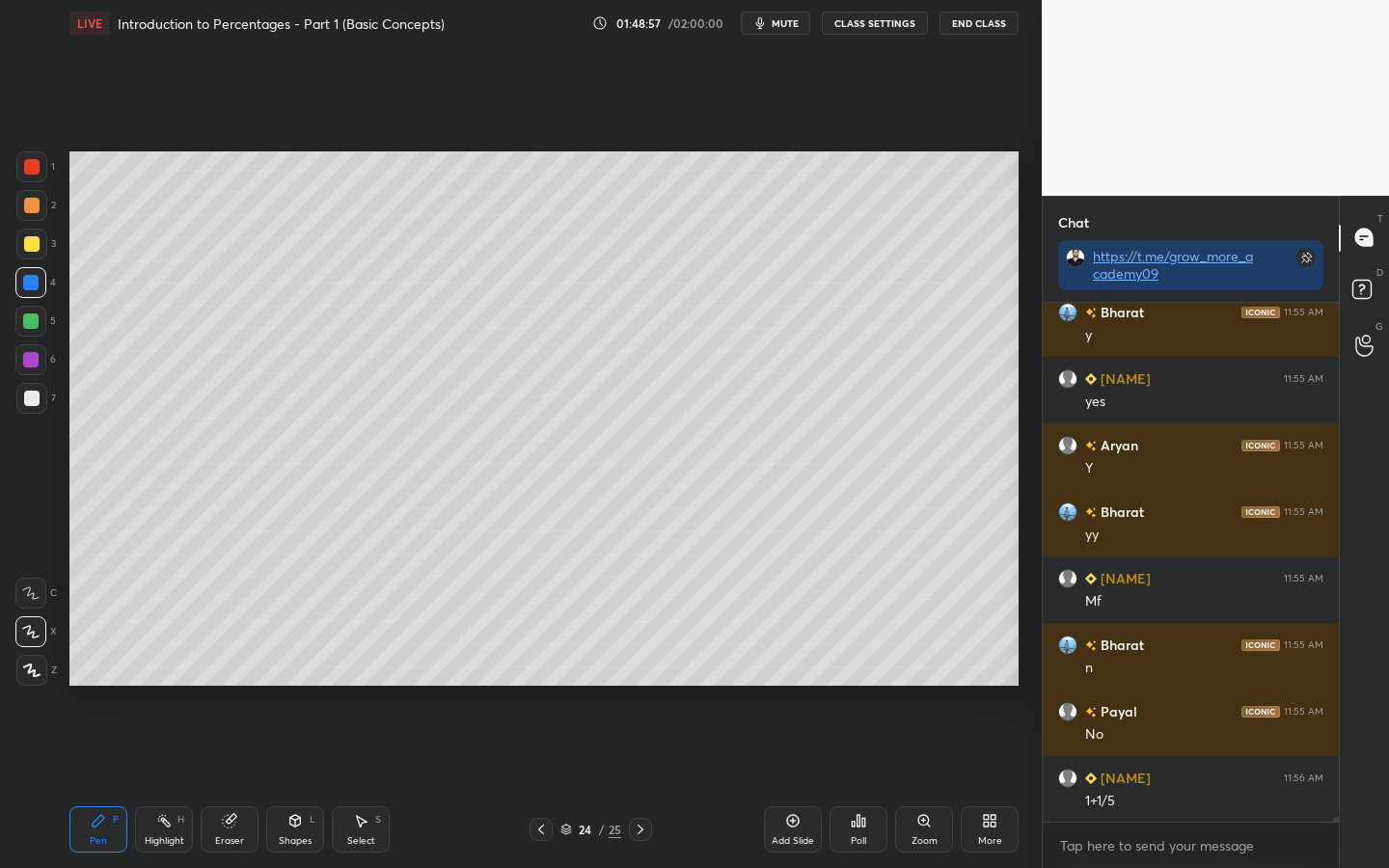 scroll, scrollTop: 54002, scrollLeft: 0, axis: vertical 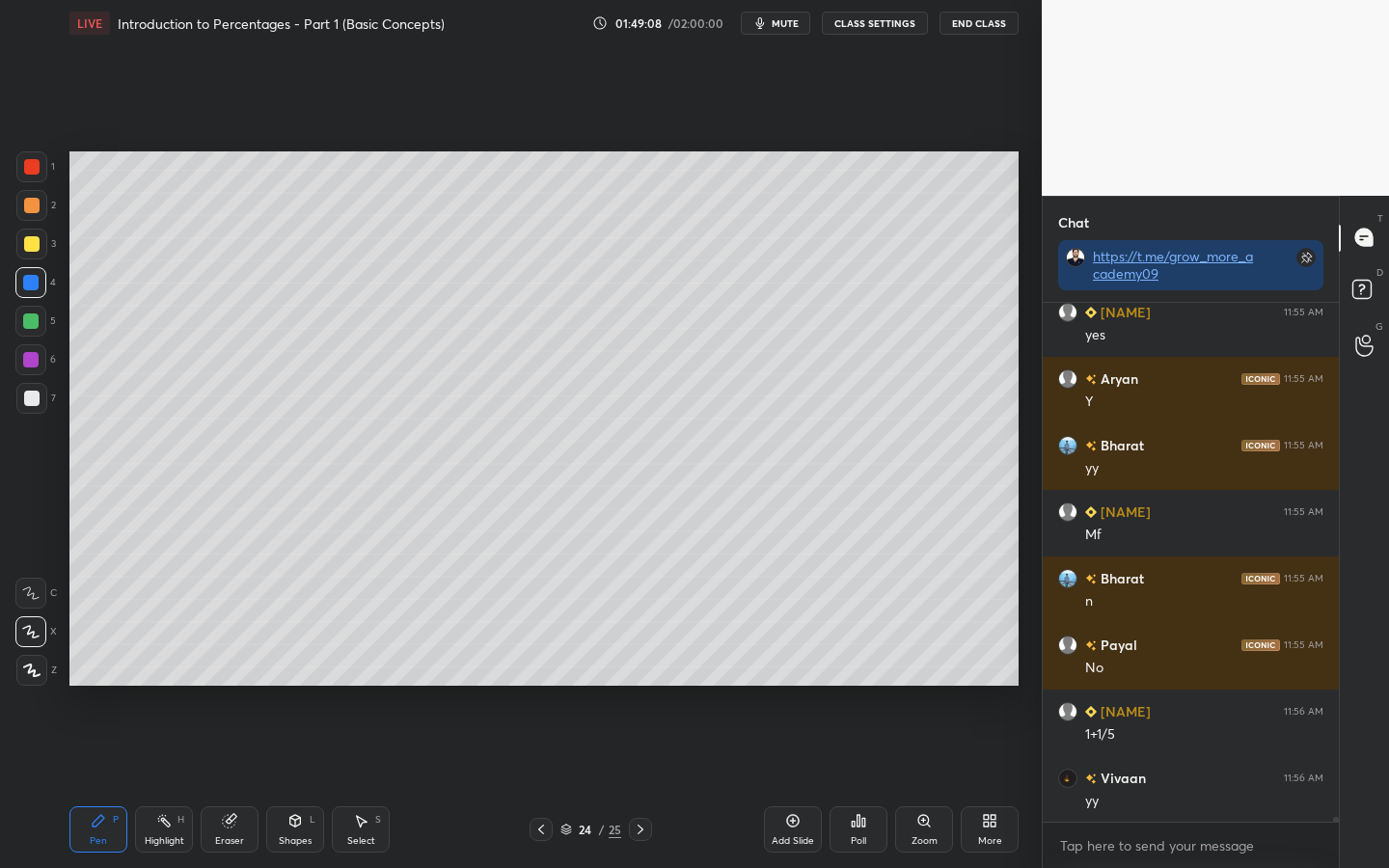 click 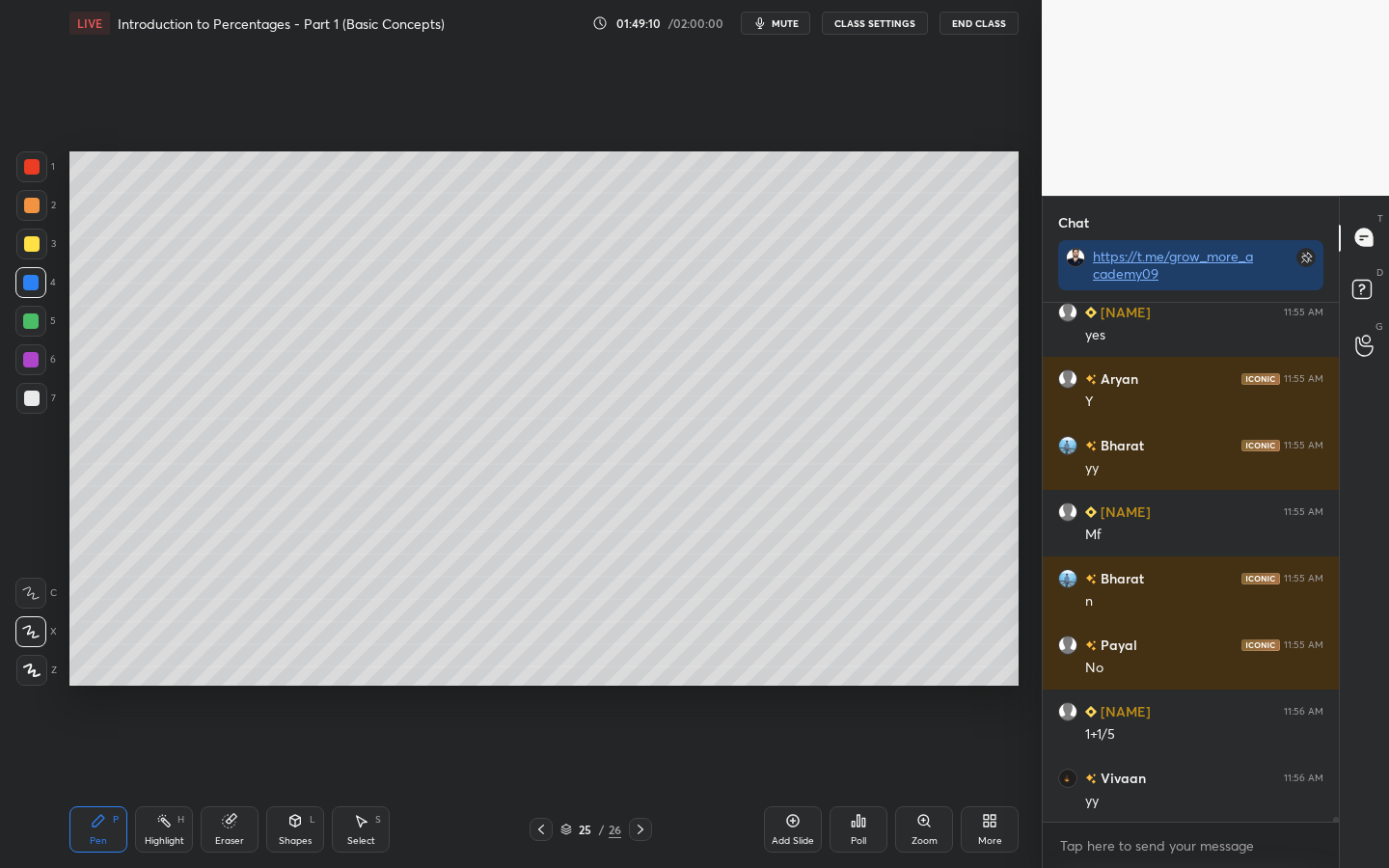 click at bounding box center [32, 205] 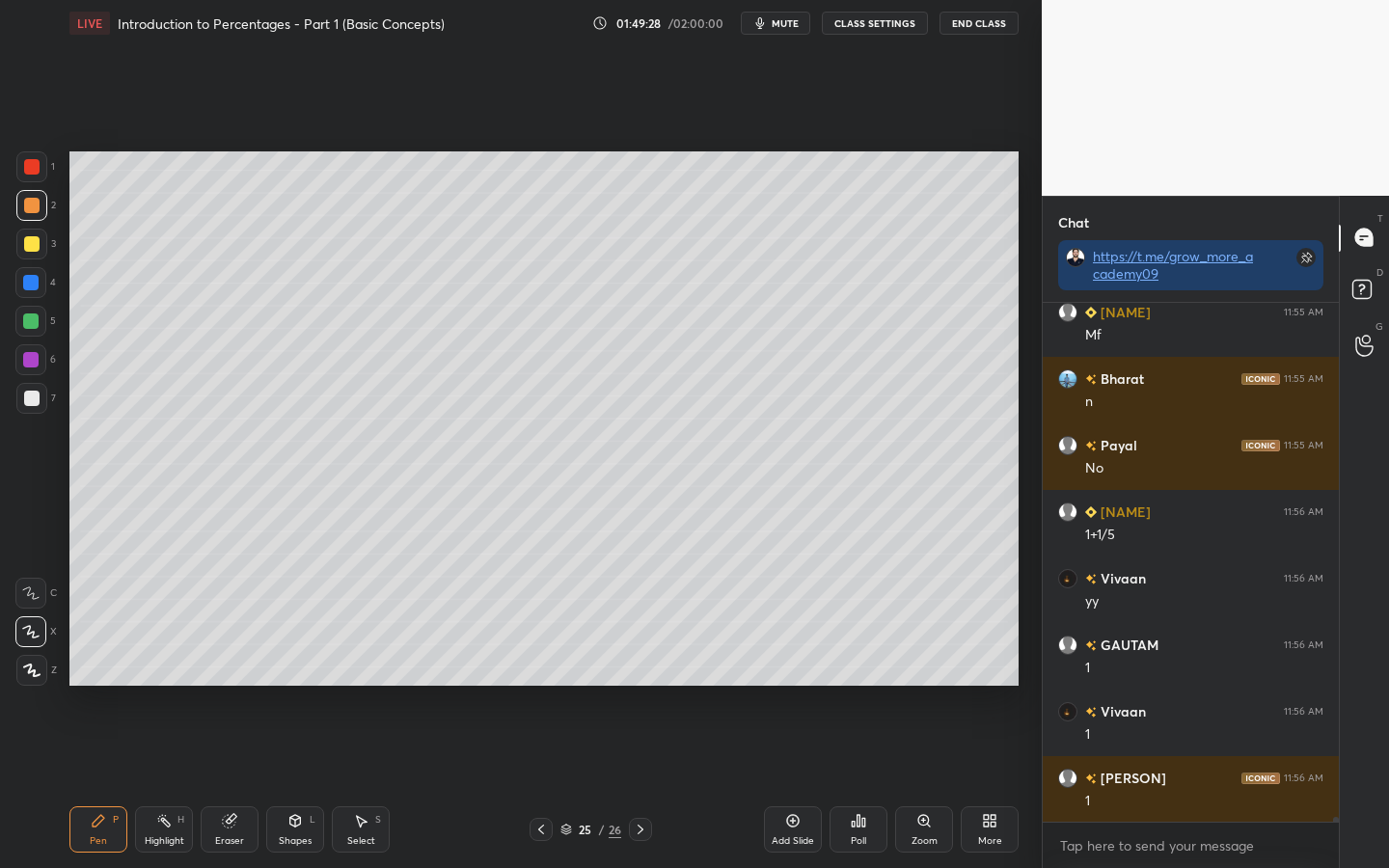 scroll, scrollTop: 54268, scrollLeft: 0, axis: vertical 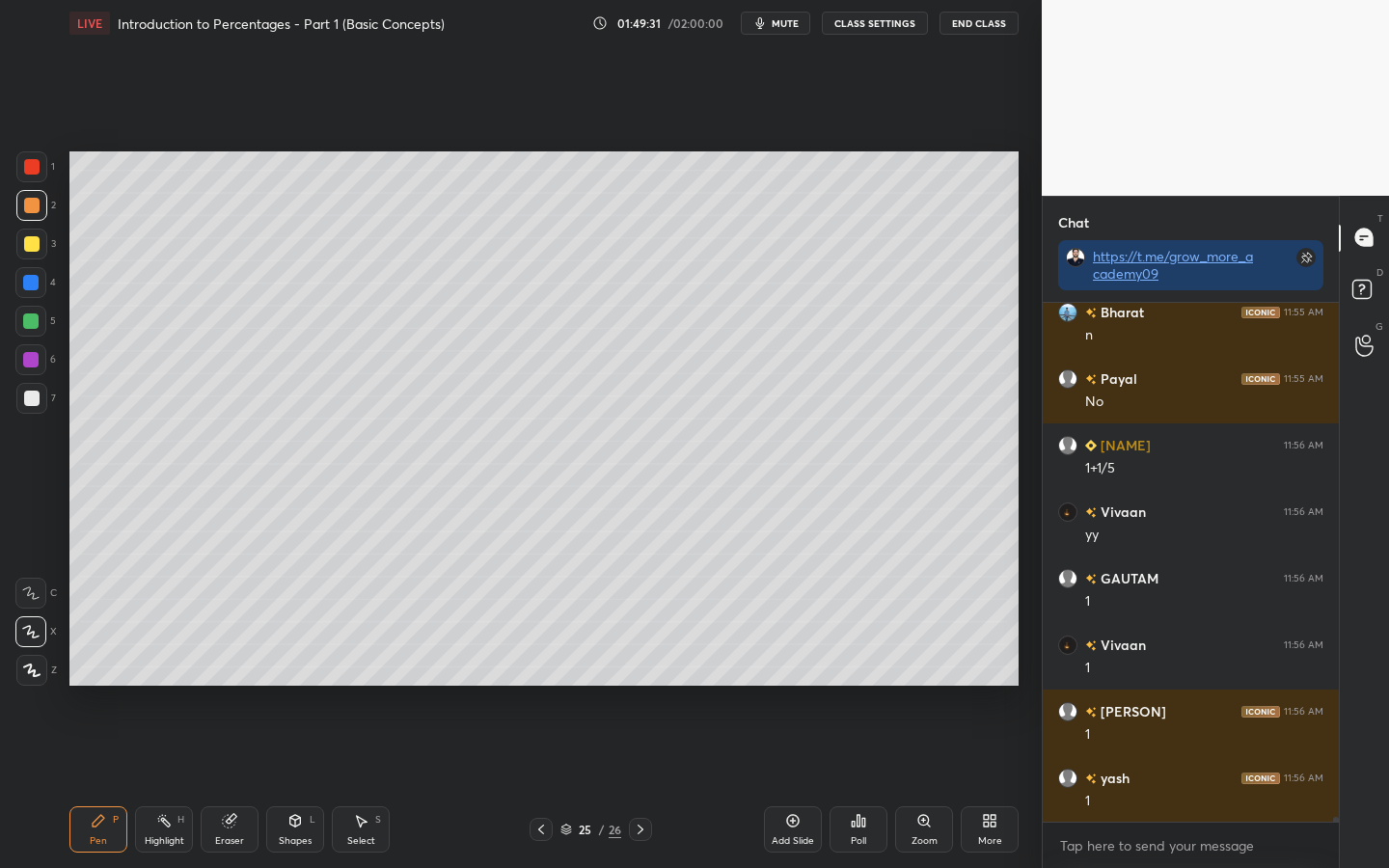 click at bounding box center (31, 321) 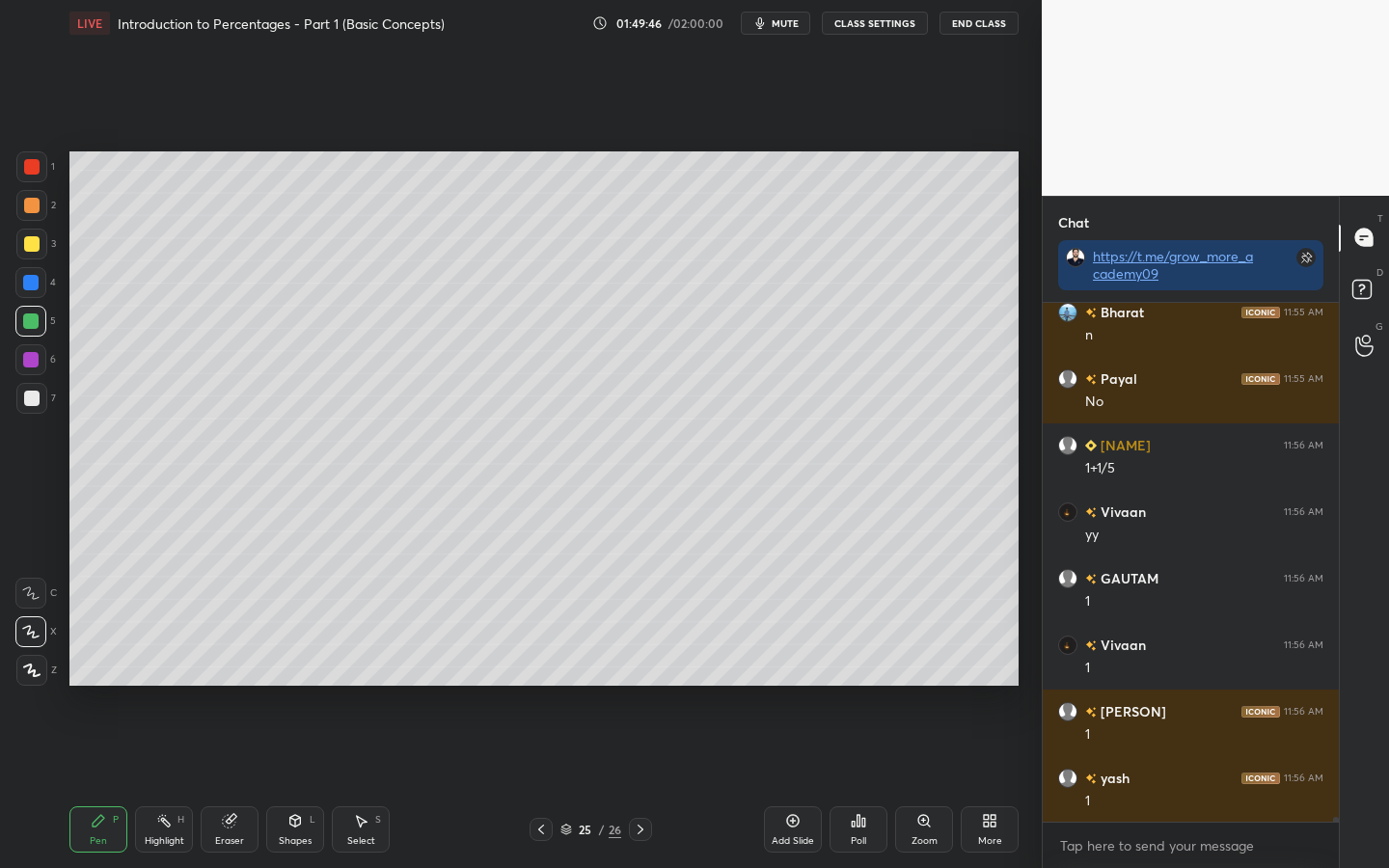 click at bounding box center [31, 360] 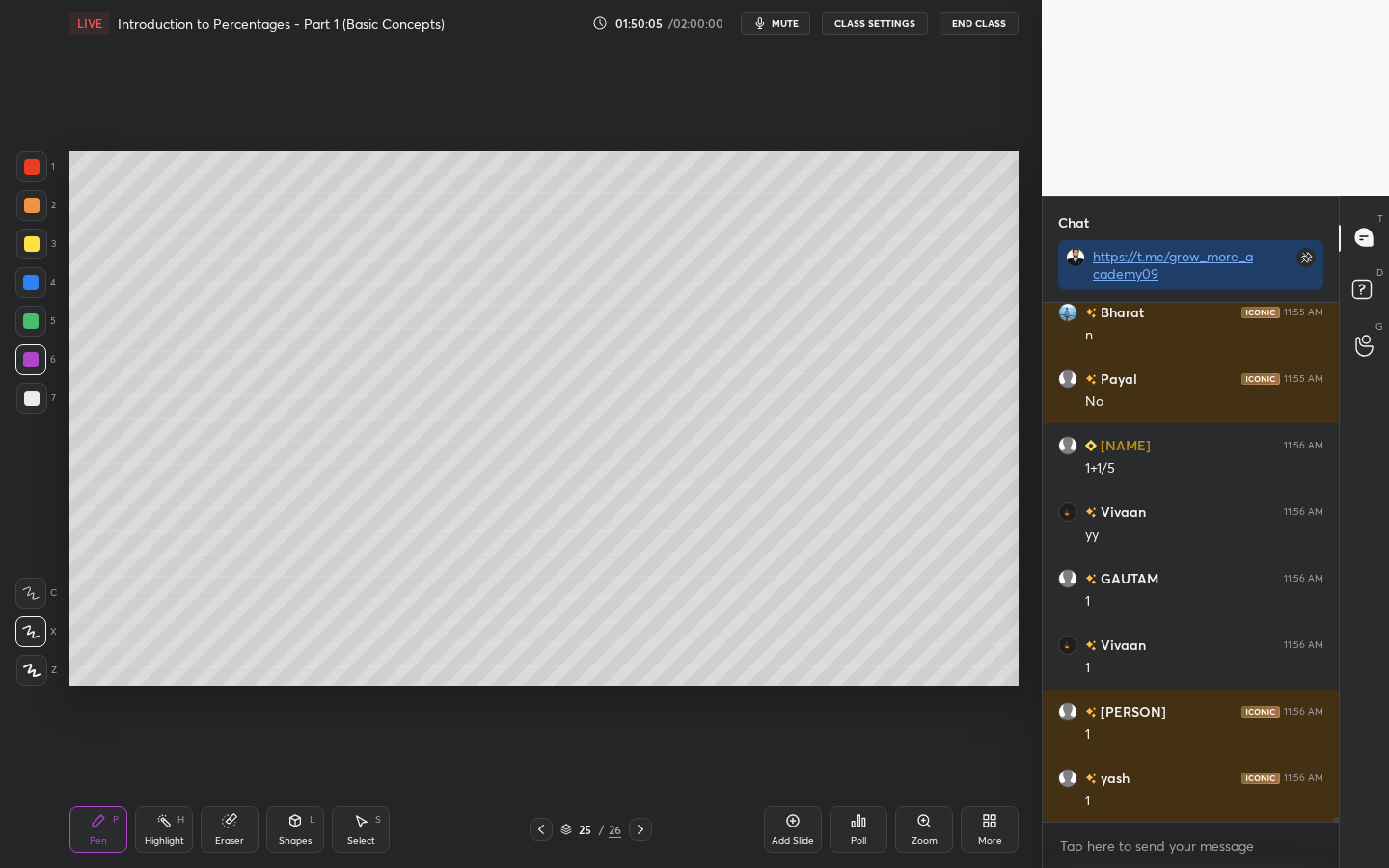 click at bounding box center (32, 244) 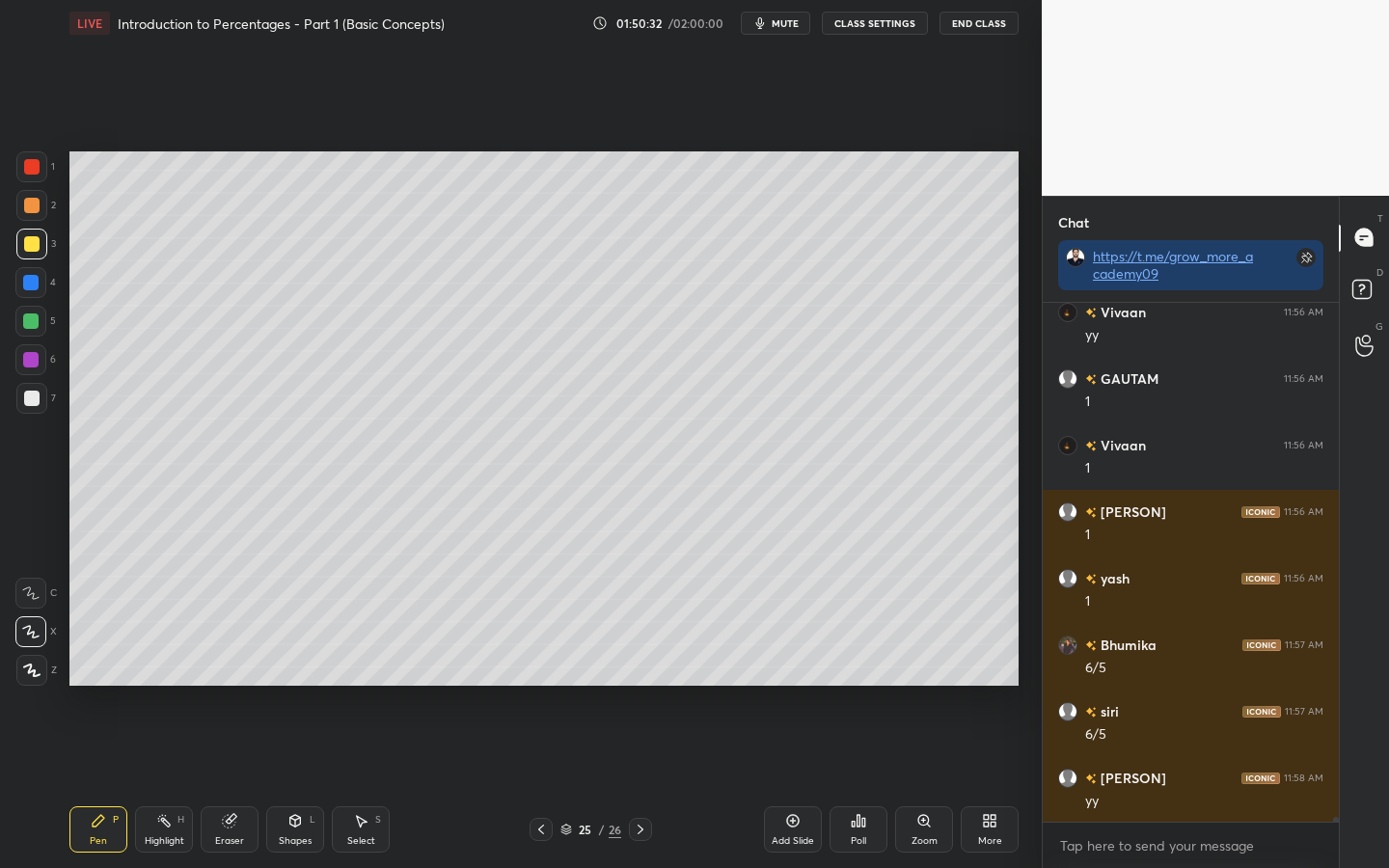 scroll, scrollTop: 54535, scrollLeft: 0, axis: vertical 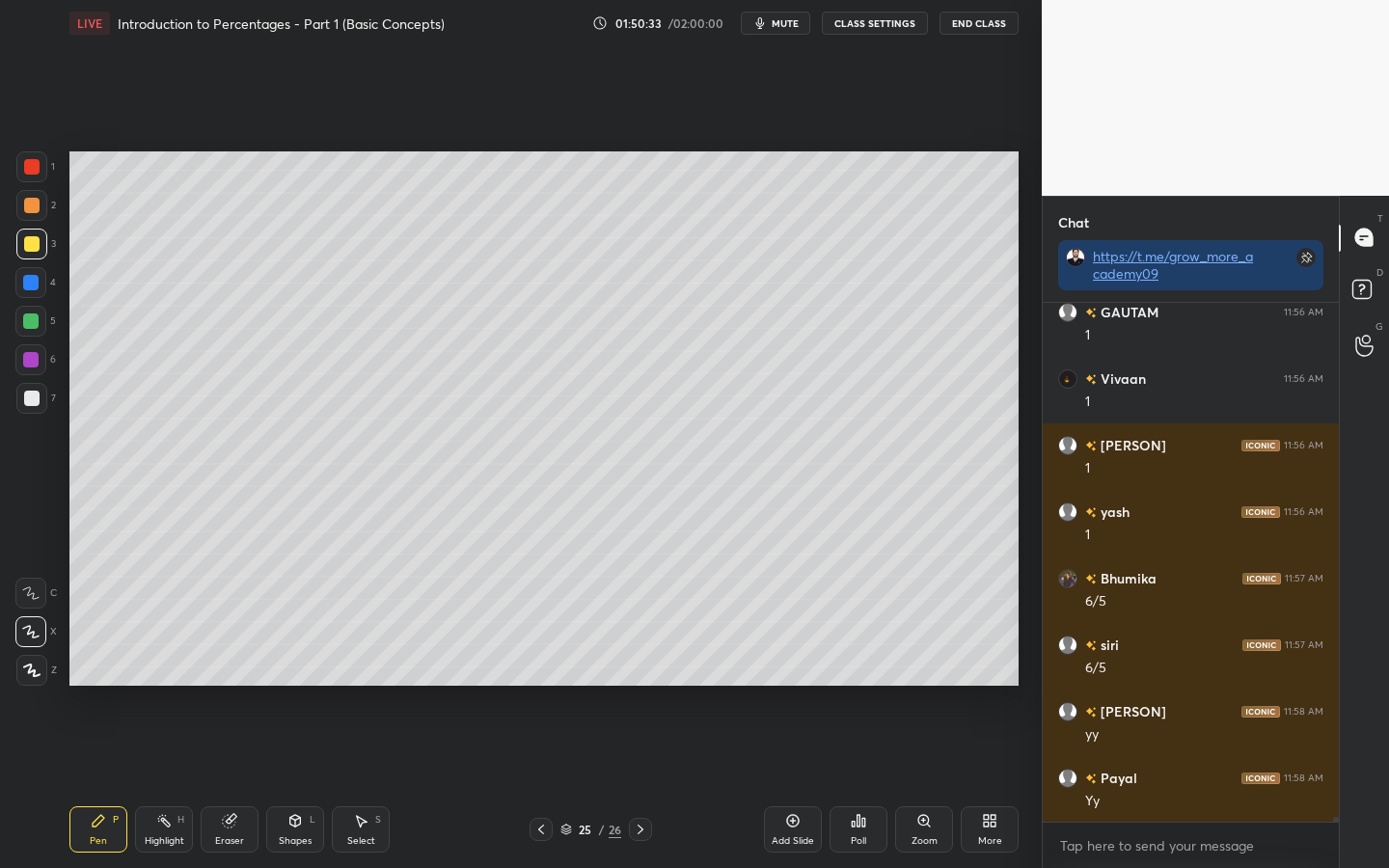 click 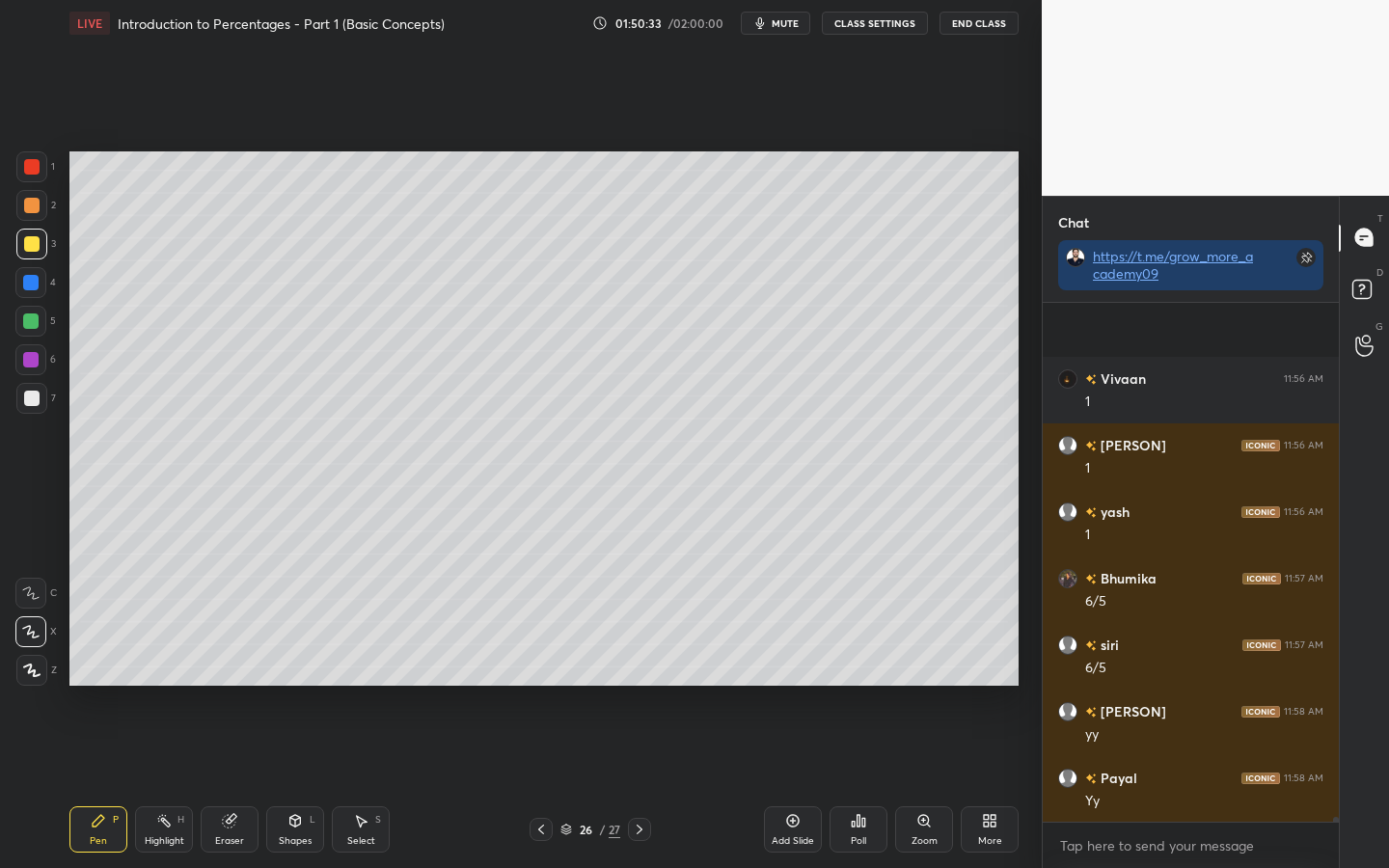 scroll, scrollTop: 54668, scrollLeft: 0, axis: vertical 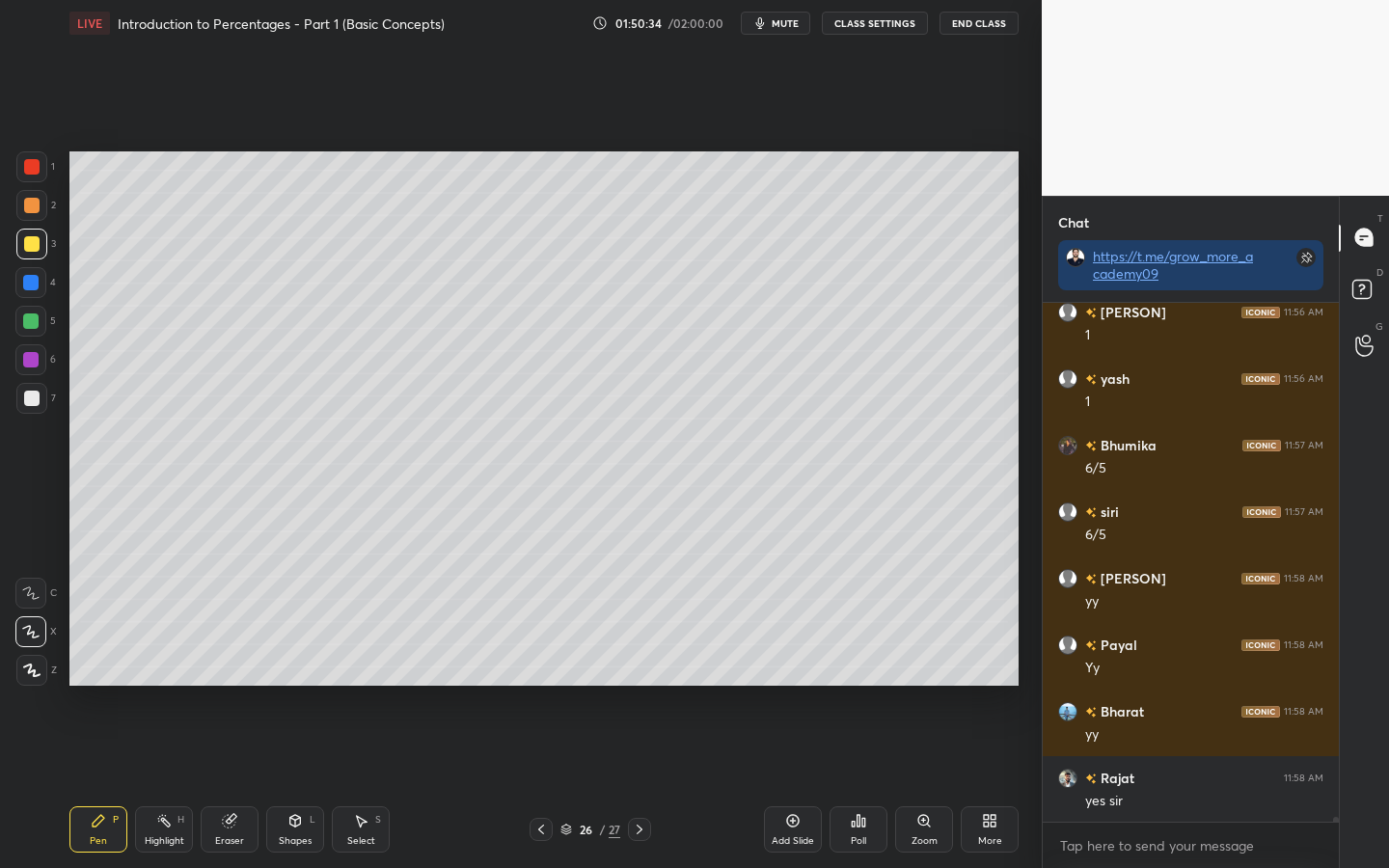 click at bounding box center (32, 167) 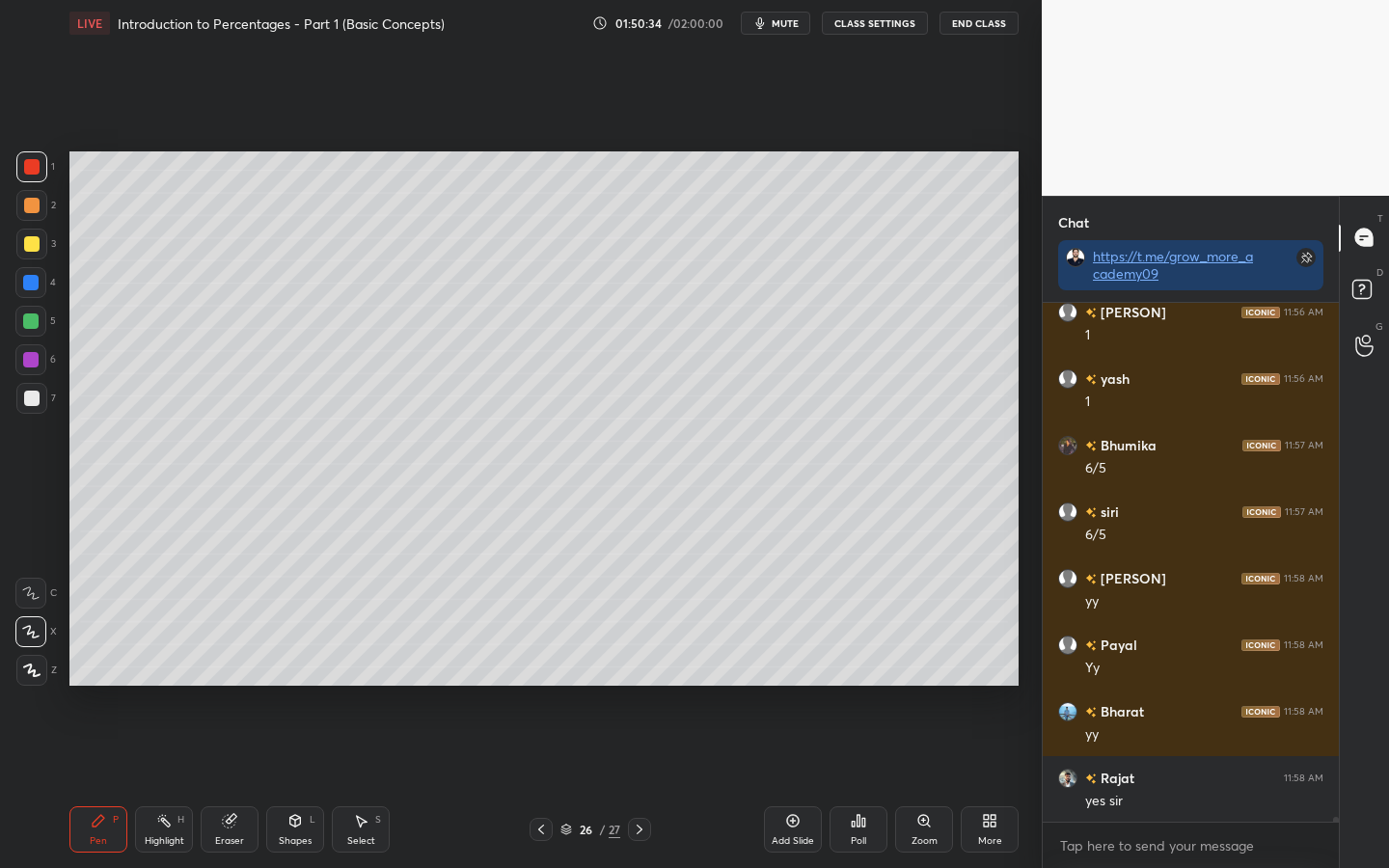 scroll, scrollTop: 54734, scrollLeft: 0, axis: vertical 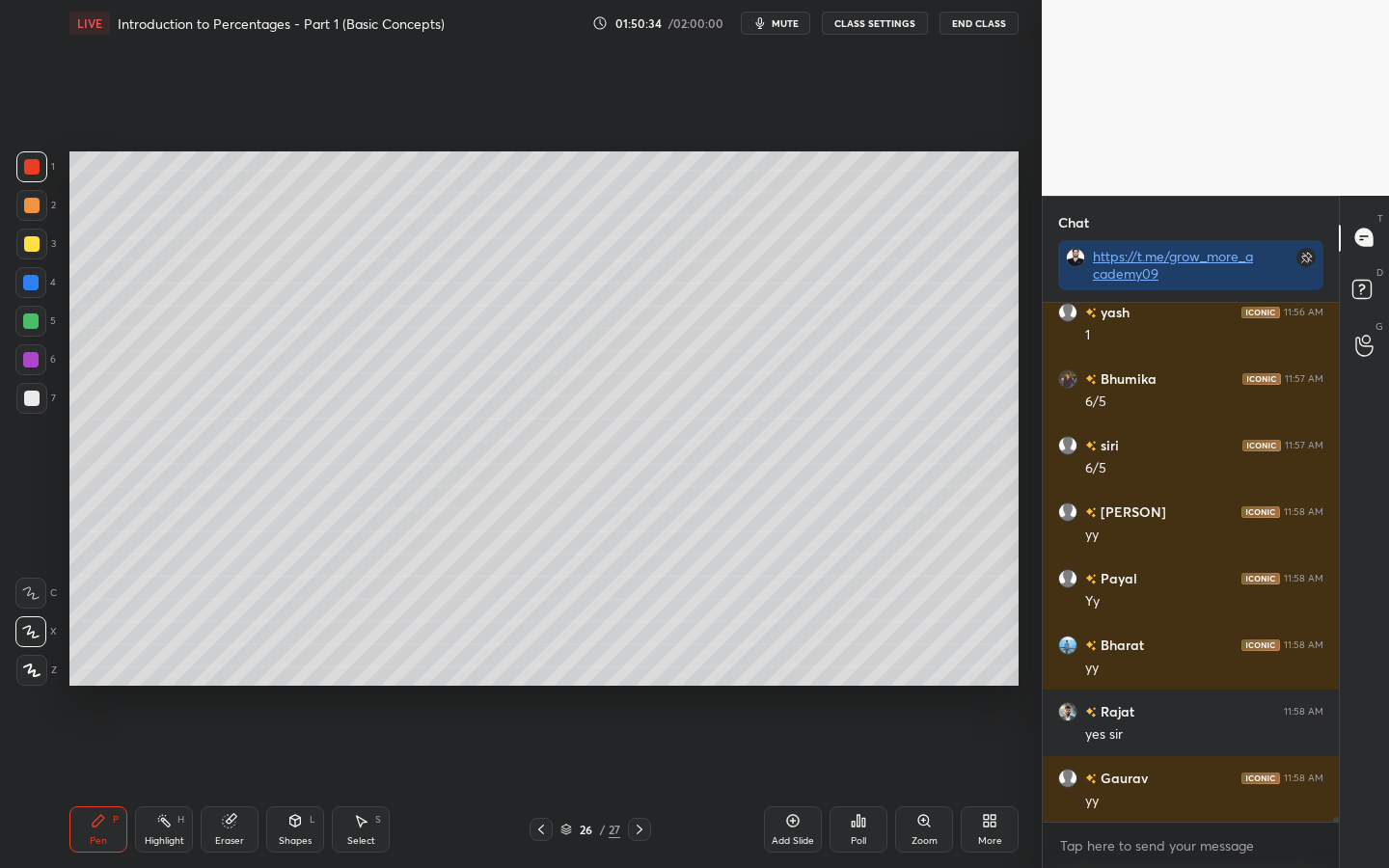 click at bounding box center (31, 283) 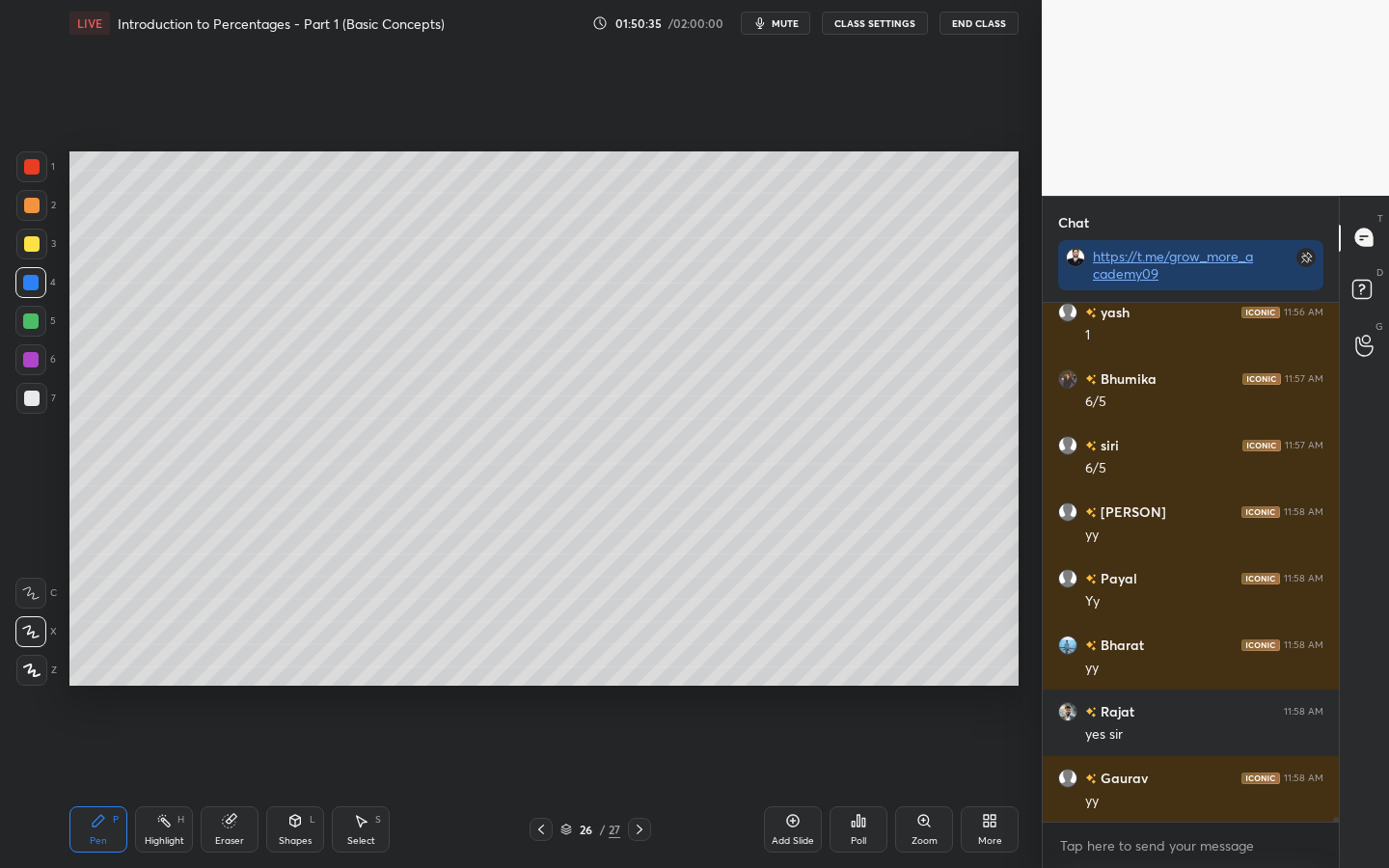 scroll, scrollTop: 54801, scrollLeft: 0, axis: vertical 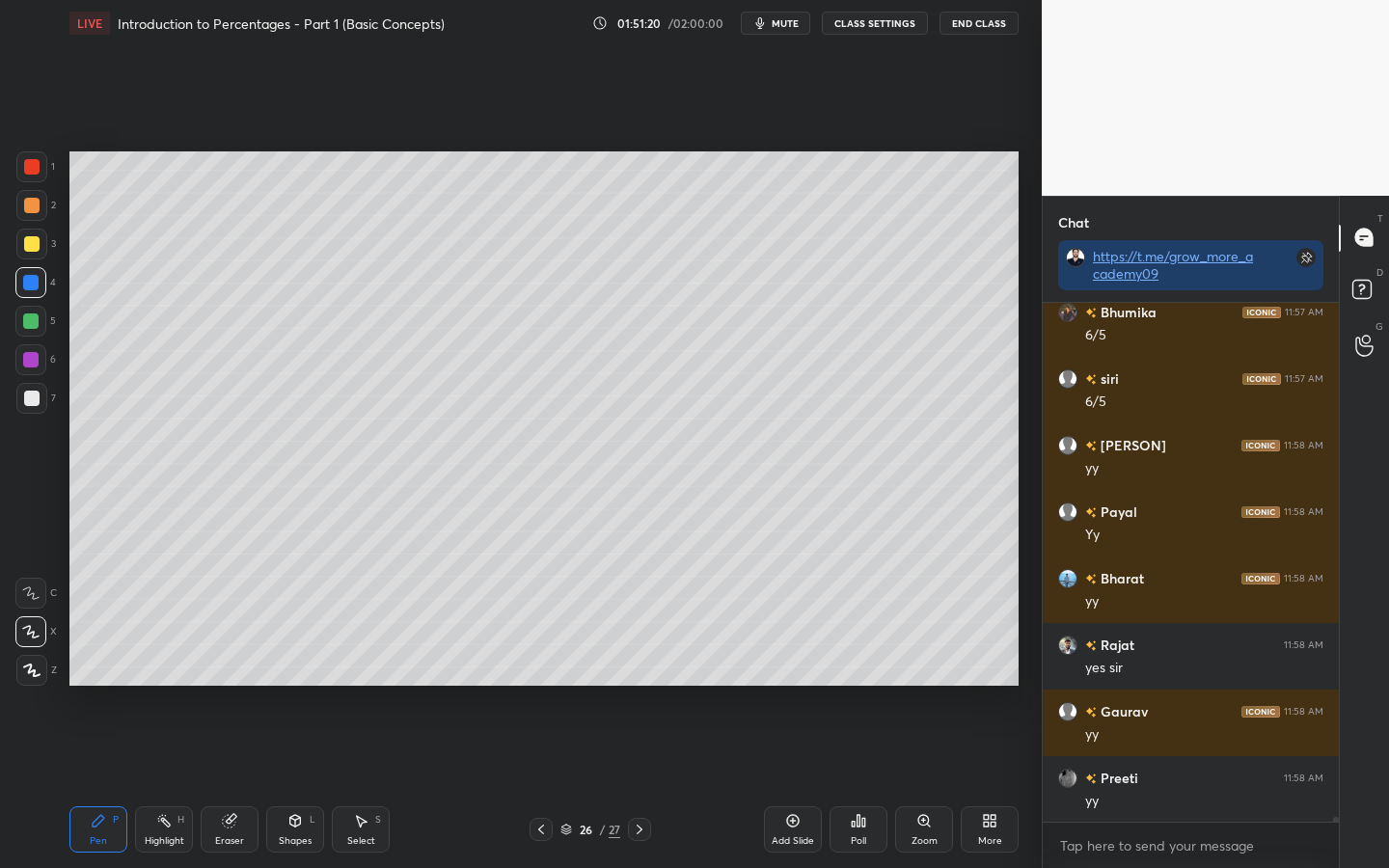 click on "Add Slide" at bounding box center (793, 829) 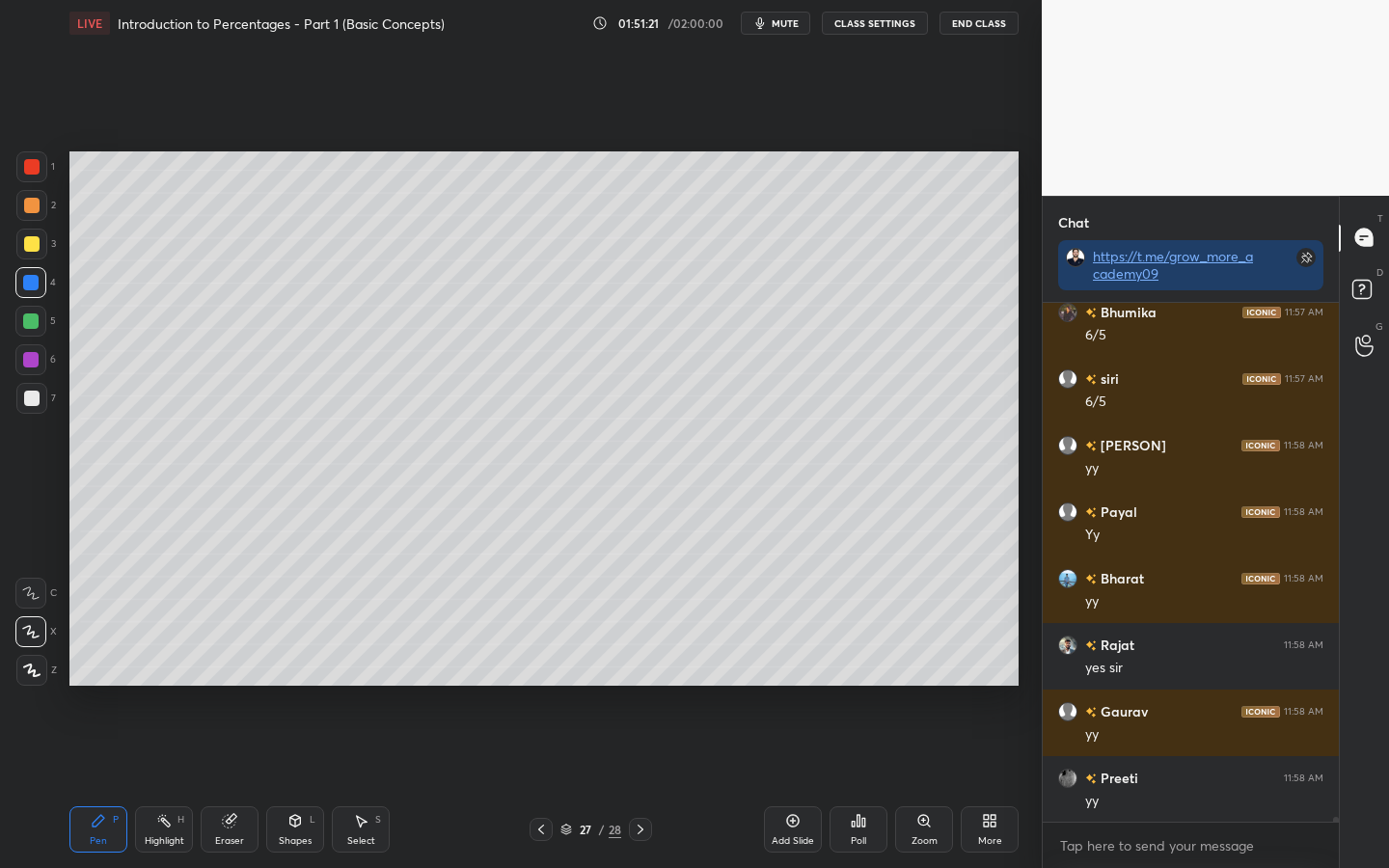 click at bounding box center (32, 167) 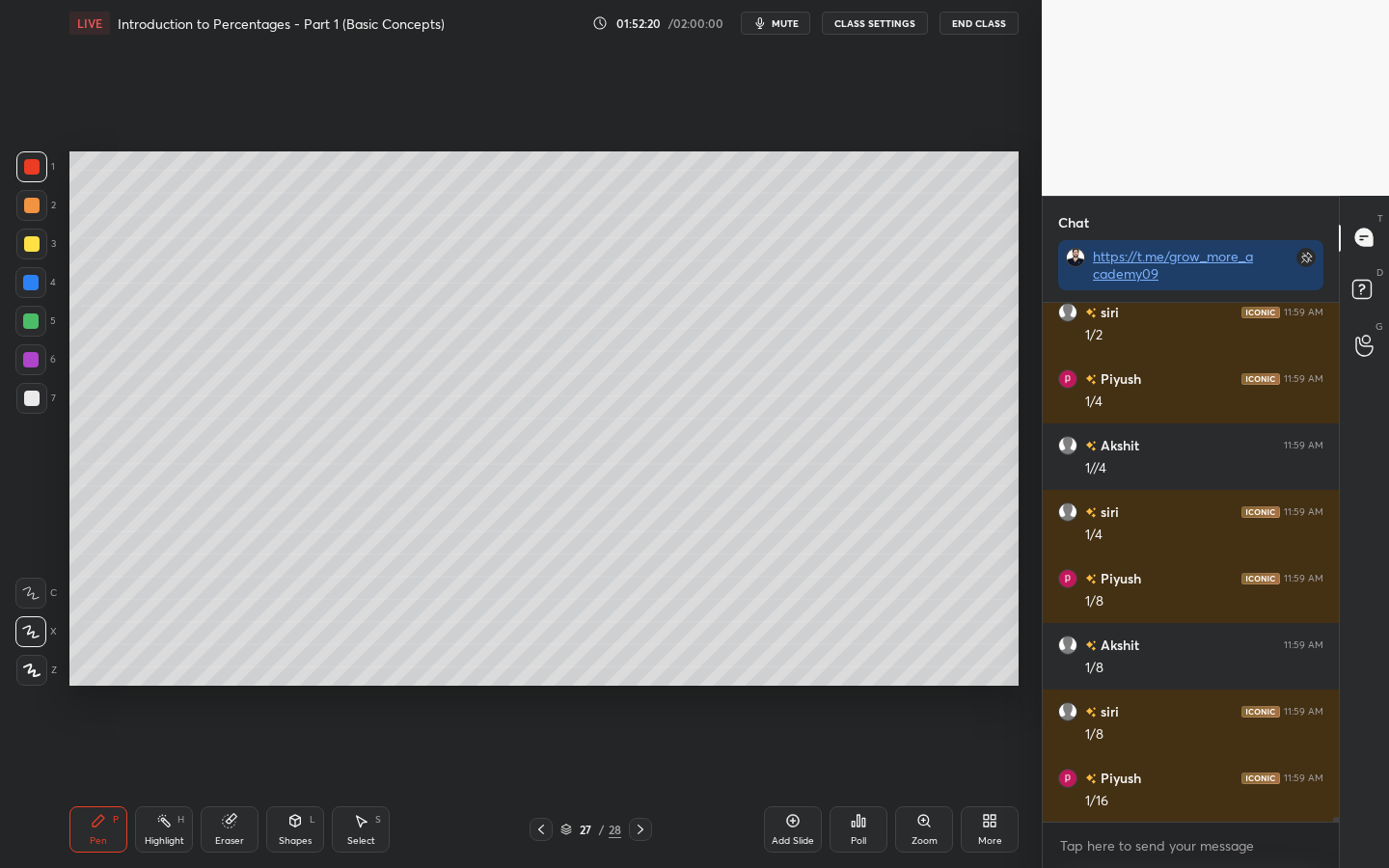 scroll, scrollTop: 55732, scrollLeft: 0, axis: vertical 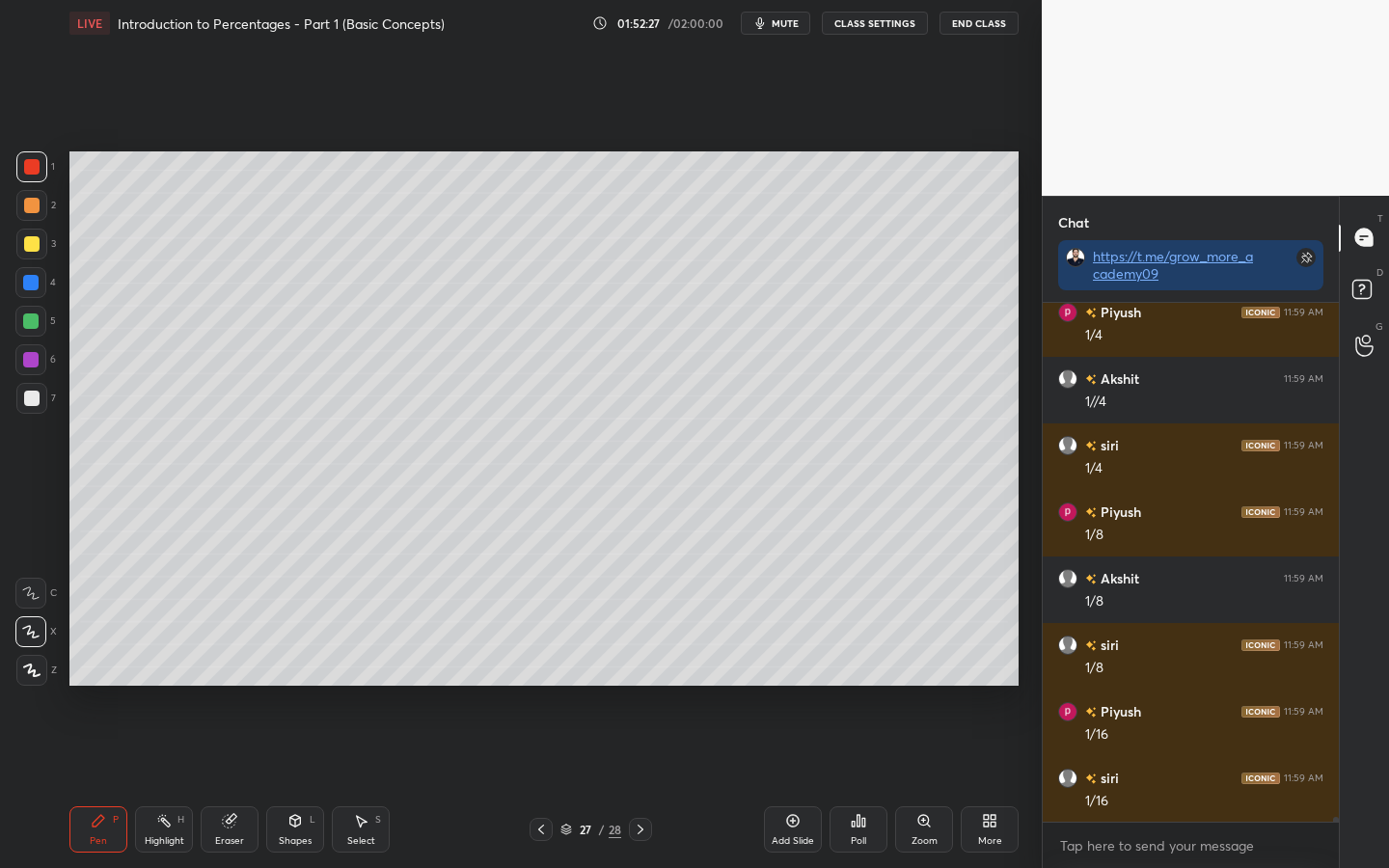 click at bounding box center [32, 244] 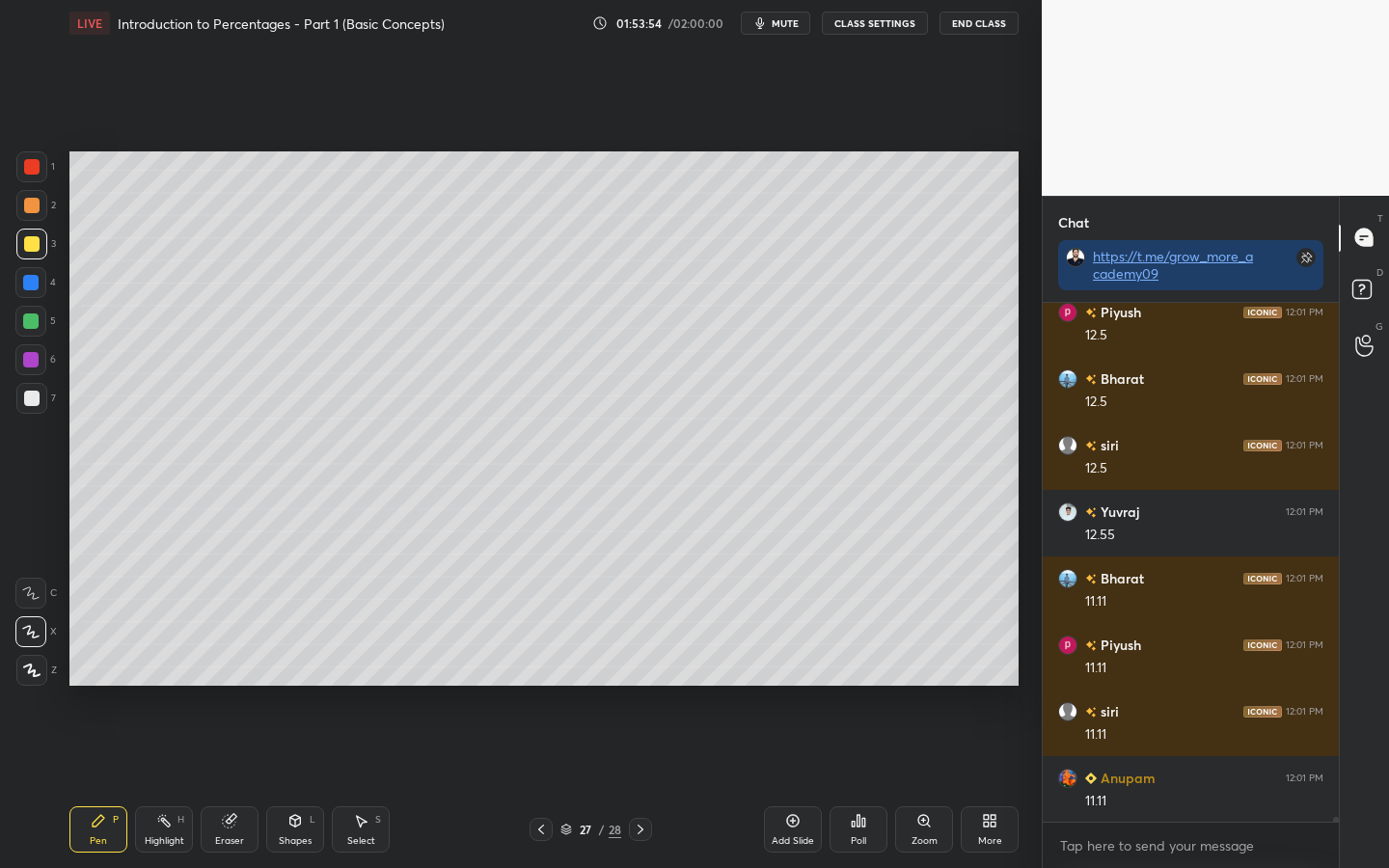 scroll, scrollTop: 57948, scrollLeft: 0, axis: vertical 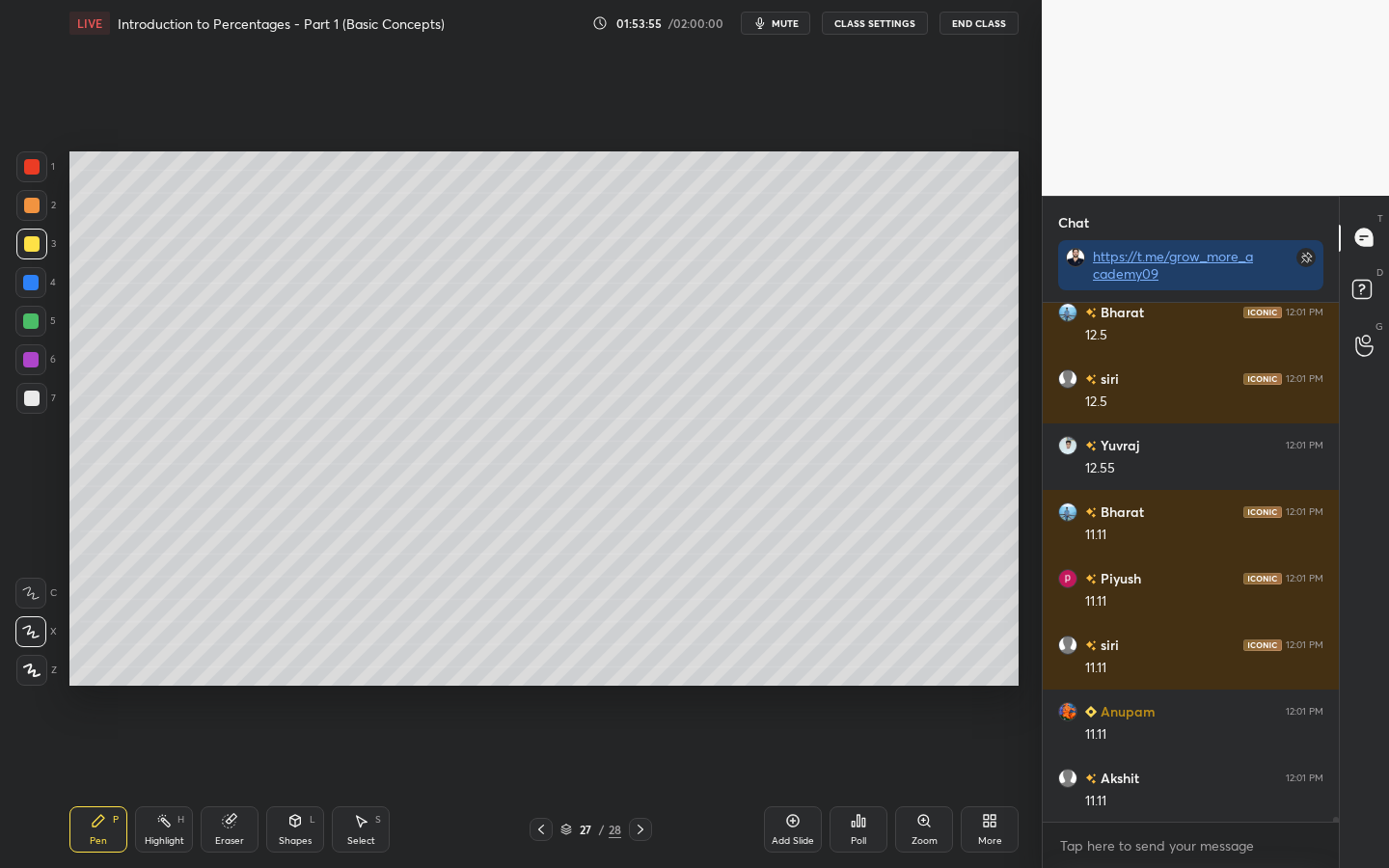 click on "Shapes L" at bounding box center [295, 829] 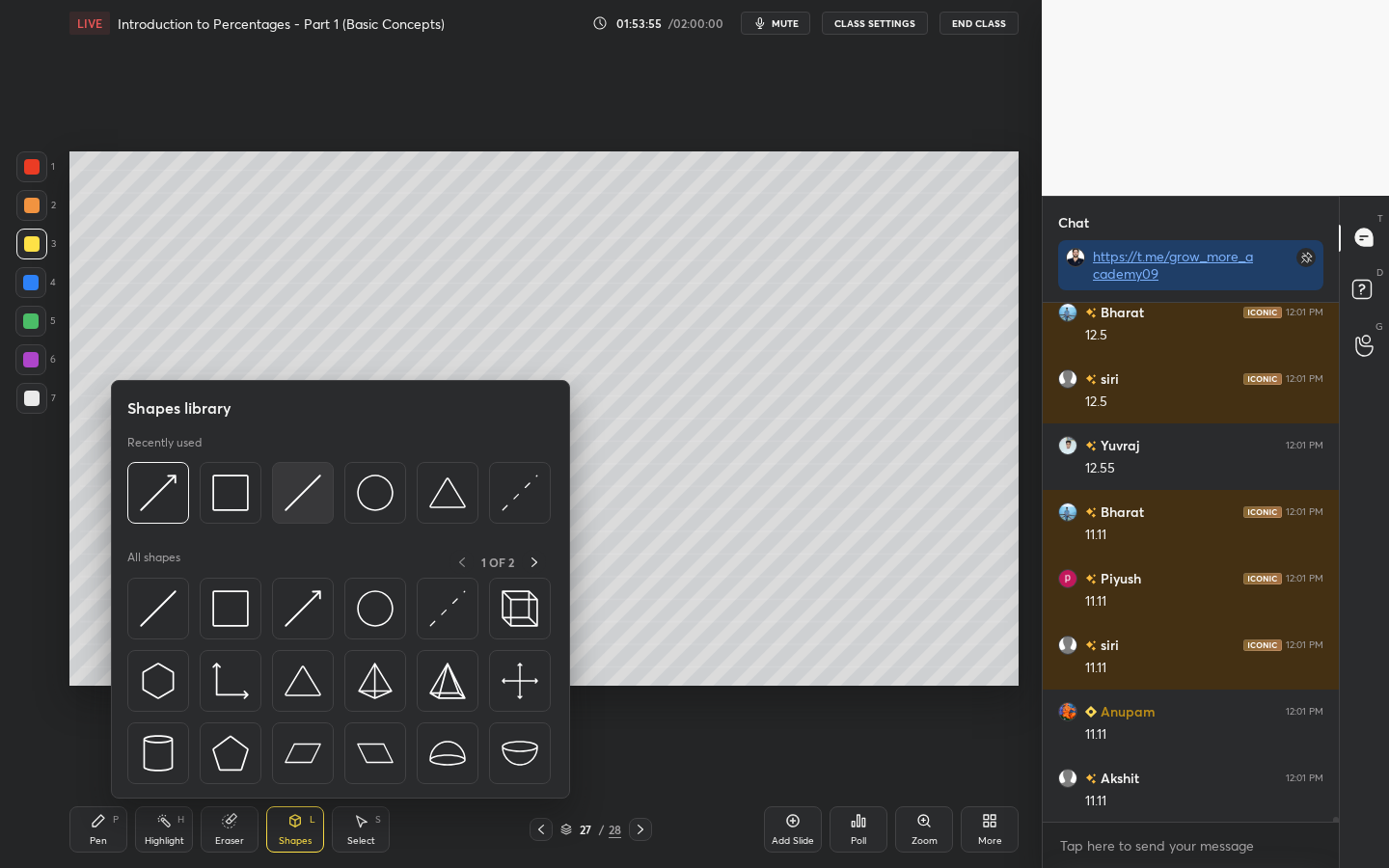 click at bounding box center (303, 493) 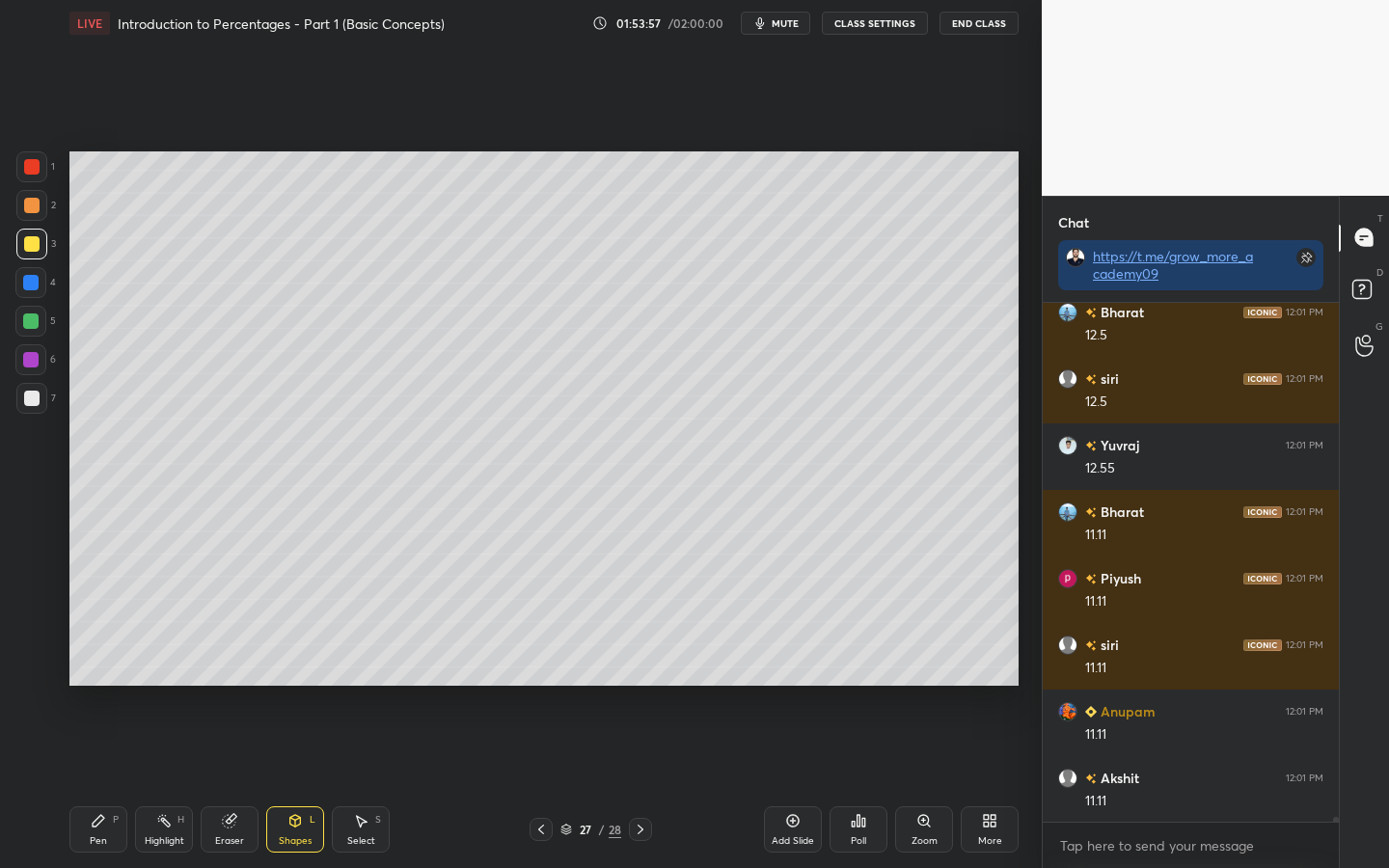 scroll, scrollTop: 58014, scrollLeft: 0, axis: vertical 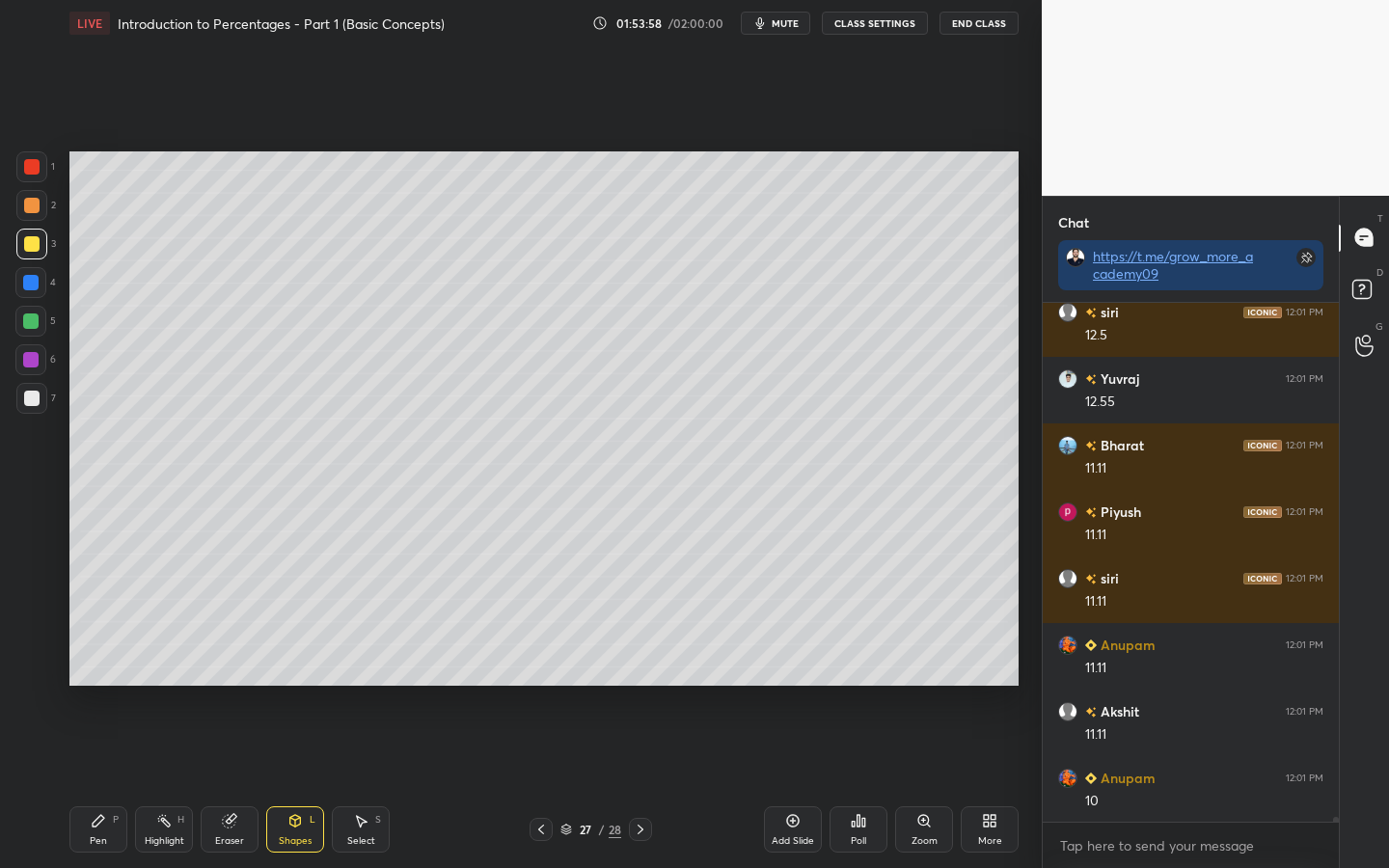 click on "P" at bounding box center (116, 820) 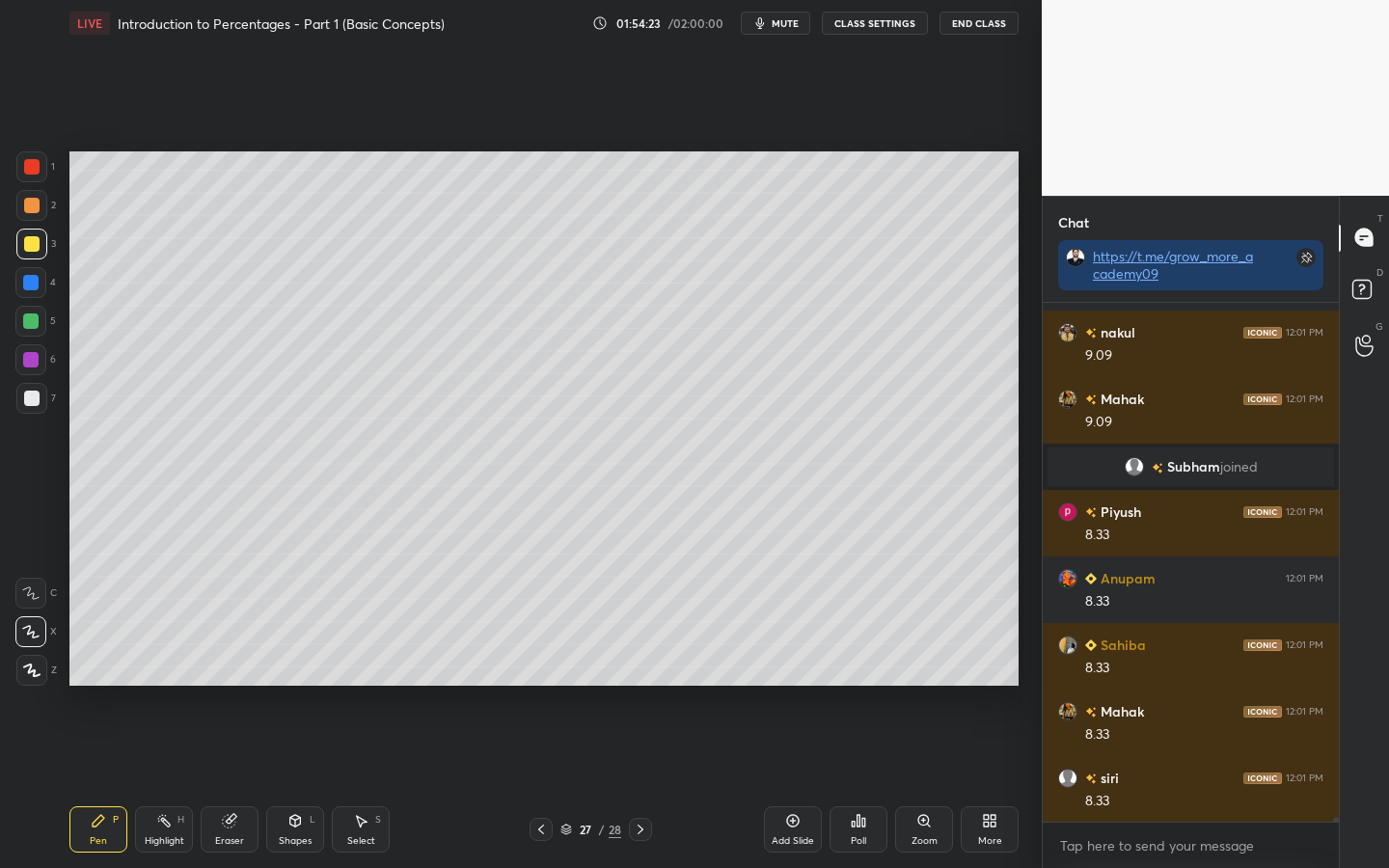 scroll, scrollTop: 57707, scrollLeft: 0, axis: vertical 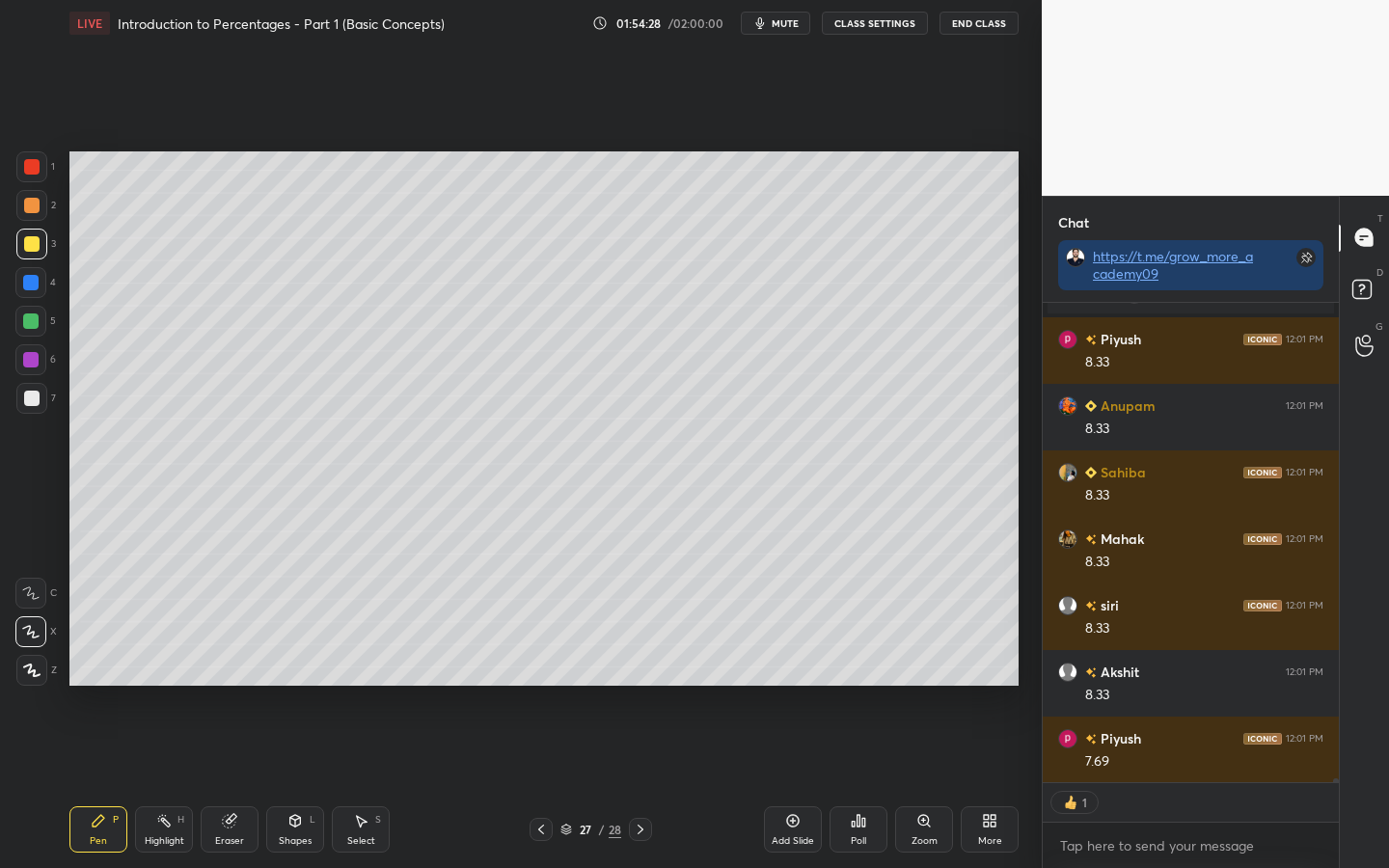 click at bounding box center [31, 321] 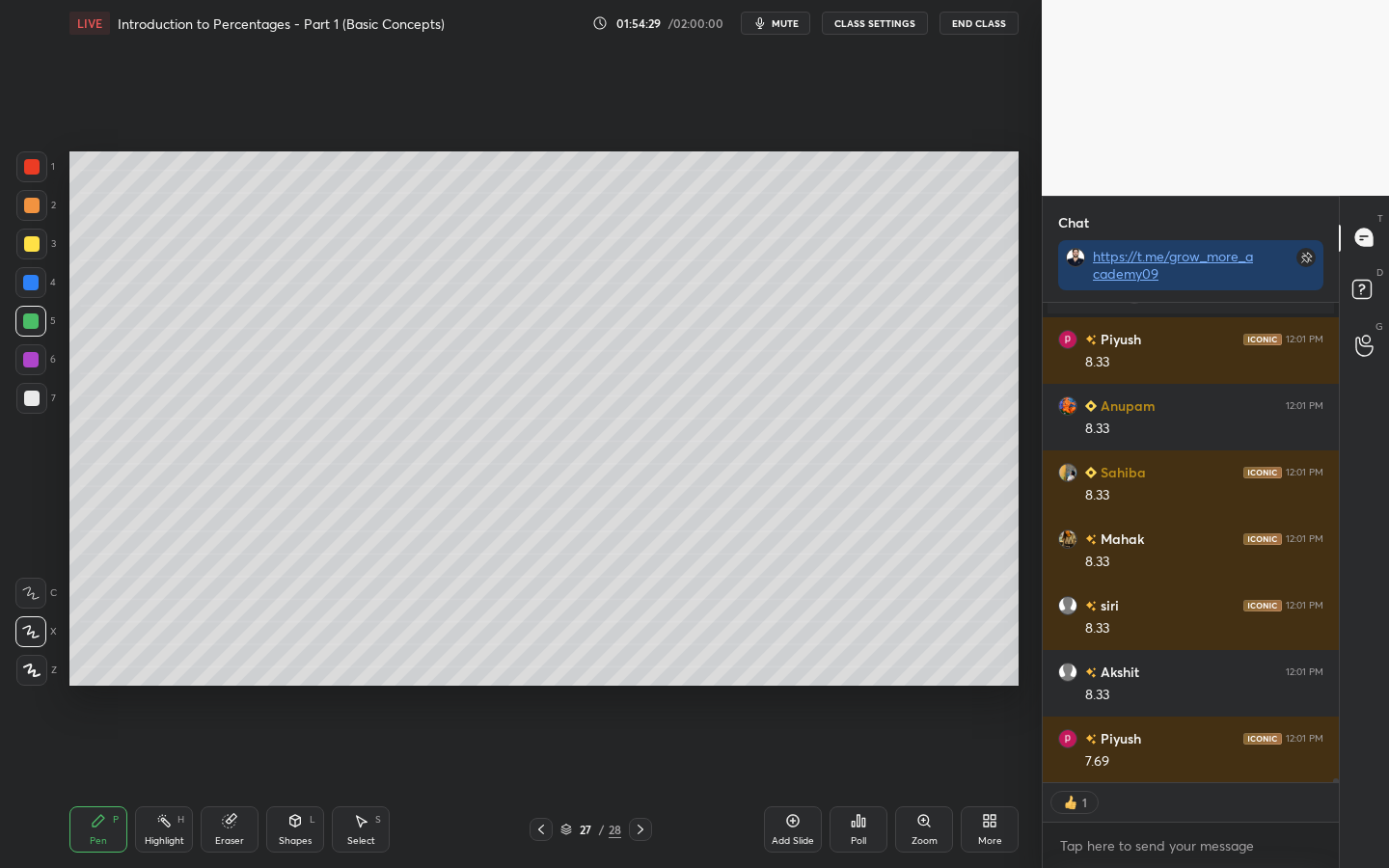 scroll, scrollTop: 57879, scrollLeft: 0, axis: vertical 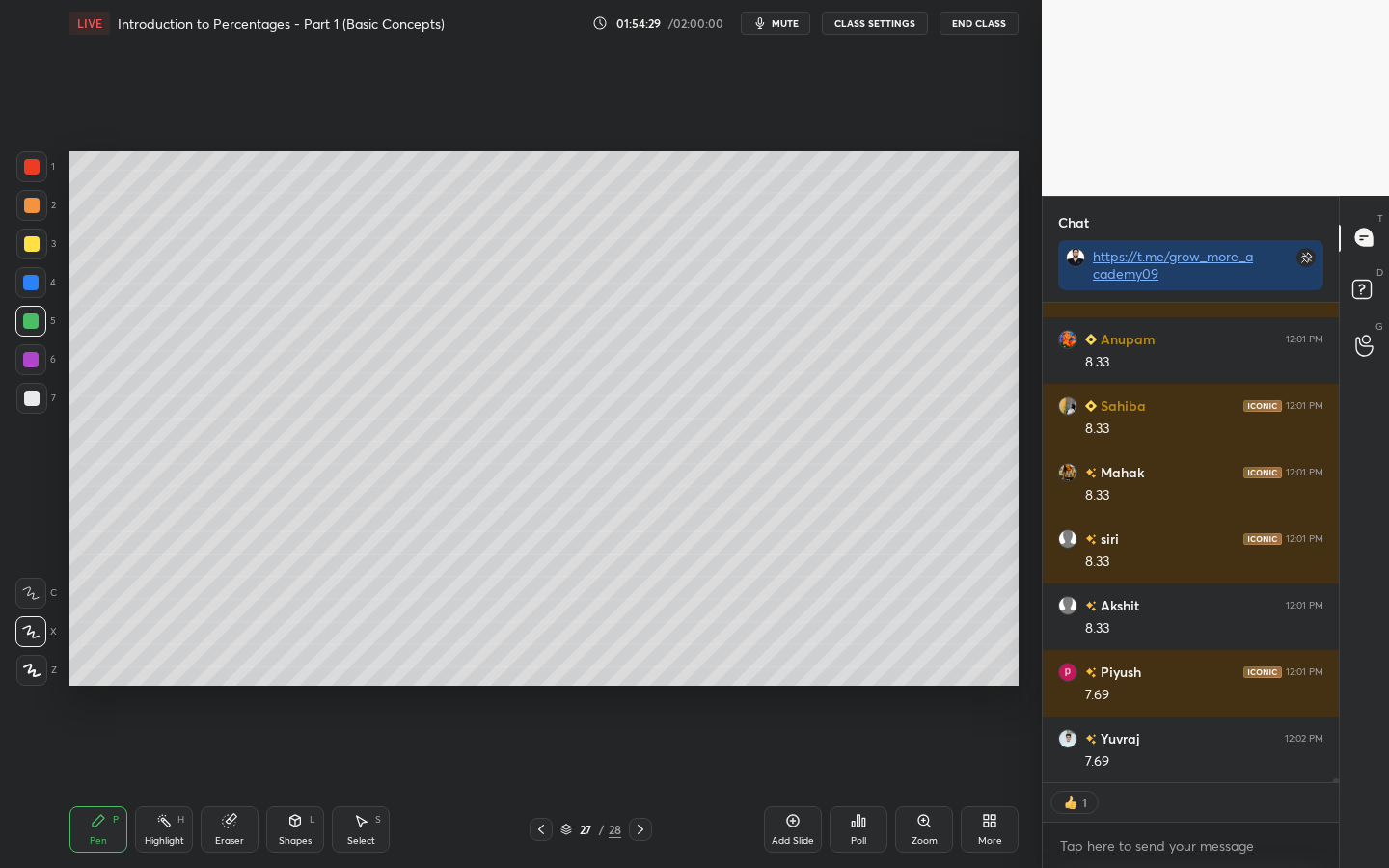 click on "Highlight H" at bounding box center (164, 829) 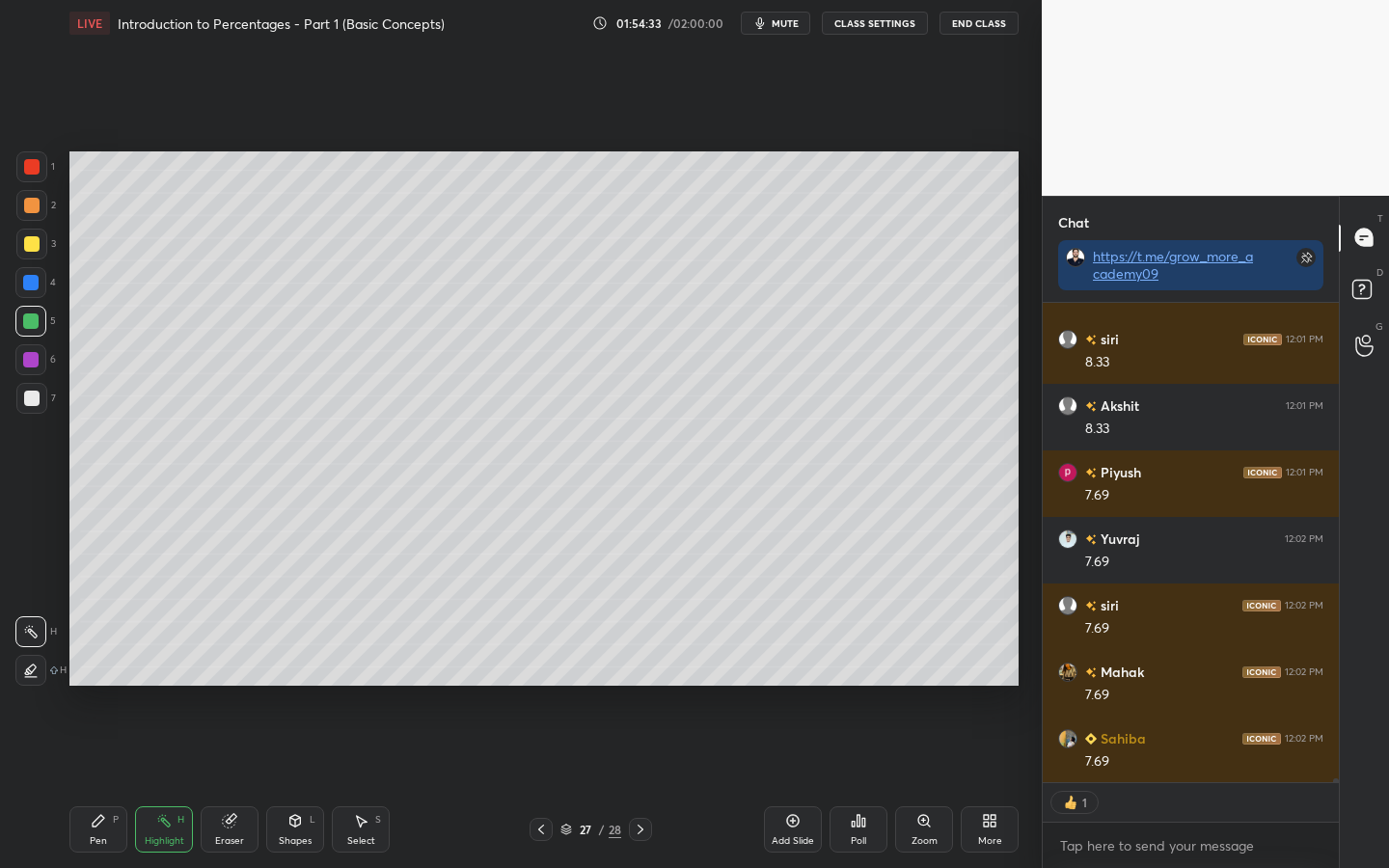 scroll, scrollTop: 58145, scrollLeft: 0, axis: vertical 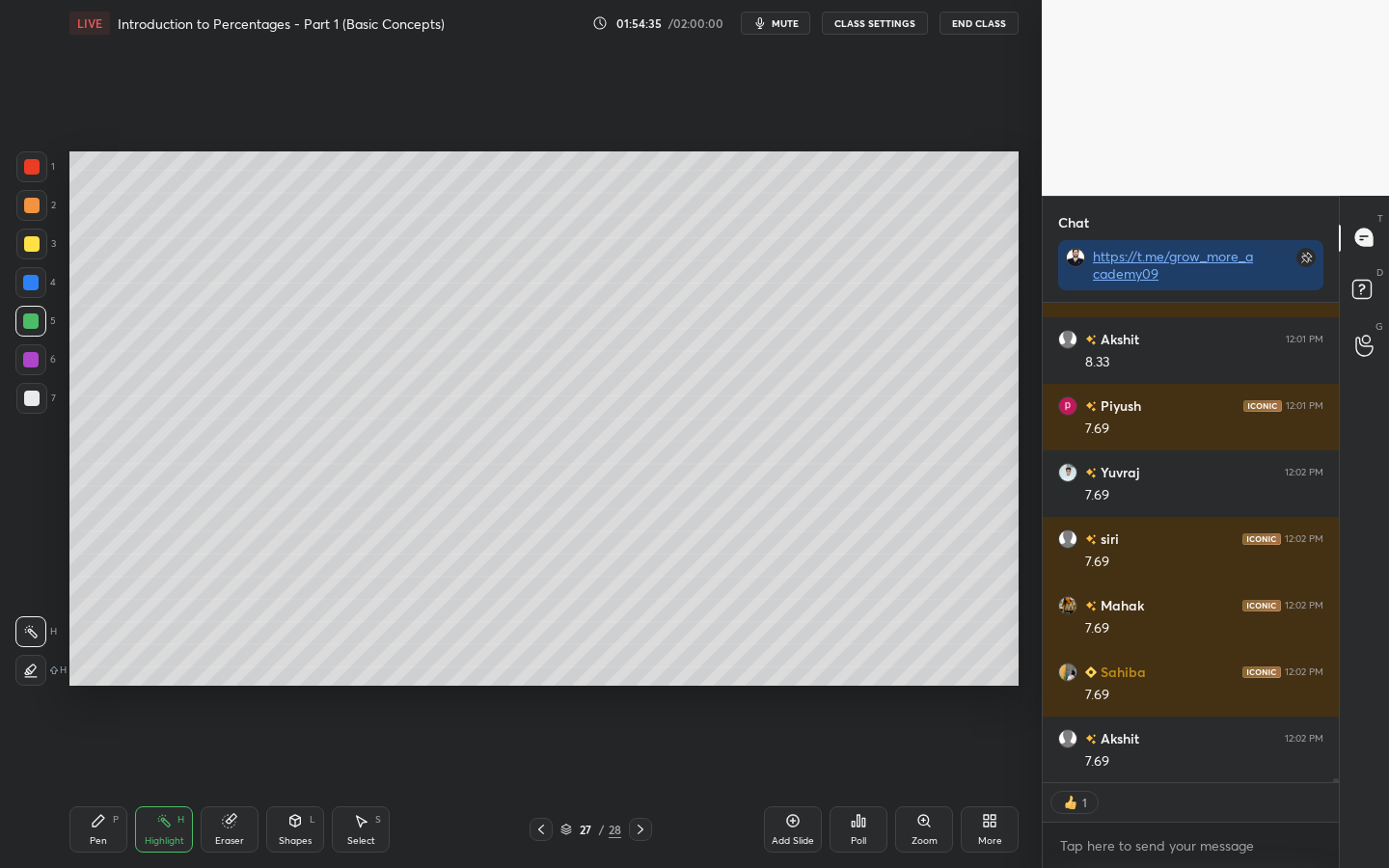 click on "Pen P" at bounding box center (98, 829) 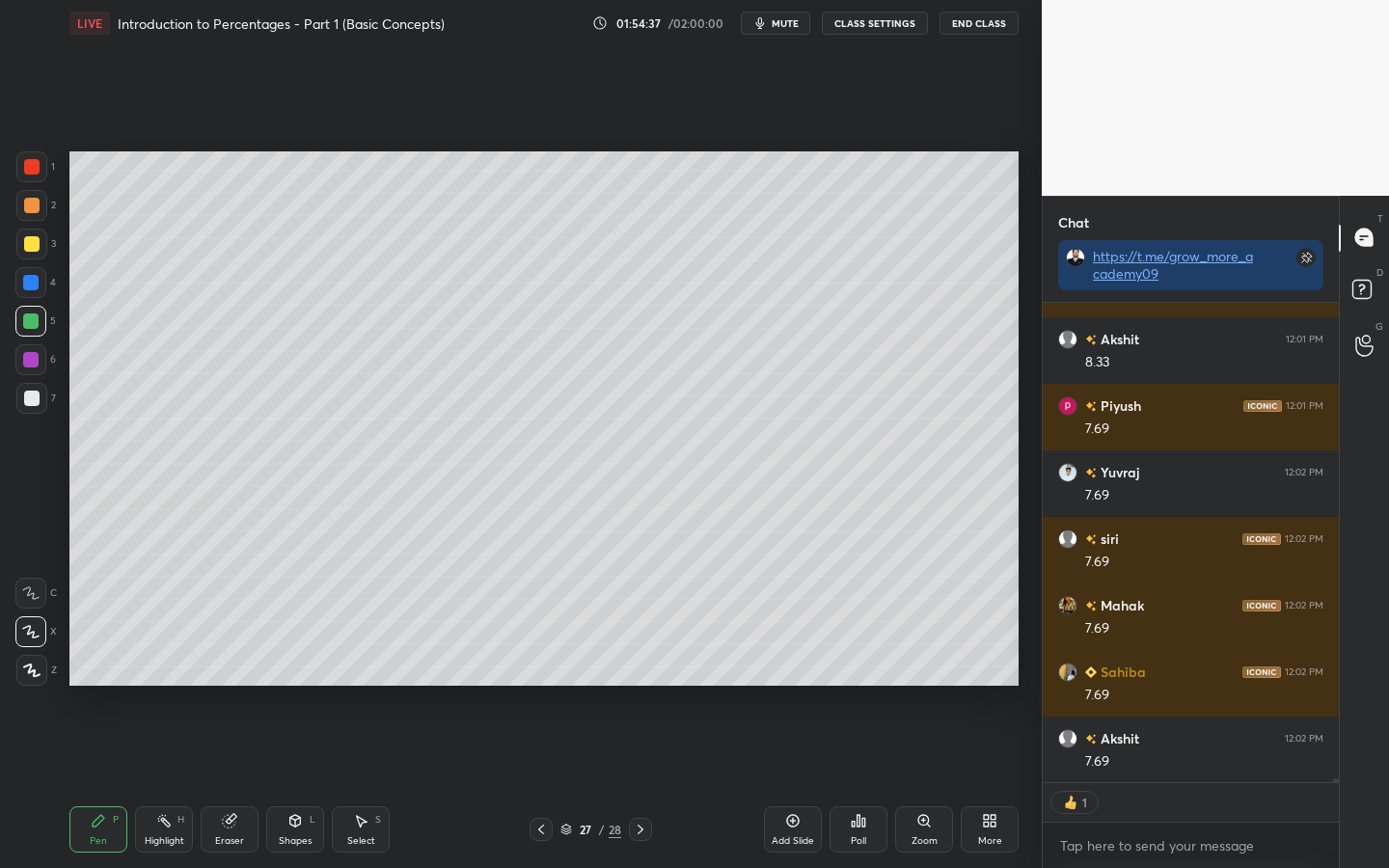 scroll, scrollTop: 7, scrollLeft: 7, axis: both 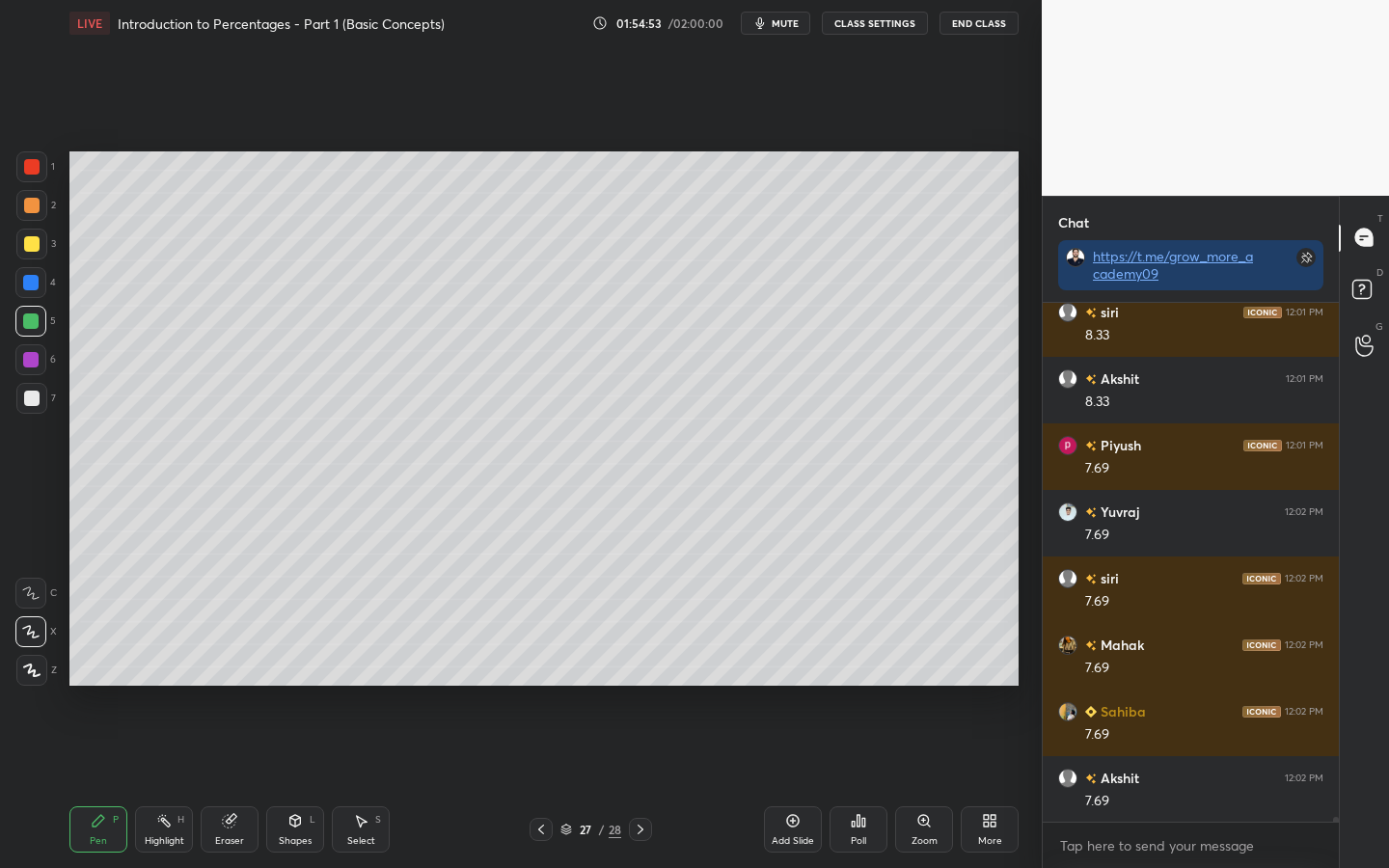 click at bounding box center (31, 283) 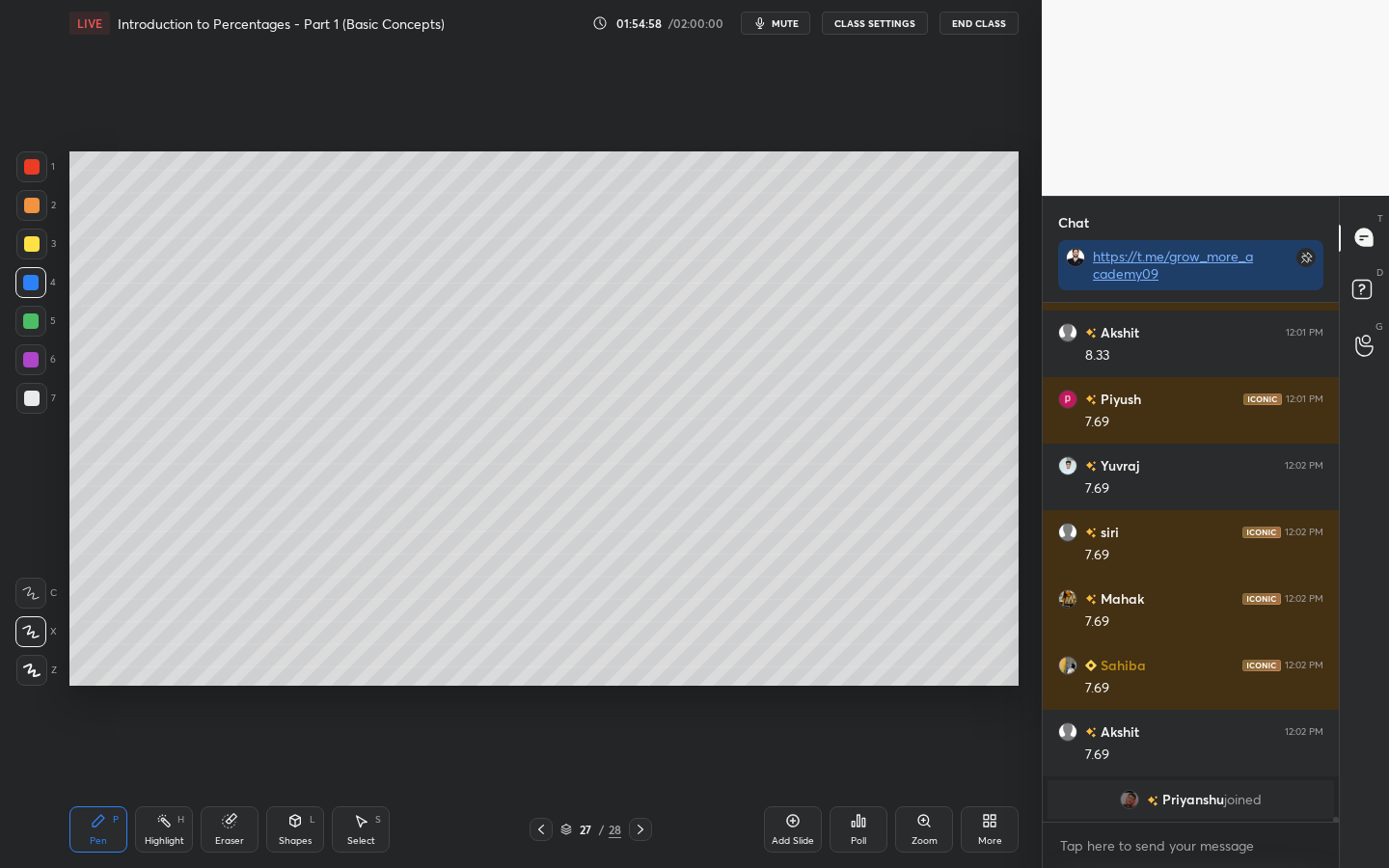 scroll, scrollTop: 57962, scrollLeft: 0, axis: vertical 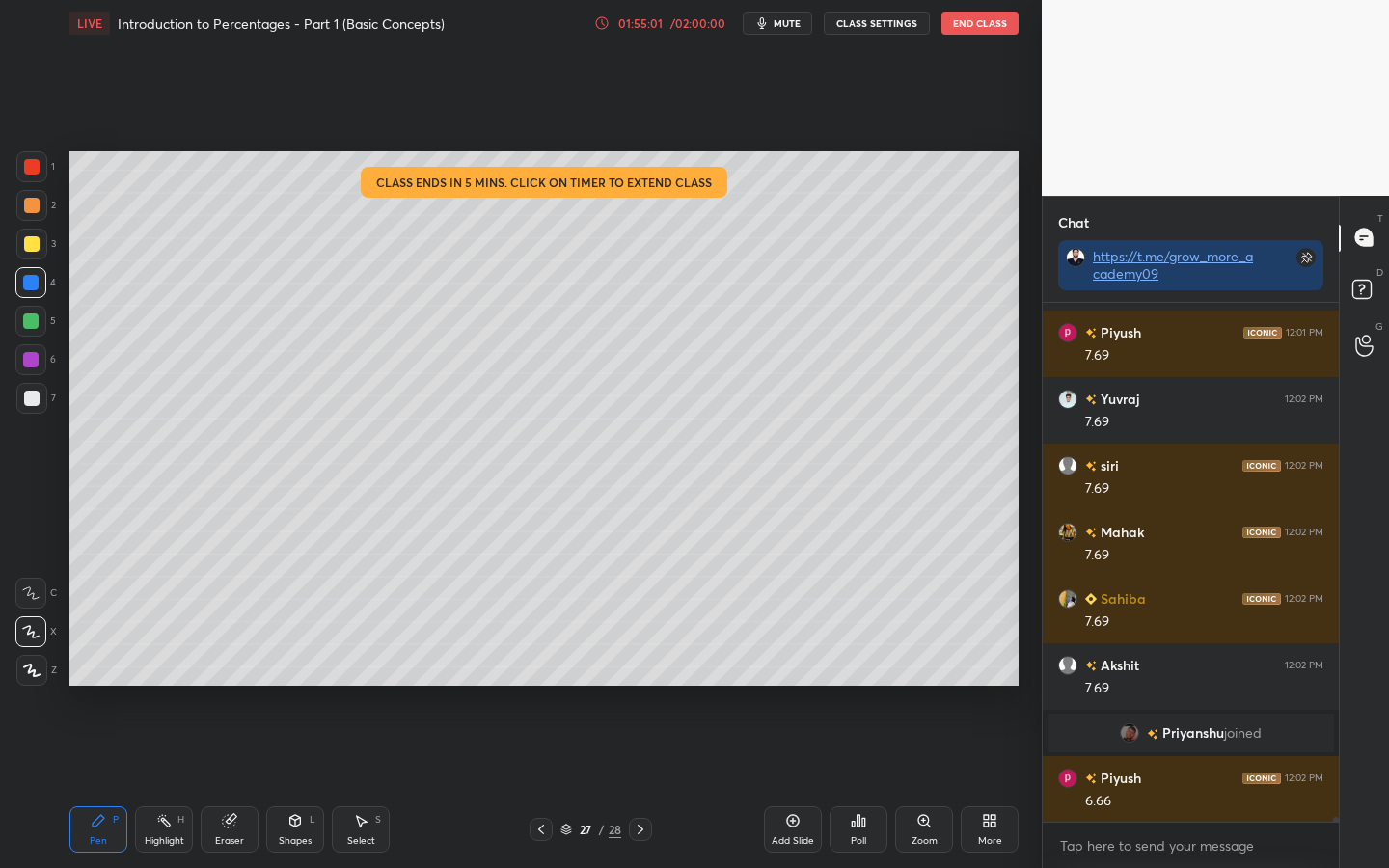 drag, startPoint x: 605, startPoint y: 742, endPoint x: 605, endPoint y: 20, distance: 722 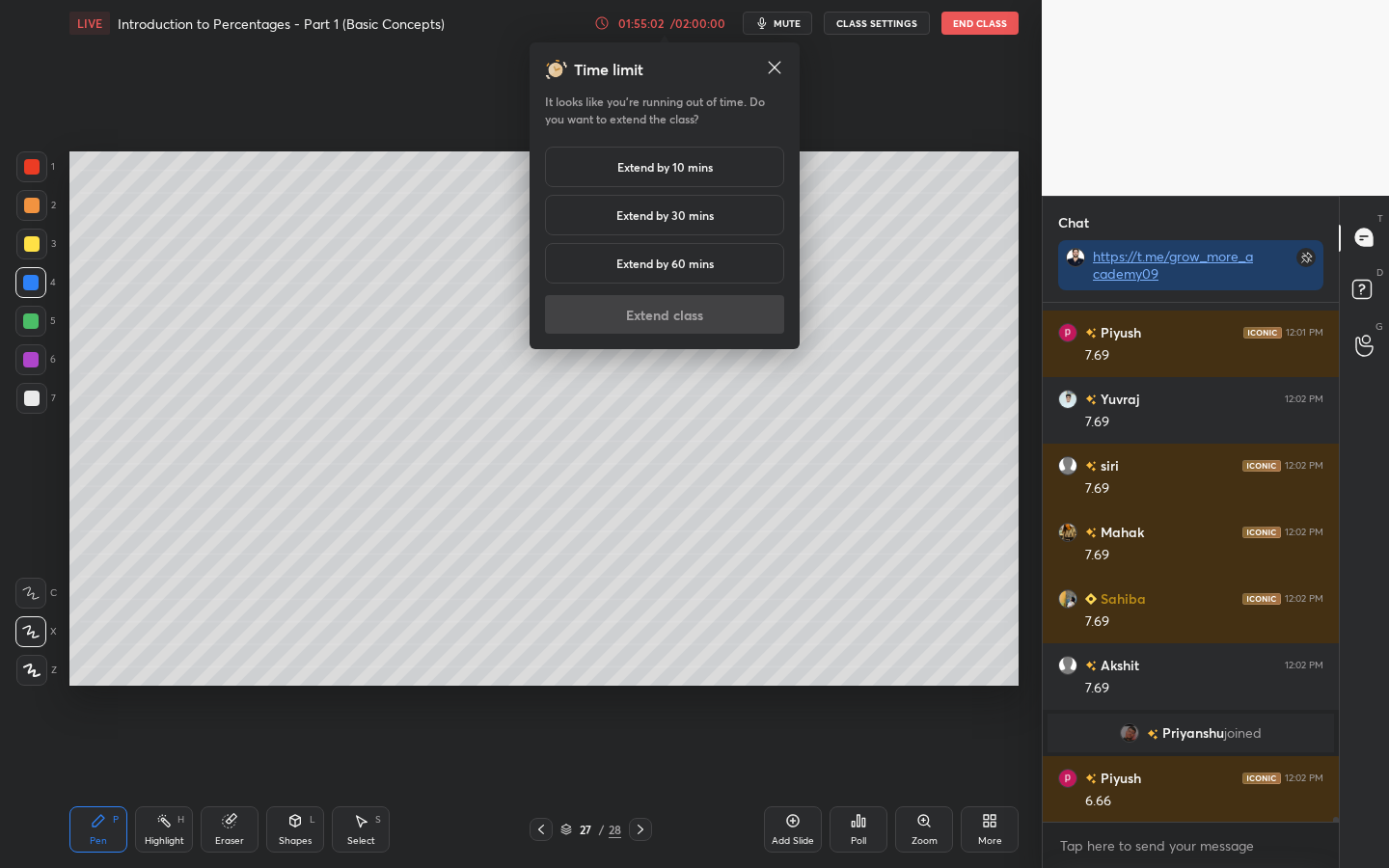 click on "Extend by 60 mins" at bounding box center [665, 263] 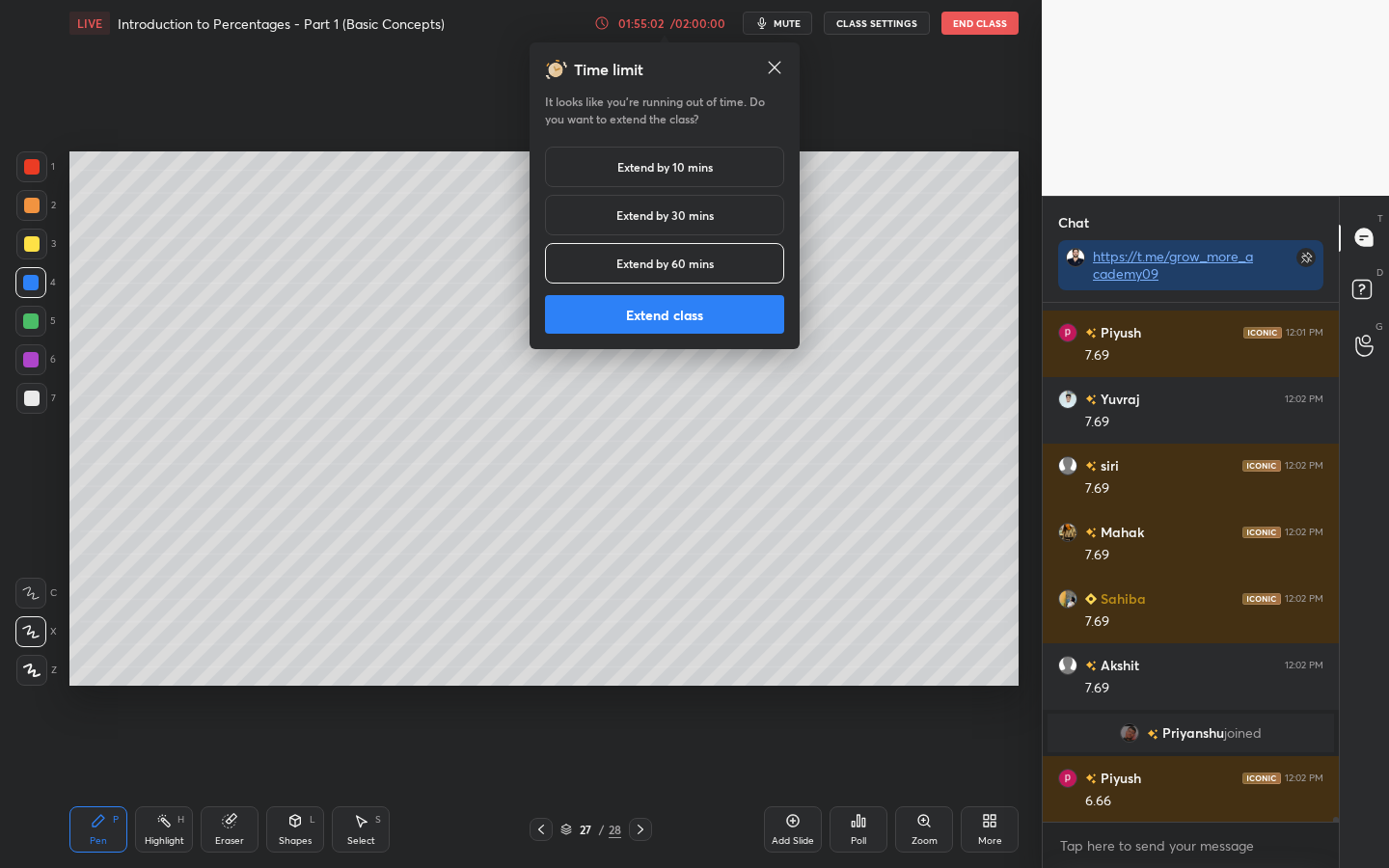 click on "Extend class" at bounding box center [665, 314] 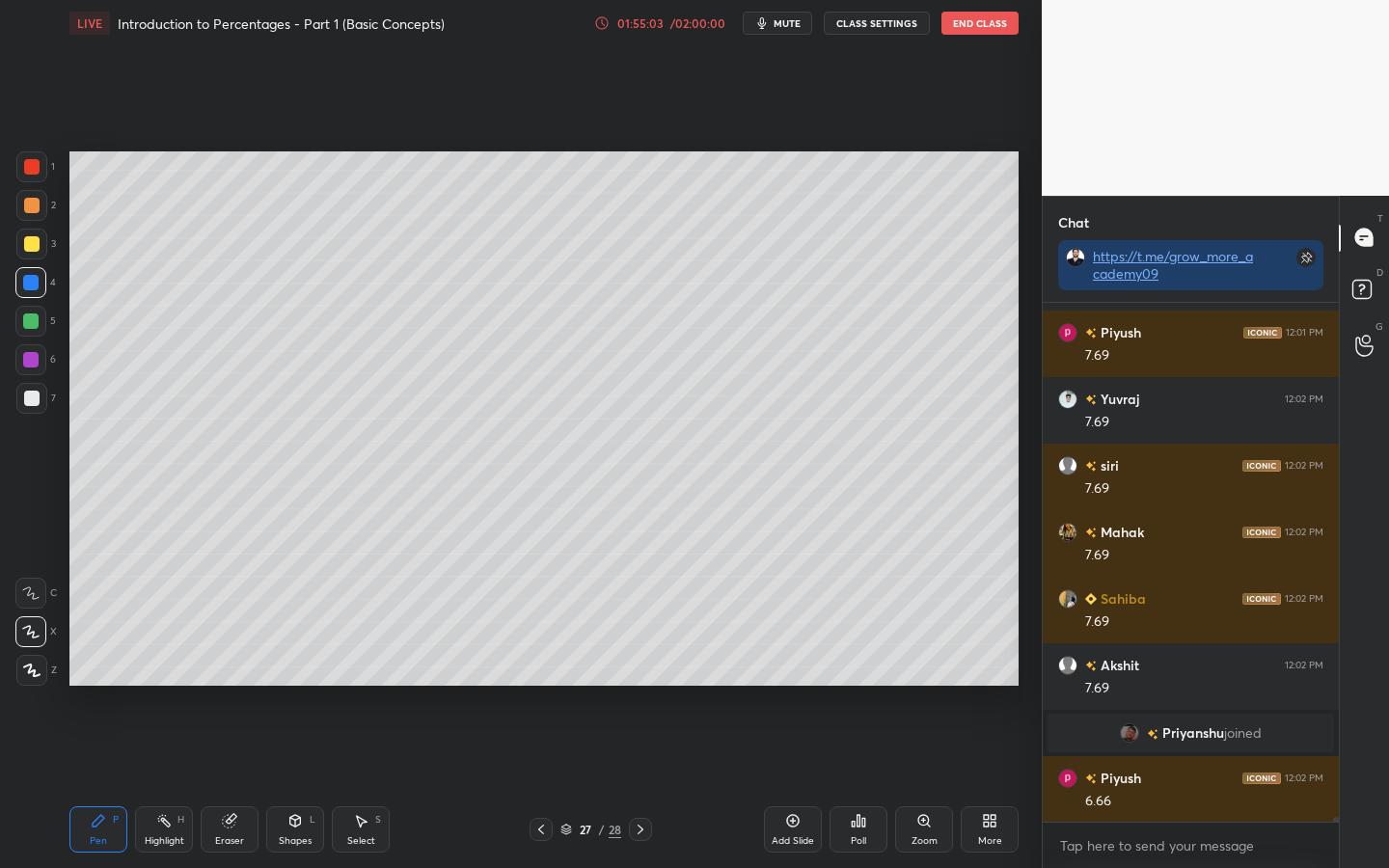 scroll, scrollTop: 58029, scrollLeft: 0, axis: vertical 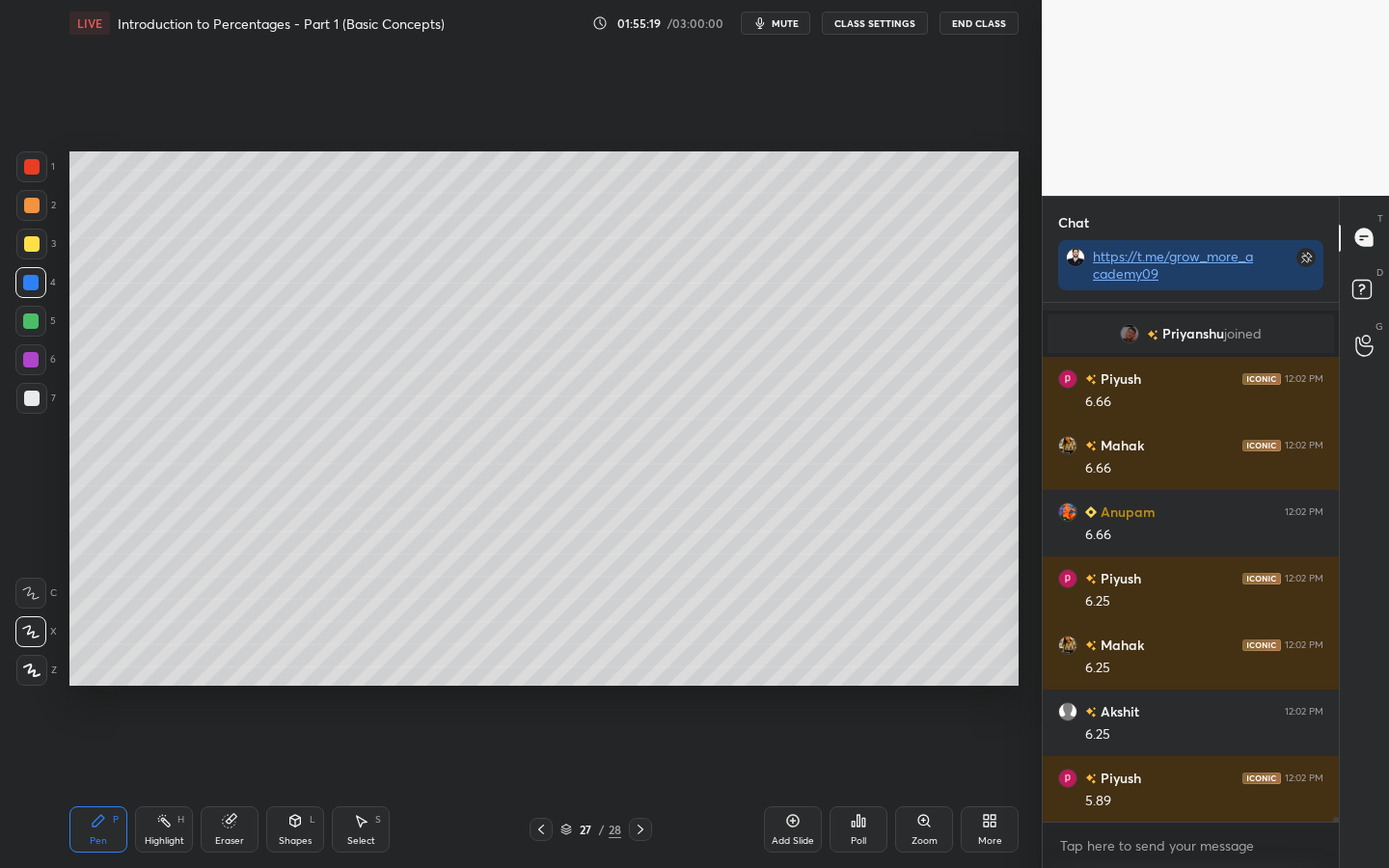 click on "7" at bounding box center [36, 398] 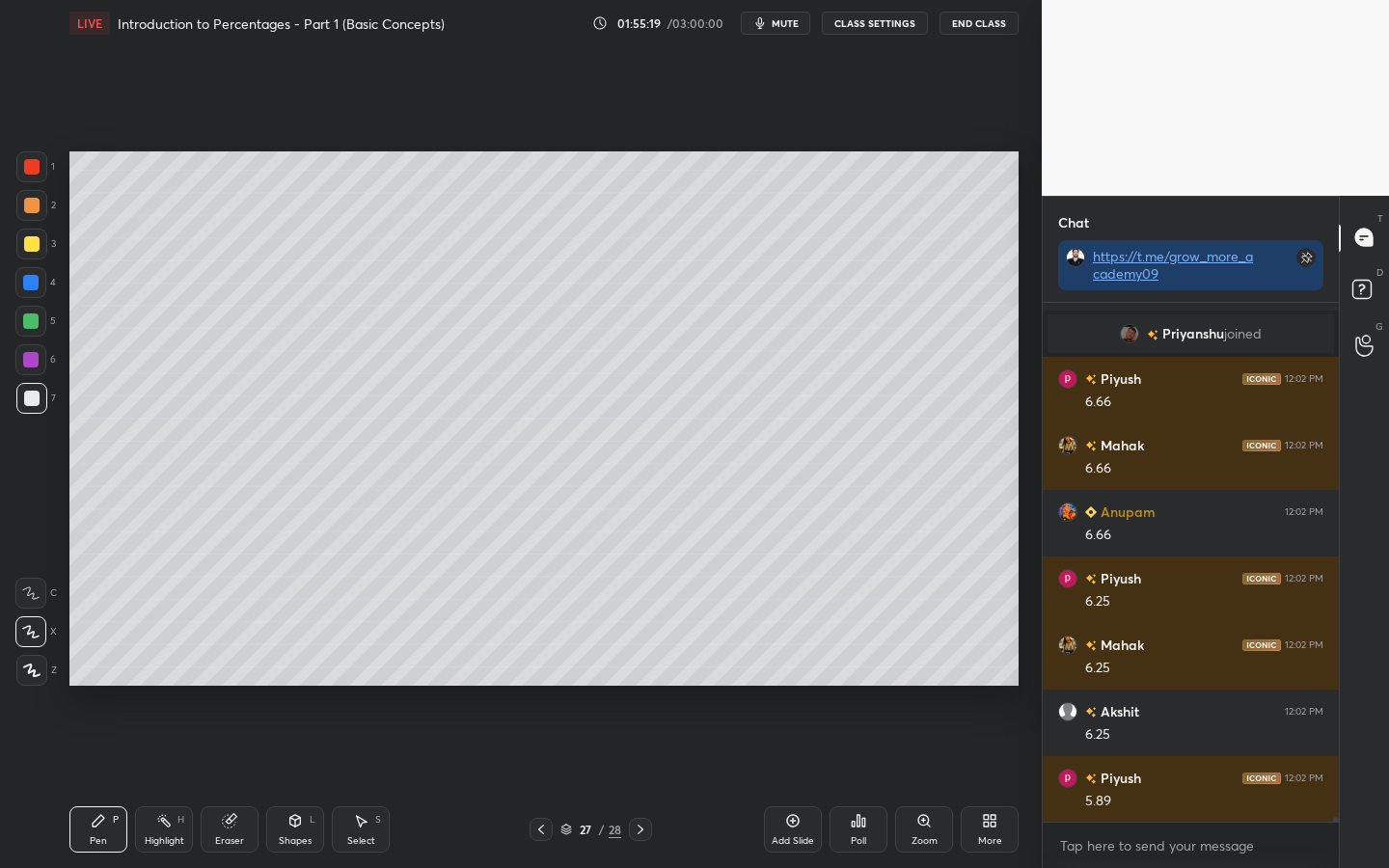 drag, startPoint x: 46, startPoint y: 402, endPoint x: 35, endPoint y: 397, distance: 12 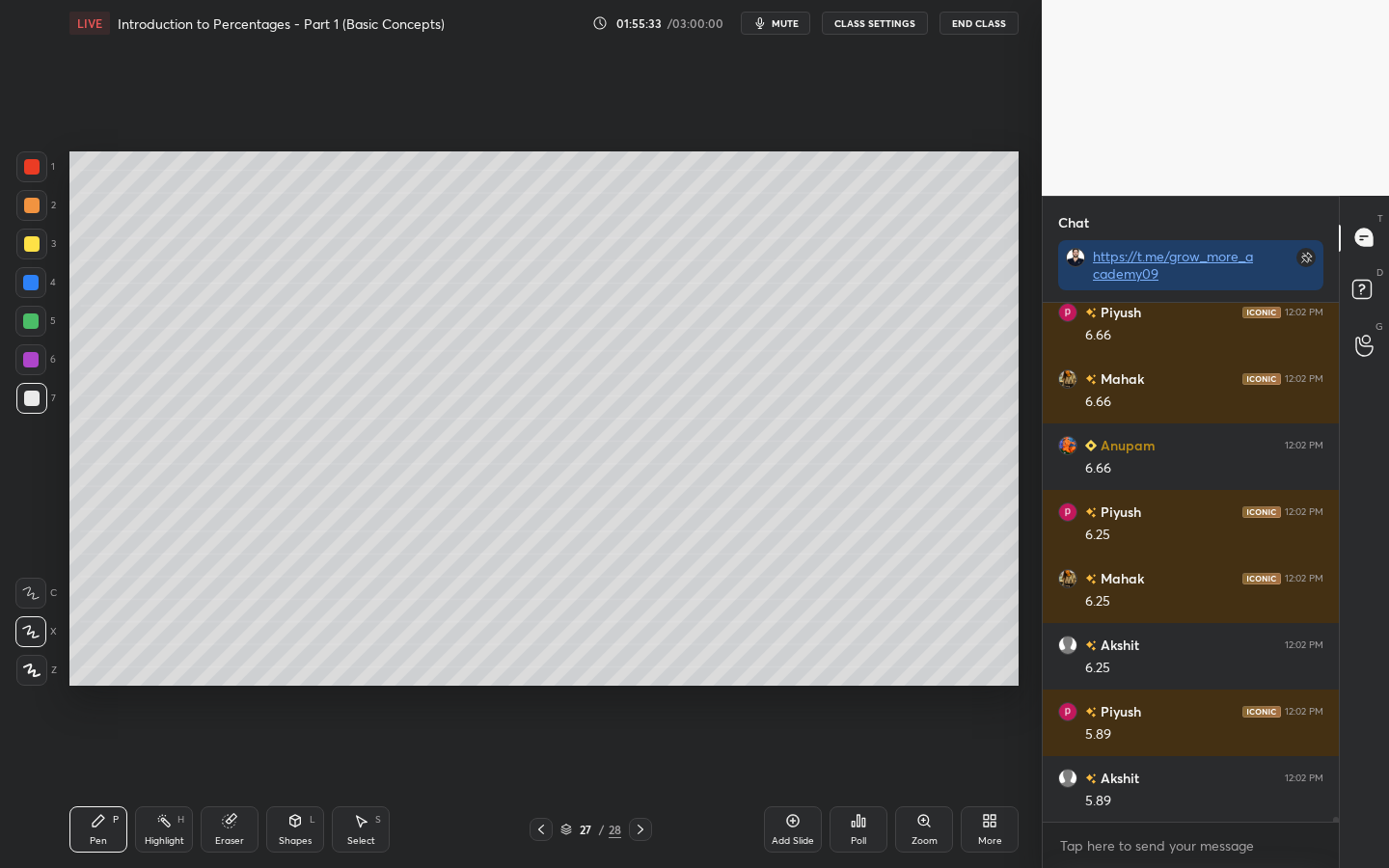 scroll, scrollTop: 58495, scrollLeft: 0, axis: vertical 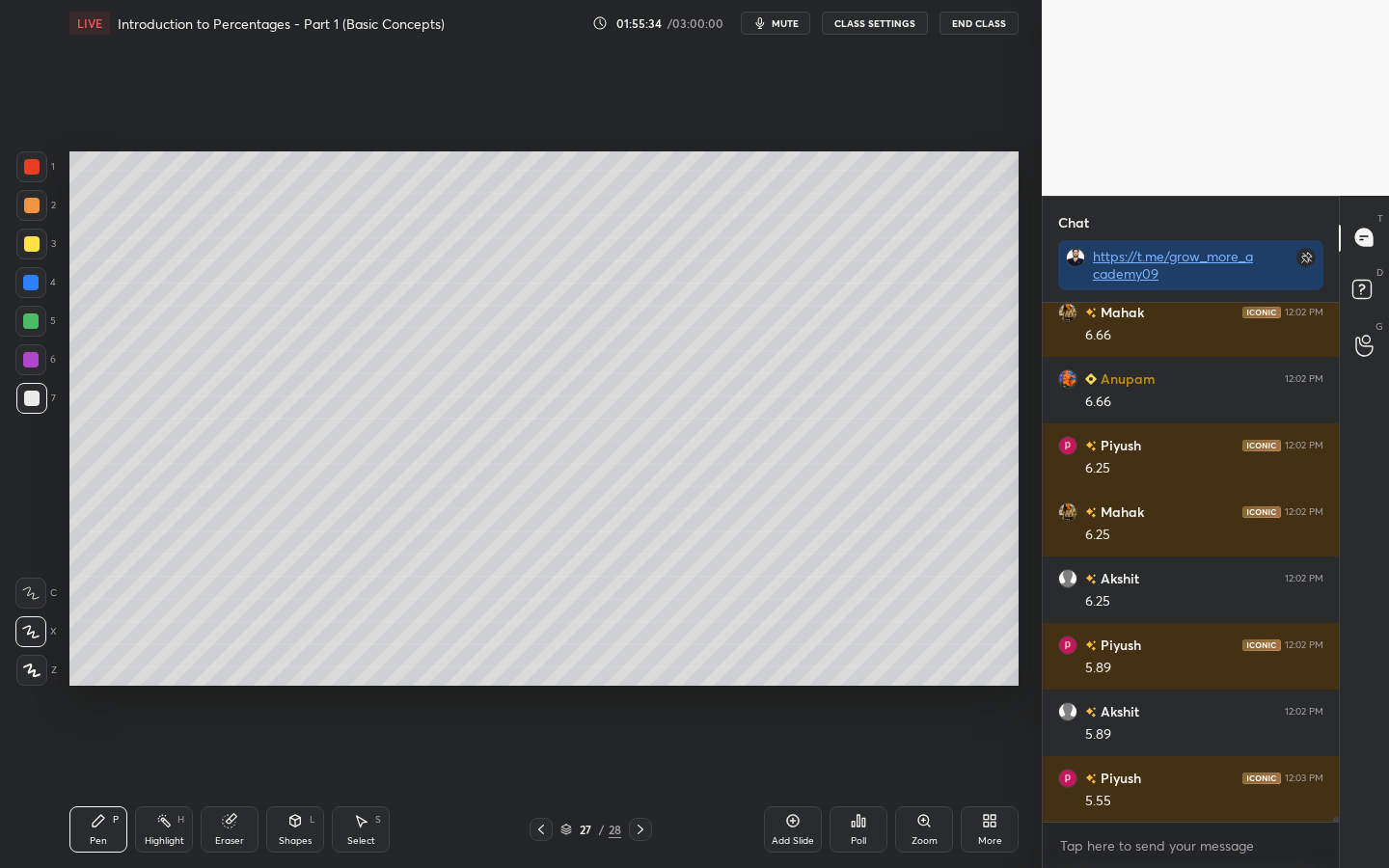 click on "Shapes L" at bounding box center [295, 829] 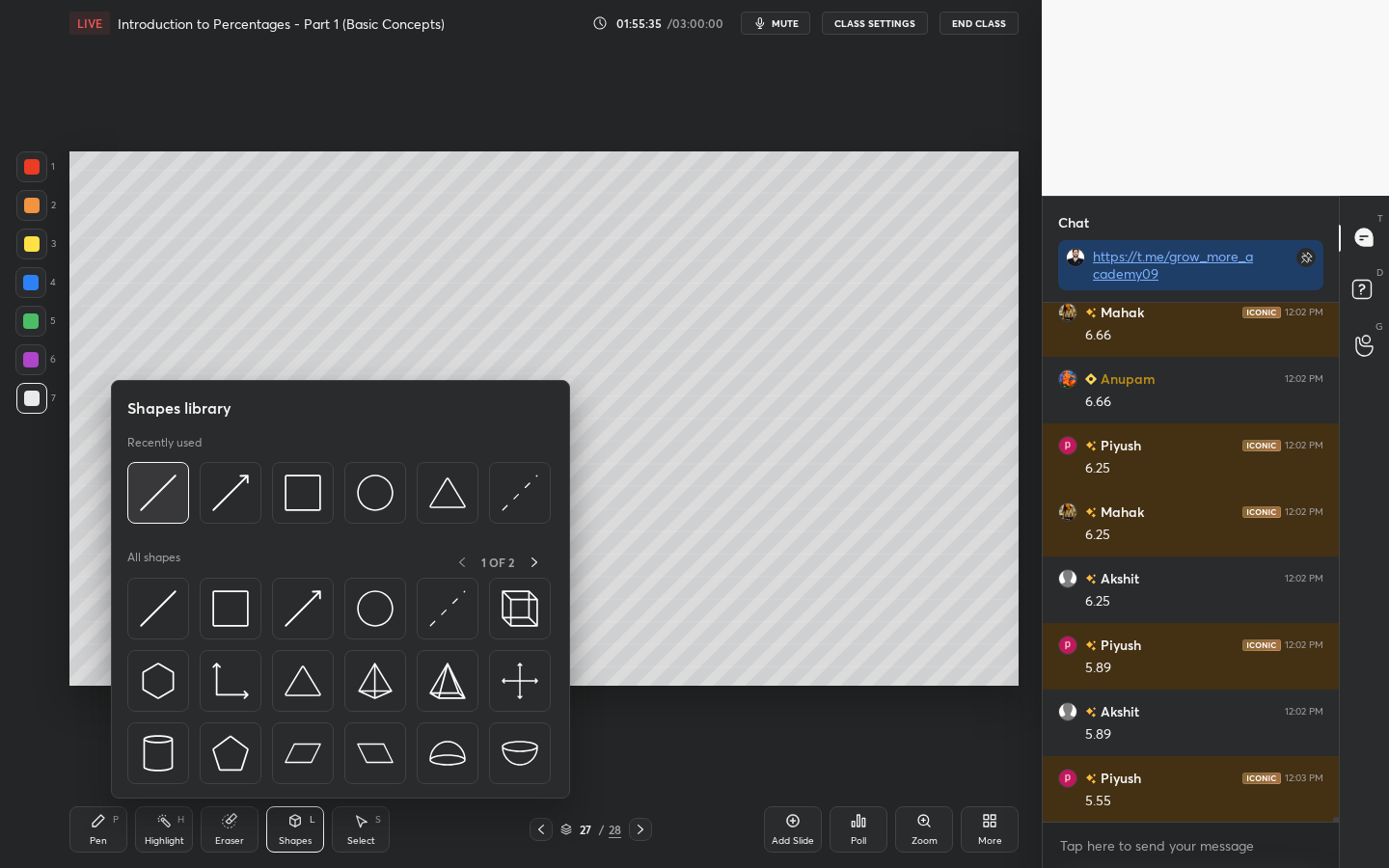 scroll, scrollTop: 58561, scrollLeft: 0, axis: vertical 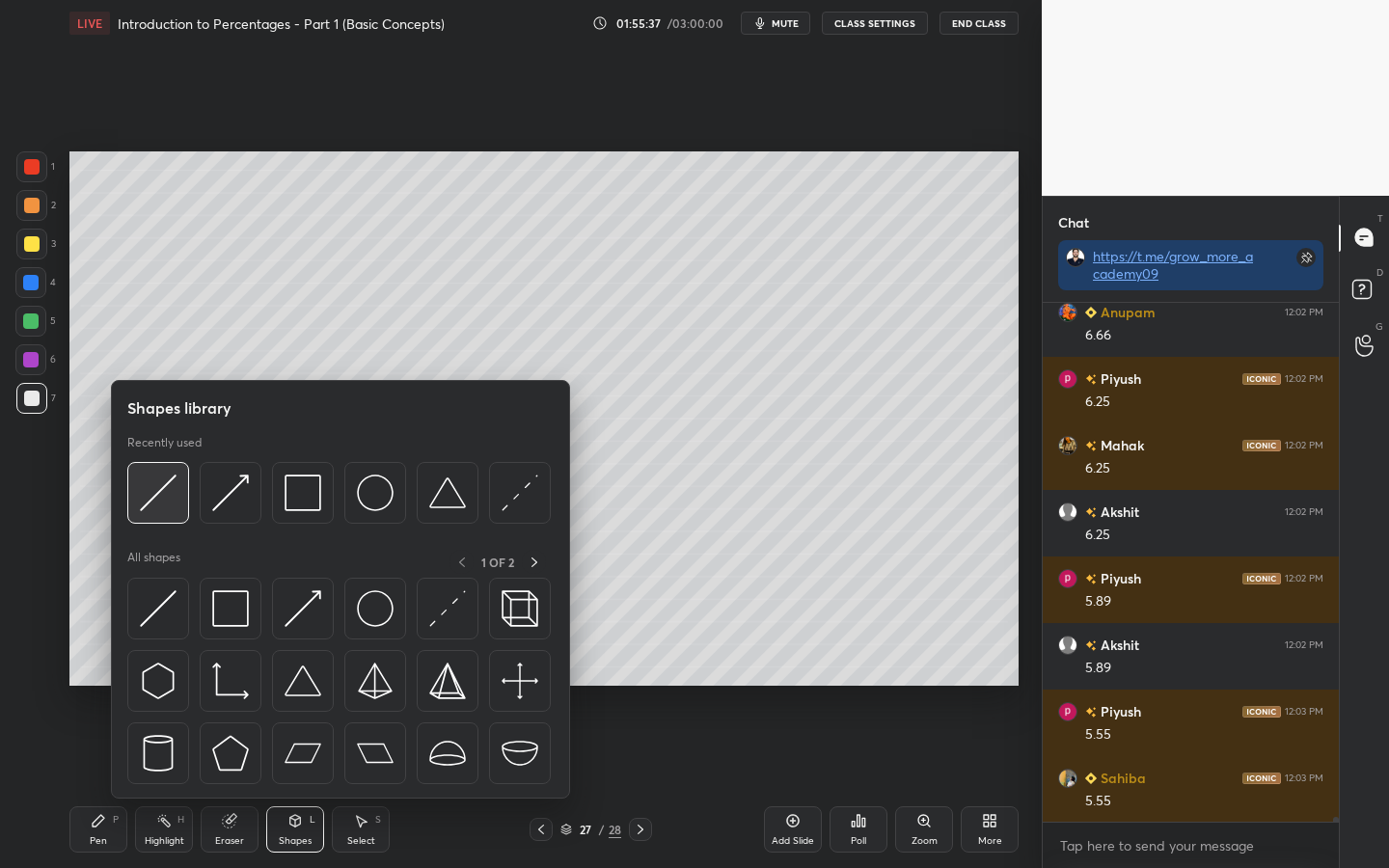 click at bounding box center [158, 493] 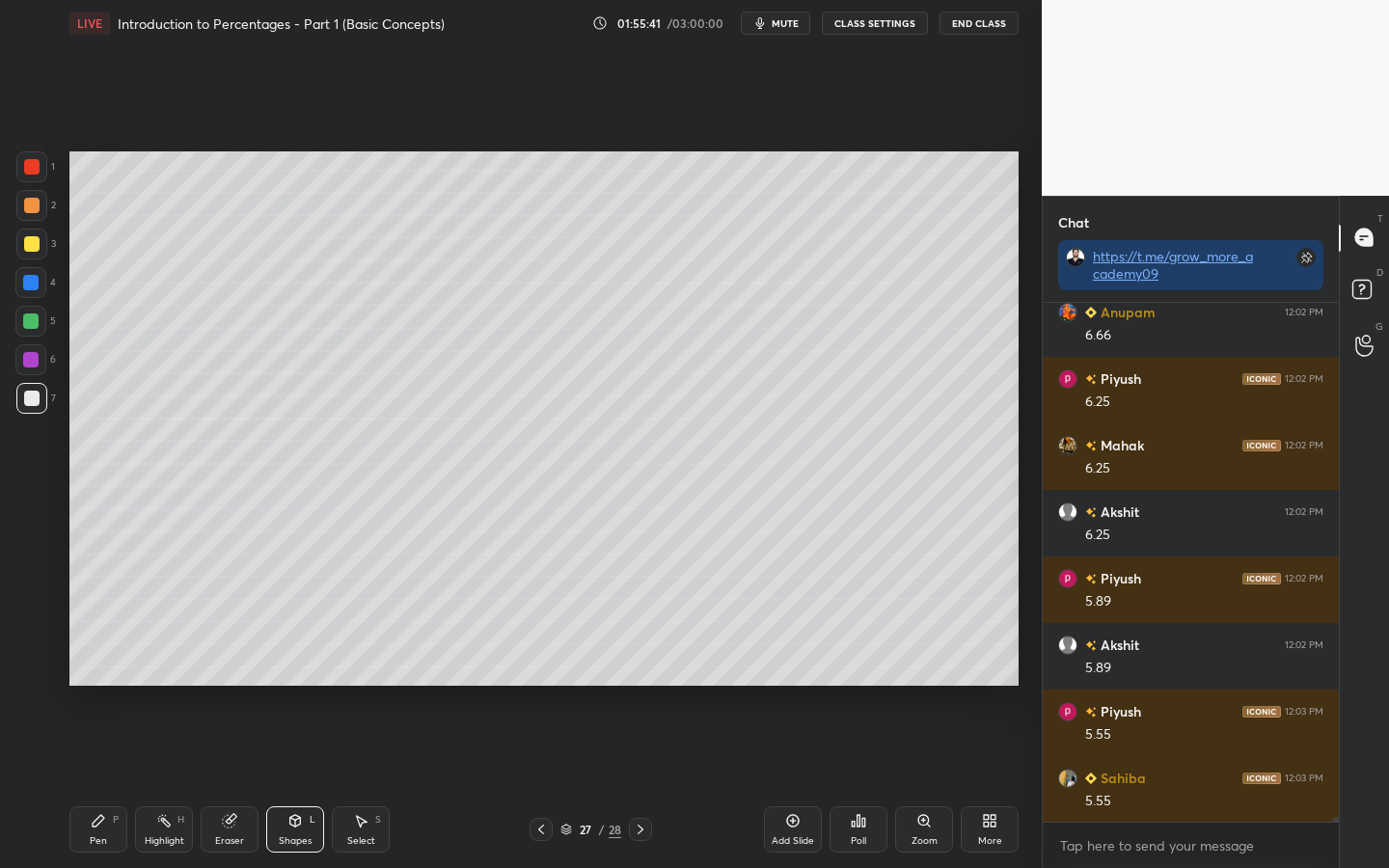 click on "Pen P" at bounding box center [98, 829] 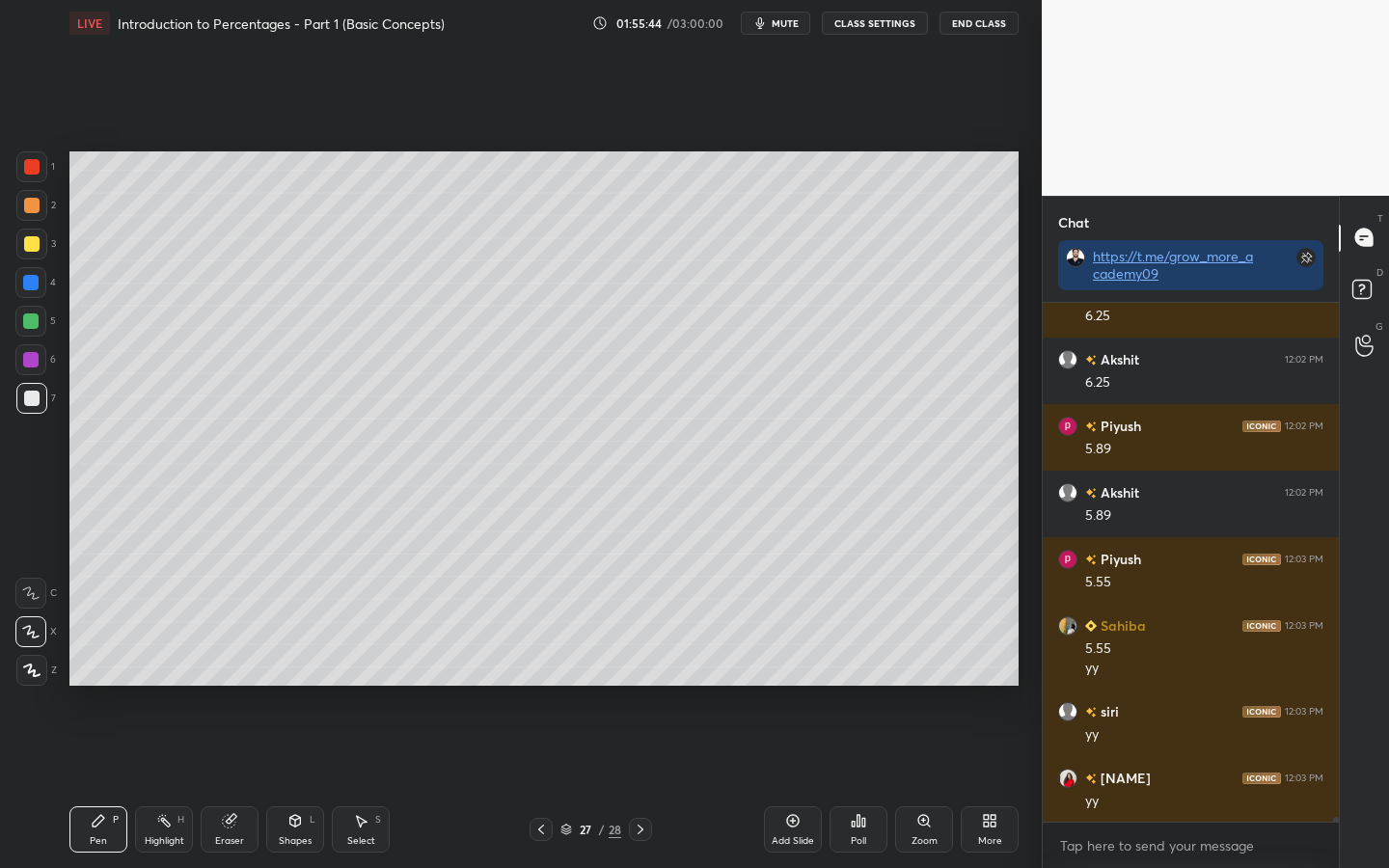 scroll, scrollTop: 58780, scrollLeft: 0, axis: vertical 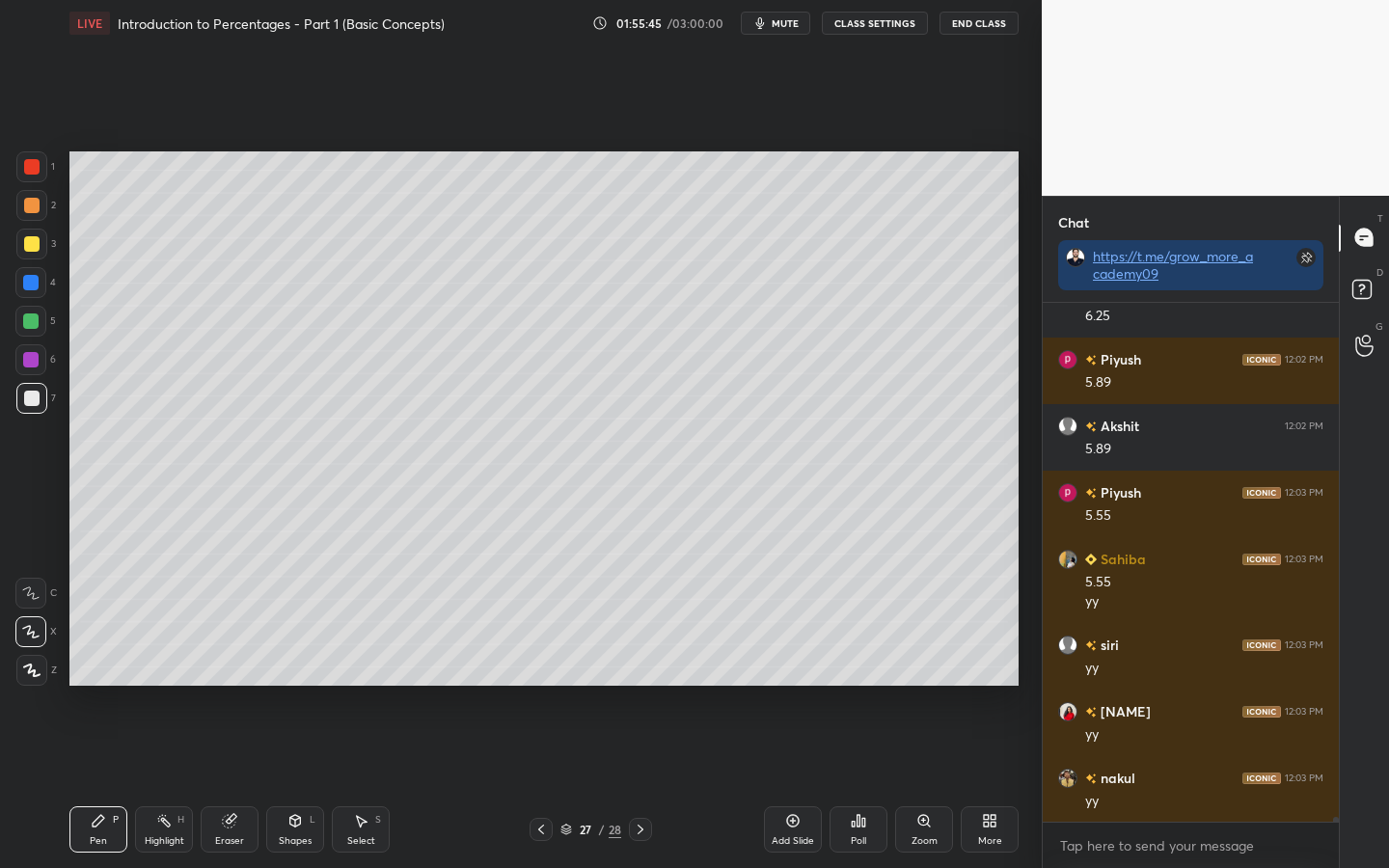drag, startPoint x: 37, startPoint y: 284, endPoint x: 45, endPoint y: 288, distance: 8.94427 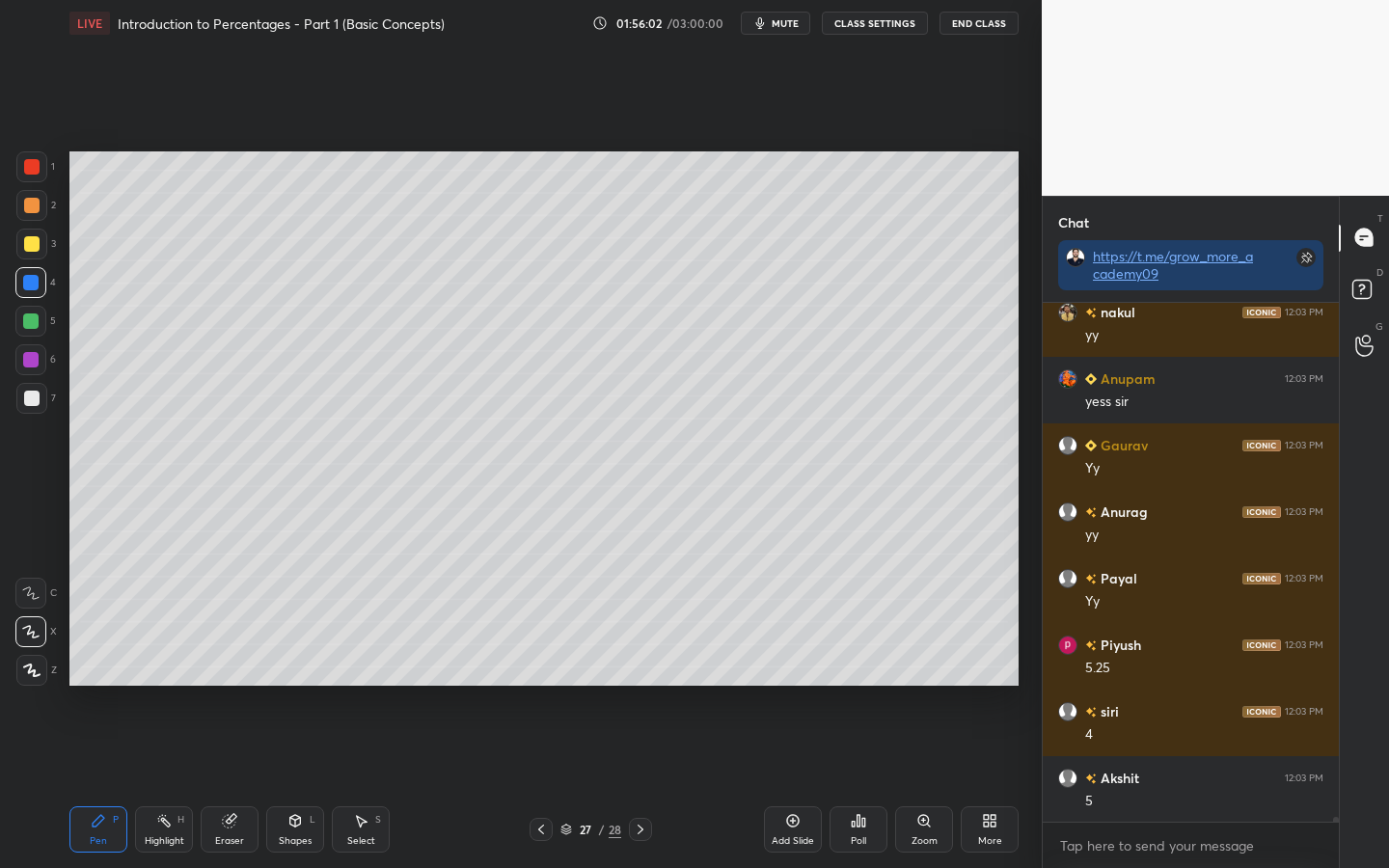 scroll, scrollTop: 59312, scrollLeft: 0, axis: vertical 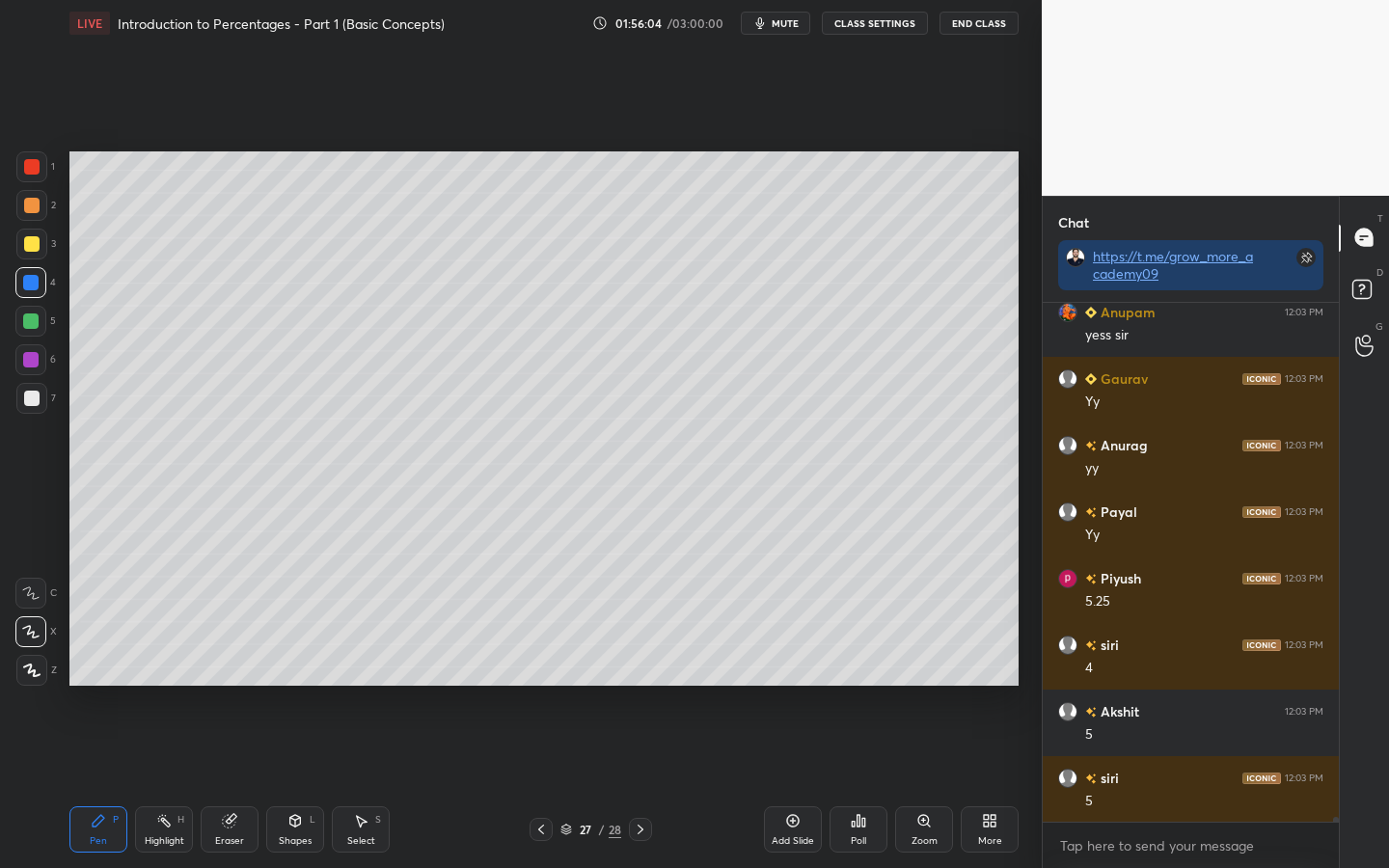 drag, startPoint x: 19, startPoint y: 321, endPoint x: 36, endPoint y: 314, distance: 18.384776 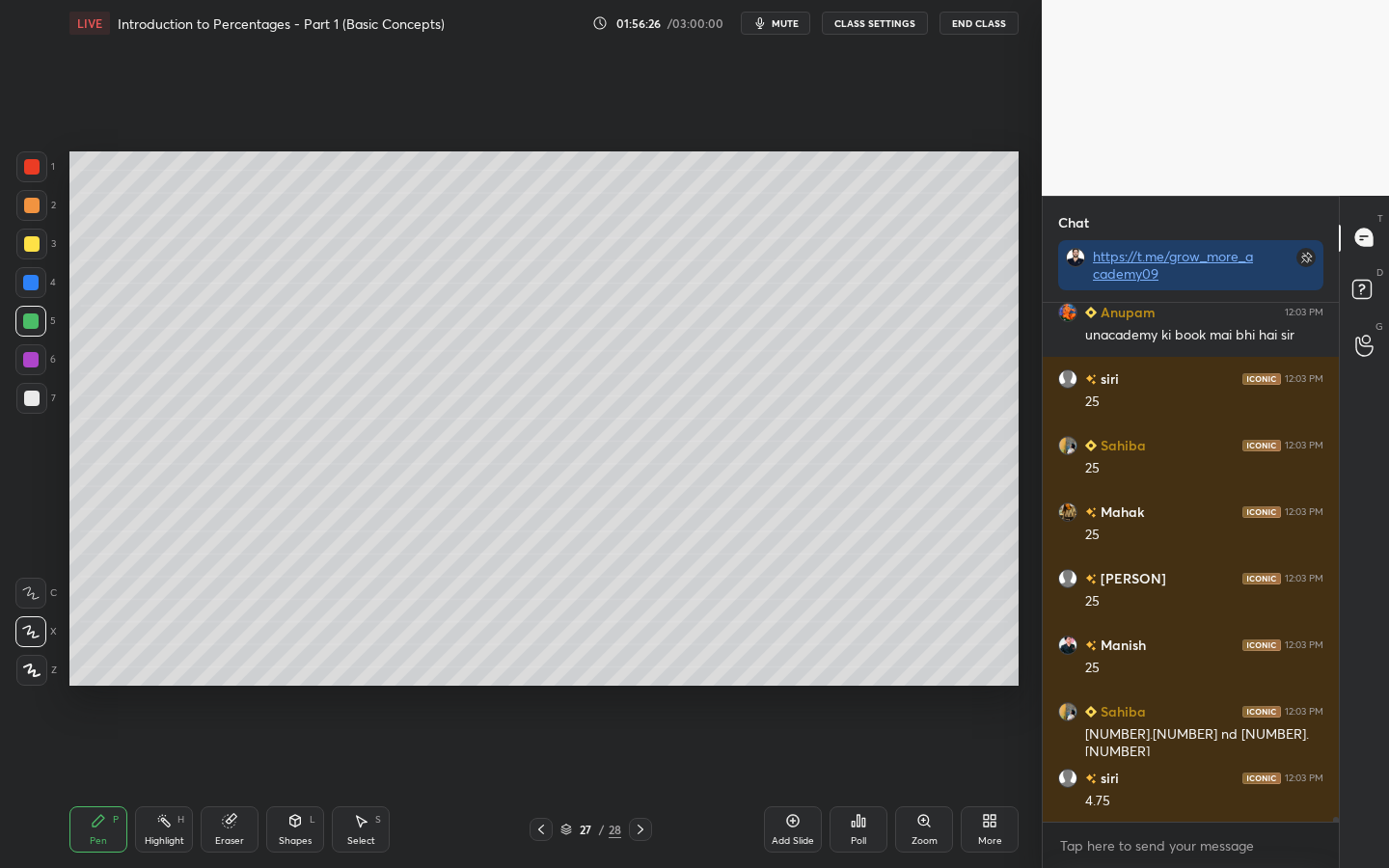 scroll, scrollTop: 59911, scrollLeft: 0, axis: vertical 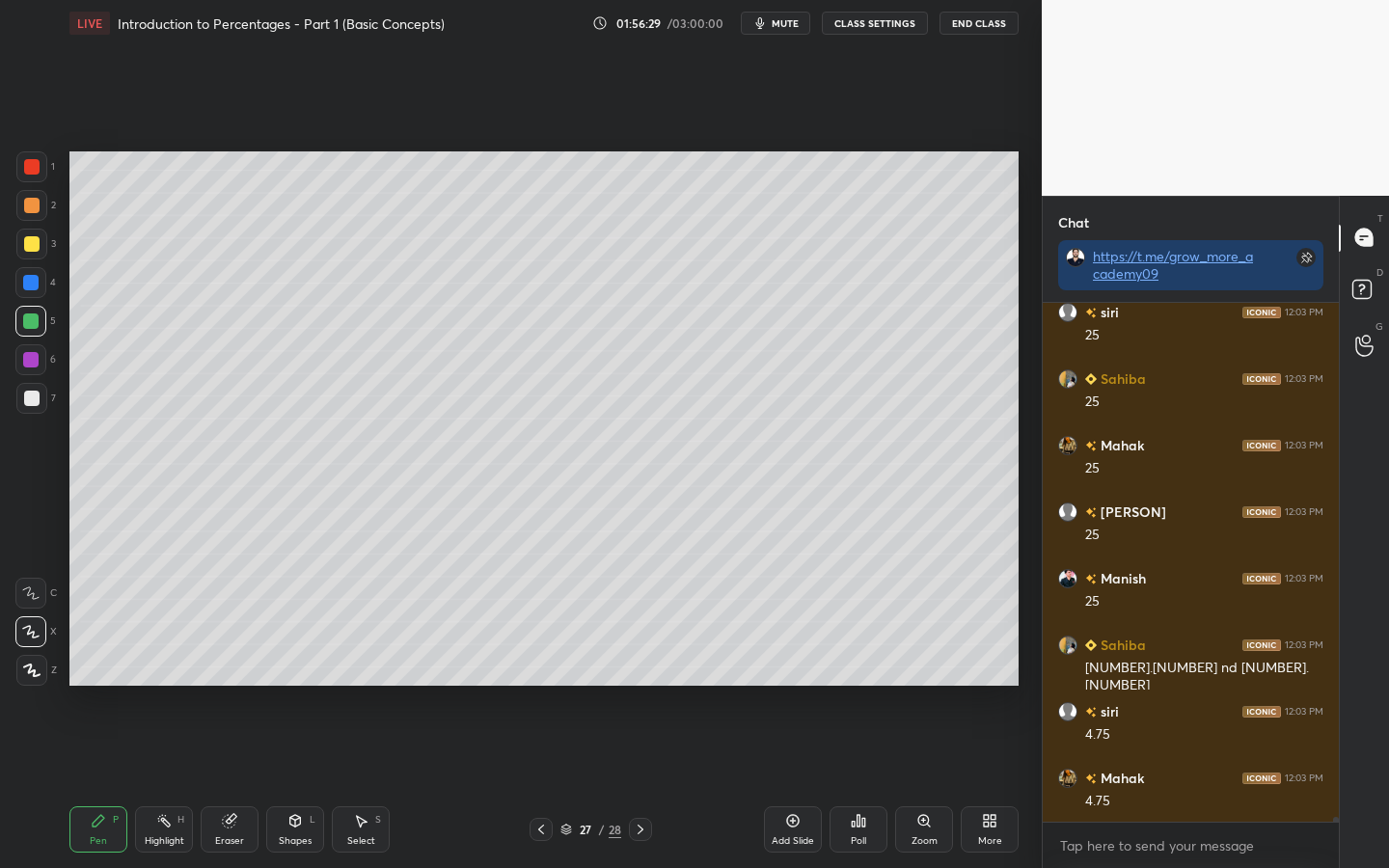 click at bounding box center (31, 360) 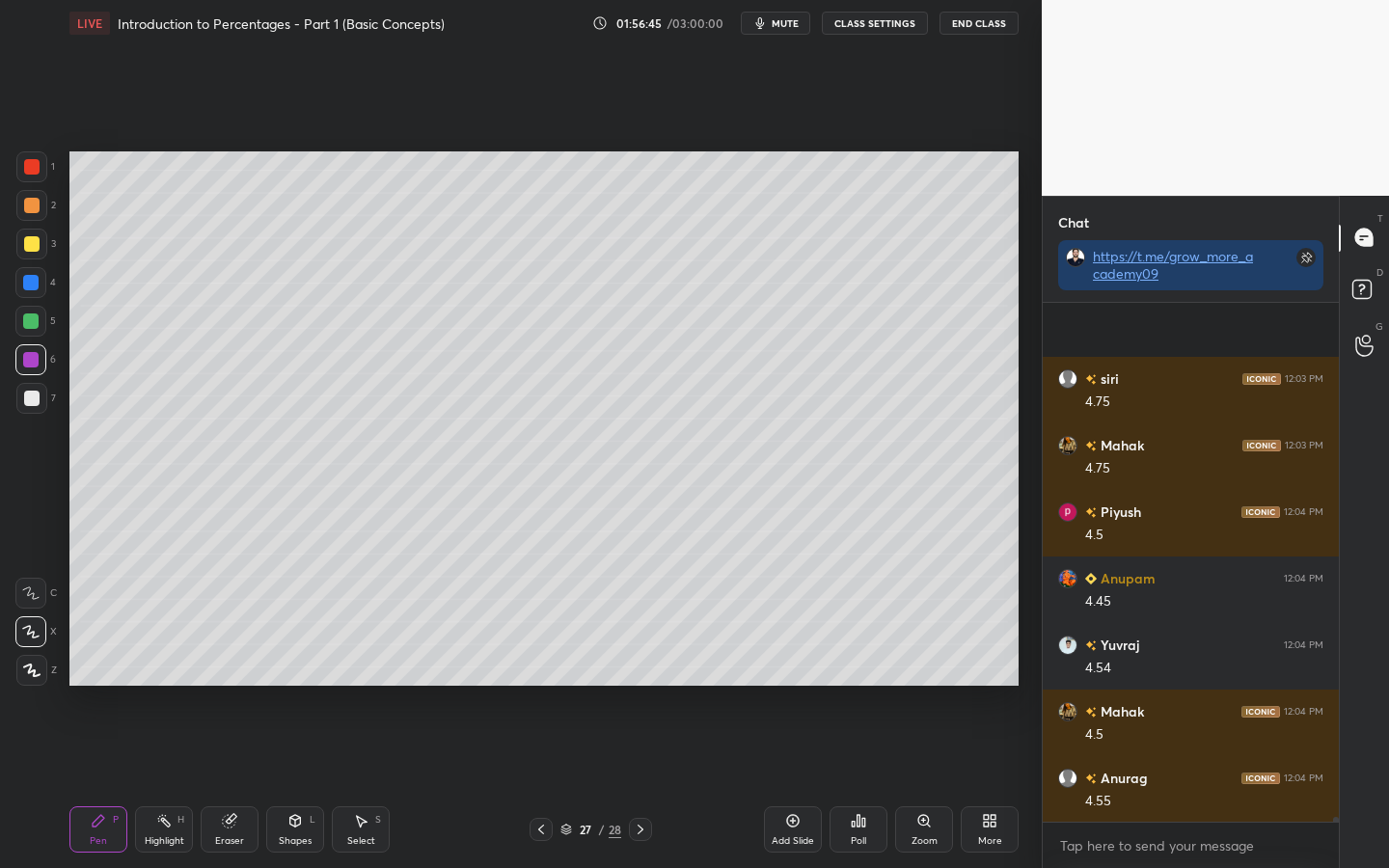 scroll, scrollTop: 60377, scrollLeft: 0, axis: vertical 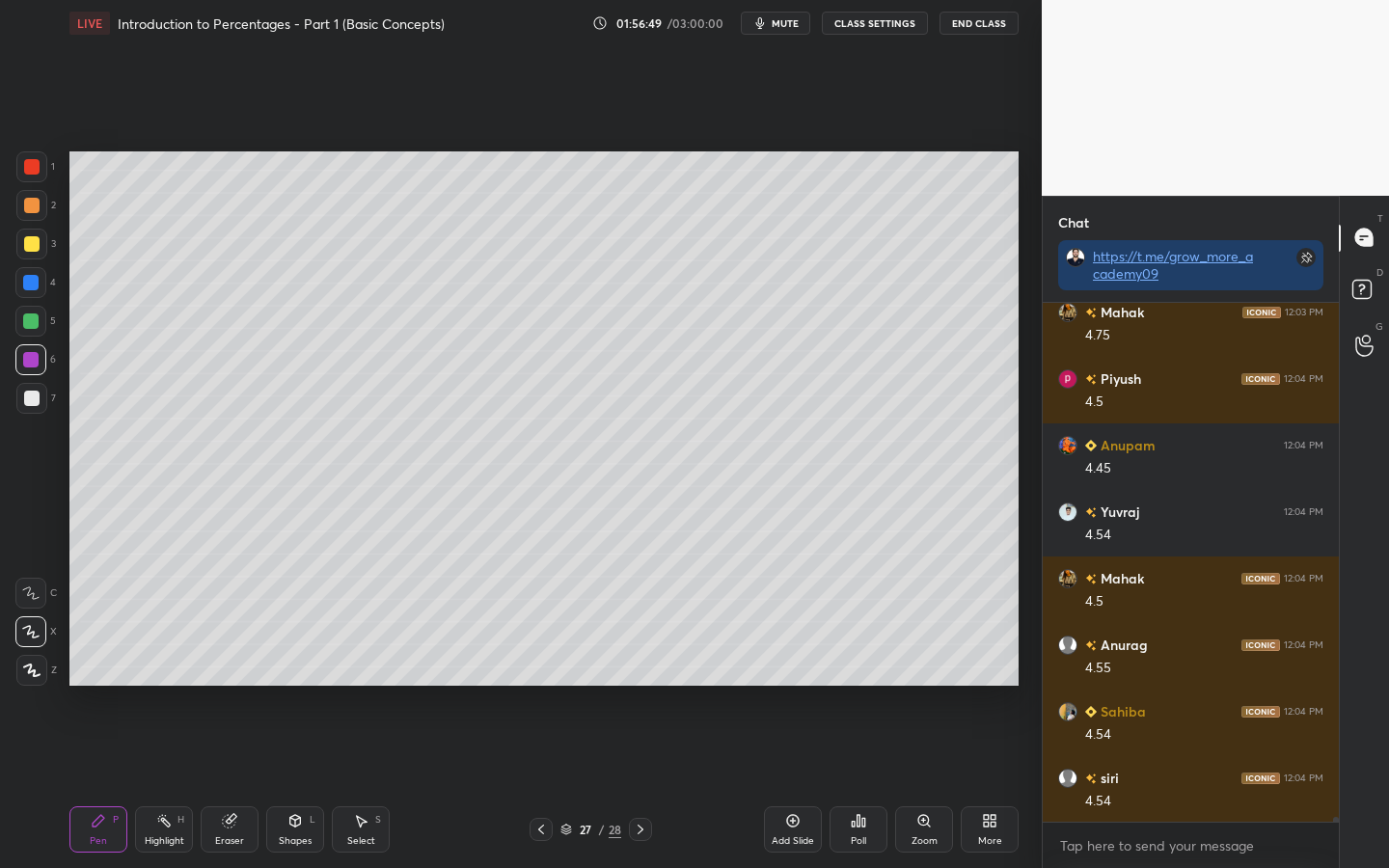 click at bounding box center [32, 398] 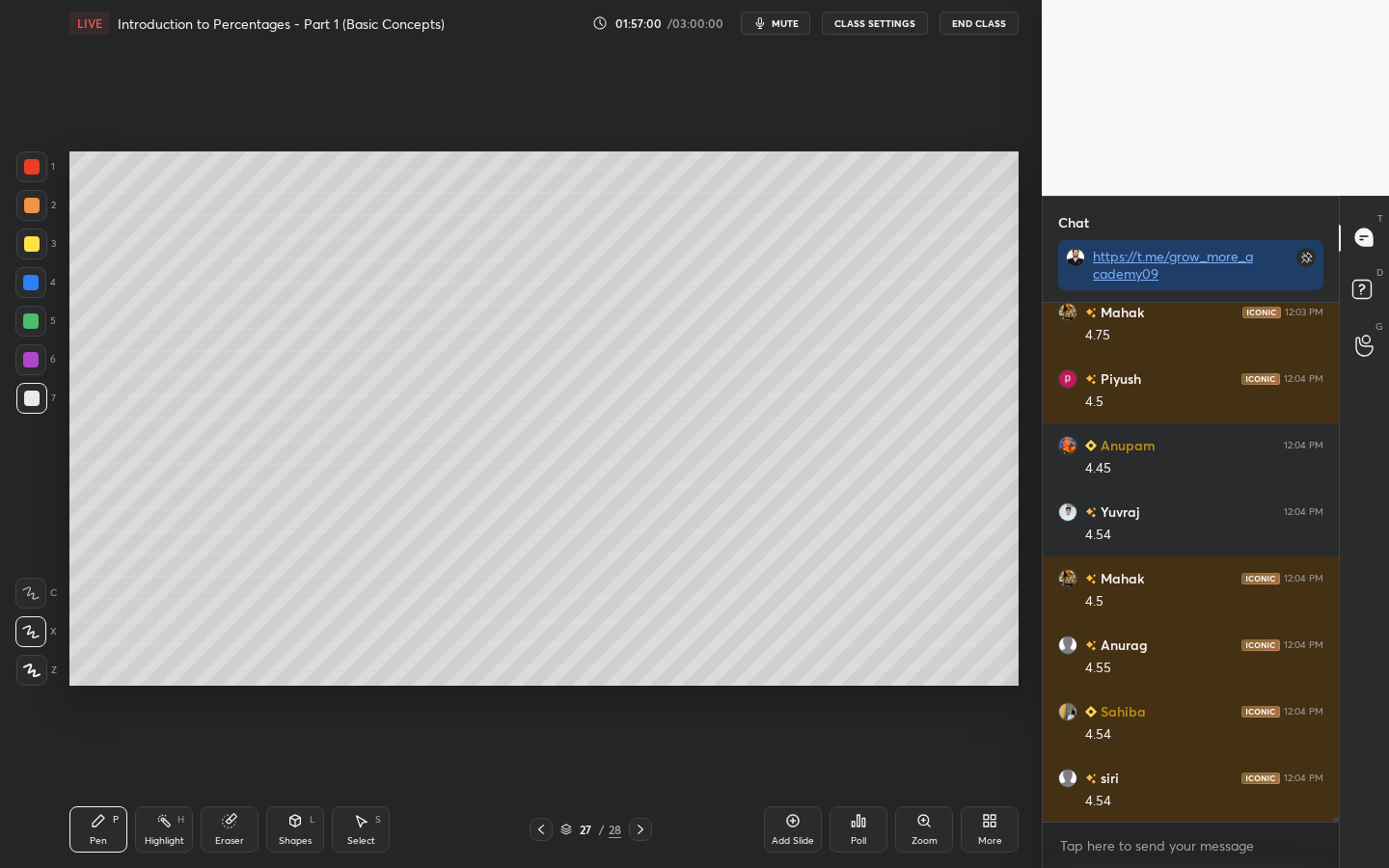 click at bounding box center [31, 321] 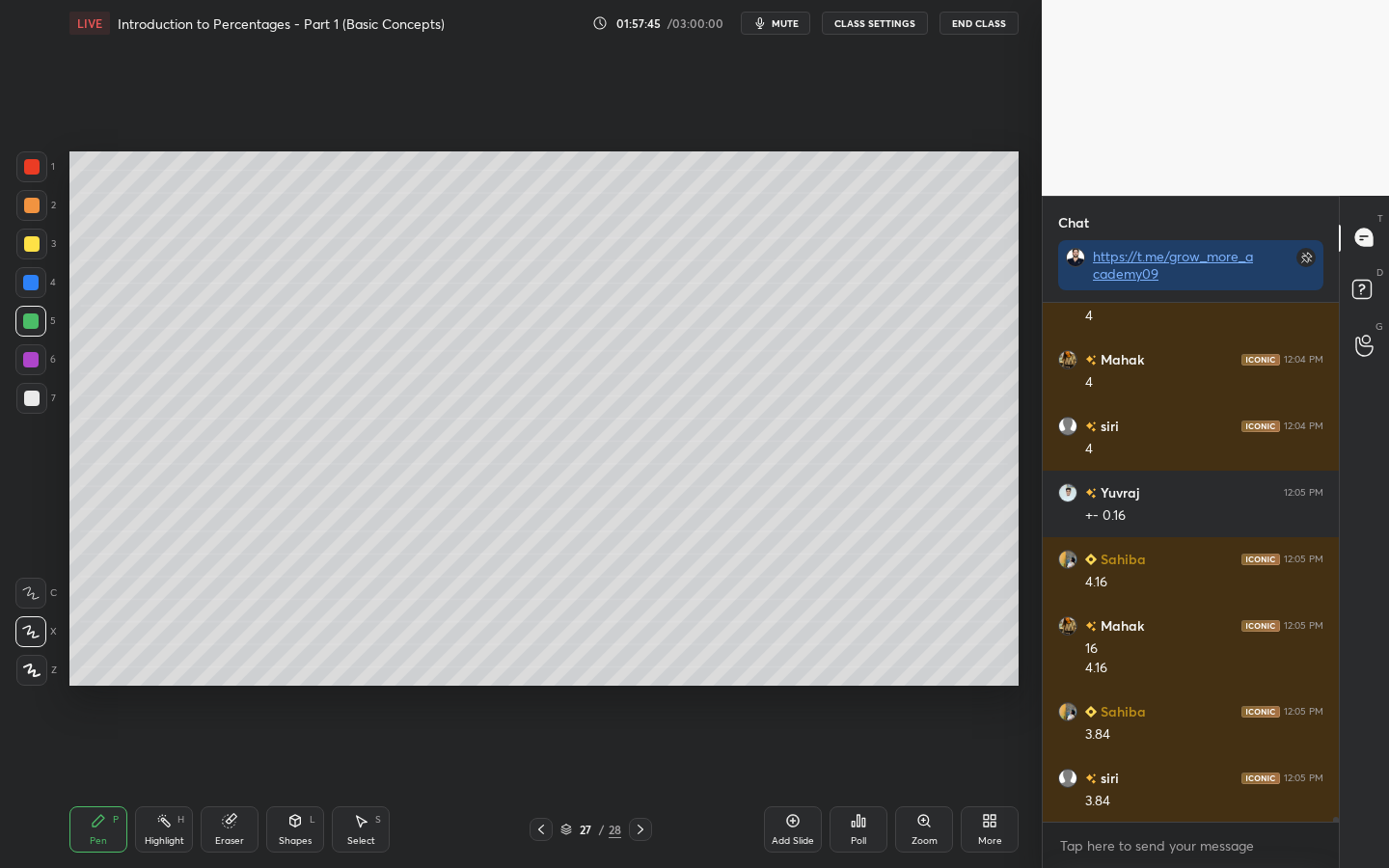 scroll, scrollTop: 61347, scrollLeft: 0, axis: vertical 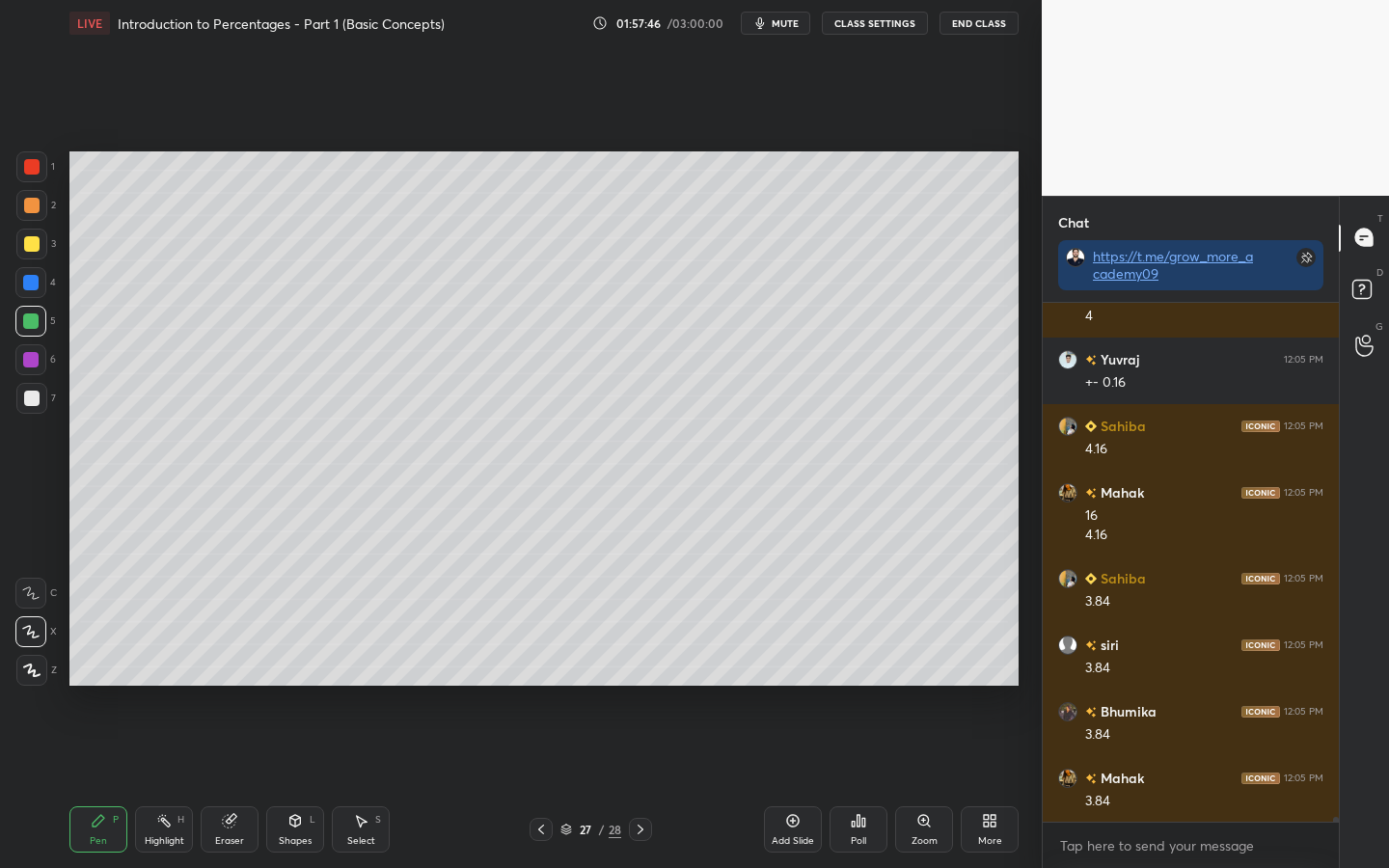 click 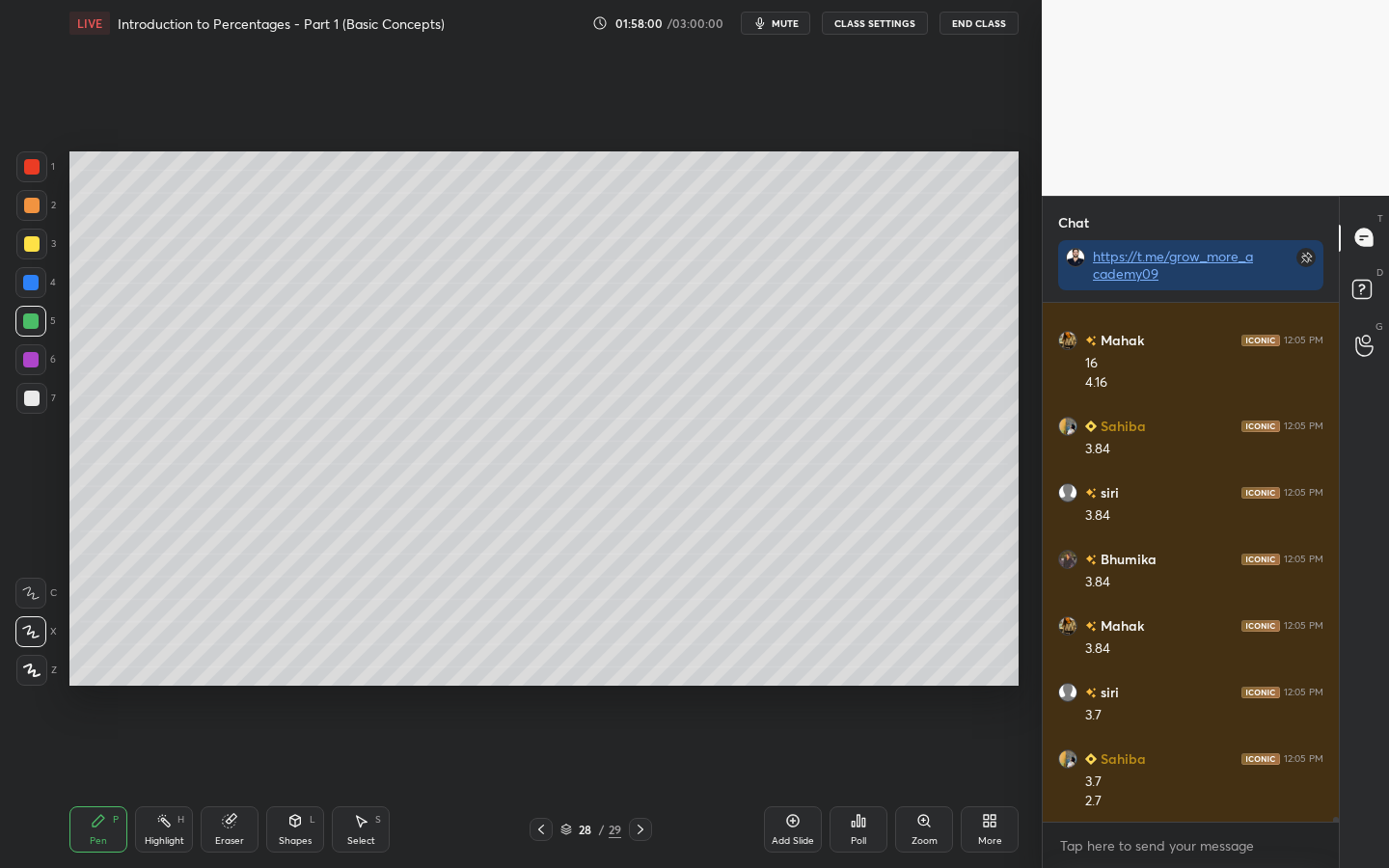 scroll, scrollTop: 61566, scrollLeft: 0, axis: vertical 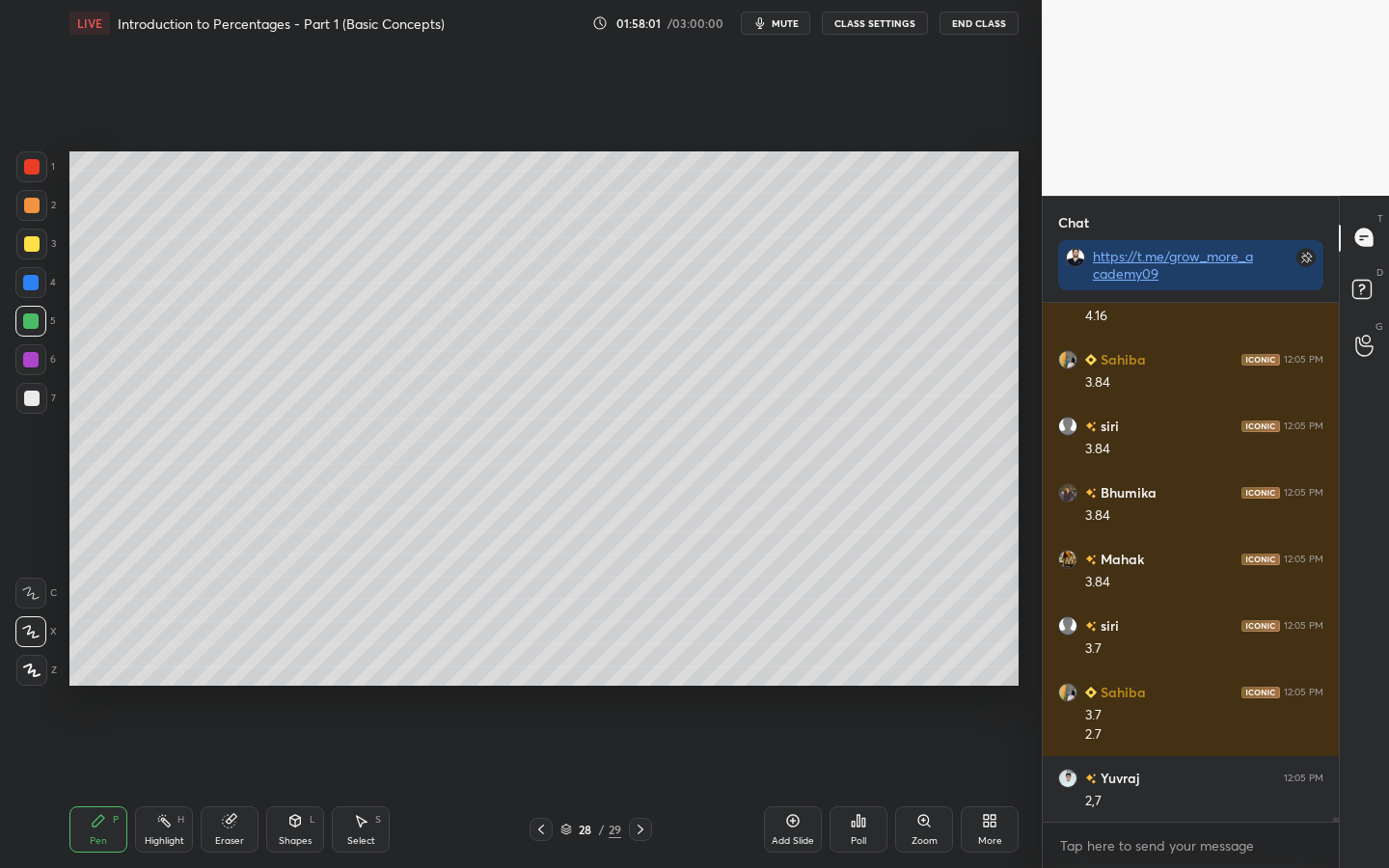 click at bounding box center (31, 283) 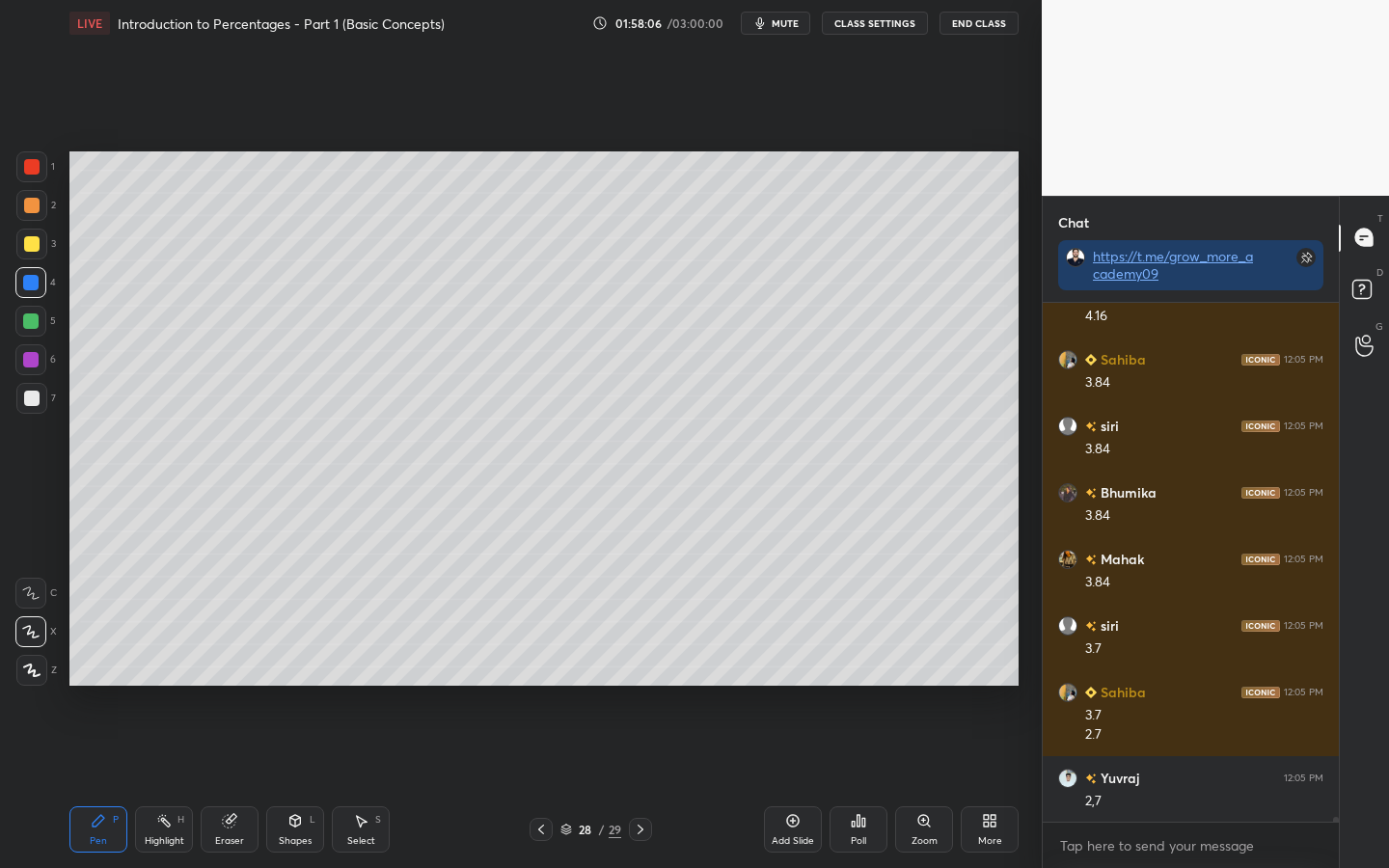 click 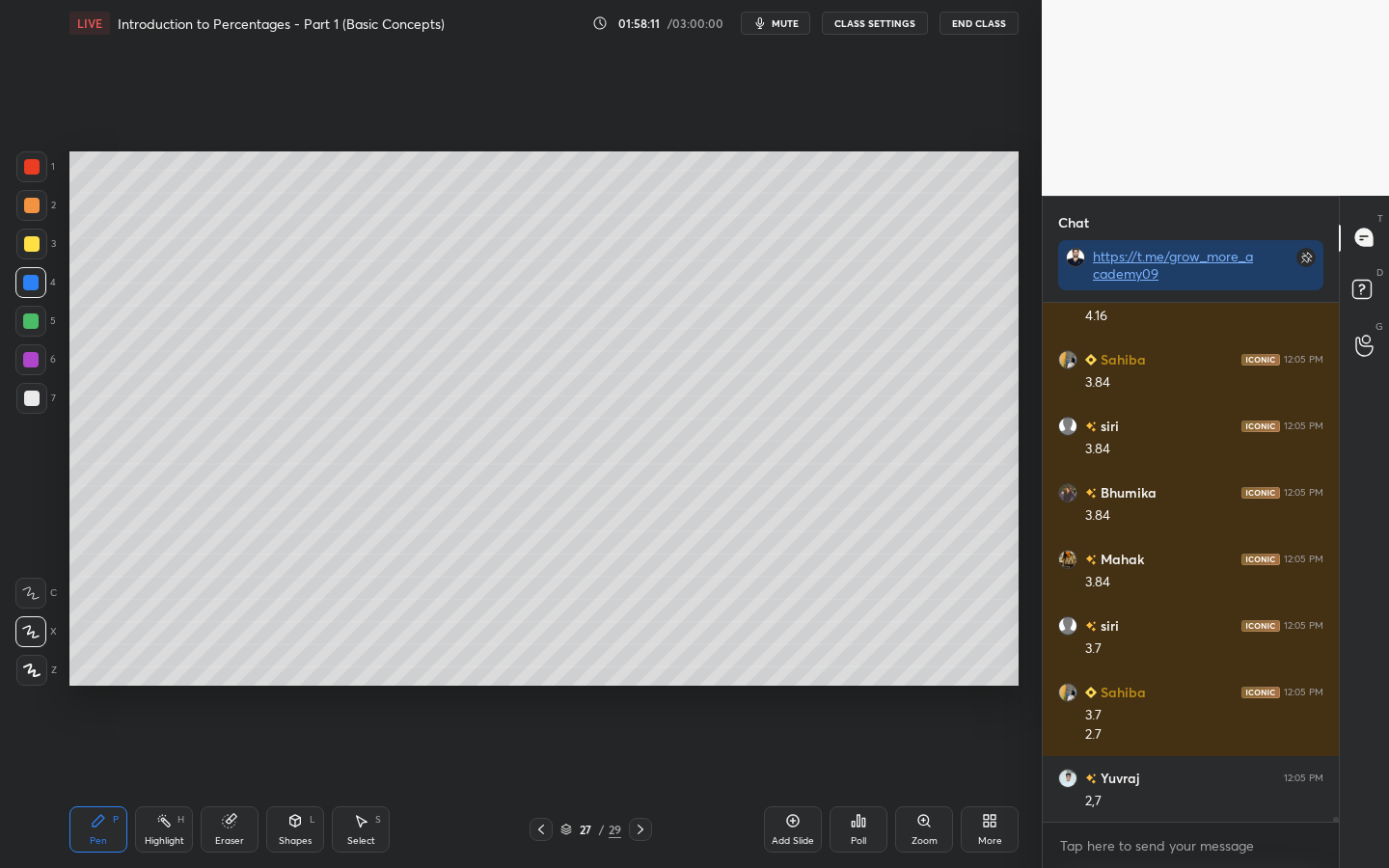 click 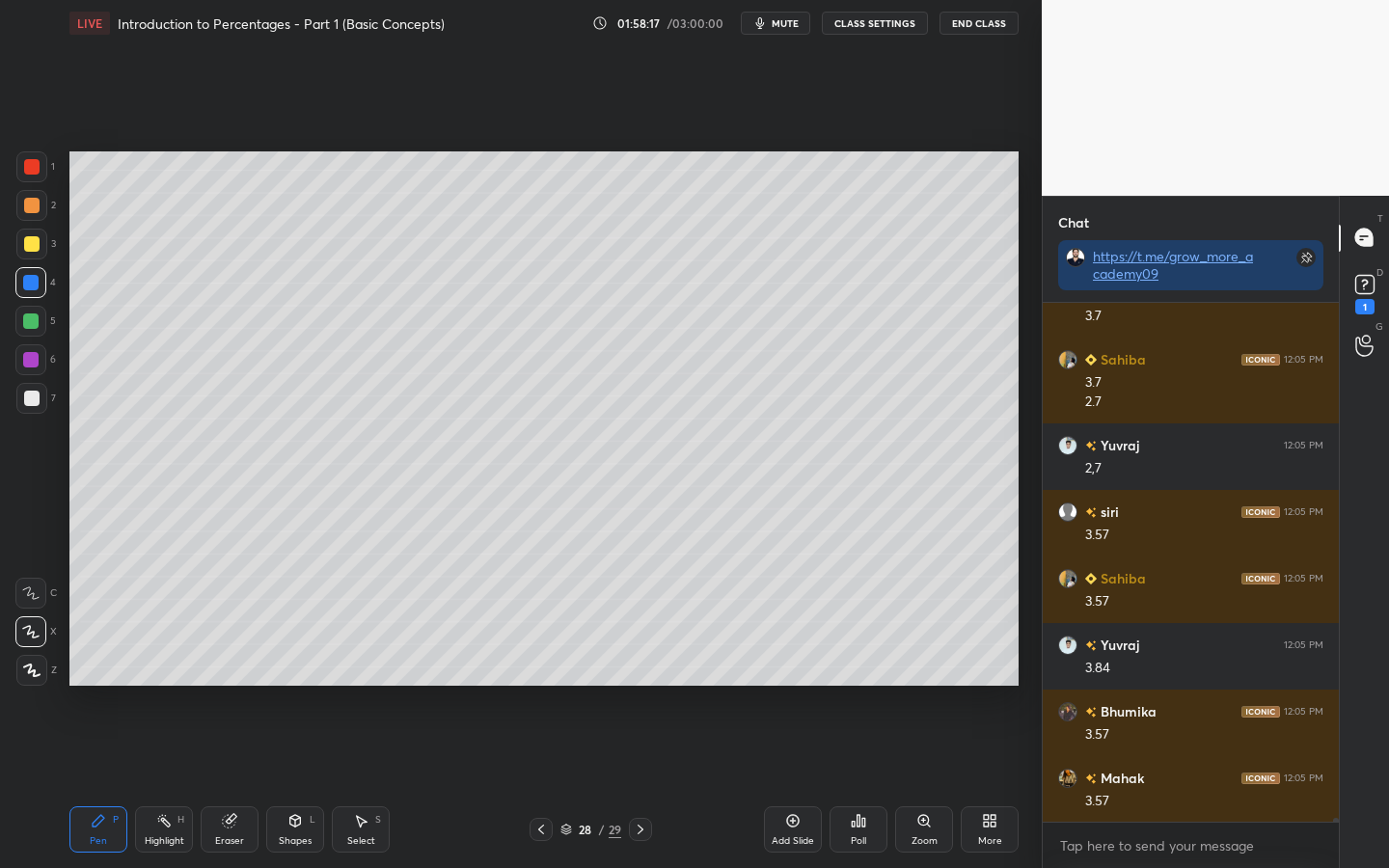 scroll, scrollTop: 61982, scrollLeft: 0, axis: vertical 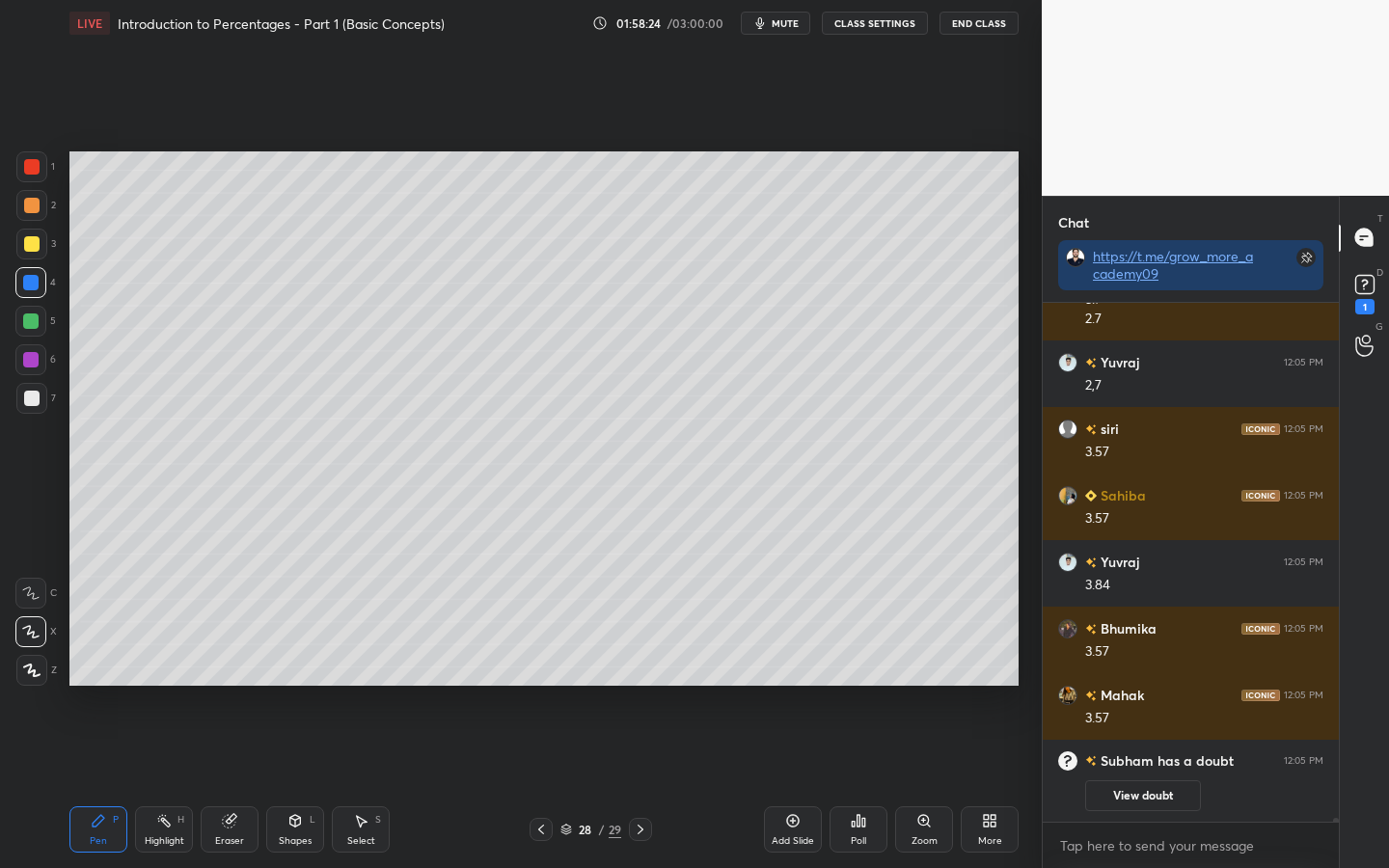 click 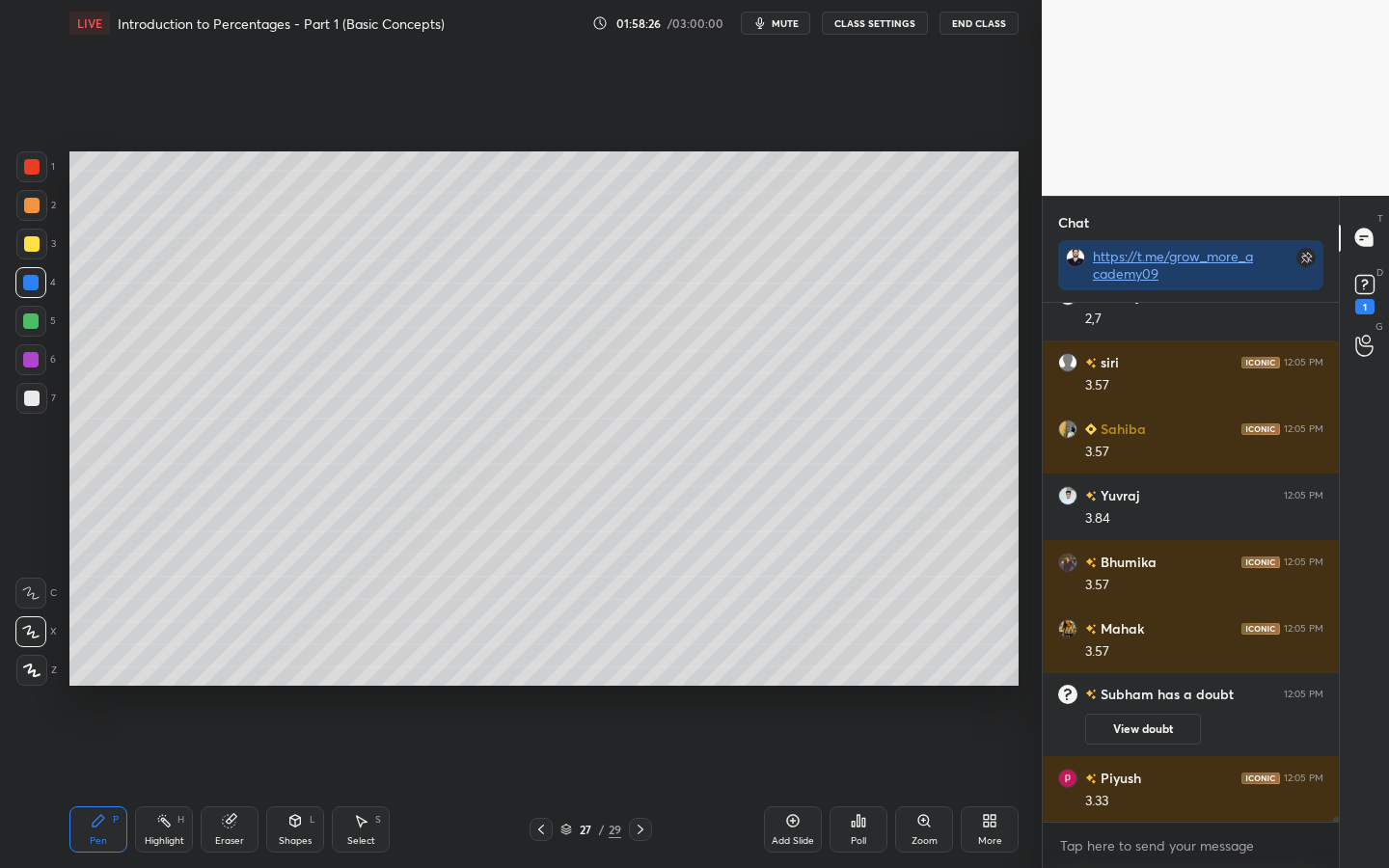 scroll, scrollTop: 60989, scrollLeft: 0, axis: vertical 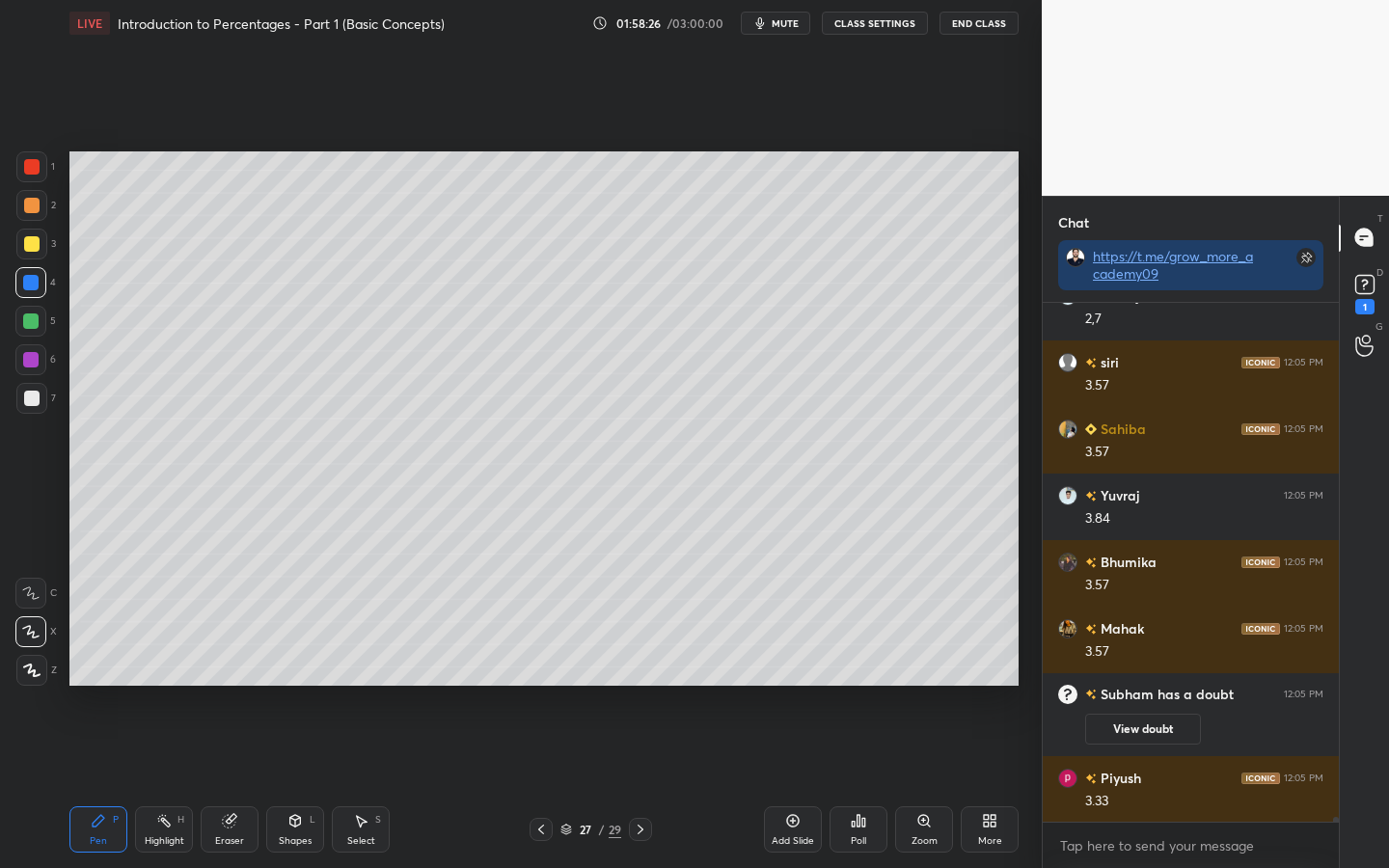 click 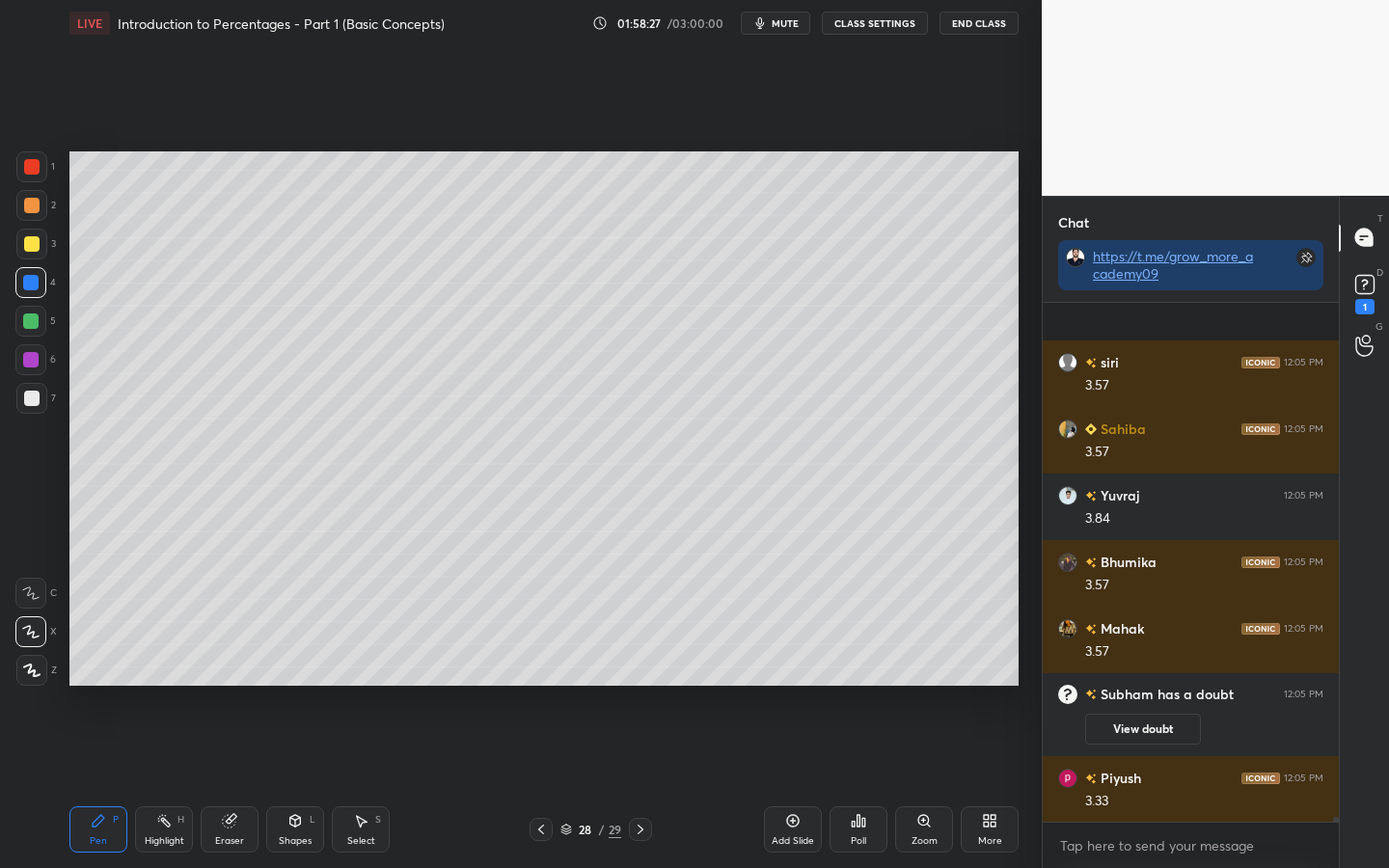scroll, scrollTop: 61101, scrollLeft: 0, axis: vertical 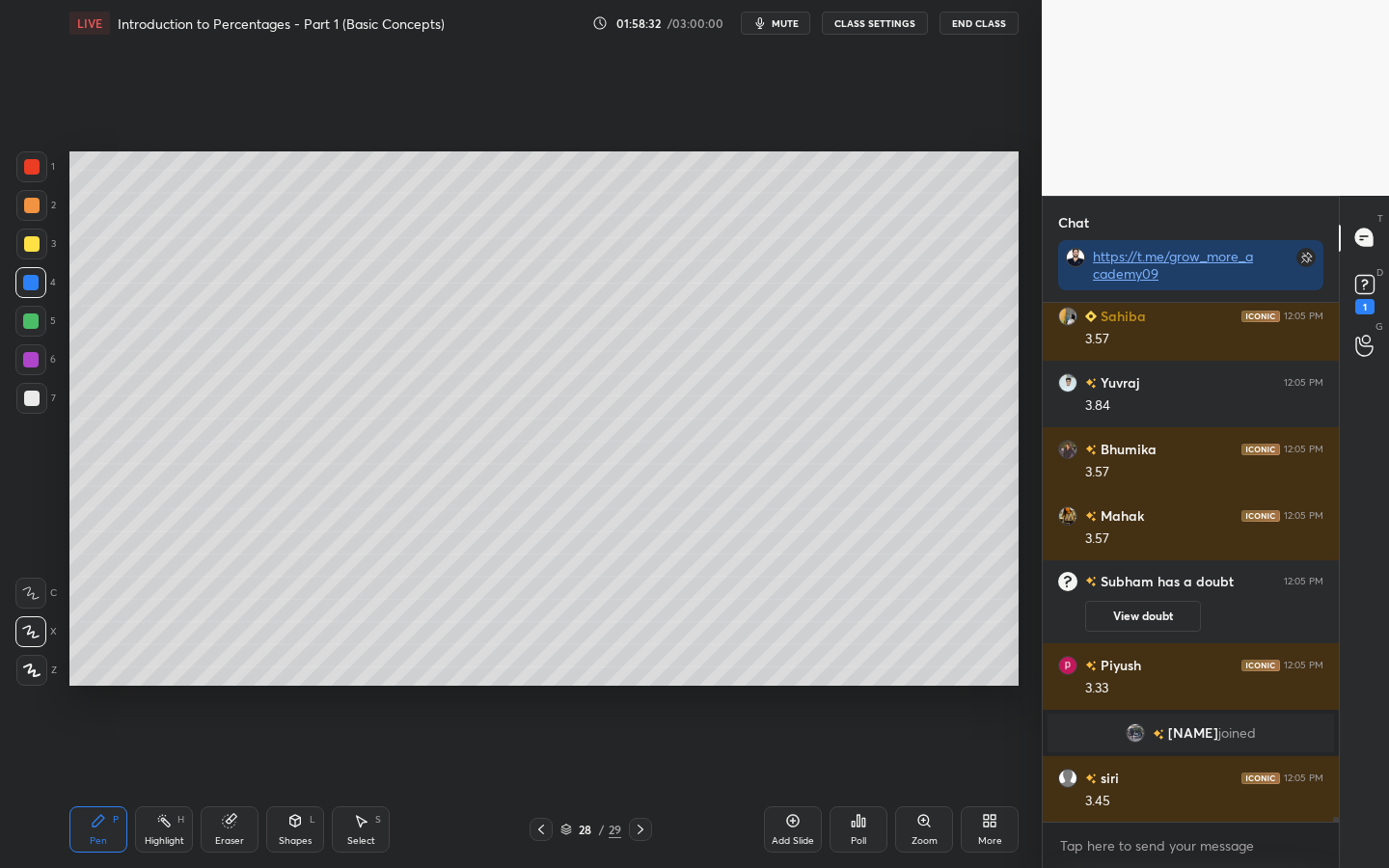 click at bounding box center [31, 360] 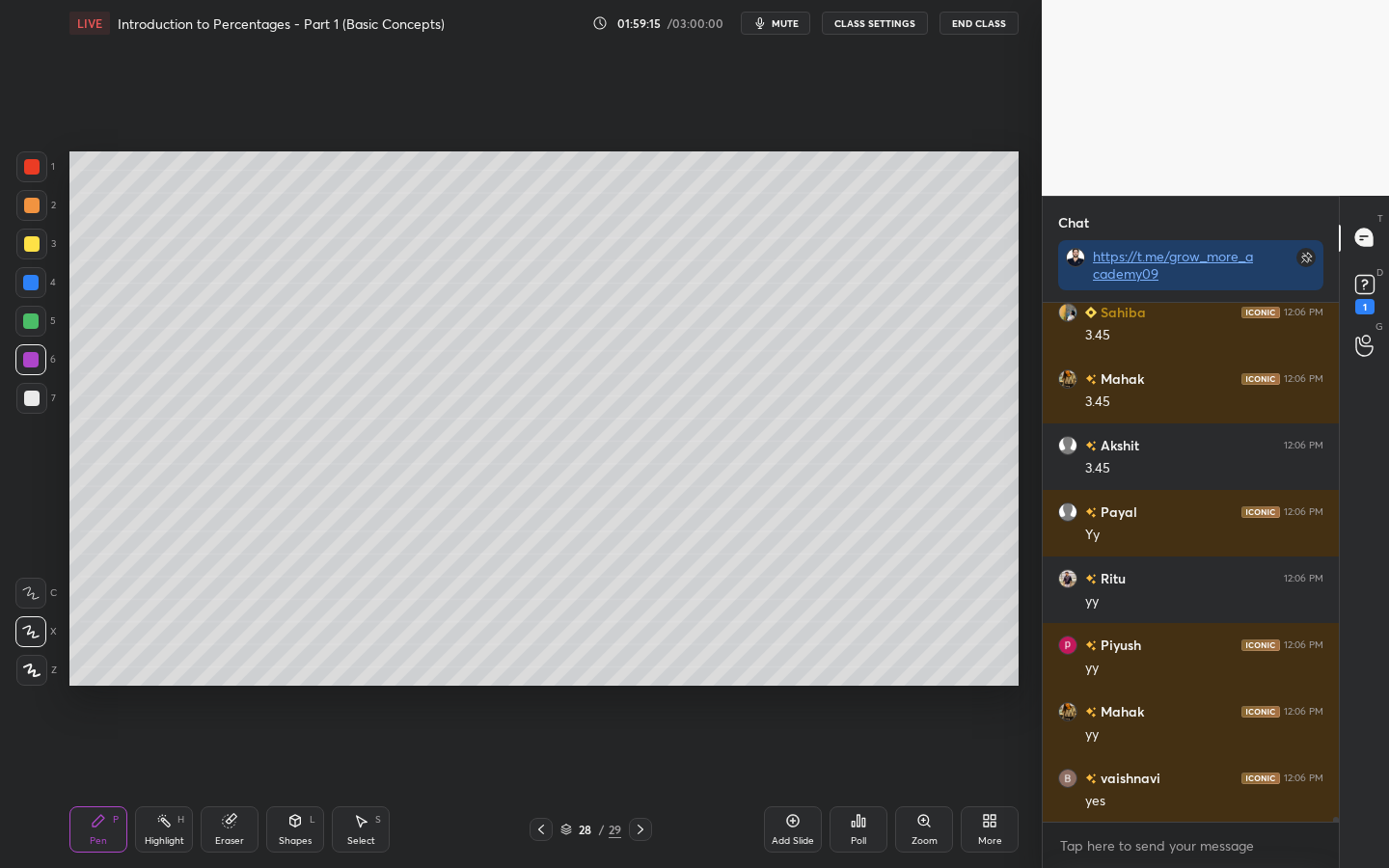 scroll, scrollTop: 61644, scrollLeft: 0, axis: vertical 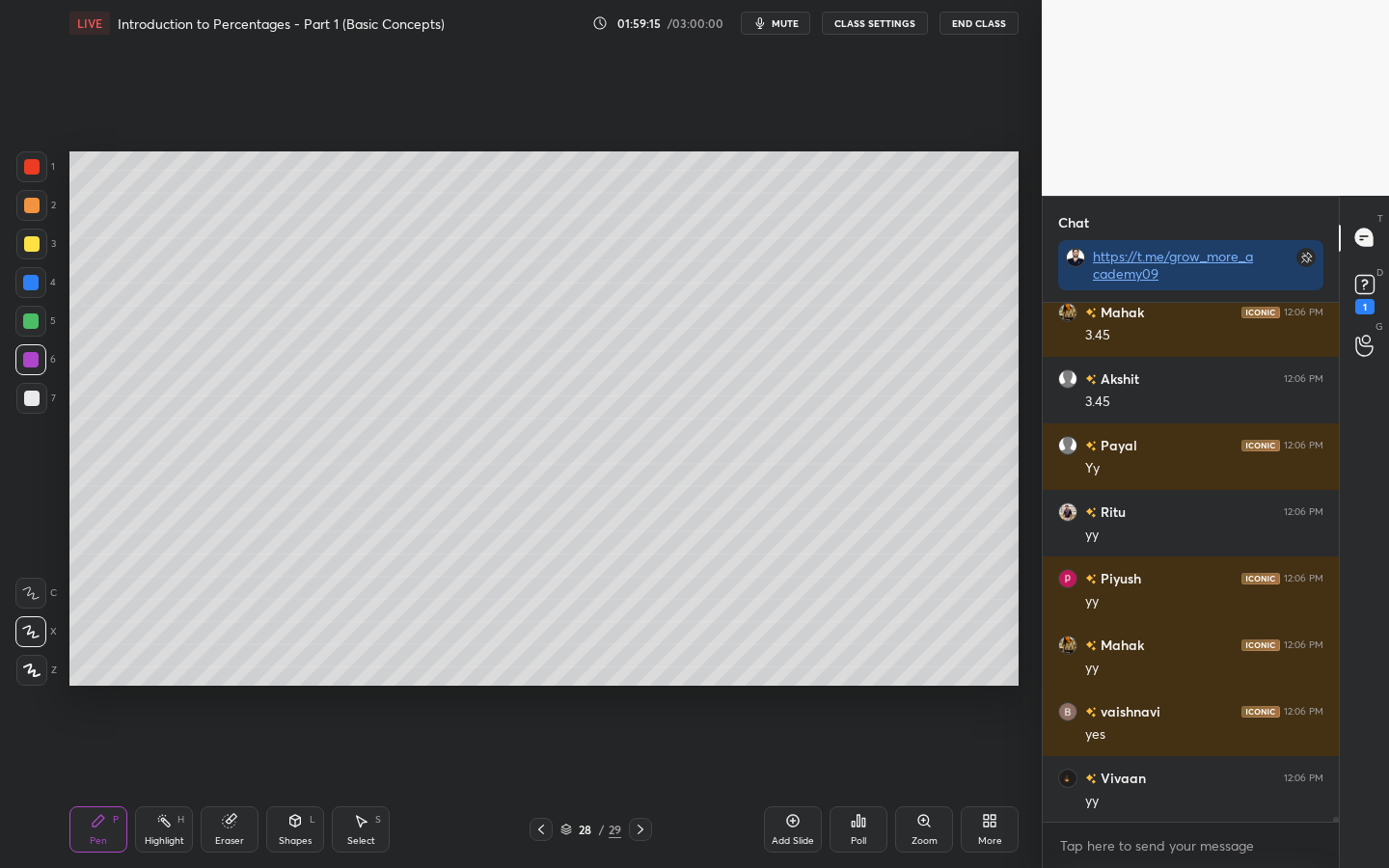 click on "28 / 29" at bounding box center (590, 829) 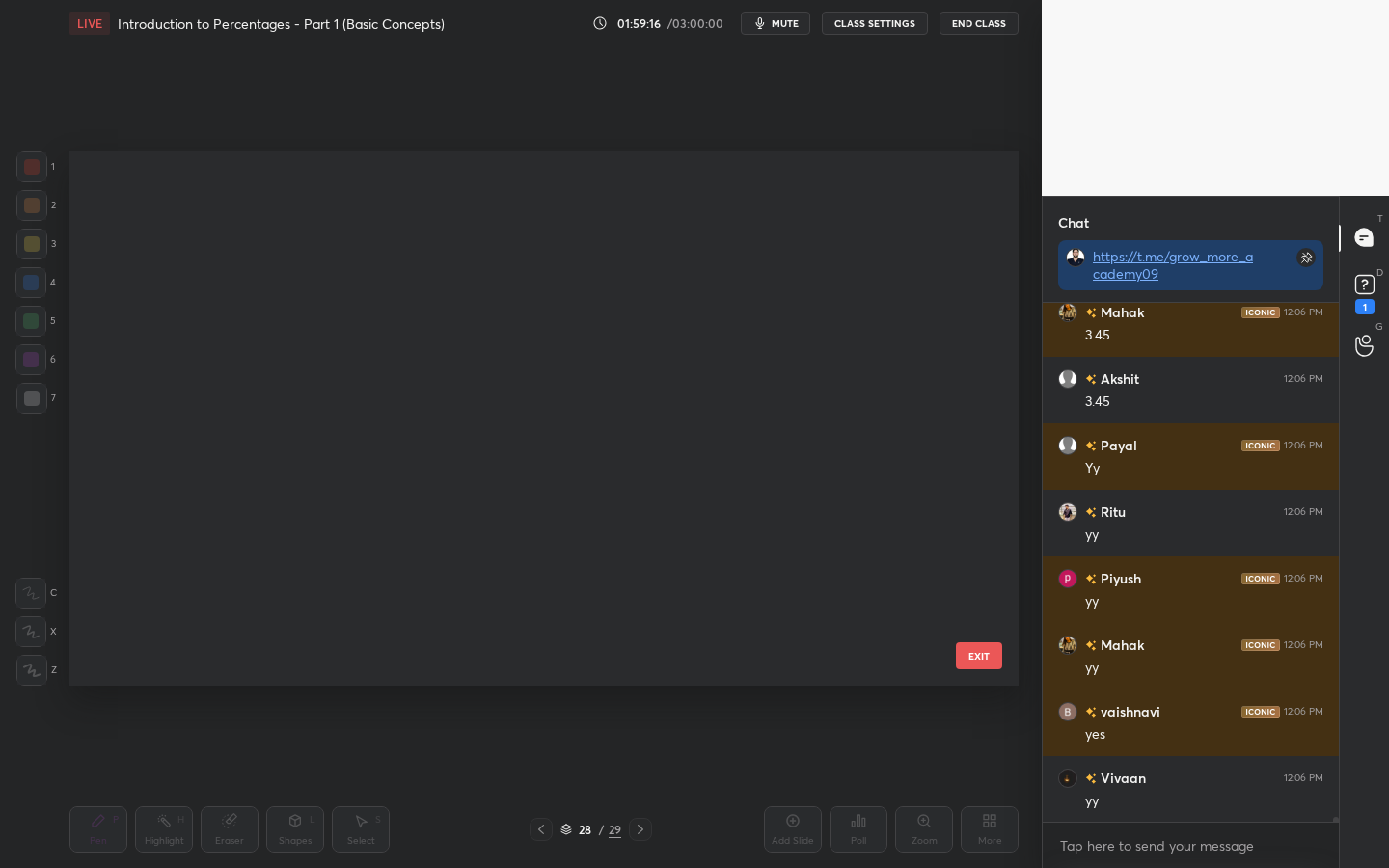 scroll, scrollTop: 1100, scrollLeft: 0, axis: vertical 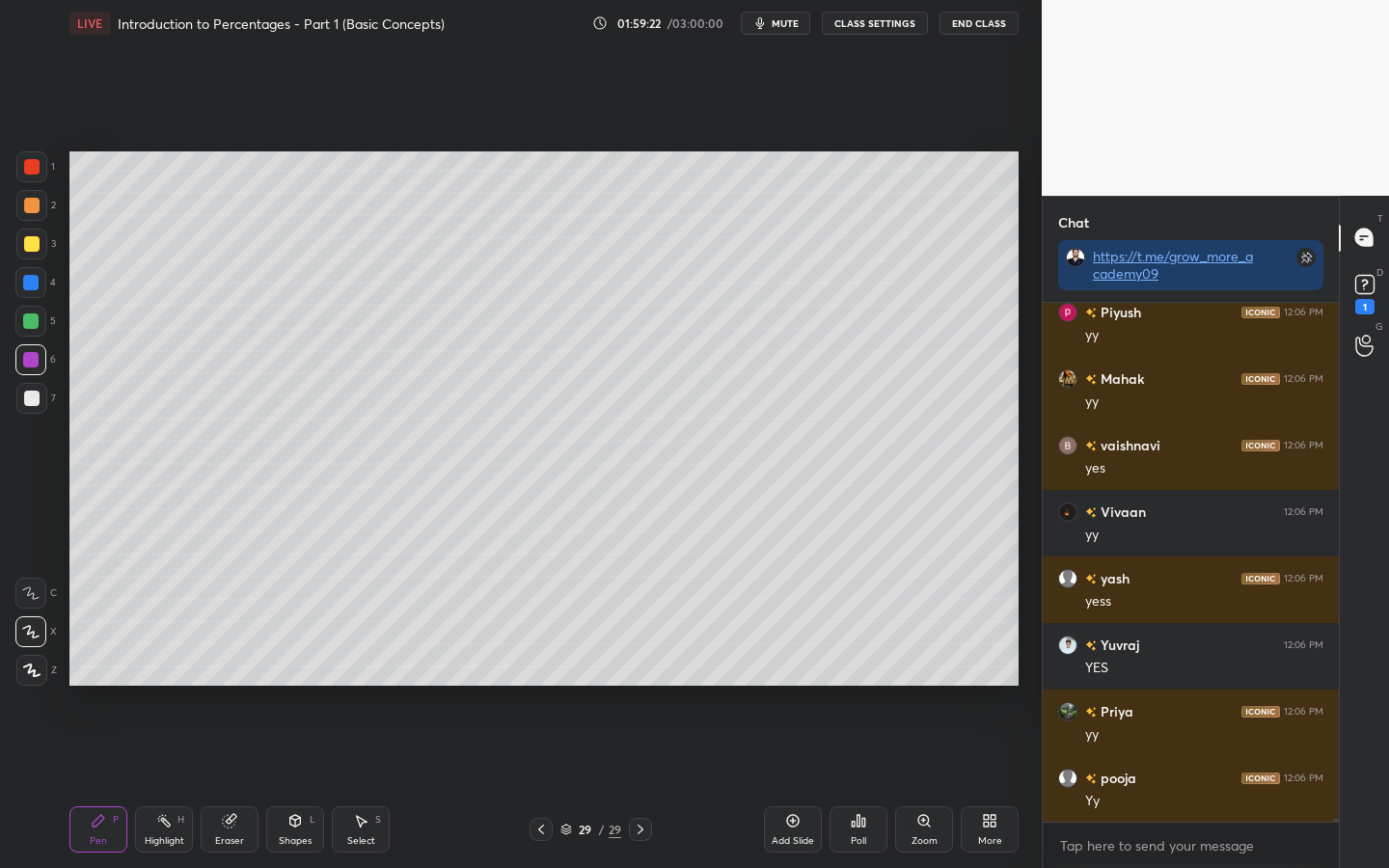 click 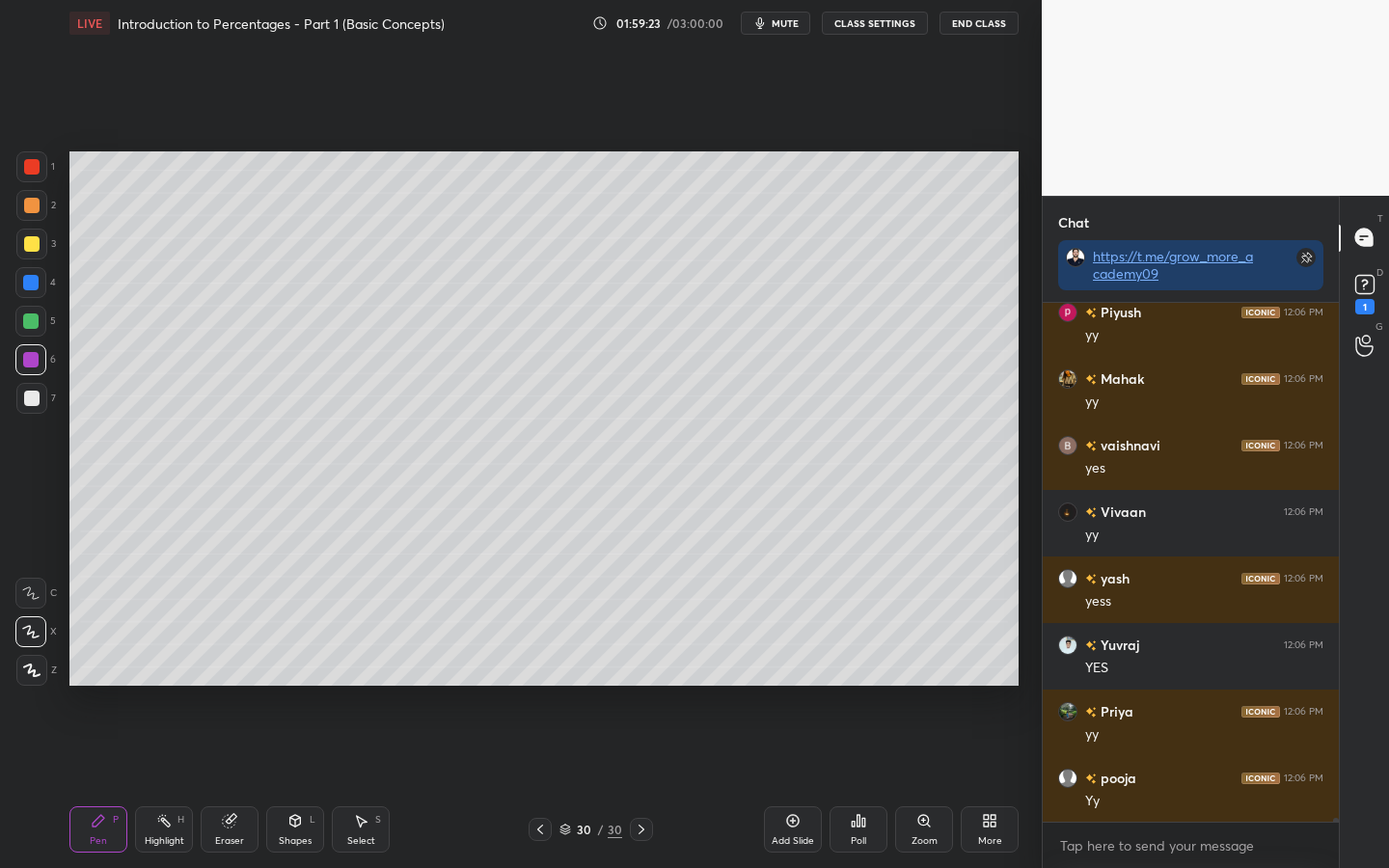 click at bounding box center (32, 167) 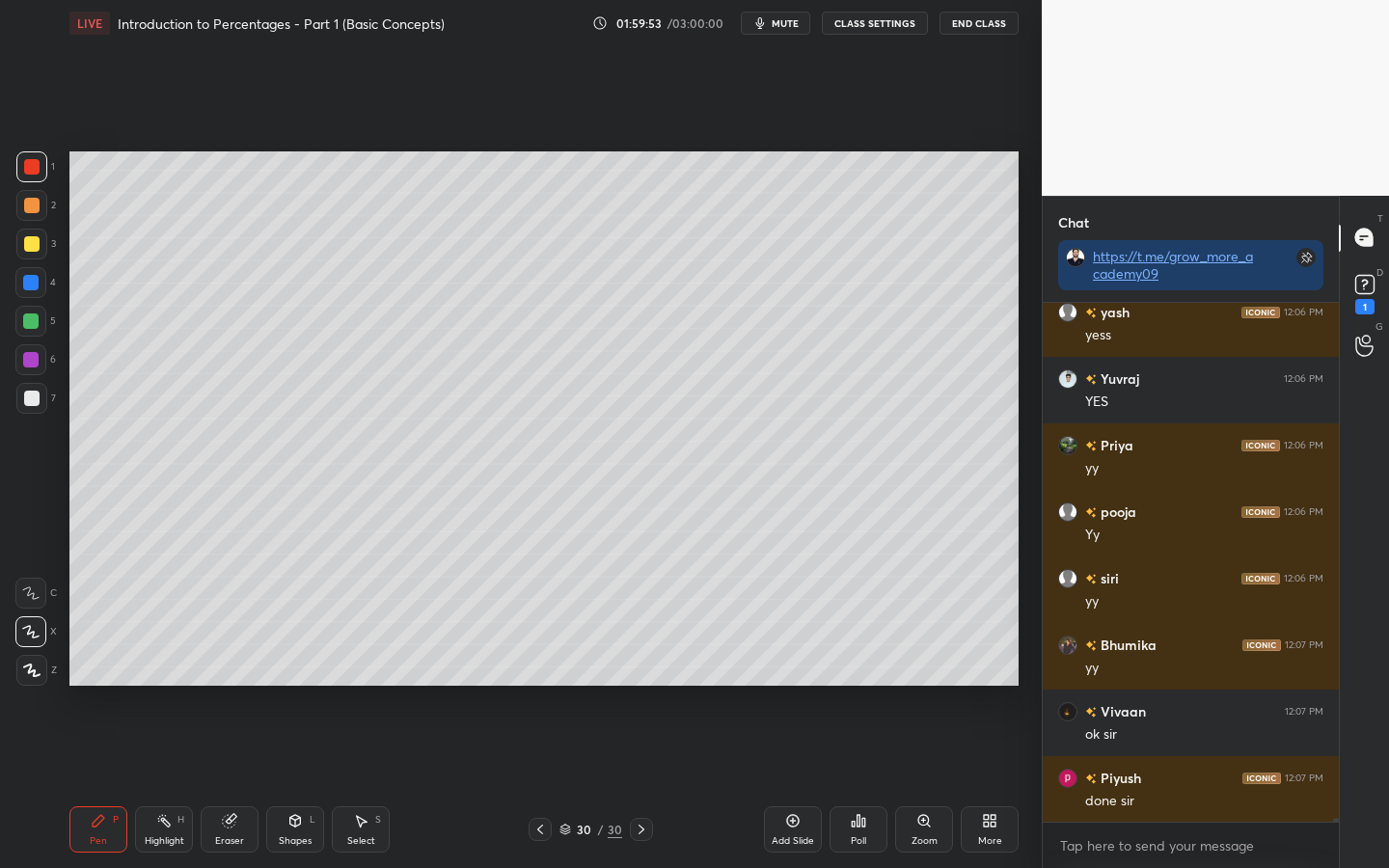 scroll, scrollTop: 62261, scrollLeft: 0, axis: vertical 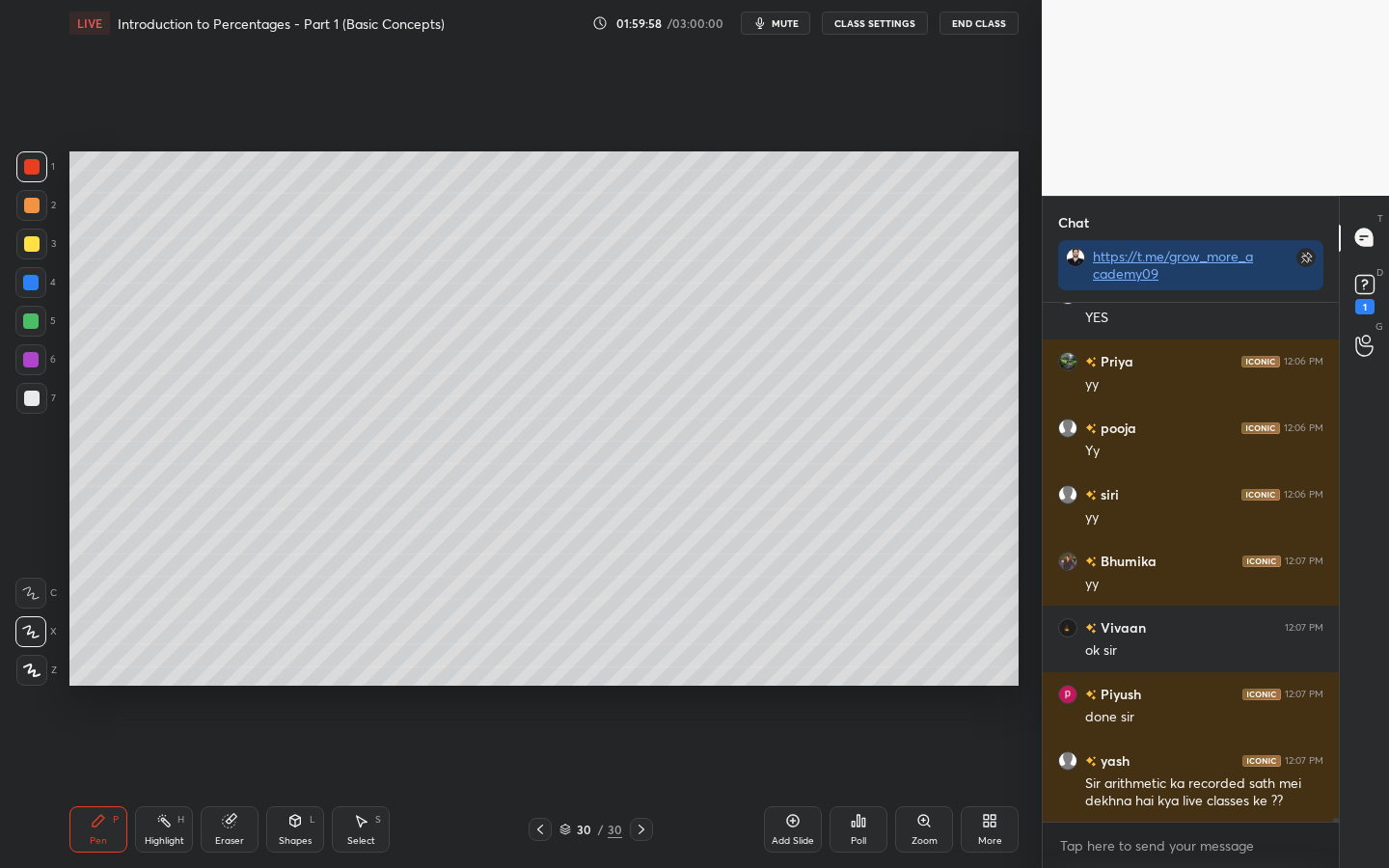 click at bounding box center [31, 321] 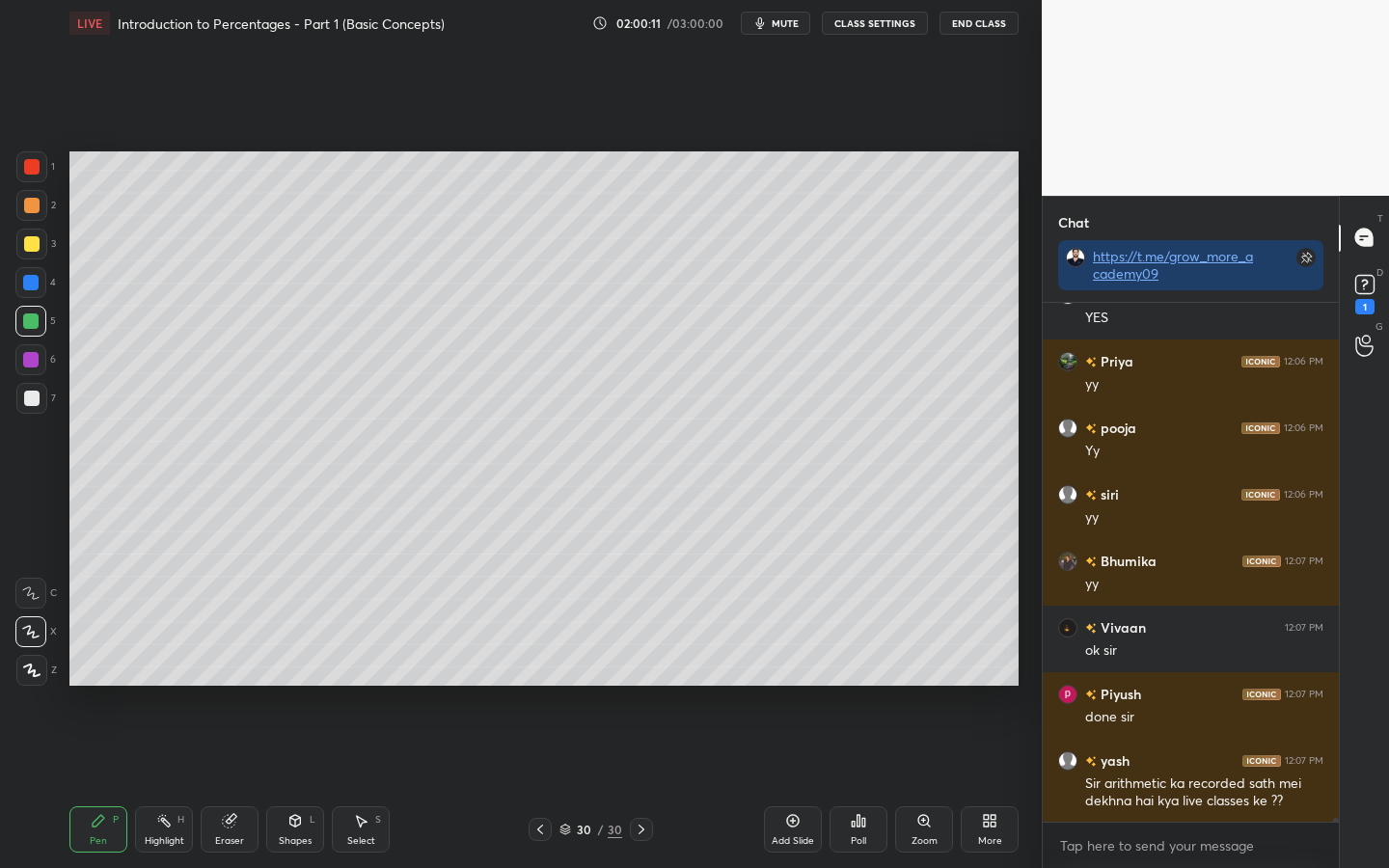 click on "Eraser" at bounding box center [230, 841] 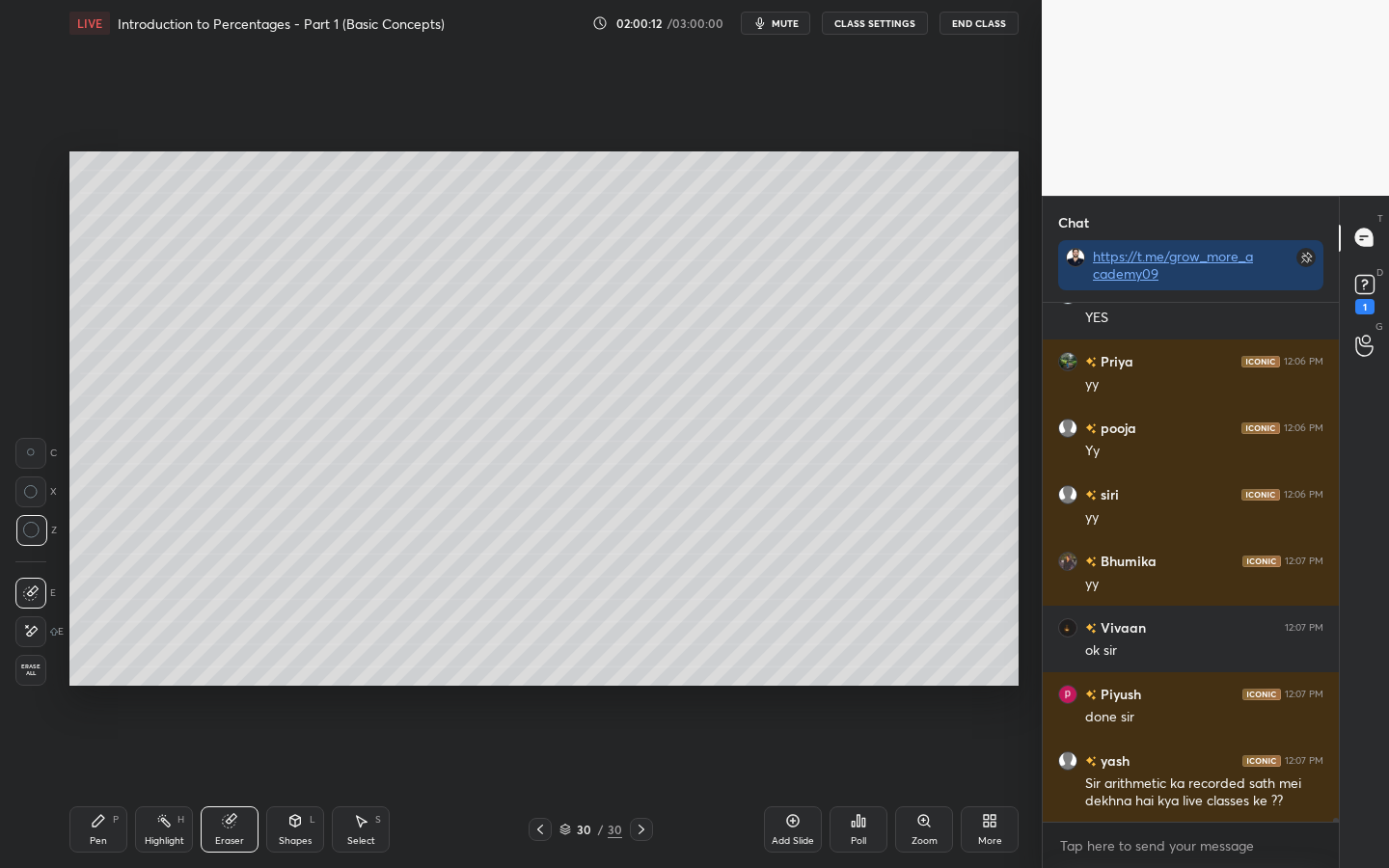 scroll, scrollTop: 62327, scrollLeft: 0, axis: vertical 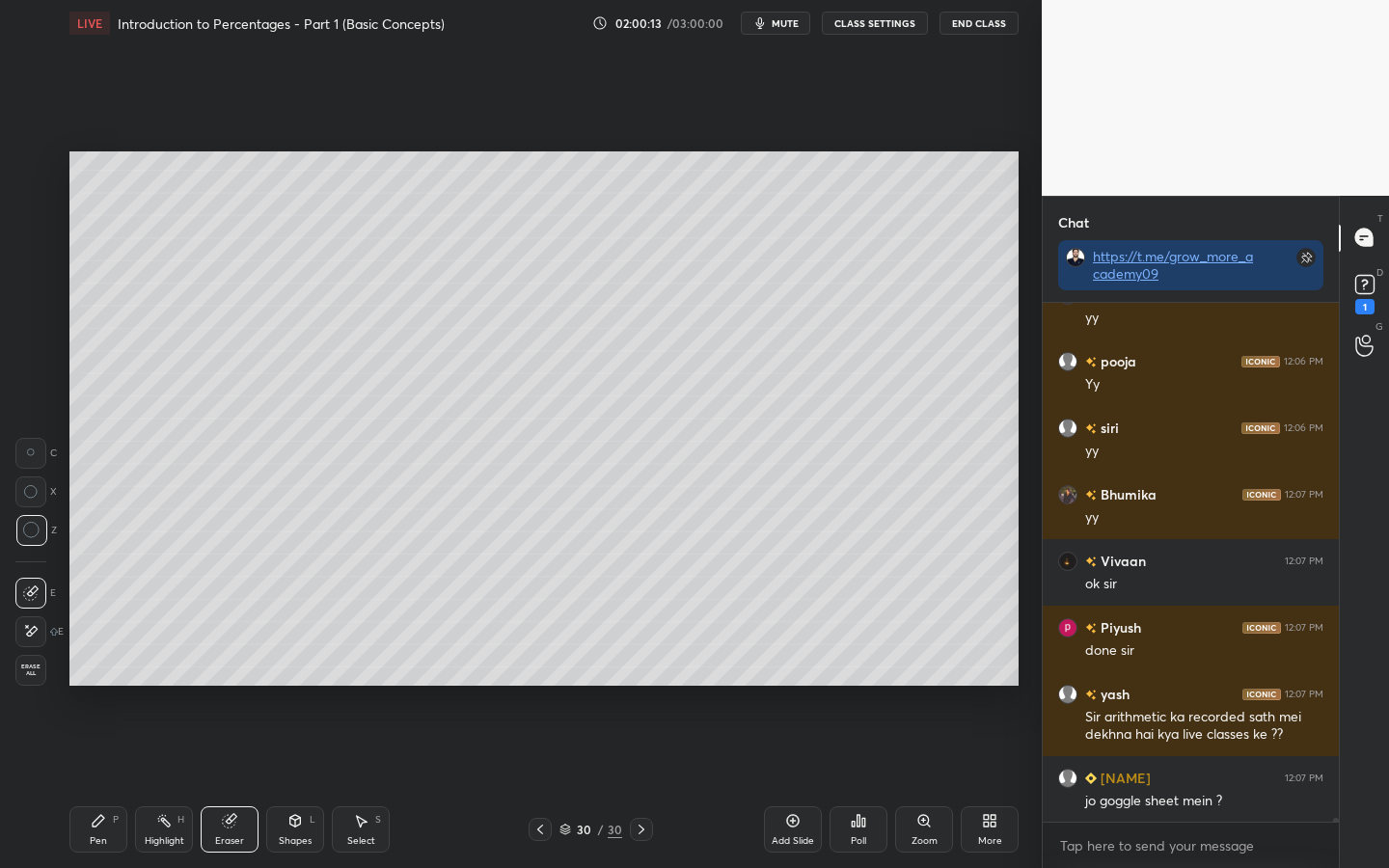click on "Erase all" at bounding box center (31, 670) 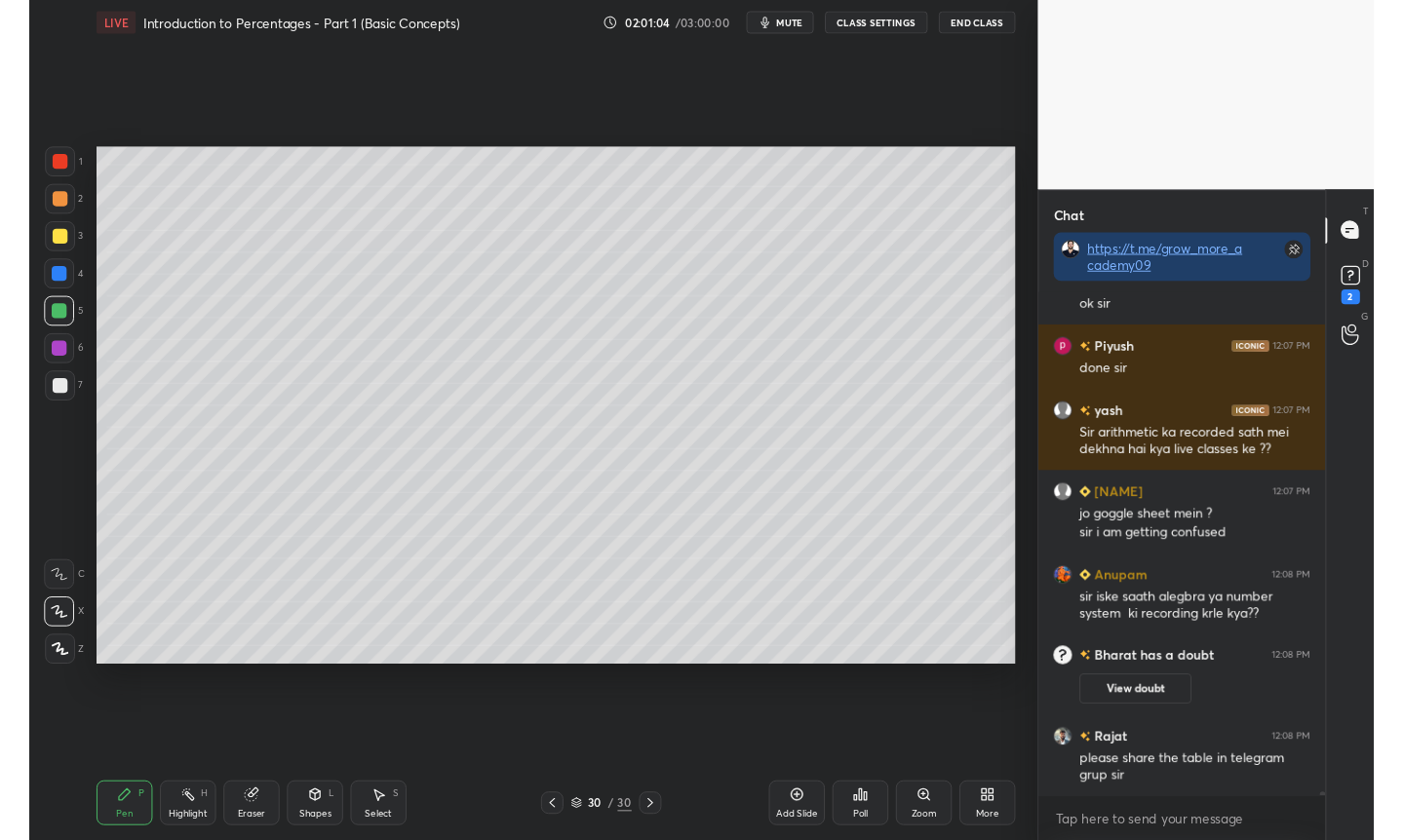 scroll, scrollTop: 62769, scrollLeft: 0, axis: vertical 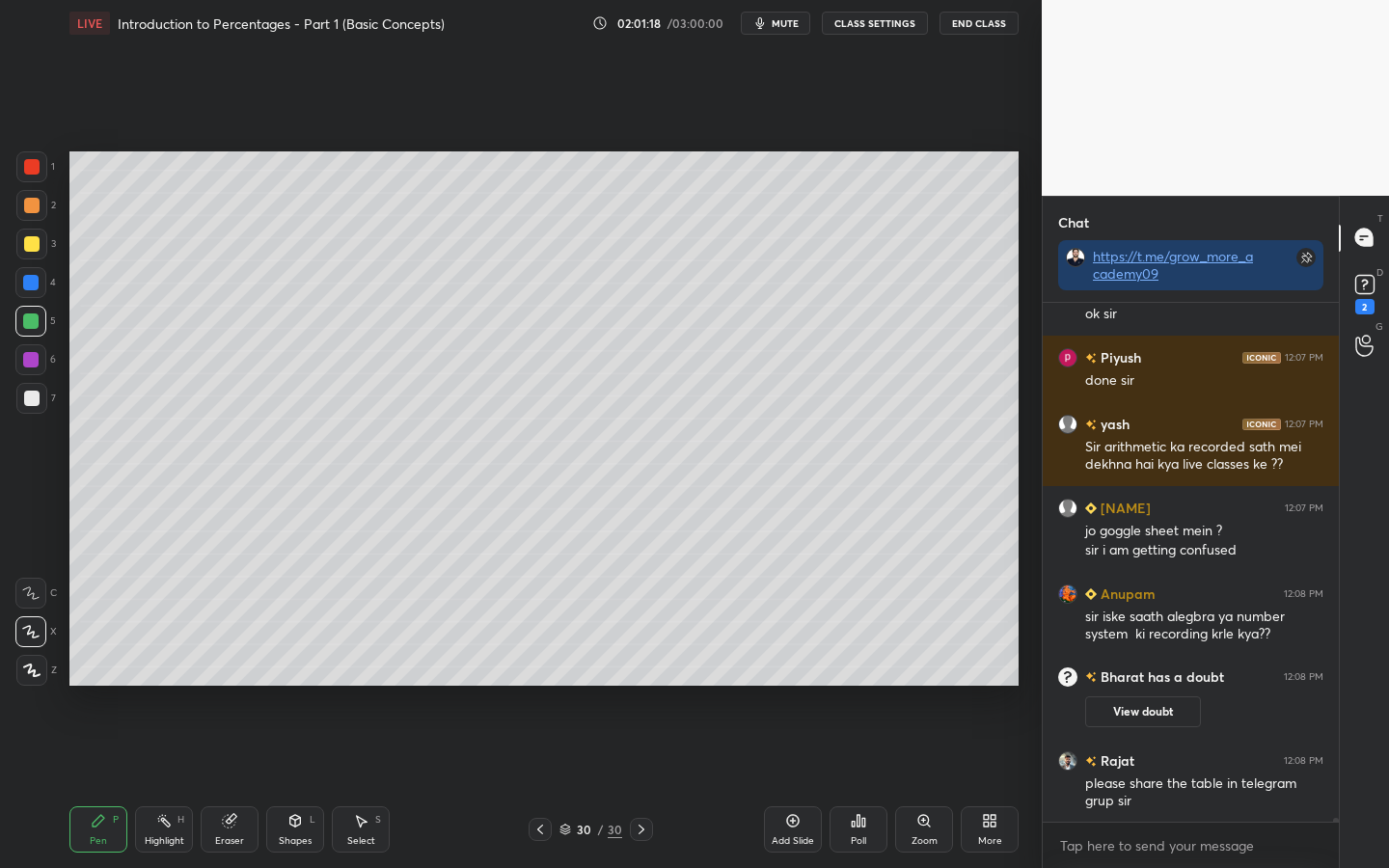 click 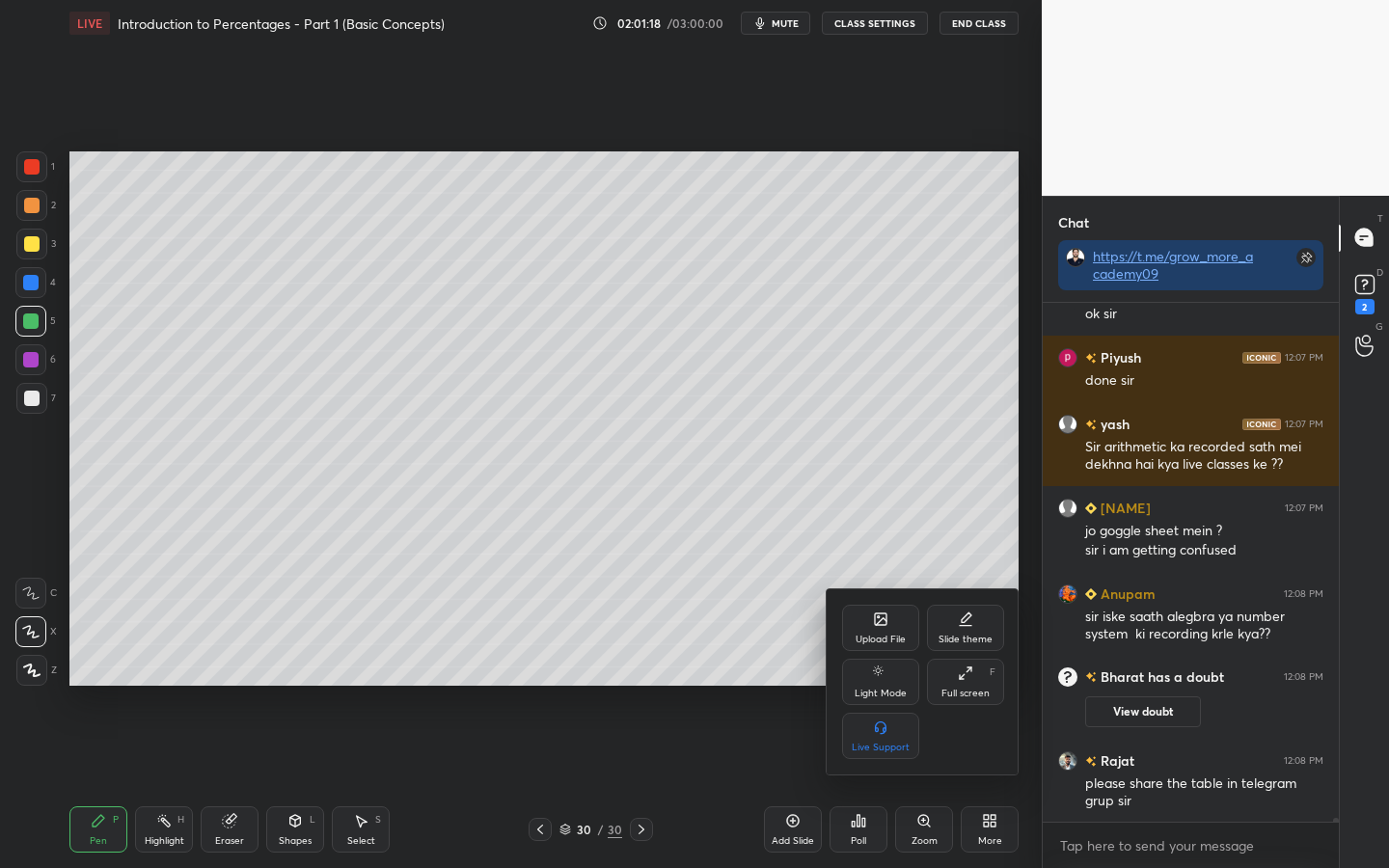 click 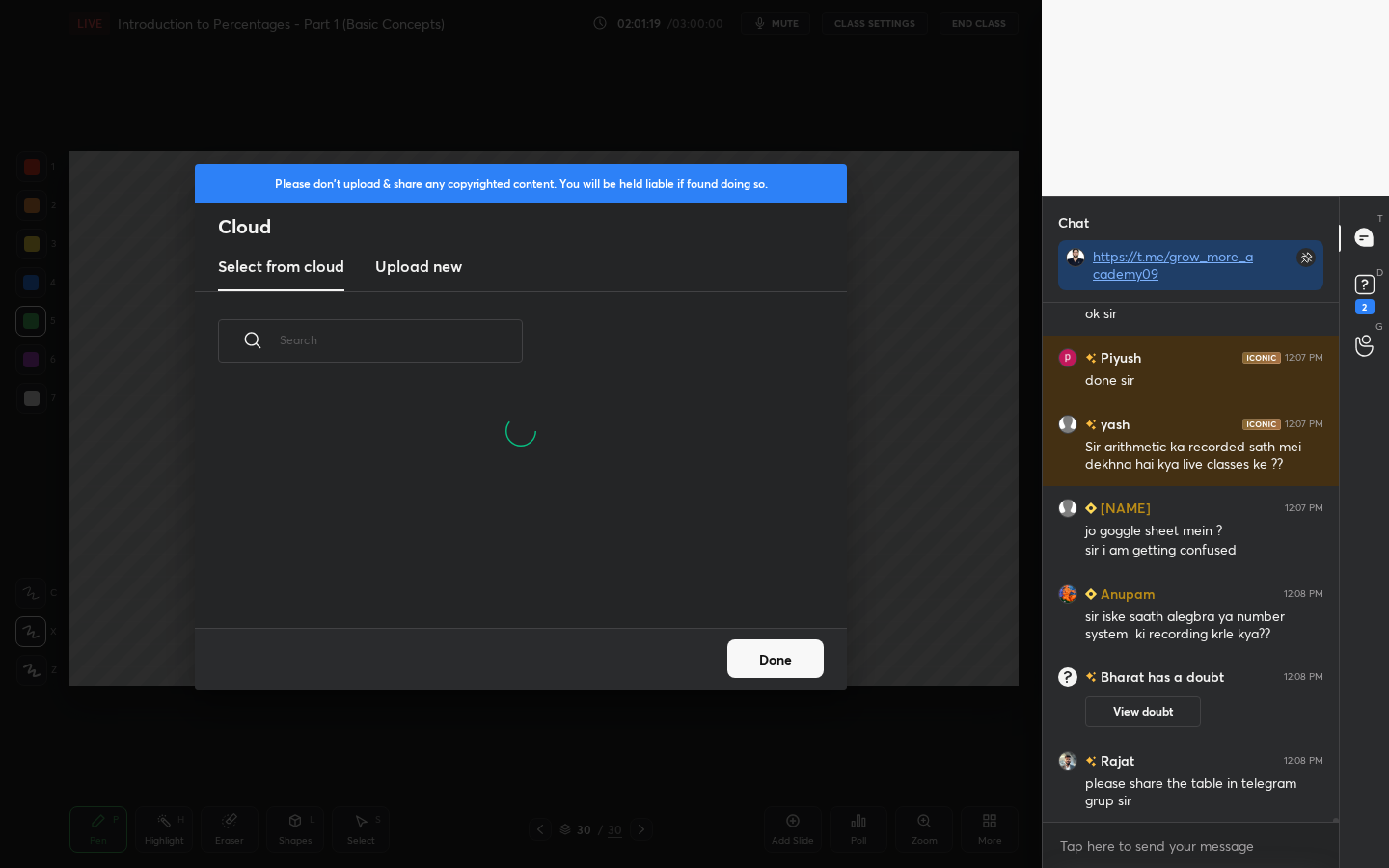click on "Upload new" at bounding box center [419, 266] 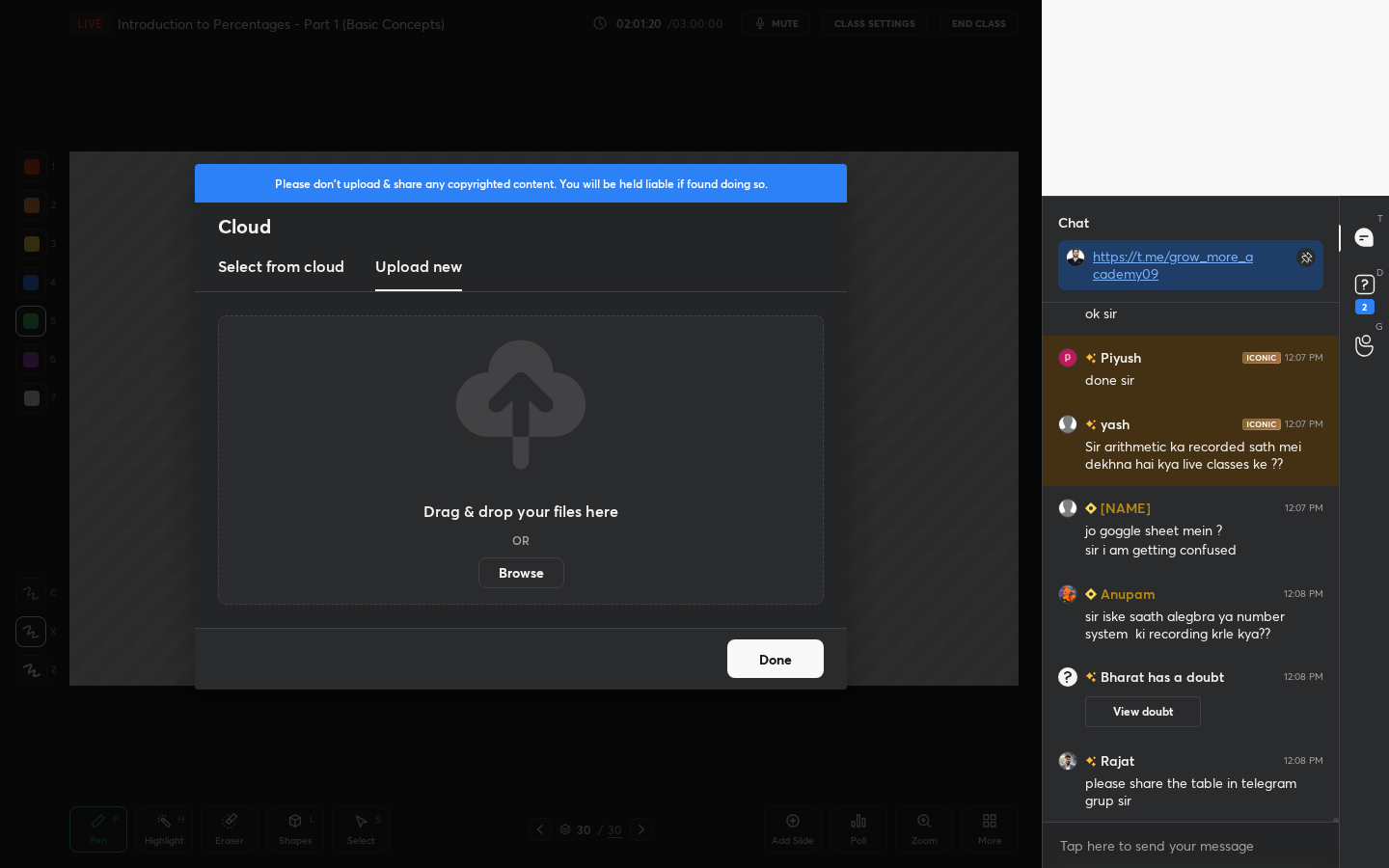 click on "Browse" at bounding box center [521, 573] 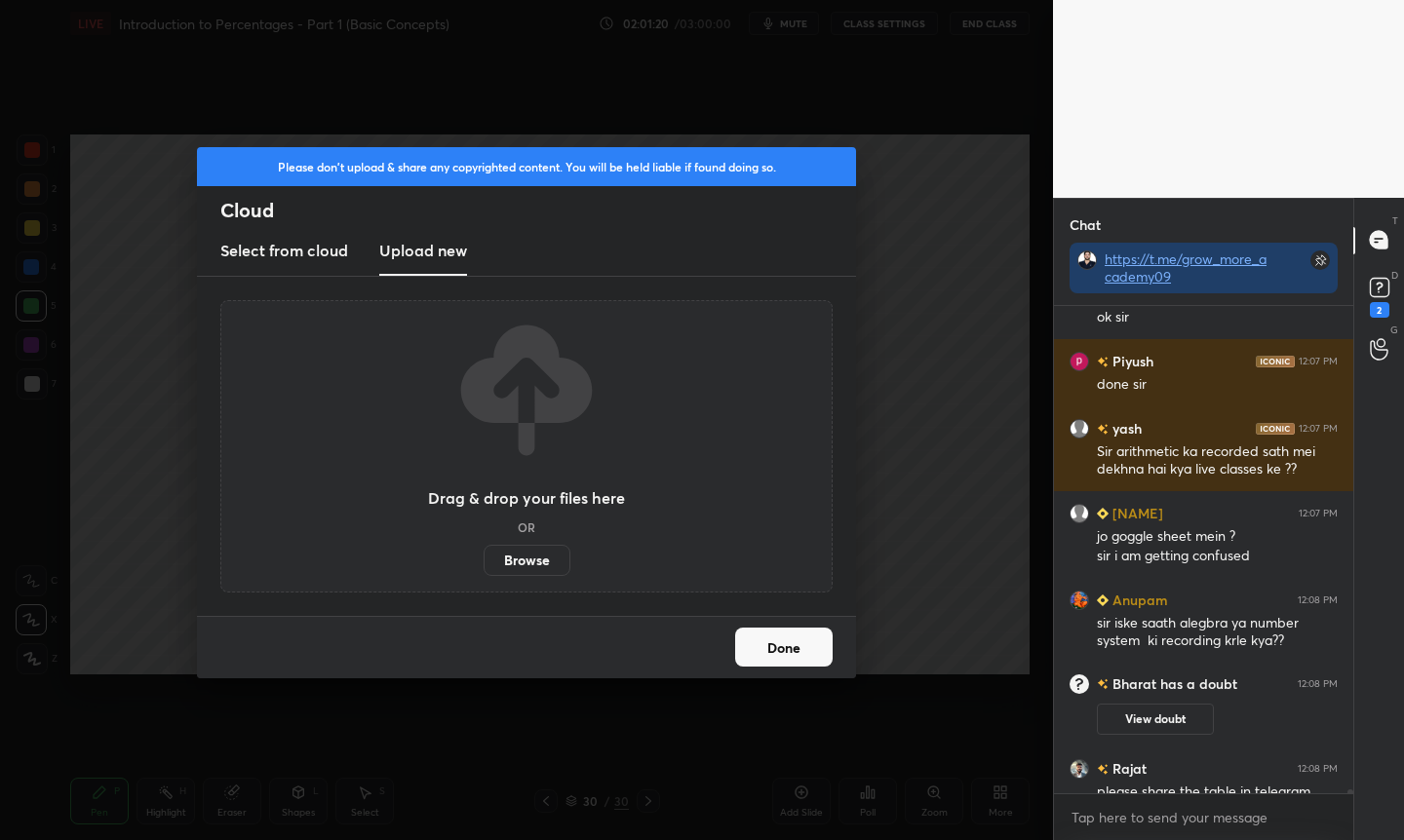 scroll, scrollTop: 715, scrollLeft: 975, axis: both 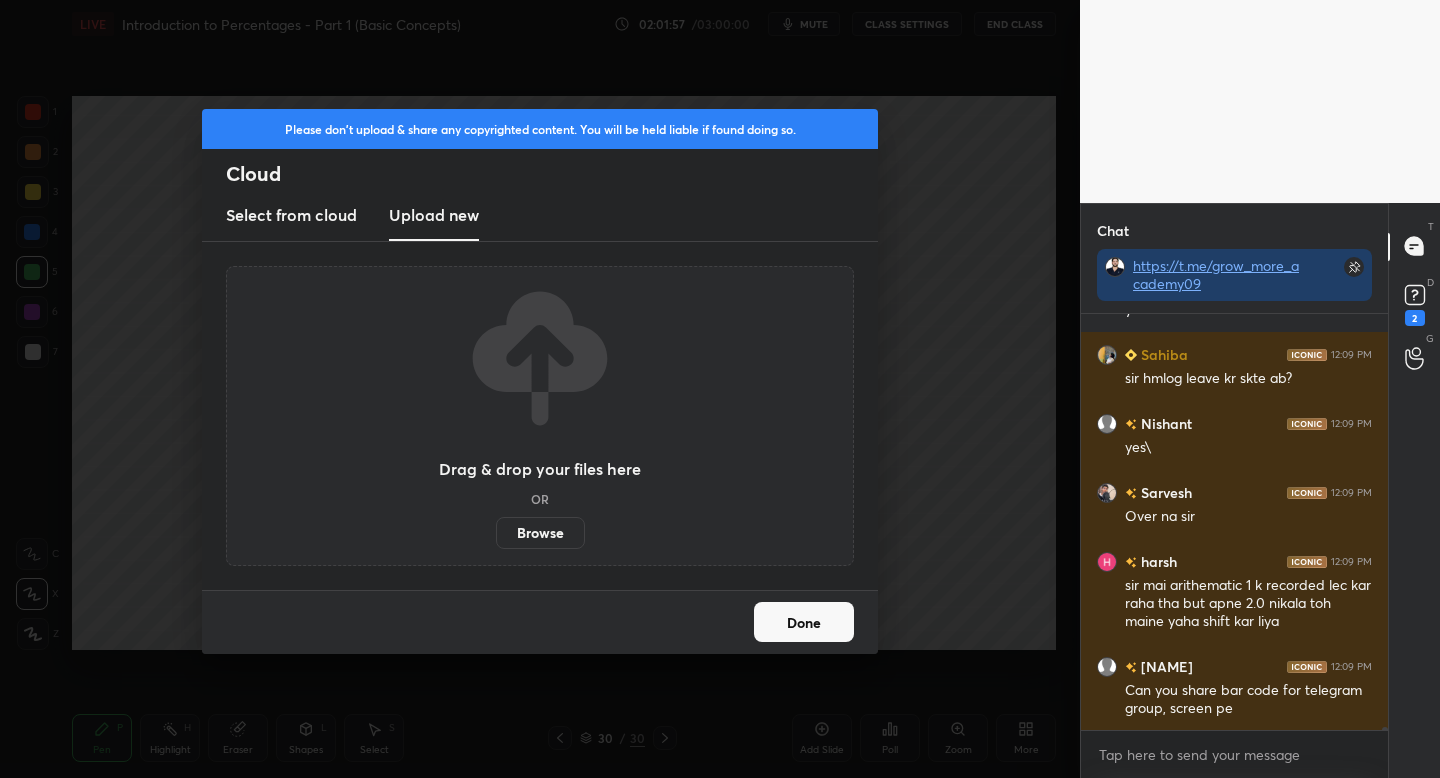 click on "Done" at bounding box center [804, 622] 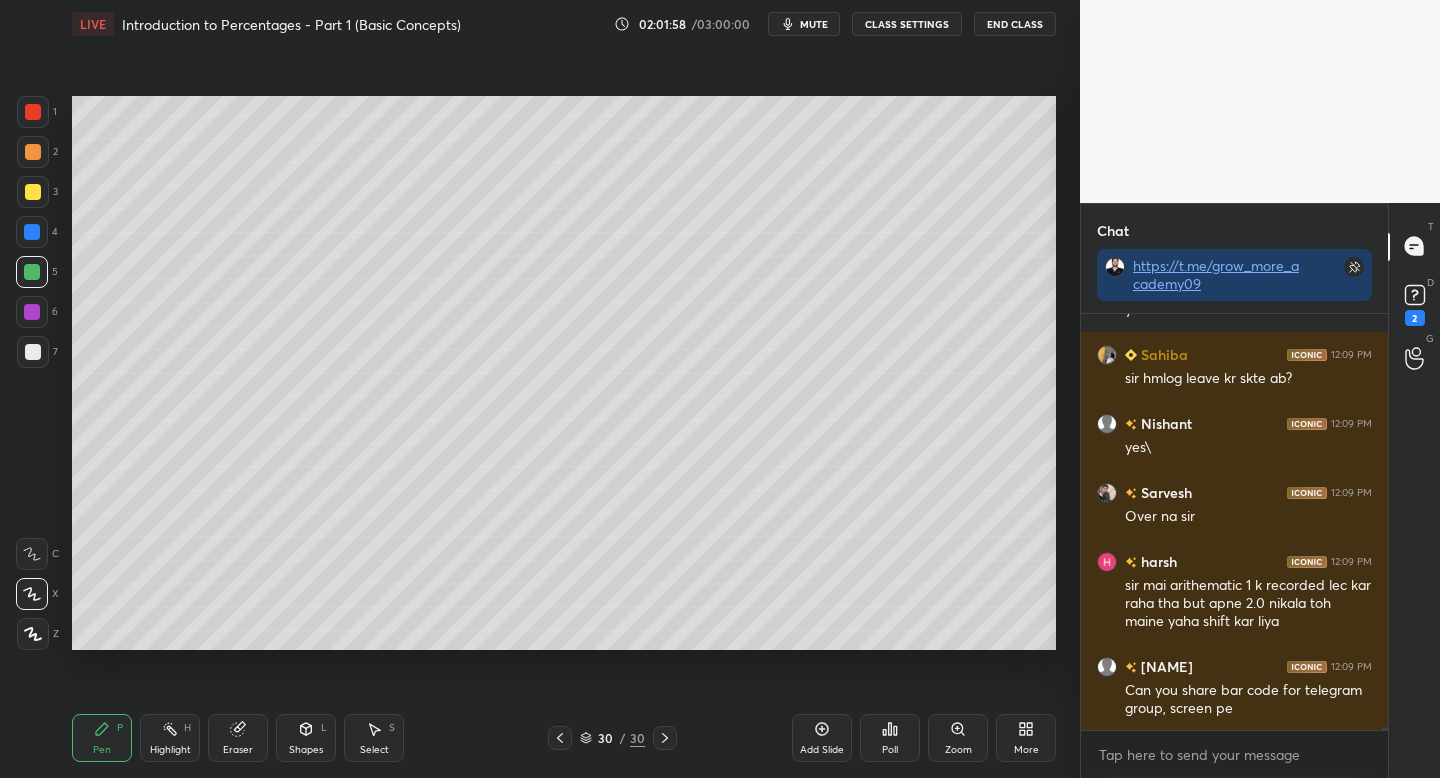 click on "More" at bounding box center (1026, 738) 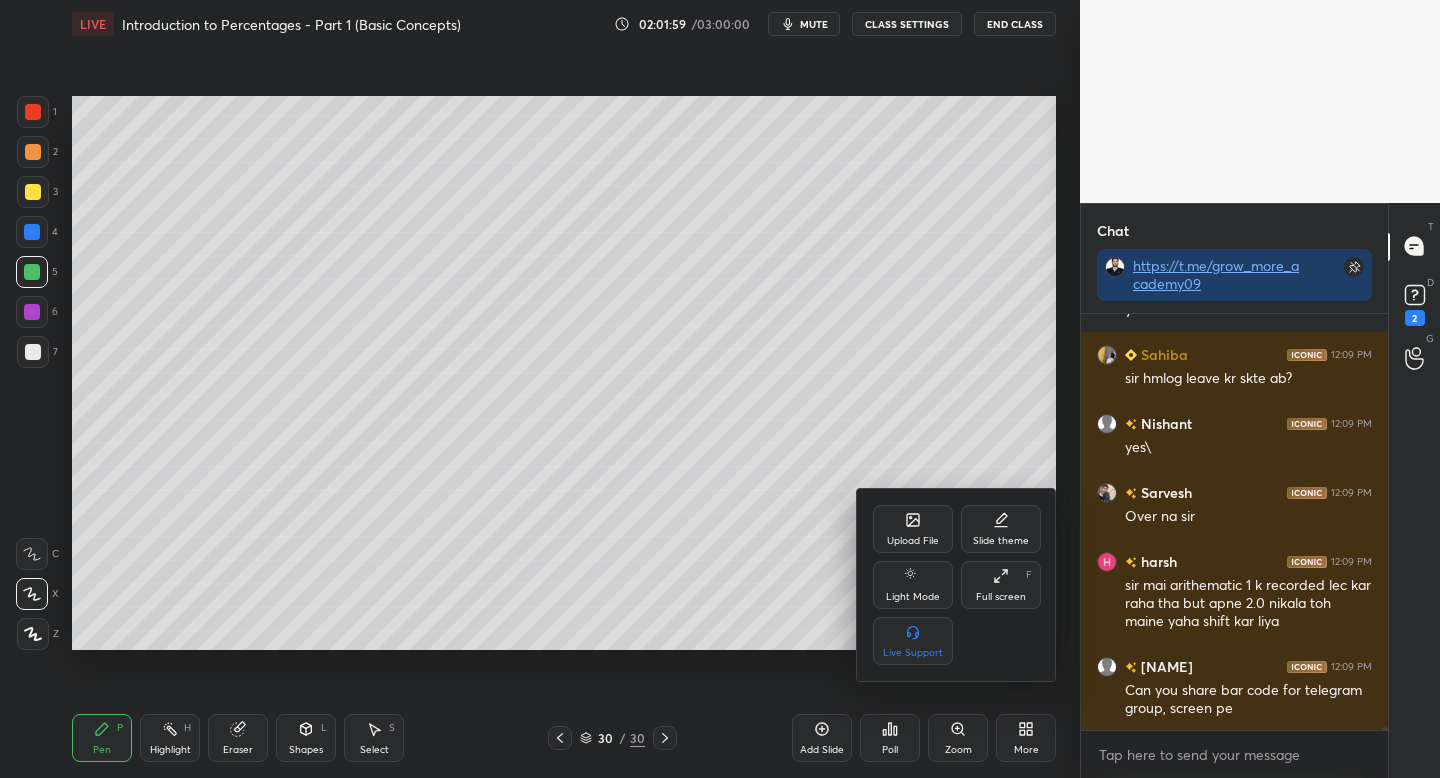 click 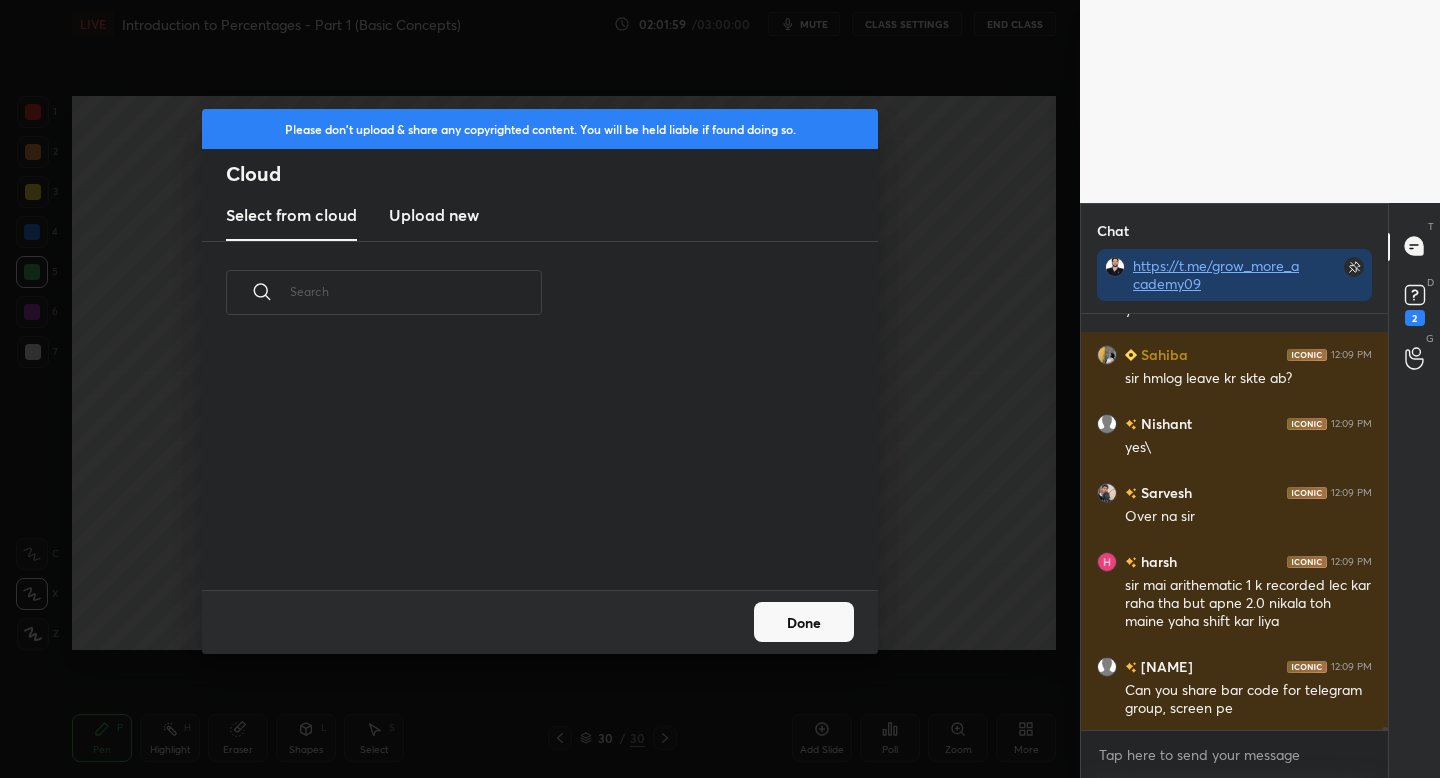 scroll, scrollTop: 7, scrollLeft: 11, axis: both 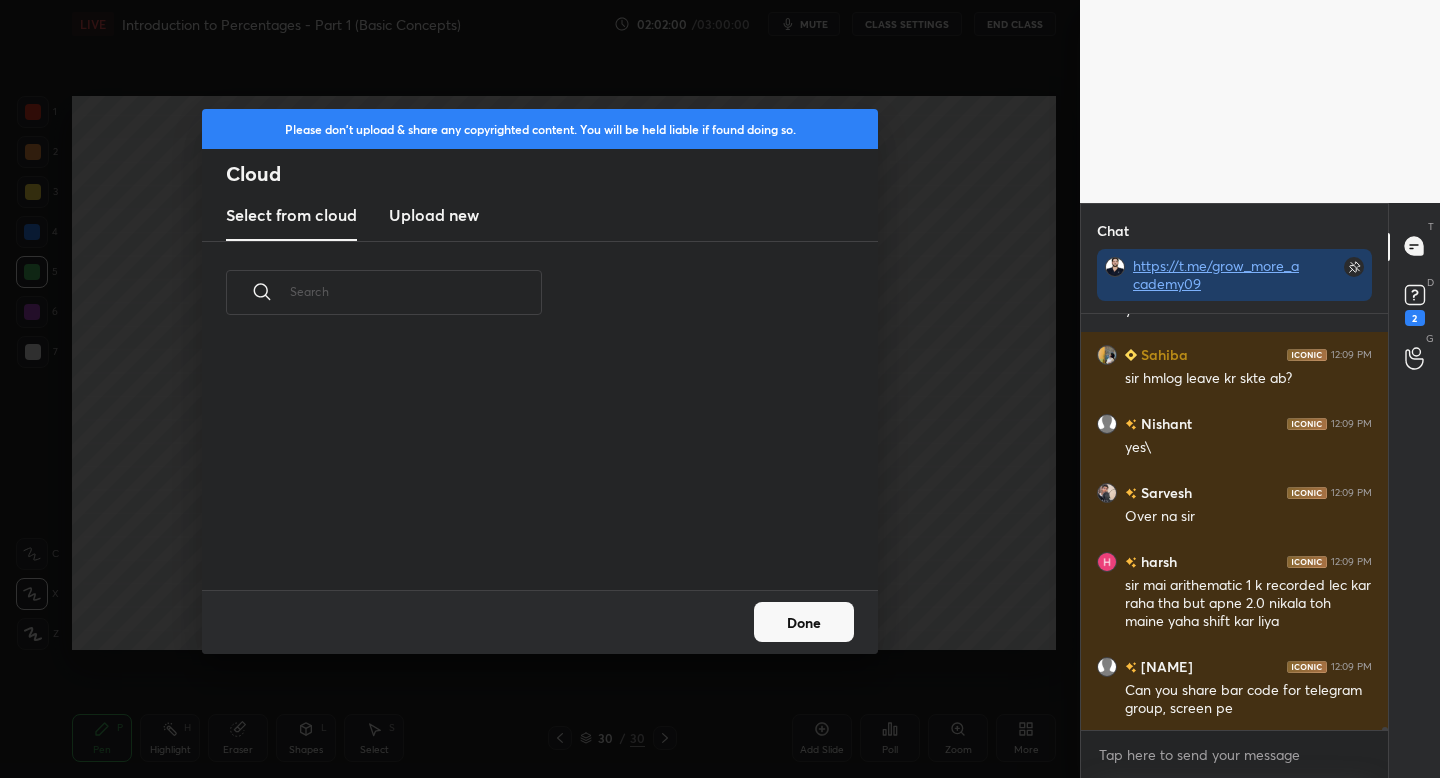 click on "Upload new" at bounding box center (434, 215) 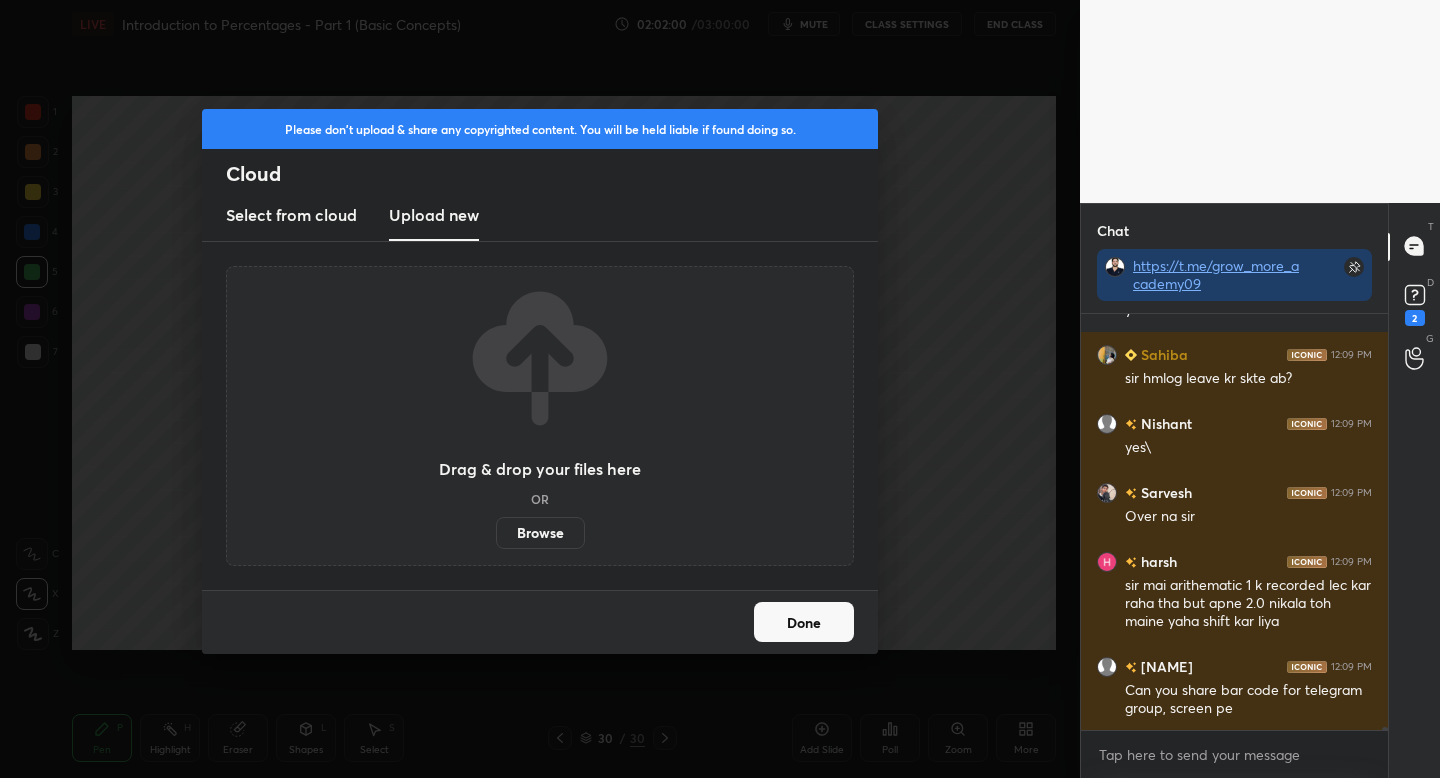click on "Browse" at bounding box center [540, 533] 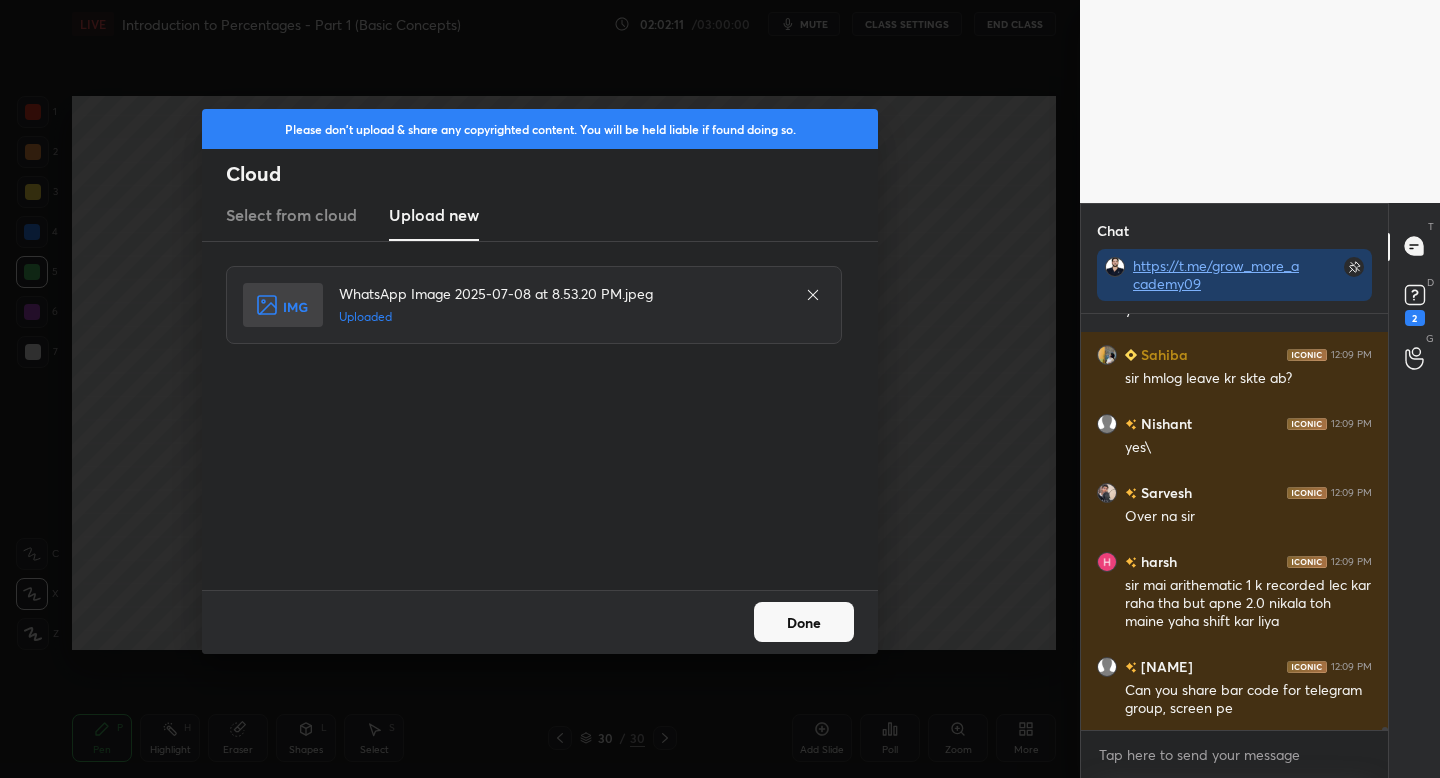 click on "Done" at bounding box center [804, 622] 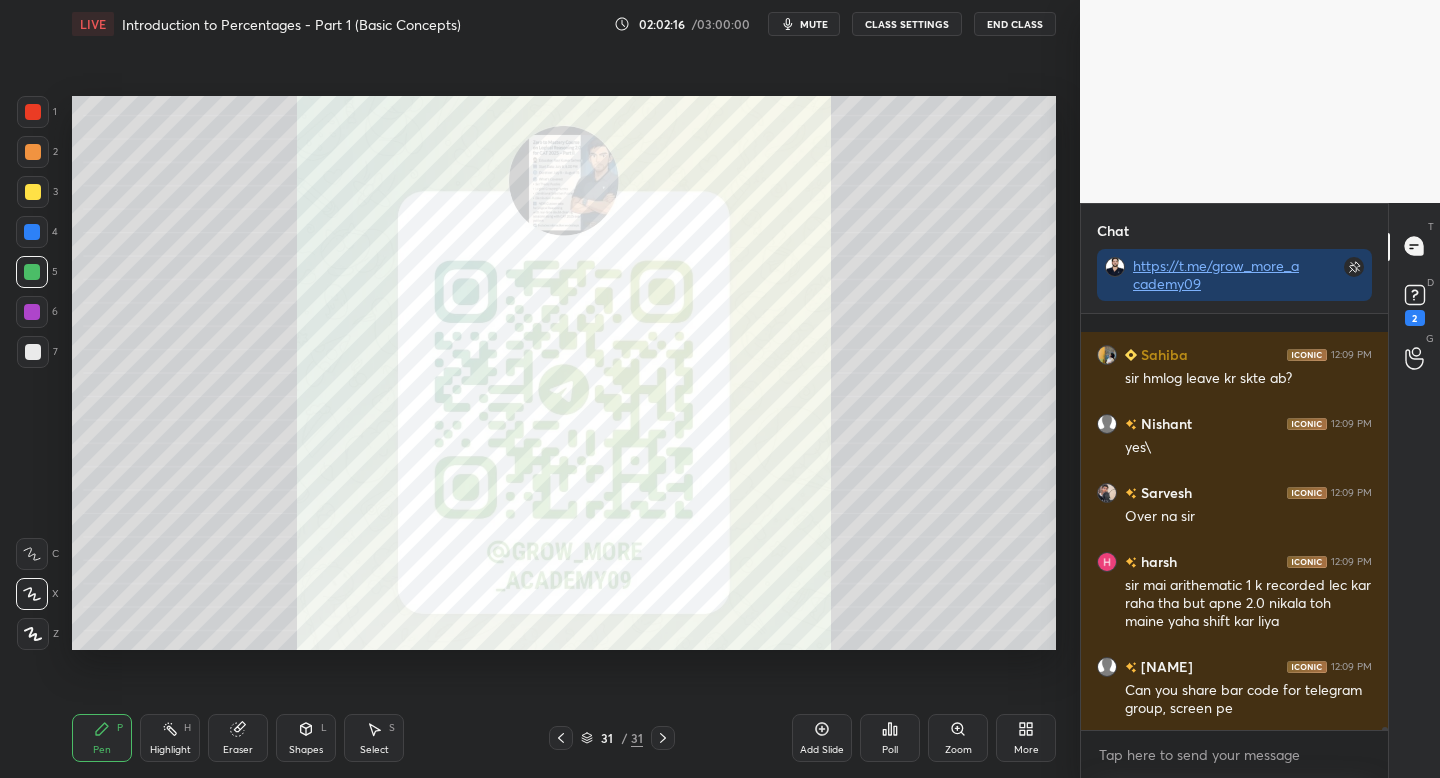 scroll, scrollTop: 65120, scrollLeft: 0, axis: vertical 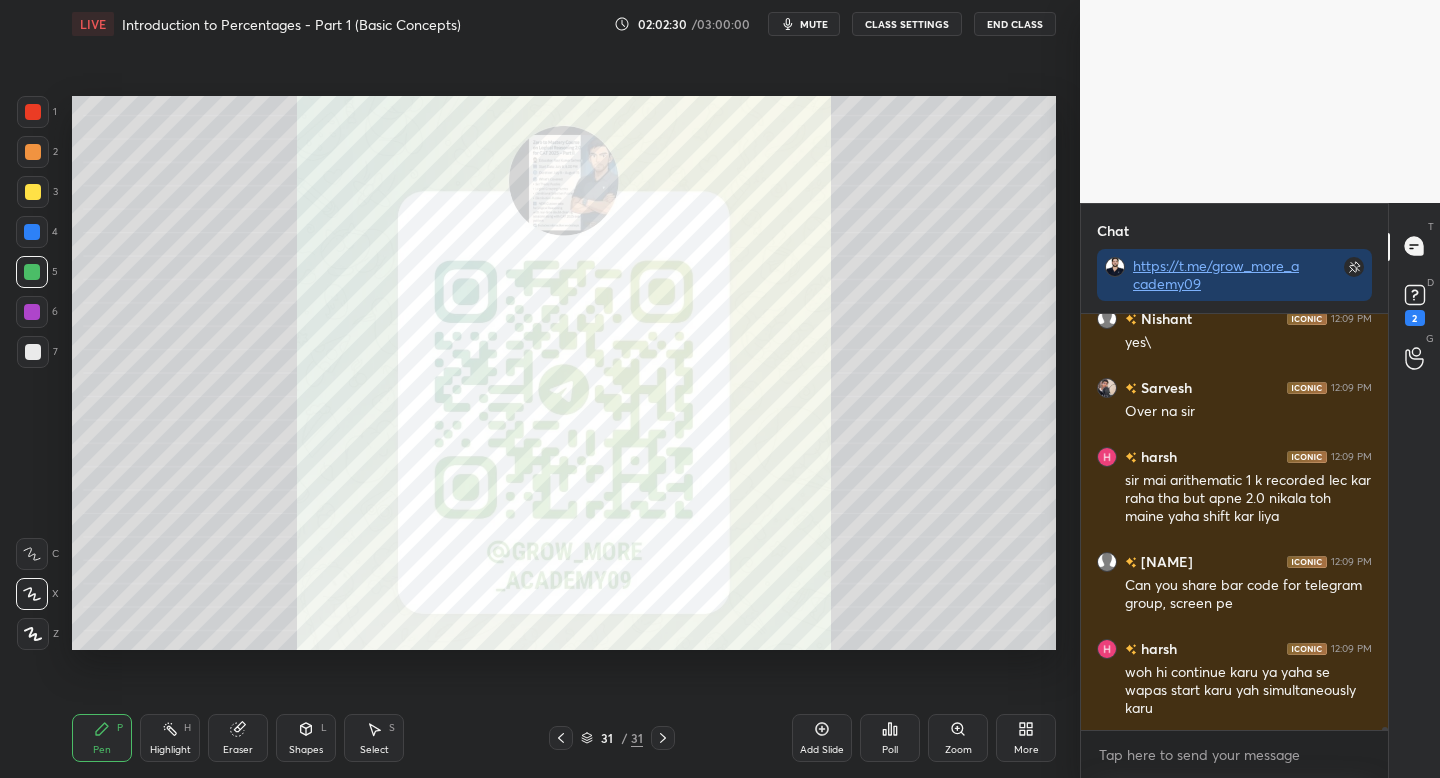 click 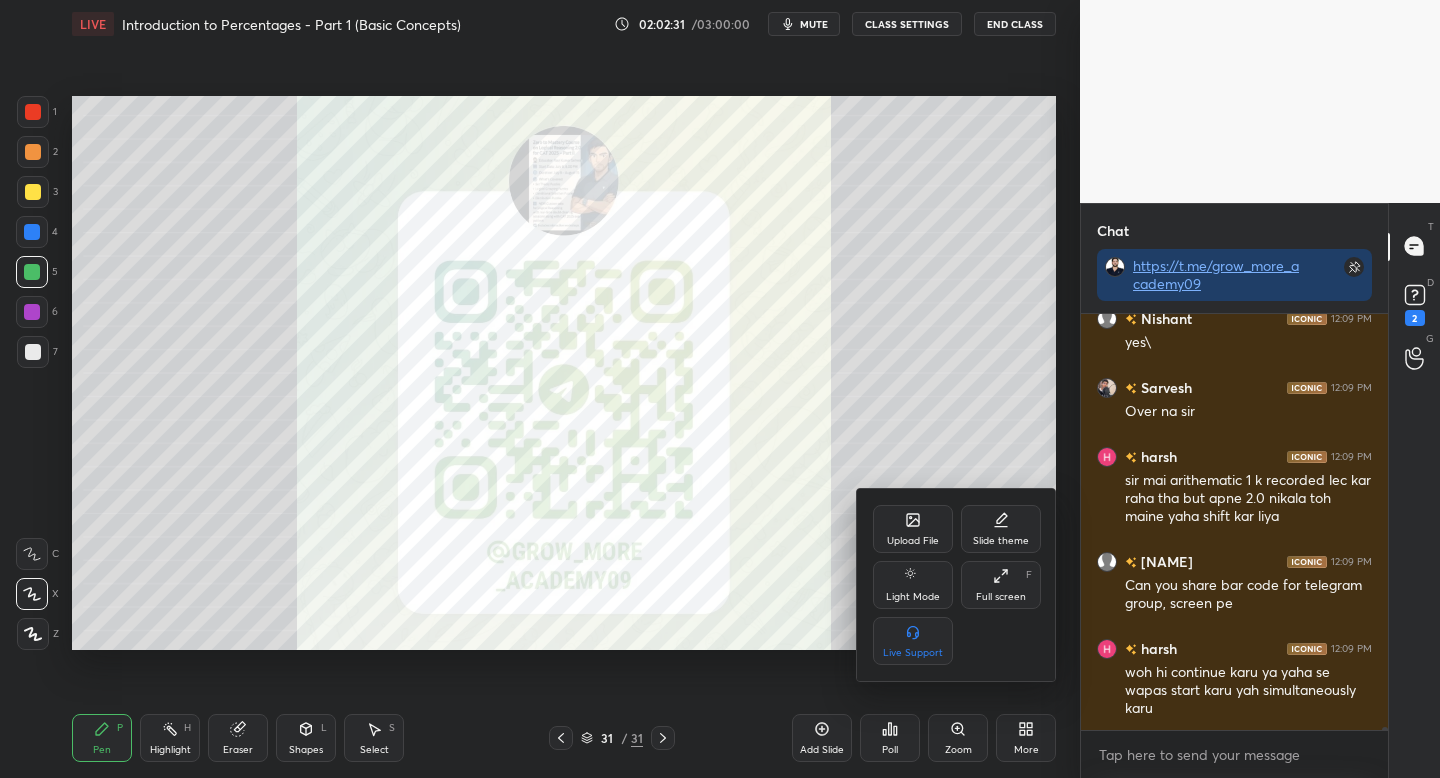 click on "Upload File" at bounding box center [913, 529] 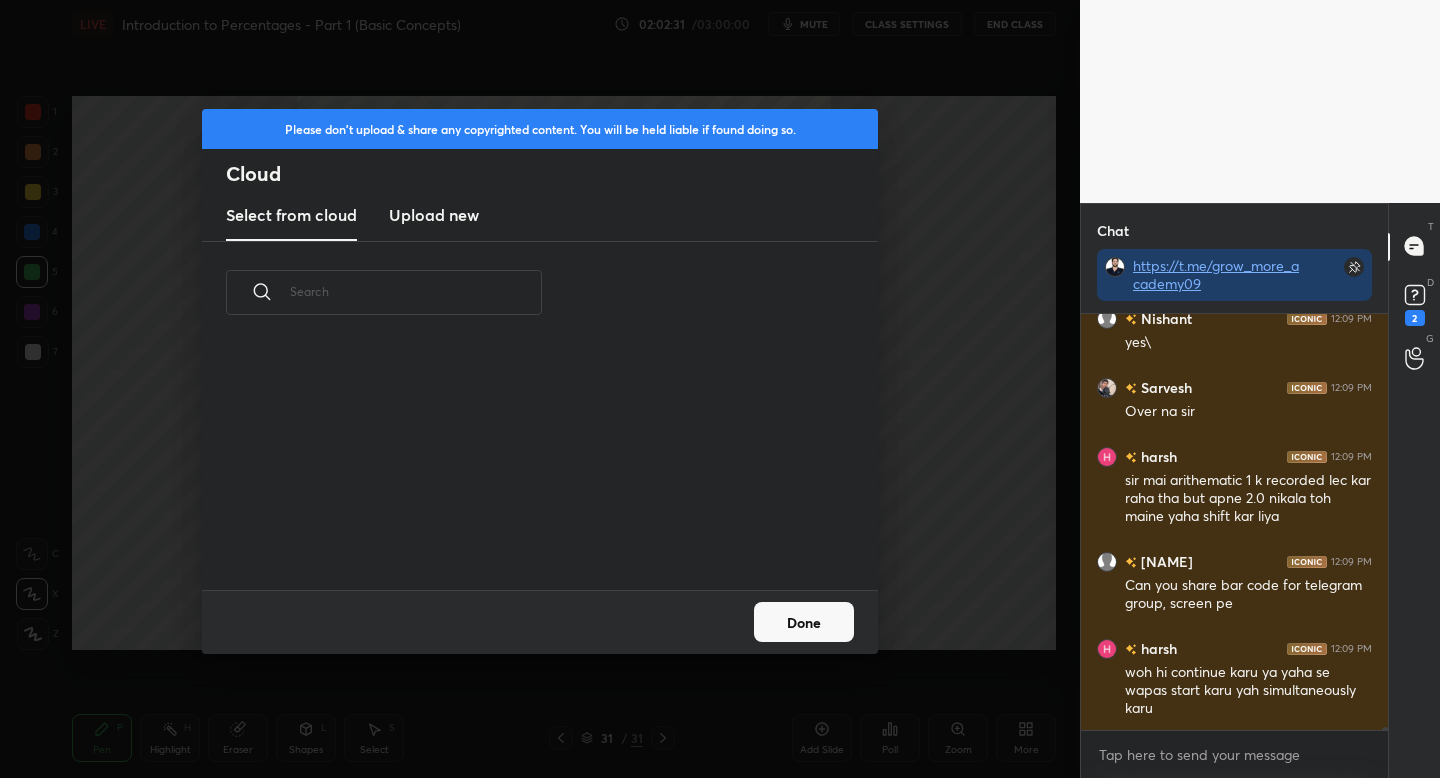 scroll, scrollTop: 7, scrollLeft: 11, axis: both 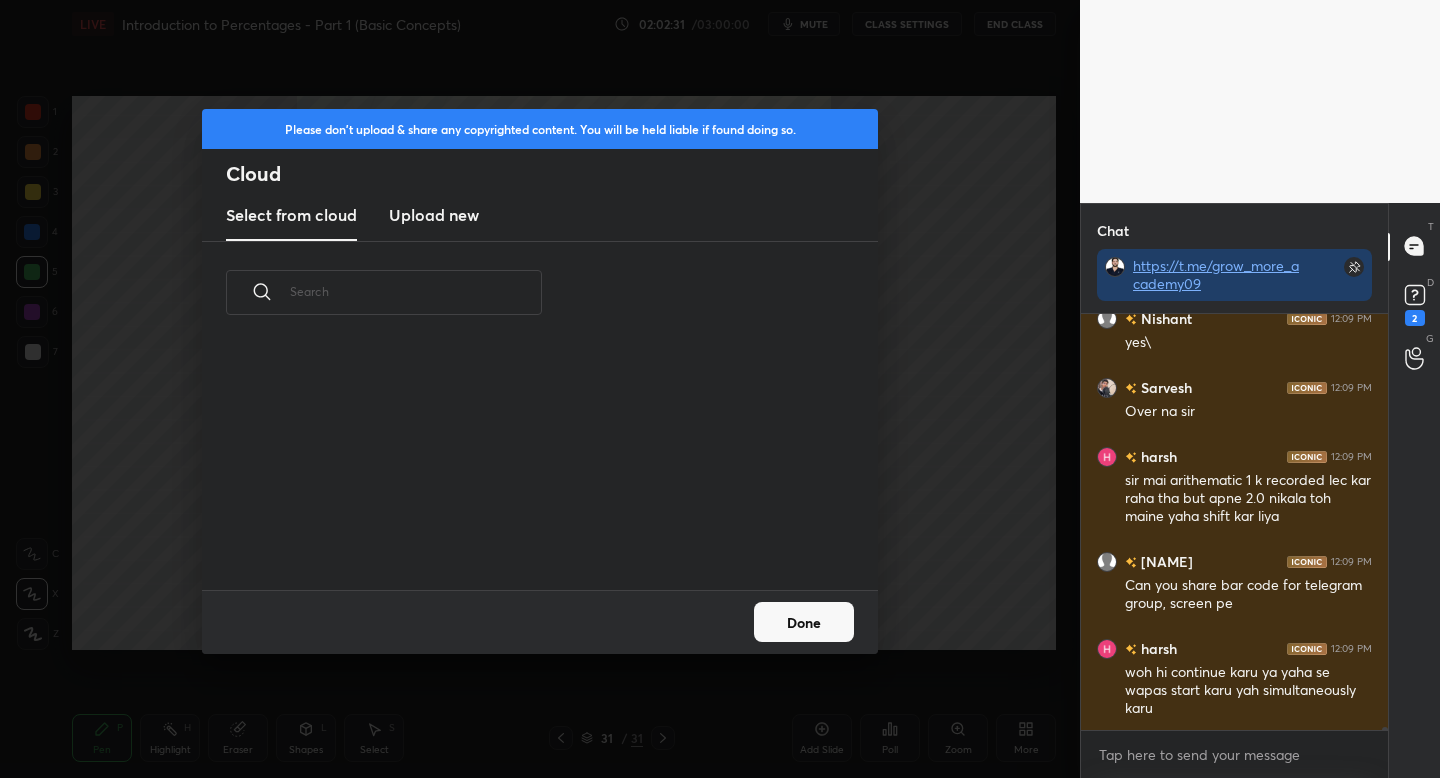 click on "Upload new" at bounding box center (434, 215) 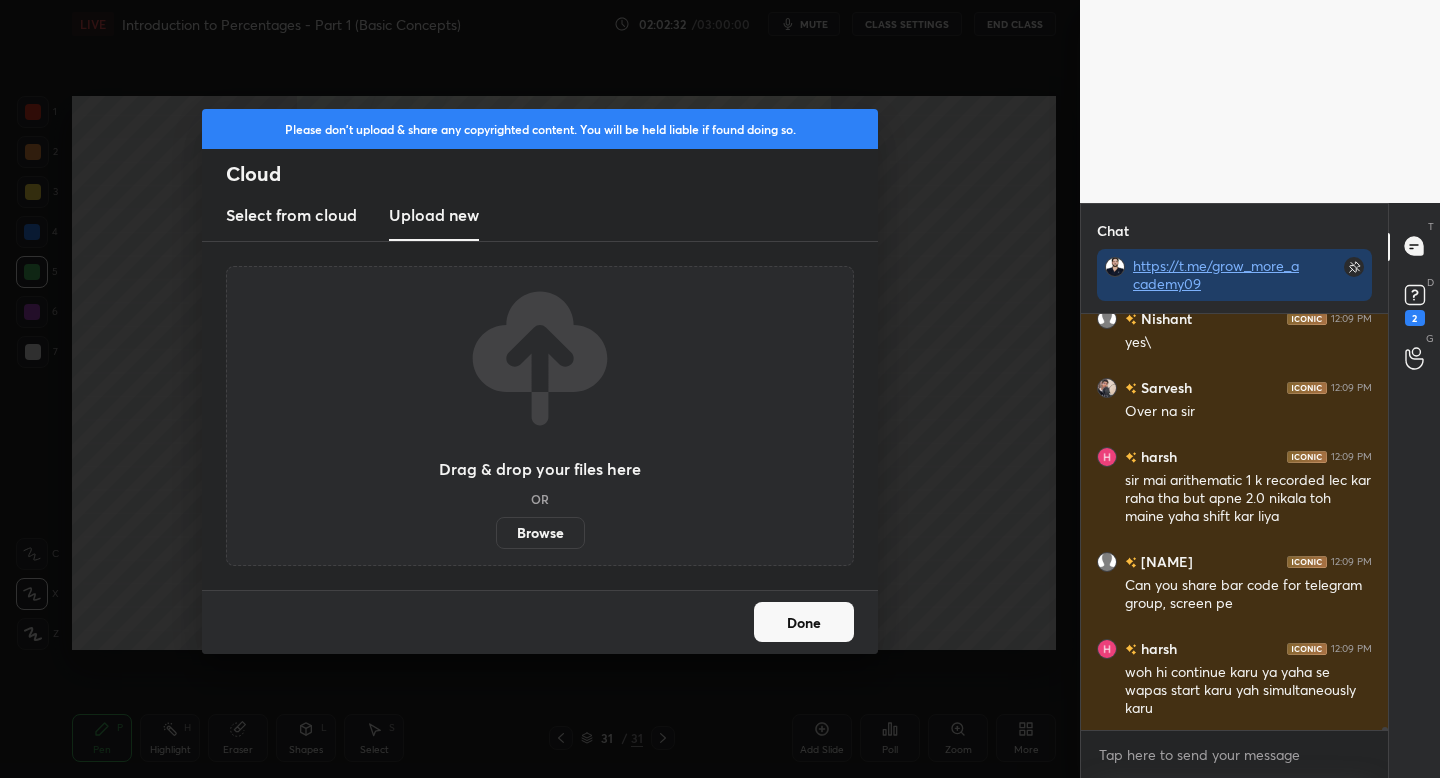 click on "Browse" at bounding box center [540, 533] 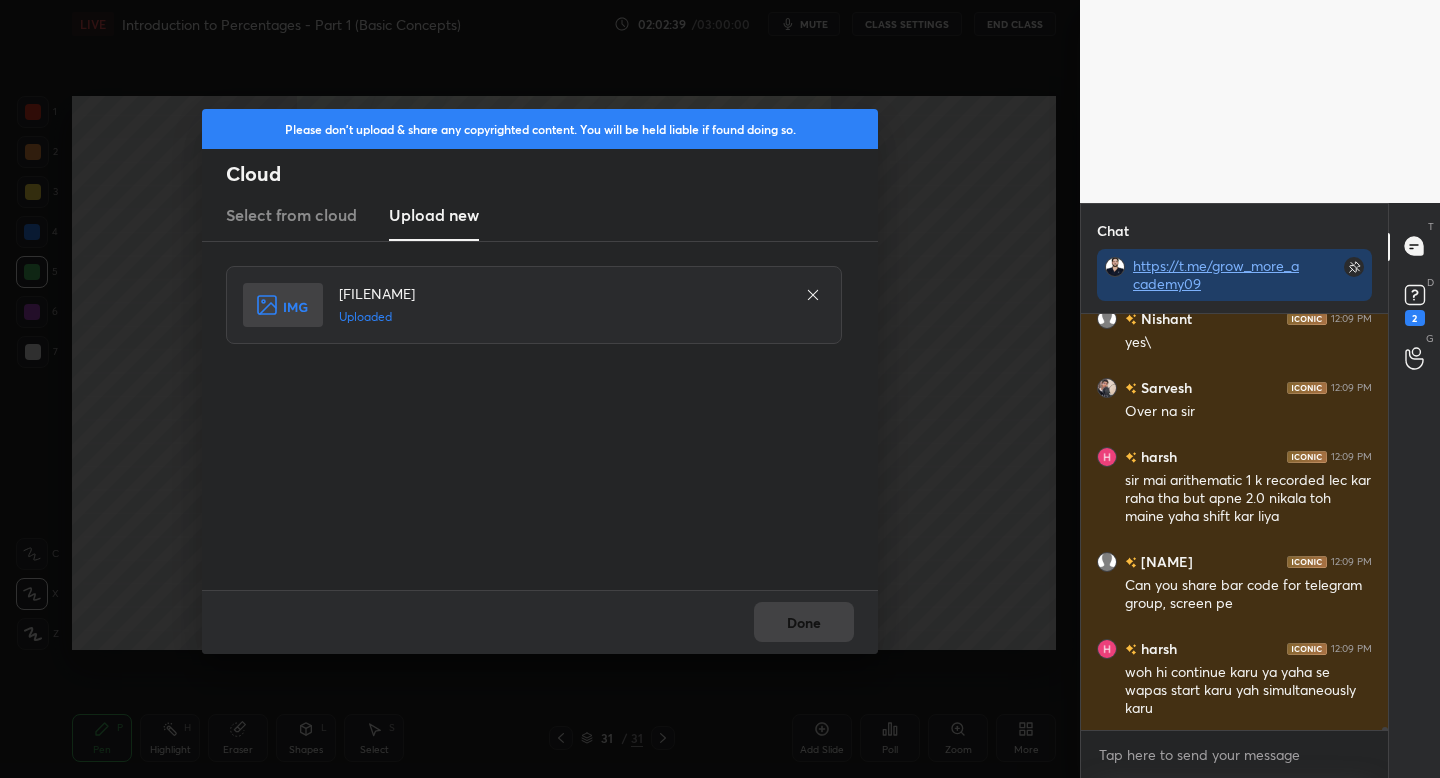 click on "Done" at bounding box center [804, 622] 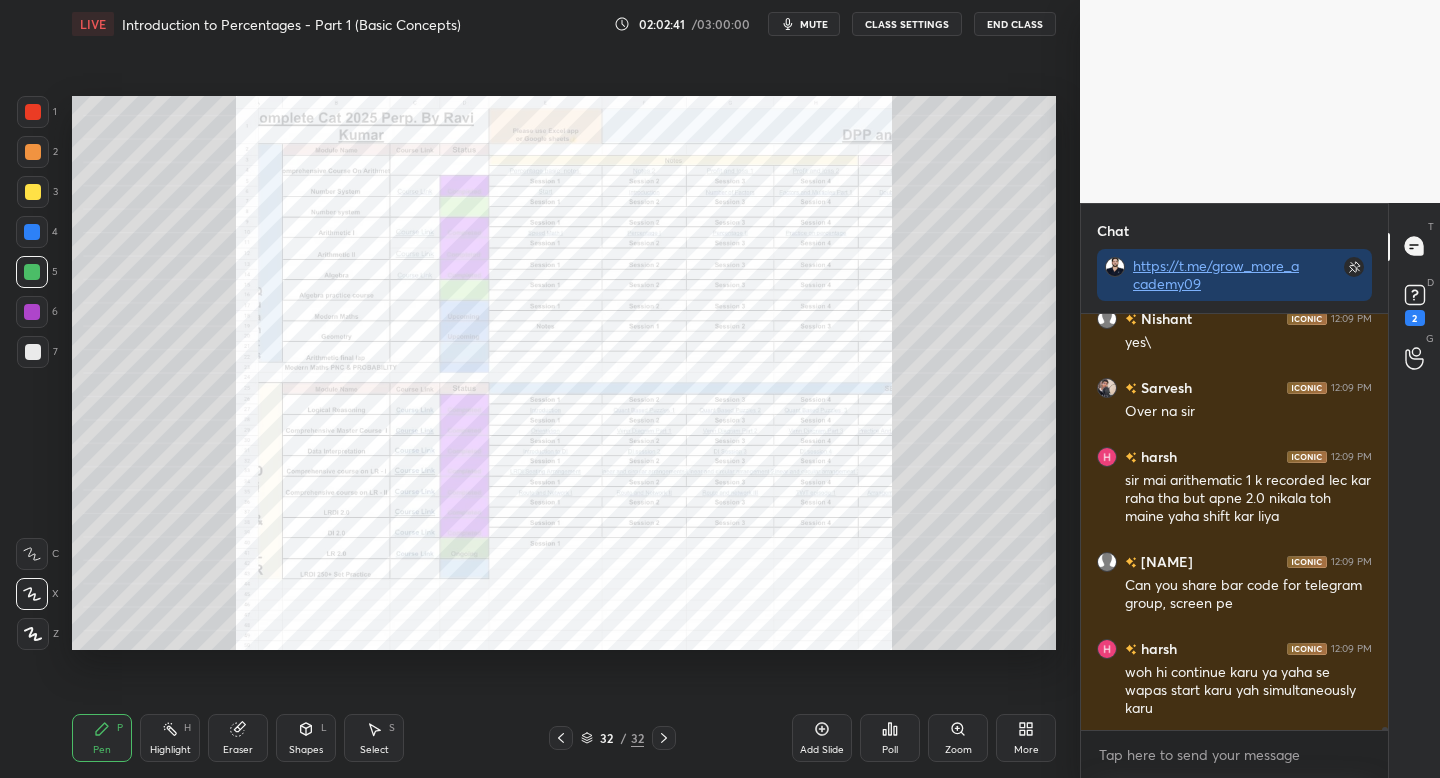 click 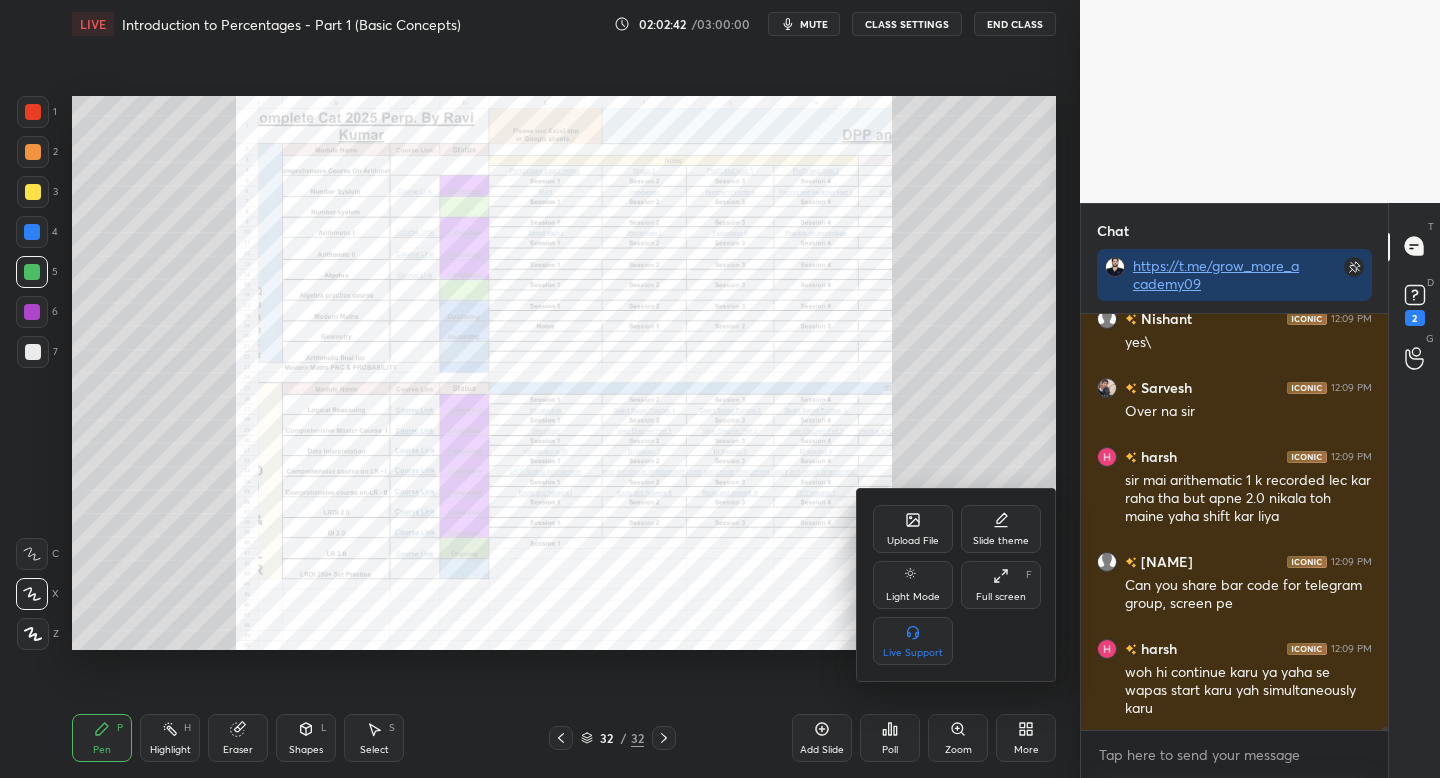 click 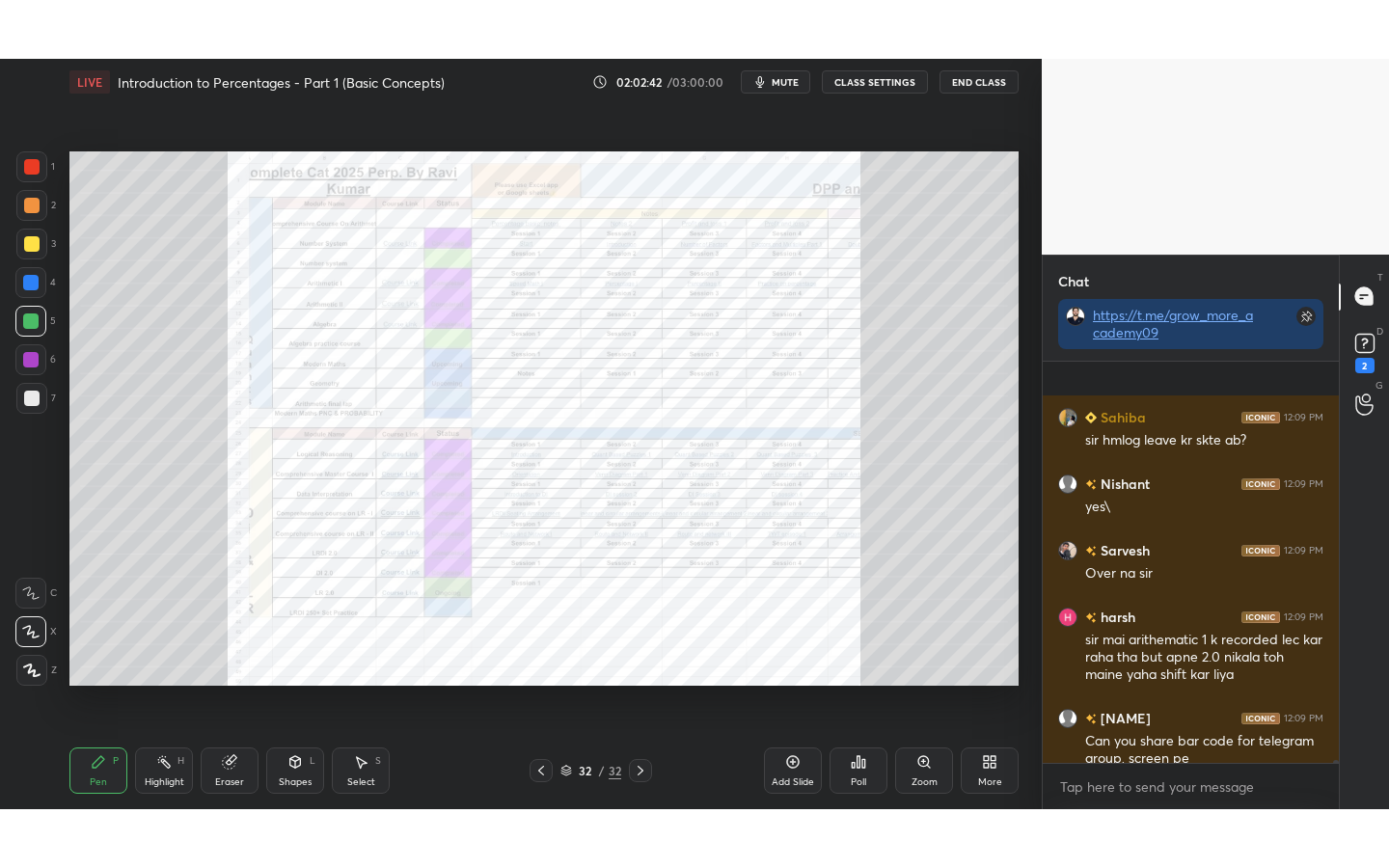 scroll, scrollTop: 95700, scrollLeft: 95494, axis: both 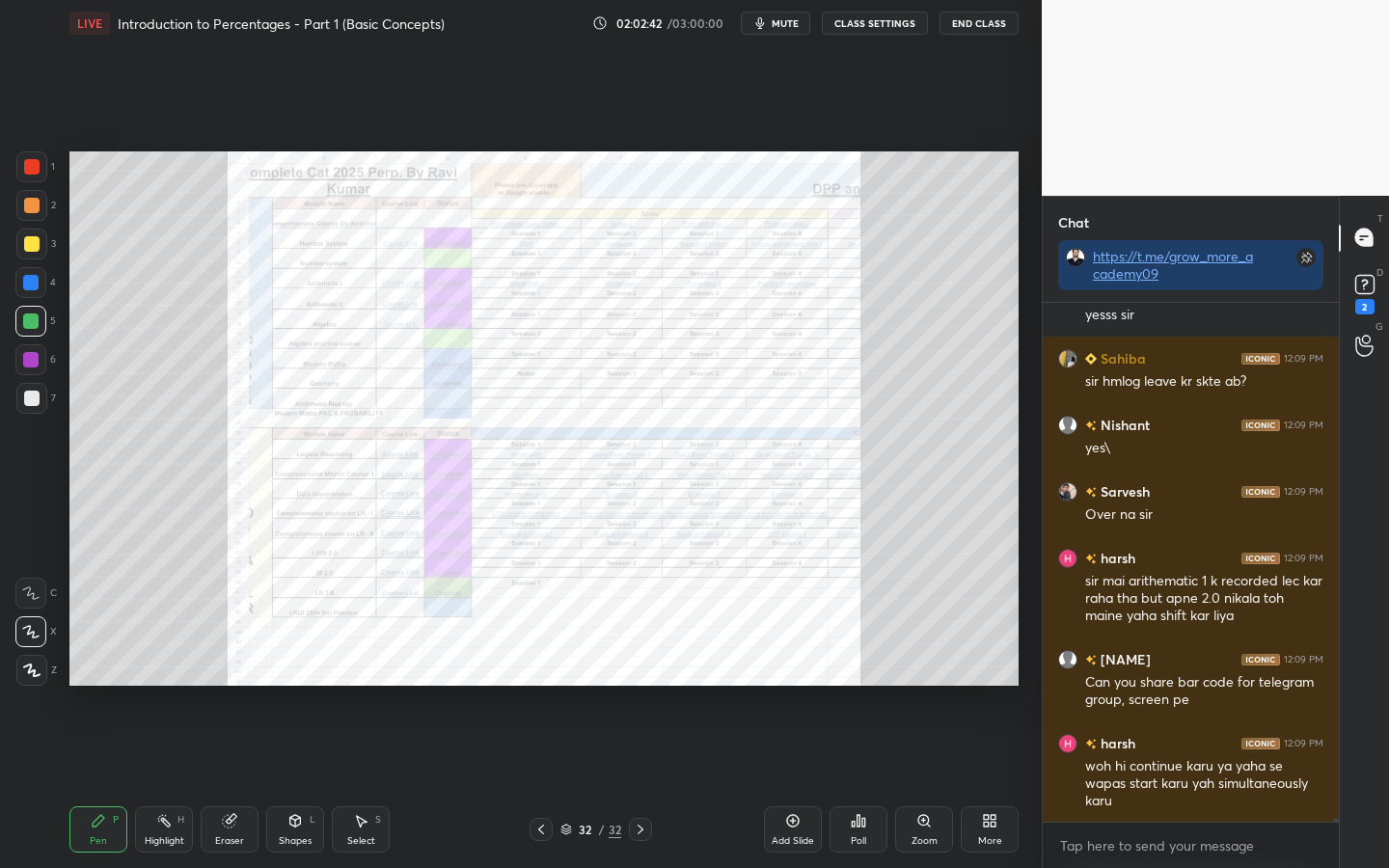 click 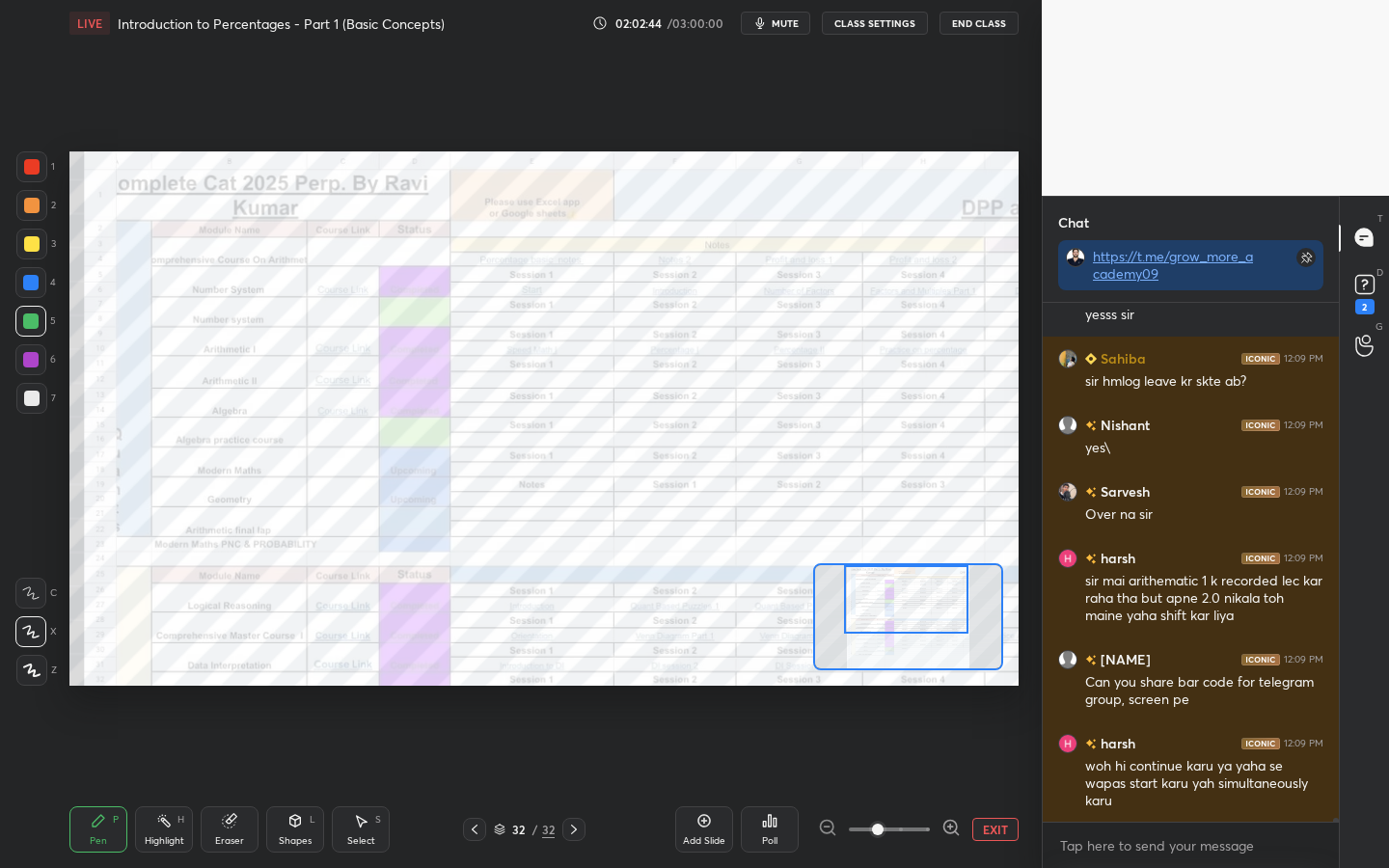 scroll, scrollTop: 62754, scrollLeft: 0, axis: vertical 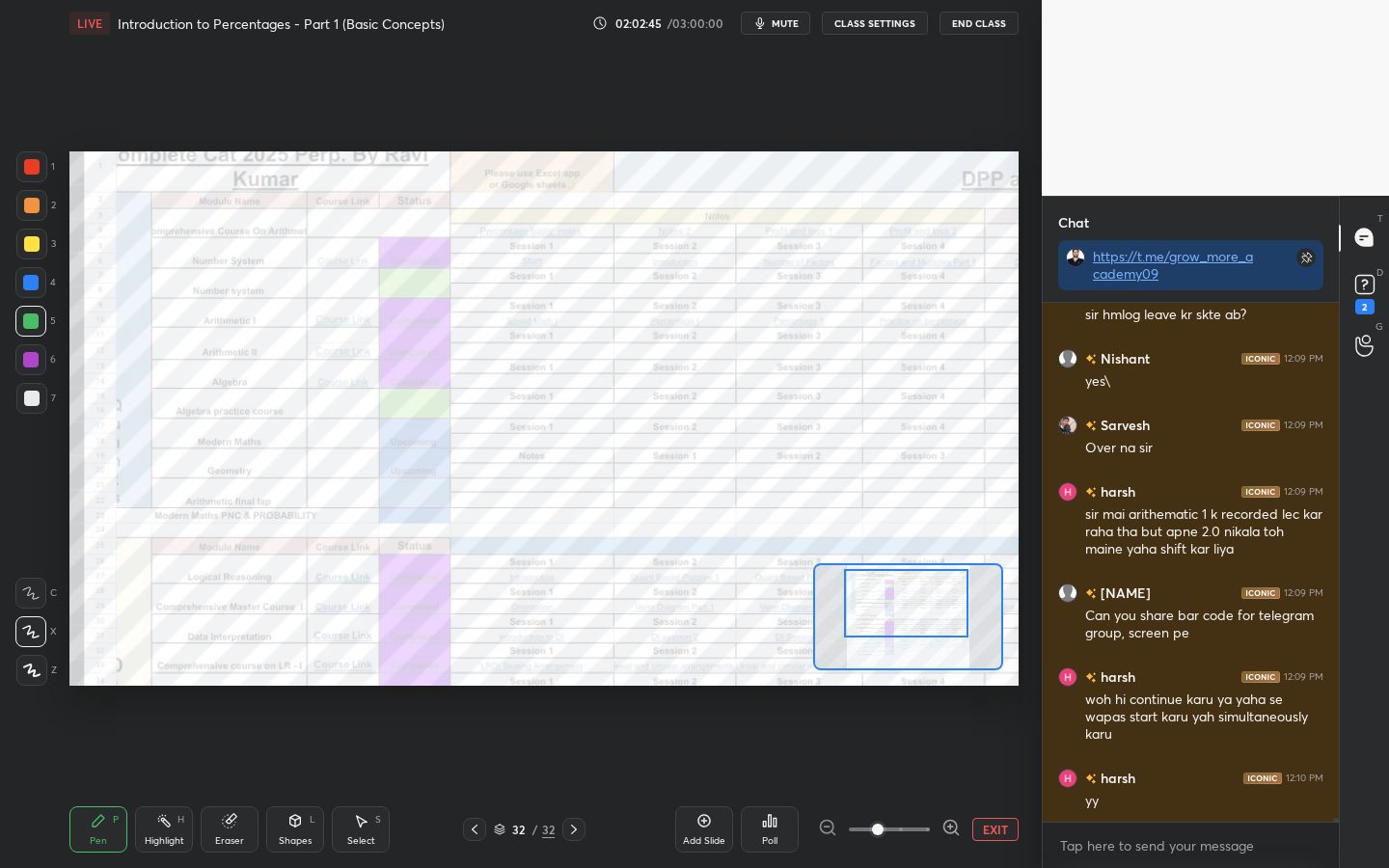 click at bounding box center [906, 603] 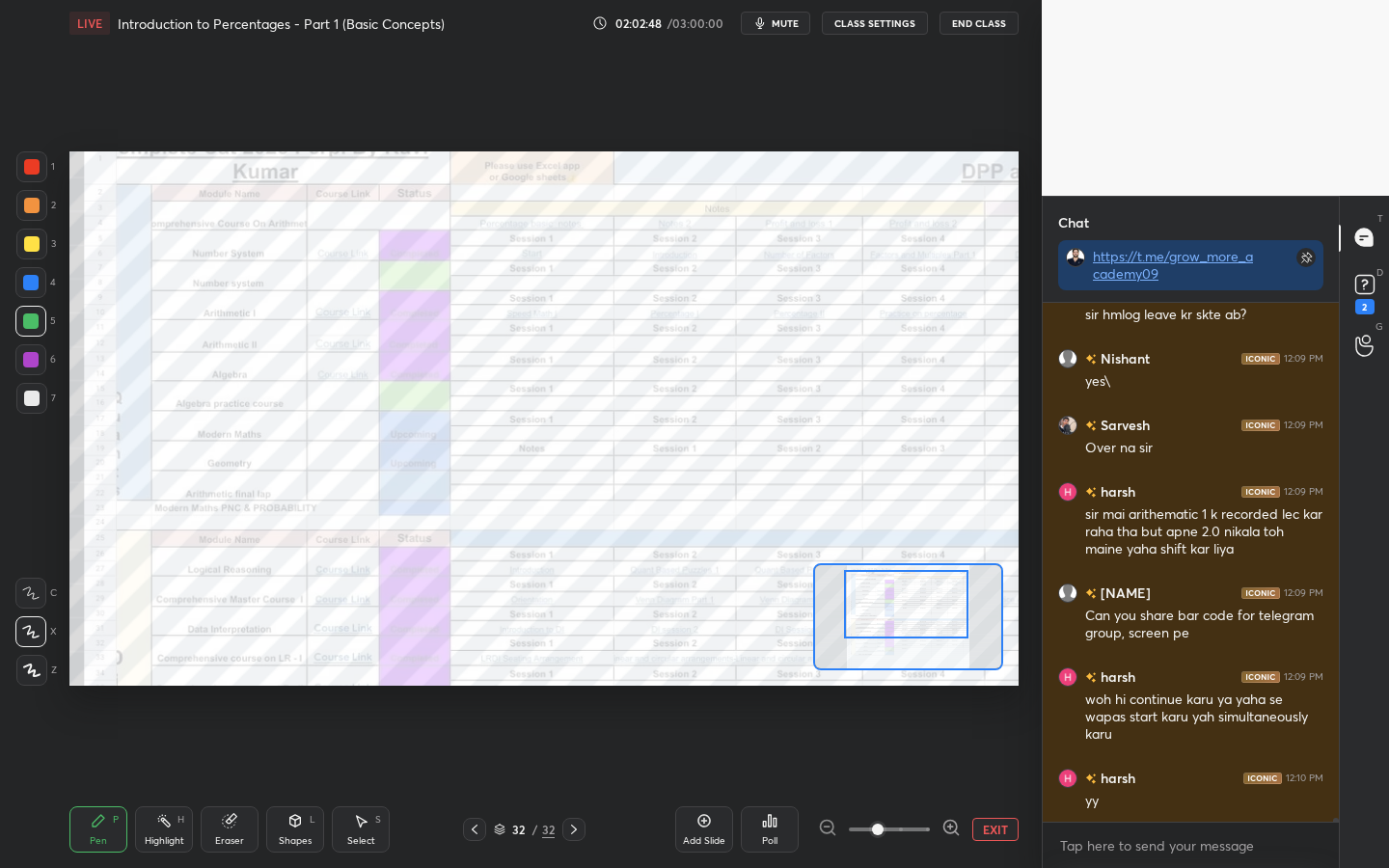 click on "Shapes" at bounding box center (295, 841) 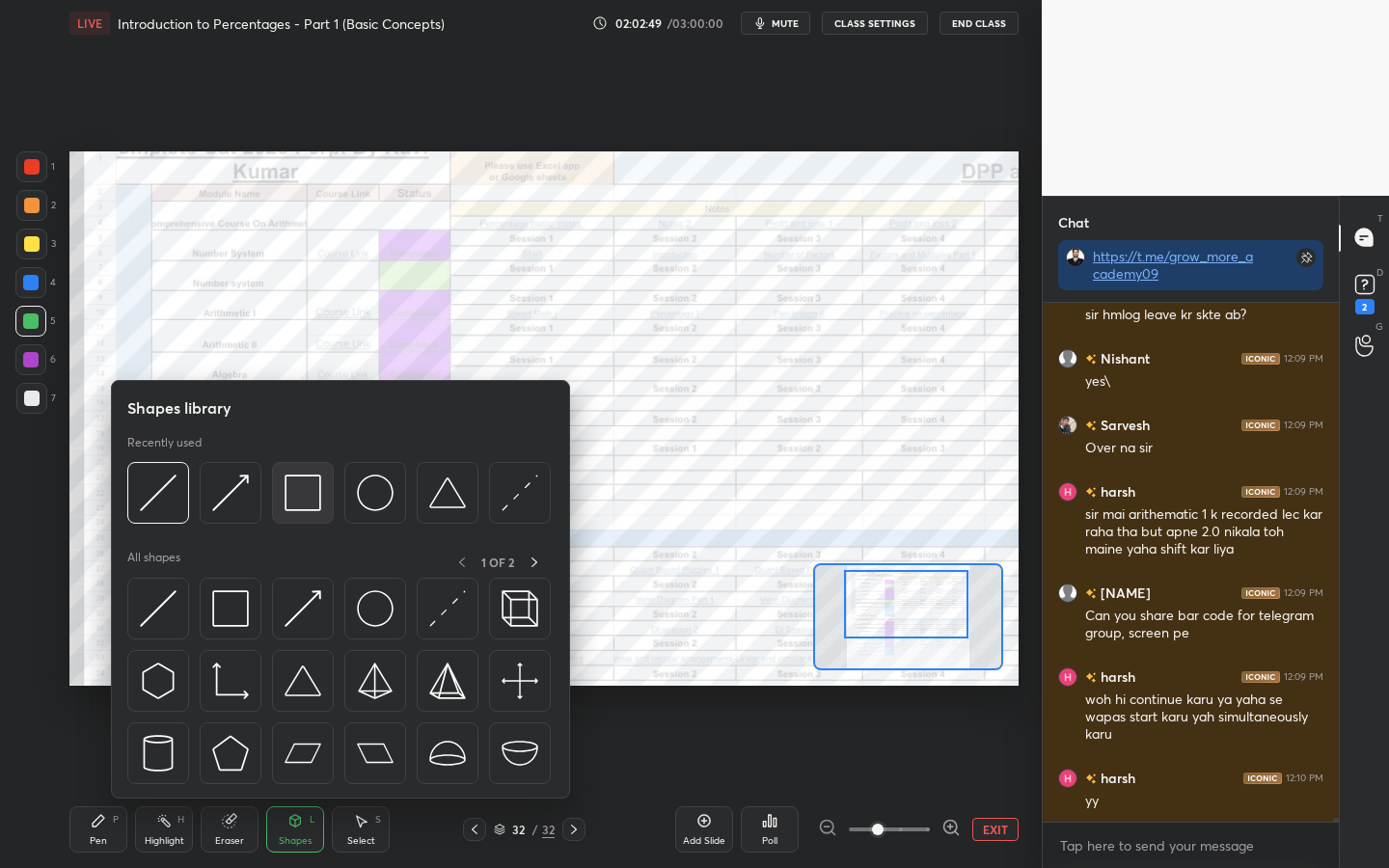 click at bounding box center [303, 493] 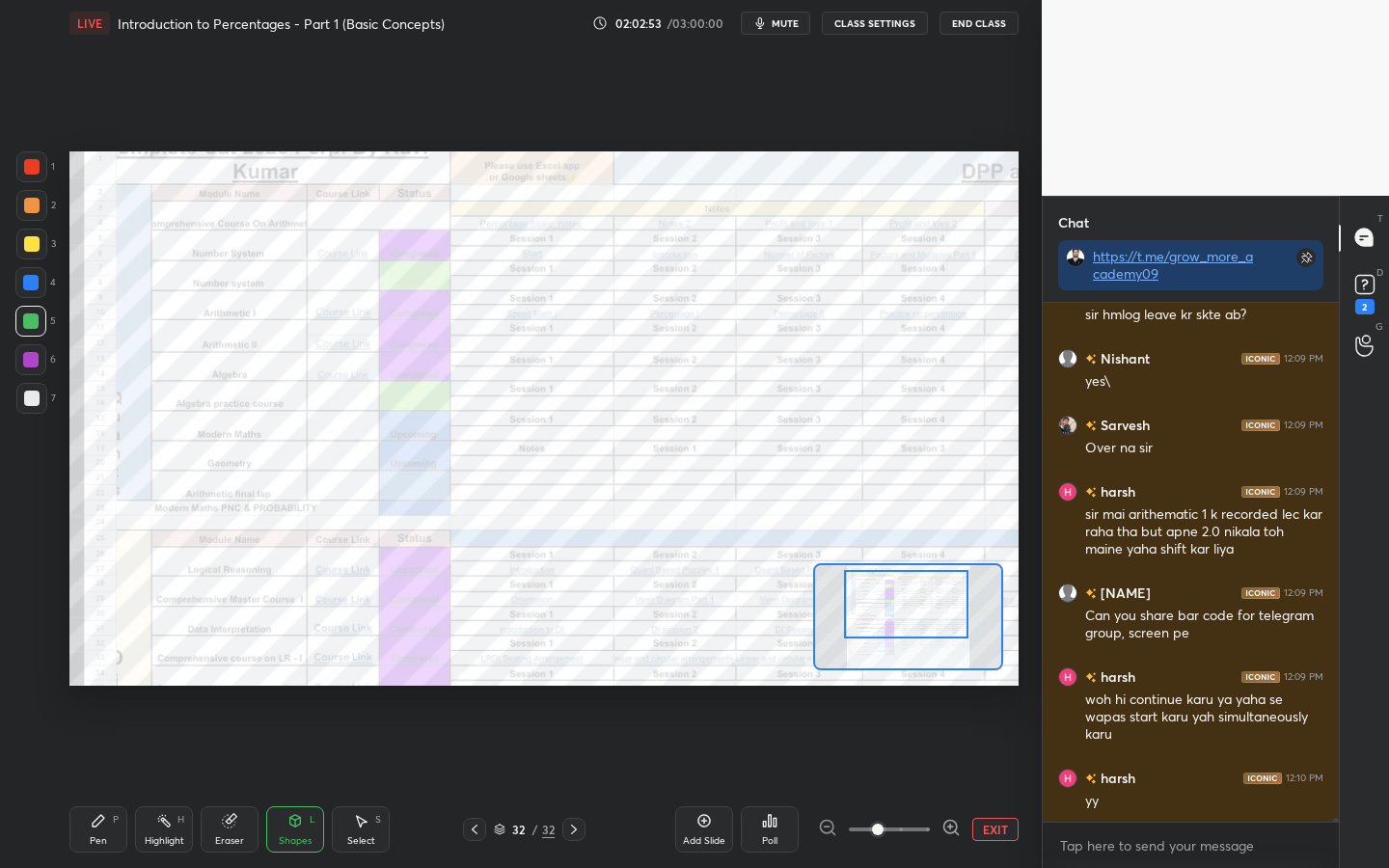 click at bounding box center (32, 167) 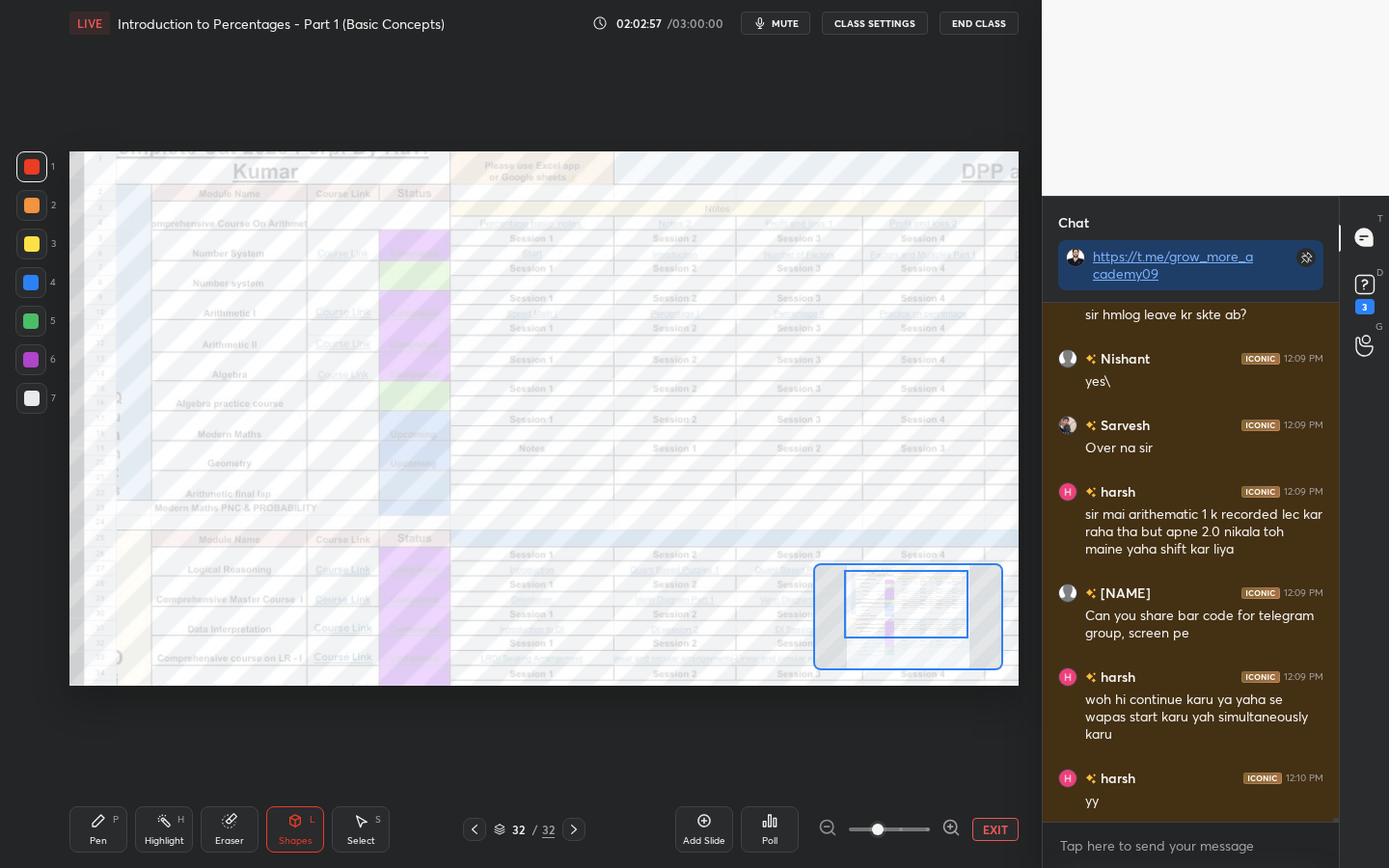 scroll, scrollTop: 62836, scrollLeft: 0, axis: vertical 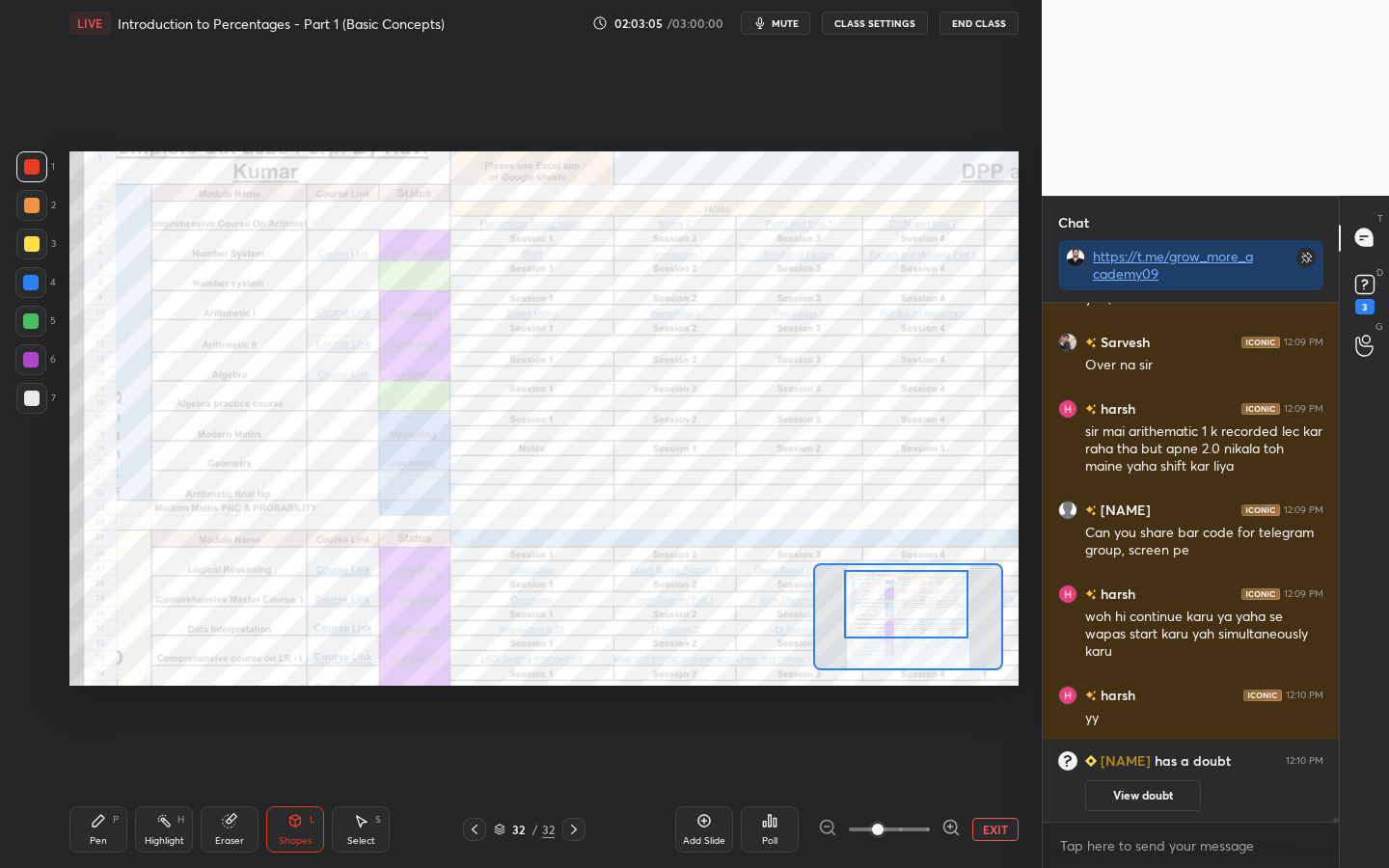 drag, startPoint x: 28, startPoint y: 353, endPoint x: 51, endPoint y: 347, distance: 23.769729 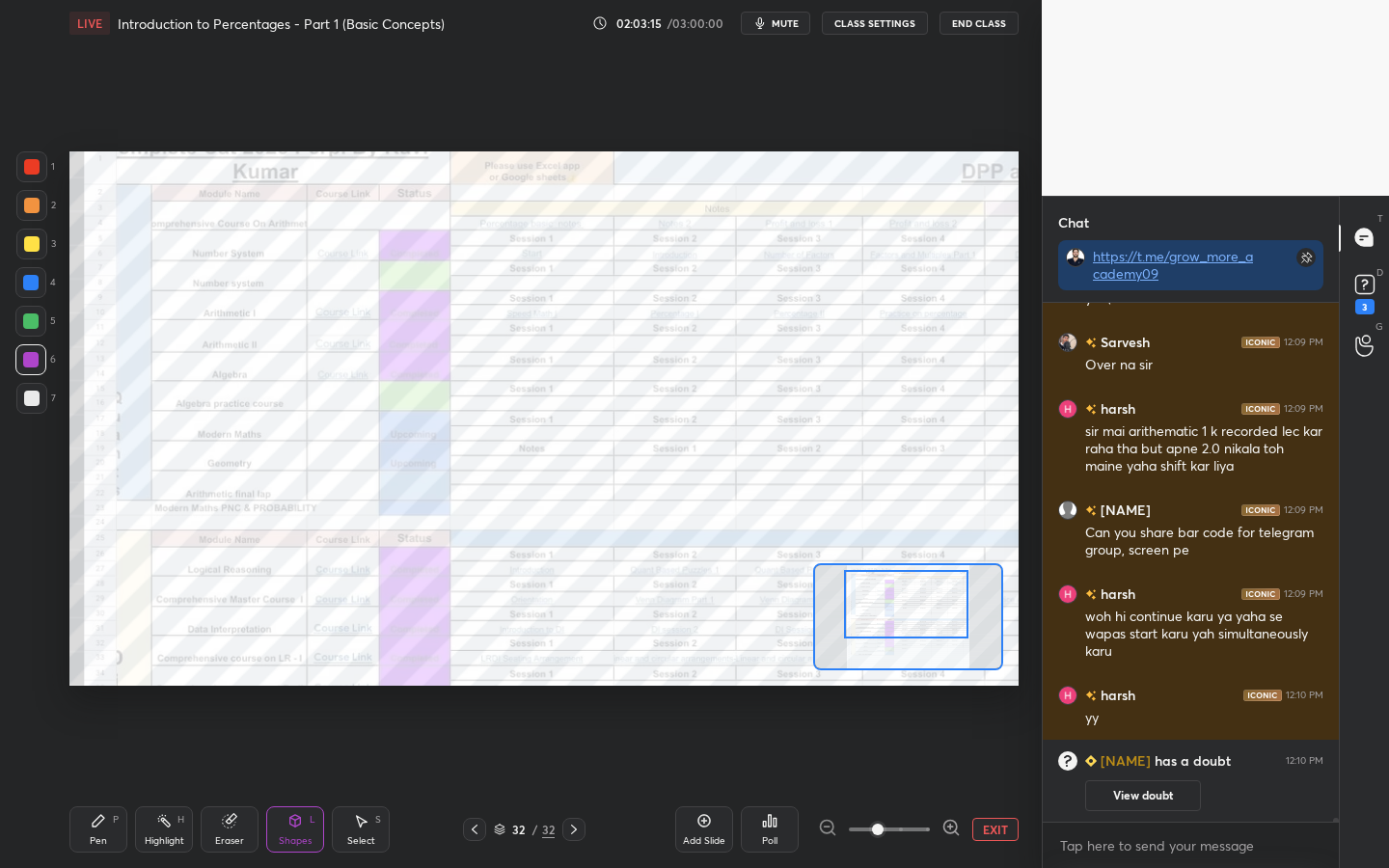 click on "Pen P" at bounding box center [98, 829] 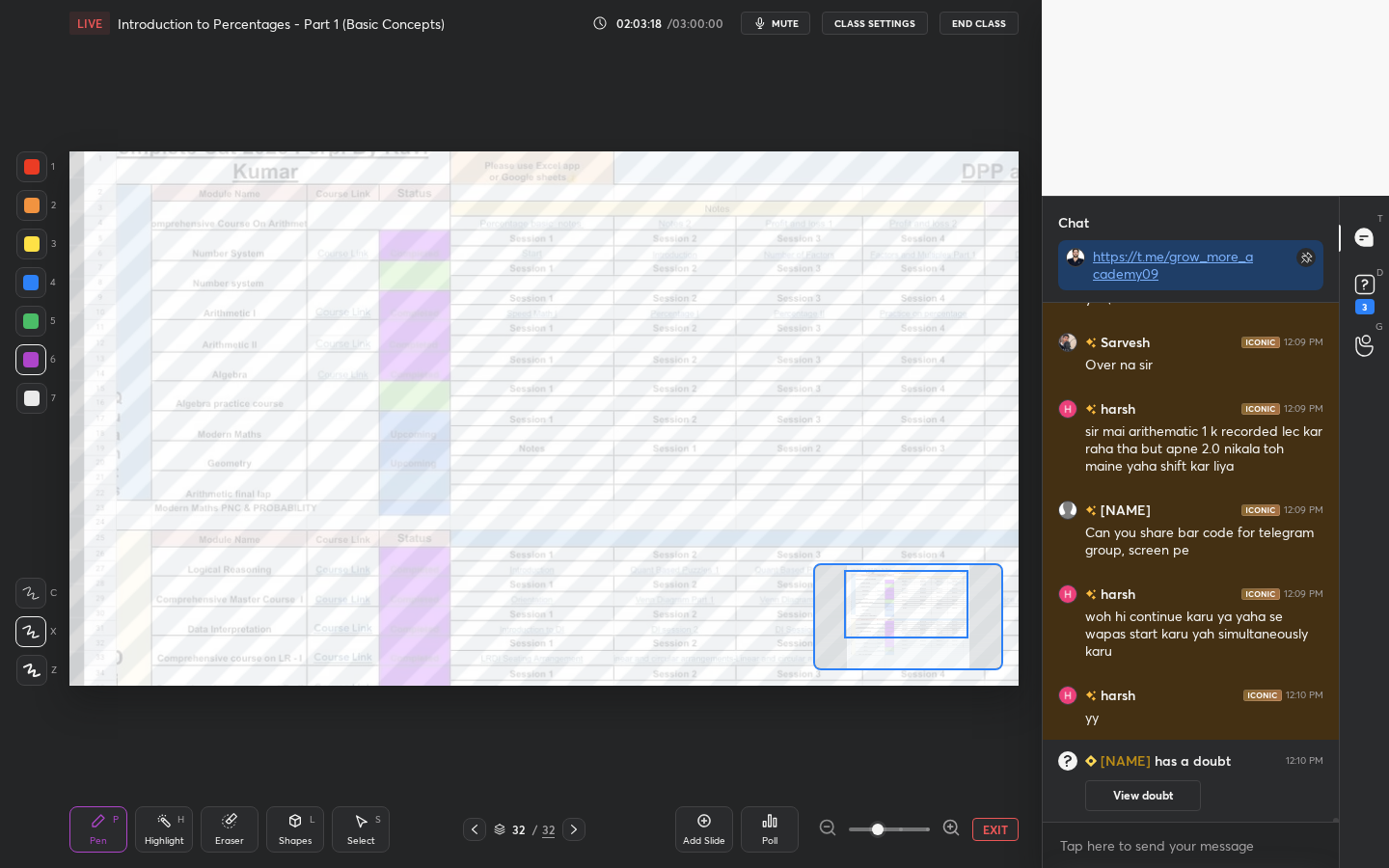click at bounding box center [31, 283] 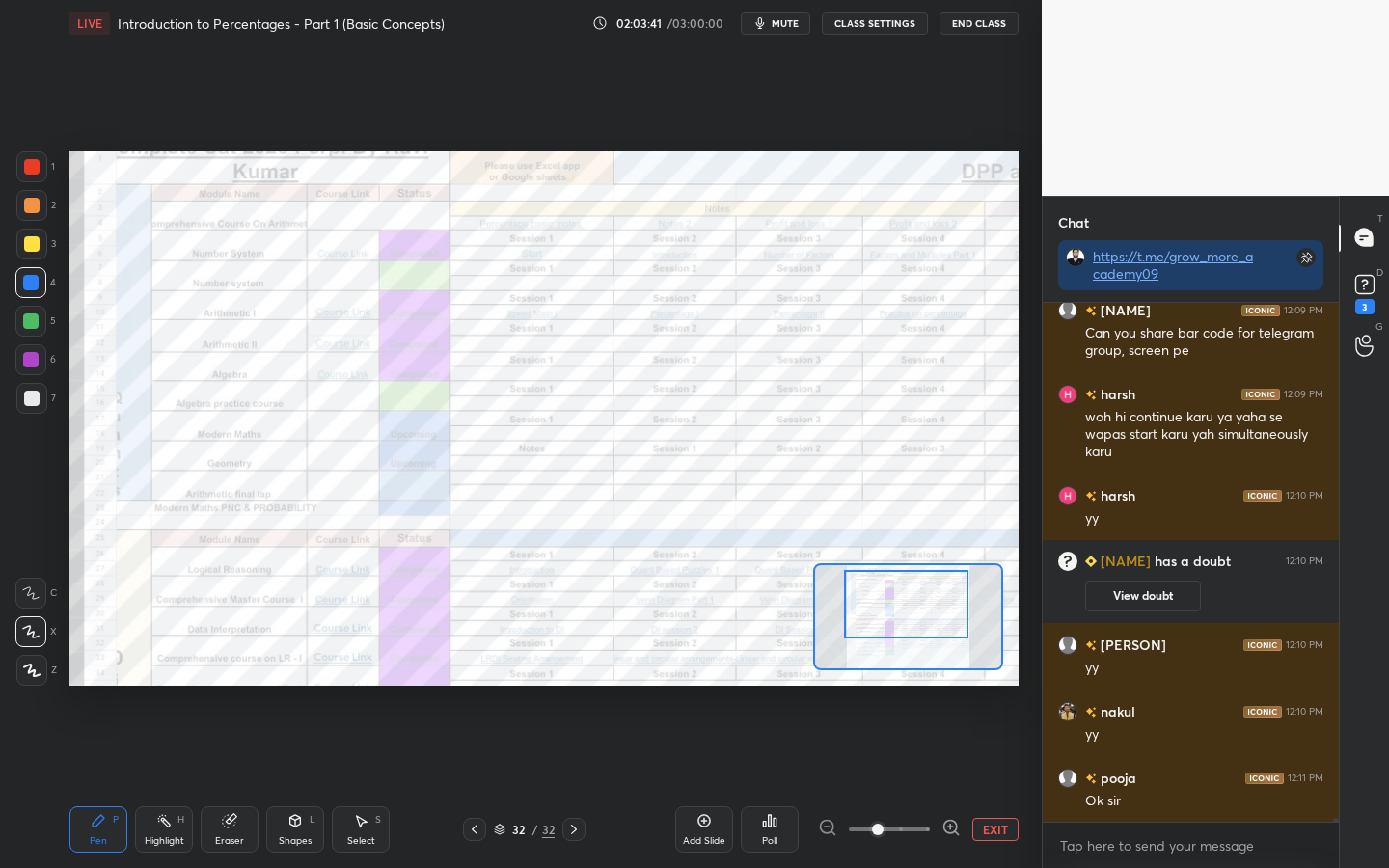 scroll, scrollTop: 63027, scrollLeft: 0, axis: vertical 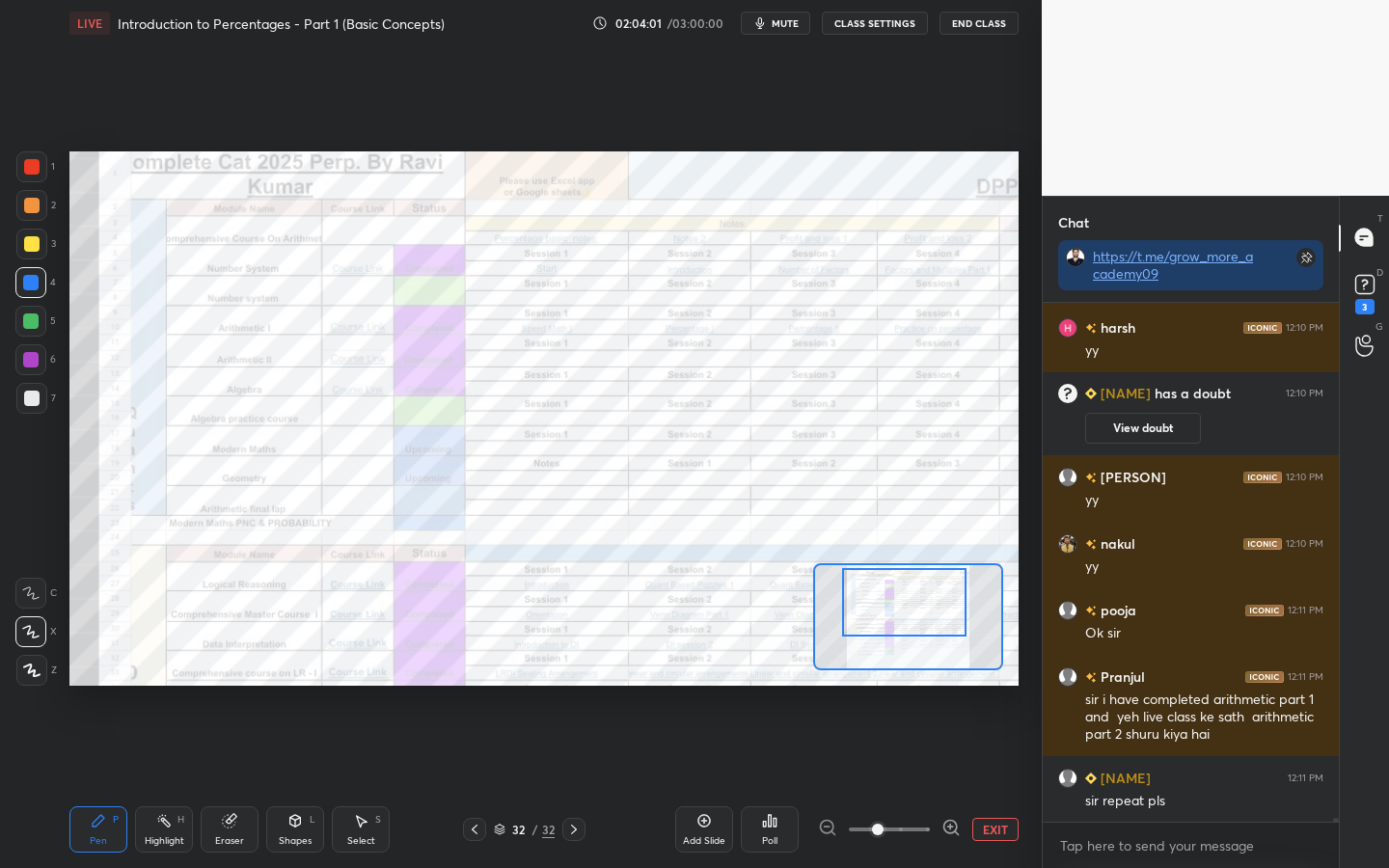 click at bounding box center (904, 602) 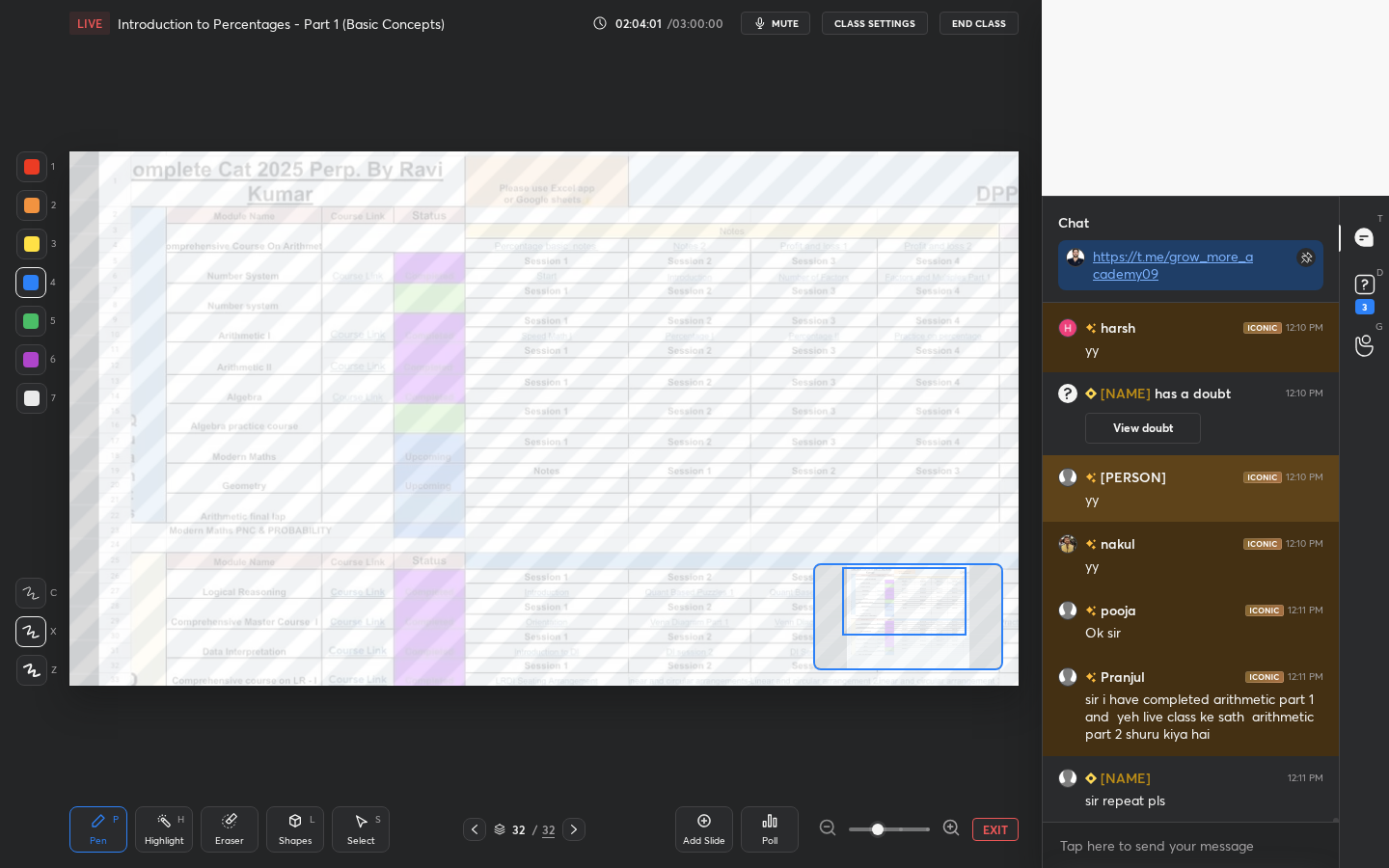 scroll, scrollTop: 63161, scrollLeft: 0, axis: vertical 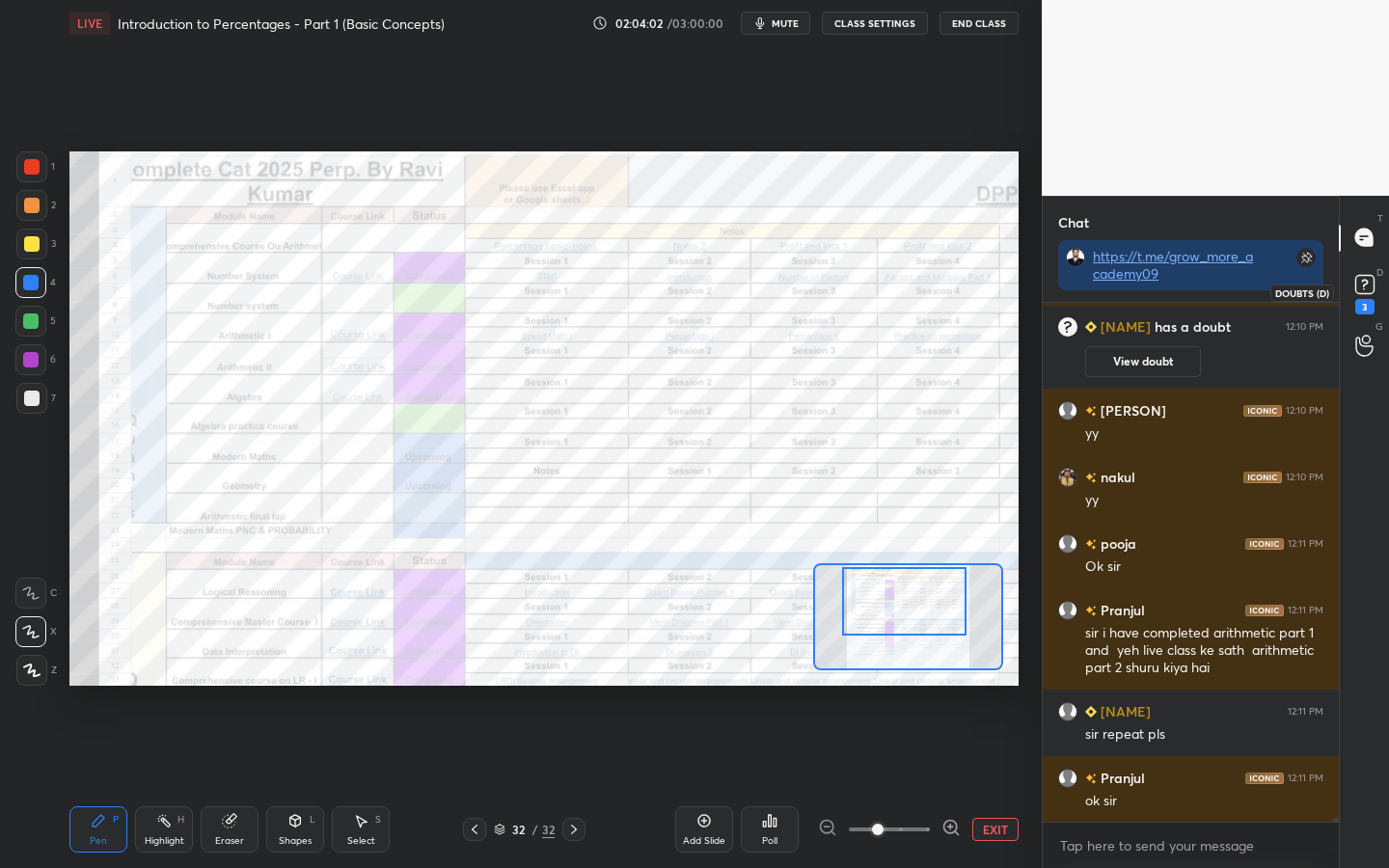 click 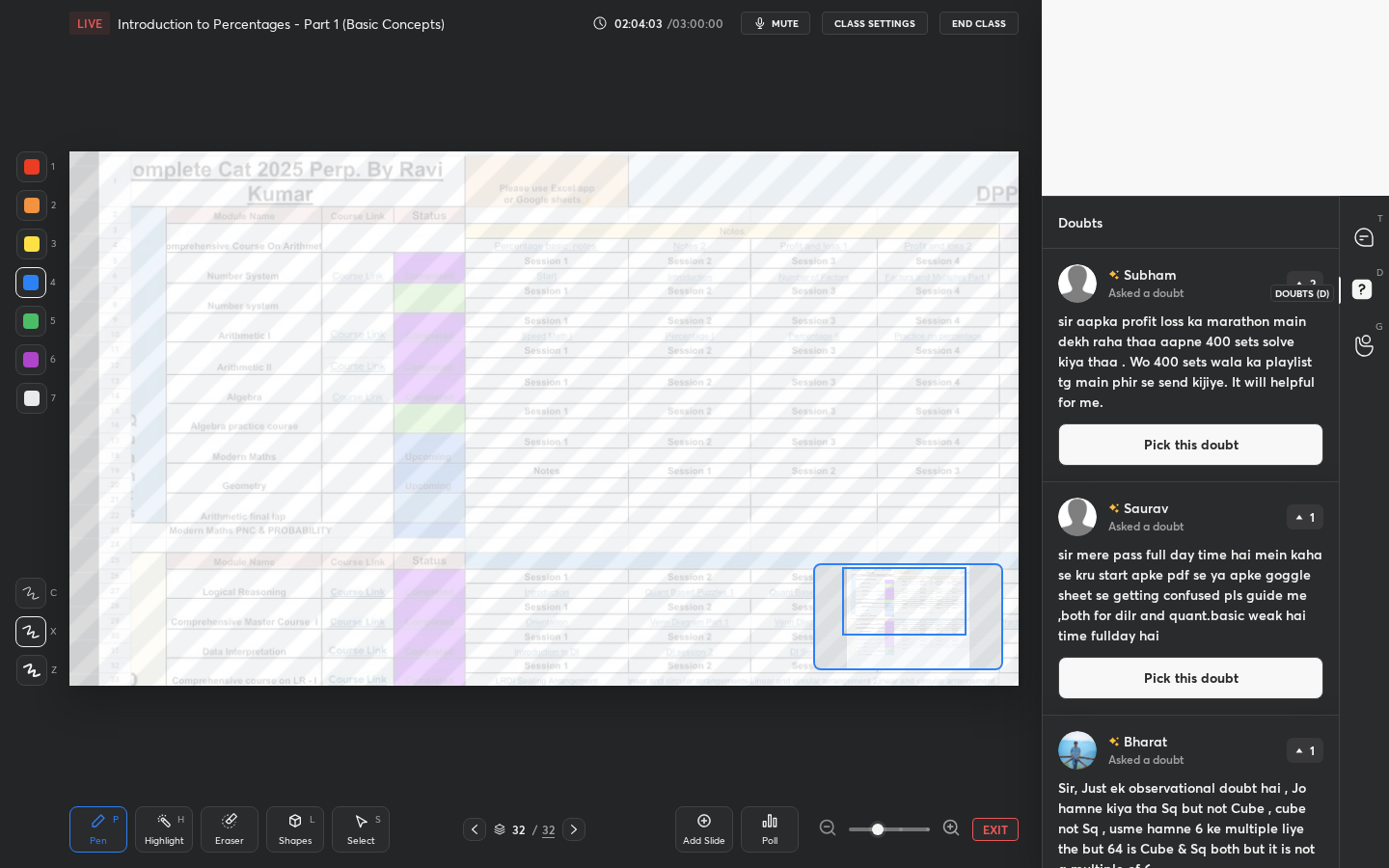 scroll, scrollTop: 7, scrollLeft: 7, axis: both 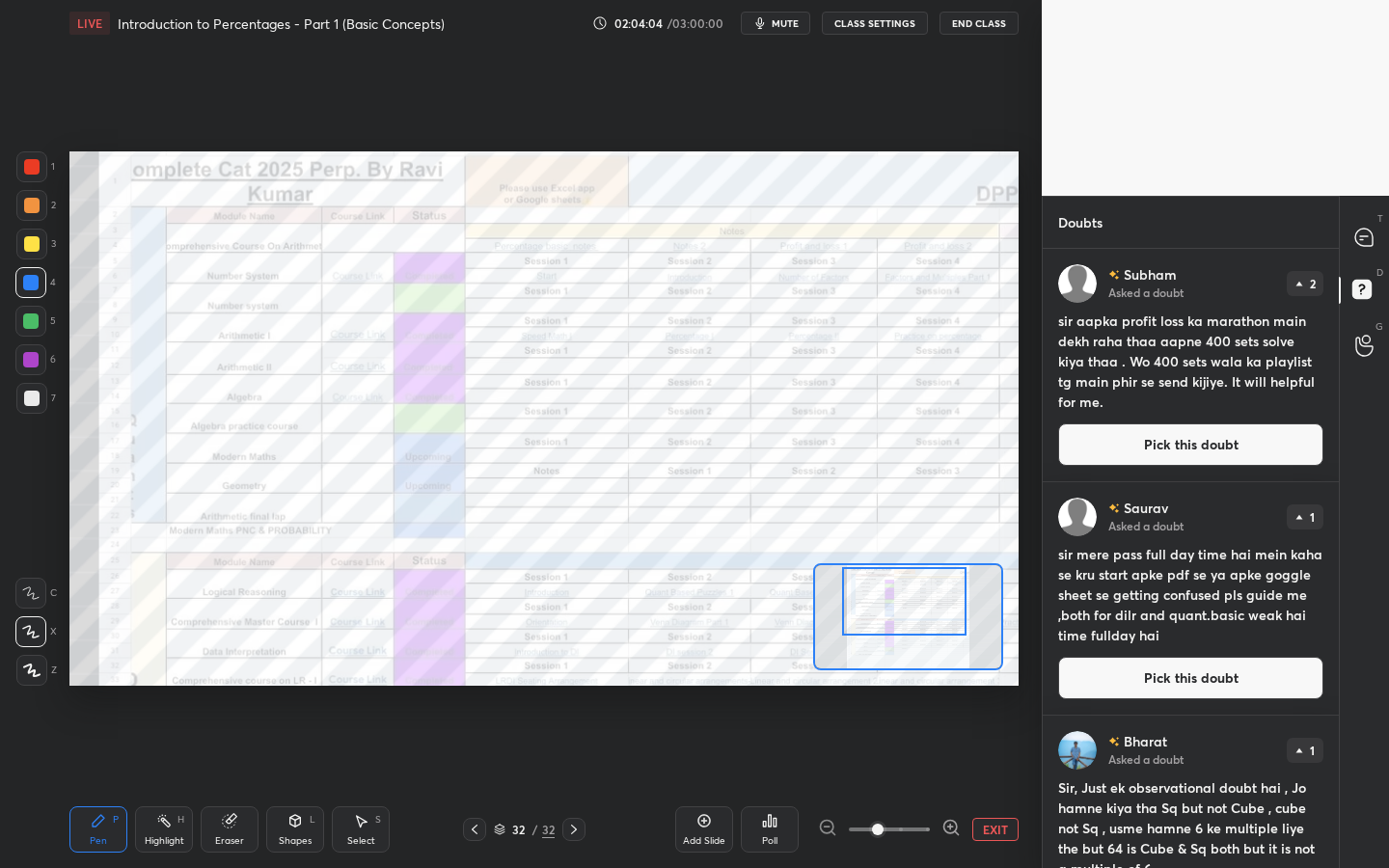 click on "Pick this doubt" at bounding box center (1190, 445) 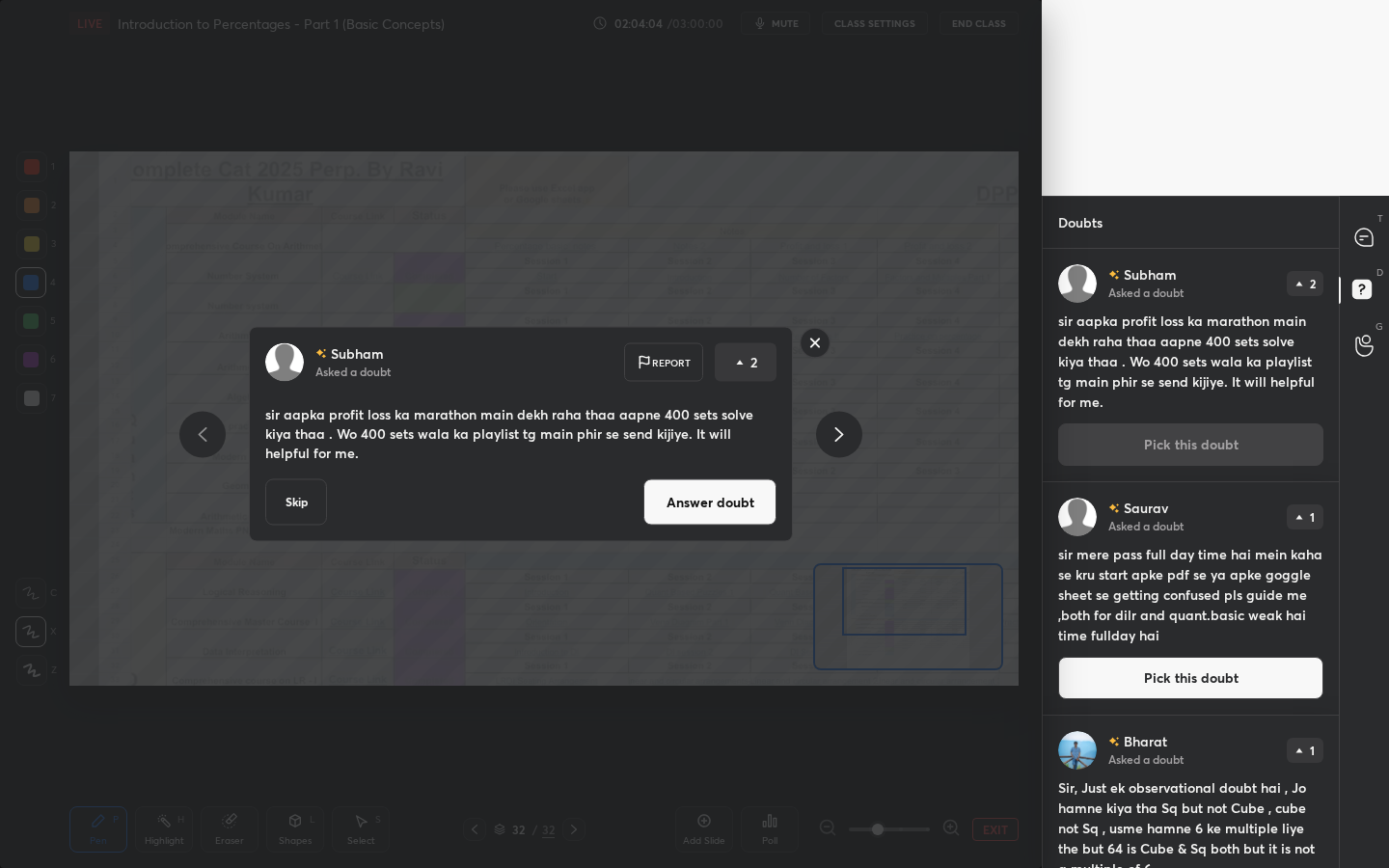 click on "Answer doubt" at bounding box center [710, 502] 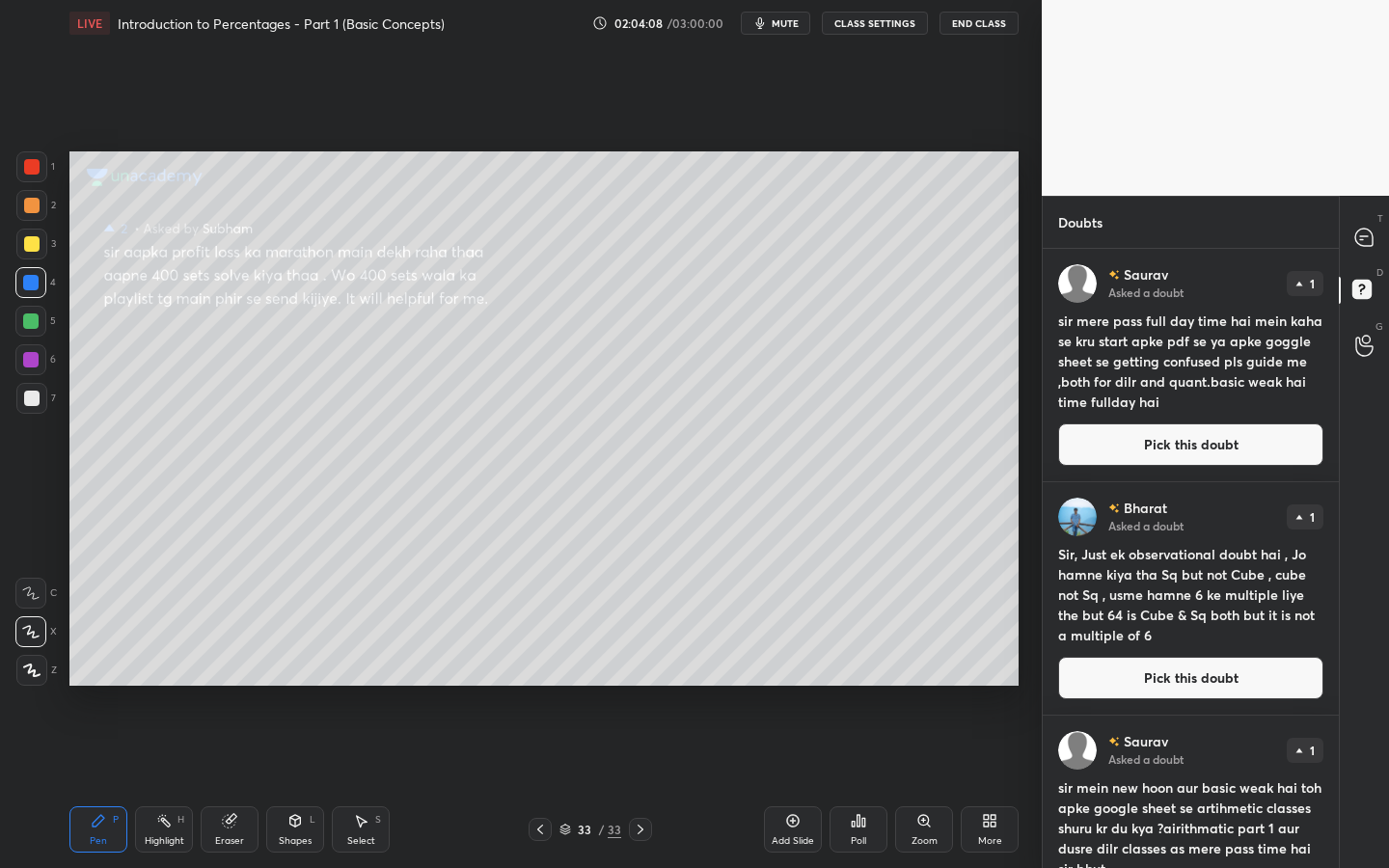 click on "Pick this doubt" at bounding box center [1190, 445] 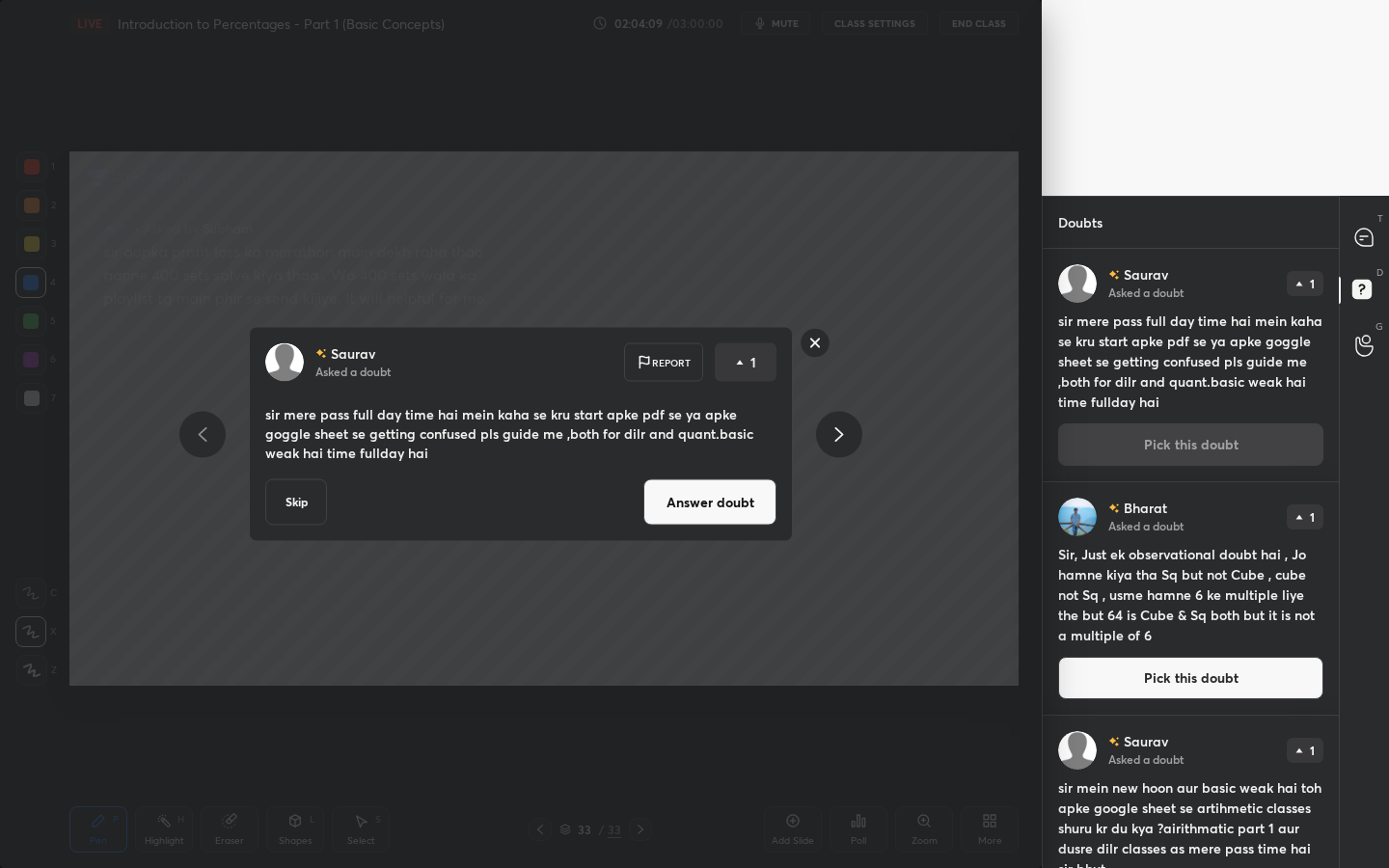 click on "Answer doubt" at bounding box center (710, 502) 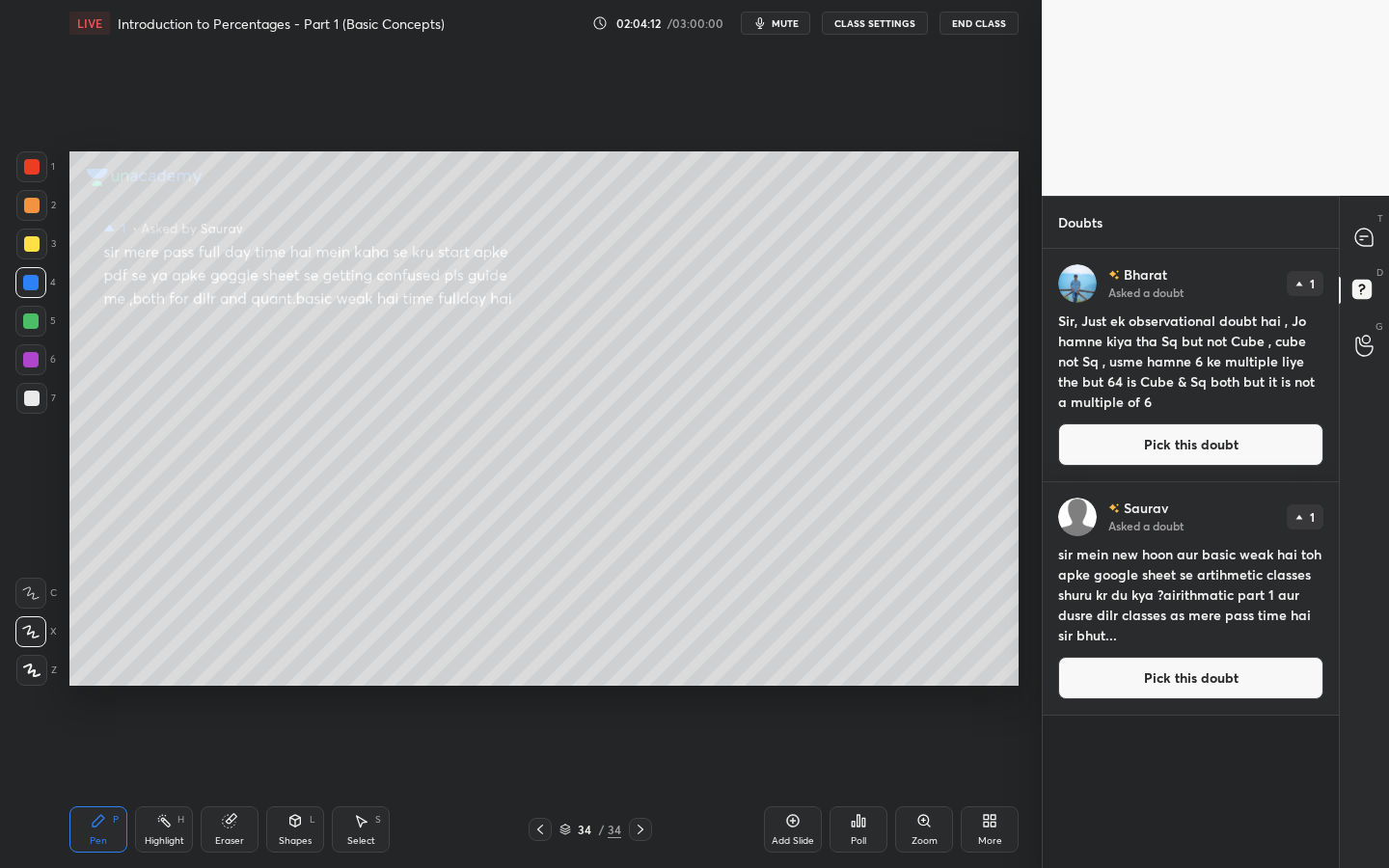 click on "Pick this doubt" at bounding box center (1190, 445) 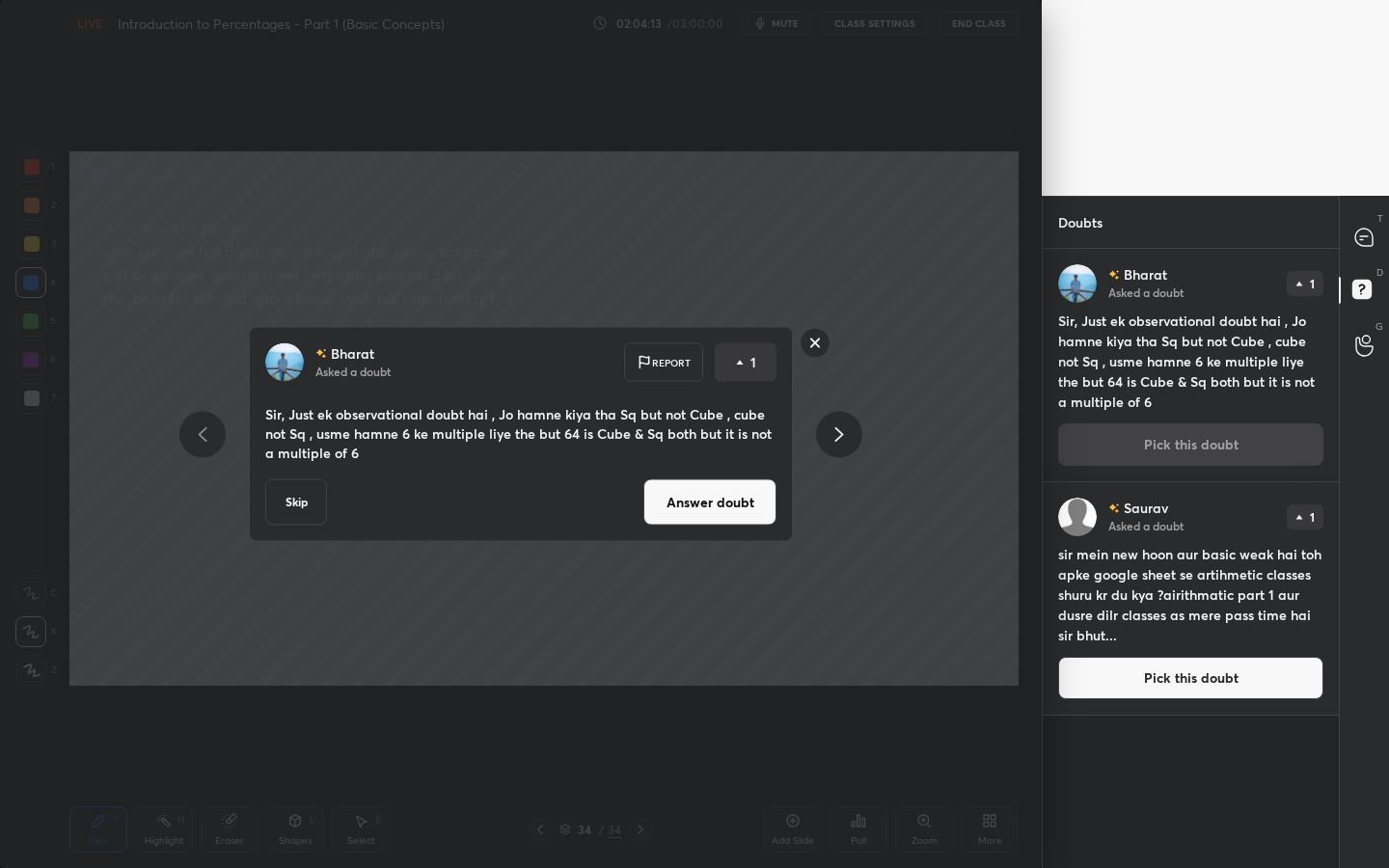 click on "Answer doubt" at bounding box center (710, 502) 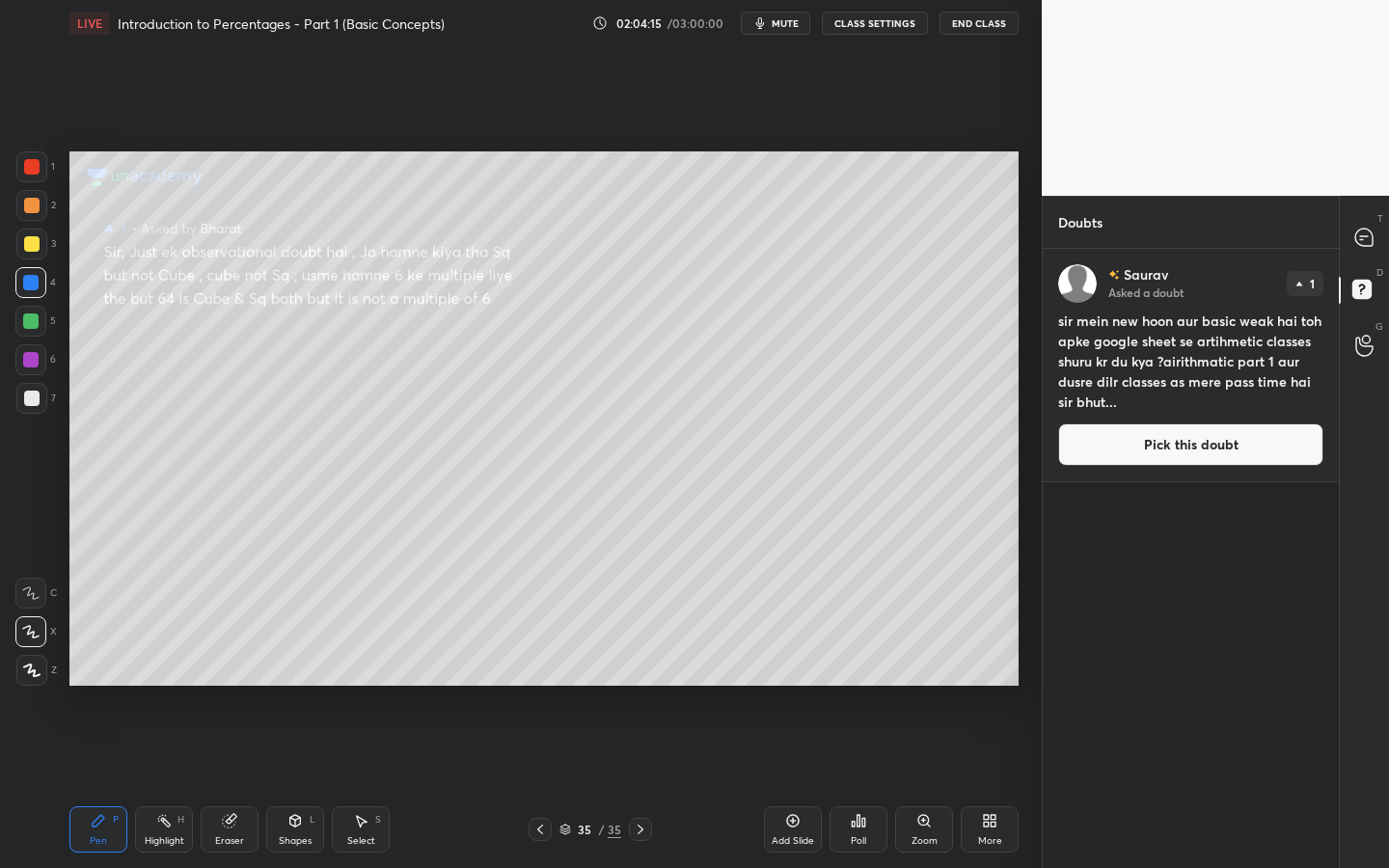 click on "Pick this doubt" at bounding box center [1190, 445] 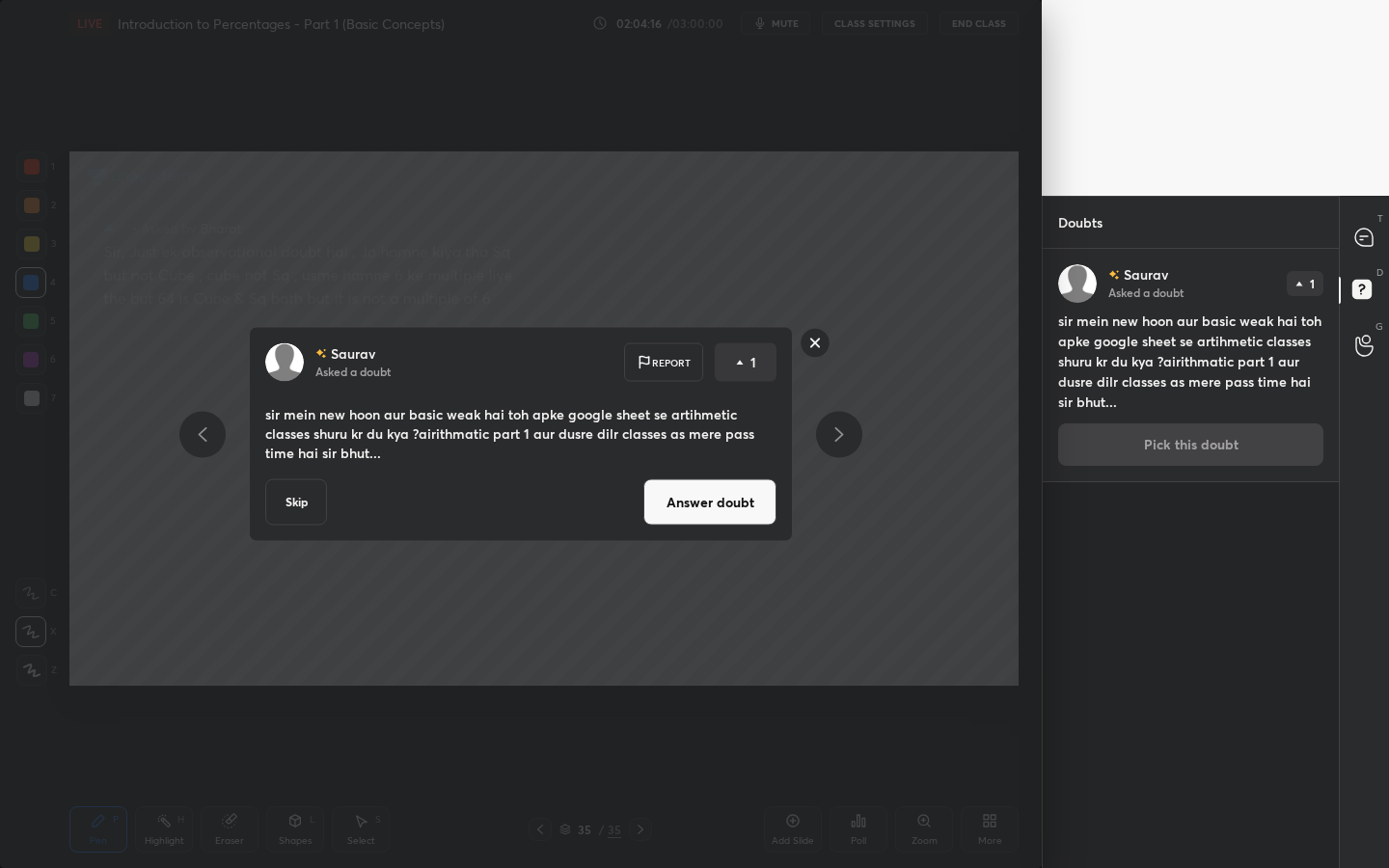 click on "Answer doubt" at bounding box center [710, 502] 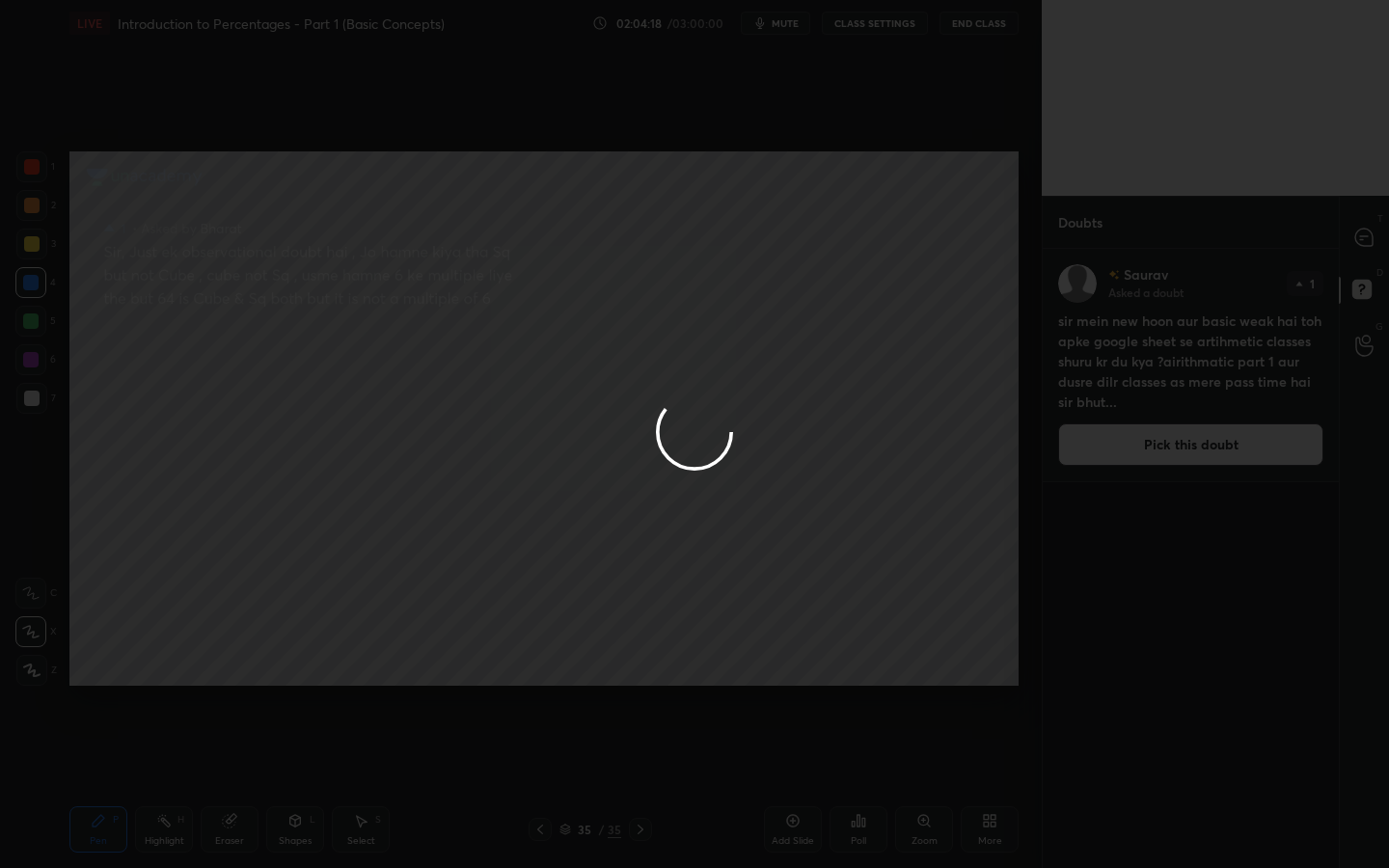click at bounding box center [694, 434] 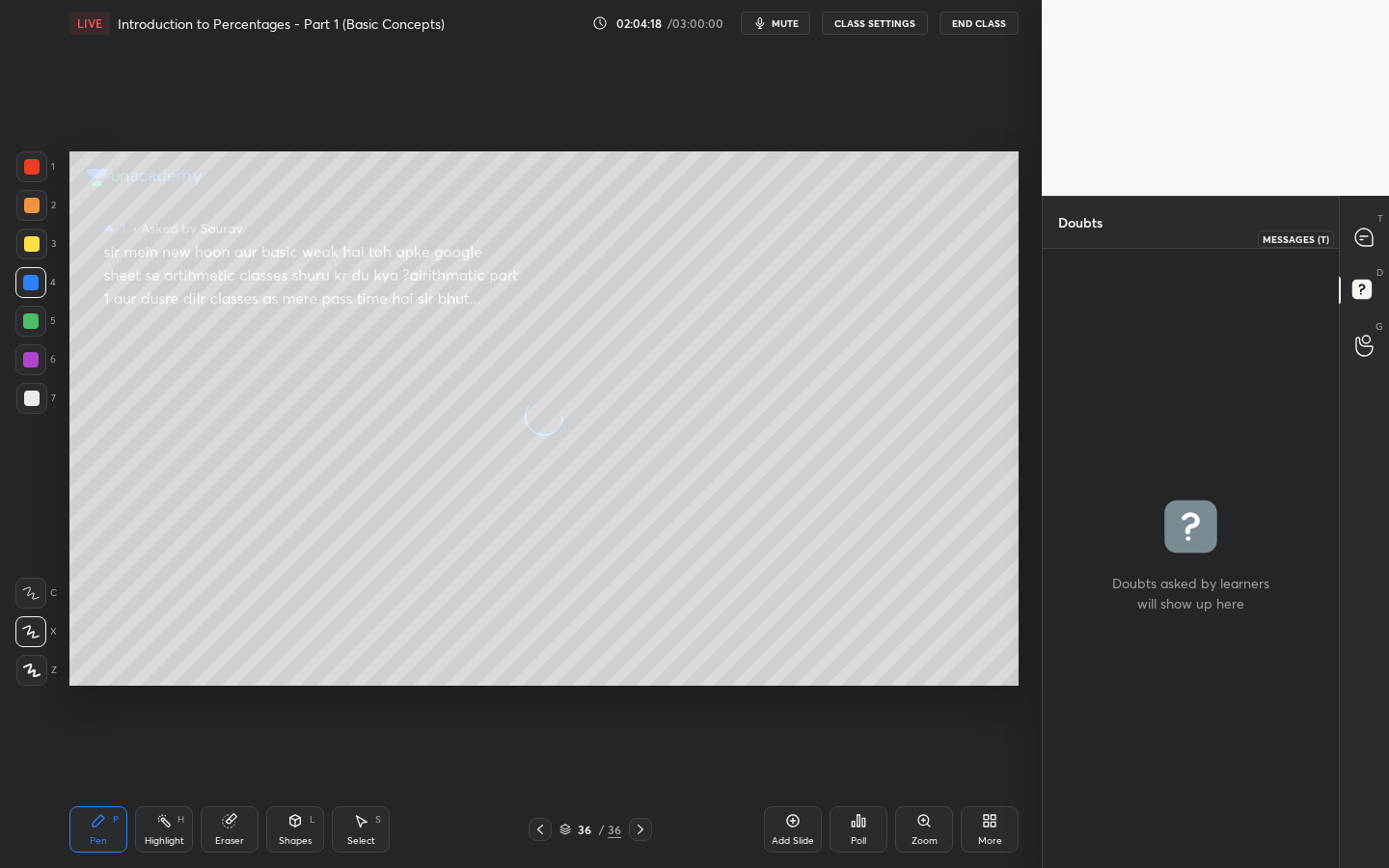 click 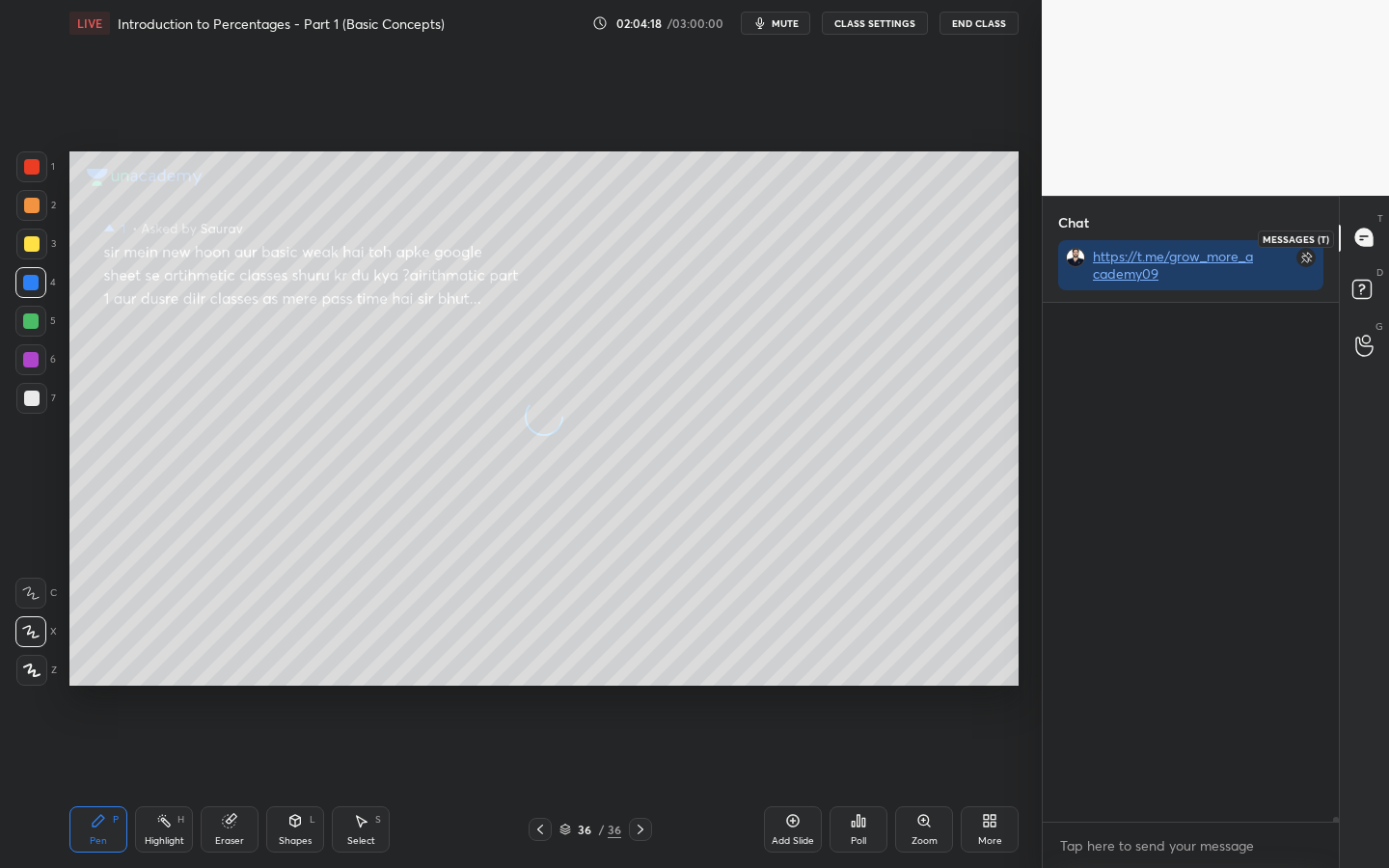 scroll, scrollTop: 63395, scrollLeft: 0, axis: vertical 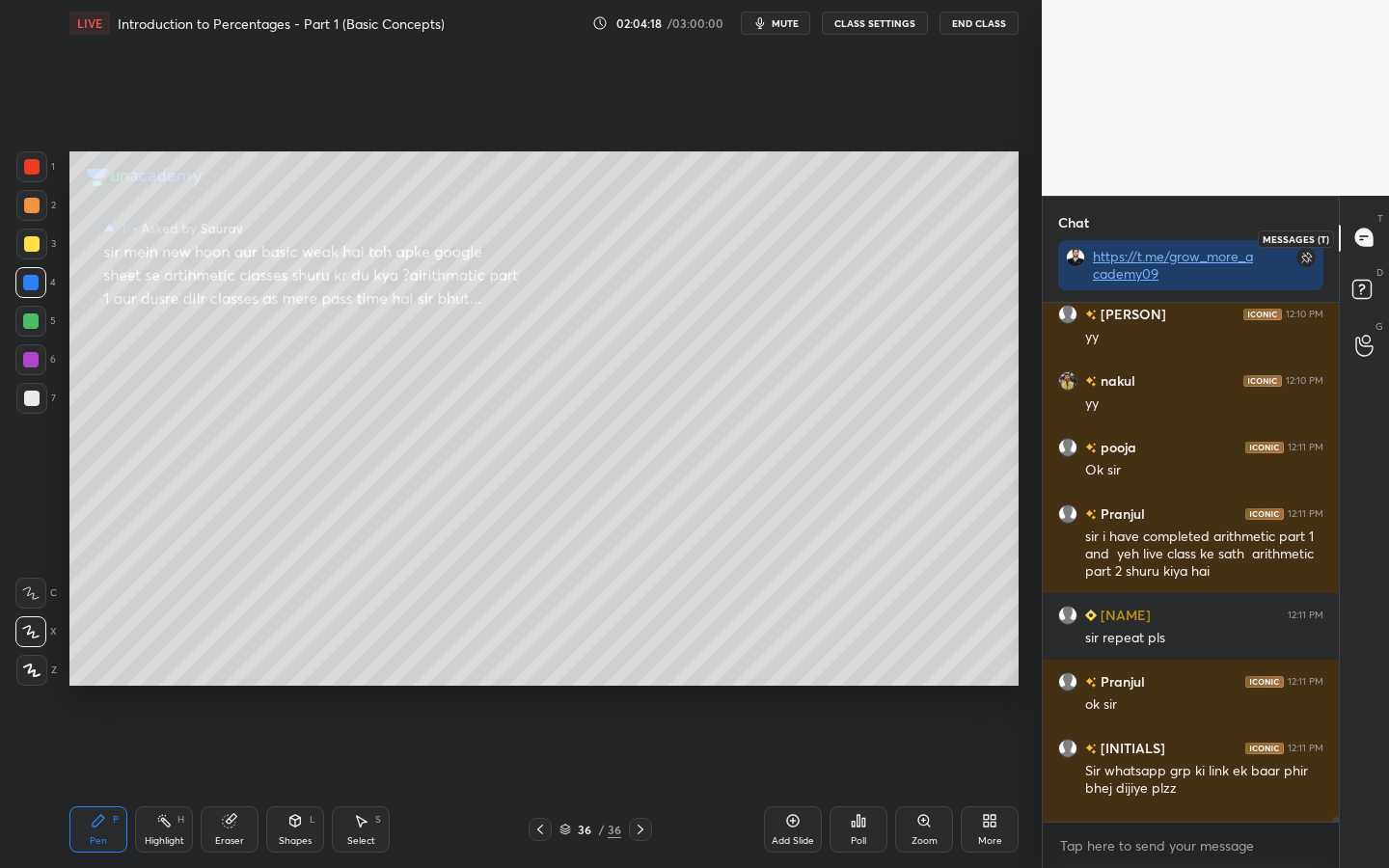click 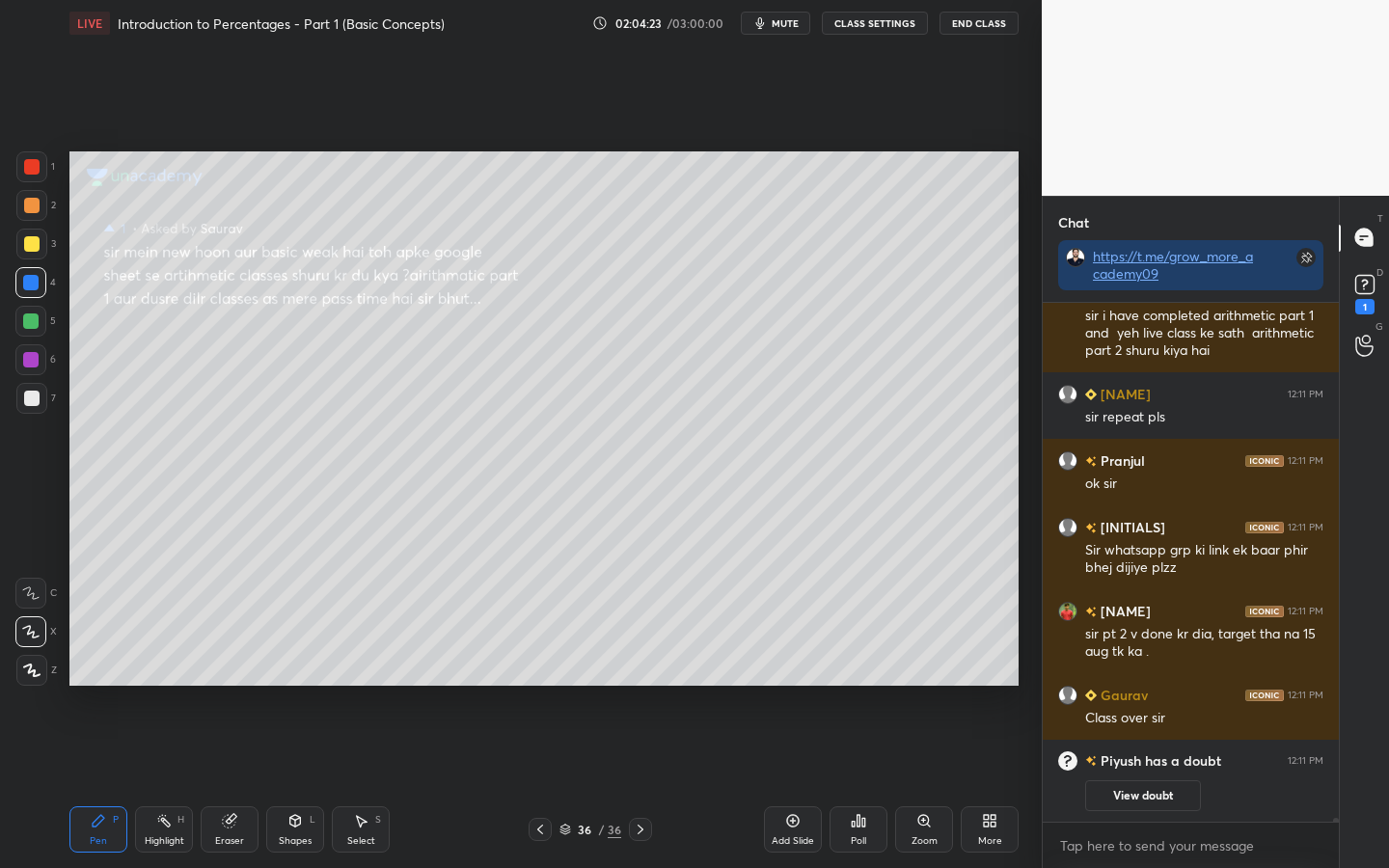 scroll, scrollTop: 63616, scrollLeft: 0, axis: vertical 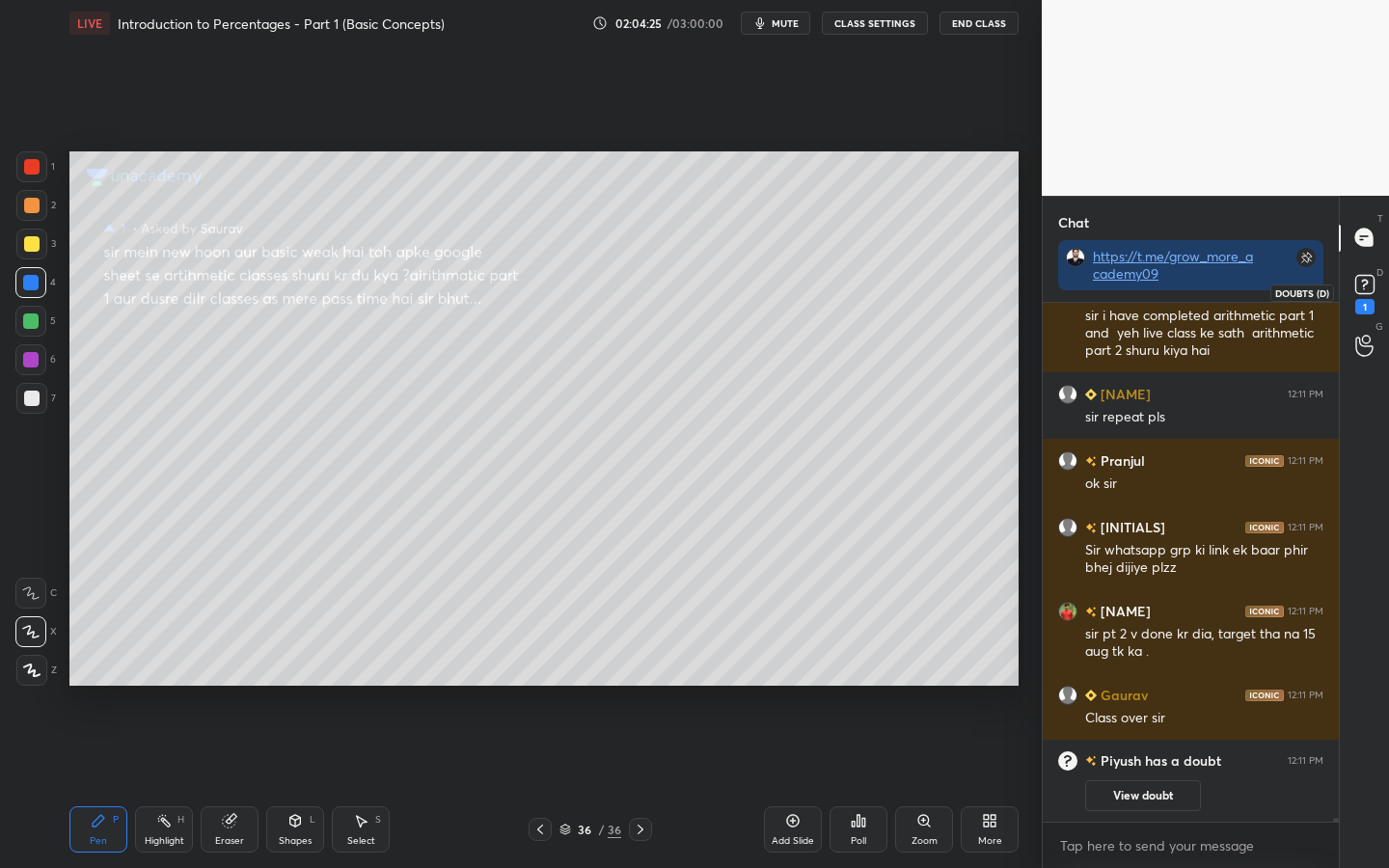 click 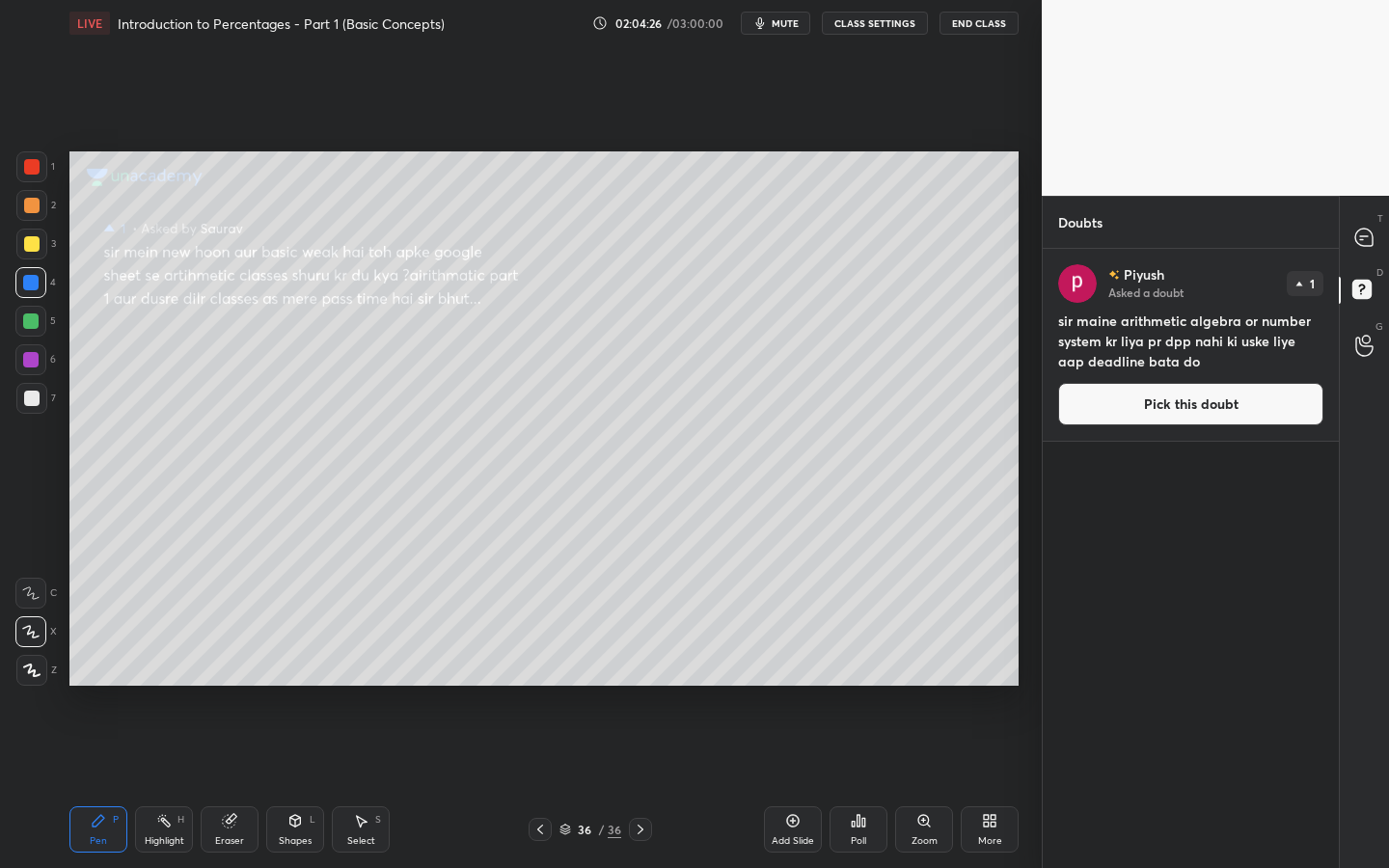 click on "Pick this doubt" at bounding box center [1190, 404] 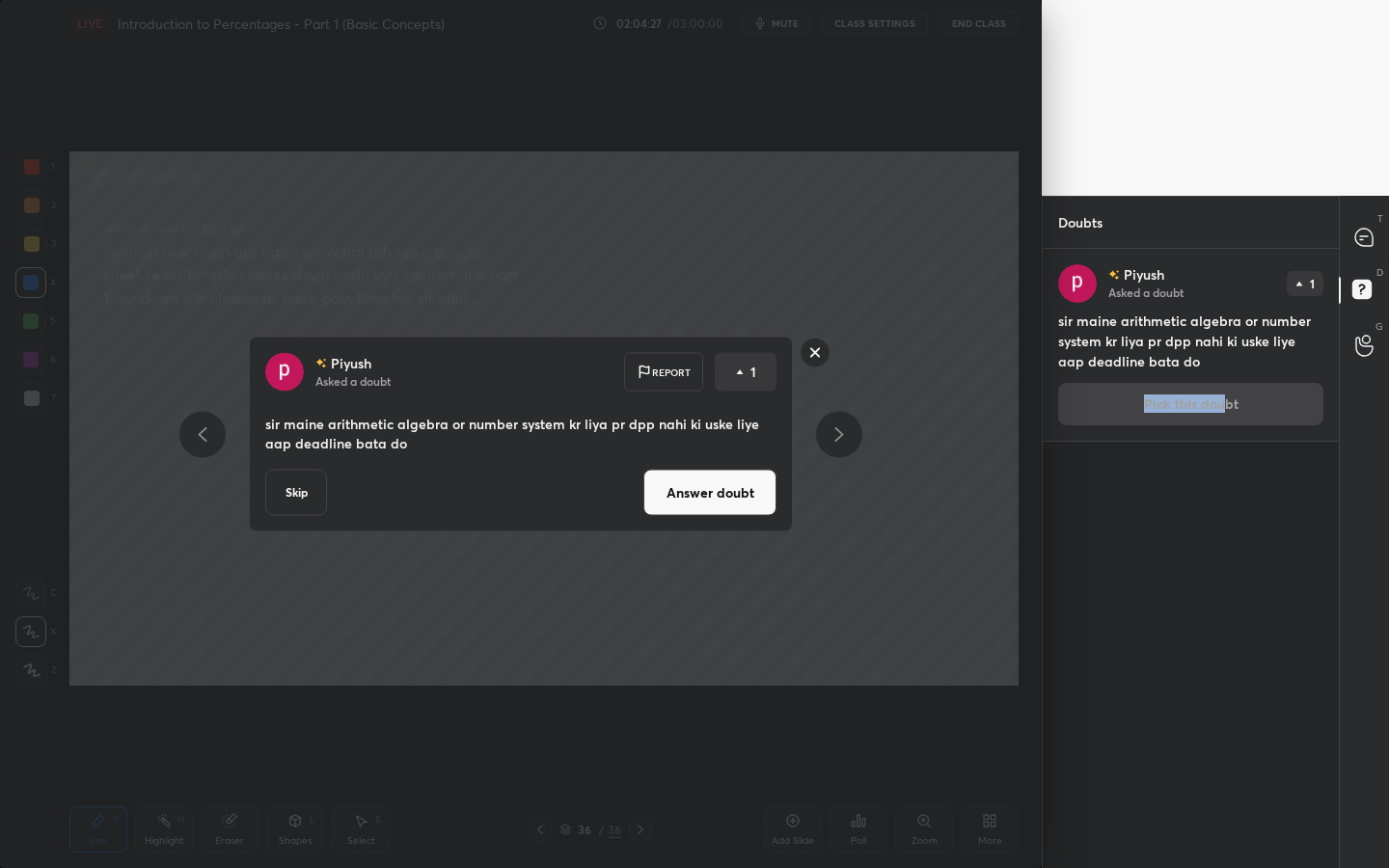 click on "Answer doubt" at bounding box center [710, 493] 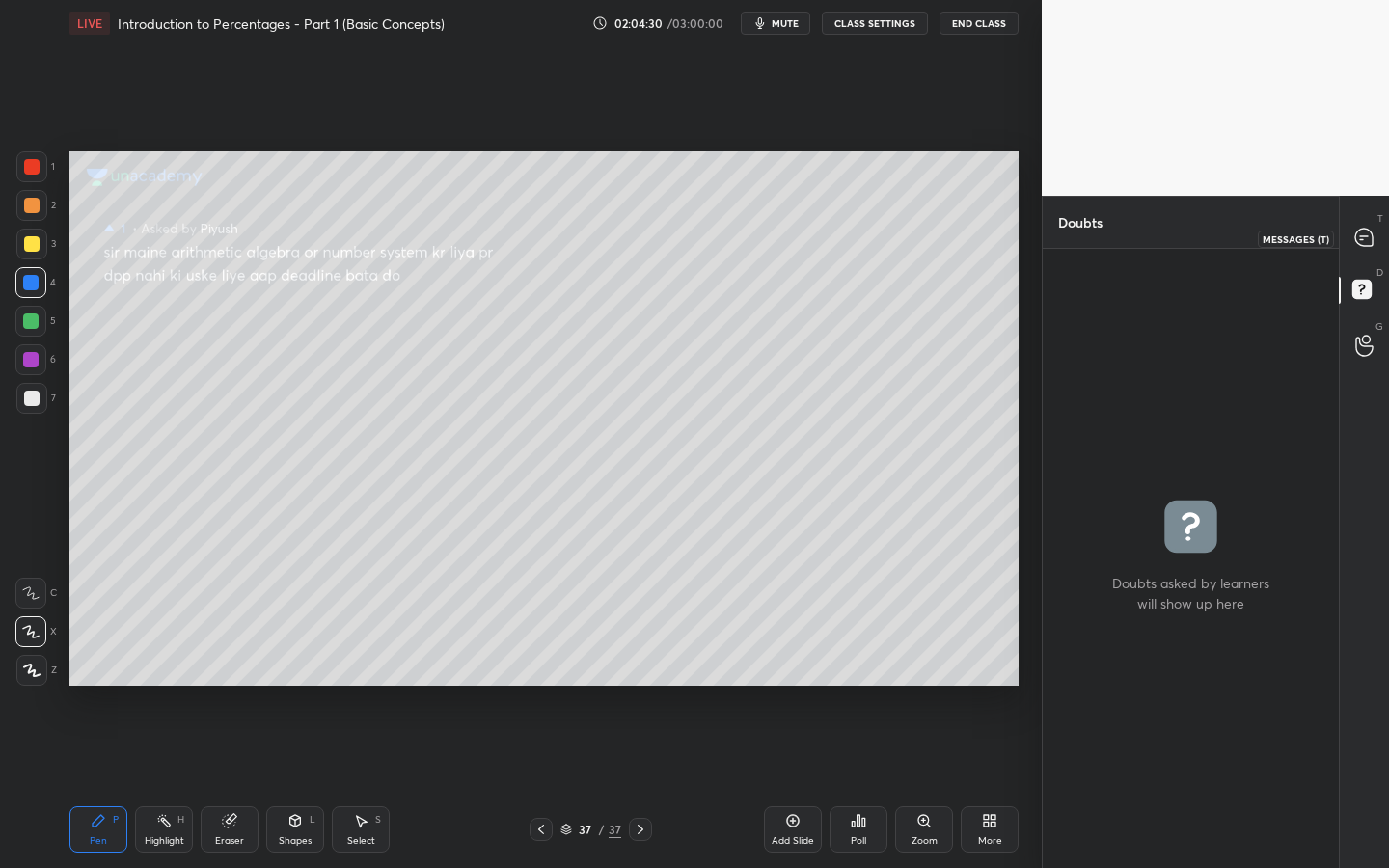 click 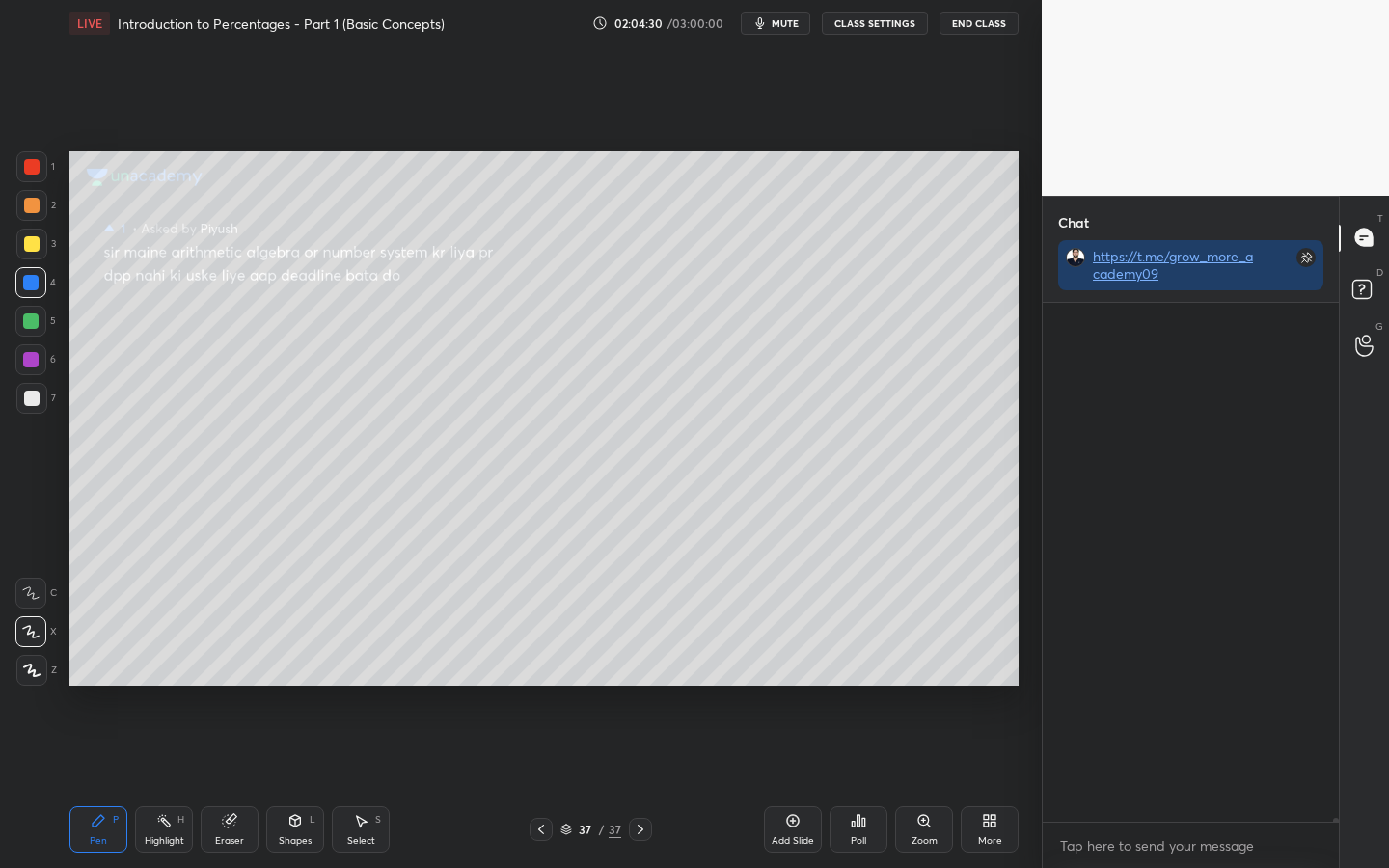 scroll, scrollTop: 63026, scrollLeft: 0, axis: vertical 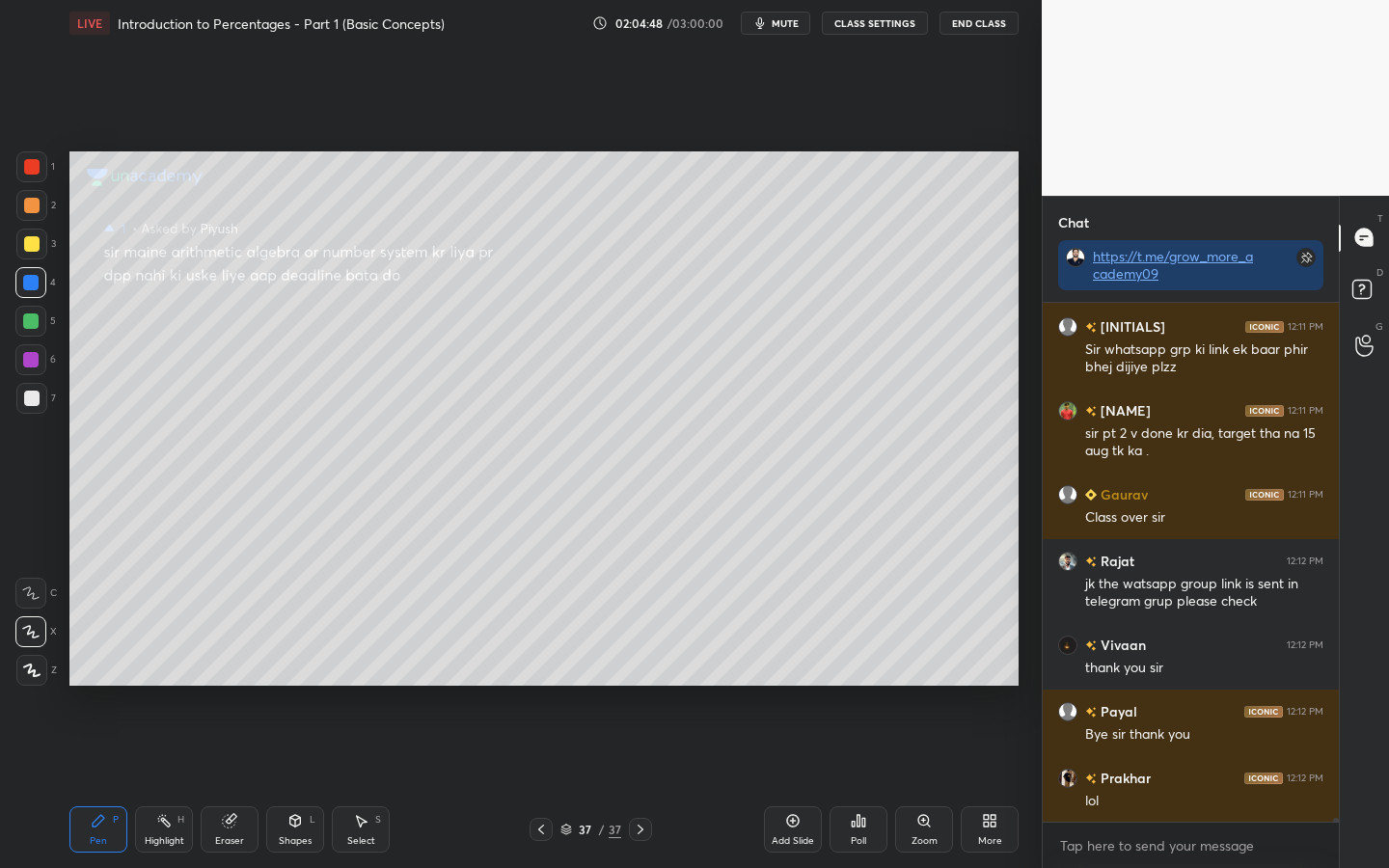 click 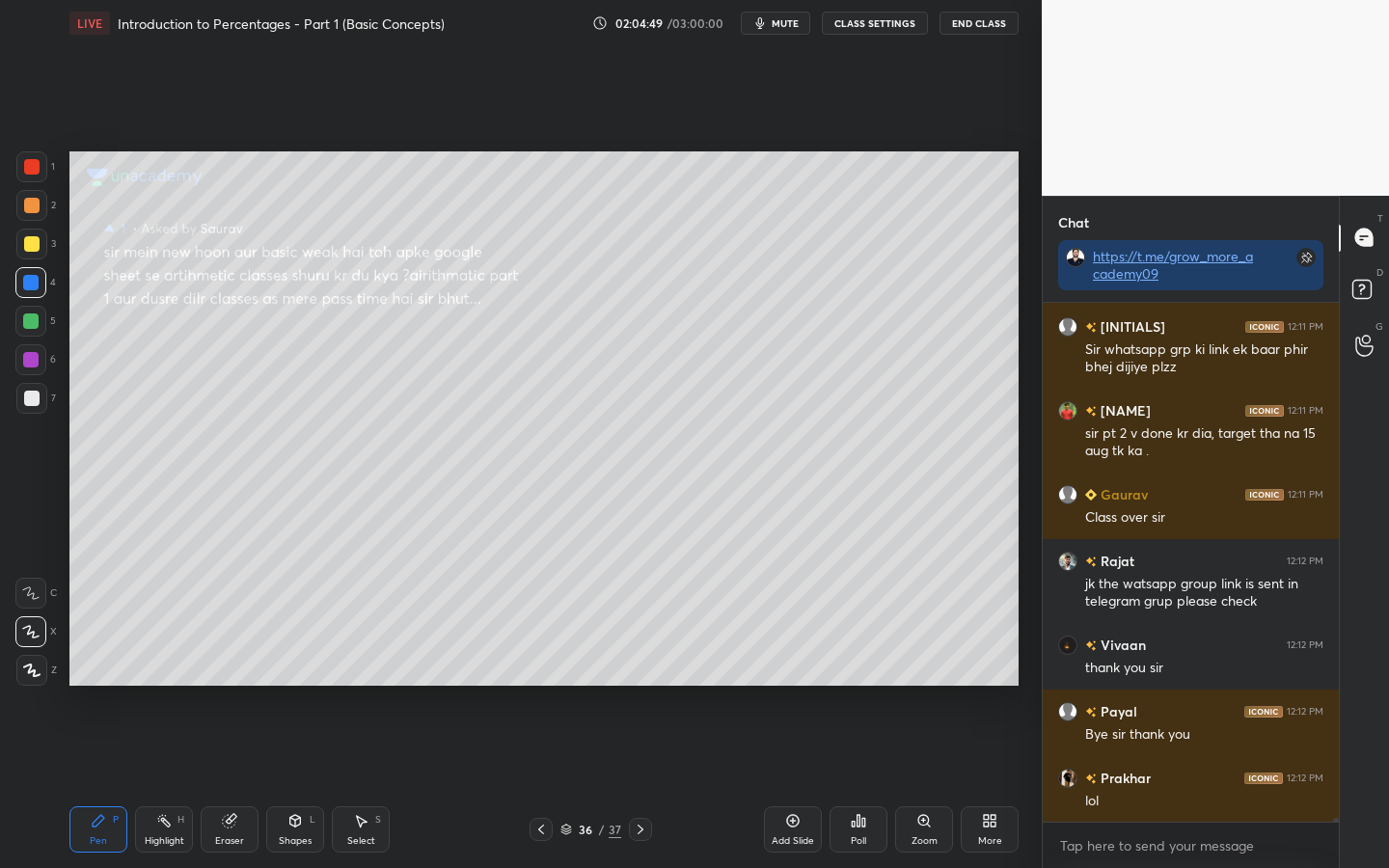 scroll, scrollTop: 63377, scrollLeft: 0, axis: vertical 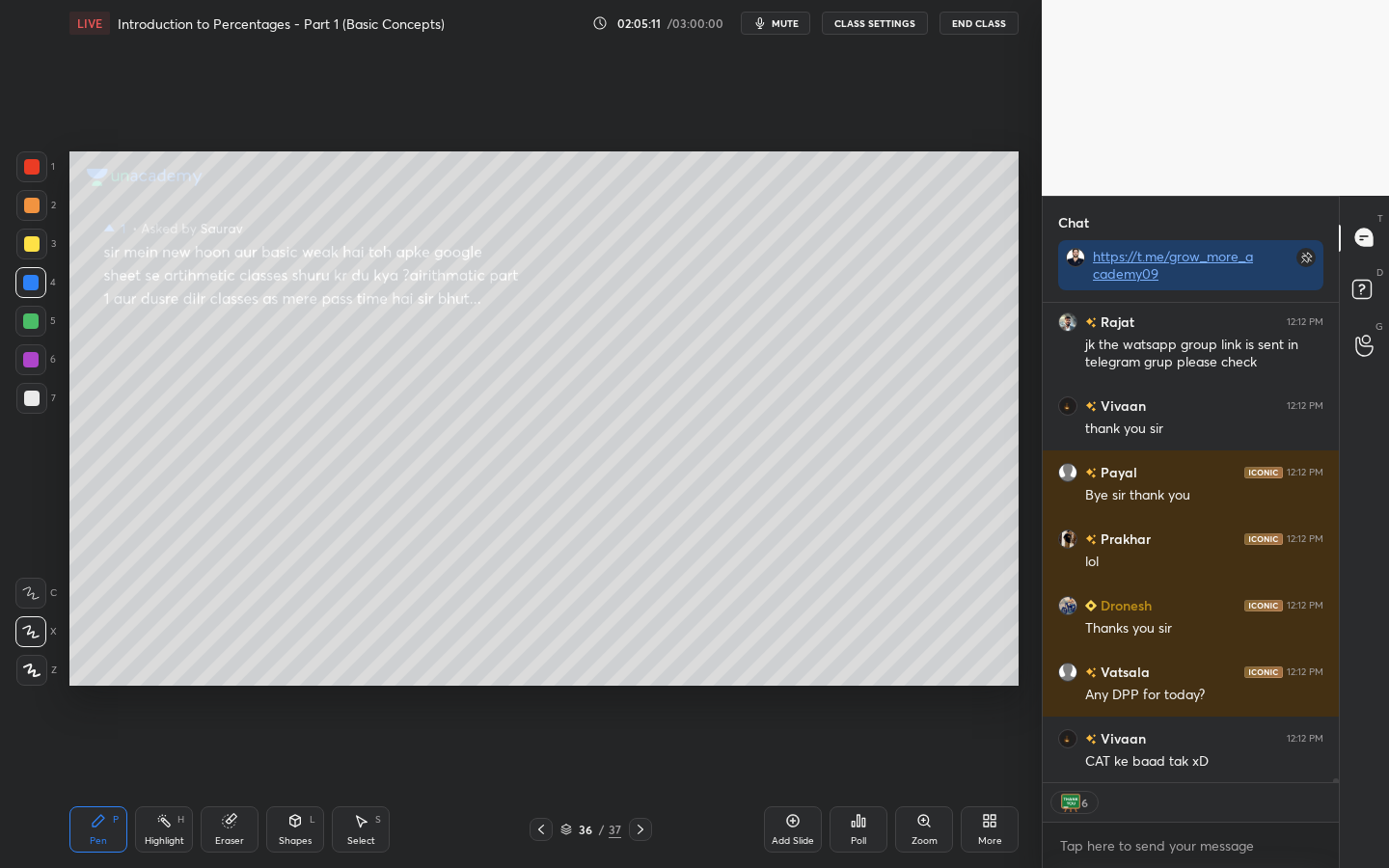 click 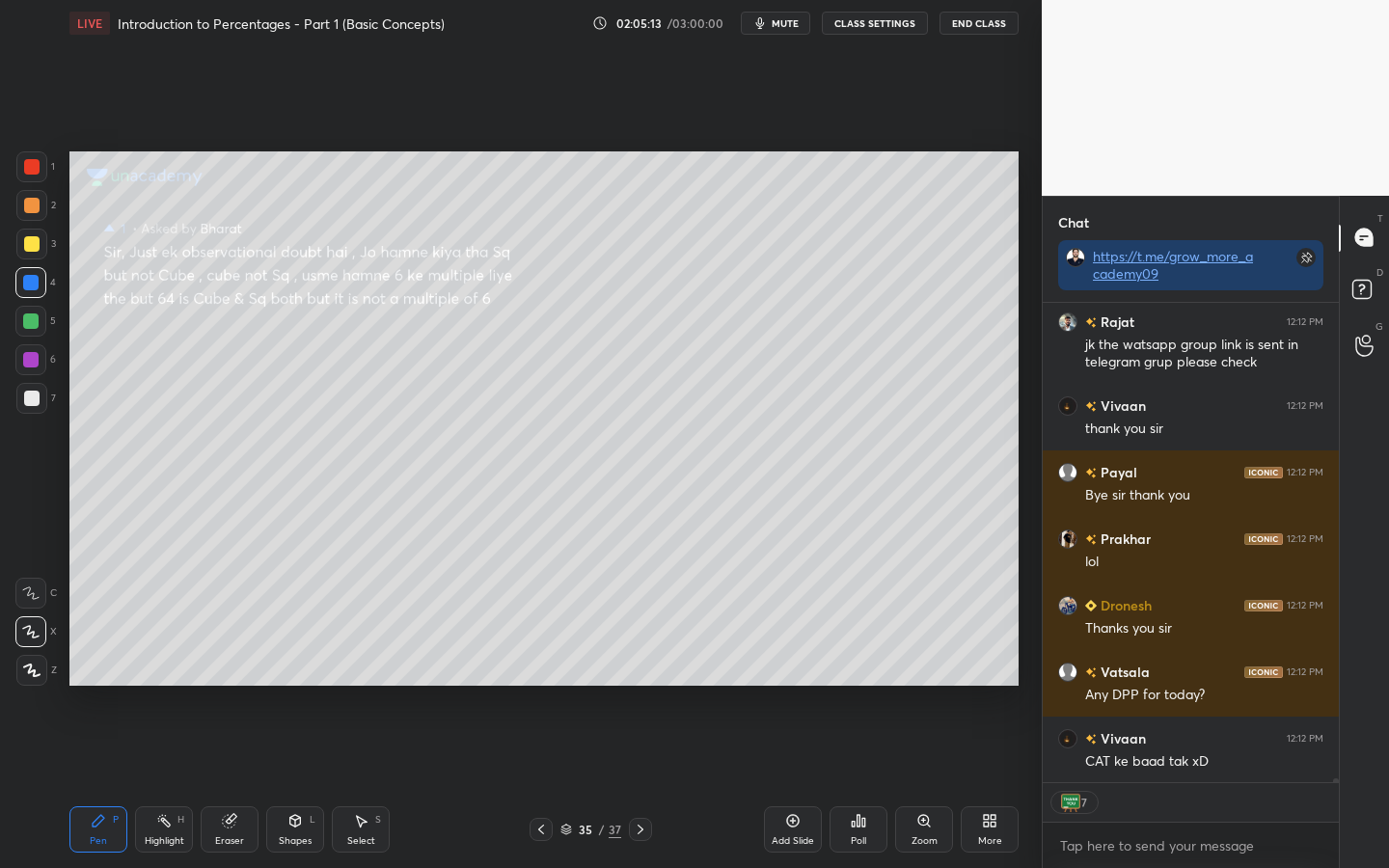 scroll, scrollTop: 63616, scrollLeft: 0, axis: vertical 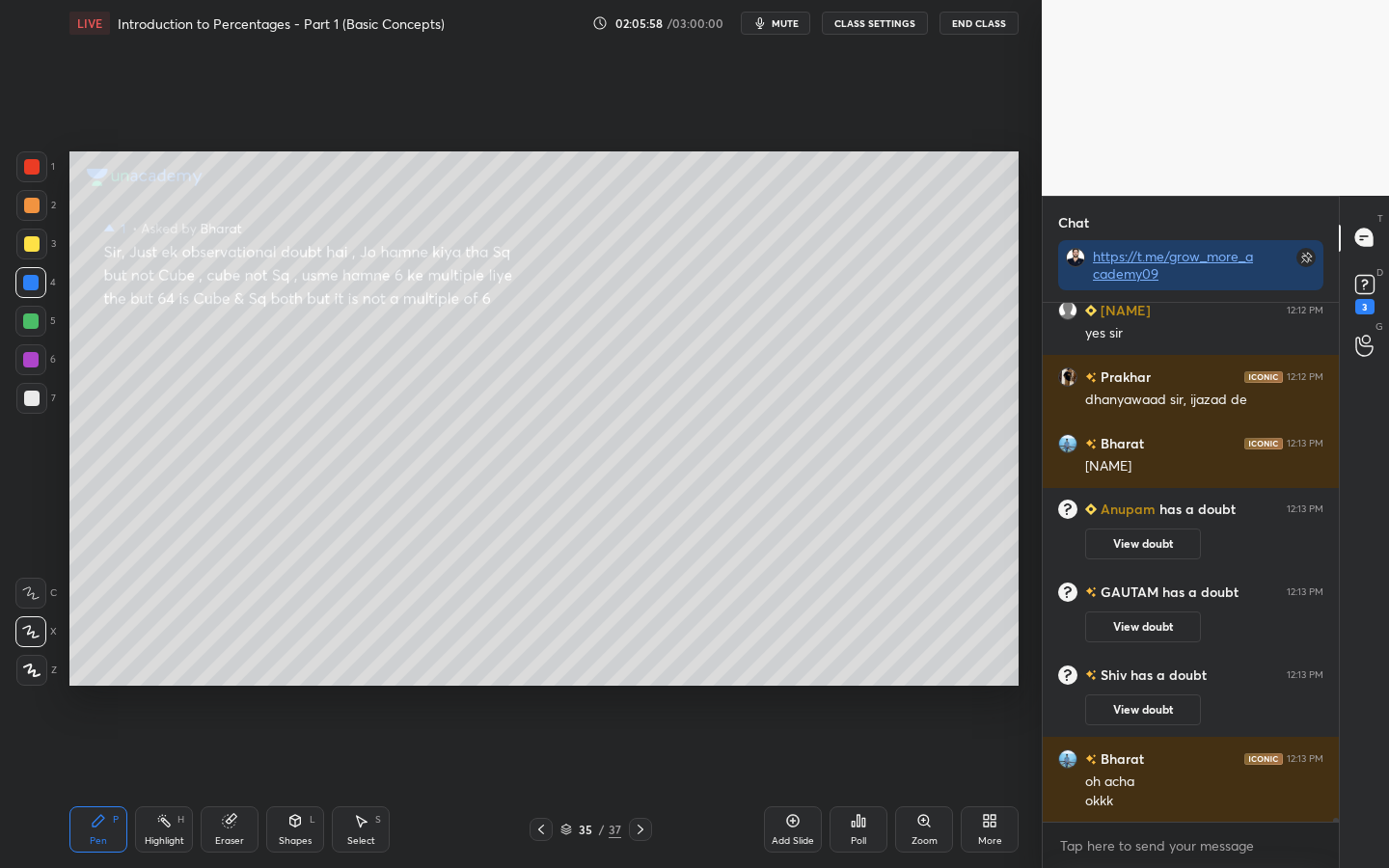 click 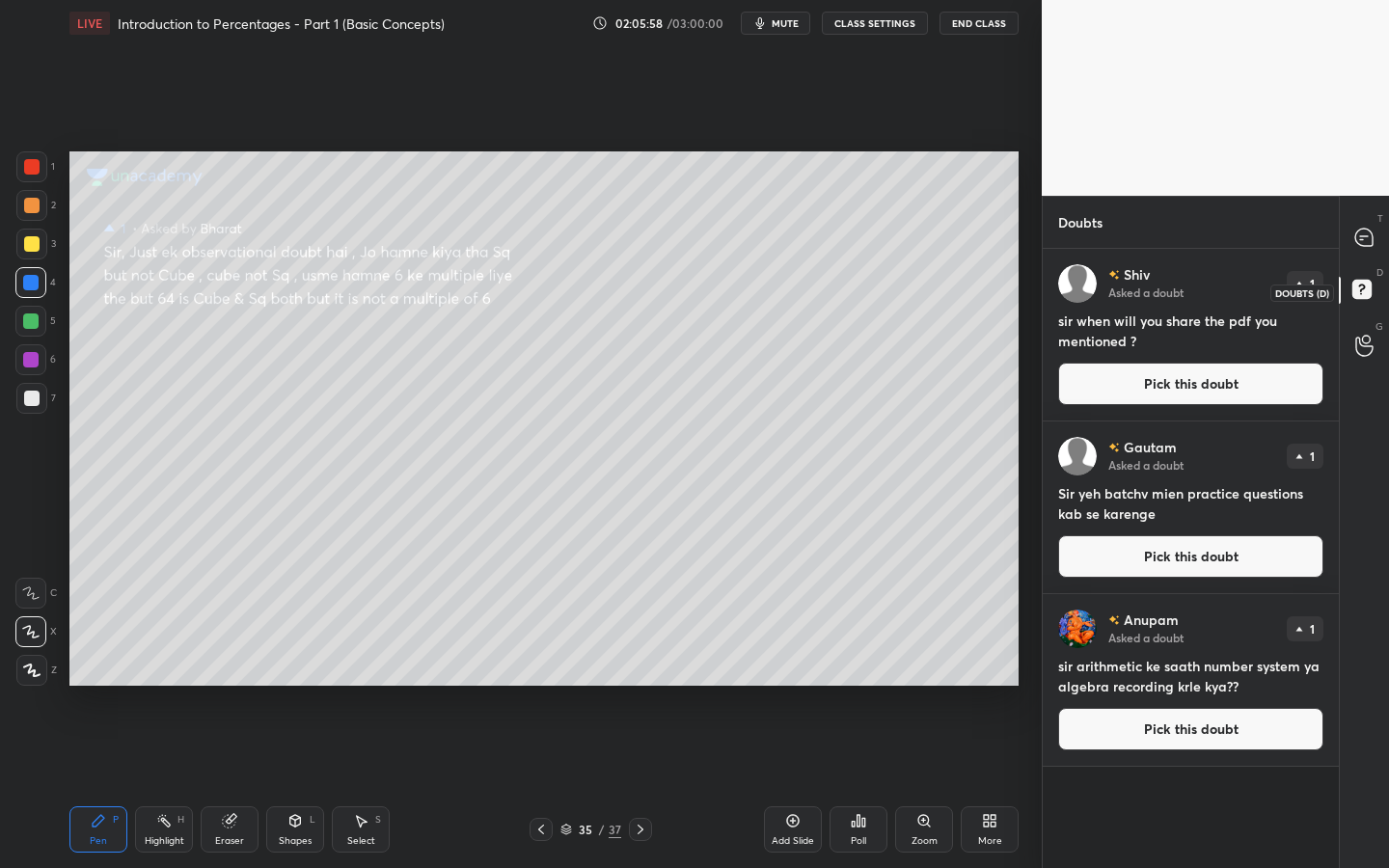 scroll, scrollTop: 613, scrollLeft: 290, axis: both 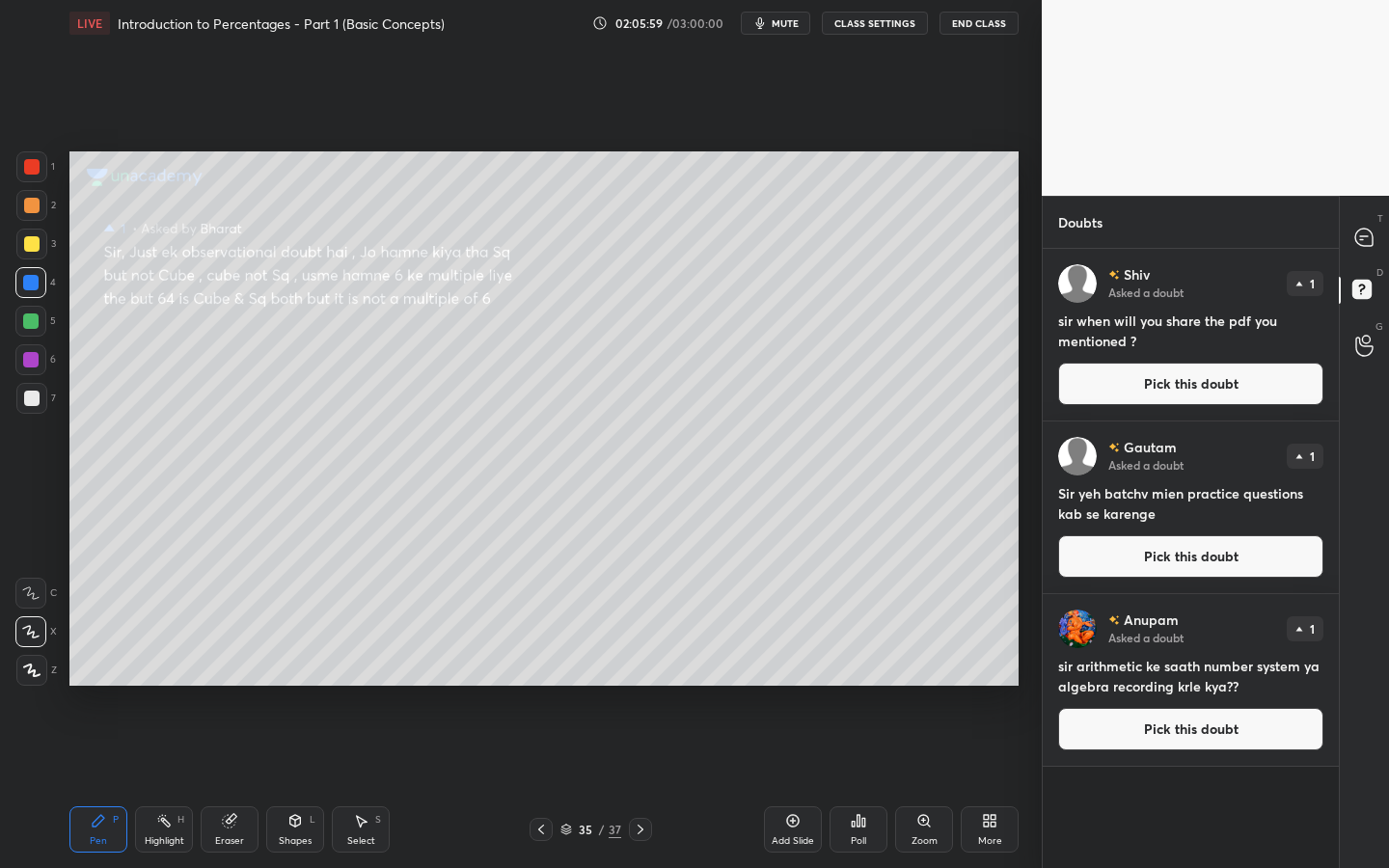 click on "Pick this doubt" at bounding box center (1190, 384) 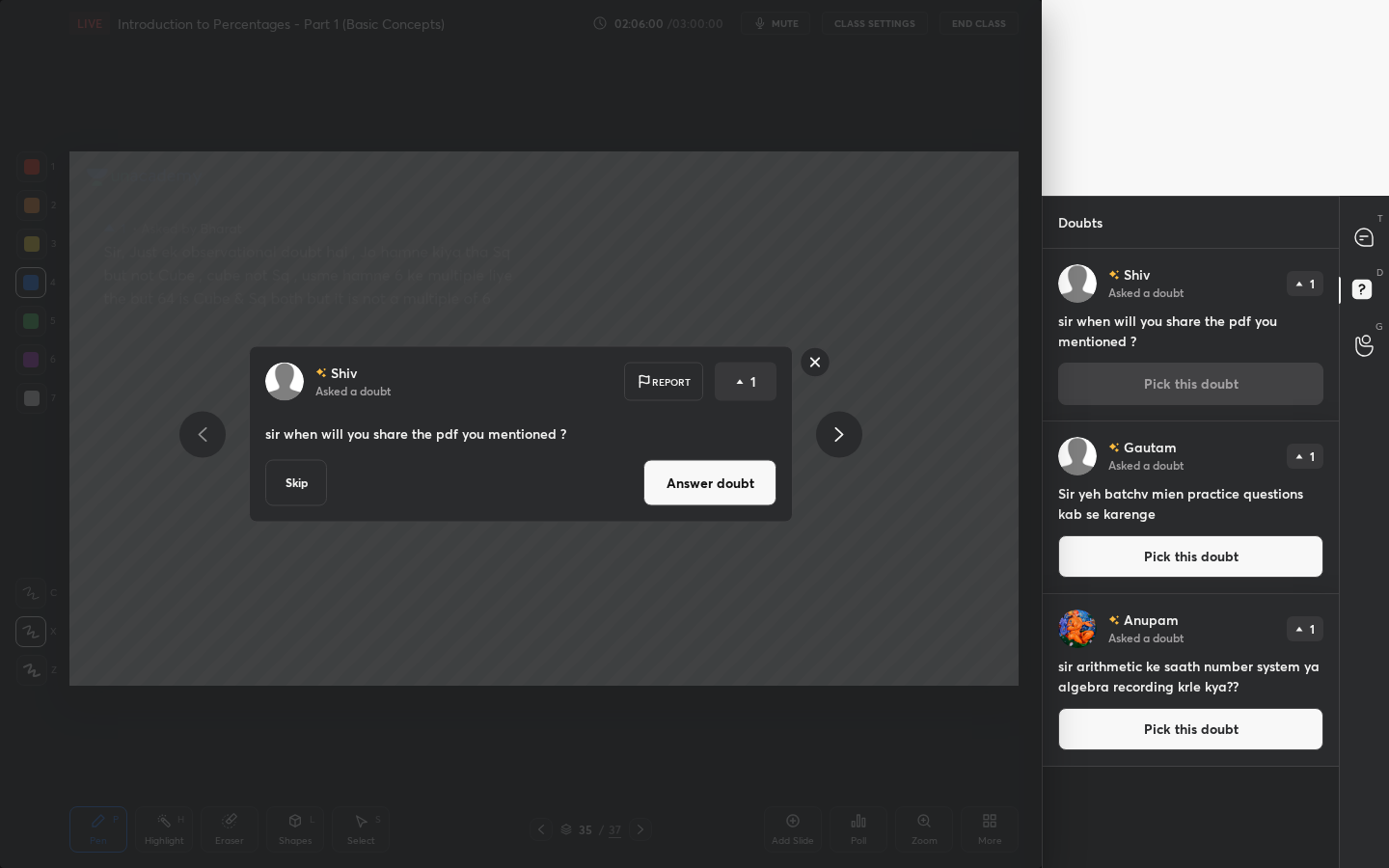 click on "Answer doubt" at bounding box center [710, 483] 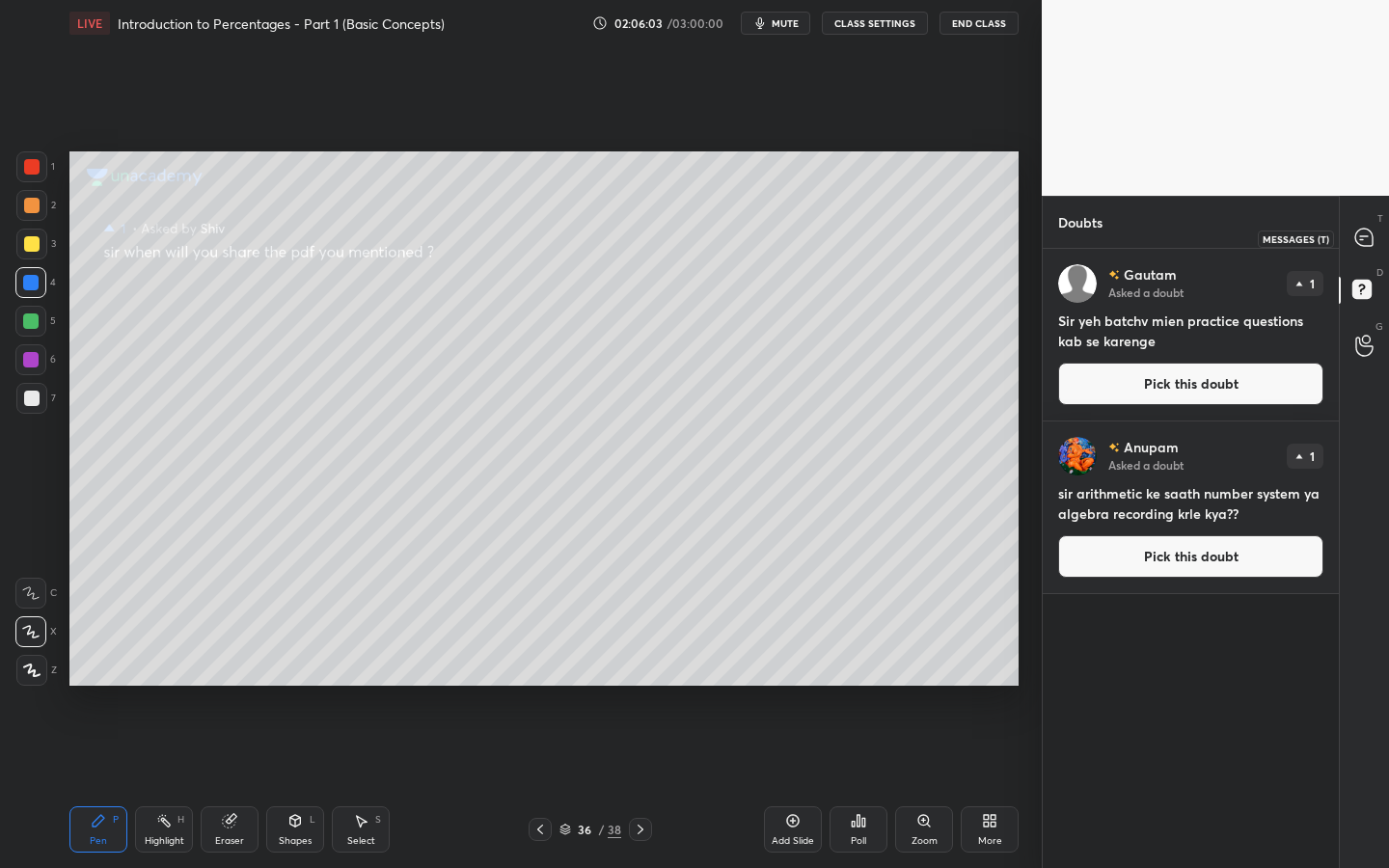 click 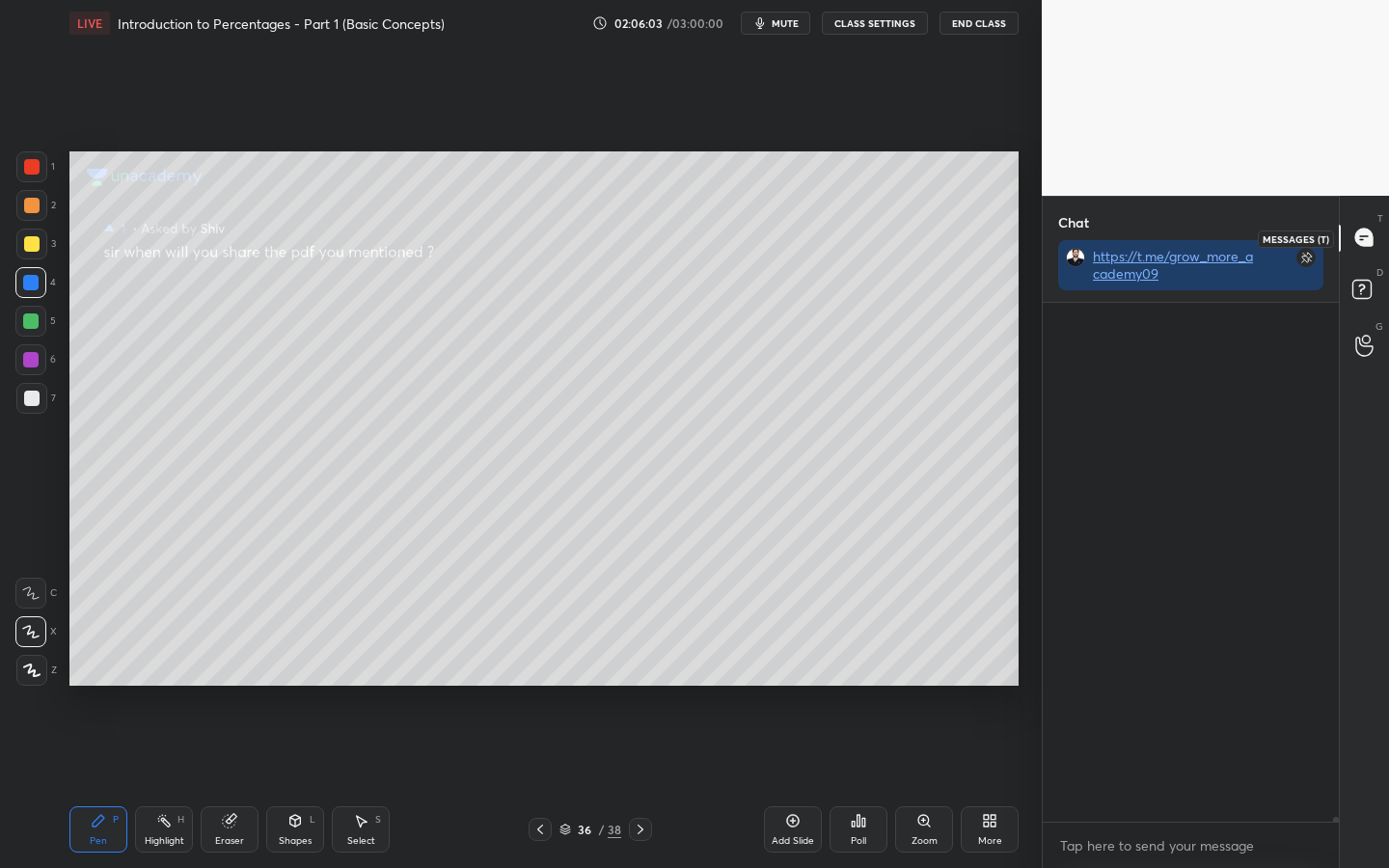 scroll, scrollTop: 559, scrollLeft: 290, axis: both 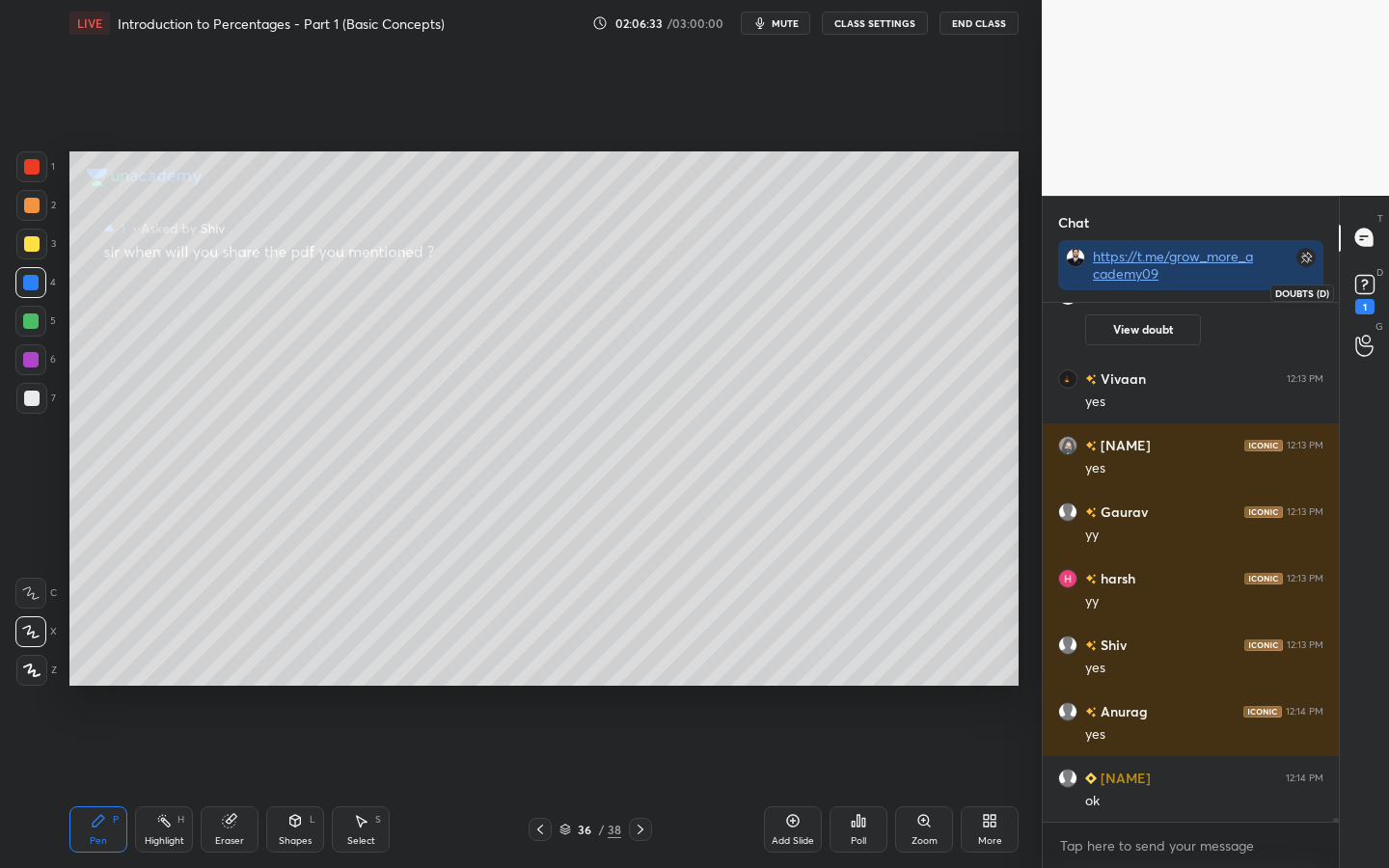 click on "1" at bounding box center [1365, 292] 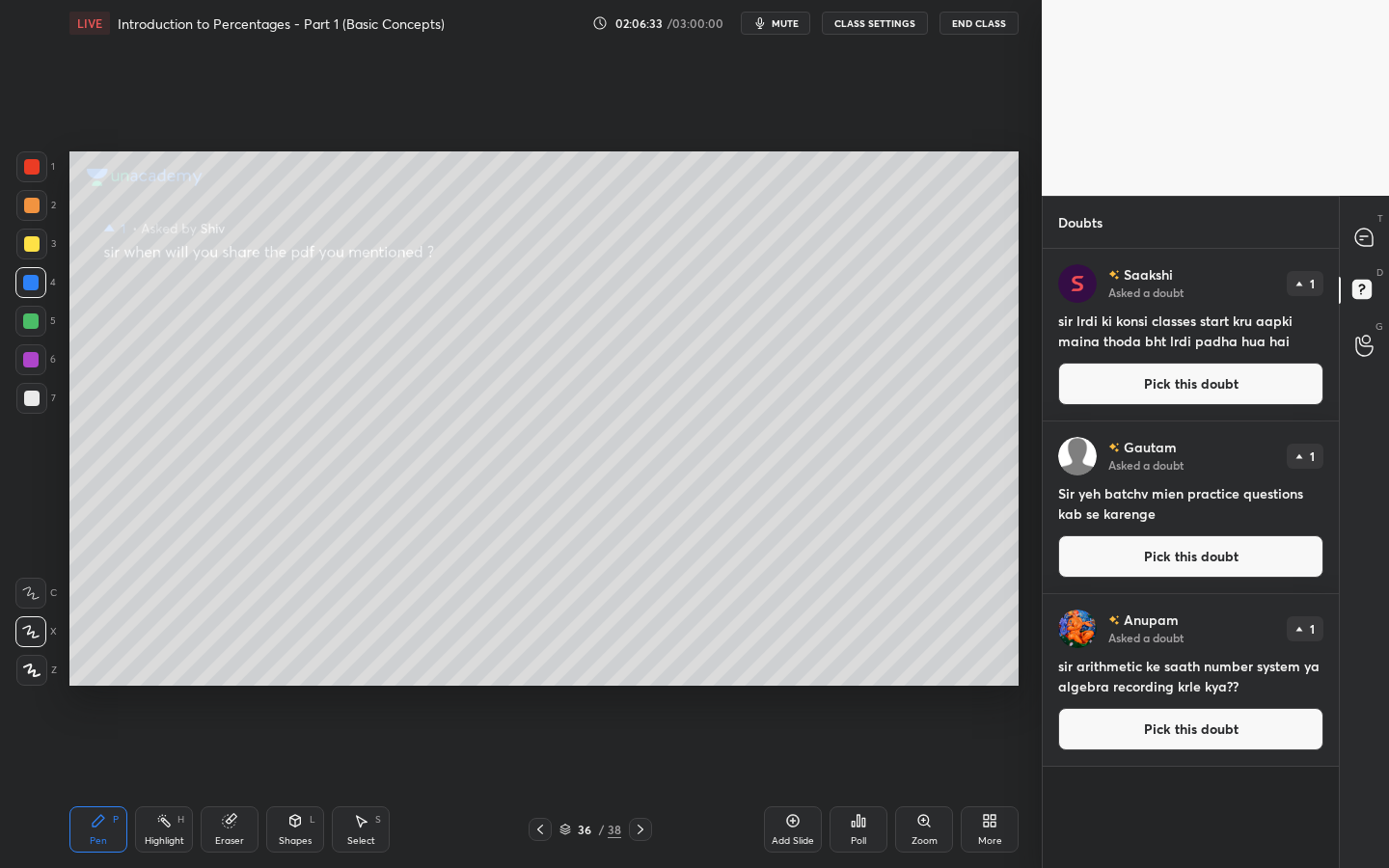 scroll, scrollTop: 7, scrollLeft: 7, axis: both 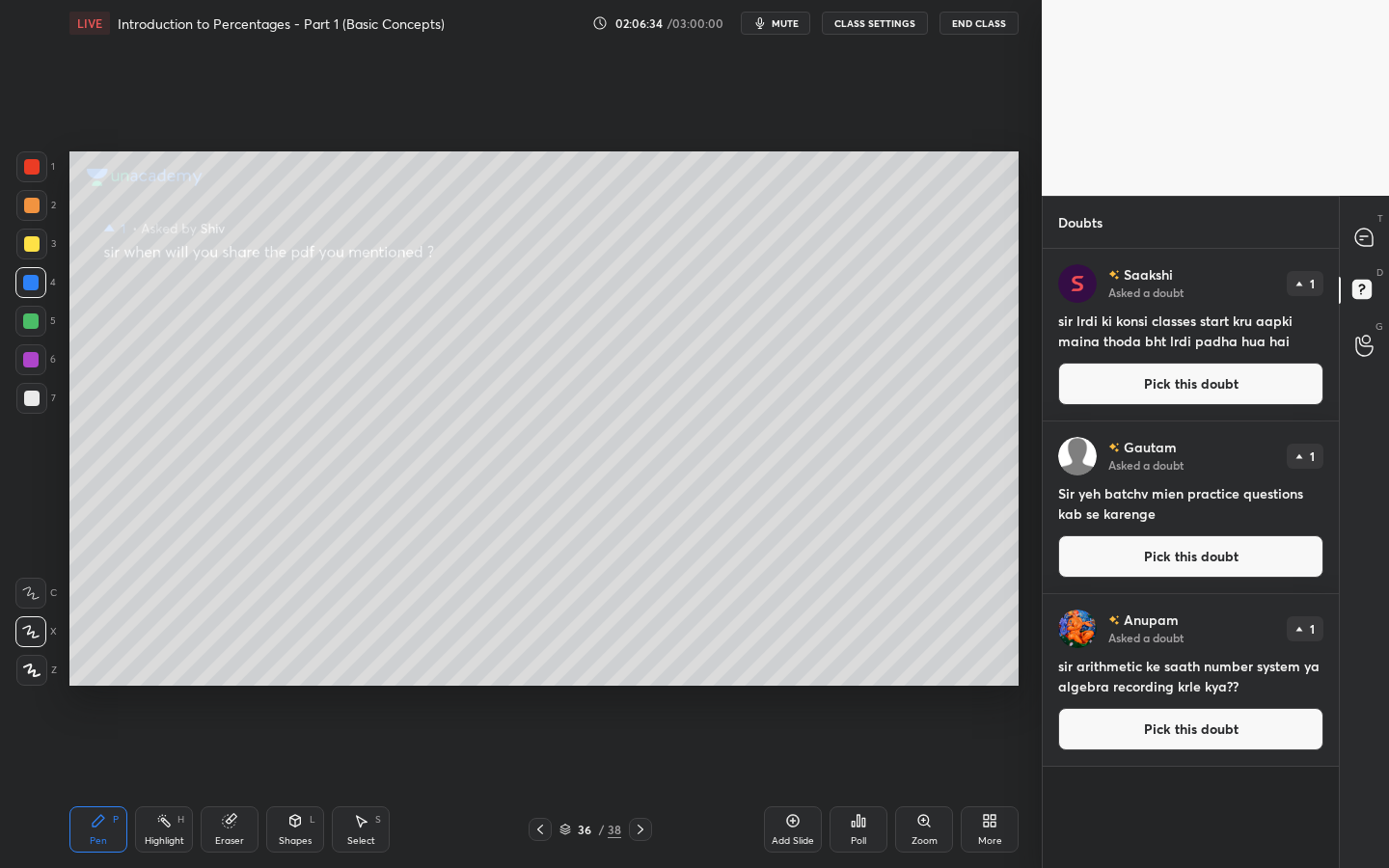 click on "Pick this doubt" at bounding box center [1190, 384] 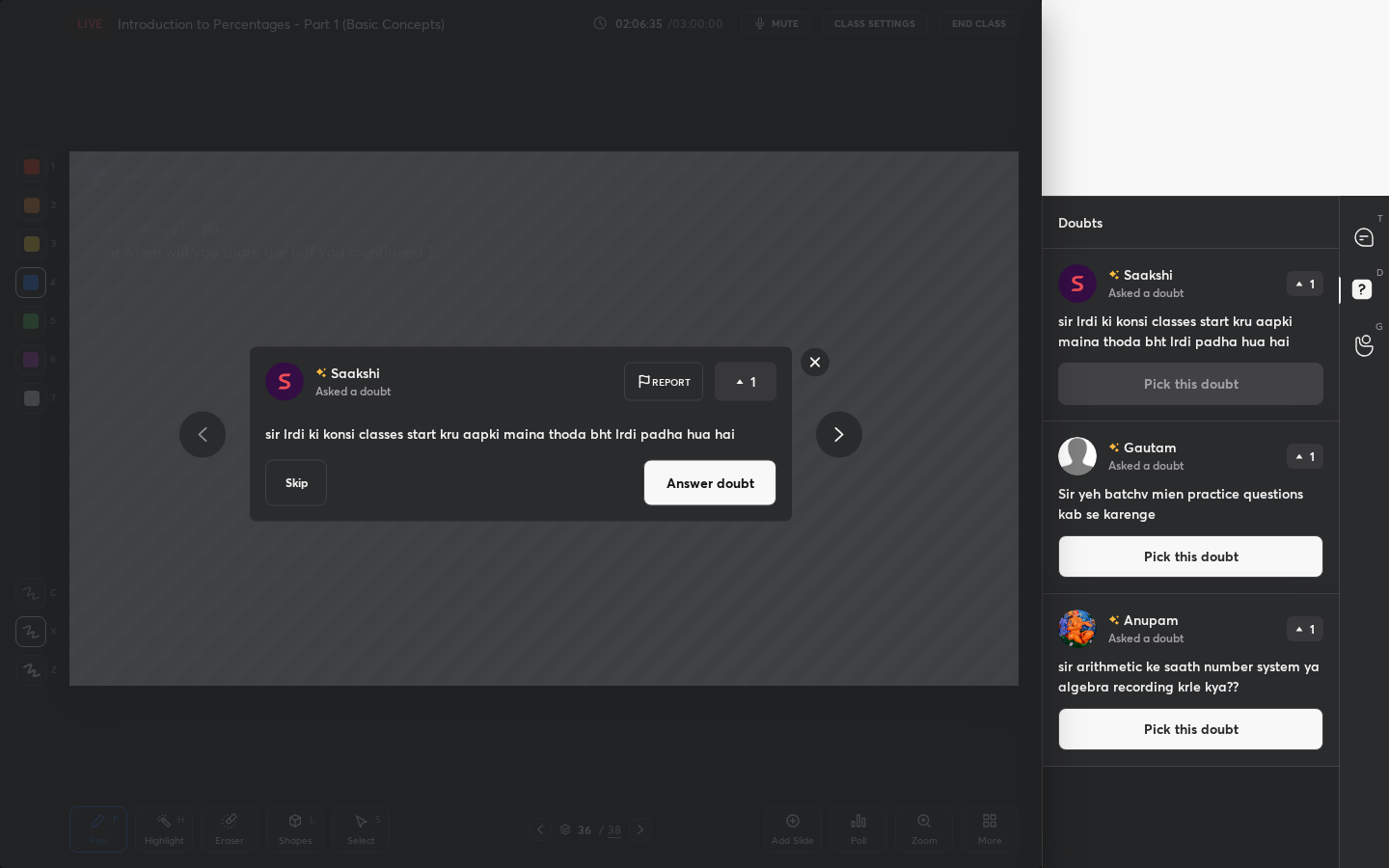 click on "Answer doubt" at bounding box center (710, 483) 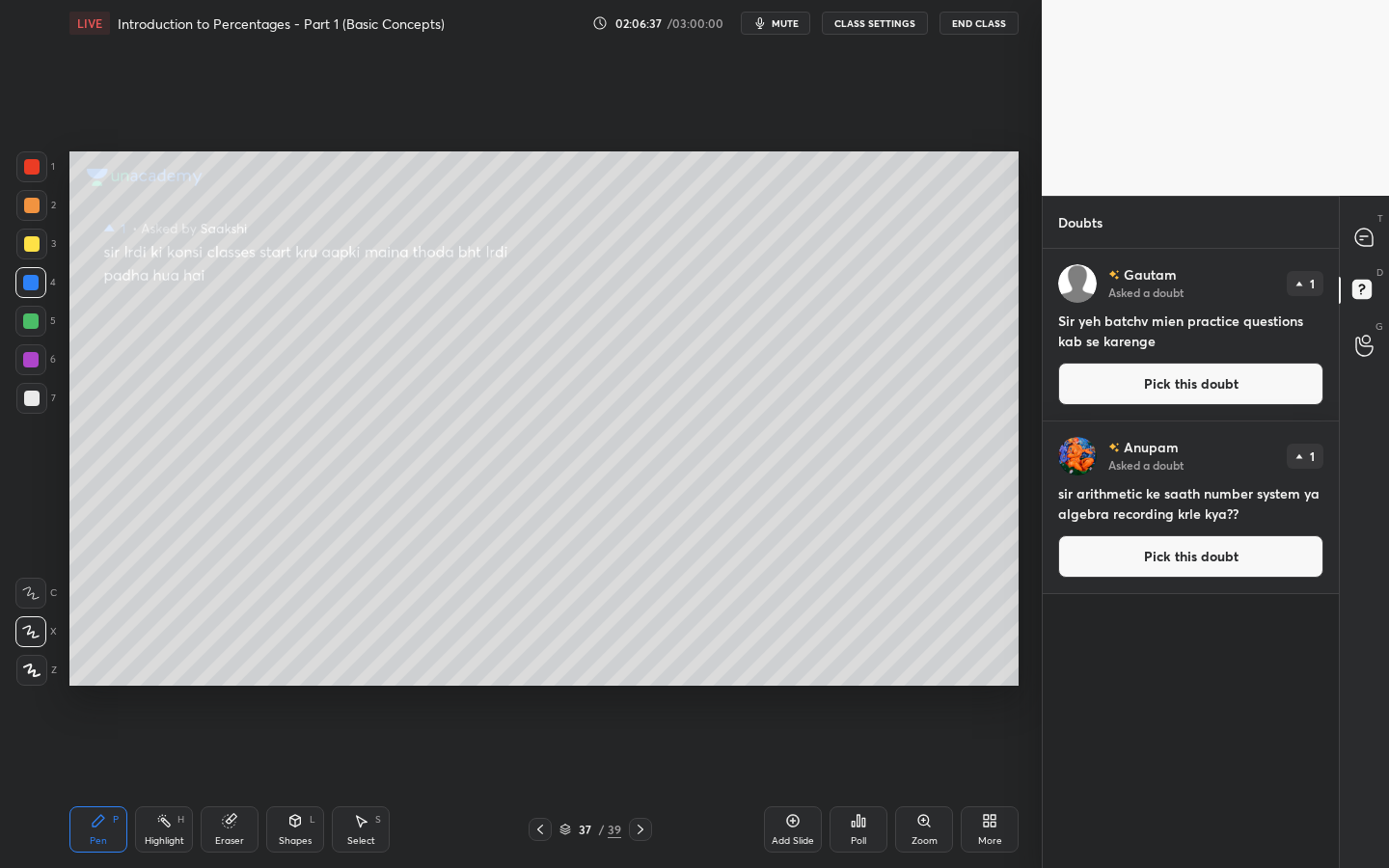 click on "Pick this doubt" at bounding box center [1190, 384] 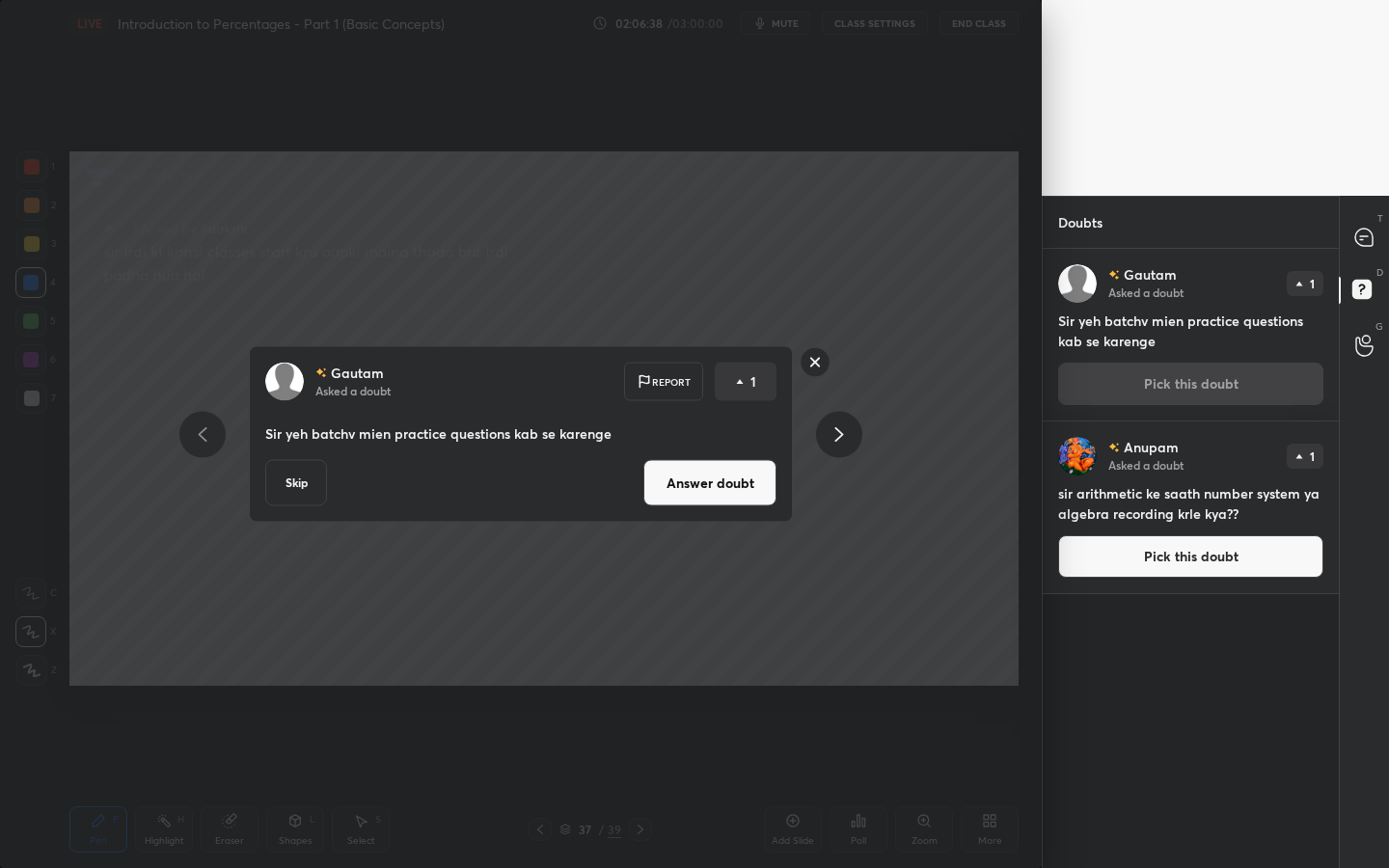 click on "Answer doubt" at bounding box center (710, 483) 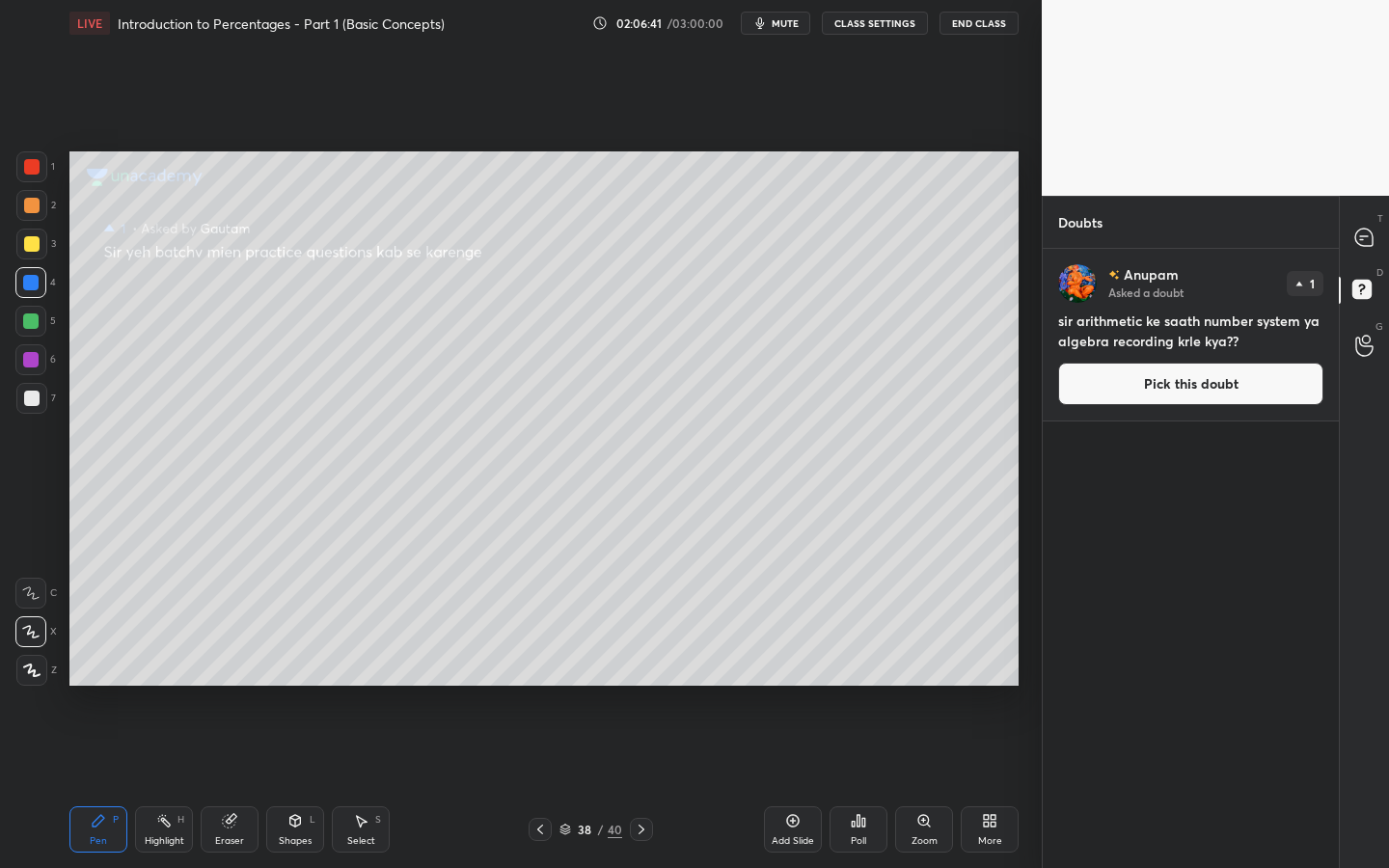 click on "Pick this doubt" at bounding box center (1190, 384) 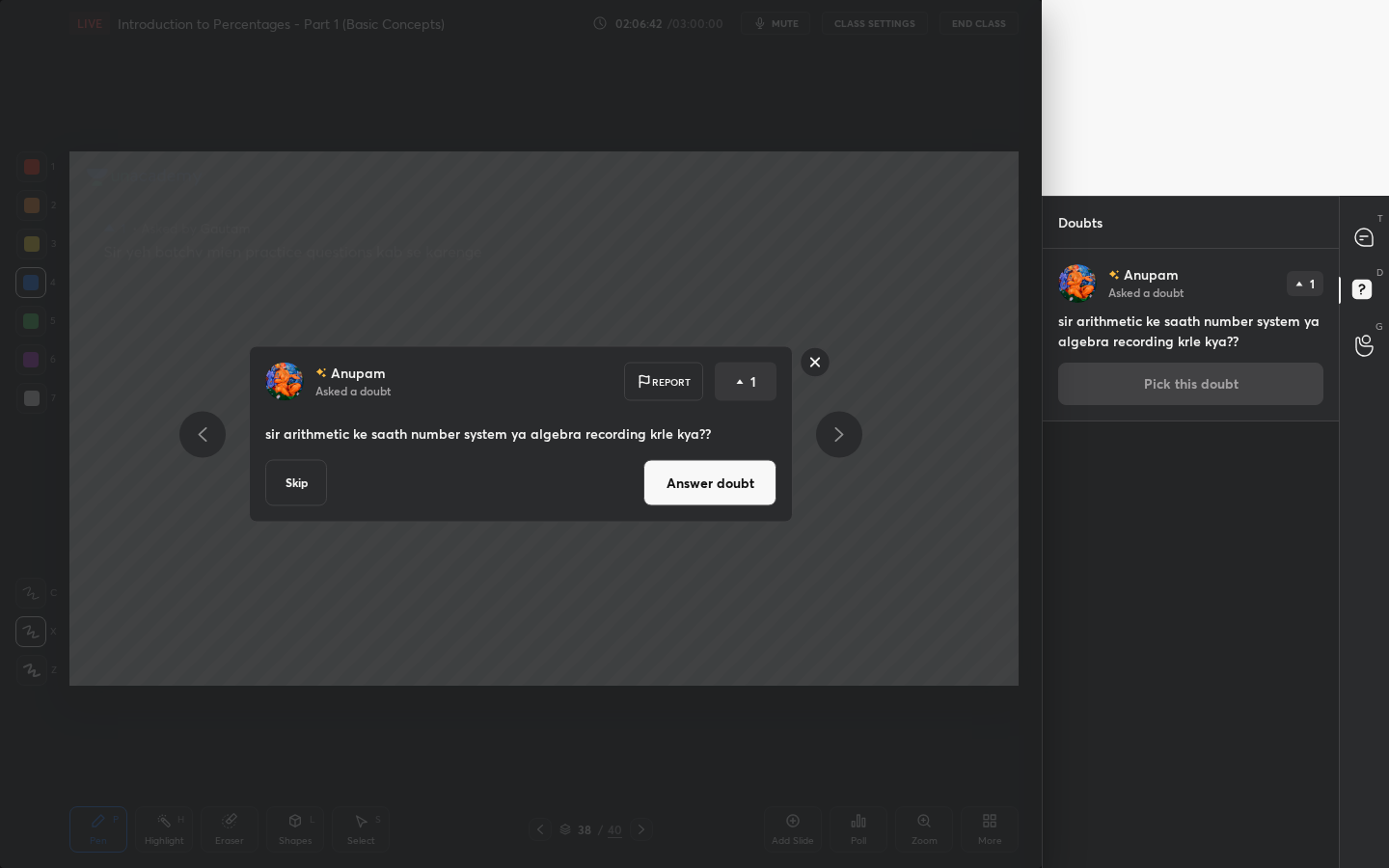 click on "Answer doubt" at bounding box center [710, 483] 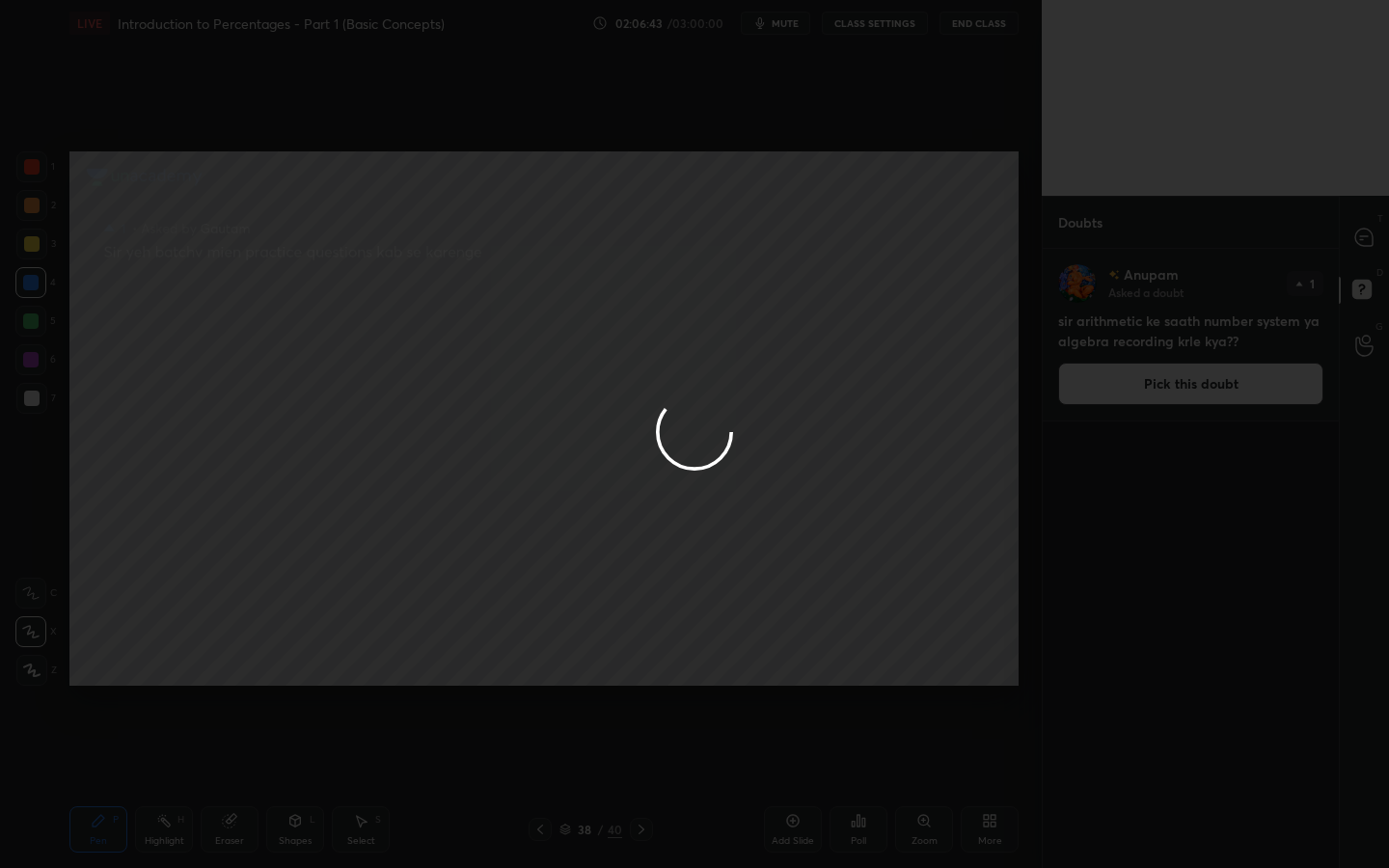 click at bounding box center (694, 434) 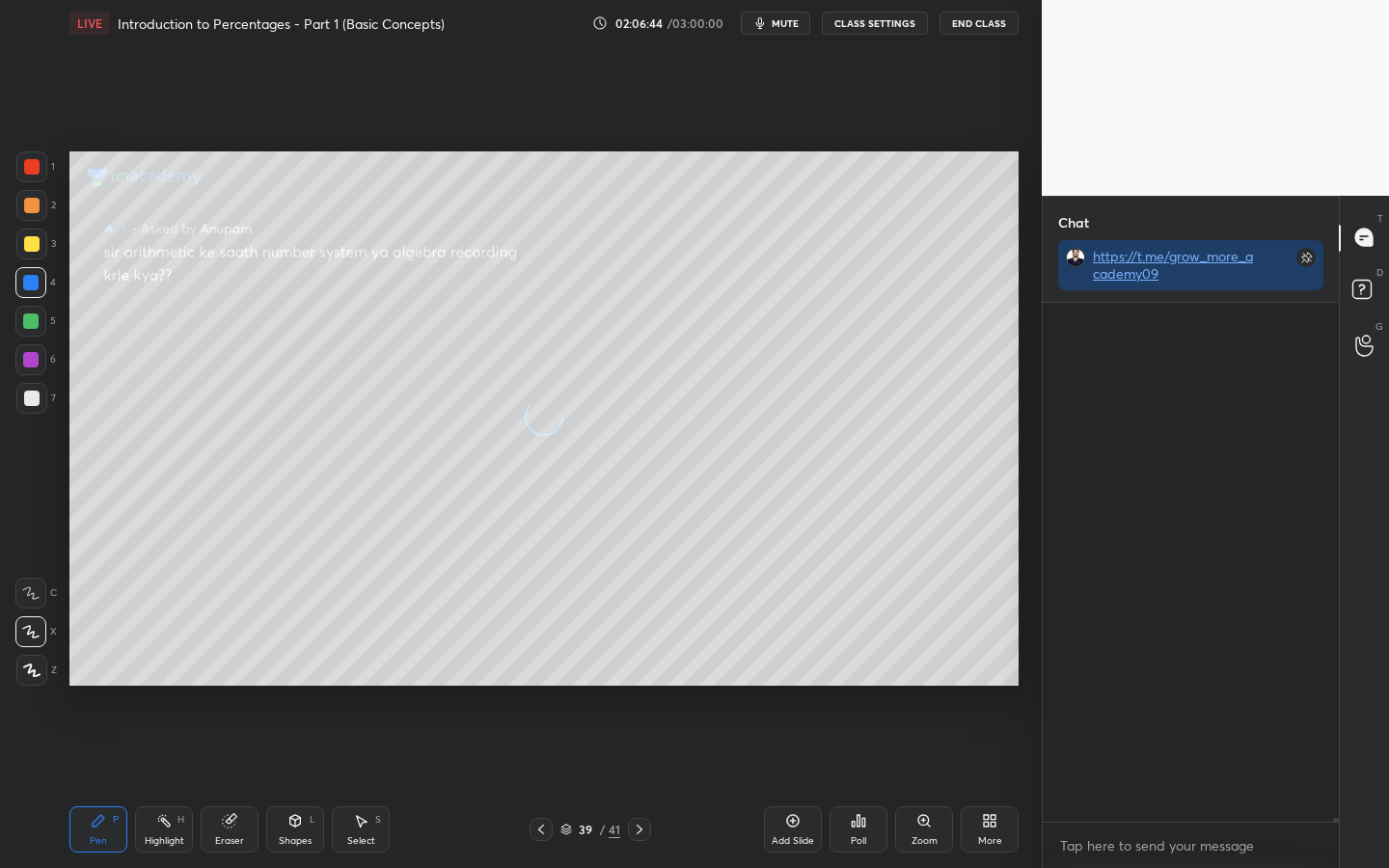 scroll, scrollTop: 559, scrollLeft: 290, axis: both 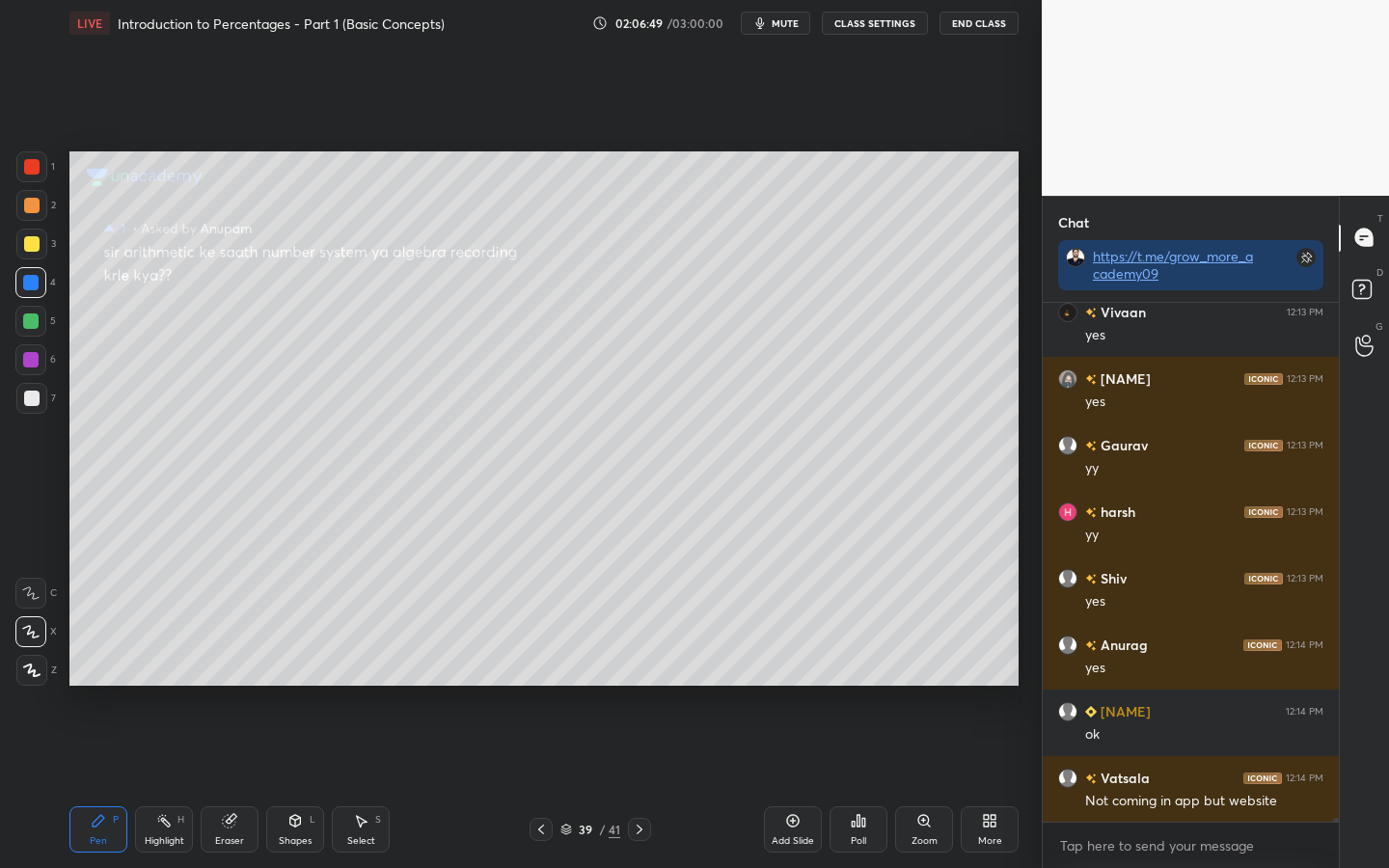 click 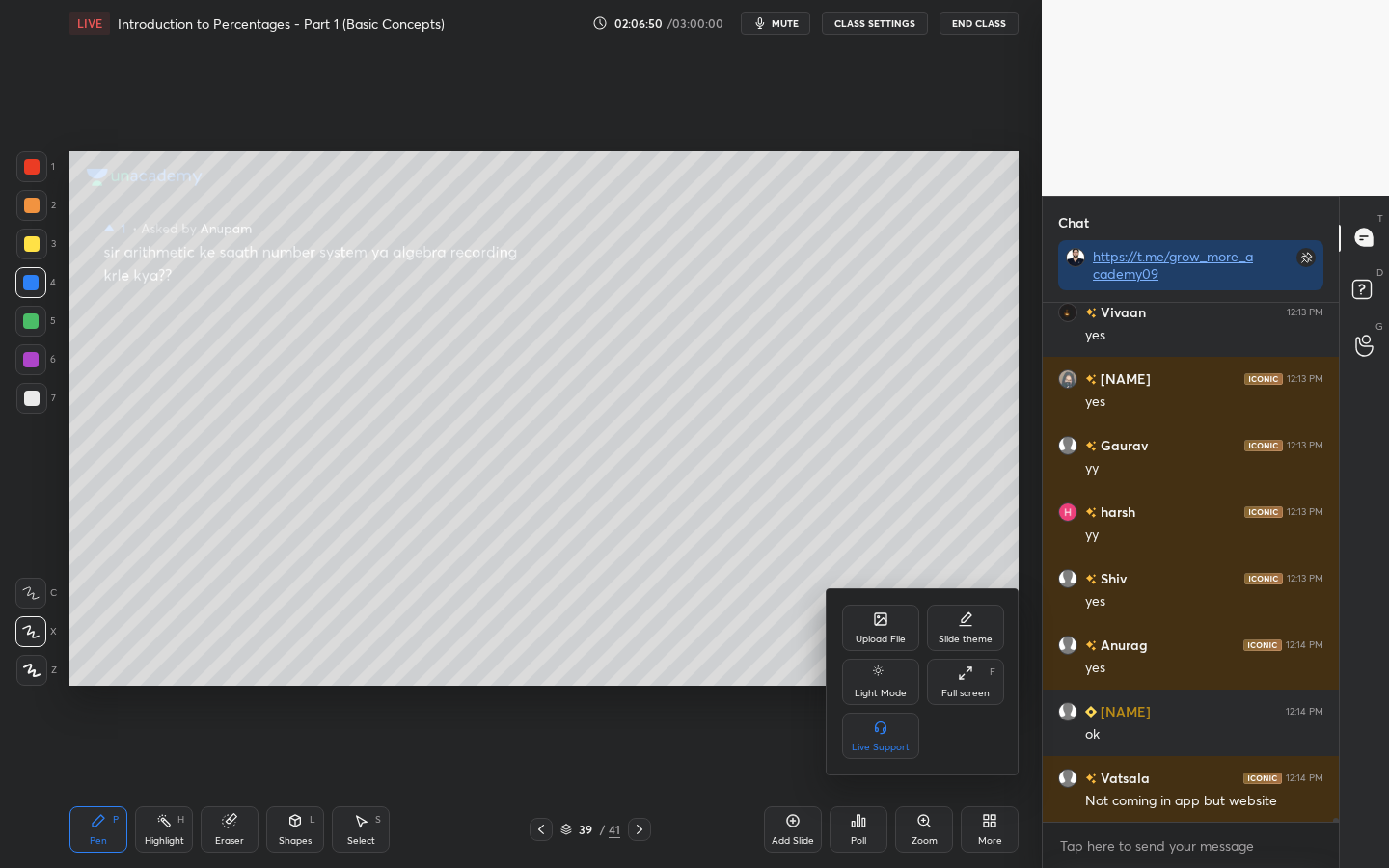 click 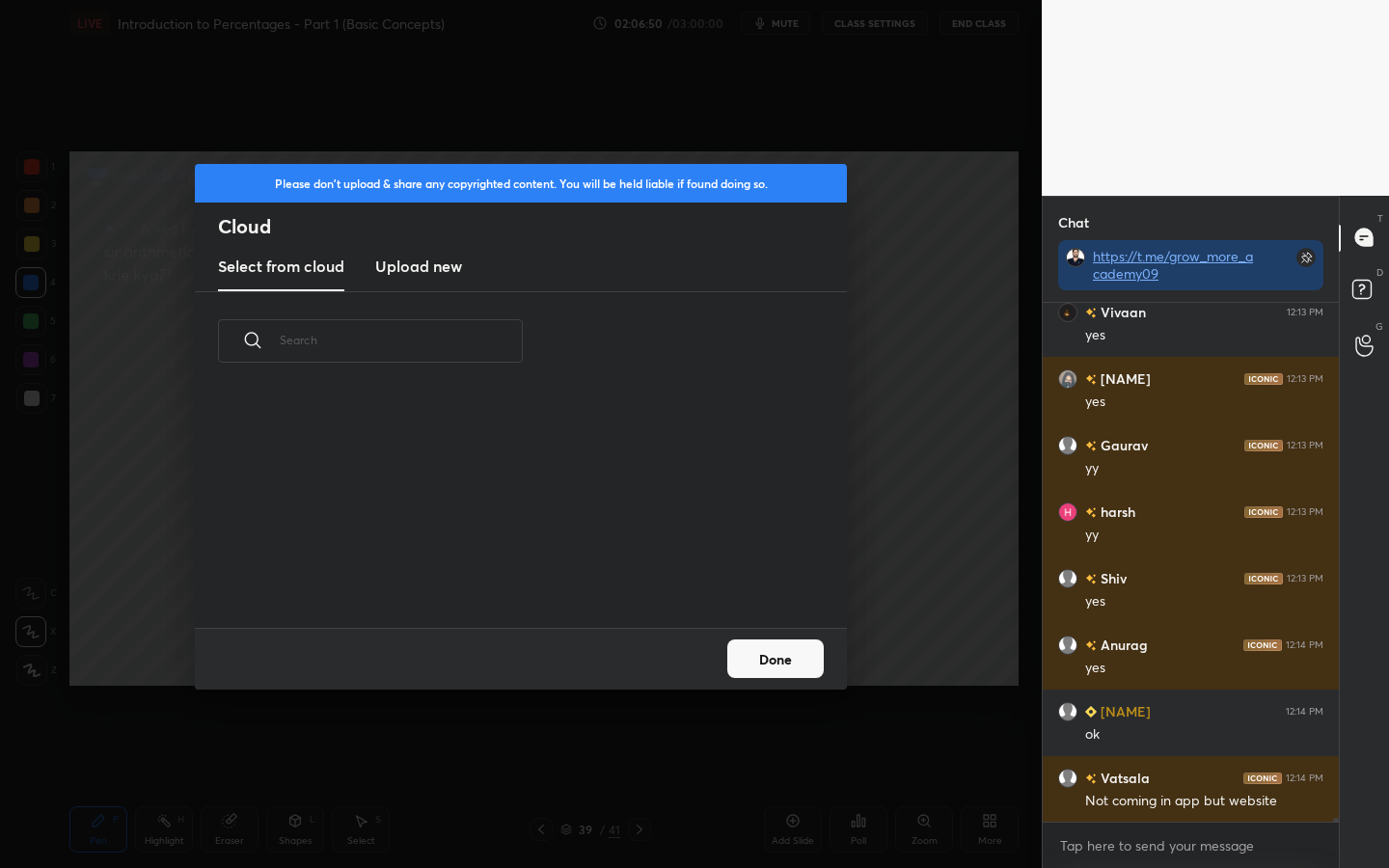 scroll, scrollTop: 64323, scrollLeft: 0, axis: vertical 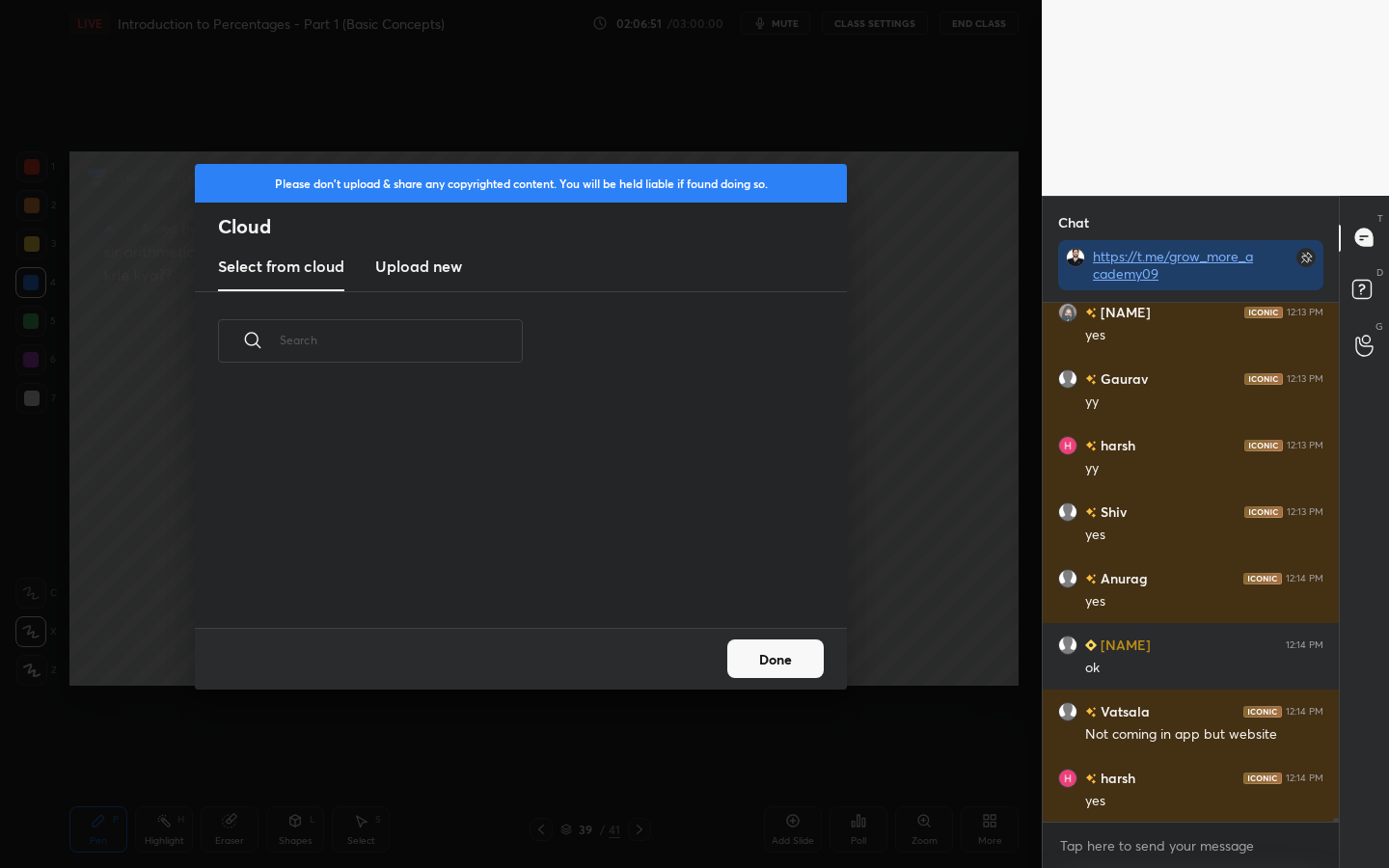 click on "Upload new" at bounding box center (419, 266) 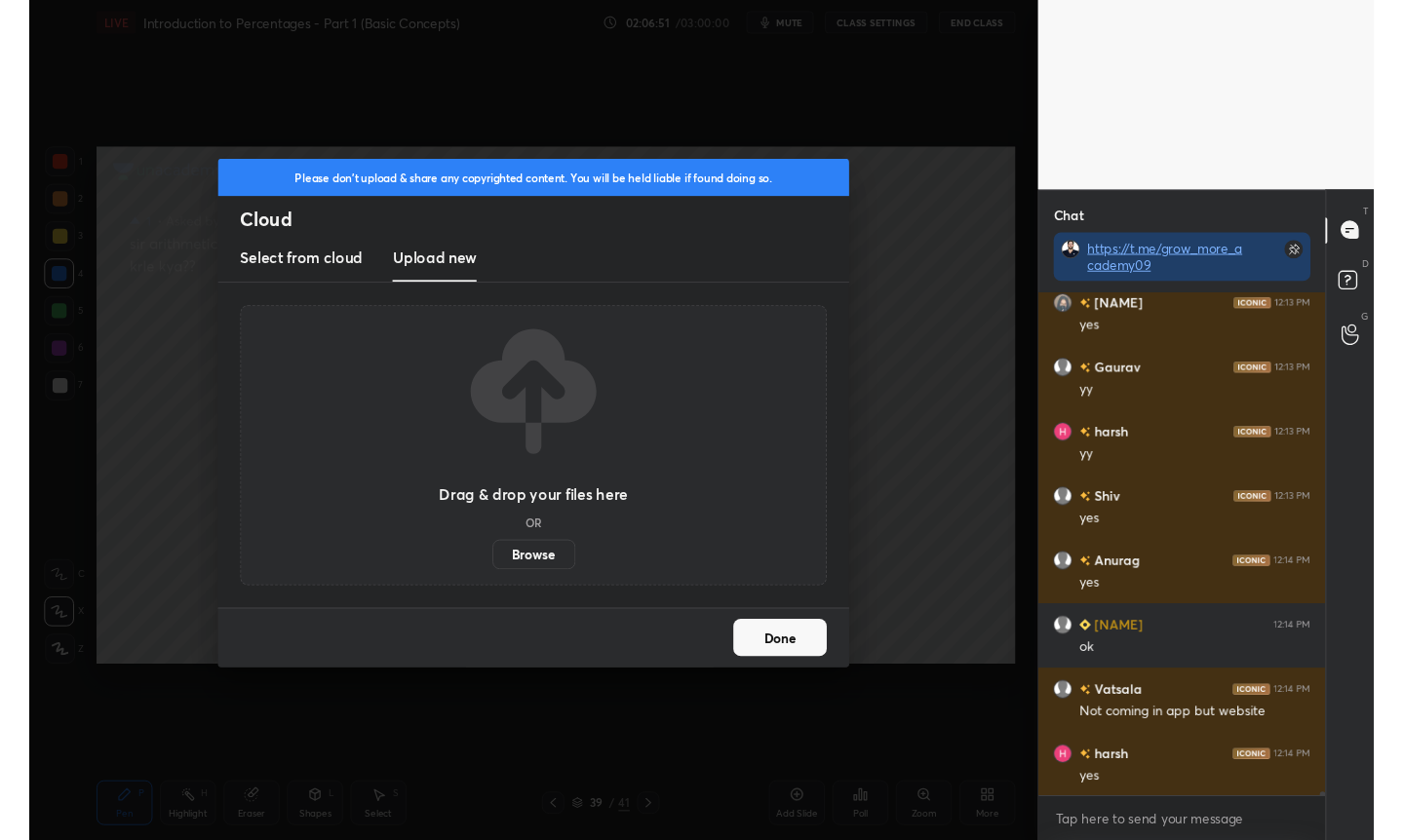scroll, scrollTop: 65059, scrollLeft: 0, axis: vertical 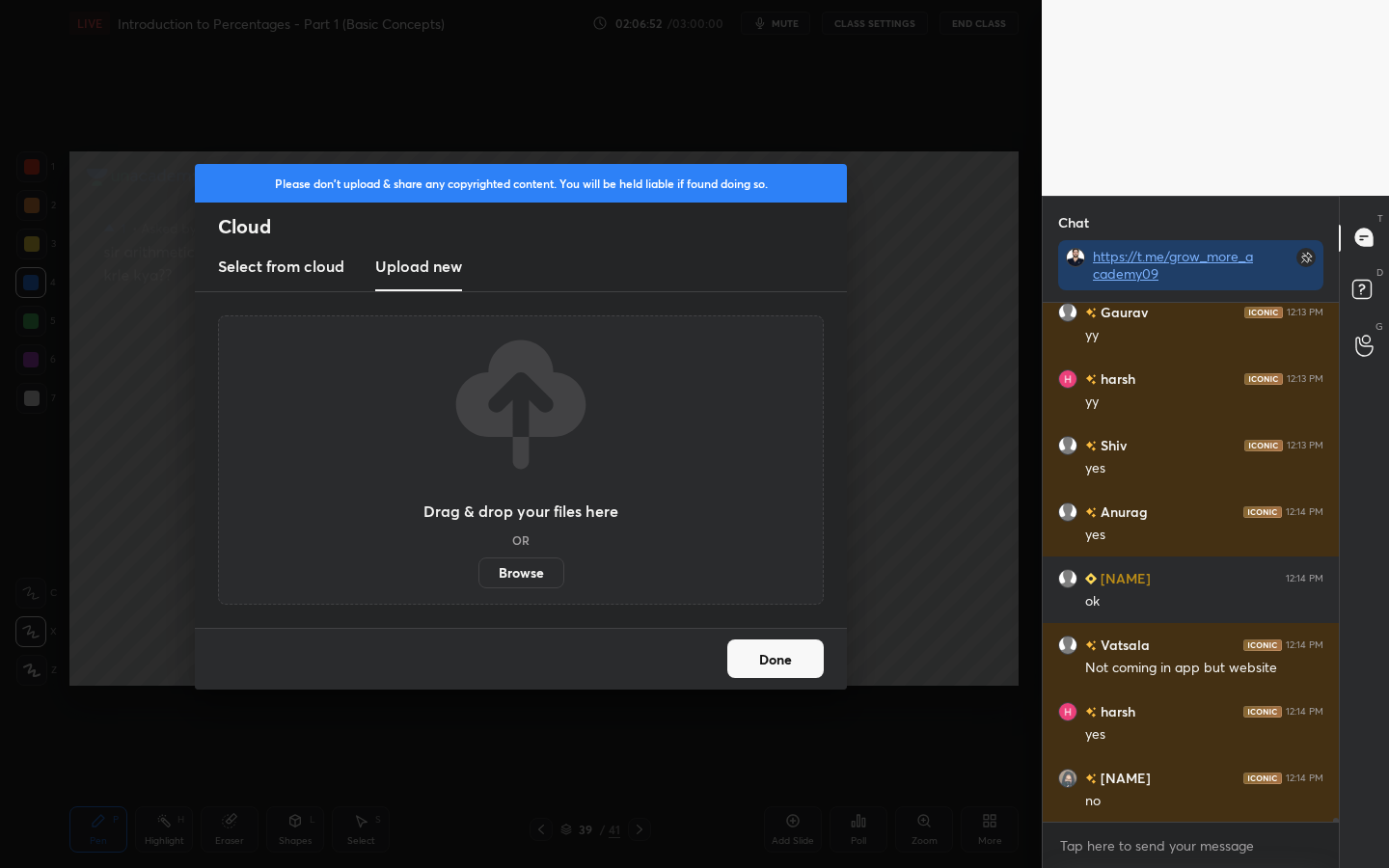 click on "Browse" at bounding box center (521, 573) 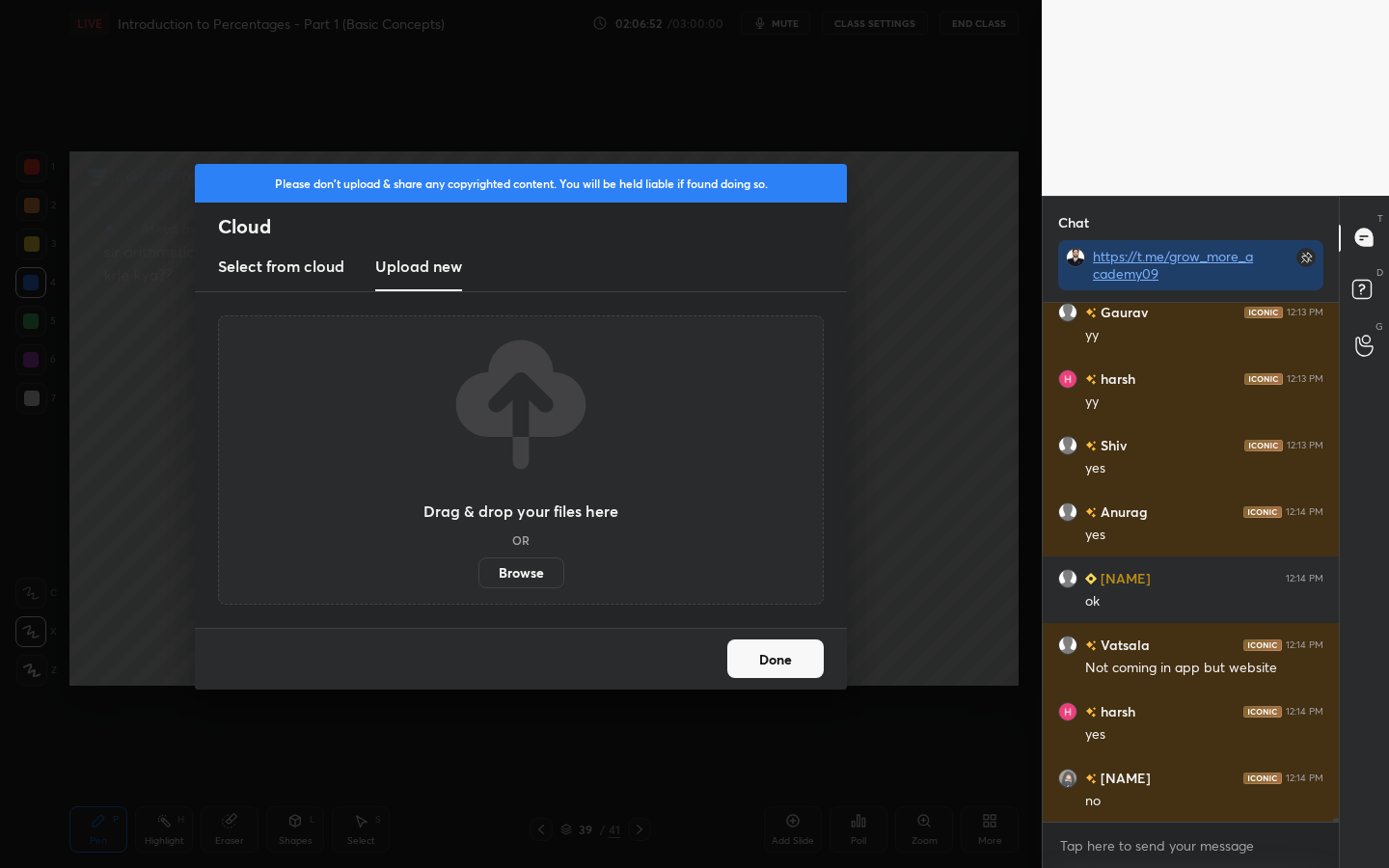 click on "Browse" at bounding box center [478, 573] 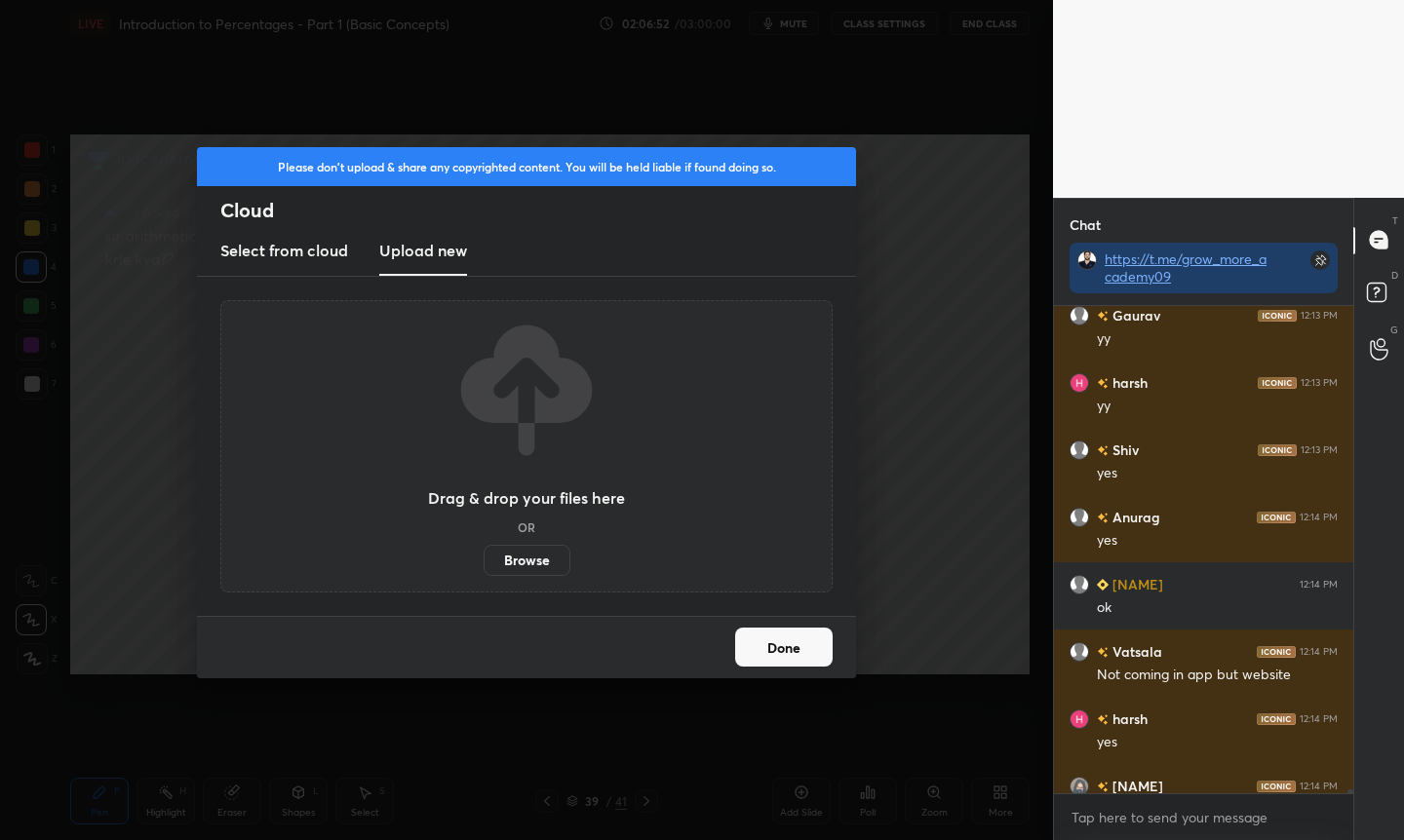 scroll, scrollTop: 715, scrollLeft: 975, axis: both 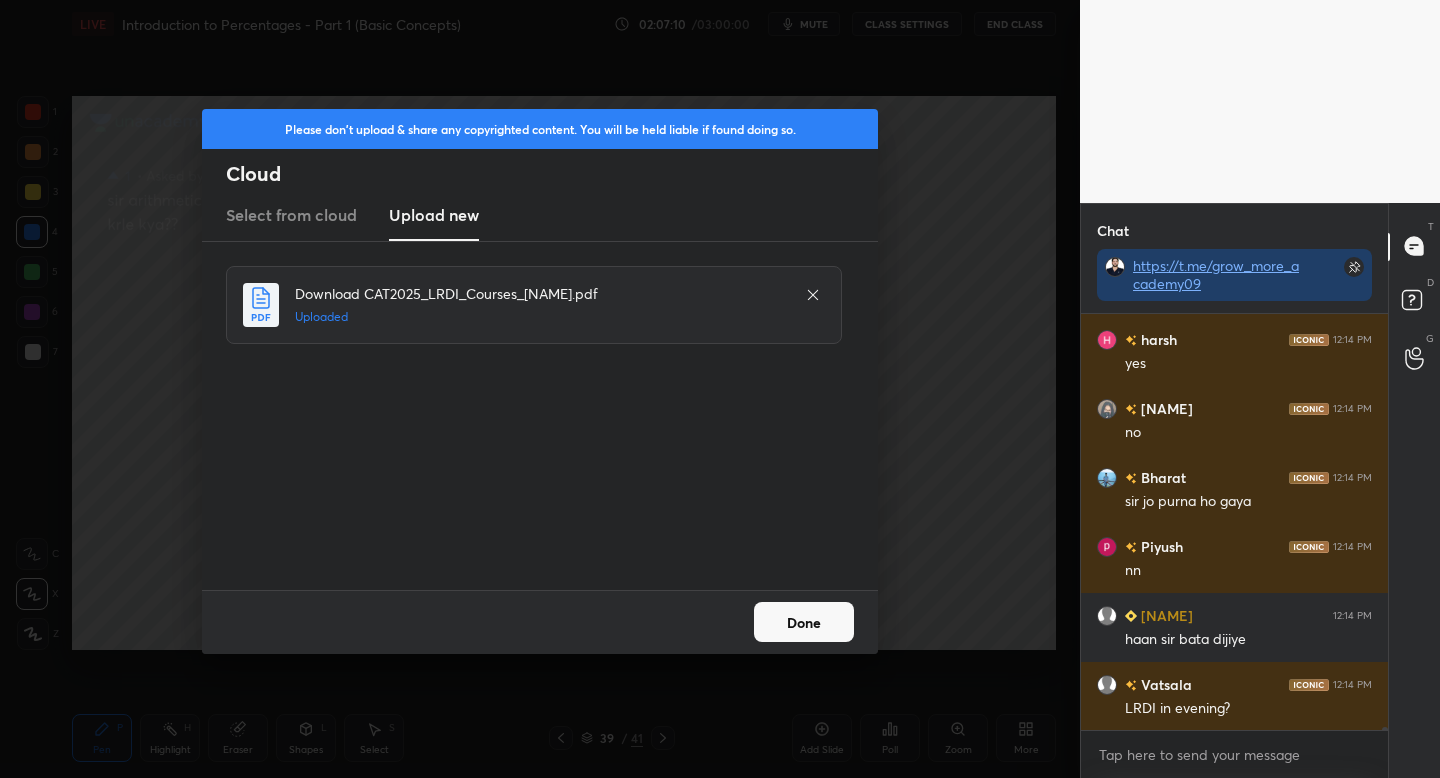 click on "Done" at bounding box center (804, 622) 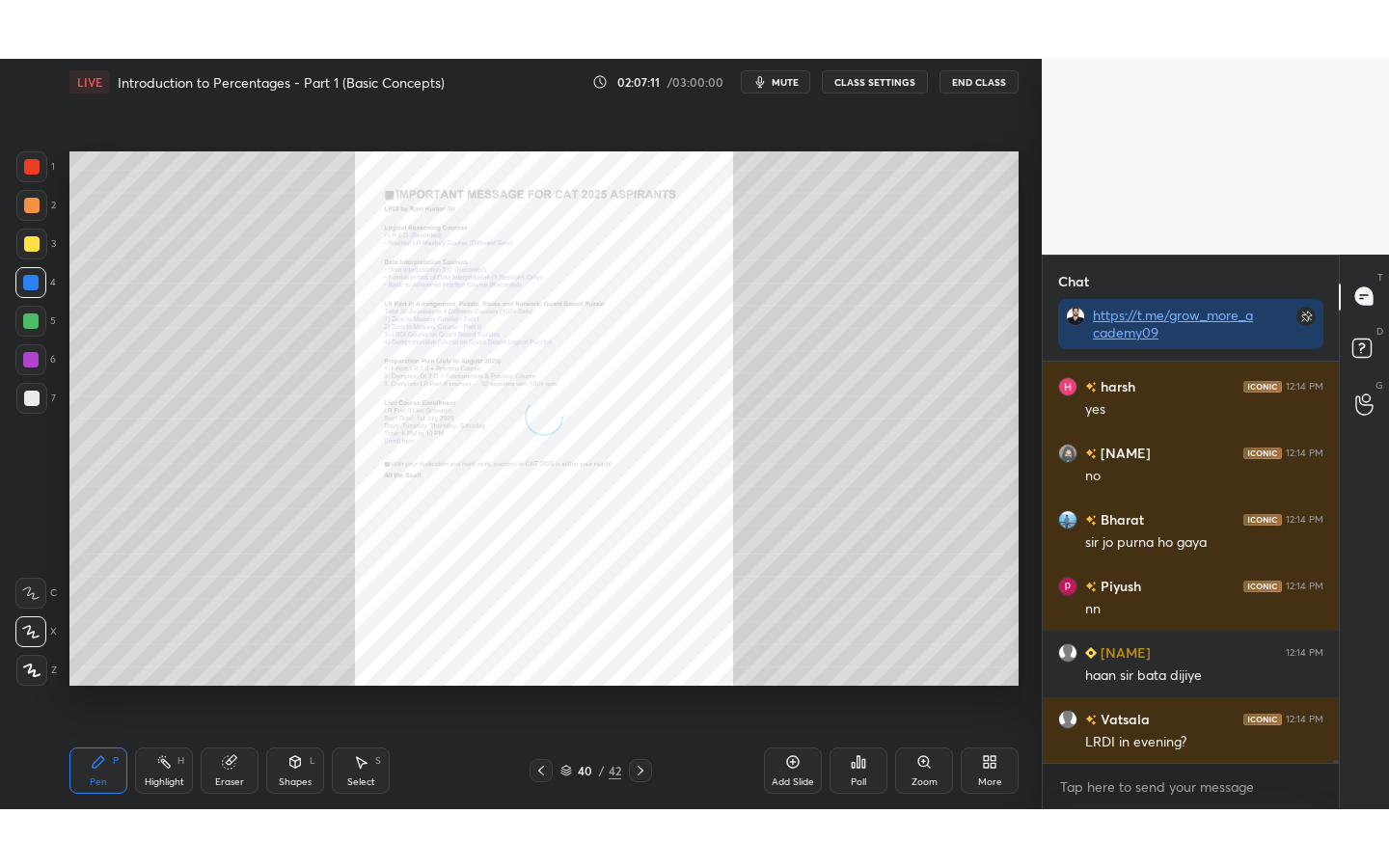 scroll, scrollTop: 64840, scrollLeft: 0, axis: vertical 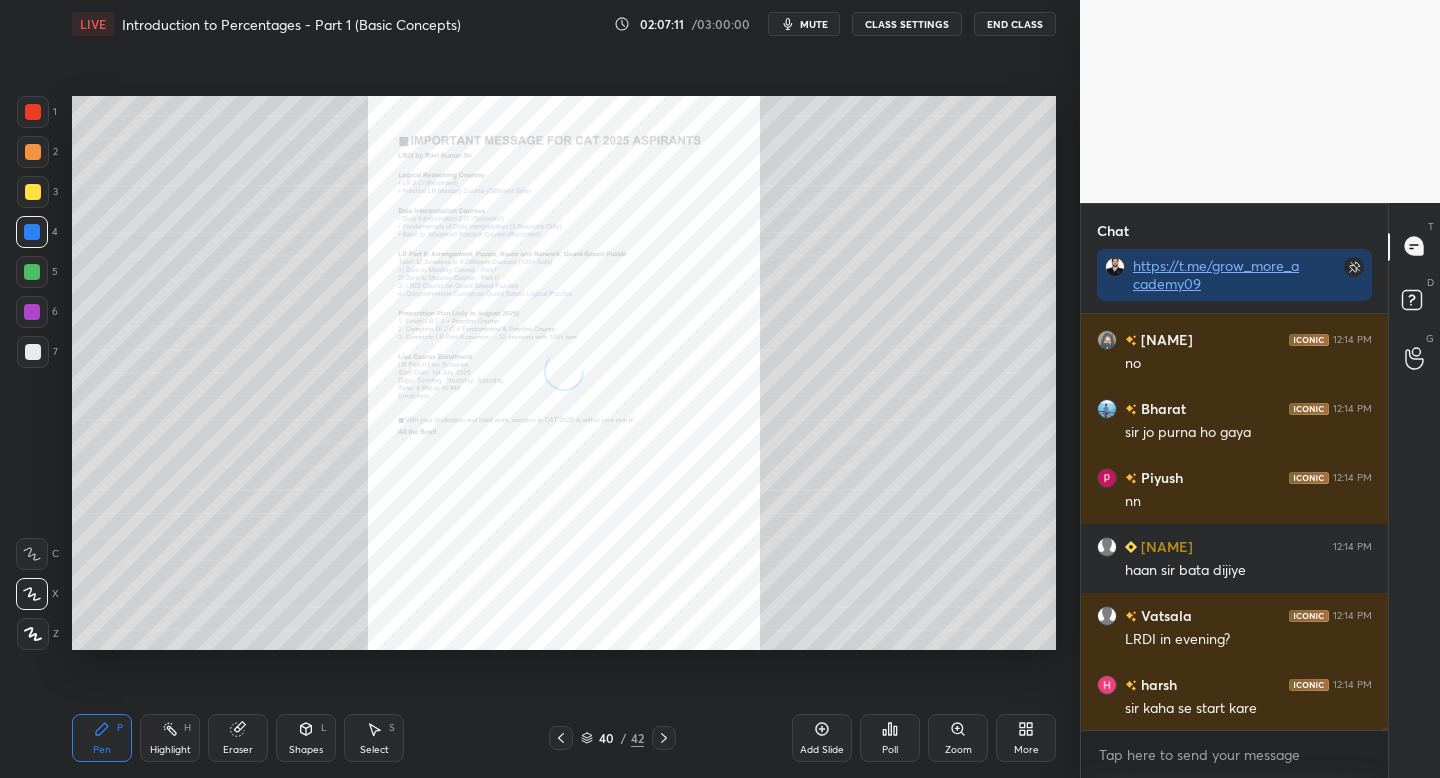 click on "More" at bounding box center (1026, 738) 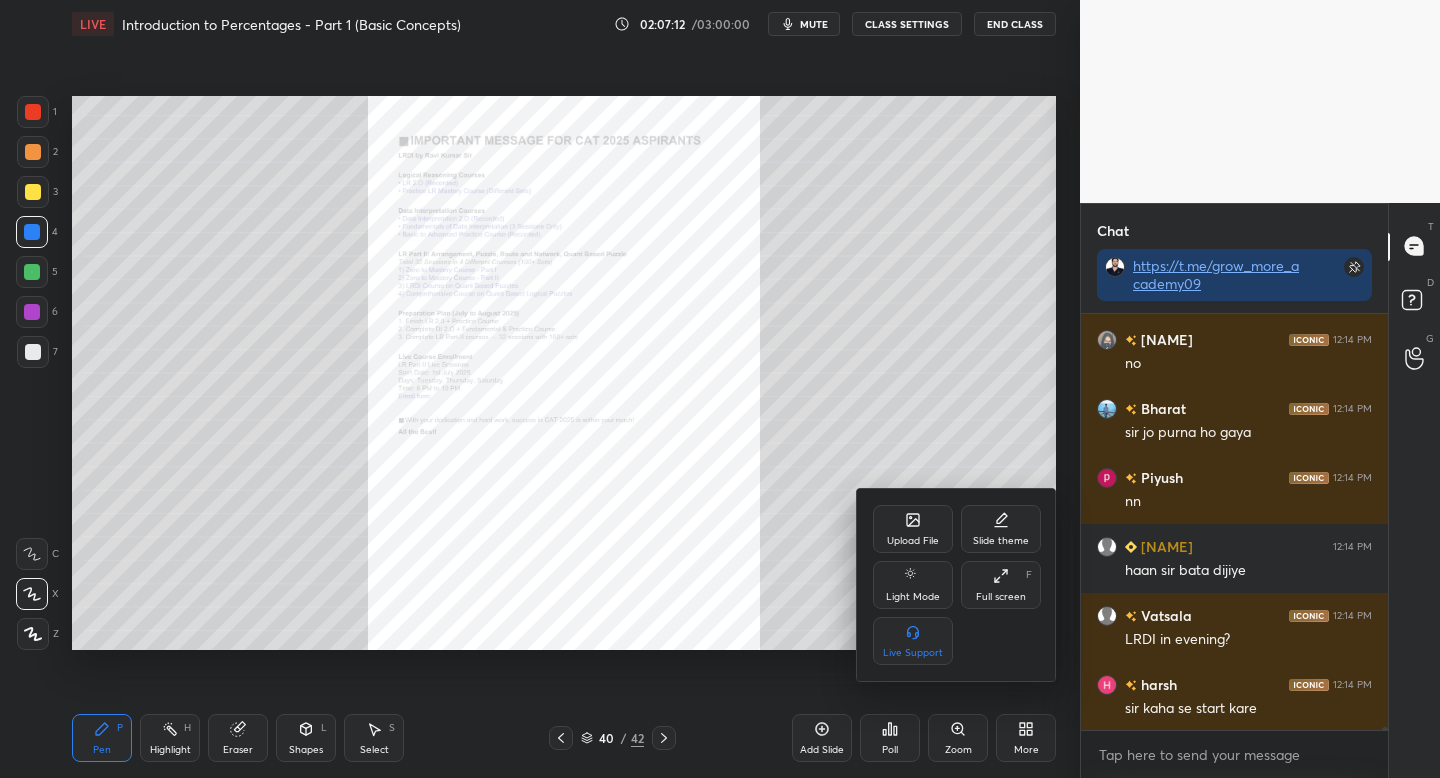 click 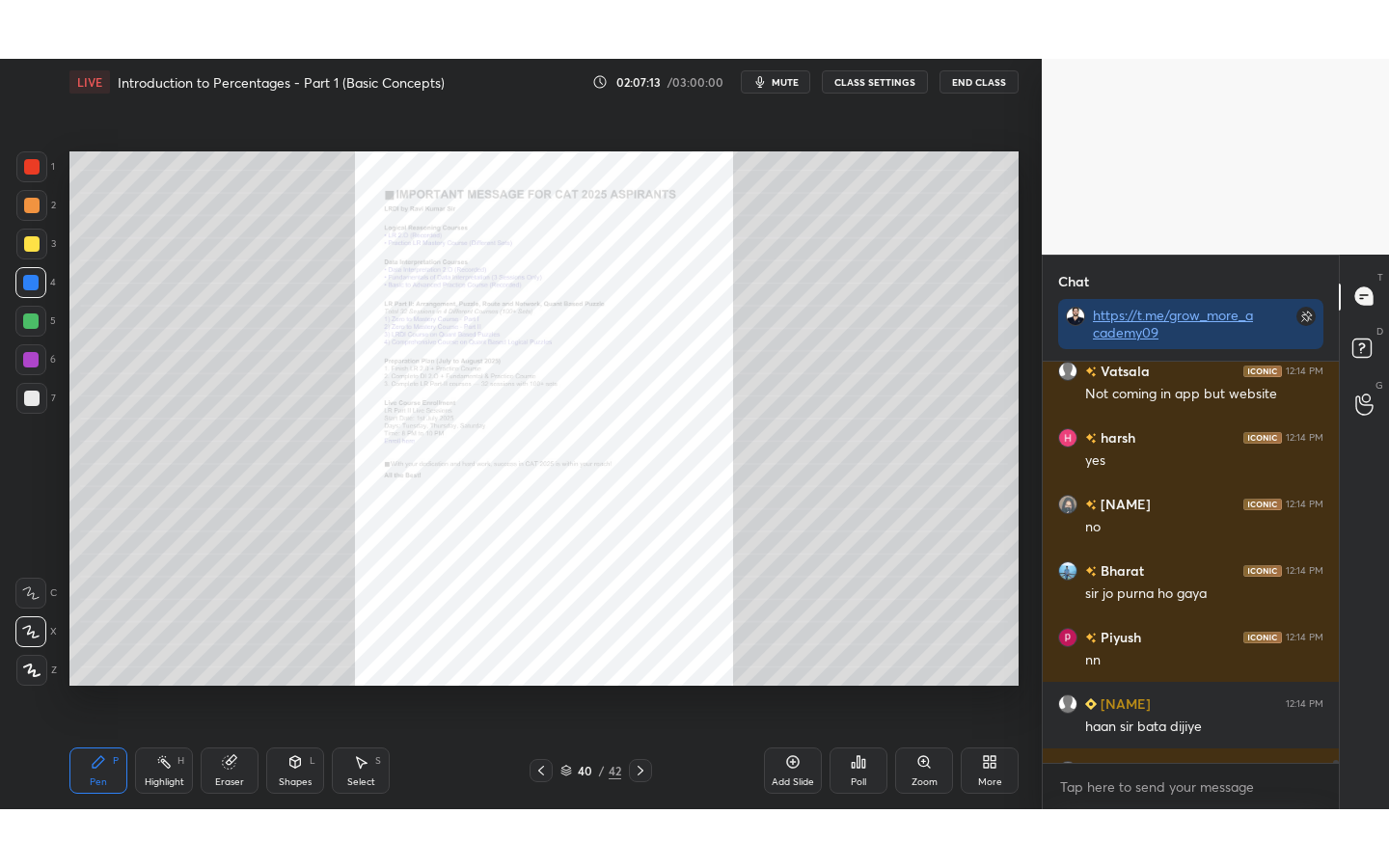 scroll, scrollTop: 95700, scrollLeft: 95494, axis: both 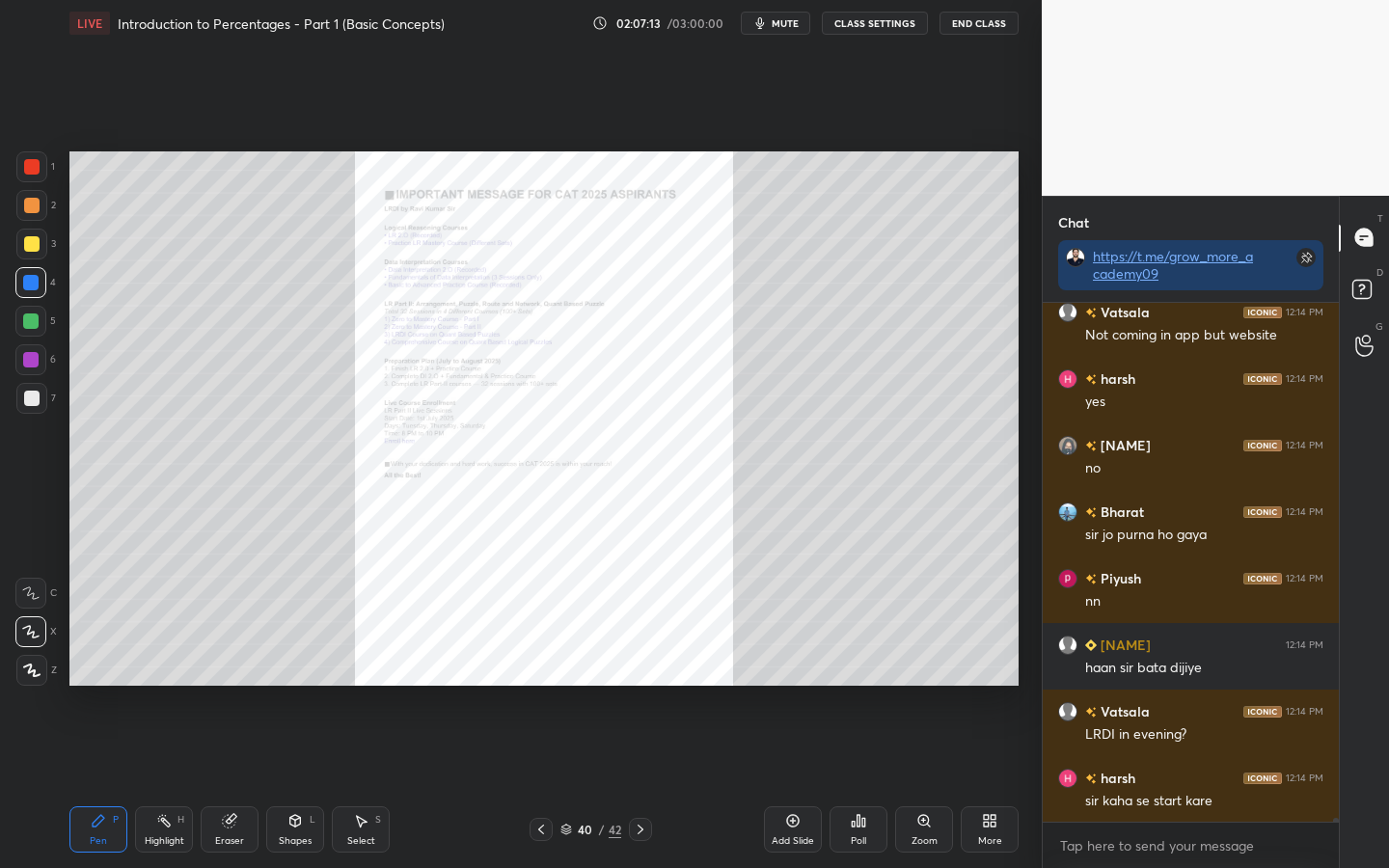 type on "x" 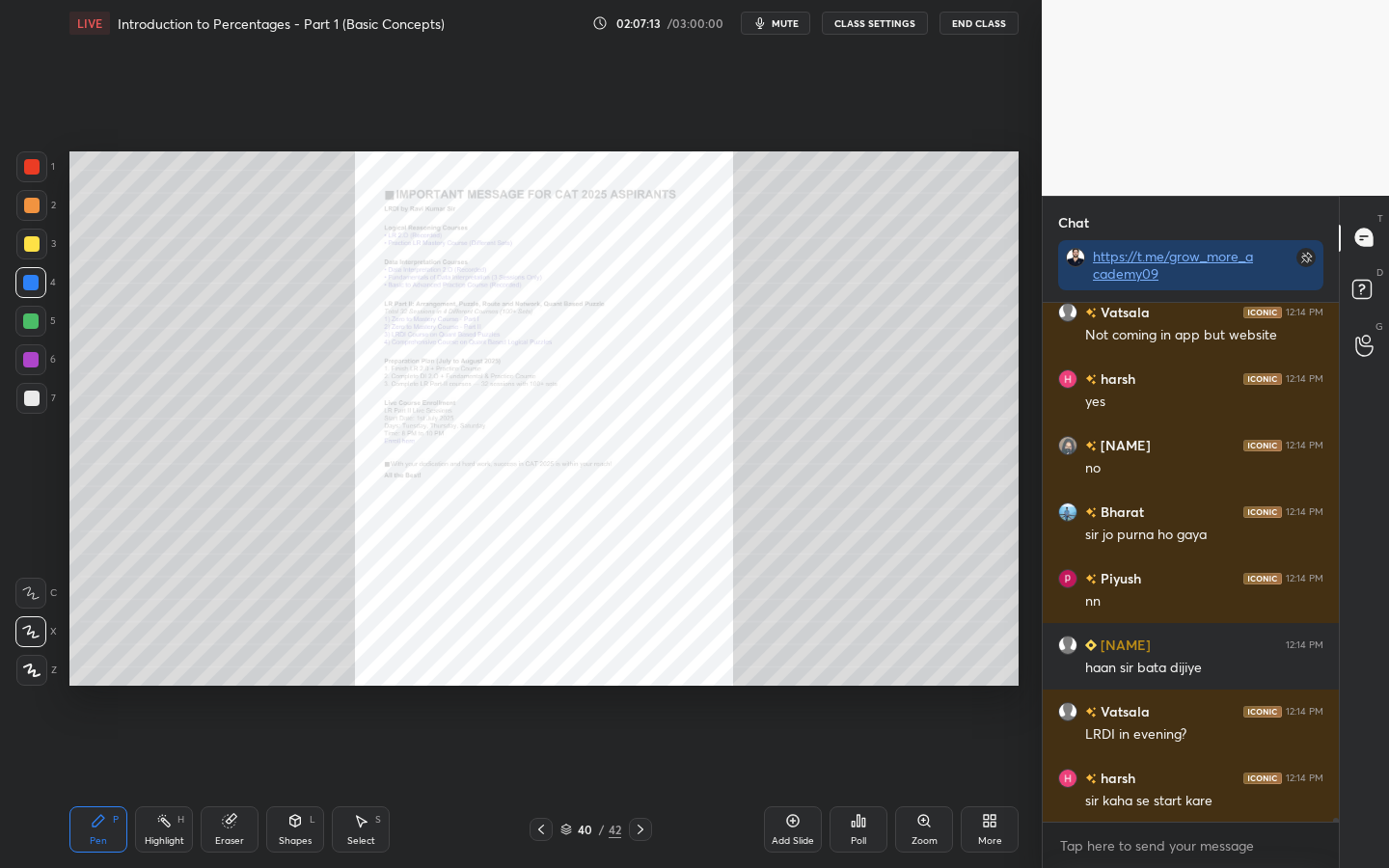 click 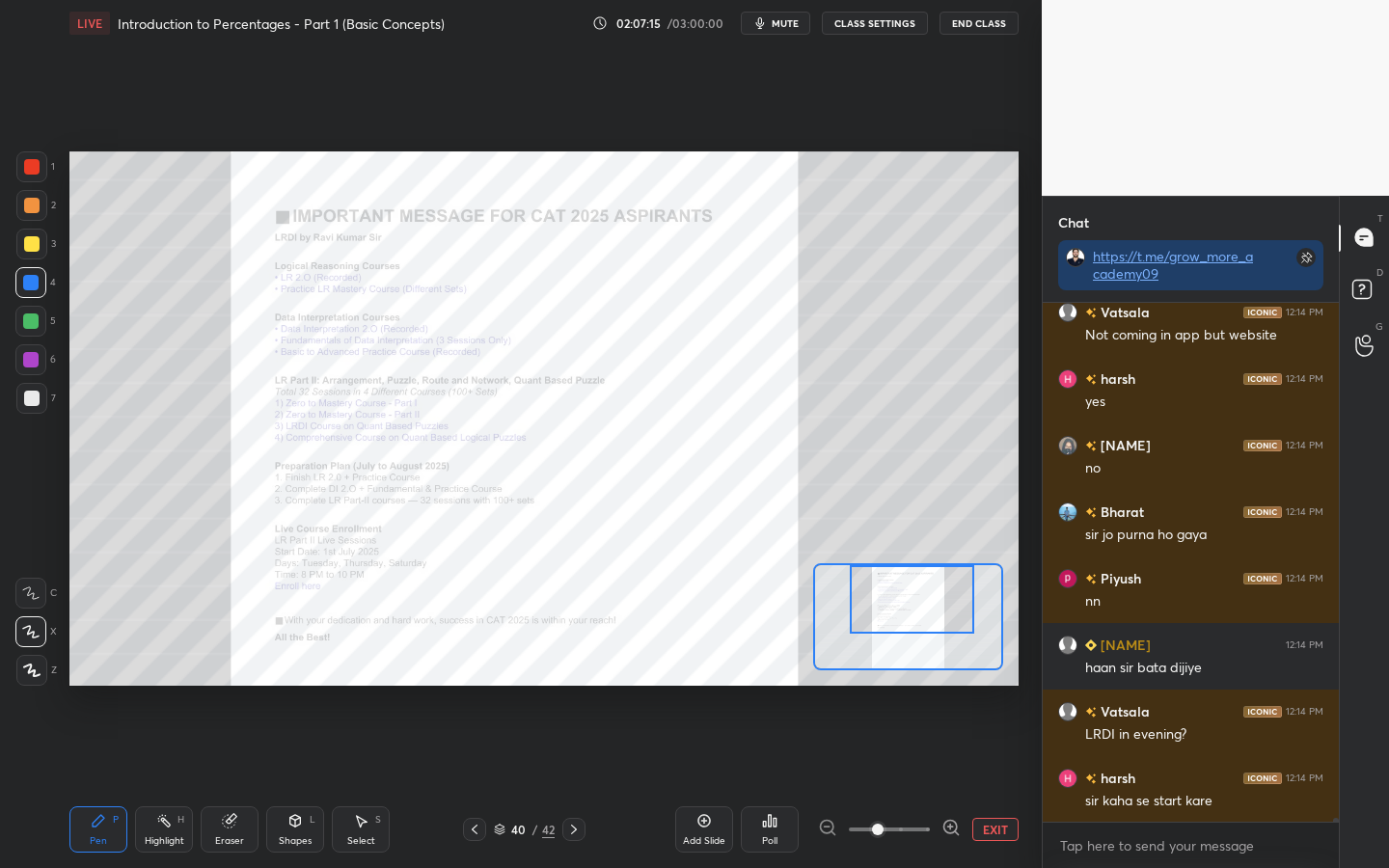 click at bounding box center (912, 599) 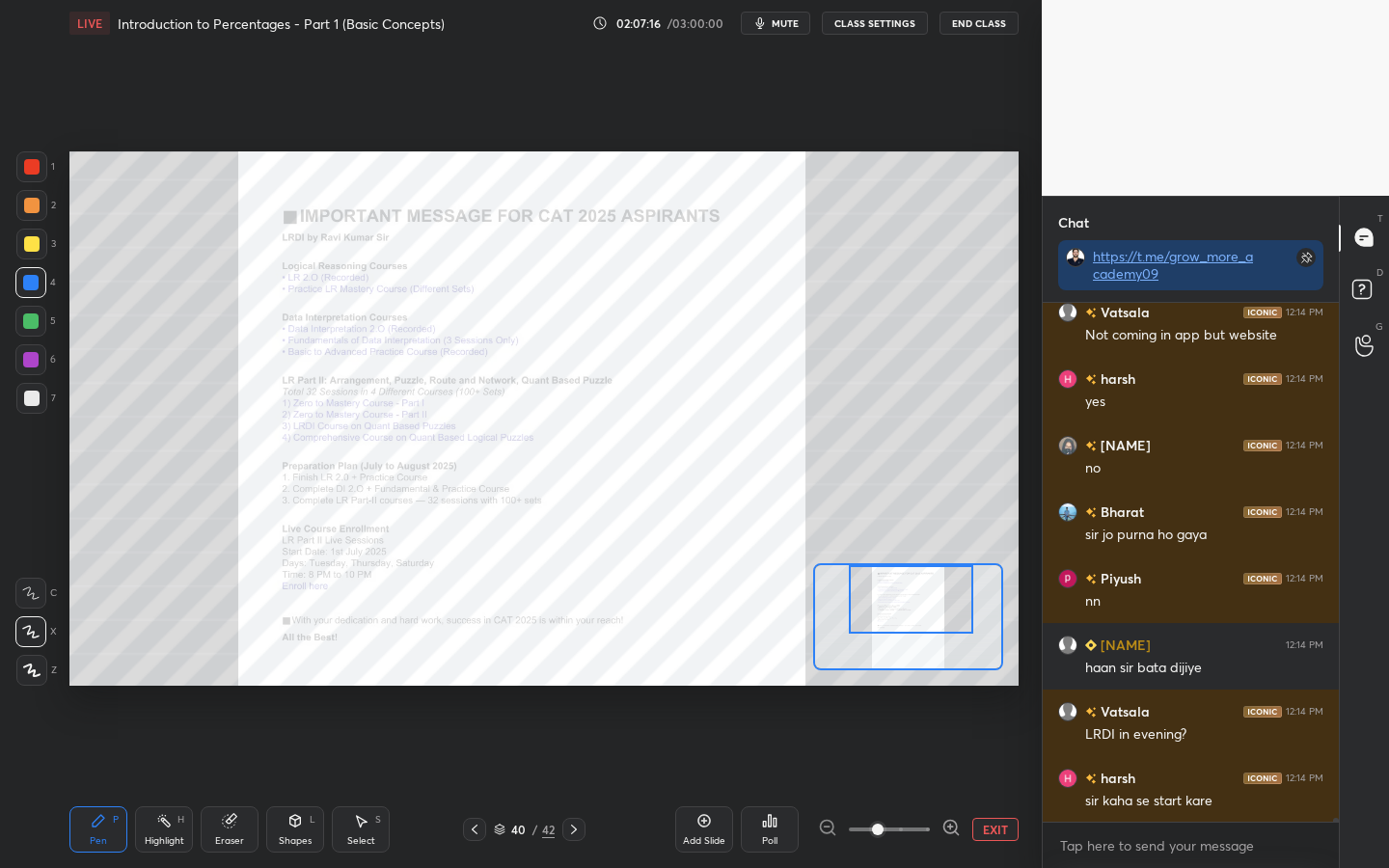 click on "Shapes" at bounding box center (295, 841) 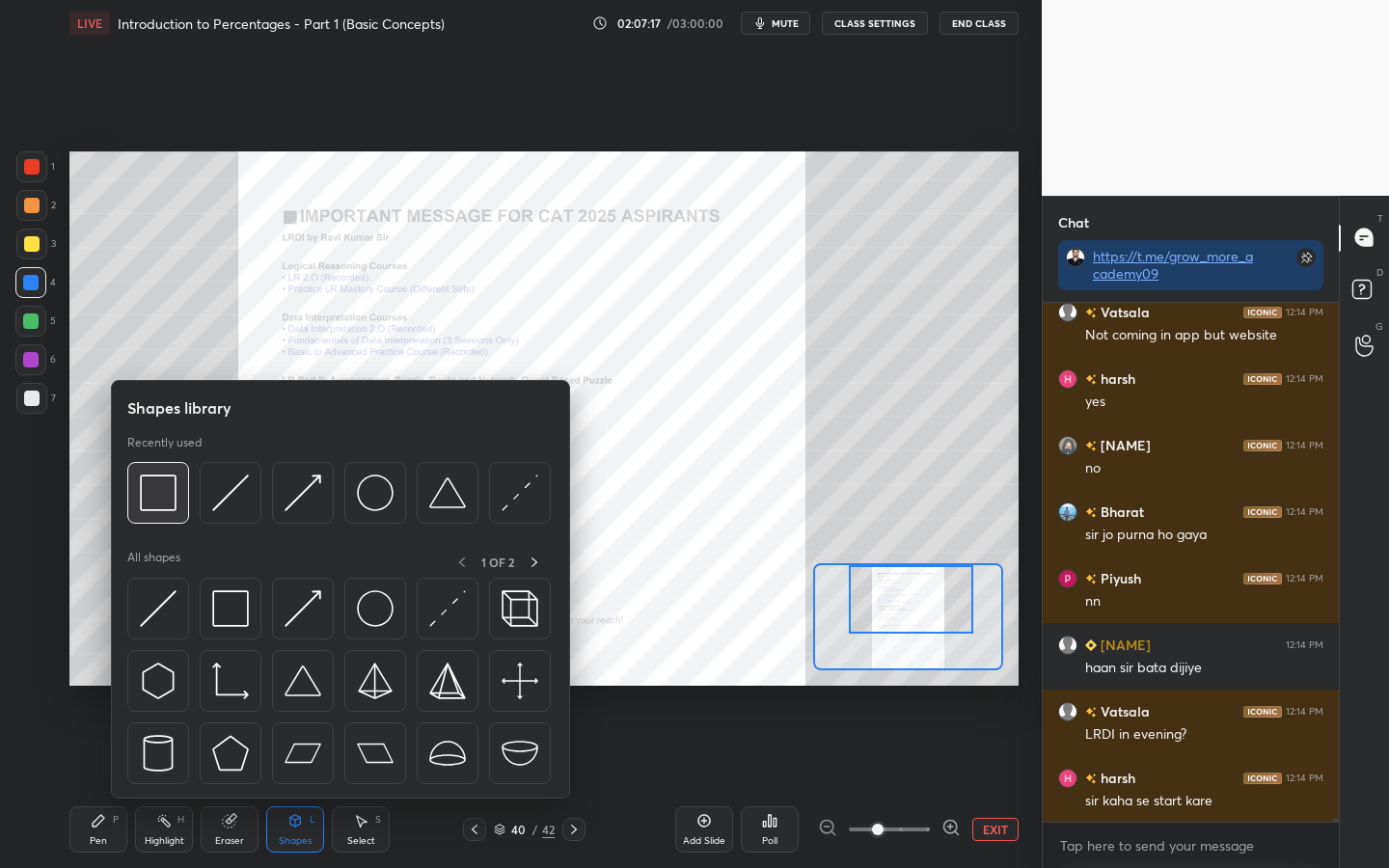 click at bounding box center (158, 493) 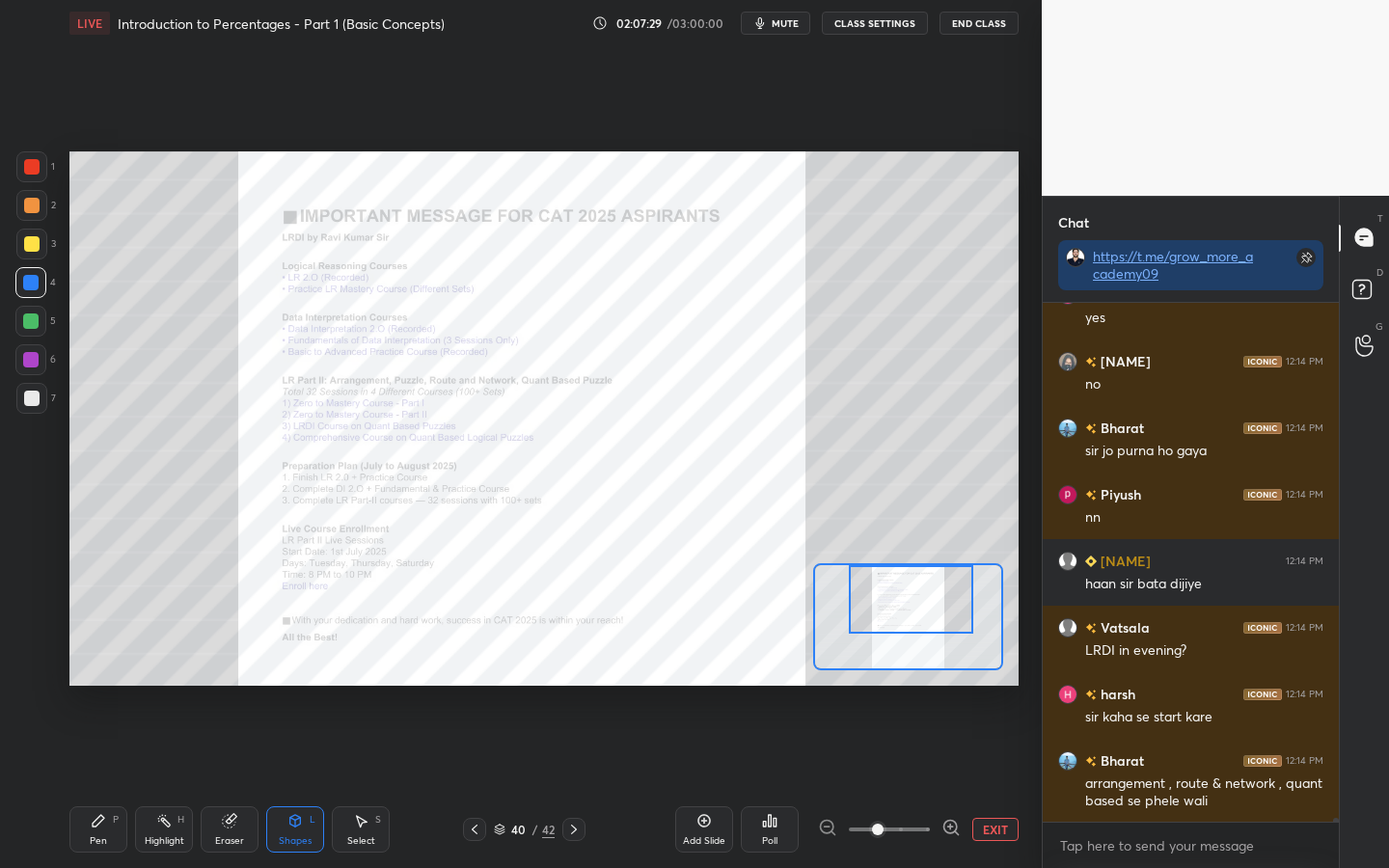 click on "Pen P" at bounding box center [98, 829] 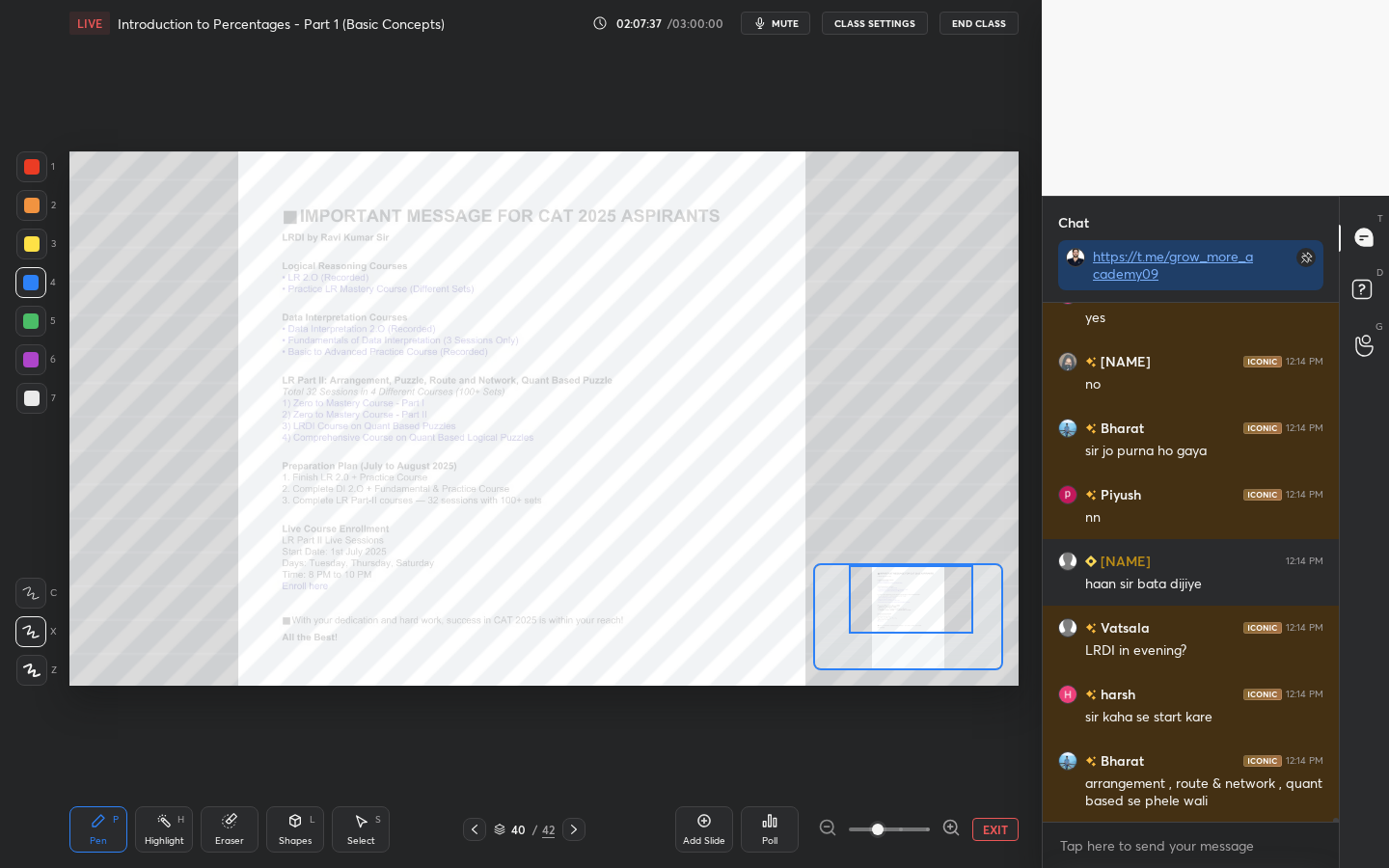 scroll, scrollTop: 64872, scrollLeft: 0, axis: vertical 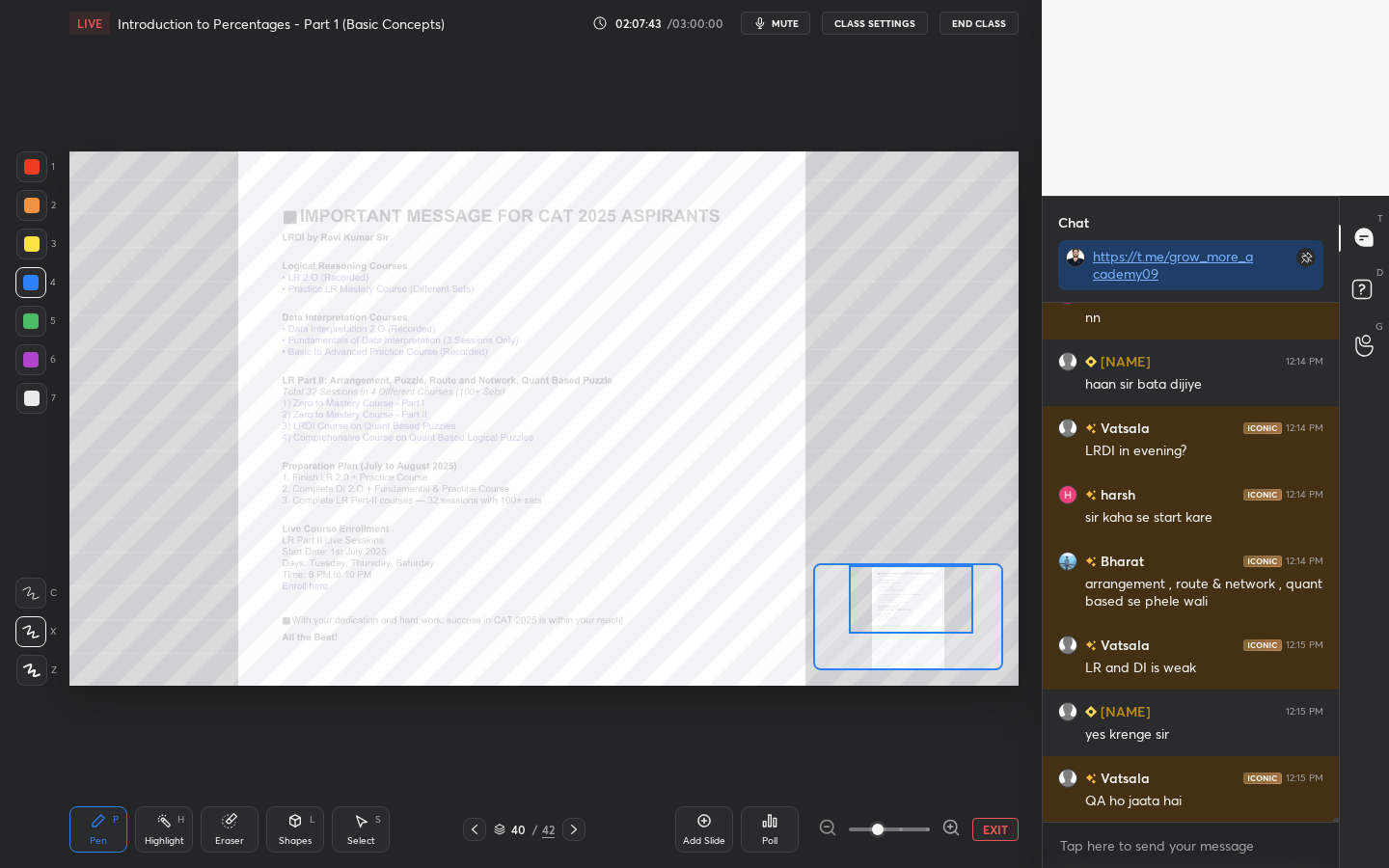 click at bounding box center (32, 244) 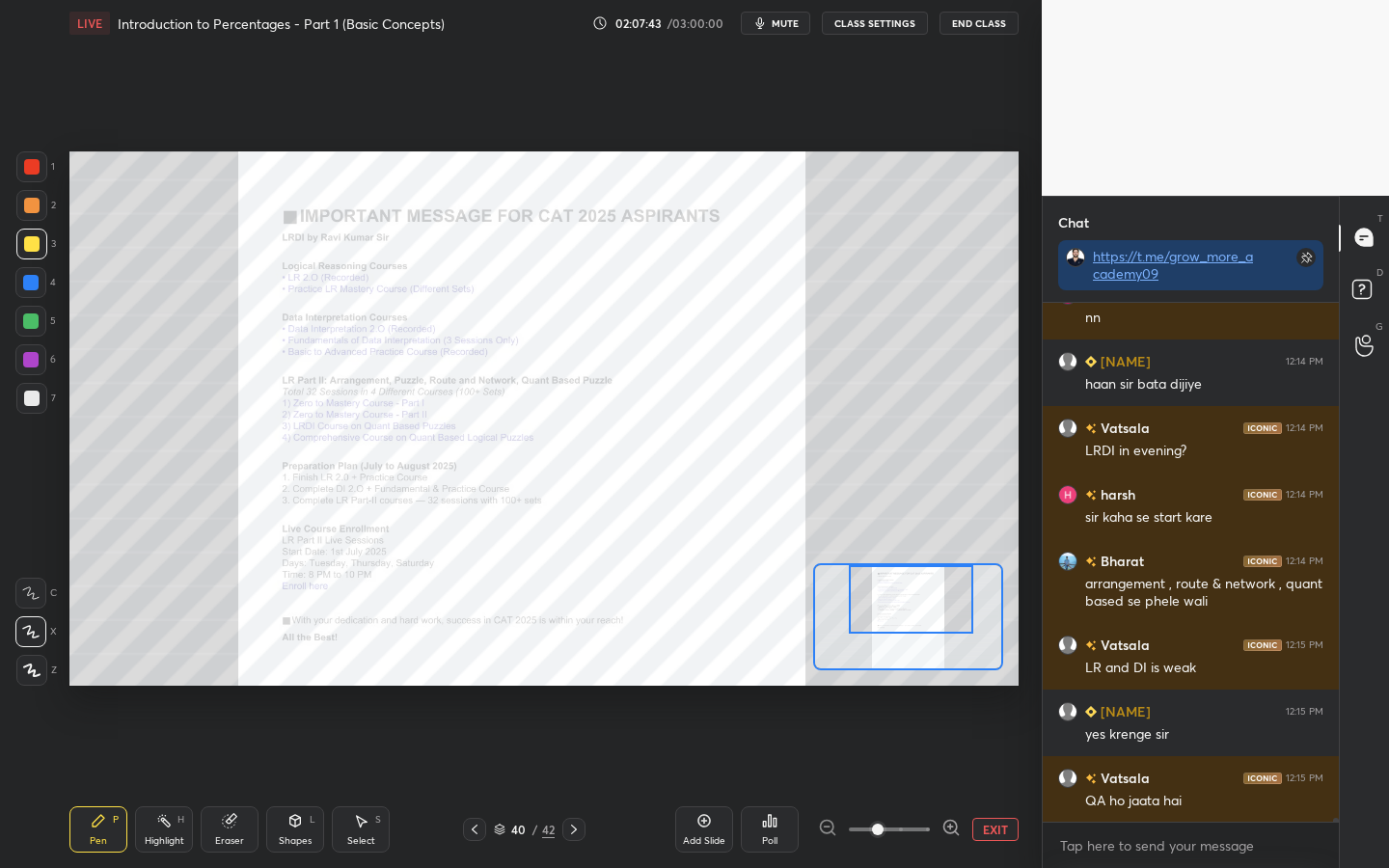 drag, startPoint x: 28, startPoint y: 168, endPoint x: 58, endPoint y: 184, distance: 34 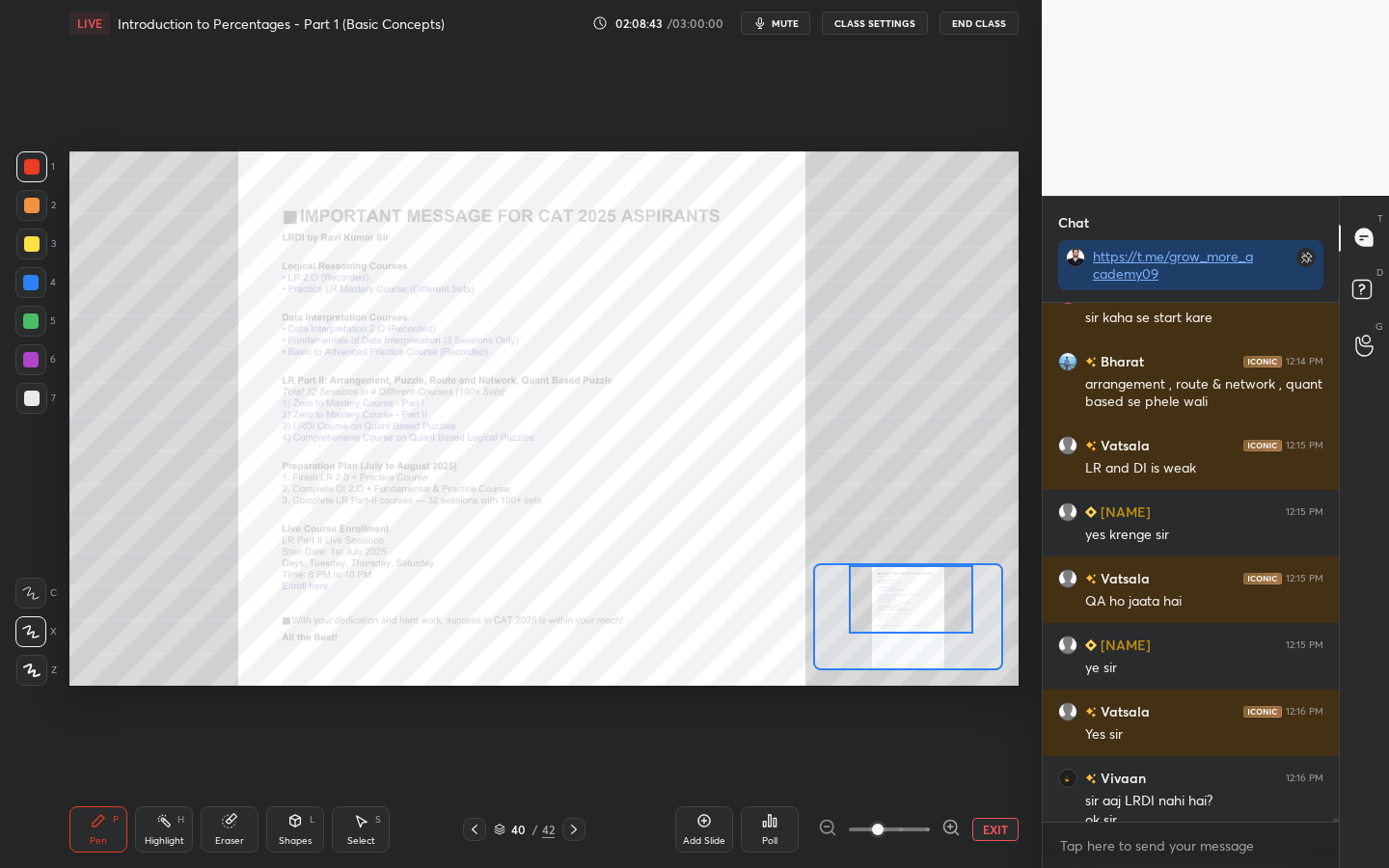 scroll, scrollTop: 65224, scrollLeft: 0, axis: vertical 